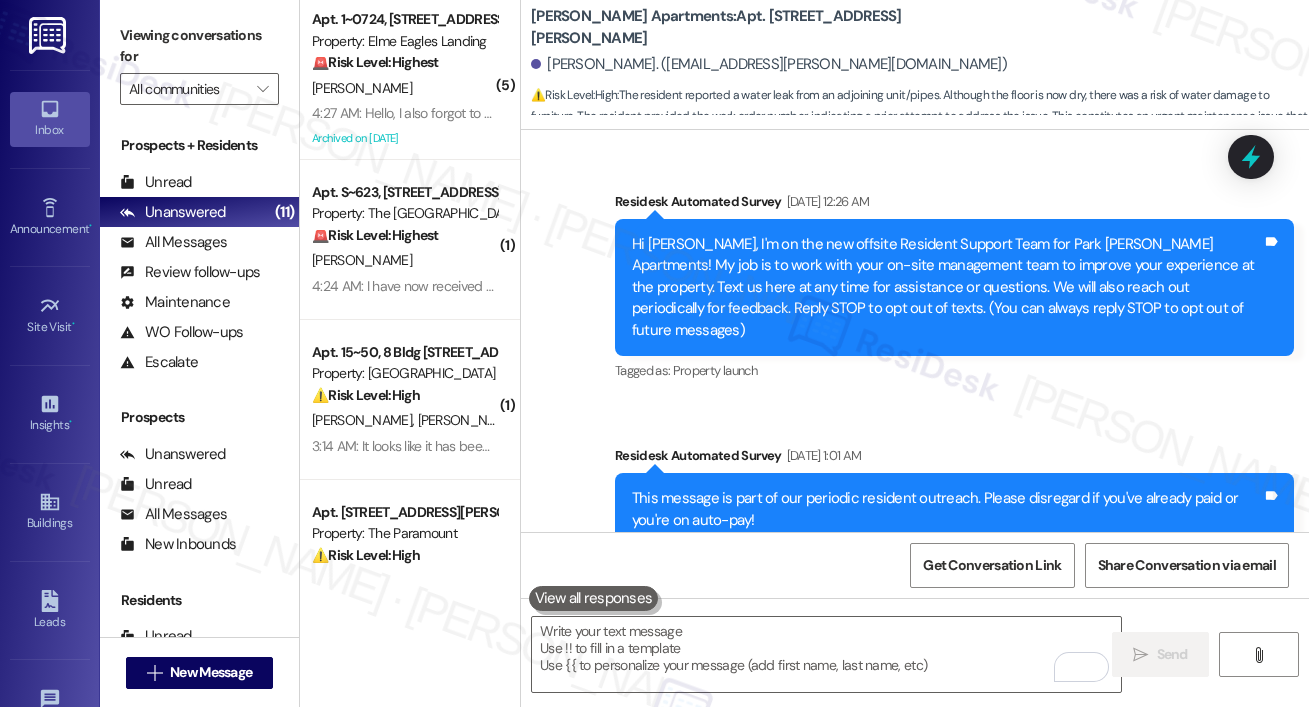 scroll, scrollTop: 0, scrollLeft: 0, axis: both 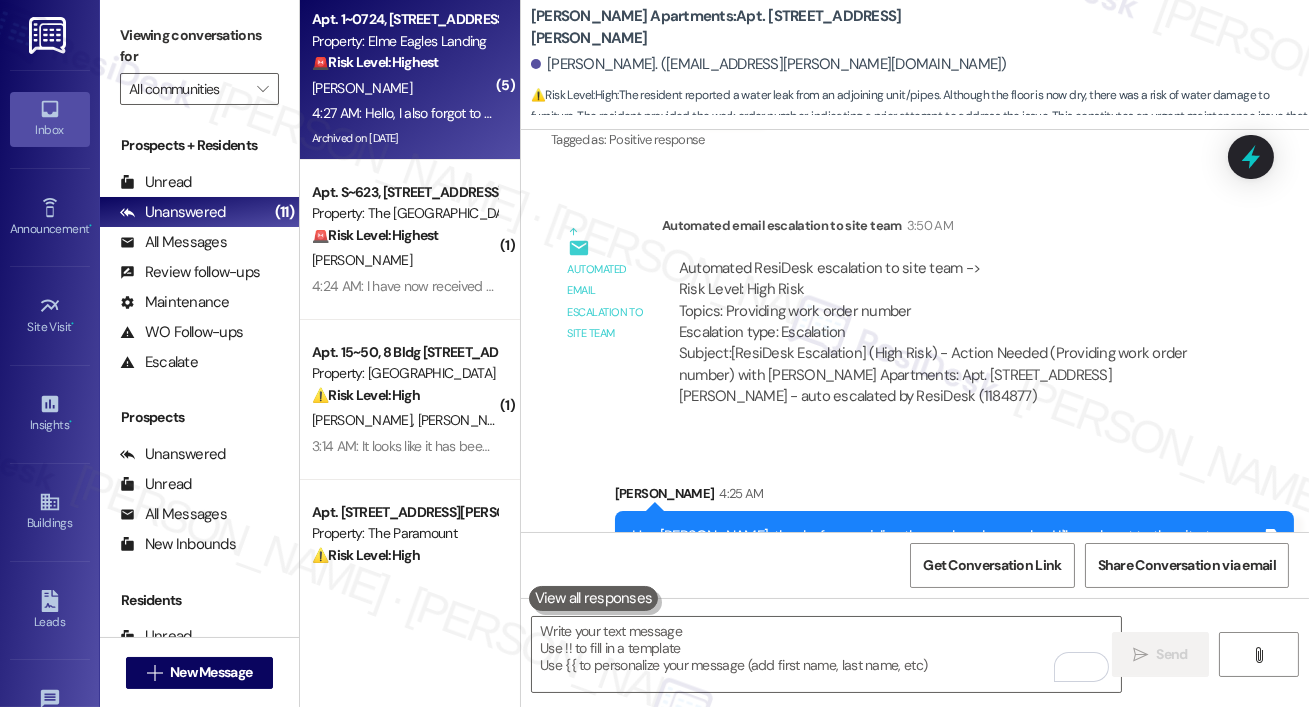 click on "[PERSON_NAME]" at bounding box center [362, 88] 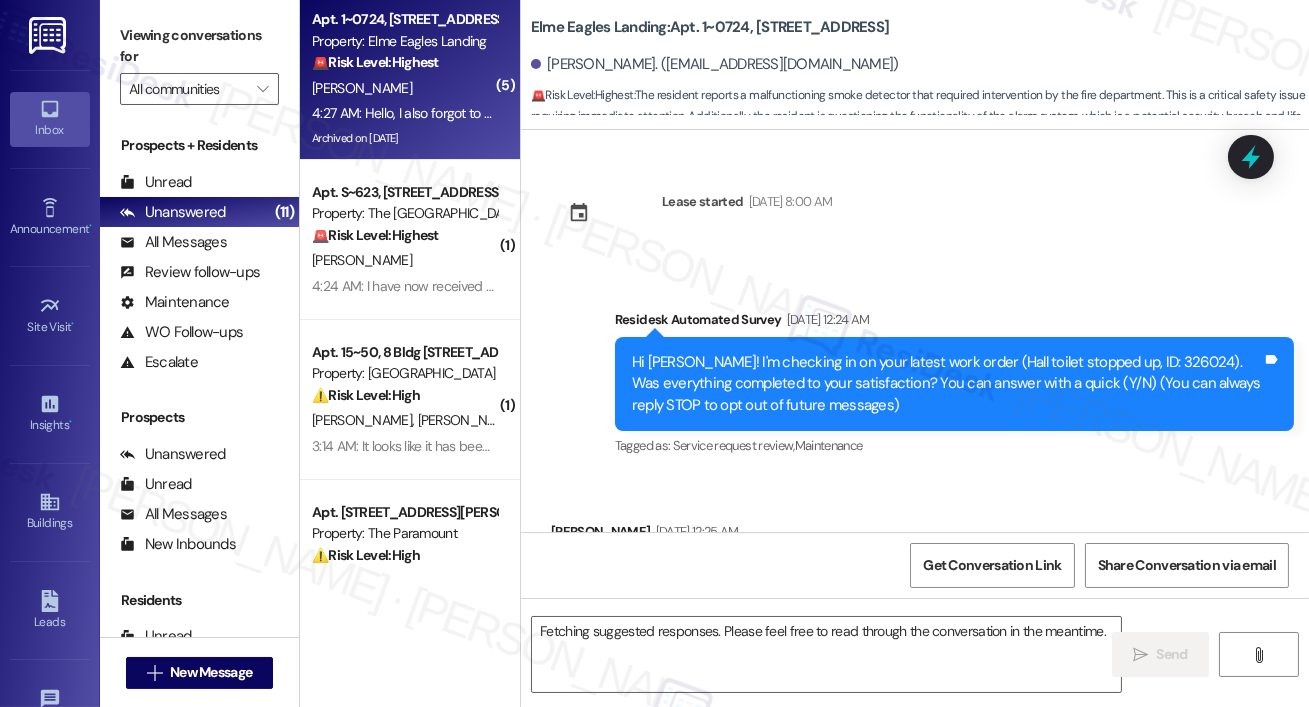 scroll, scrollTop: 17858, scrollLeft: 0, axis: vertical 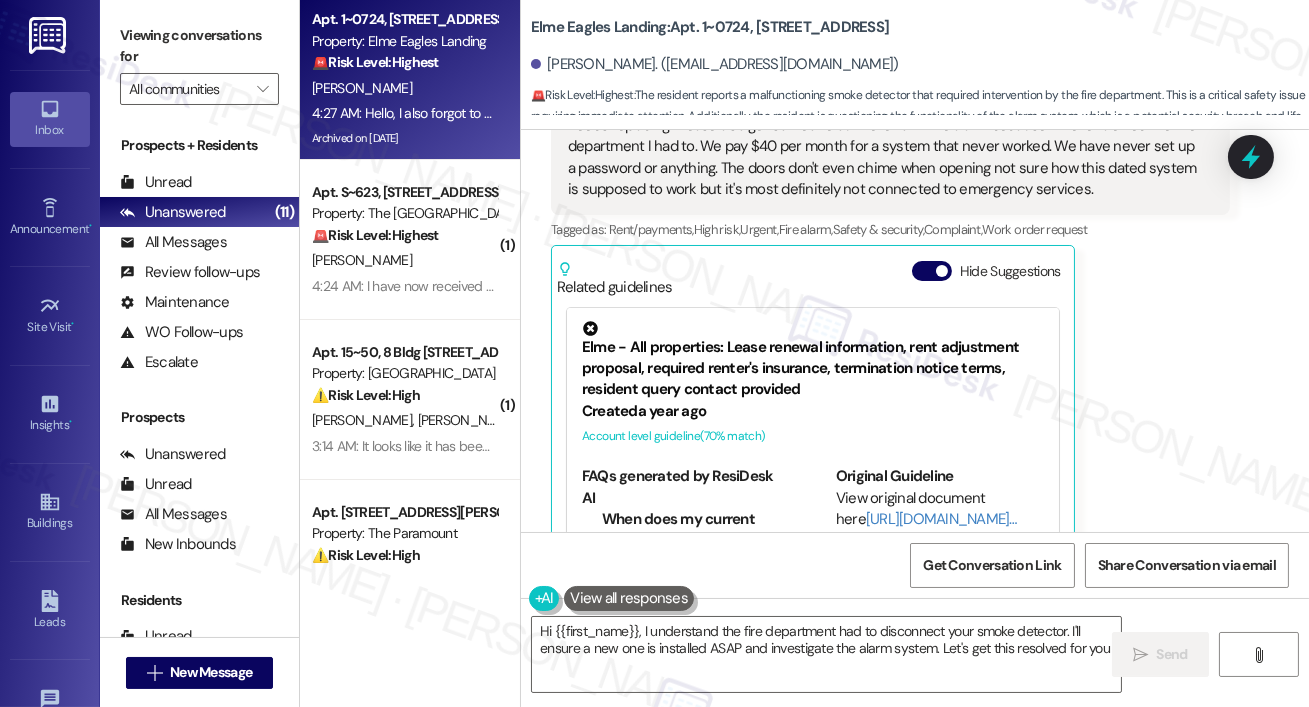 type on "Hi {{first_name}}, I understand the fire department had to disconnect your smoke detector. I'll ensure a new one is installed ASAP and investigate the alarm system. Let's get this resolved for you!" 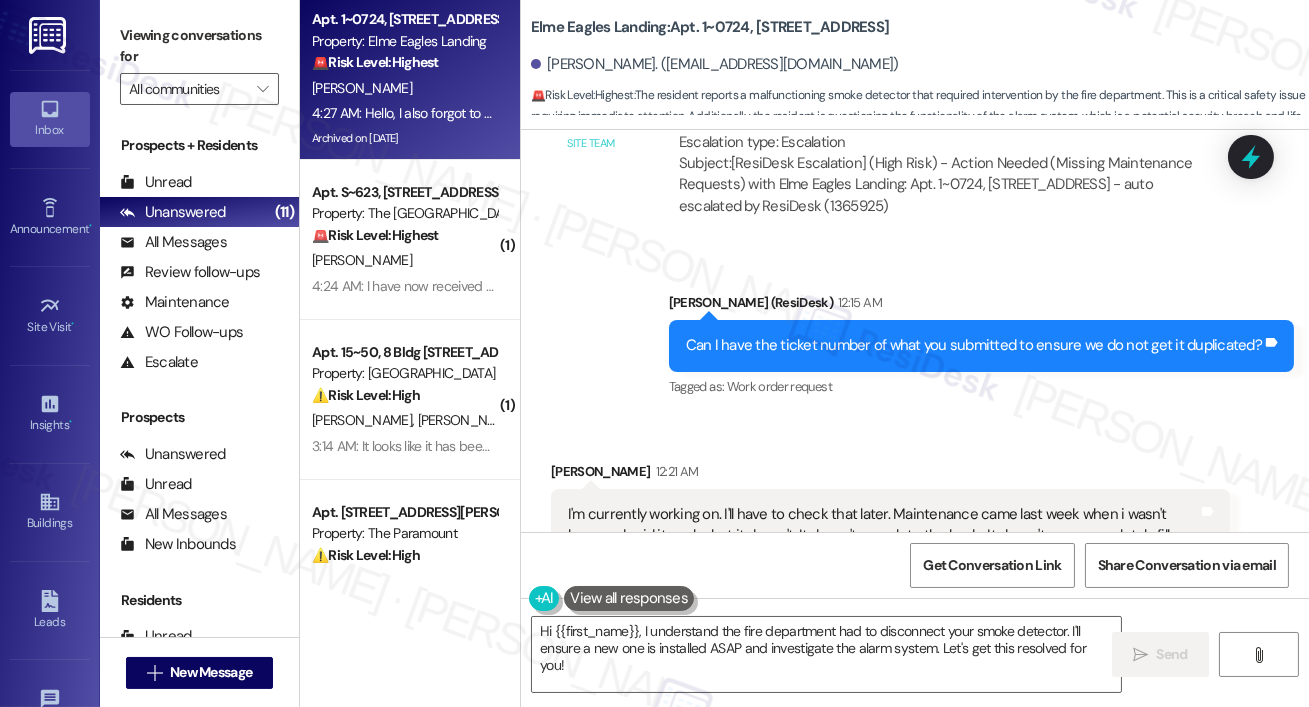 scroll, scrollTop: 15815, scrollLeft: 0, axis: vertical 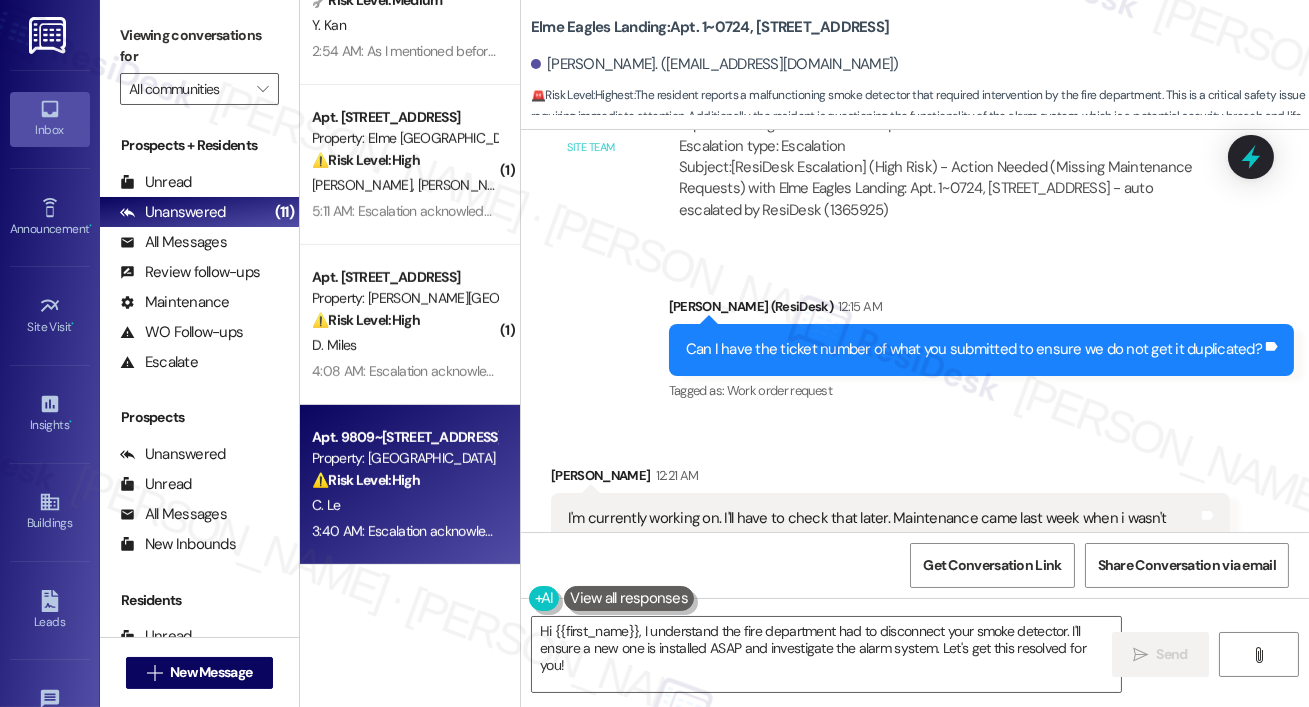 click on "⚠️  Risk Level:  High The resident indicates the dryer is still not working after initial maintenance. A part is on order, but the resident is asking about its arrival, indicating a continued appliance outage and potential inconvenience. This requires follow-up to ensure timely resolution." at bounding box center [404, 480] 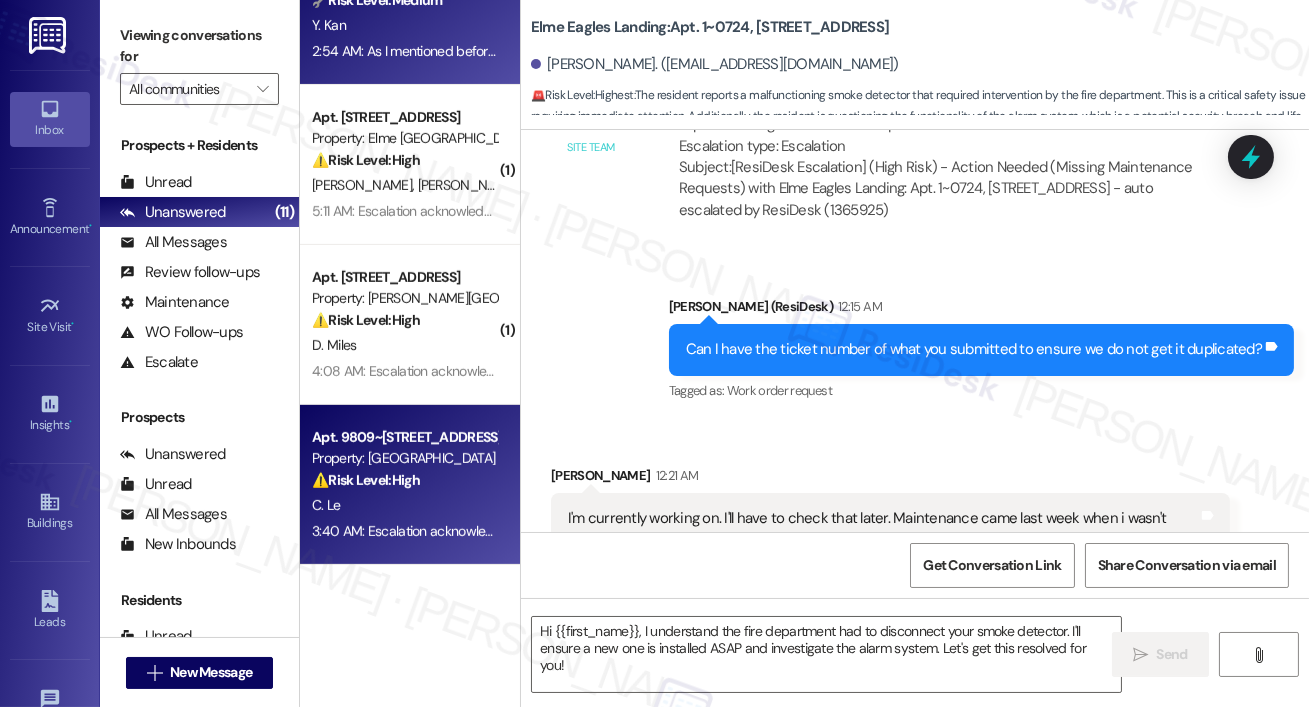 type on "Fetching suggested responses. Please feel free to read through the conversation in the meantime." 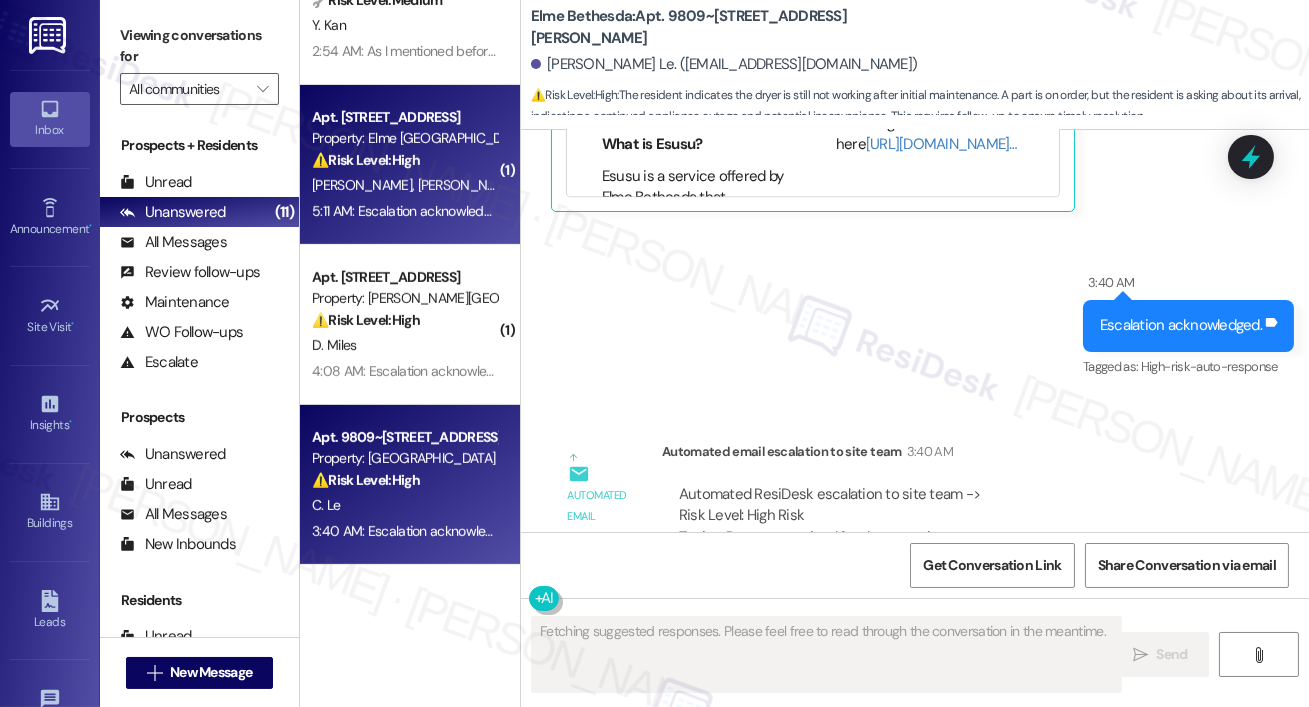 scroll, scrollTop: 21986, scrollLeft: 0, axis: vertical 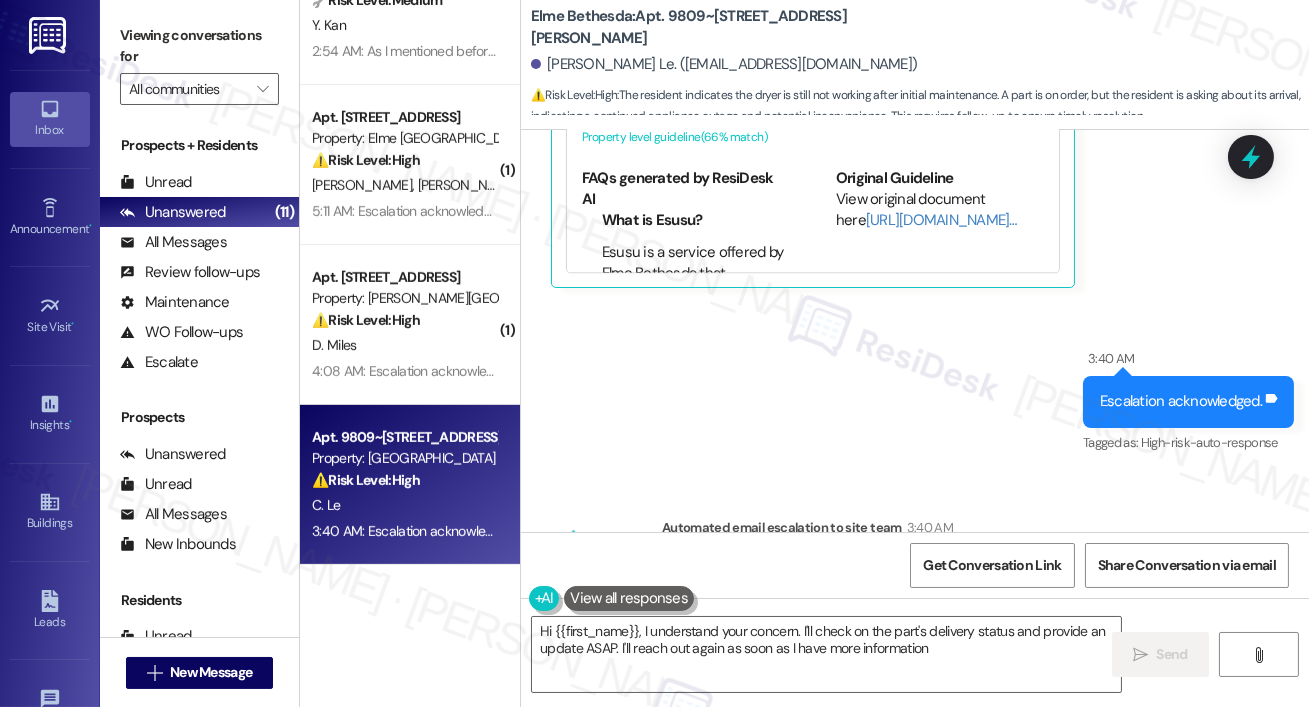 type on "Hi {{first_name}}, I understand your concern. I'll check on the part's delivery status and provide an update ASAP. I'll reach out again as soon as I have more information." 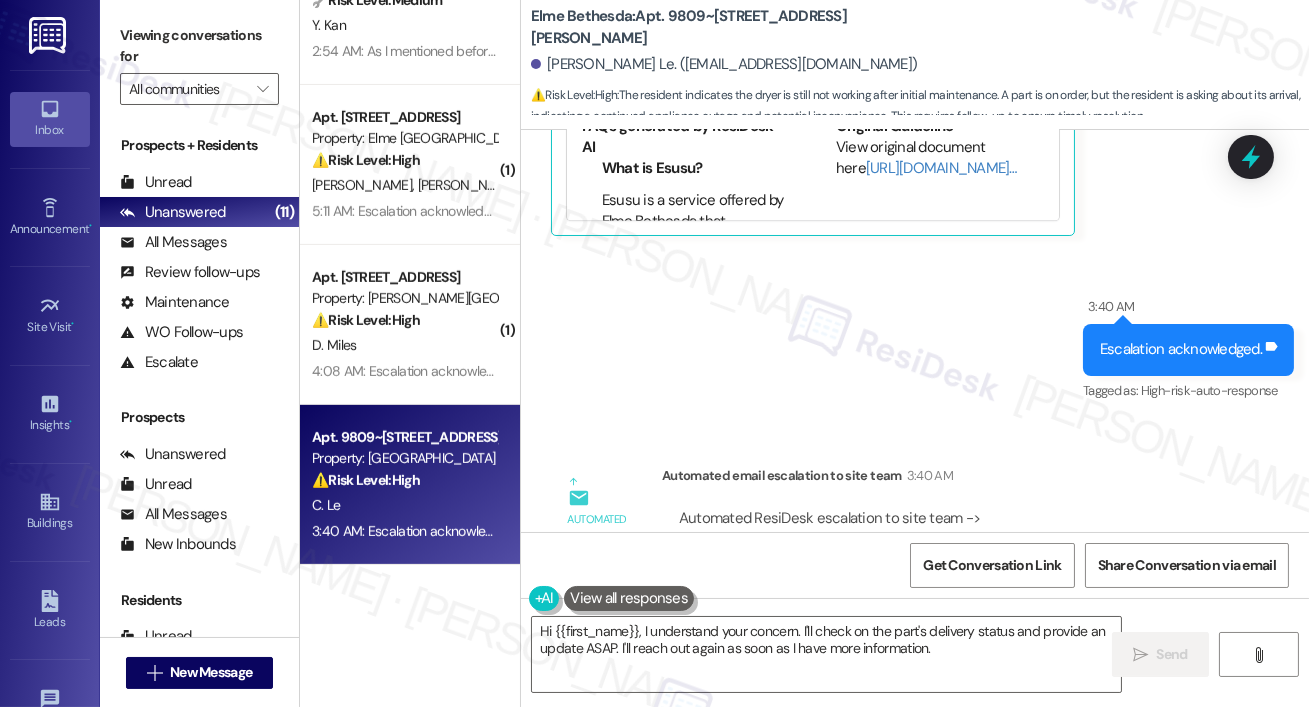 scroll, scrollTop: 22121, scrollLeft: 0, axis: vertical 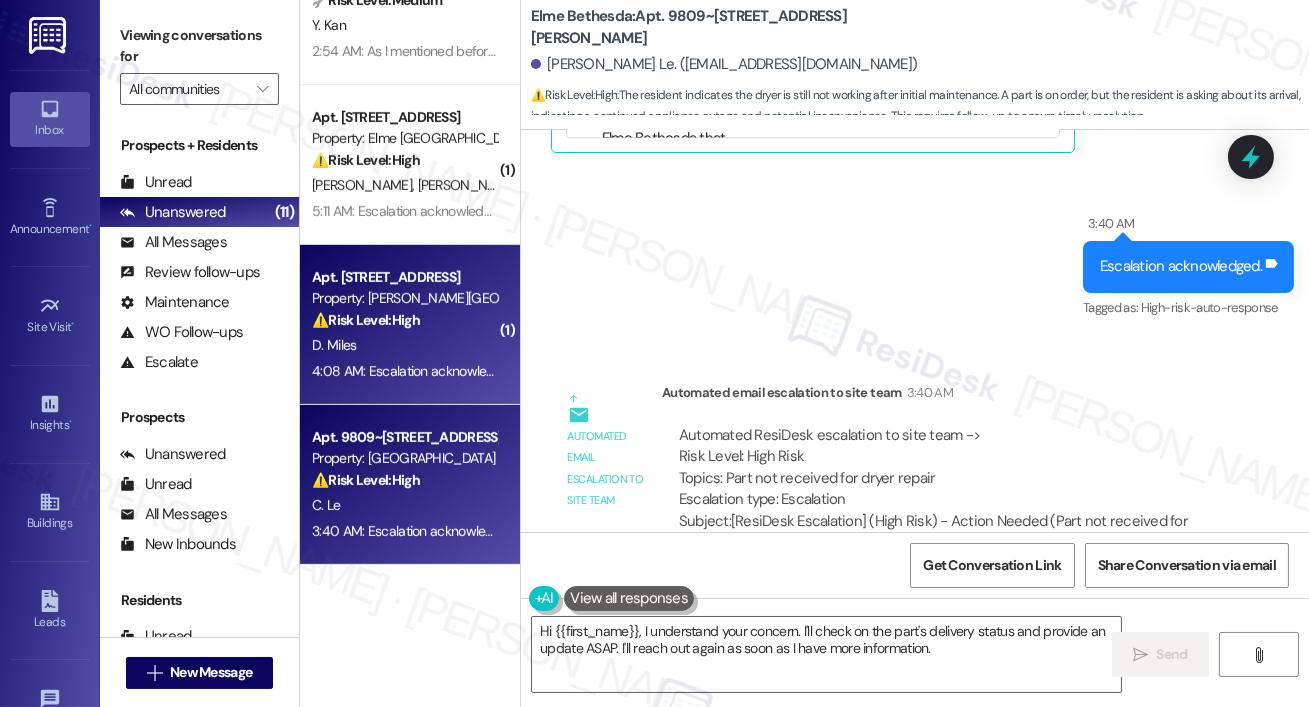 click on "D. Miles" at bounding box center (404, 345) 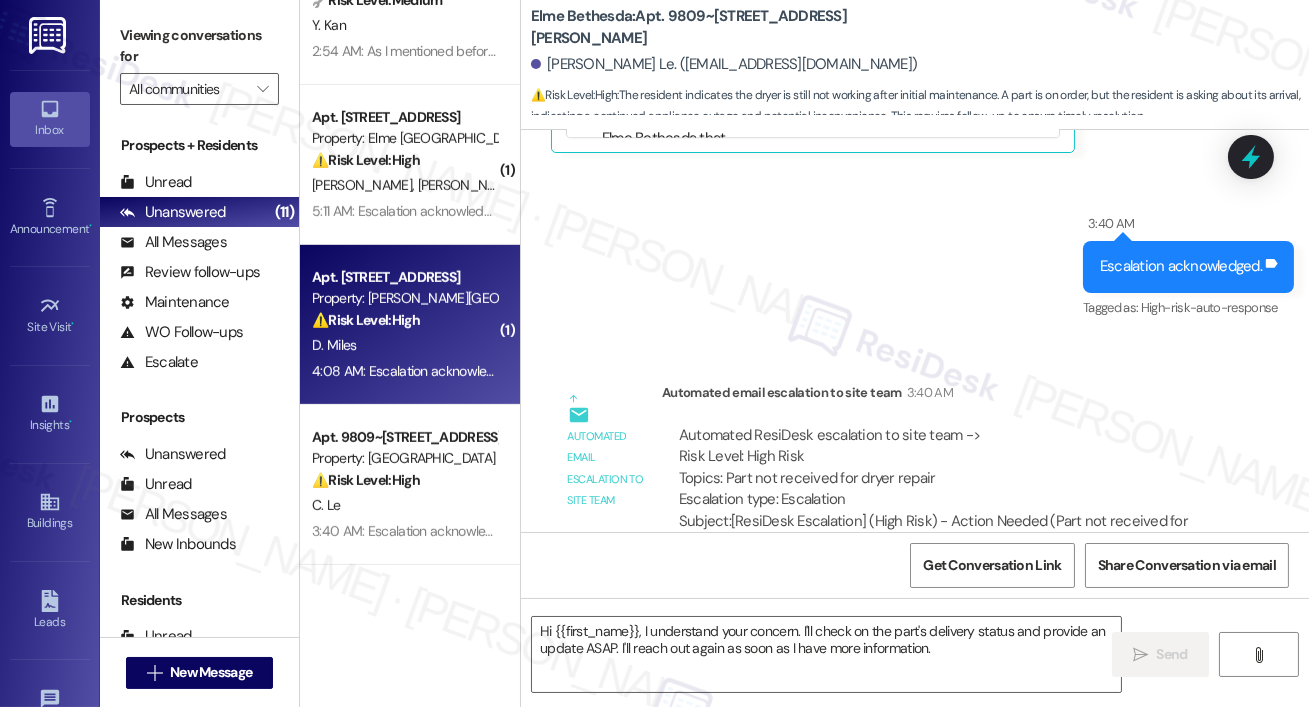 type on "Fetching suggested responses. Please feel free to read through the conversation in the meantime." 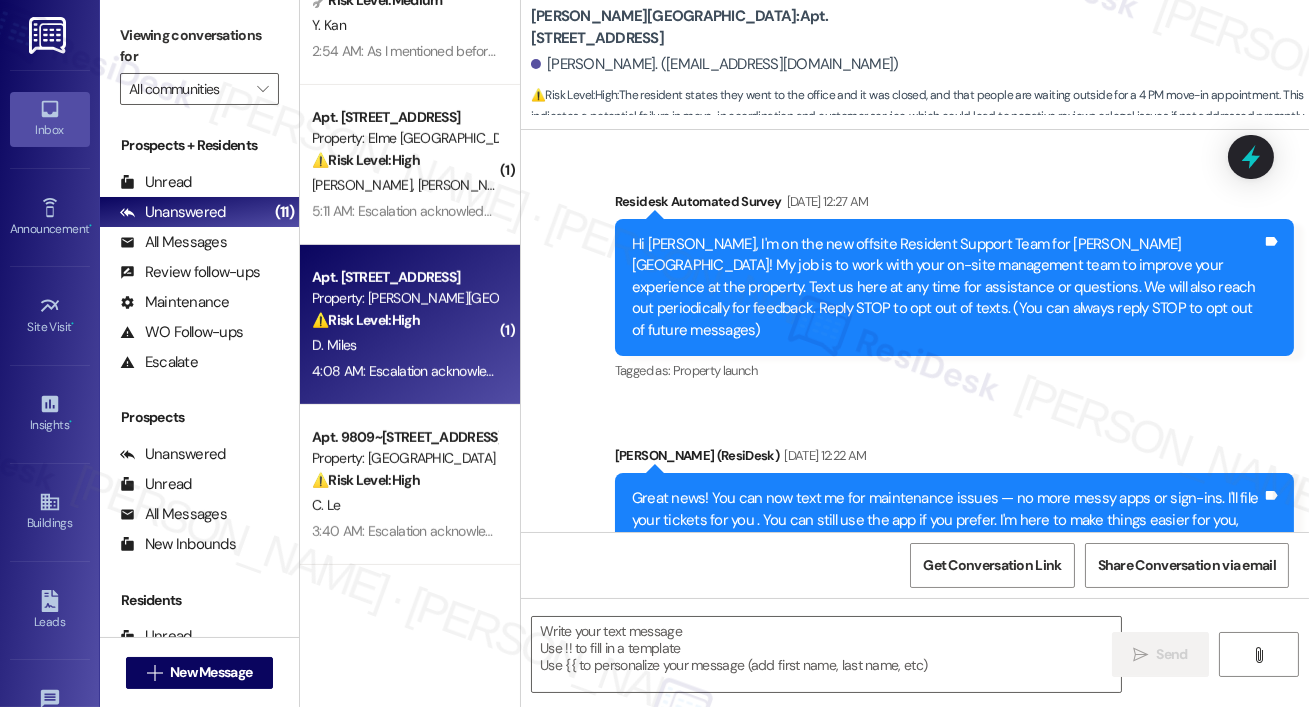 scroll, scrollTop: 19323, scrollLeft: 0, axis: vertical 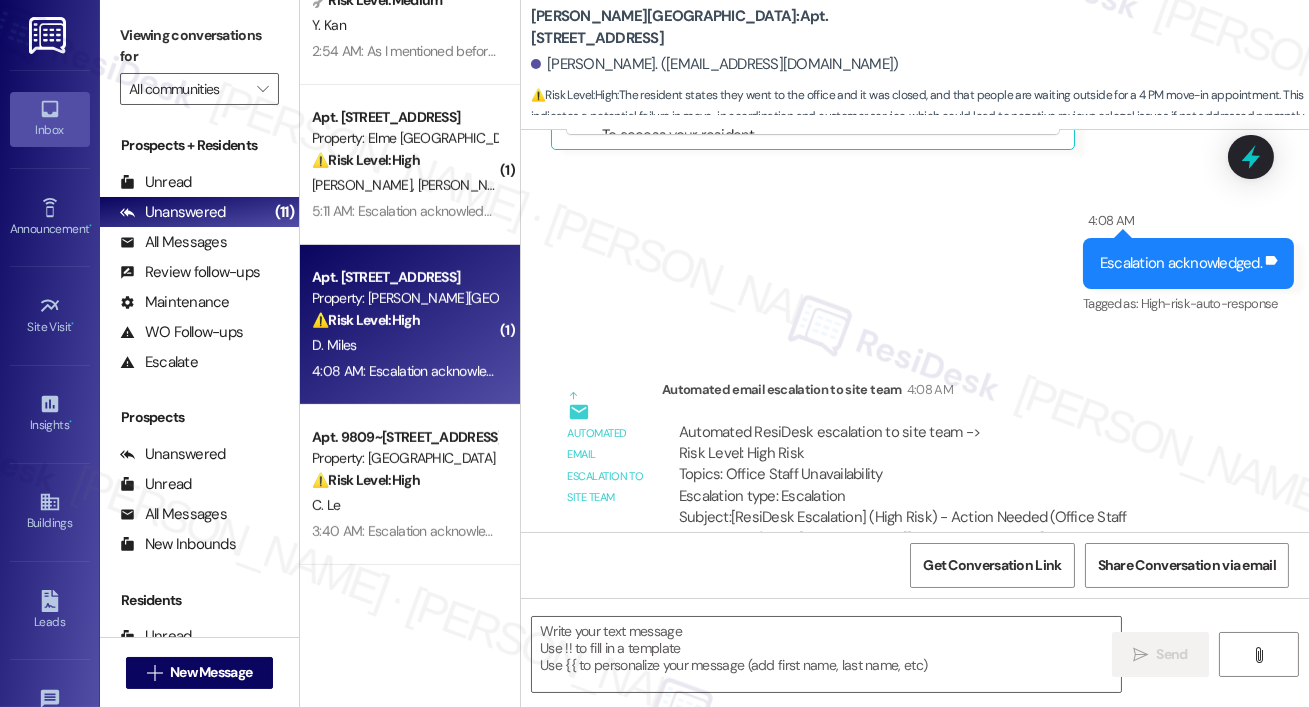 type on "Fetching suggested responses. Please feel free to read through the conversation in the meantime." 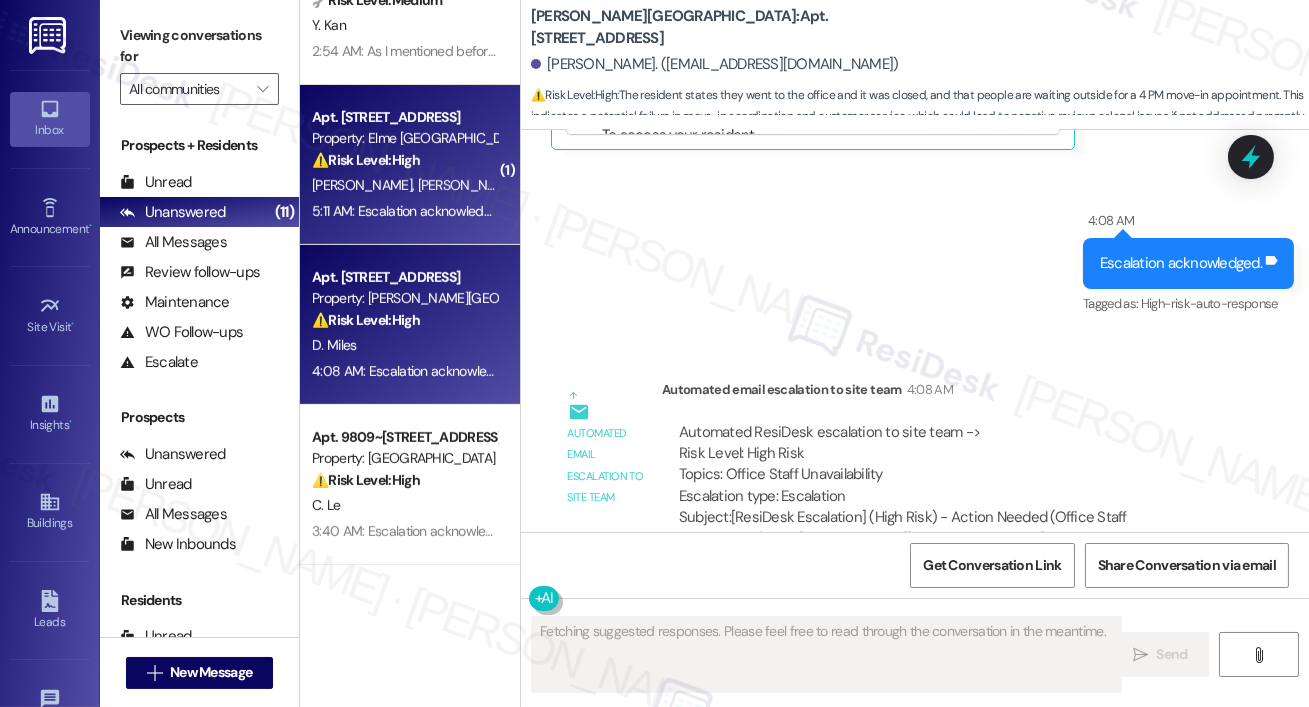 click on "Y. Zhao P. Liu" at bounding box center (404, 185) 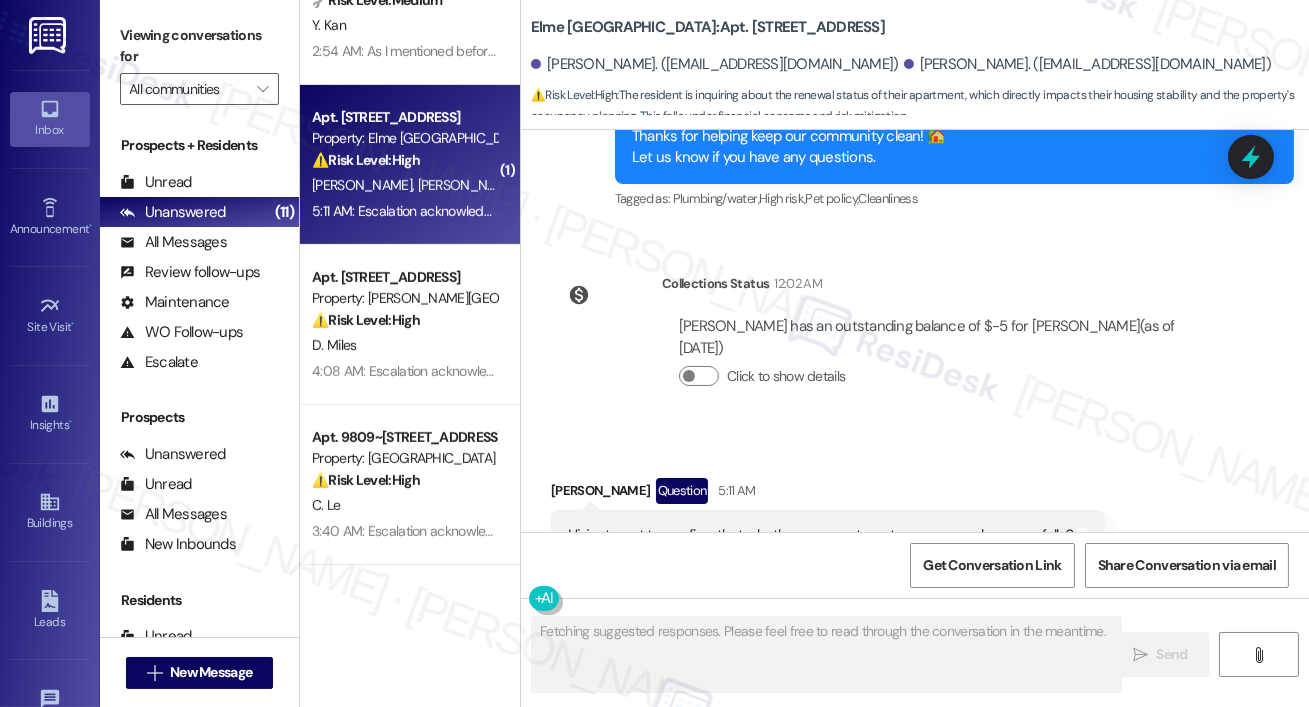 scroll, scrollTop: 23563, scrollLeft: 0, axis: vertical 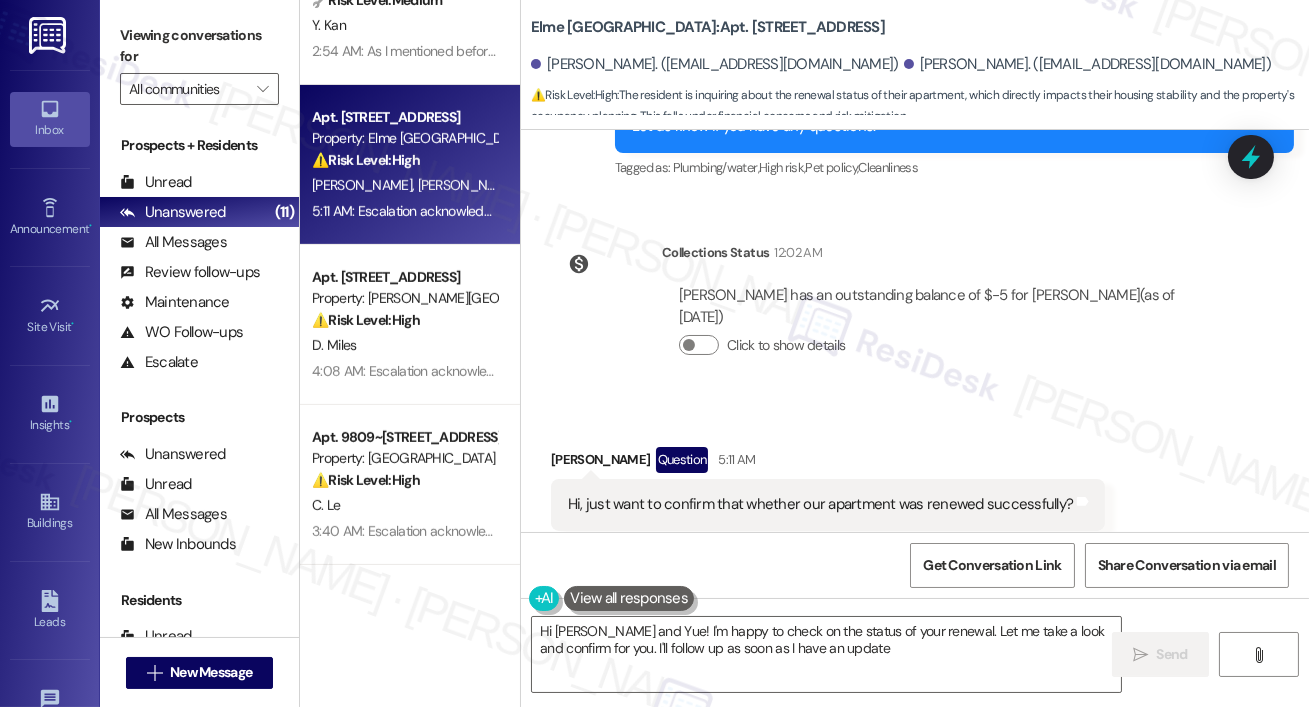 type on "Hi Pengyu and Yue! I'm happy to check on the status of your renewal. Let me take a look and confirm for you. I'll follow up as soon as I have an update!" 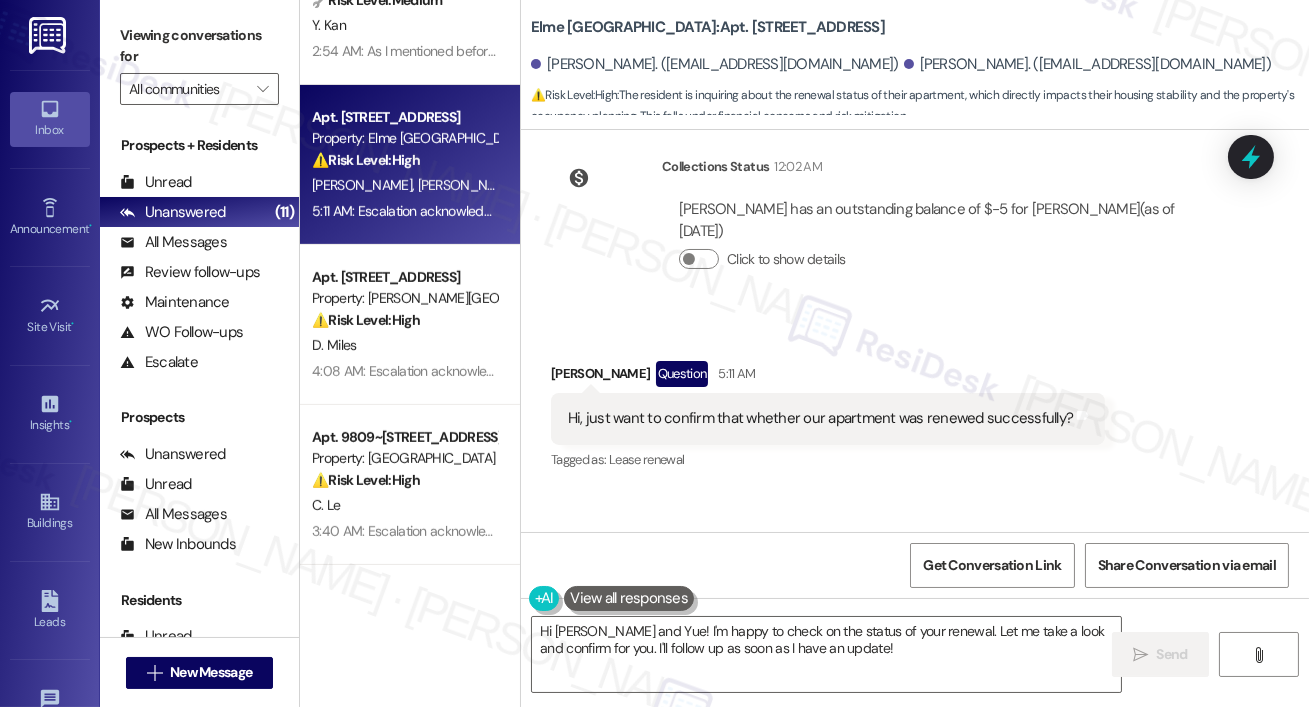 scroll, scrollTop: 23653, scrollLeft: 0, axis: vertical 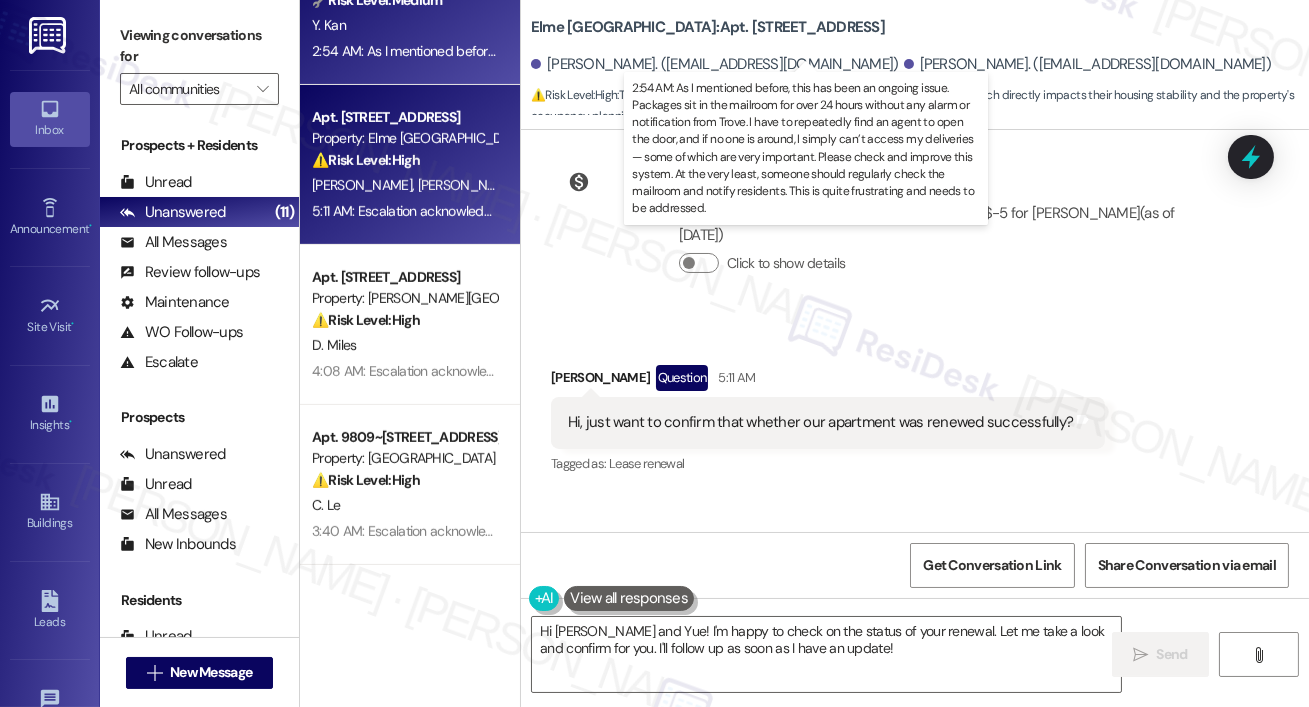 click on "2:54 AM: As I mentioned before, this has been an ongoing issue. Packages sit in the mailroom for over 24 hours without any alarm or notification from Trove. I have to repeatedly find an agent to open the door, and if no one is around, I simply can’t access my deliveries — some of which are very important.
Please check and improve this system. At the very least, someone should regularly check the mailroom and notify residents. This is quite frustrating and needs to be addressed. 2:54 AM: As I mentioned before, this has been an ongoing issue. Packages sit in the mailroom for over 24 hours without any alarm or notification from Trove. I have to repeatedly find an agent to open the door, and if no one is around, I simply can’t access my deliveries — some of which are very important.
Please check and improve this system. At the very least, someone should regularly check the mailroom and notify residents. This is quite frustrating and needs to be addressed." at bounding box center [1701, 51] 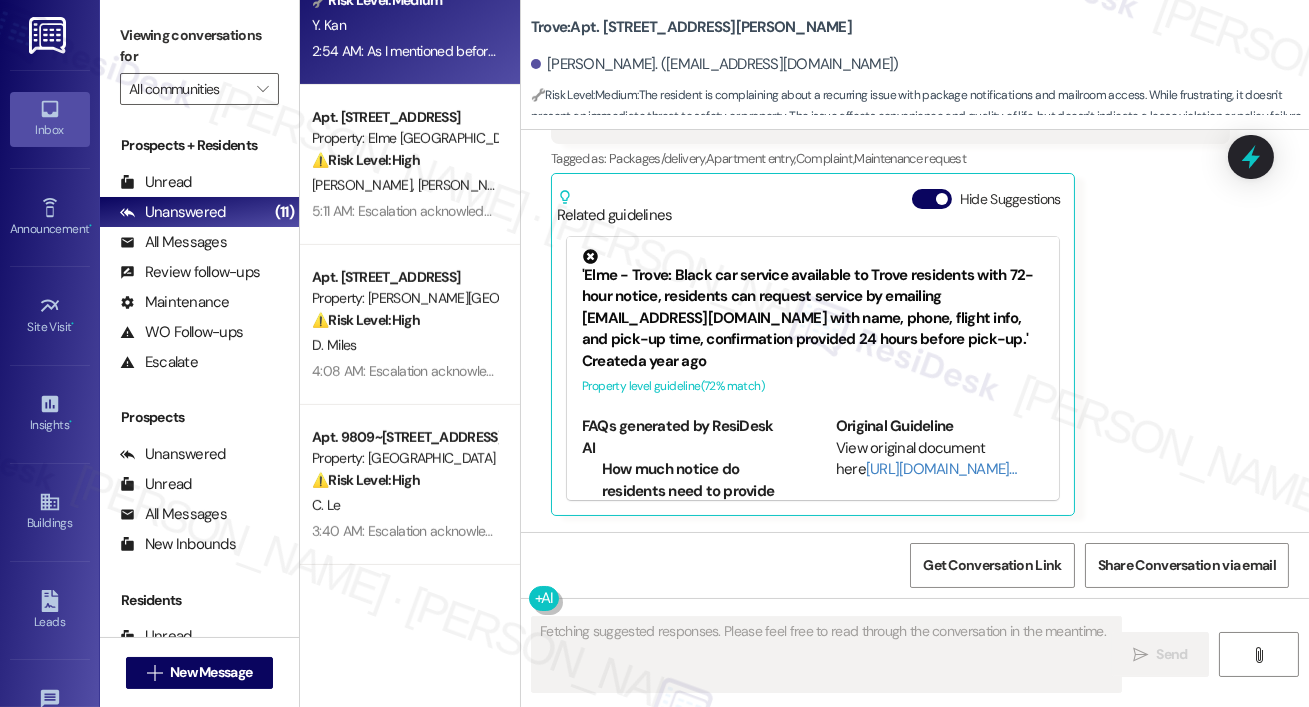 scroll, scrollTop: 5808, scrollLeft: 0, axis: vertical 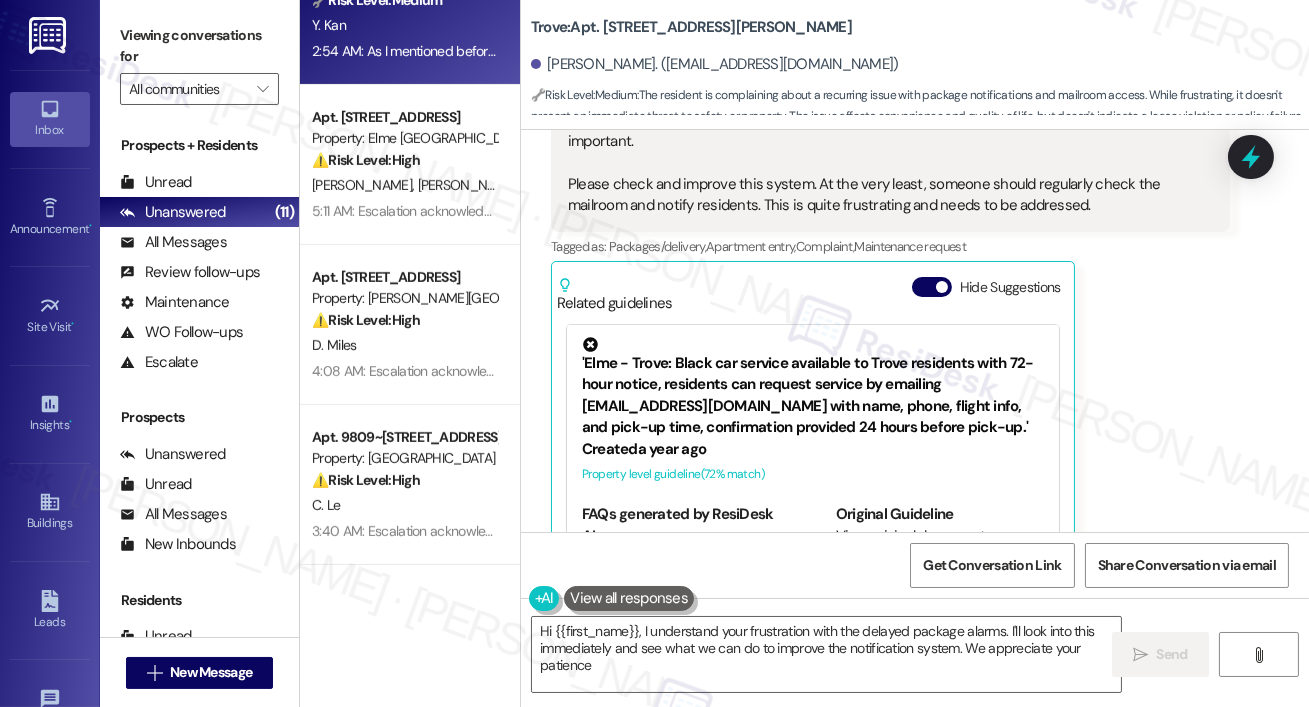 type on "Hi {{first_name}}, I understand your frustration with the delayed package alarms. I'll look into this immediately and see what we can do to improve the notification system. We appreciate your patience!" 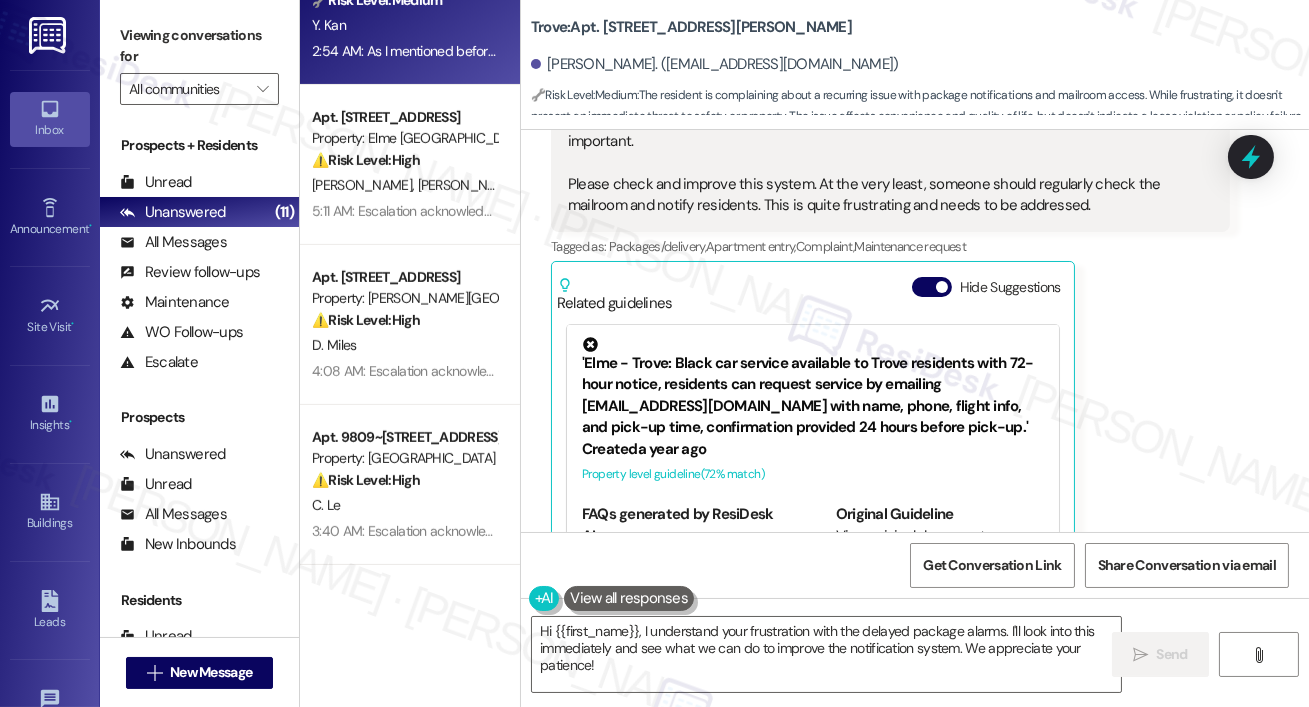 click on "2:54 AM: As I mentioned before, this has been an ongoing issue. Packages sit in the mailroom for over 24 hours without any alarm or notification from Trove. I have to repeatedly find an agent to open the door, and if no one is around, I simply can’t access my deliveries — some of which are very important.
Please check and improve this system. At the very least, someone should regularly check the mailroom and notify residents. This is quite frustrating and needs to be addressed. 2:54 AM: As I mentioned before, this has been an ongoing issue. Packages sit in the mailroom for over 24 hours without any alarm or notification from Trove. I have to repeatedly find an agent to open the door, and if no one is around, I simply can’t access my deliveries — some of which are very important.
Please check and improve this system. At the very least, someone should regularly check the mailroom and notify residents. This is quite frustrating and needs to be addressed." at bounding box center [1701, 51] 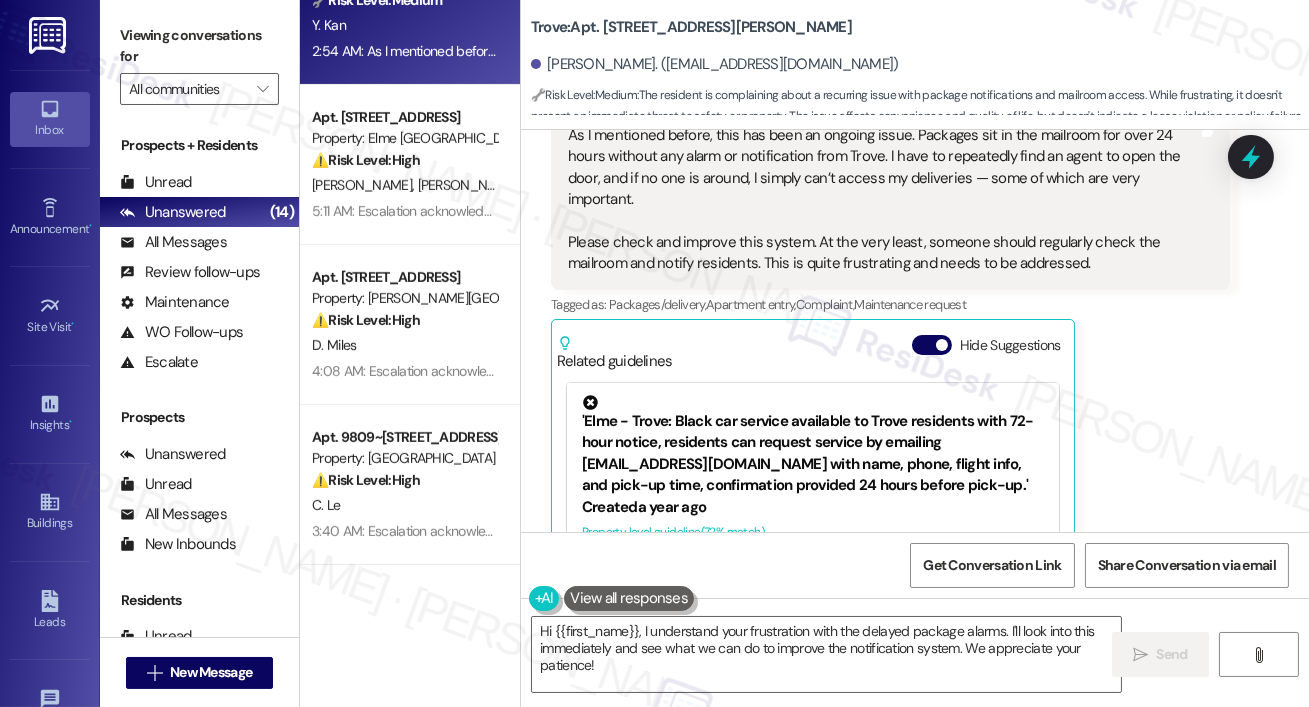 scroll, scrollTop: 5738, scrollLeft: 0, axis: vertical 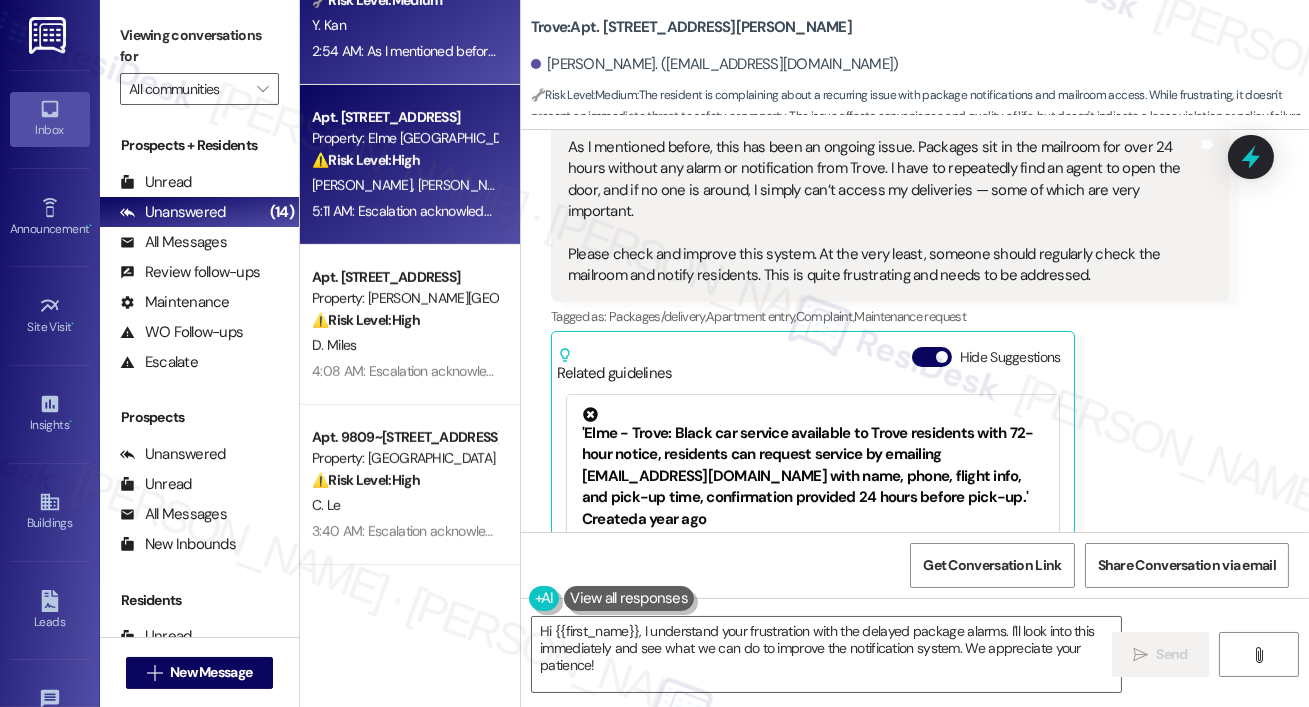 click on "Y. Zhao P. Liu" at bounding box center [404, 185] 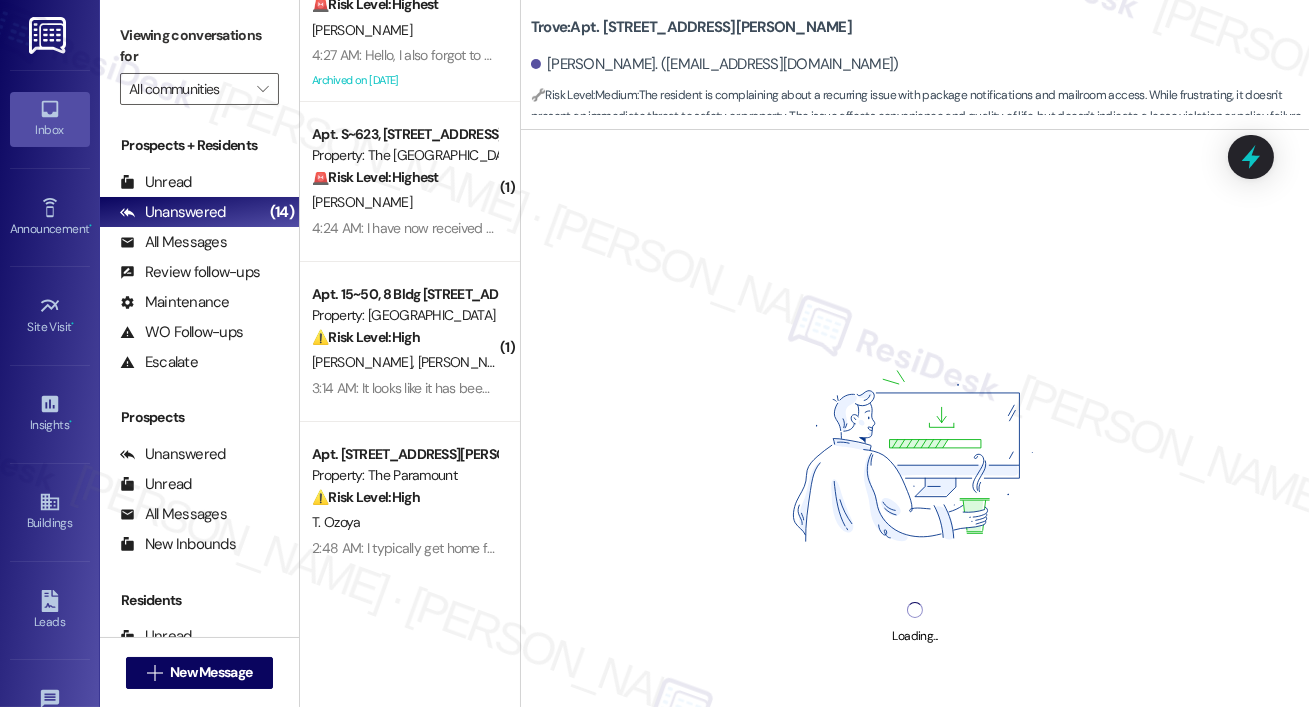 scroll, scrollTop: 0, scrollLeft: 0, axis: both 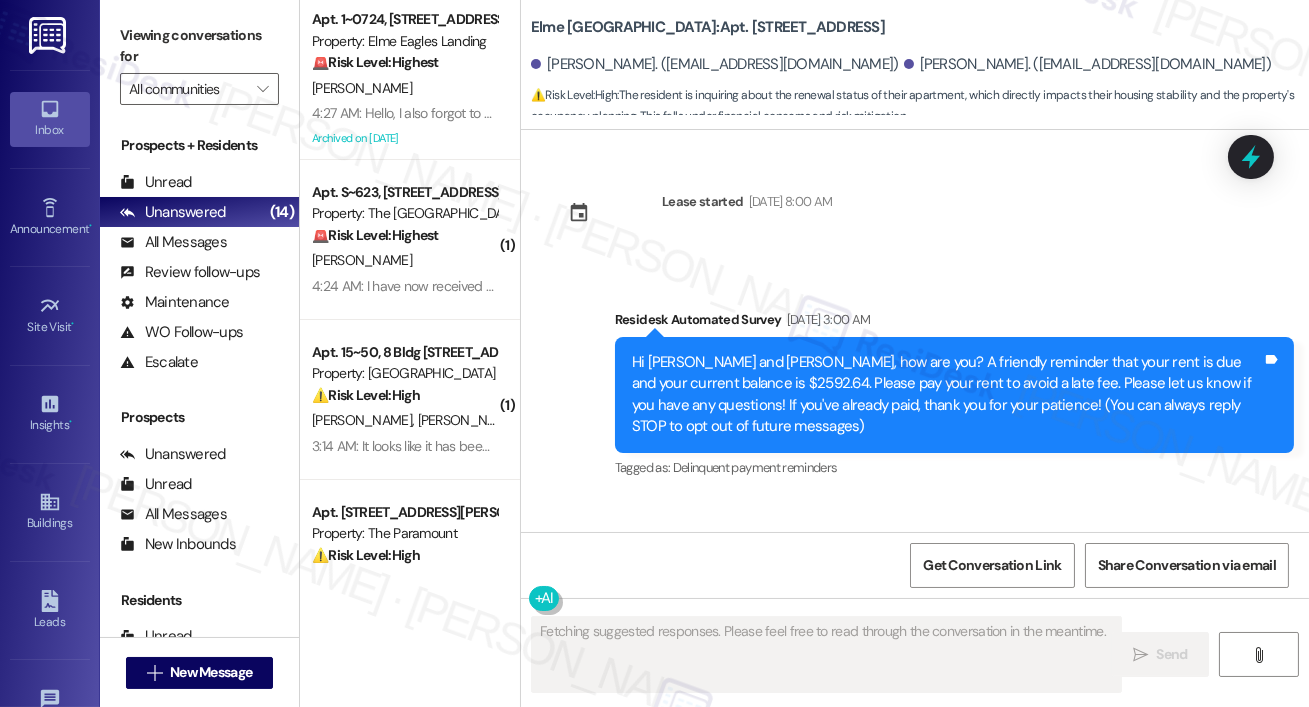 type on "Fetching suggested responses. Please feel free to read through the conversation in the meantime." 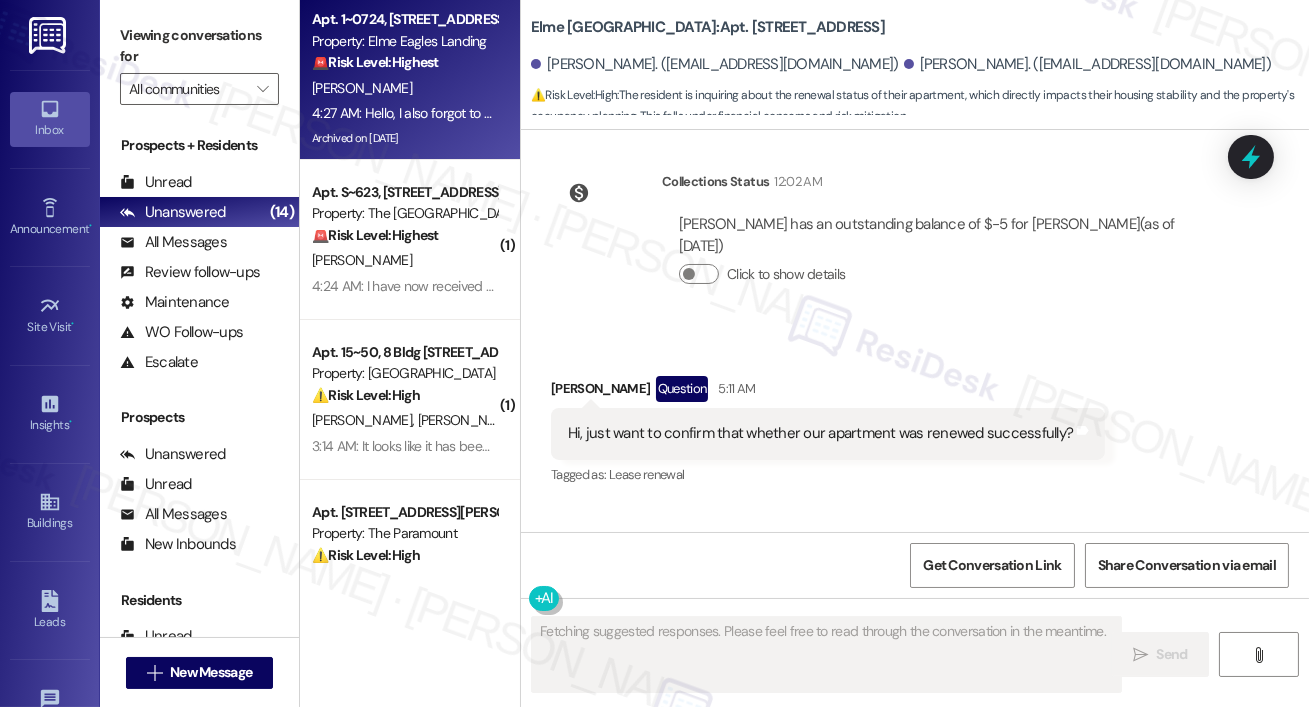 click on "Archived on [DATE]" at bounding box center [404, 138] 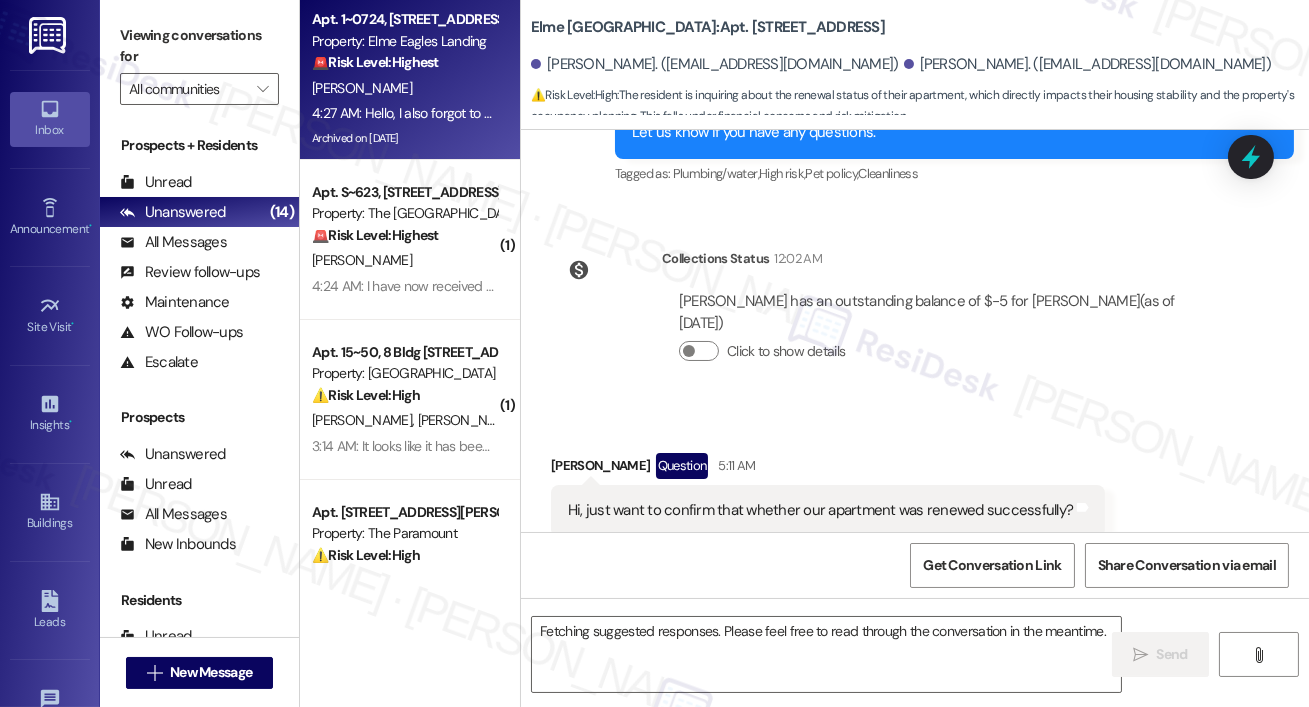 scroll, scrollTop: 23565, scrollLeft: 0, axis: vertical 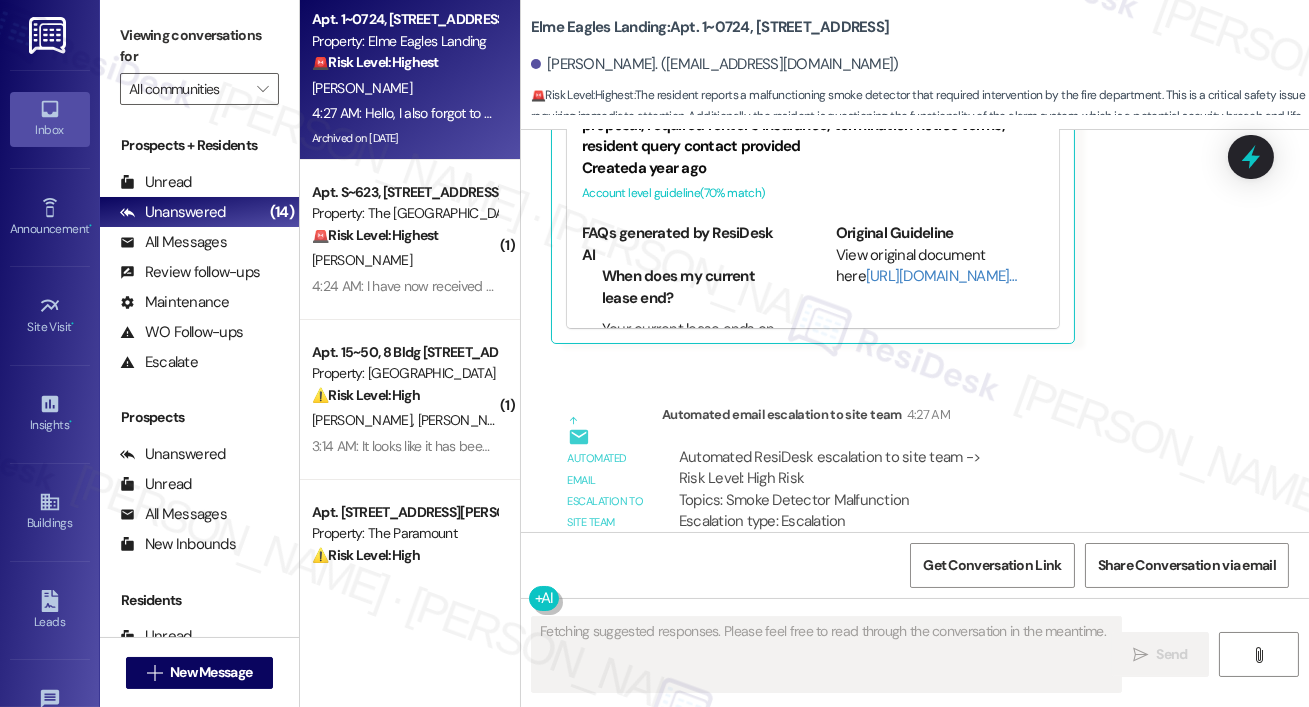 type on "Fetching suggested responses. Please feel free to read through the conversation in the meantime." 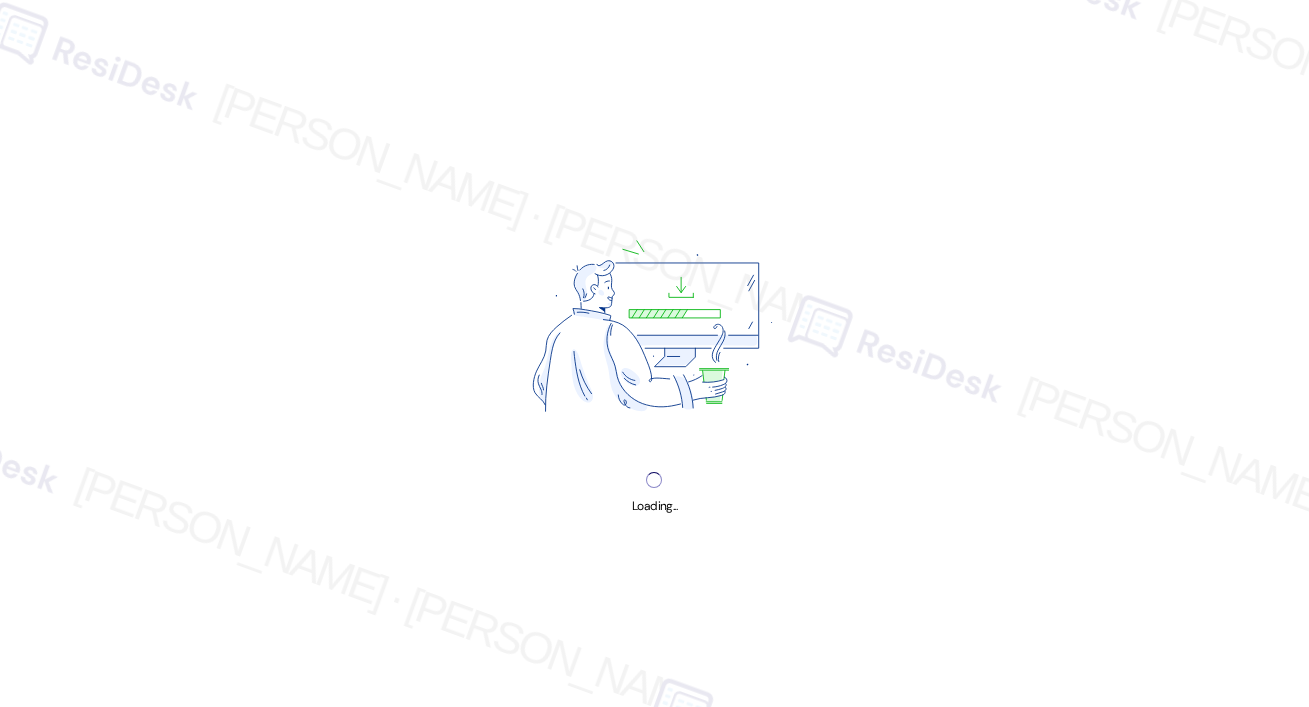 scroll, scrollTop: 0, scrollLeft: 0, axis: both 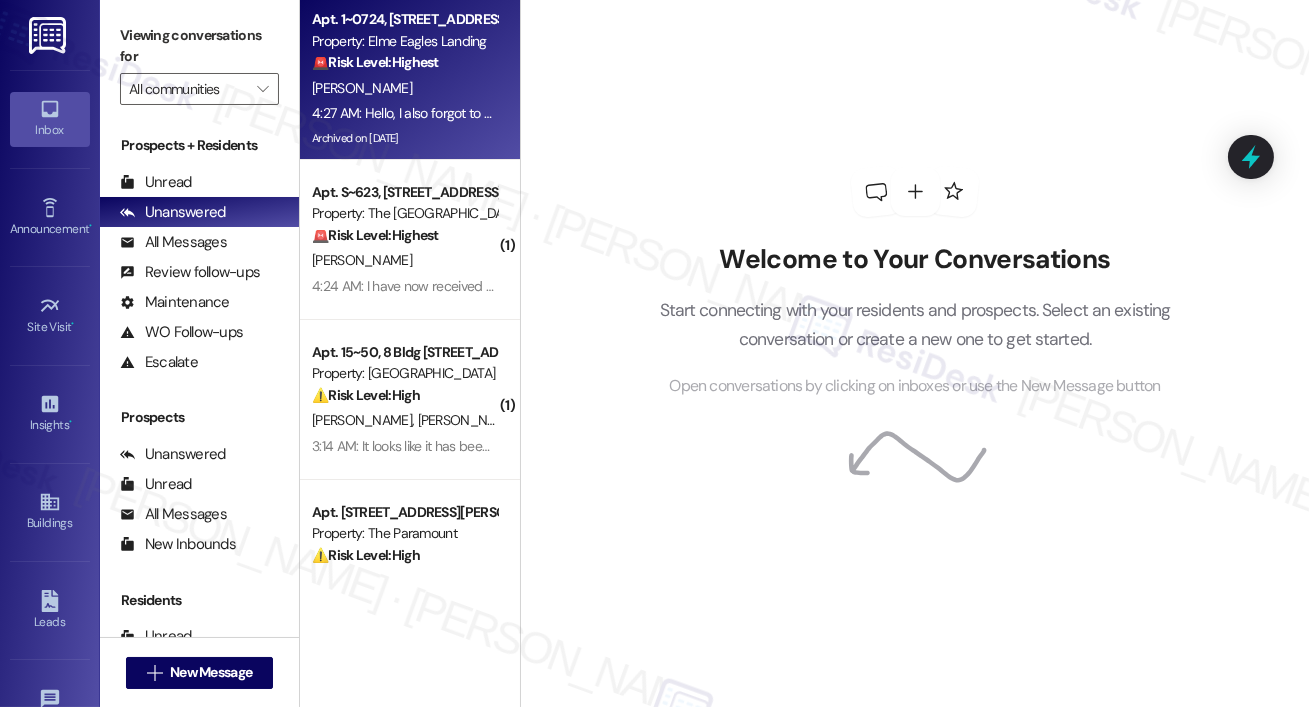 click on "4:27 AM: Hello,
I also forgot to add we need a smoke detector. The fire department had to come out at 5am because it went off and wouldn't stop. They disconnected the wires. They said it not working and needs replacing. Please also get someone out here to fix the alarm because it never alerted the fire department I had to. We pay $40 per month for a system that never worked. We have never set up a password or anything. The doors don't even chime when opening not sure how this dated system is supposed to work but it's most definitely not connected to emergency services." at bounding box center (404, 113) 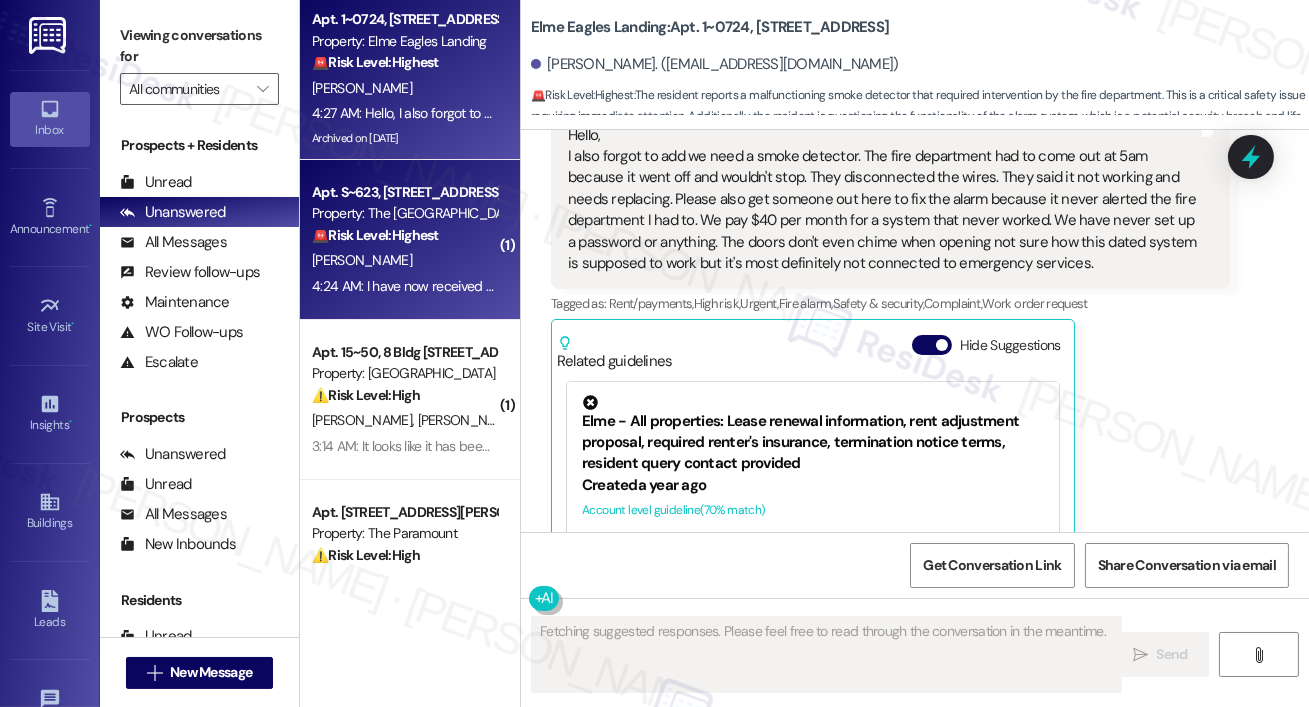 scroll, scrollTop: 17440, scrollLeft: 0, axis: vertical 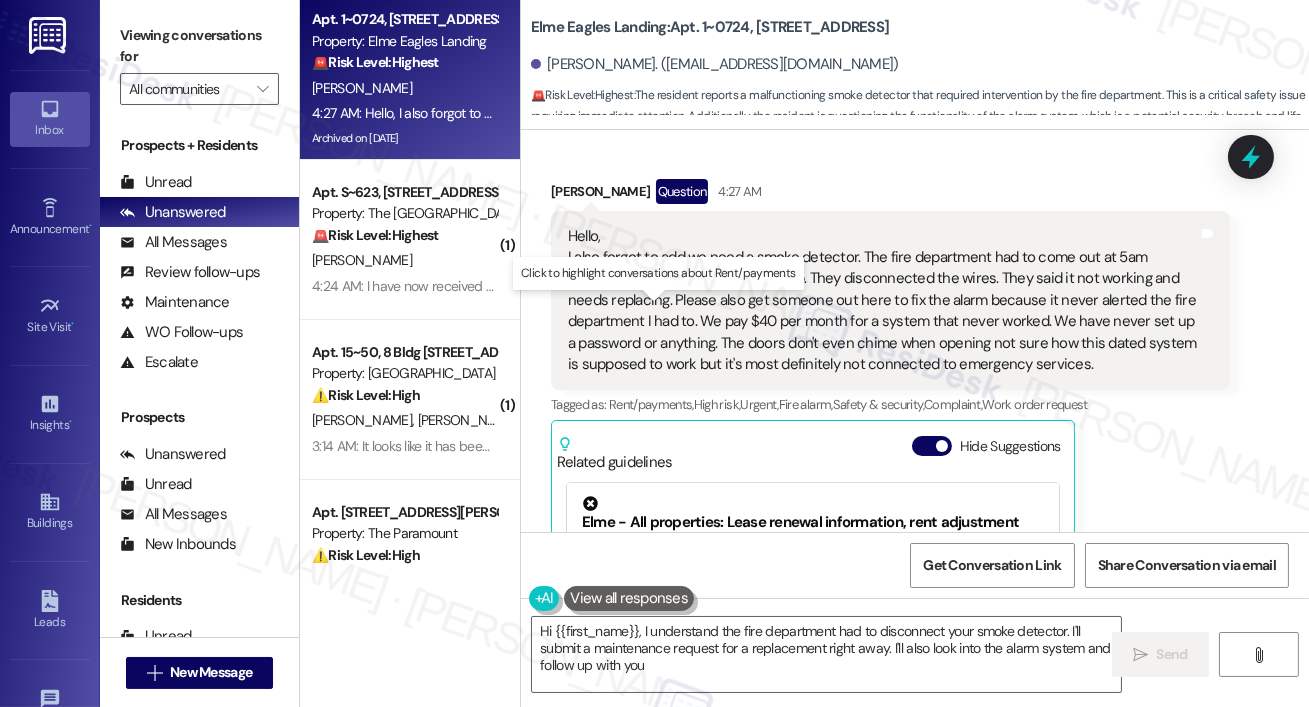 type on "Hi {{first_name}}, I understand the fire department had to disconnect your smoke detector. I'll submit a maintenance request for a replacement right away. I'll also look into the alarm system and follow up with you." 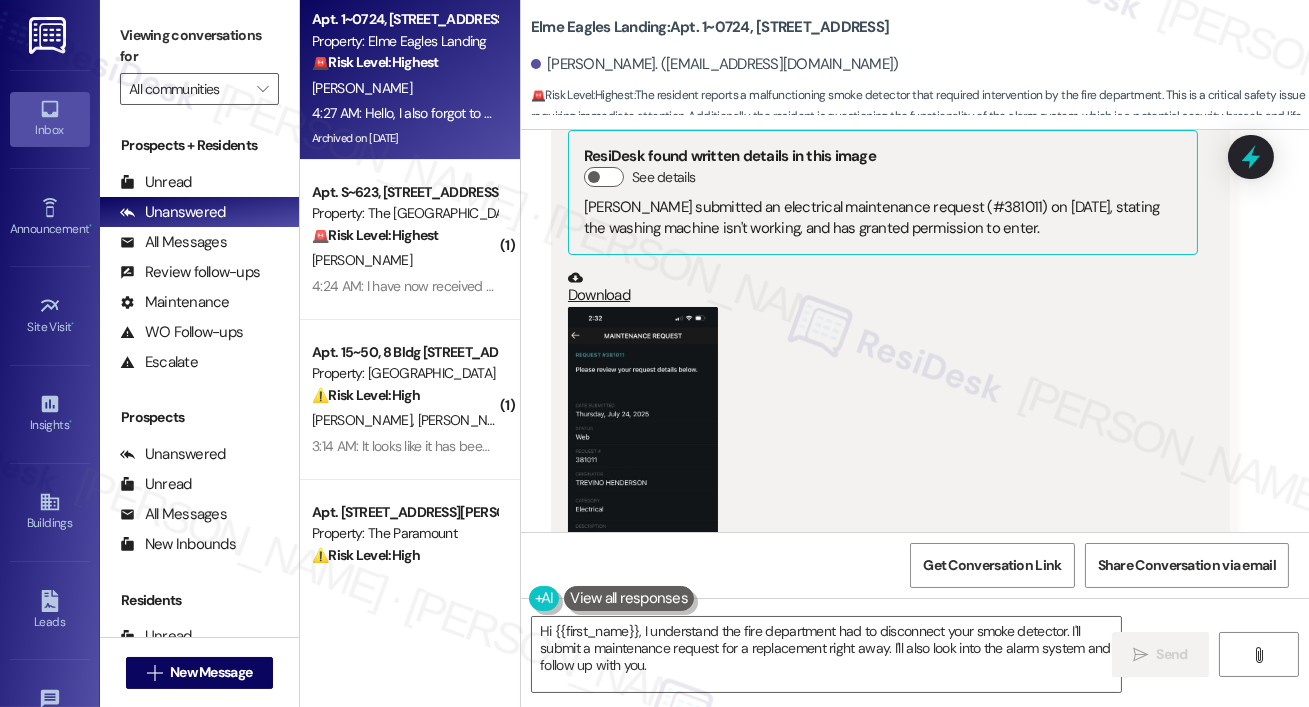 scroll, scrollTop: 16797, scrollLeft: 0, axis: vertical 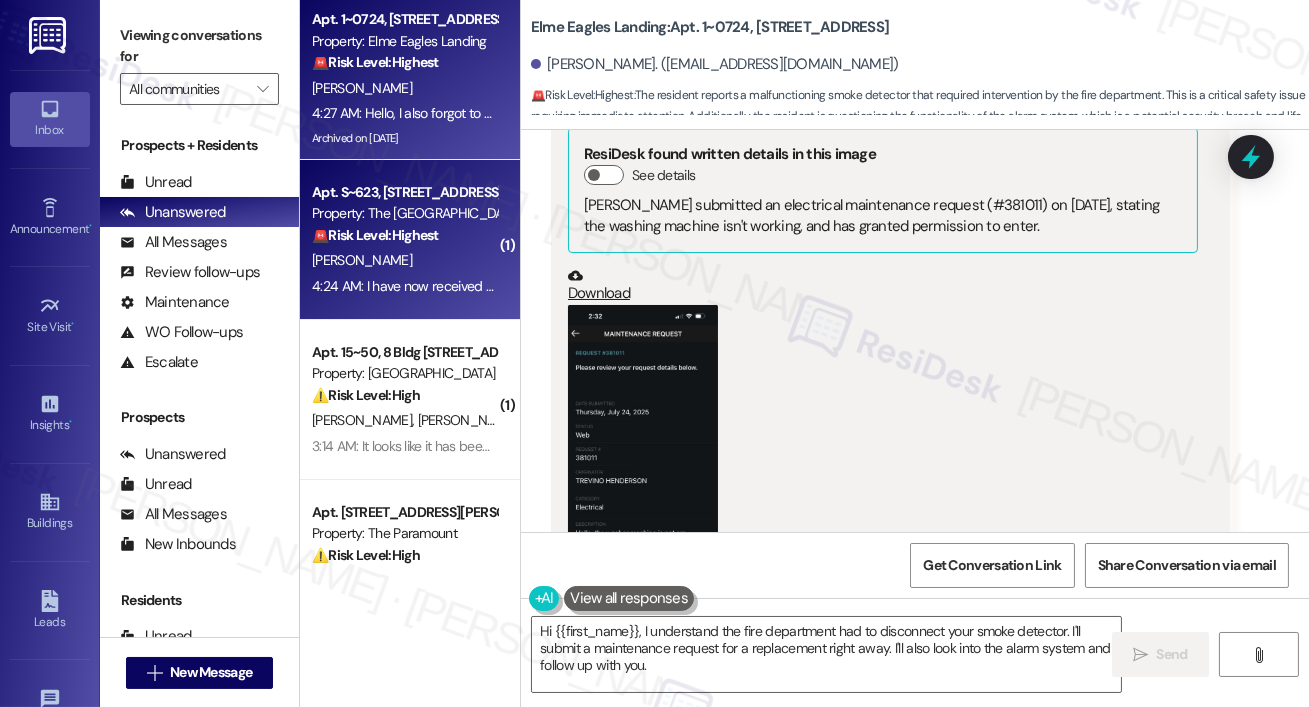 click on "[PERSON_NAME]" at bounding box center (404, 260) 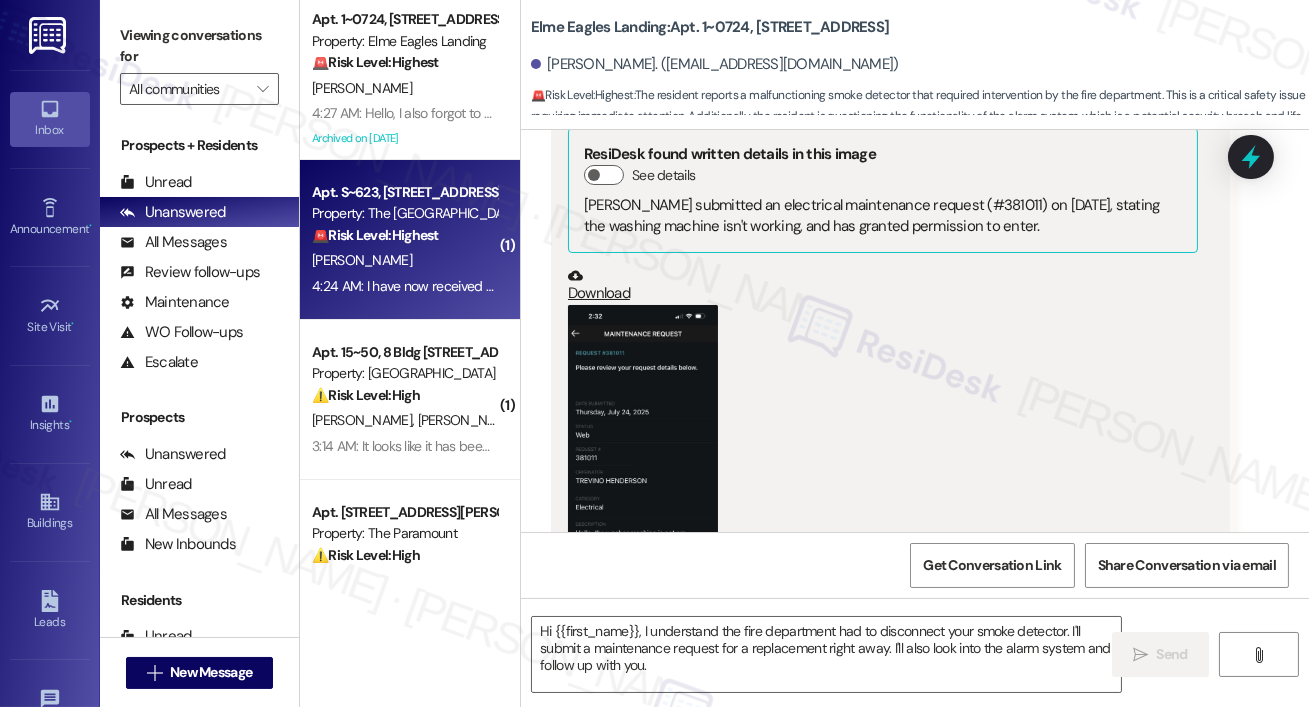 type on "Fetching suggested responses. Please feel free to read through the conversation in the meantime." 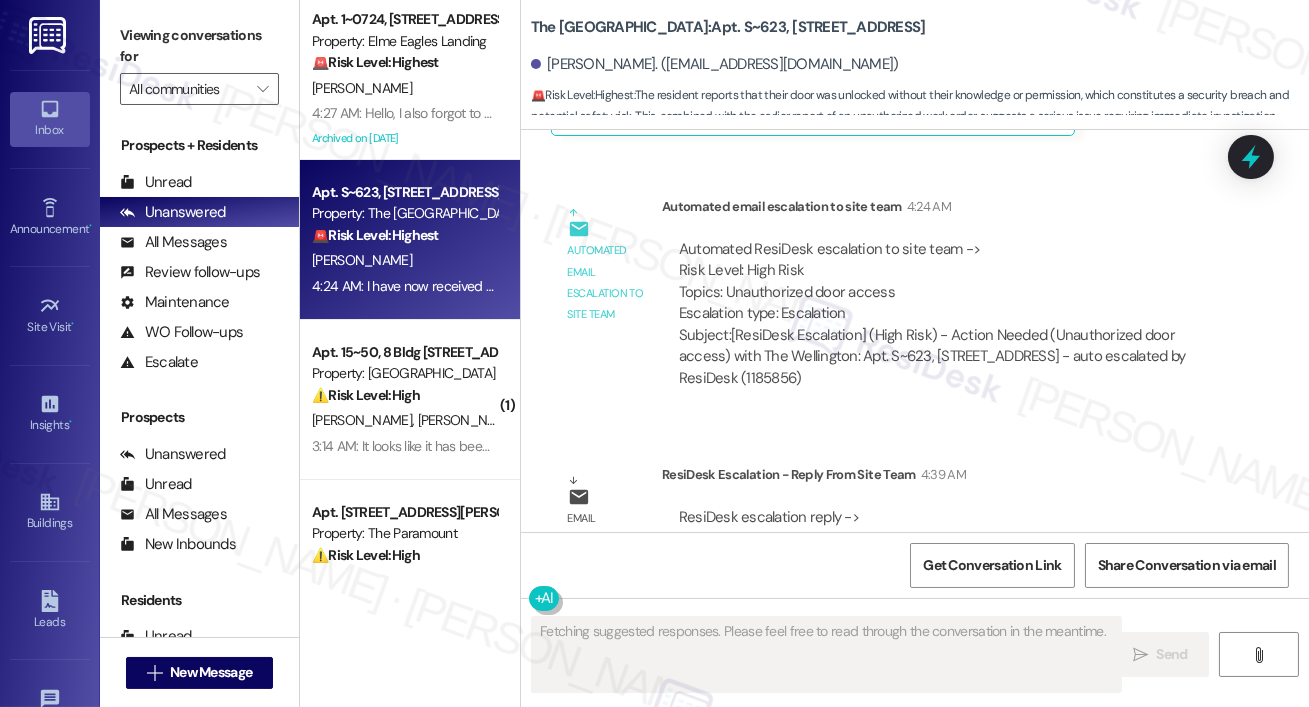 scroll, scrollTop: 20625, scrollLeft: 0, axis: vertical 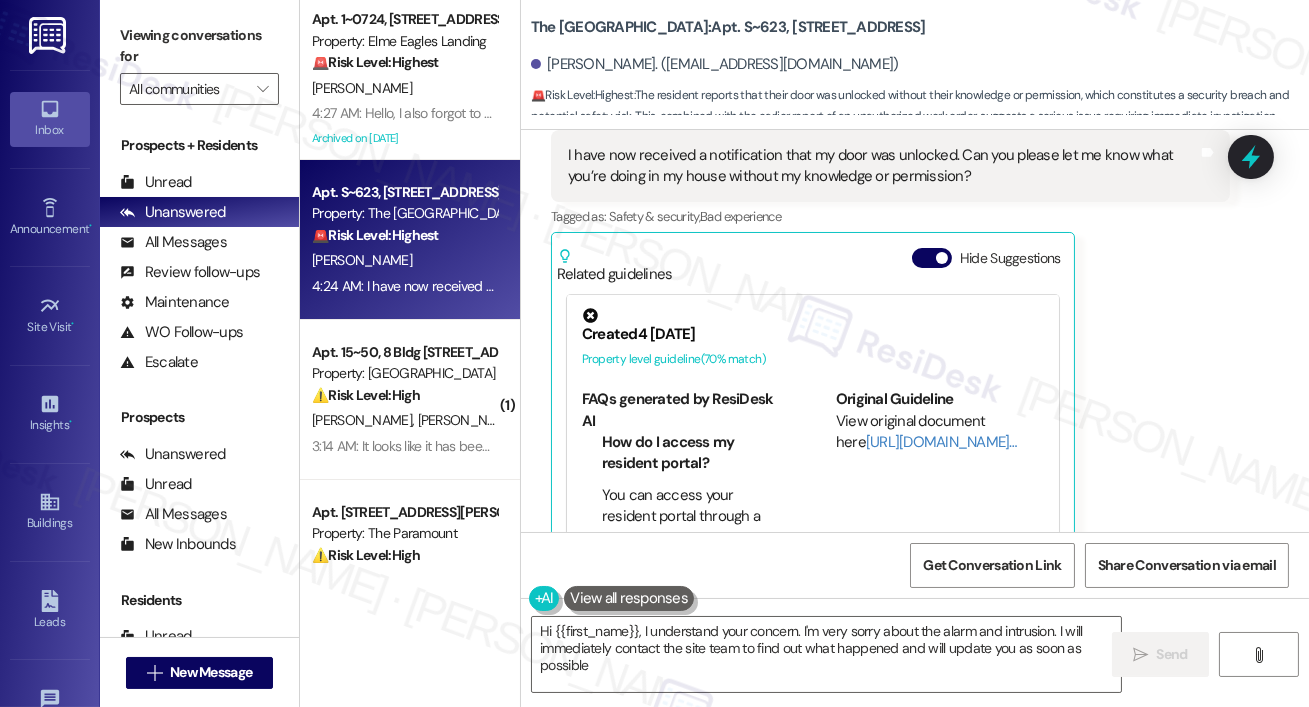 type on "Hi {{first_name}}, I understand your concern. I'm very sorry about the alarm and intrusion. I will immediately contact the site team to find out what happened and will update you as soon as possible." 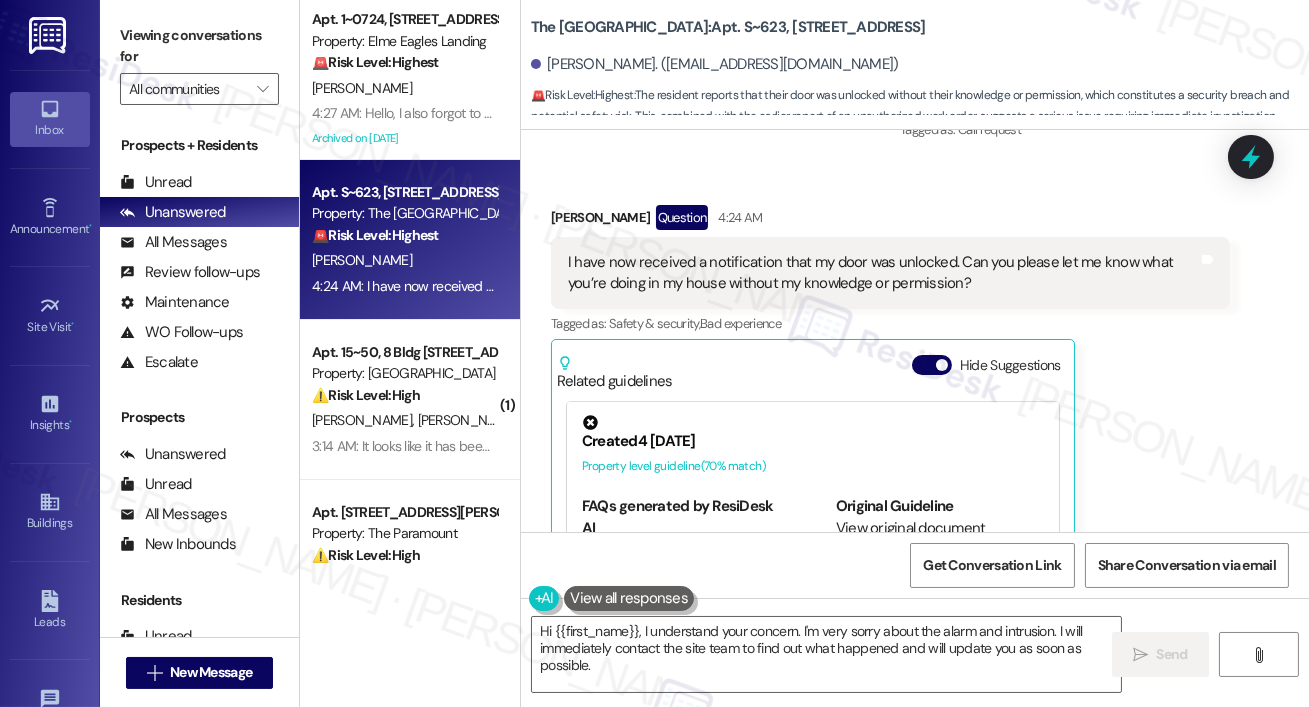 scroll, scrollTop: 20073, scrollLeft: 0, axis: vertical 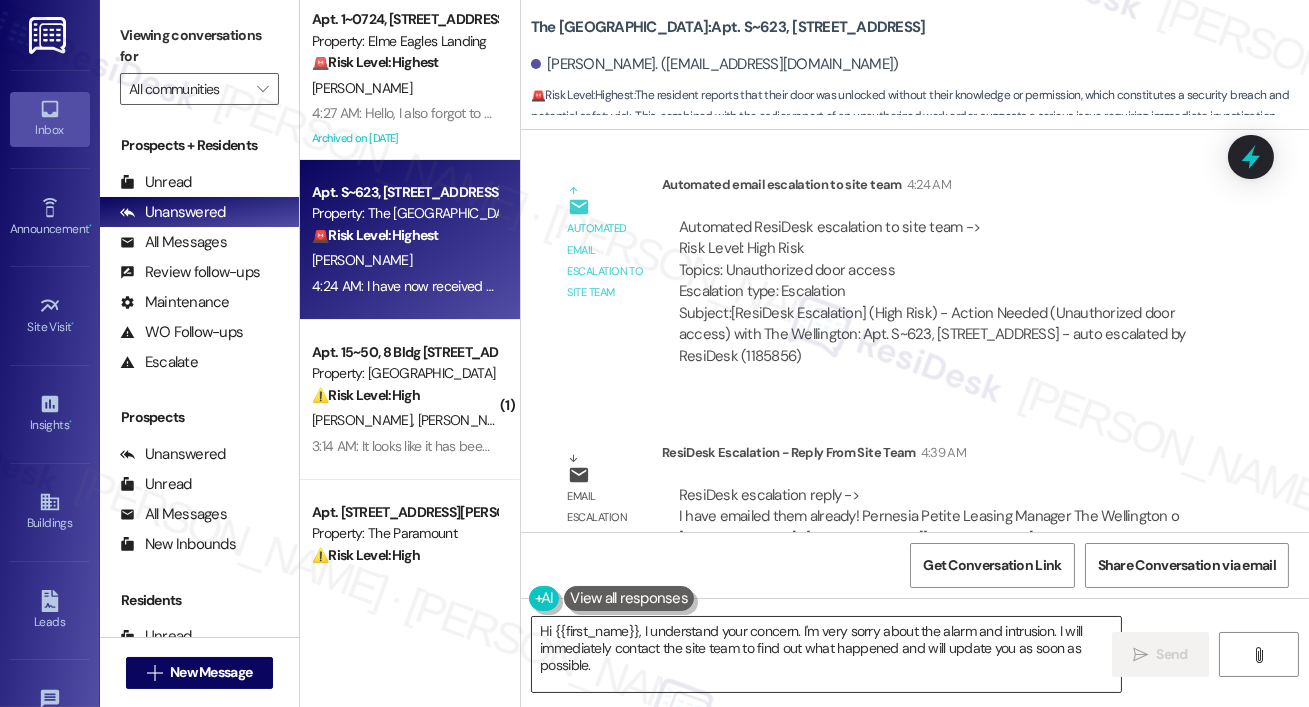 click on "Hi {{first_name}}, I understand your concern. I'm very sorry about the alarm and intrusion. I will immediately contact the site team to find out what happened and will update you as soon as possible." at bounding box center (826, 654) 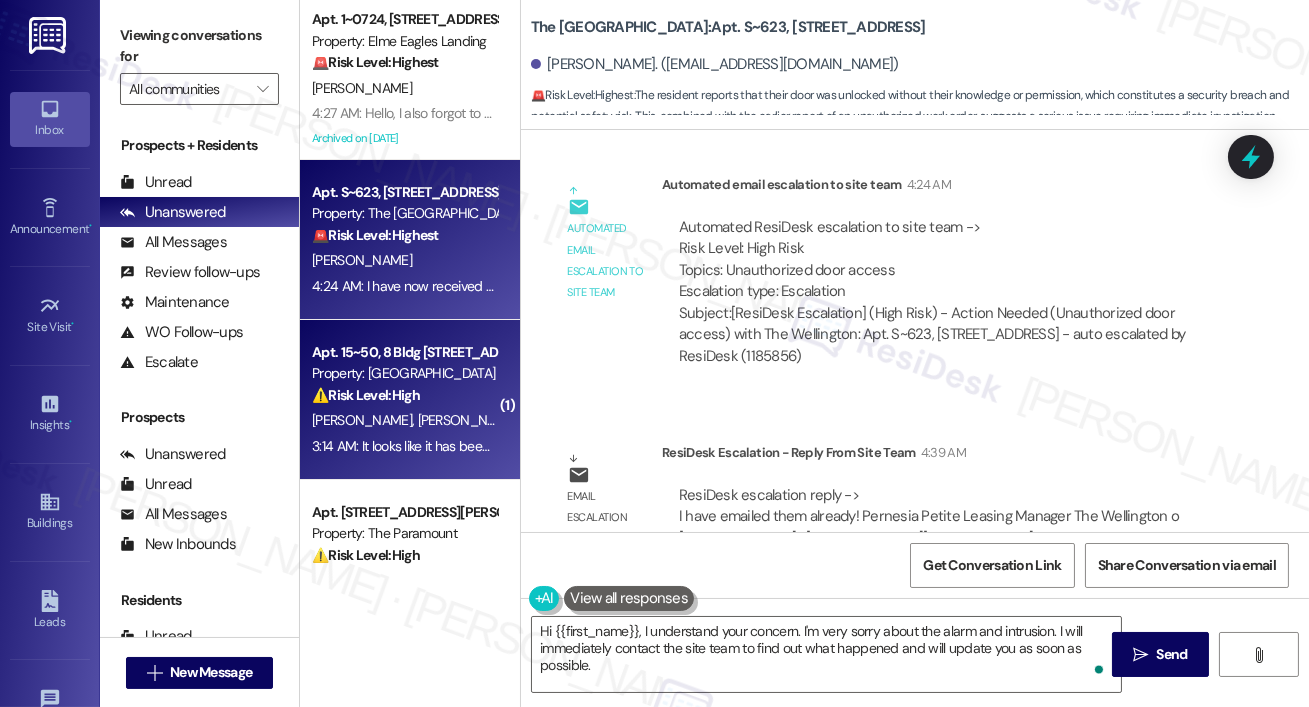 click on "Property: [GEOGRAPHIC_DATA]" at bounding box center [404, 373] 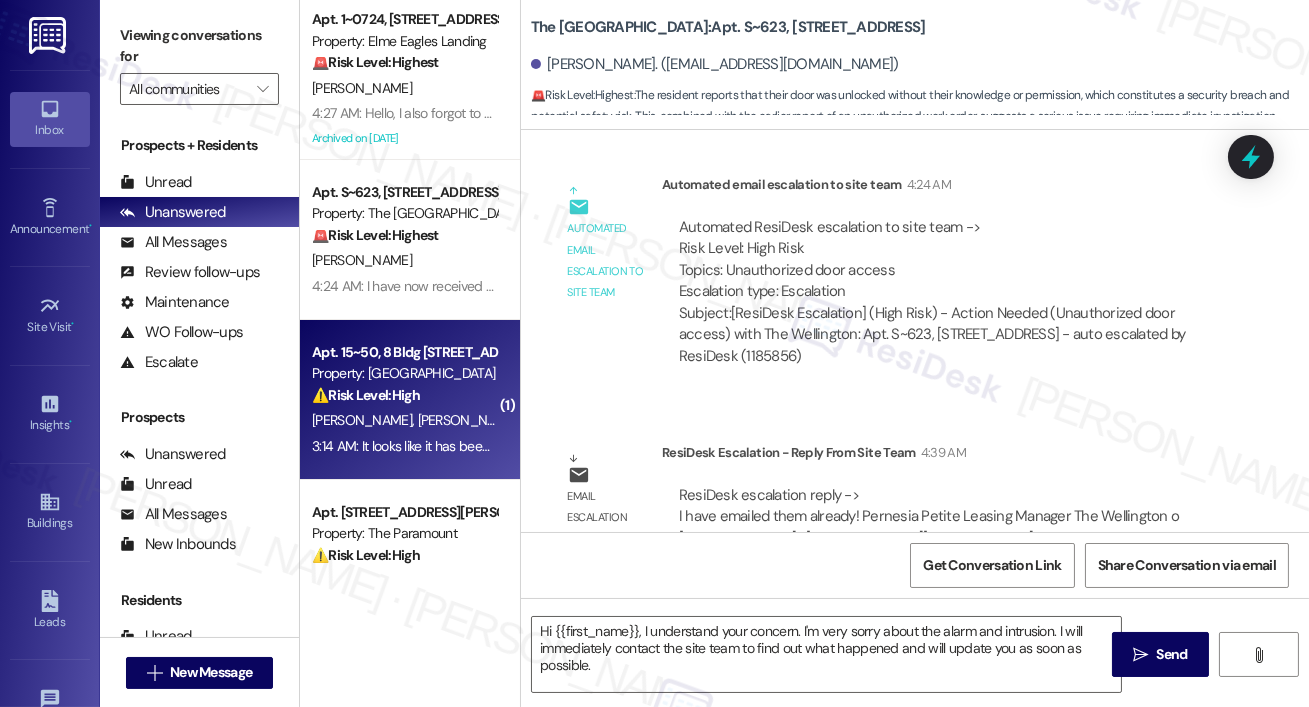 type on "Fetching suggested responses. Please feel free to read through the conversation in the meantime." 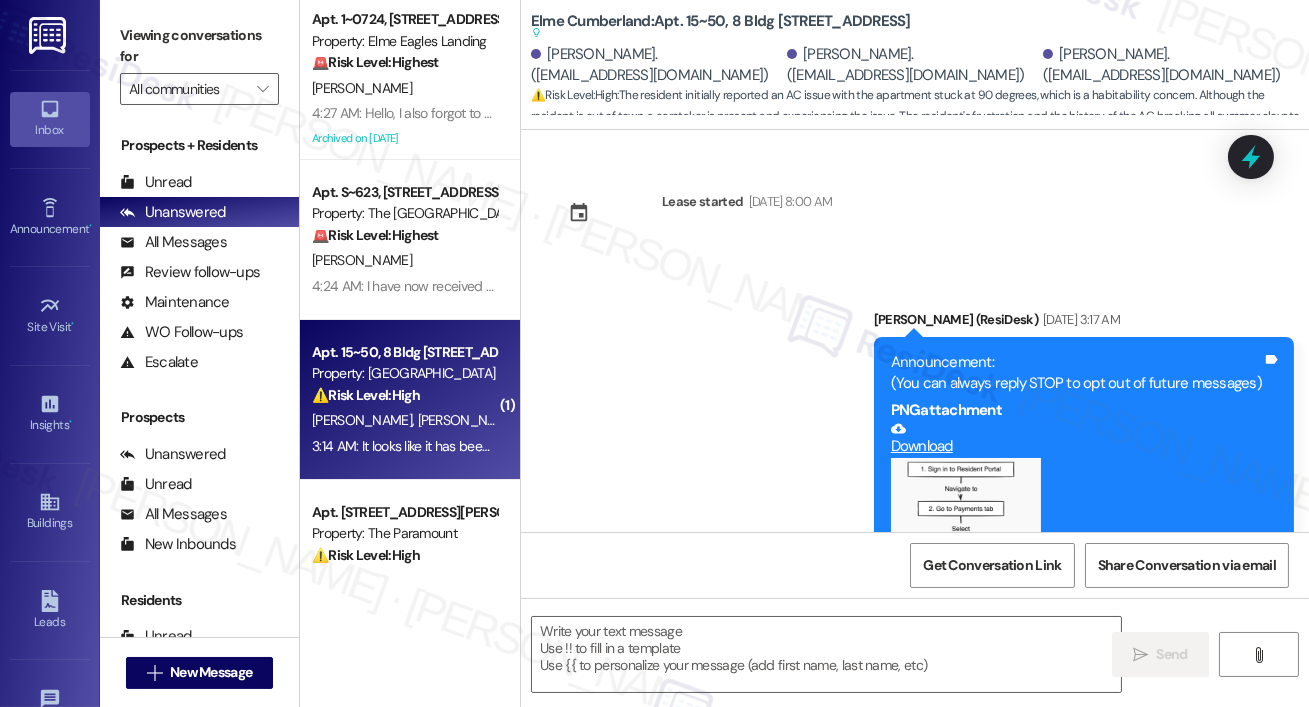 scroll, scrollTop: 12510, scrollLeft: 0, axis: vertical 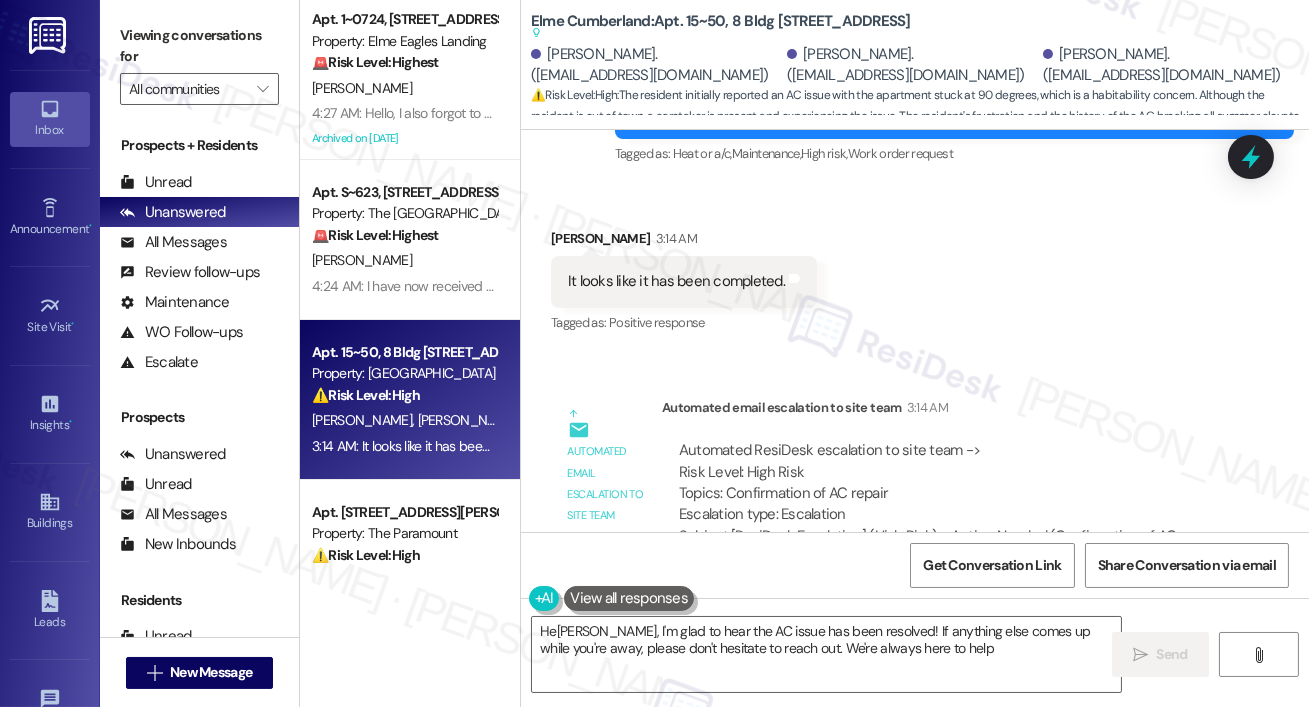 type on "Hey [PERSON_NAME], I'm glad to hear the AC issue has been resolved! If anything else comes up while you're away, please don't hesitate to reach out. We're always here to help!" 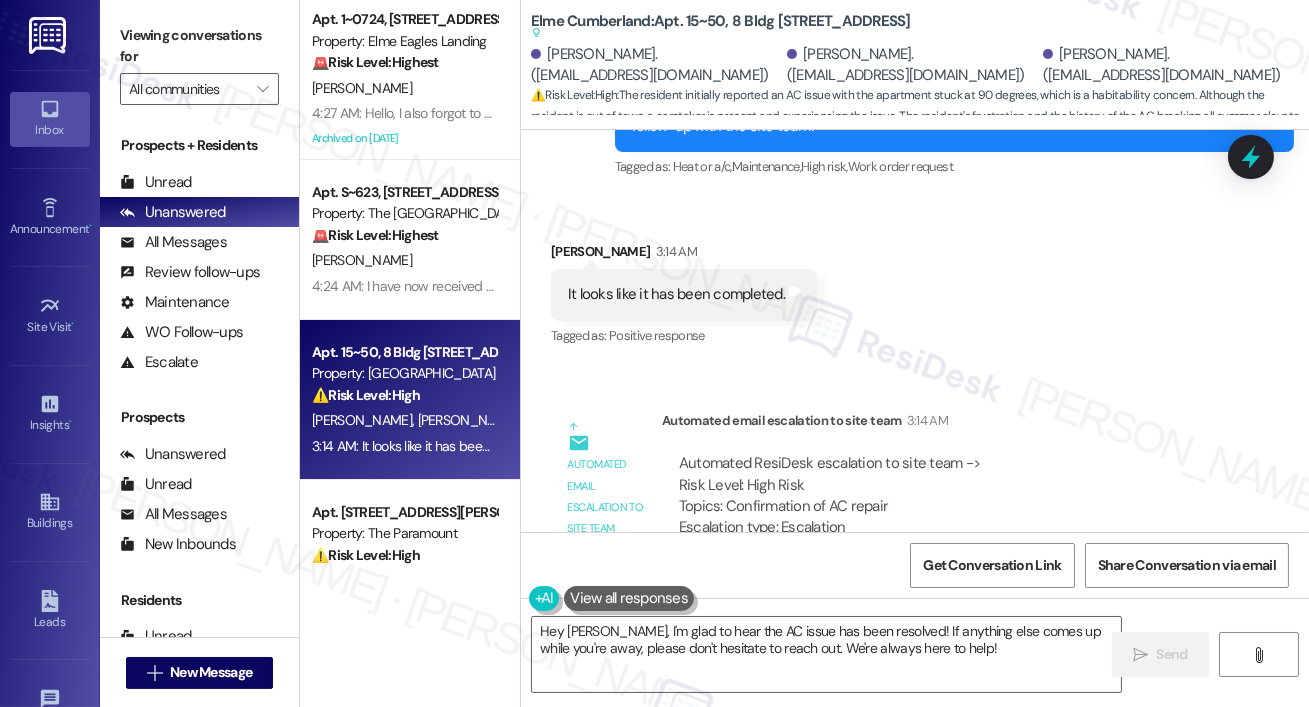 scroll, scrollTop: 12510, scrollLeft: 0, axis: vertical 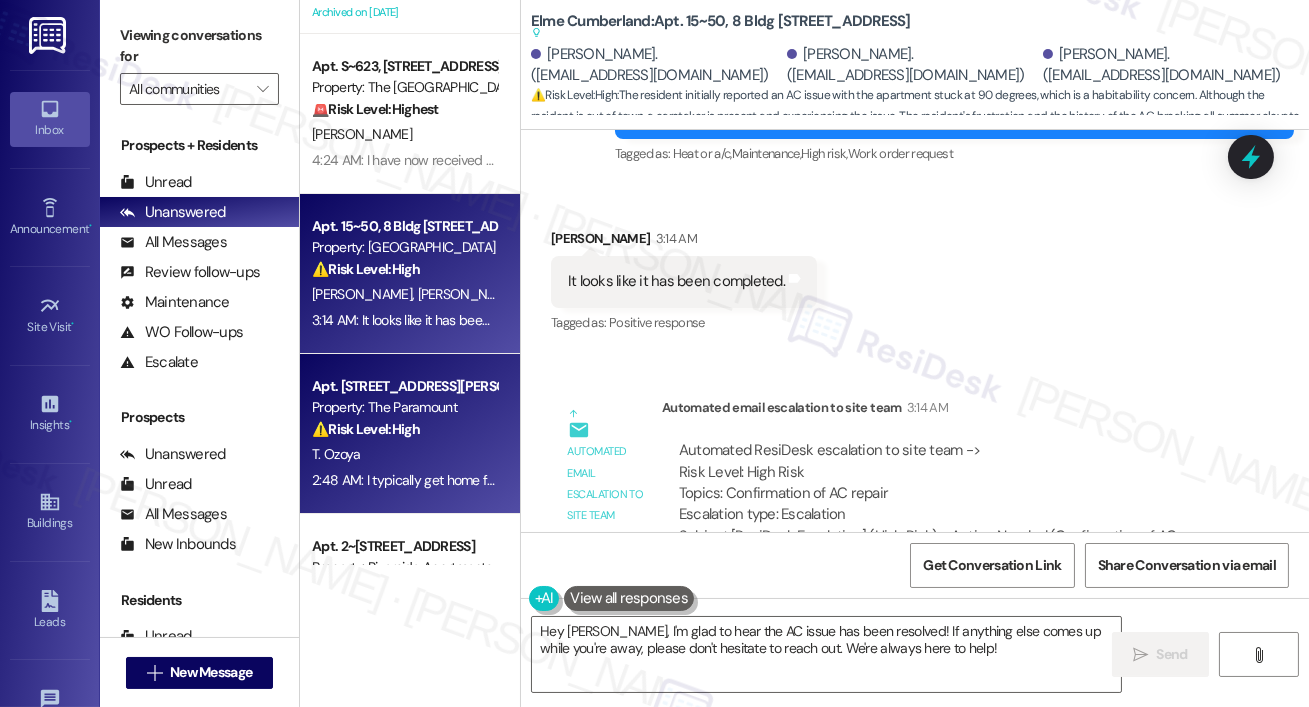 click on "Property: The Paramount" at bounding box center [404, 407] 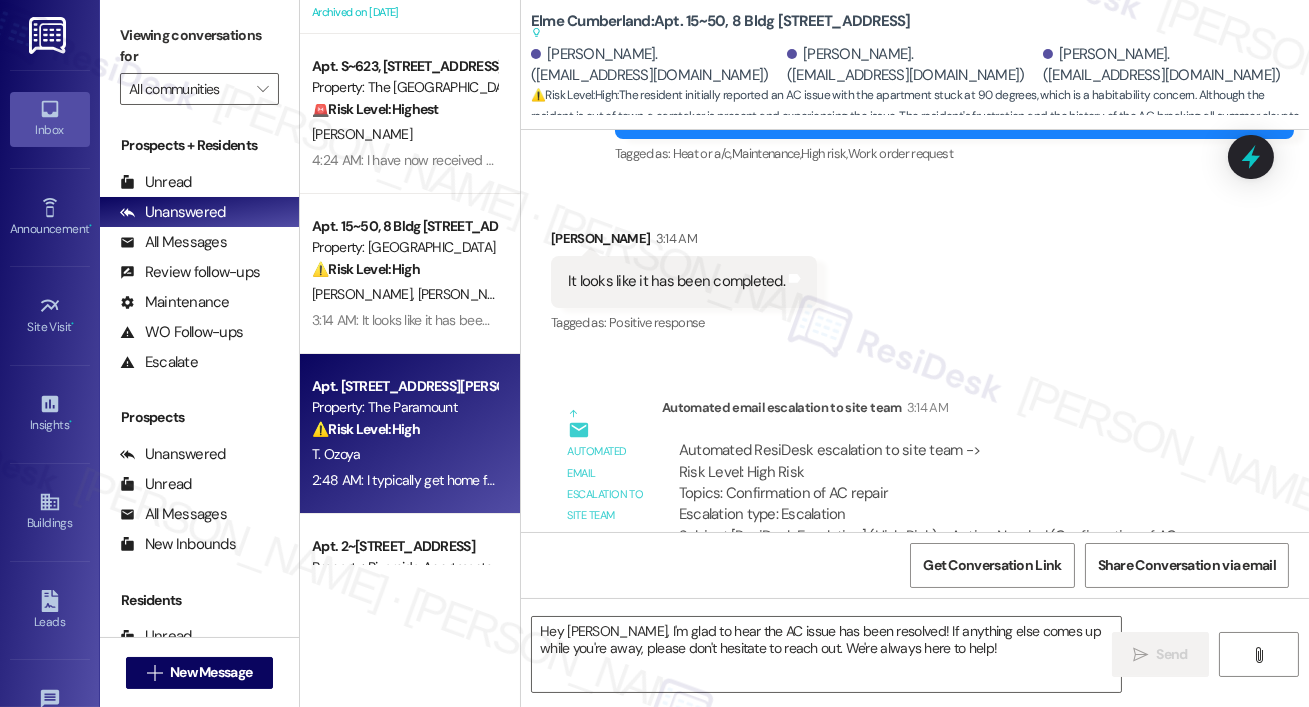 type on "Fetching suggested responses. Please feel free to read through the conversation in the meantime." 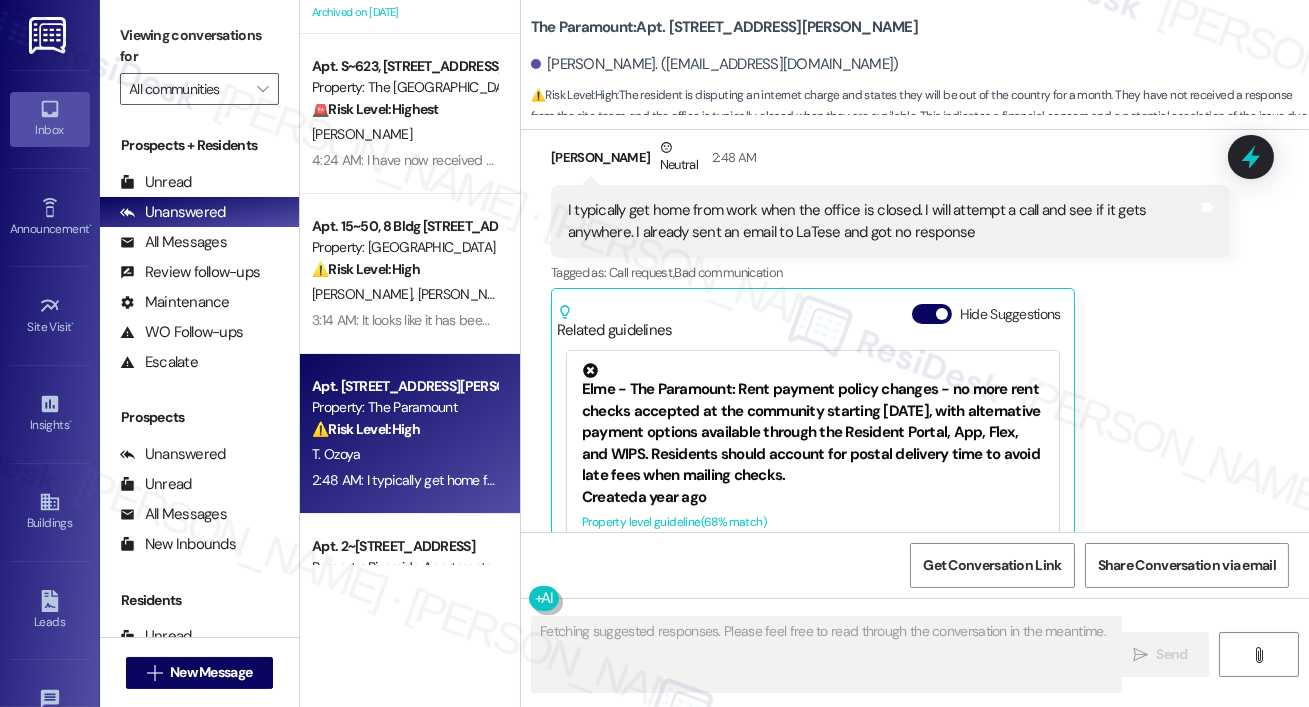 scroll, scrollTop: 15673, scrollLeft: 0, axis: vertical 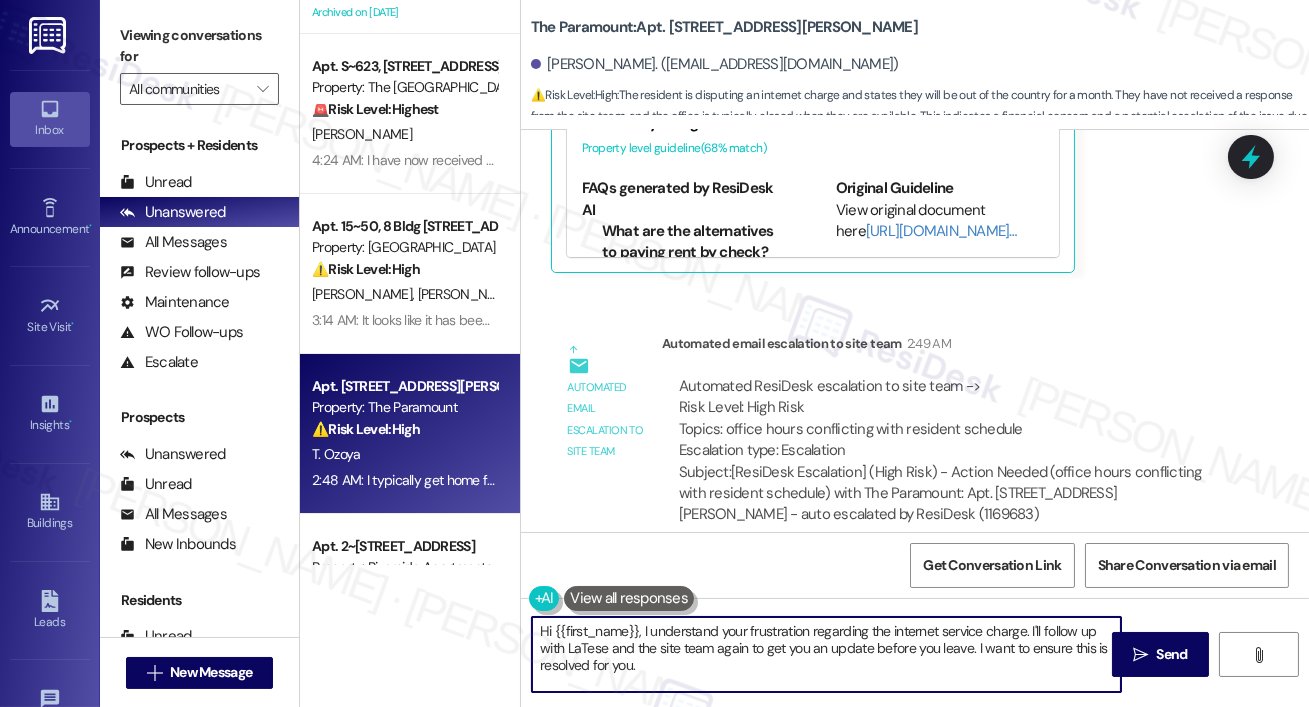 click on "Hi {{first_name}}, I understand your frustration regarding the internet service charge. I'll follow up with LaTese and the site team again to get you an update before you leave. I want to ensure this is resolved for you." at bounding box center [826, 654] 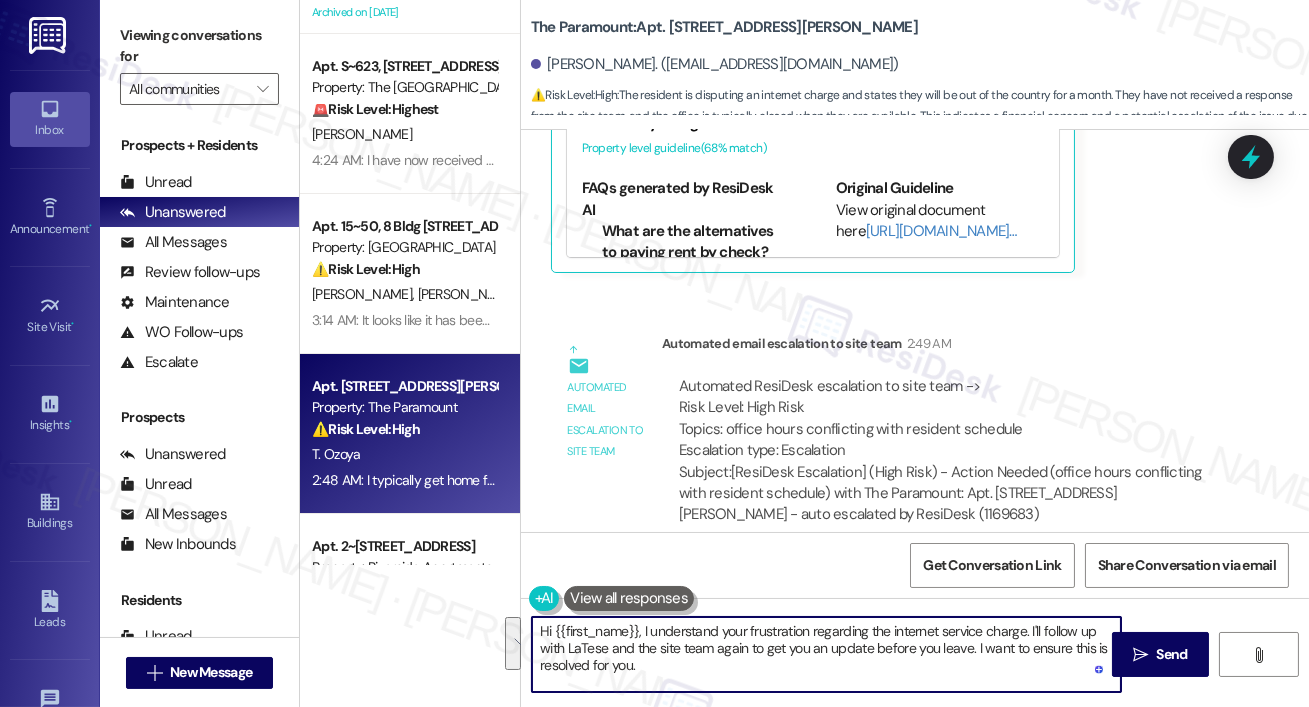 drag, startPoint x: 644, startPoint y: 626, endPoint x: 662, endPoint y: 686, distance: 62.641838 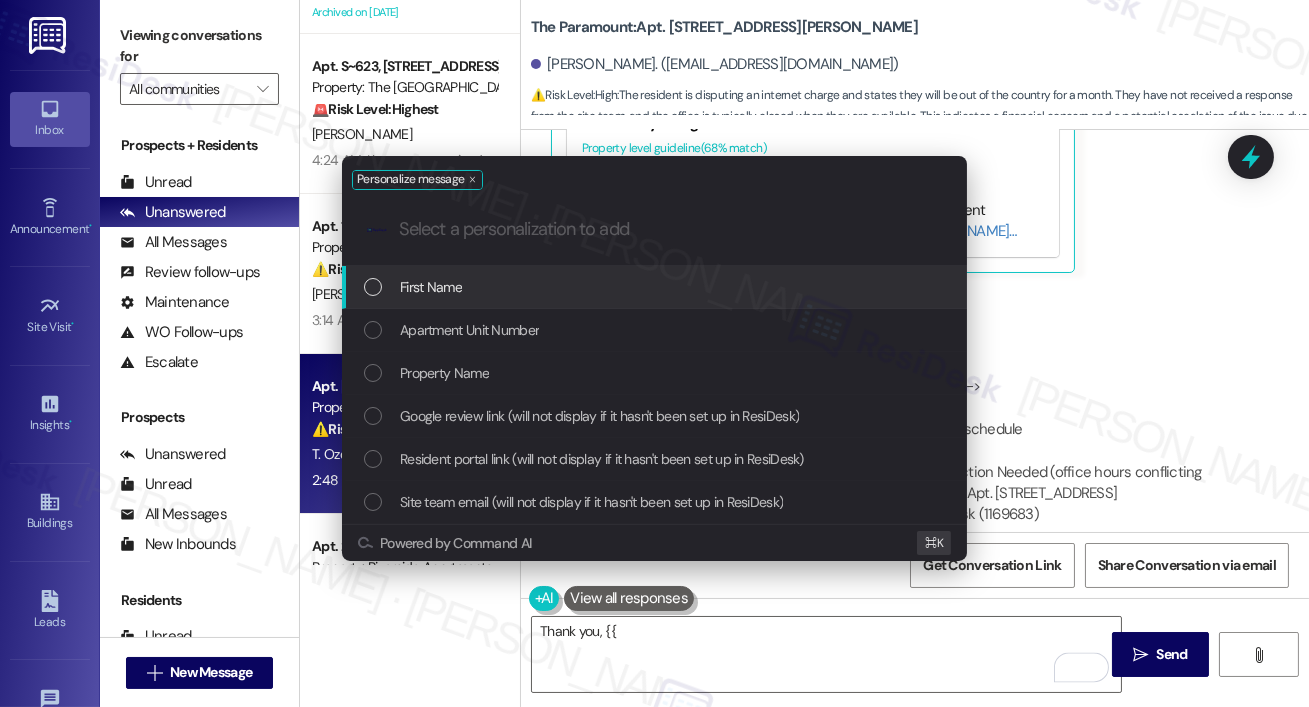 click on "First Name" at bounding box center (656, 287) 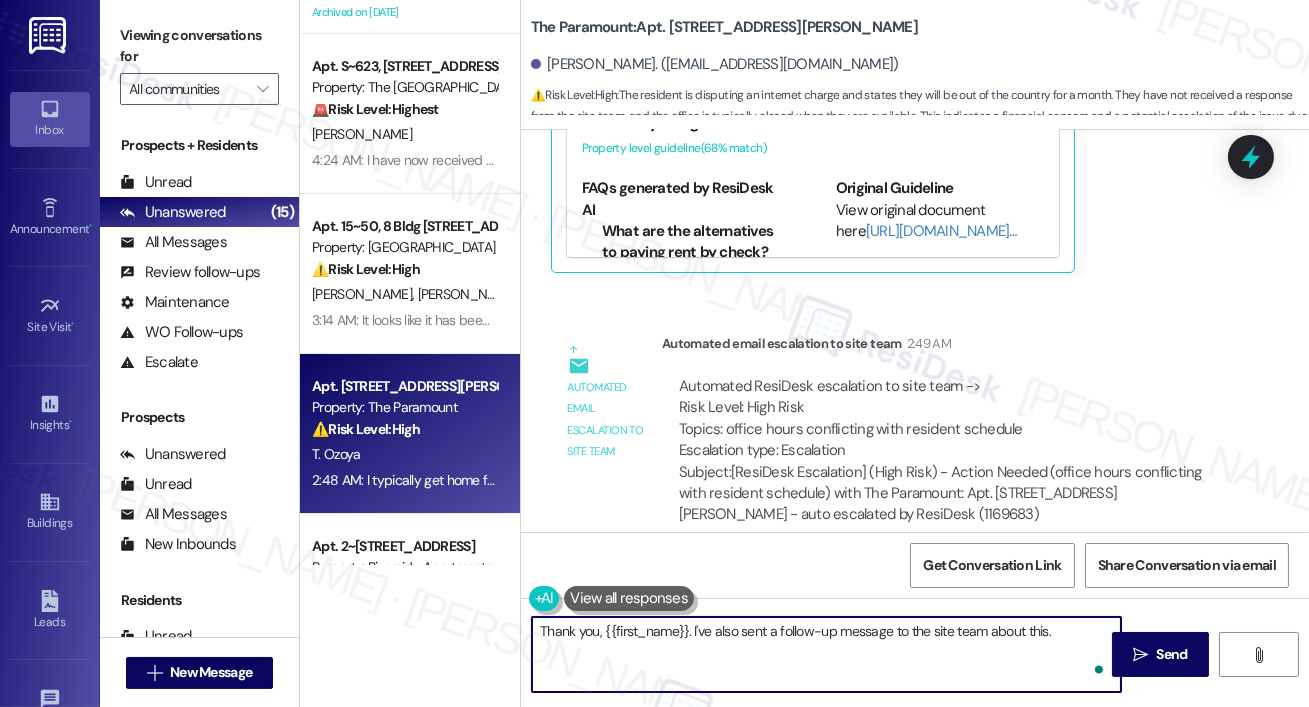type on "Thank you, {{first_name}}. I've also sent a follow-up message to the site team about this." 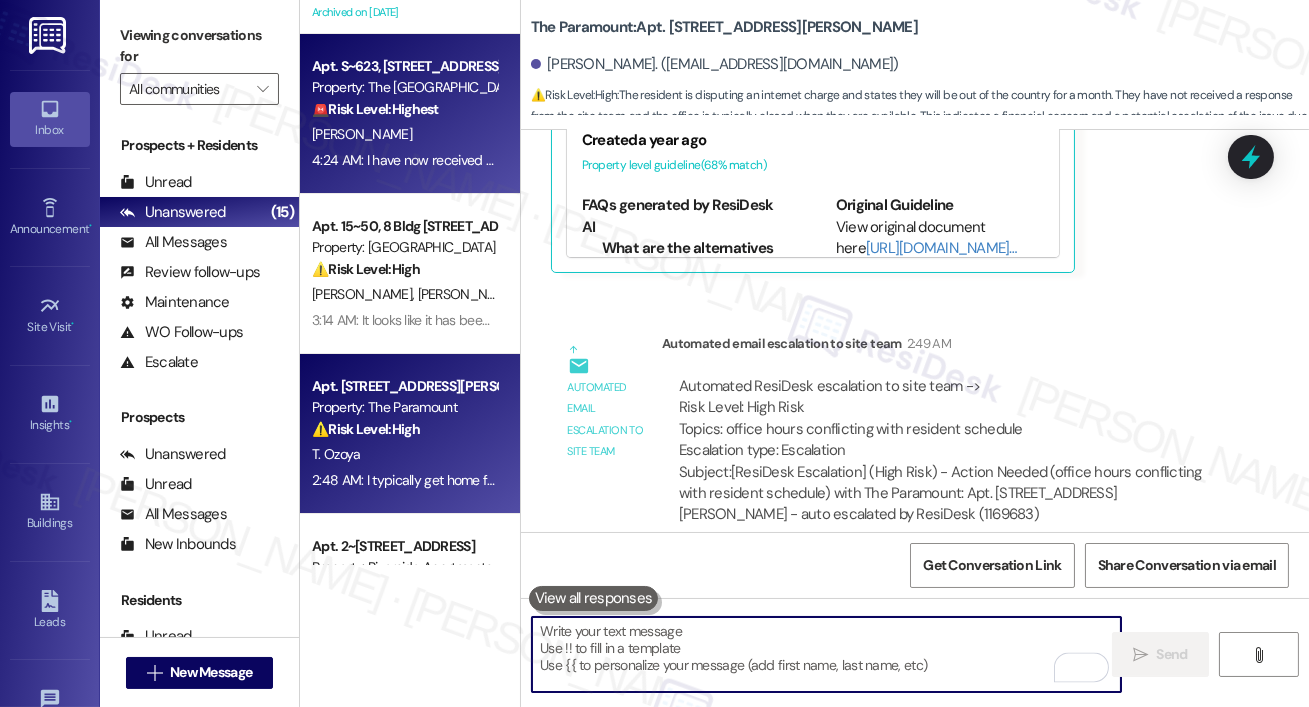 scroll, scrollTop: 15763, scrollLeft: 0, axis: vertical 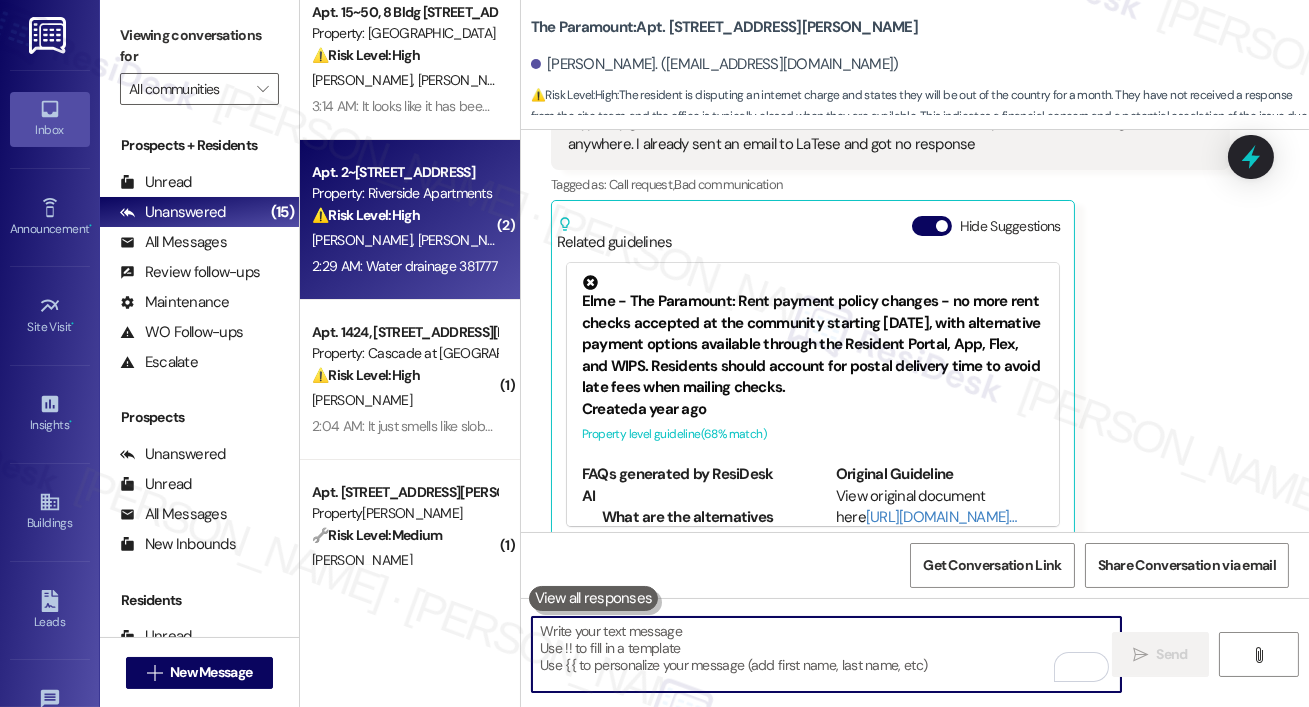 type 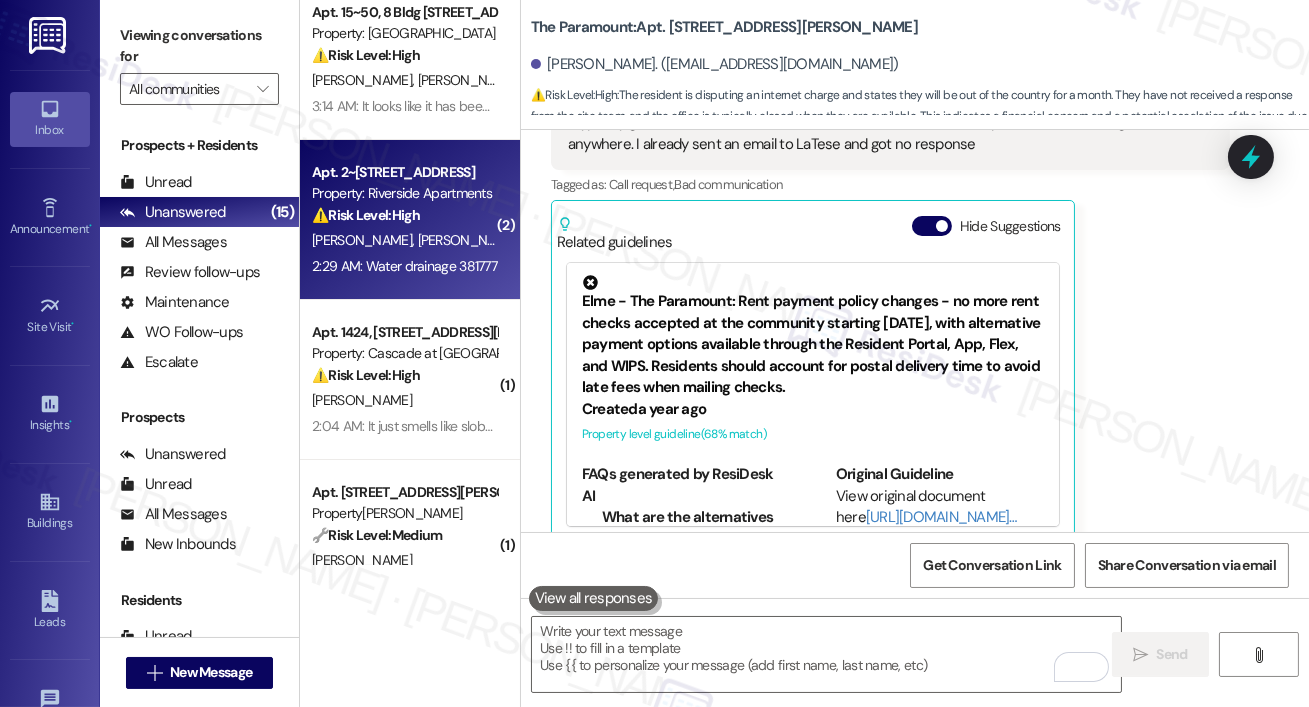 click on "⚠️  Risk Level:  High The resident is providing work order numbers related to an AC issue and water drainage. AC issues, especially during hot weather, can quickly become urgent, and water drainage issues can lead to property damage. Therefore, this warrants a Tier 2 classification." at bounding box center (404, 215) 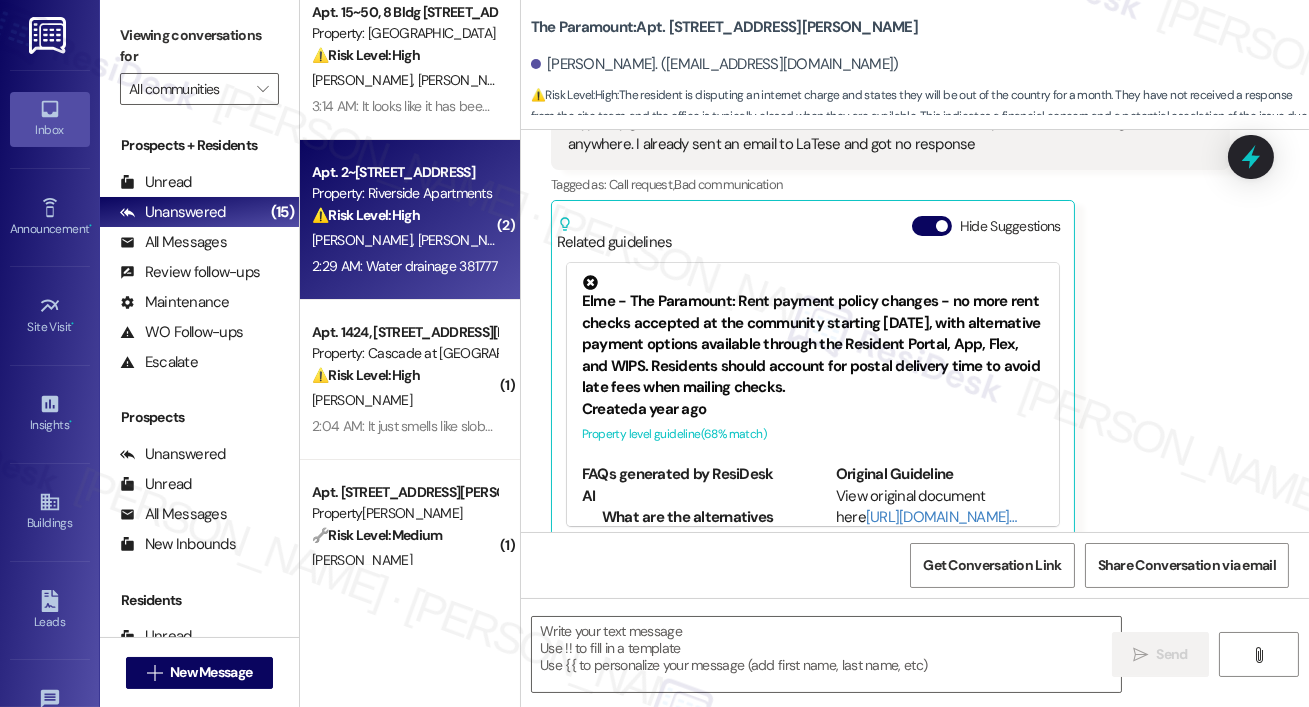 type on "Fetching suggested responses. Please feel free to read through the conversation in the meantime." 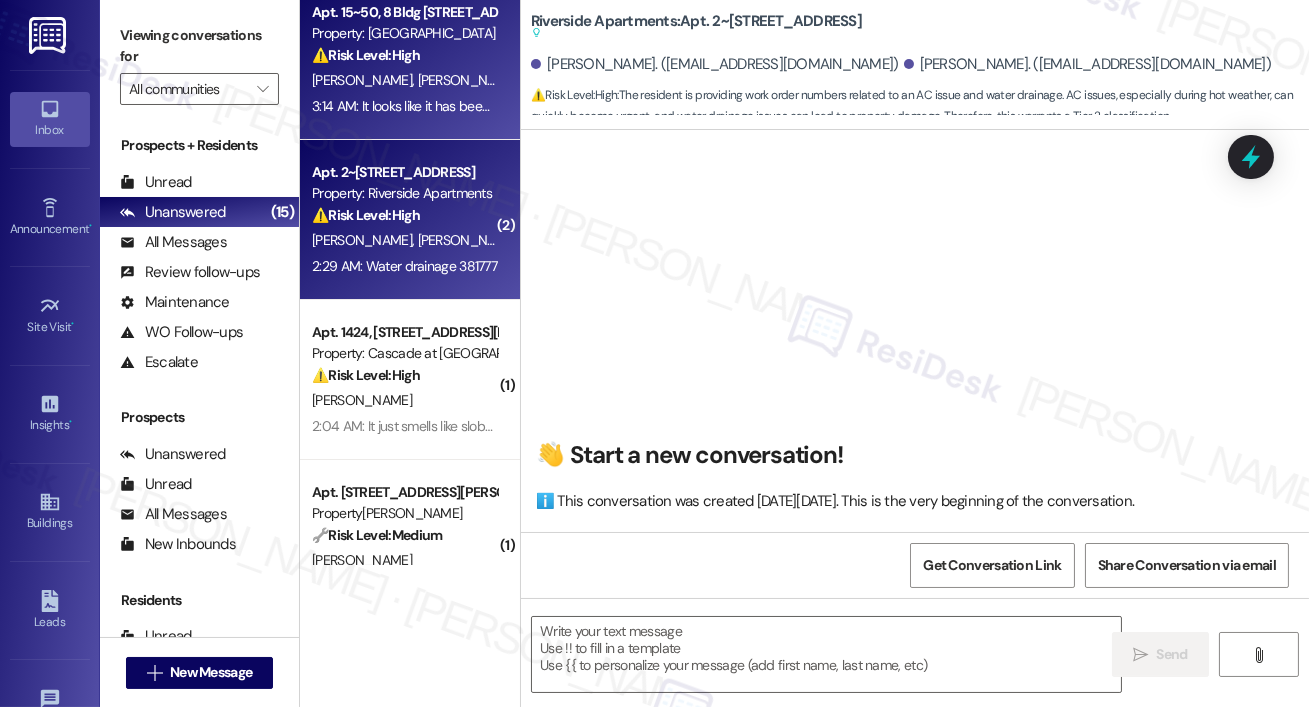 scroll, scrollTop: 4062, scrollLeft: 0, axis: vertical 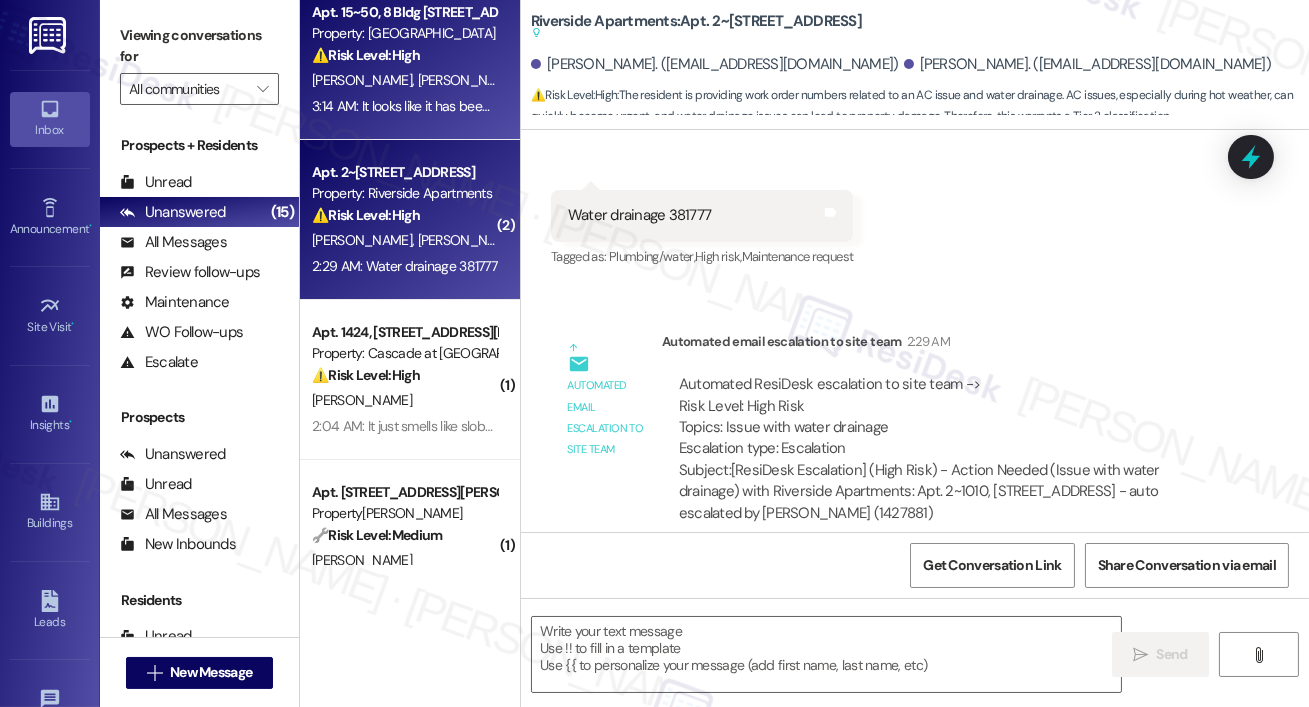 type on "Fetching suggested responses. Please feel free to read through the conversation in the meantime." 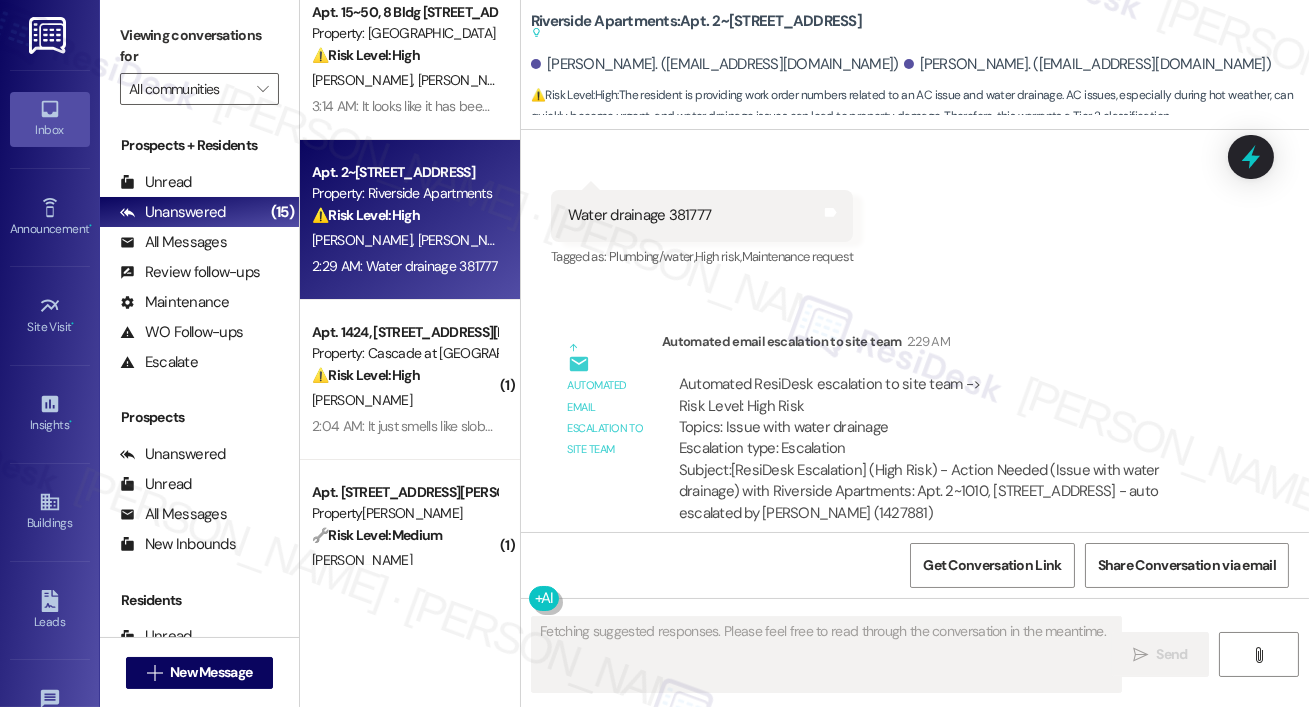 click on "Apt. 15~50, 8 Bldg 15 Cumberland Way SE Property: Elme Cumberland ⚠️  Risk Level:  High The resident initially reported an AC issue with the apartment stuck at 90 degrees, which is a habitability concern. Although the resident is out of town, a caretaker is present and experiencing the issue. The resident's frustration and the history of the AC breaking all summer elevate the urgency. The final message indicates the work order has been completed, but the initial high temperature and repeated failures justify a Tier 2 classification until confirmed resolved. T. Albee R. Albee P. Chillemi 3:14 AM: It looks like it has been completed.  3:14 AM: It looks like it has been completed." at bounding box center (410, 60) 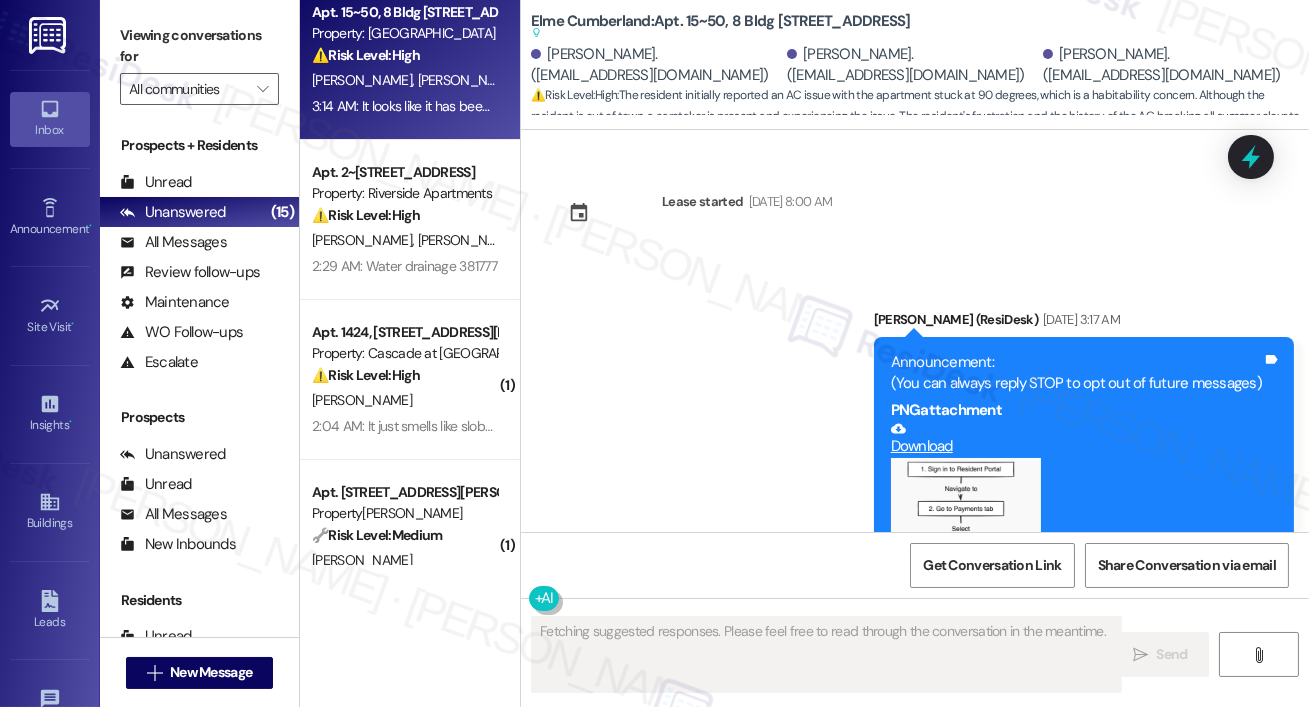 scroll, scrollTop: 12510, scrollLeft: 0, axis: vertical 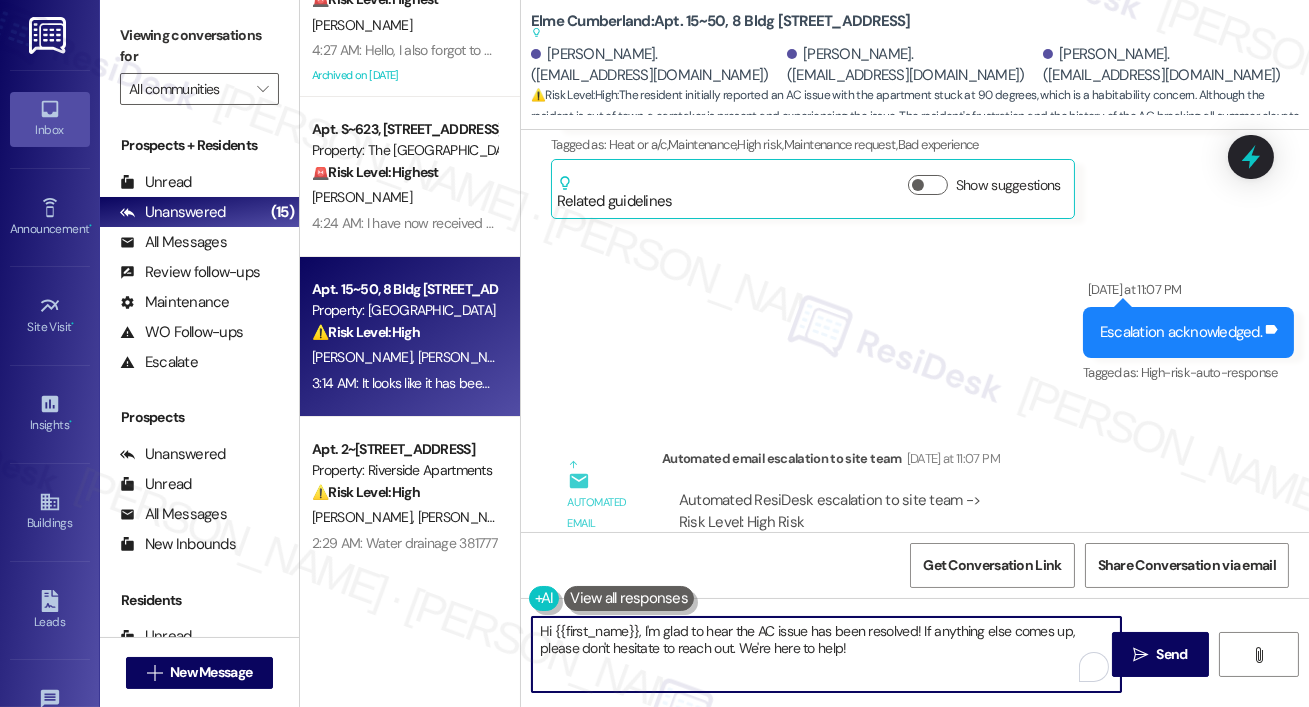 click on "Hi {{first_name}}, I'm glad to hear the AC issue has been resolved! If anything else comes up, please don't hesitate to reach out. We're here to help!" at bounding box center (826, 654) 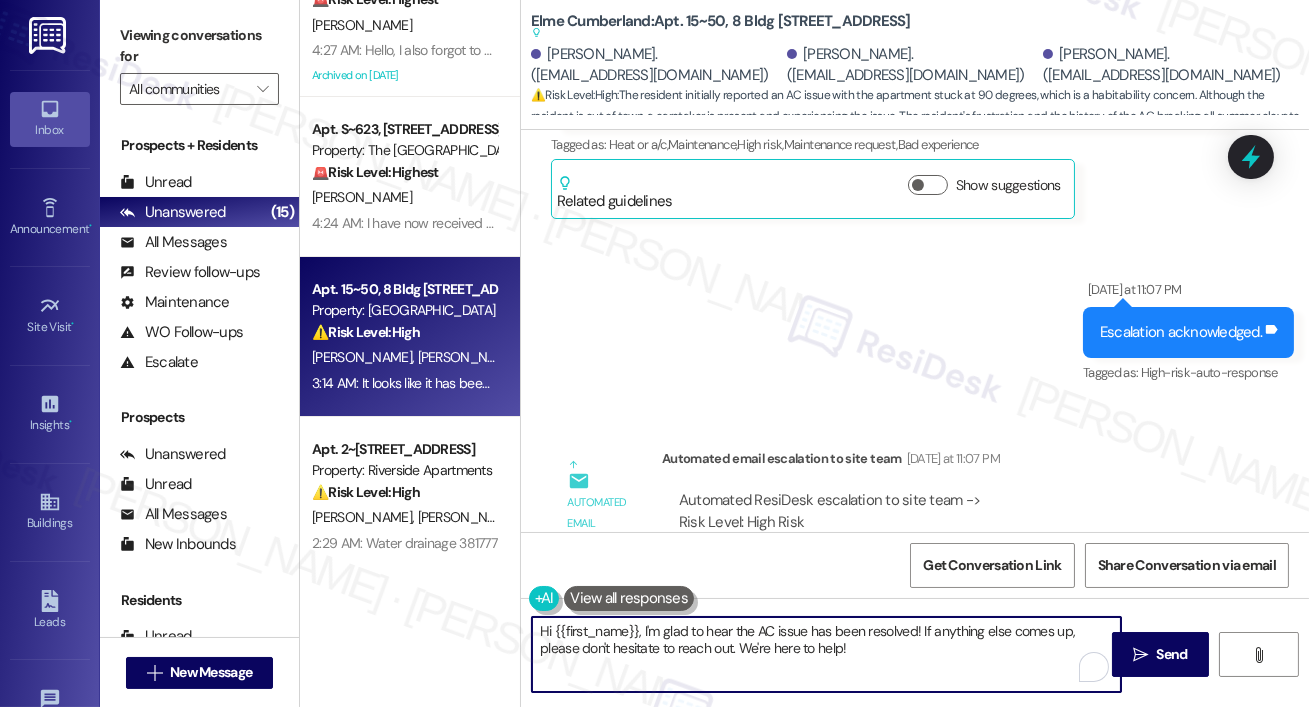 click on "Hi {{first_name}}, I'm glad to hear the AC issue has been resolved! If anything else comes up, please don't hesitate to reach out. We're here to help!" at bounding box center [826, 654] 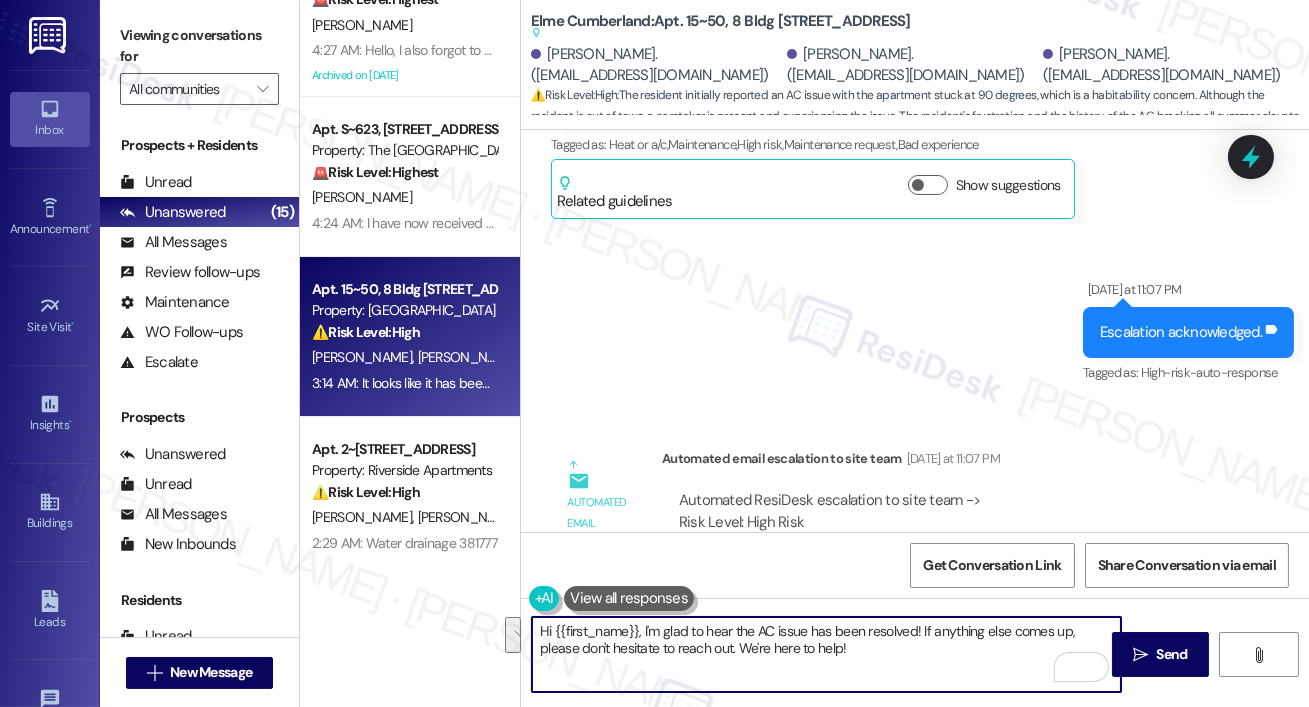 click on "Hi {{first_name}}, I'm glad to hear the AC issue has been resolved! If anything else comes up, please don't hesitate to reach out. We're here to help!" at bounding box center [826, 654] 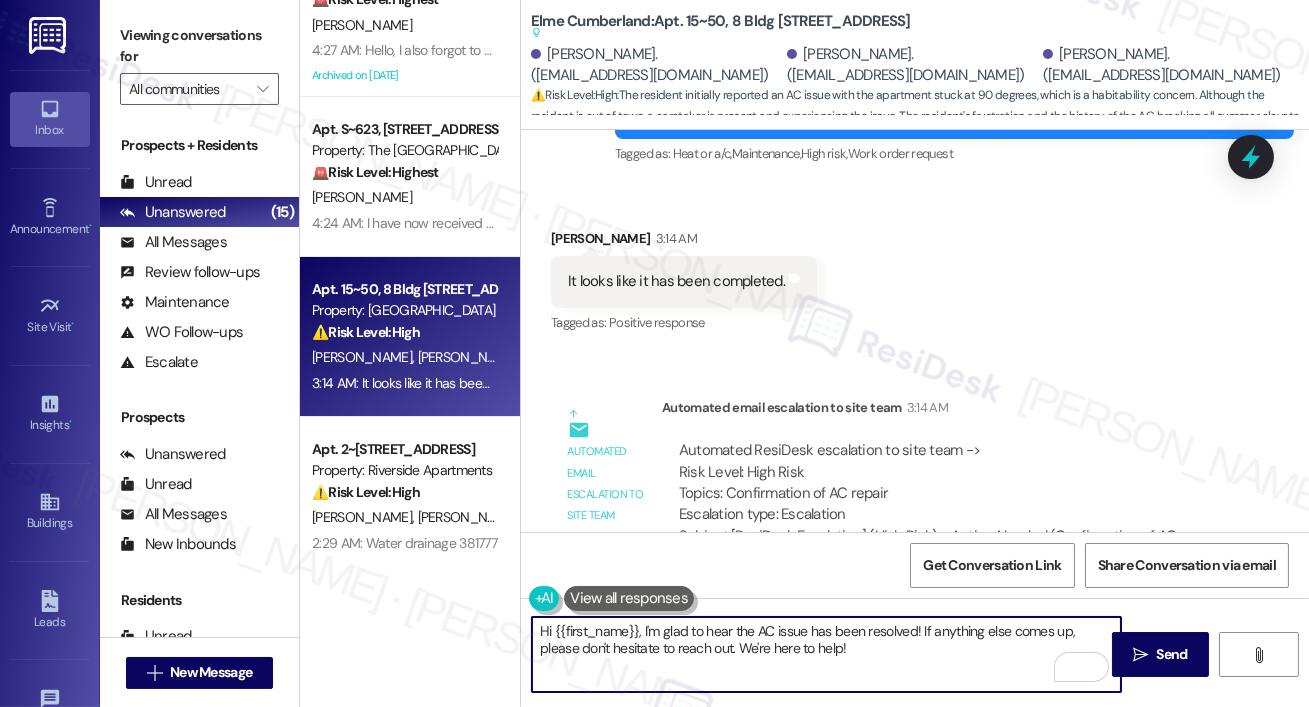 scroll, scrollTop: 12493, scrollLeft: 0, axis: vertical 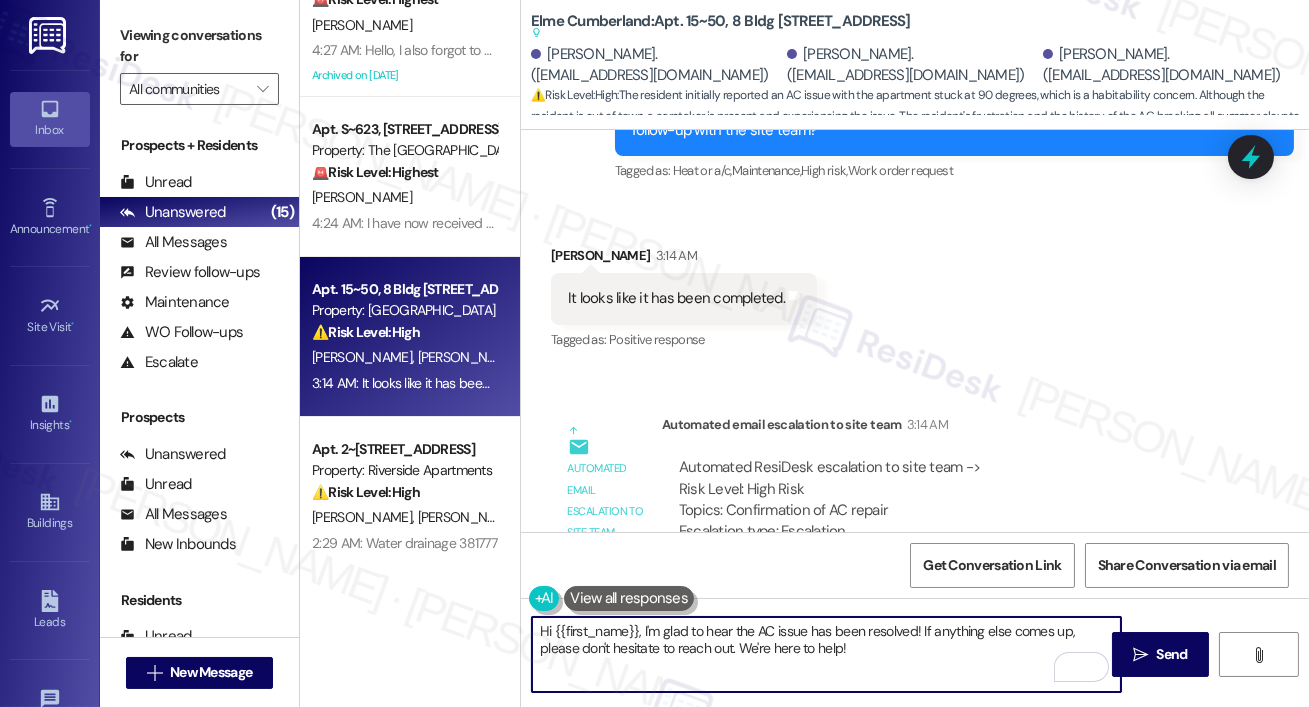 click on "Hi {{first_name}}, I'm glad to hear the AC issue has been resolved! If anything else comes up, please don't hesitate to reach out. We're here to help!" at bounding box center (826, 654) 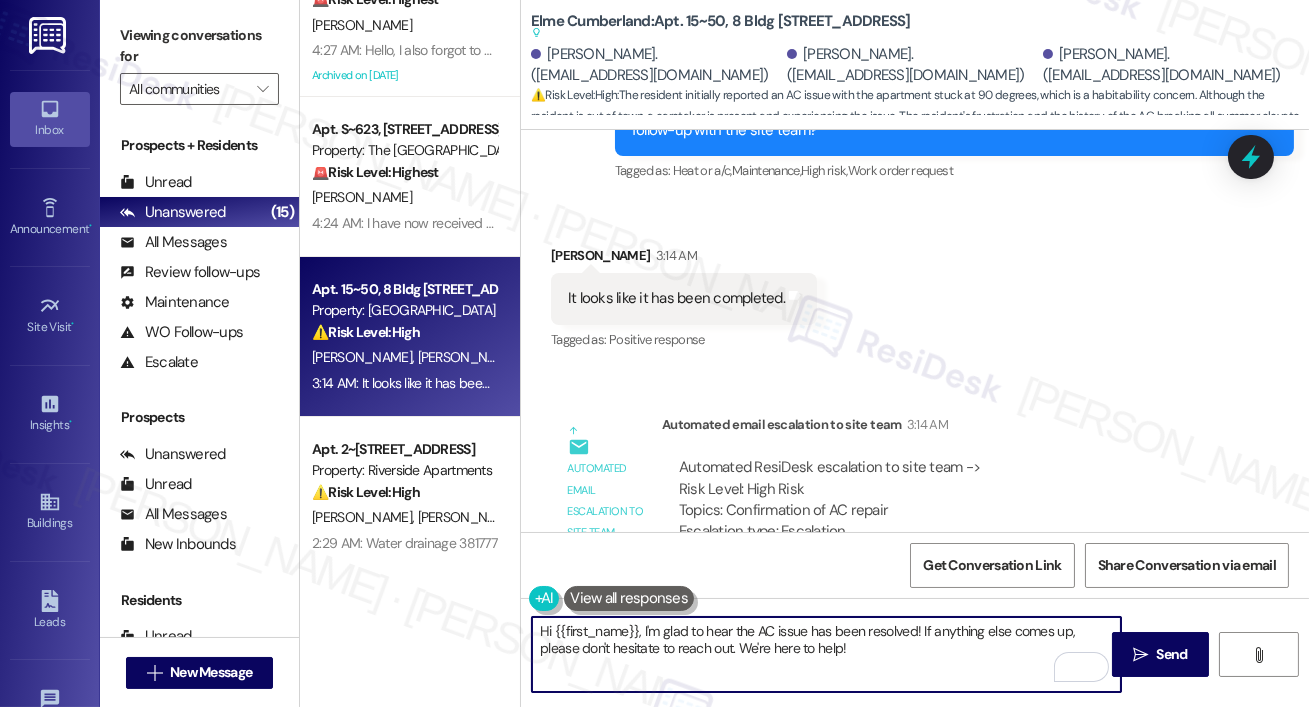 click on "Hi {{first_name}}, I'm glad to hear the AC issue has been resolved! If anything else comes up, please don't hesitate to reach out. We're here to help!" at bounding box center (826, 654) 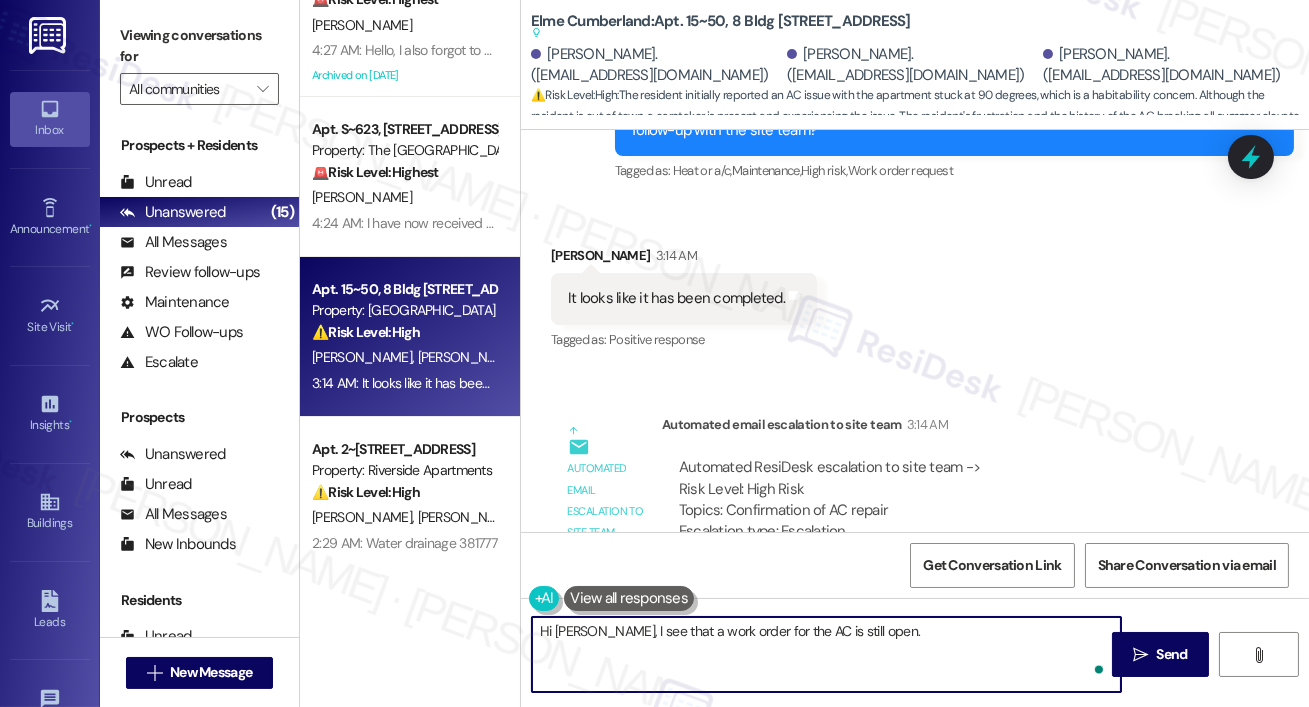 click on "Hi Robert, I see that a work order for the AC is still open." at bounding box center [826, 654] 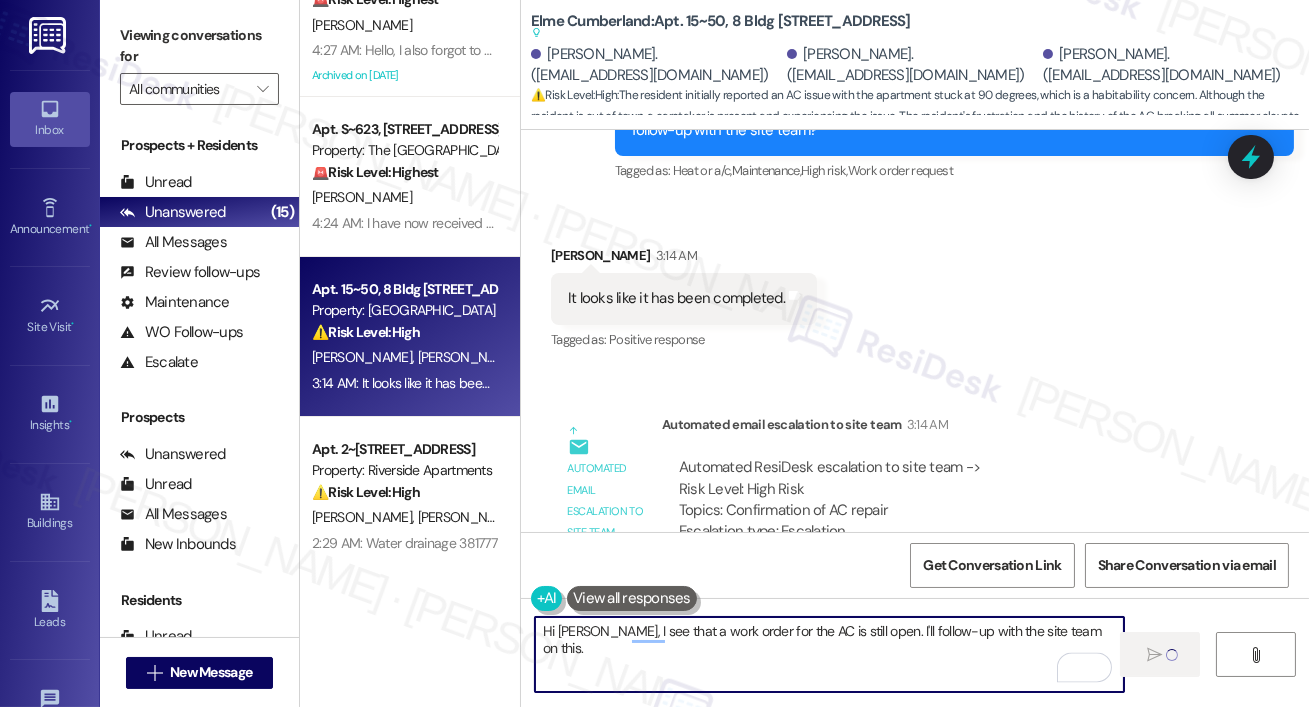 type on "Hi Robert, I see that a work order for the AC is still open. I'll follow-up with the site team on this." 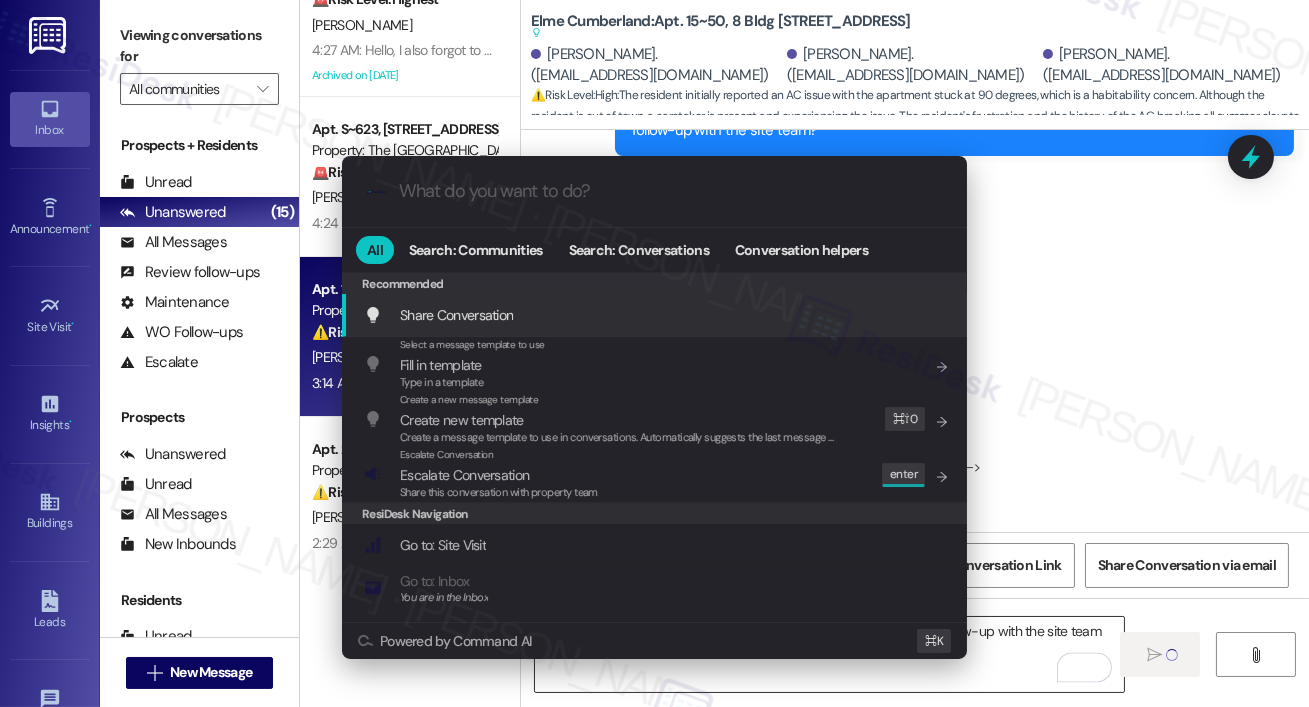 type on "e" 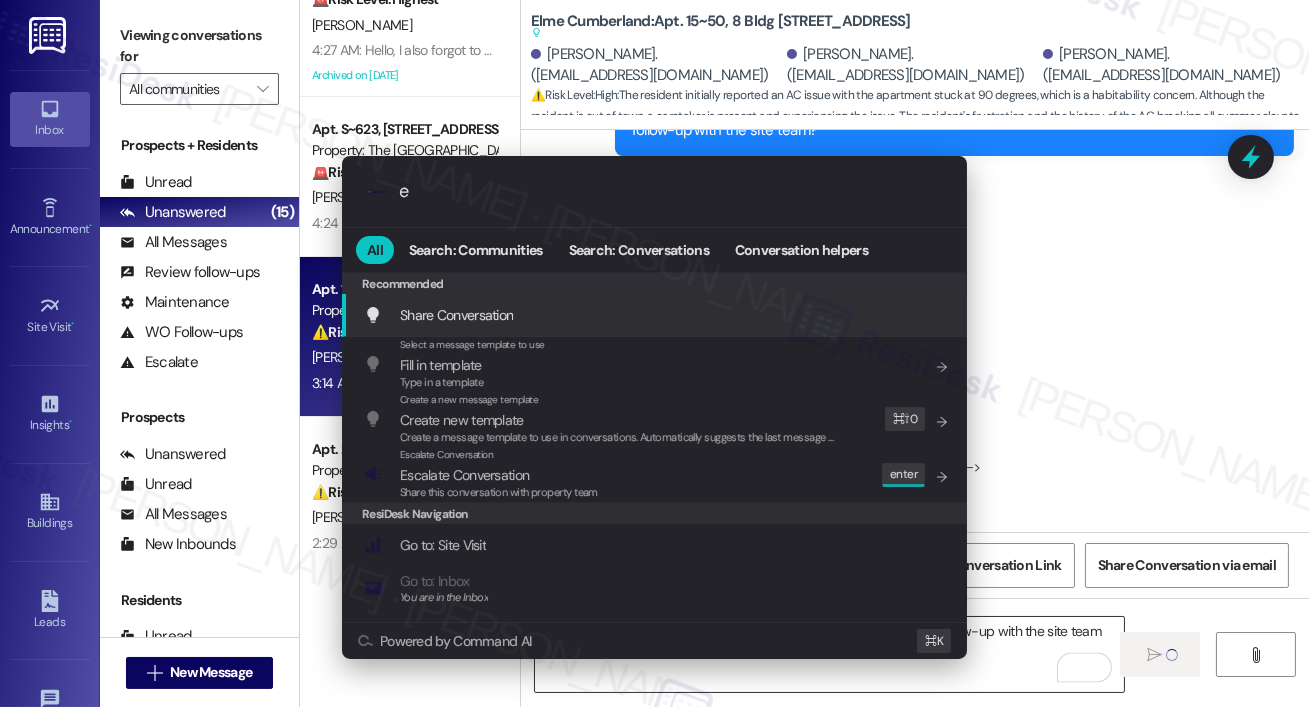 type 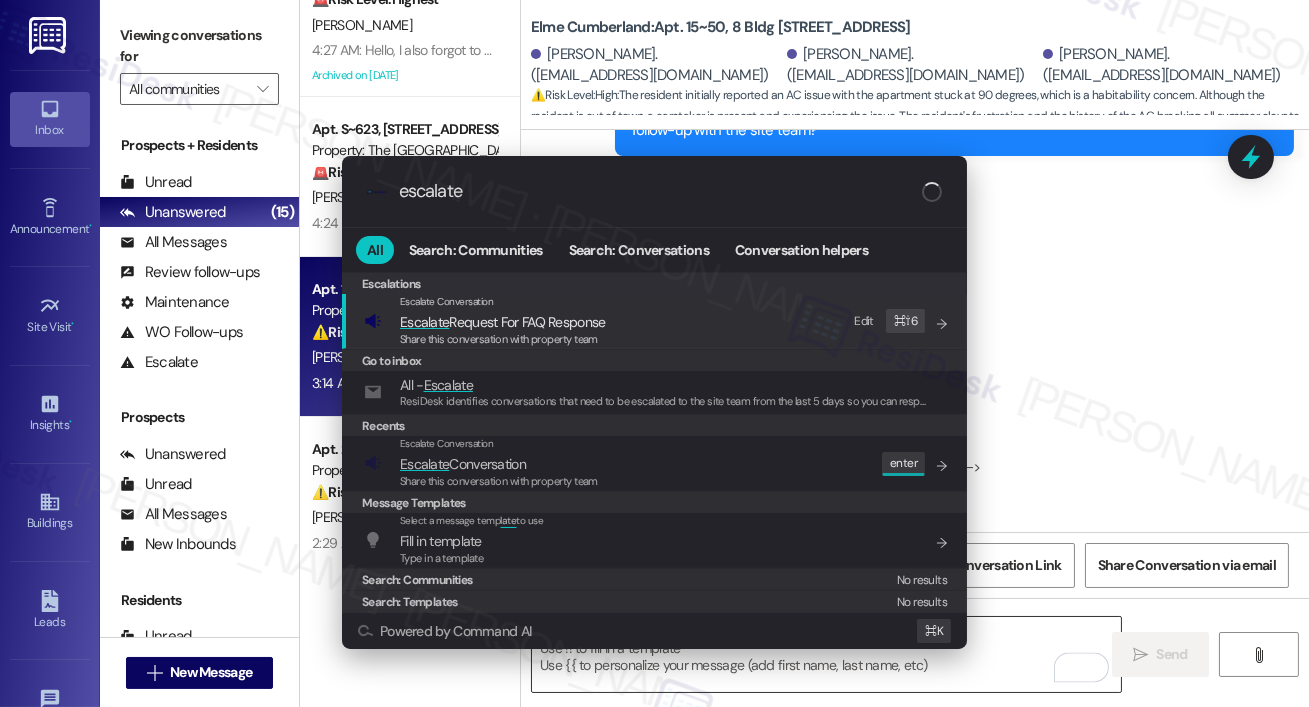 scroll, scrollTop: 12242, scrollLeft: 0, axis: vertical 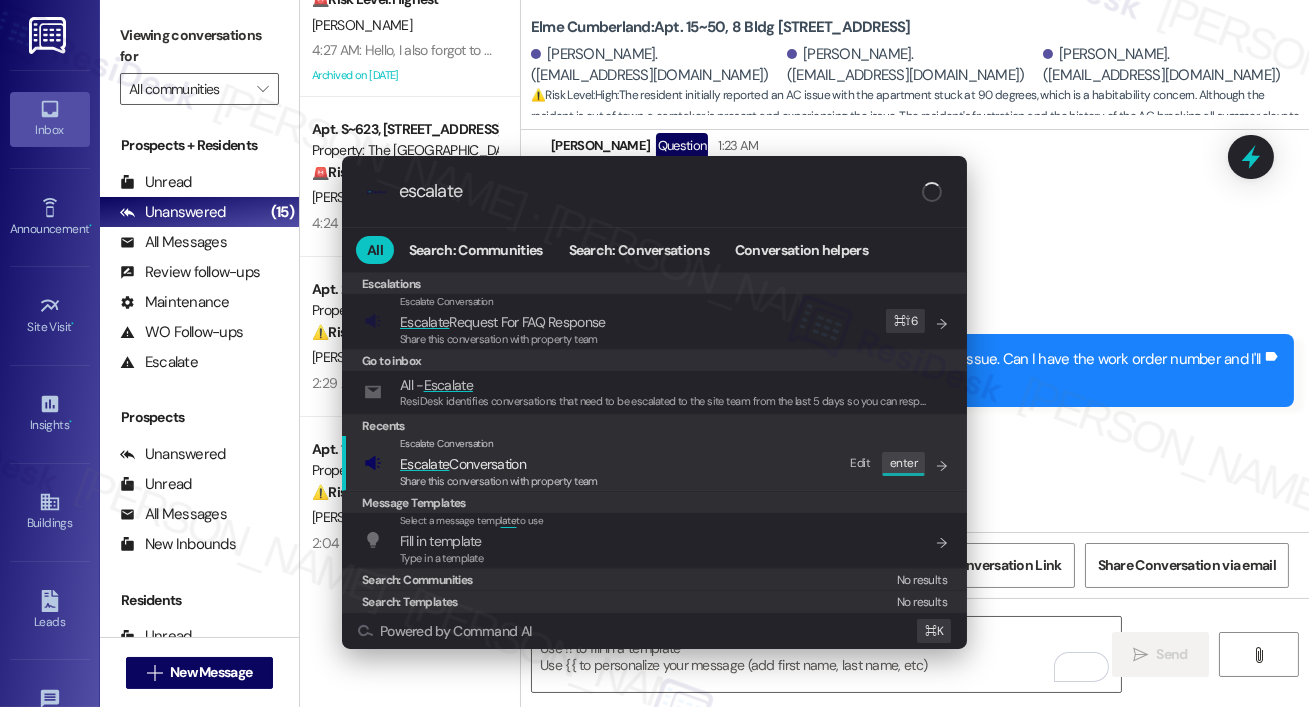 type on "escalate" 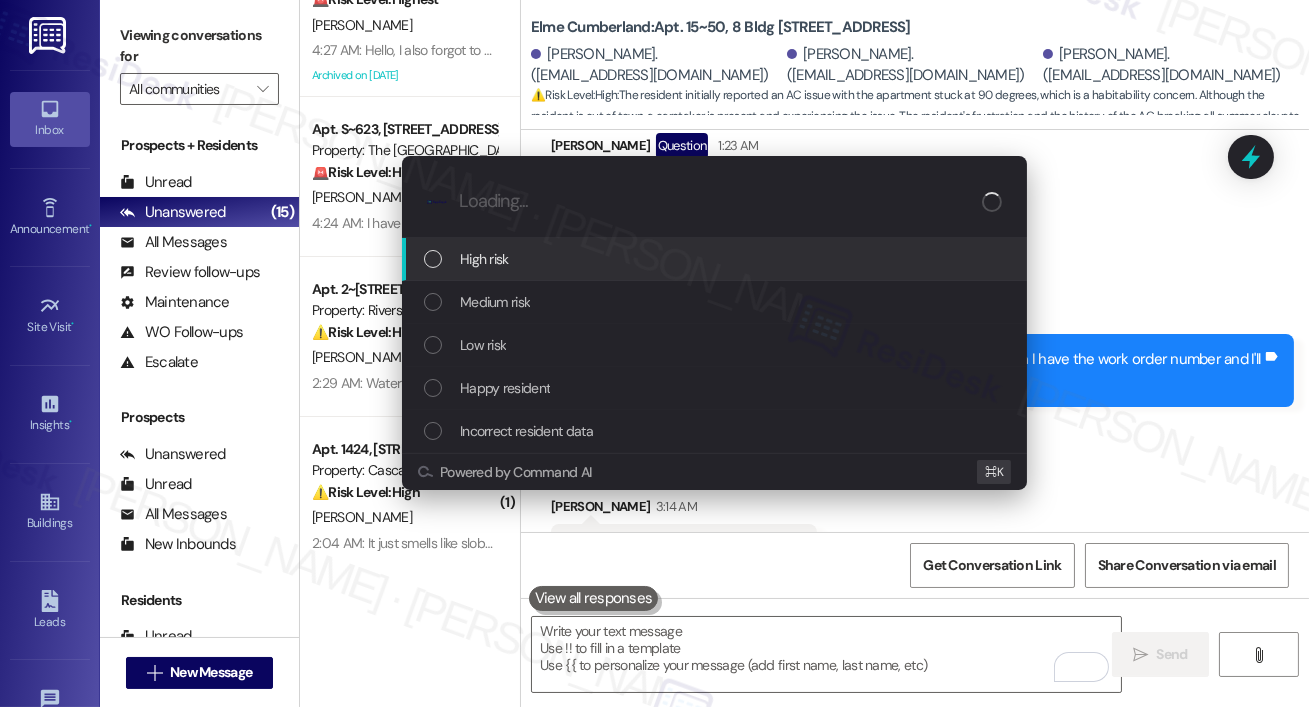 click on "High risk" at bounding box center (484, 259) 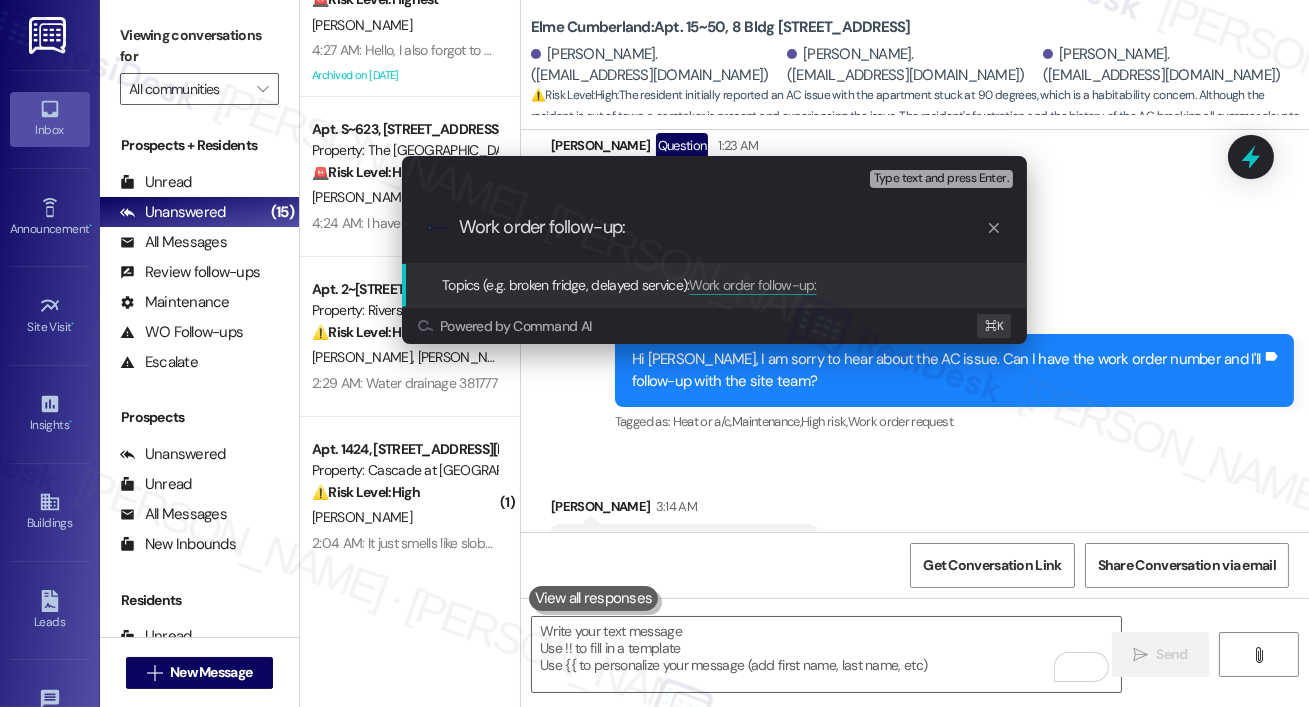 paste on "Work Order # 382591" 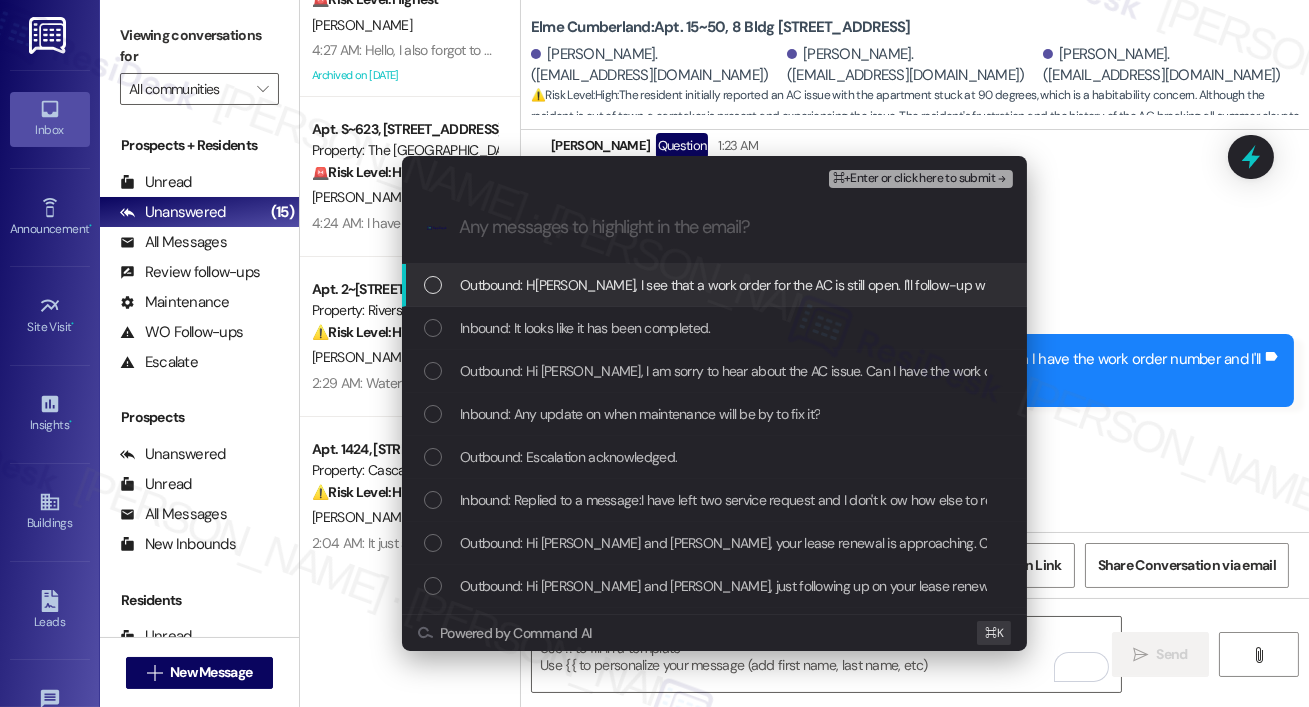 click on "Outbound: Hi Robert, I see that a work order for the AC is still open. I'll follow-up with the site team on this." at bounding box center (791, 285) 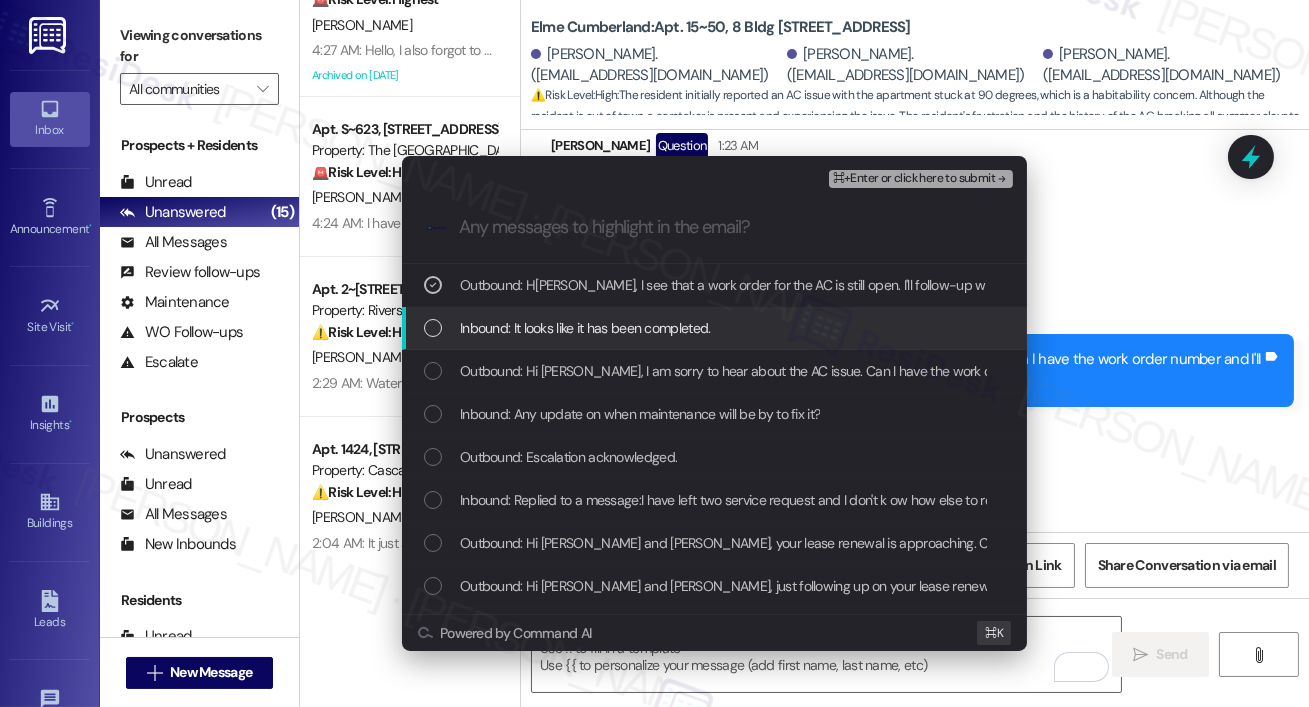 click on "Inbound: It looks like it has been completed." at bounding box center (716, 328) 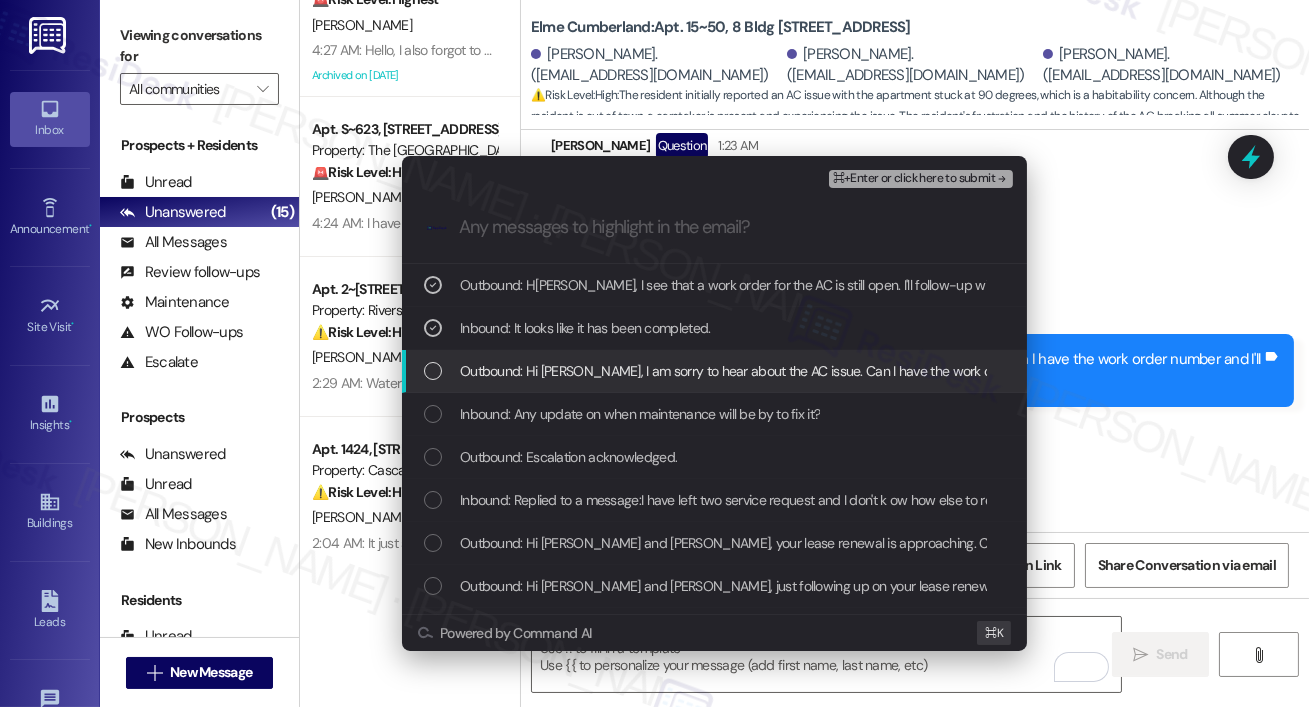 click at bounding box center [433, 371] 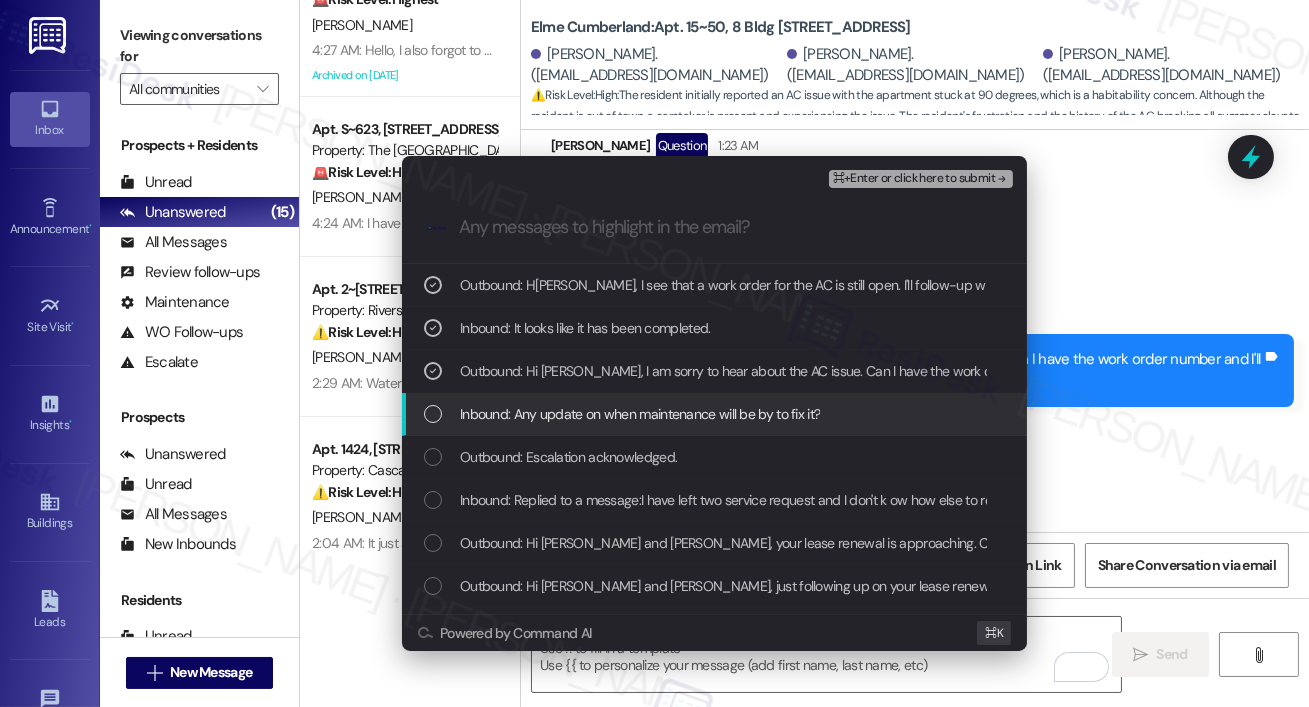 click on "Inbound: Any update on when maintenance will be by to fix it?" at bounding box center (714, 414) 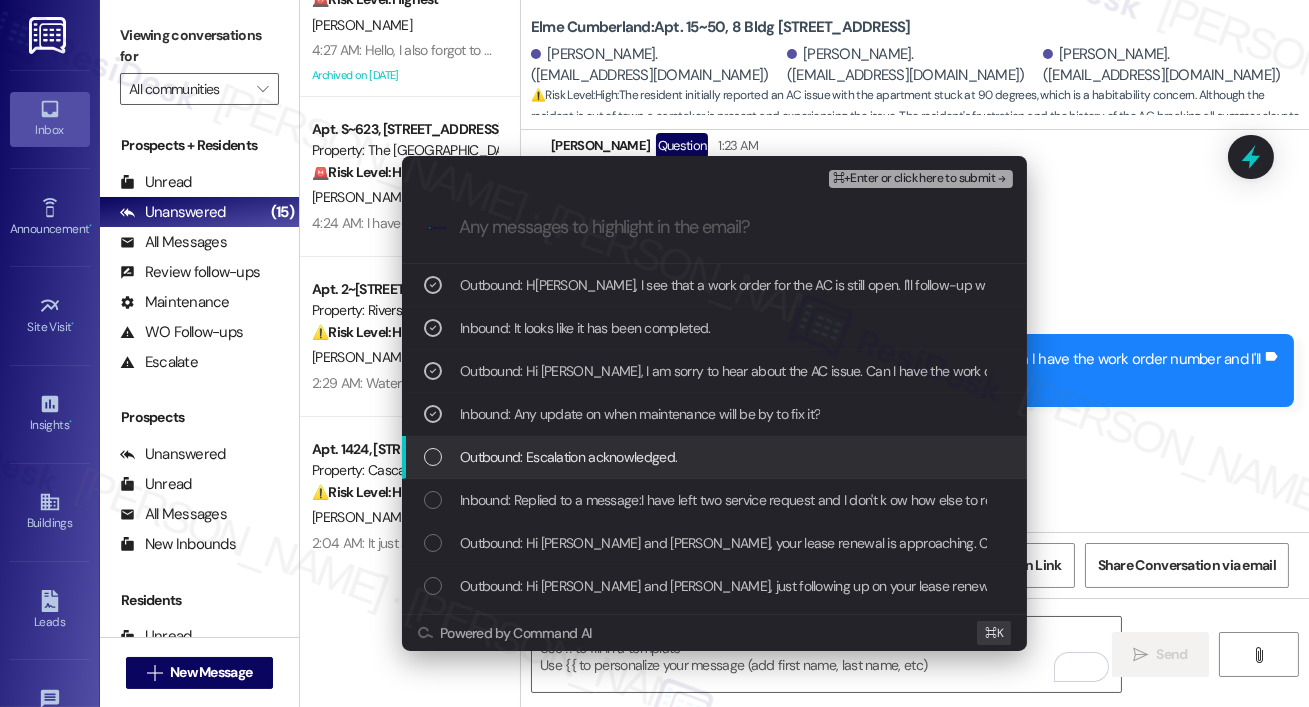 click on "Outbound: Escalation acknowledged." at bounding box center [716, 457] 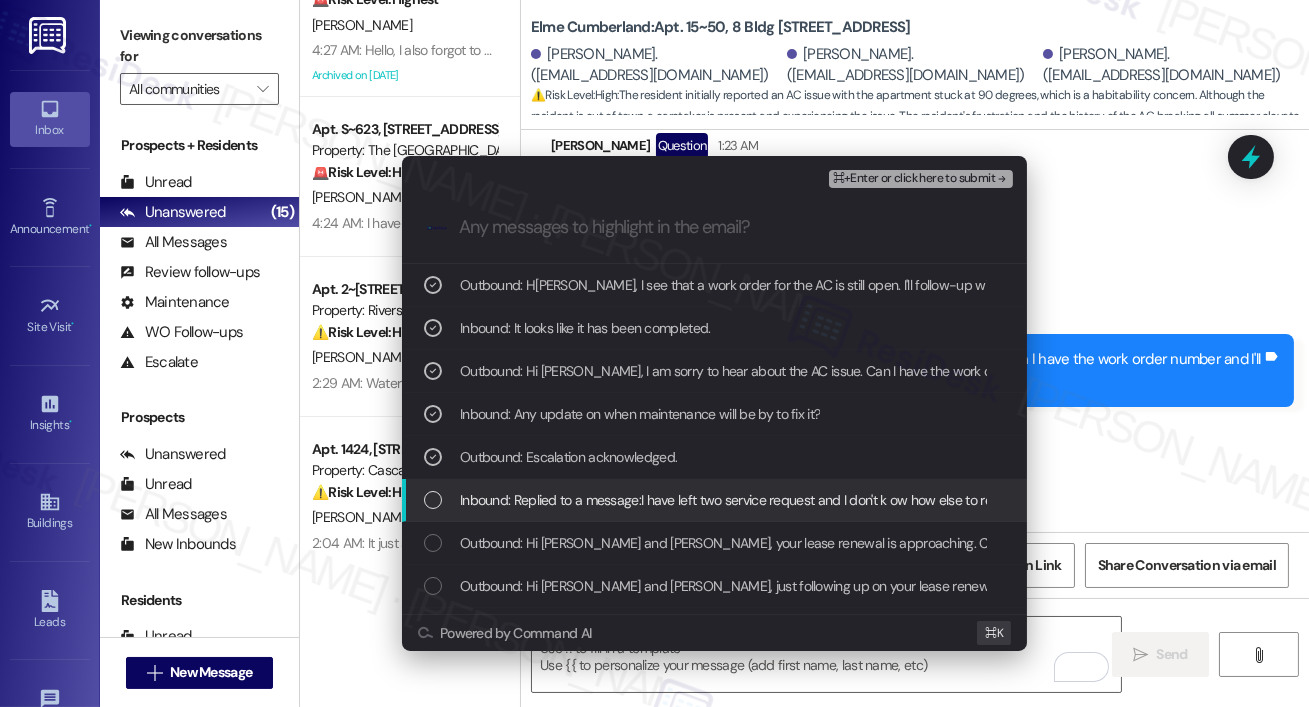 click on "Inbound: Replied to a message:I have left two service request and I don't k ow how else to reach out. I'm out of town rn but the guy taking care of the apt says the ac is stuck at 90. Can you PLEASE have someone come by and fix the damn thing. It's been breaking all summer. This is ridiculous" at bounding box center (714, 500) 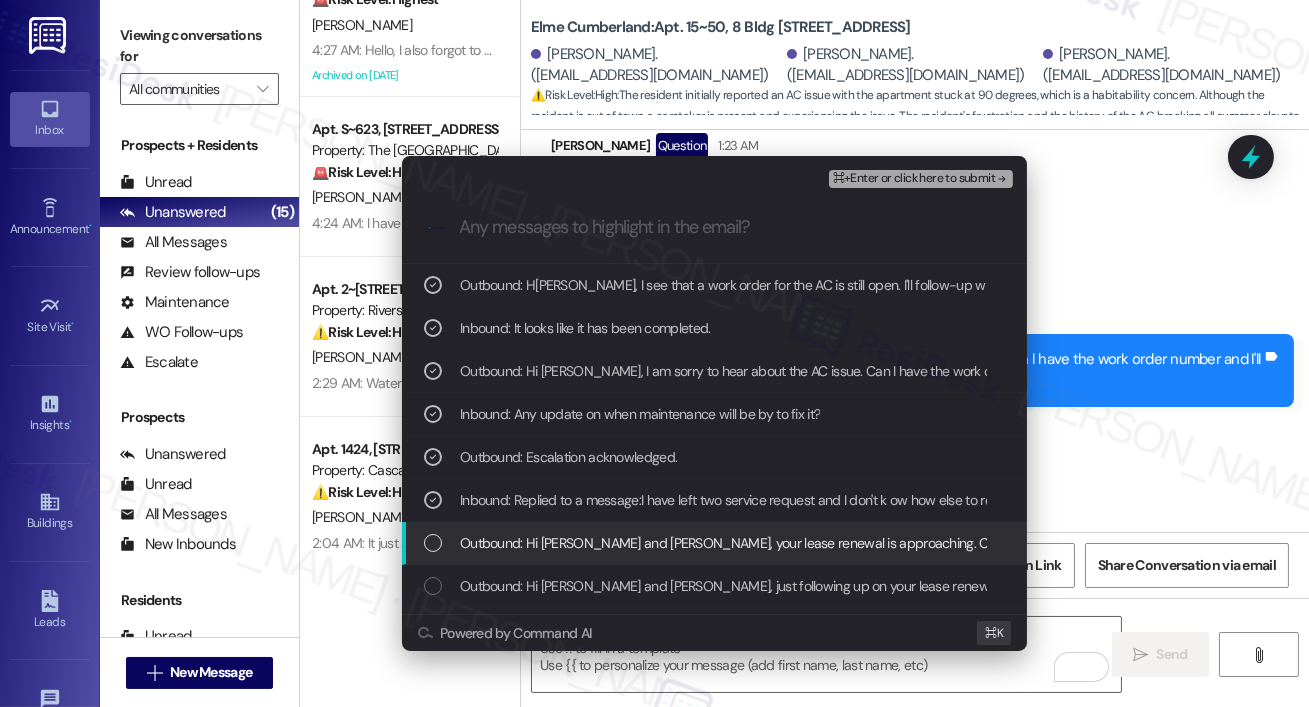 click on "Outbound: Hi Paul, Timothy and Robert, your lease renewal is approaching. Could you review your offer and let us know your plans? We want to ensure you have everything you need to make your decision." at bounding box center [716, 543] 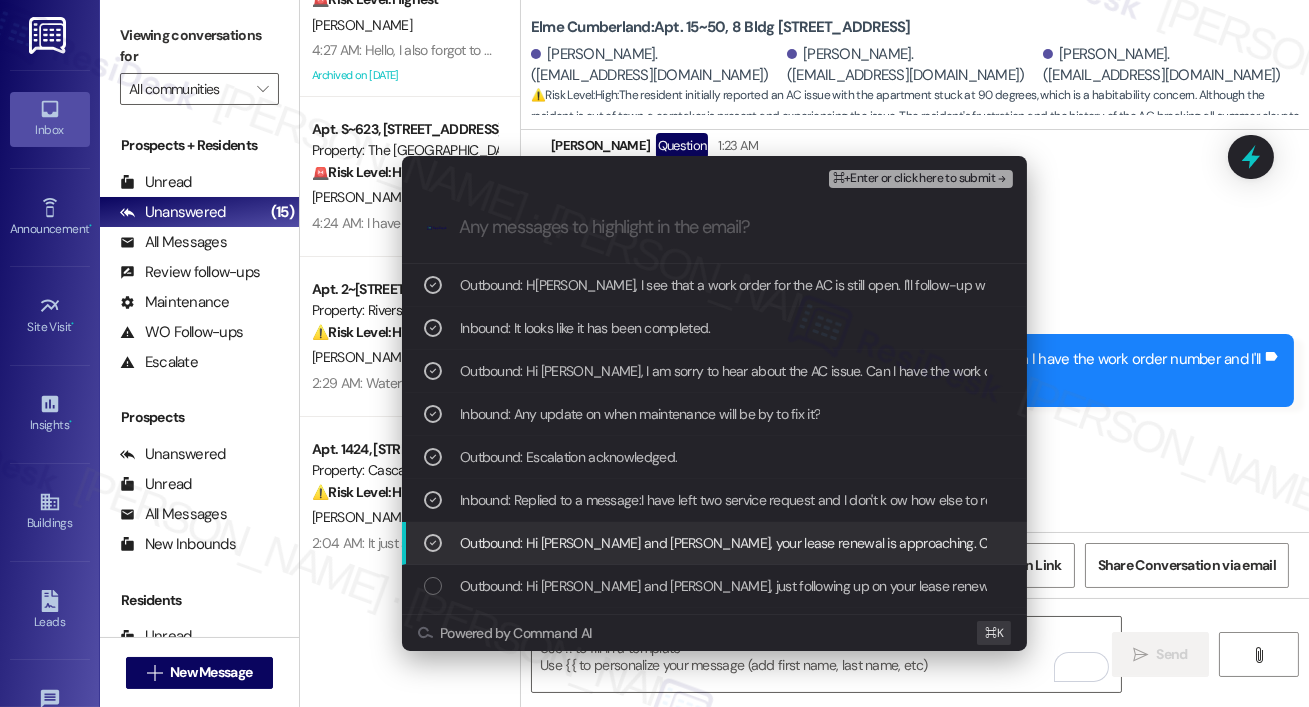 click 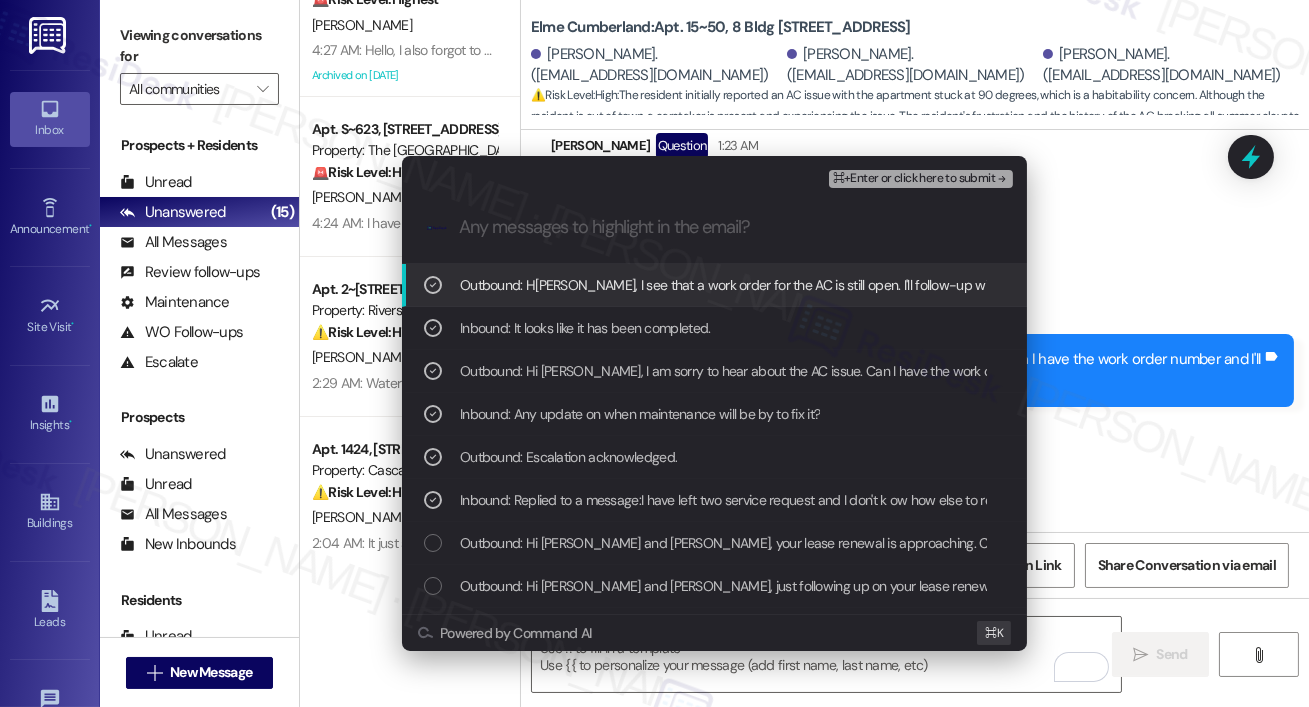 click on "⌘+Enter or click here to submit" at bounding box center [914, 179] 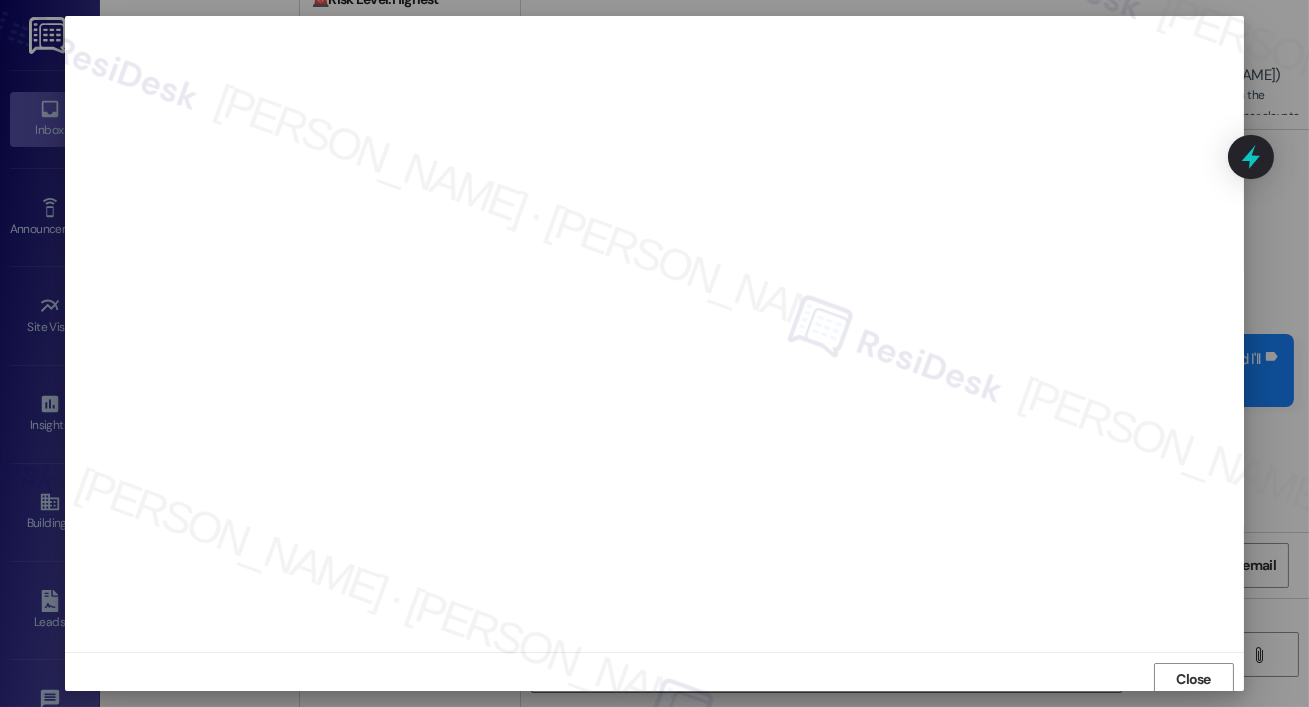 scroll, scrollTop: 4, scrollLeft: 0, axis: vertical 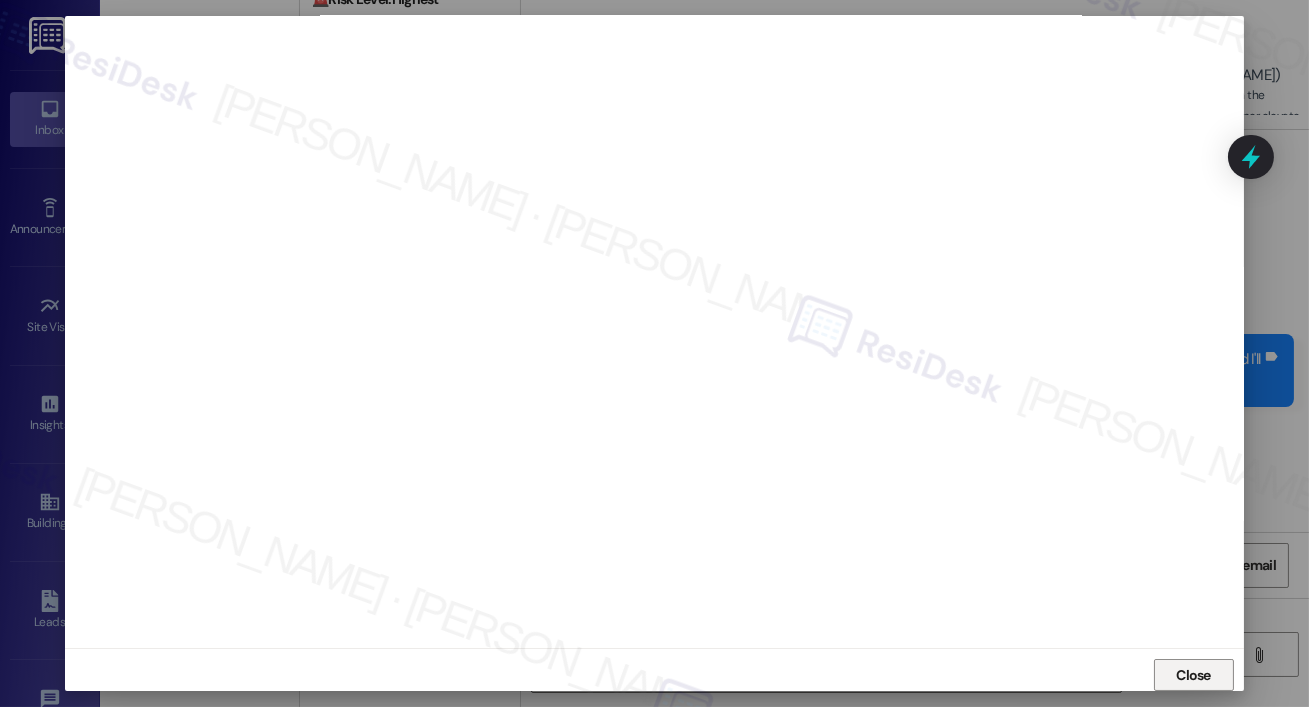 click on "Close" at bounding box center (1193, 675) 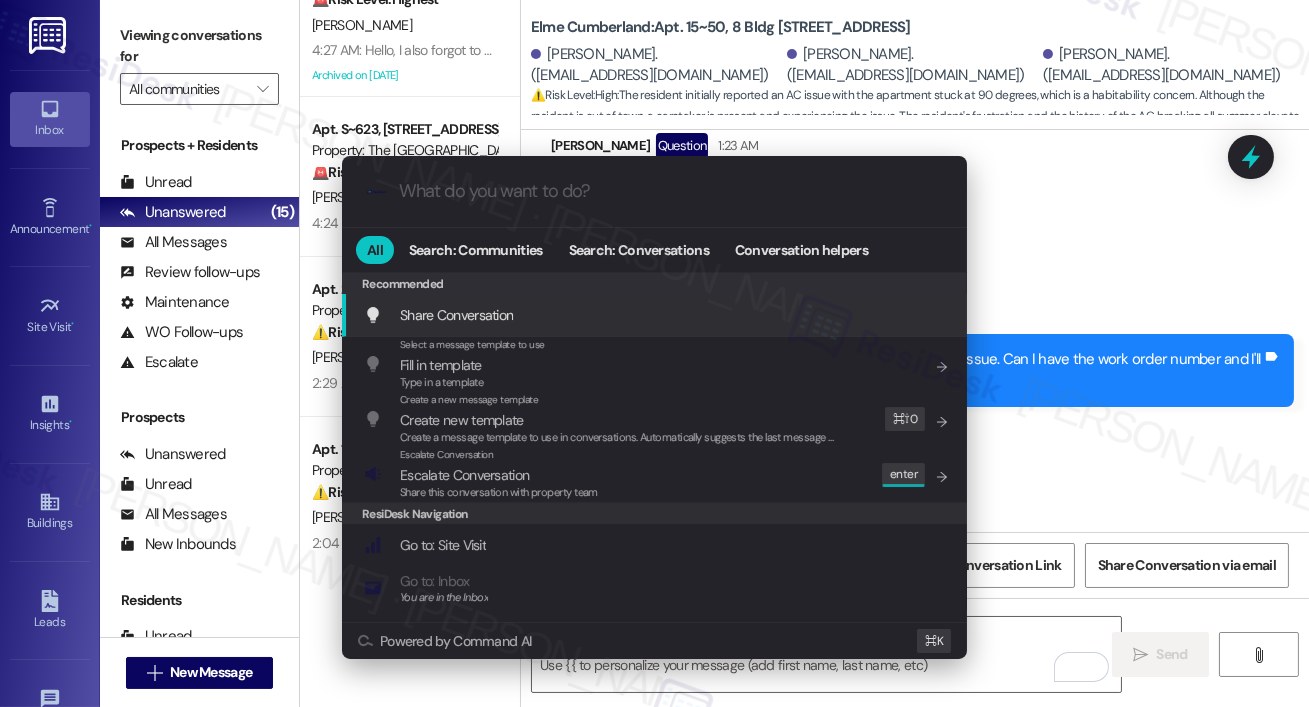 type on "a" 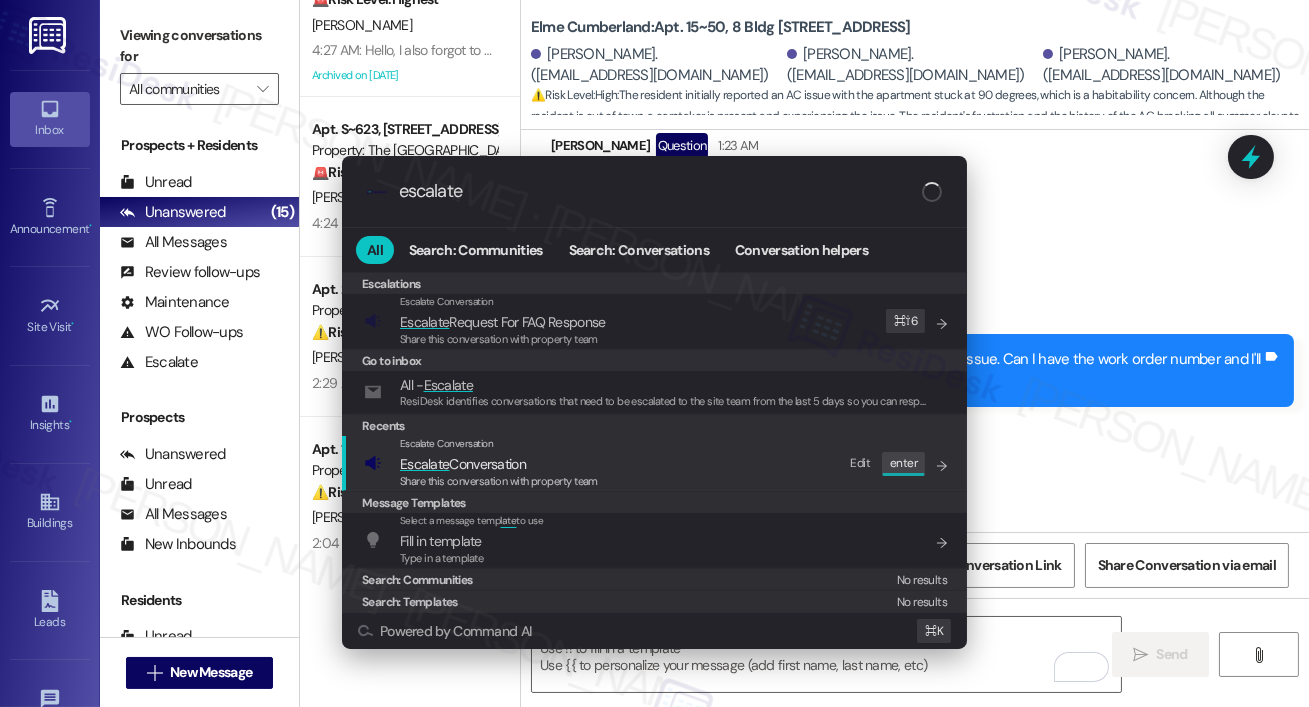 type on "escalate" 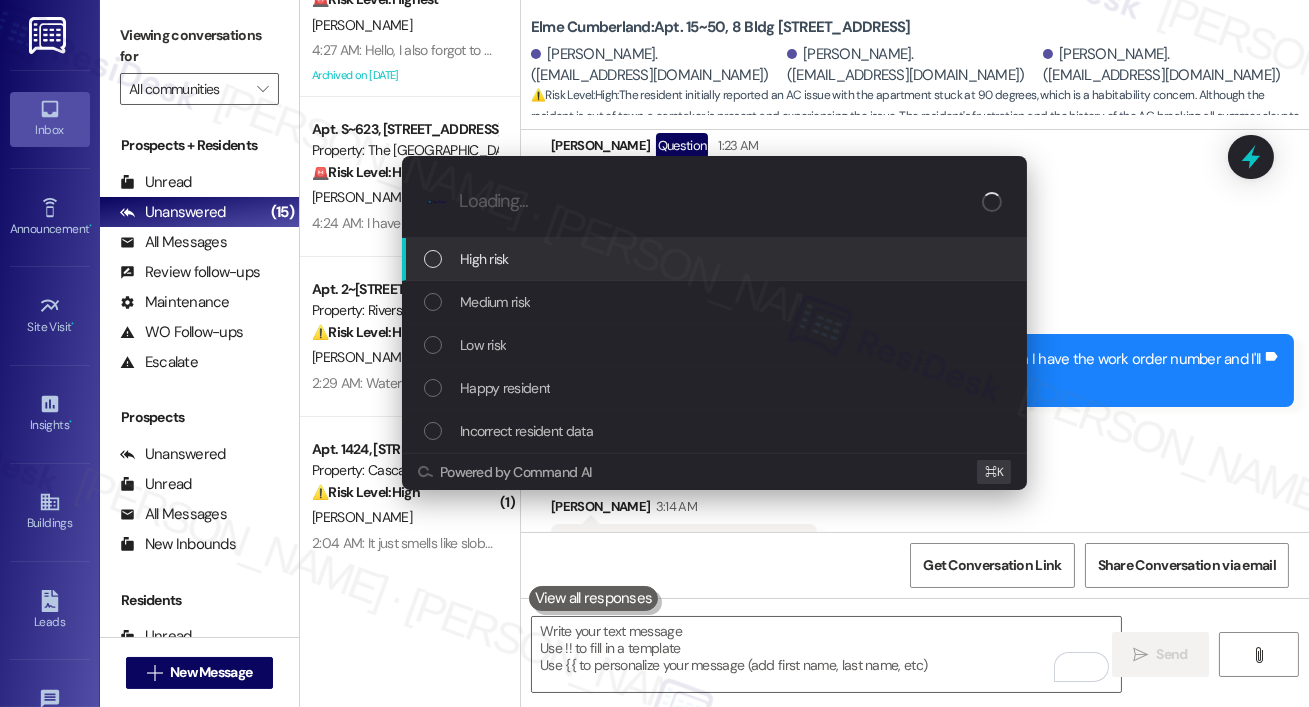 click on "High risk" at bounding box center (714, 259) 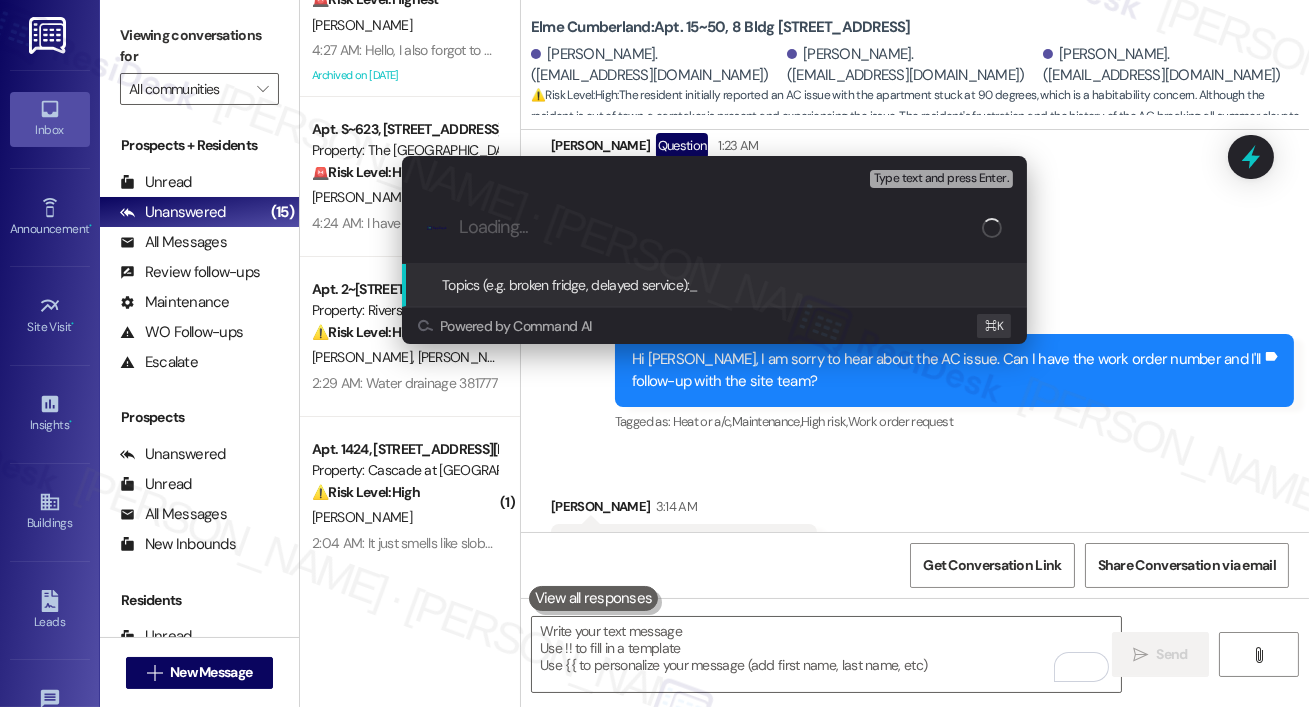 paste on "Work order follow-up: Work Order # 382591" 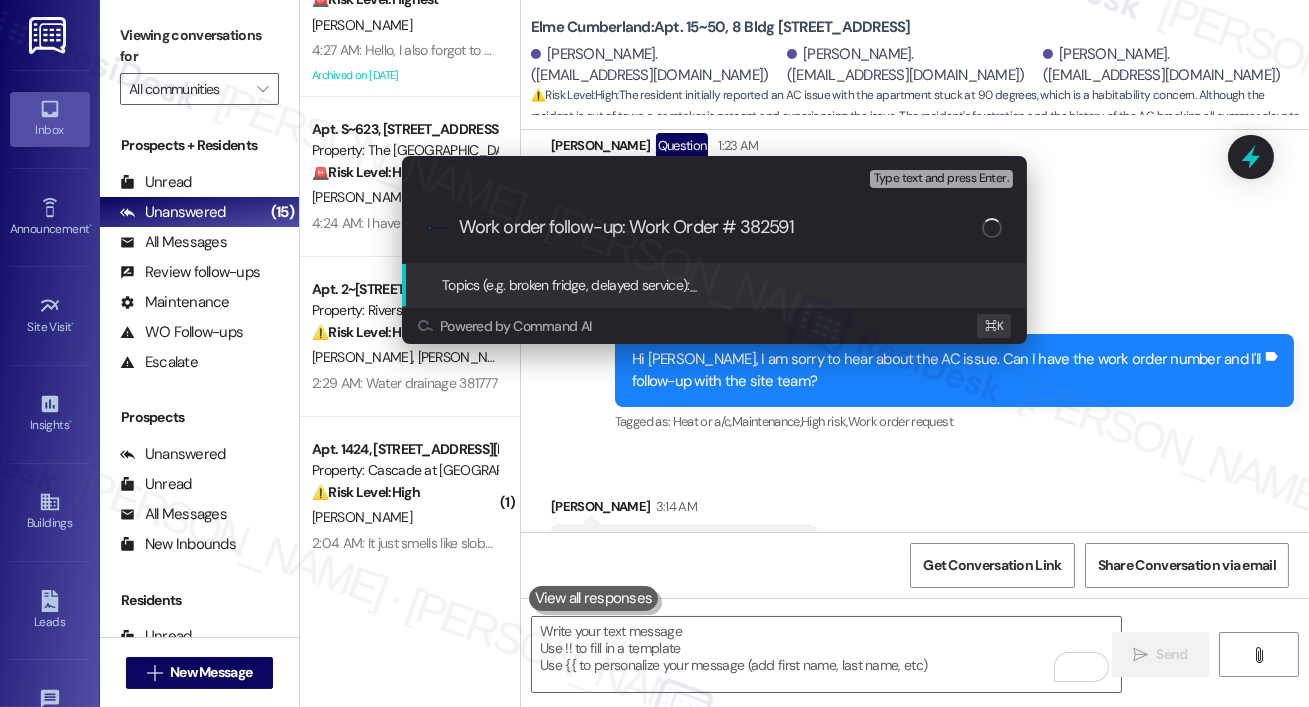 type 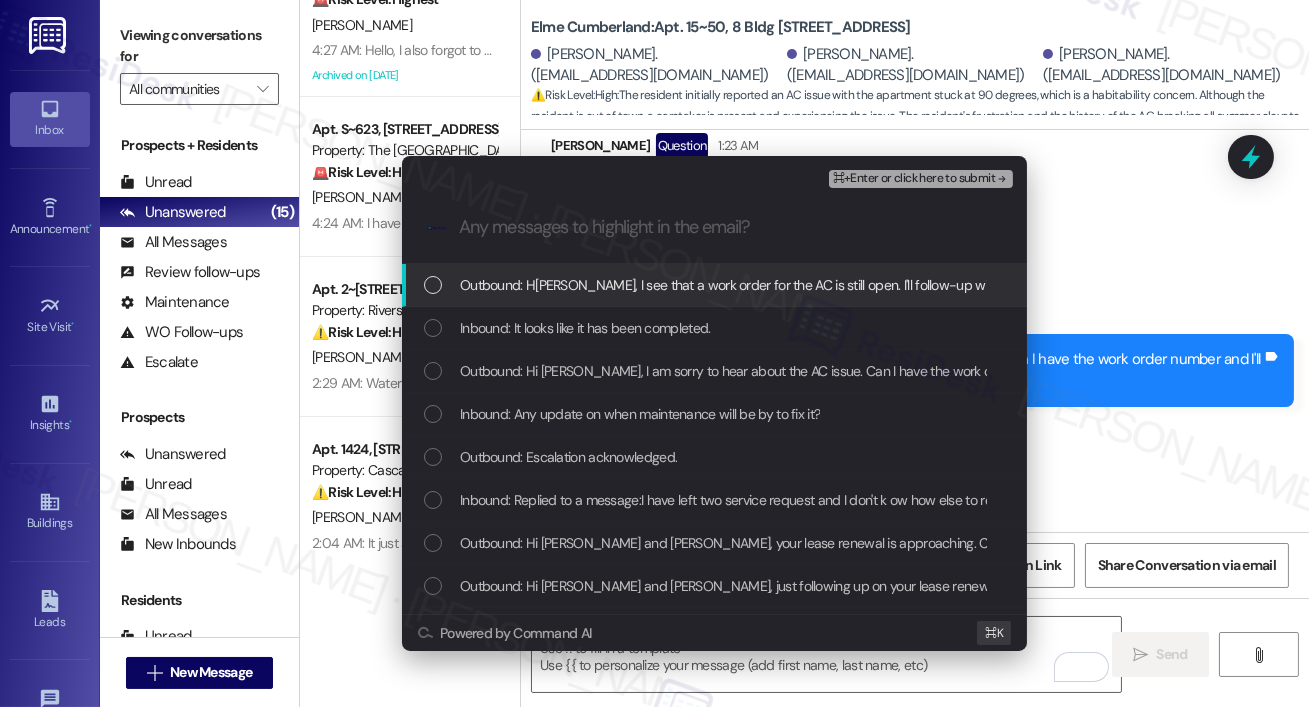 click on "Outbound: Hi Robert, I see that a work order for the AC is still open. I'll follow-up with the site team on this." at bounding box center (791, 285) 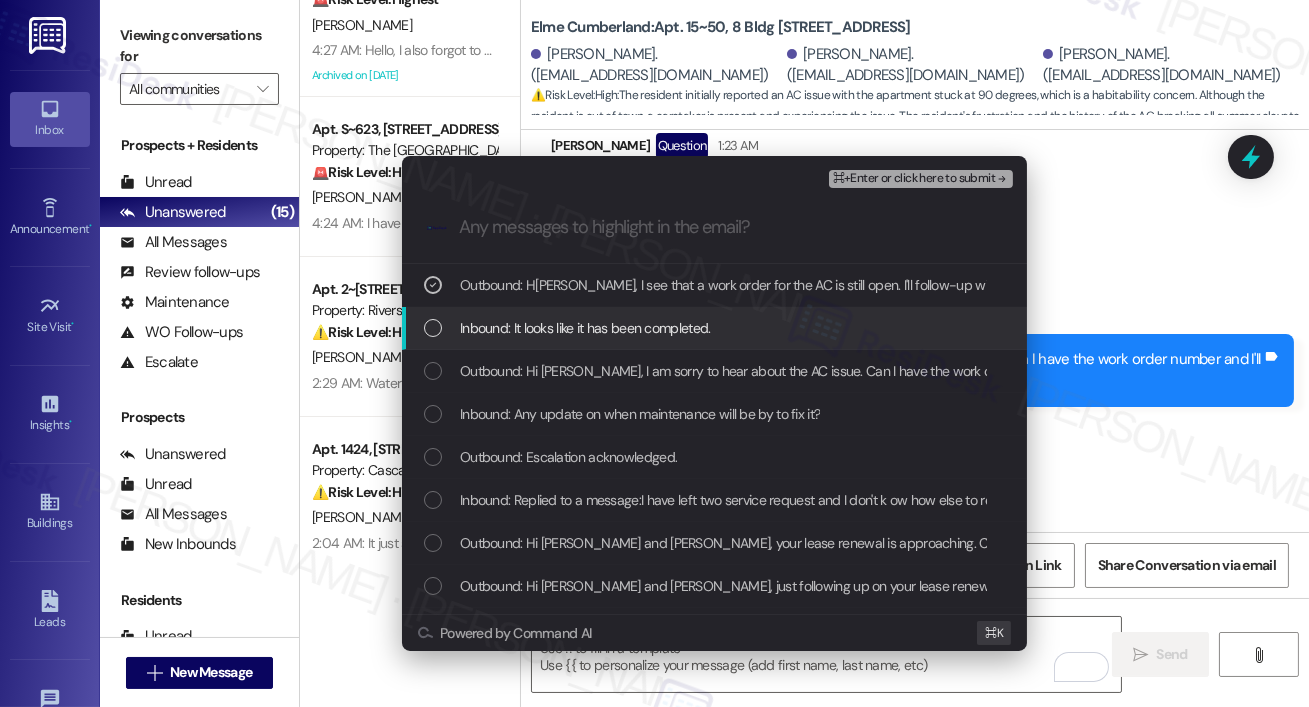 click on "Inbound: It looks like it has been completed." at bounding box center [714, 328] 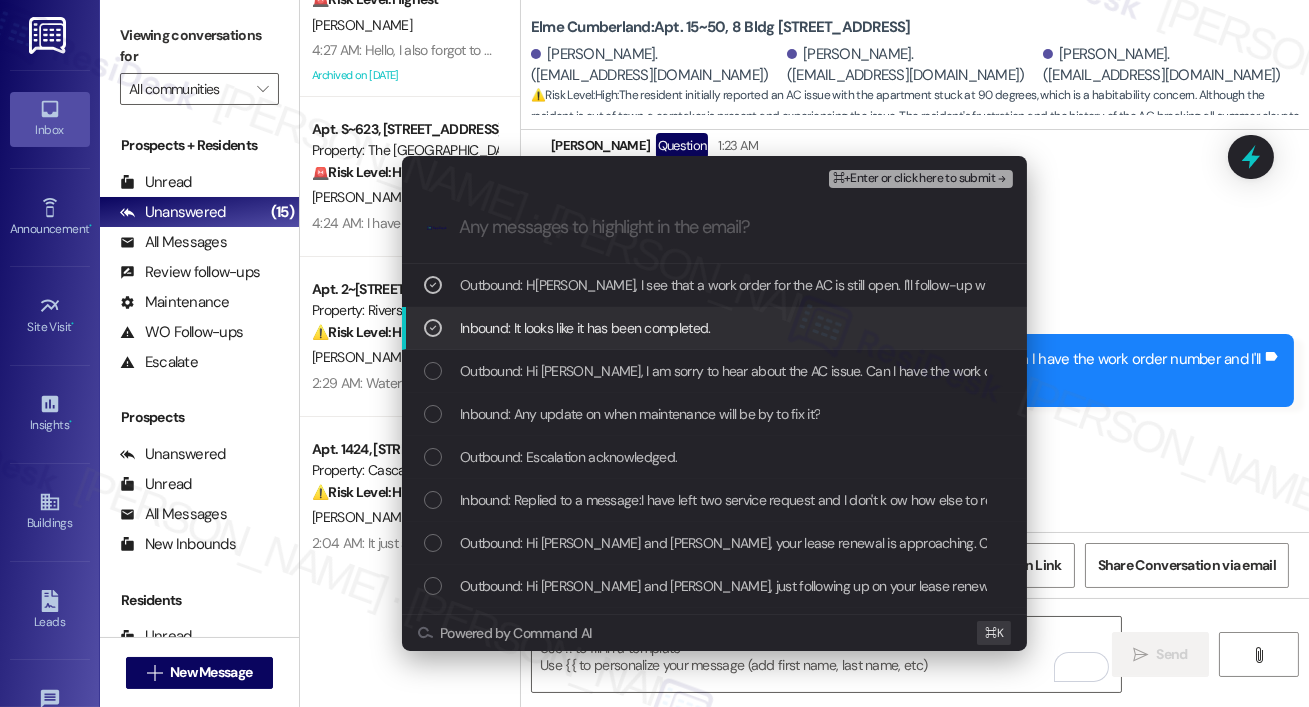 click on "Outbound: Hi Robert, I am sorry to hear about the AC issue. Can I have the work order number and I'll follow-up with the site team?" at bounding box center (867, 371) 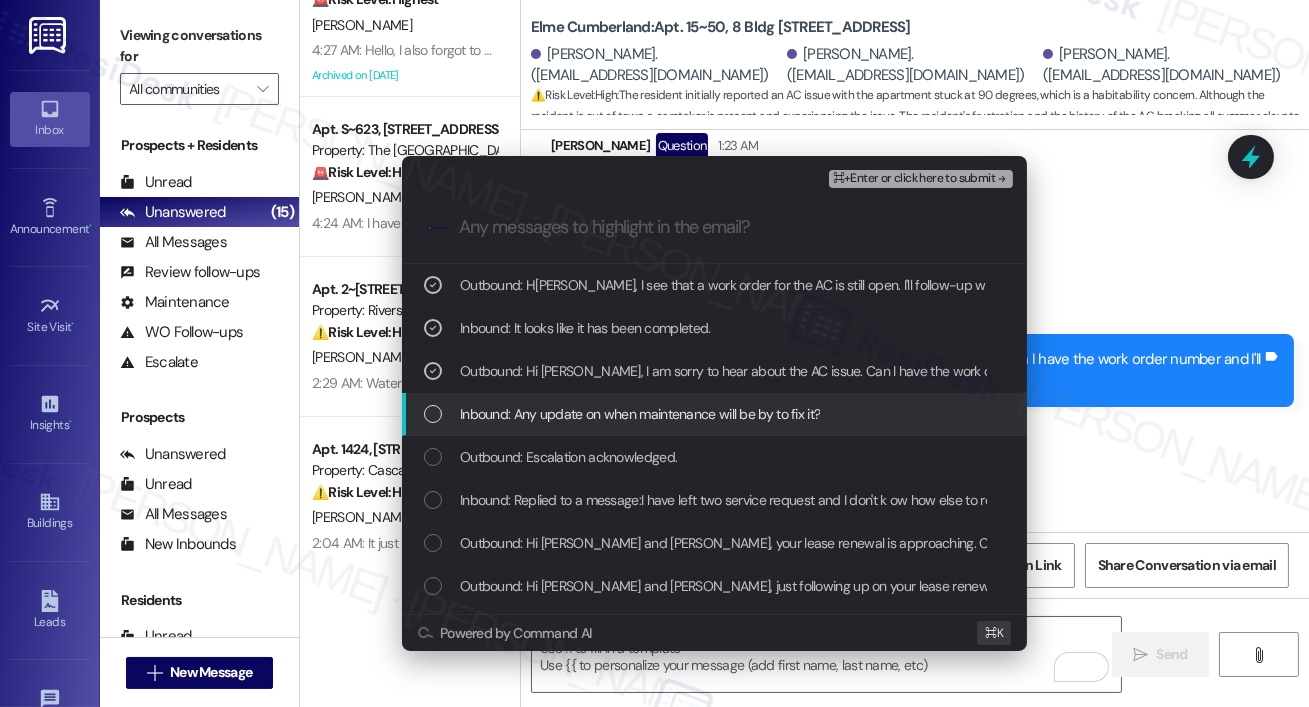 click on "Inbound: Any update on when maintenance will be by to fix it?" at bounding box center [714, 414] 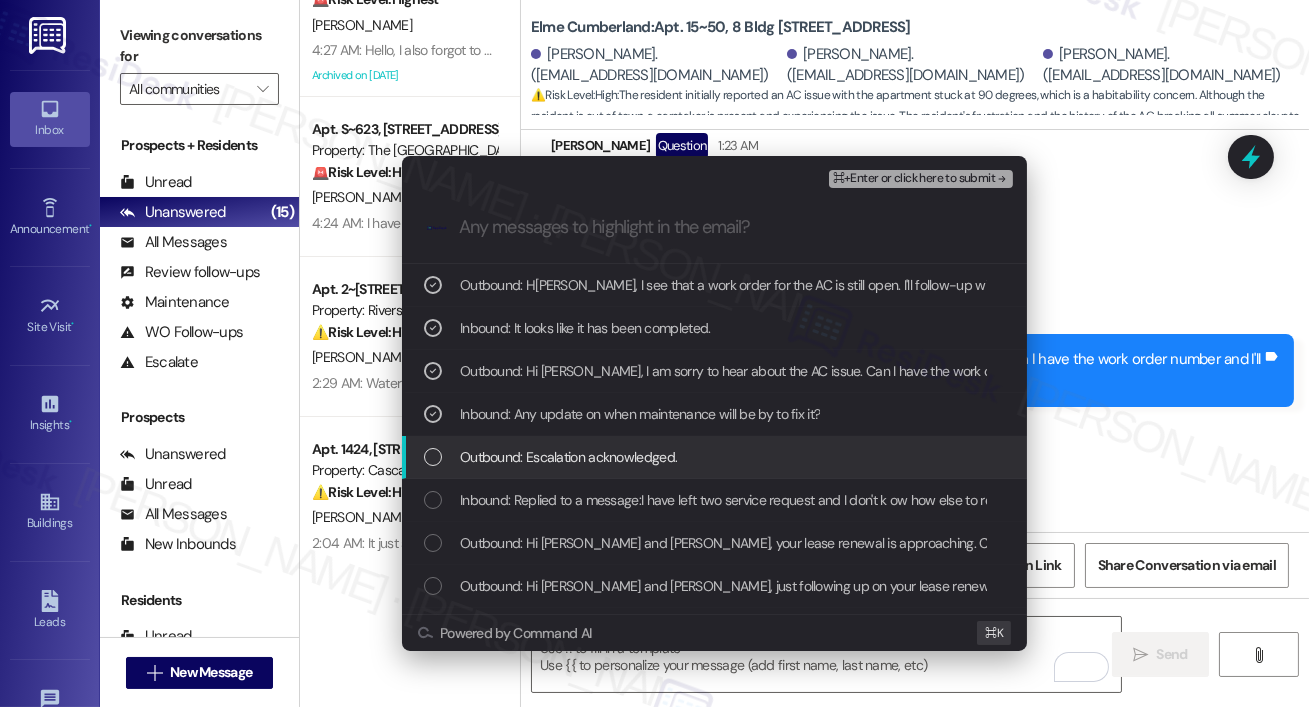 click on "Outbound: Escalation acknowledged." at bounding box center (714, 457) 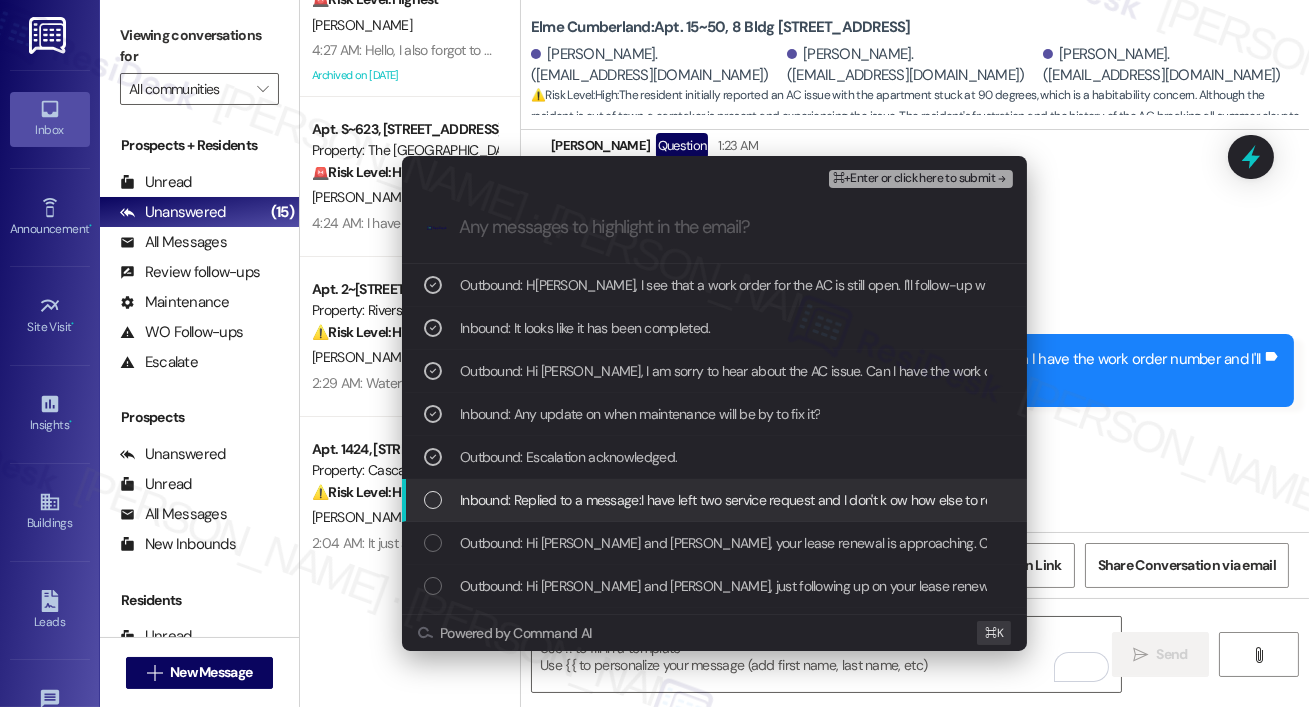 click on "Inbound: Replied to a message:I have left two service request and I don't k ow how else to reach out. I'm out of town rn but the guy taking care of the apt says the ac is stuck at 90. Can you PLEASE have someone come by and fix the damn thing. It's been breaking all summer. This is ridiculous" at bounding box center (1300, 500) 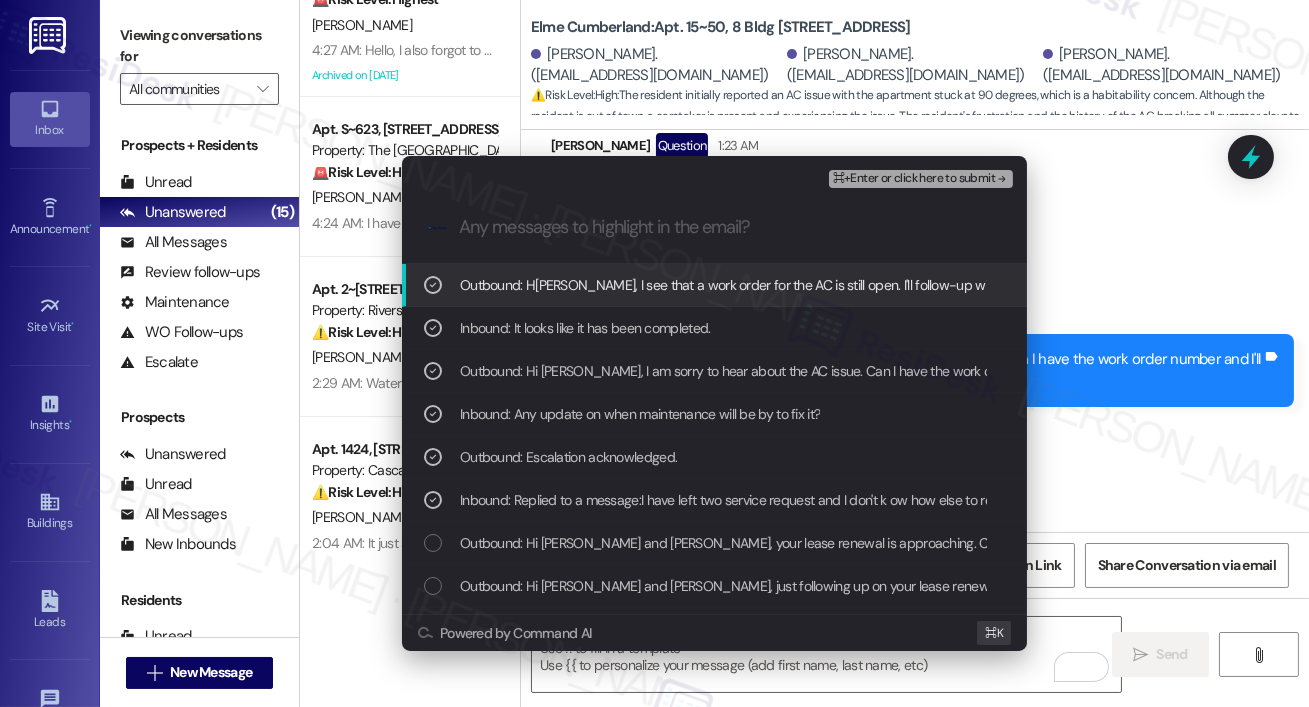 click on "⌘+Enter or click here to submit" at bounding box center [923, 179] 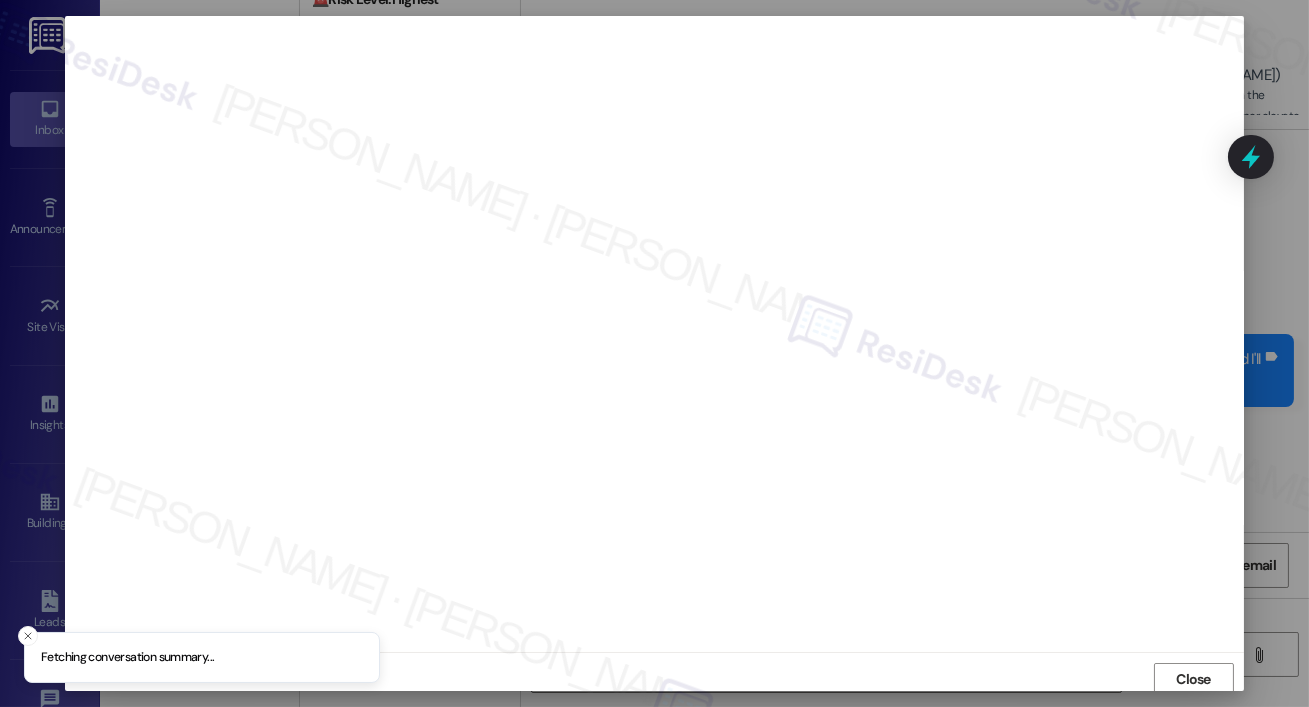 scroll, scrollTop: 4, scrollLeft: 0, axis: vertical 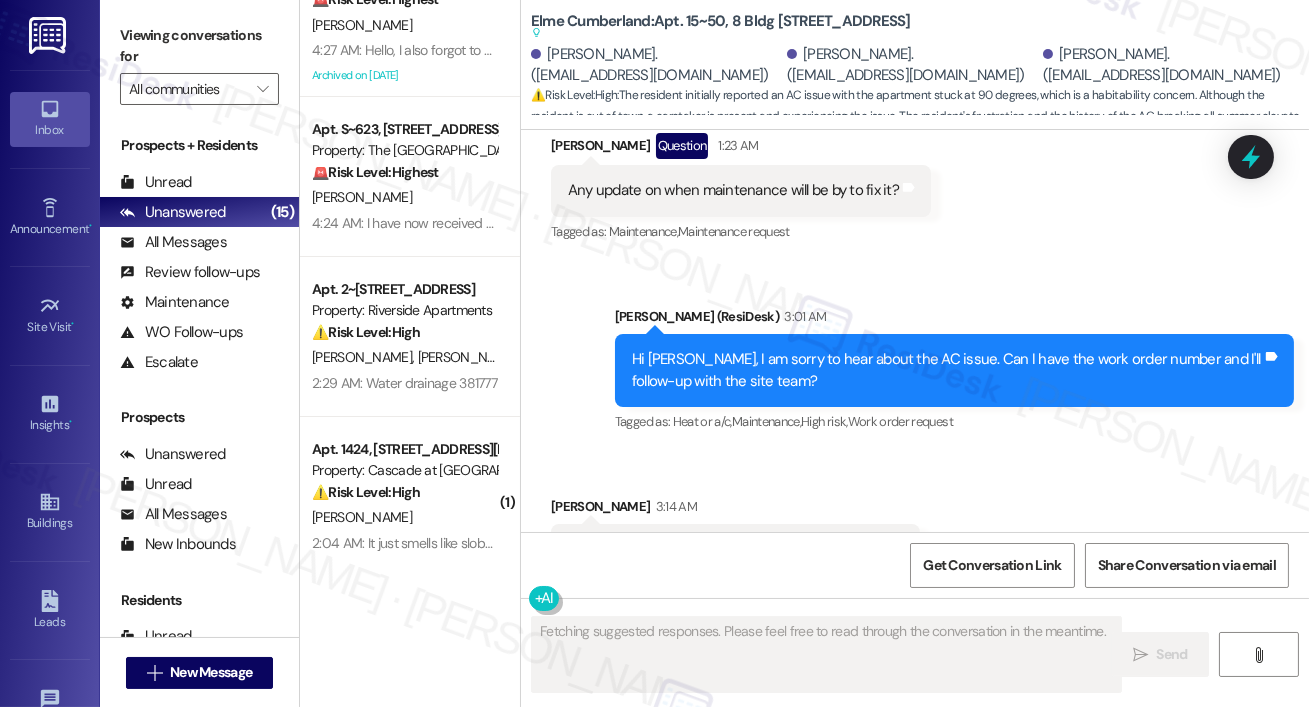 click on "Hi Robert, I am sorry to hear about the AC issue. Can I have the work order number and I'll follow-up with the site team?" at bounding box center (947, 370) 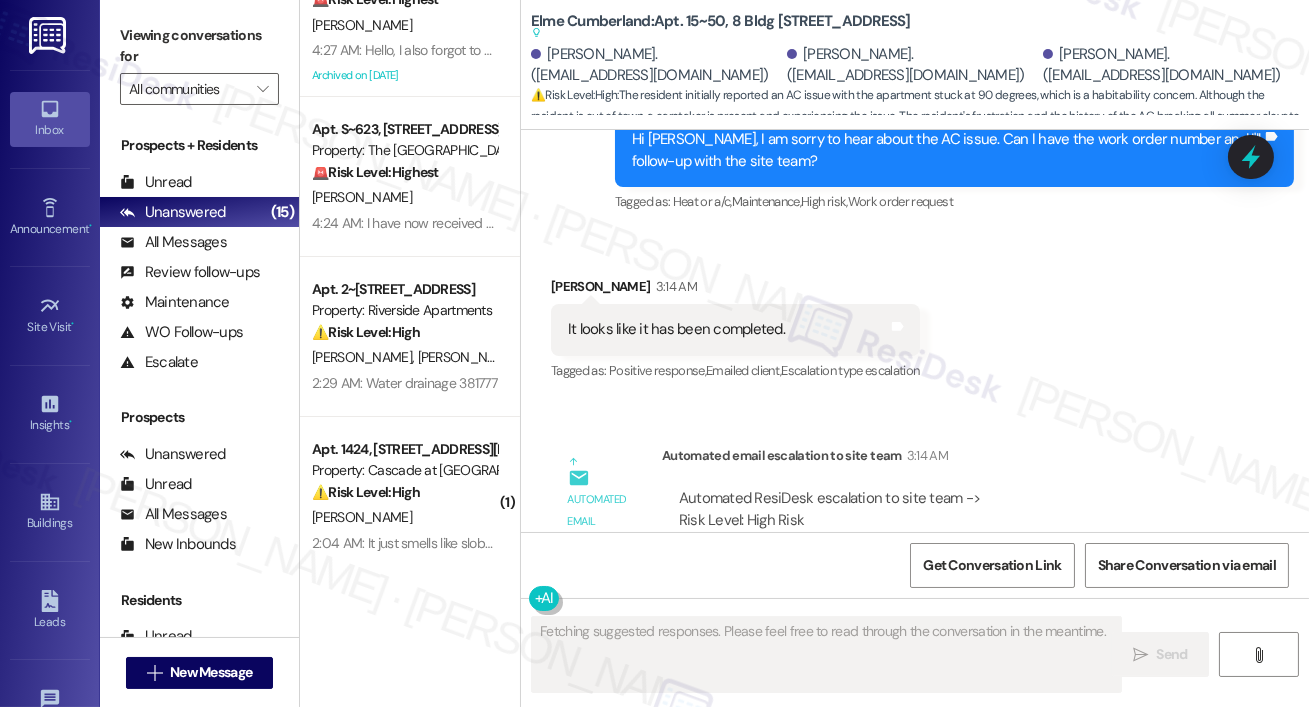 scroll, scrollTop: 12680, scrollLeft: 0, axis: vertical 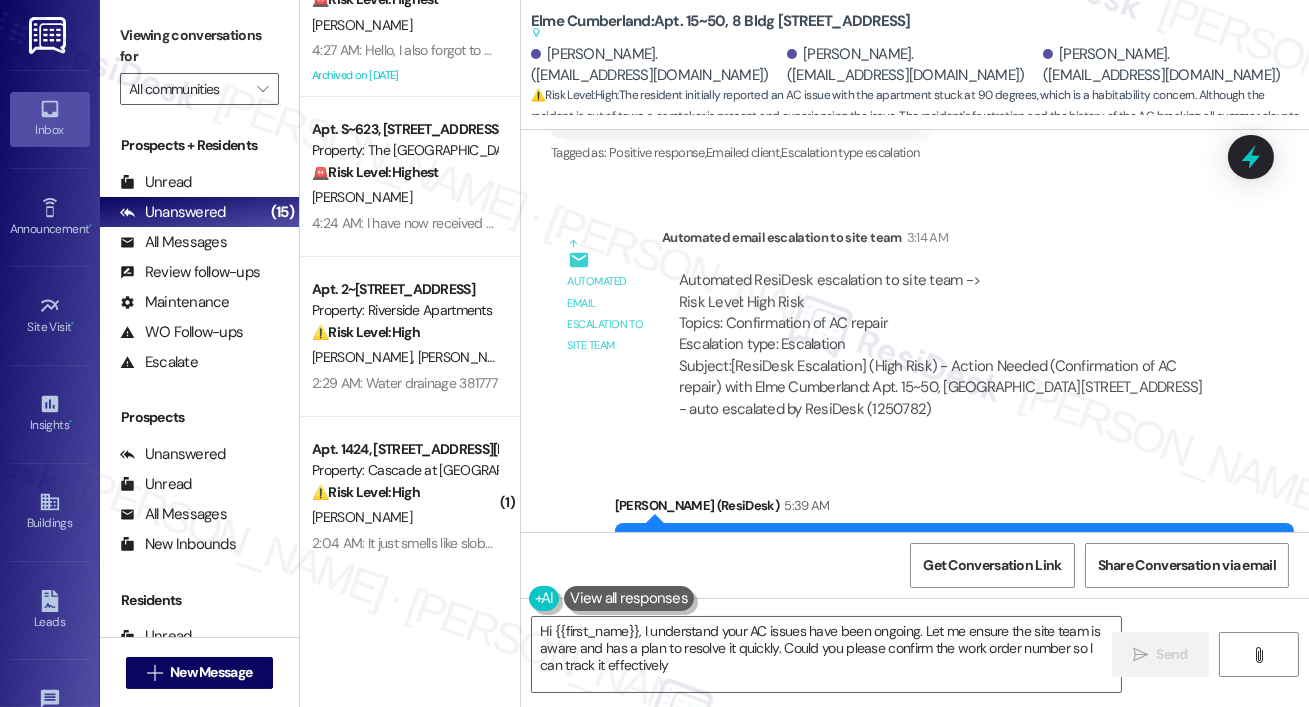 type on "Hi {{first_name}}, I understand your AC issues have been ongoing. Let me ensure the site team is aware and has a plan to resolve it quickly. Could you please confirm the work order number so I can track it effectively?" 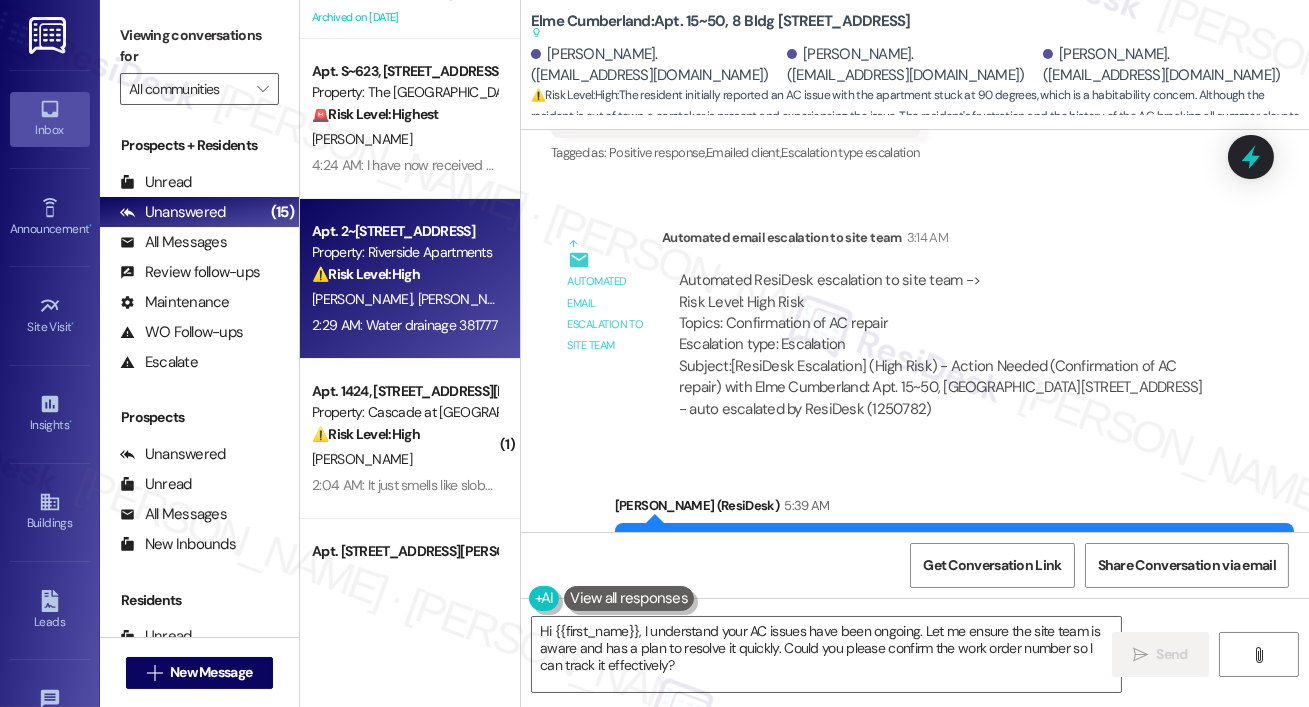 scroll, scrollTop: 129, scrollLeft: 0, axis: vertical 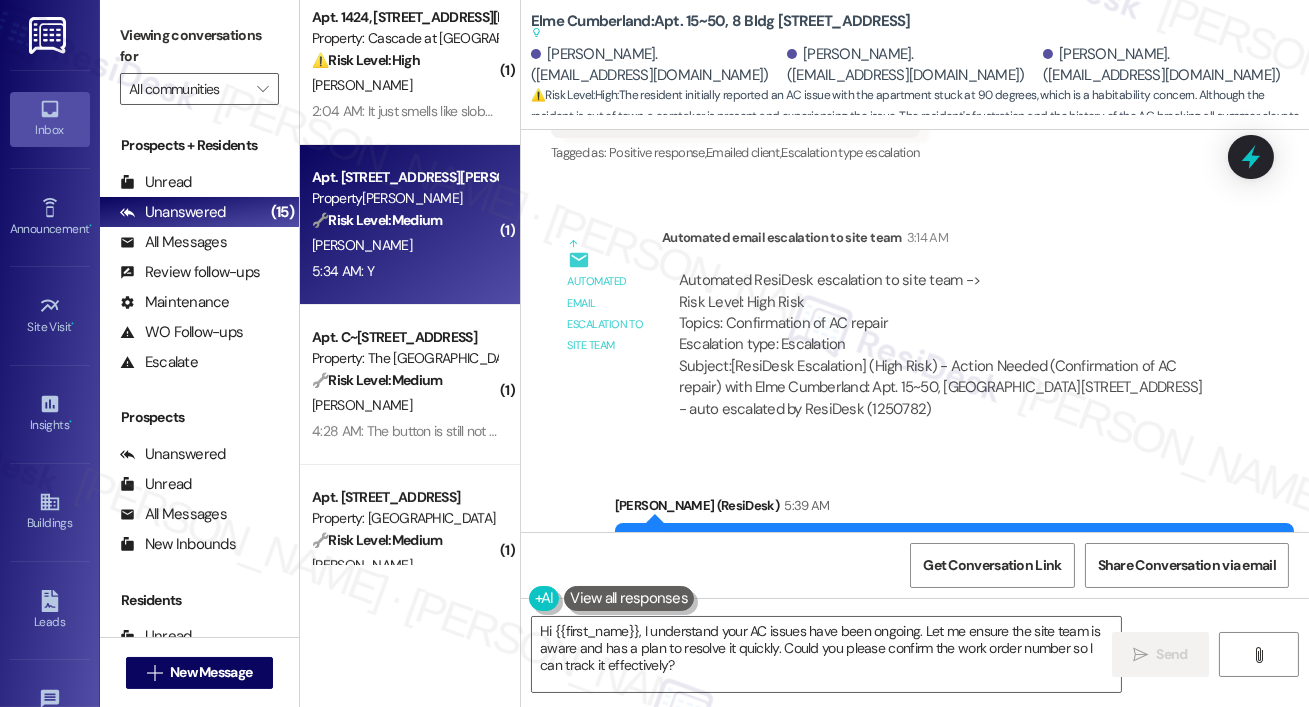 click on "5:34 AM: Y 5:34 AM: Y" at bounding box center (404, 271) 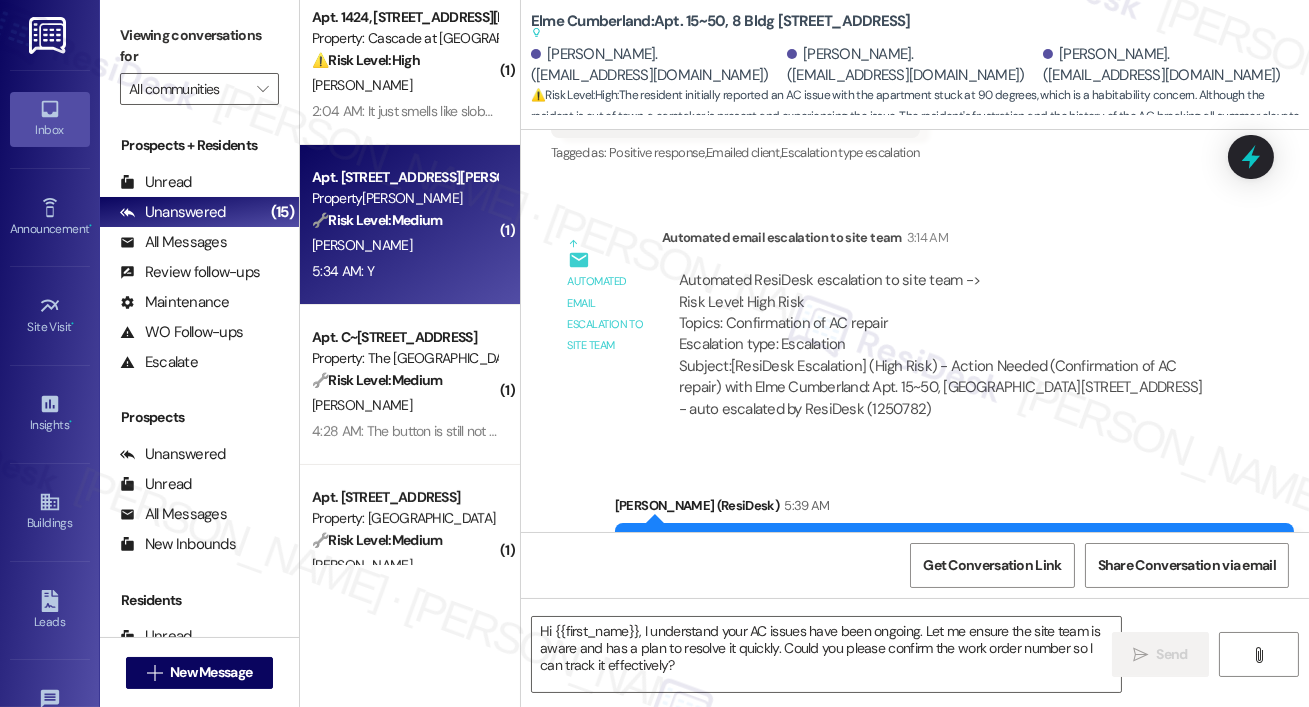 type on "Fetching suggested responses. Please feel free to read through the conversation in the meantime." 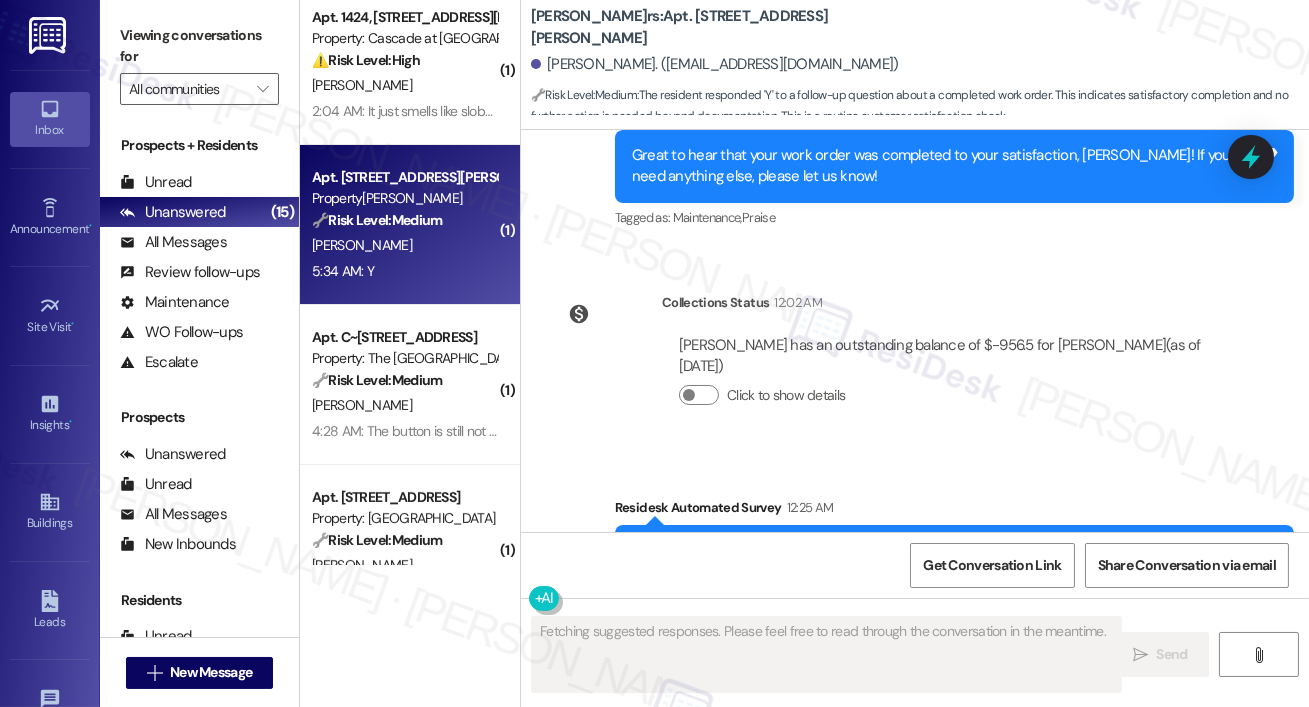 scroll, scrollTop: 2495, scrollLeft: 0, axis: vertical 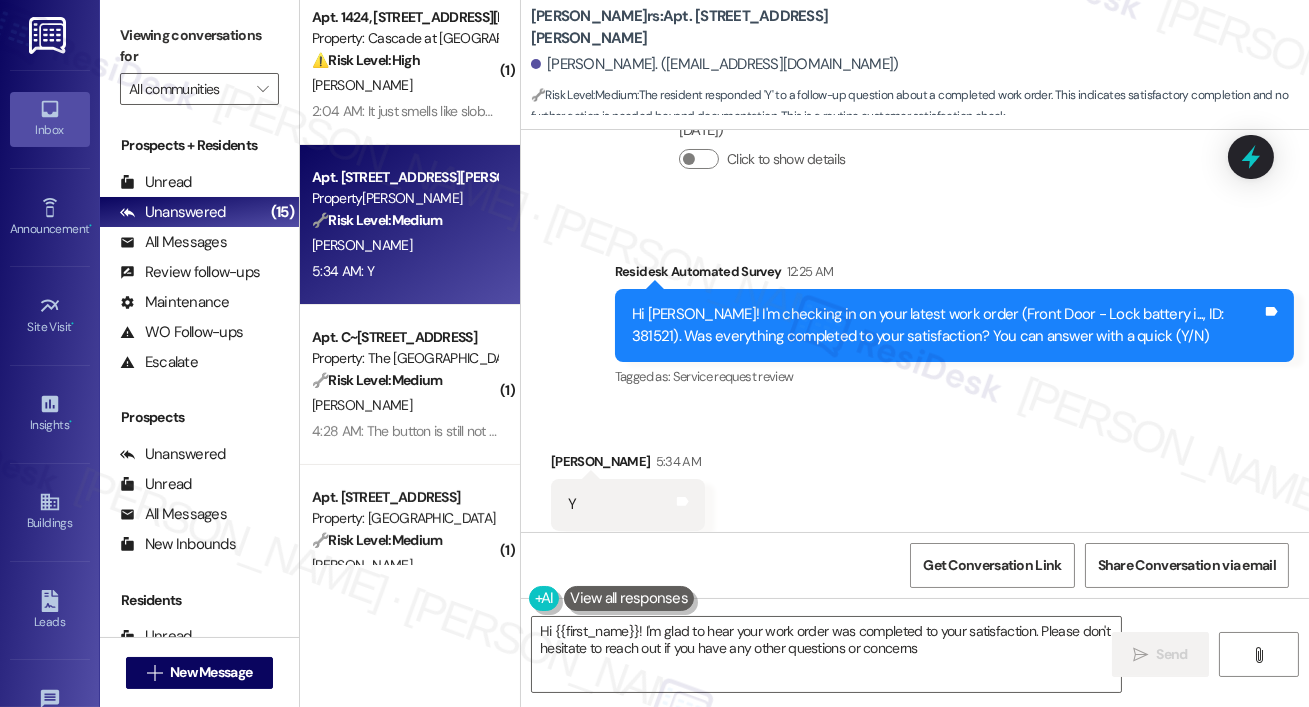 type on "Hi {{first_name}}! I'm glad to hear your work order was completed to your satisfaction. Please don't hesitate to reach out if you have any other questions or concerns!" 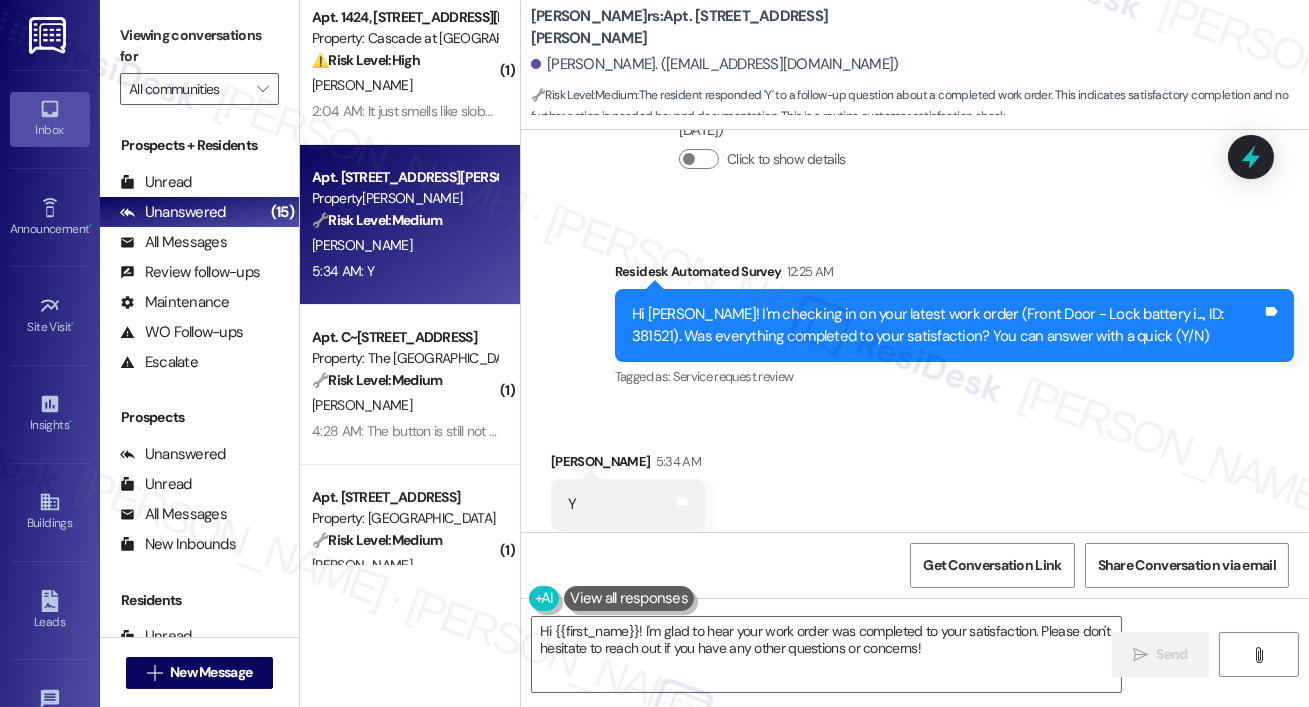 scroll, scrollTop: 2496, scrollLeft: 0, axis: vertical 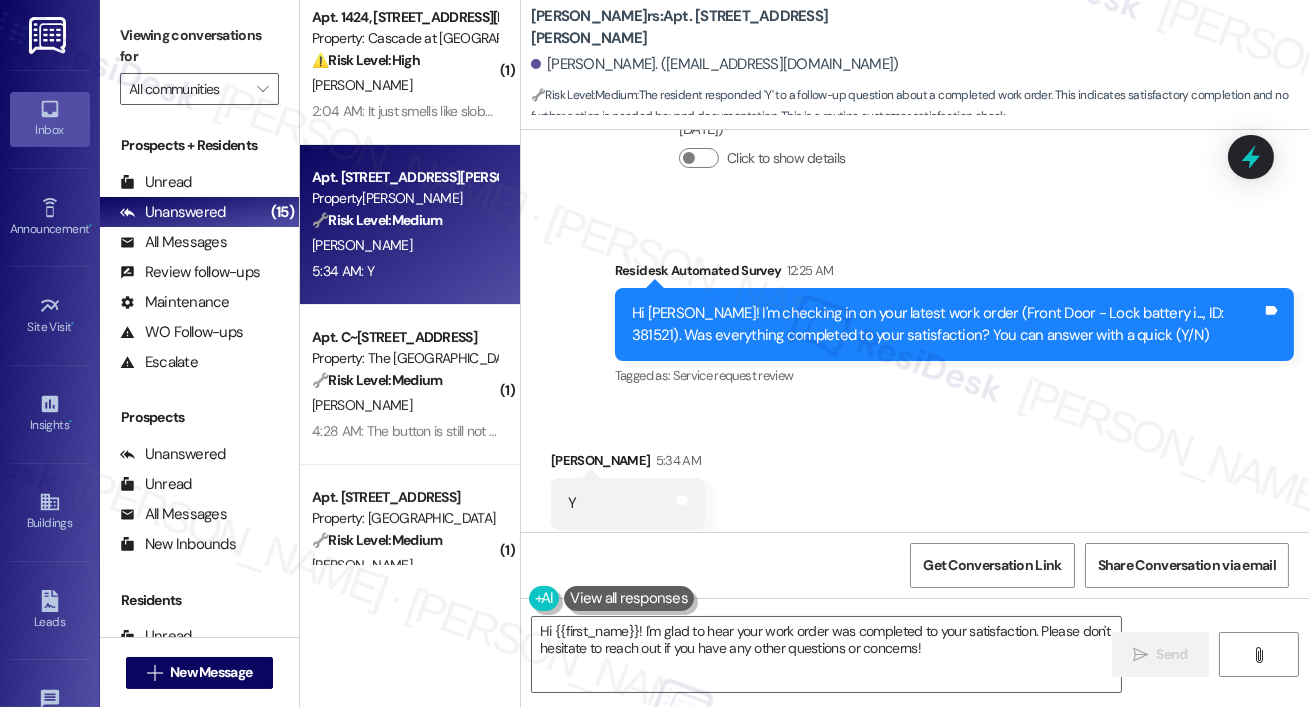 click on "Received via SMS Brittany Hawkins 5:34 AM Y Tags and notes Tagged as:   Positive response Click to highlight conversations about Positive response" at bounding box center [915, 489] 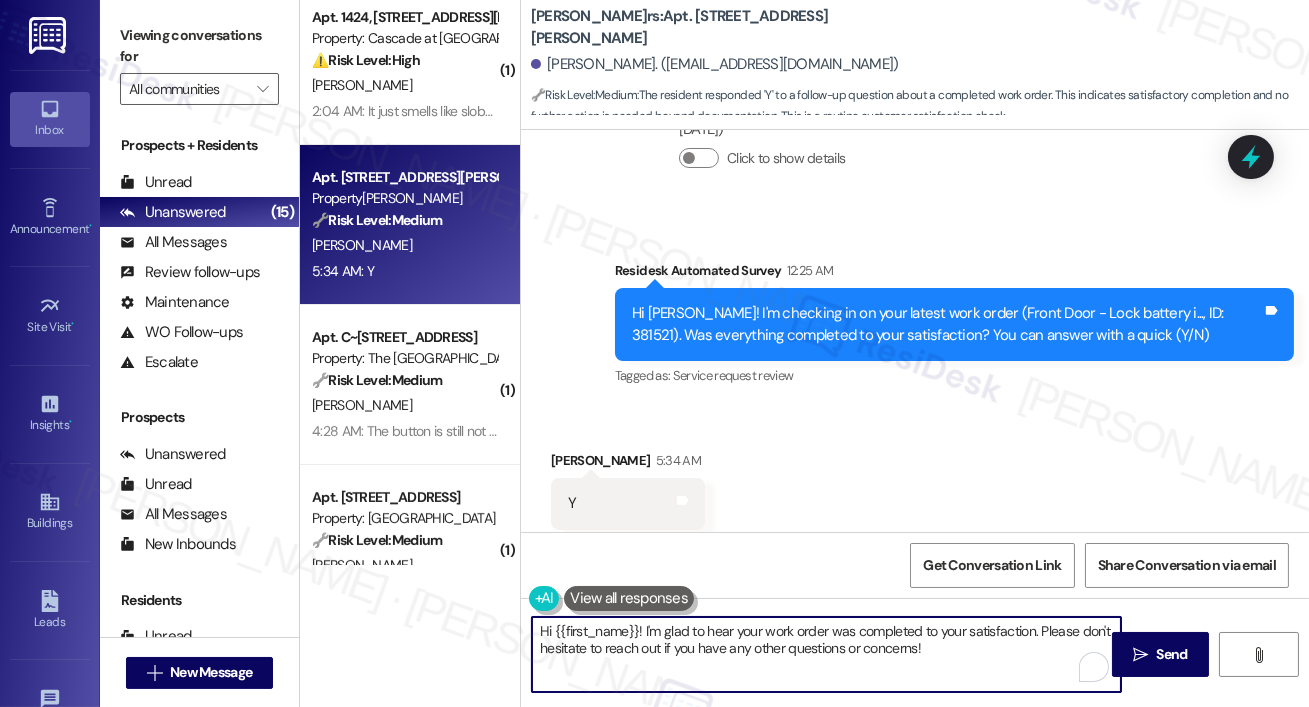 click on "Hi {{first_name}}! I'm glad to hear your work order was completed to your satisfaction. Please don't hesitate to reach out if you have any other questions or concerns!" at bounding box center [826, 654] 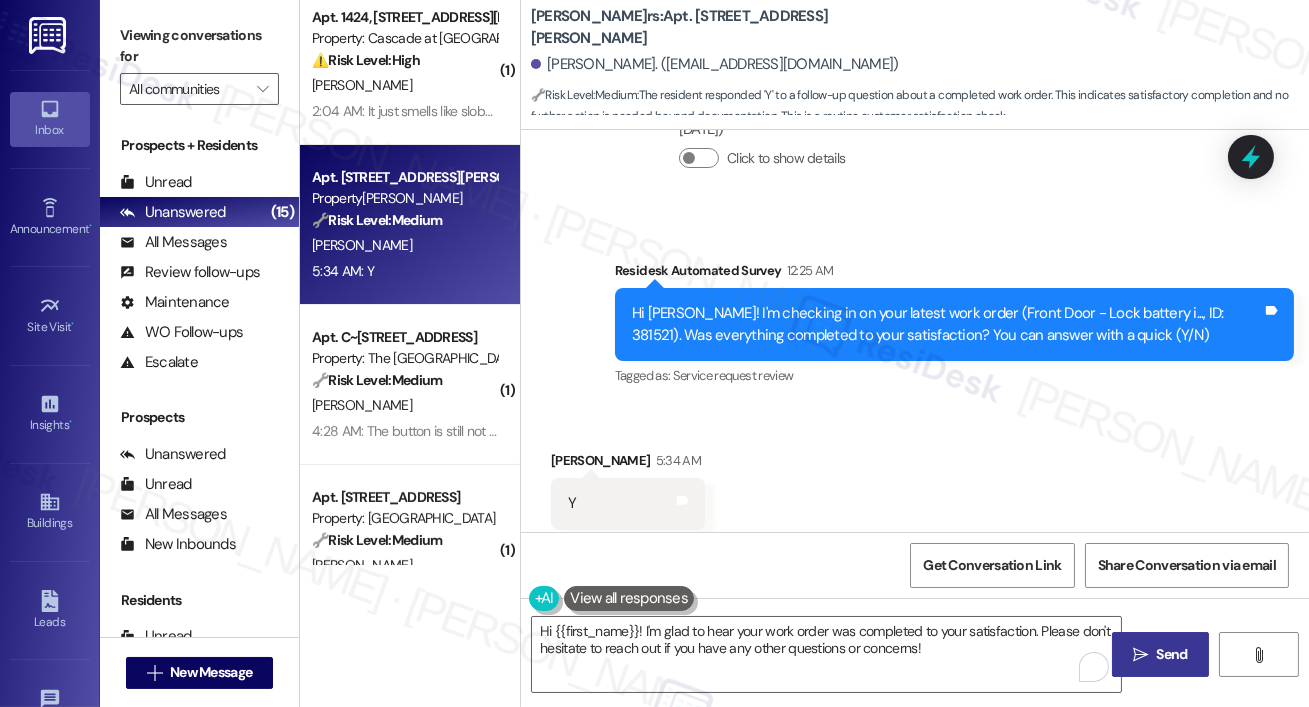 click on " Send" at bounding box center [1160, 654] 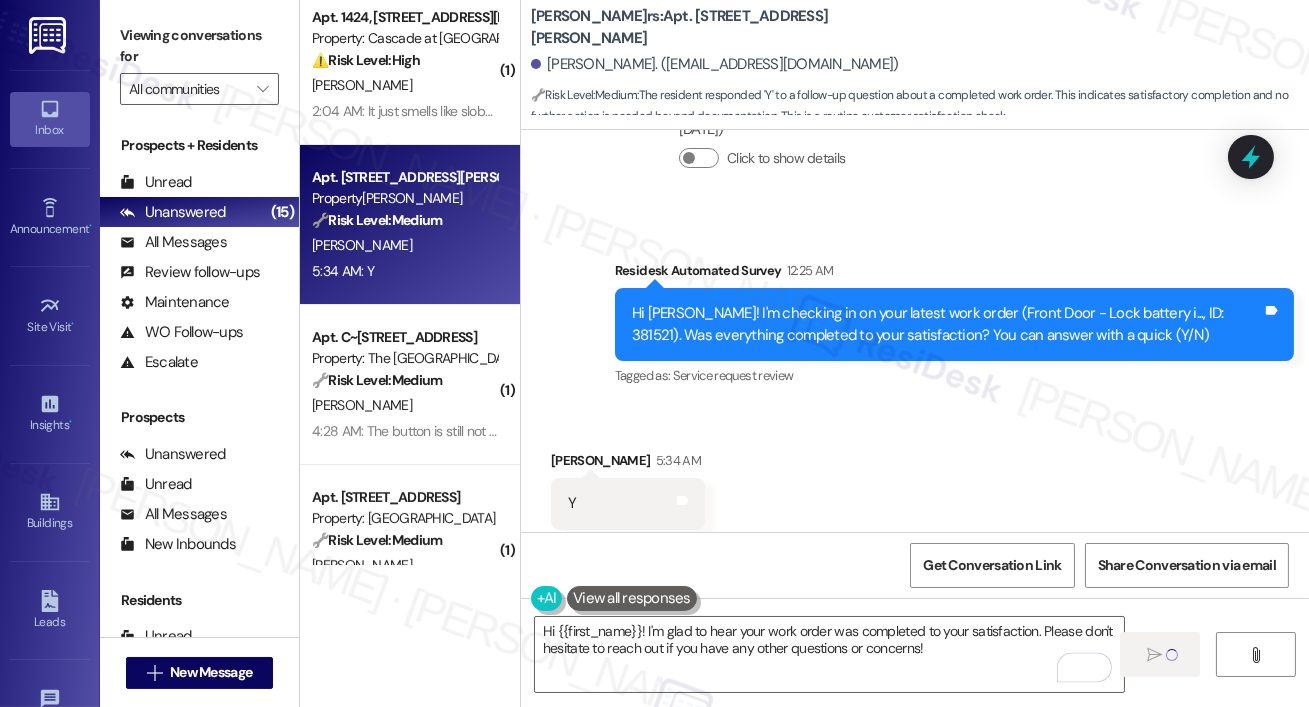 type 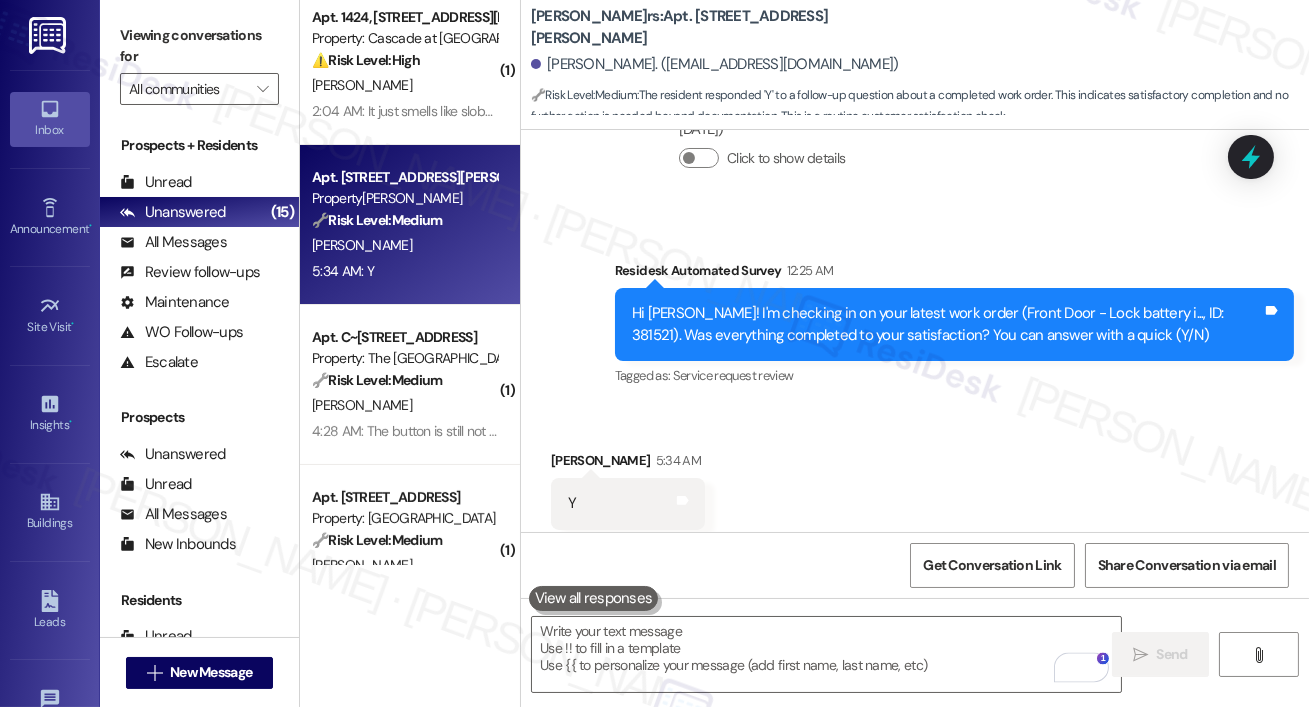 scroll, scrollTop: 2495, scrollLeft: 0, axis: vertical 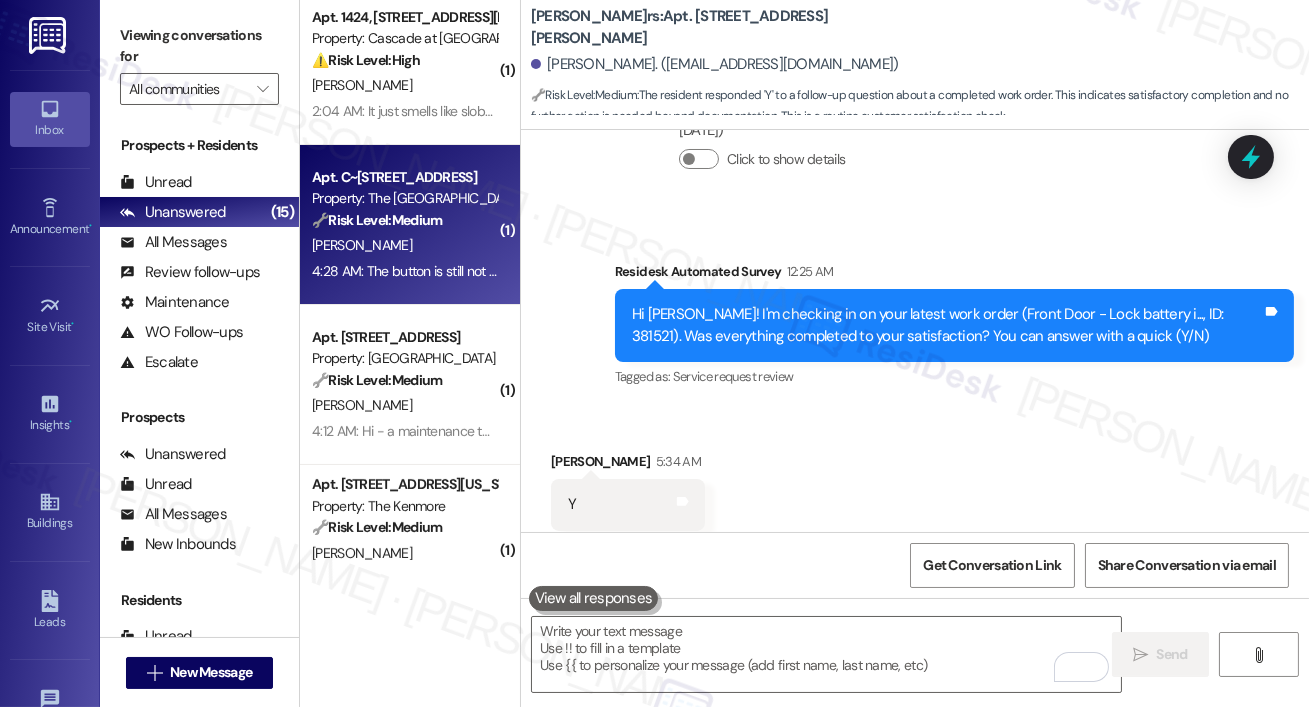 click on "A. Massaro" at bounding box center (404, 245) 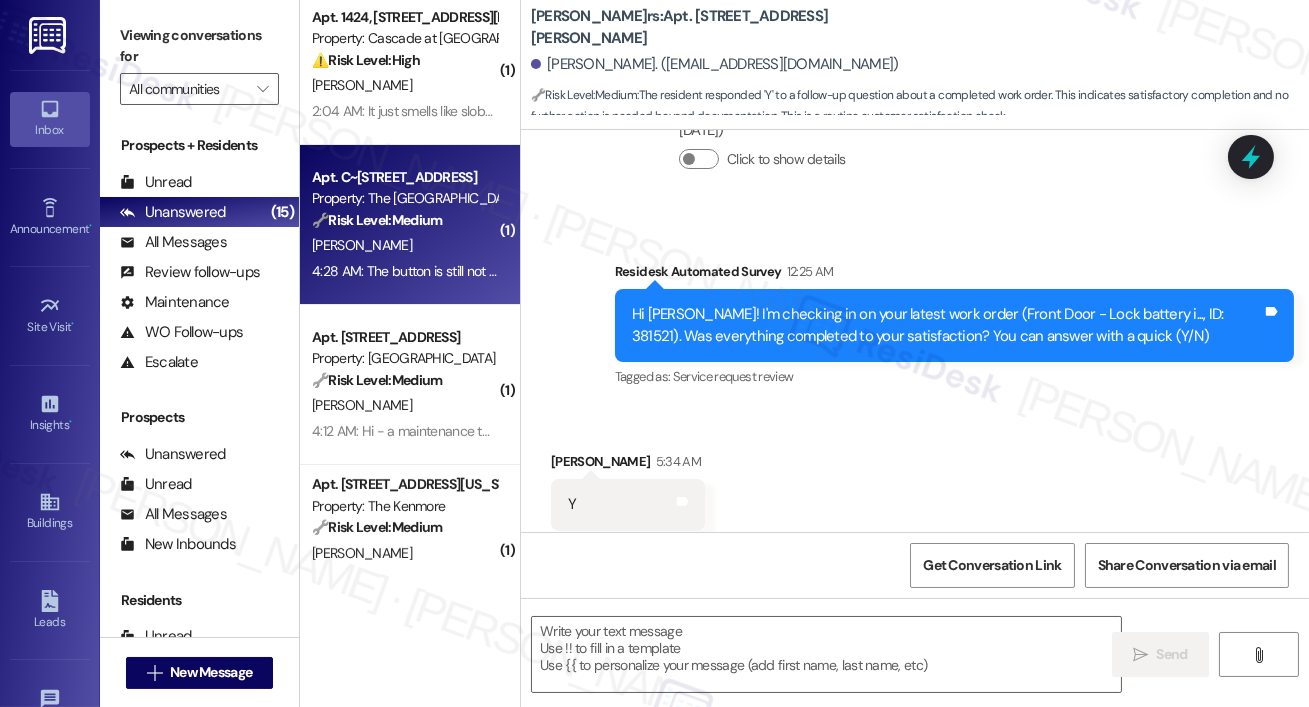 type on "Fetching suggested responses. Please feel free to read through the conversation in the meantime." 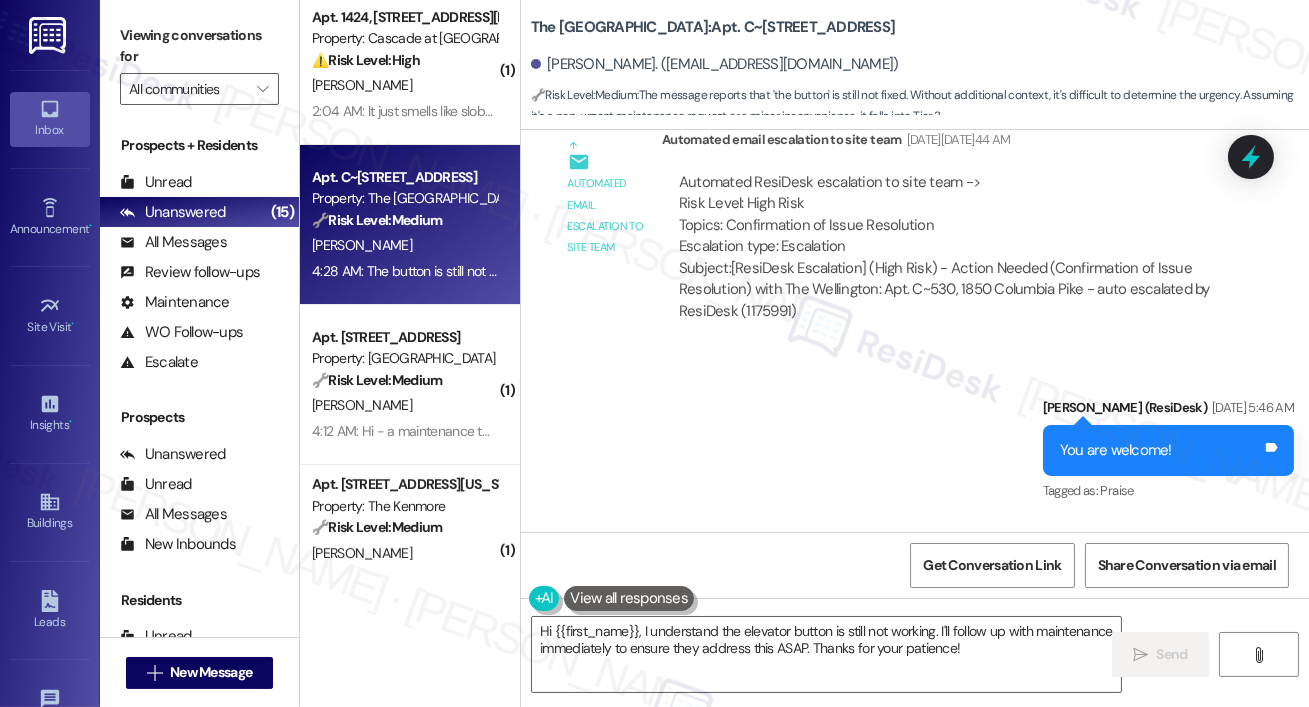 scroll, scrollTop: 8998, scrollLeft: 0, axis: vertical 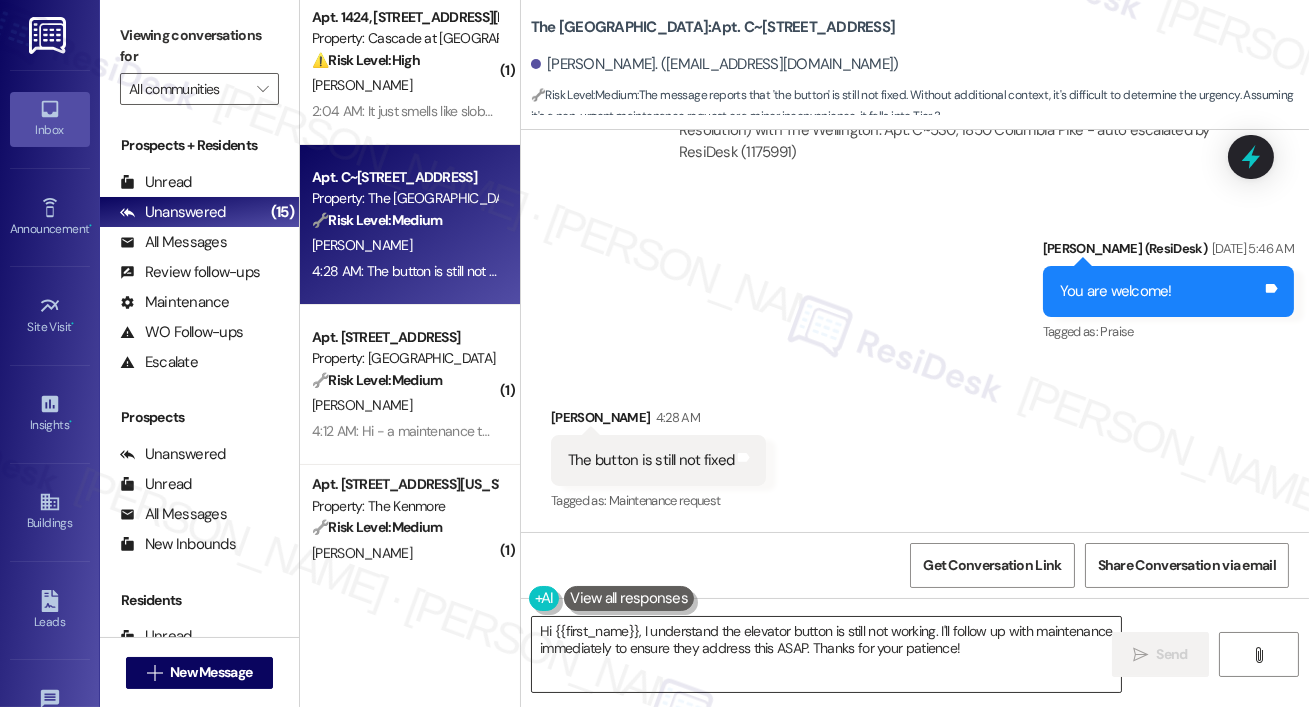 click on "Hi {{first_name}}, I understand the elevator button is still not working. I'll follow up with maintenance immediately to ensure they address this ASAP. Thanks for your patience!" at bounding box center (826, 654) 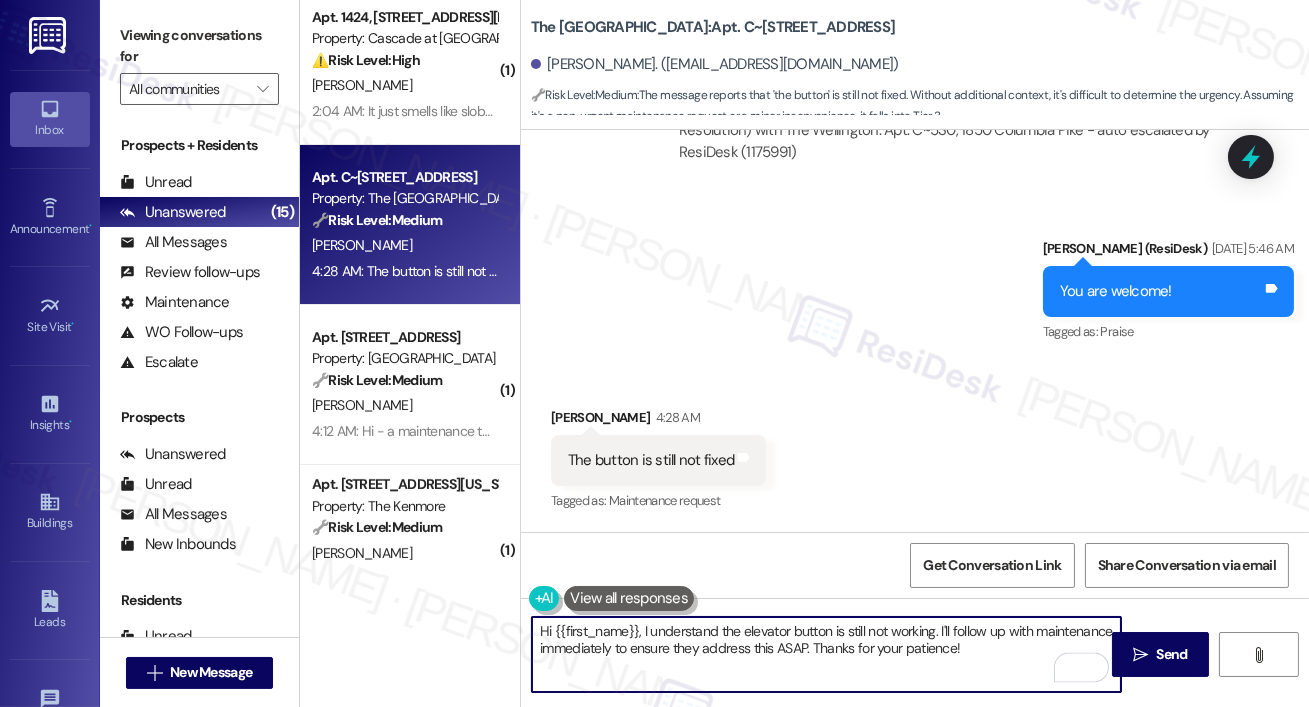 drag, startPoint x: 942, startPoint y: 633, endPoint x: 936, endPoint y: 661, distance: 28.635643 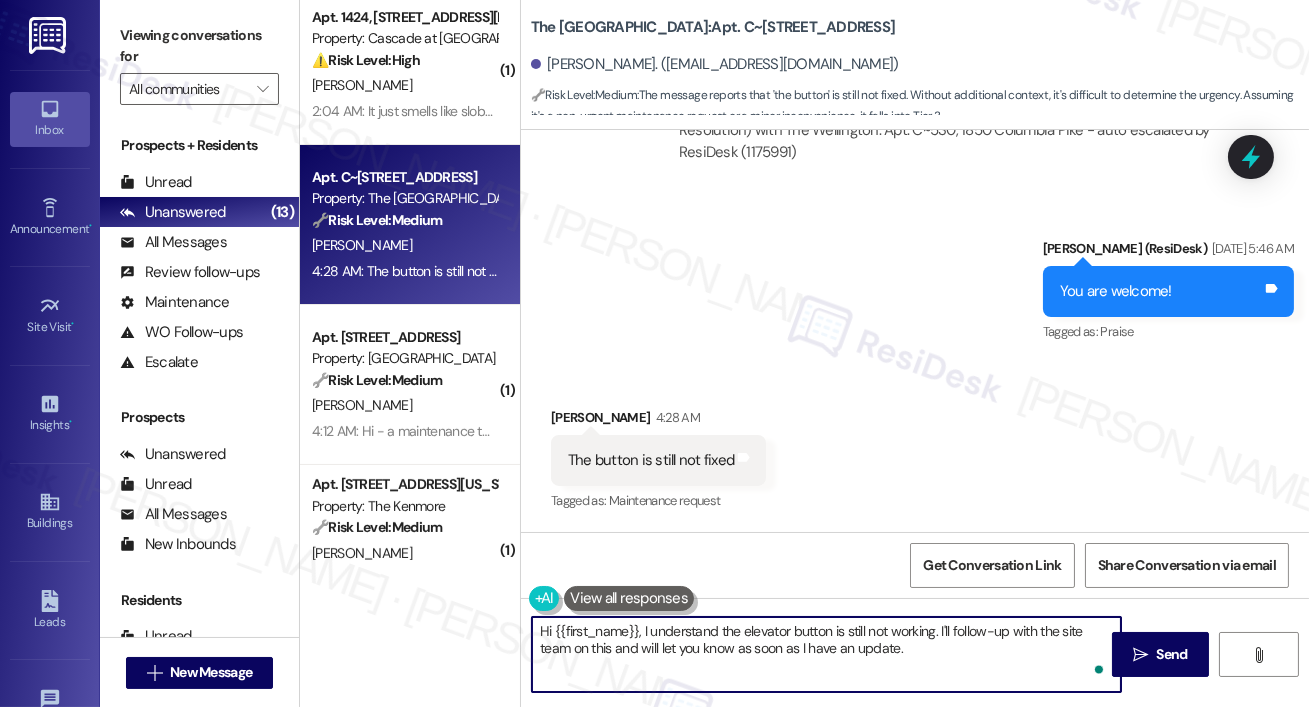 type on "Hi {{first_name}}, I understand the elevator button is still not working. I'll follow-up with the site team on this and will let you know as soon as I have an update." 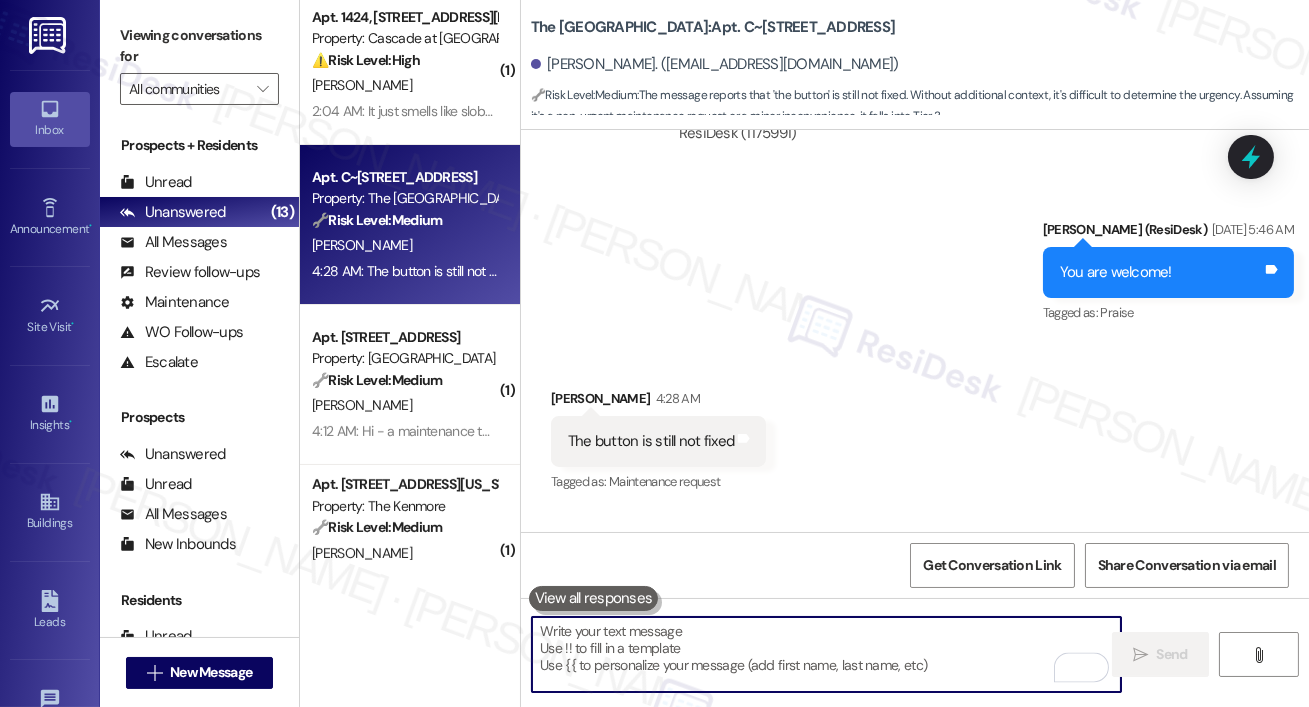 scroll, scrollTop: 8997, scrollLeft: 0, axis: vertical 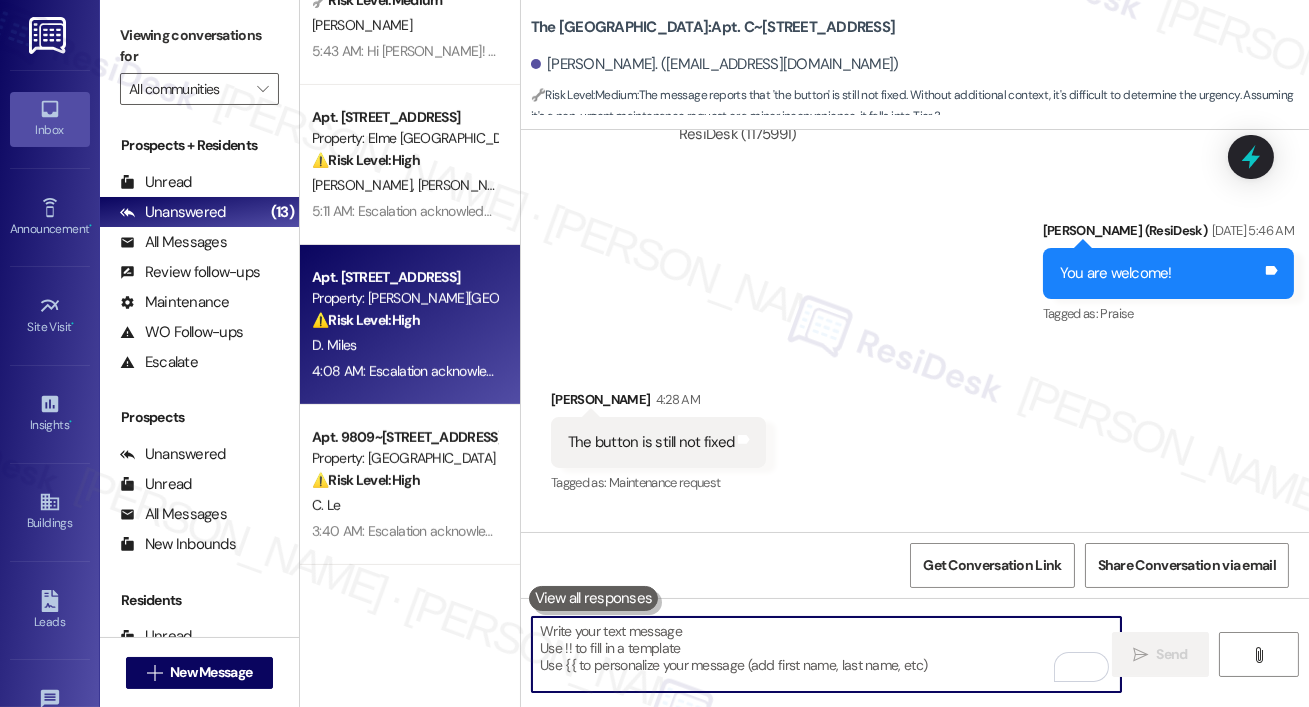 type 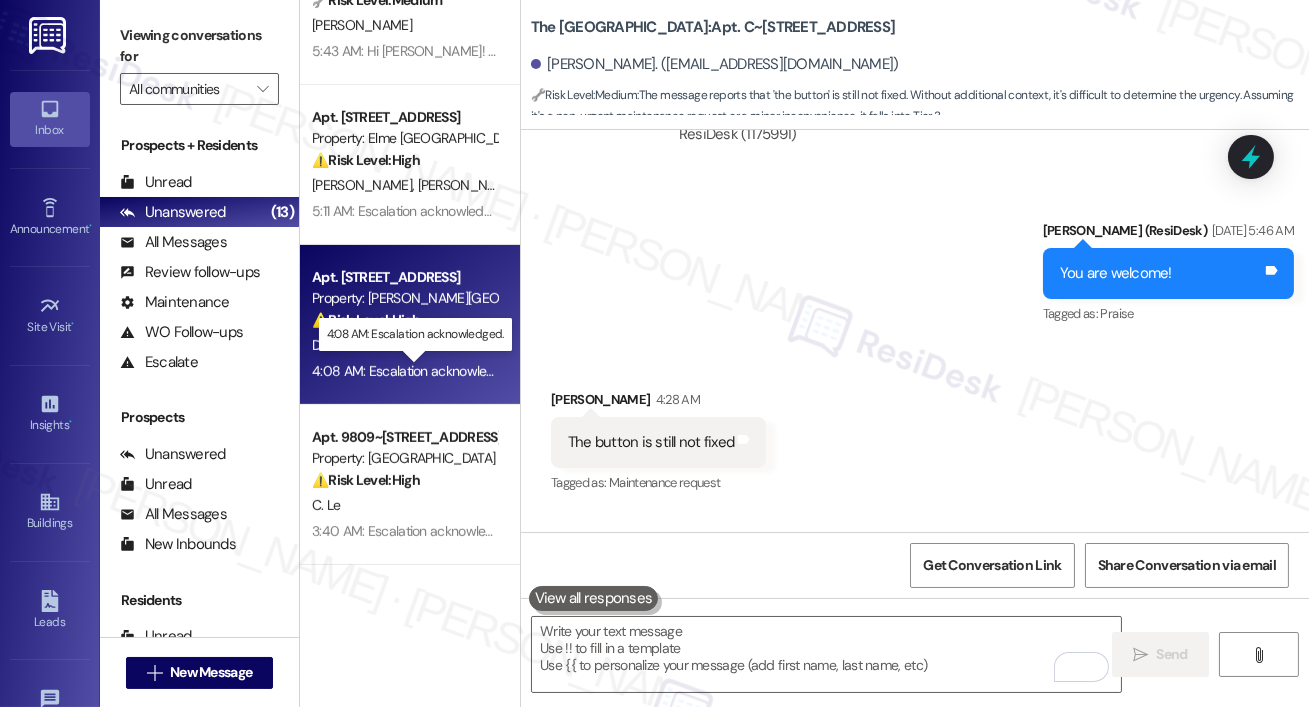 click on "4:08 AM: Escalation acknowledged. 4:08 AM: Escalation acknowledged." at bounding box center (416, 371) 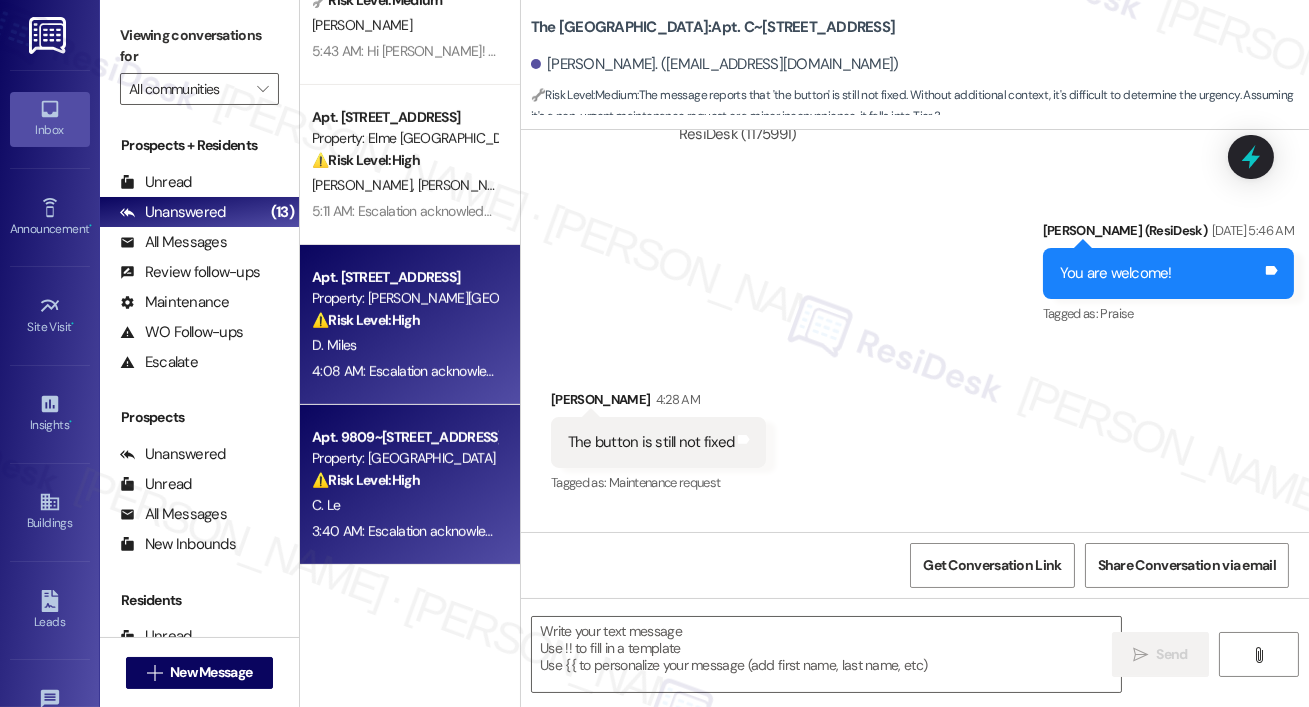 click on "Apt. 9809~204, 5114 Dudley Lane Property: Elme Bethesda ⚠️  Risk Level:  High The resident indicates the dryer is still not working after initial maintenance. A part is on order, but the resident is asking about its arrival, indicating a continued appliance outage and potential inconvenience. This requires follow-up to ensure timely resolution. C. Le 3:40 AM: Escalation acknowledged. 3:40 AM: Escalation acknowledged." at bounding box center (410, 485) 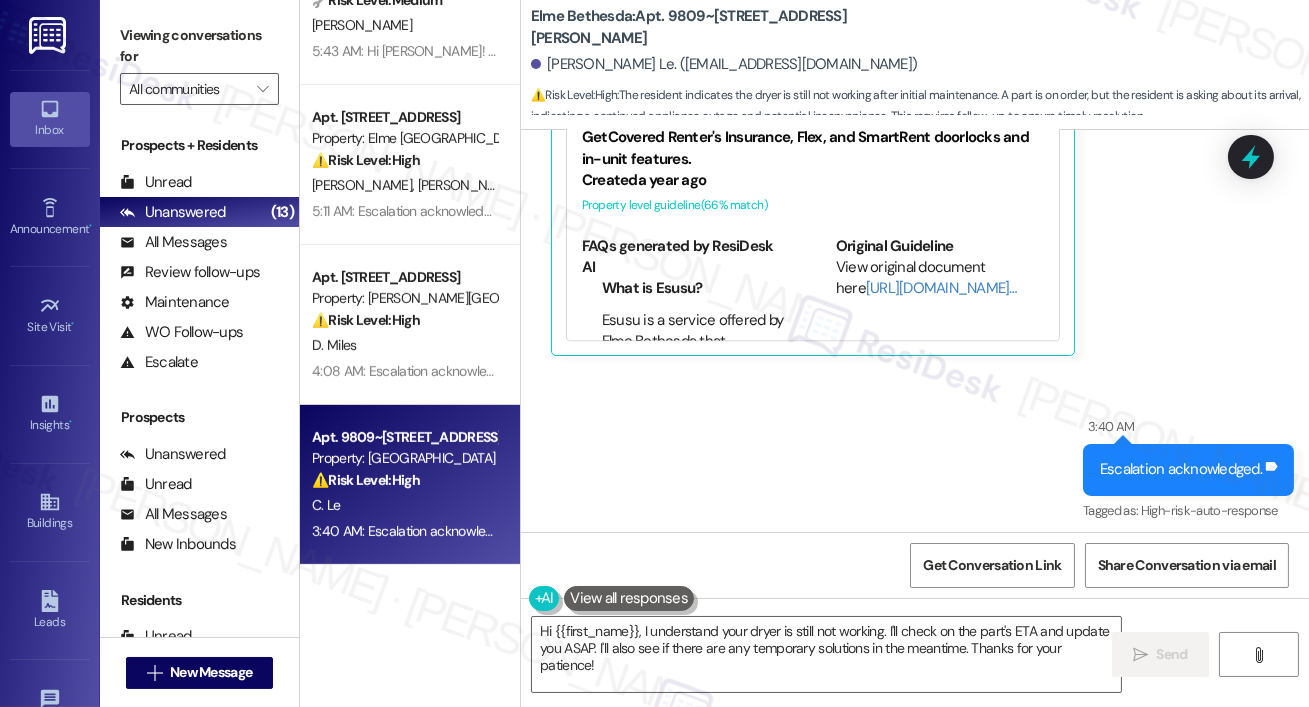 scroll, scrollTop: 22118, scrollLeft: 0, axis: vertical 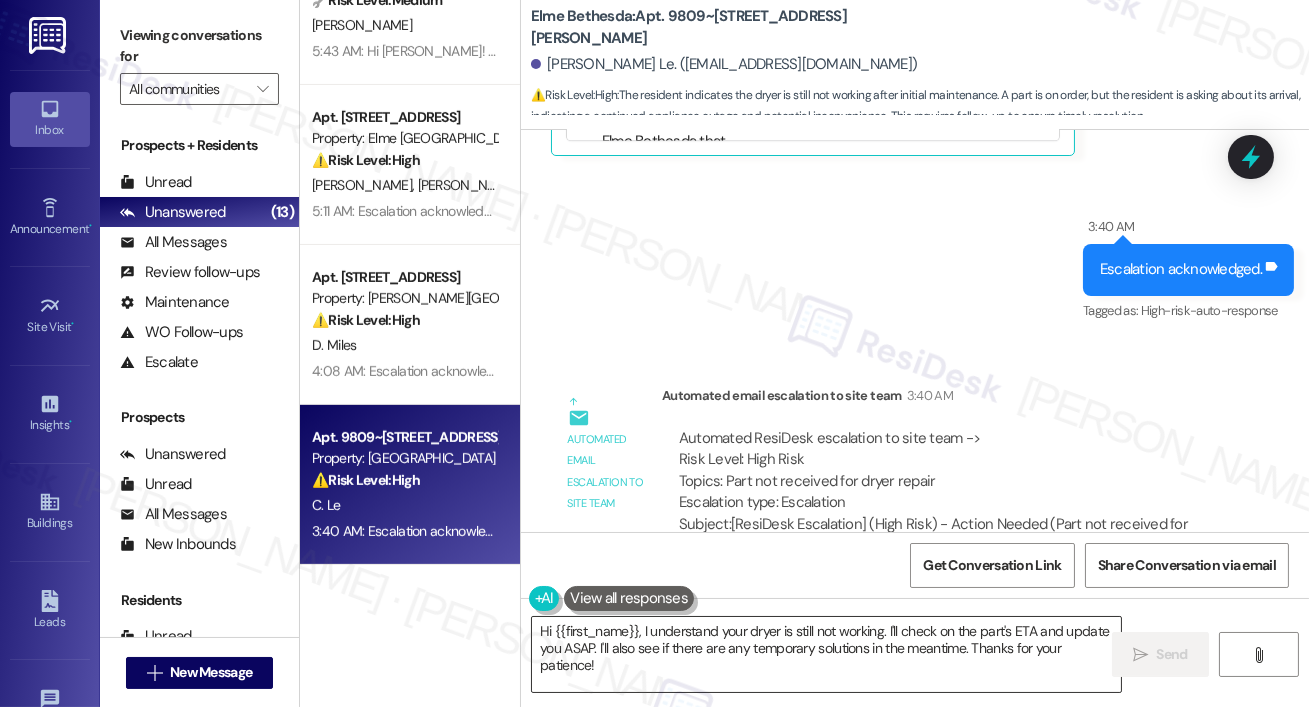 click on "Hi {{first_name}}, I understand your dryer is still not working. I'll check on the part's ETA and update you ASAP. I'll also see if there are any temporary solutions in the meantime. Thanks for your patience!" at bounding box center (826, 654) 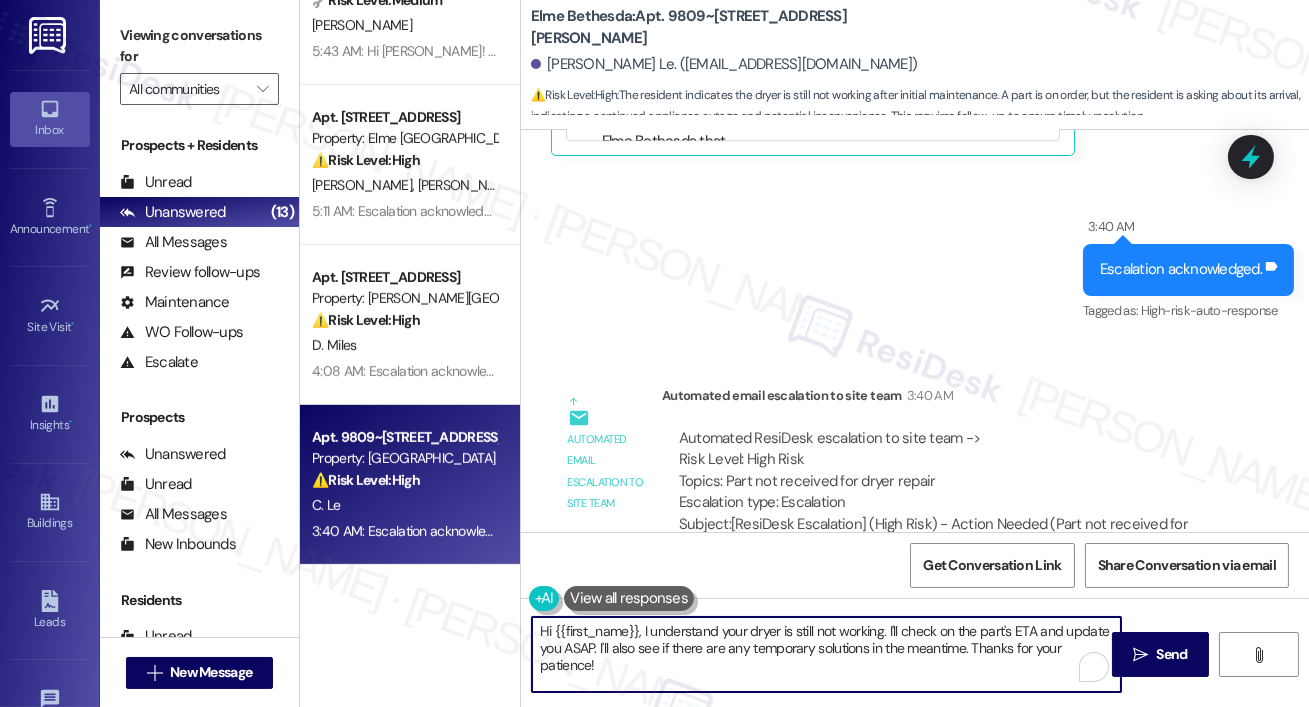 click on "Hi {{first_name}}, I understand your dryer is still not working. I'll check on the part's ETA and update you ASAP. I'll also see if there are any temporary solutions in the meantime. Thanks for your patience!" at bounding box center (826, 654) 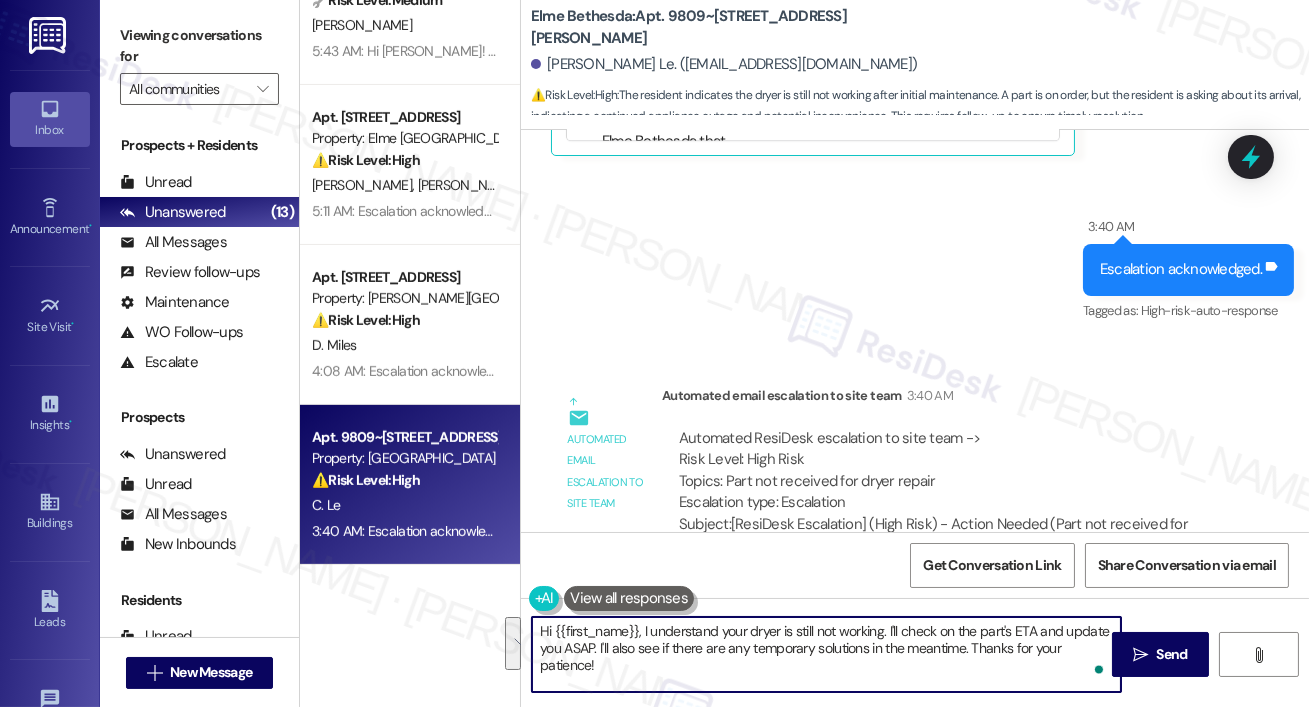 drag, startPoint x: 982, startPoint y: 632, endPoint x: 1006, endPoint y: 695, distance: 67.41662 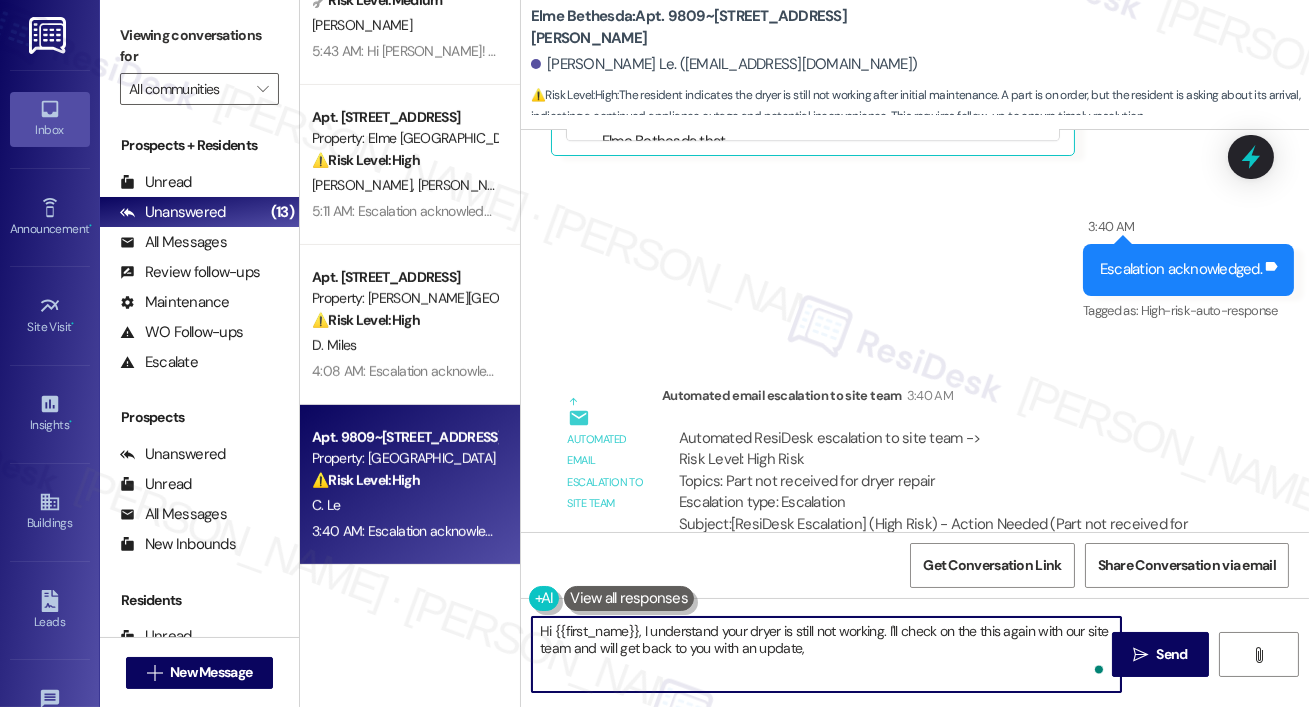 type on "Hi {{first_name}}, I understand your dryer is still not working. I'll check on the this again with our site team and will get back to you with an update," 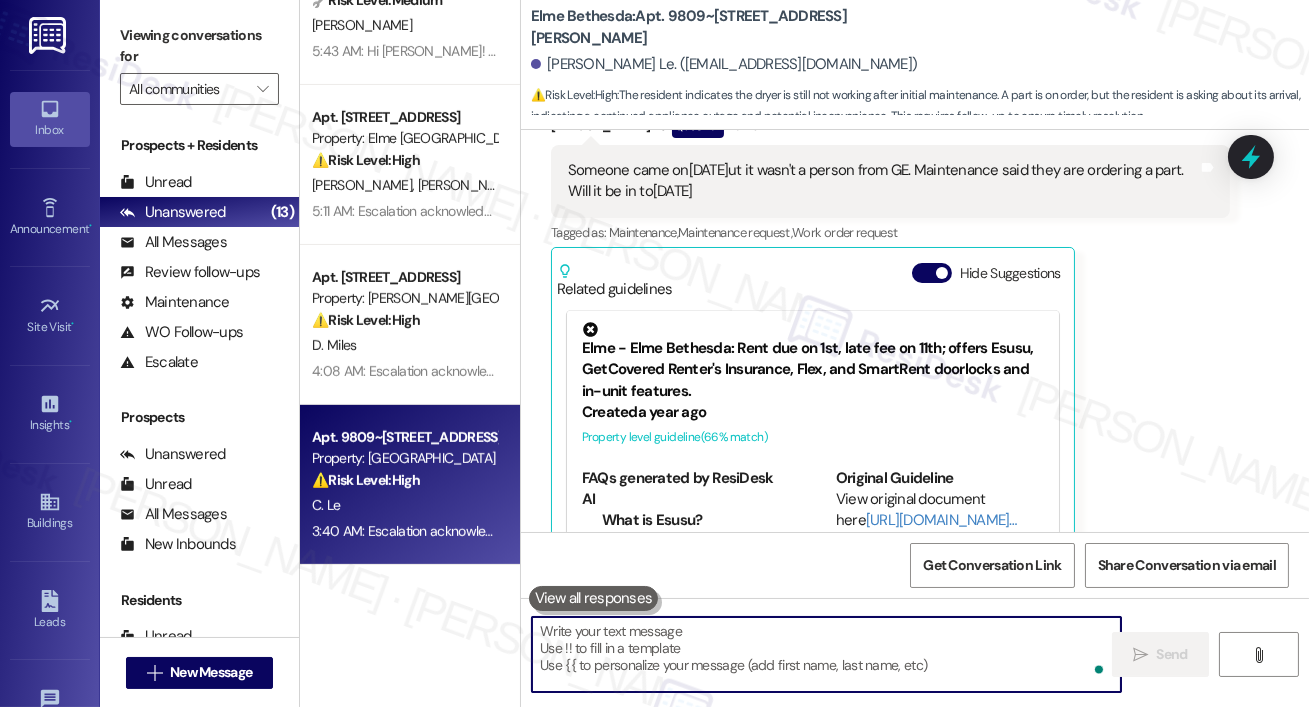 scroll, scrollTop: 21684, scrollLeft: 0, axis: vertical 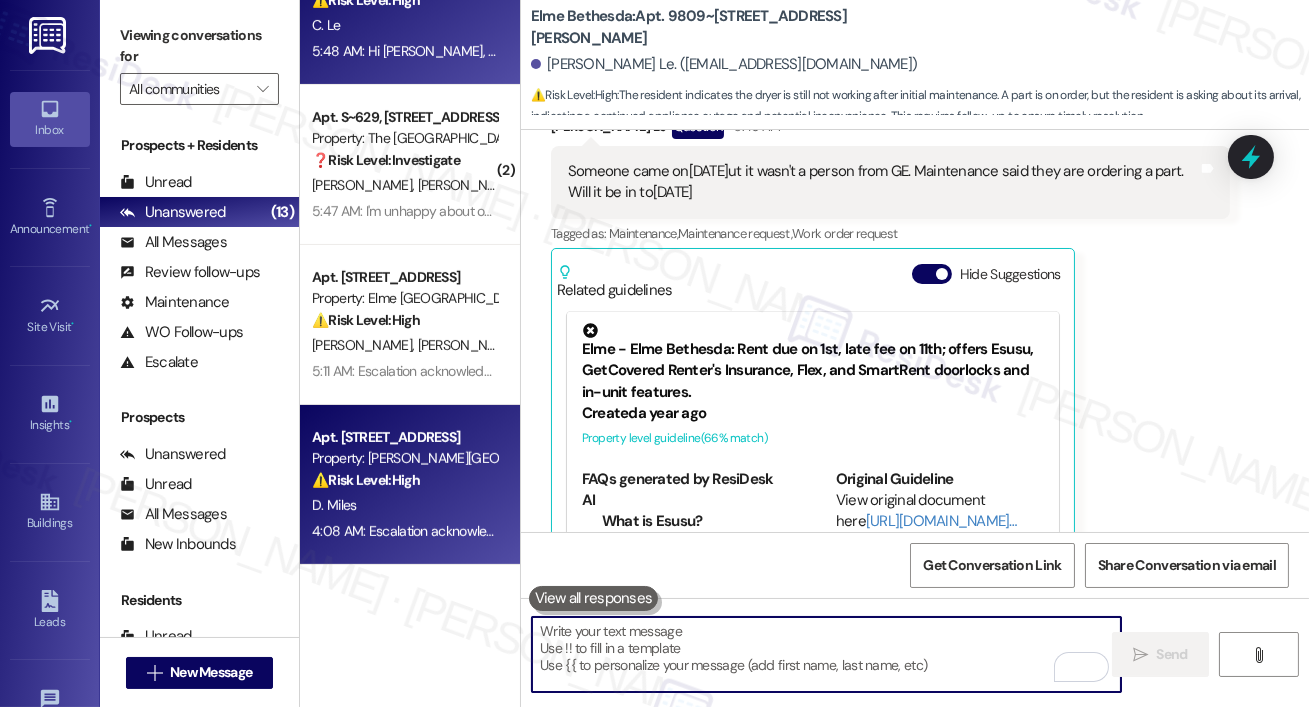 type 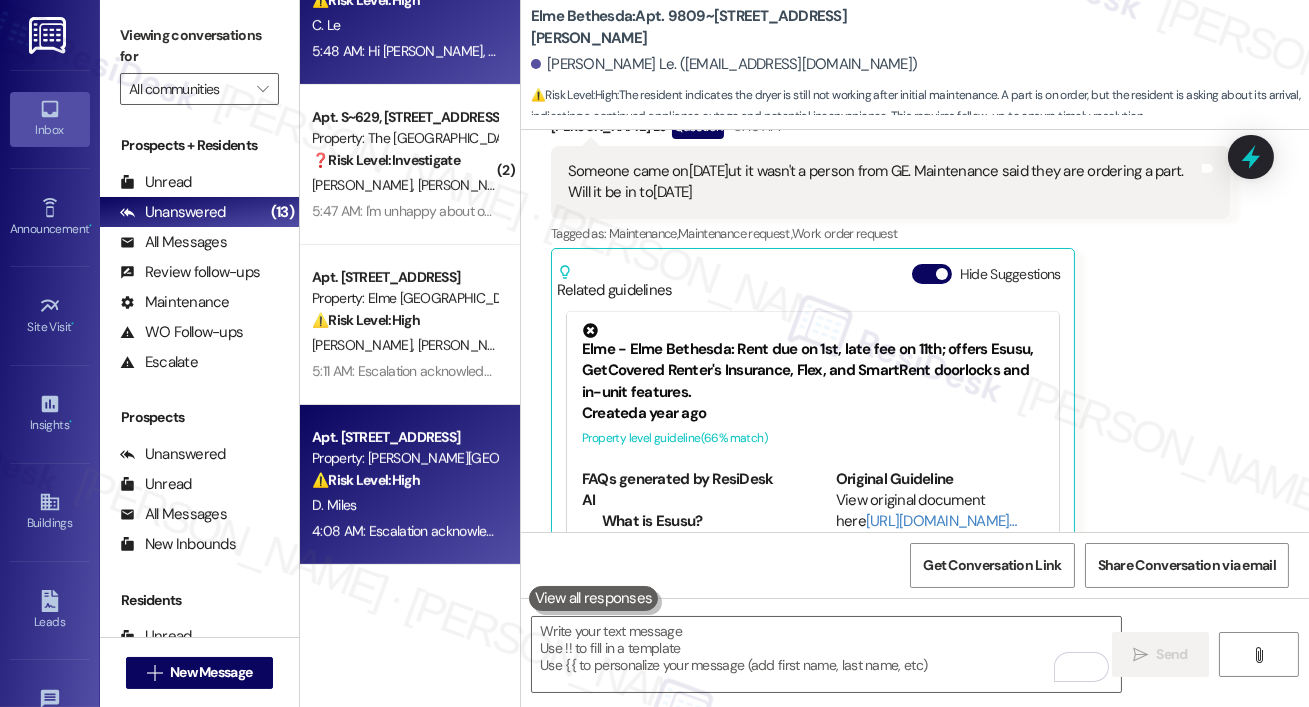 click on "D. Miles" at bounding box center [404, 505] 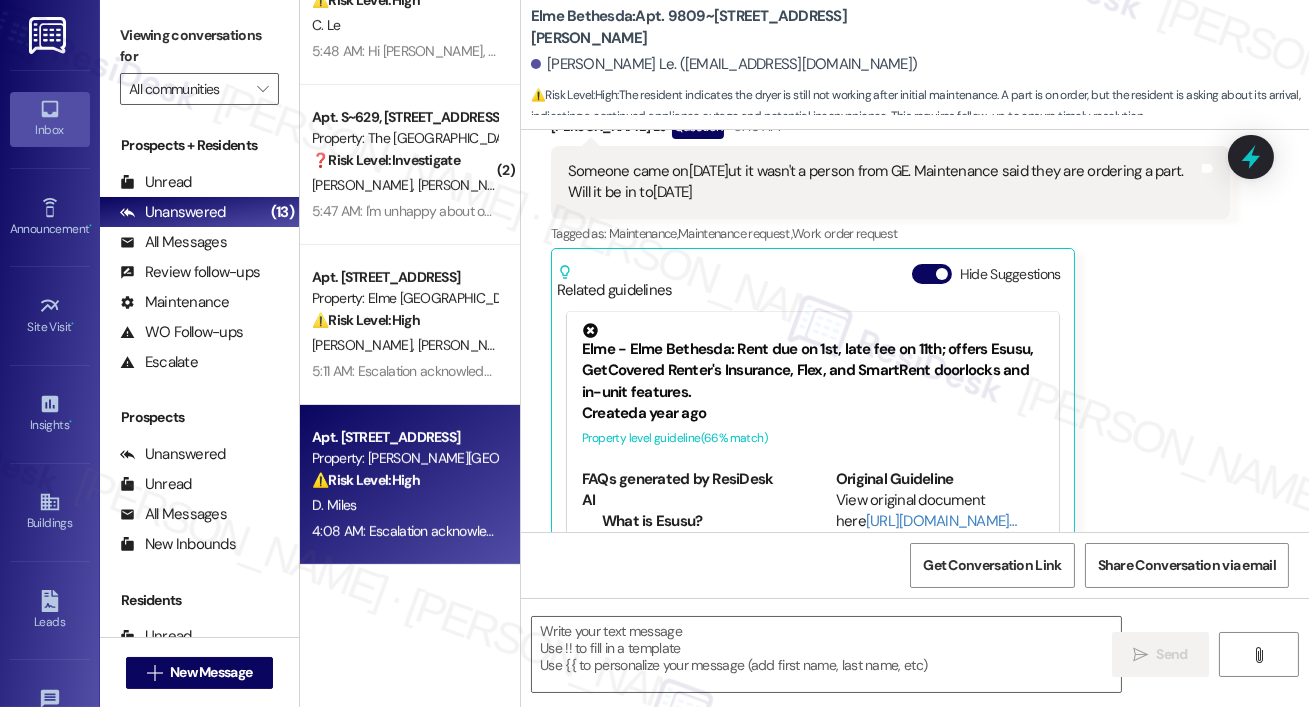 type on "Fetching suggested responses. Please feel free to read through the conversation in the meantime." 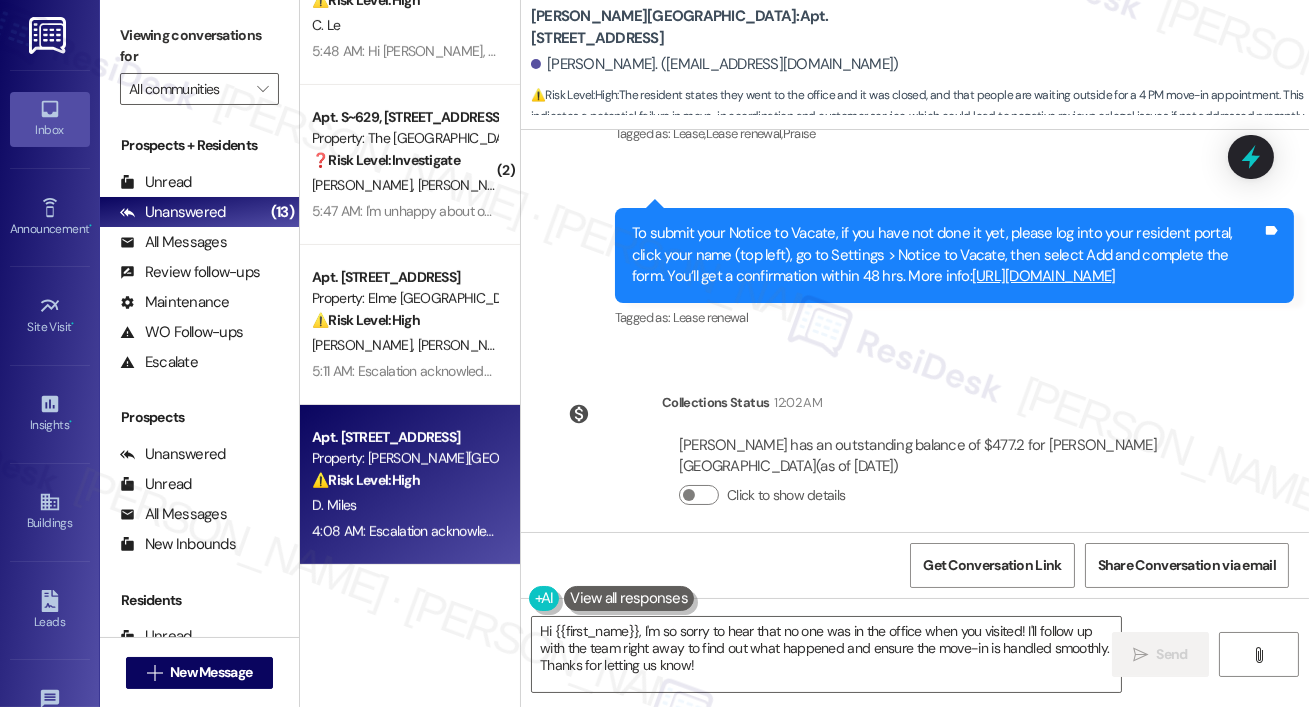 scroll, scrollTop: 18399, scrollLeft: 0, axis: vertical 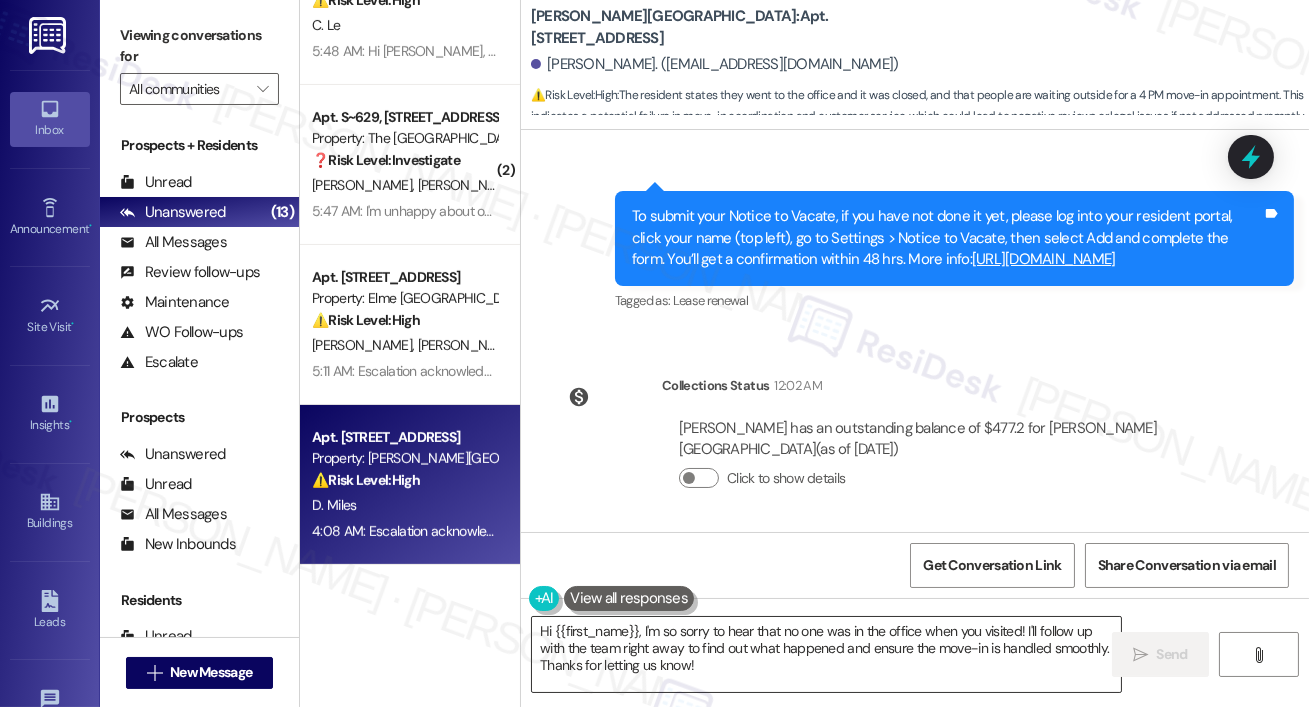 click on "Hi {{first_name}}, I'm so sorry to hear that no one was in the office when you visited! I'll follow up with the team right away to find out what happened and ensure the move-in is handled smoothly. Thanks for letting us know!" at bounding box center (826, 654) 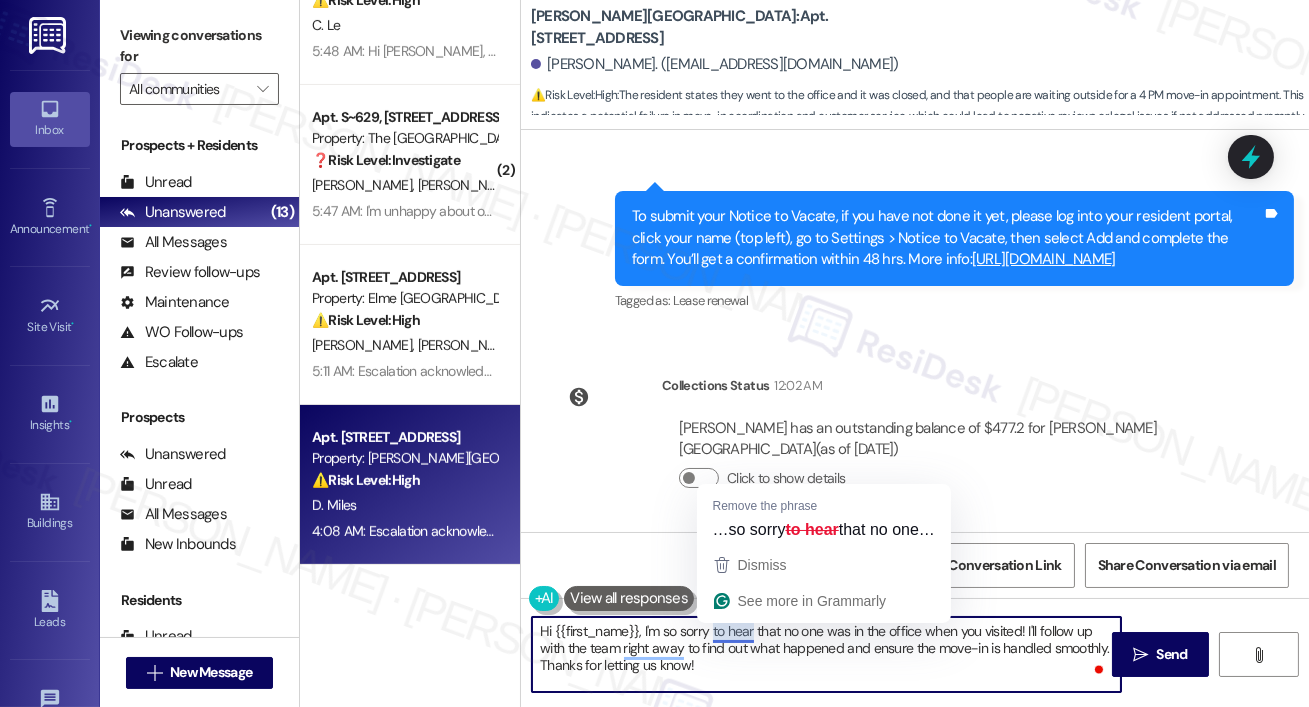 click on "Hi {{first_name}}, I'm so sorry to hear that no one was in the office when you visited! I'll follow up with the team right away to find out what happened and ensure the move-in is handled smoothly. Thanks for letting us know!" at bounding box center [826, 654] 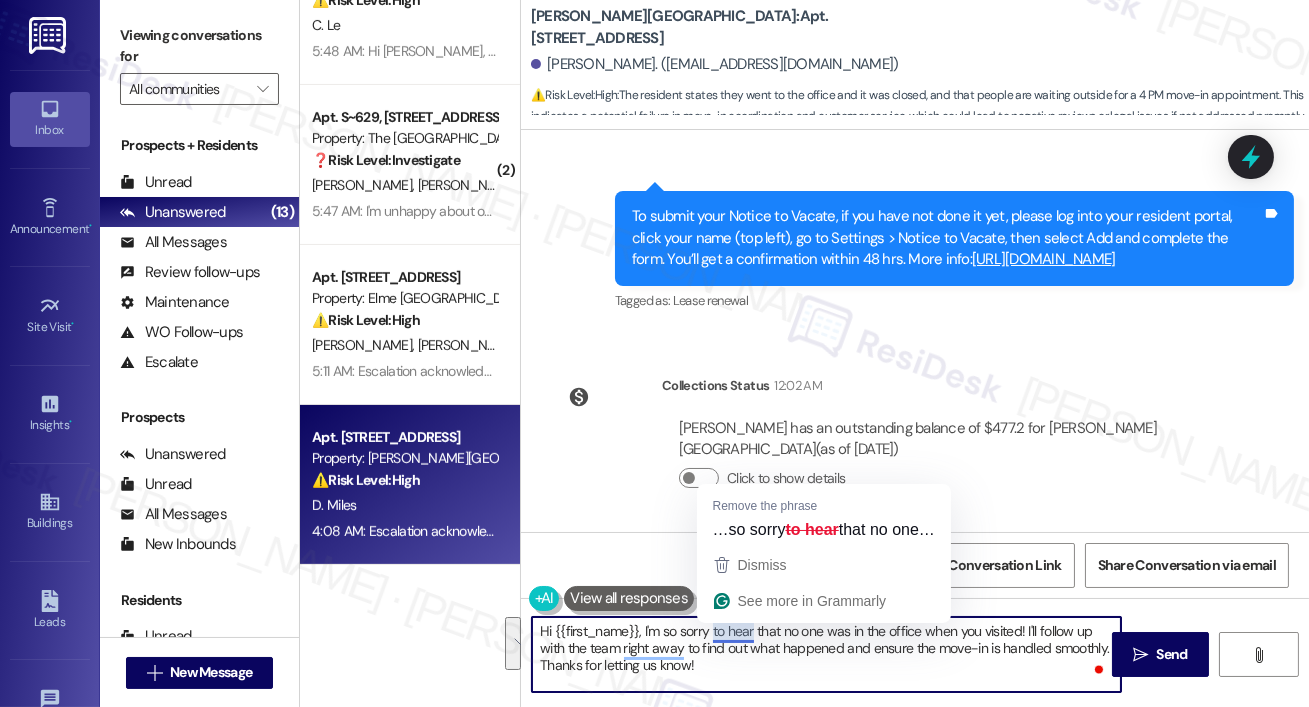 drag, startPoint x: 714, startPoint y: 633, endPoint x: 717, endPoint y: 688, distance: 55.081757 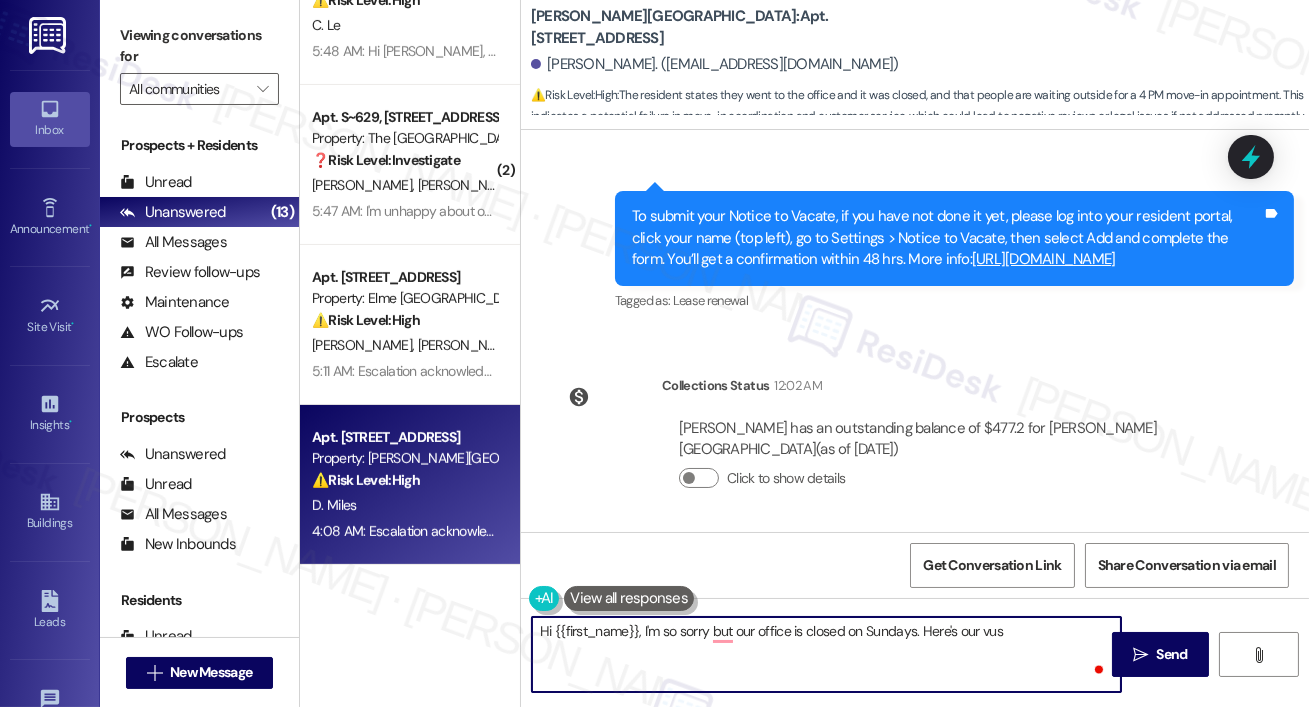 type on "Hi {{first_name}}, I'm so sorry but our office is closed on Sundays. Here's our vusi" 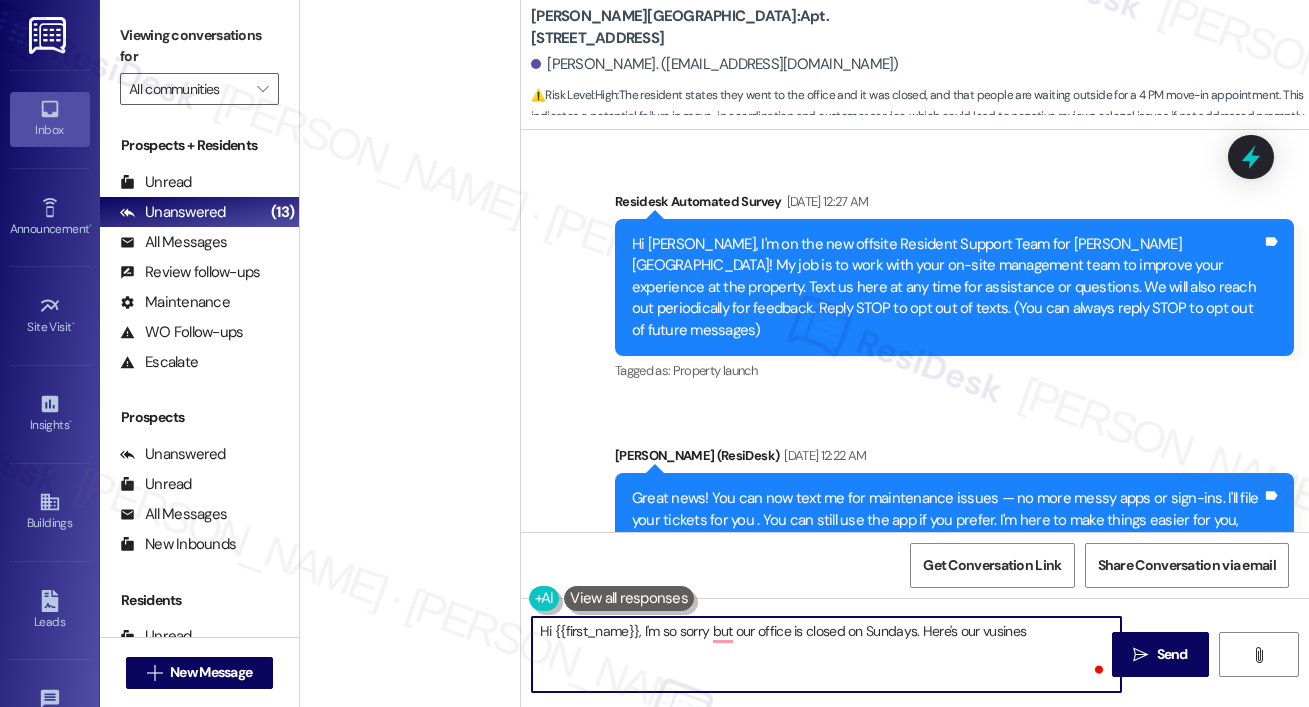 scroll, scrollTop: 0, scrollLeft: 0, axis: both 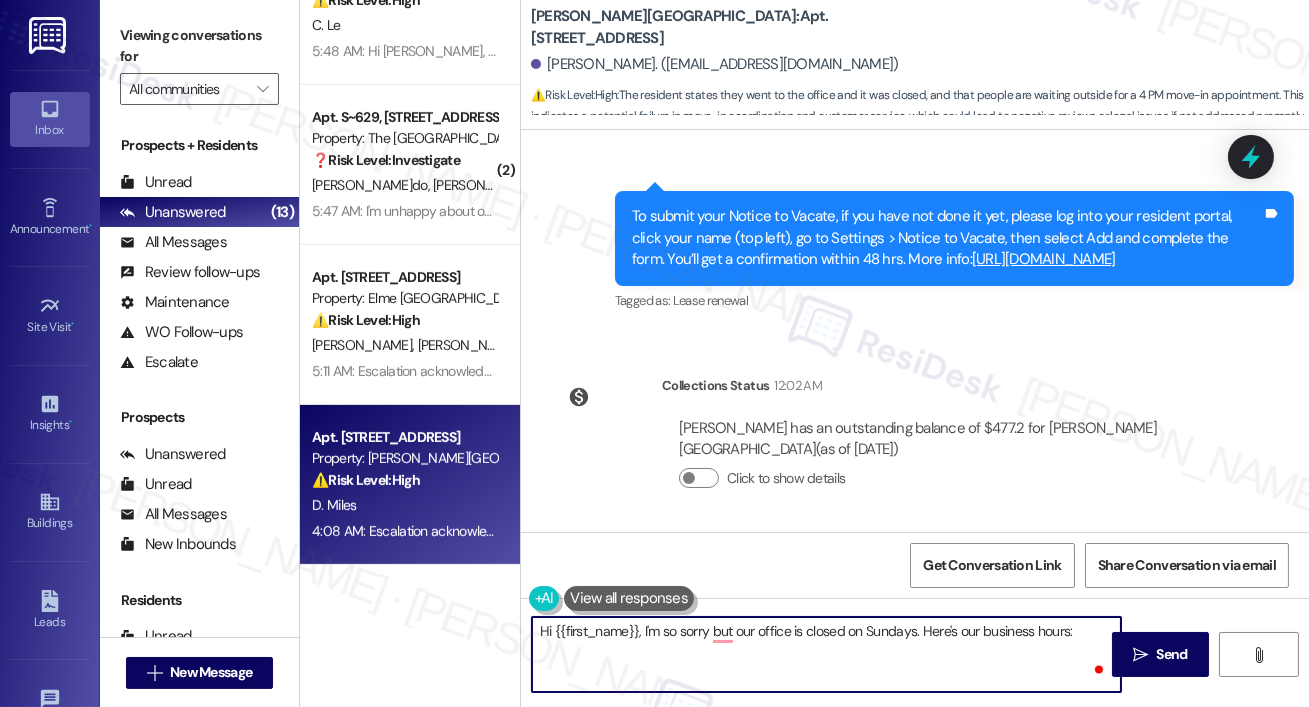 type on "Hi {{first_name}}, I'm so sorry but our office is closed on Sundays. Here's our business hours:
Monday: 9 AM to- 6 PM
Tuesday: 9 AM to- 6 PM
Wednesday: 9 AM to- 6 PM
Thursday: 9 AM to- 6 PM
Friday: 9 AM to- 6 PM
Saturday: 10 AM to- 5 PM
Sunday: Closed" 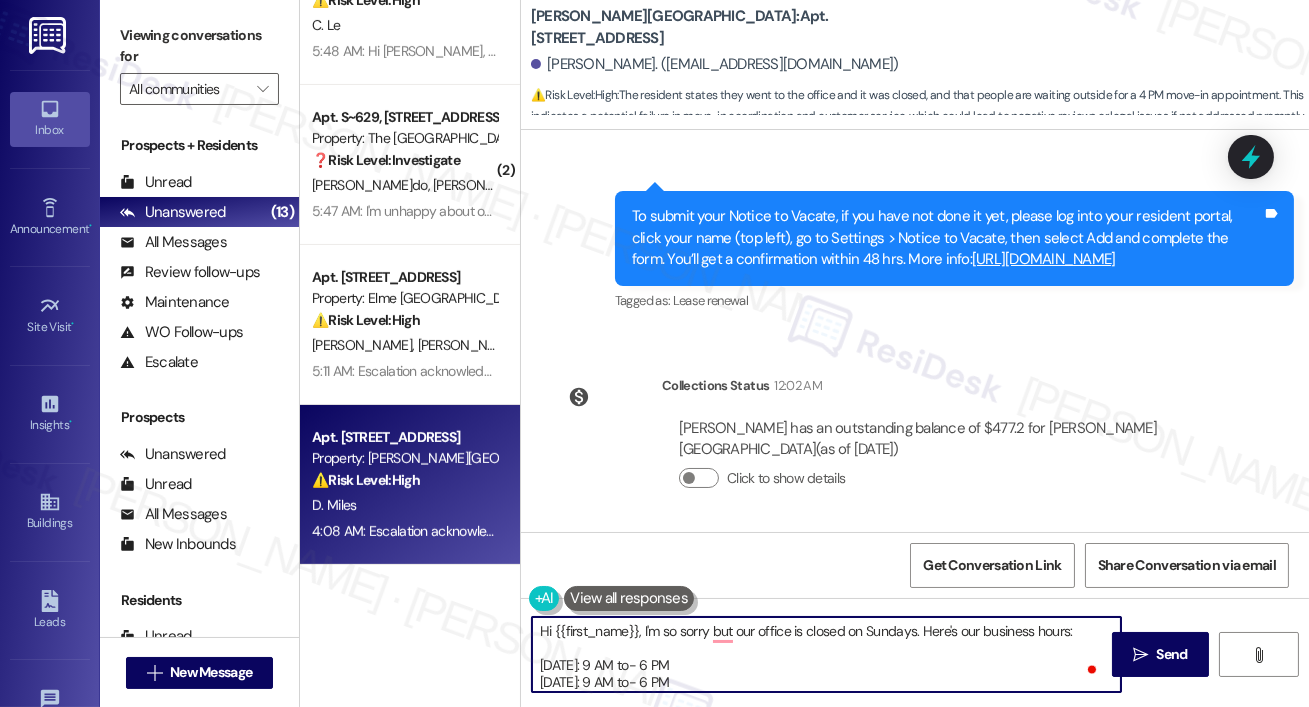 scroll, scrollTop: 85, scrollLeft: 0, axis: vertical 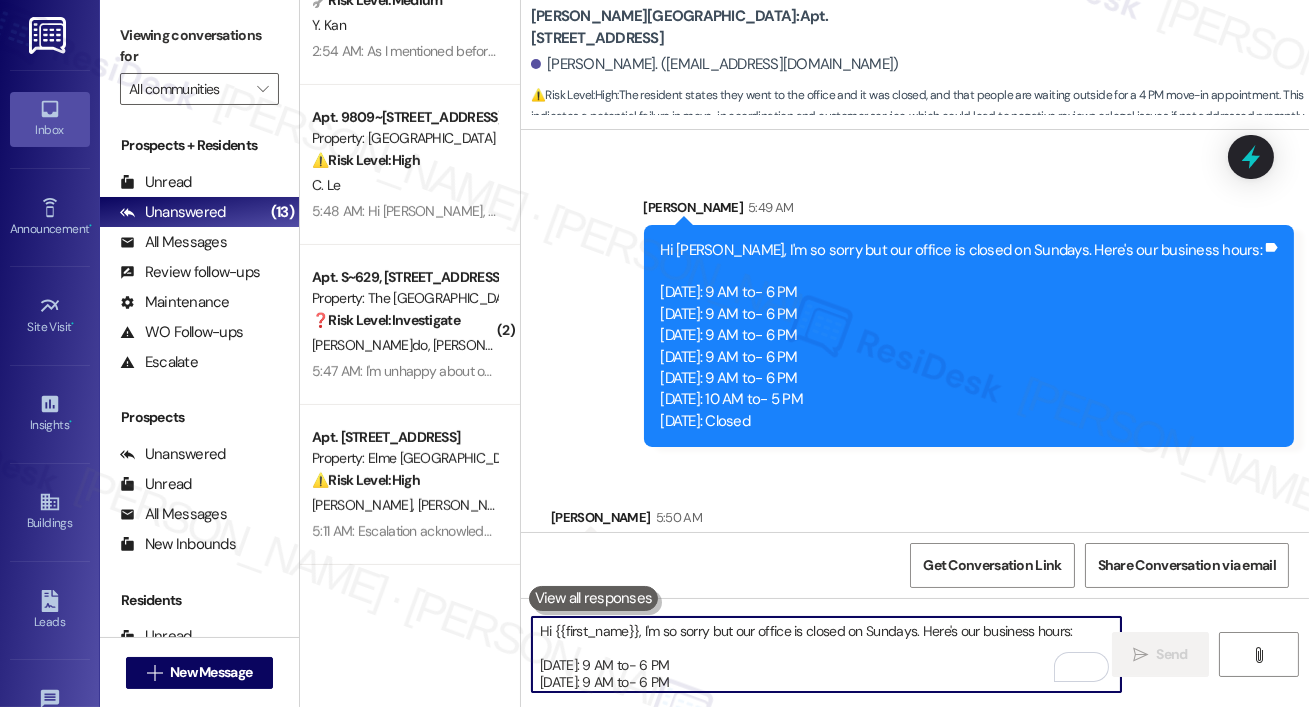 click on "Hi {{first_name}}, I'm so sorry but our office is closed on Sundays. Here's our business hours:
Monday: 9 AM to- 6 PM
Tuesday: 9 AM to- 6 PM
Wednesday: 9 AM to- 6 PM
Thursday: 9 AM to- 6 PM
Friday: 9 AM to- 6 PM
Saturday: 10 AM to- 5 PM
Sunday: Closed" at bounding box center (826, 654) 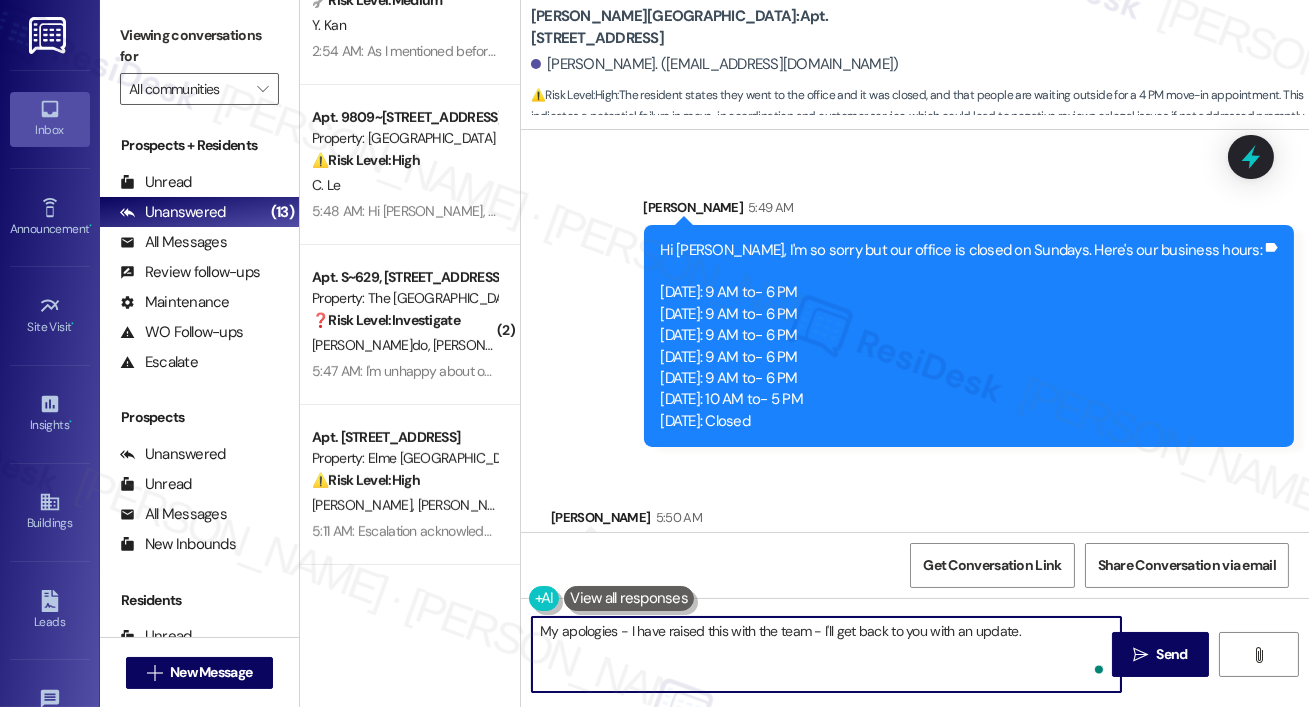 type on "My apologies - I have raised this with the team - I'll get back to you with an update." 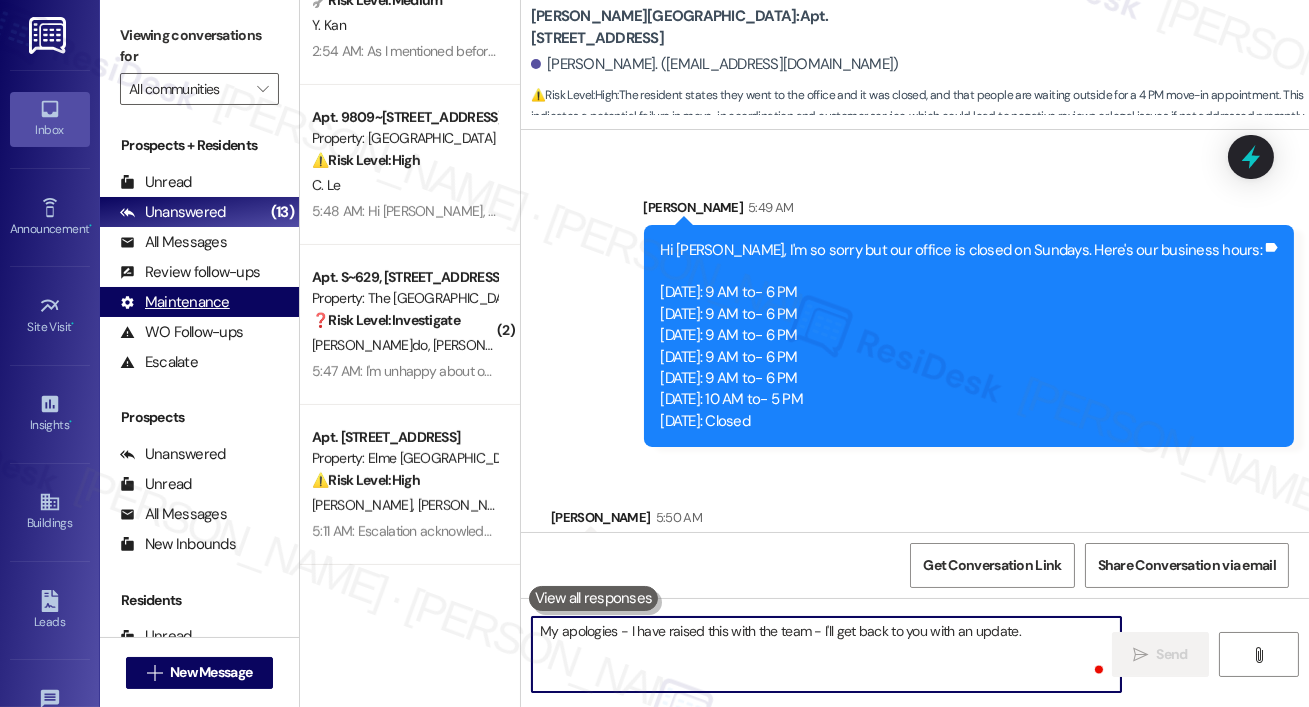 scroll, scrollTop: 19772, scrollLeft: 0, axis: vertical 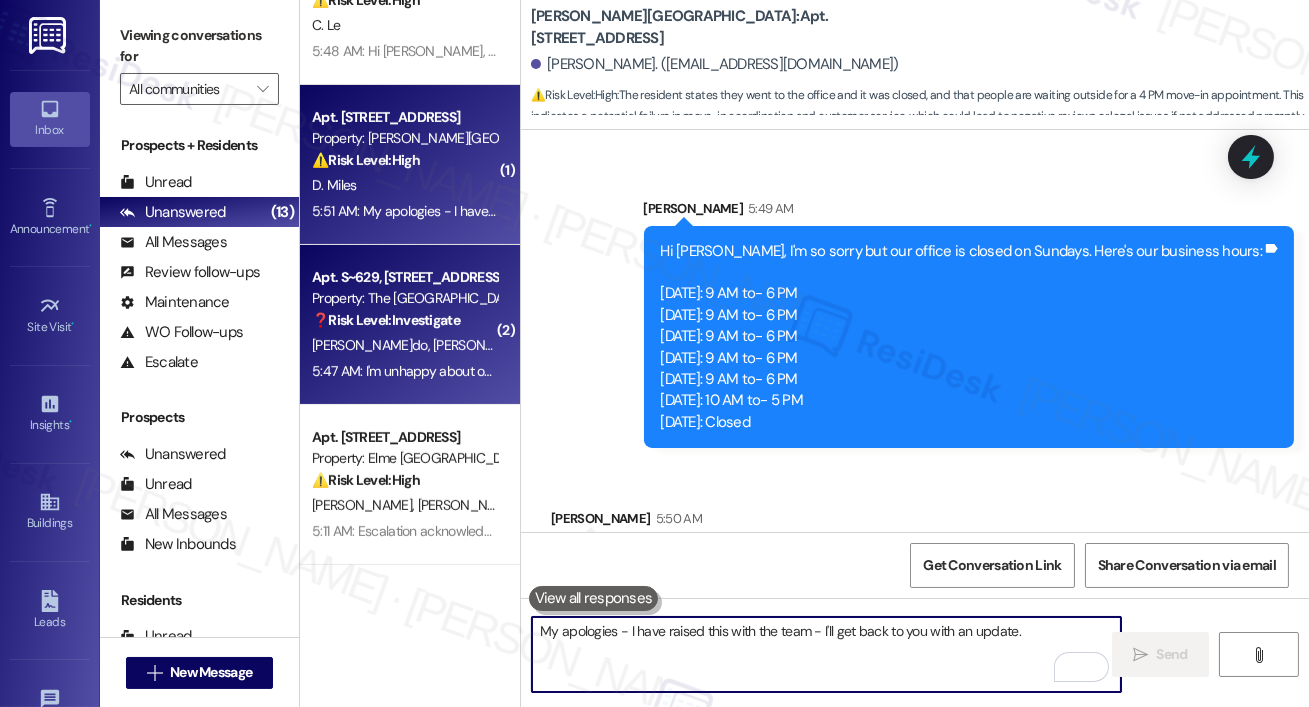 type 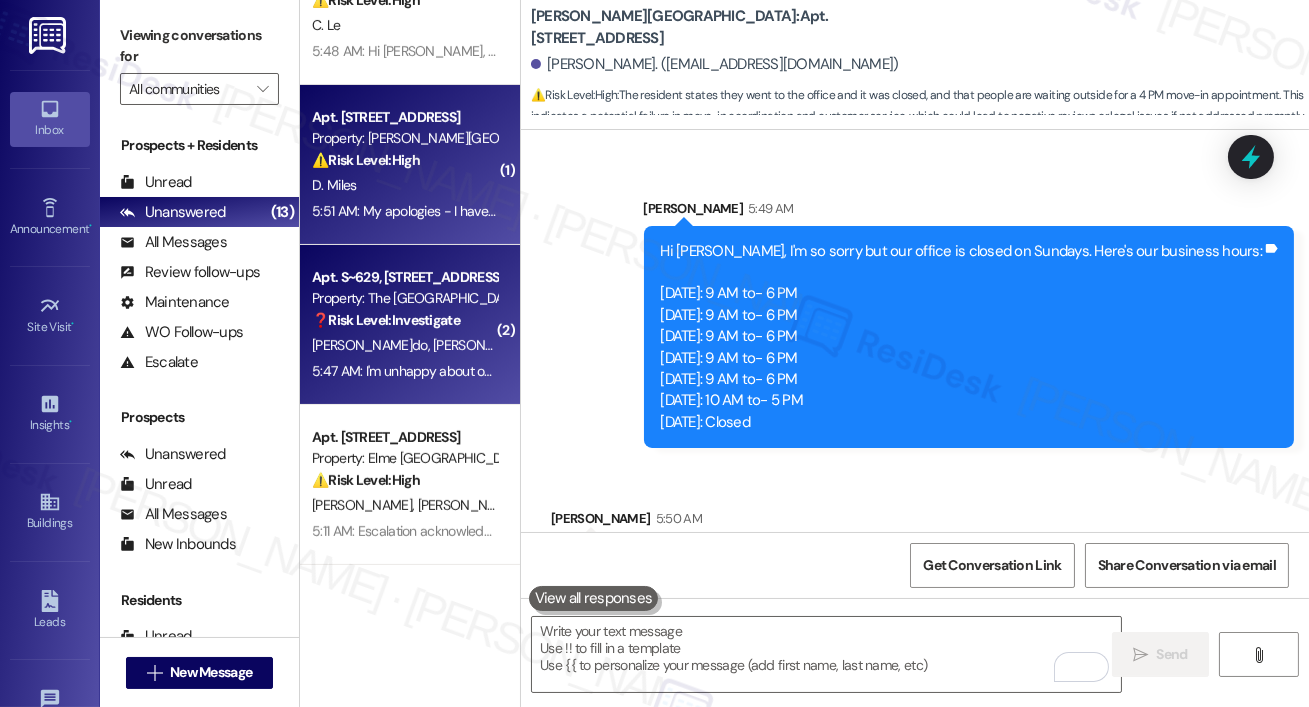 click on "Apt. S~629, 1850 Columbia Pike Property: The Wellington ❓  Risk Level:  Investigate E. Alvarado N. Adcock 5:47 AM: I'm unhappy about our living situation. I see how the tenants are treated at the Trove!  5:47 AM: I'm unhappy about our living situation. I see how the tenants are treated at the Trove!" at bounding box center [410, 325] 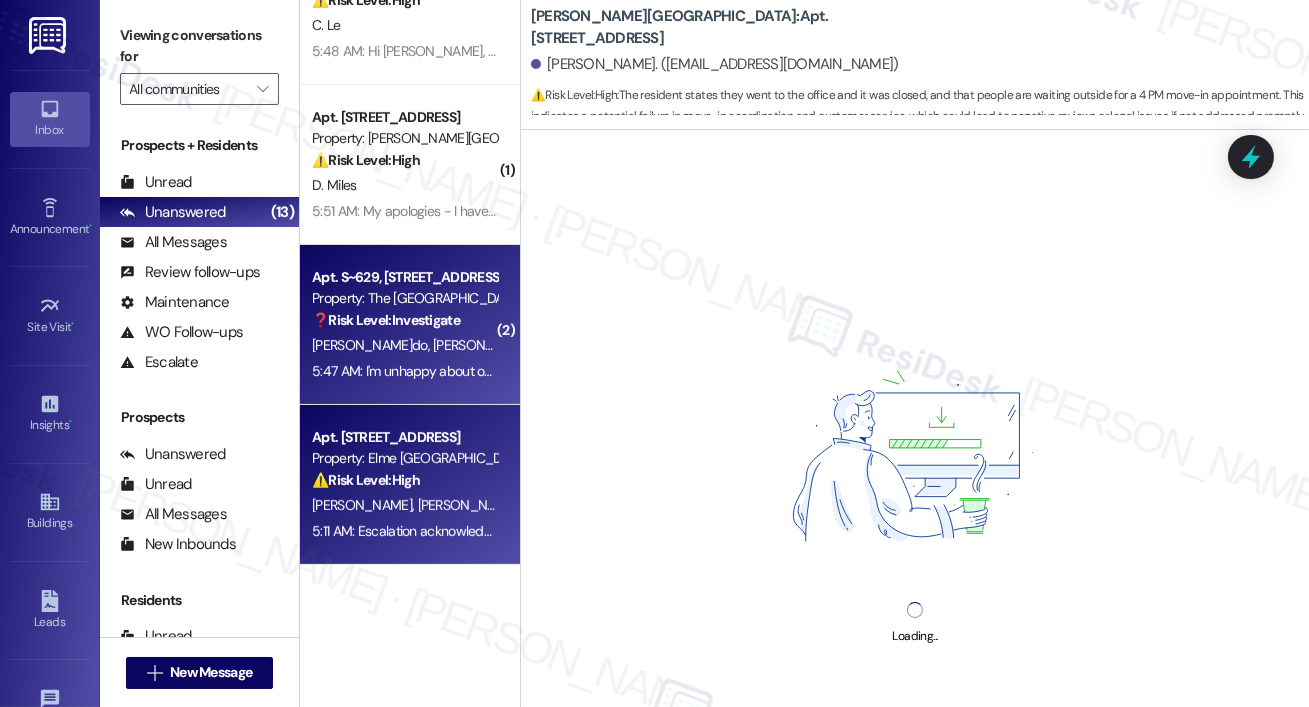 click on "Apt. [STREET_ADDRESS]" at bounding box center [404, 437] 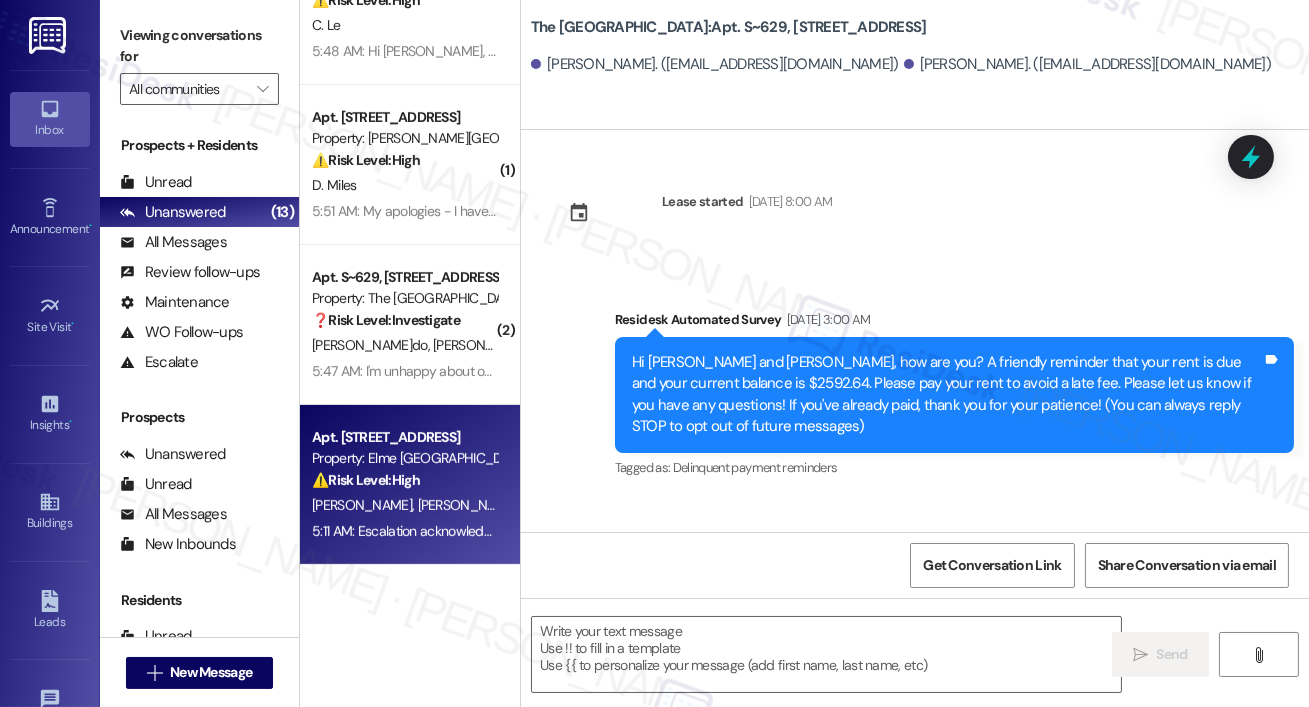 scroll, scrollTop: 24002, scrollLeft: 0, axis: vertical 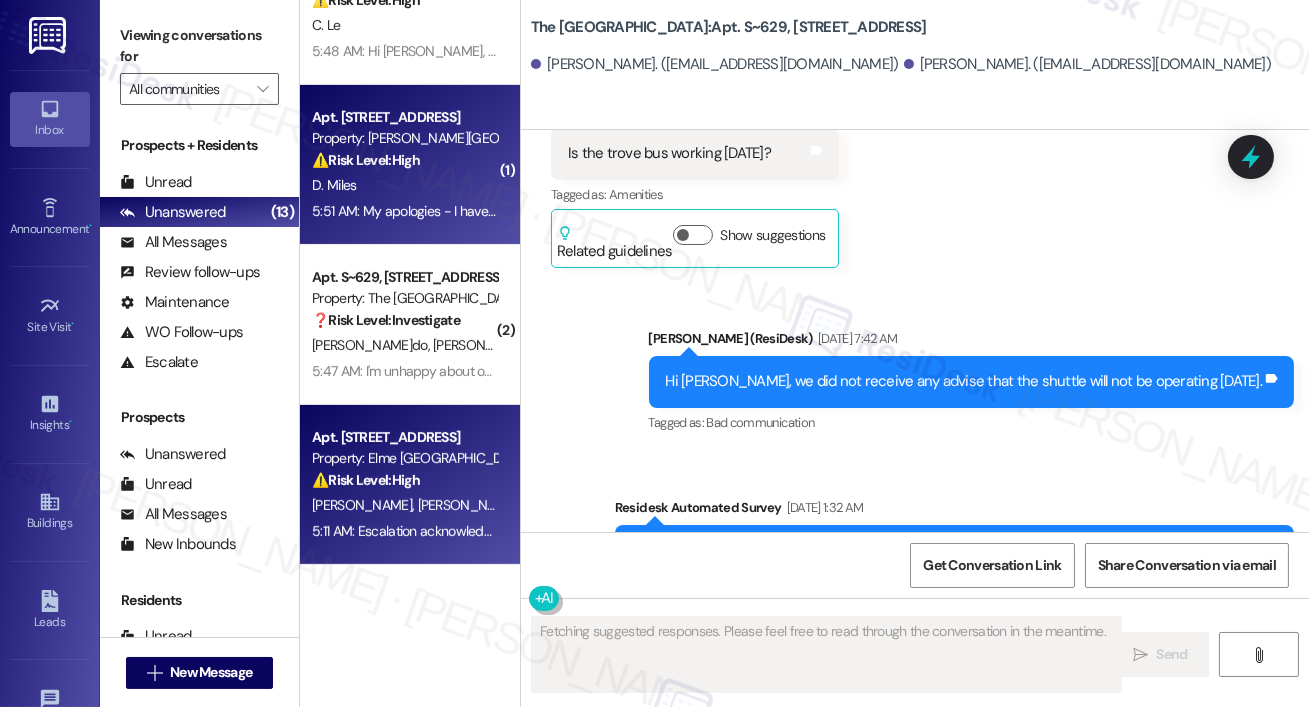 type on "Fetching suggested responses. Please feel free to read through the conversation in the meantime." 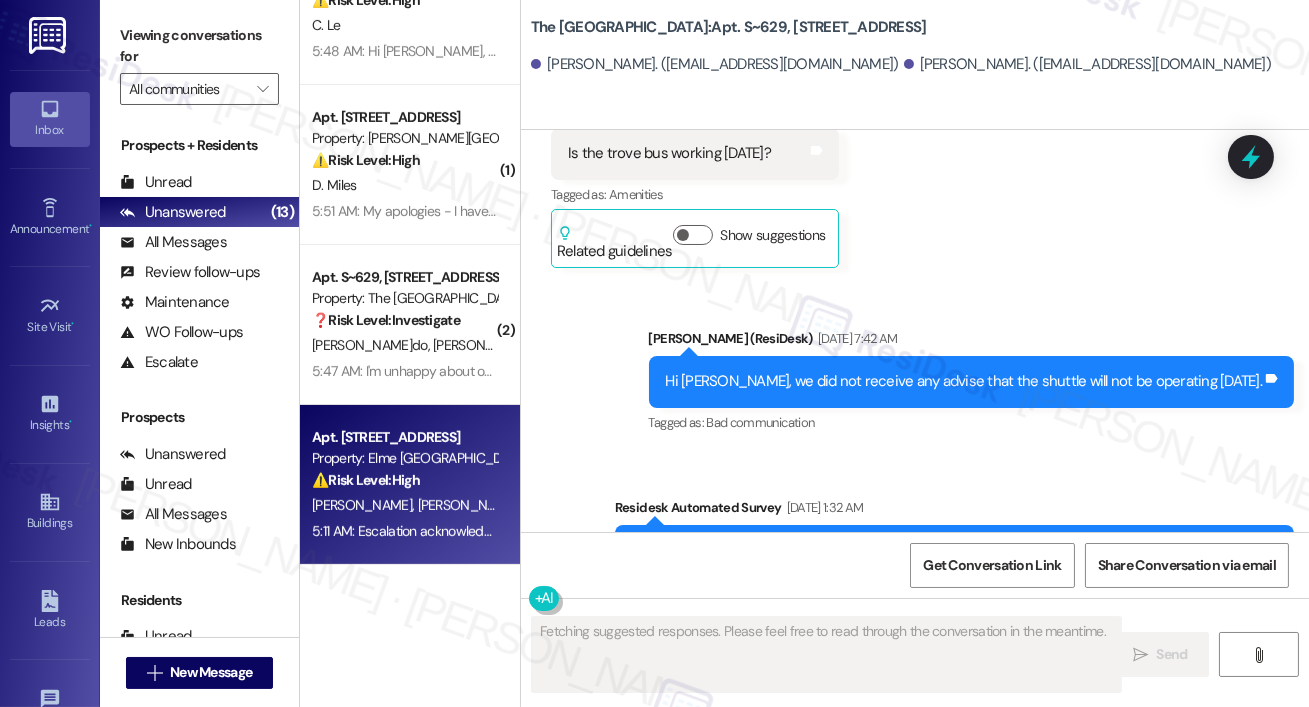 scroll, scrollTop: 38808, scrollLeft: 0, axis: vertical 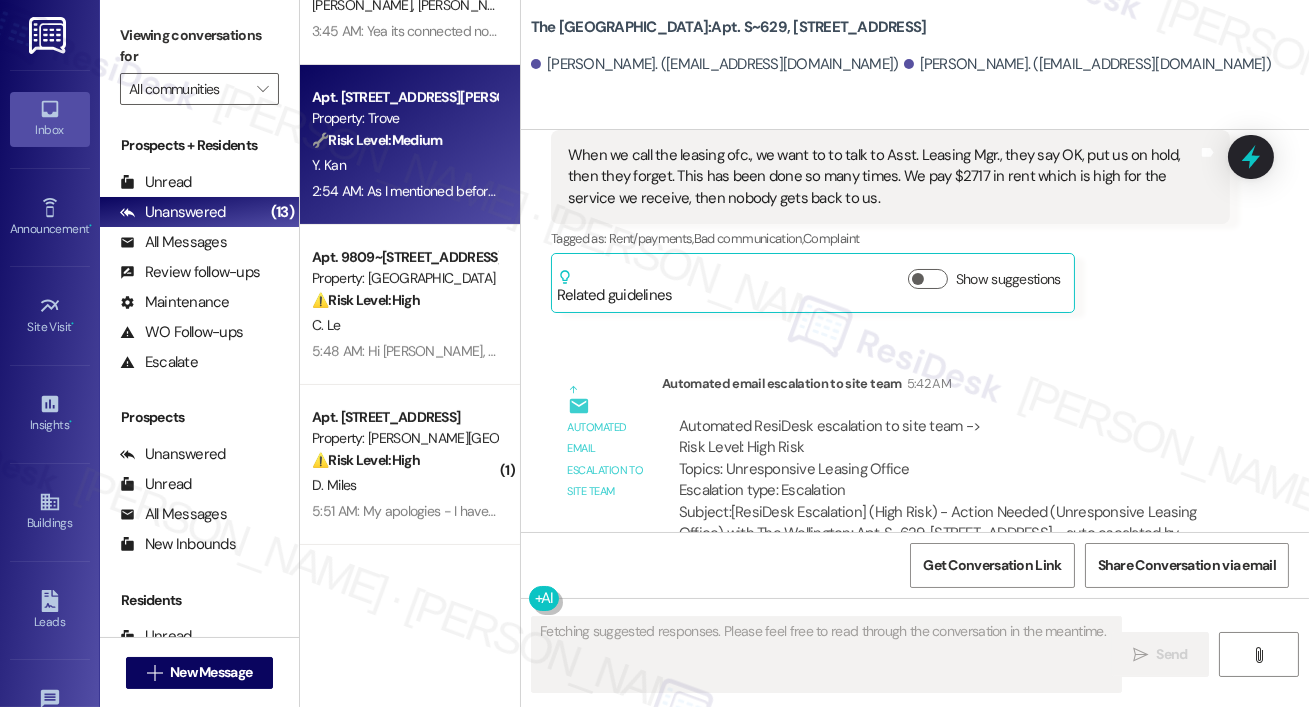 click on "2:54 AM: As I mentioned before, this has been an ongoing issue. Packages sit in the mailroom for over 24 hours without any alarm or notification from Trove. I have to repeatedly find an agent to open the door, and if no one is around, I simply can’t access my deliveries — some of which are very important.
Please check and improve this system. At the very least, someone should regularly check the mailroom and notify residents. This is quite frustrating and needs to be addressed. 2:54 AM: As I mentioned before, this has been an ongoing issue. Packages sit in the mailroom for over 24 hours without any alarm or notification from Trove. I have to repeatedly find an agent to open the door, and if no one is around, I simply can’t access my deliveries — some of which are very important.
Please check and improve this system. At the very least, someone should regularly check the mailroom and notify residents. This is quite frustrating and needs to be addressed." at bounding box center [1701, 191] 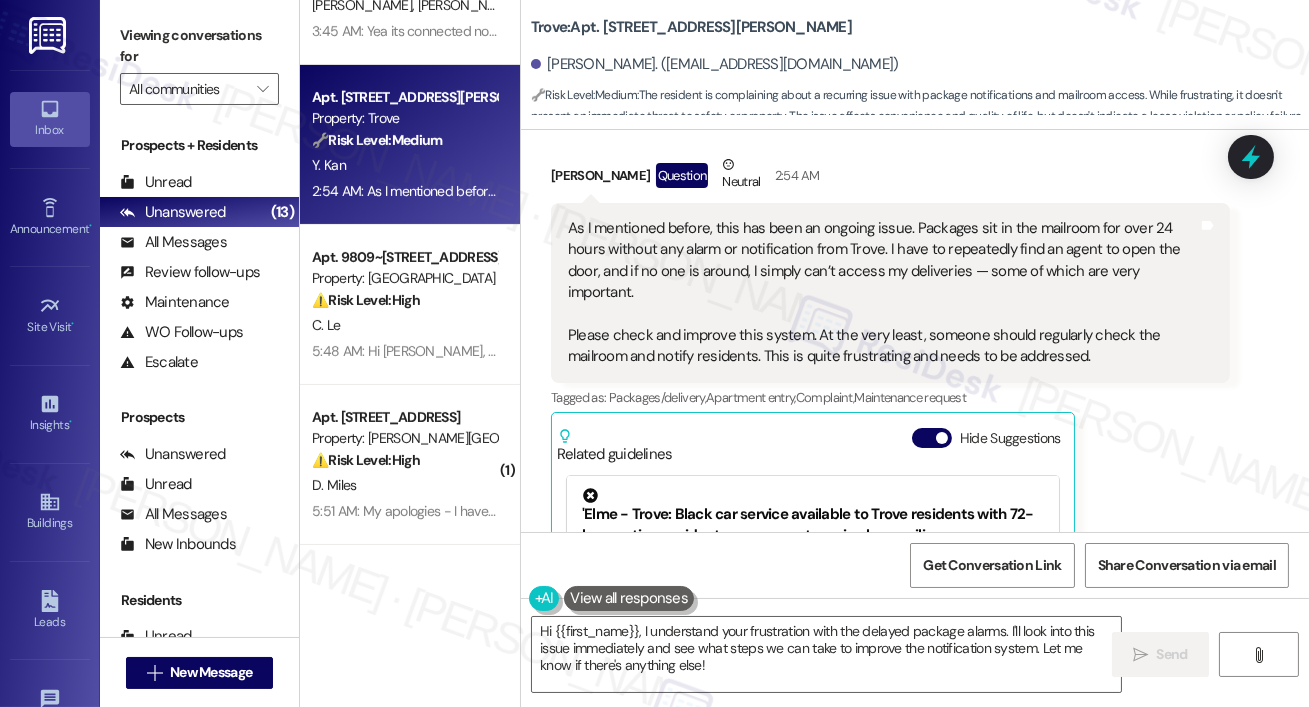 scroll, scrollTop: 5700, scrollLeft: 0, axis: vertical 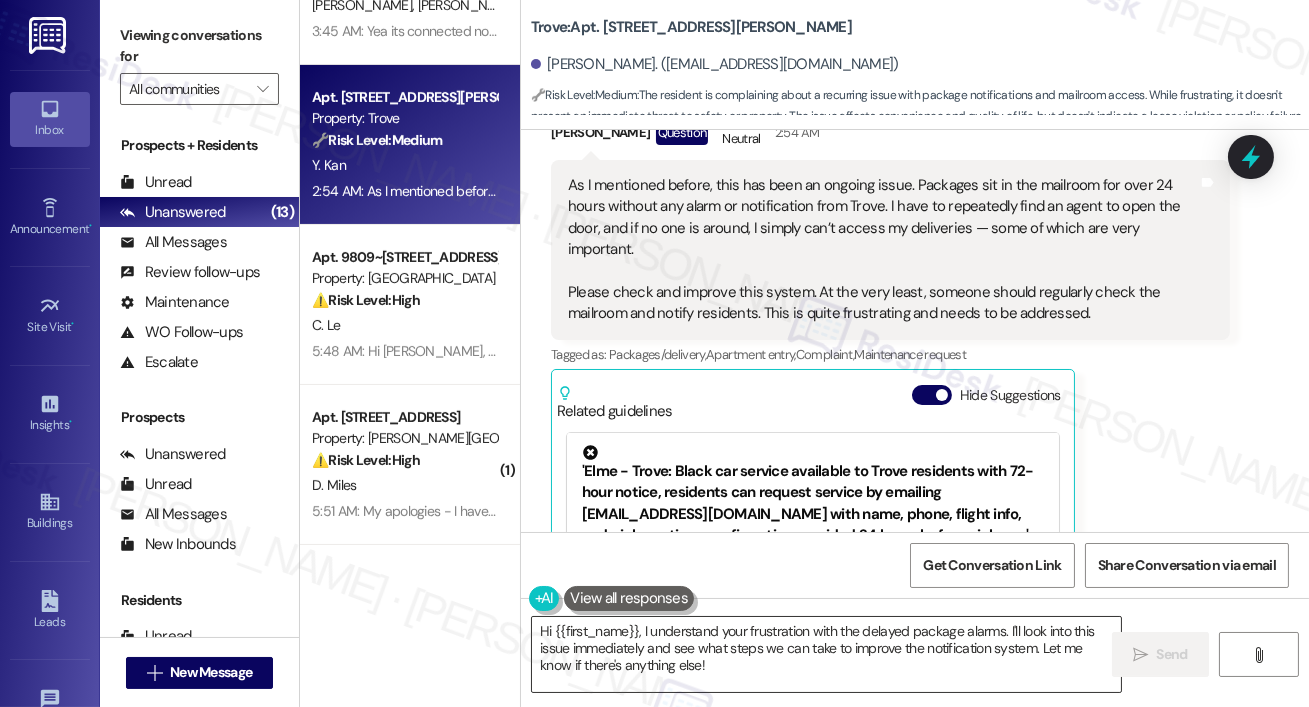 click on "Hi {{first_name}}, I understand your frustration with the delayed package alarms. I'll look into this issue immediately and see what steps we can take to improve the notification system. Let me know if there's anything else!" at bounding box center (826, 654) 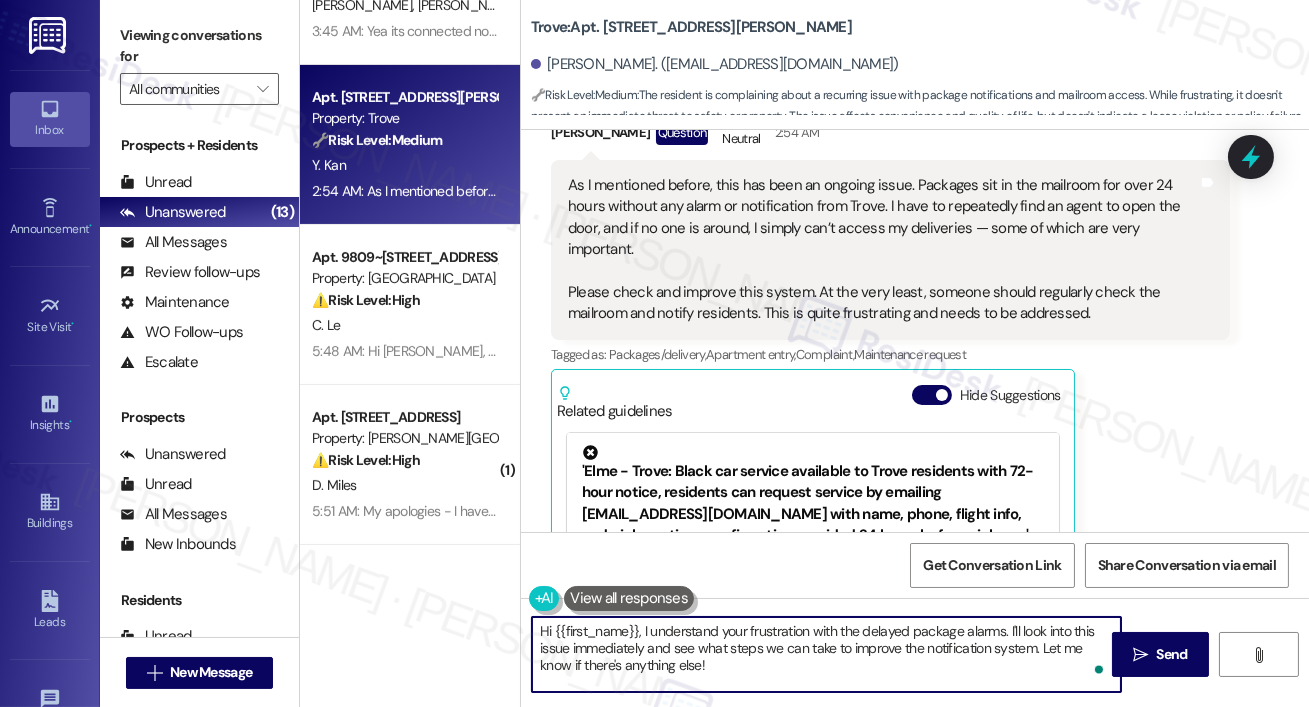 drag, startPoint x: 1012, startPoint y: 635, endPoint x: 1021, endPoint y: 680, distance: 45.891174 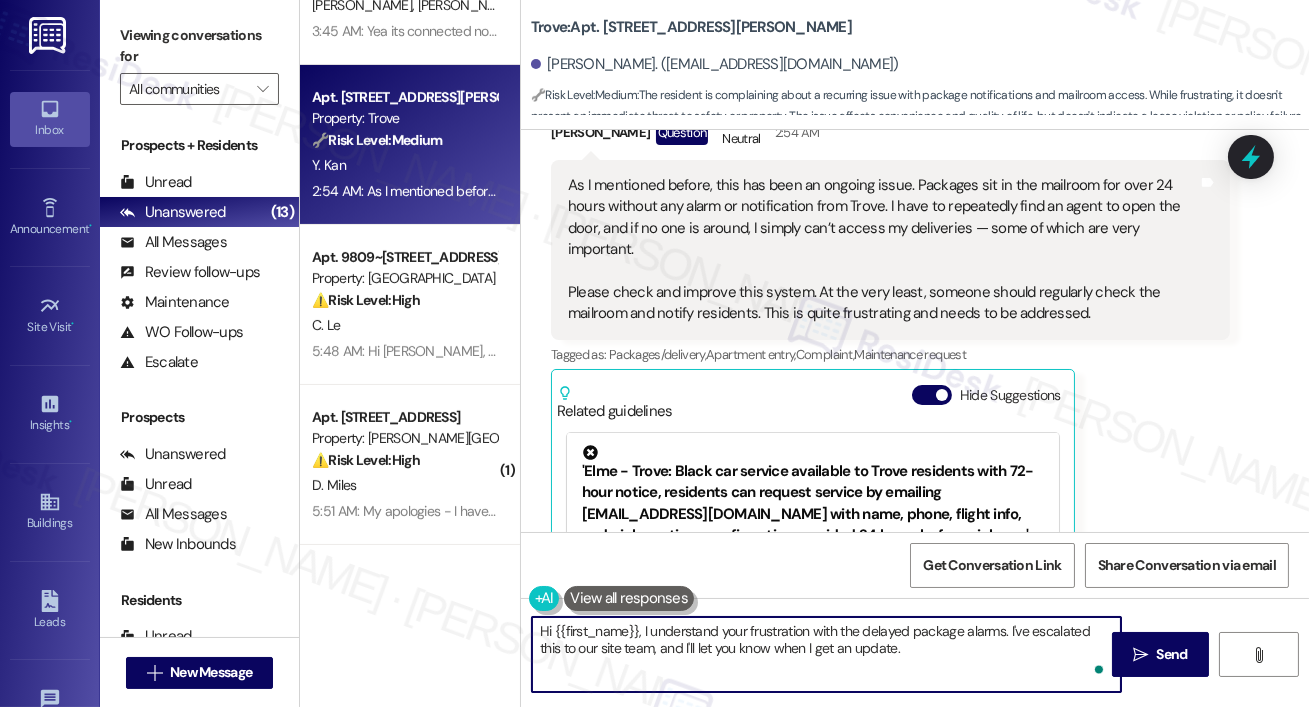 type on "Hi {{first_name}}, I understand your frustration with the delayed package alarms. I've escalated this to our site team, and I'll let you know when I get an update." 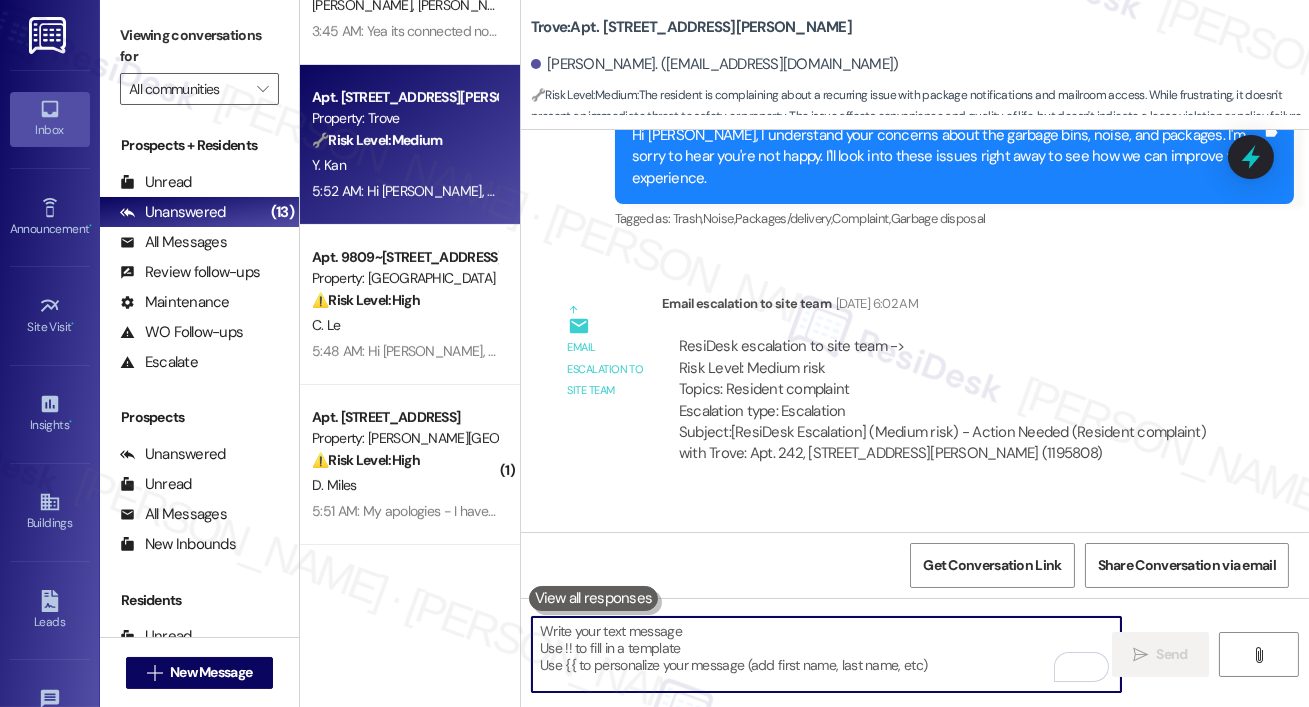 scroll, scrollTop: 4717, scrollLeft: 0, axis: vertical 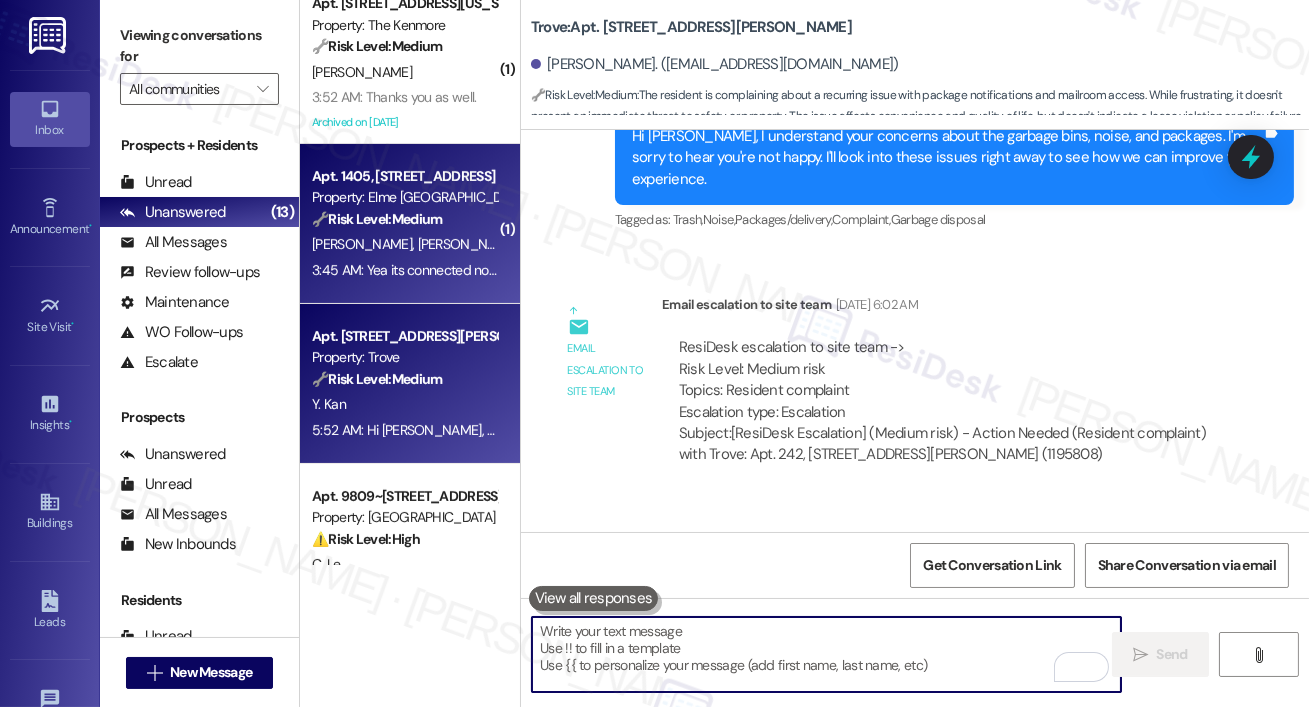 type 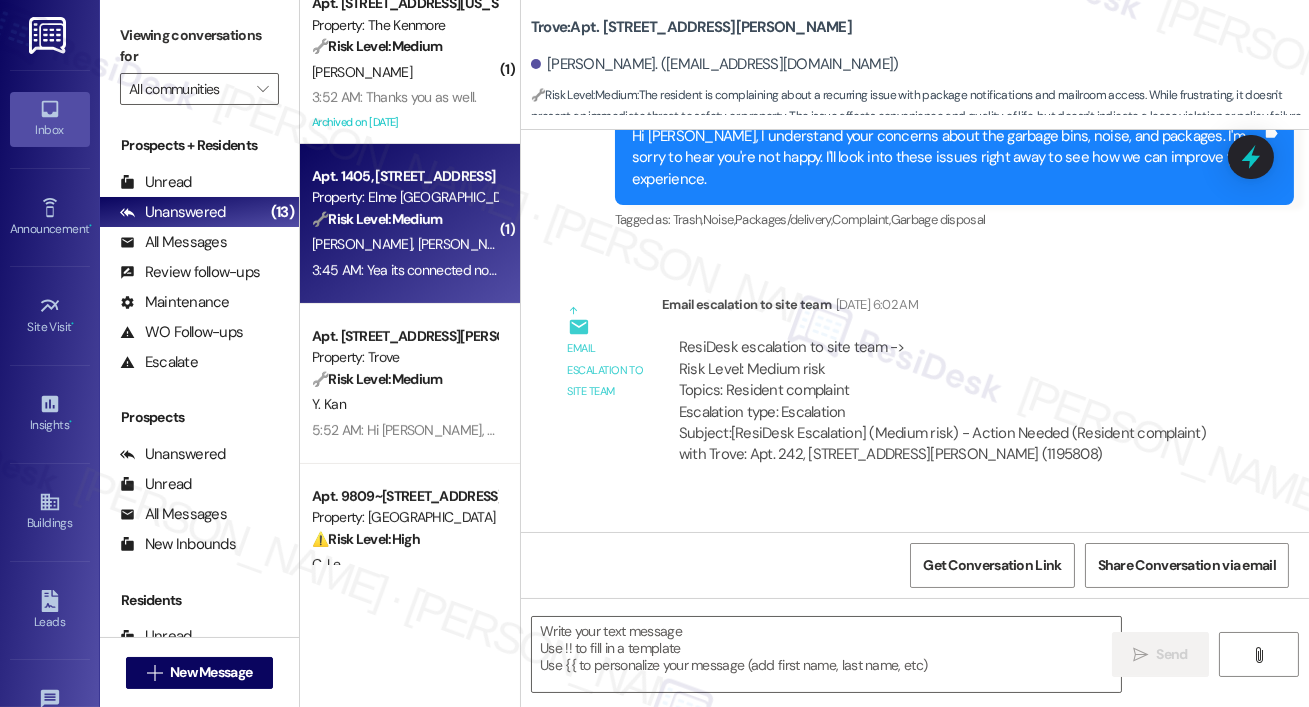 type on "Fetching suggested responses. Please feel free to read through the conversation in the meantime." 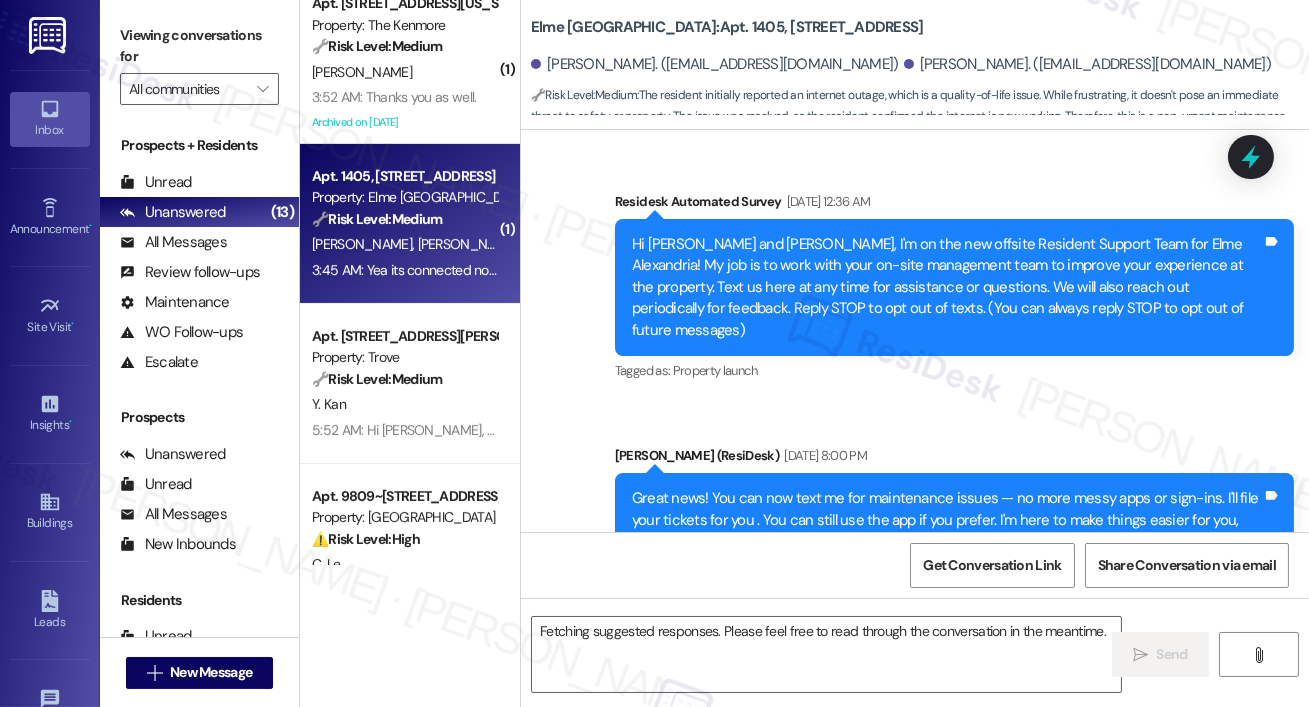 scroll, scrollTop: 40135, scrollLeft: 0, axis: vertical 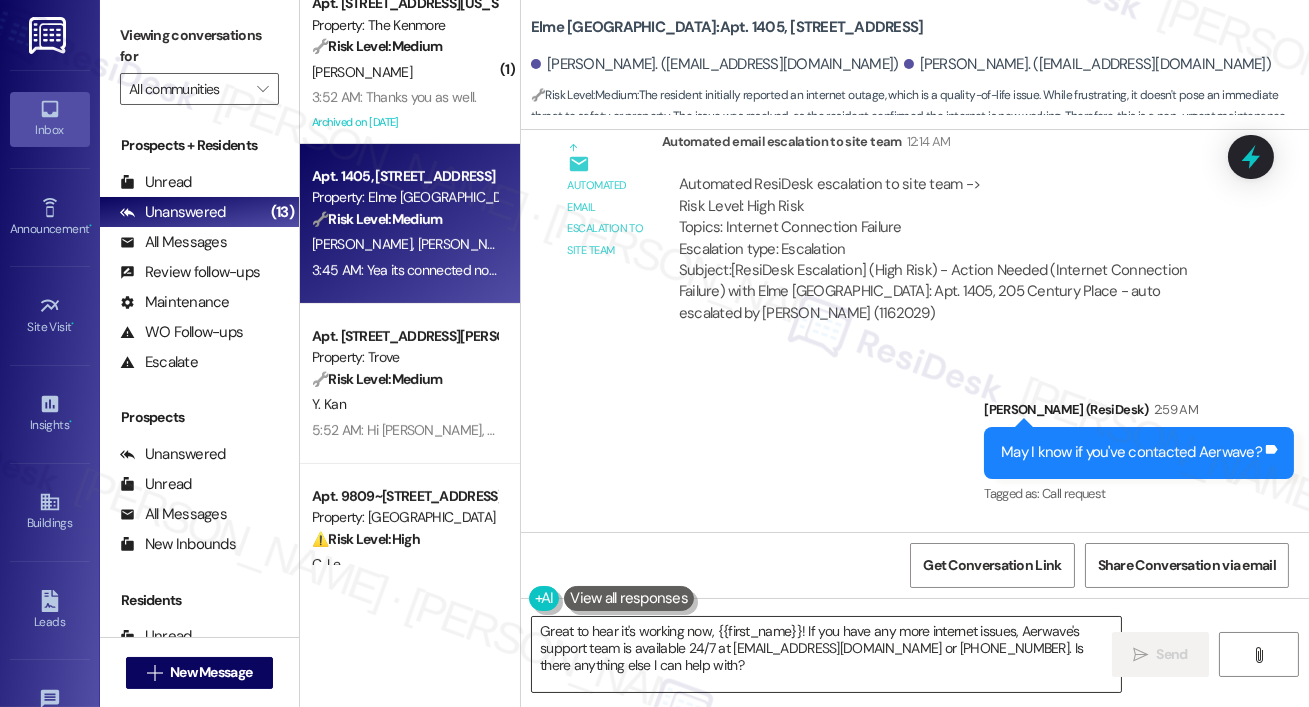 click on "Great to hear it's working now, {{first_name}}! If you have any more internet issues, Aerwave's support team is available 24/7 at helpdesk@aerwave.com or (888)-849-5040. Is there anything else I can help with?" at bounding box center [826, 654] 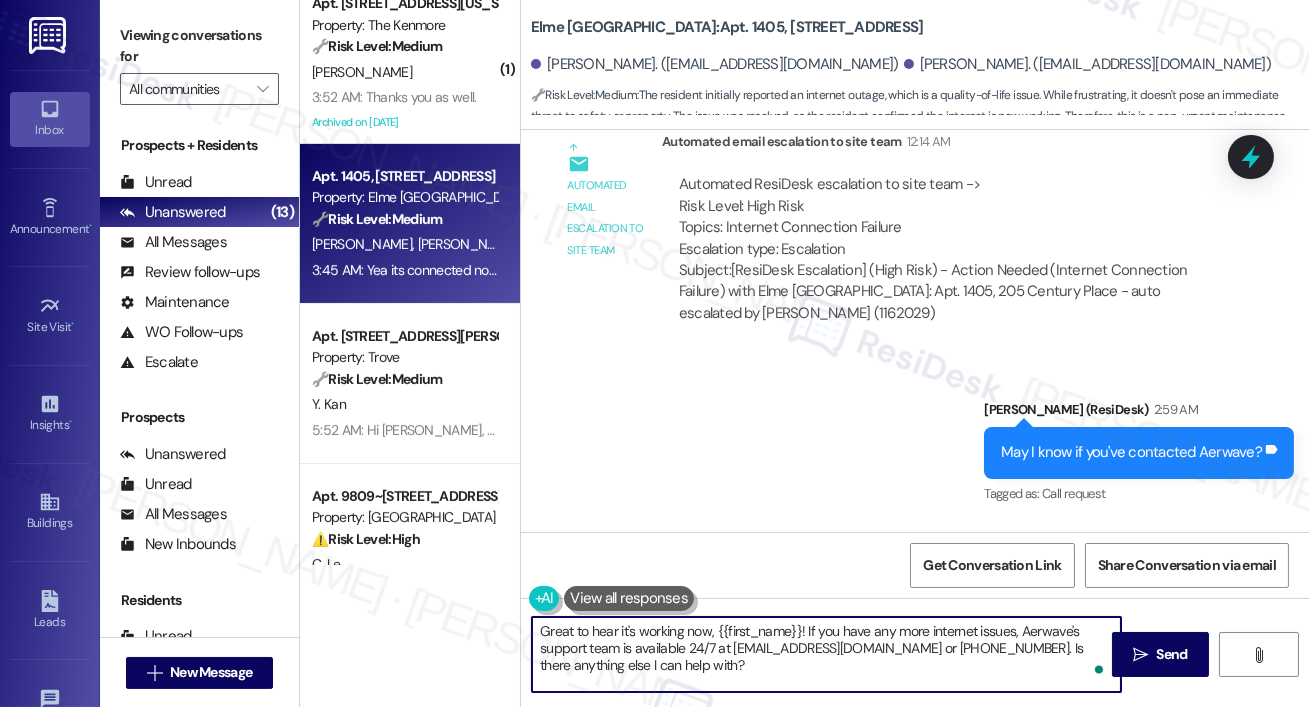 drag, startPoint x: 809, startPoint y: 626, endPoint x: 829, endPoint y: 687, distance: 64.195015 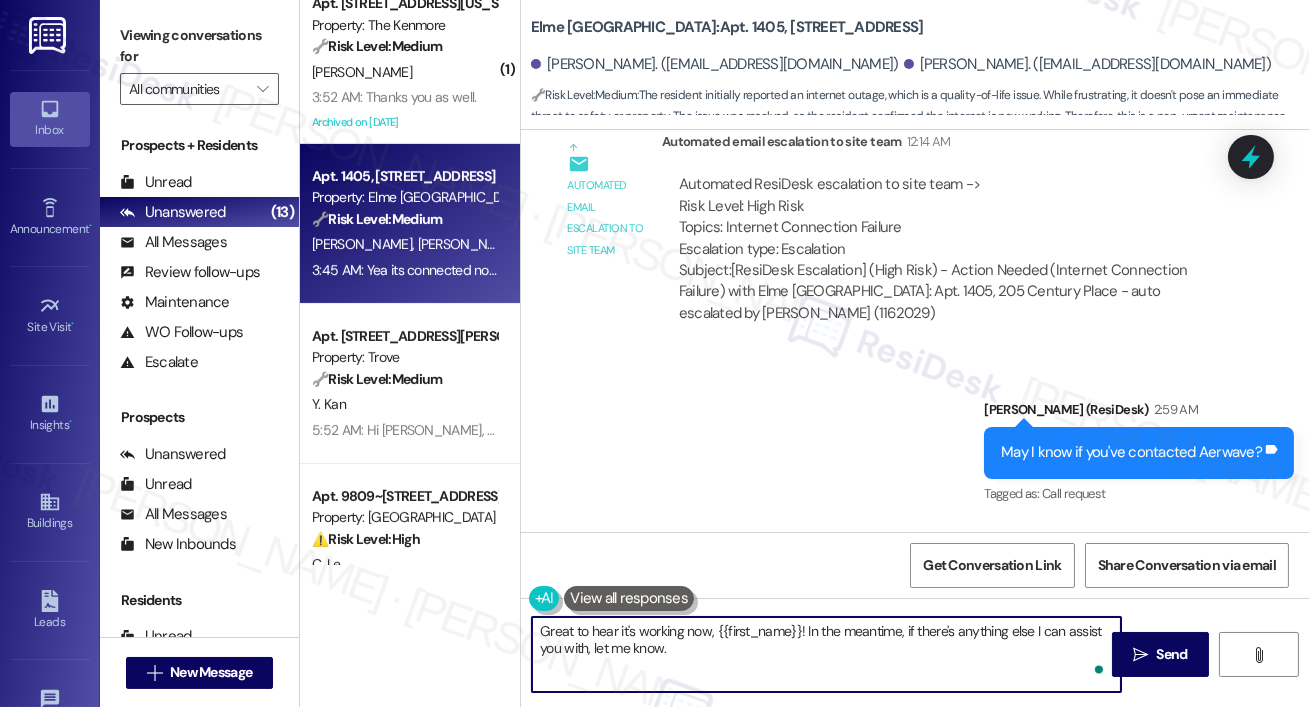type on "Great to hear it's working now, {{first_name}}! In the meantime, if there's anything else I can assist you with, let me know." 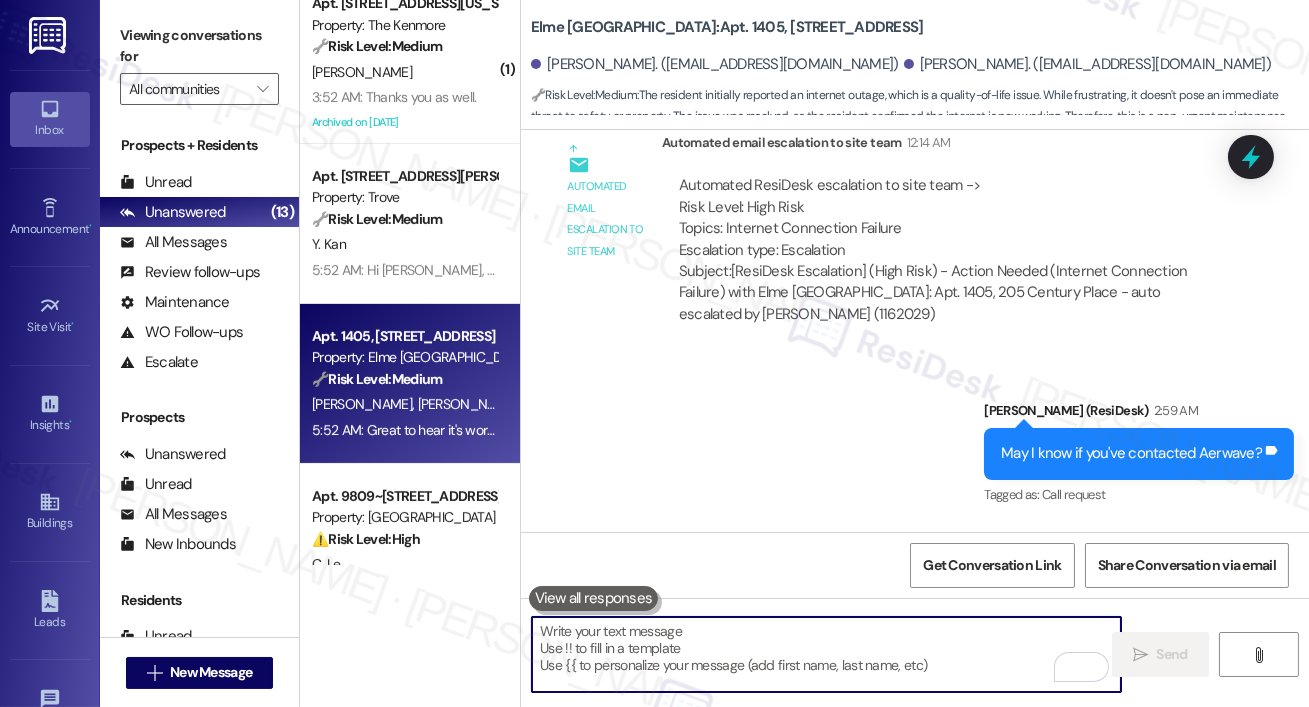 scroll, scrollTop: 40296, scrollLeft: 0, axis: vertical 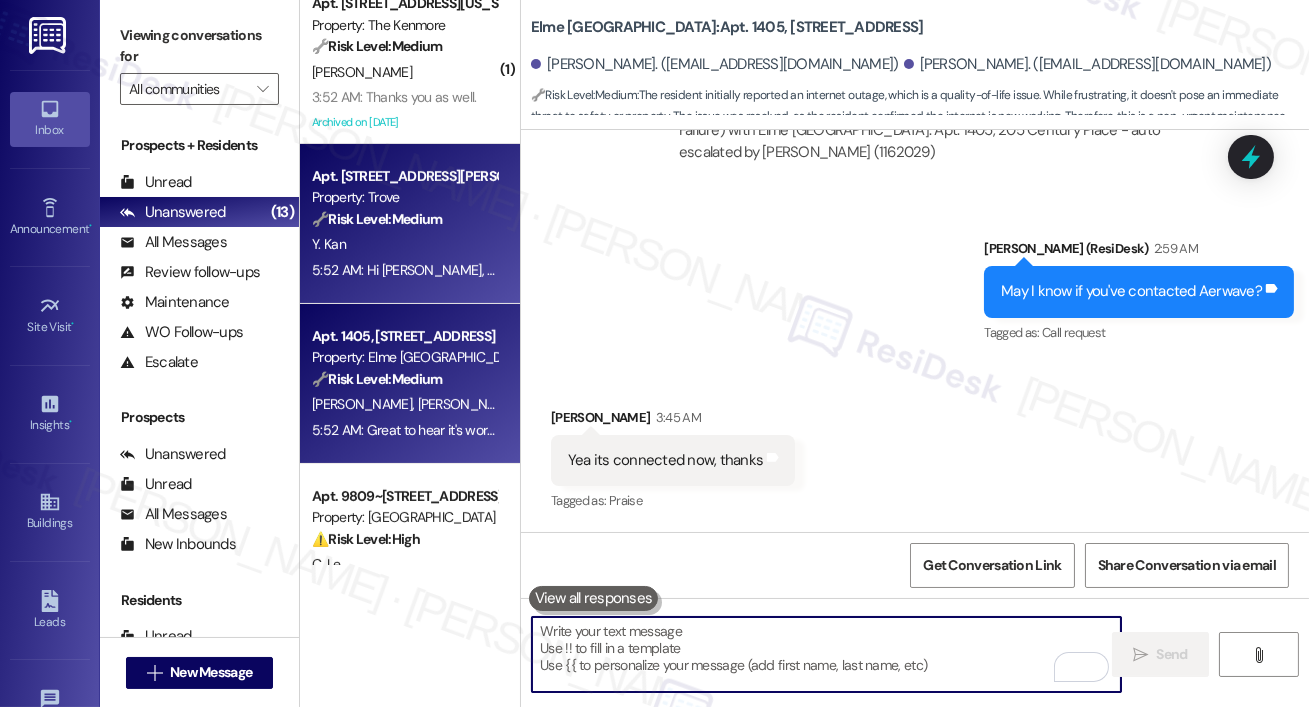 type 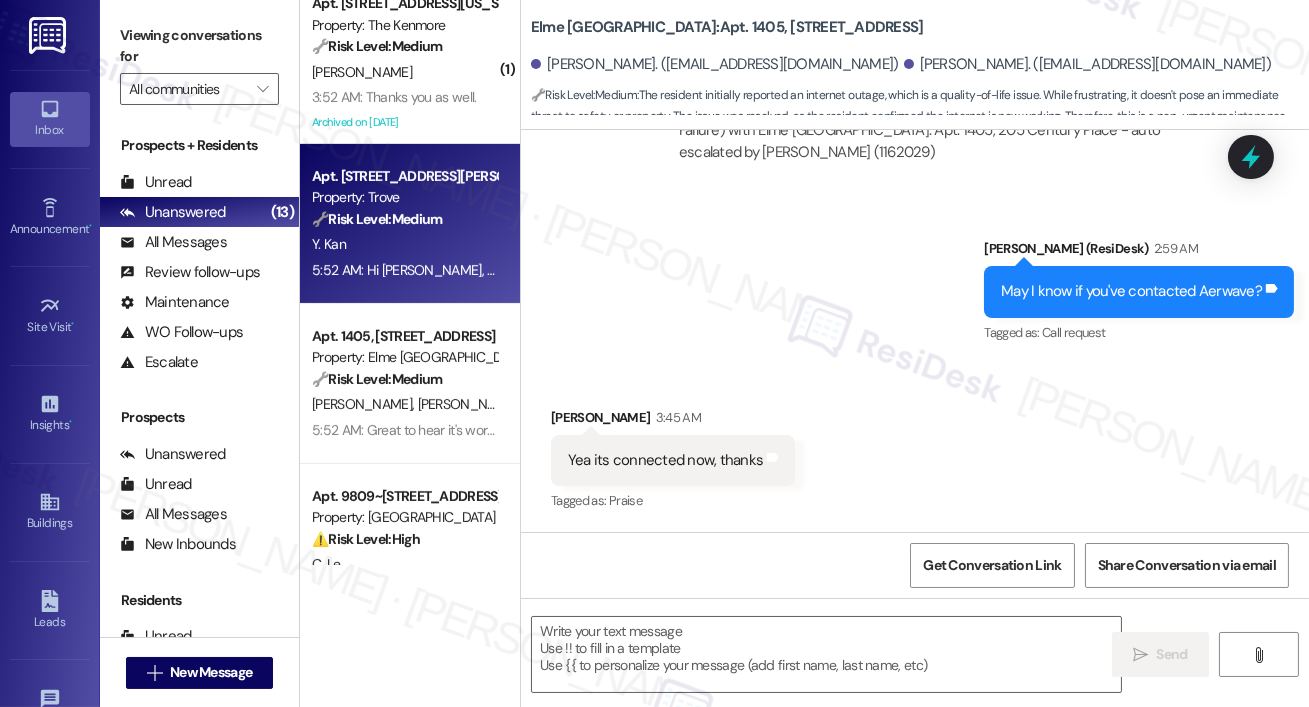 type on "Fetching suggested responses. Please feel free to read through the conversation in the meantime." 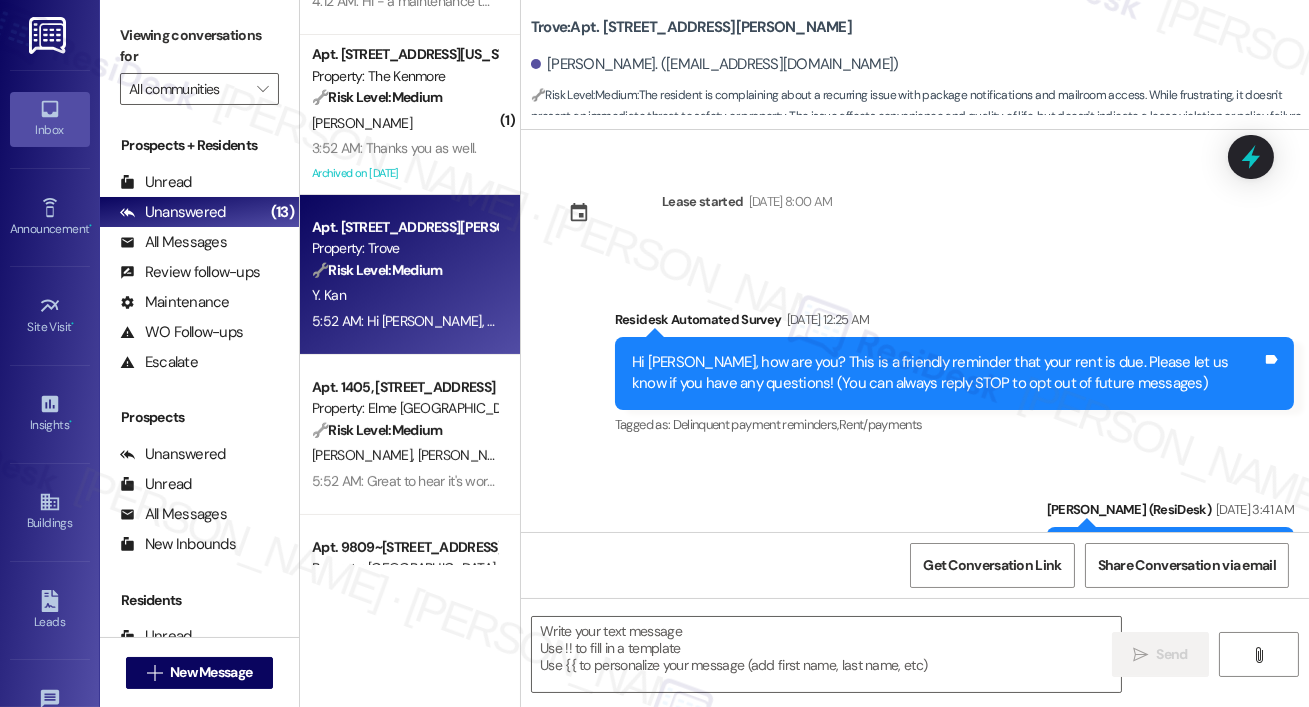 scroll, scrollTop: 615, scrollLeft: 0, axis: vertical 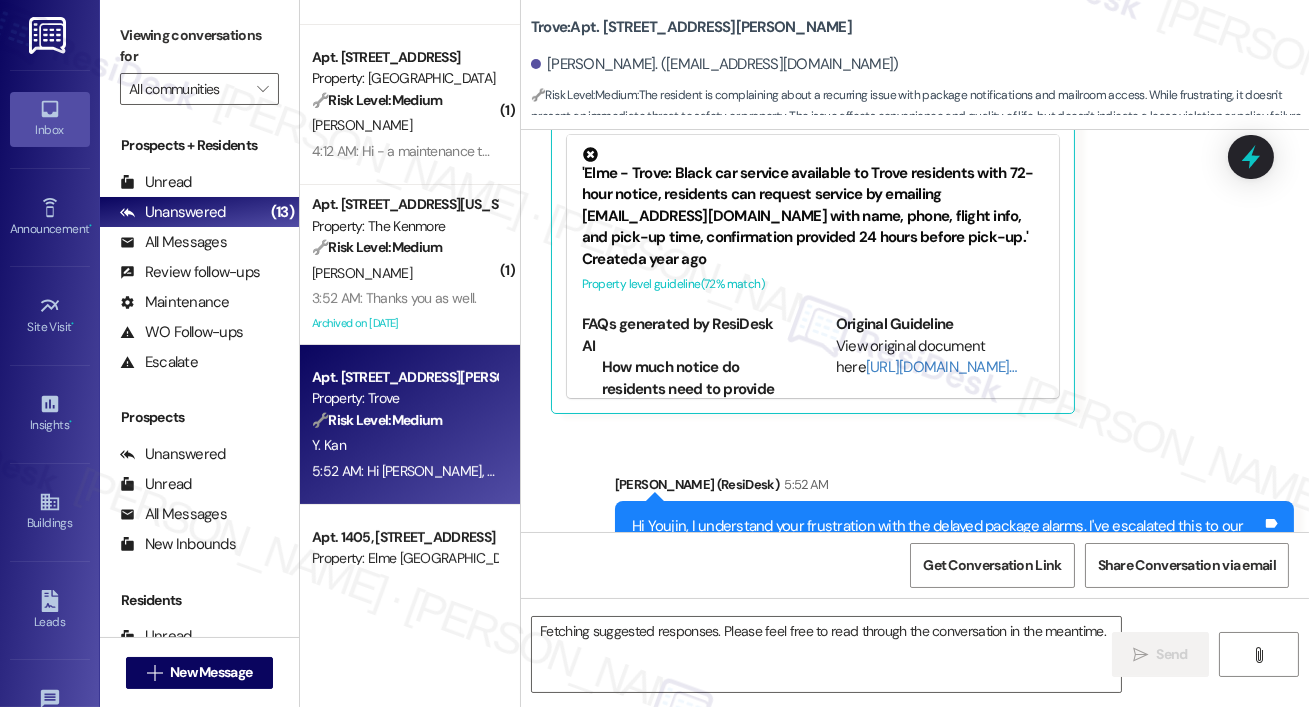 click on "Apt. S~623, 1850 Columbia Pike Property: The Wellington 🚨  Risk Level:  Highest The resident reports that their door was unlocked without their knowledge or permission, which constitutes a security breach and potential safety risk. This, combined with the earlier report of an unauthorized work order, suggests a serious issue requiring immediate investigation. M. Kushner 4:24 AM: I have now received a notification that my door was unlocked. Can you please let me know what you’re doing in my house without my knowledge or permission? 4:24 AM: I have now received a notification that my door was unlocked. Can you please let me know what you’re doing in my house without my knowledge or permission? Apt. 2~1010, 5860 Cameron Run Terrace Property: Riverside Apartments ⚠️  Risk Level:  High H. Gebreyohannes A. Demissie 2:29 AM: Water drainage 381777 2:29 AM: Water drainage 381777 ( 1 ) Apt. 1424, 300 Yoakum Parkway Property: Cascade at Landmark ⚠️  Risk Level:  High S. Nasiri ( 1 ) 🔧  Risk Level:  ( 1" at bounding box center [410, 282] 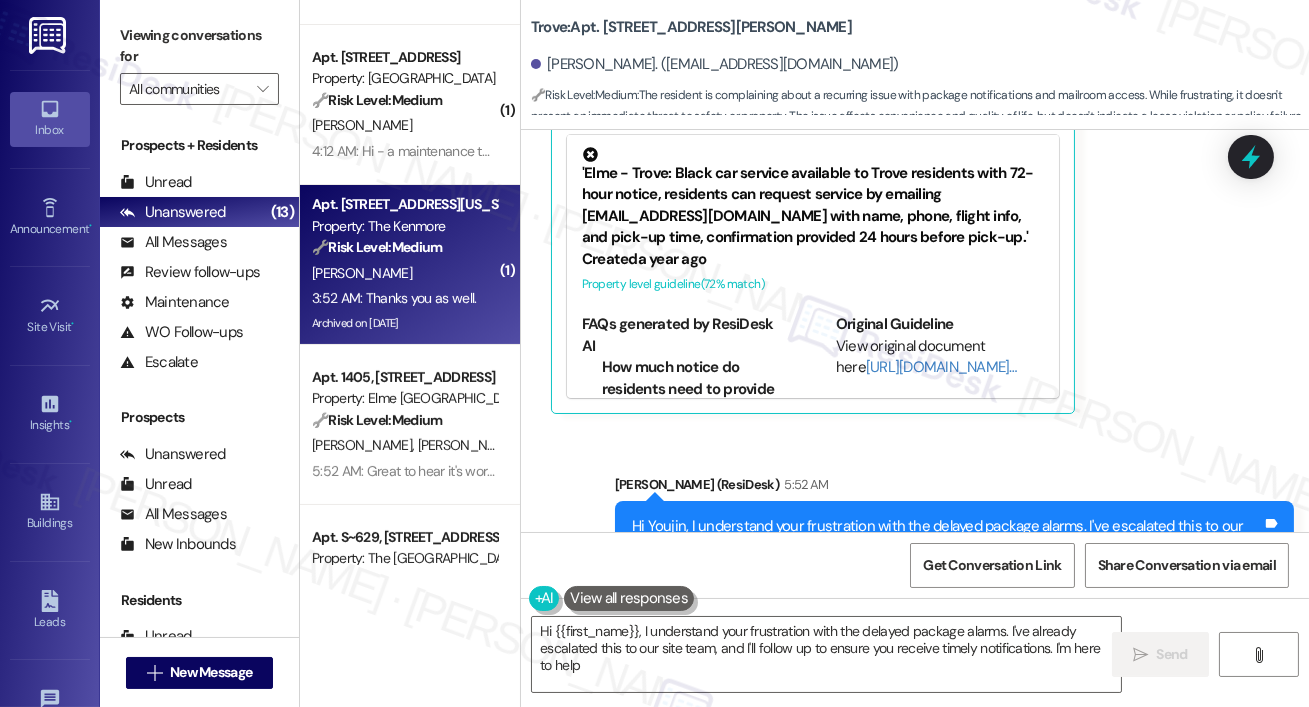 type on "Hi {{first_name}}, I understand your frustration with the delayed package alarms. I've already escalated this to our site team, and I'll follow up to ensure you receive timely notifications. I'm here to help!" 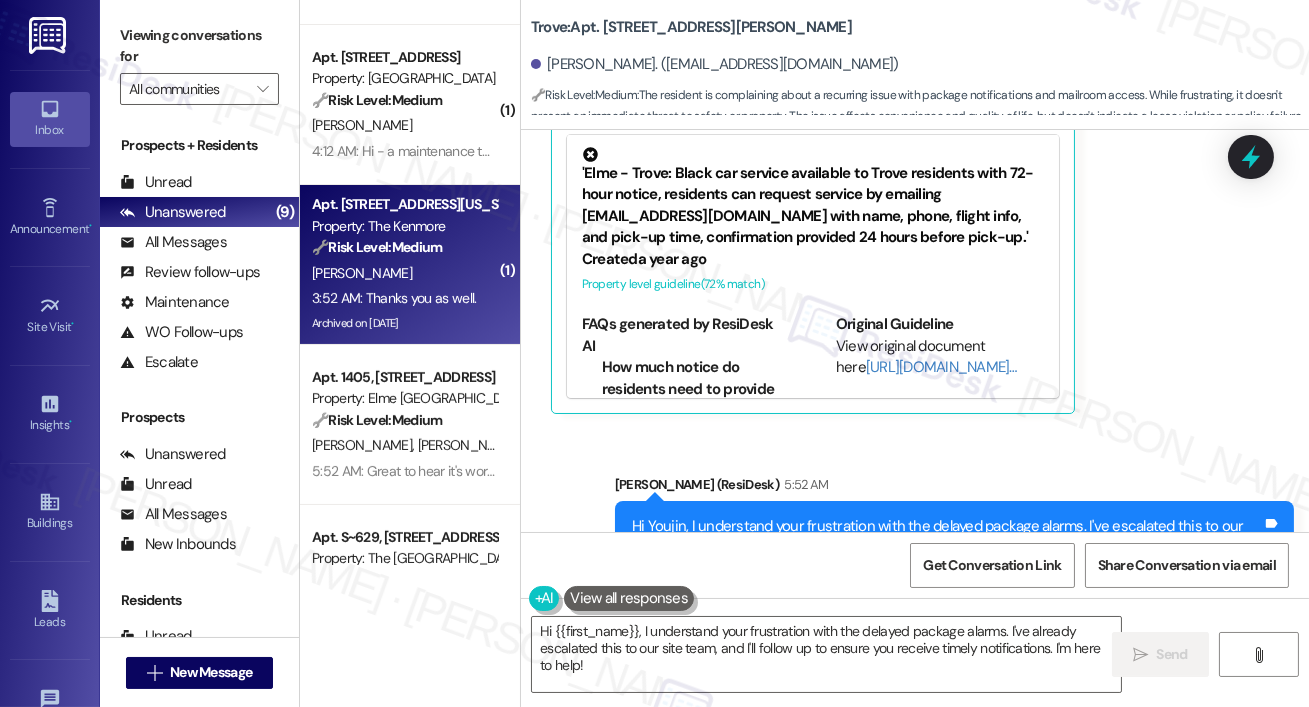 click on "Property: The Kenmore" at bounding box center [404, 226] 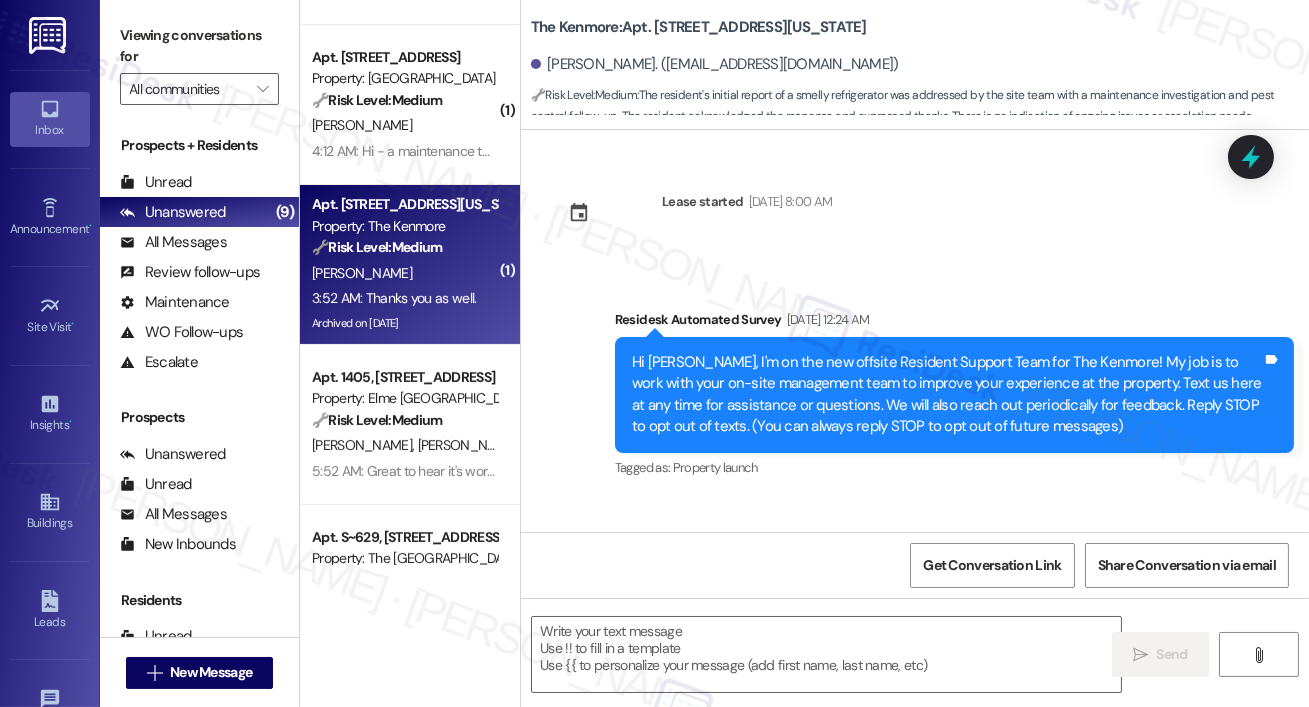 scroll, scrollTop: 38075, scrollLeft: 0, axis: vertical 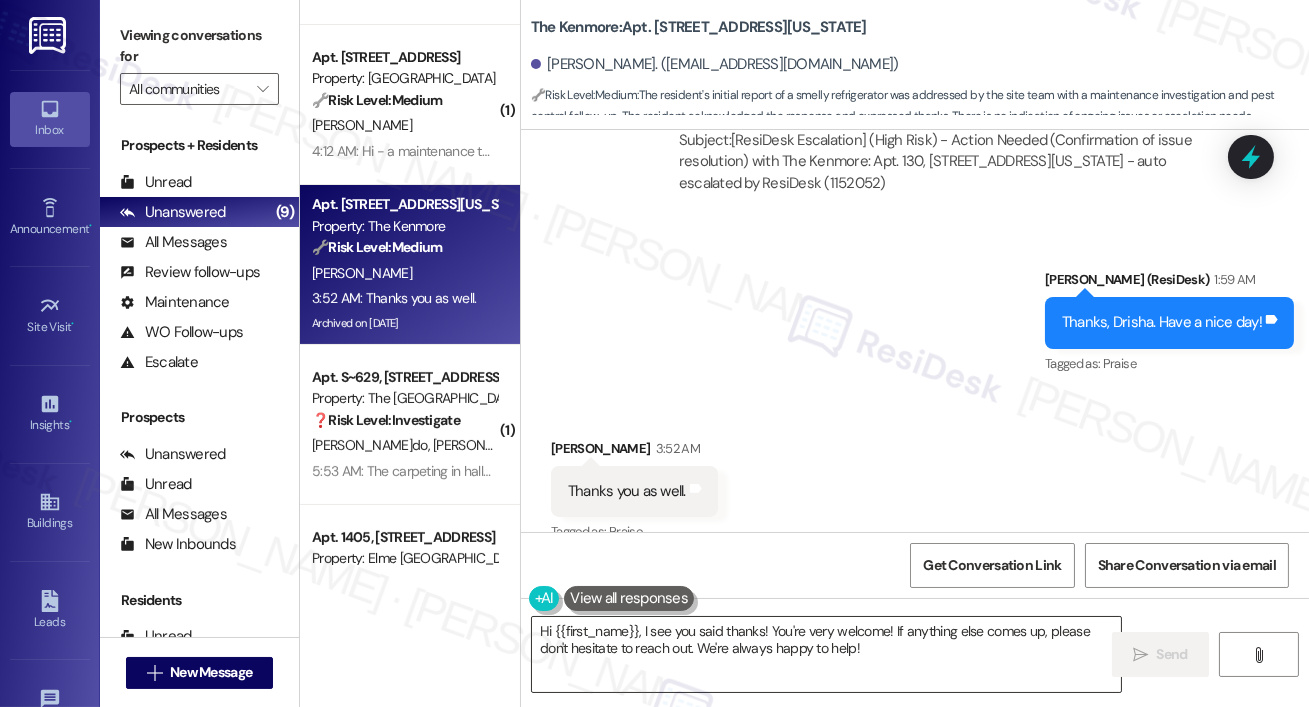 click on "Hi {{first_name}}, I see you said thanks! You're very welcome! If anything else comes up, please don't hesitate to reach out. We're always happy to help!" at bounding box center [826, 654] 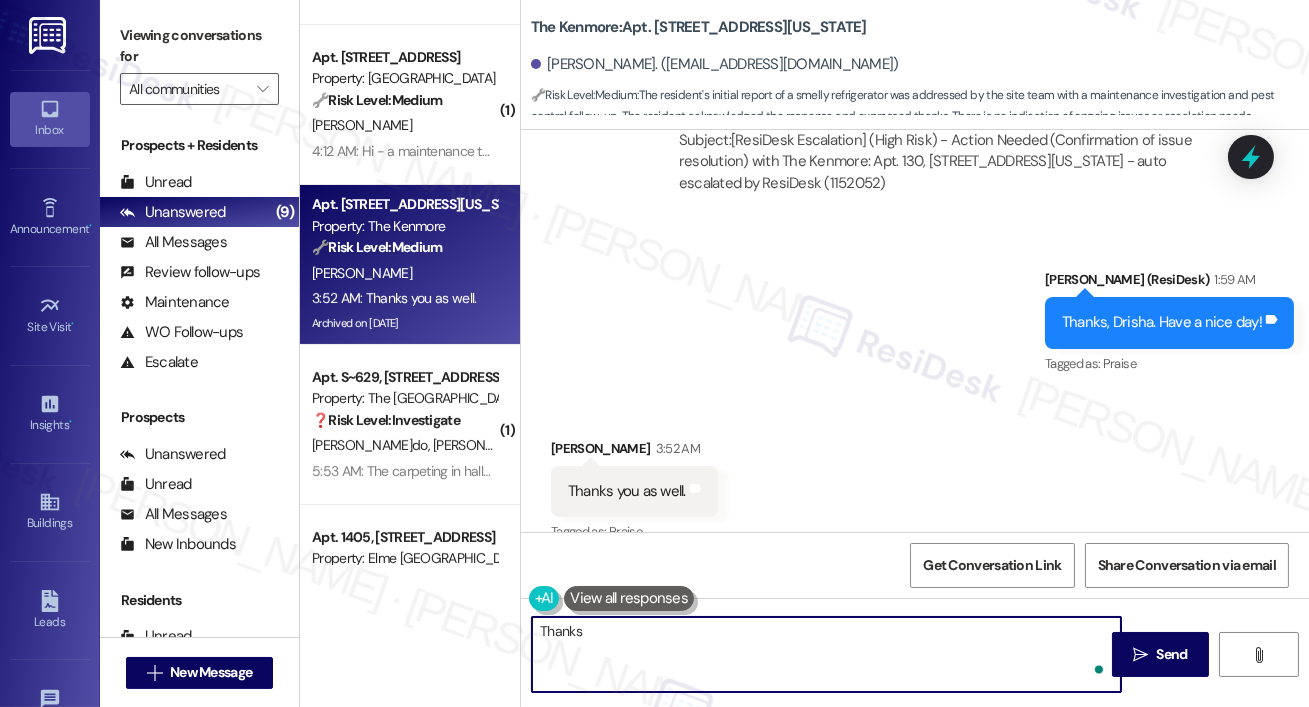 type on "Thanks!" 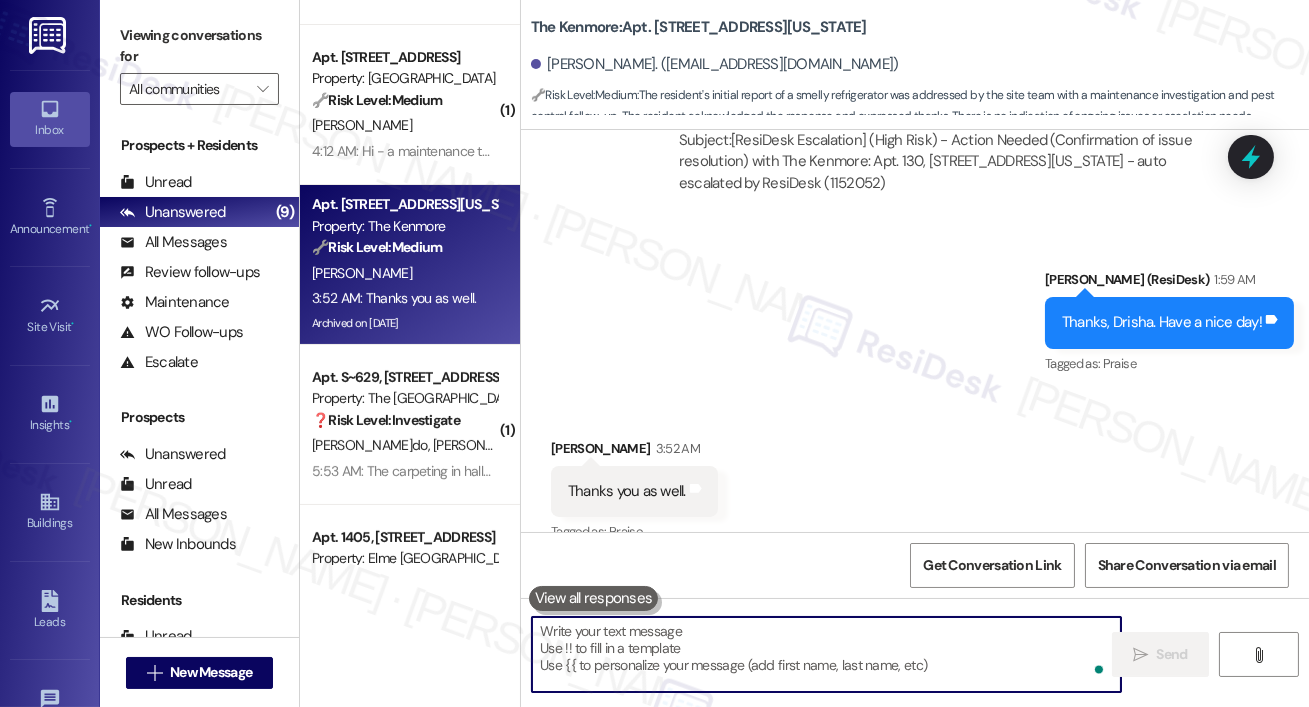 scroll, scrollTop: 38074, scrollLeft: 0, axis: vertical 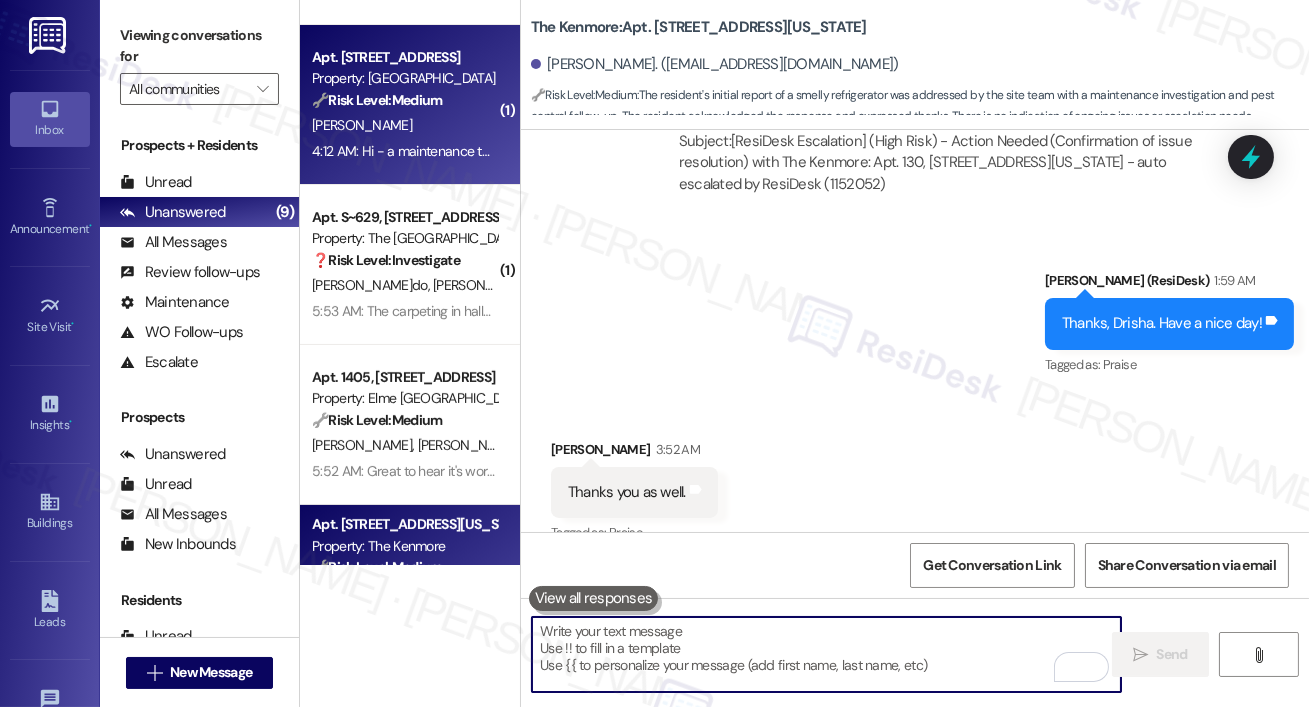 type 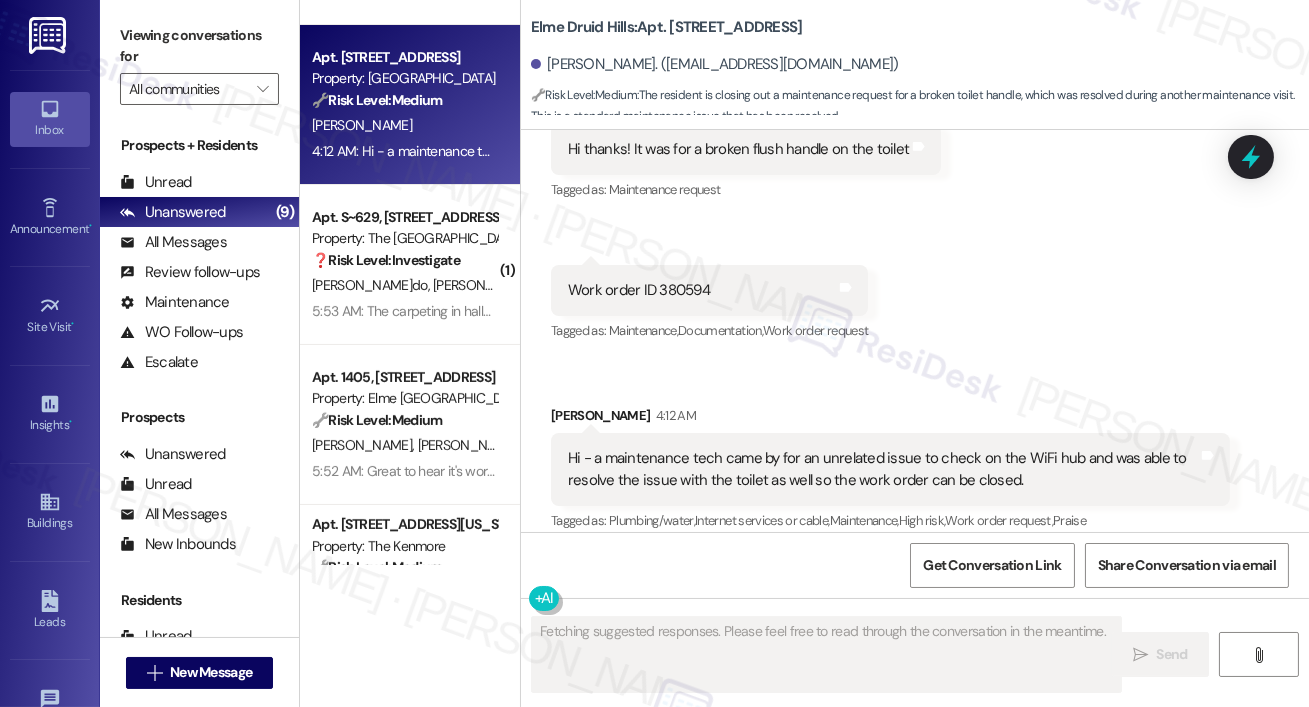 scroll, scrollTop: 45873, scrollLeft: 0, axis: vertical 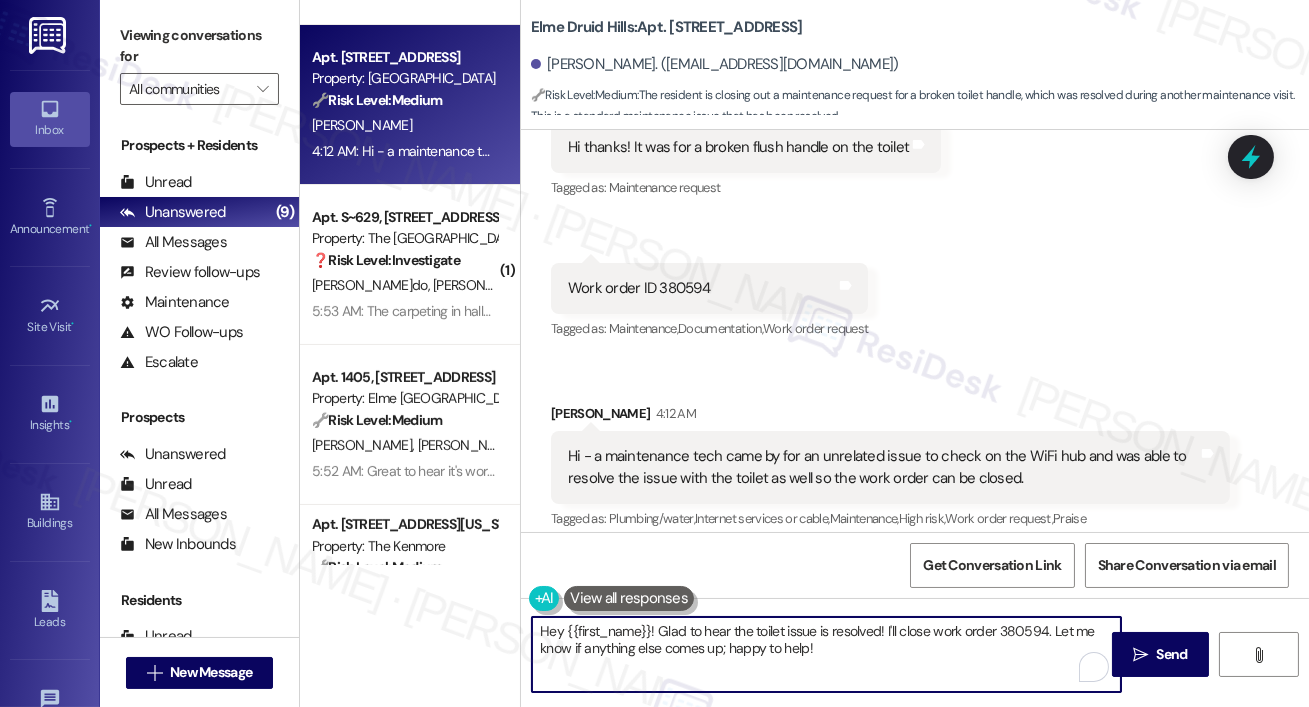 click on "Hey {{first_name}}! Glad to hear the toilet issue is resolved! I'll close work order 380594. Let me know if anything else comes up; happy to help!" at bounding box center (826, 654) 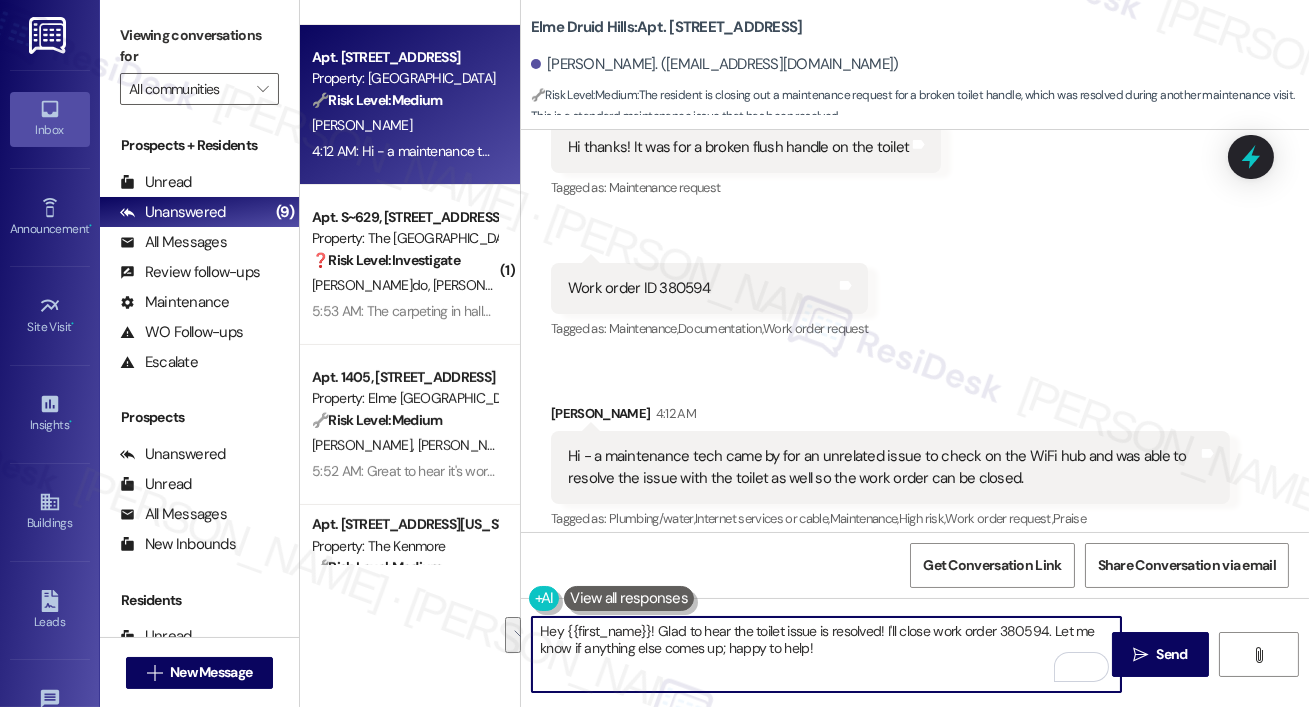 drag, startPoint x: 834, startPoint y: 674, endPoint x: 753, endPoint y: 629, distance: 92.660675 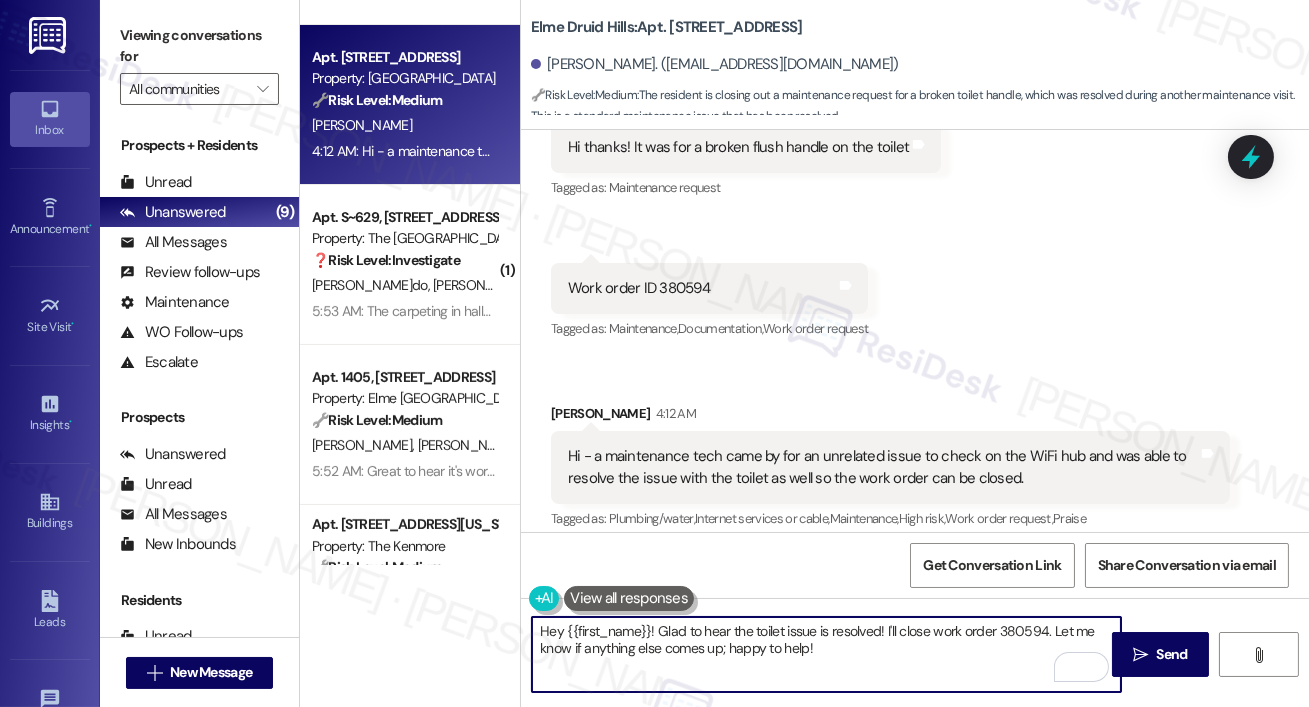 click on "Hey {{first_name}}! Glad to hear the toilet issue is resolved! I'll close work order 380594. Let me know if anything else comes up; happy to help!" at bounding box center (826, 654) 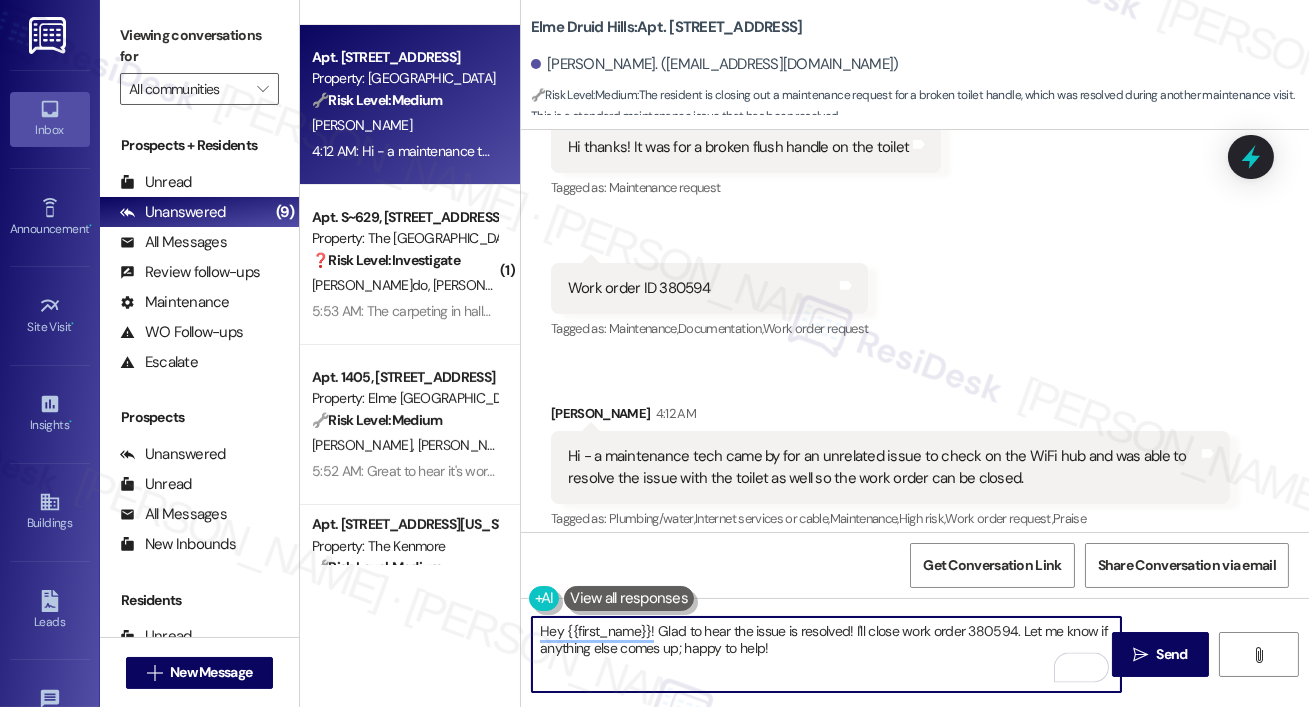click on "Hey {{first_name}}! Glad to hear the issue is resolved! I'll close work order 380594. Let me know if anything else comes up; happy to help!" at bounding box center [826, 654] 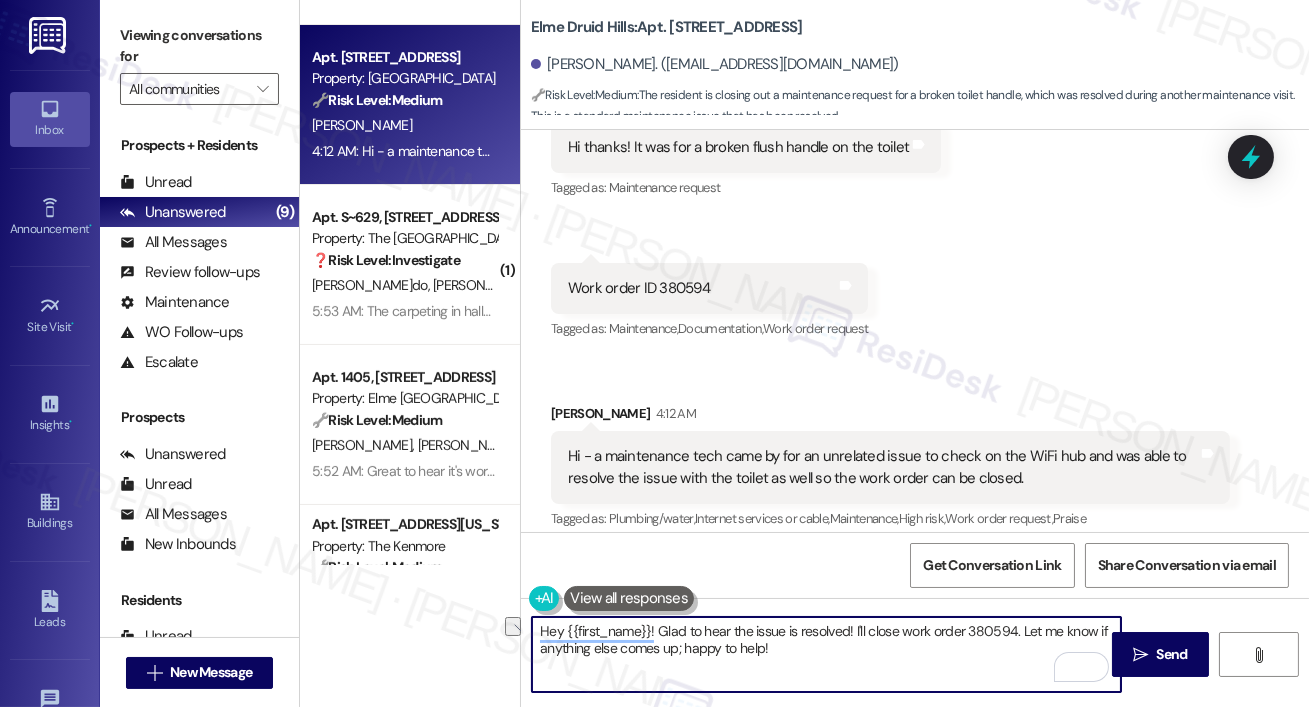 drag, startPoint x: 855, startPoint y: 628, endPoint x: 1013, endPoint y: 630, distance: 158.01266 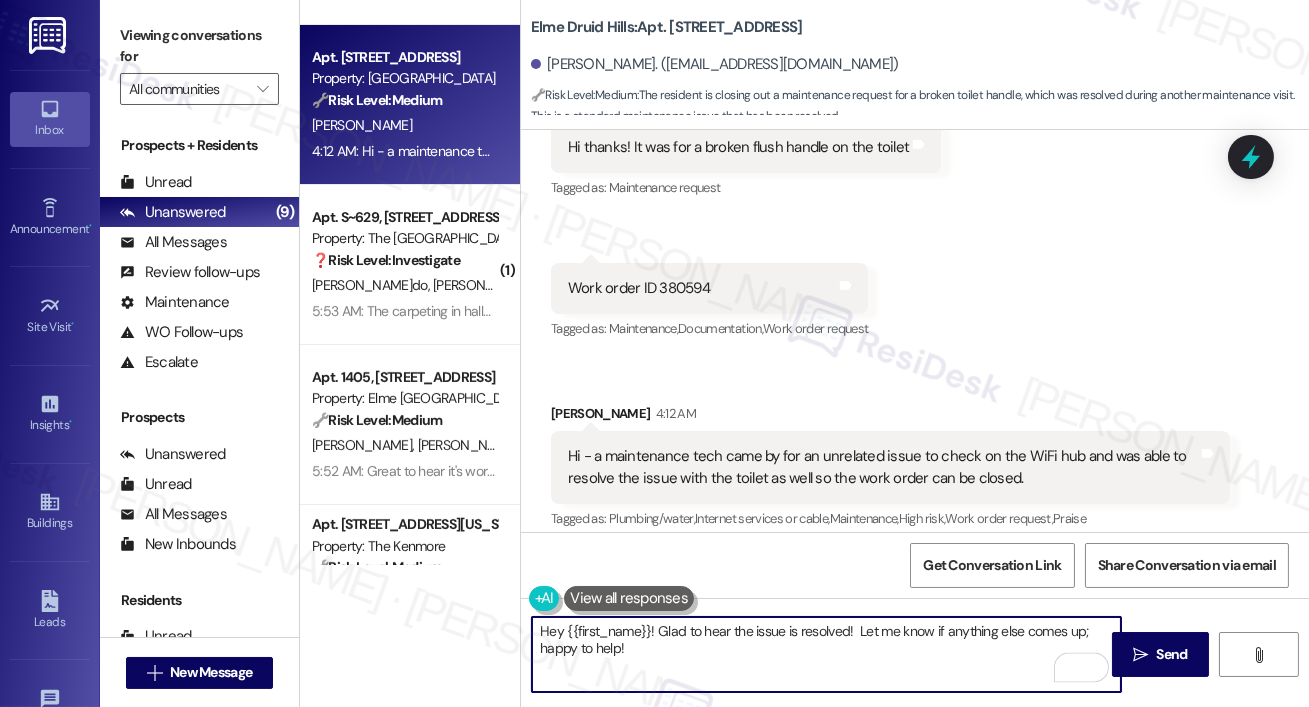 type on "Hey {{first_name}}! Glad to hear the issue is resolved! Let me know if anything else comes up; happy to help!" 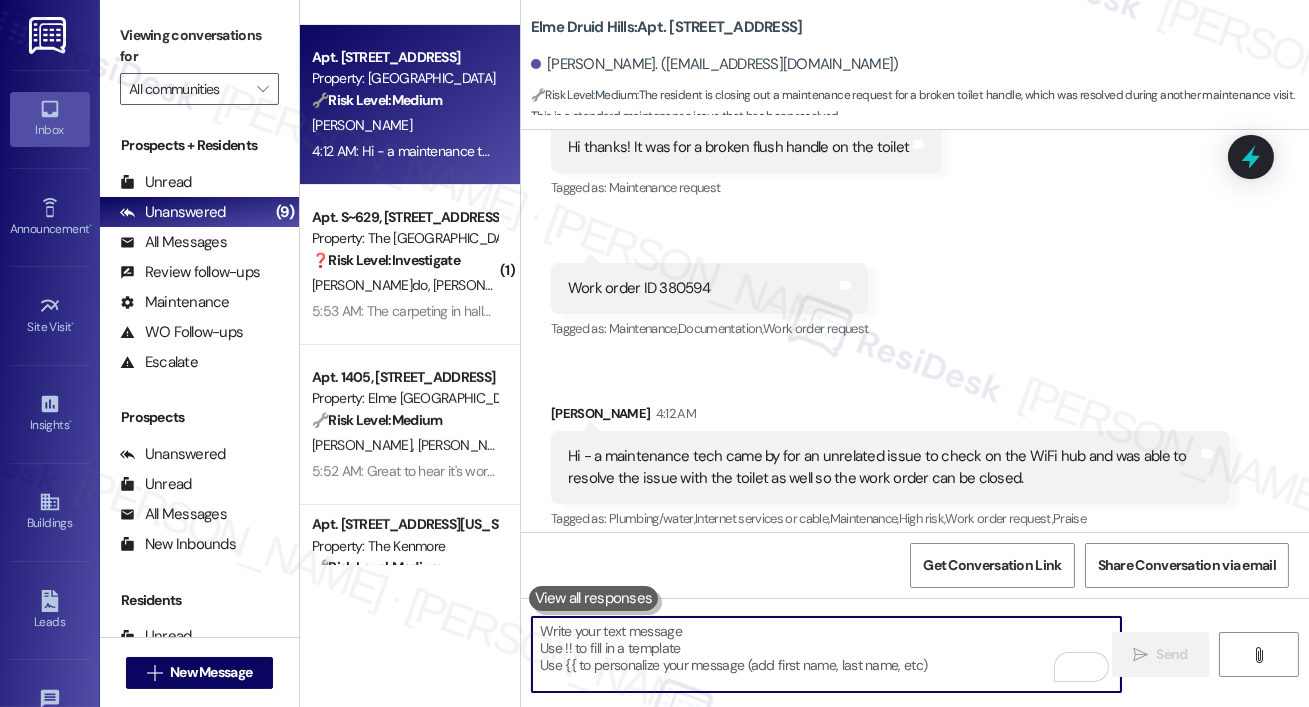 scroll, scrollTop: 46044, scrollLeft: 0, axis: vertical 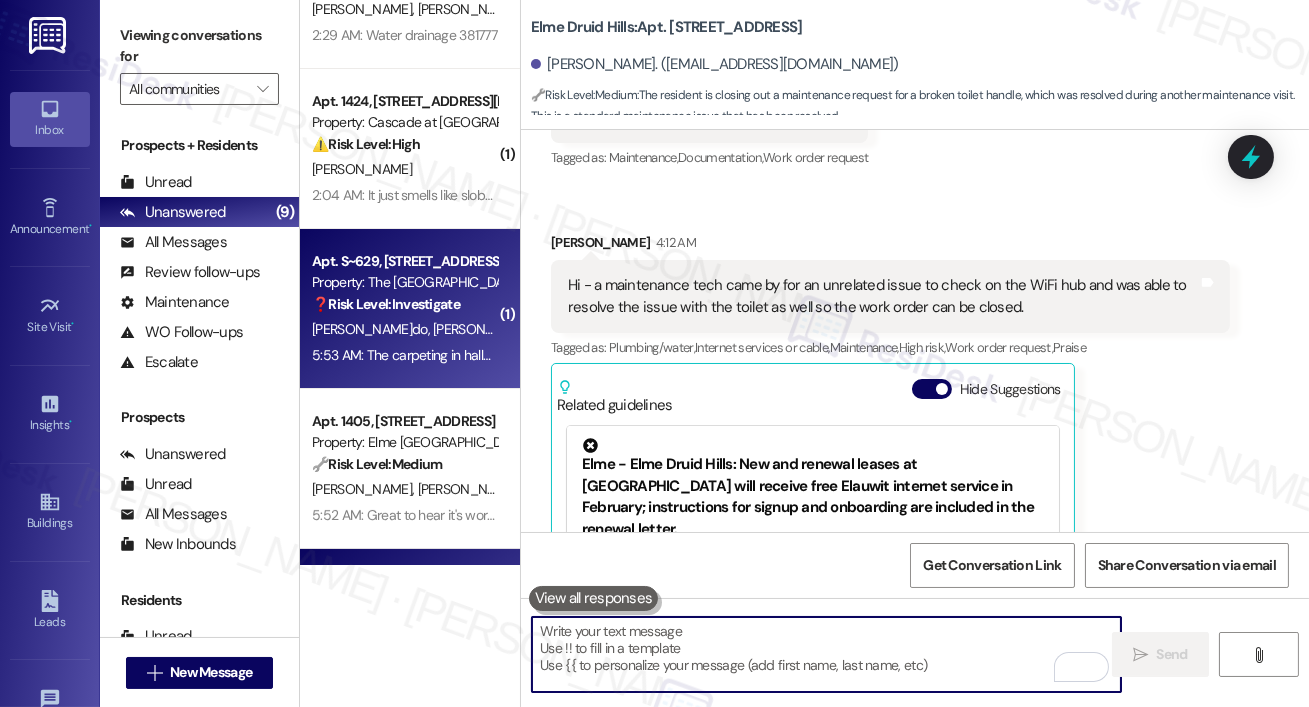 type 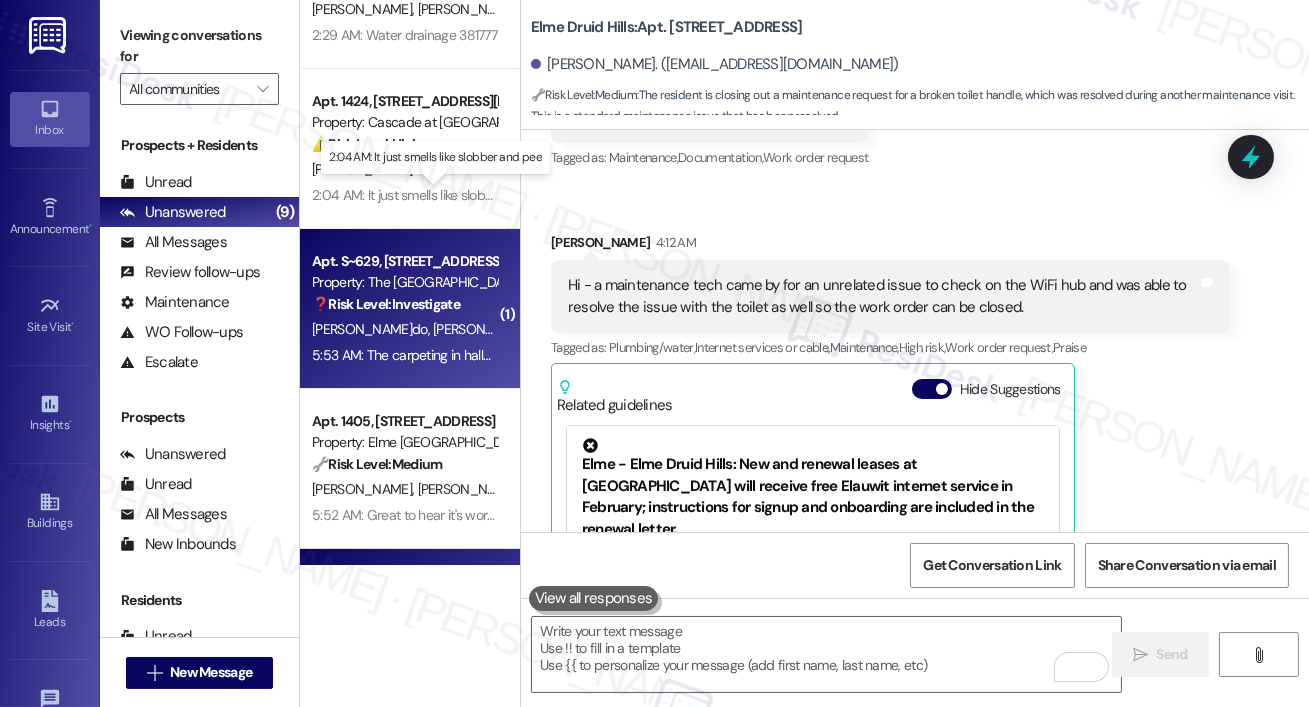 click on "2:04 AM: It just smells like slobber and pee 2:04 AM: It just smells like slobber and pee" at bounding box center (434, 195) 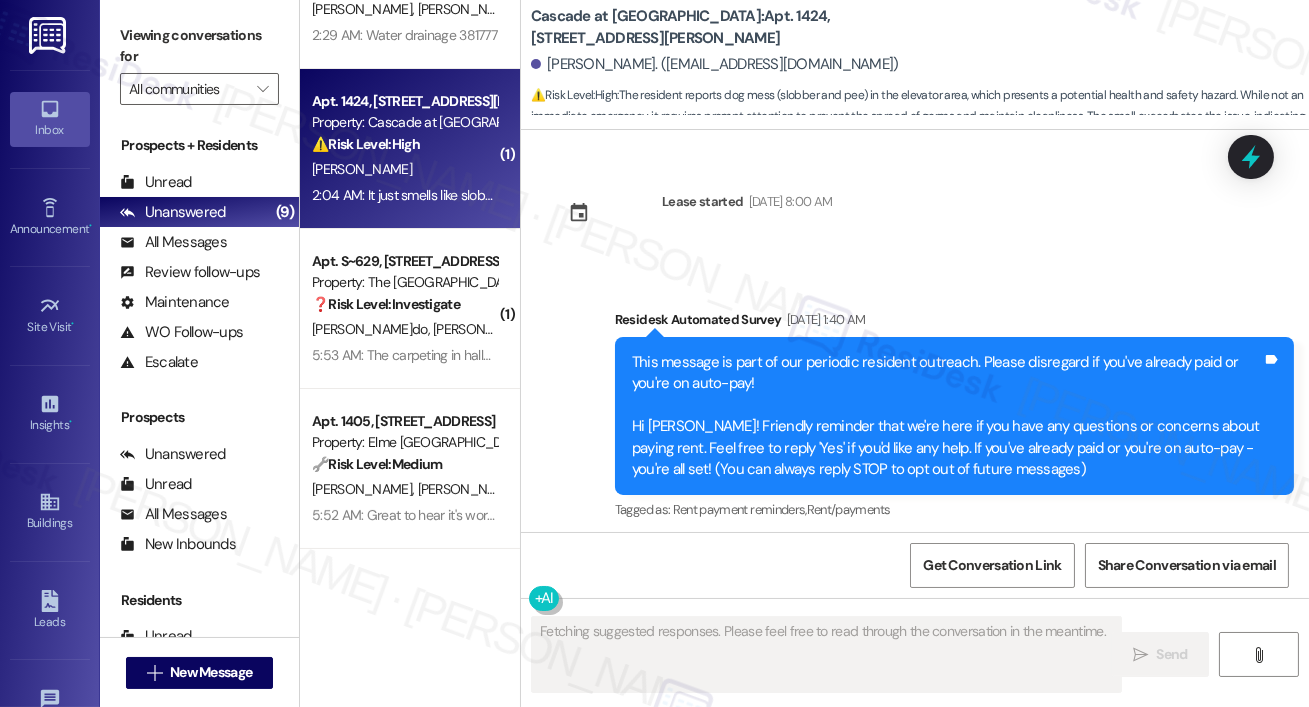 scroll, scrollTop: 42797, scrollLeft: 0, axis: vertical 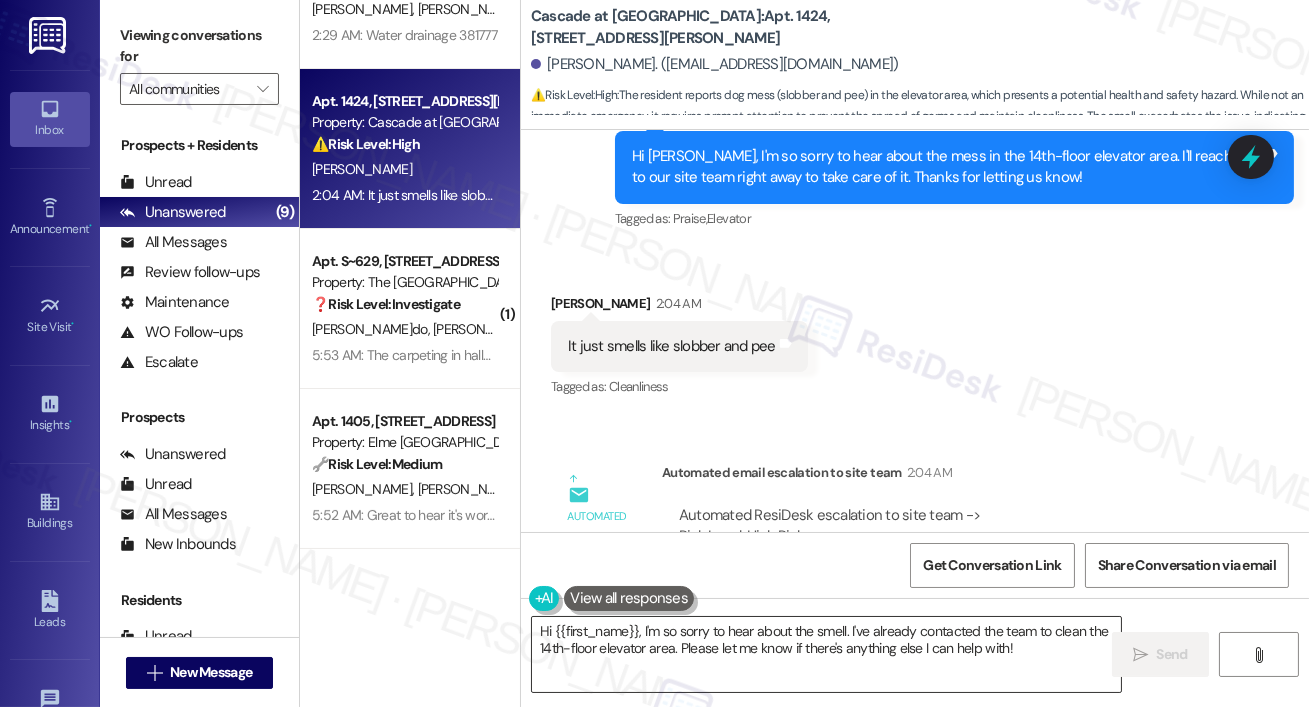 click on "Hi {{first_name}}, I'm so sorry to hear about the smell. I've already contacted the team to clean the 14th-floor elevator area. Please let me know if there's anything else I can help with!" at bounding box center (826, 654) 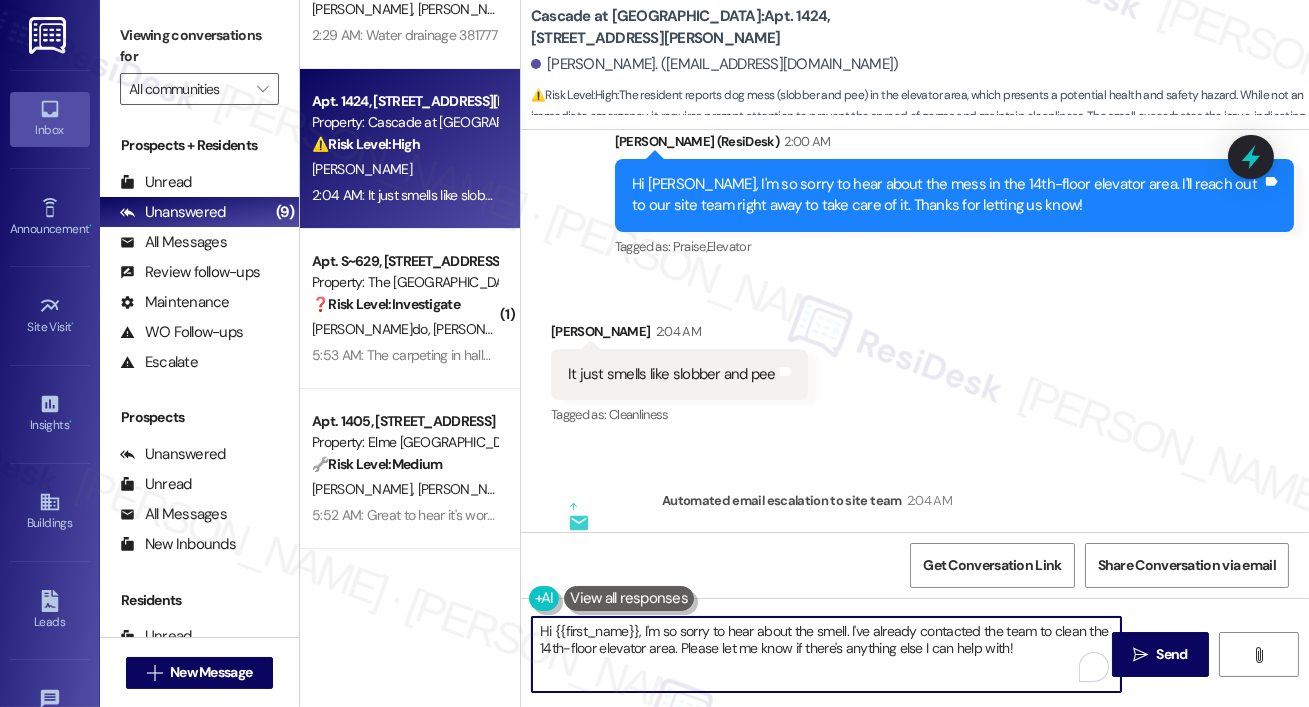 scroll, scrollTop: 42797, scrollLeft: 0, axis: vertical 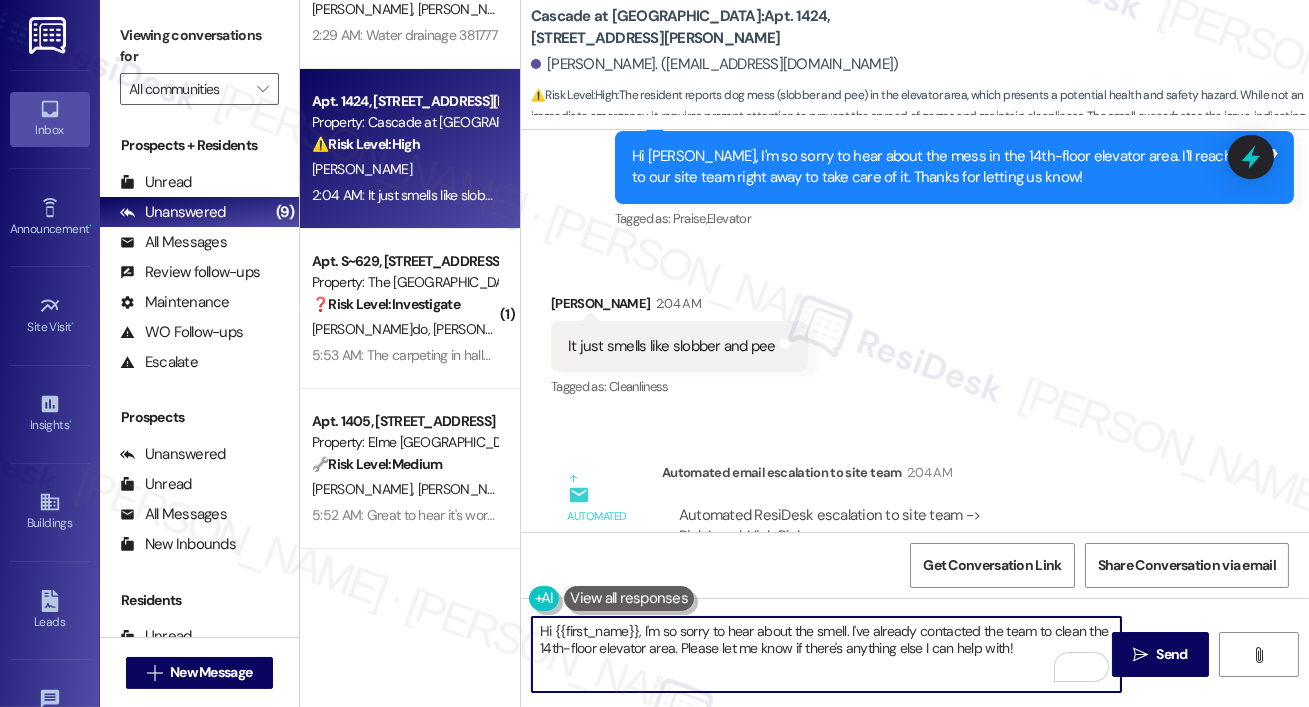 click on "Hi {{first_name}}, I'm so sorry to hear about the smell. I've already contacted the team to clean the 14th-floor elevator area. Please let me know if there's anything else I can help with!" at bounding box center (826, 654) 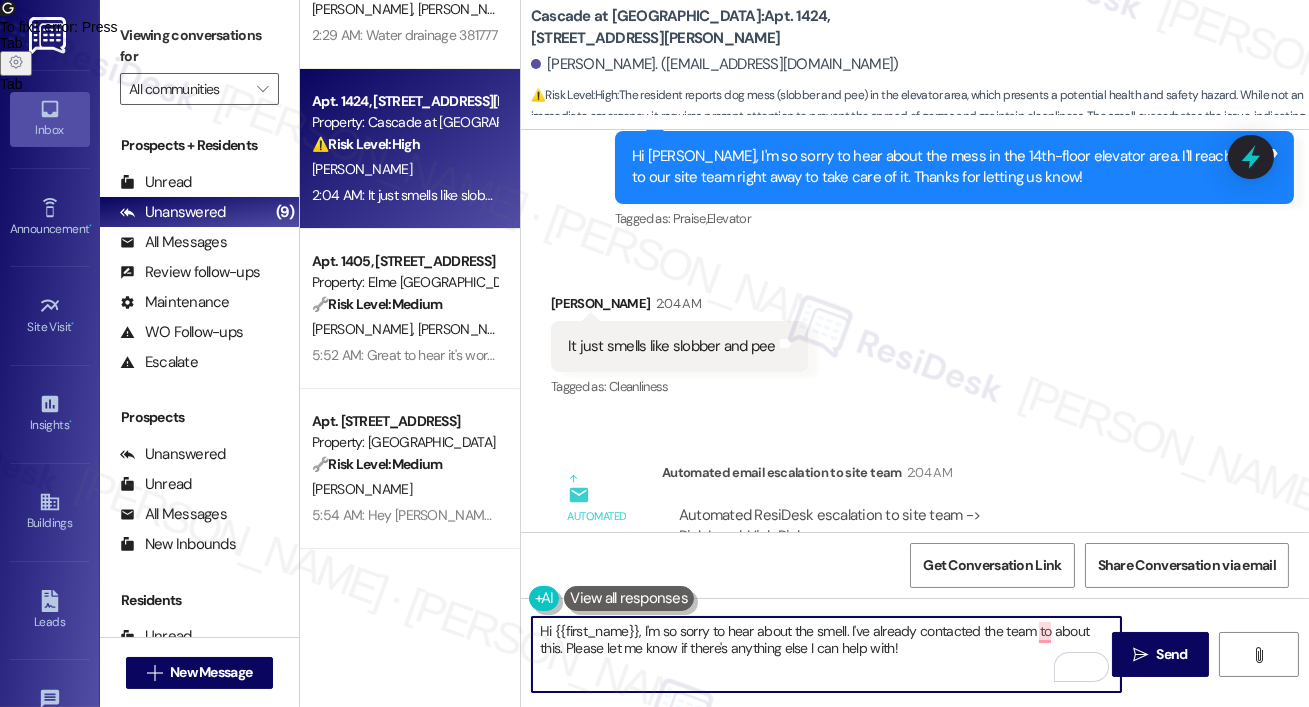 click on "Hi {{first_name}}, I'm so sorry to hear about the smell. I've already contacted the team to about this. Please let me know if there's anything else I can help with!" at bounding box center [826, 654] 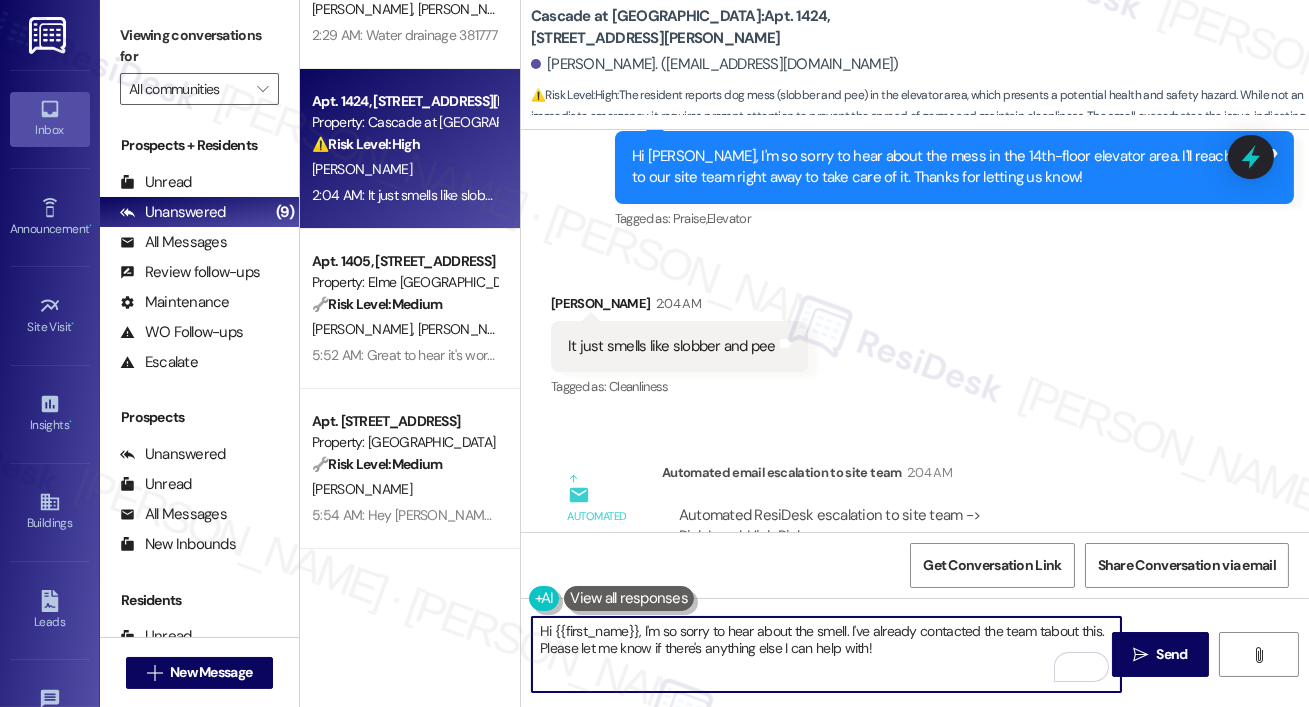 type on "Hi {{first_name}}, I'm so sorry to hear about the smell. I've already contacted the team about this. Please let me know if there's anything else I can help with!" 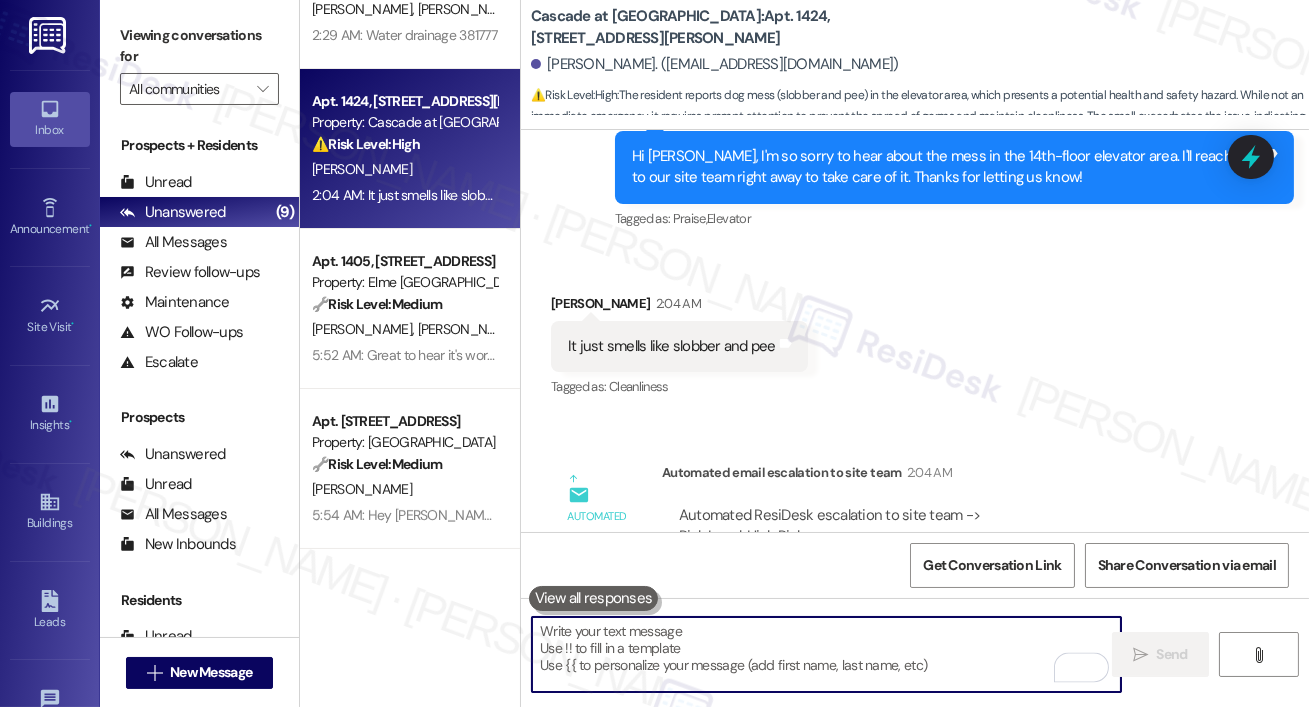 scroll, scrollTop: 42529, scrollLeft: 0, axis: vertical 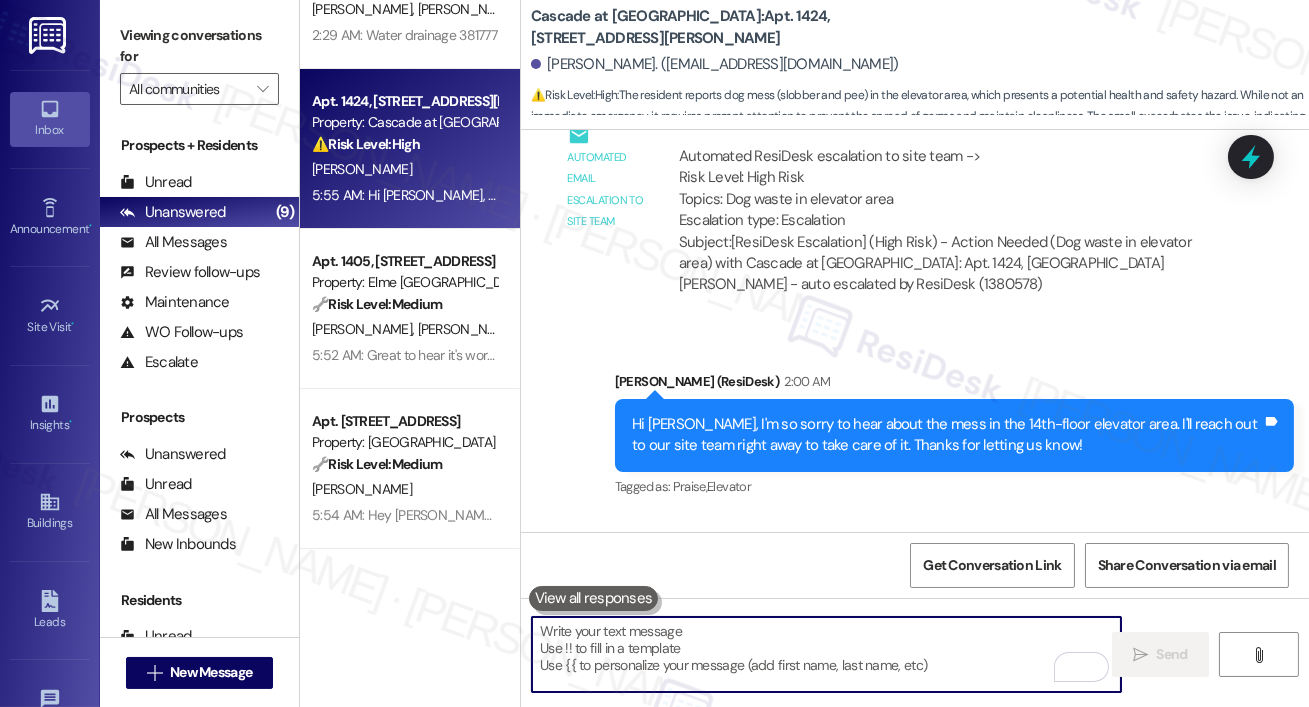 type 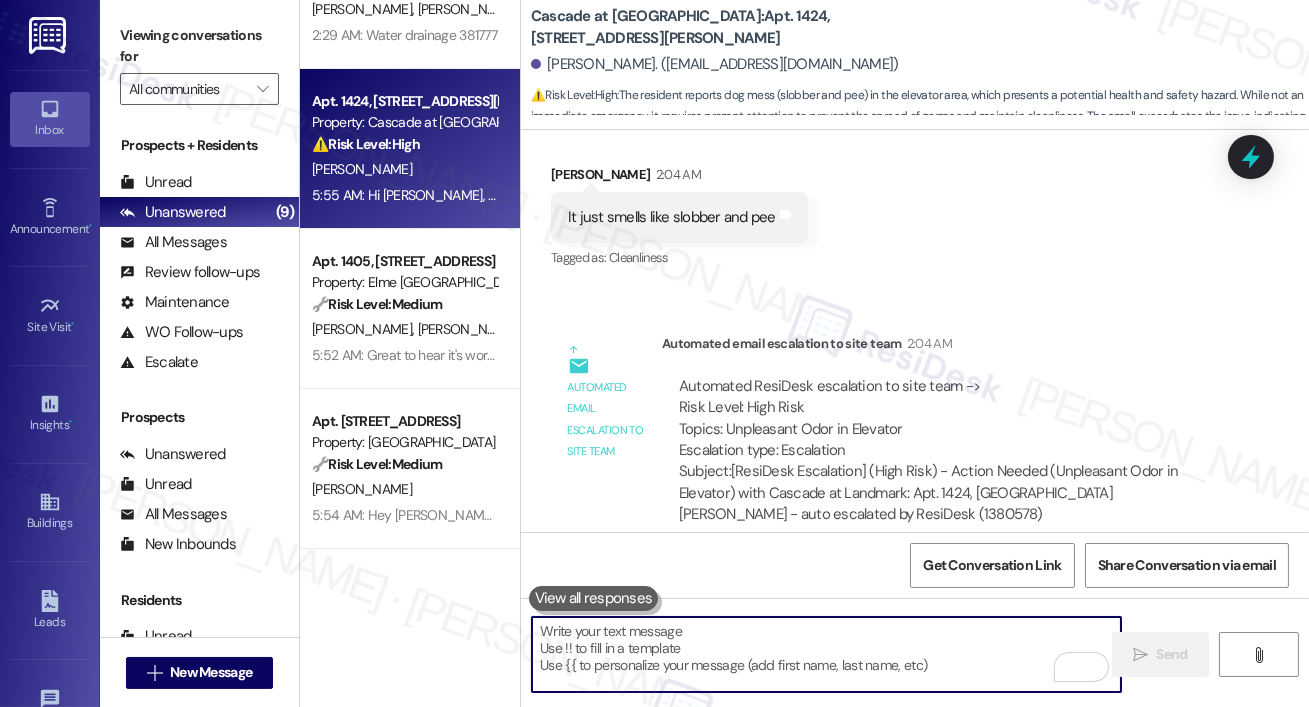 scroll, scrollTop: 42958, scrollLeft: 0, axis: vertical 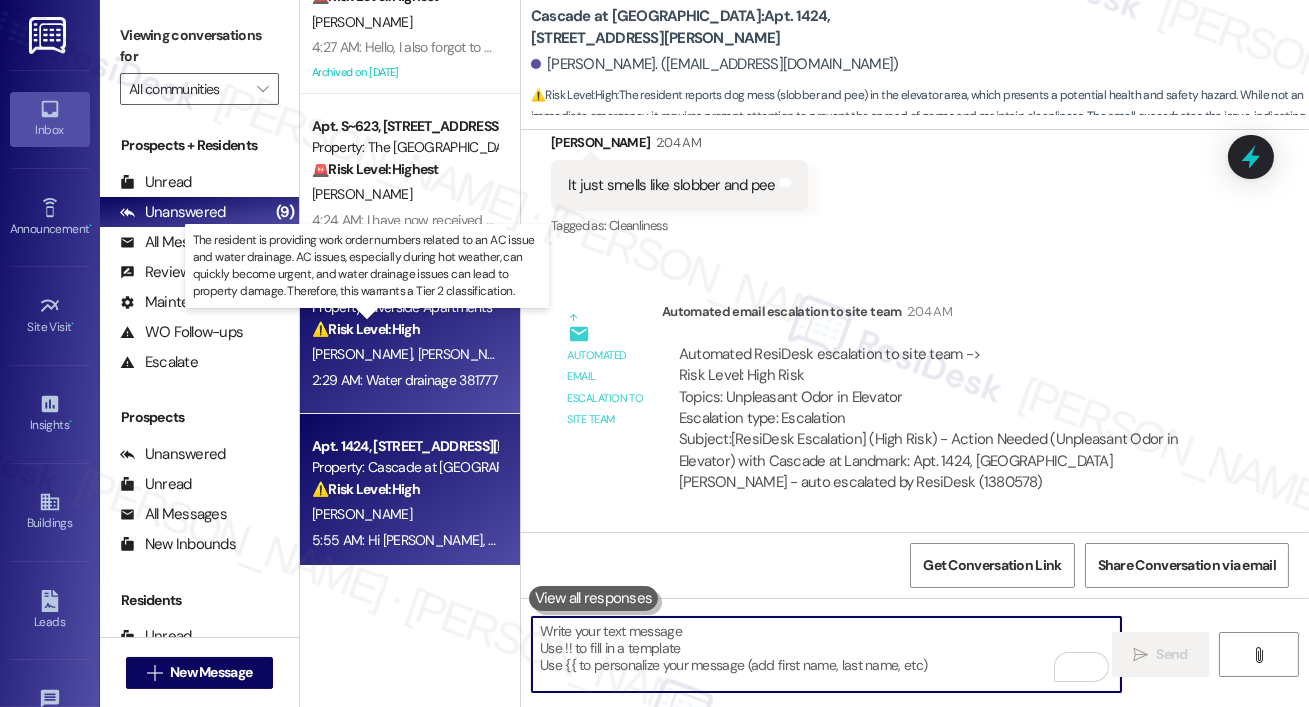 click on "⚠️  Risk Level:  High" at bounding box center (366, 329) 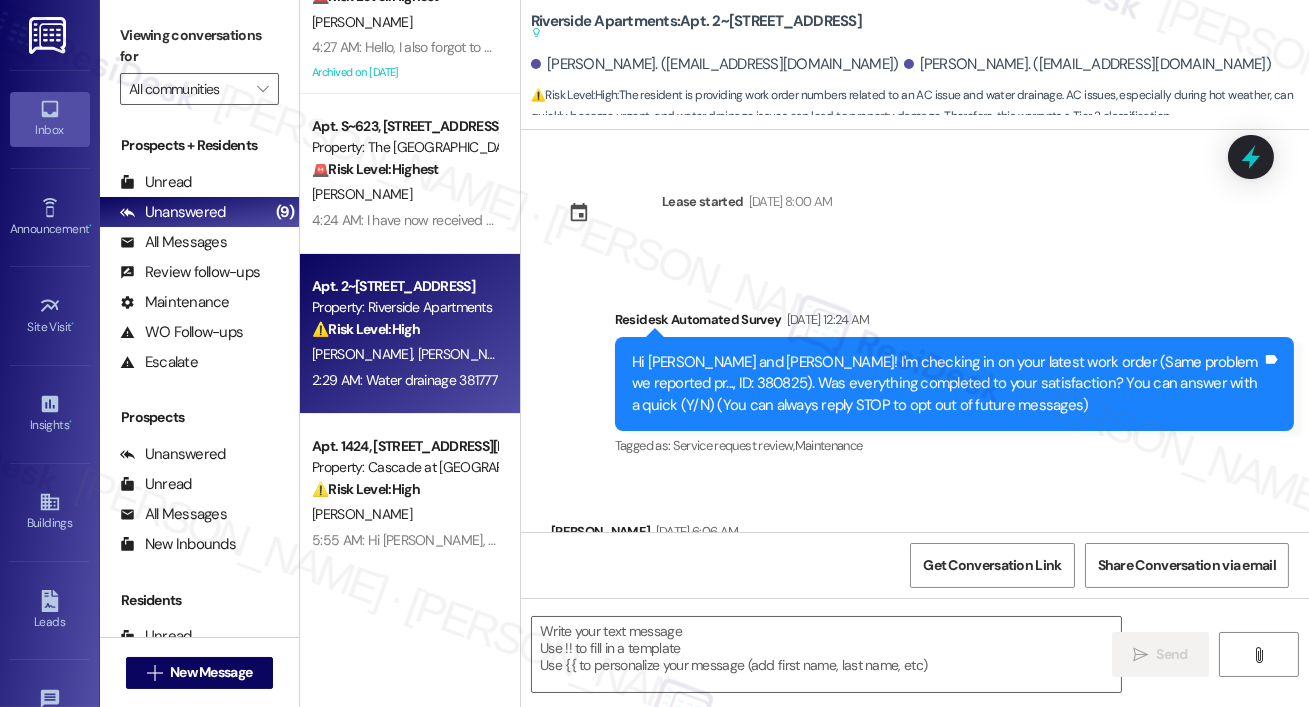 scroll, scrollTop: 4062, scrollLeft: 0, axis: vertical 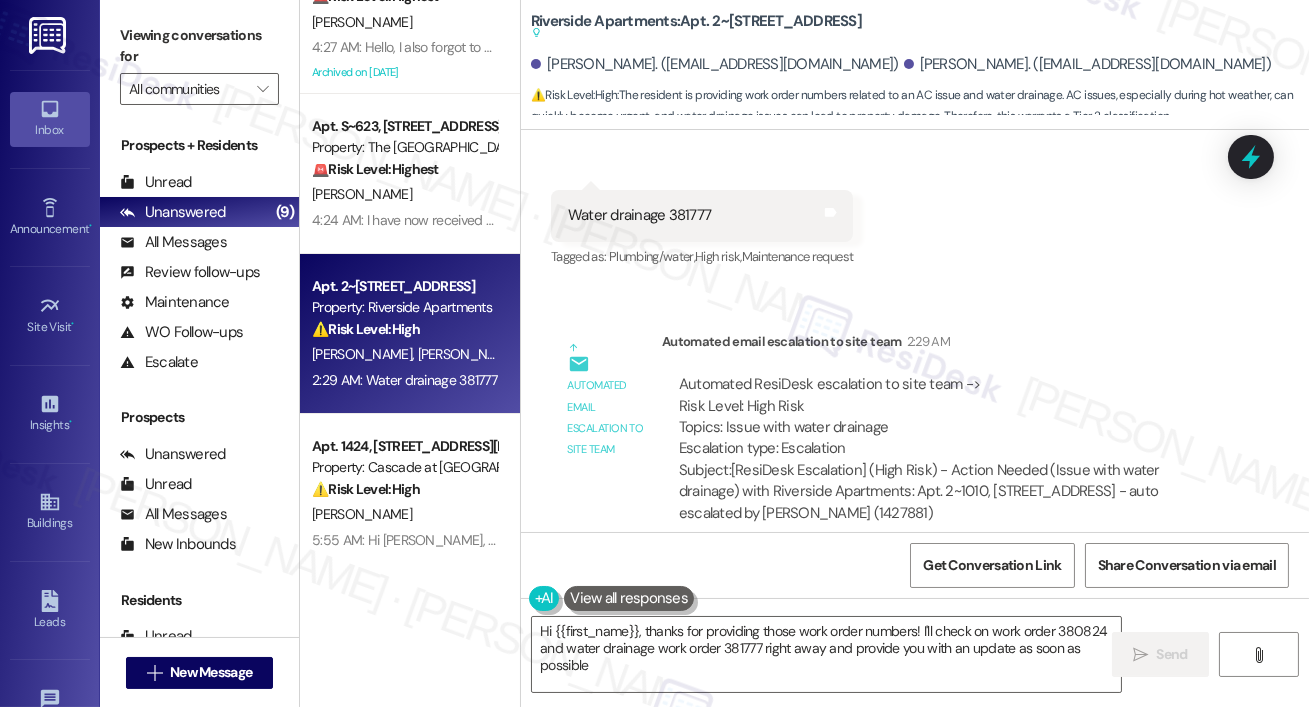 type on "Hi {{first_name}}, thanks for providing those work order numbers! I'll check on work order 380824 and water drainage work order 381777 right away and provide you with an update as soon as possible." 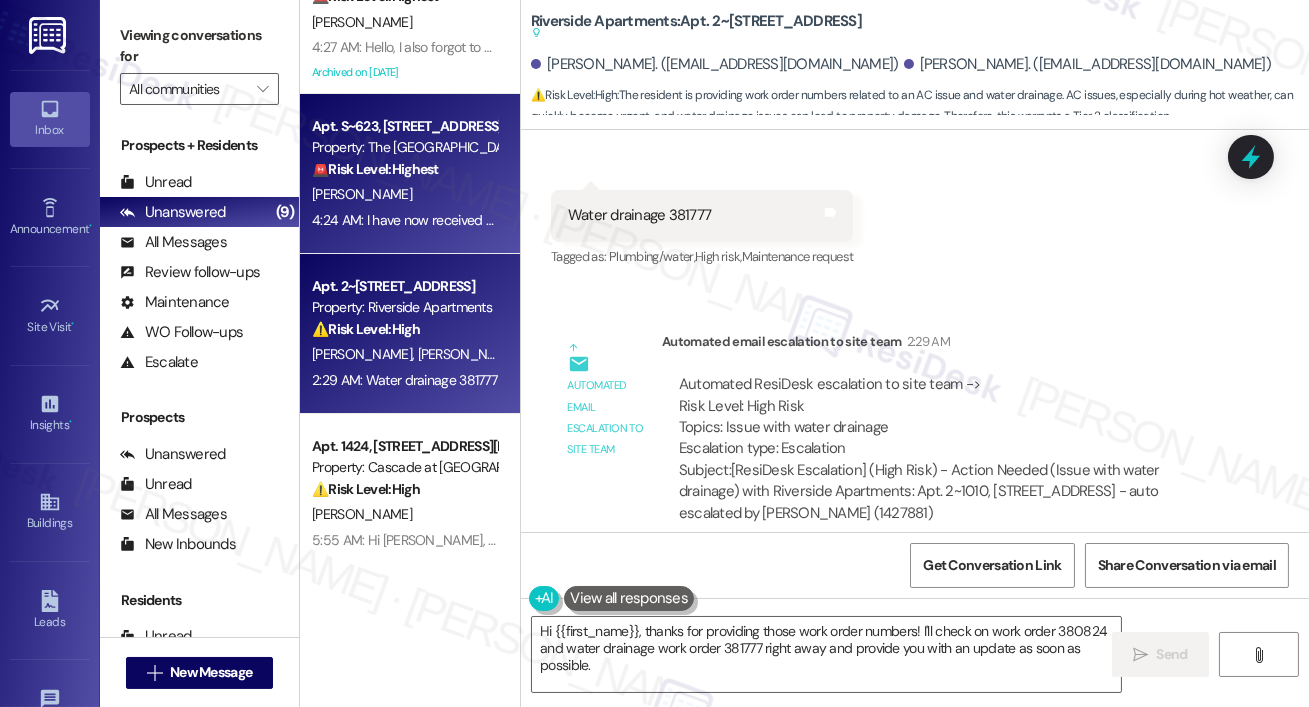 click on "4:24 AM: I have now received a notification that my door was unlocked. Can you please let me know what you’re doing in my house without my knowledge or permission? 4:24 AM: I have now received a notification that my door was unlocked. Can you please let me know what you’re doing in my house without my knowledge or permission?" at bounding box center [404, 220] 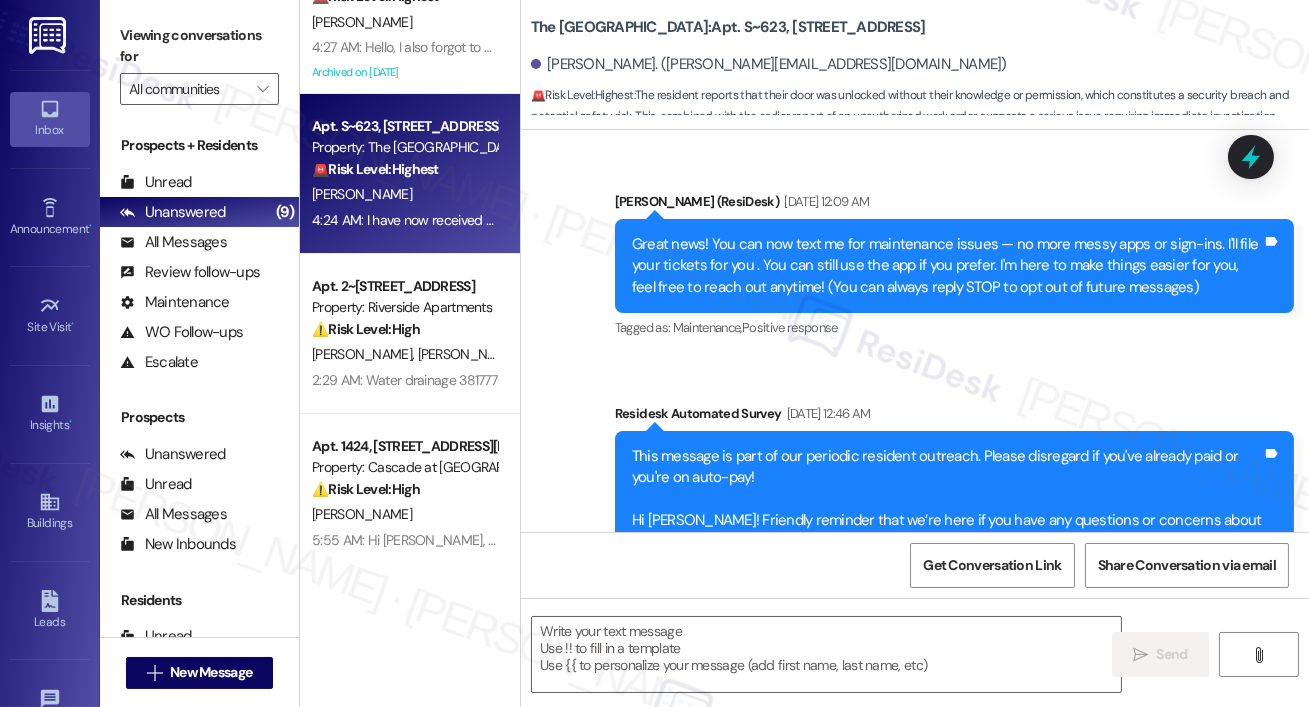 type on "Fetching suggested responses. Please feel free to read through the conversation in the meantime." 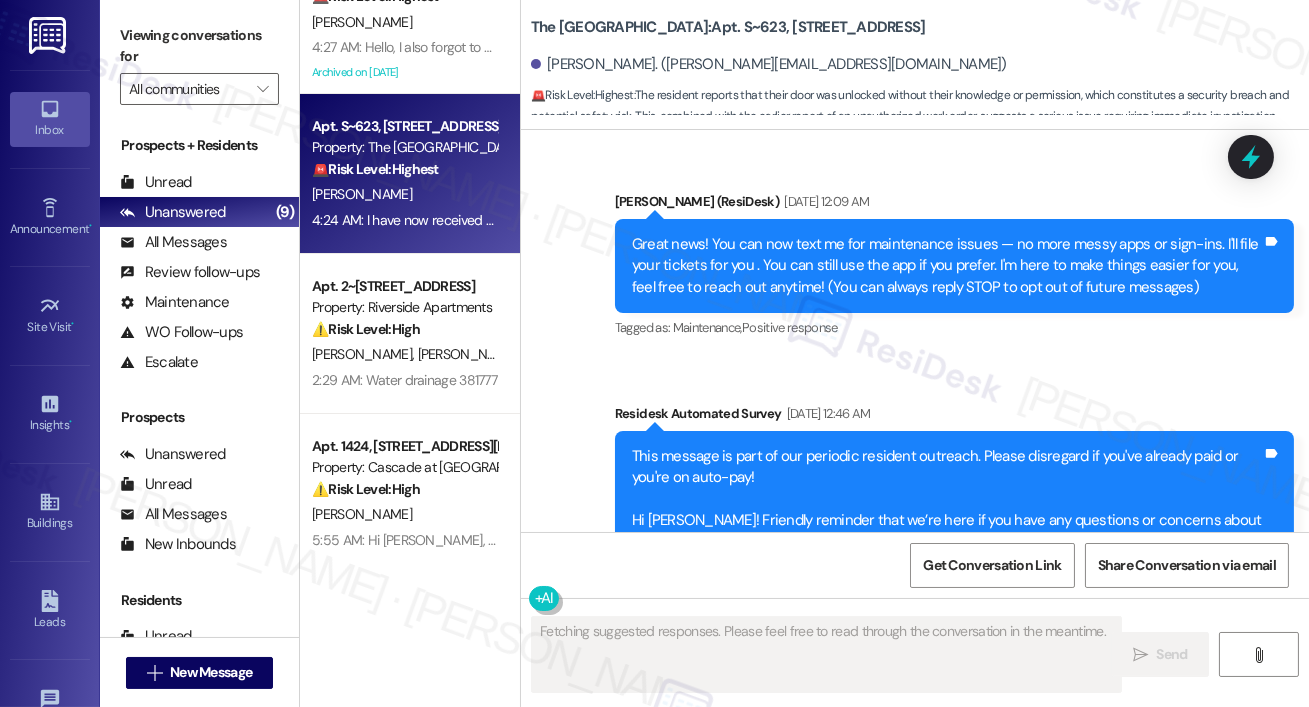 scroll, scrollTop: 20625, scrollLeft: 0, axis: vertical 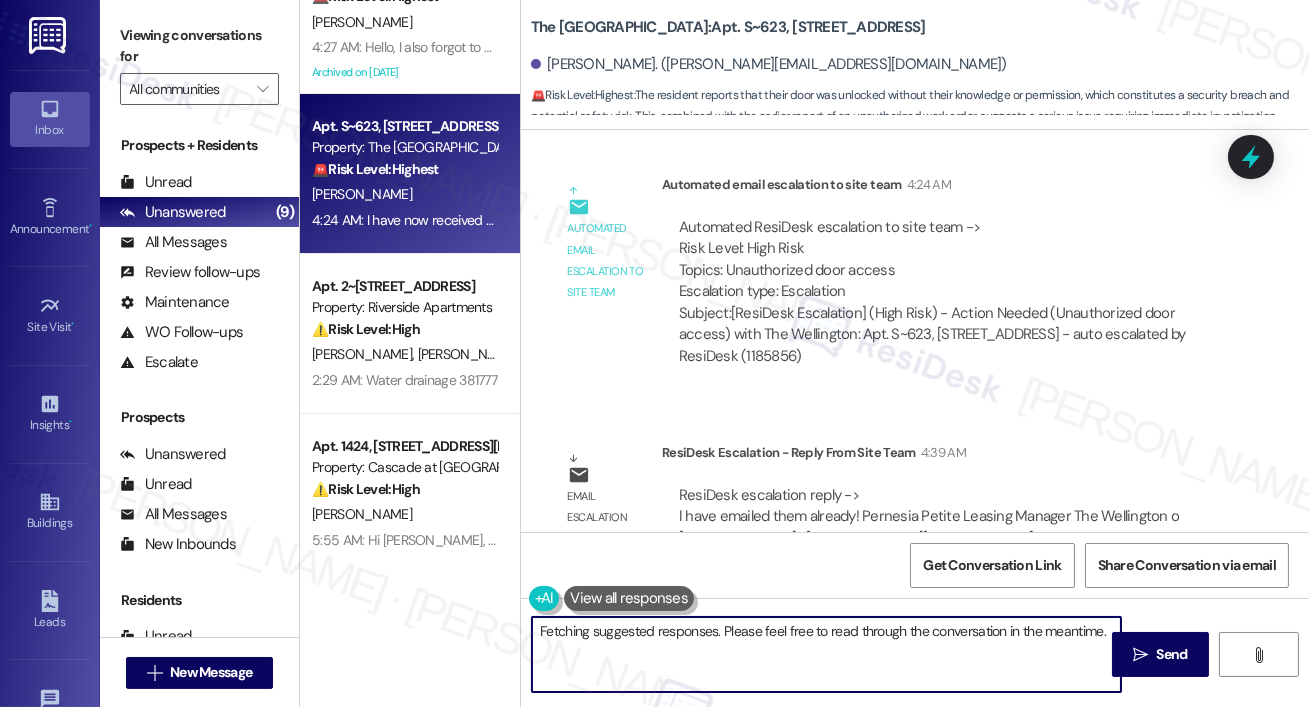 click on "Hi {{first_name}}, I understand your concern. I'll immediately look into why you received a notification that your door was unlocked and who accessed your apartment. I'll update you as soon as possible." at bounding box center (826, 654) 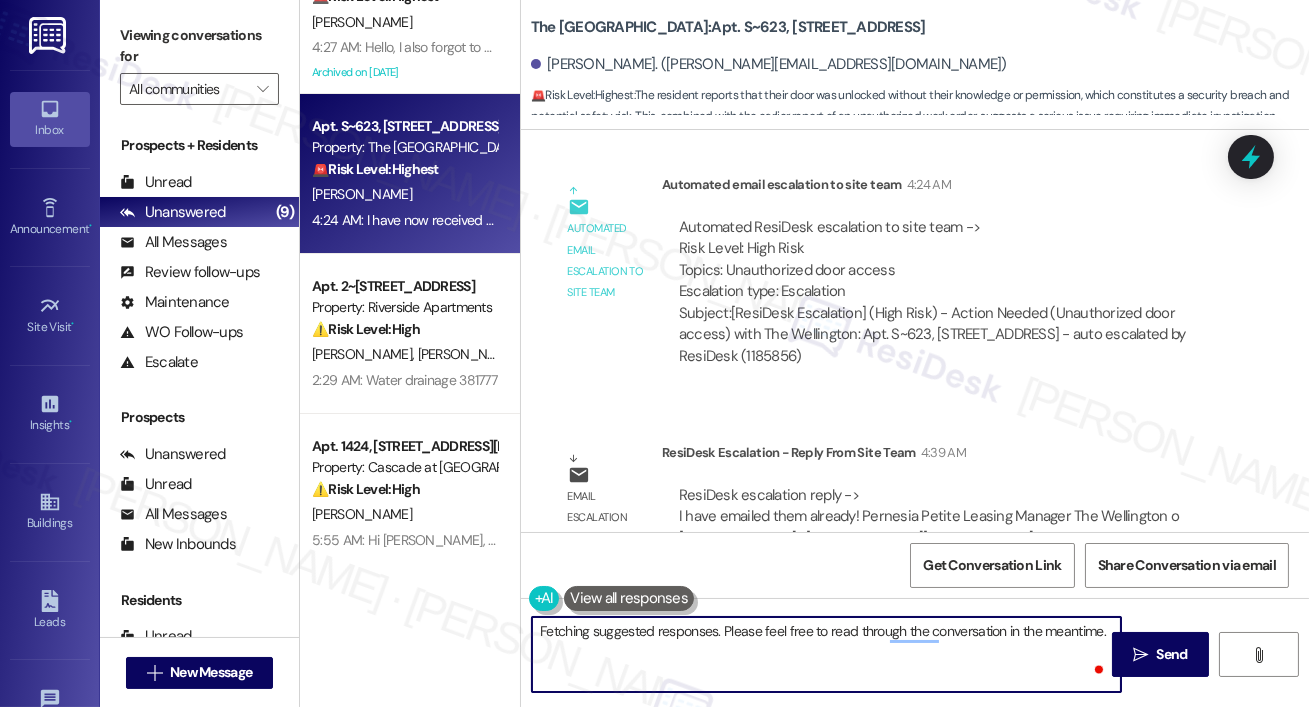 drag, startPoint x: 653, startPoint y: 638, endPoint x: 658, endPoint y: 682, distance: 44.28318 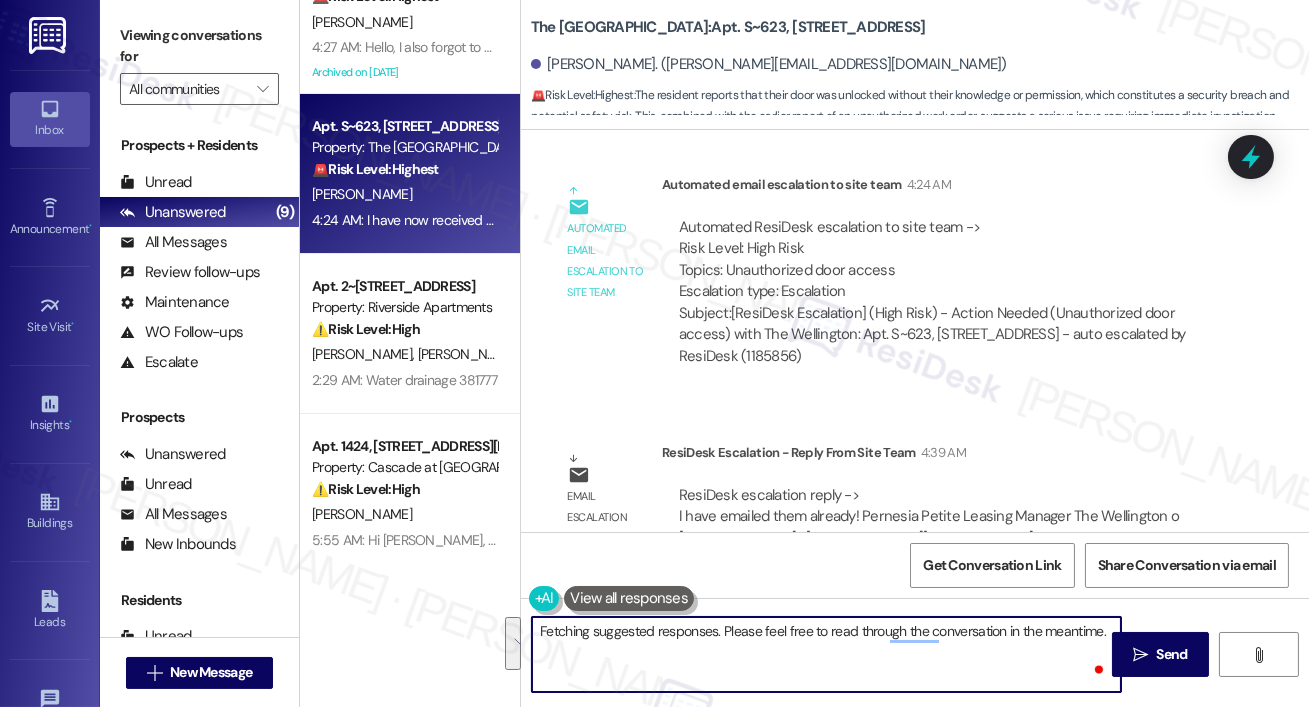 drag, startPoint x: 652, startPoint y: 627, endPoint x: 652, endPoint y: 671, distance: 44 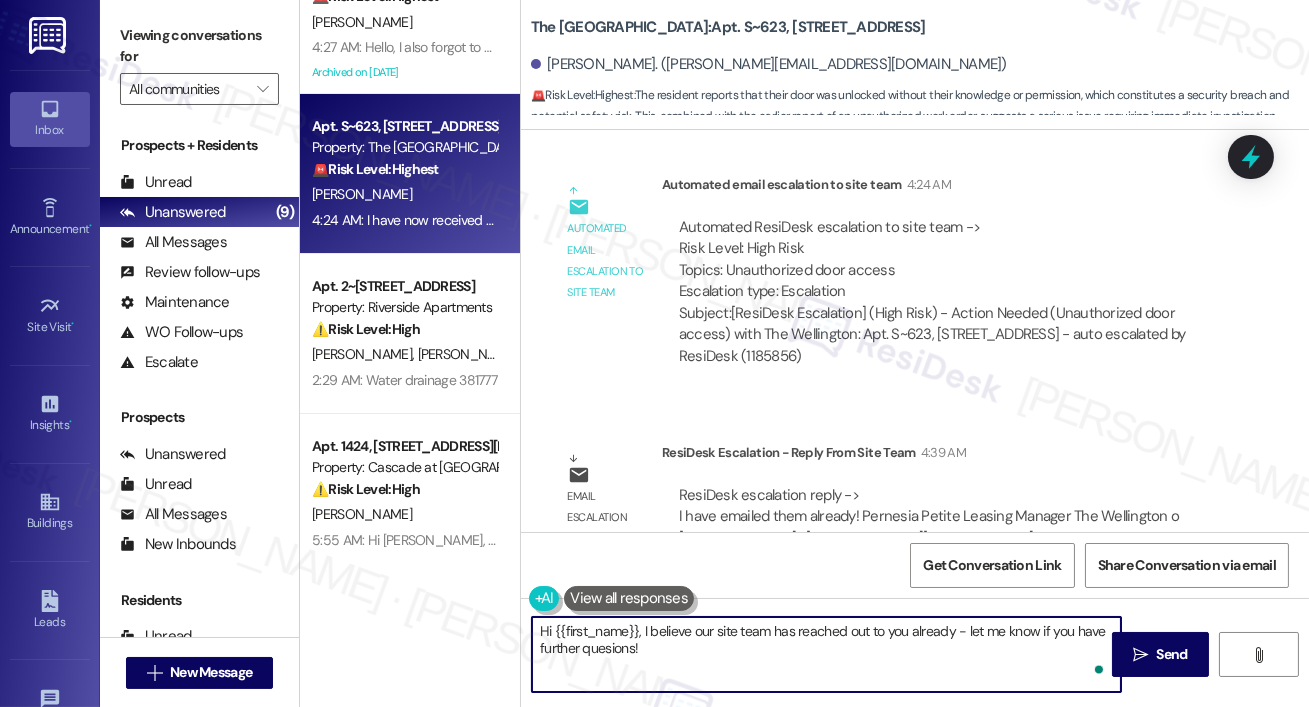 type on "Hi {{first_name}}, I believe our site team has reached out to you already - let me know if you have further questions!" 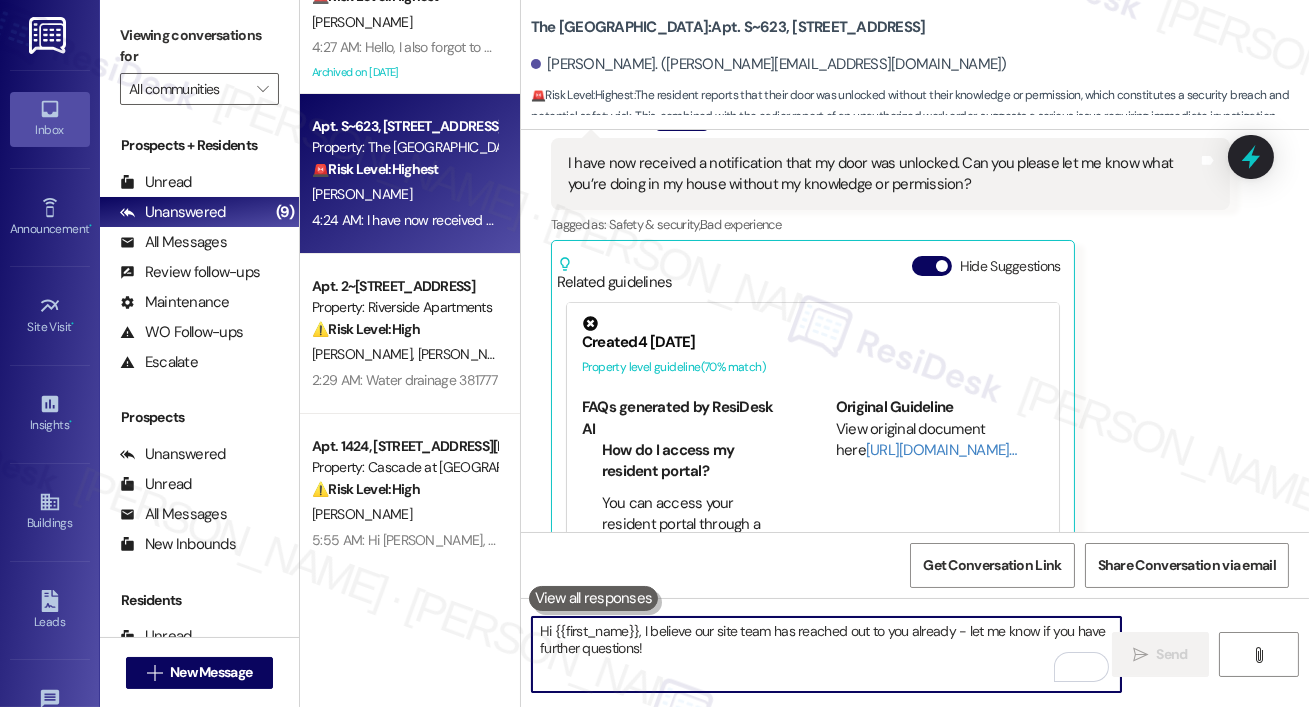 scroll, scrollTop: 20153, scrollLeft: 0, axis: vertical 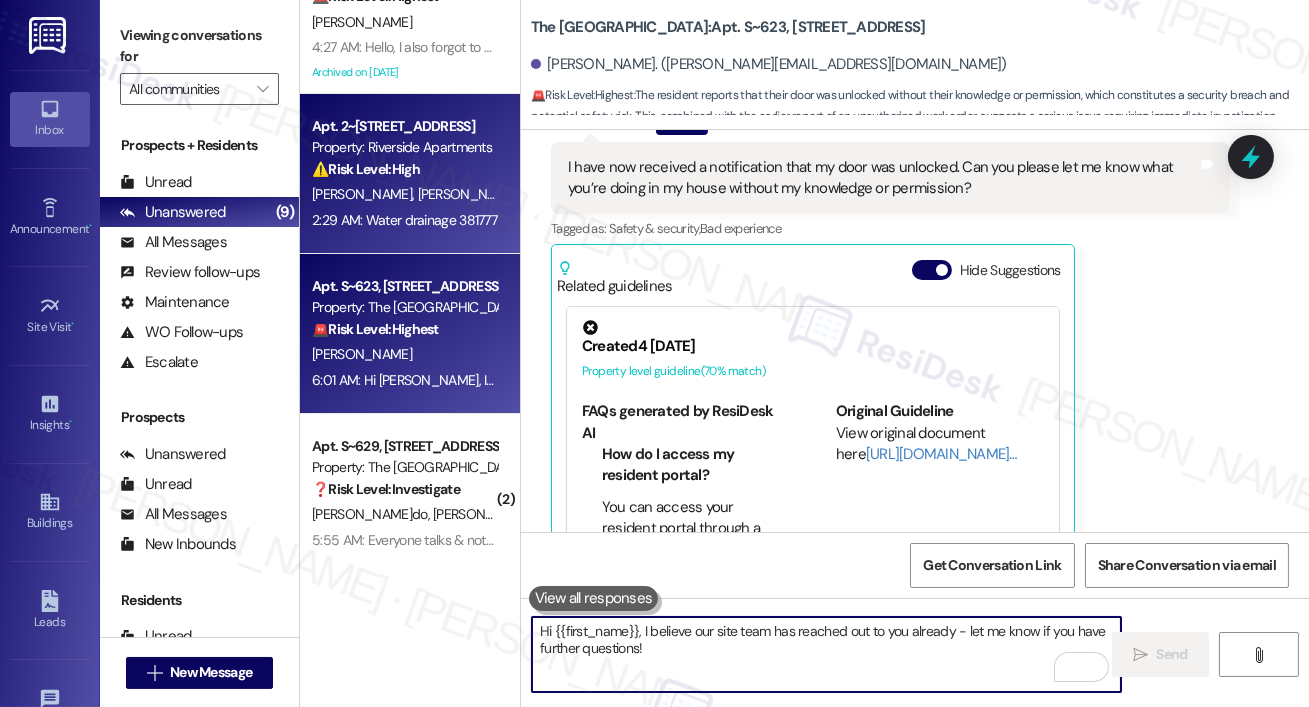 type 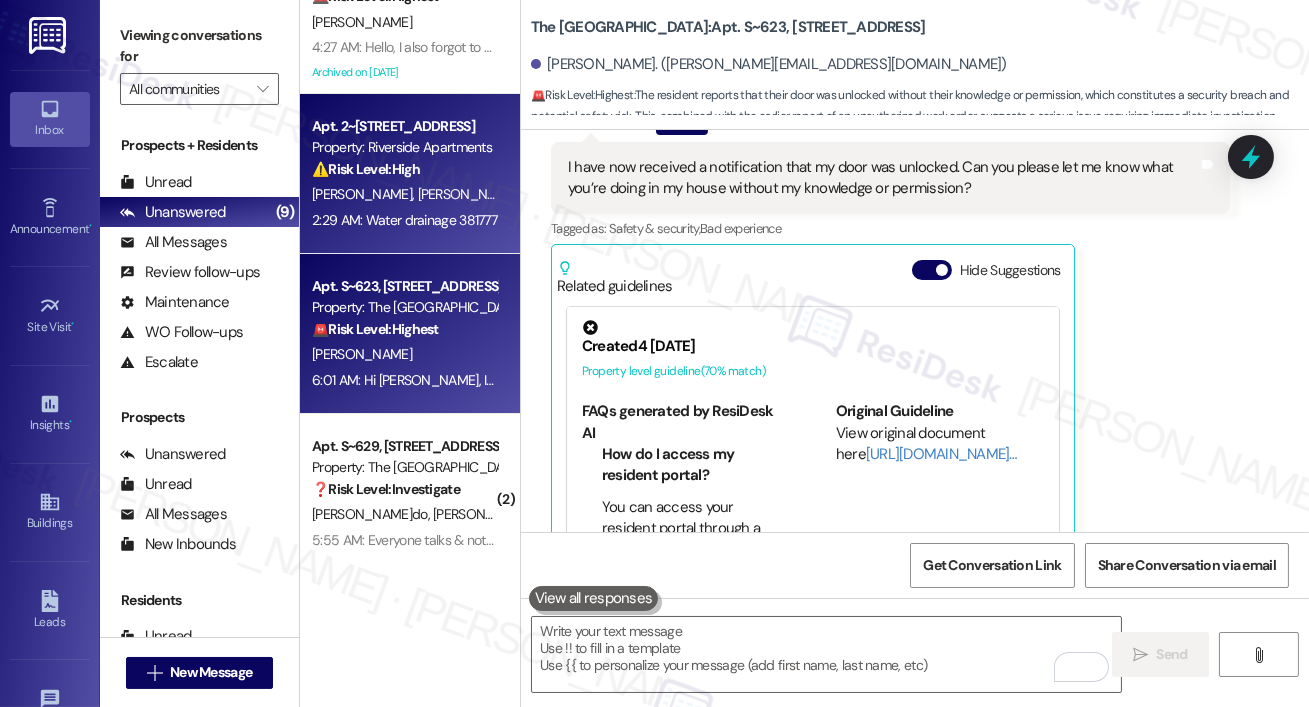 click on "2:29 AM: Water drainage 381777 2:29 AM: Water drainage 381777" at bounding box center [404, 220] 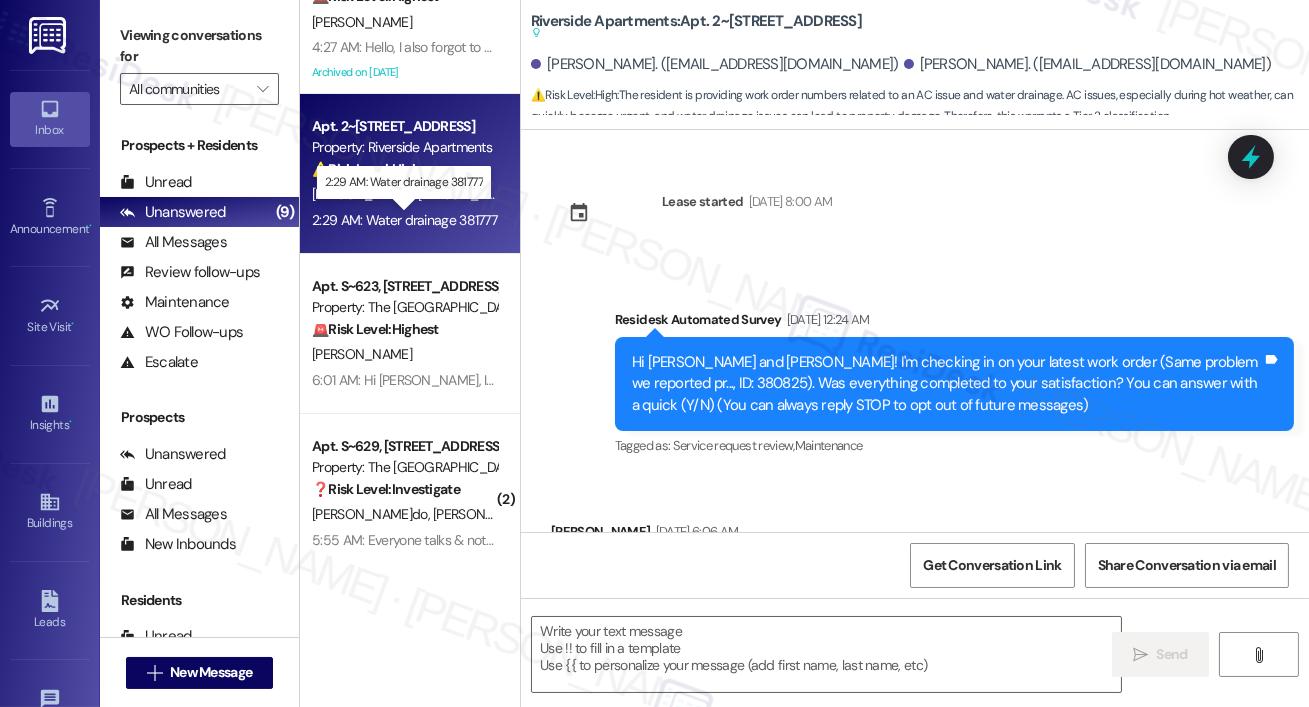 scroll, scrollTop: 4062, scrollLeft: 0, axis: vertical 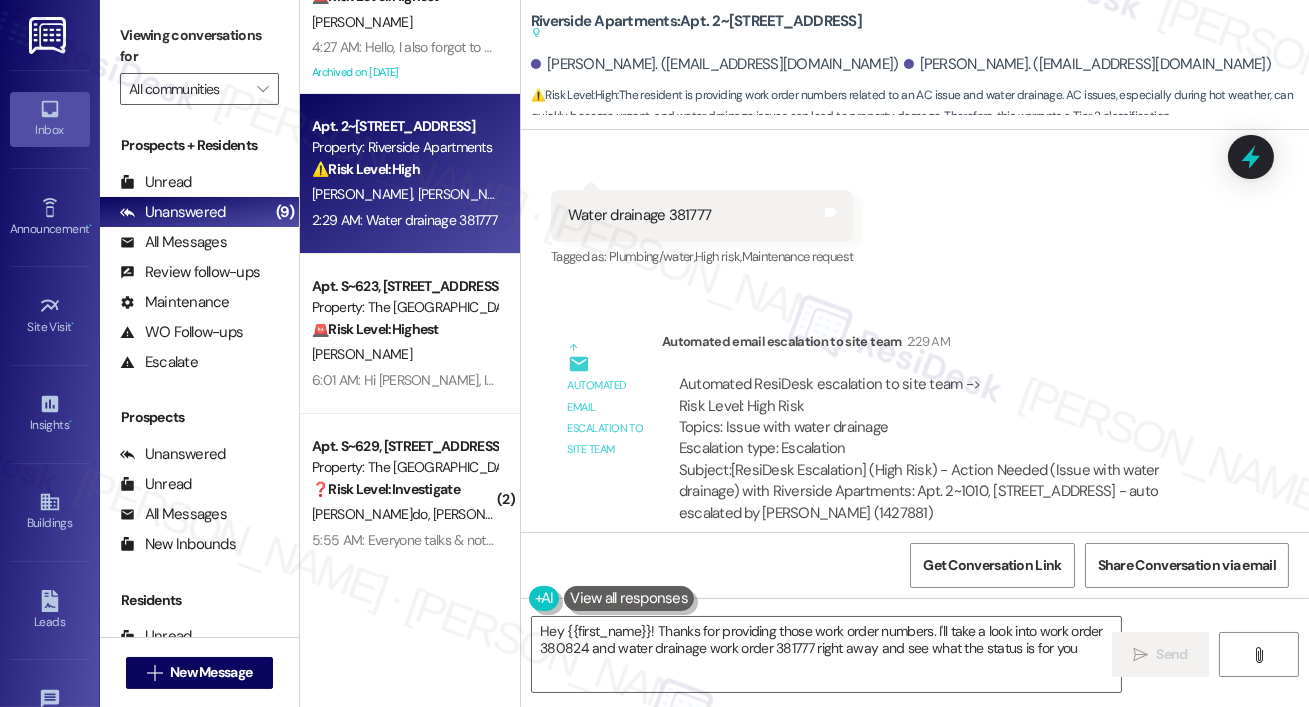 type on "Hey {{first_name}}! Thanks for providing those work order numbers. I'll take a look into work order 380824 and water drainage work order 381777 right away and see what the status is for you!" 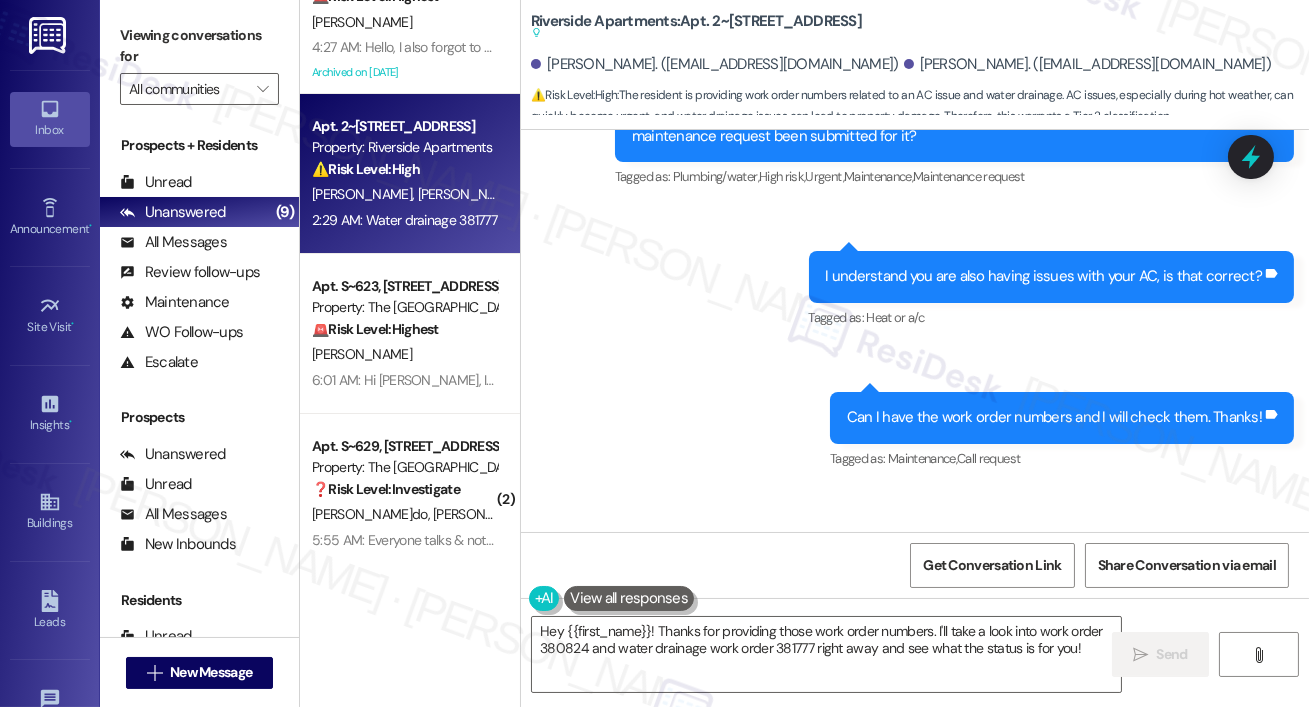 scroll, scrollTop: 3302, scrollLeft: 0, axis: vertical 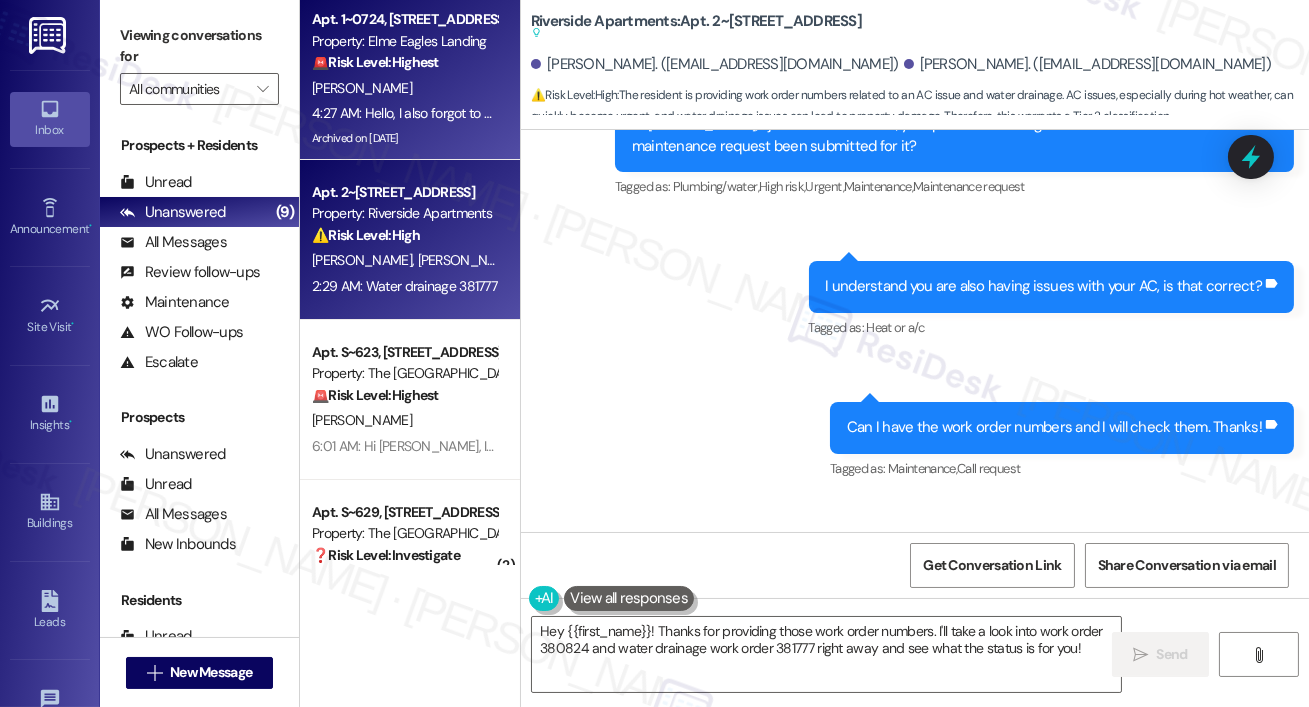 click on "4:27 AM: Hello,
I also forgot to add we need a smoke detector. The fire department had to come out at 5am because it went off and wouldn't stop. They disconnected the wires. They said it not working and needs replacing. Please also get someone out here to fix the alarm because it never alerted the fire department I had to. We pay $40 per month for a system that never worked. We have never set up a password or anything. The doors don't even chime when opening not sure how this dated system is supposed to work but it's most definitely not connected to emergency services." at bounding box center (2012, 113) 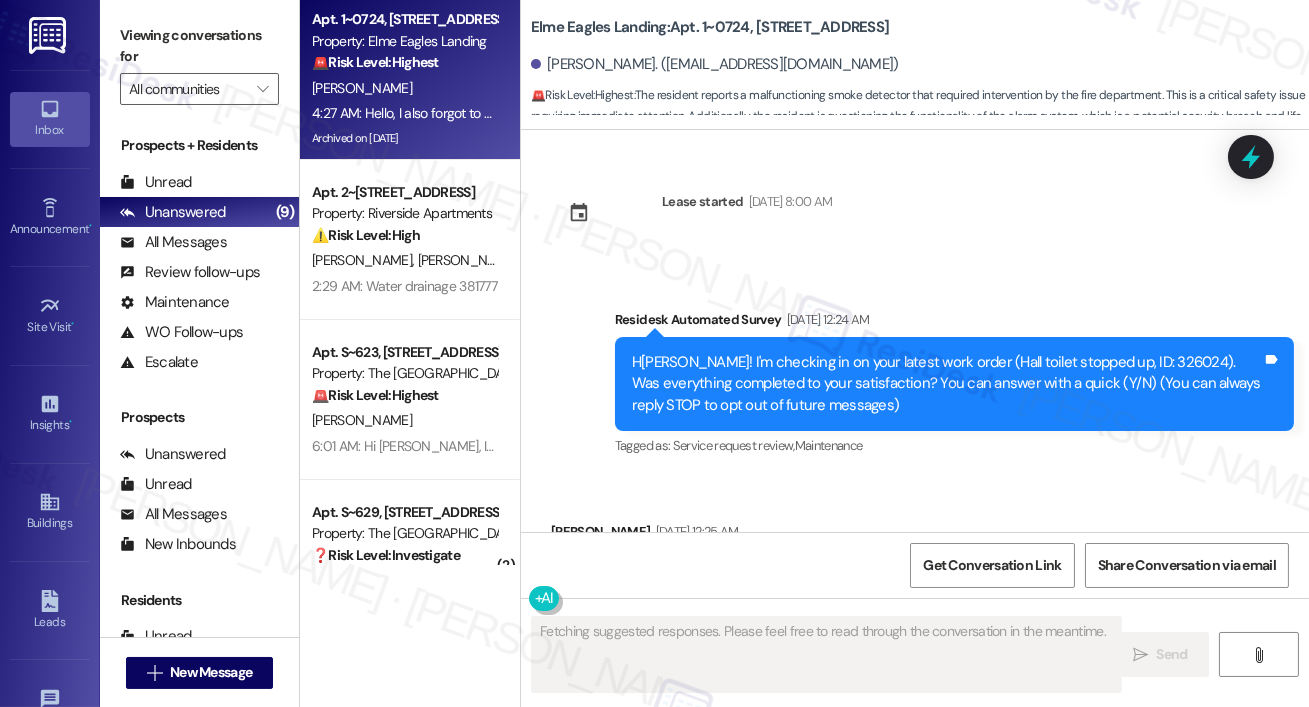 scroll, scrollTop: 17858, scrollLeft: 0, axis: vertical 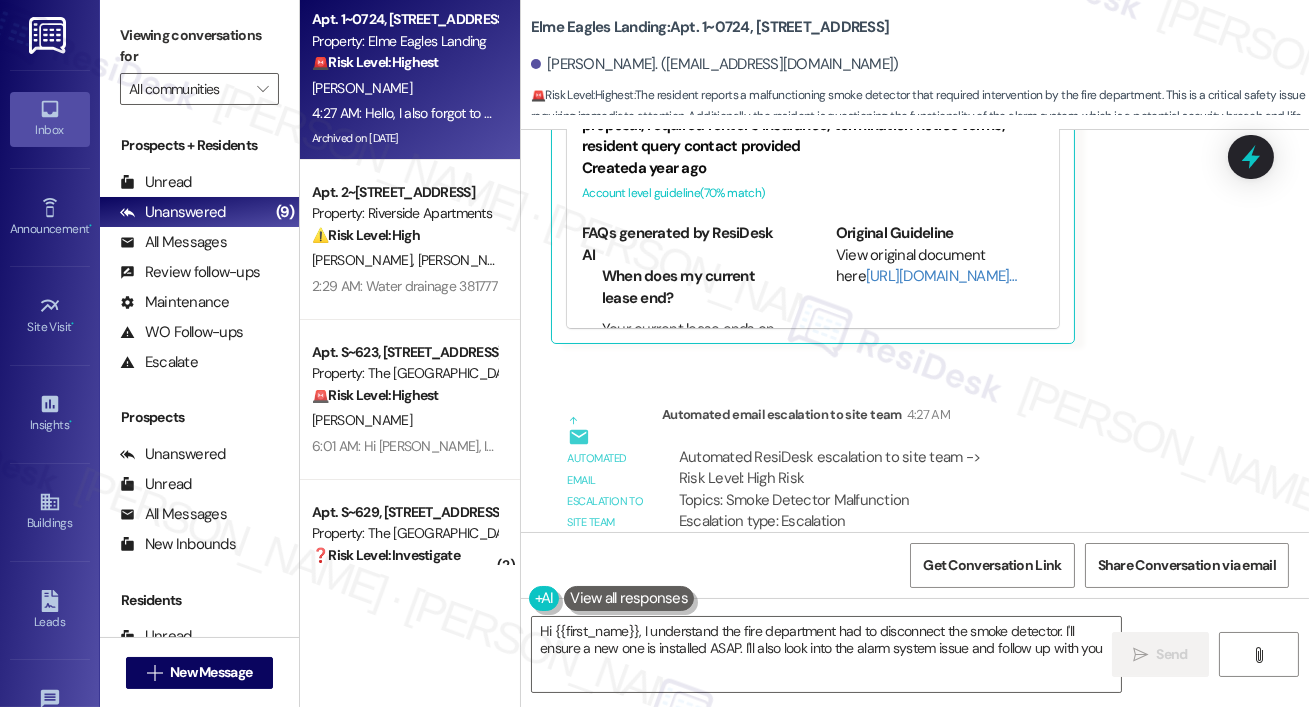 type on "Hi {{first_name}}, I understand the fire department had to disconnect the smoke detector. I'll ensure a new one is installed ASAP. I'll also look into the alarm system issue and follow up with you." 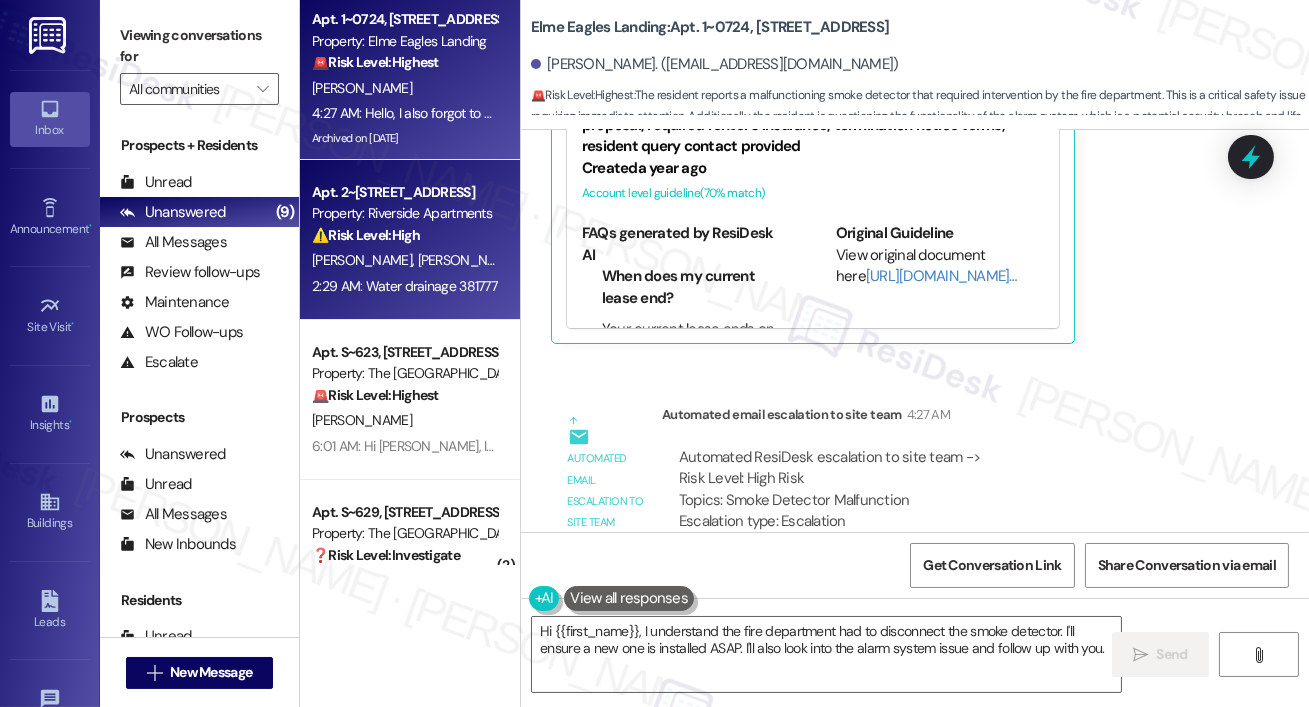 click on "Apt. 2~1010, 5860 Cameron Run Terrace Property: Riverside Apartments ⚠️  Risk Level:  High The resident is providing work order numbers related to an AC issue and water drainage. AC issues, especially during hot weather, can quickly become urgent, and water drainage issues can lead to property damage. Therefore, this warrants a Tier 2 classification. H. Gebreyohannes A. Demissie 2:29 AM: Water drainage 381777 2:29 AM: Water drainage 381777" at bounding box center [410, 240] 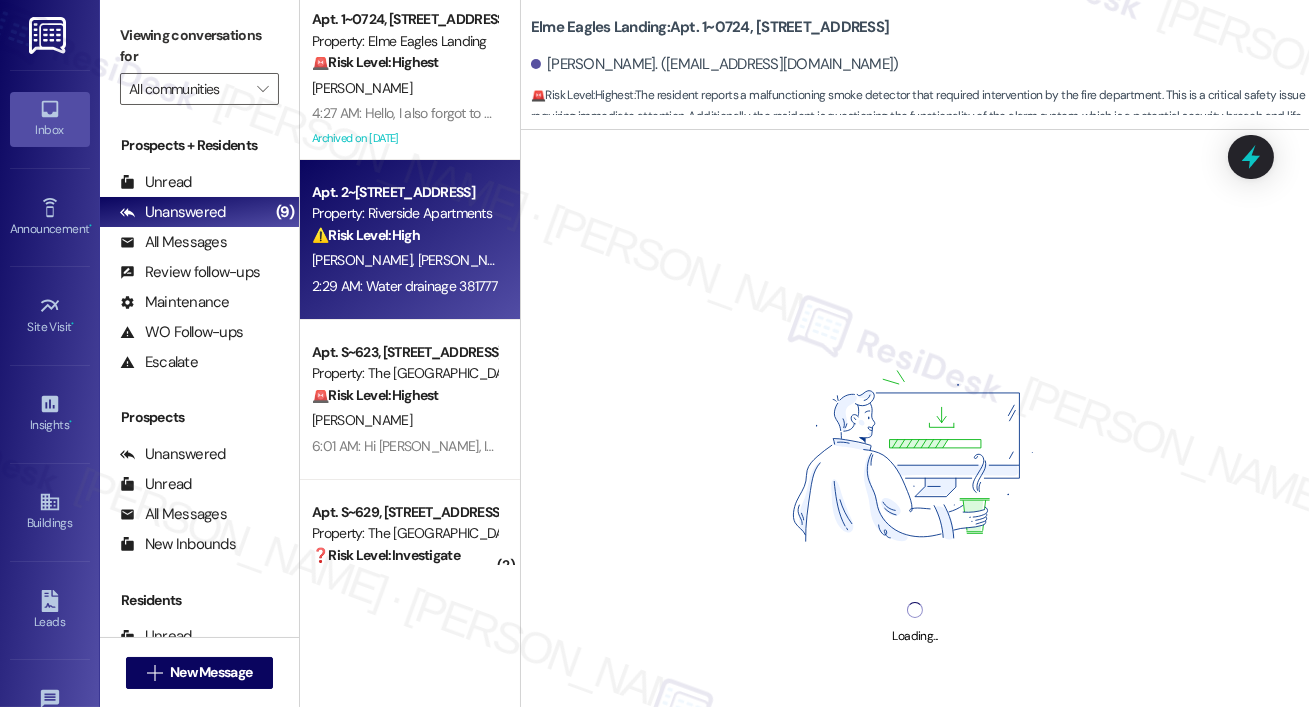 scroll, scrollTop: 56, scrollLeft: 0, axis: vertical 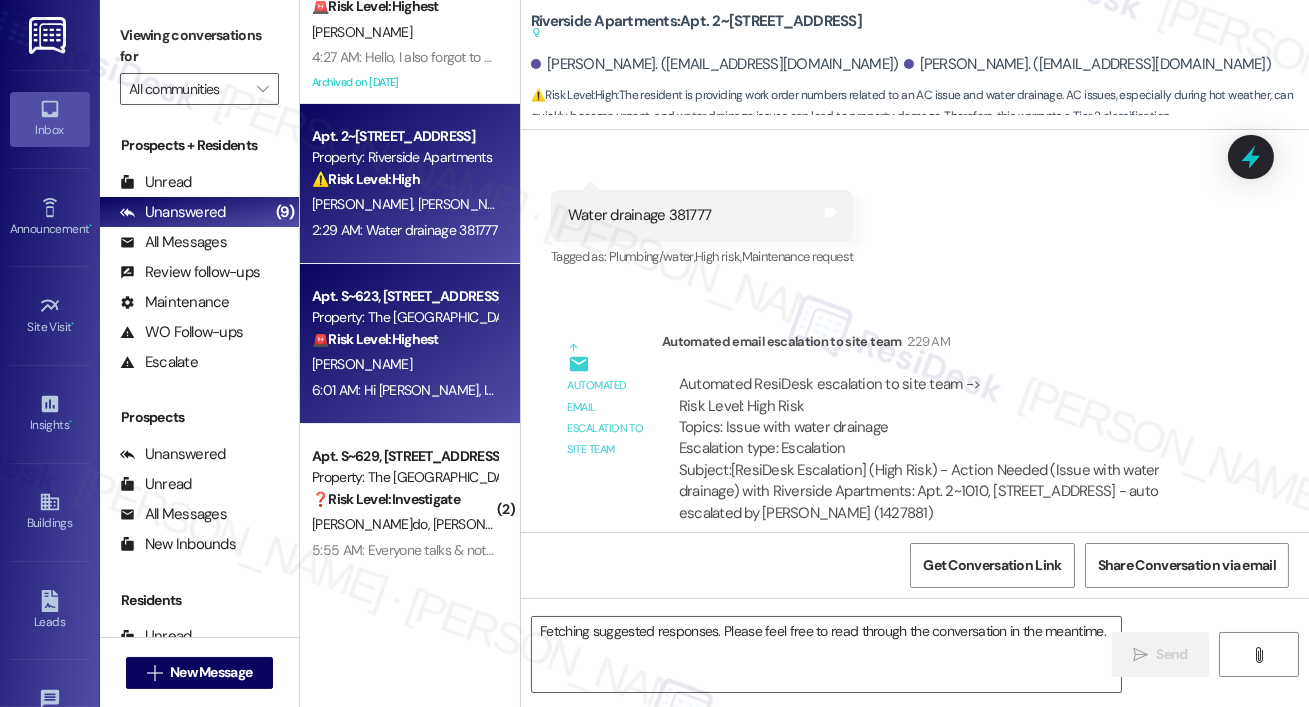 click on "🚨  Risk Level:  Highest The resident reports that their door was unlocked without their knowledge or permission, which constitutes a security breach and potential safety risk. This, combined with the earlier report of an unauthorized work order, suggests a serious issue requiring immediate investigation." at bounding box center (404, 339) 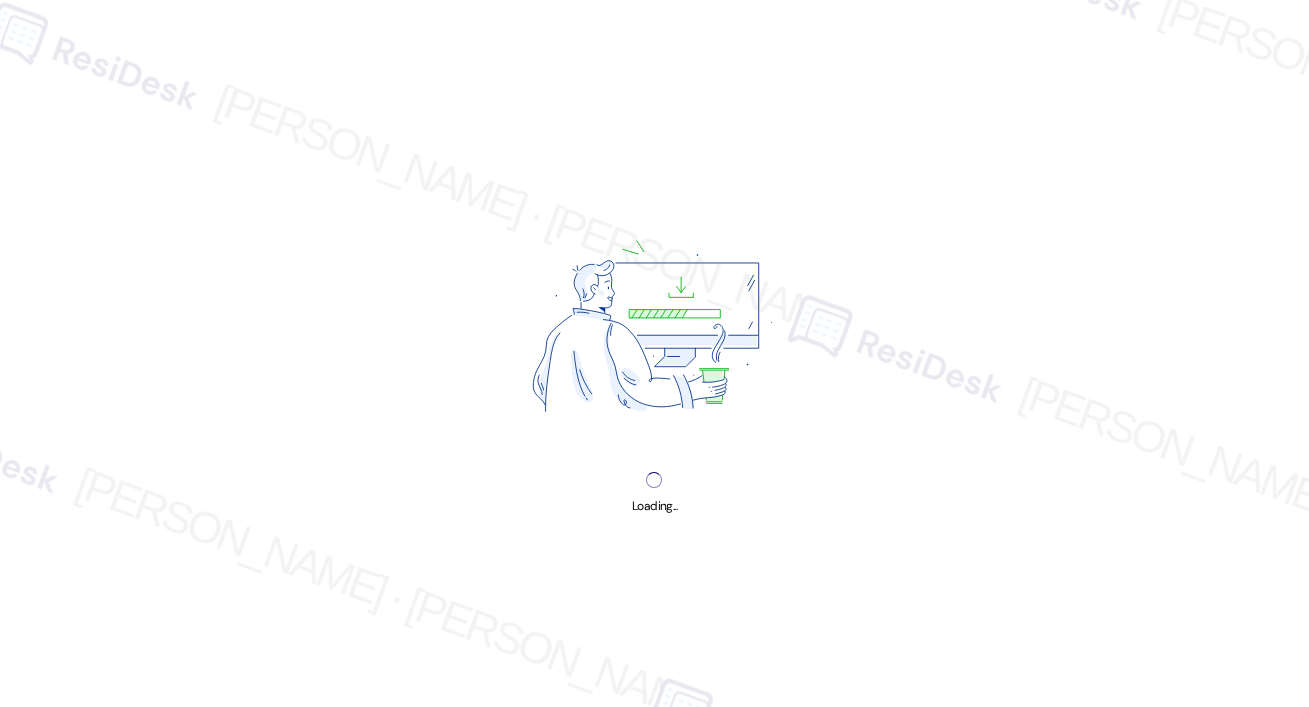 scroll, scrollTop: 0, scrollLeft: 0, axis: both 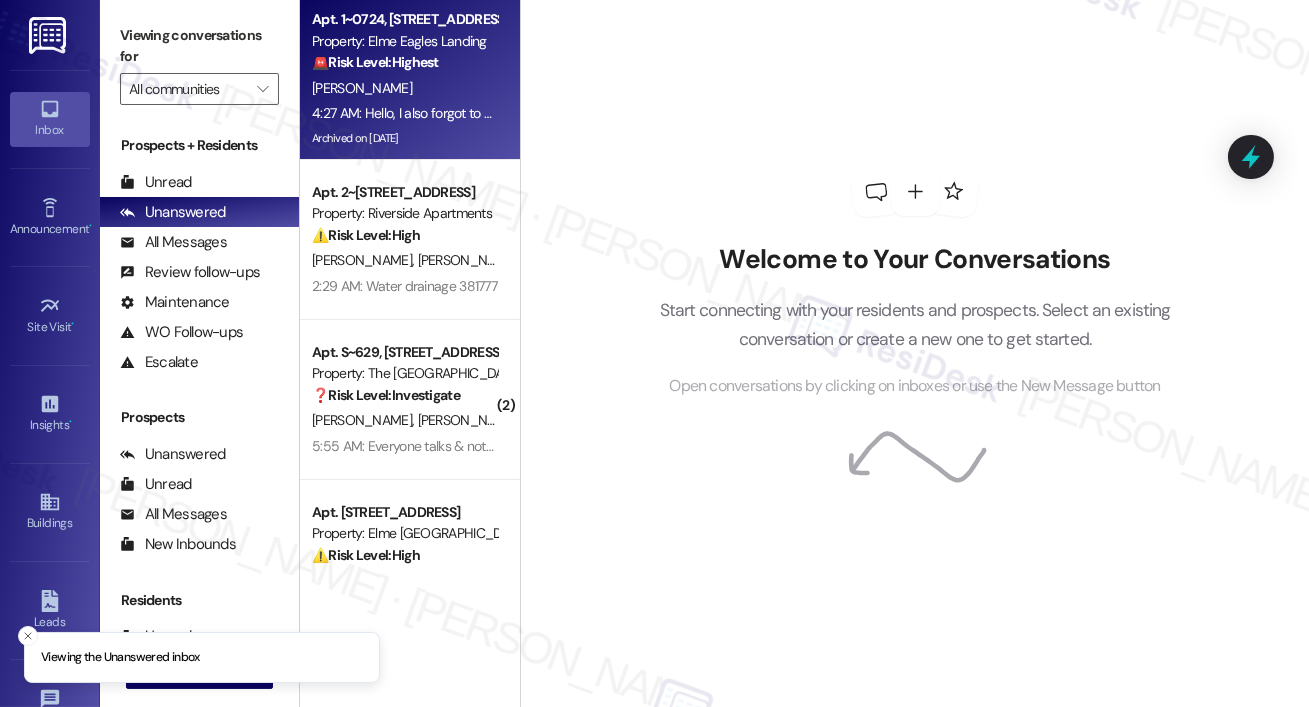 click on "Apt. 1~0724, [STREET_ADDRESS] Property: [GEOGRAPHIC_DATA] 🚨  Risk Level:  Highest The resident reports a malfunctioning smoke detector that required intervention by the fire department. This is a critical safety issue requiring immediate attention. Additionally, the resident is questioning the functionality of the alarm system, which is a potential security breach and life safety concern. [PERSON_NAME] 4:27 AM: Hello,
I also forgot to add we need a smoke detector. The fire department had to come out at 5am because it went off and wouldn't stop. They disconnected the wires. They said it not working and needs replacing. Please also get someone out here to fix the alarm because it never alerted the fire department I had to. We pay $40 per month for a system that never worked. We have never set up a password or anything. The doors don't even chime when opening not sure how this dated system is supposed to work but it's most definitely not connected to emergency services. Archived on [DATE]" at bounding box center (410, 80) 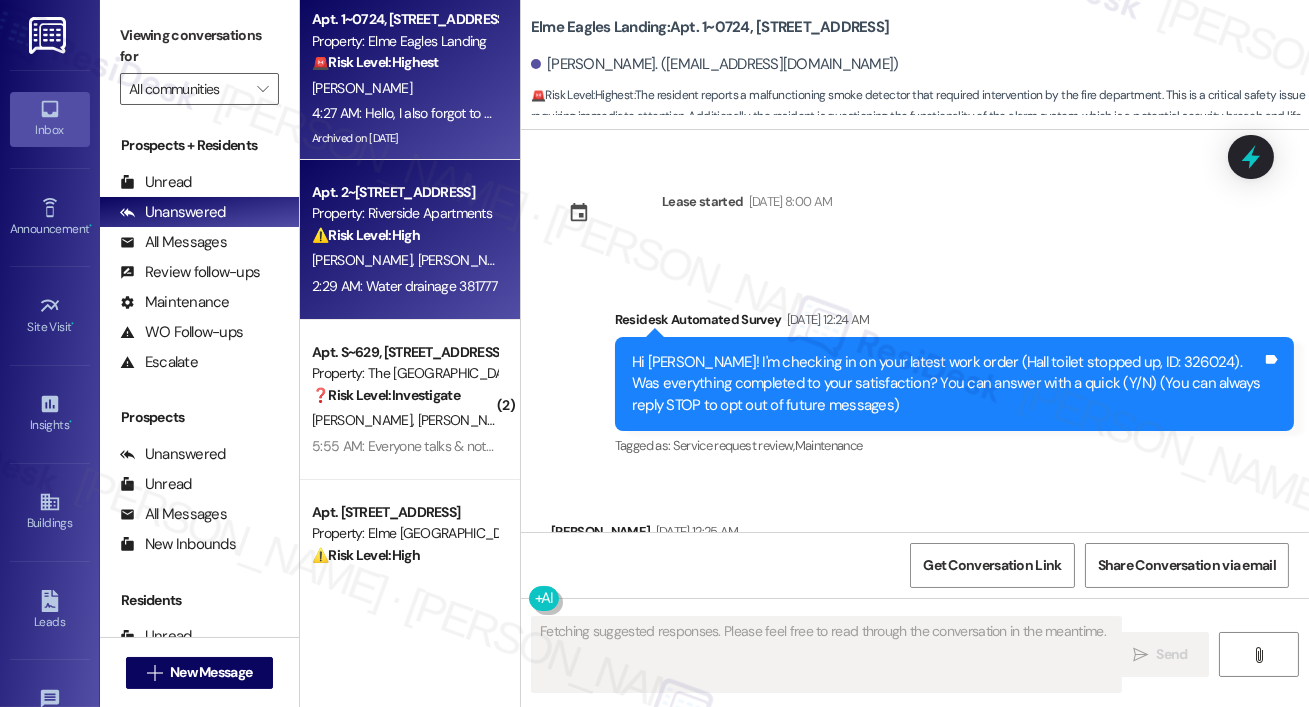 click on "Property: Riverside Apartments" at bounding box center (404, 213) 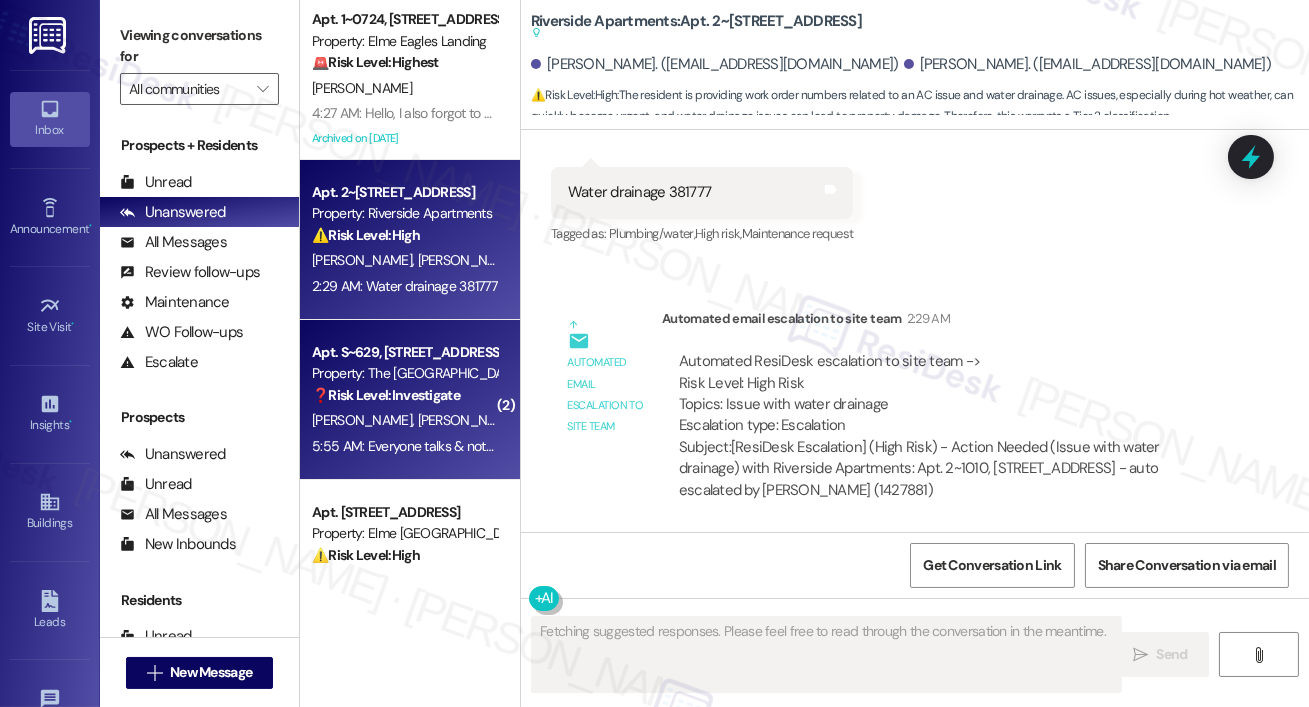 scroll, scrollTop: 4062, scrollLeft: 0, axis: vertical 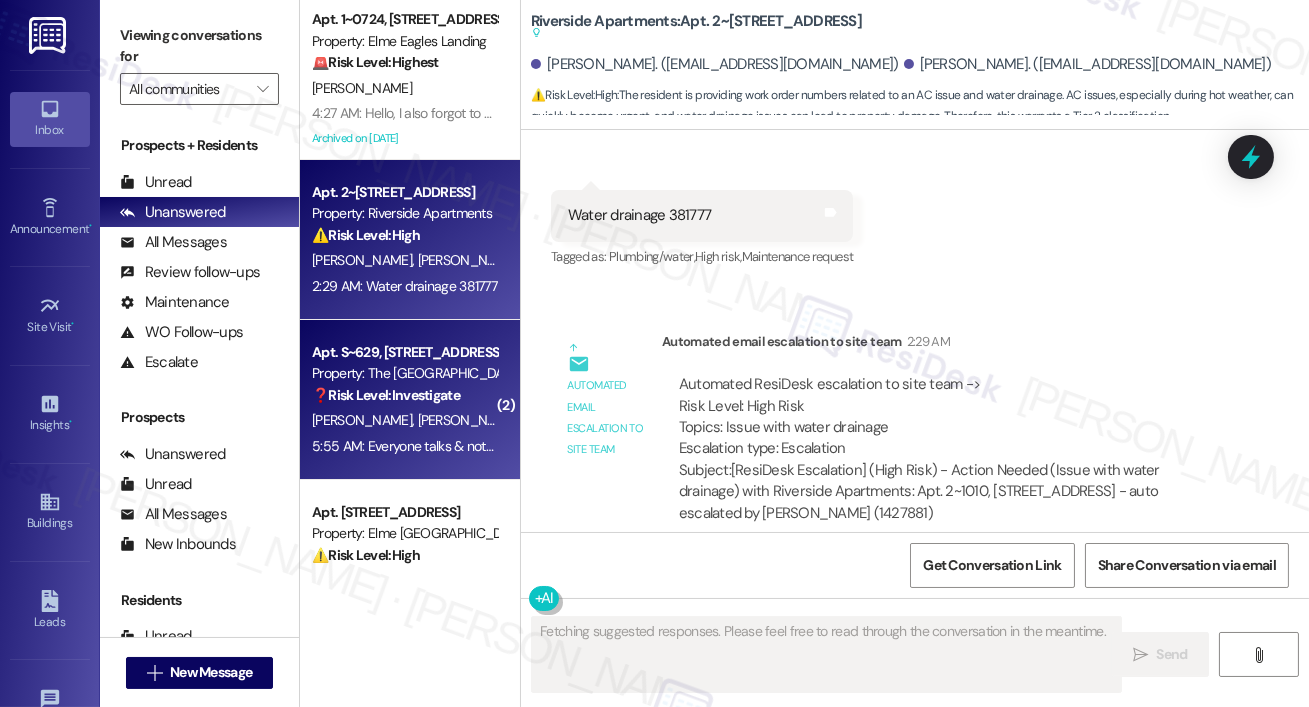 click on "Apt. S~629, [STREET_ADDRESS]" at bounding box center [404, 352] 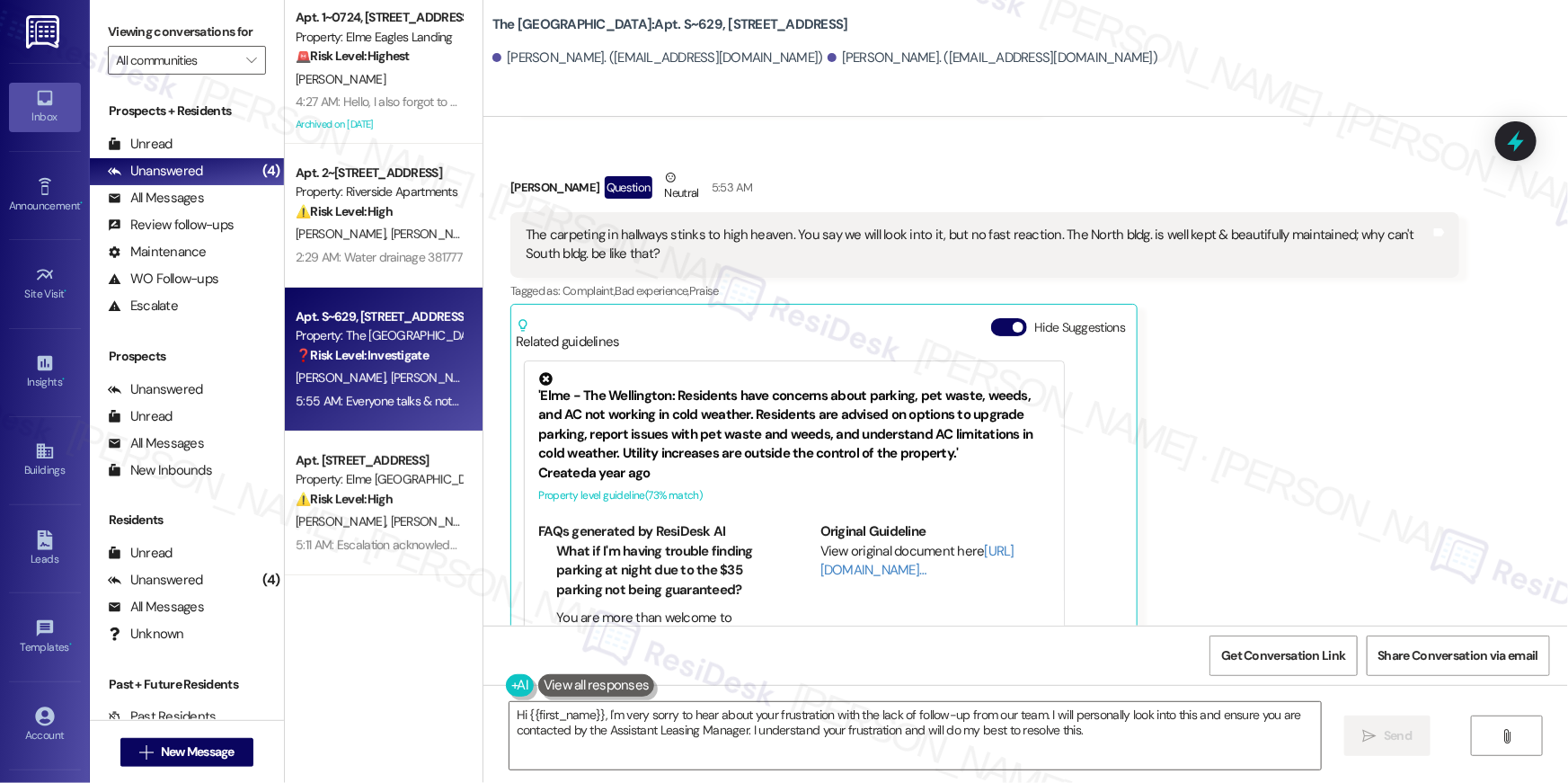 scroll, scrollTop: 33296, scrollLeft: 0, axis: vertical 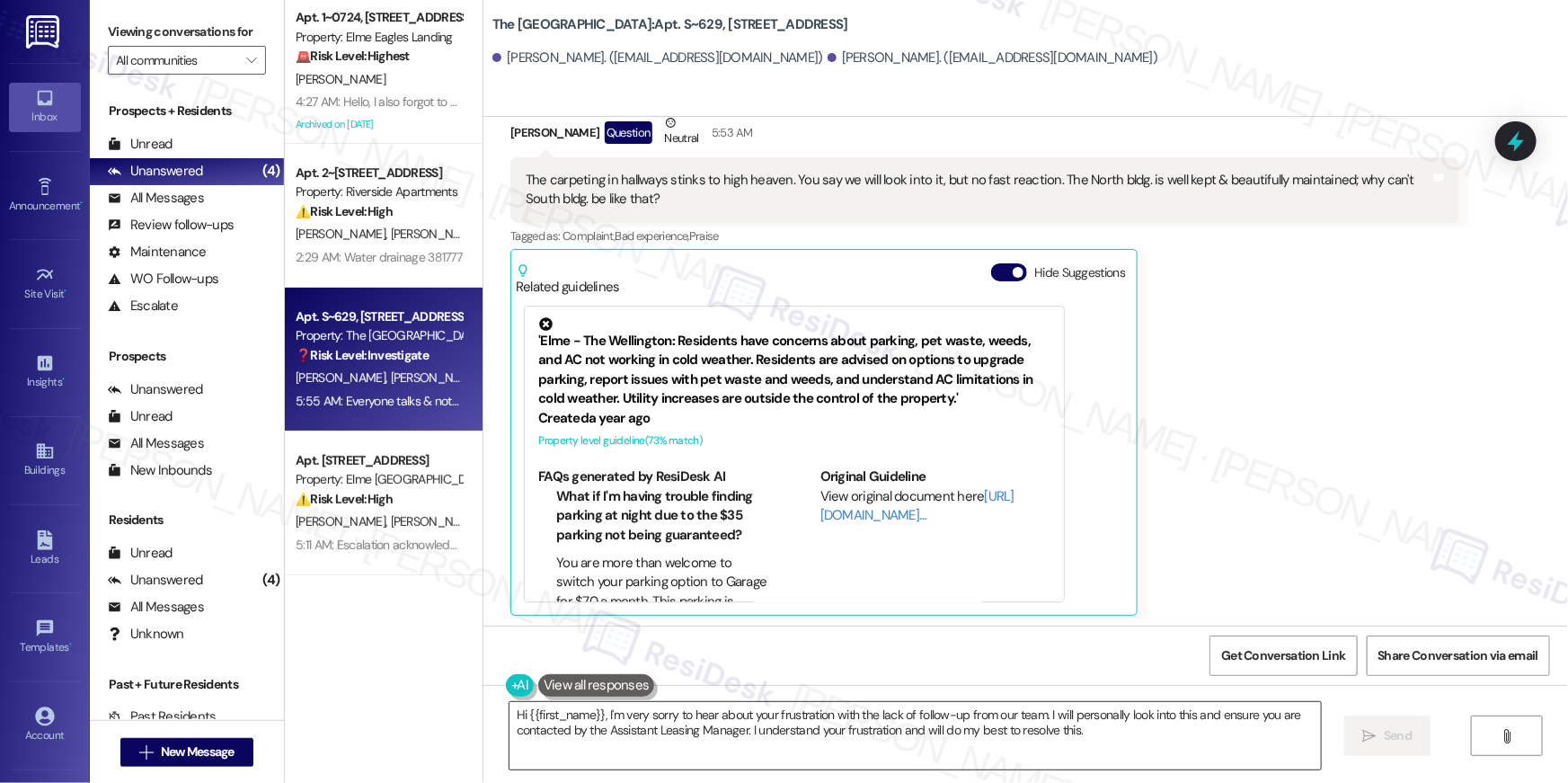 click on "Hi {{first_name}}, I'm very sorry to hear about your frustration with the lack of follow-up from our team. I will personally look into this and ensure you are contacted by the Assistant Leasing Manager. I understand your frustration and will do my best to resolve this." at bounding box center [915, 735] 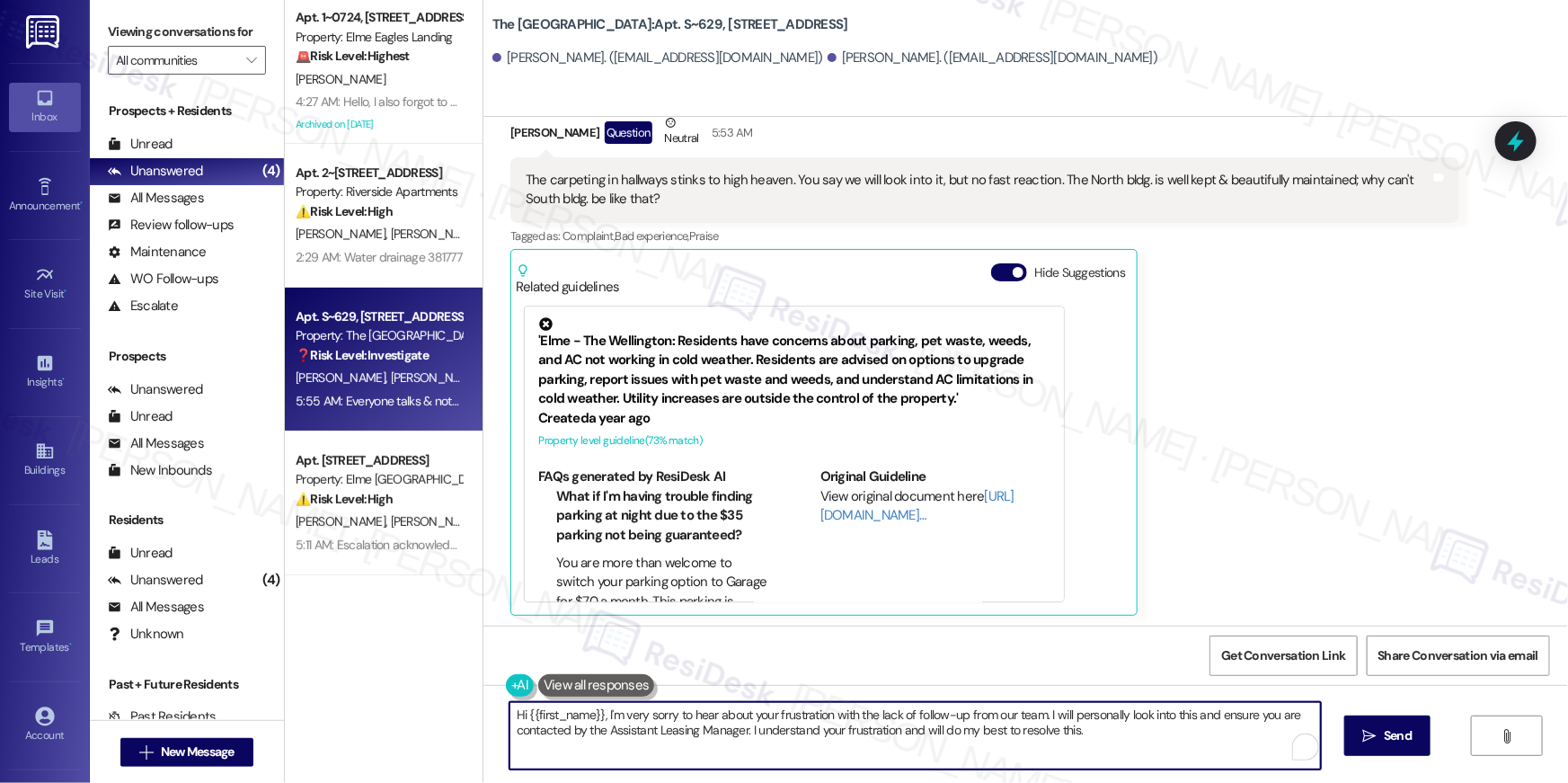 click on "Hi {{first_name}}, I'm very sorry to hear about your frustration with the lack of follow-up from our team. I will personally look into this and ensure you are contacted by the Assistant Leasing Manager. I understand your frustration and will do my best to resolve this." at bounding box center (915, 735) 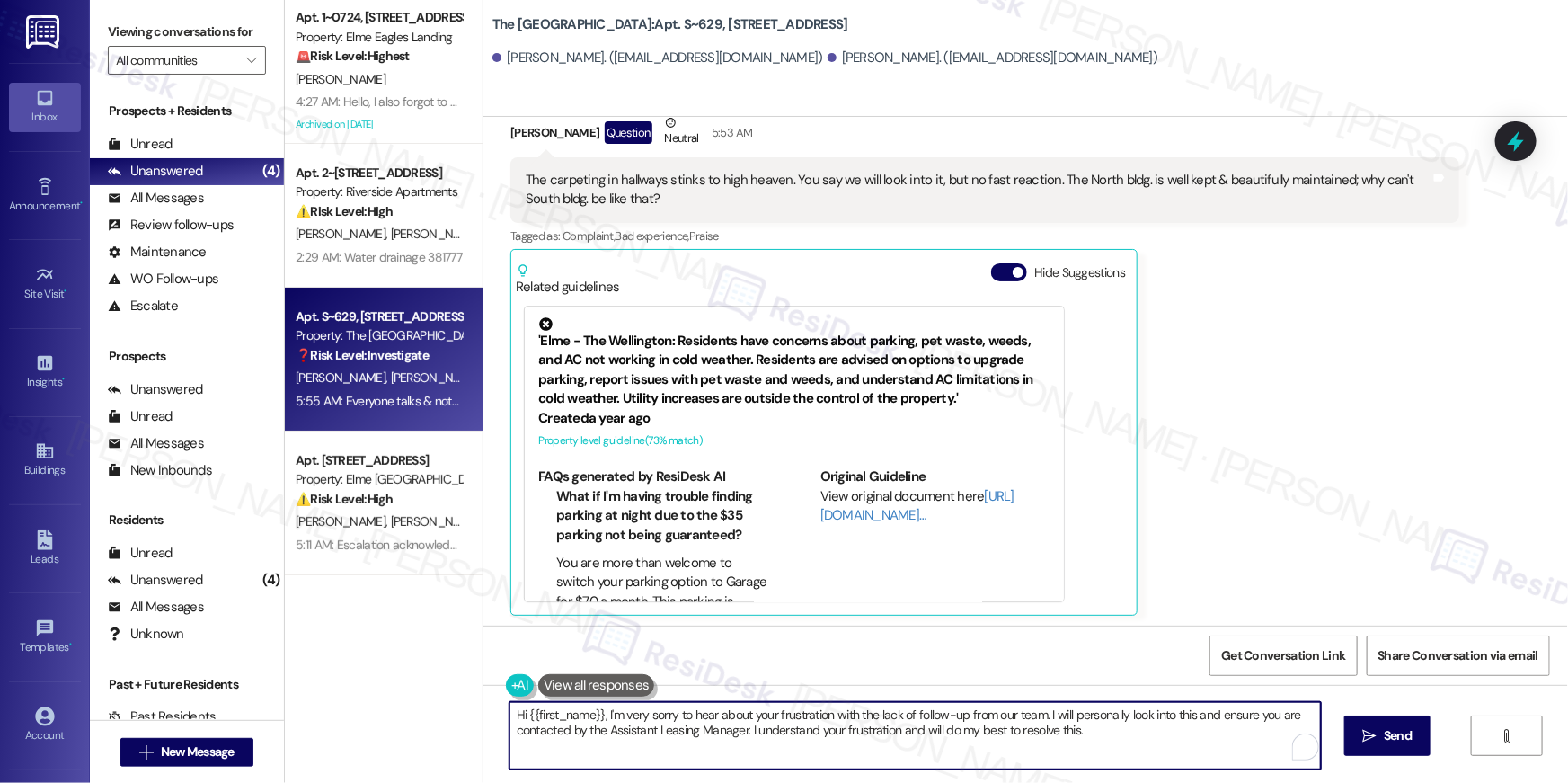 click on "Hi {{first_name}}, I'm very sorry to hear about your frustration with the lack of follow-up from our team. I will personally look into this and ensure you are contacted by the Assistant Leasing Manager. I understand your frustration and will do my best to resolve this." at bounding box center [915, 735] 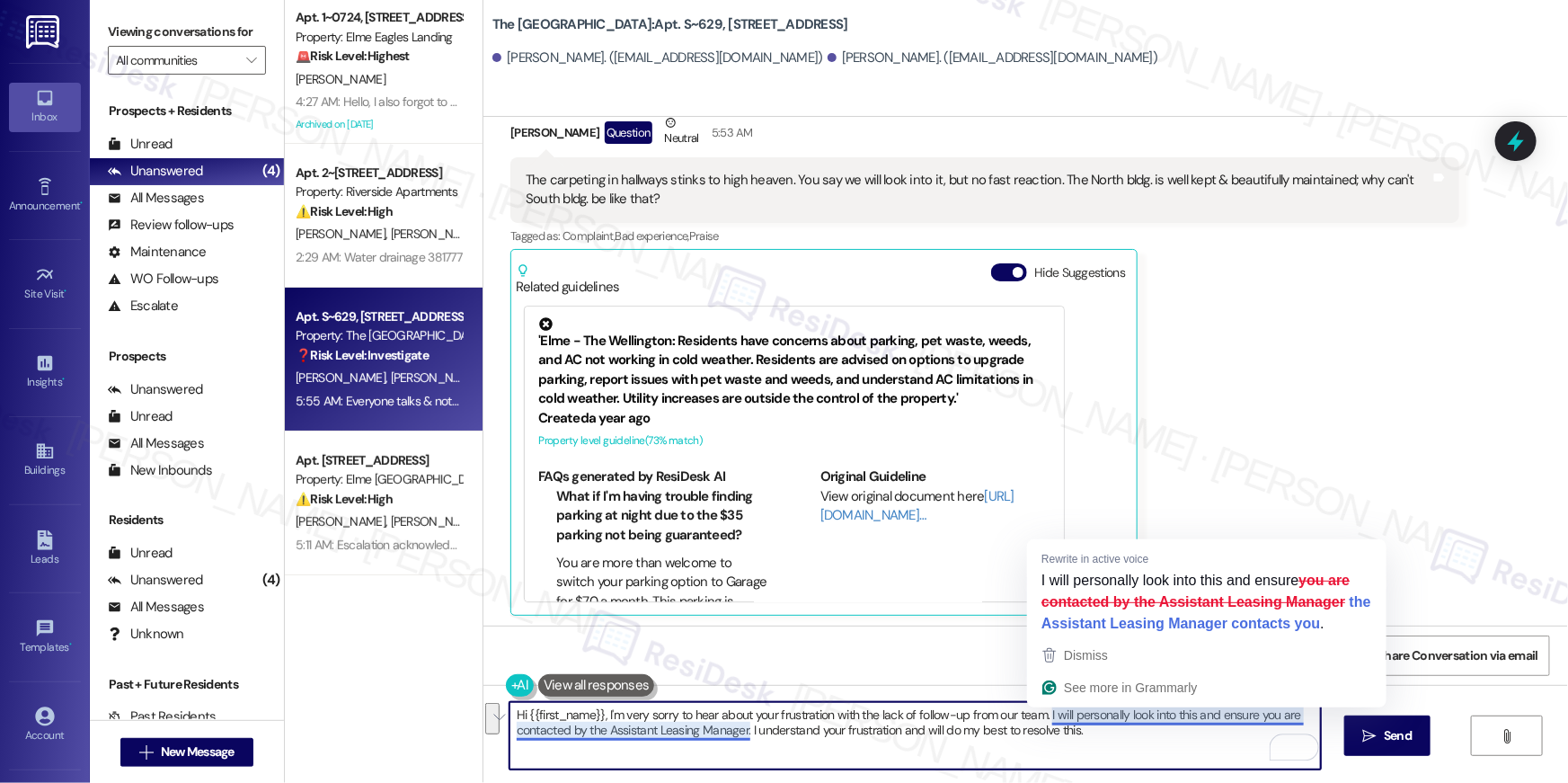 drag, startPoint x: 1054, startPoint y: 737, endPoint x: 1060, endPoint y: 747, distance: 11.661904 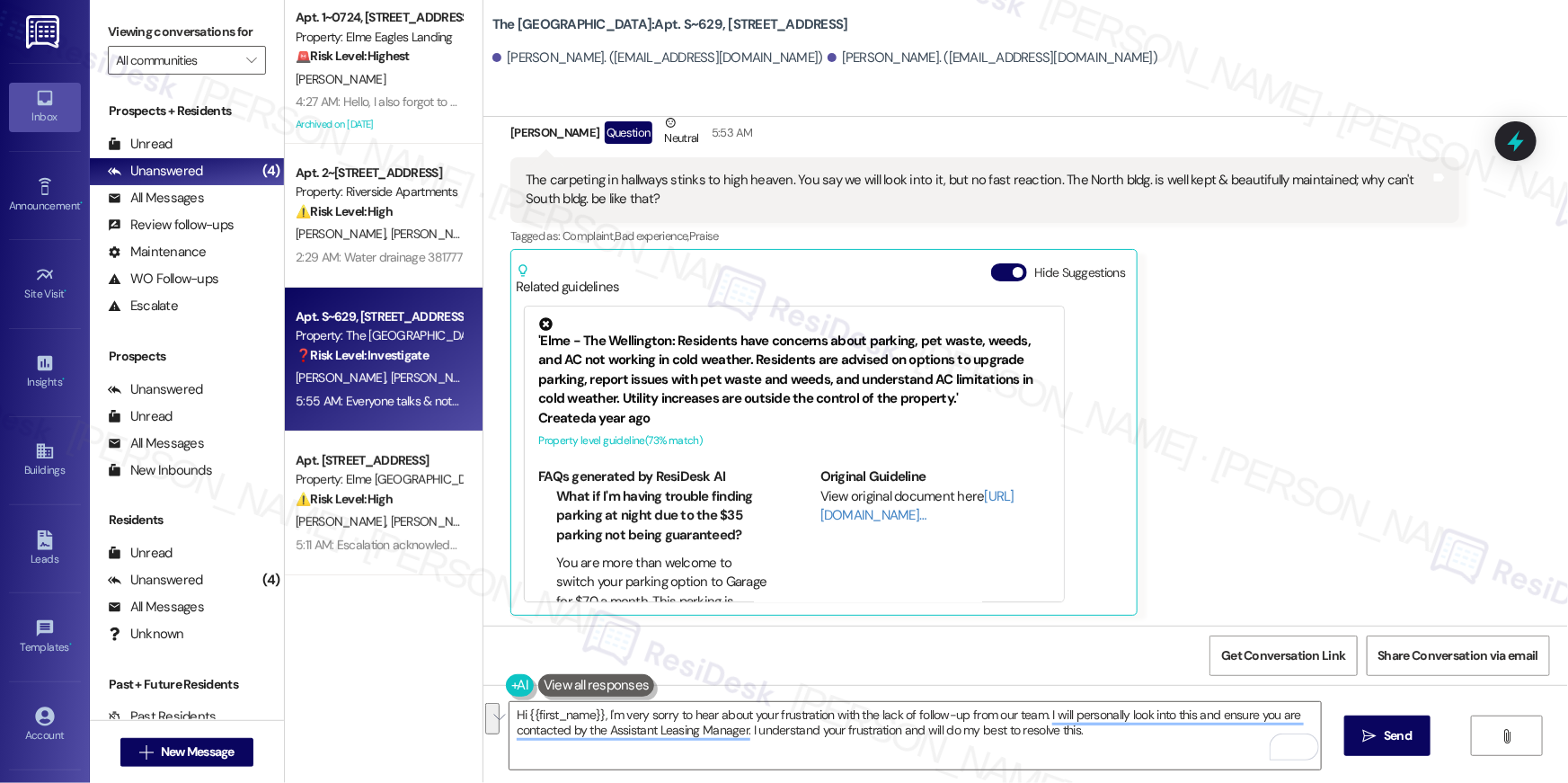 click on "Received via SMS 5:47 AM Nadia Adcock 5:47 AM I'm unhappy about our living situation. I see how the tenants are treated at the Trove!  Tags and notes Tagged as:   Bad experience ,  Click to highlight conversations about Bad experience Tenant complaint Click to highlight conversations about Tenant complaint  Related guidelines Show suggestions Received via SMS Nadia Adcock Question   Neutral 5:53 AM The carpeting in hallways stinks to high heaven. You say we will look into it, but no fast reaction. The North bldg. is well kept & beautifully maintained; why can't South bldg. be like that? Tags and notes Tagged as:   Complaint ,  Click to highlight conversations about Complaint Bad experience ,  Click to highlight conversations about Bad experience Praise Click to highlight conversations about Praise  Related guidelines Hide Suggestions Created  a year ago Property level guideline  ( 73 % match) FAQs generated by ResiDesk AI What should I do if I see pet waste on the property? Why won't my AC blow cold air?  (" at bounding box center (1025, 325) 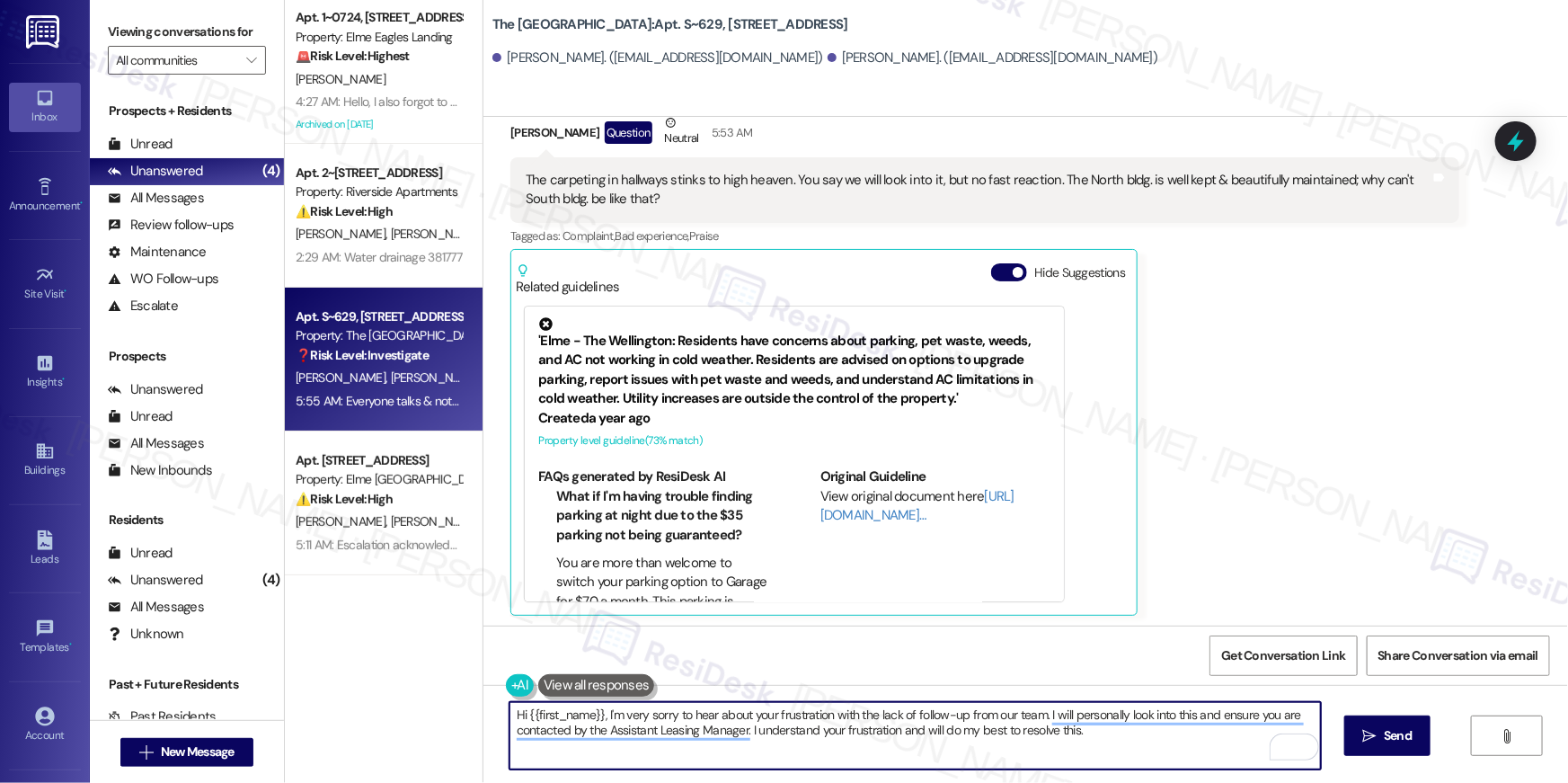 click on "Hi {{first_name}}, I'm very sorry to hear about your frustration with the lack of follow-up from our team. I will personally look into this and ensure you are contacted by the Assistant Leasing Manager. I understand your frustration and will do my best to resolve this." at bounding box center (915, 735) 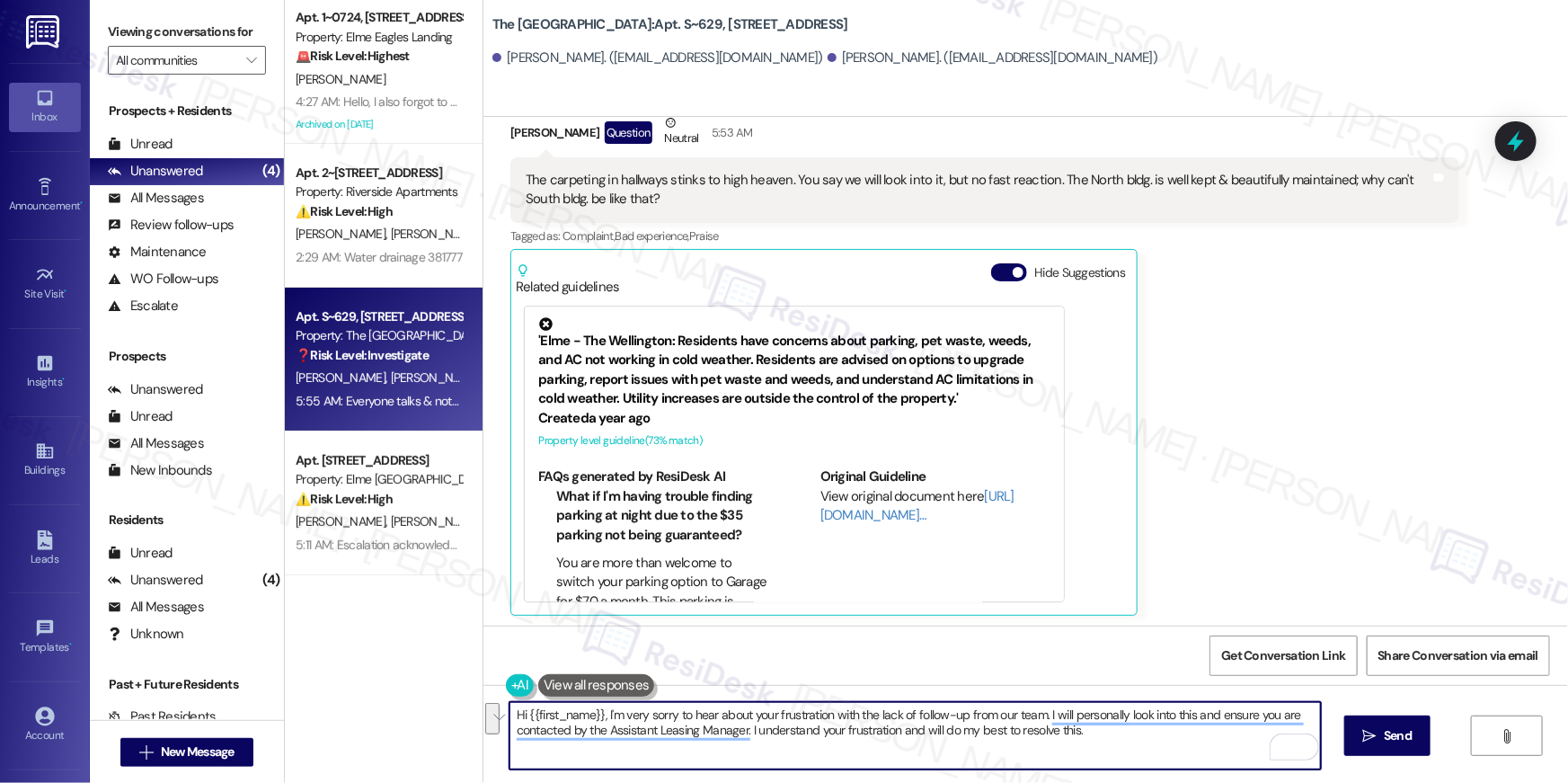 drag, startPoint x: 1106, startPoint y: 746, endPoint x: 1038, endPoint y: 719, distance: 73.164199 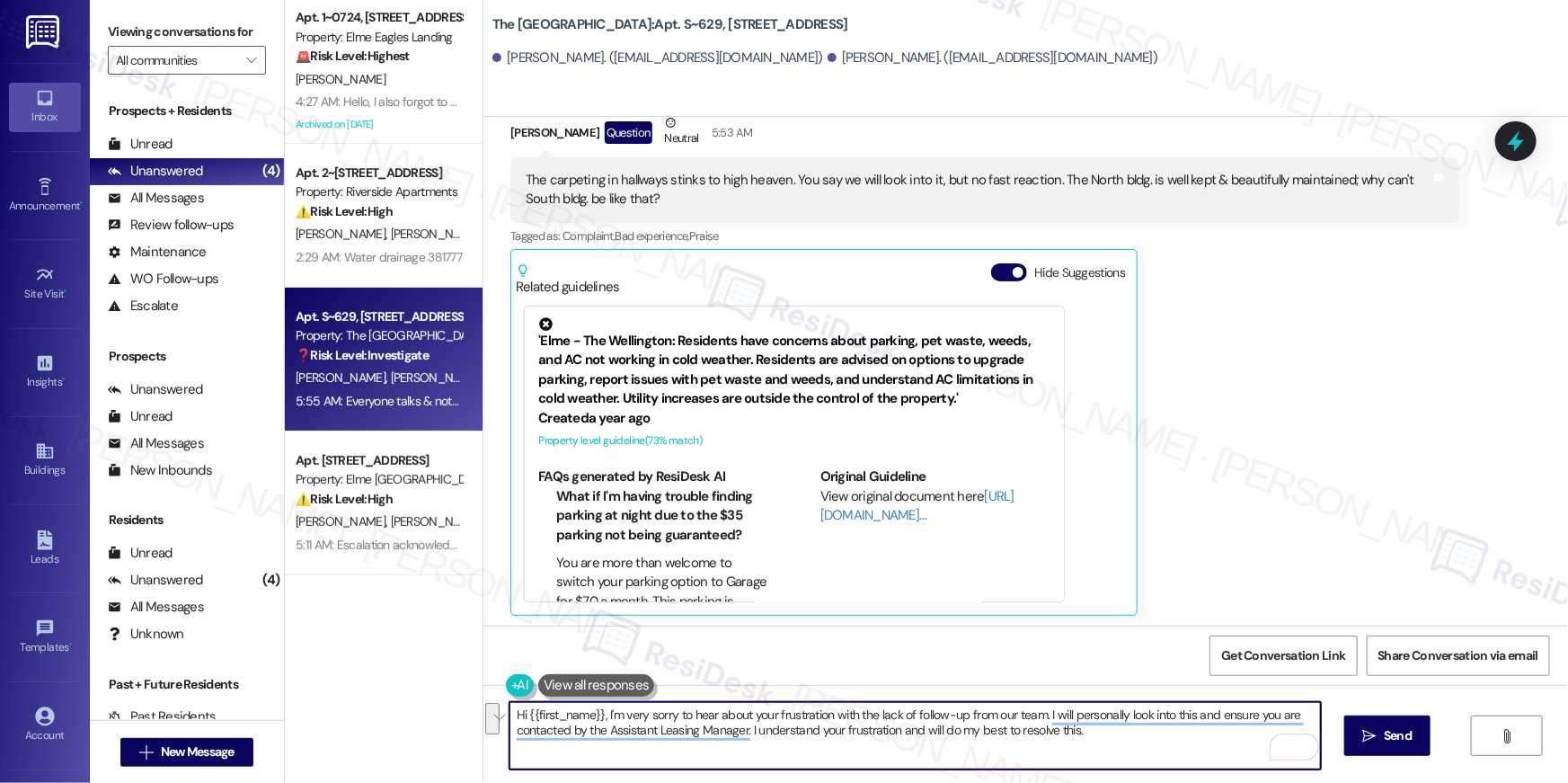 click on "Hi {{first_name}}, I'm very sorry to hear about your frustration with the lack of follow-up from our team. I will personally look into this and ensure you are contacted by the Assistant Leasing Manager. I understand your frustration and will do my best to resolve this." at bounding box center (915, 735) 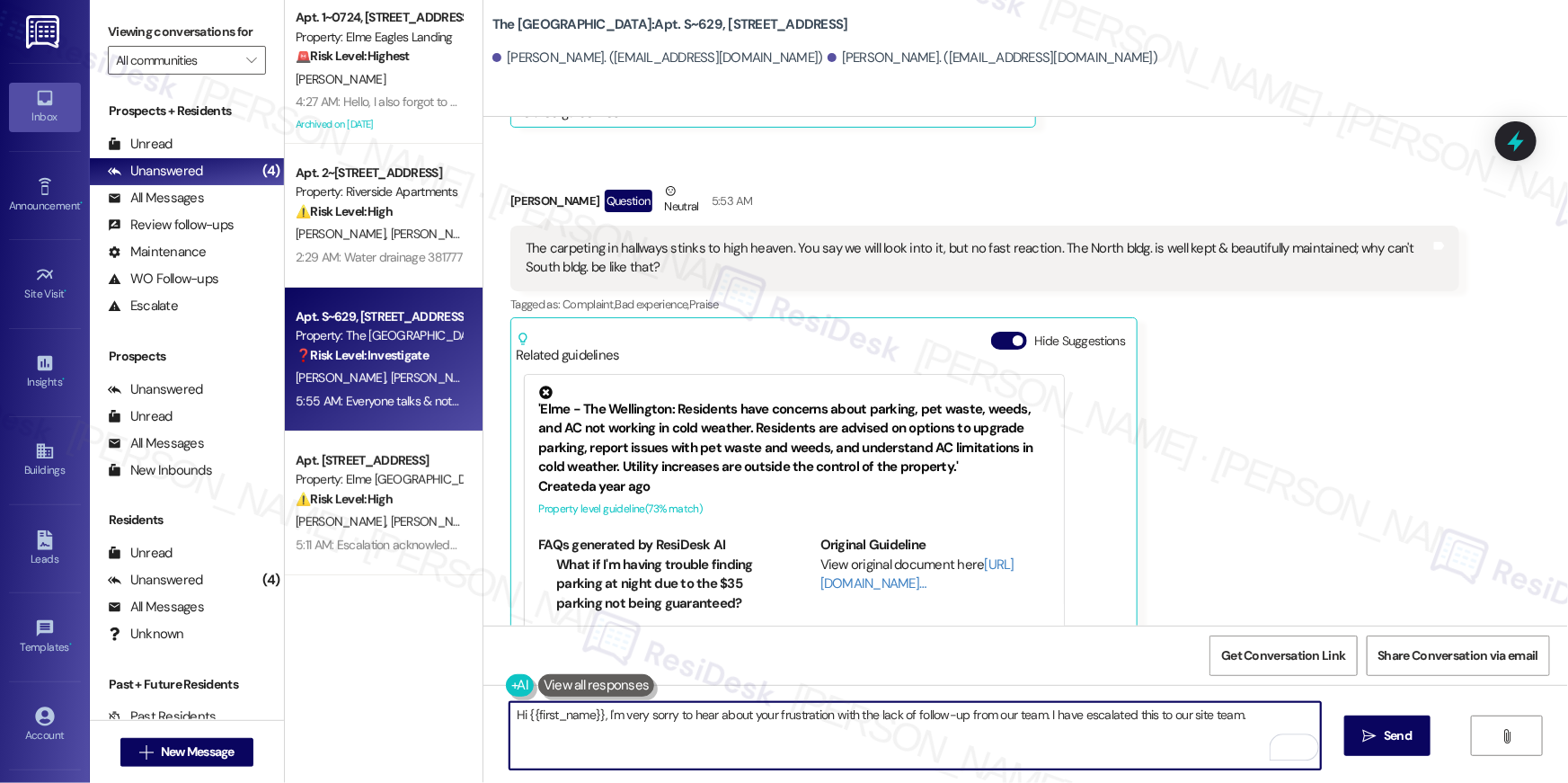 scroll, scrollTop: 33296, scrollLeft: 0, axis: vertical 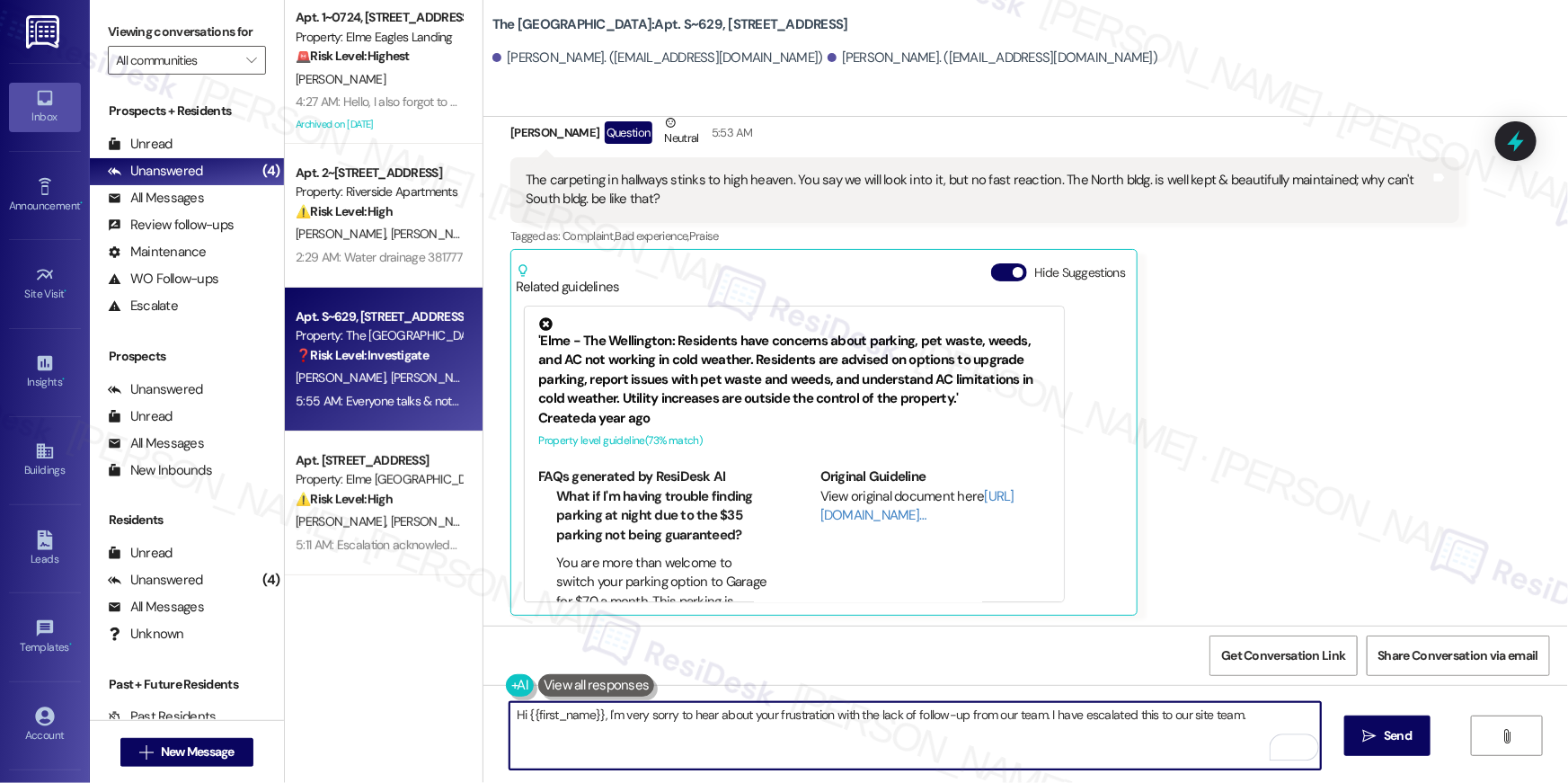 drag, startPoint x: 593, startPoint y: 716, endPoint x: 522, endPoint y: 710, distance: 71.25307 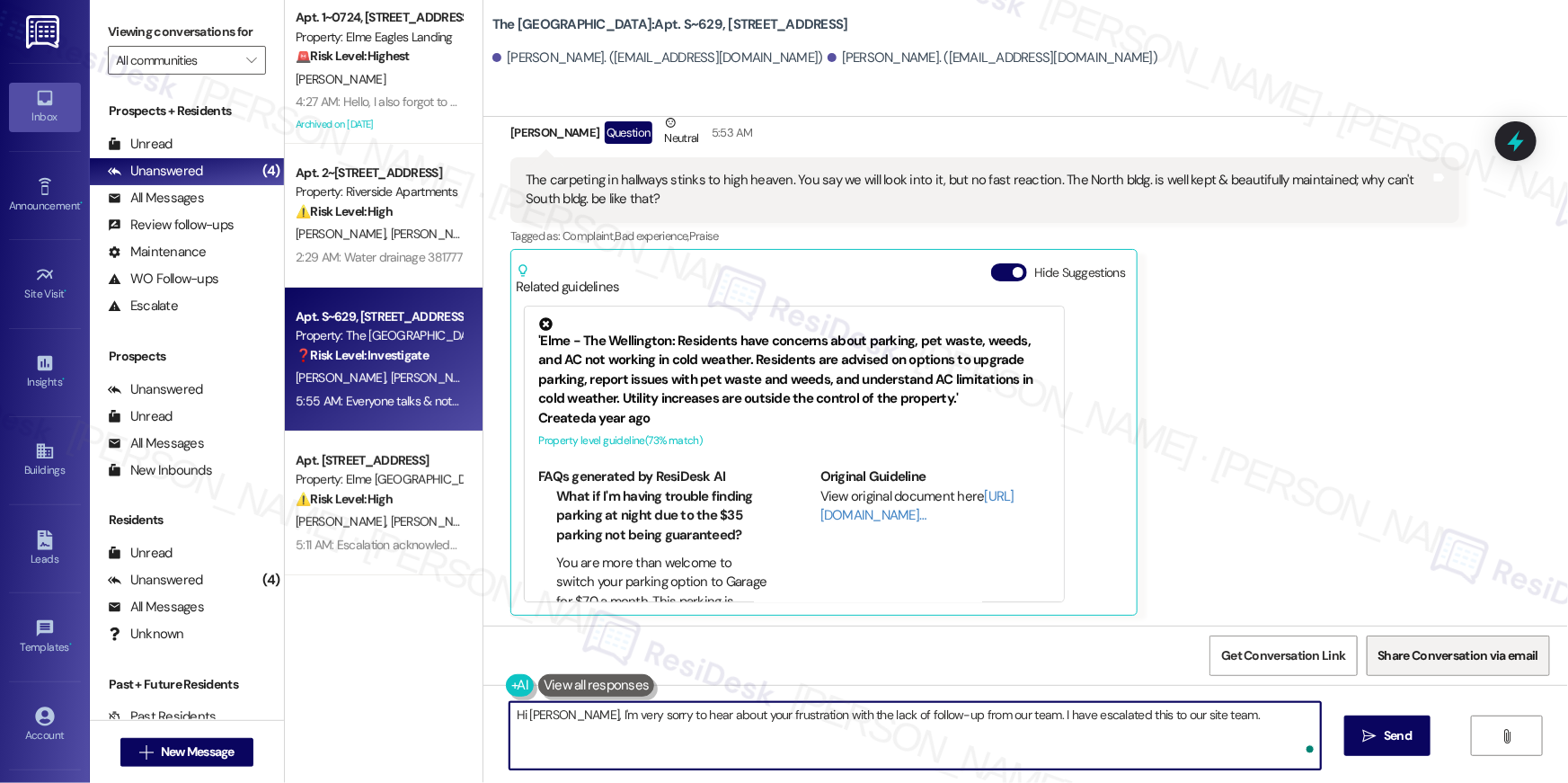 type on "Hi Nadia, I'm very sorry to hear about your frustration with the lack of follow-up from our team. I have escalated this to our site team." 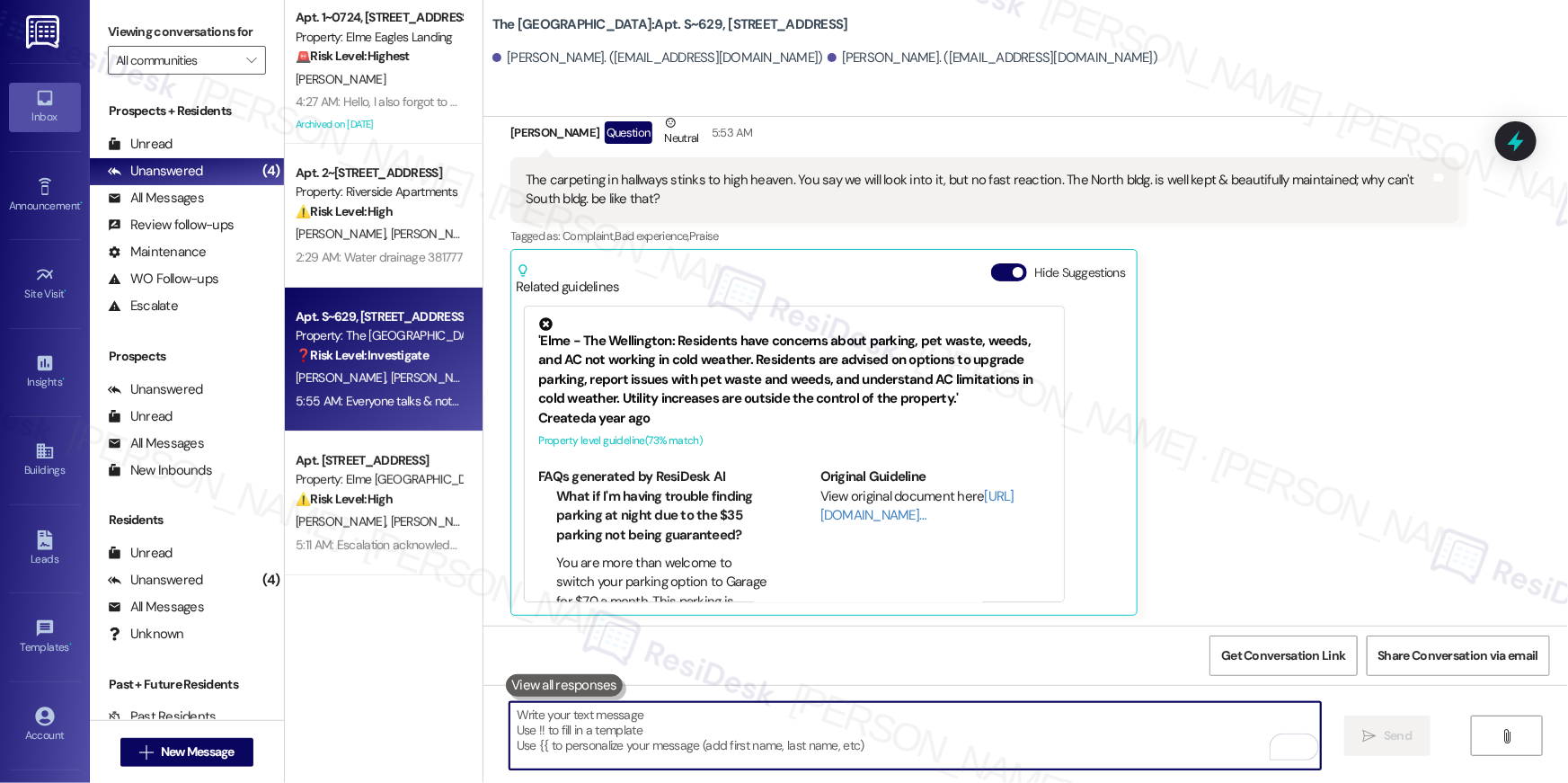 click at bounding box center (915, 735) 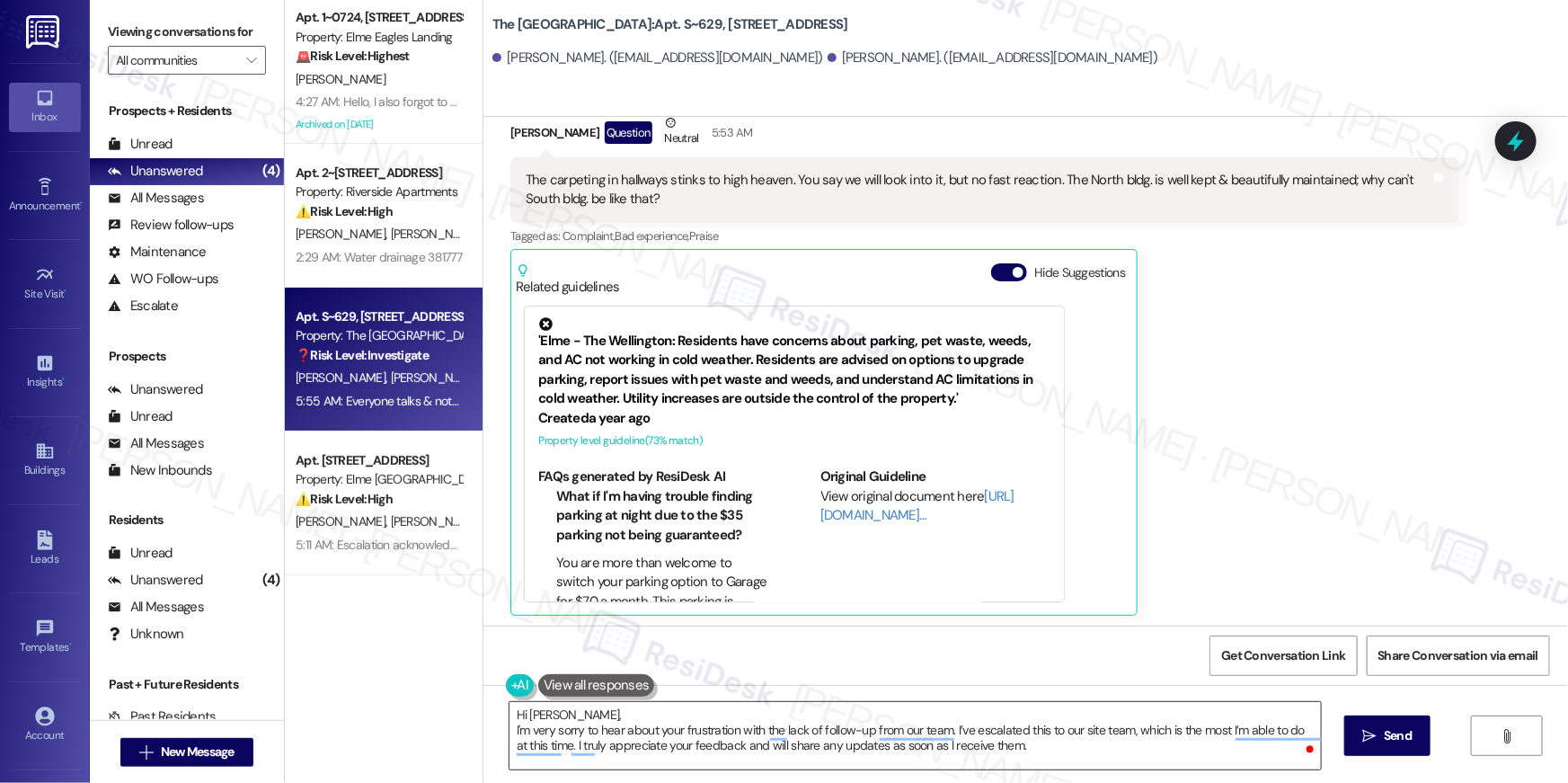 drag, startPoint x: 1369, startPoint y: 730, endPoint x: 714, endPoint y: 706, distance: 655.4395 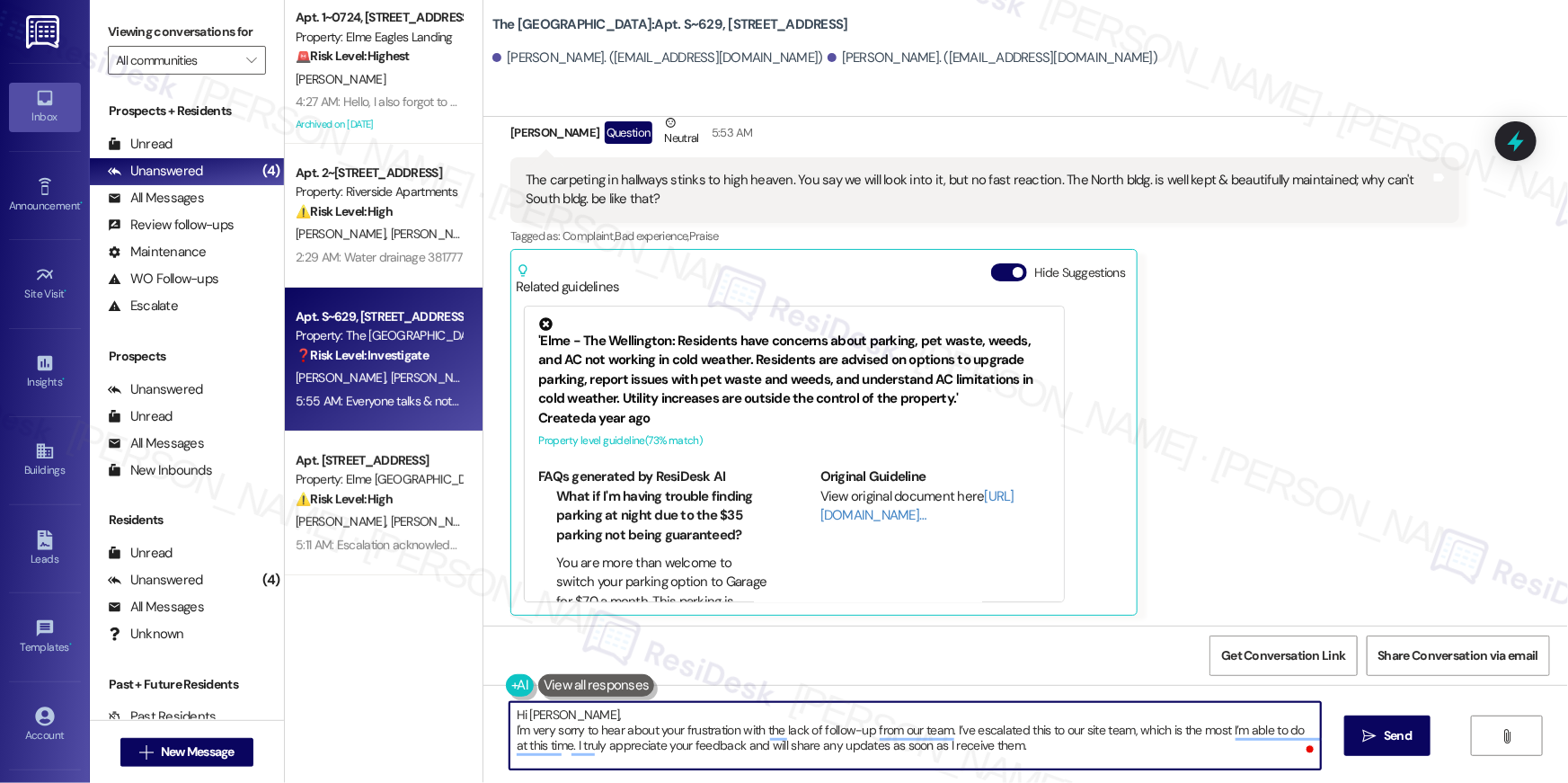 click on "Hi Nadia,
I'm very sorry to hear about your frustration with the lack of follow-up from our team. I’ve escalated this to our site team, which is the most I’m able to do at this time. I truly appreciate your feedback and will share any updates as soon as I receive them." at bounding box center (915, 735) 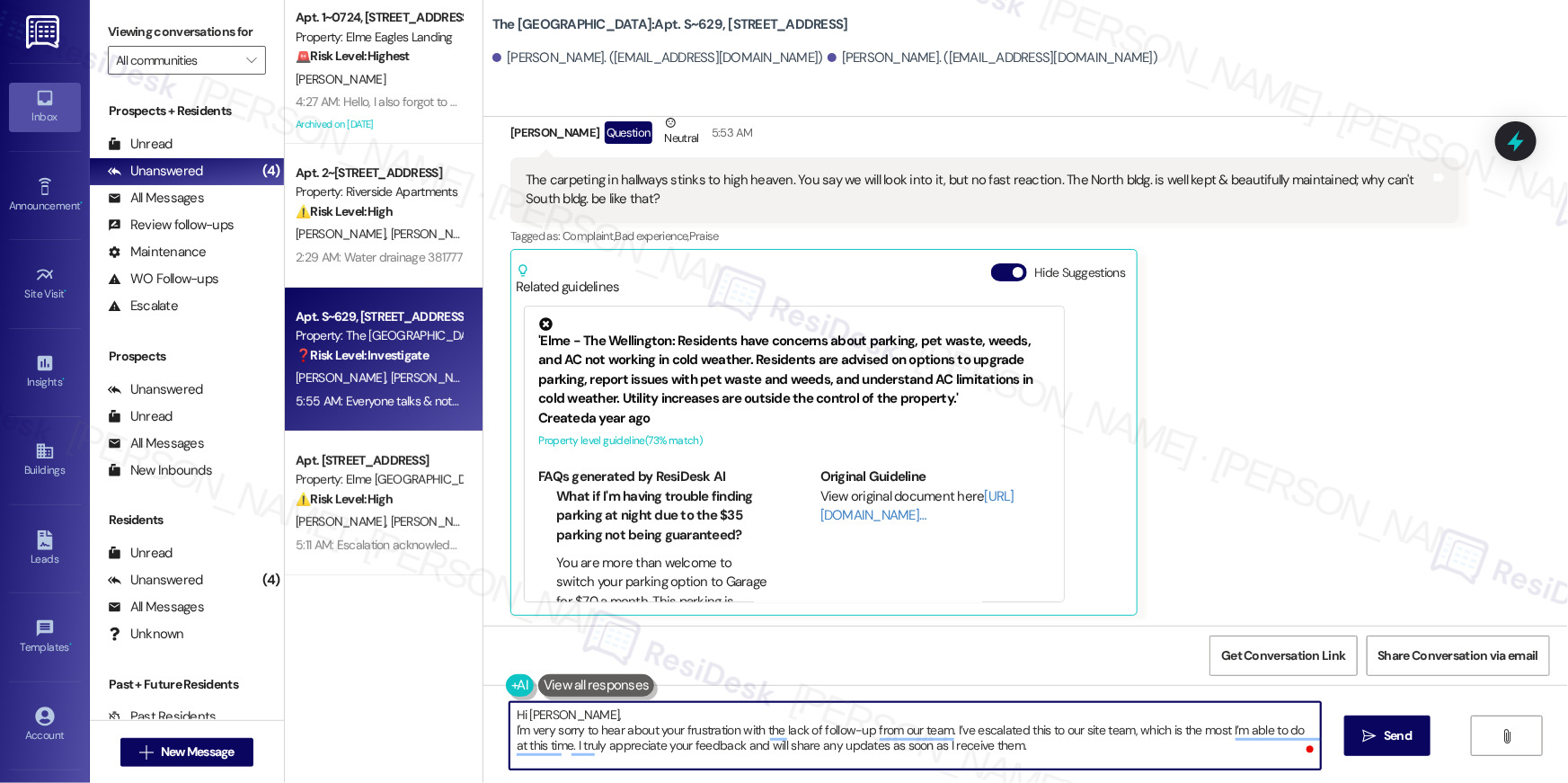 type on "Hi Nadia, I'm very sorry to hear about your frustration with the lack of follow-up from our team. I’ve escalated this to our site team, which is the most I’m able to do at this time. I truly appreciate your feedback and will share any updates as soon as I receive them." 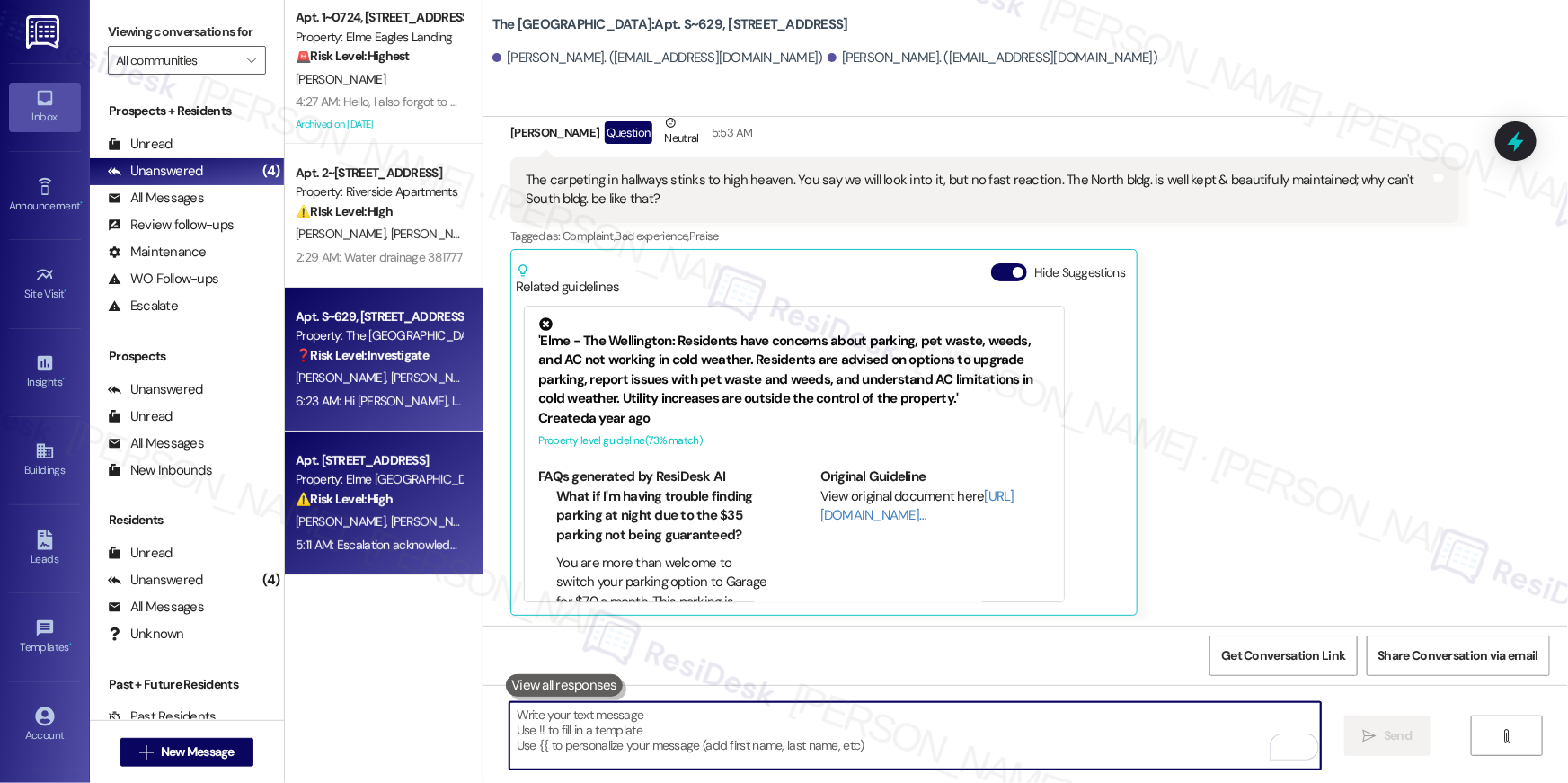 type 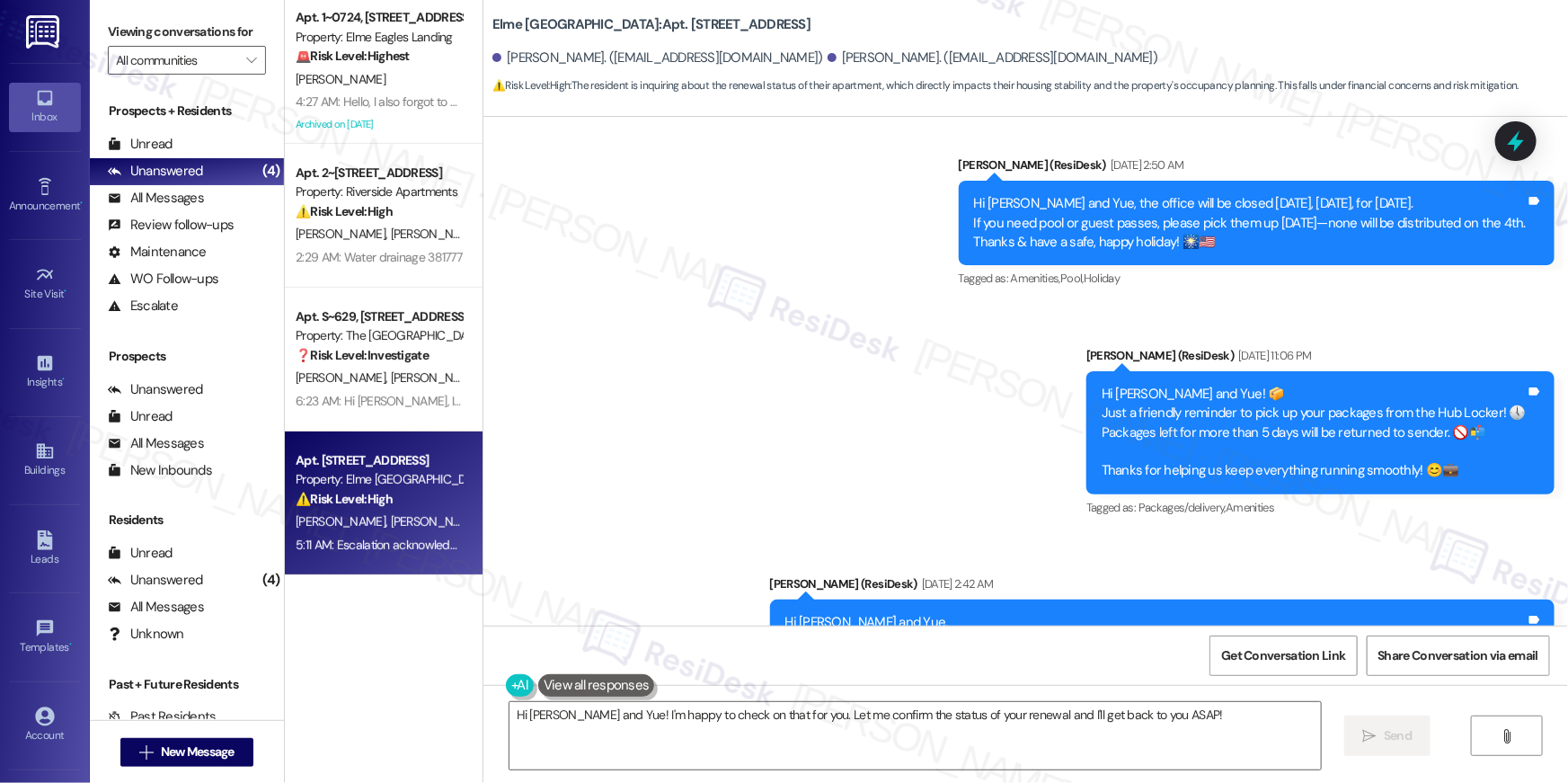 scroll, scrollTop: 19025, scrollLeft: 0, axis: vertical 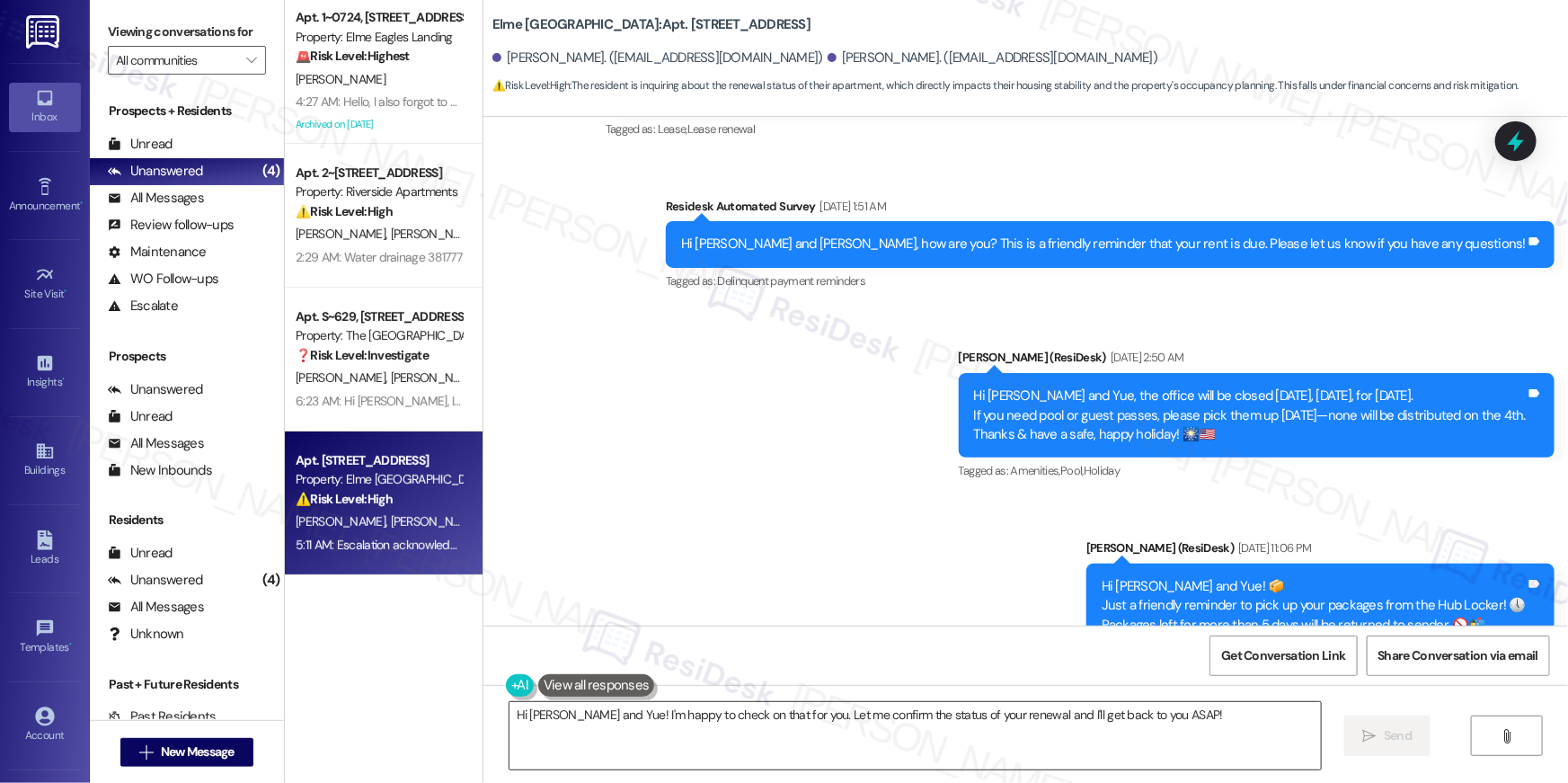 click on "Hi Pengyu and Yue! I'm happy to check on that for you. Let me confirm the status of your renewal and I'll get back to you ASAP!" at bounding box center (915, 735) 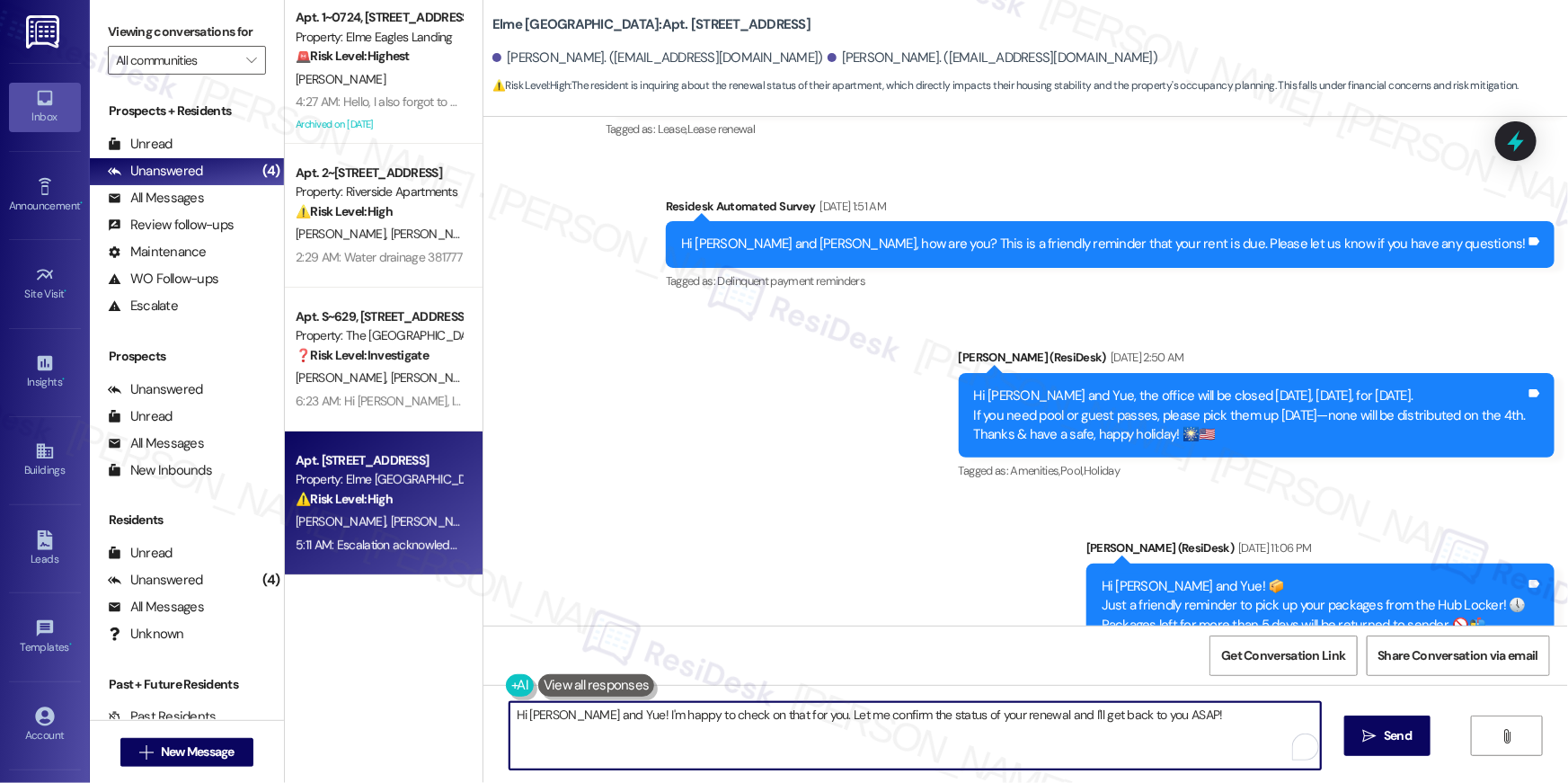 drag, startPoint x: 558, startPoint y: 713, endPoint x: 696, endPoint y: 782, distance: 154.28869 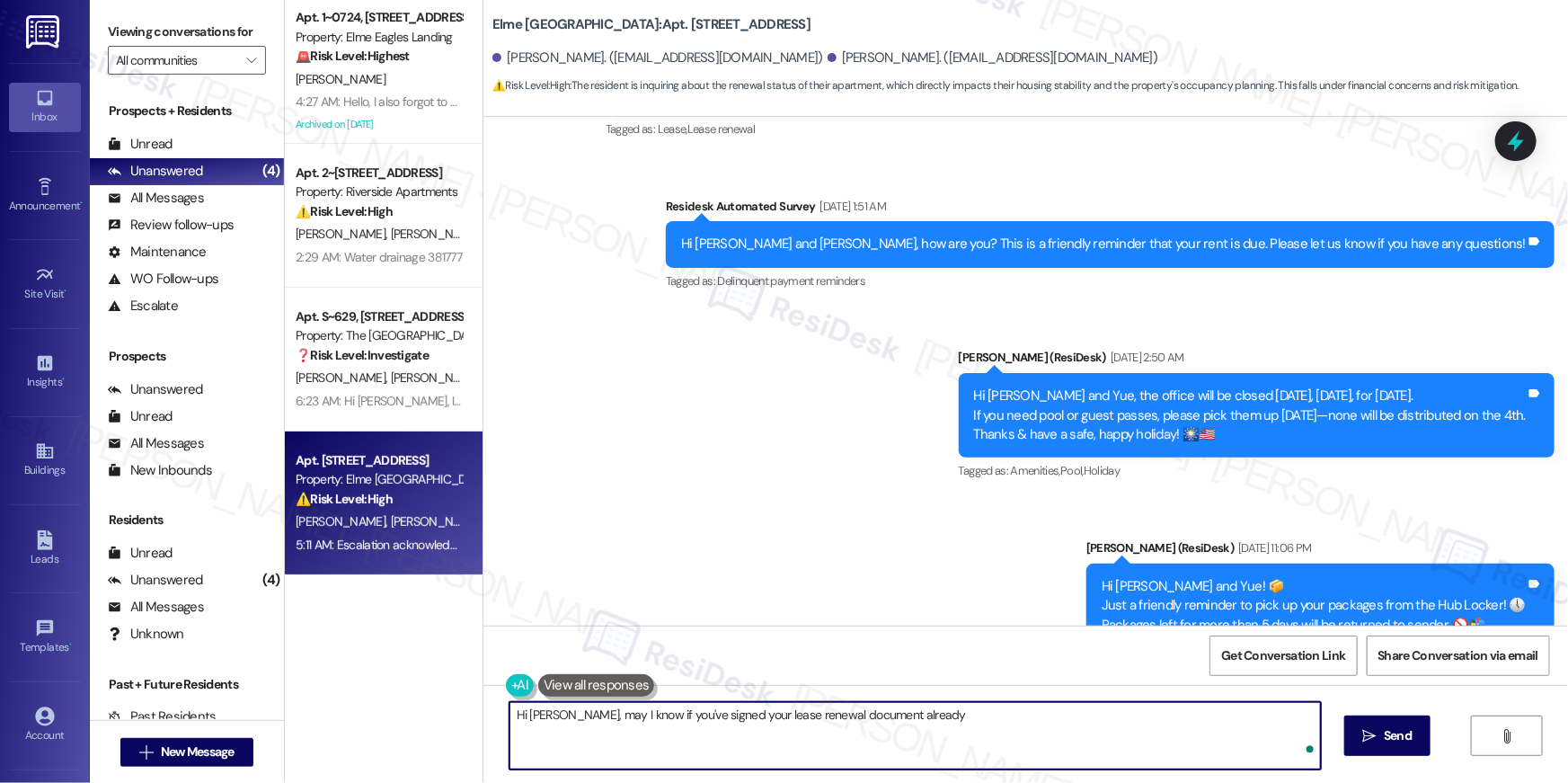 type on "Hi [PERSON_NAME], may I know if you've signed your lease renewal document already?" 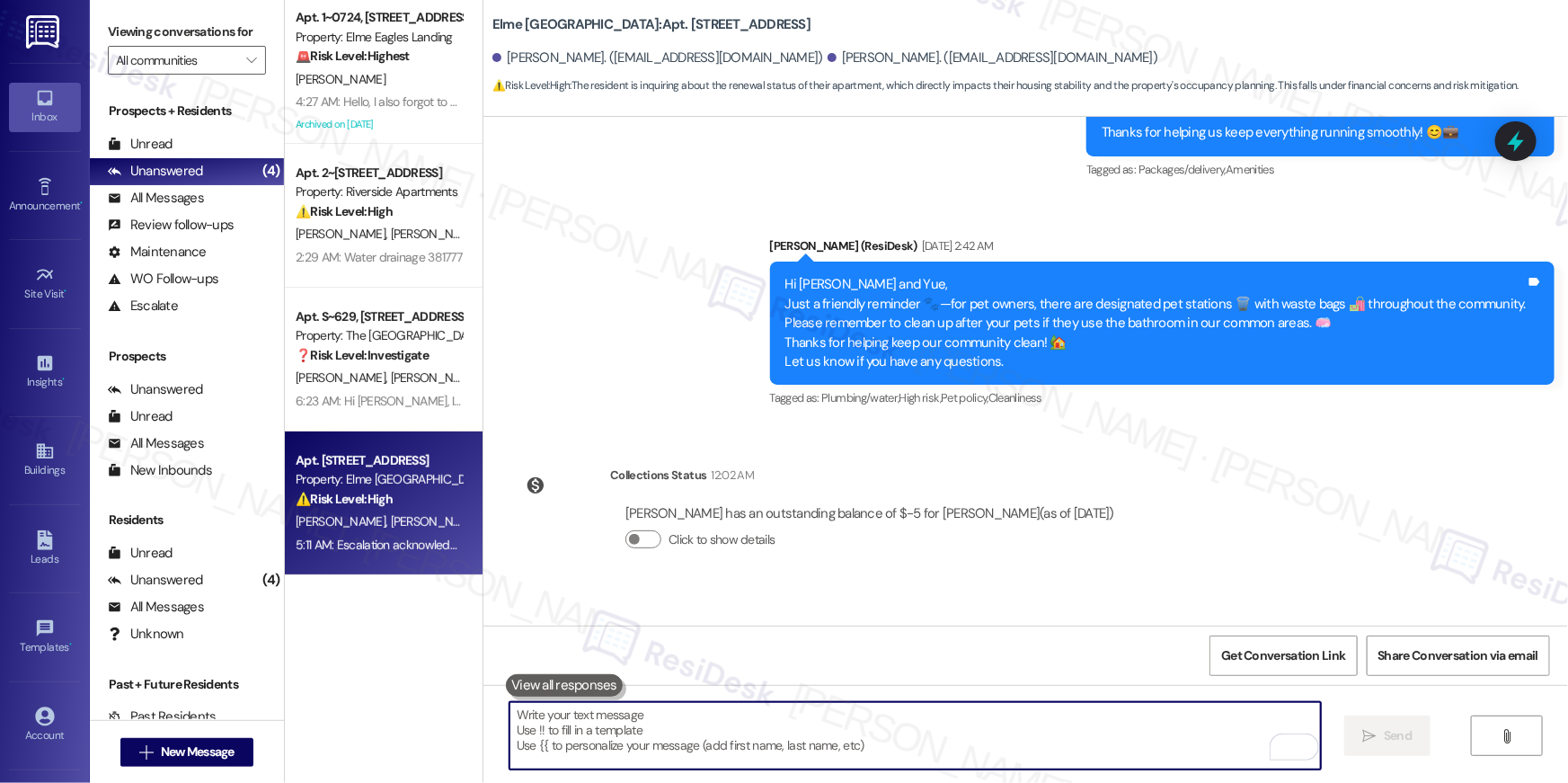 scroll, scrollTop: 19610, scrollLeft: 0, axis: vertical 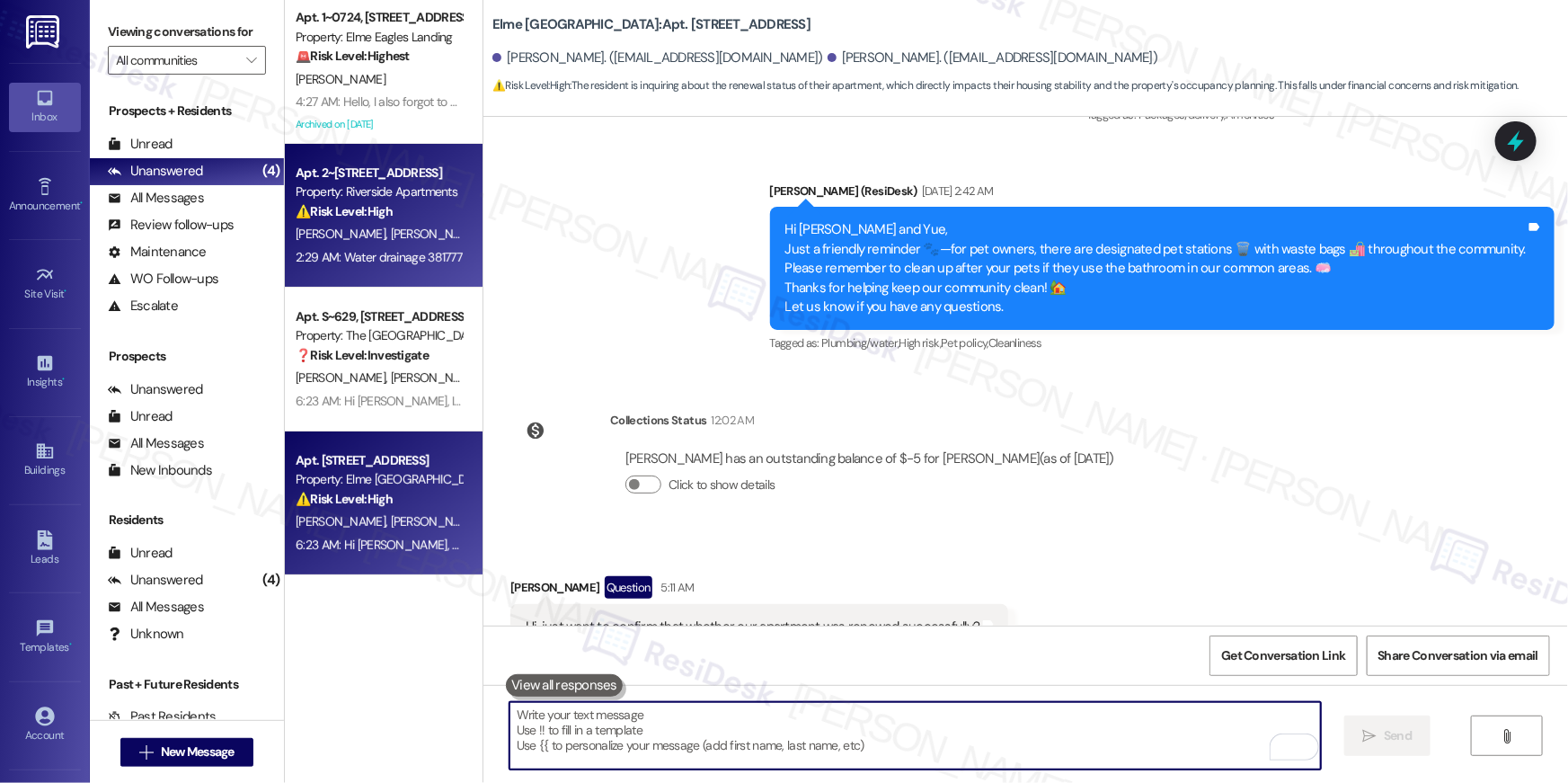 type 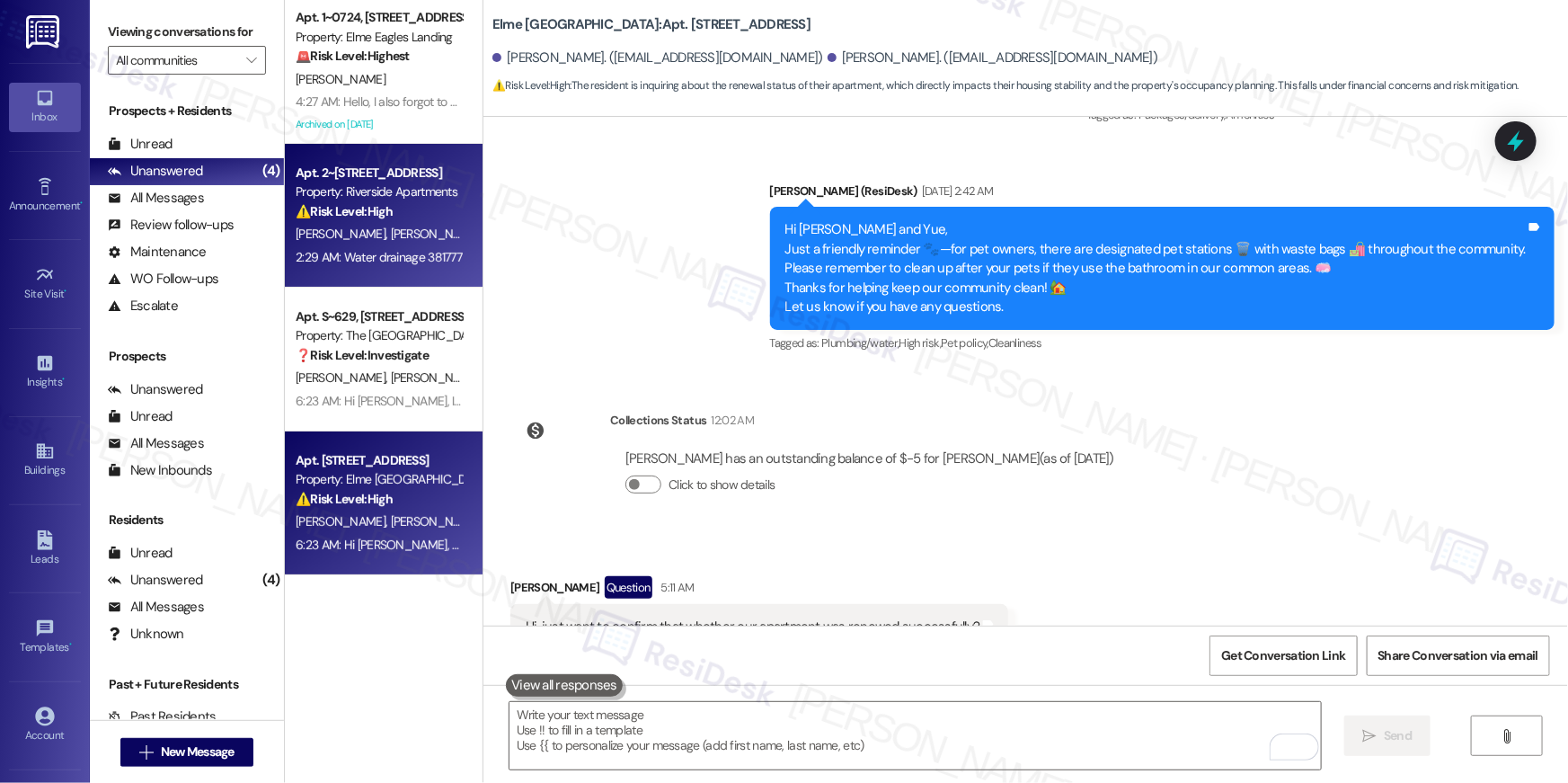 click on "A. Demissie" at bounding box center (436, 234) 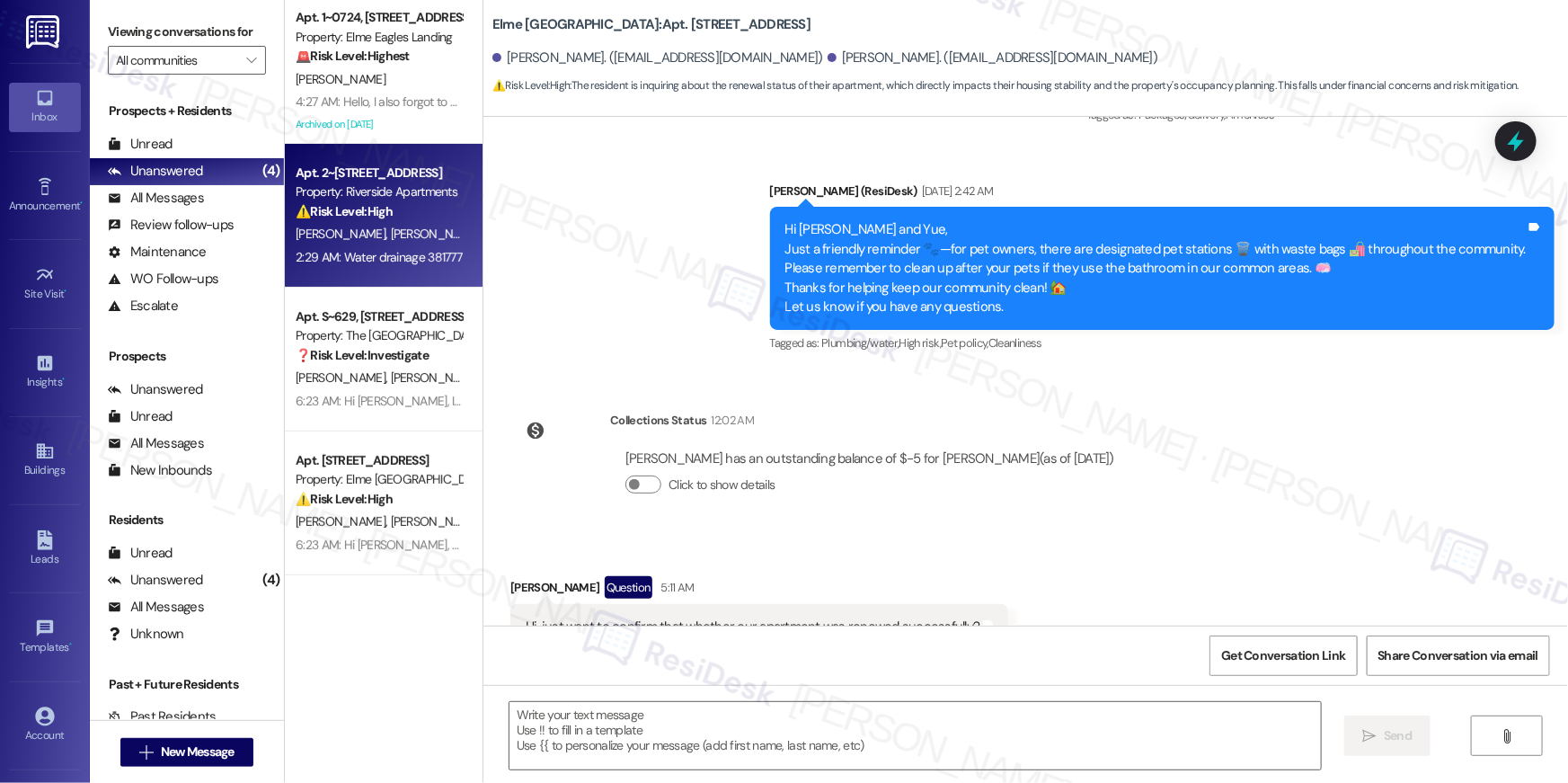 type on "Fetching suggested responses. Please feel free to read through the conversation in the meantime." 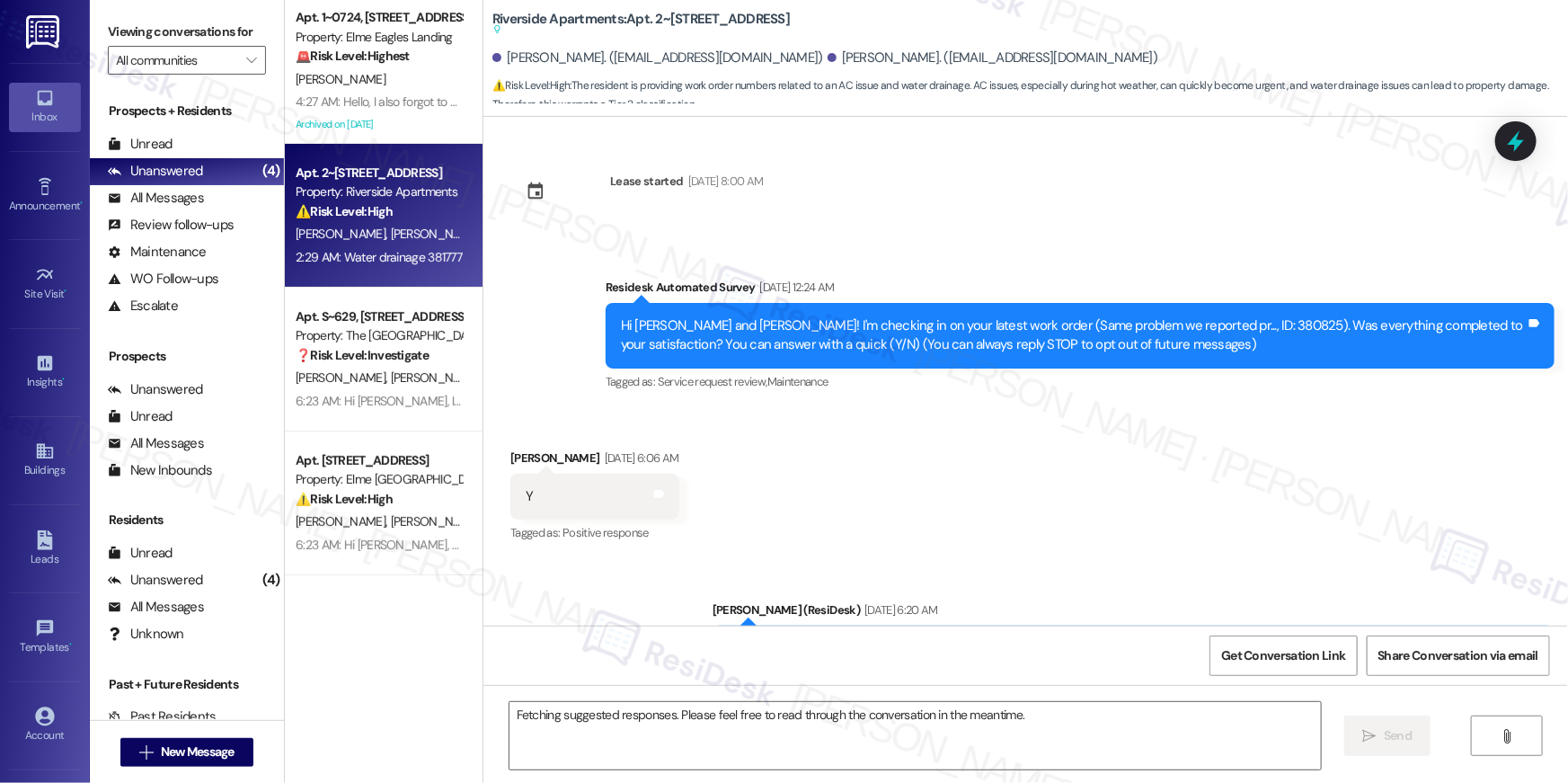 scroll, scrollTop: 3330, scrollLeft: 0, axis: vertical 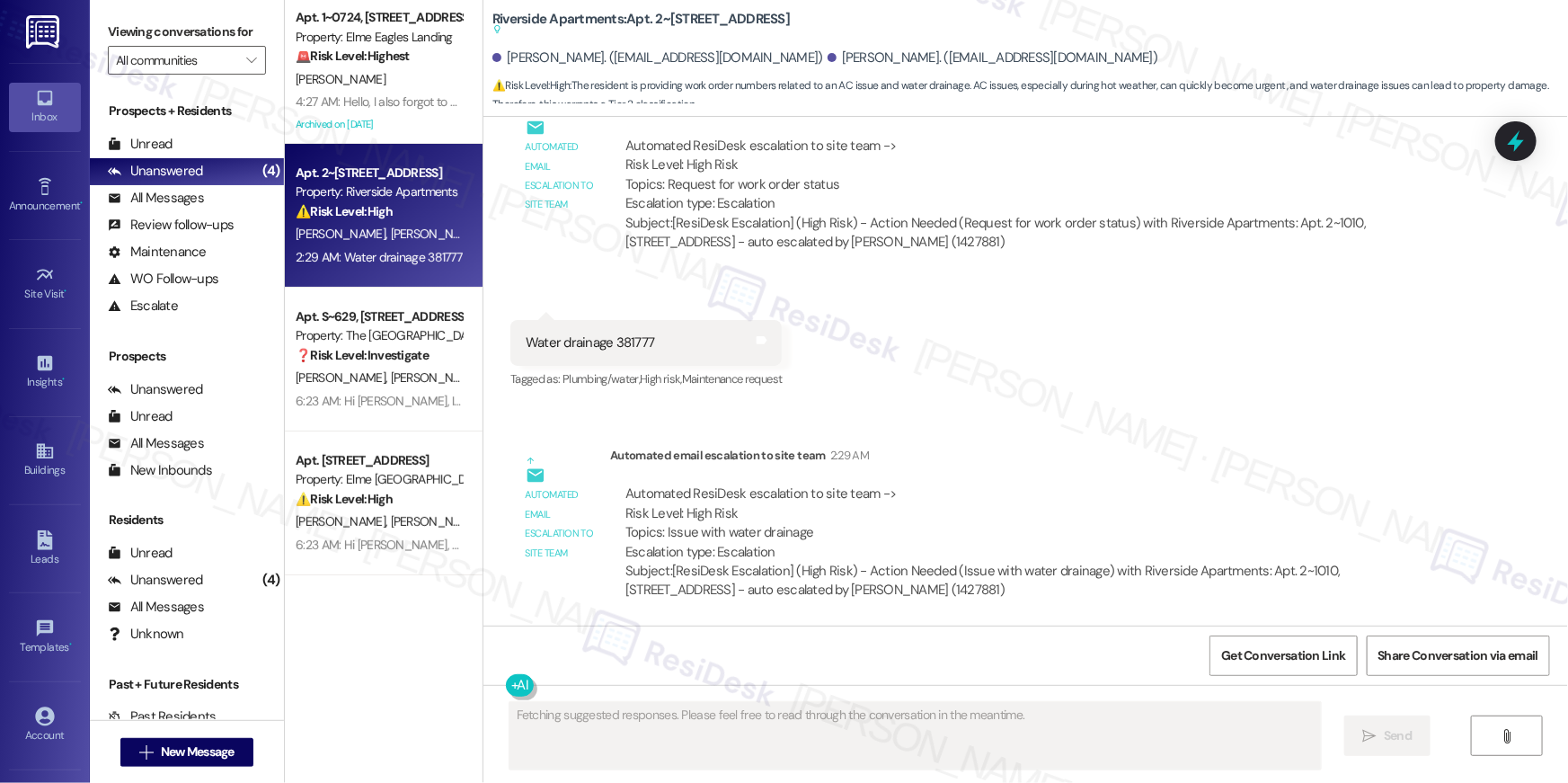click on "Water drainage 381777" at bounding box center [589, 343] 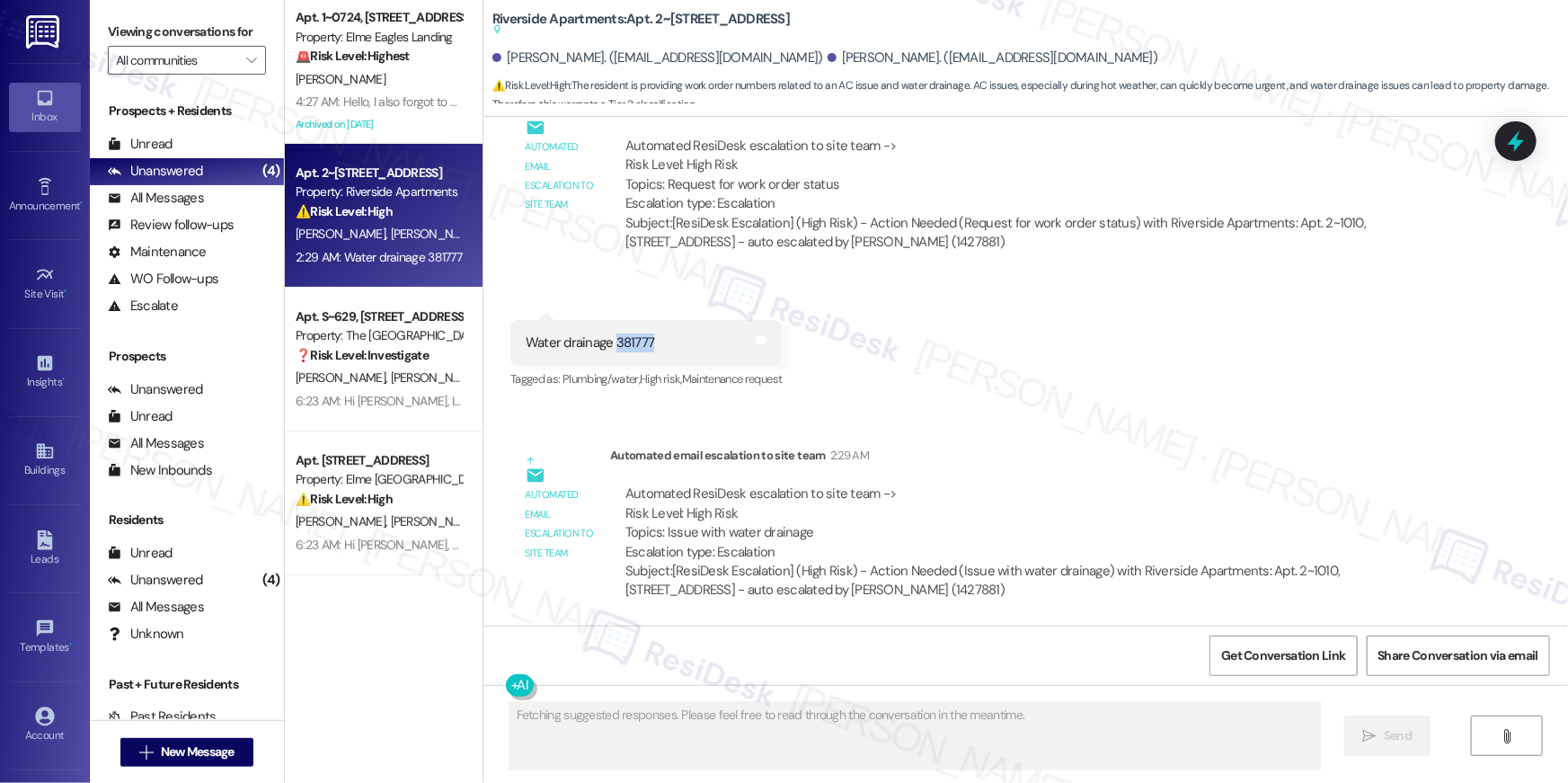 click on "Water drainage 381777" at bounding box center (589, 343) 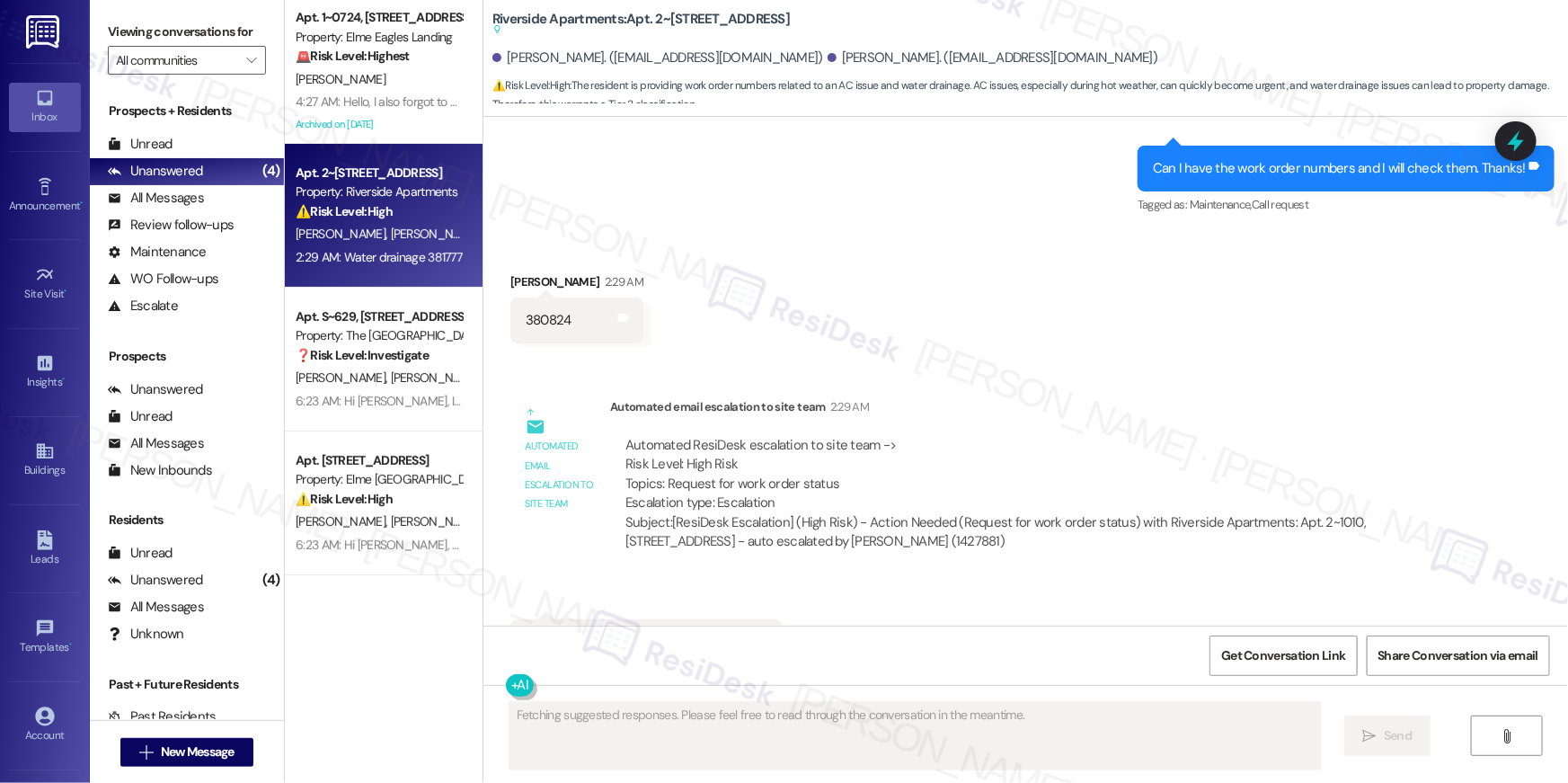 scroll, scrollTop: 3011, scrollLeft: 0, axis: vertical 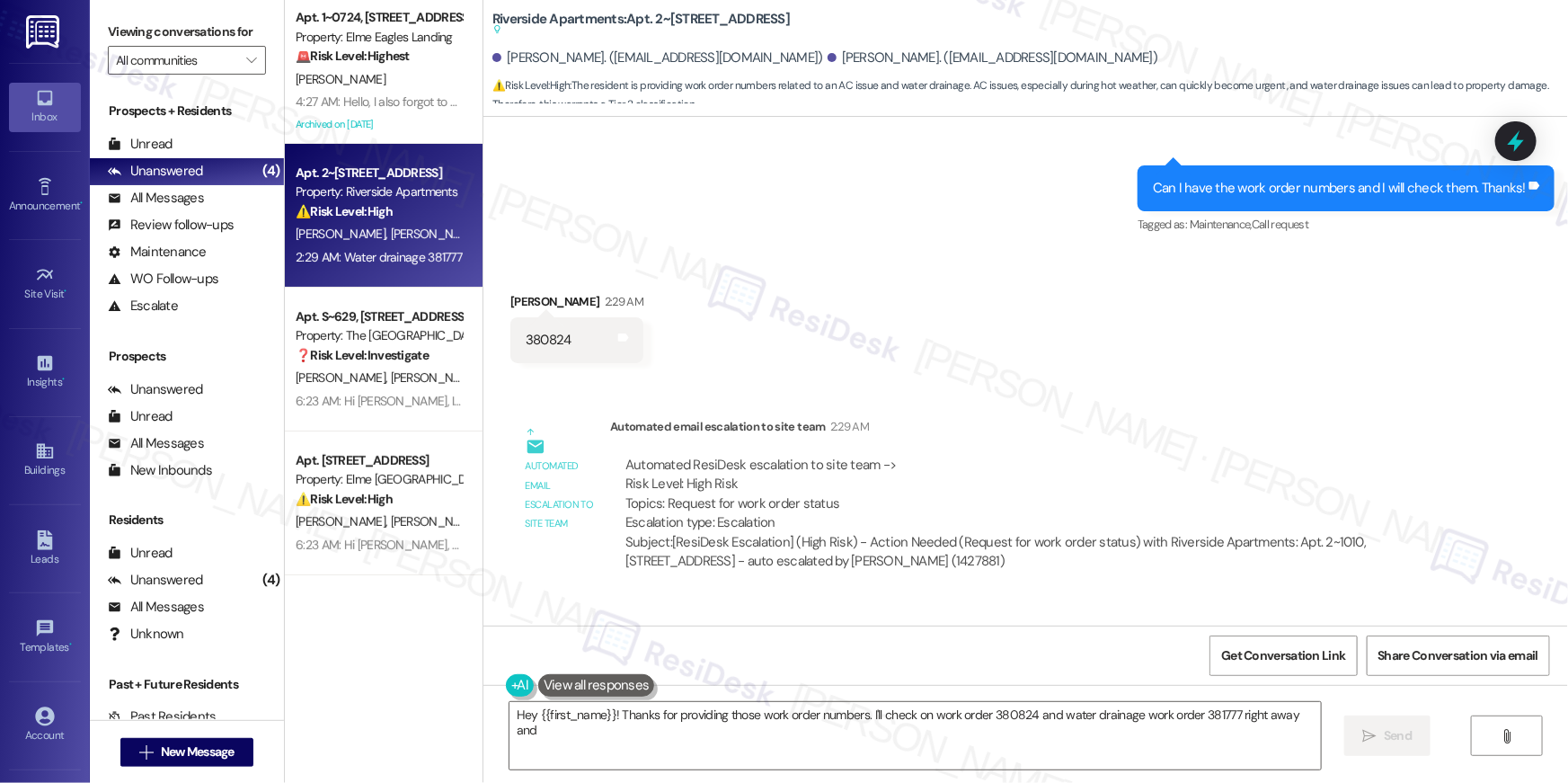 click on "380824" at bounding box center [548, 340] 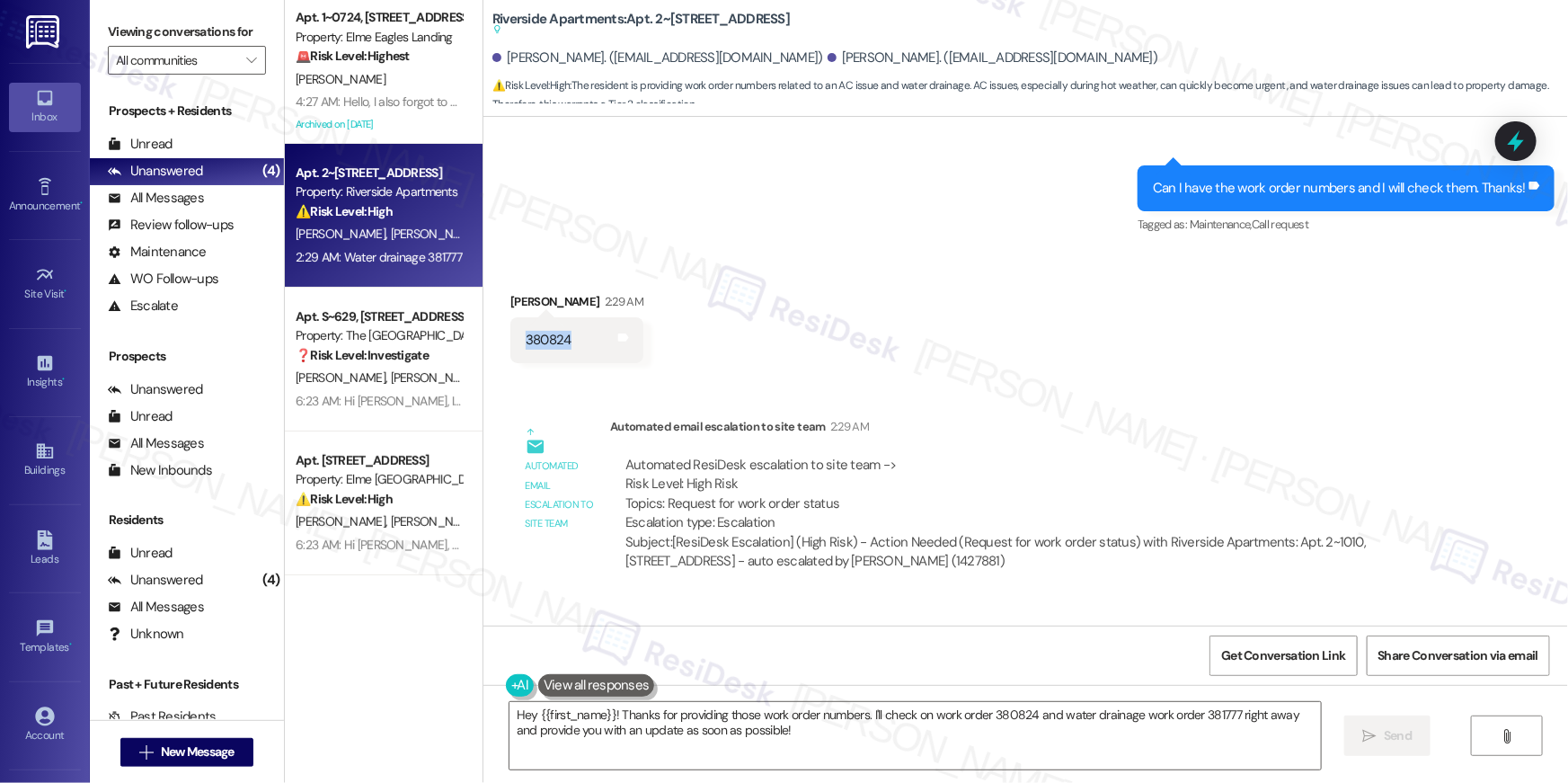 click on "380824" at bounding box center [548, 340] 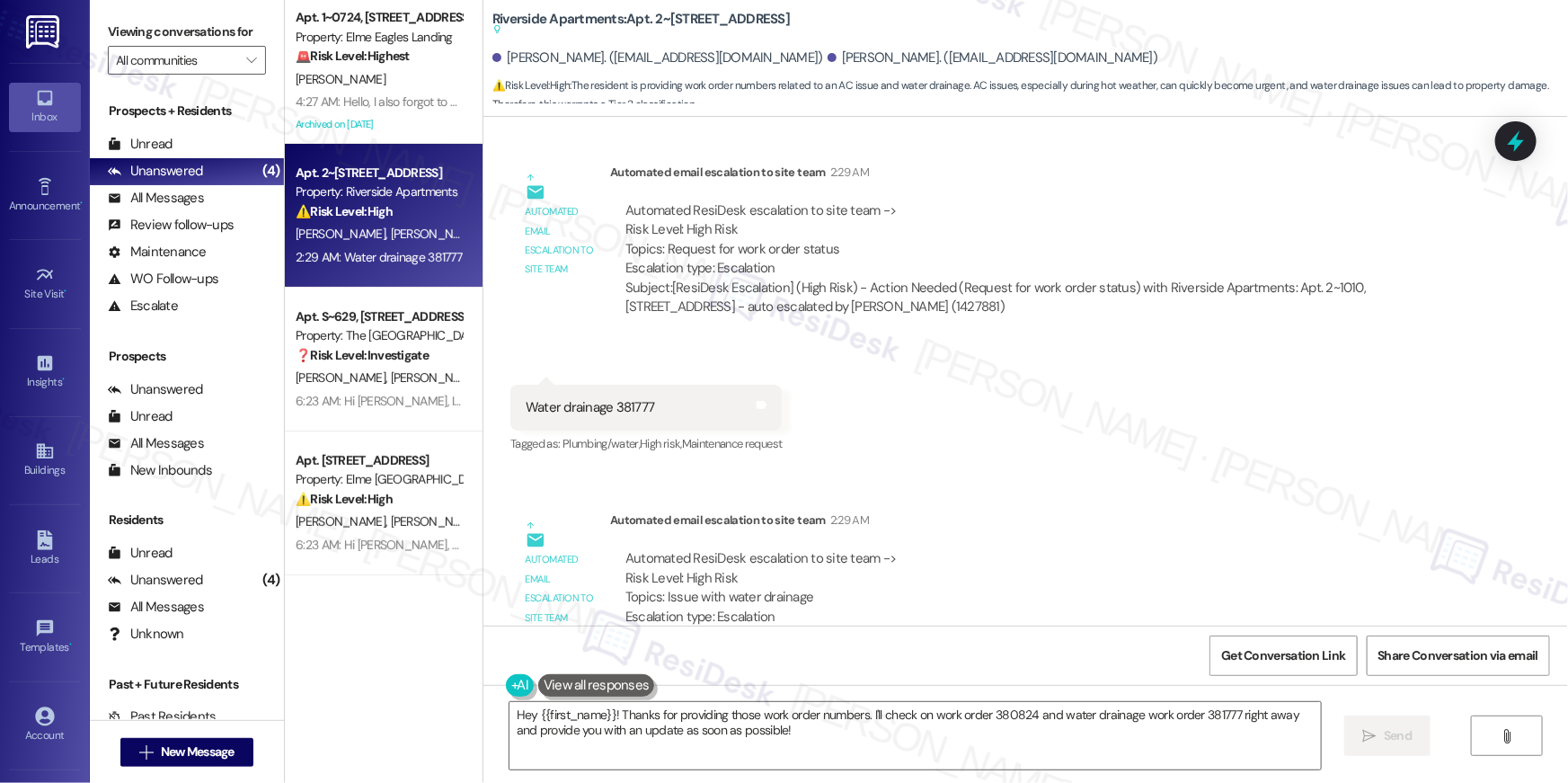 scroll, scrollTop: 3330, scrollLeft: 0, axis: vertical 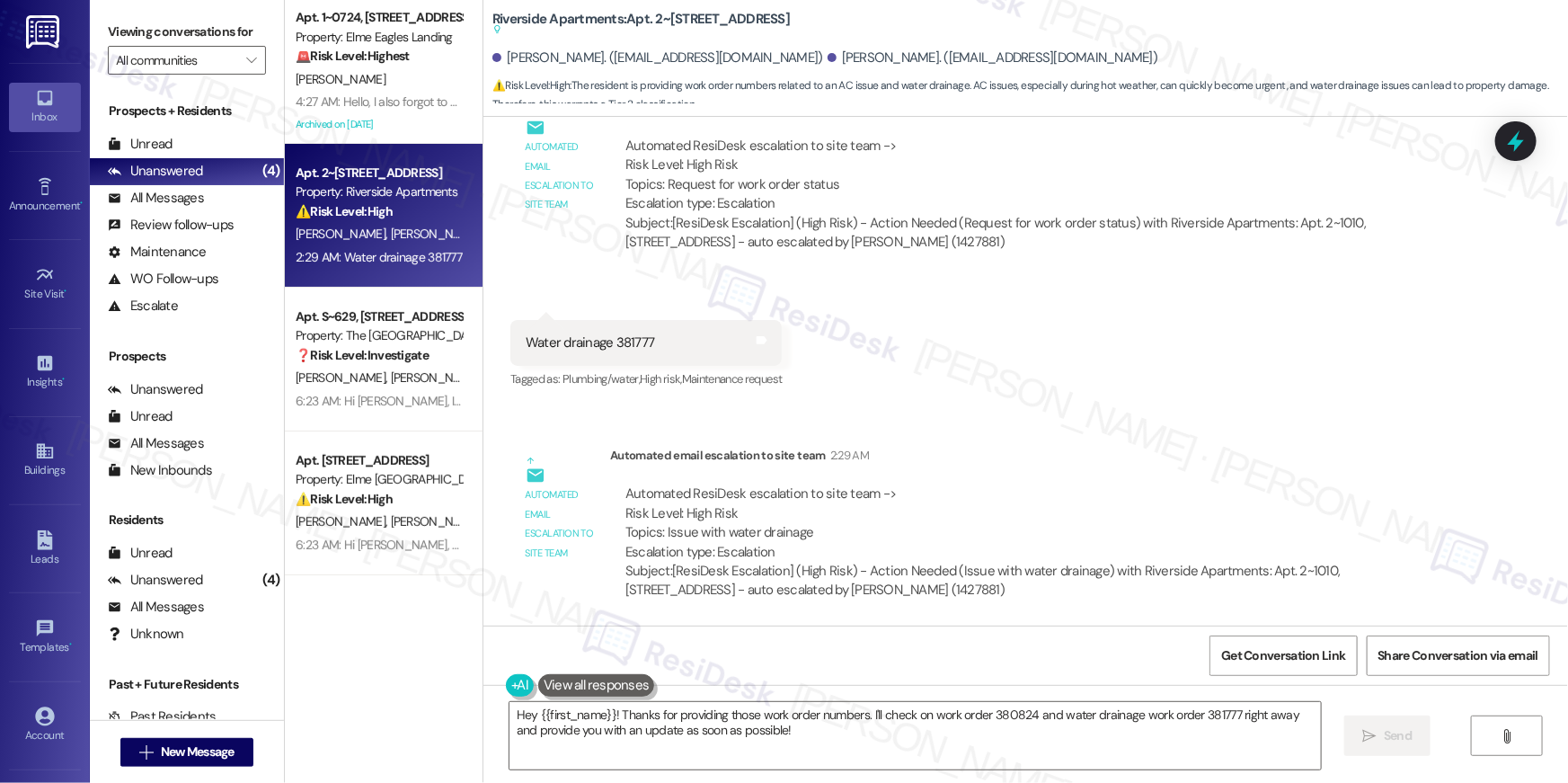 click on "Water drainage 381777" at bounding box center [589, 343] 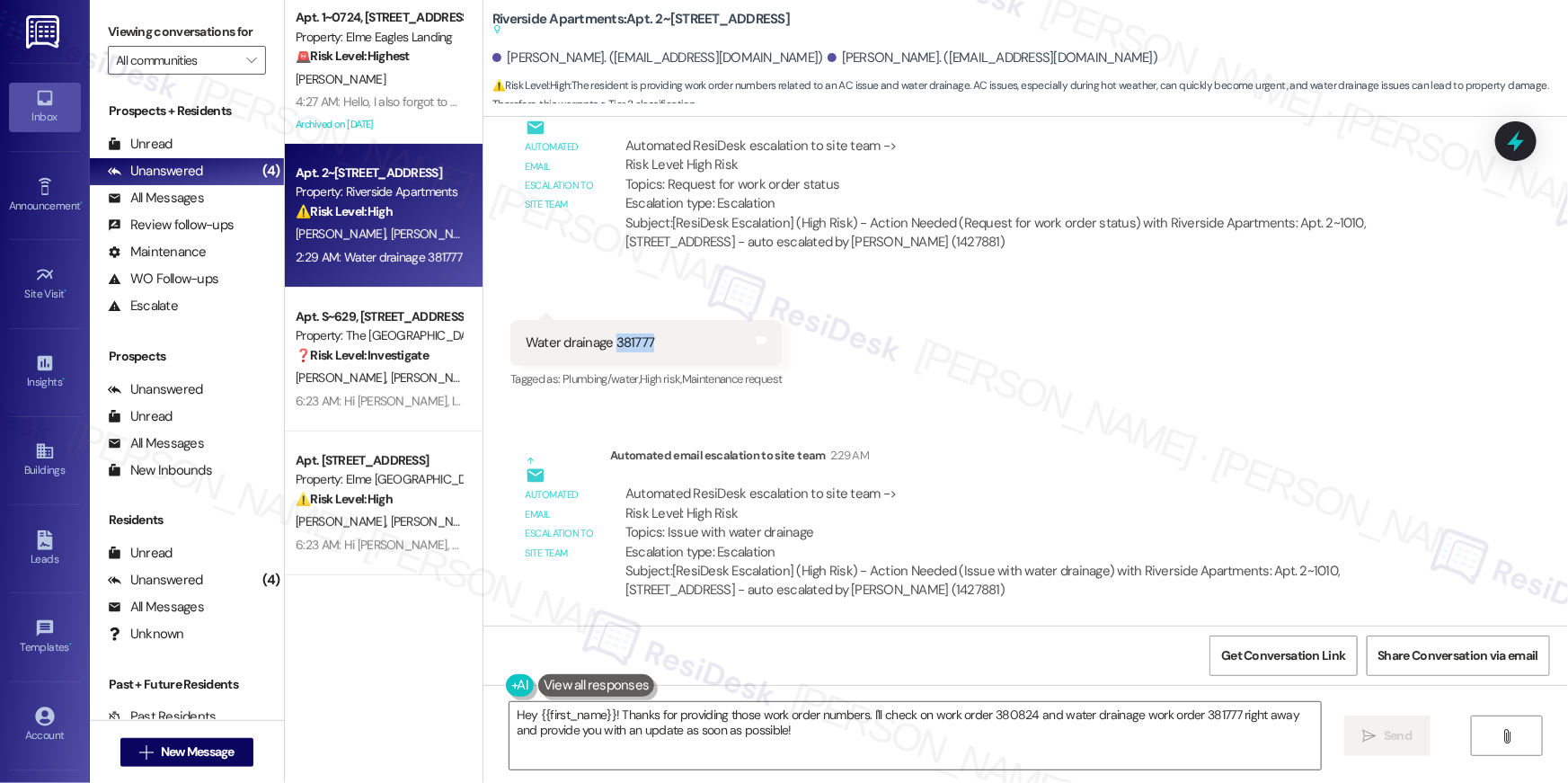click on "Water drainage 381777" at bounding box center (589, 343) 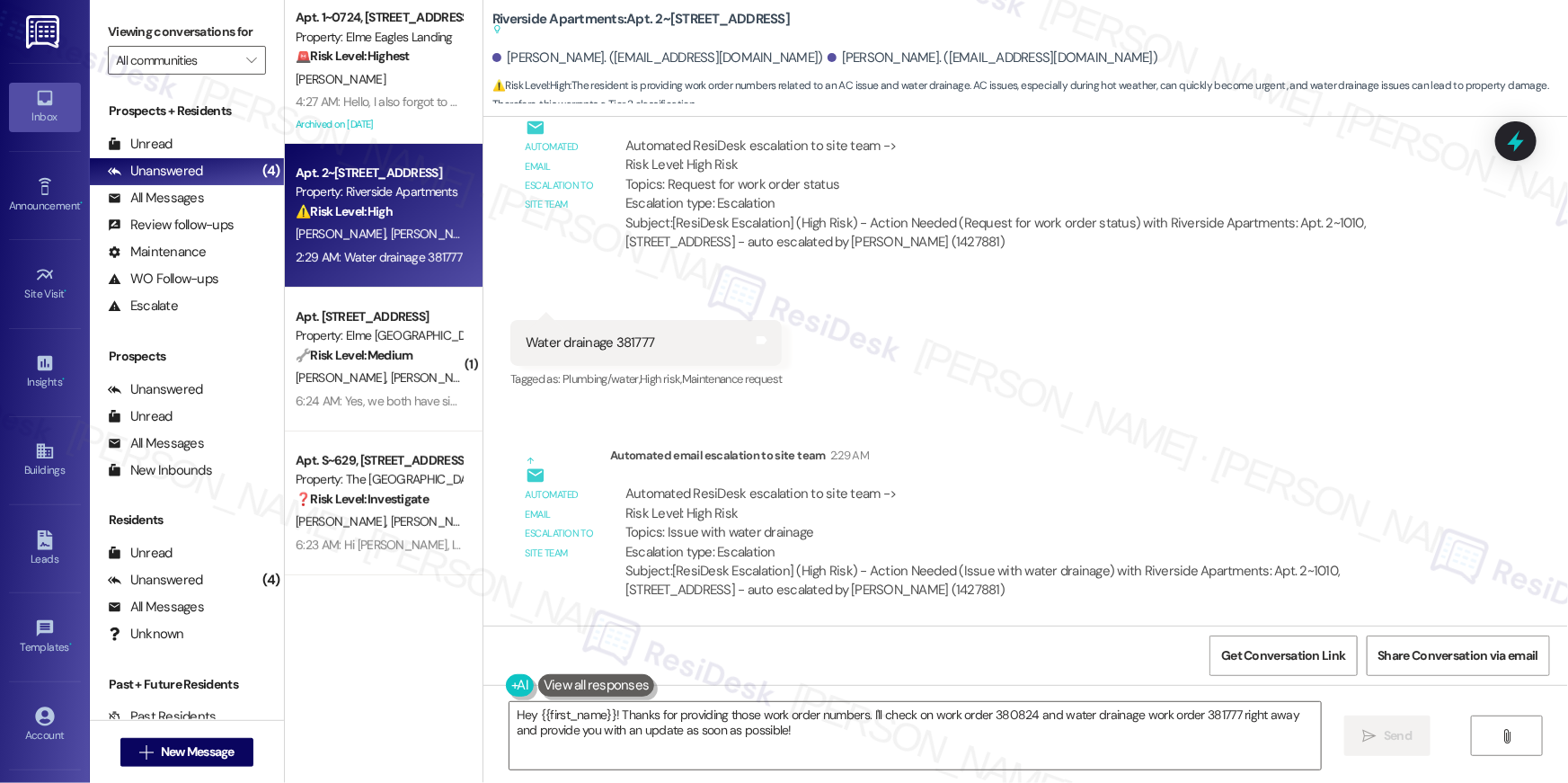 click on "Hey {{first_name}}! Thanks for providing those work order numbers. I'll check on work order 380824 and water drainage work order 381777 right away and provide you with an update as soon as possible!  Send " at bounding box center (1025, 752) 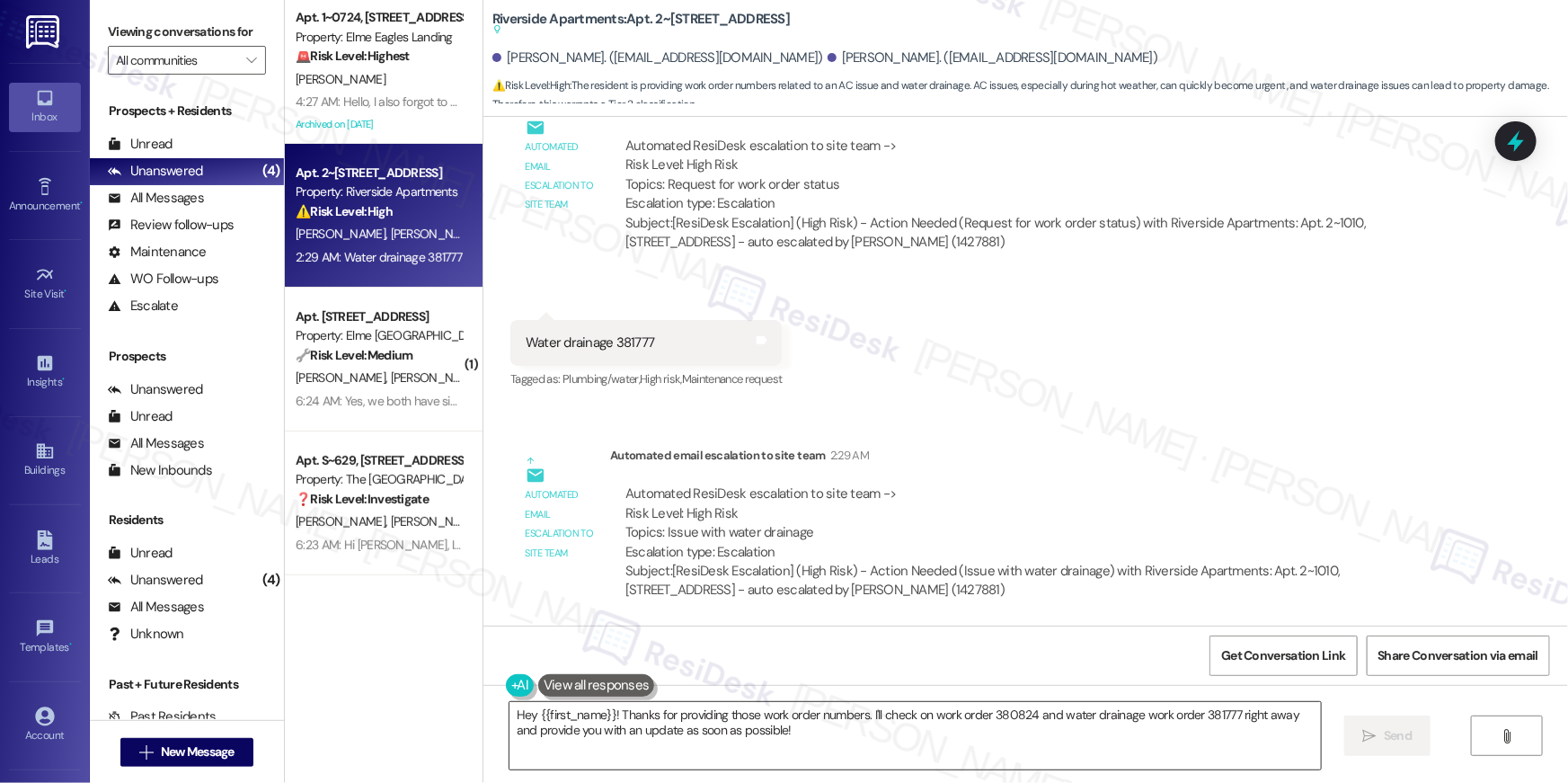 click on "Hey {{first_name}}! Thanks for providing those work order numbers. I'll check on work order 380824 and water drainage work order 381777 right away and provide you with an update as soon as possible!" at bounding box center (915, 735) 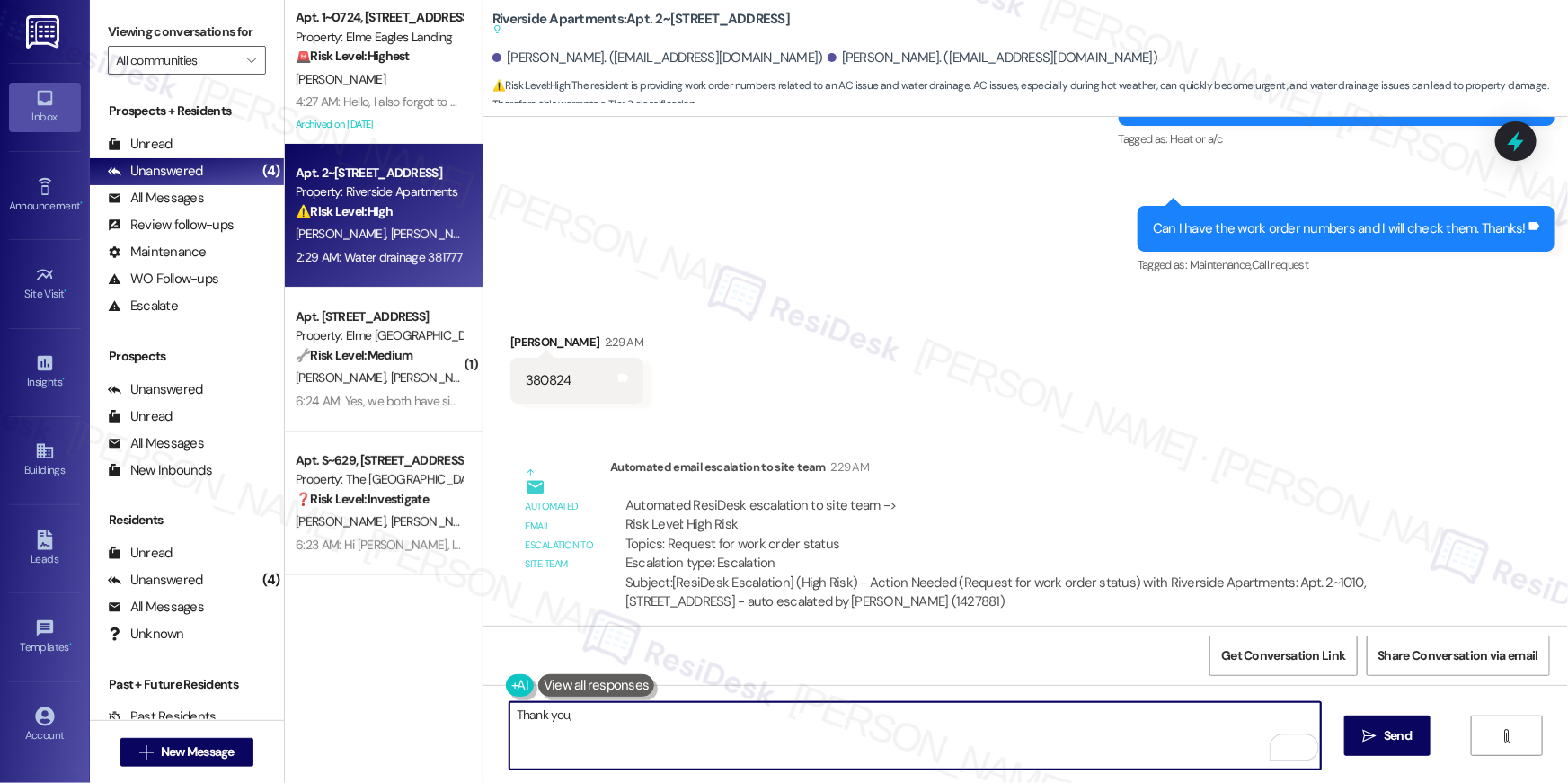 scroll, scrollTop: 2967, scrollLeft: 0, axis: vertical 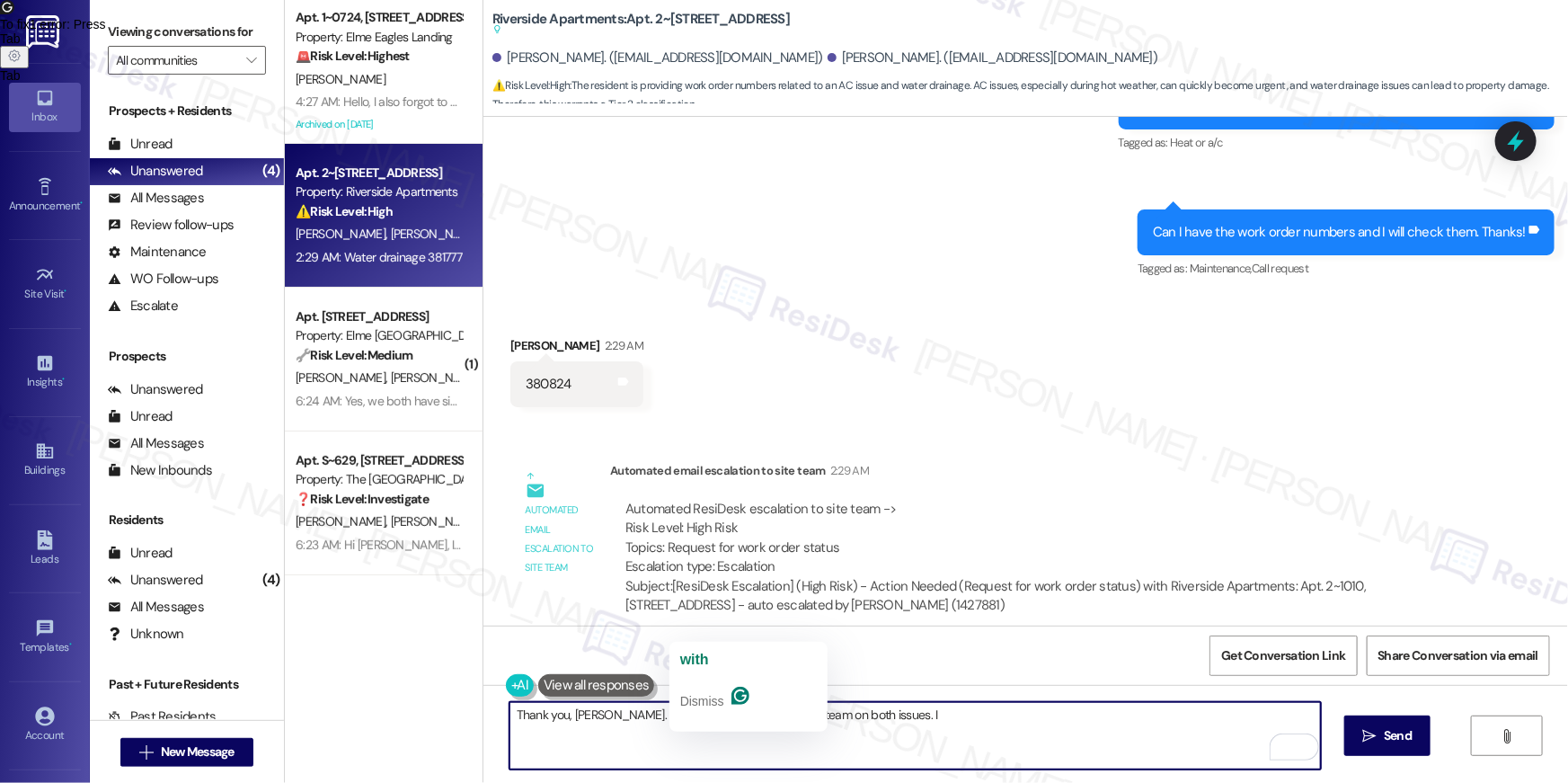click on "Thank you, Aniley. I've followed up withe the site team on both issues. I" at bounding box center (915, 735) 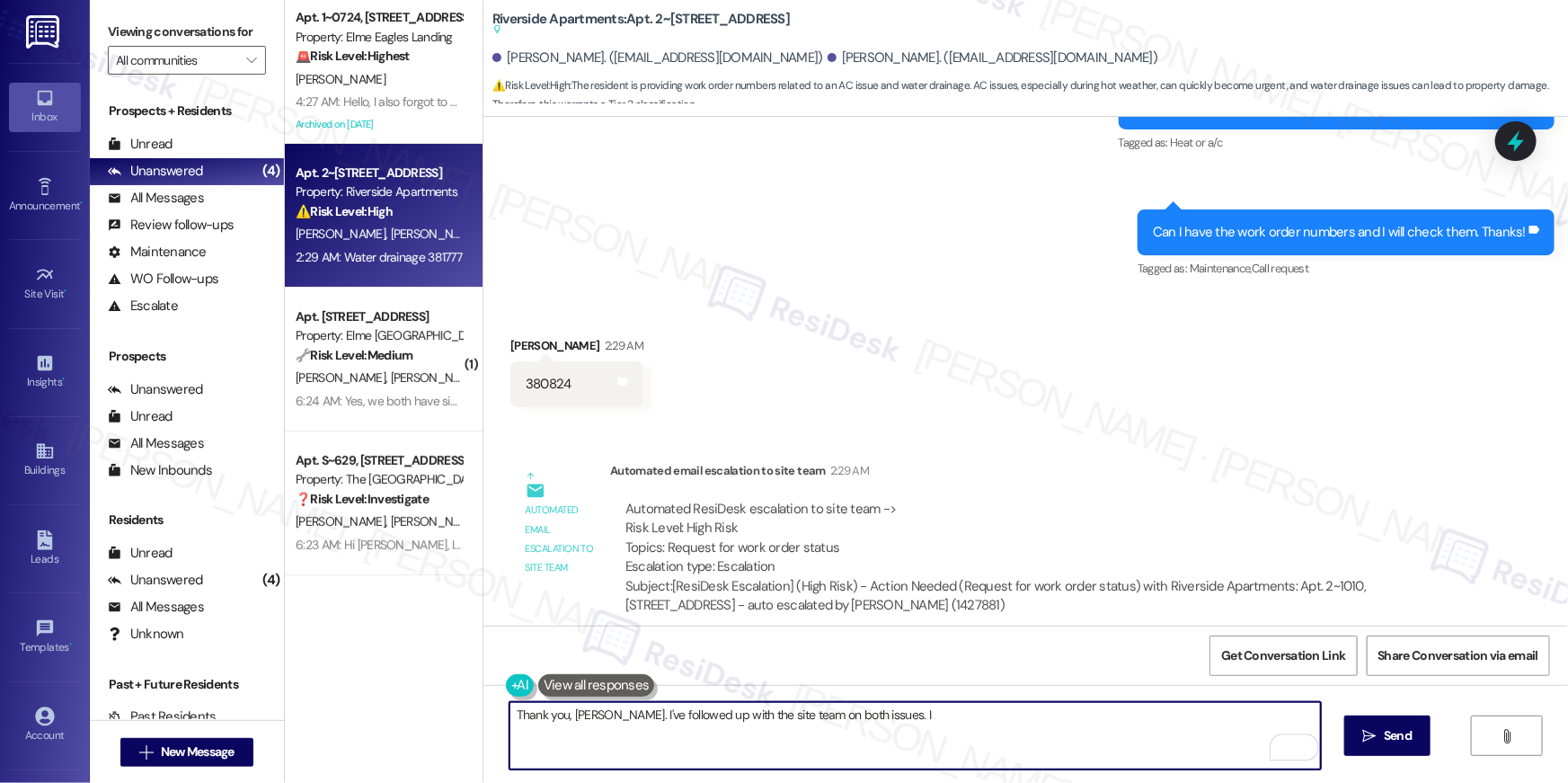 click on "Thank you, Aniley. I've followed up with the site team on both issues. I" at bounding box center [915, 735] 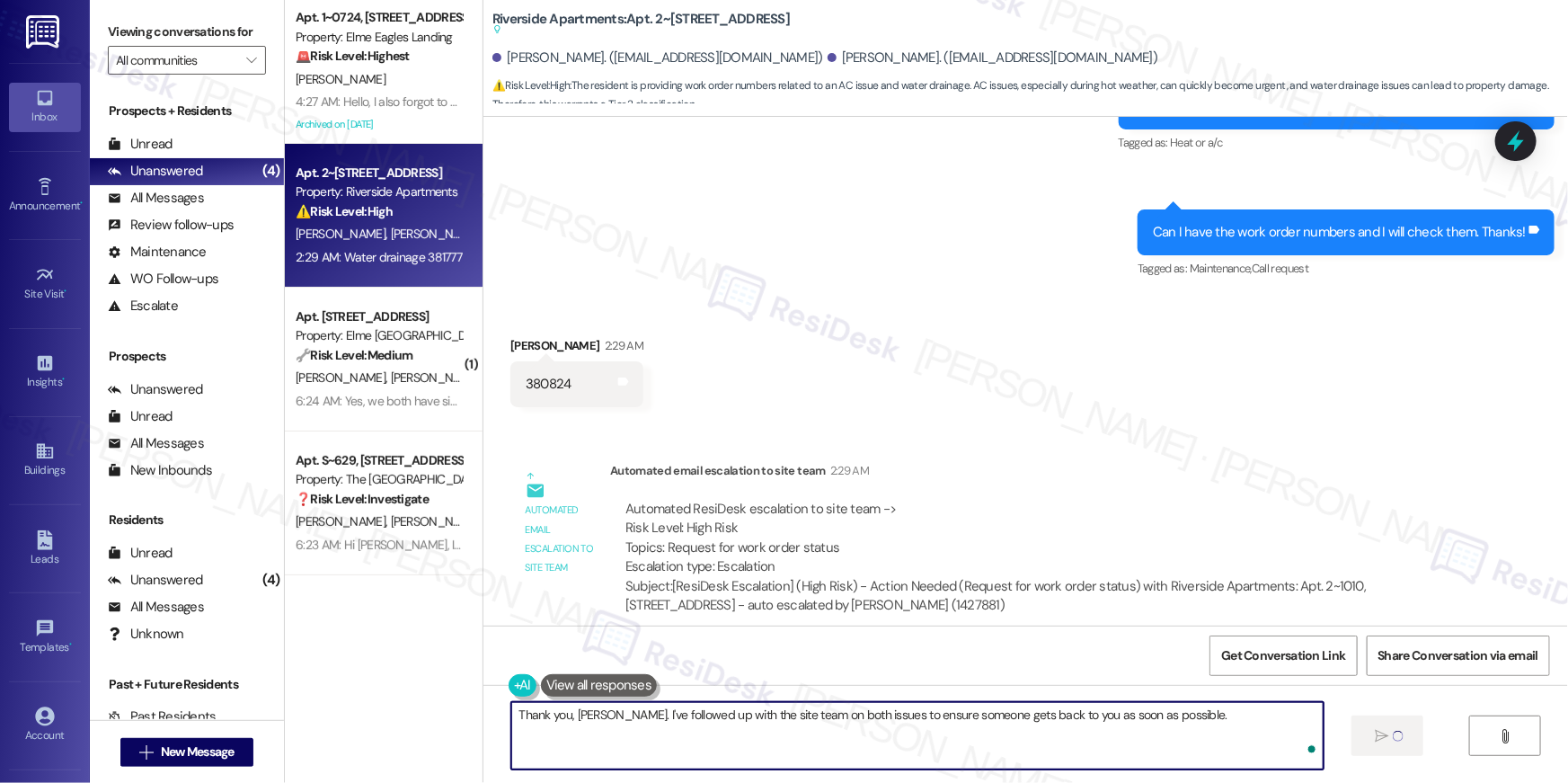 type on "Thank you, Aniley. I've followed up with the site team on both issues to ensure someone gets back to you as soon as possible." 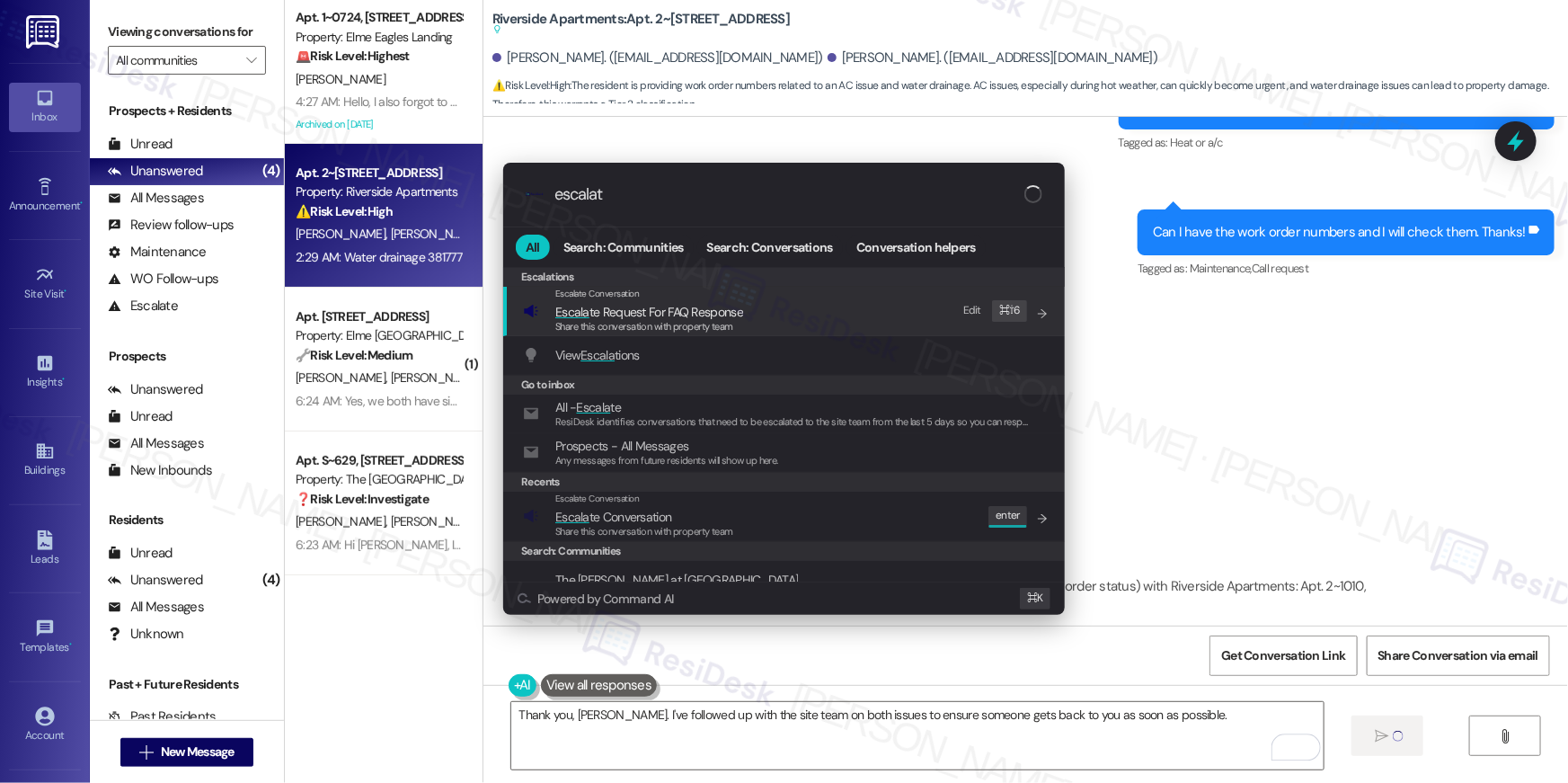type on "escalate" 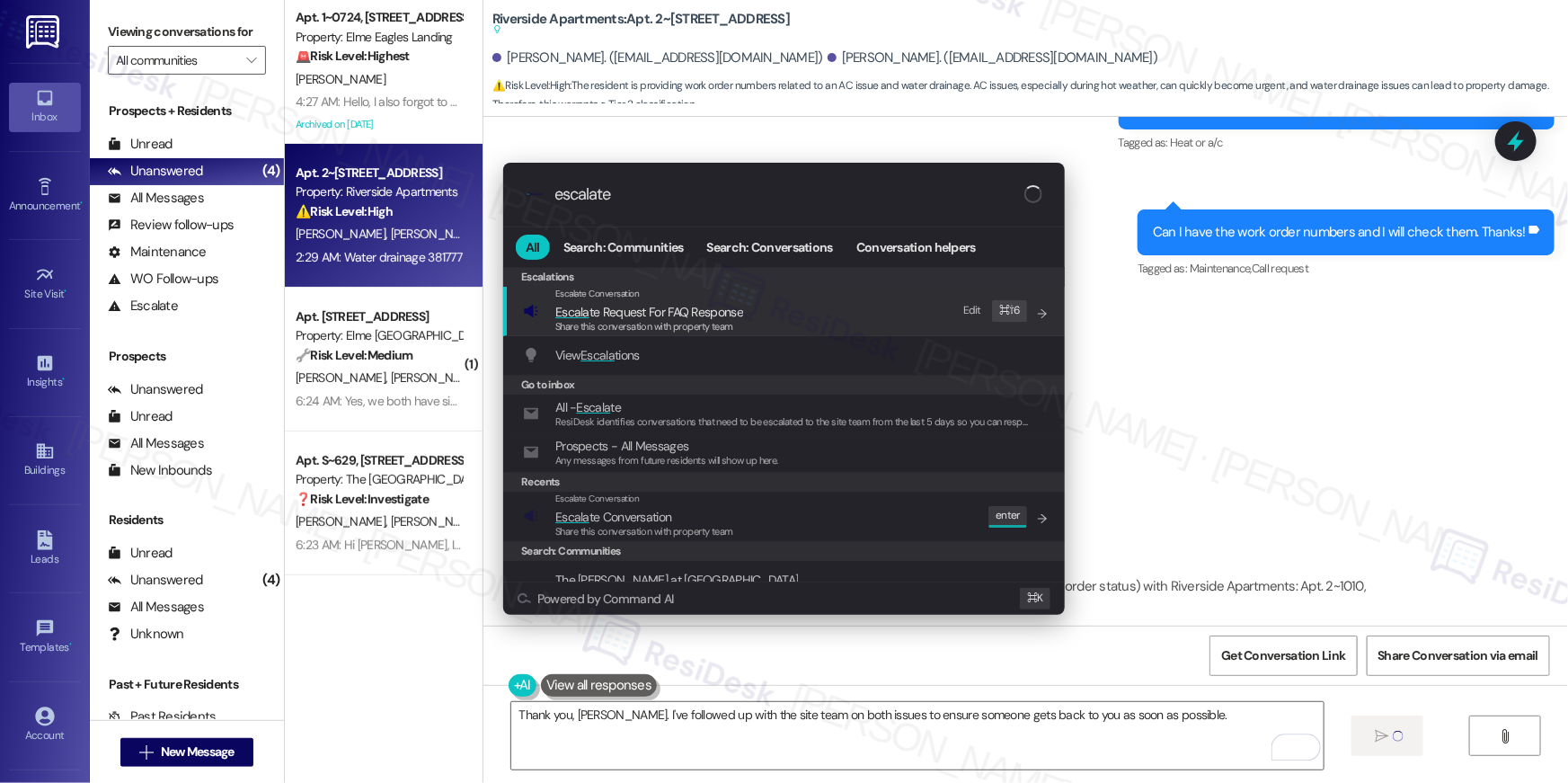 type 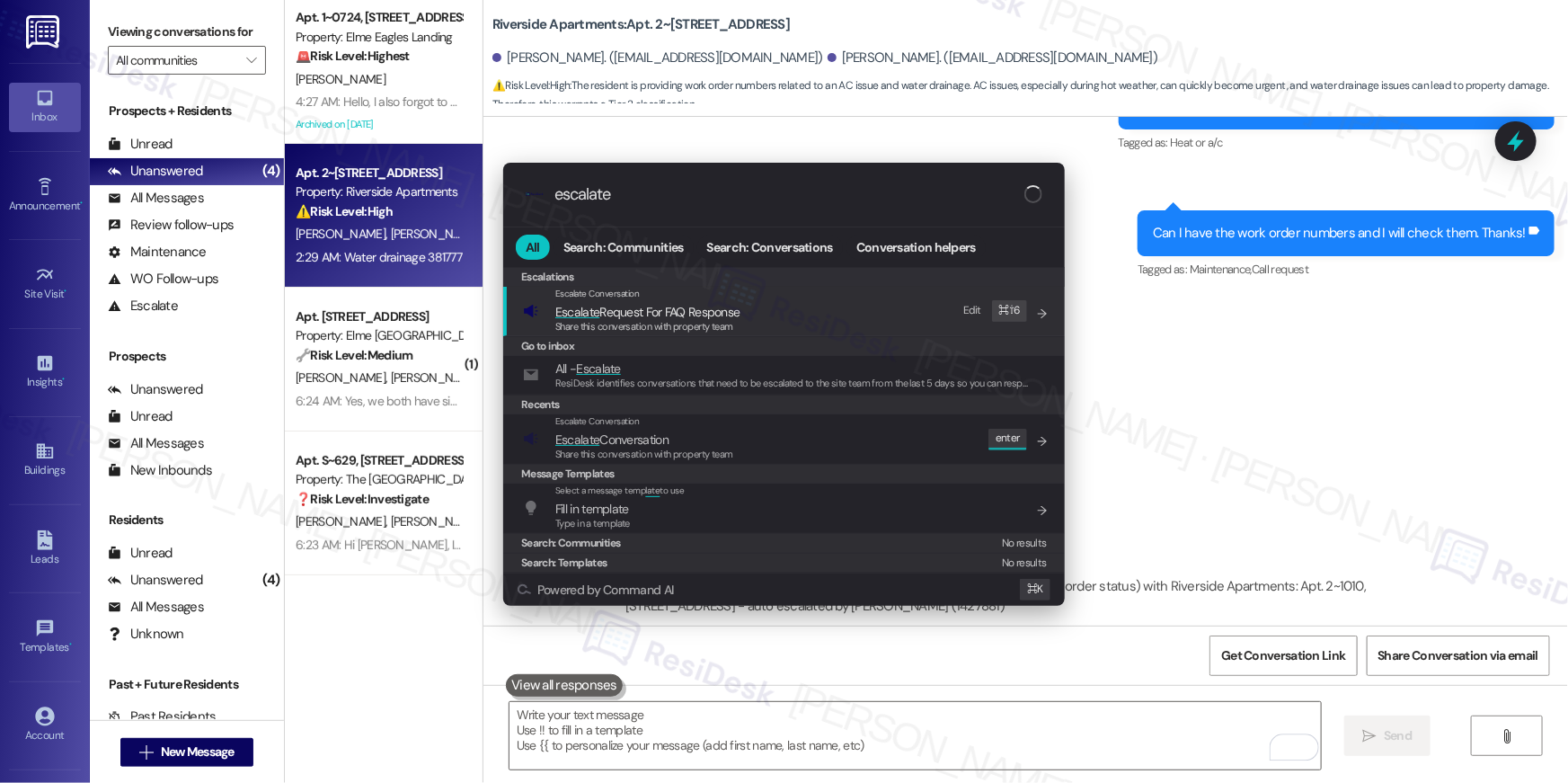 scroll, scrollTop: 3055, scrollLeft: 0, axis: vertical 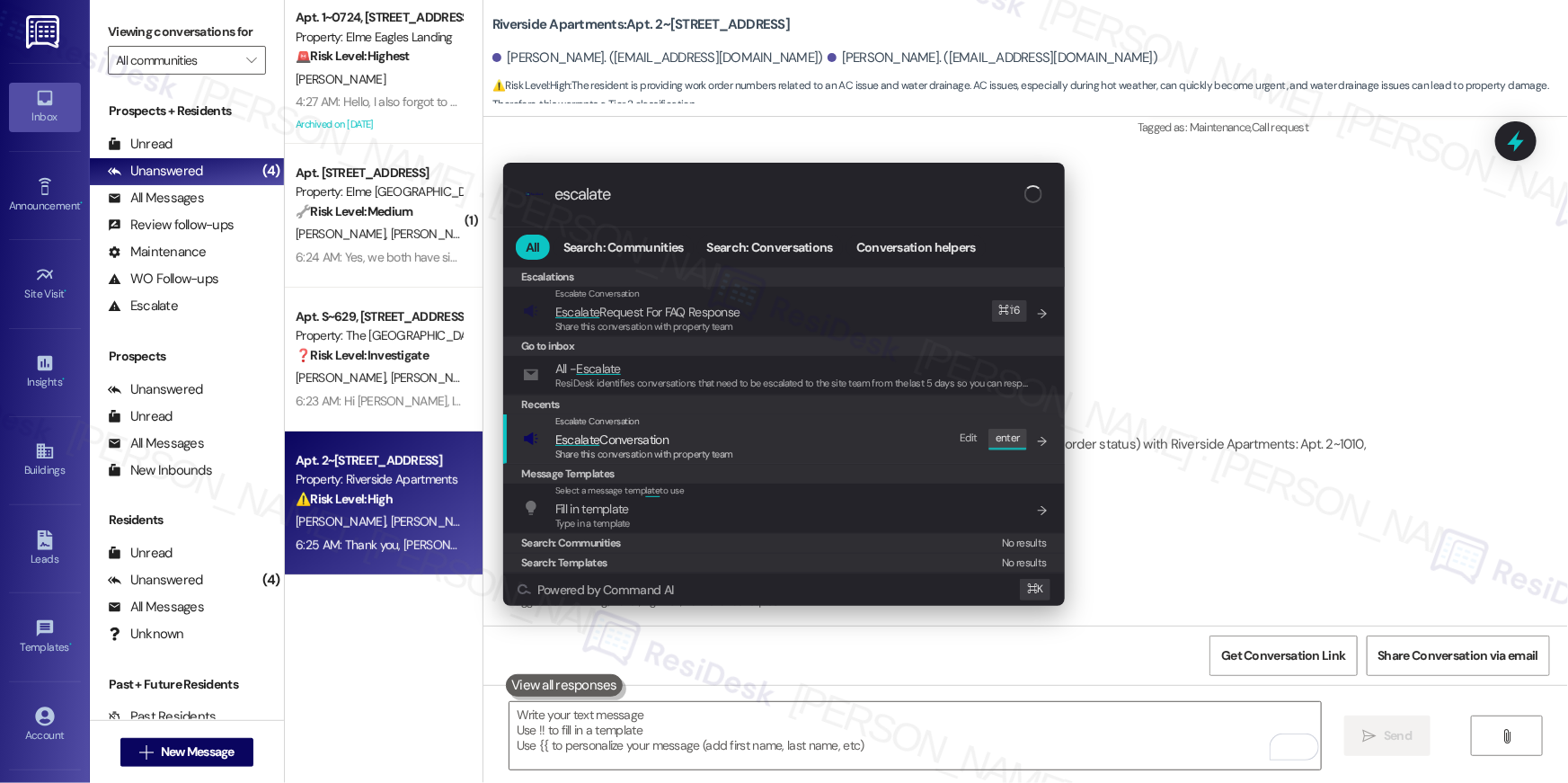 type on "escalate" 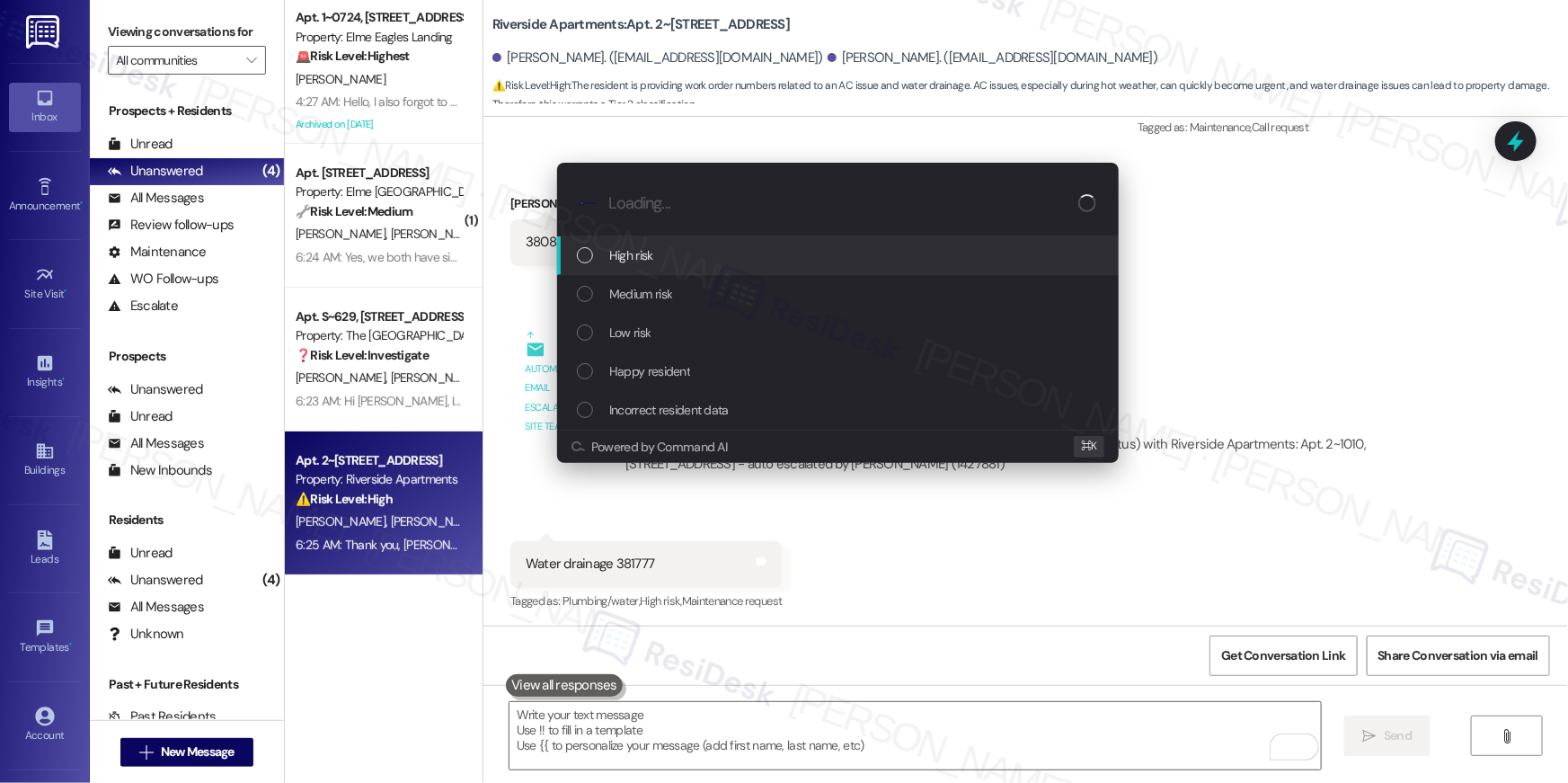 click on "High risk" at bounding box center [631, 255] 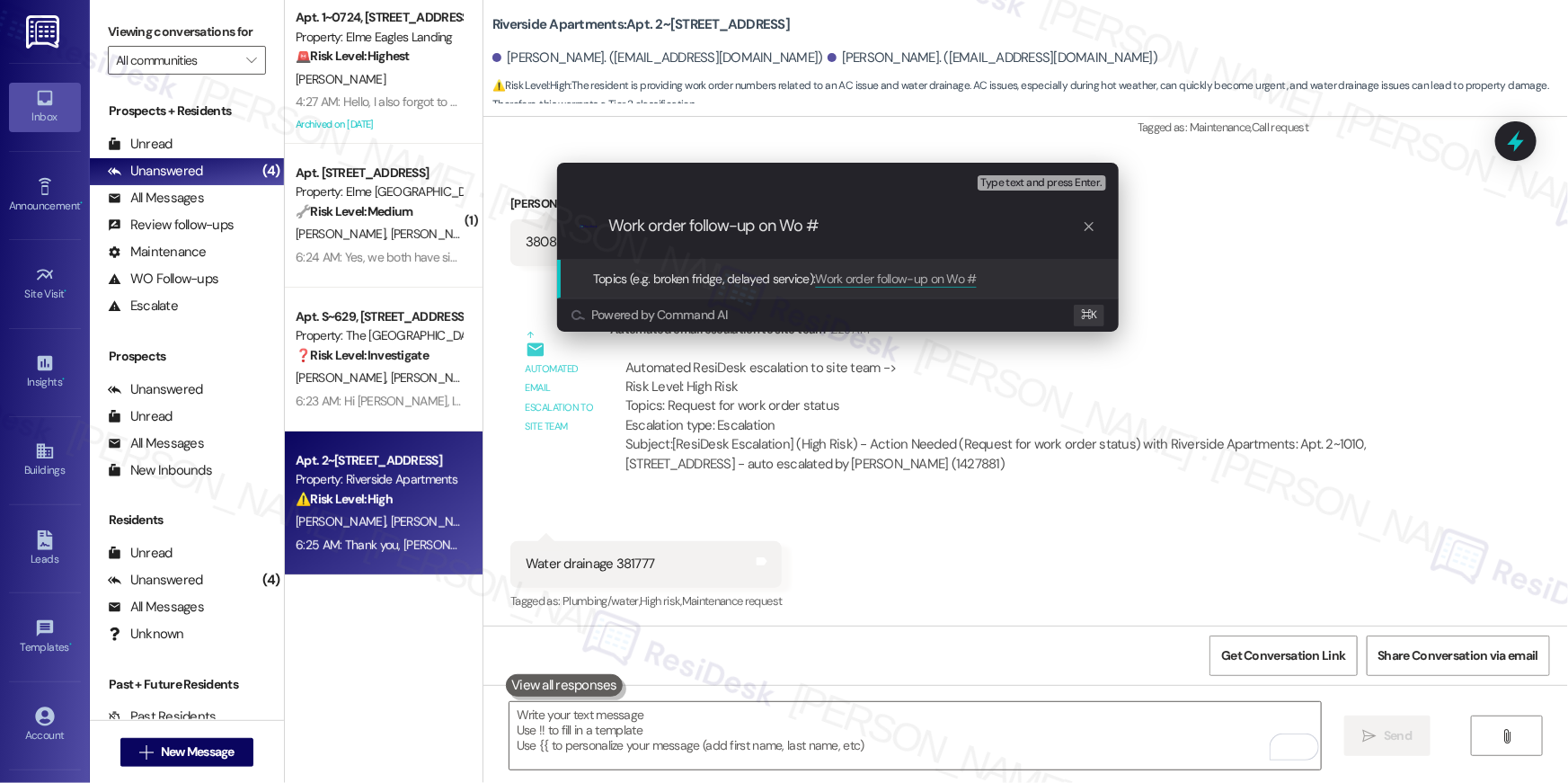 paste on "381777" 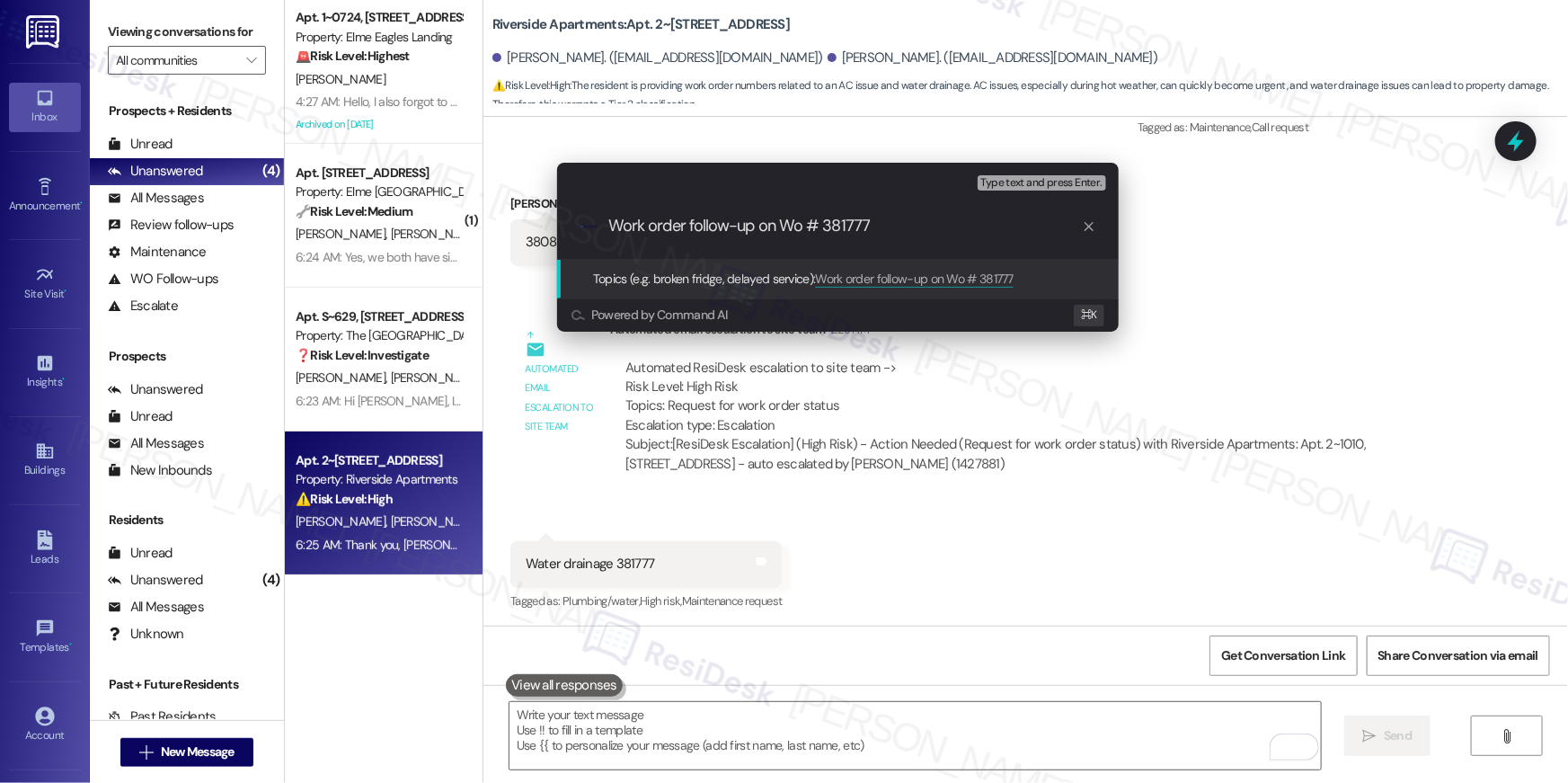 drag, startPoint x: 756, startPoint y: 229, endPoint x: 772, endPoint y: 231, distance: 16.124515 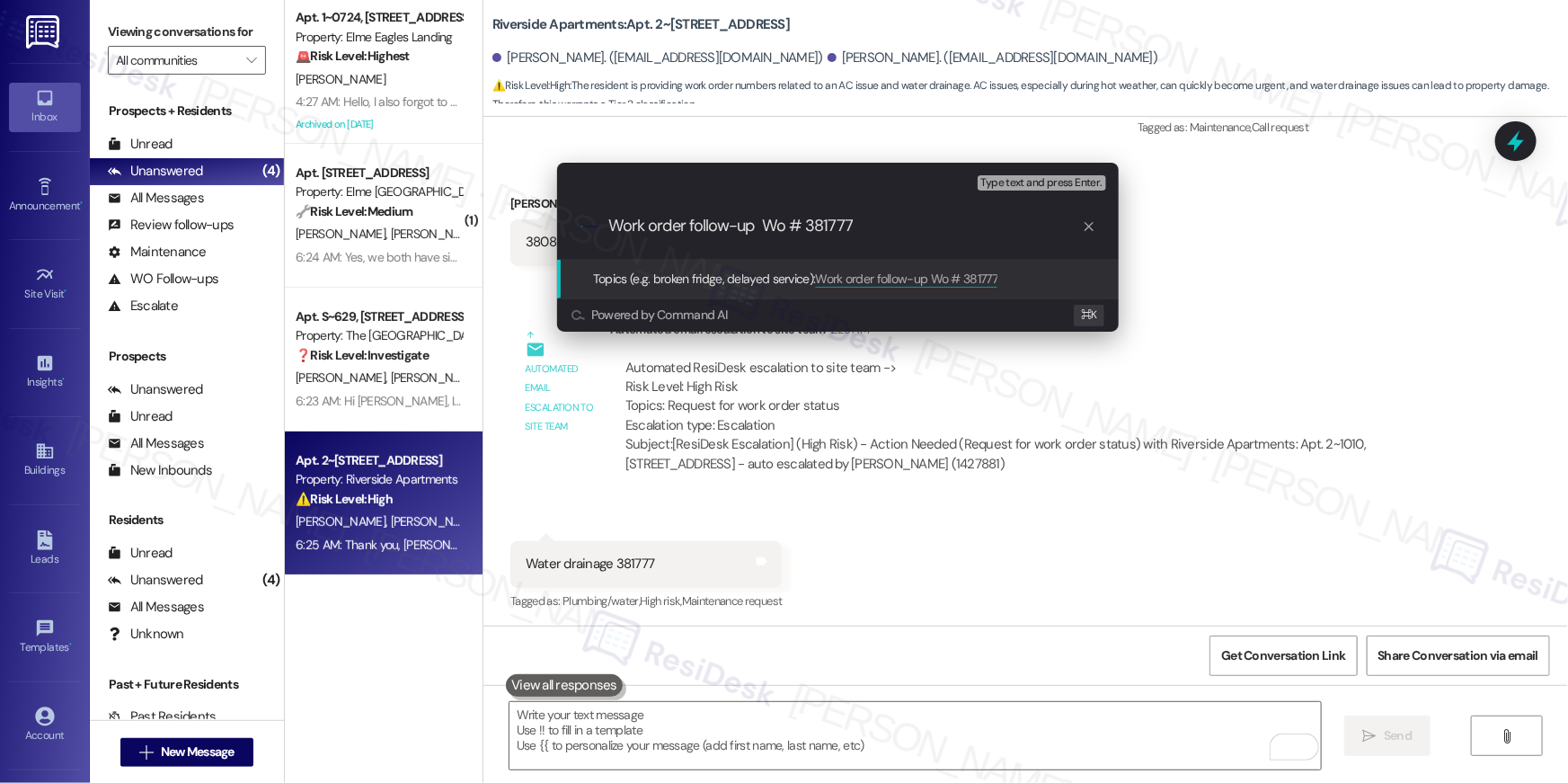 click on "Work order follow-up  Wo # 381777" at bounding box center (845, 226) 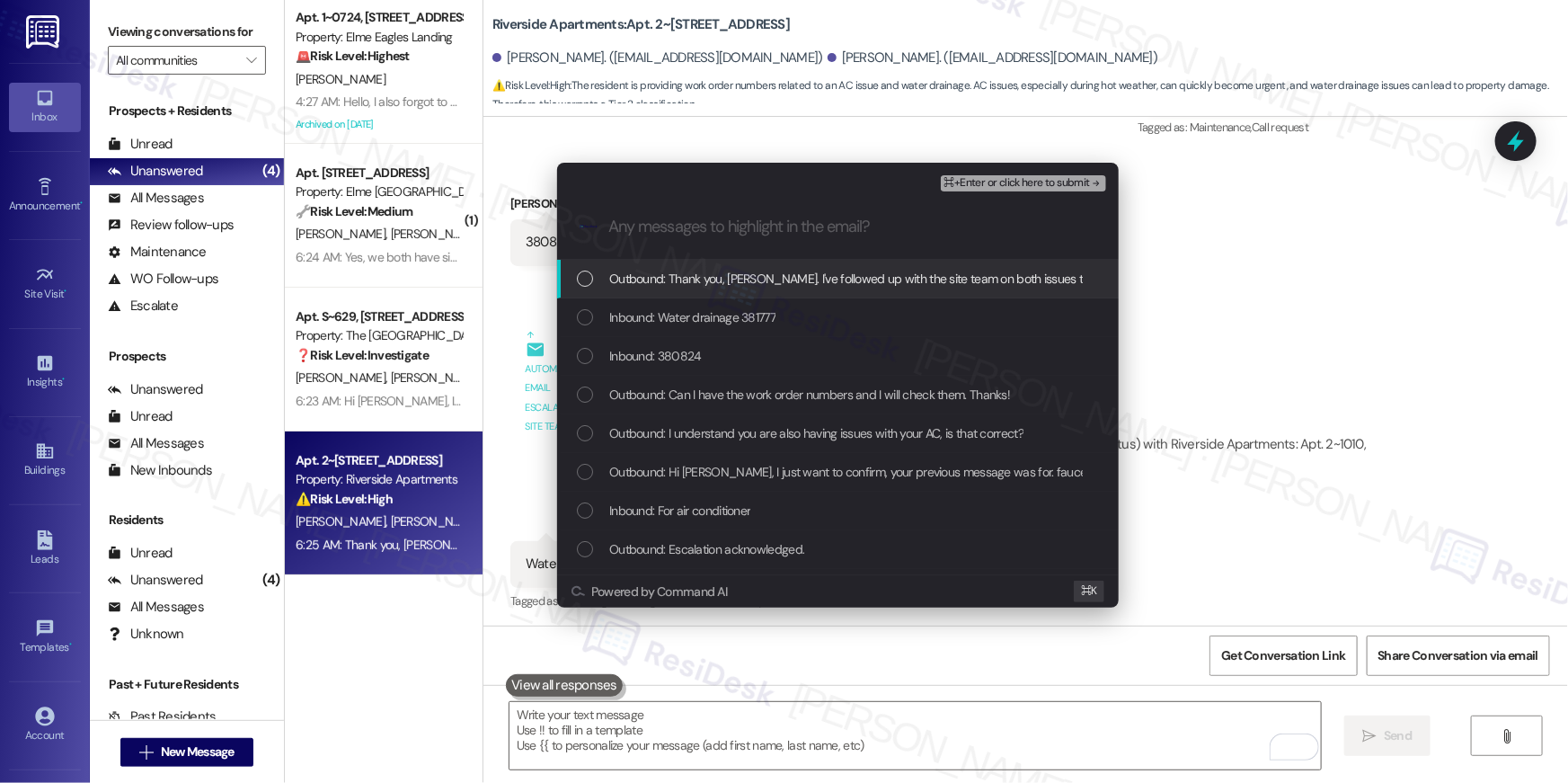 click on "Outbound: Thank you, Aniley. I've followed up with the site team on both issues to ensure someone gets back to you as soon as possible." at bounding box center [837, 279] 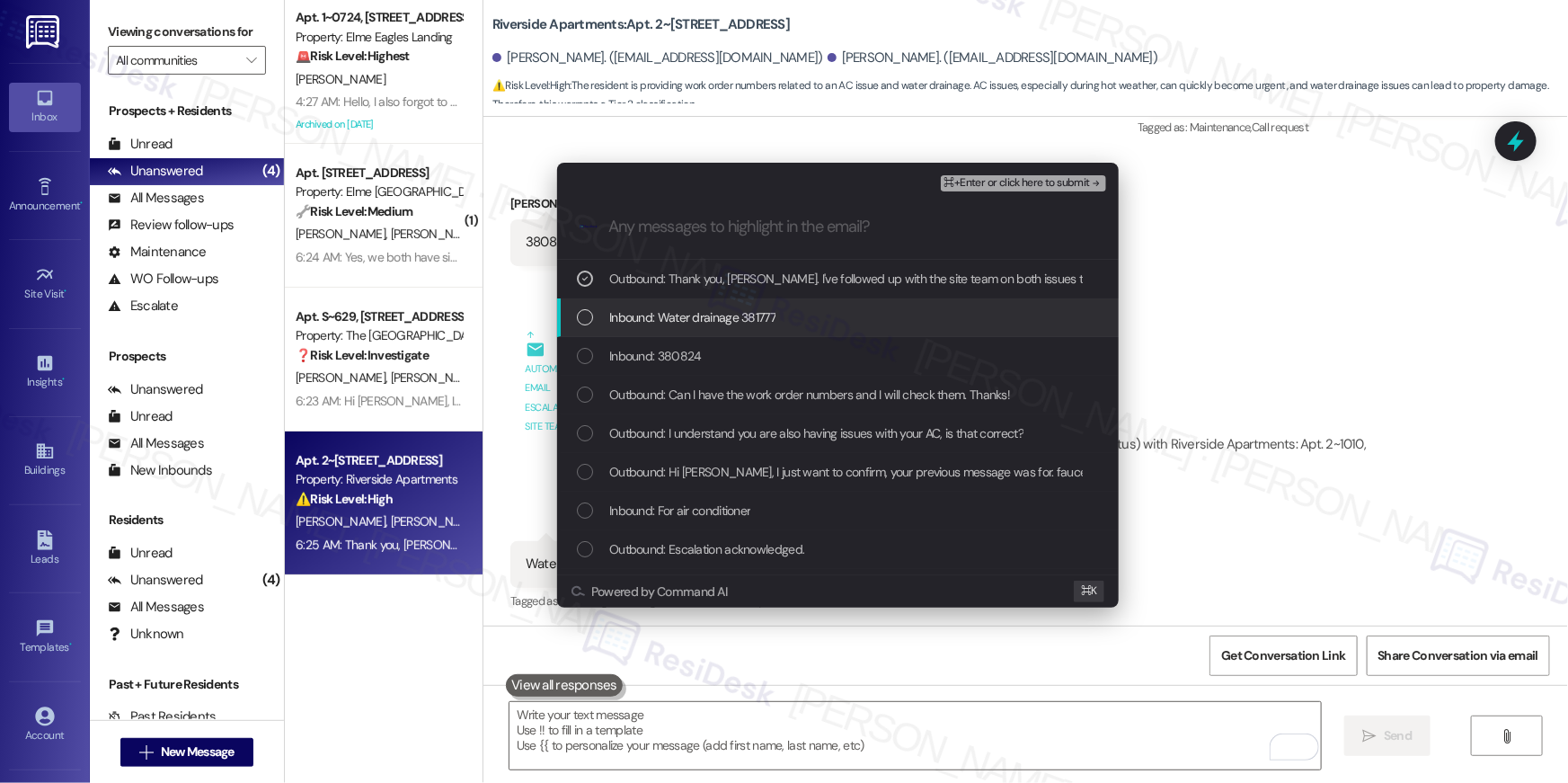 drag, startPoint x: 752, startPoint y: 311, endPoint x: 735, endPoint y: 357, distance: 49.0408 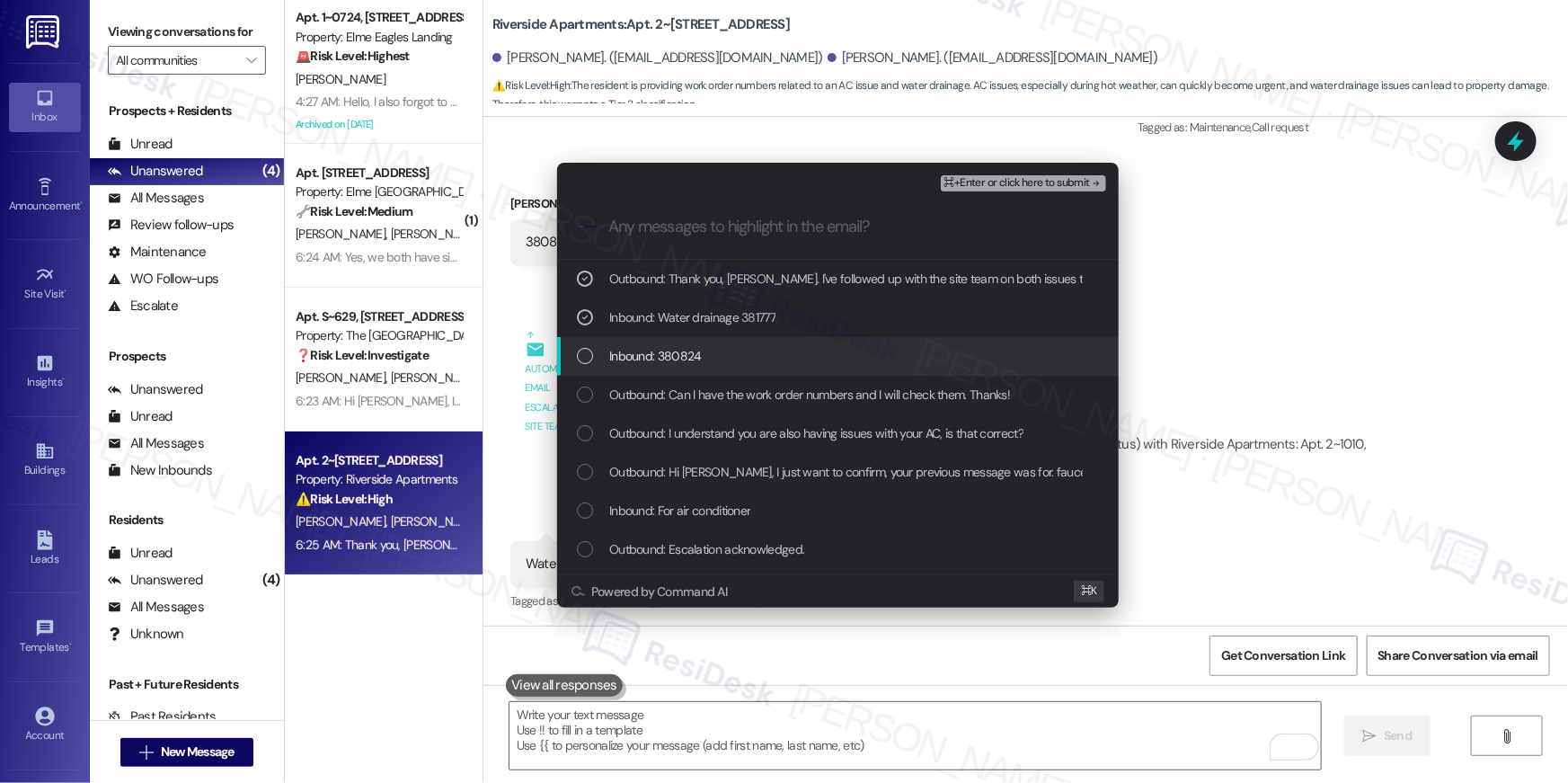 drag, startPoint x: 724, startPoint y: 371, endPoint x: 723, endPoint y: 395, distance: 24.020824 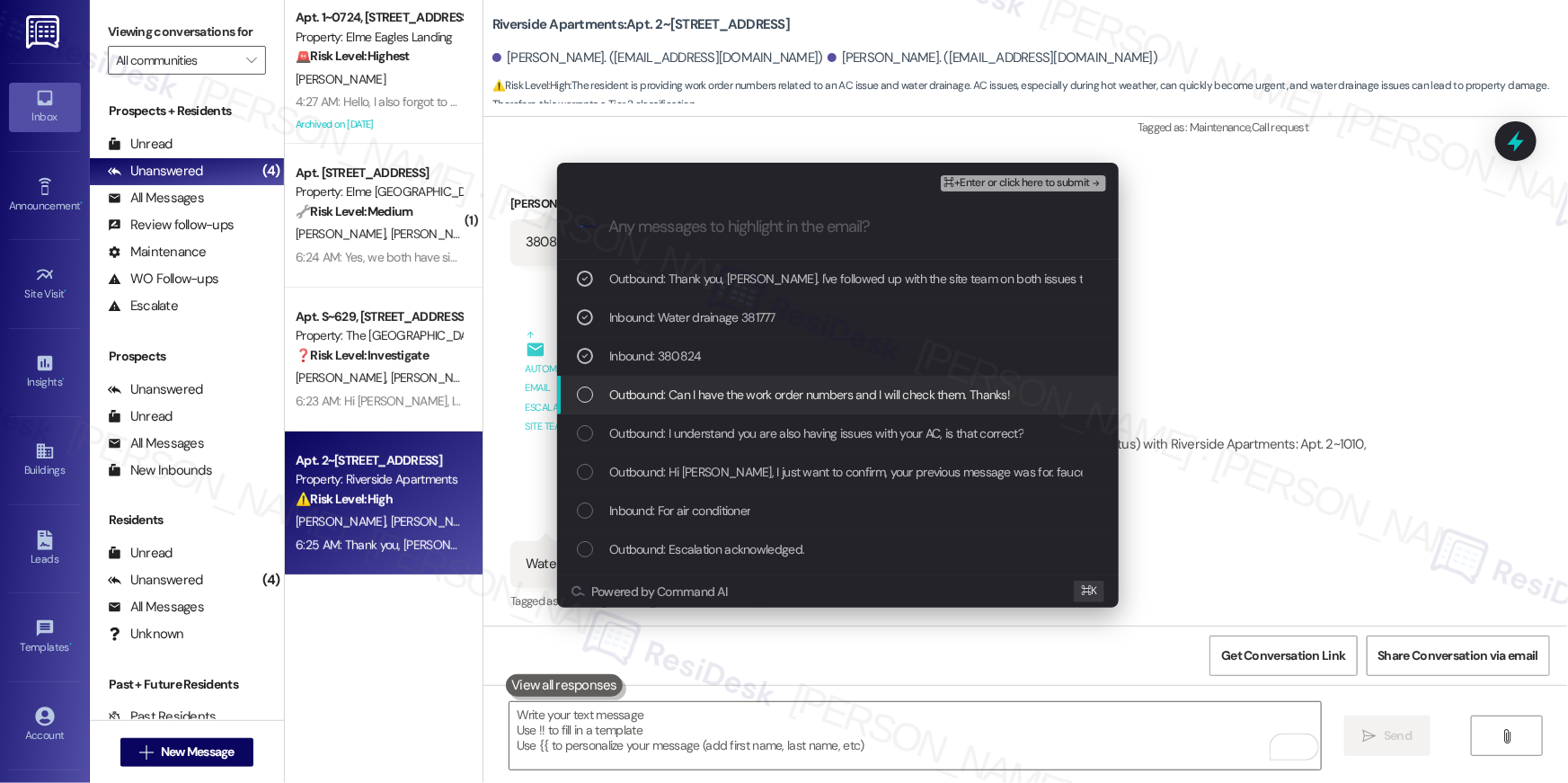 click on "Outbound: Can I have the work order numbers and I will check them. Thanks!" at bounding box center [810, 395] 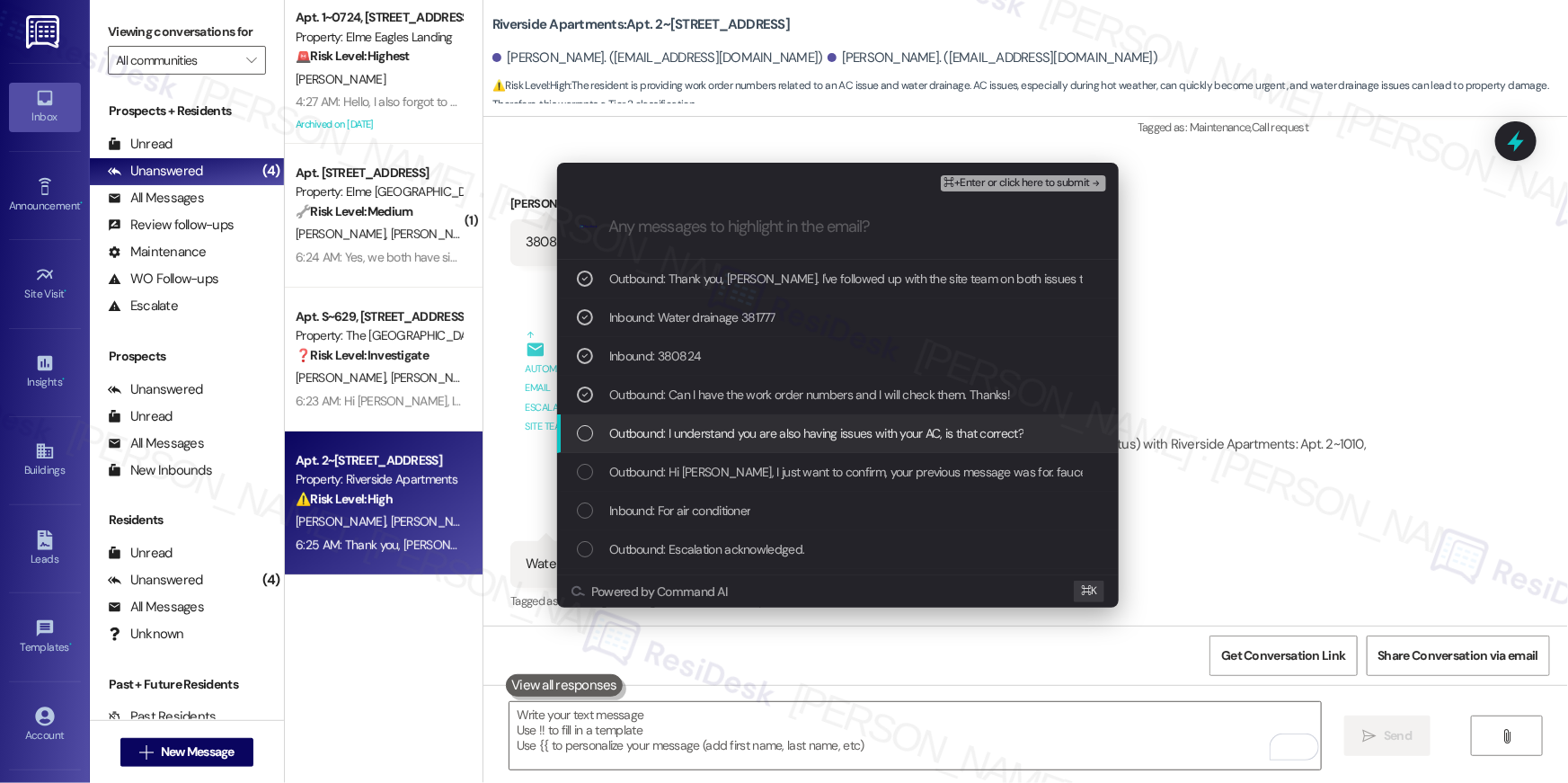 click on "Outbound: I understand you are also having issues with your AC, is that correct?" at bounding box center (816, 433) 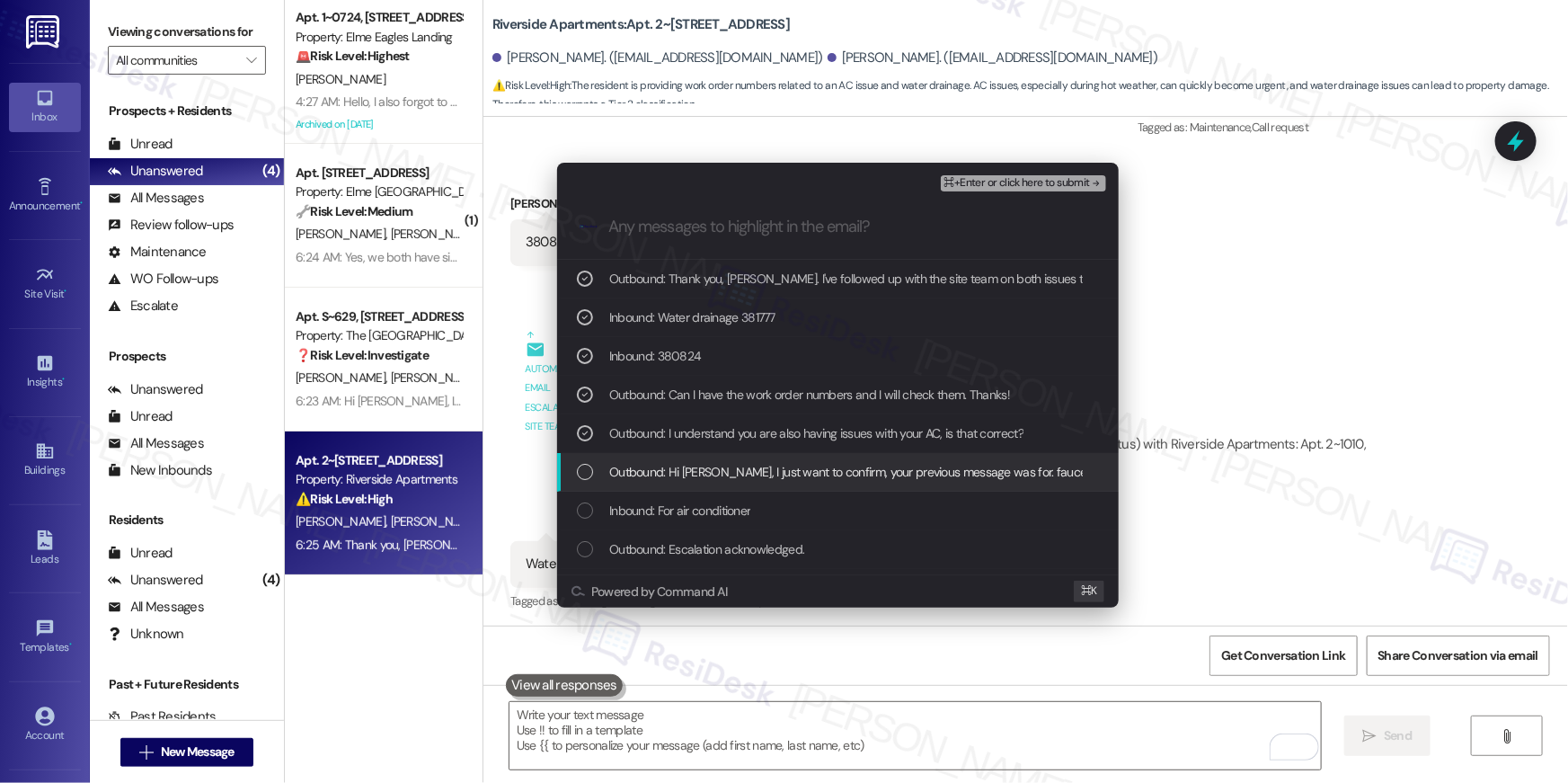 drag, startPoint x: 747, startPoint y: 453, endPoint x: 760, endPoint y: 457, distance: 13.601471 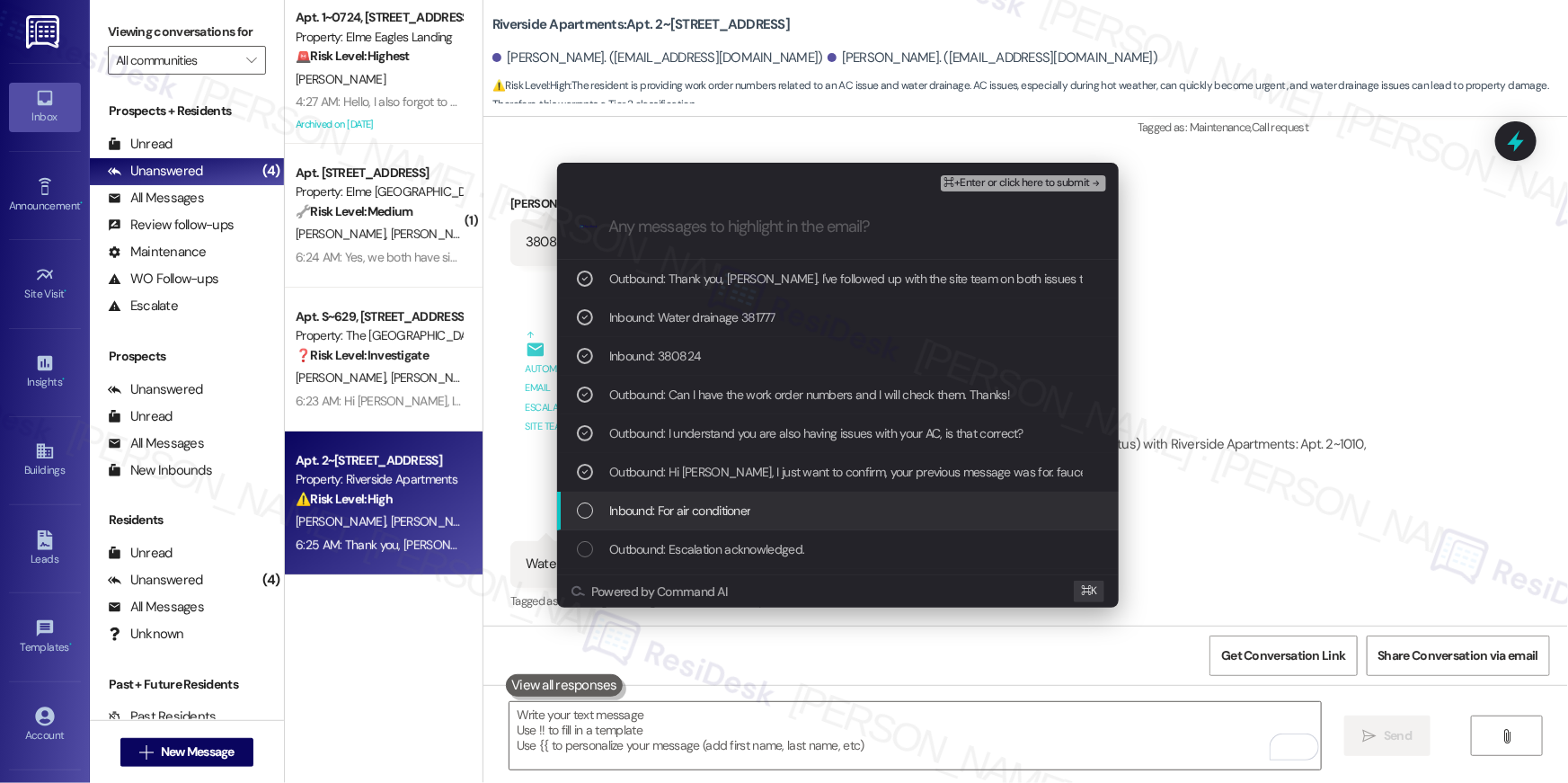 drag, startPoint x: 755, startPoint y: 503, endPoint x: 754, endPoint y: 528, distance: 25.01999 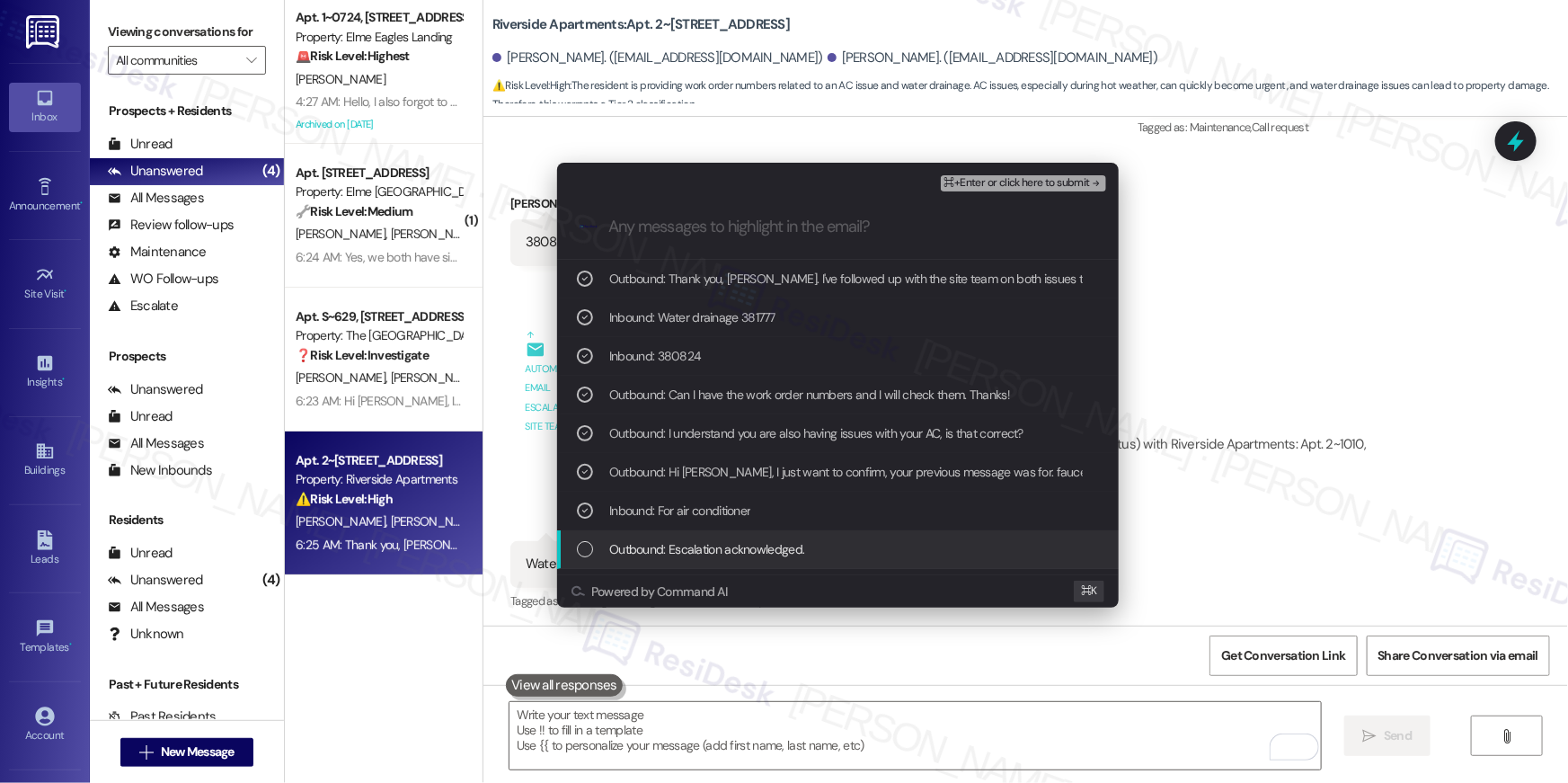 click on "Outbound: Escalation acknowledged." at bounding box center (706, 549) 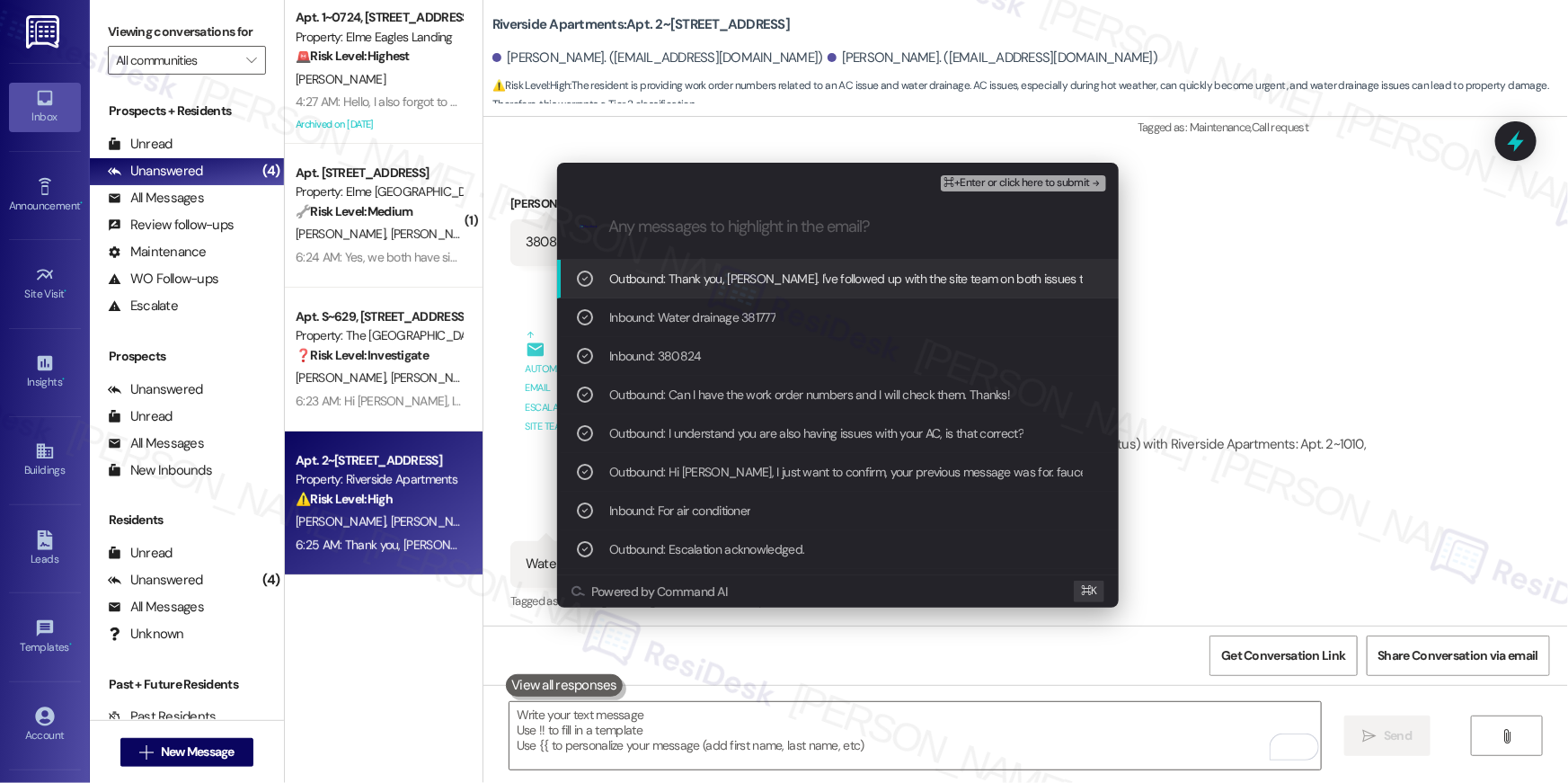 click on "⌘+Enter or click here to submit" at bounding box center [1017, 183] 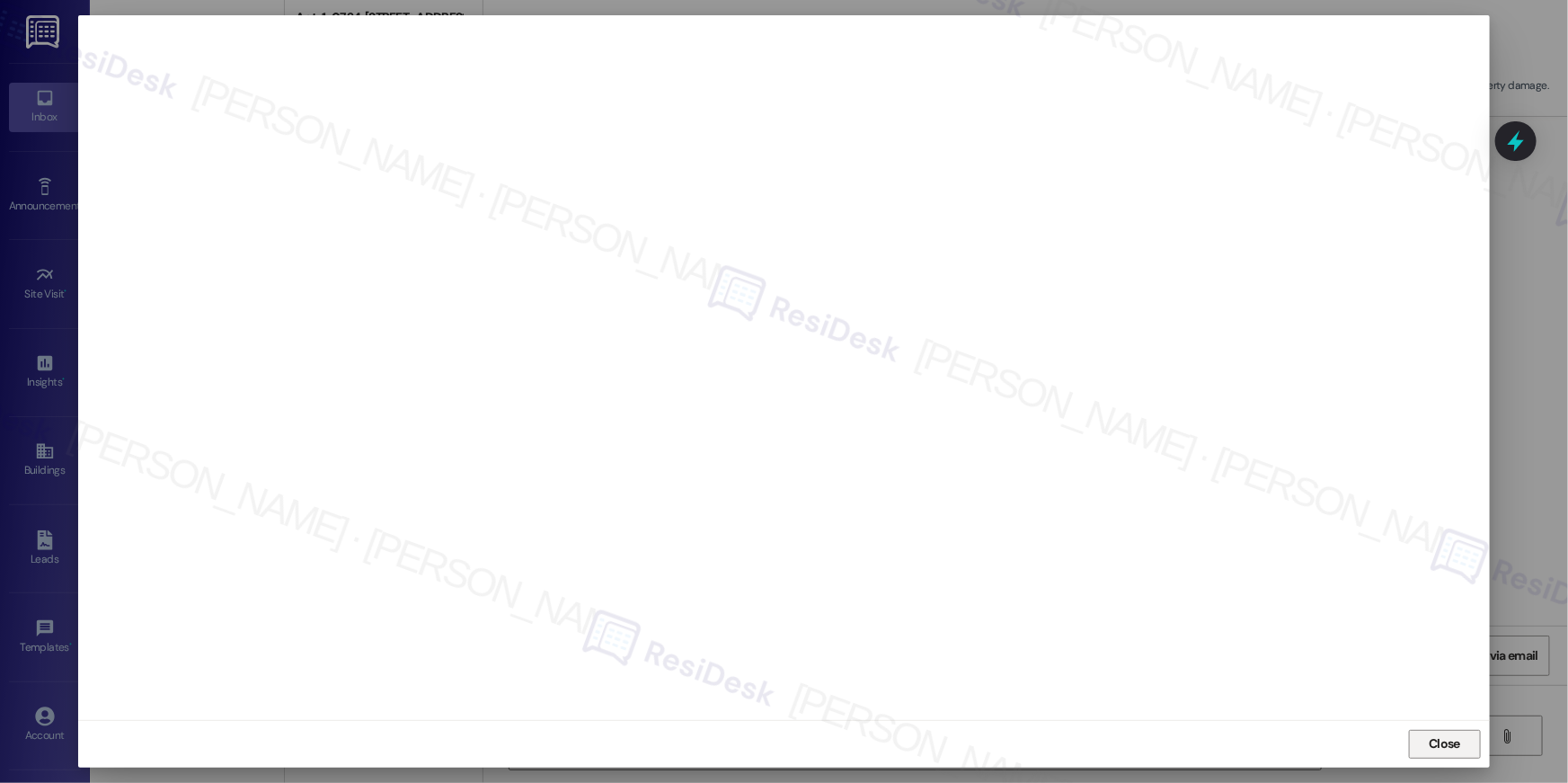 click on "Close" at bounding box center [1444, 743] 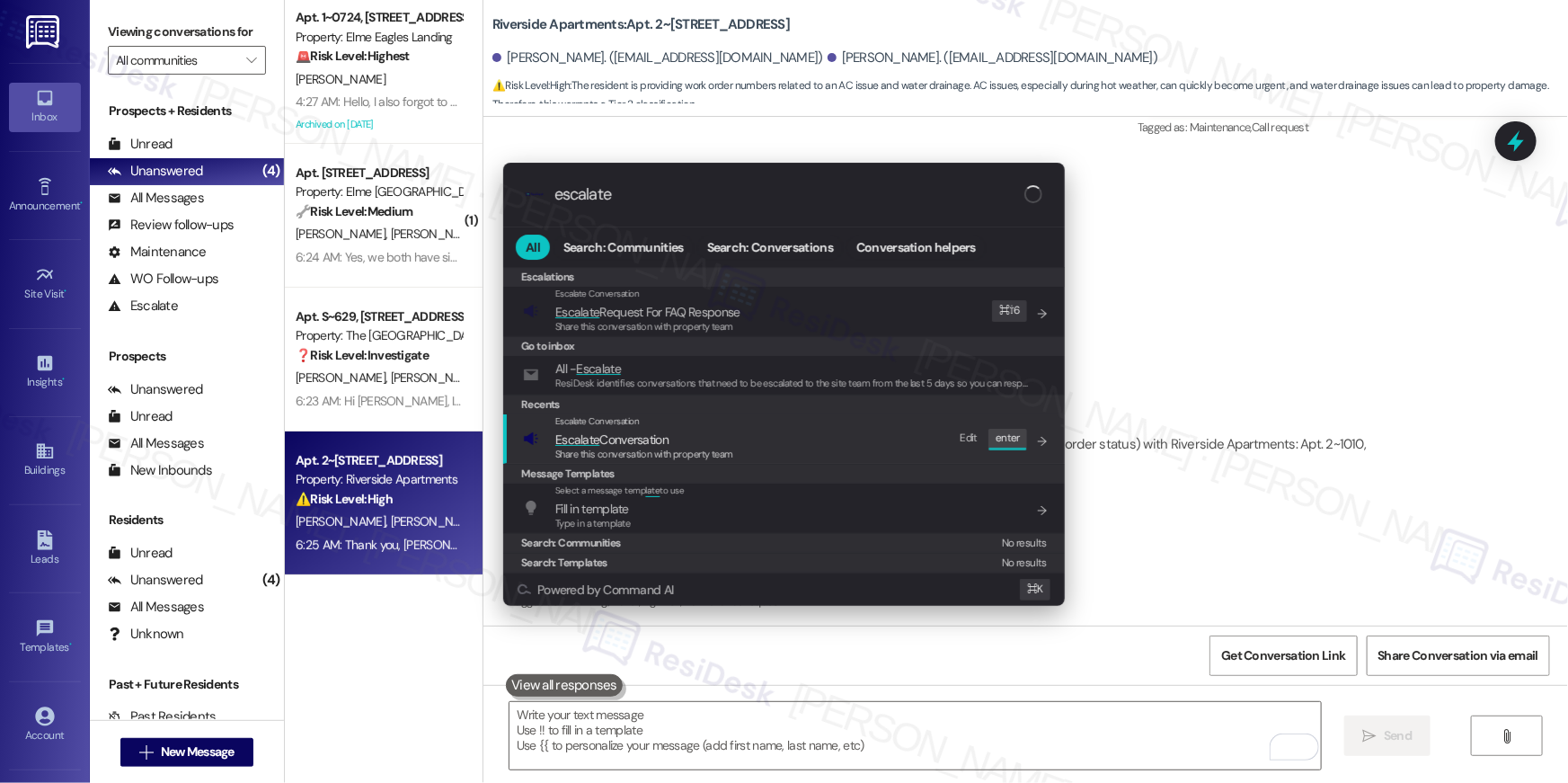 type on "escalate" 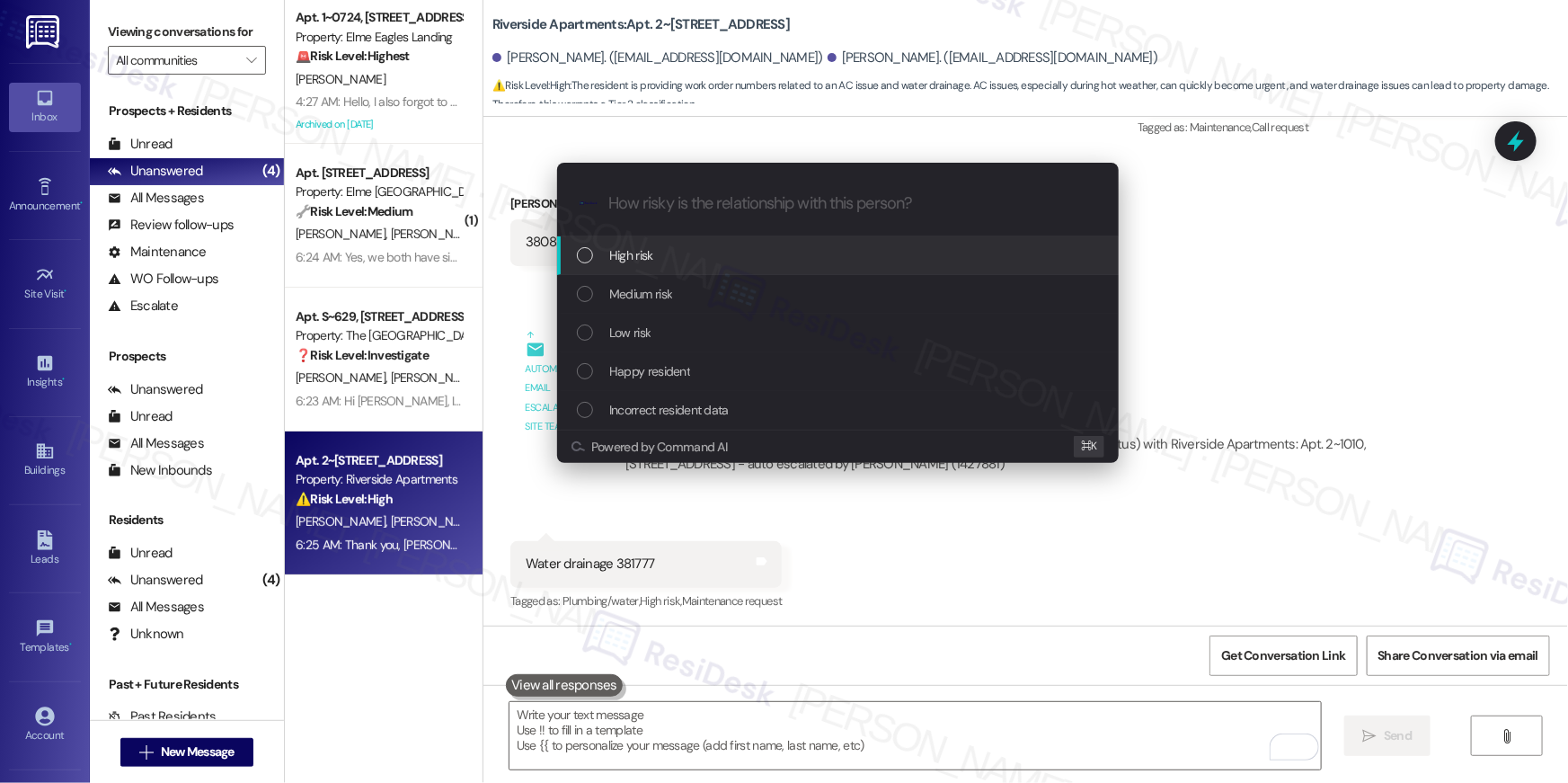 click on "High risk" at bounding box center [839, 255] 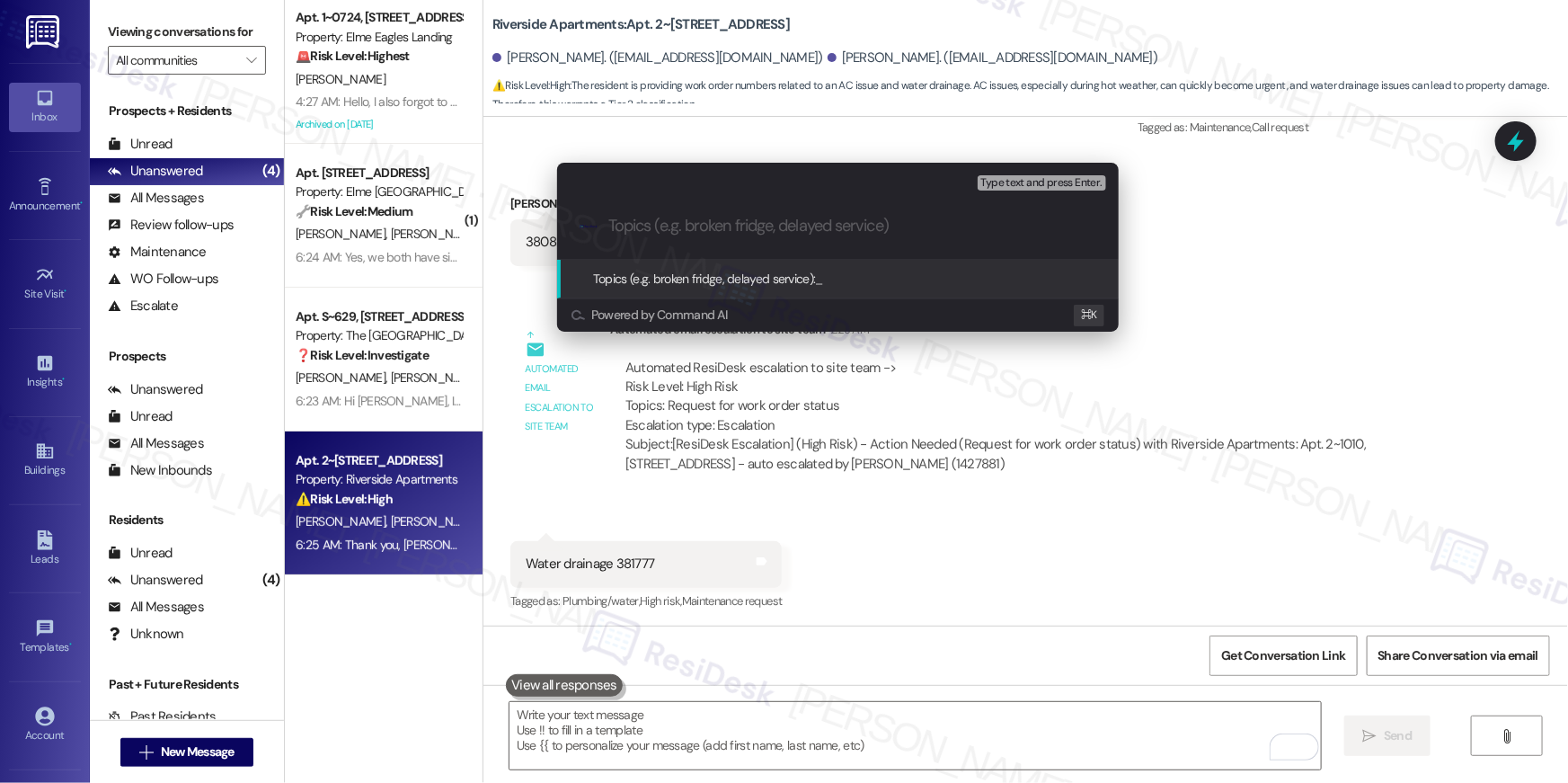 paste on "Work order follow-up  WO # 381777" 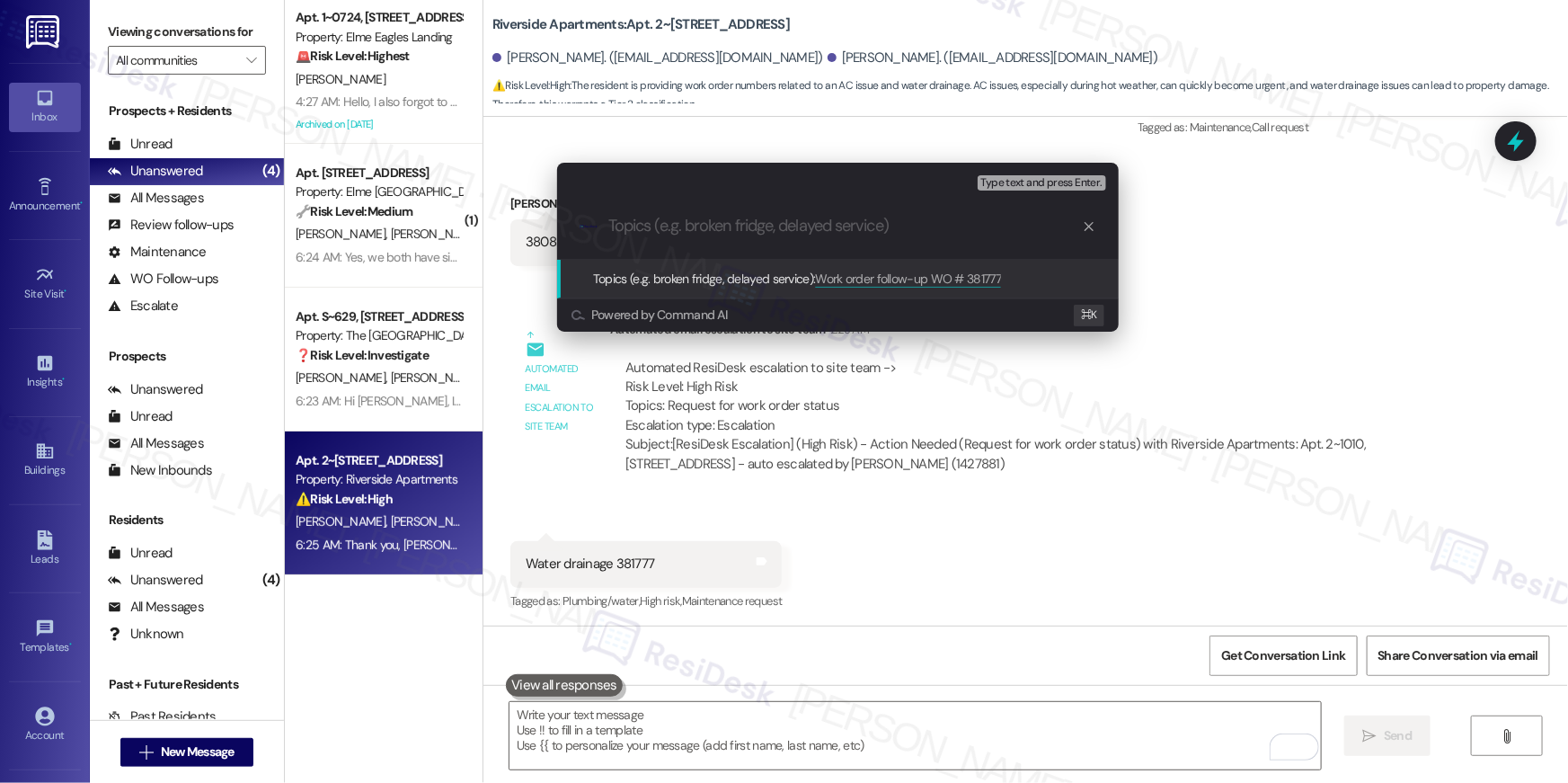 type on "\" 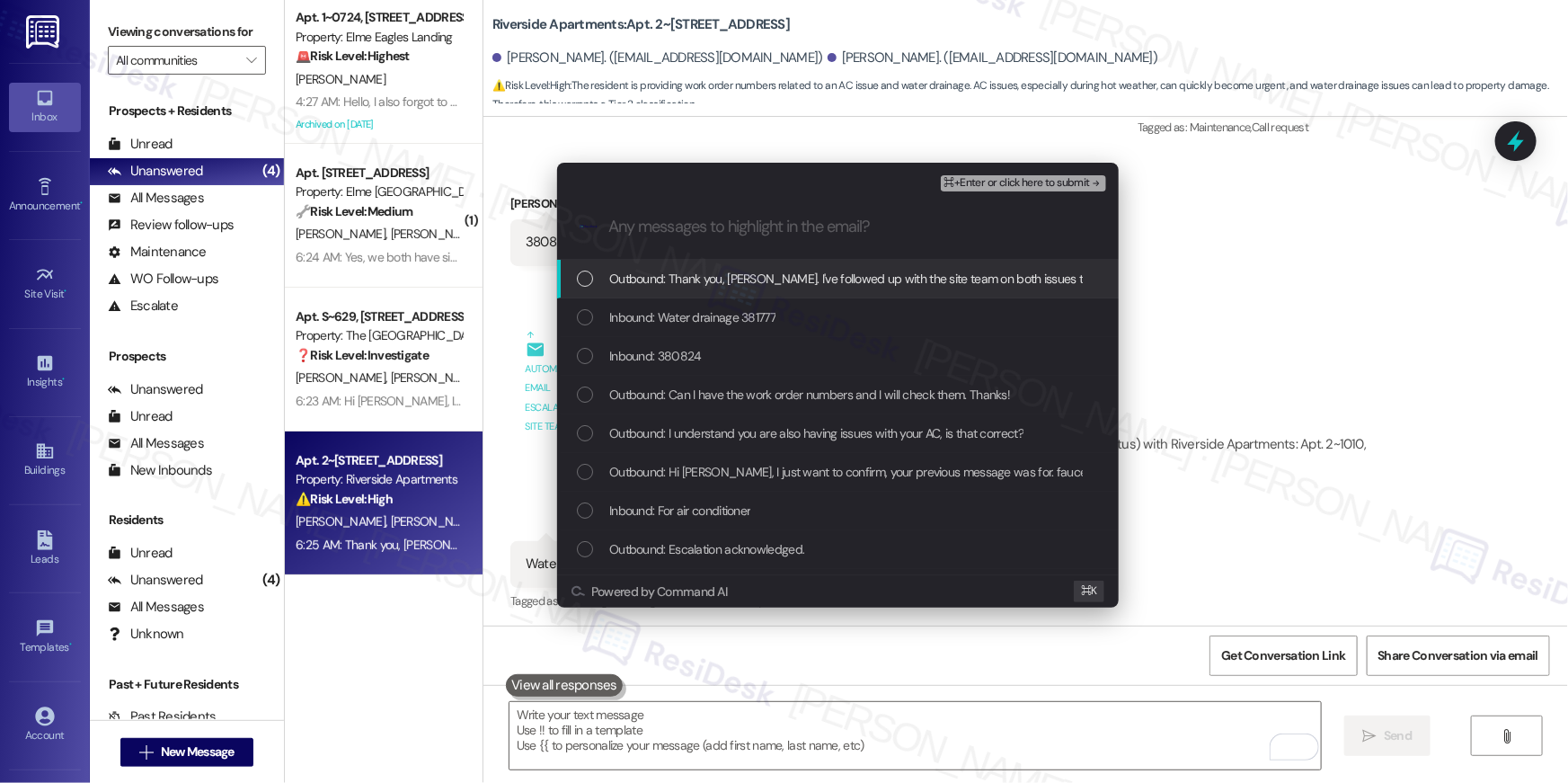 paste on "Work order follow-up  WO # 381777" 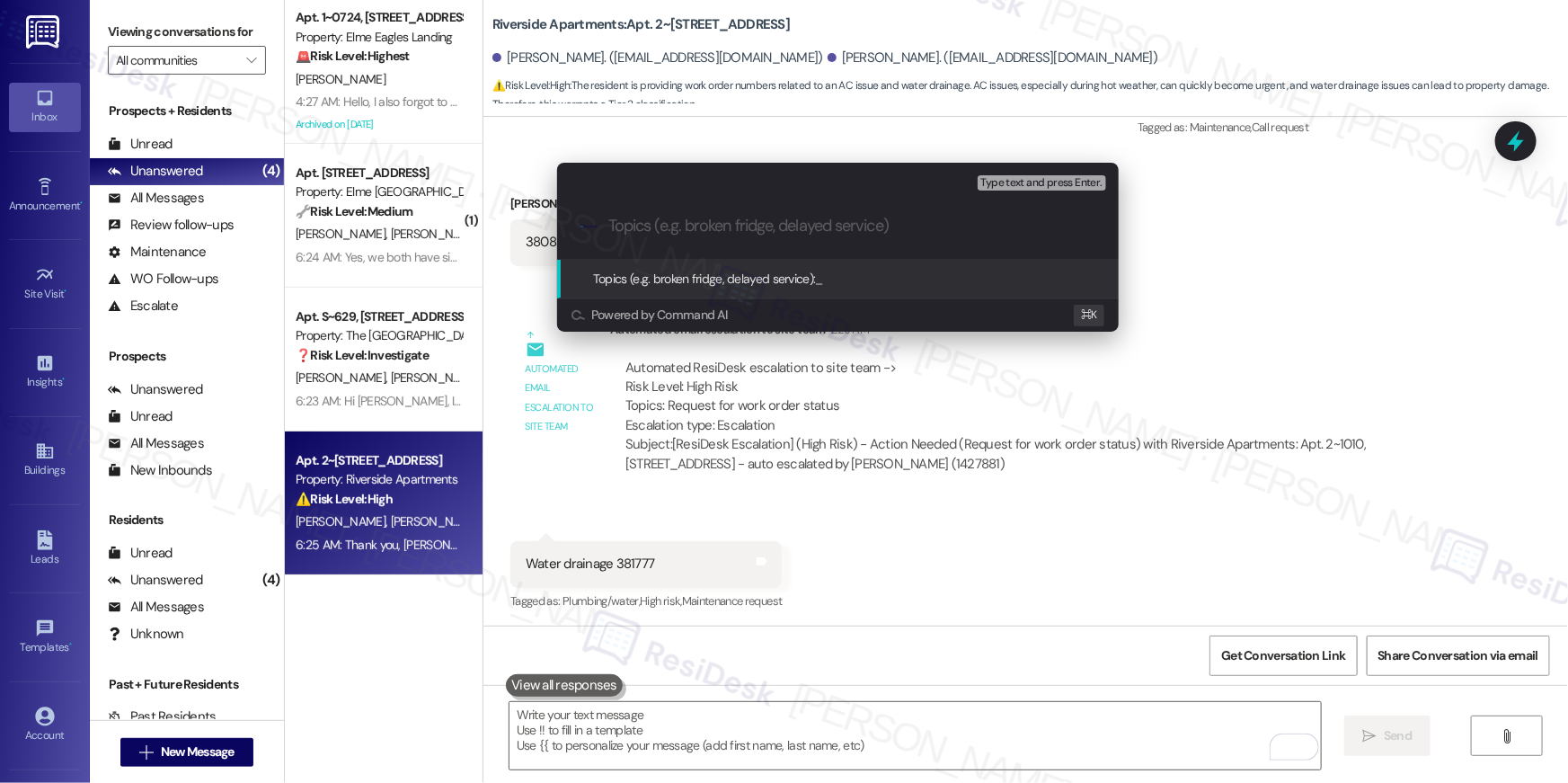 paste on "Work order follow-up  WO # 381777" 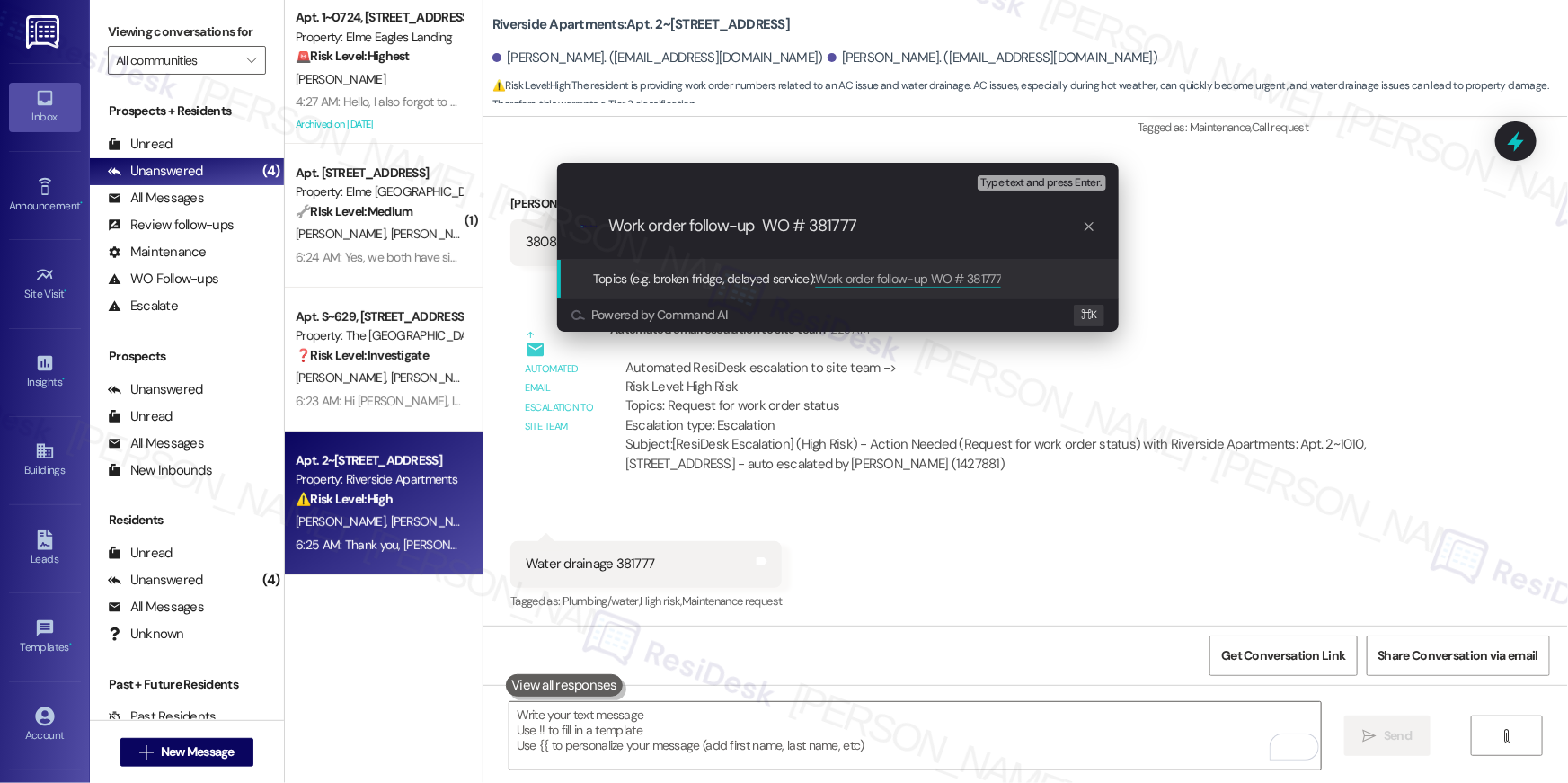 type 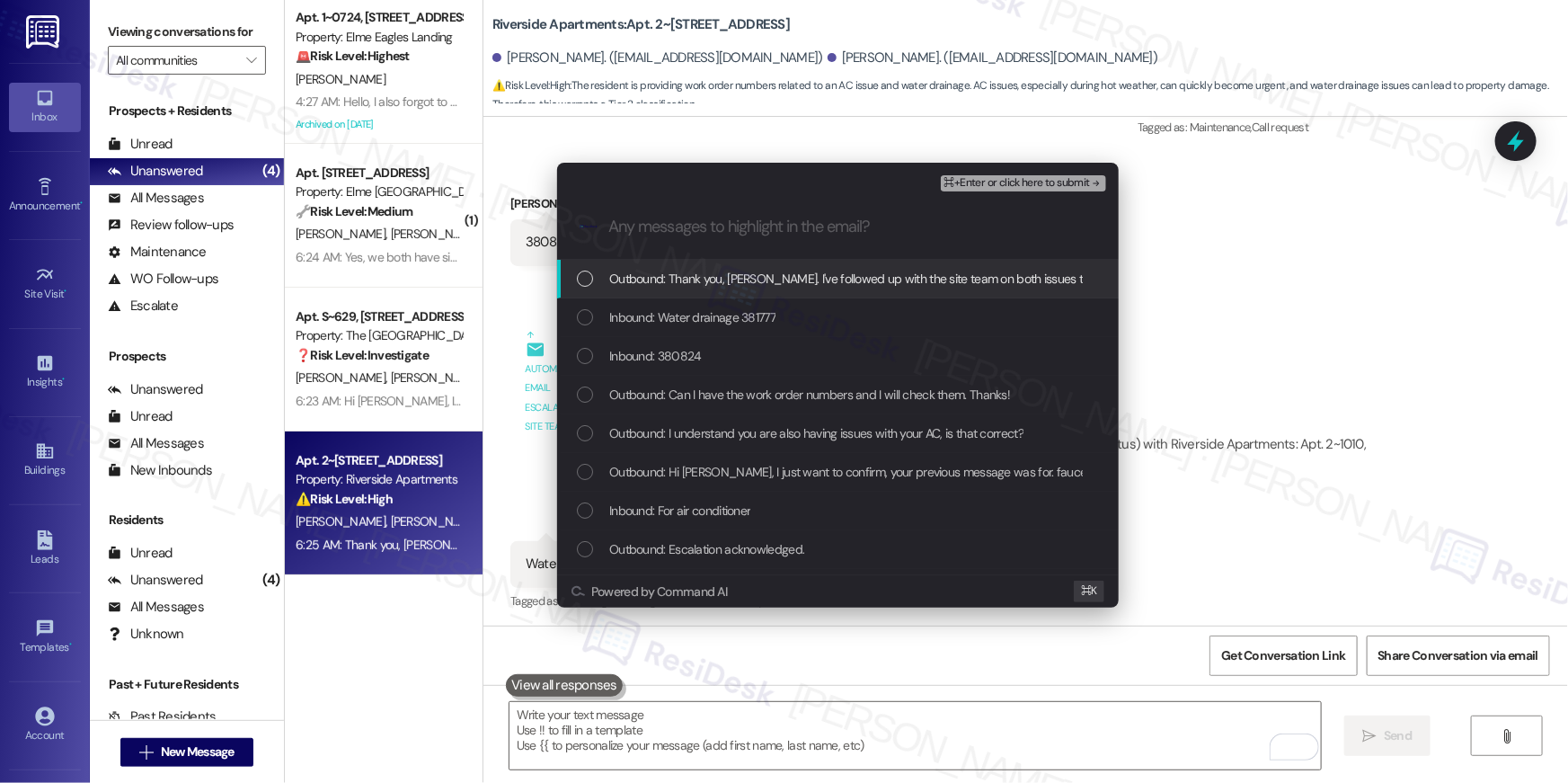 click at bounding box center [585, 279] 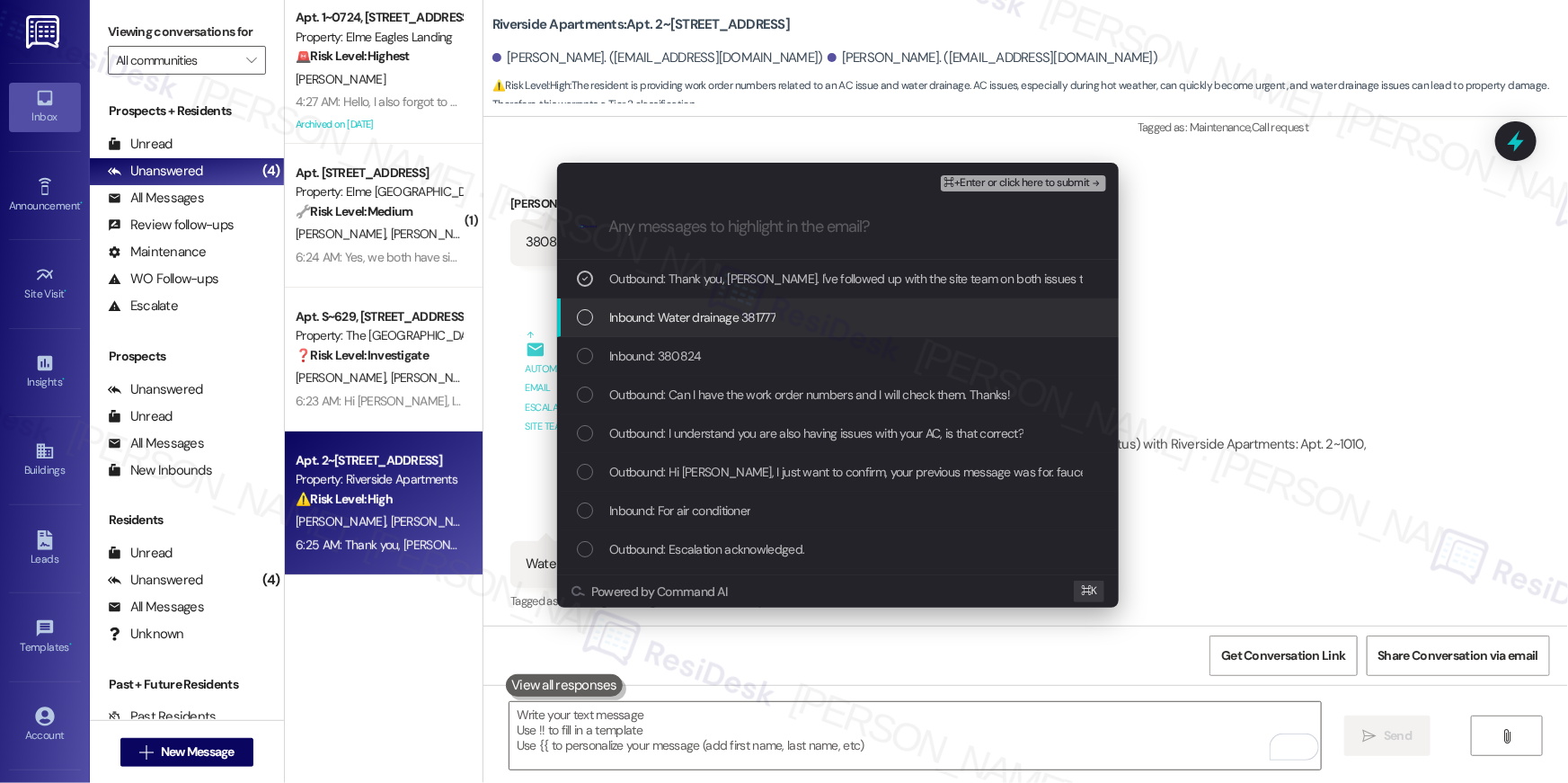 drag, startPoint x: 588, startPoint y: 316, endPoint x: 584, endPoint y: 354, distance: 38.209946 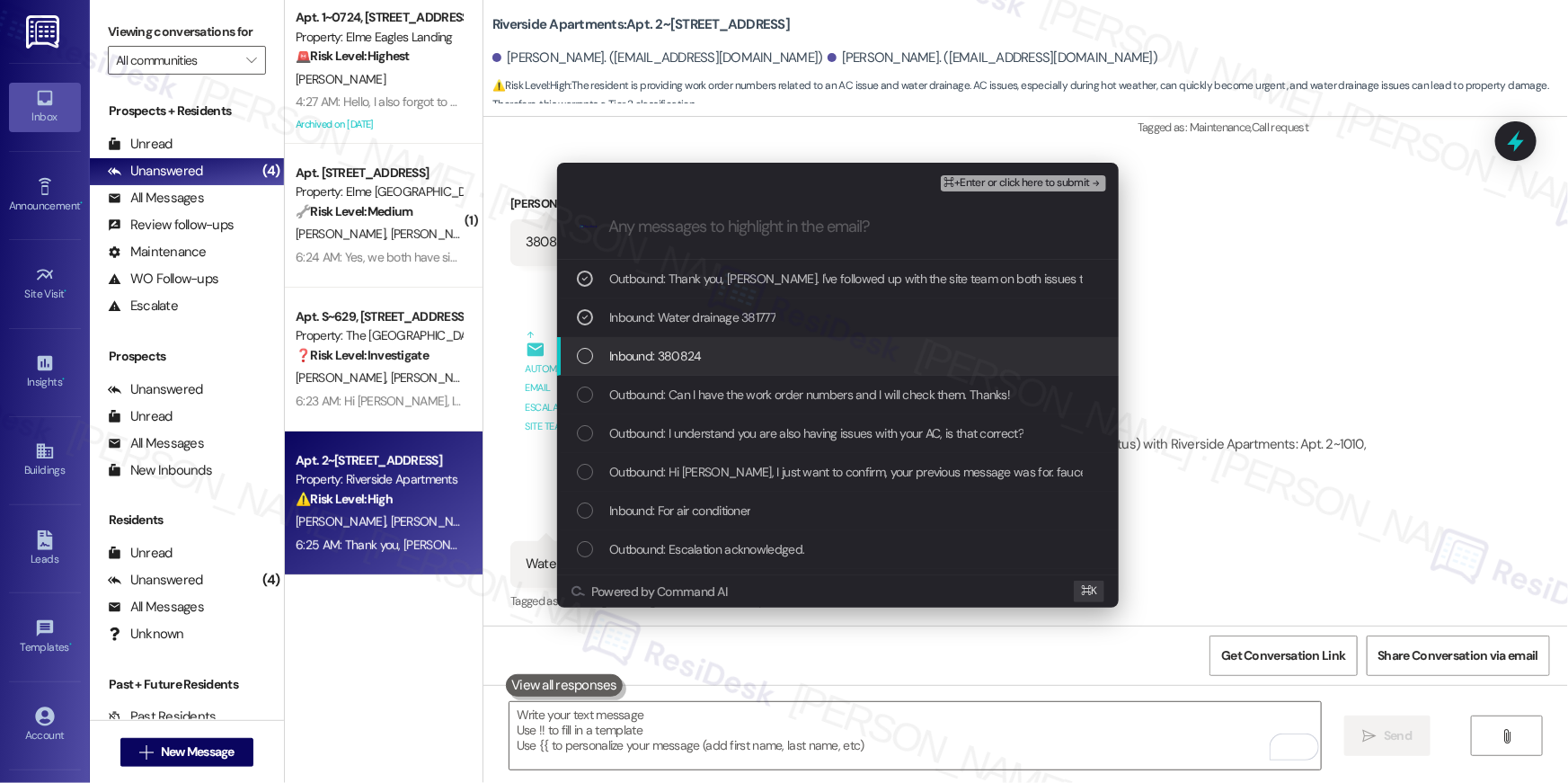drag, startPoint x: 582, startPoint y: 360, endPoint x: 580, endPoint y: 398, distance: 38.052595 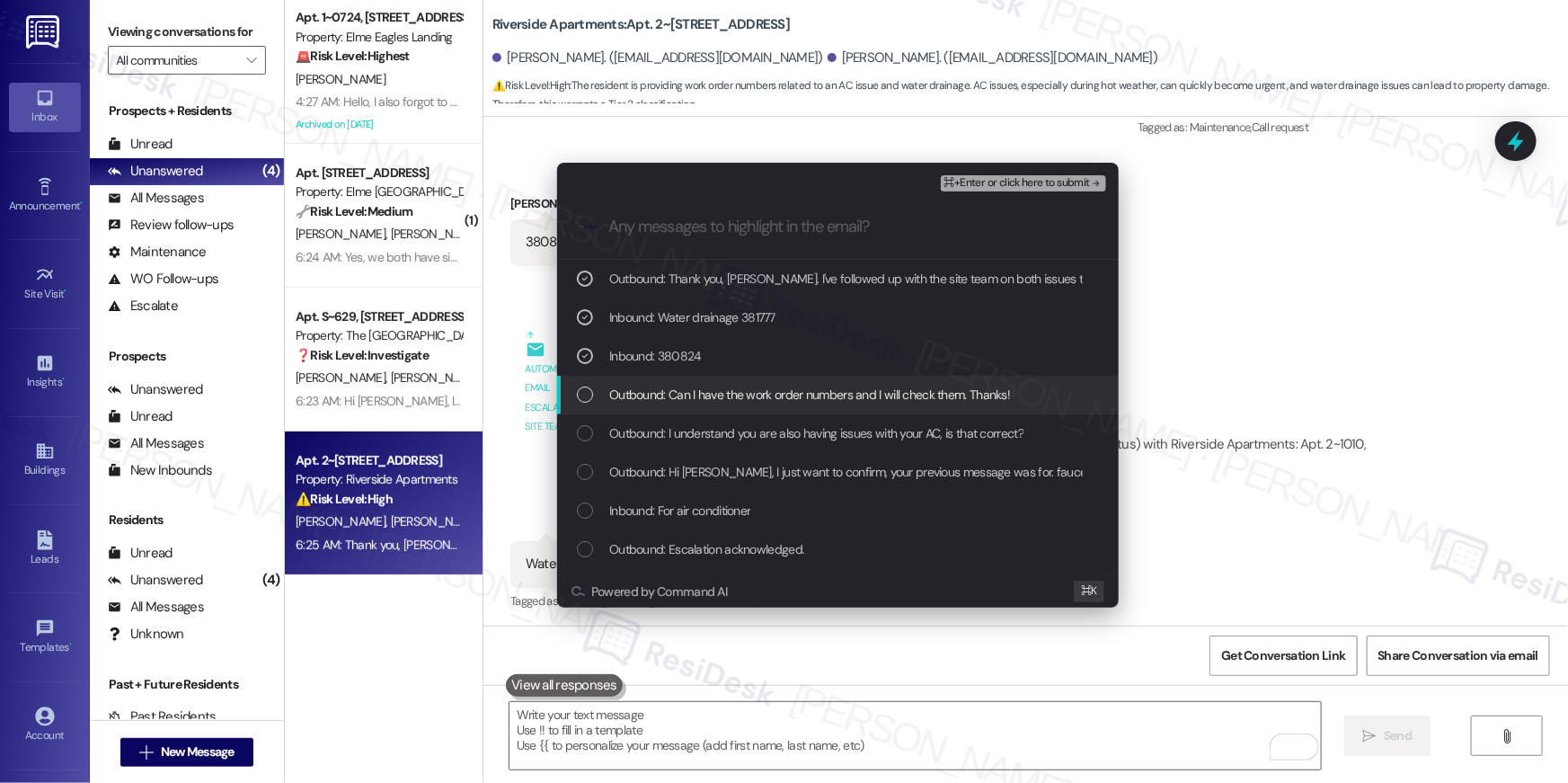 click on "Outbound: Can I have the work order numbers and I will check them. Thanks!" at bounding box center [839, 395] 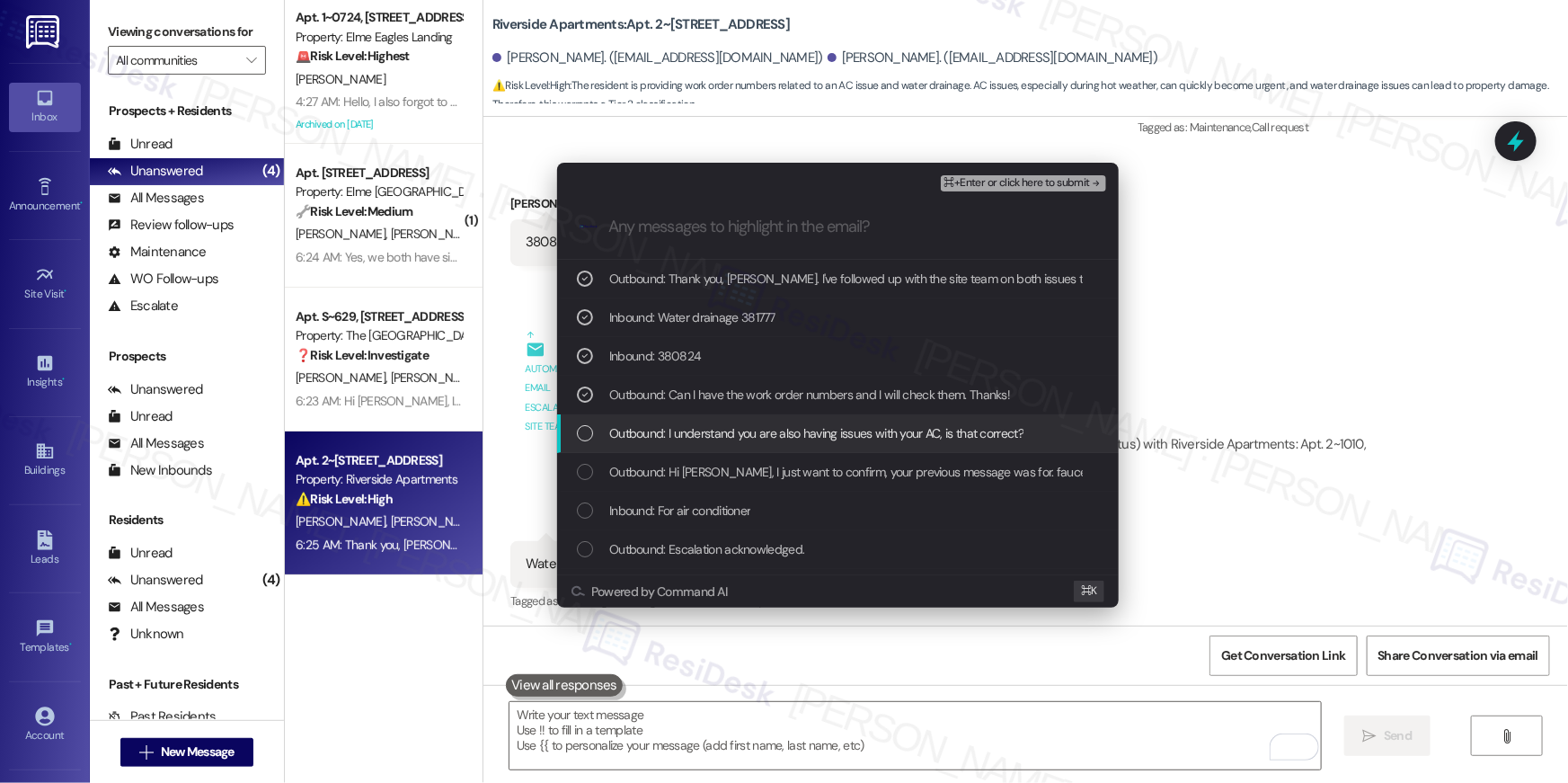 drag, startPoint x: 580, startPoint y: 439, endPoint x: 580, endPoint y: 460, distance: 21 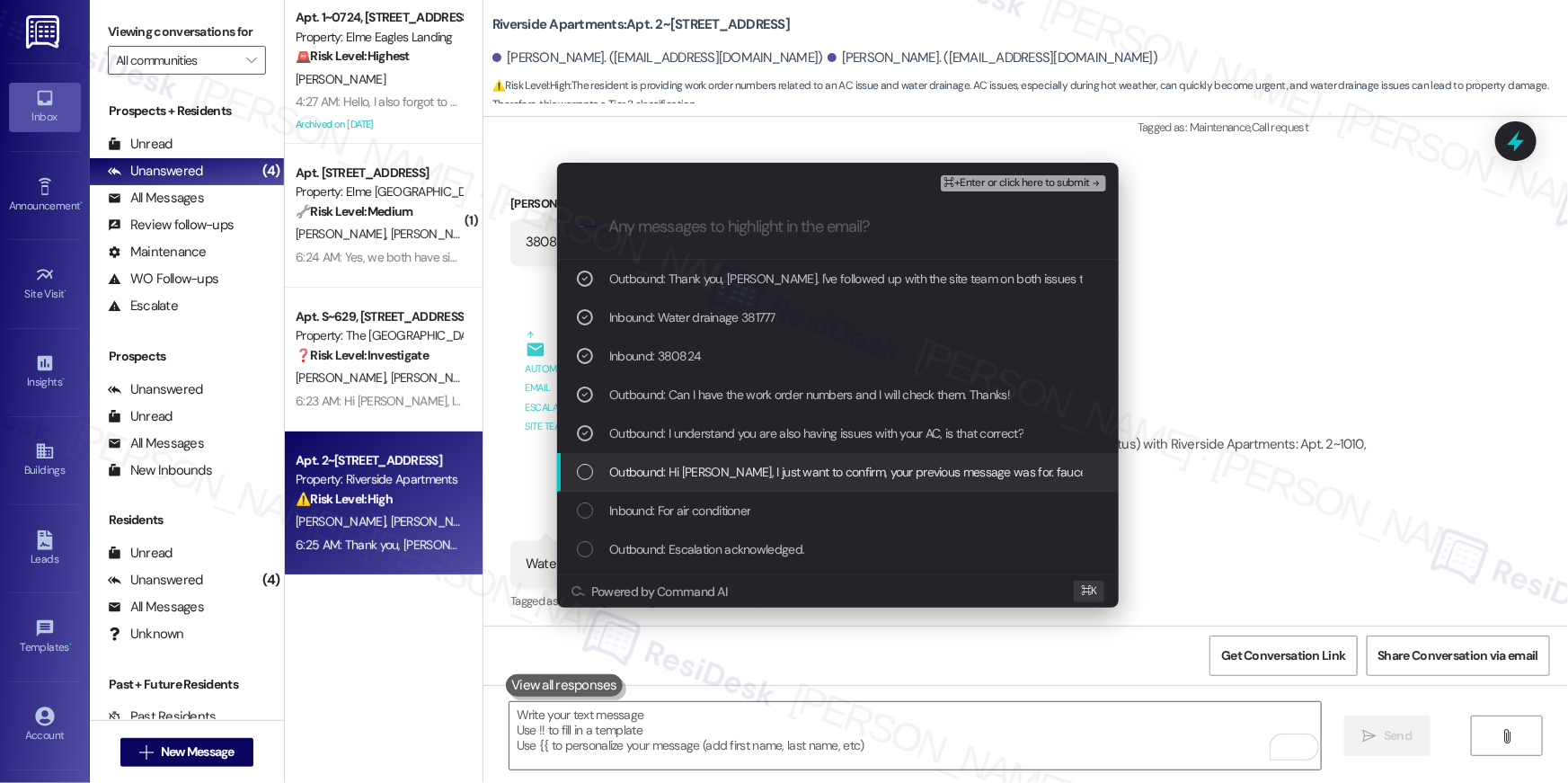 drag, startPoint x: 580, startPoint y: 463, endPoint x: 580, endPoint y: 479, distance: 16 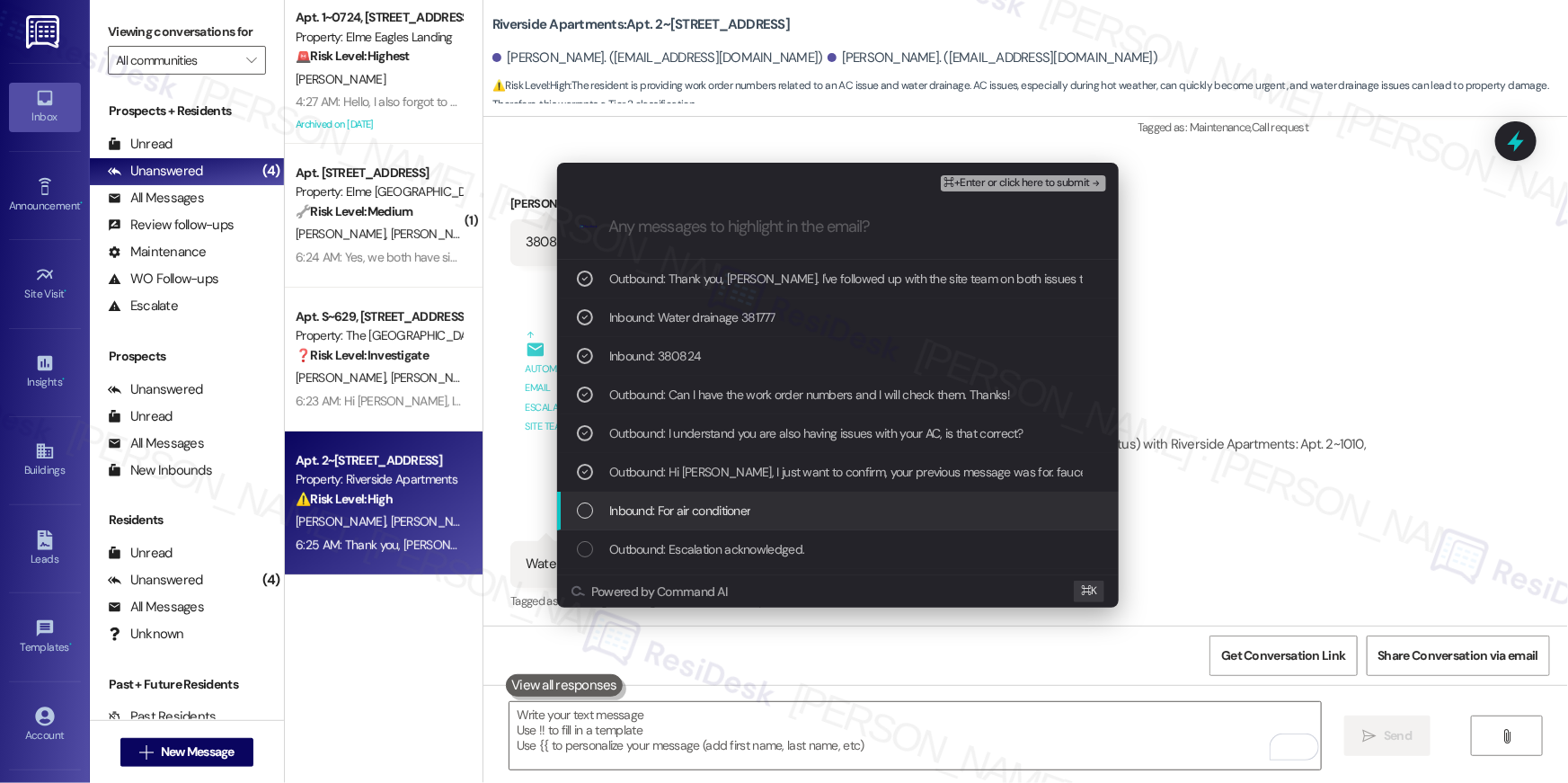 click at bounding box center (585, 511) 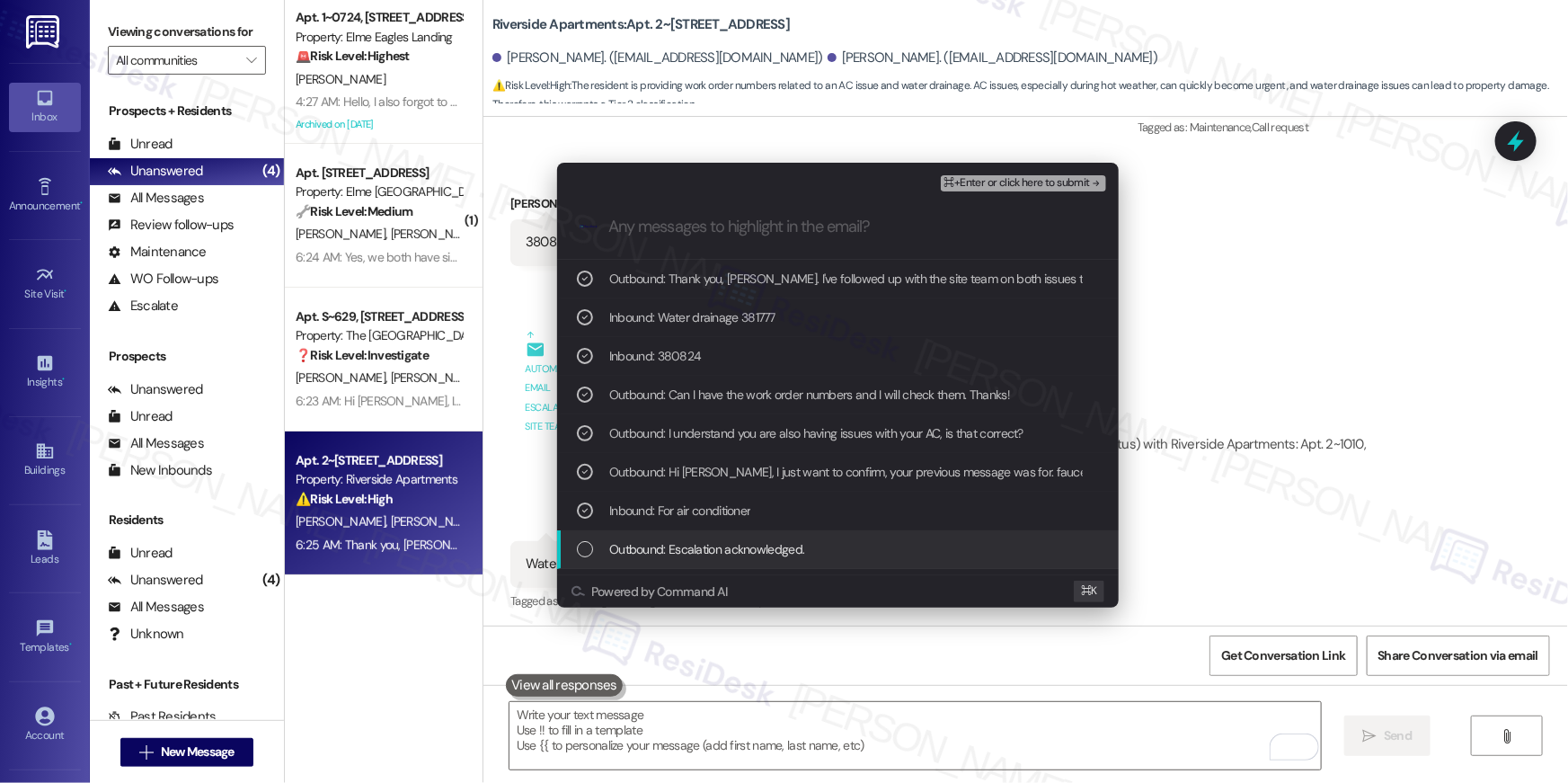 click at bounding box center [585, 549] 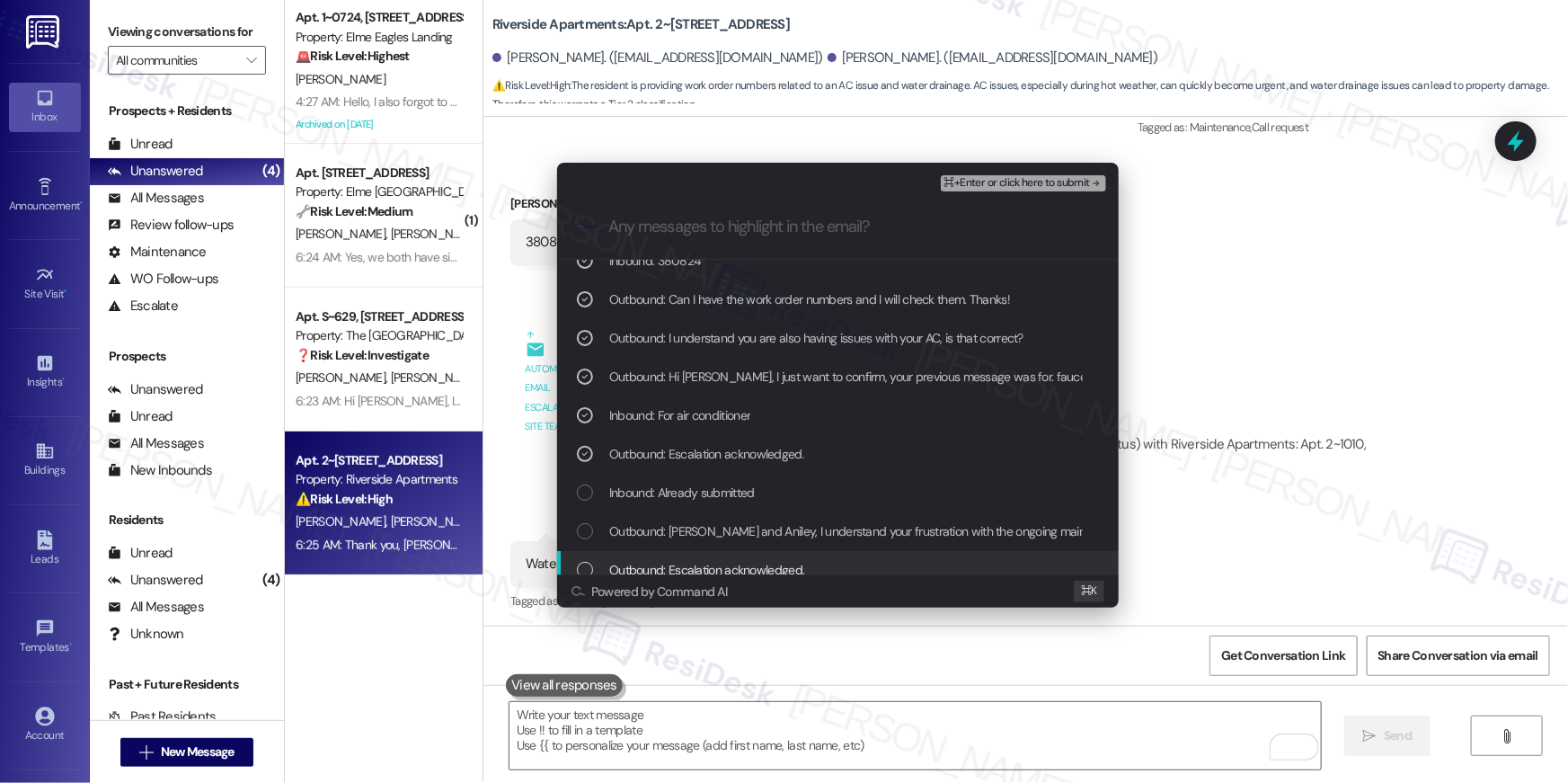 scroll, scrollTop: 166, scrollLeft: 0, axis: vertical 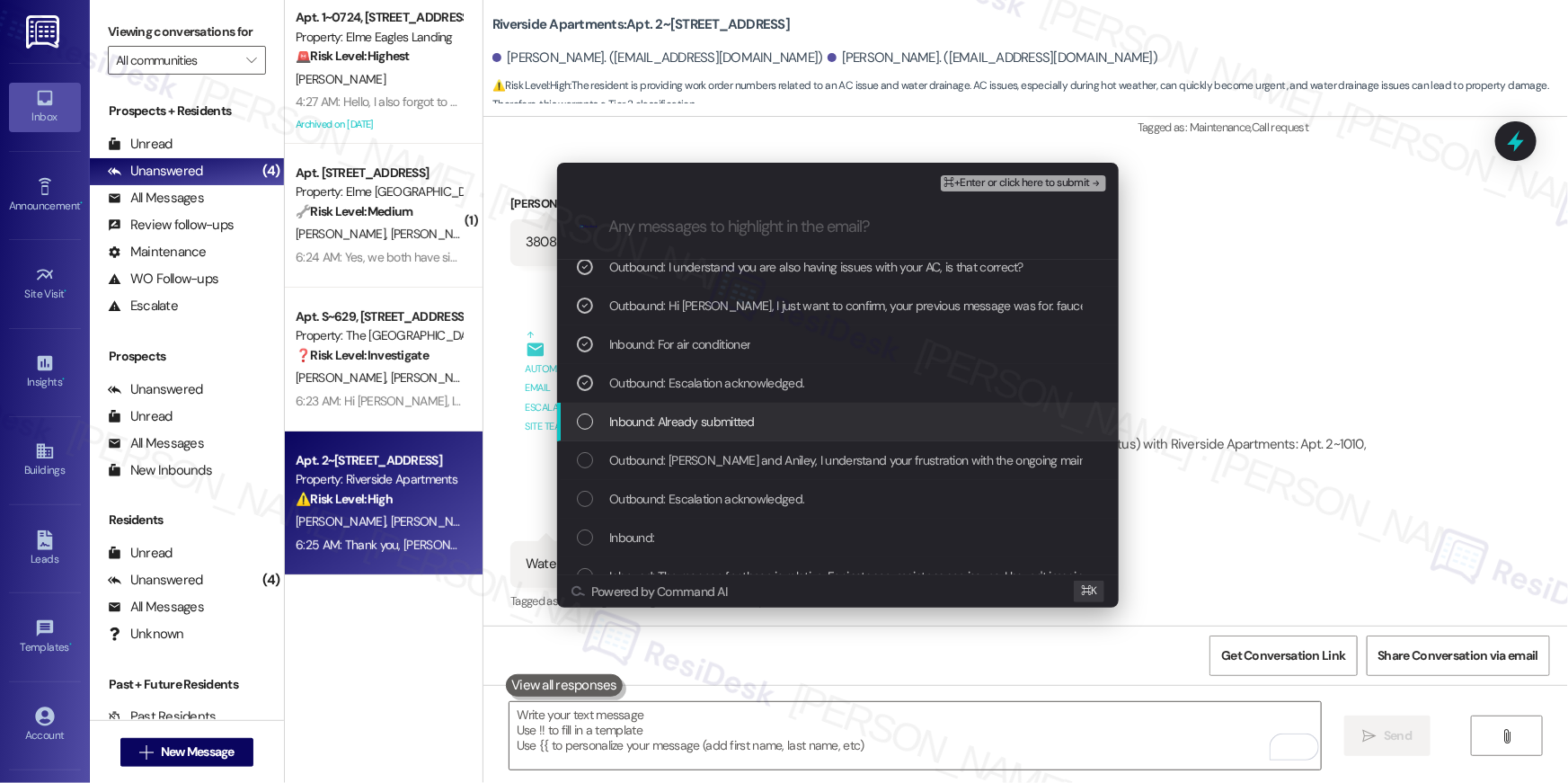 click at bounding box center (585, 422) 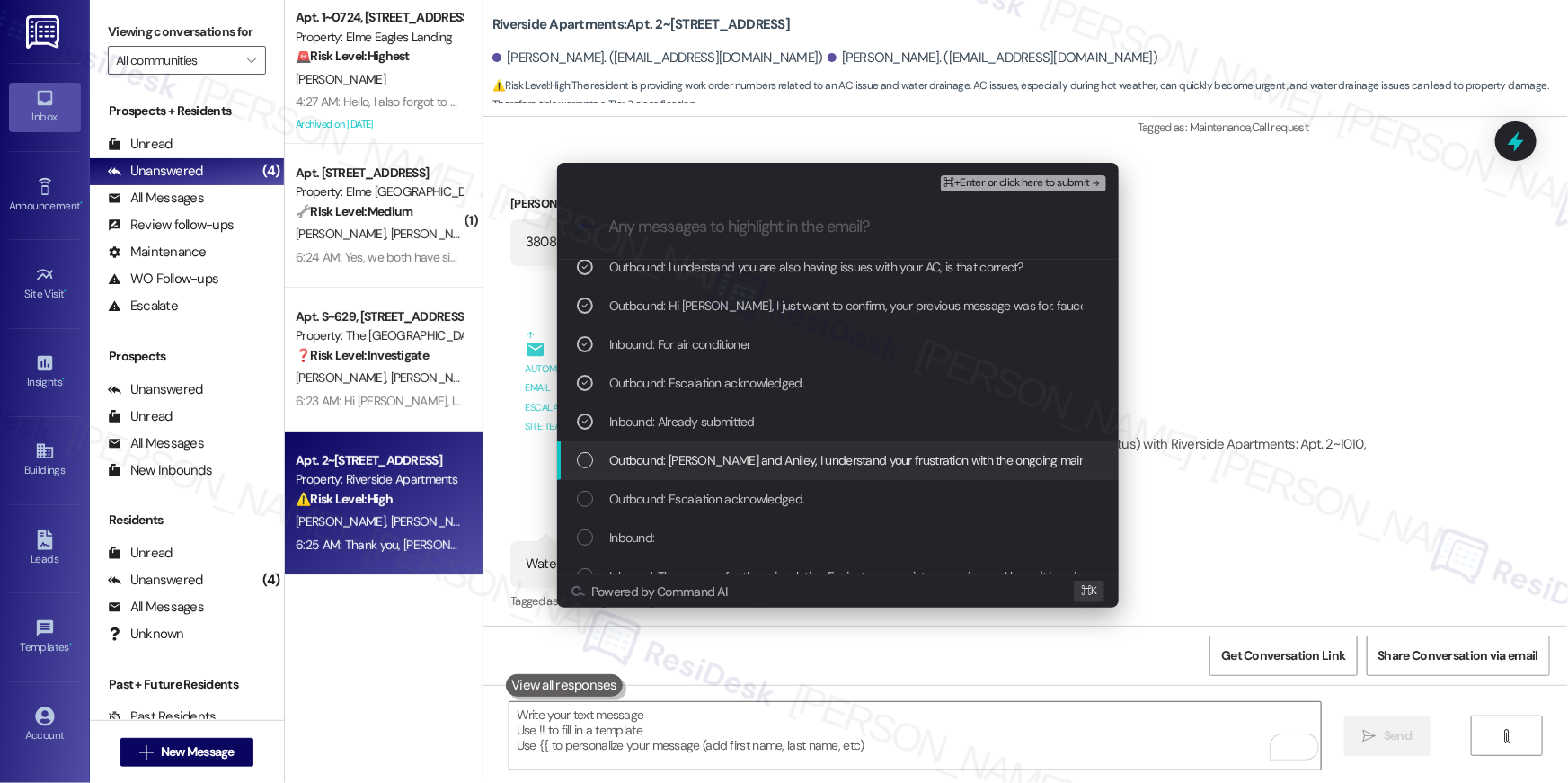 click on "Outbound: Hailay and Aniley, I understand your frustration with the ongoing maintenance issues. May I know if maintenance requests have been submitted through the portal? If not, I can help you out with that." at bounding box center [837, 460] 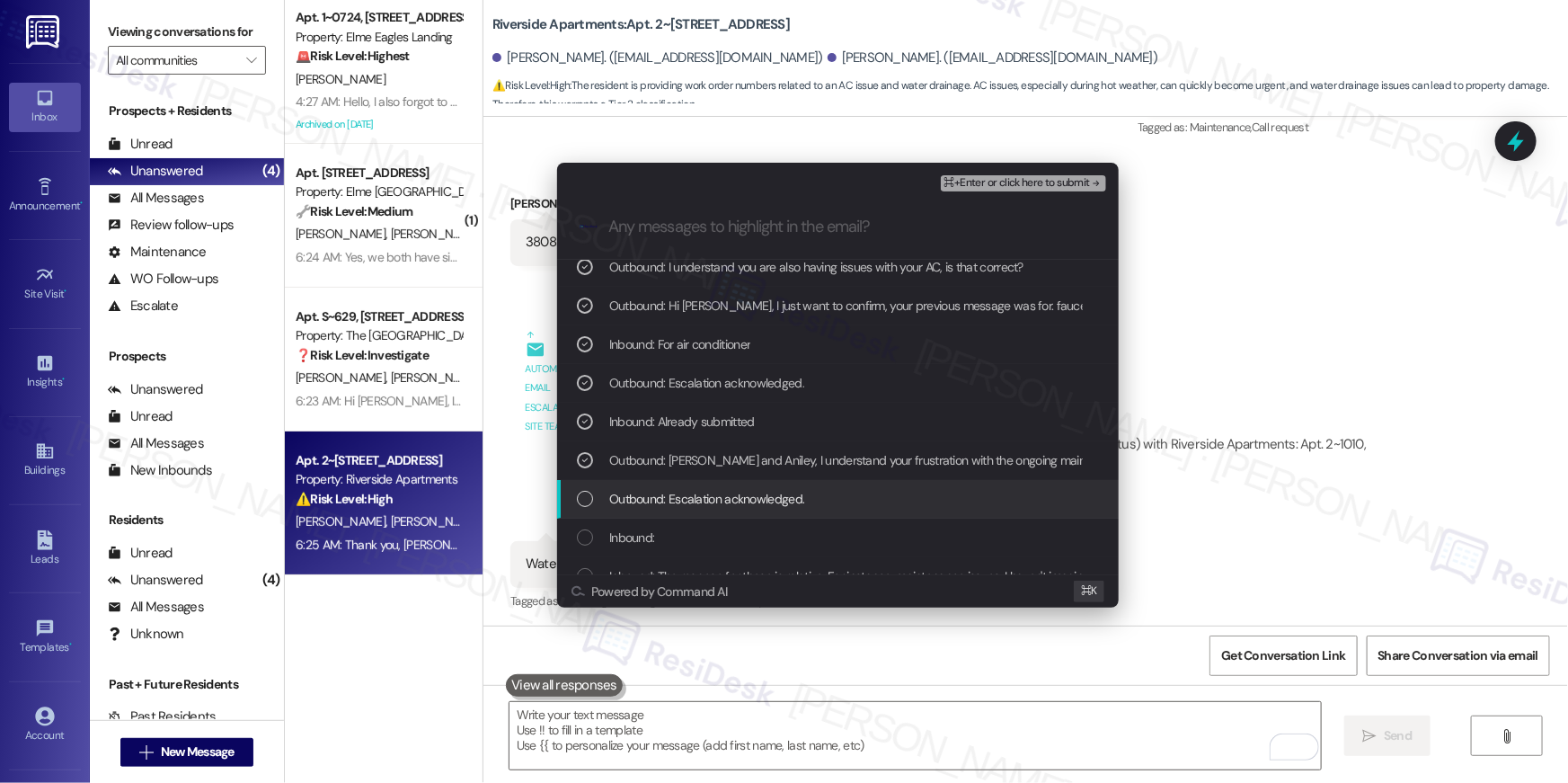 click at bounding box center (585, 499) 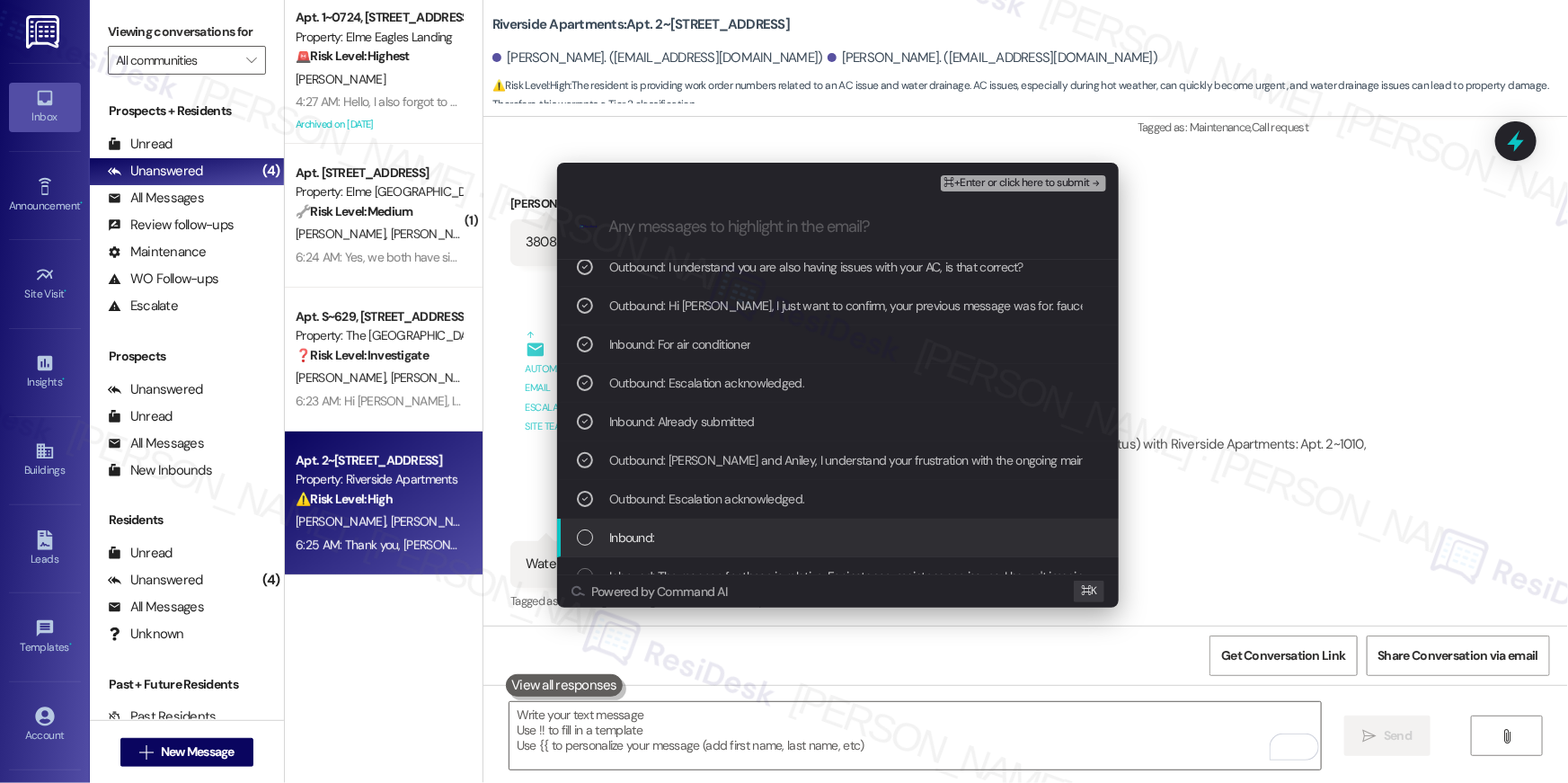 click on "Inbound:" at bounding box center (839, 538) 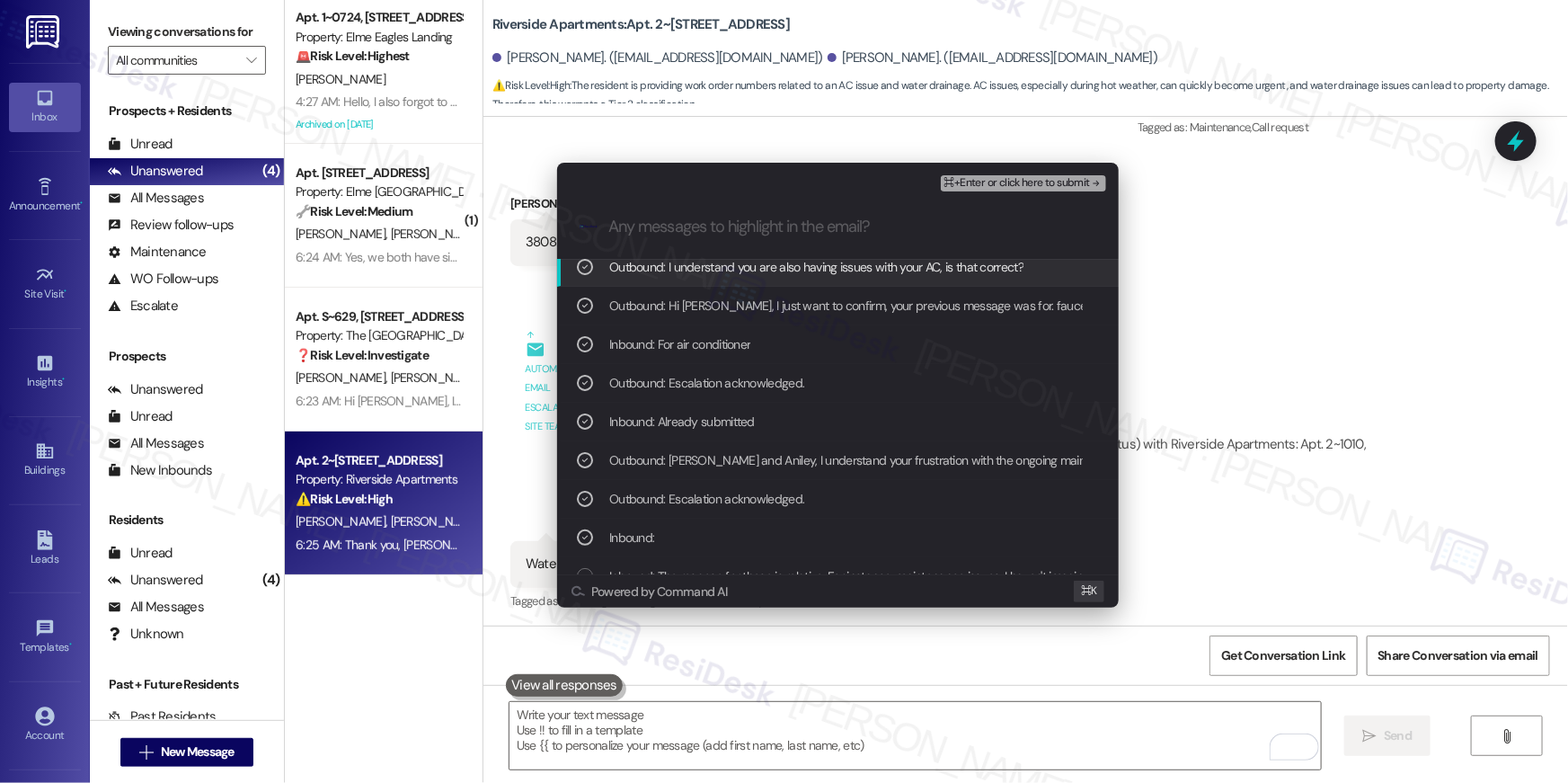 click on "⌘+Enter or click here to submit" at bounding box center (1017, 183) 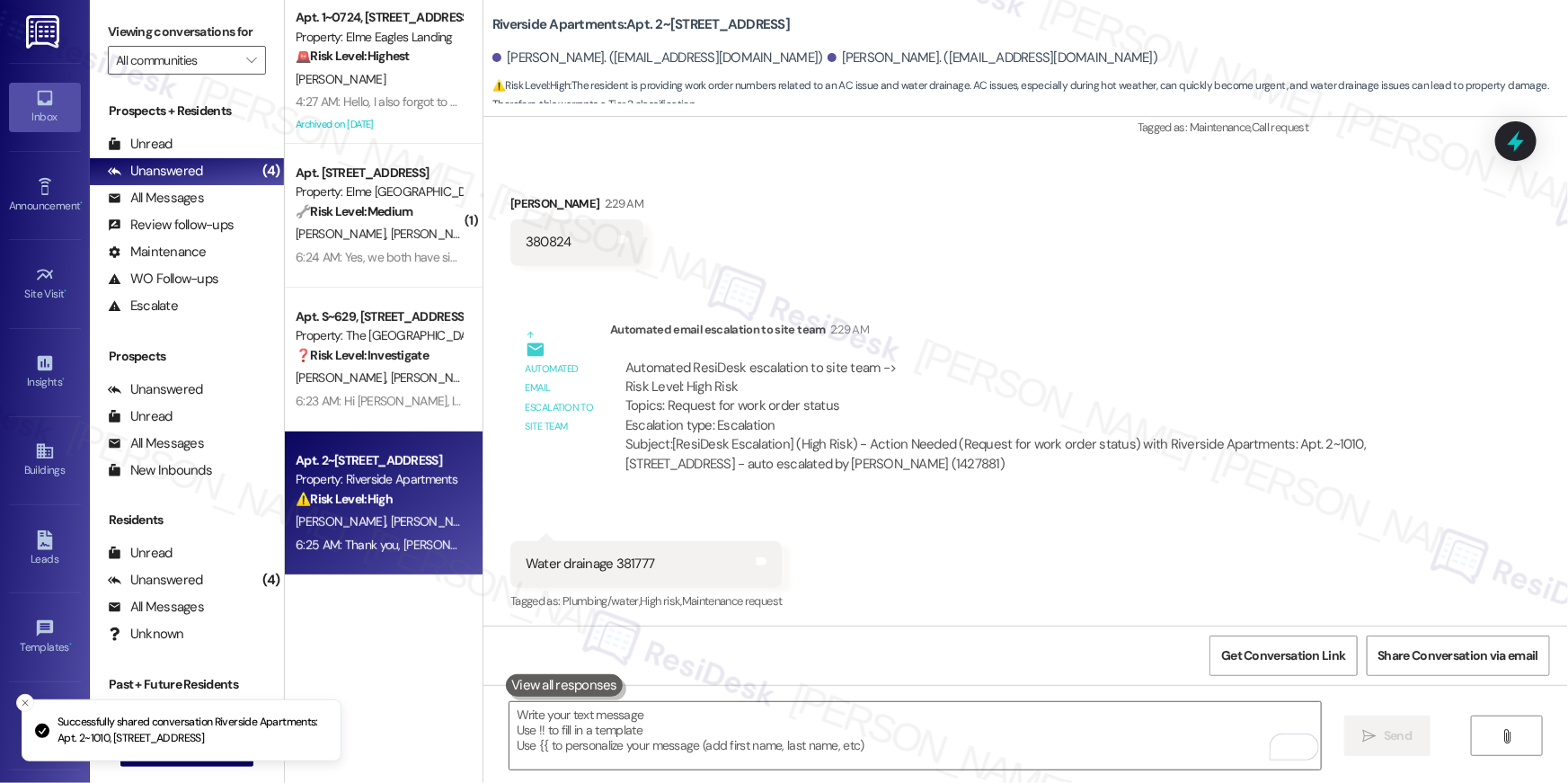 scroll, scrollTop: 3402, scrollLeft: 0, axis: vertical 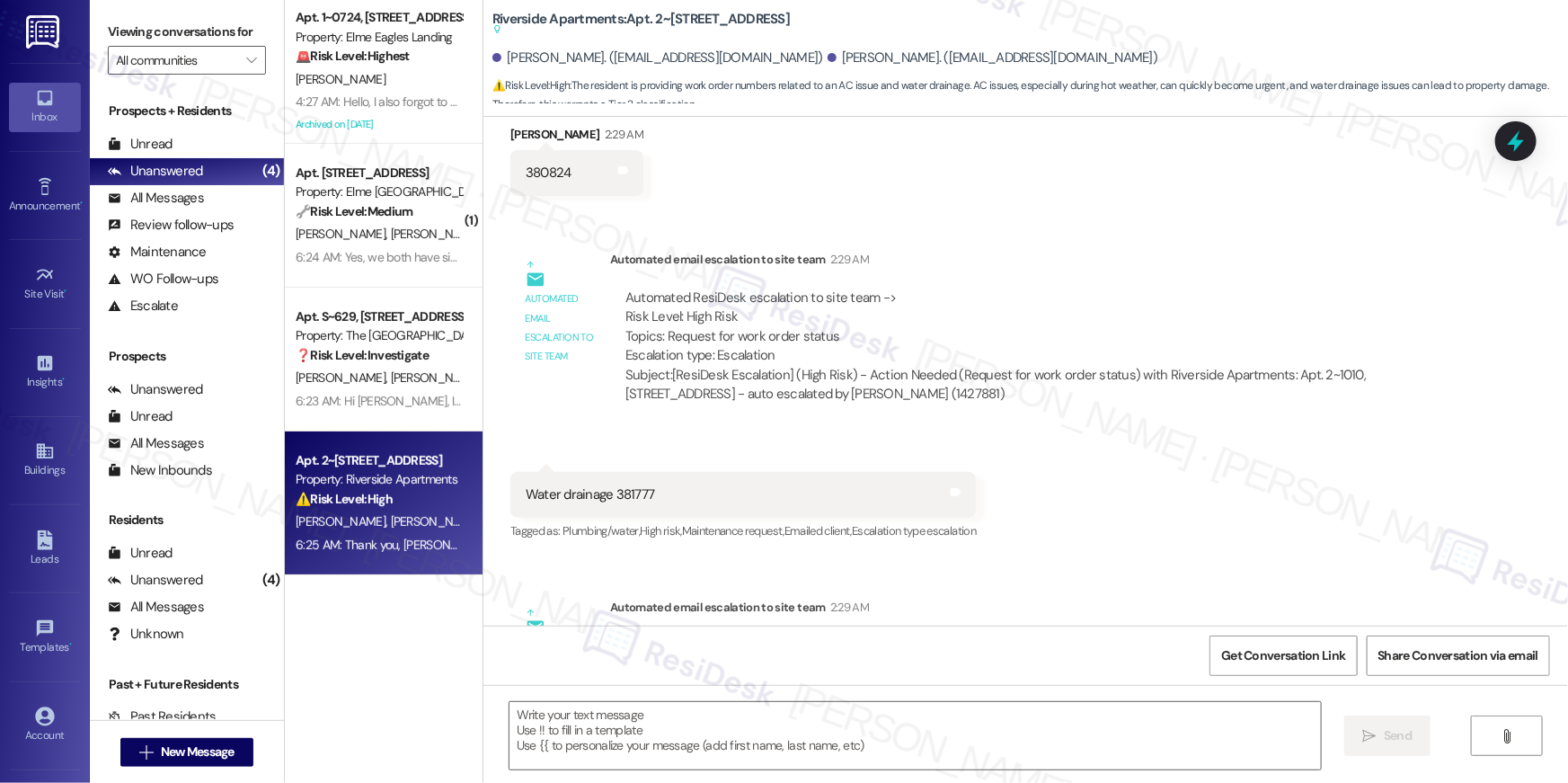 type on "Fetching suggested responses. Please feel free to read through the conversation in the meantime." 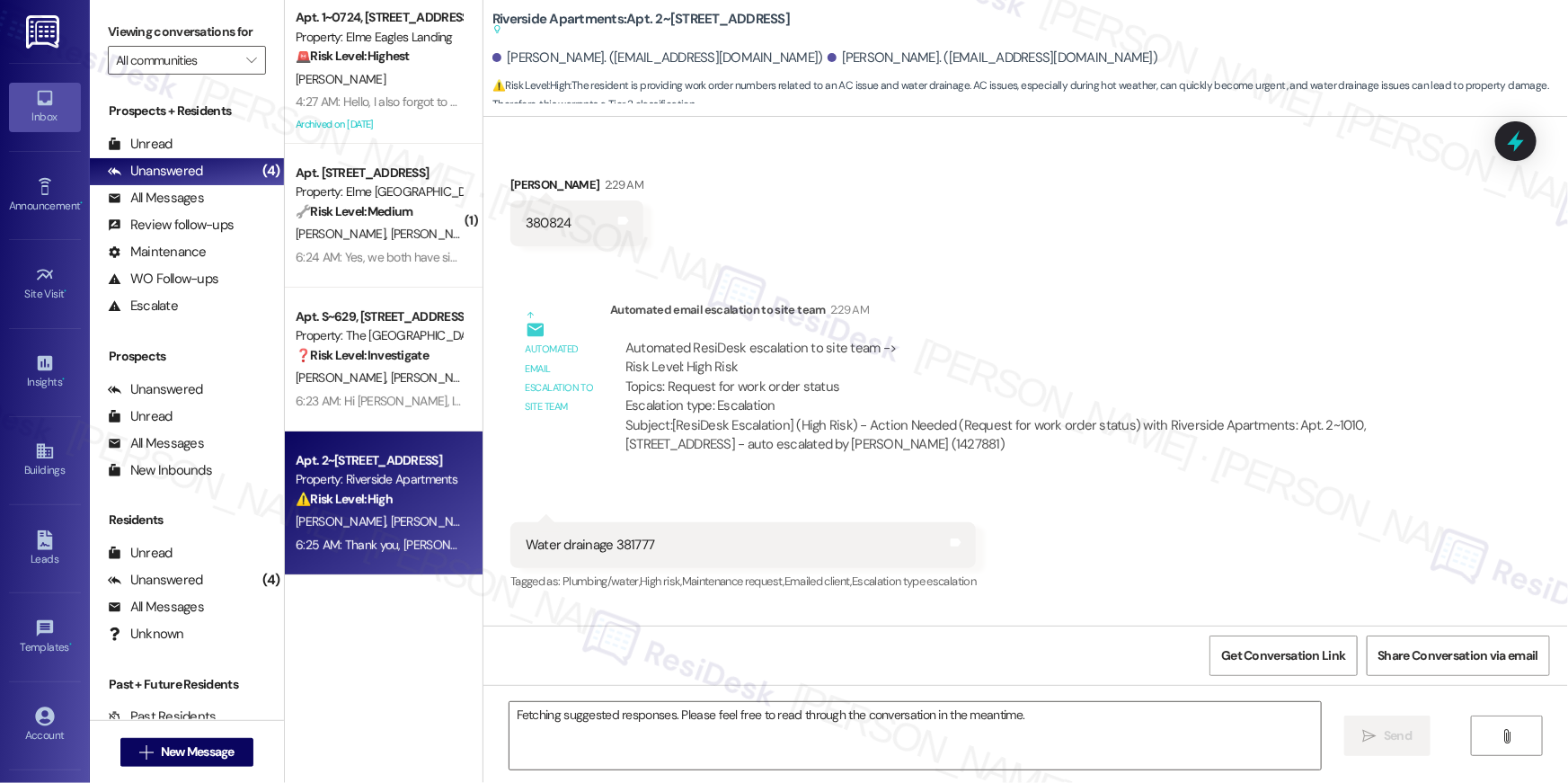 scroll, scrollTop: 3109, scrollLeft: 0, axis: vertical 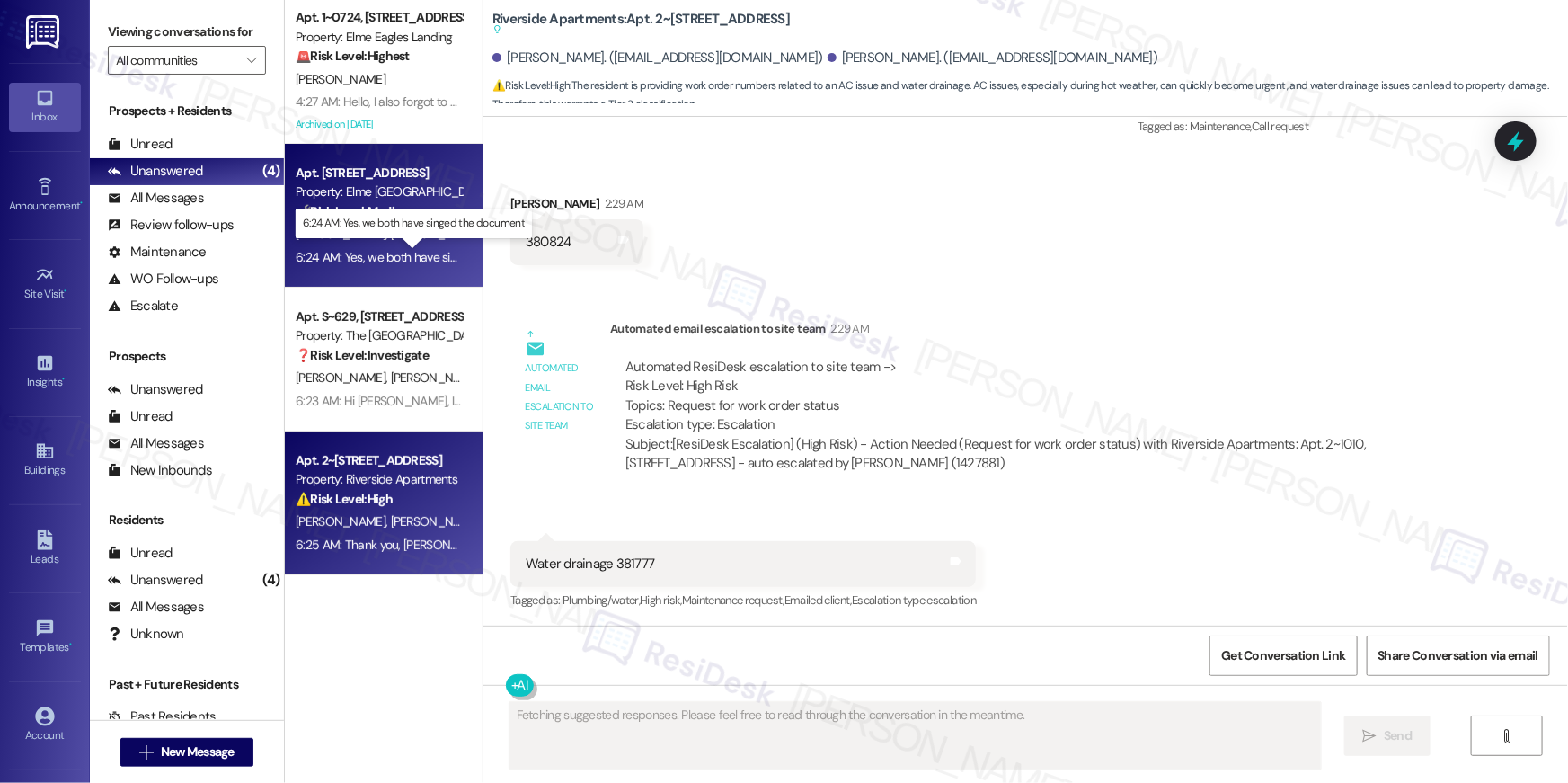 click on "6:24 AM: Yes, we both have singed the document 6:24 AM: Yes, we both have singed the document" at bounding box center [425, 257] 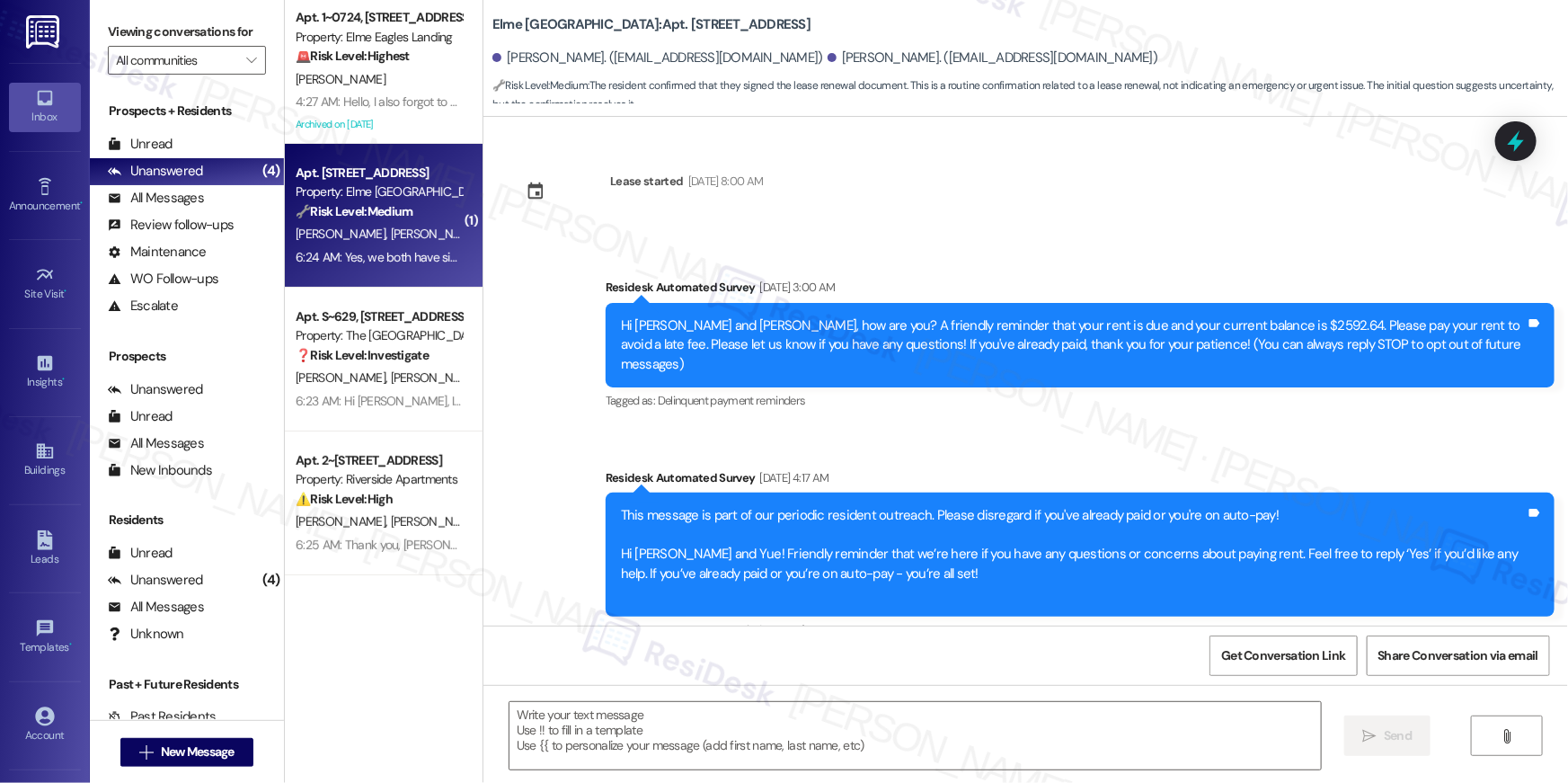 scroll, scrollTop: 20287, scrollLeft: 0, axis: vertical 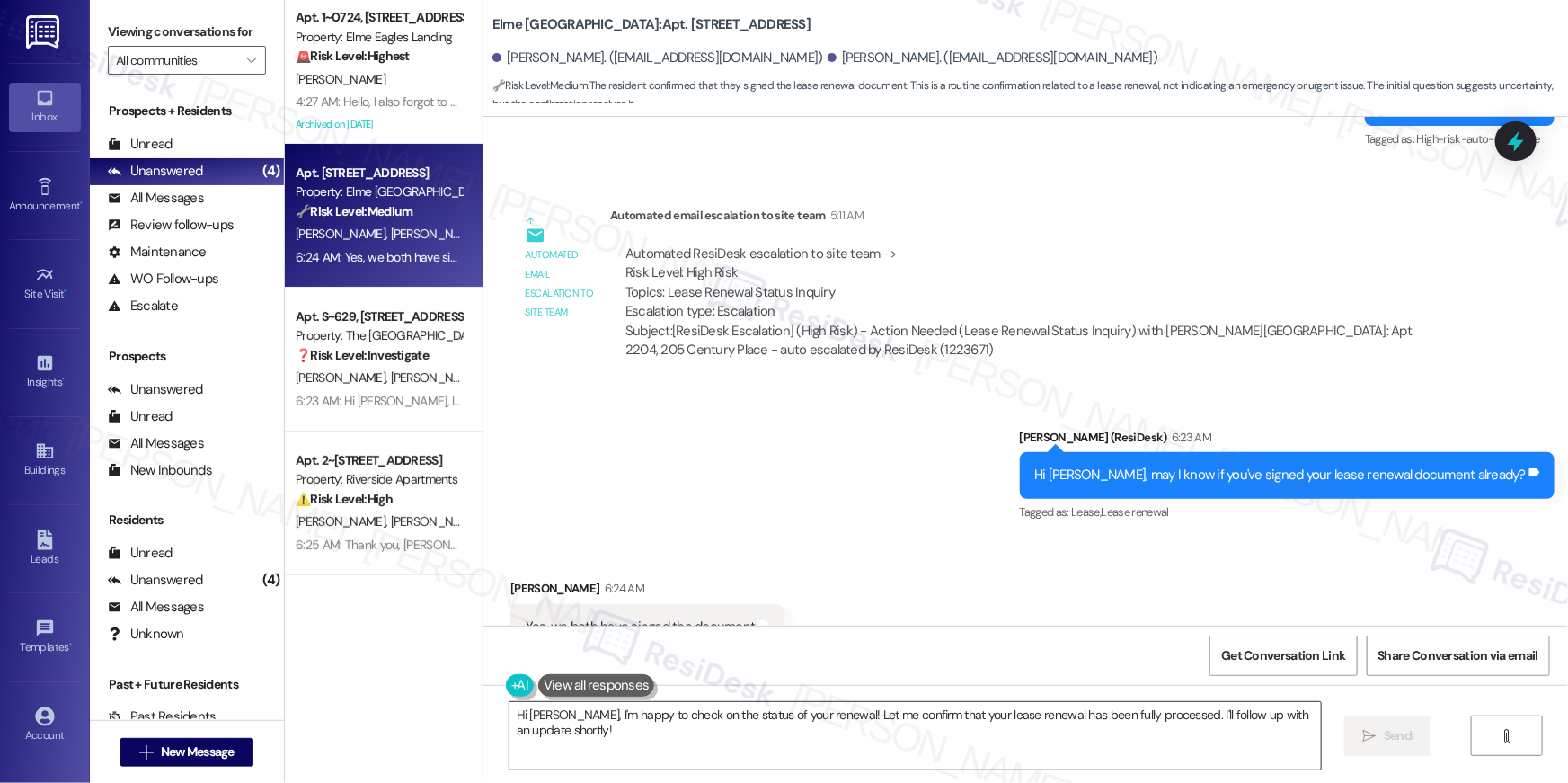 click on "Hi Pengyu, I'm happy to check on the status of your renewal! Let me confirm that your lease renewal has been fully processed. I'll follow up with an update shortly!" at bounding box center [915, 735] 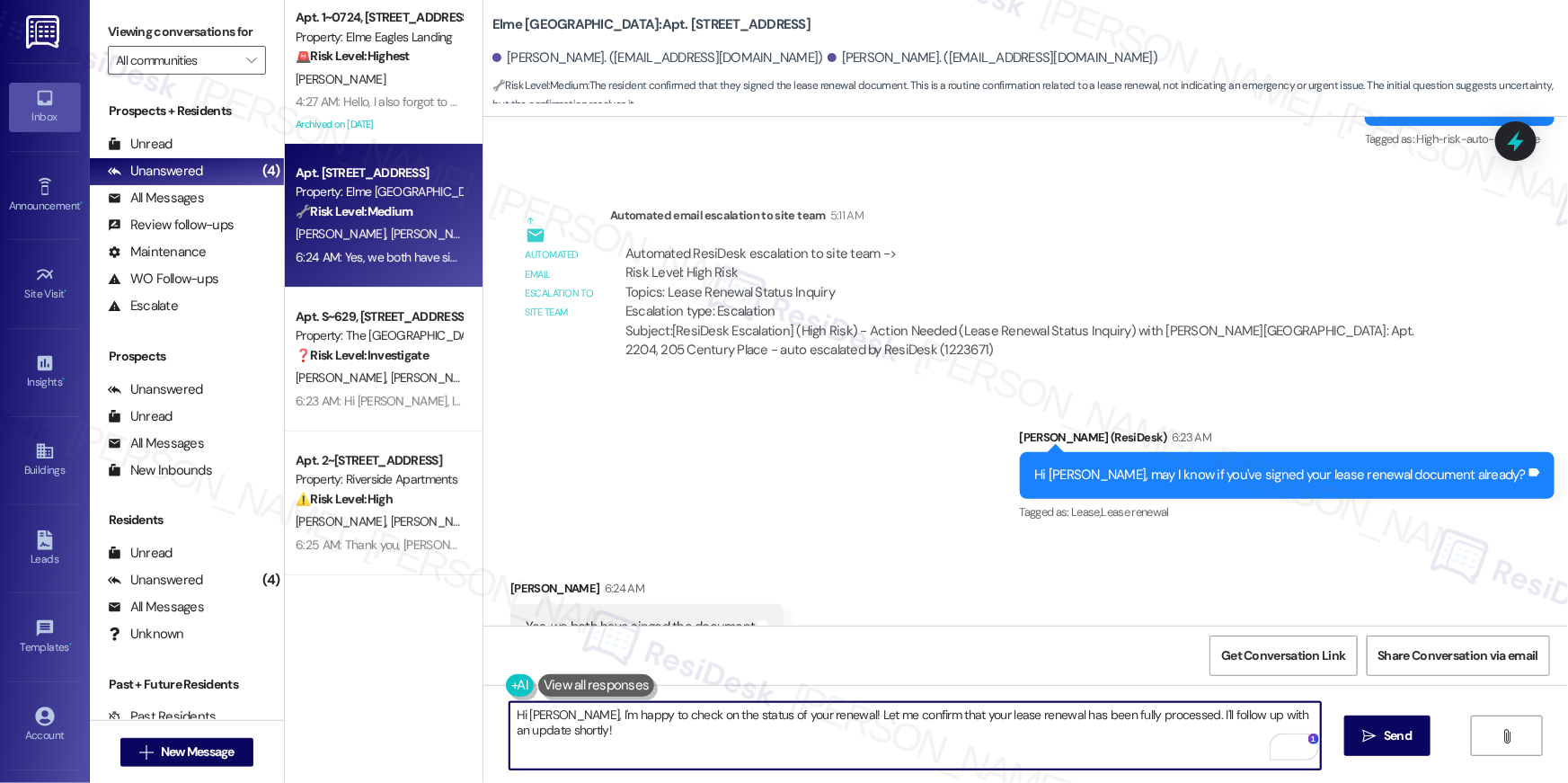 drag, startPoint x: 566, startPoint y: 730, endPoint x: 468, endPoint y: 688, distance: 106.62082 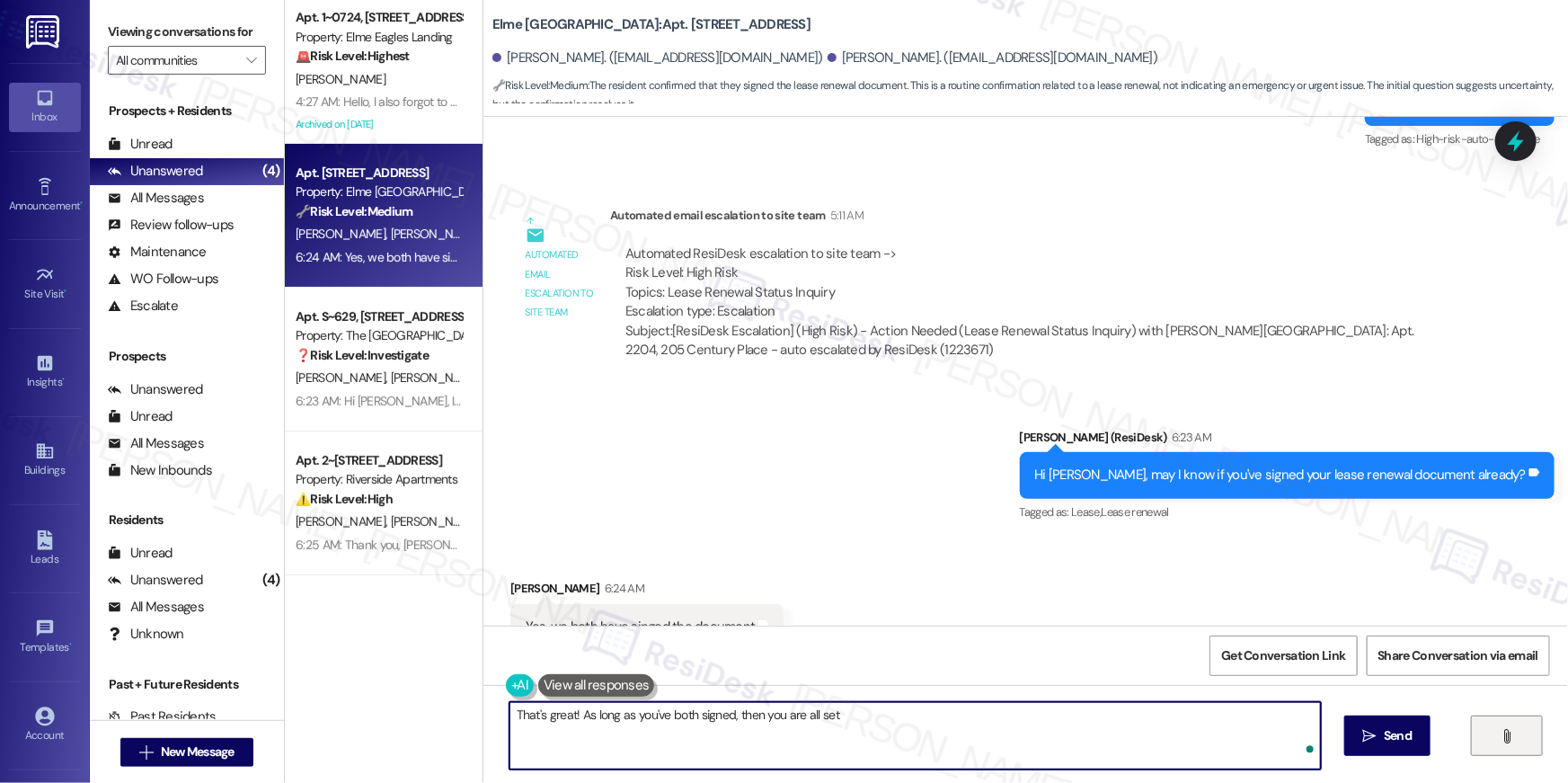type on "That's great! As long as you've both signed, then you are all set!" 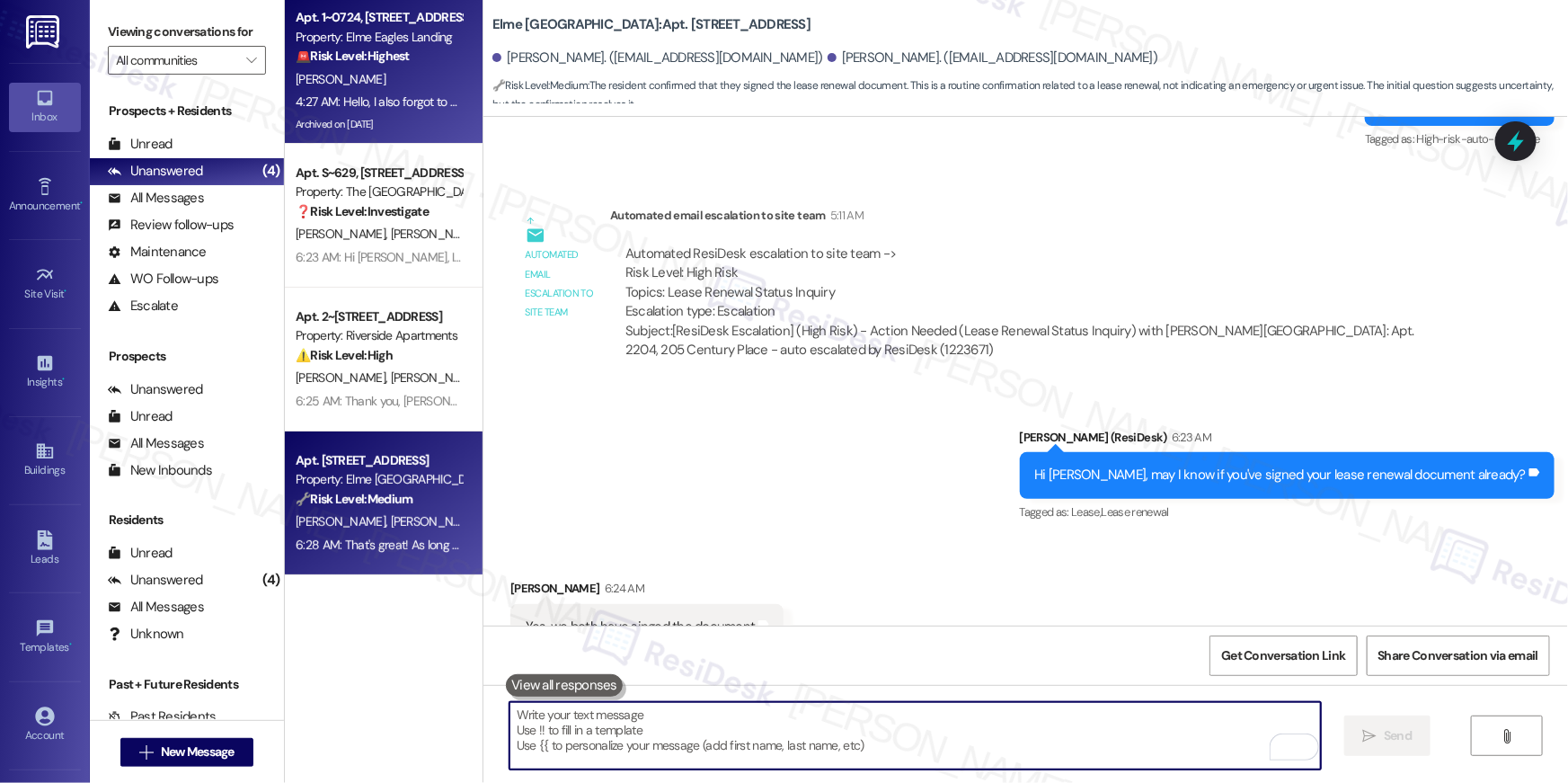 type 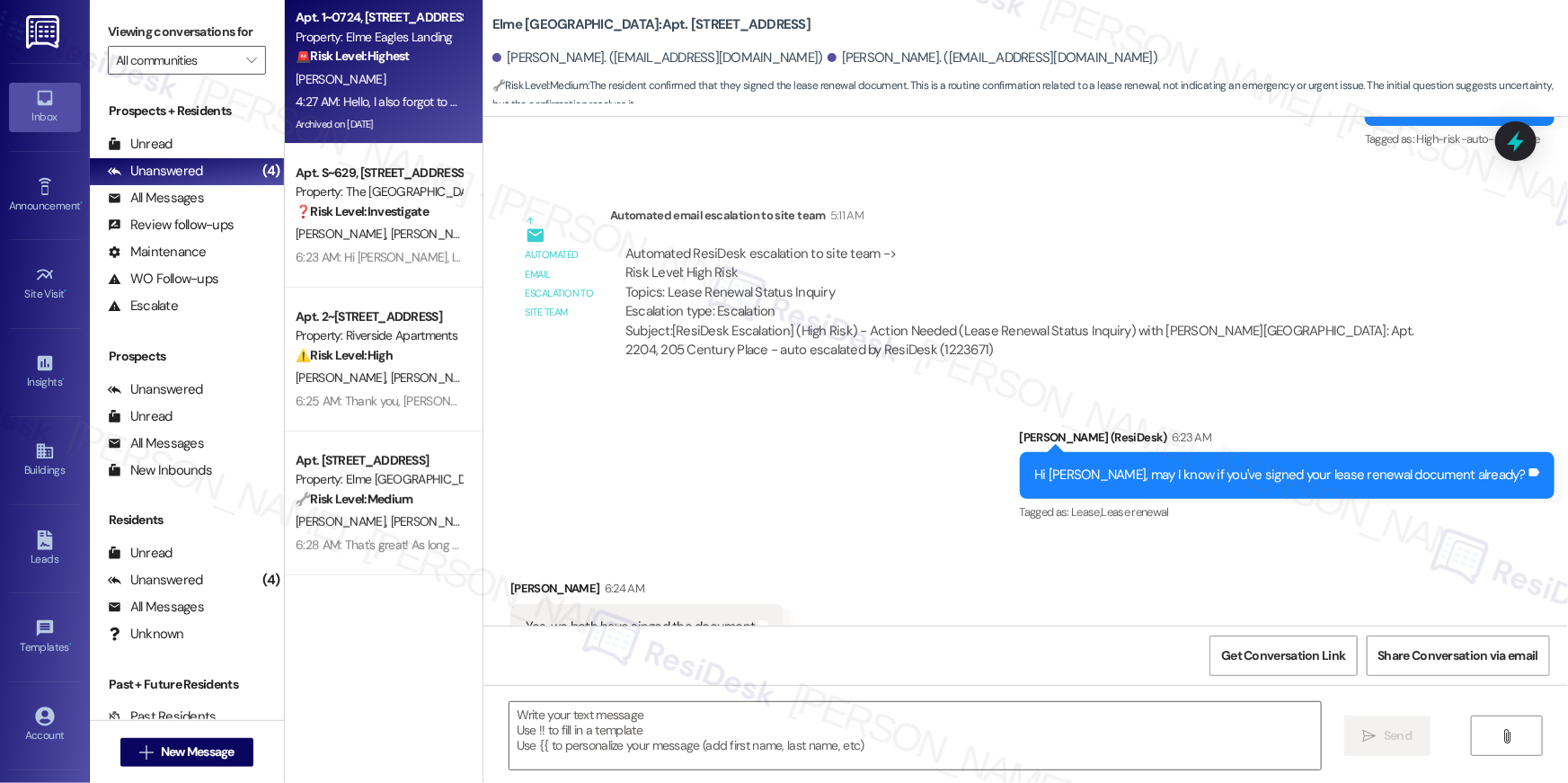 type on "Fetching suggested responses. Please feel free to read through the conversation in the meantime." 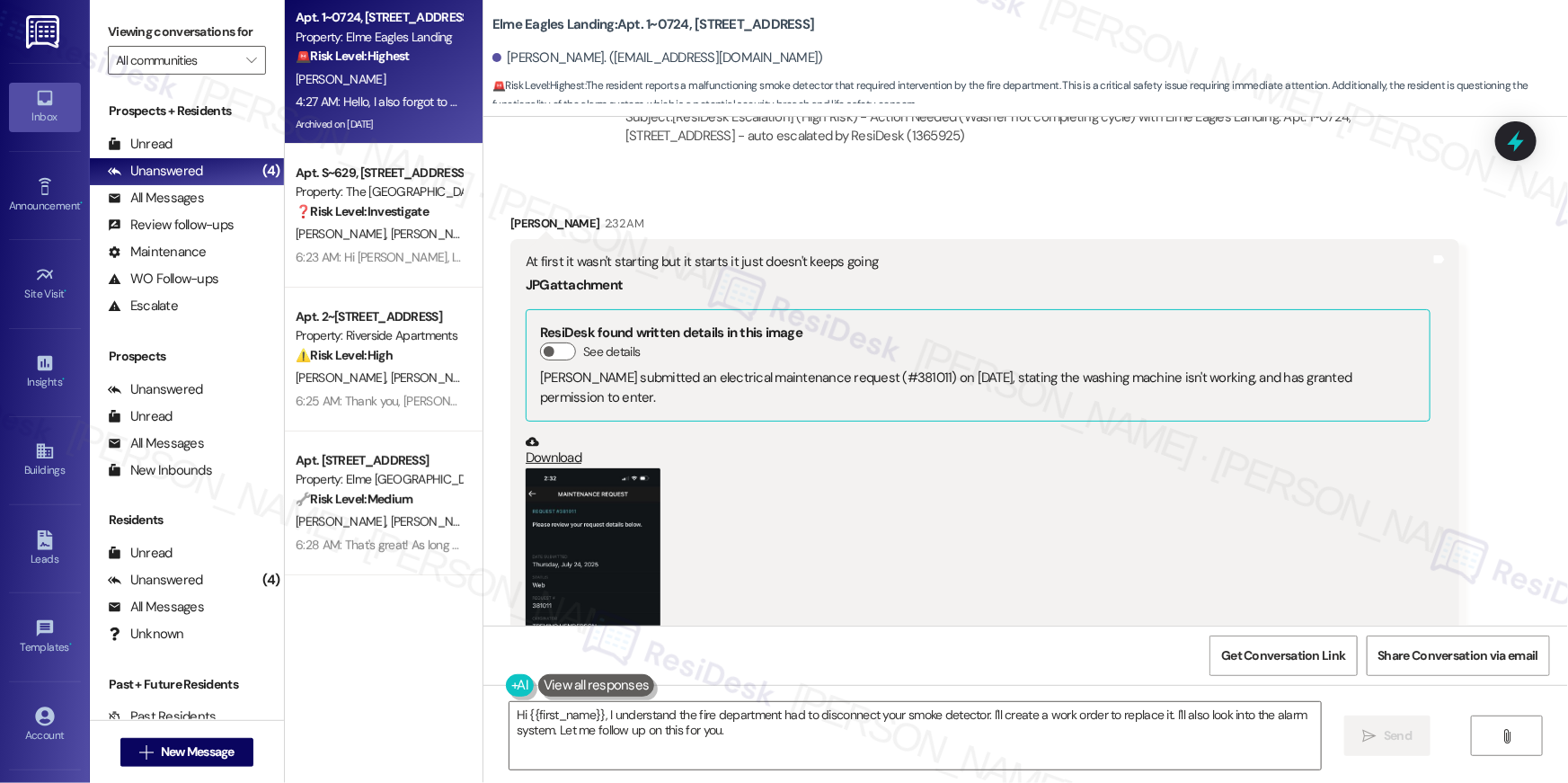 scroll, scrollTop: 14177, scrollLeft: 0, axis: vertical 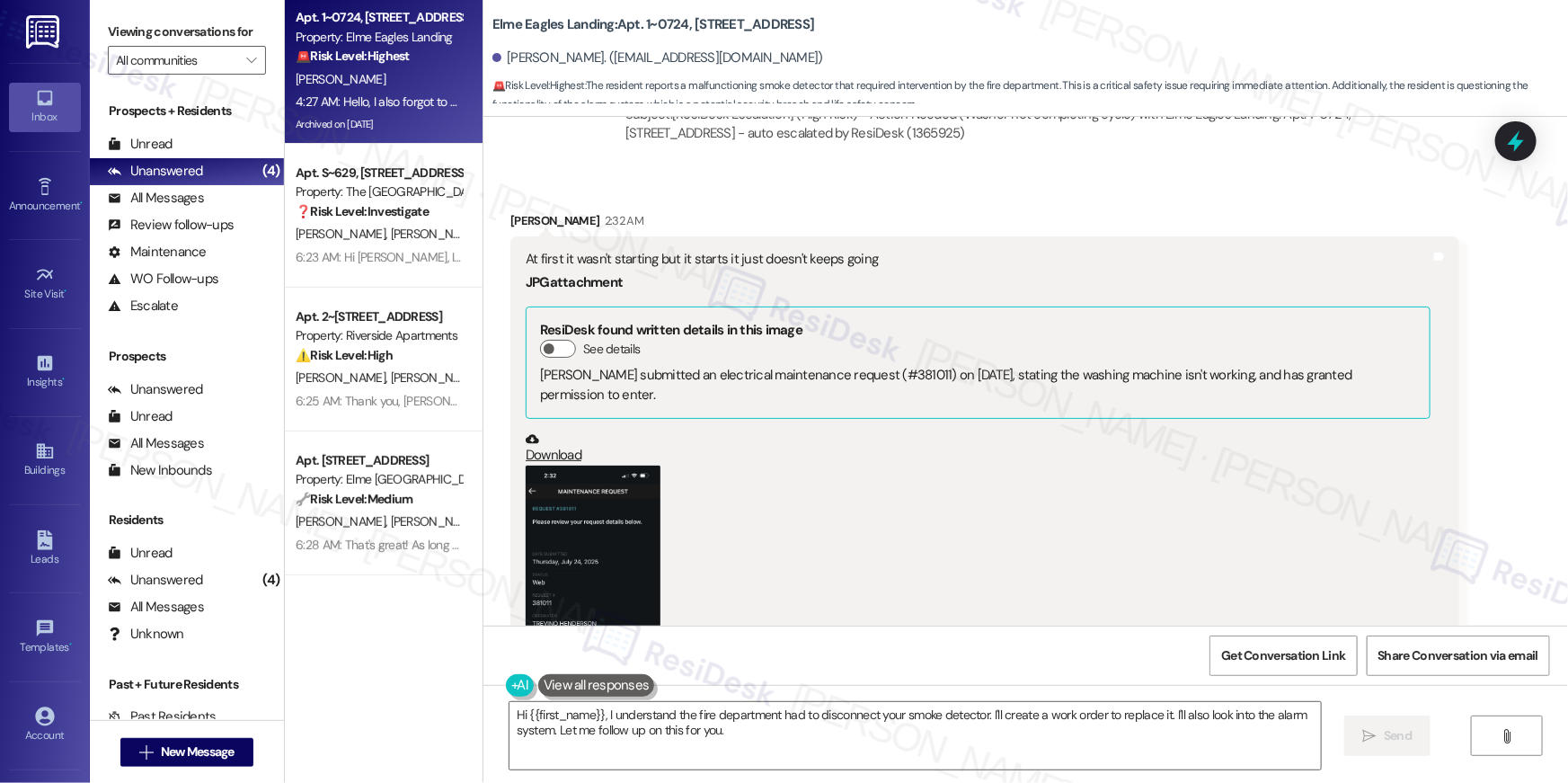 click at bounding box center [593, 611] 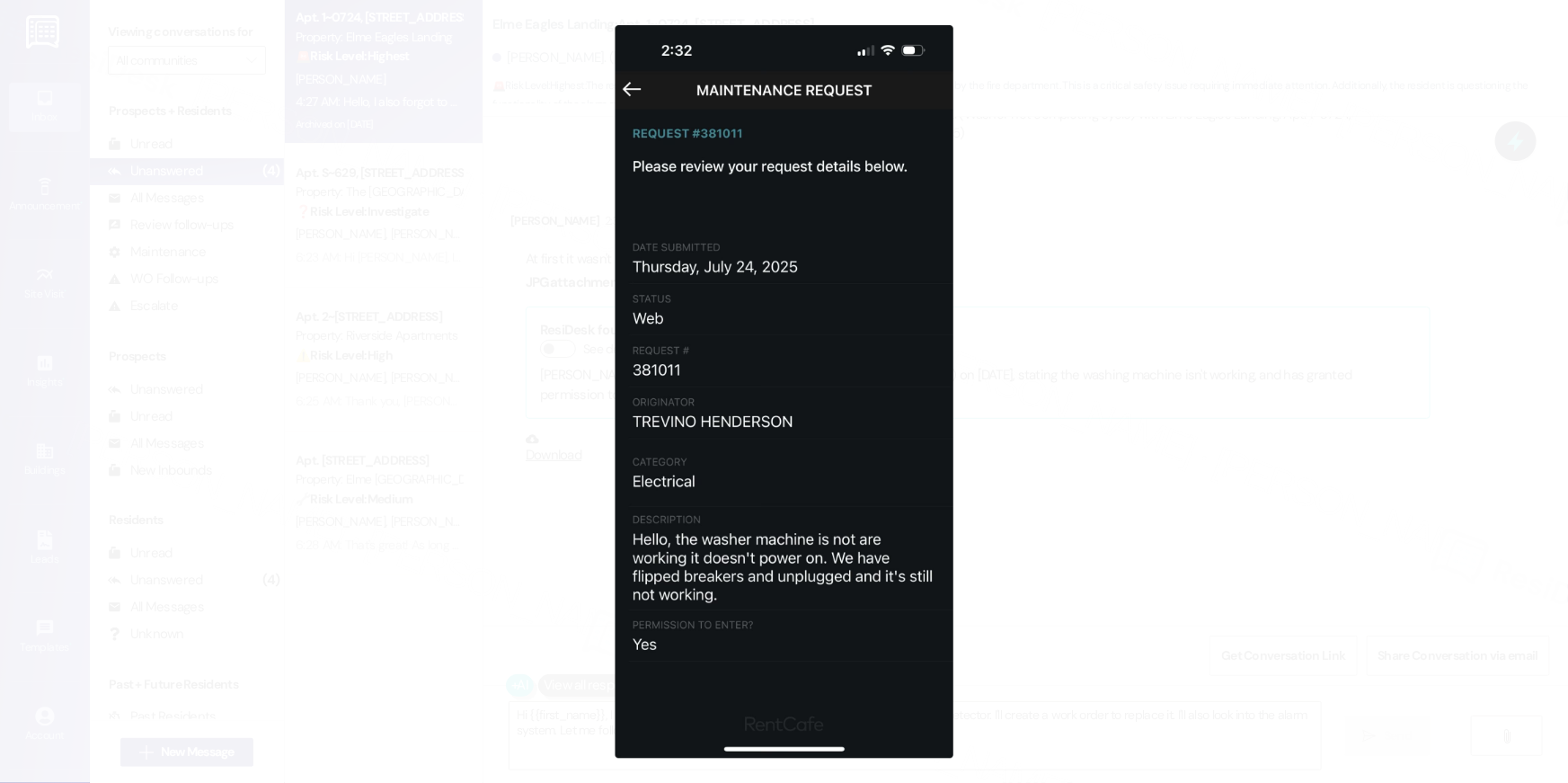 click at bounding box center (784, 391) 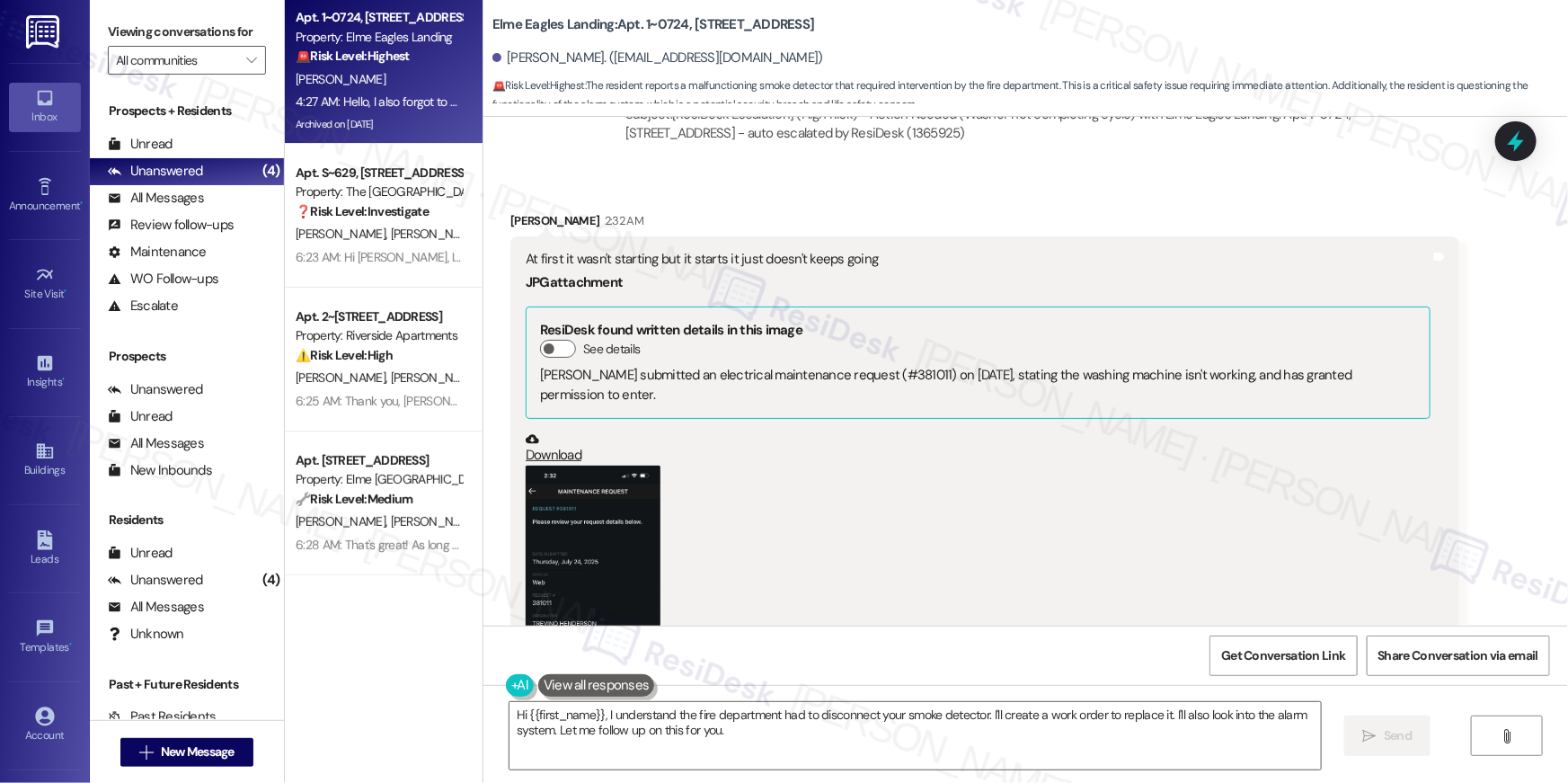 click at bounding box center [593, 611] 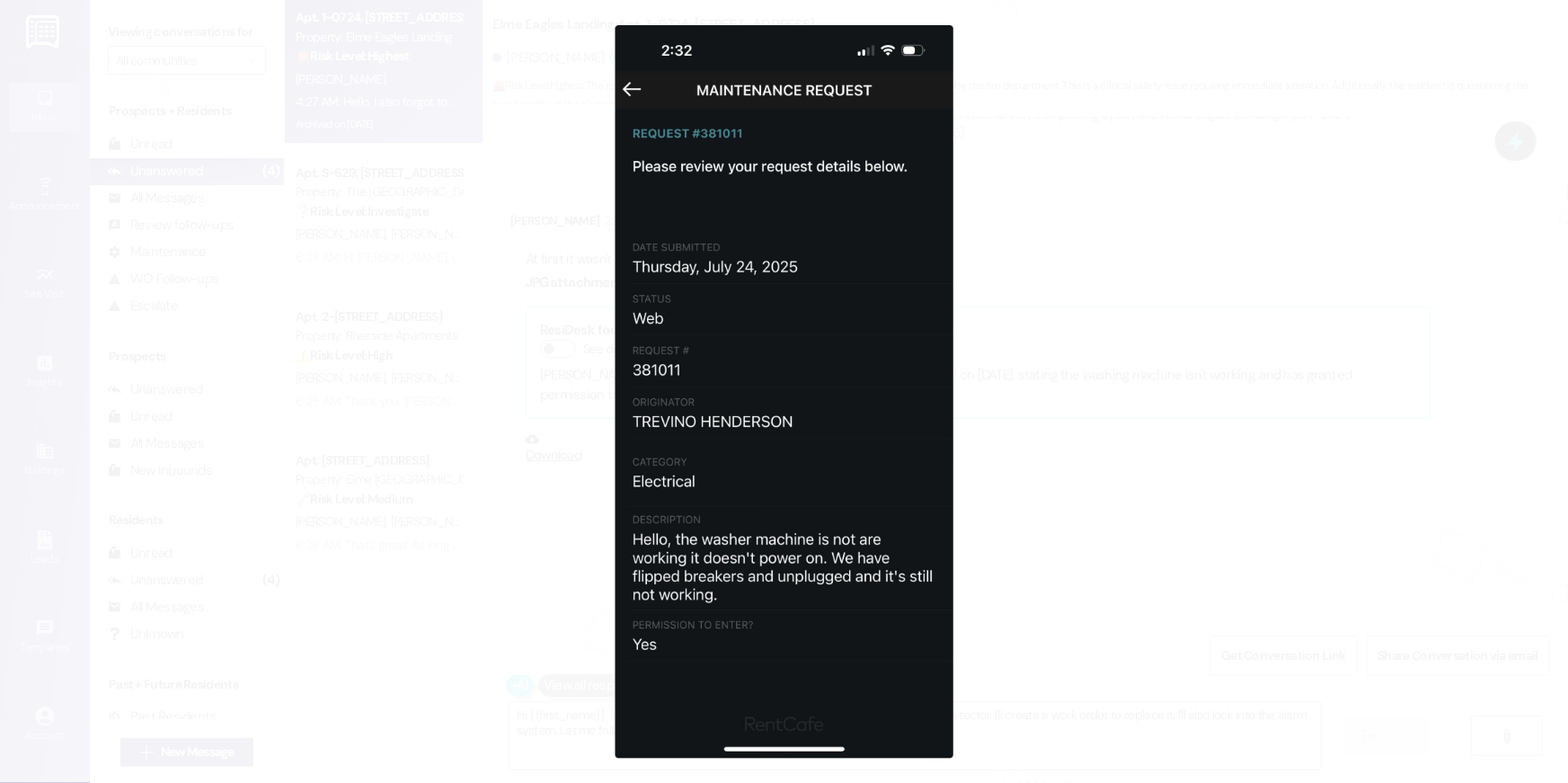 click at bounding box center (784, 391) 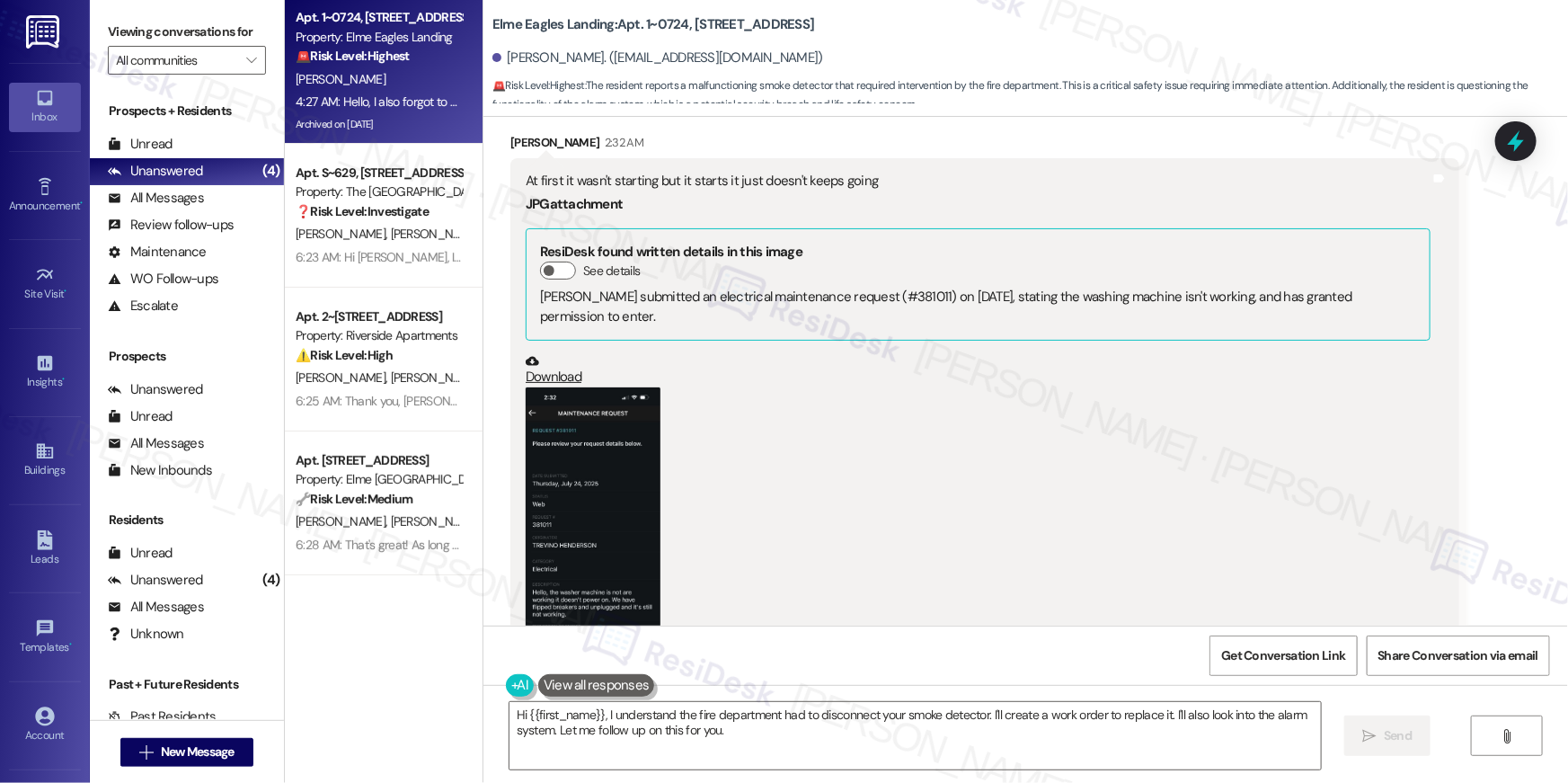 scroll, scrollTop: 15194, scrollLeft: 0, axis: vertical 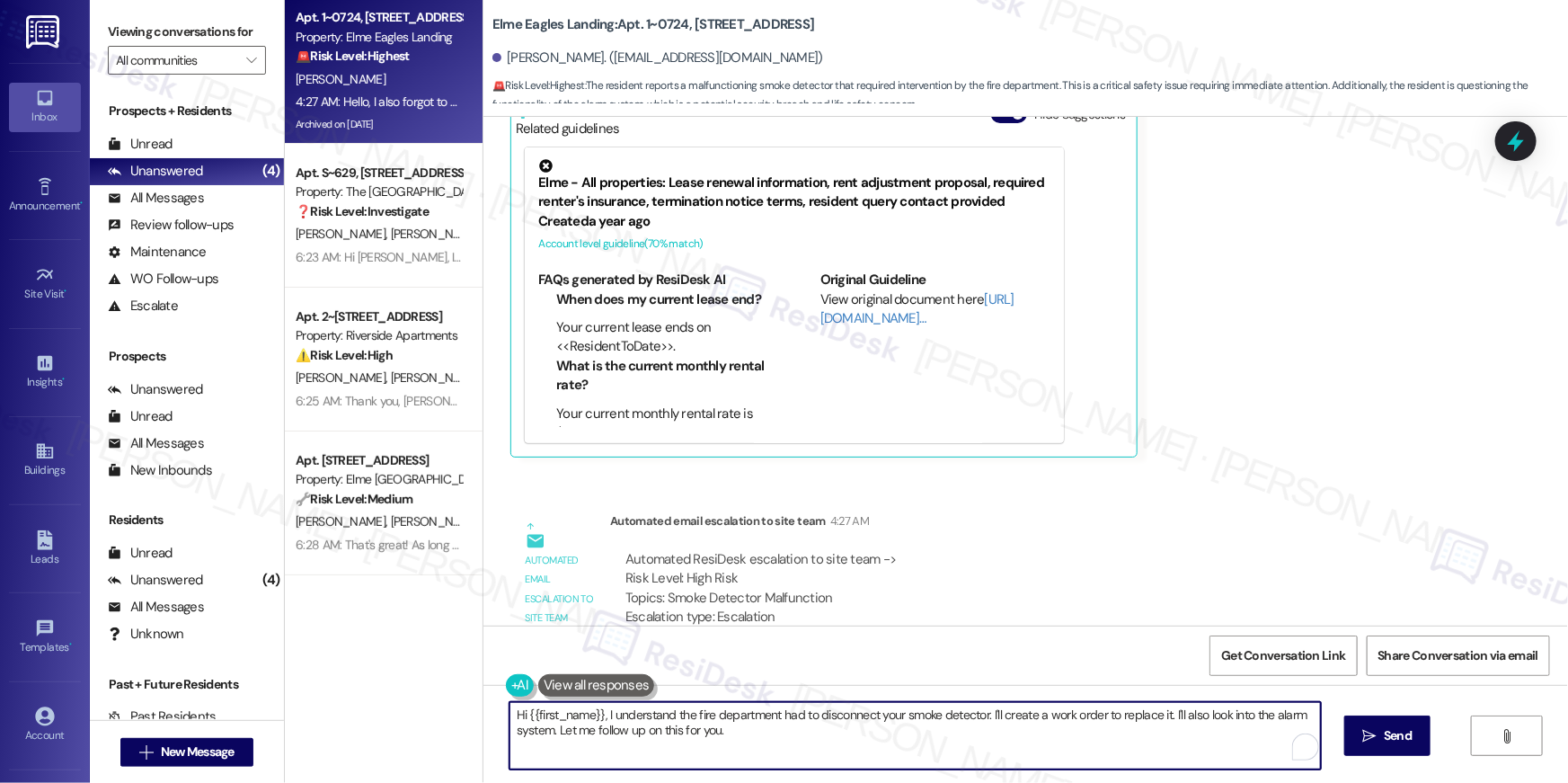 drag, startPoint x: 812, startPoint y: 724, endPoint x: 430, endPoint y: 674, distance: 385.2584 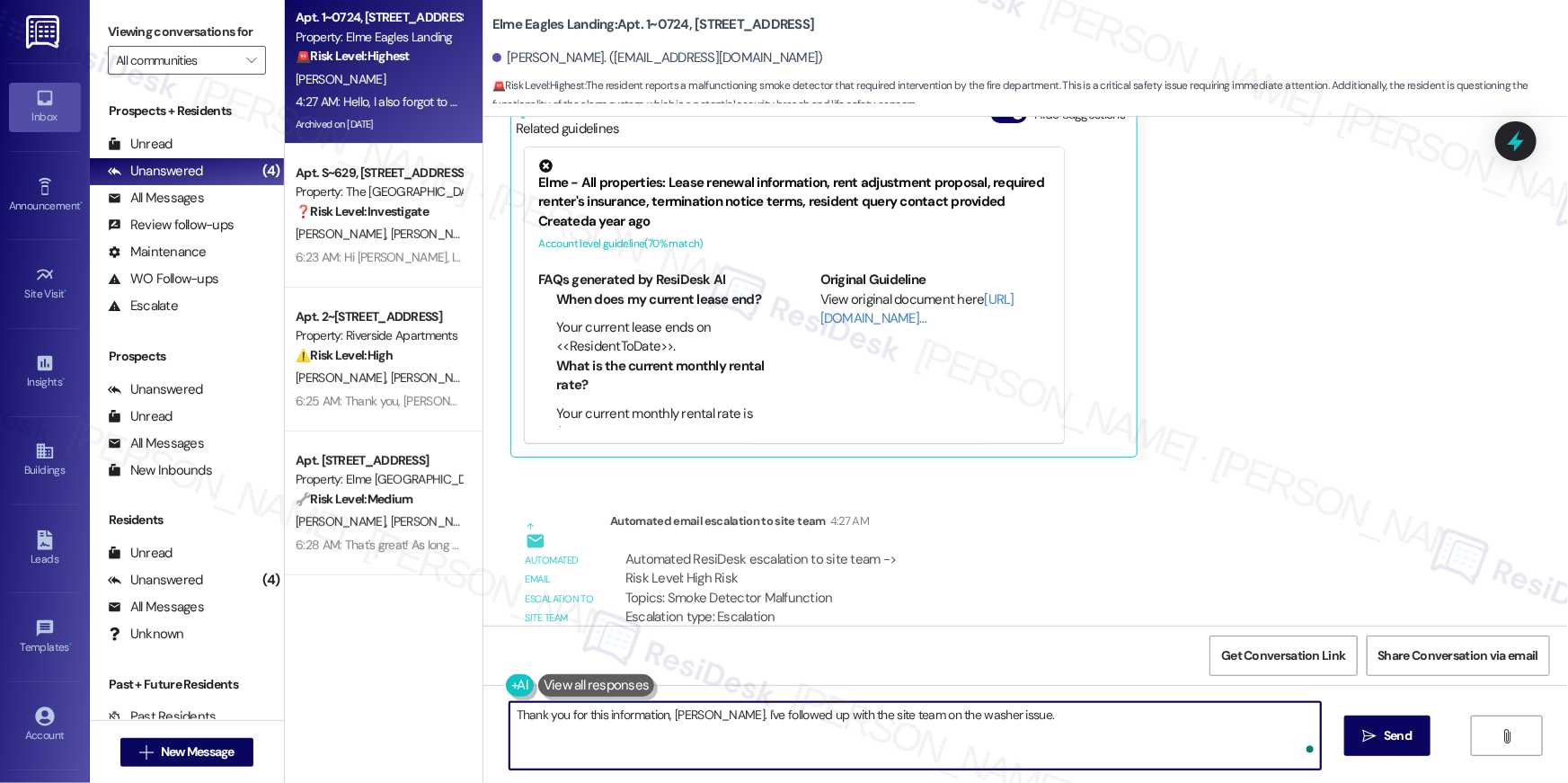 type on "Thank you for this information, [PERSON_NAME]. I've followed up with the site team on the washer issue." 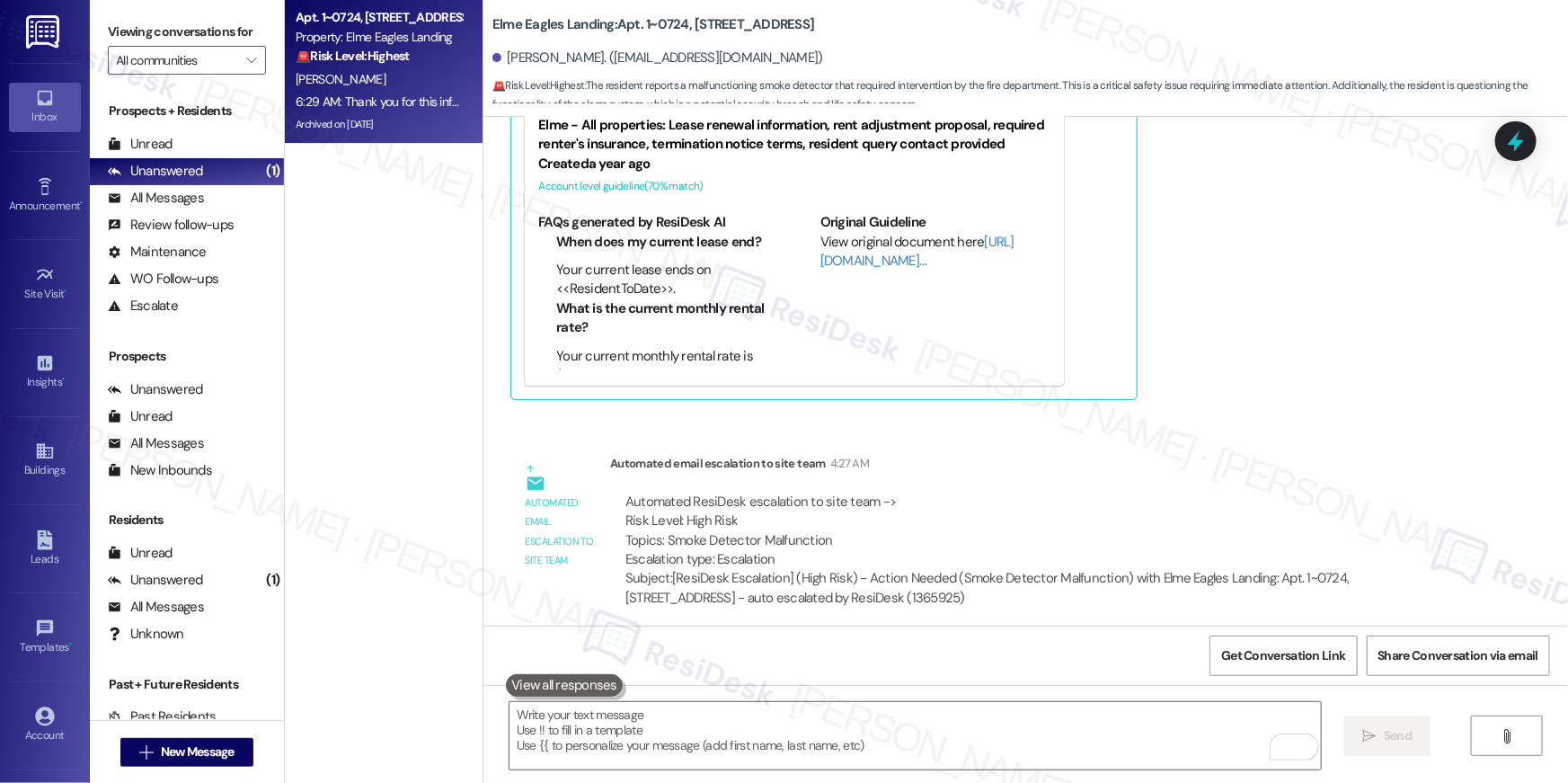 scroll, scrollTop: 15319, scrollLeft: 0, axis: vertical 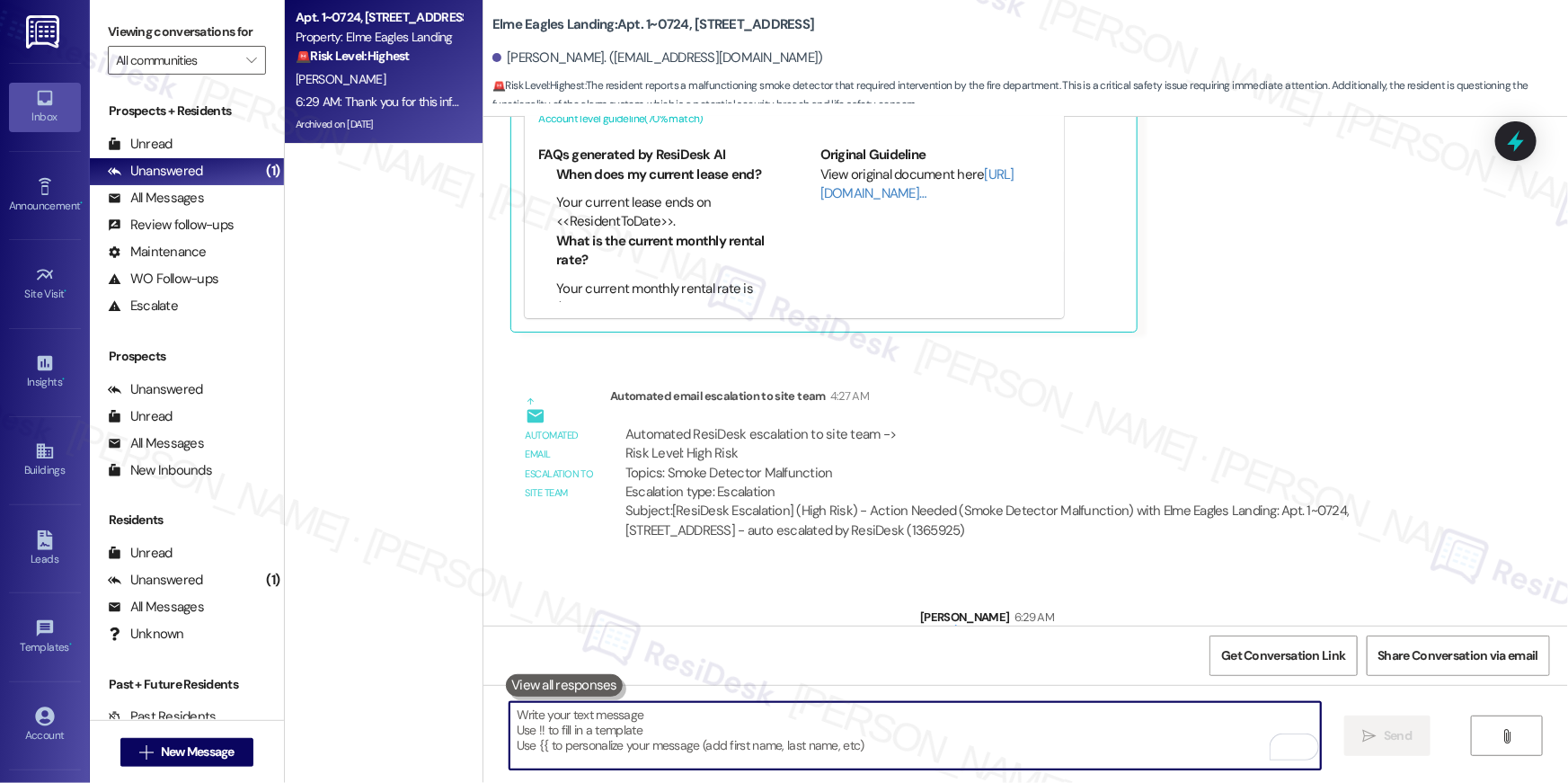 click at bounding box center (915, 735) 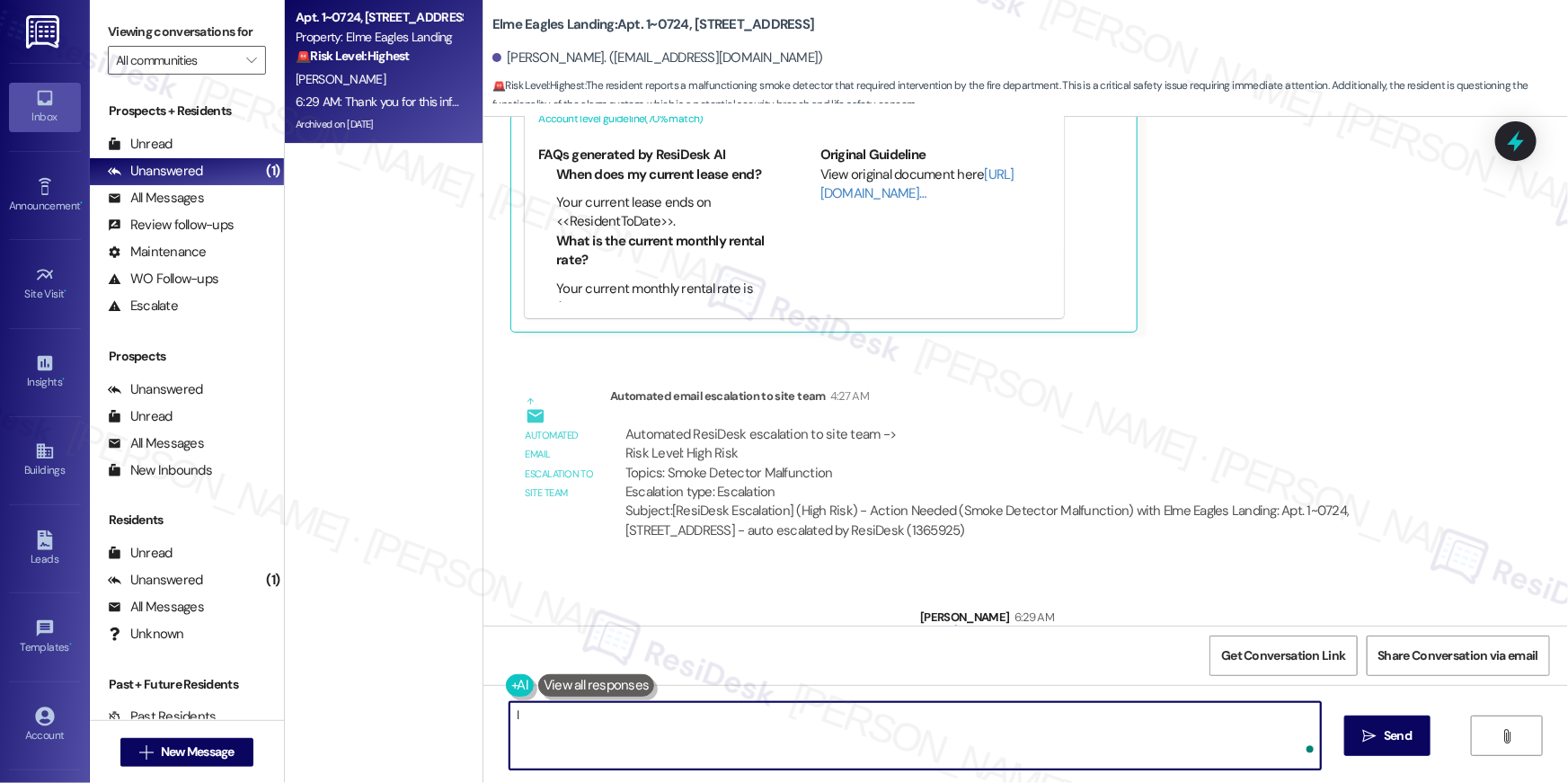 type on "I" 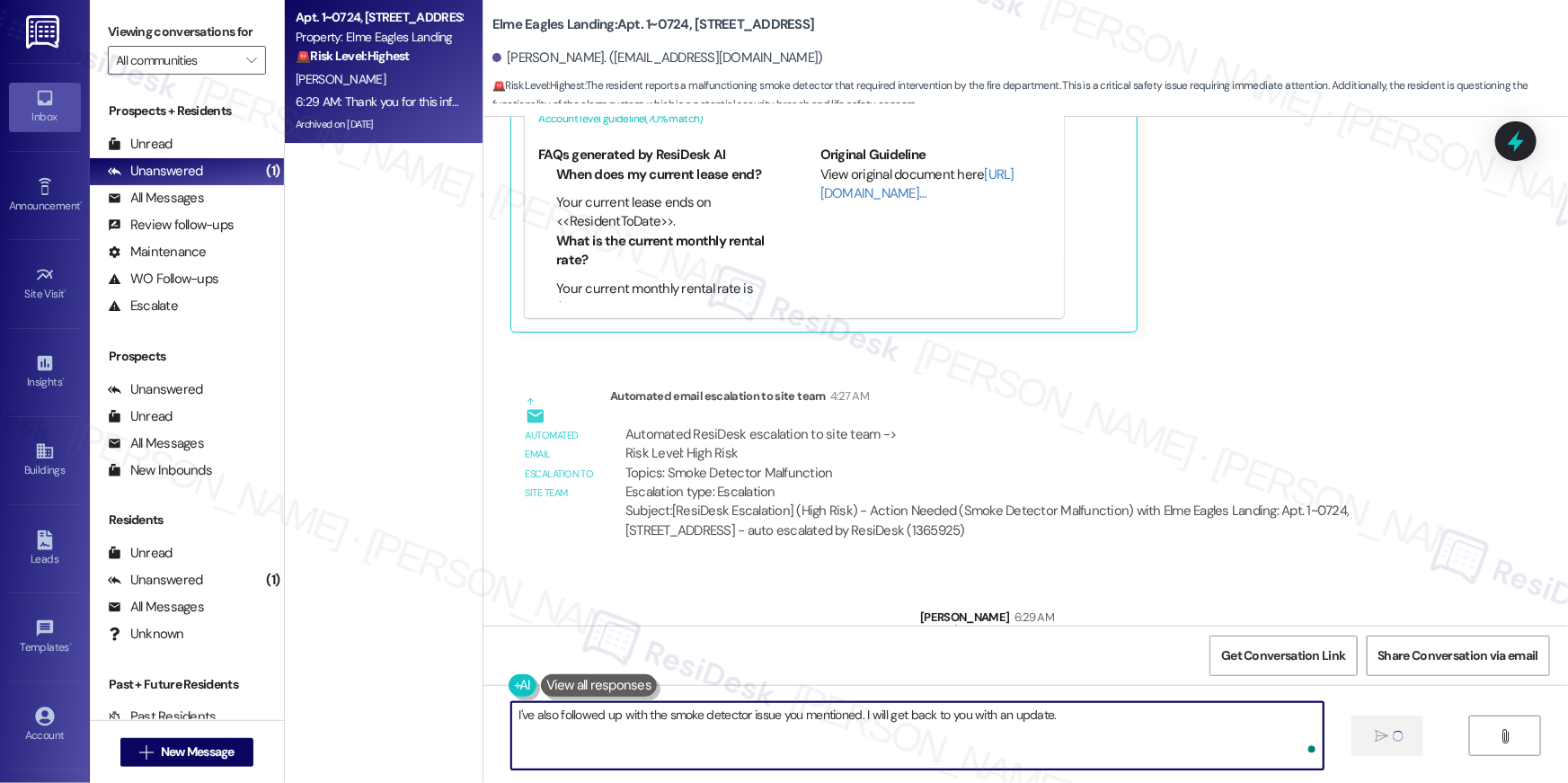 type on "I've also followed up with the smoke detector issue you mentioned. I will get back to you with an update." 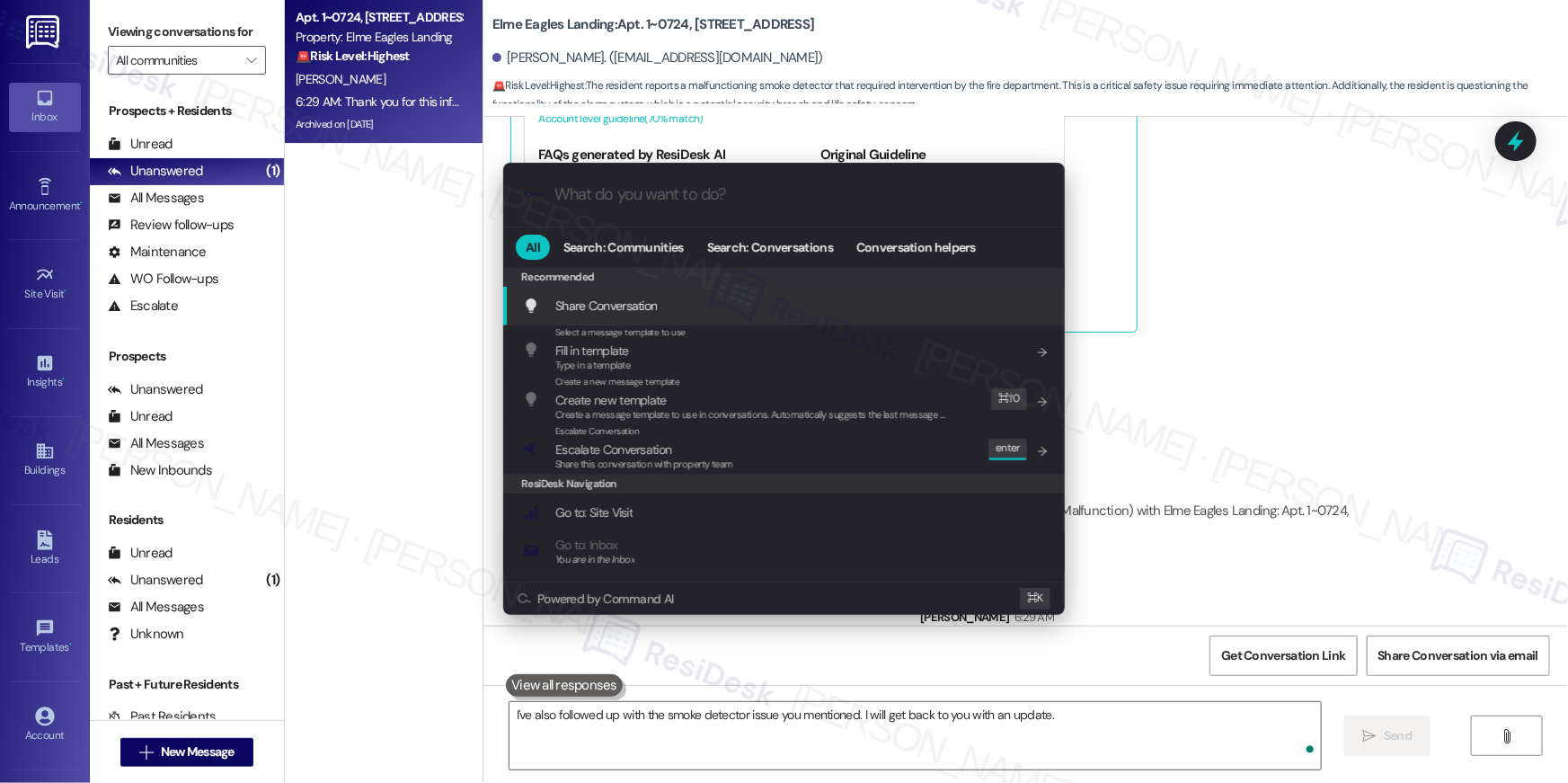 type 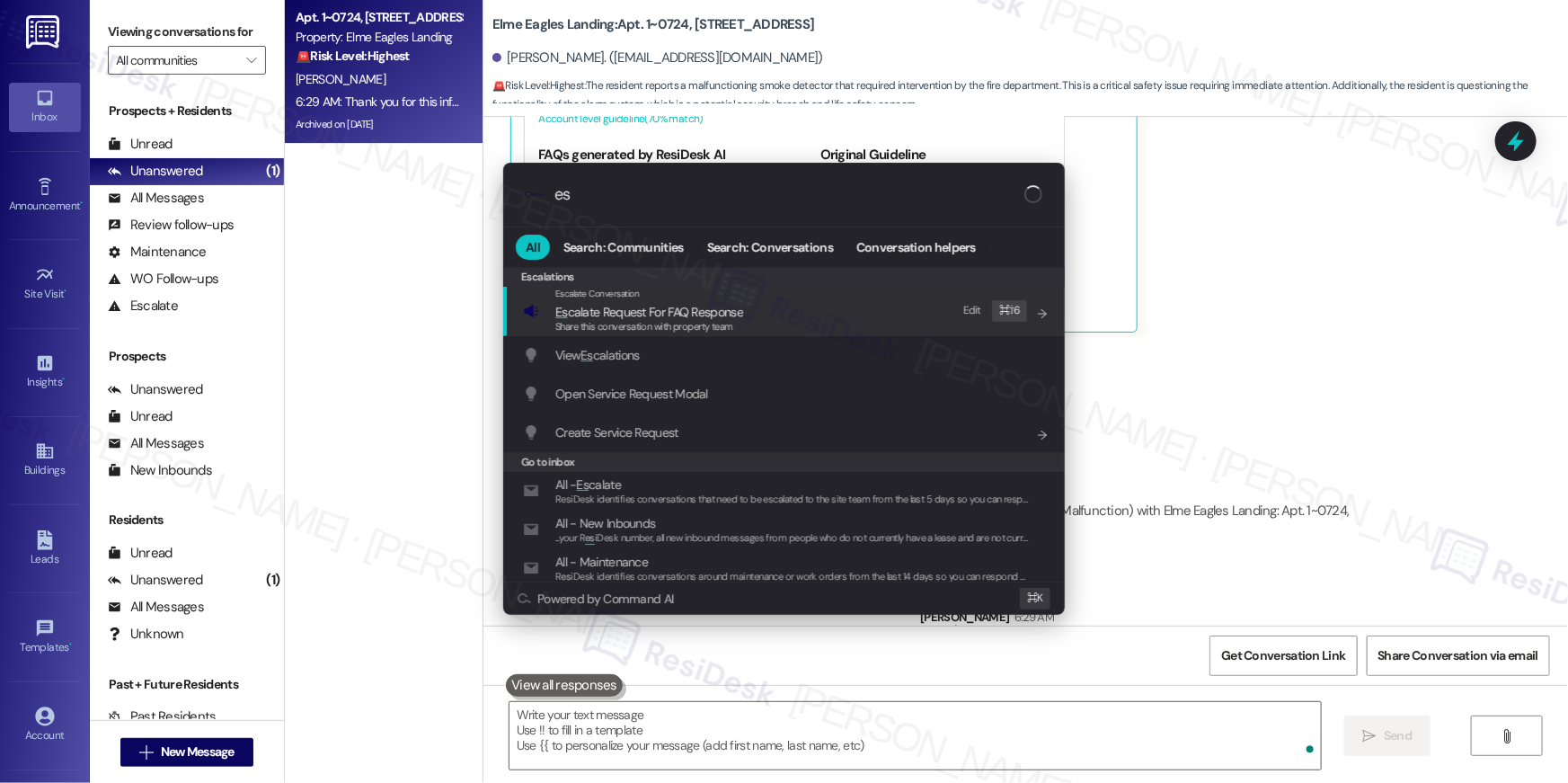 scroll, scrollTop: 14972, scrollLeft: 0, axis: vertical 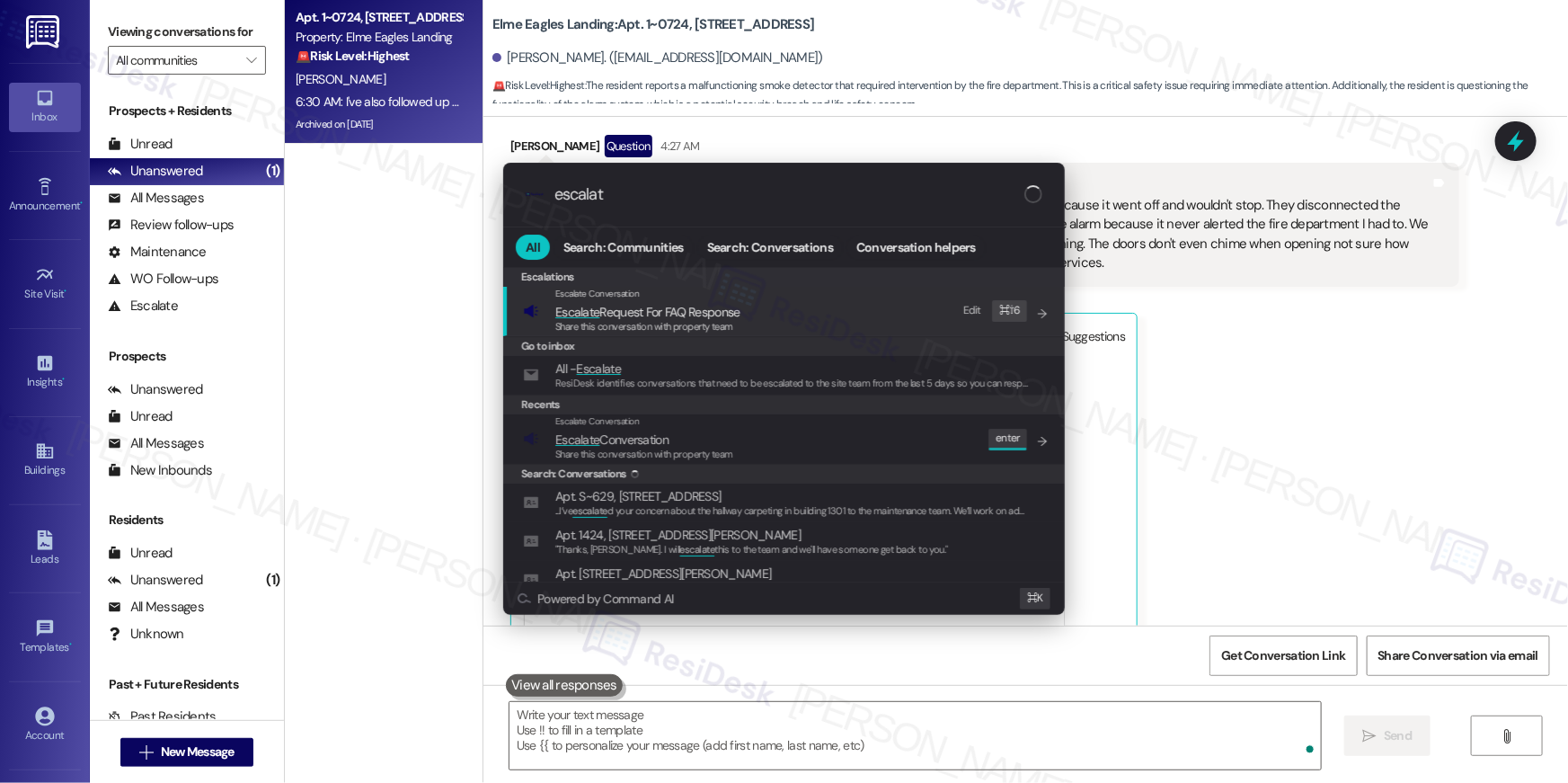 type on "escalate" 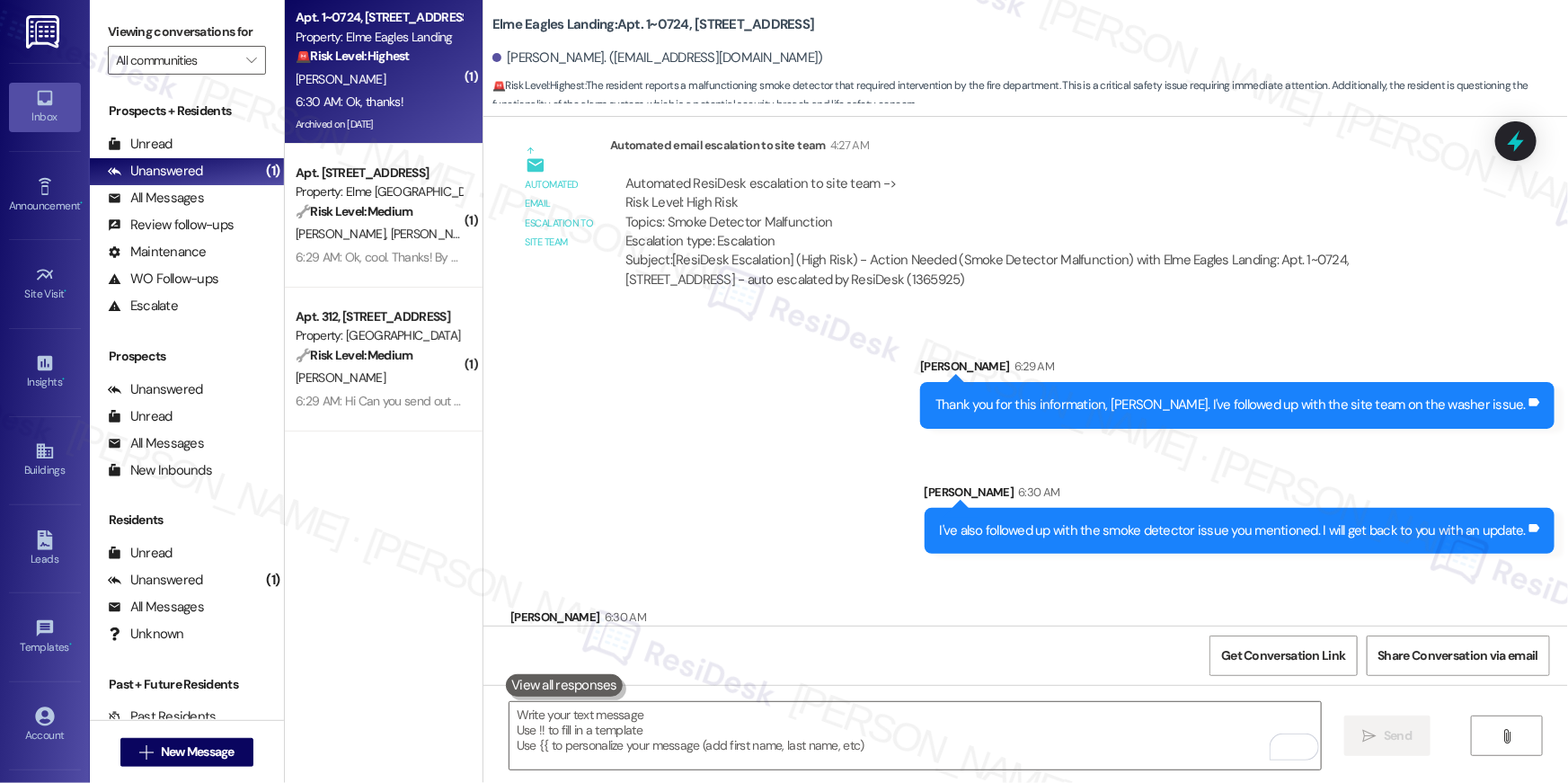 scroll, scrollTop: 15570, scrollLeft: 0, axis: vertical 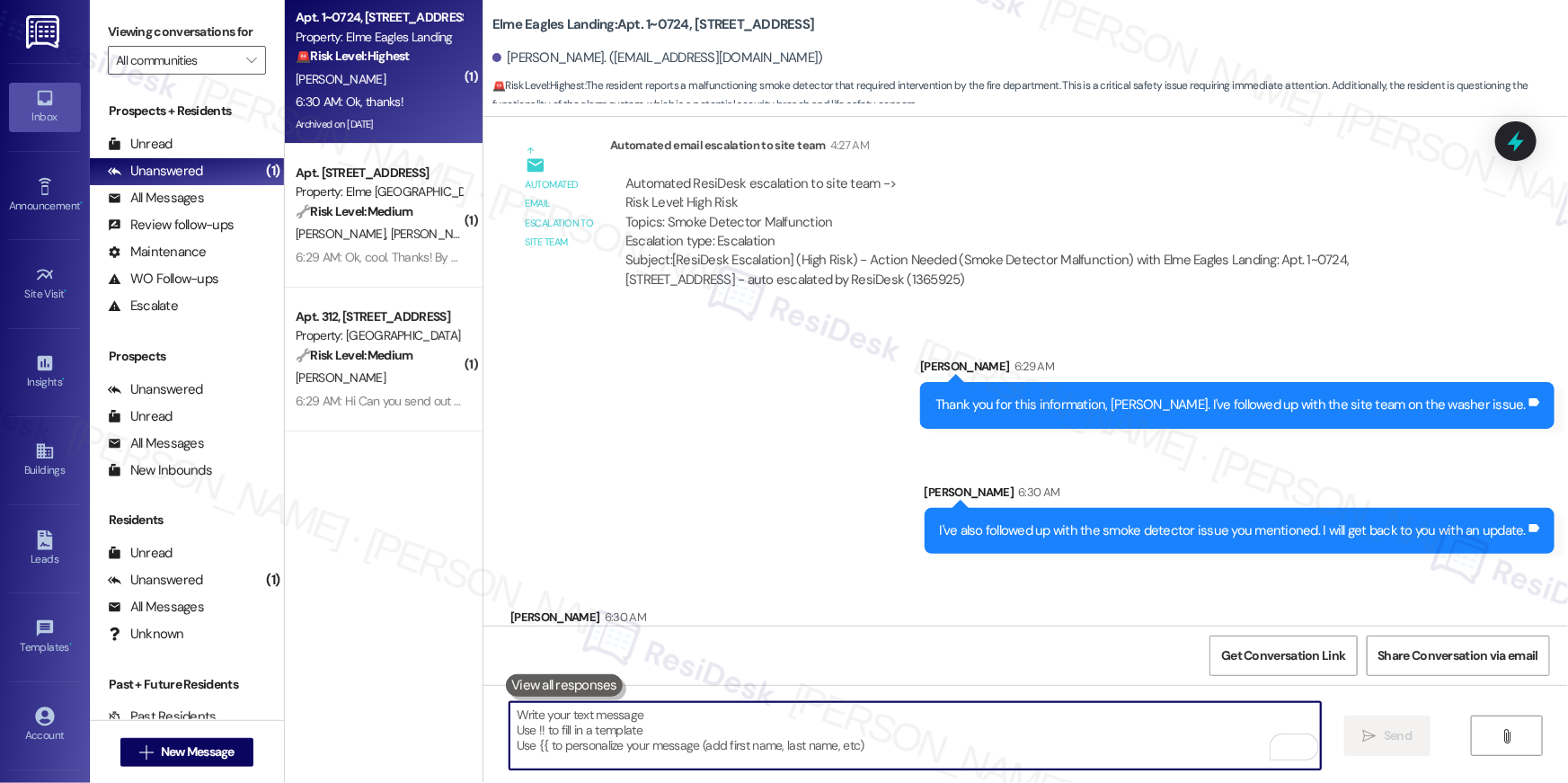 click at bounding box center (915, 735) 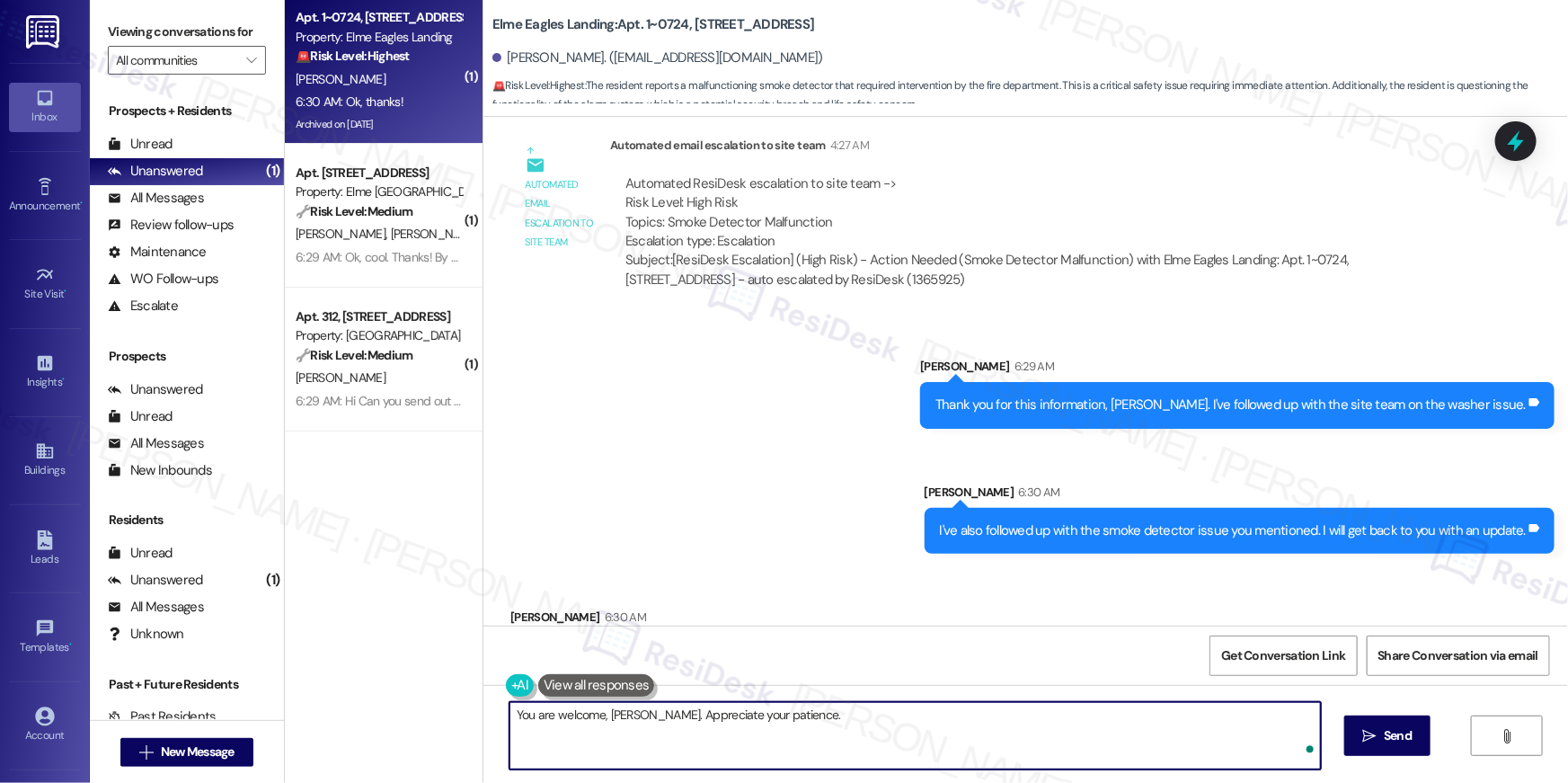 type on "You are welcome, [PERSON_NAME]. Appreciate your patience." 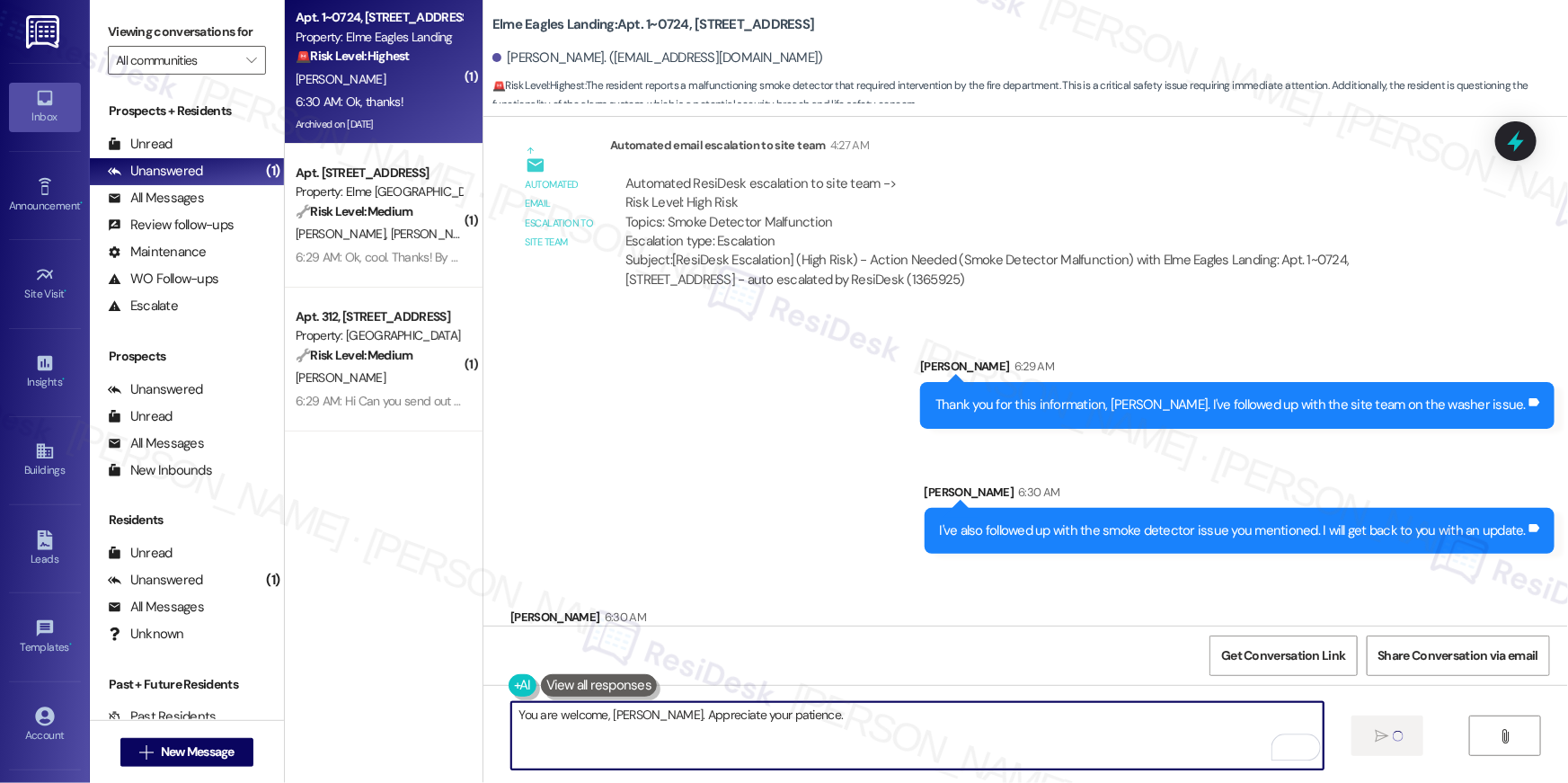 type 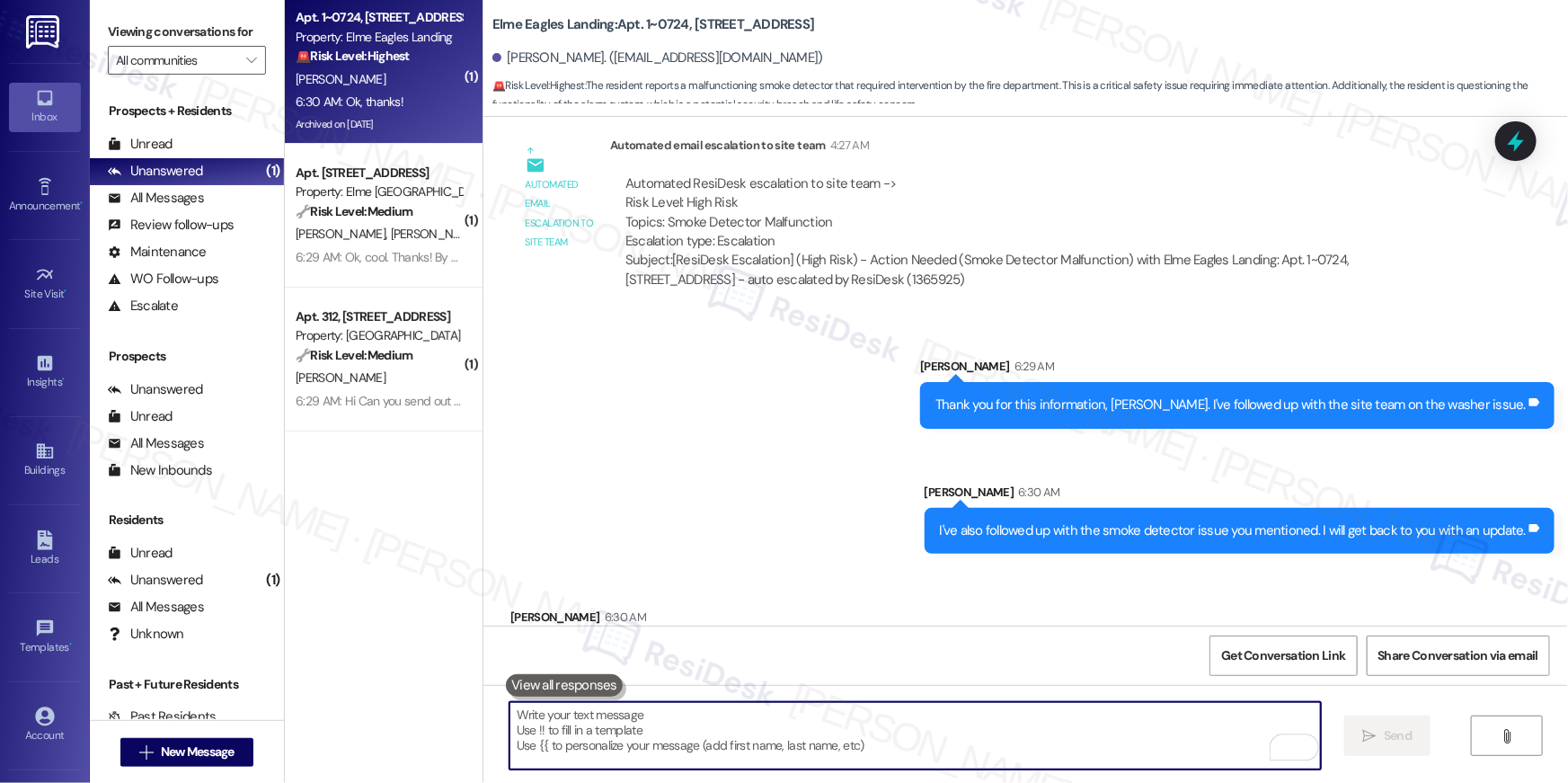 scroll, scrollTop: 15570, scrollLeft: 0, axis: vertical 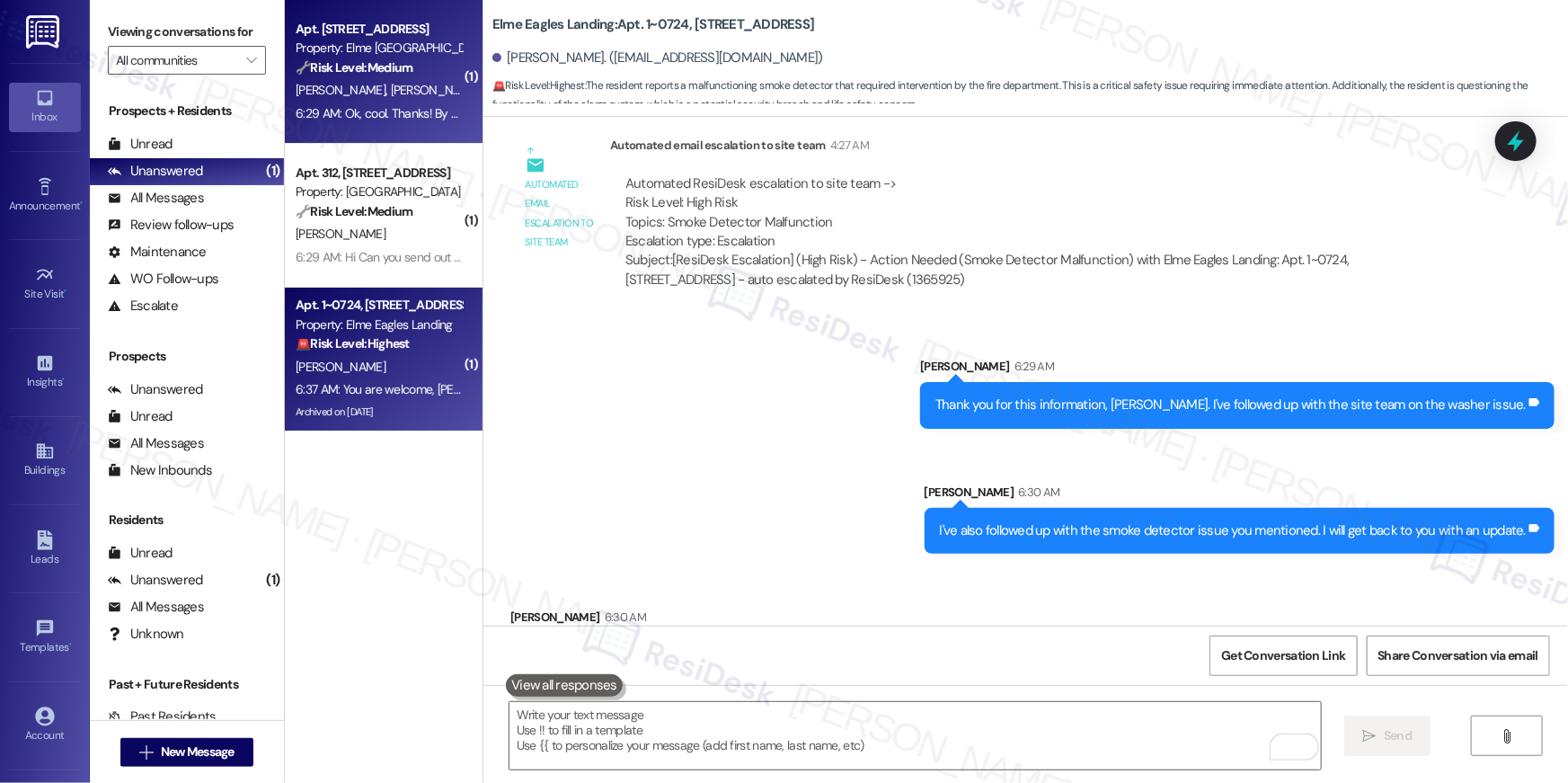 click on "6:29 AM: Ok, cool. Thanks!  By the way, I want to ask whether we can cancel the internet  in our room and buy the internet by ourselves? 6:29 AM: Ok, cool. Thanks!  By the way, I want to ask whether we can cancel the internet  in our room and buy the internet by ourselves?" at bounding box center (378, 113) 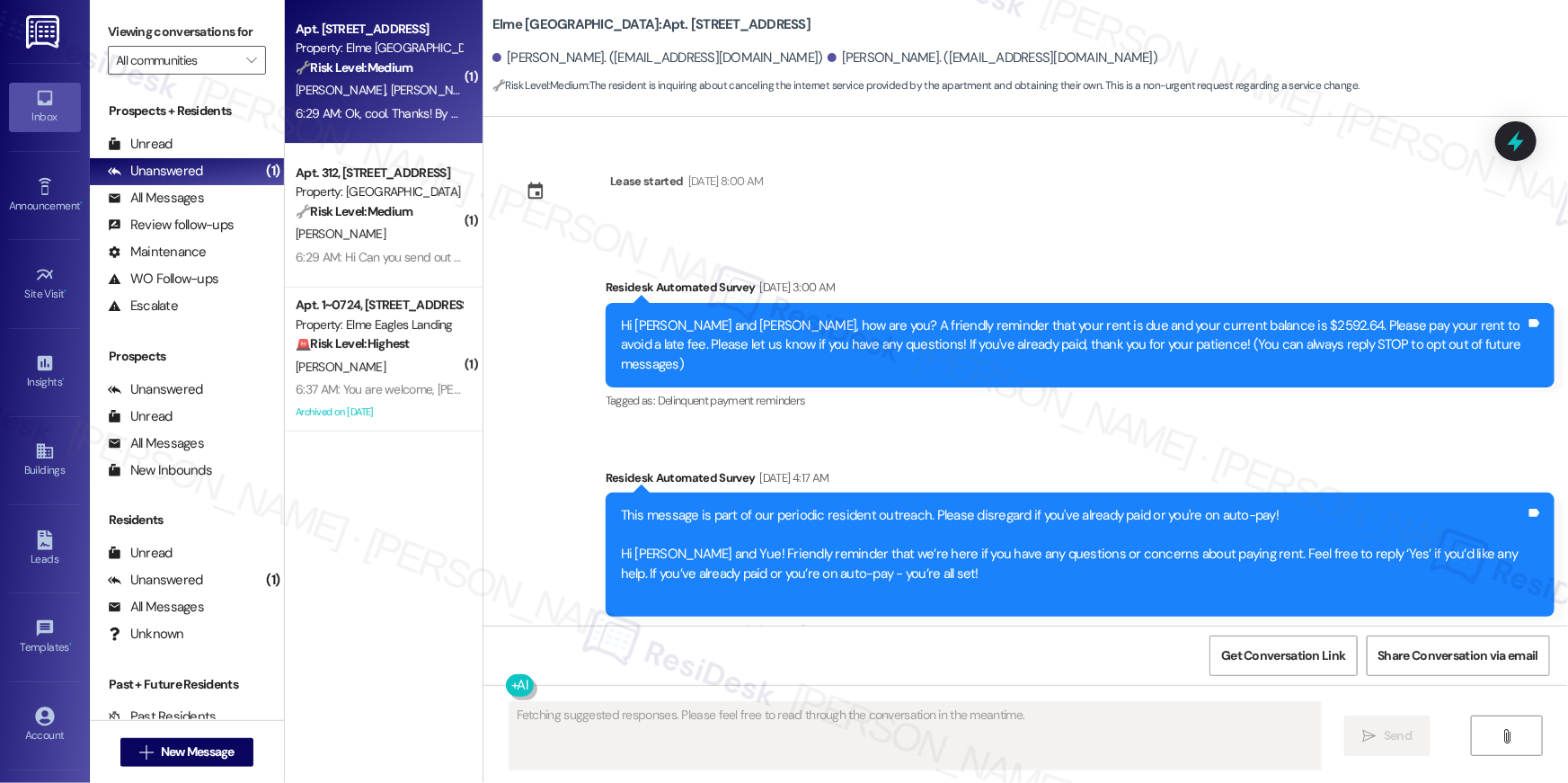 scroll, scrollTop: 20960, scrollLeft: 0, axis: vertical 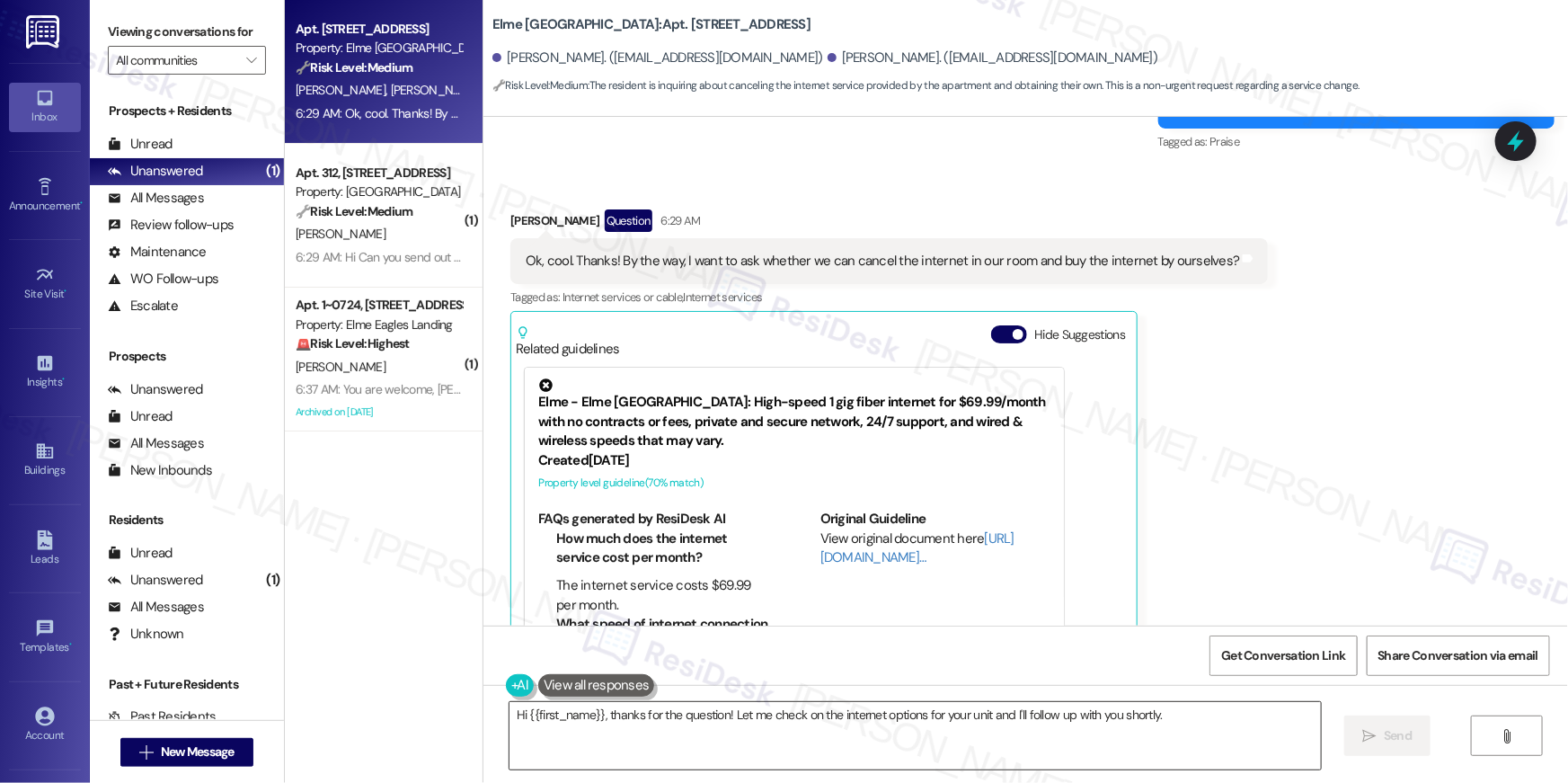 click on "Hi {{first_name}}, thanks for the question! Let me check on the internet options for your unit and I'll follow up with you shortly." at bounding box center (915, 735) 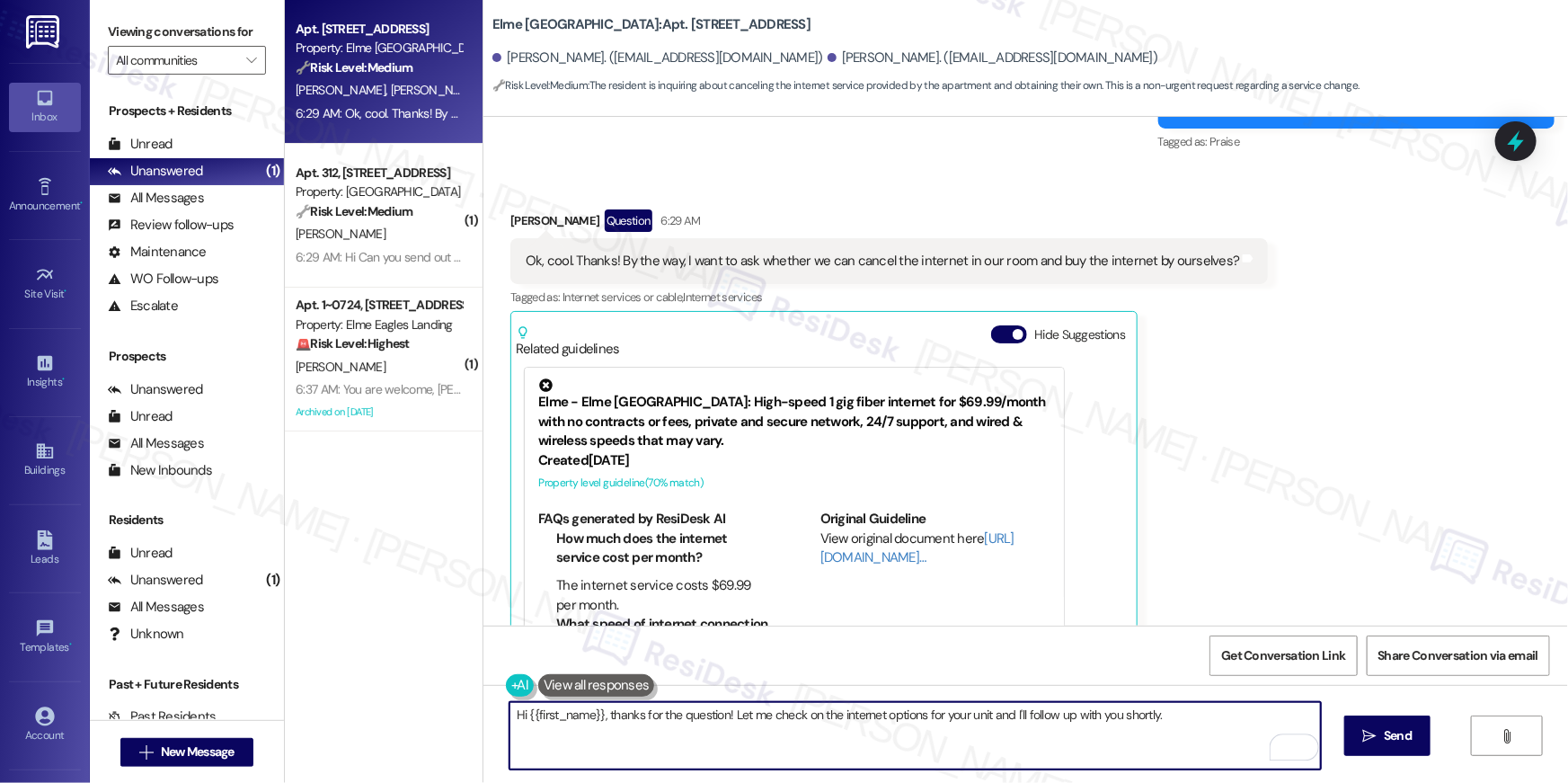 drag, startPoint x: 725, startPoint y: 716, endPoint x: 870, endPoint y: 780, distance: 158.49606 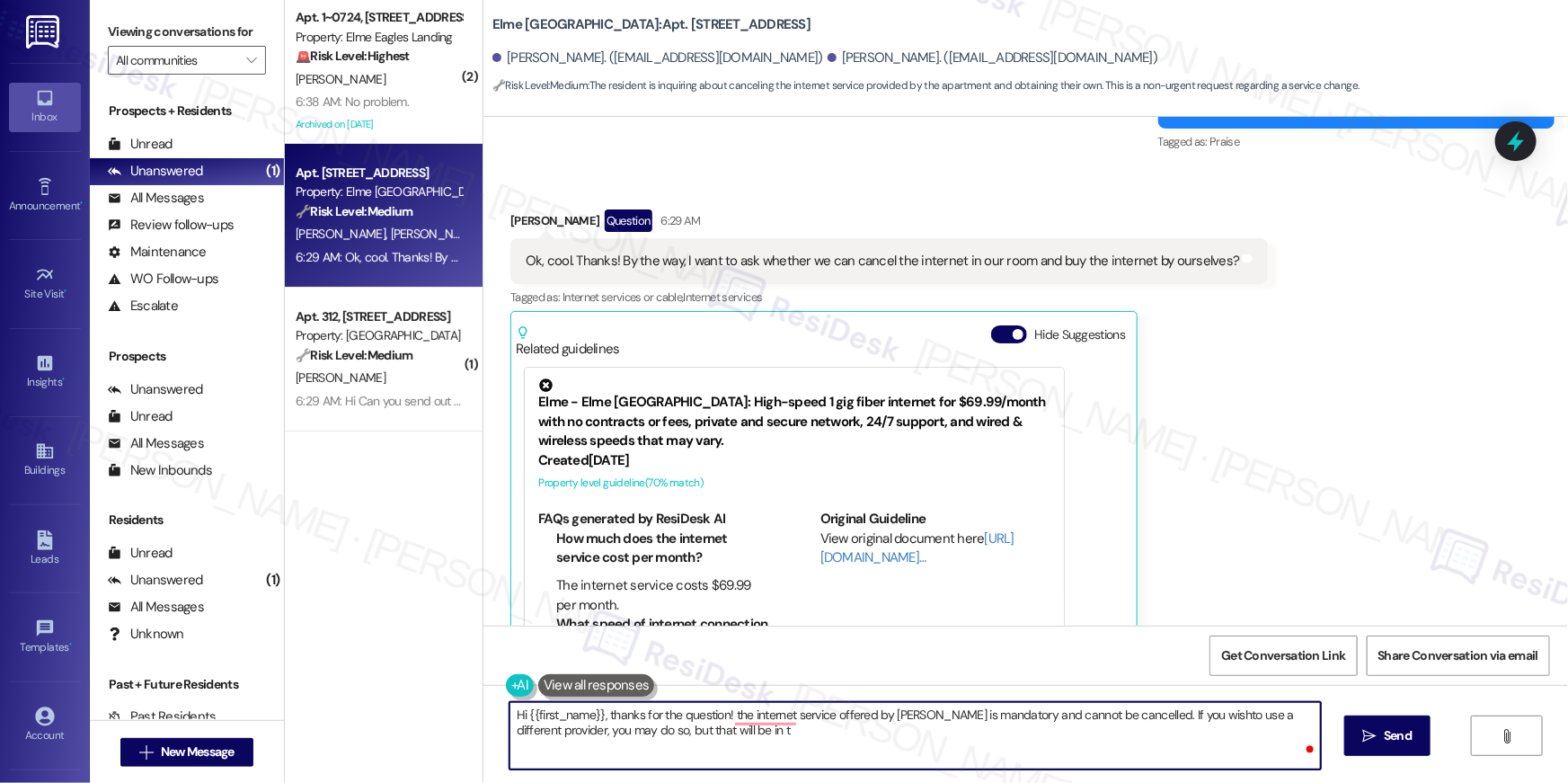 type on "Hi {{first_name}}, thanks for the question! the internet service offered by Elme Alexandria is mandatory and cannot be cancelled. If you wishto use a different provider, you may do so, but that will be in to" 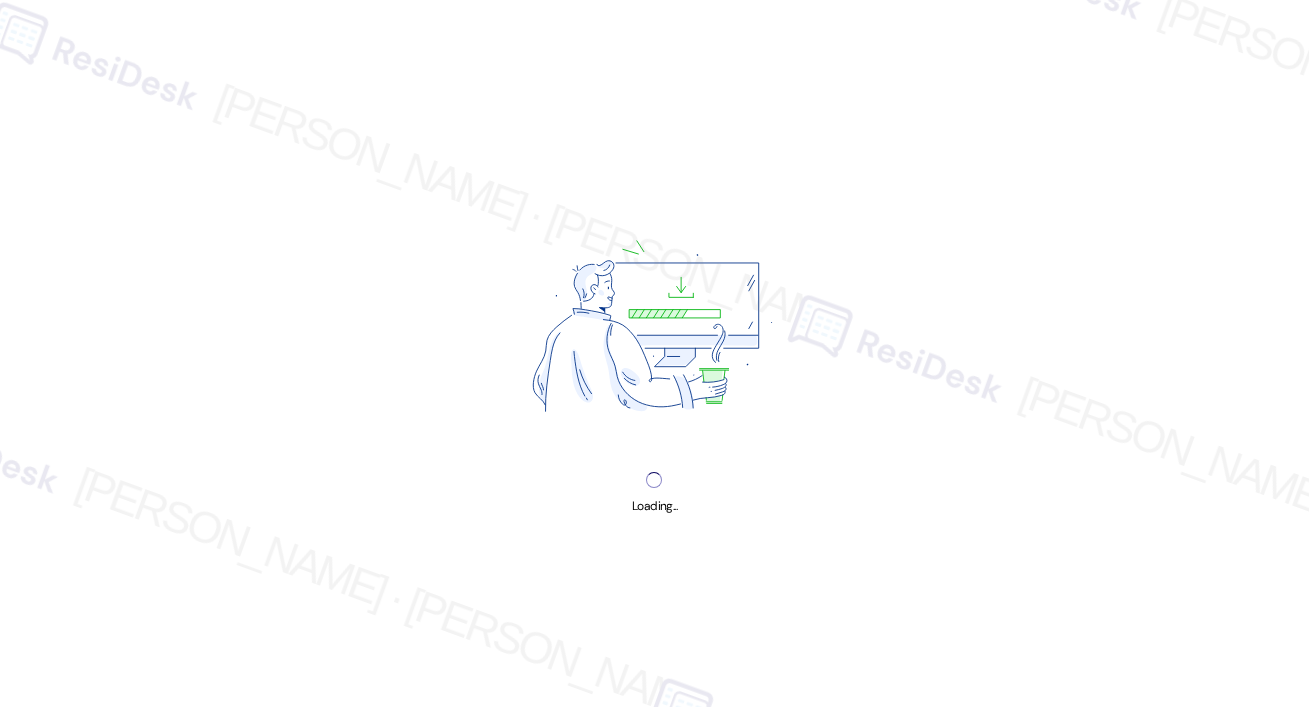 scroll, scrollTop: 0, scrollLeft: 0, axis: both 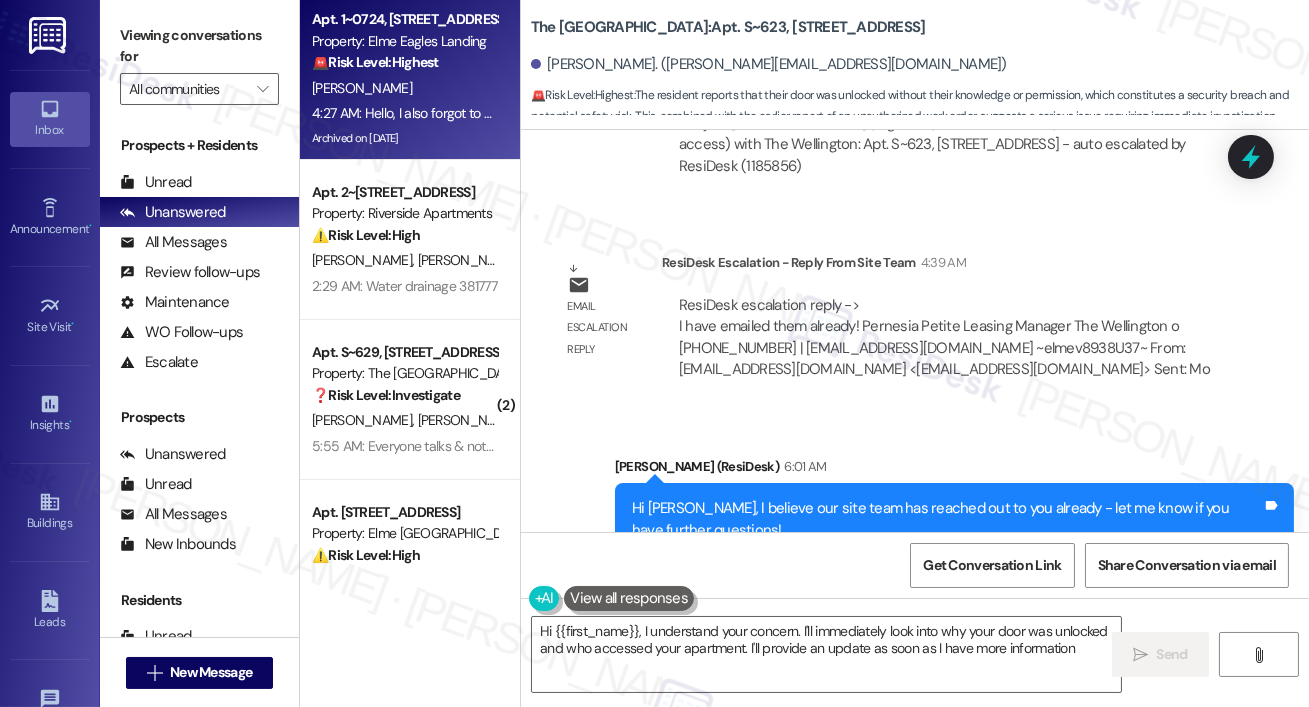 type on "Hi {{first_name}}, I understand your concern. I'll immediately look into why your door was unlocked and who accessed your apartment. I'll provide an update as soon as I have more information." 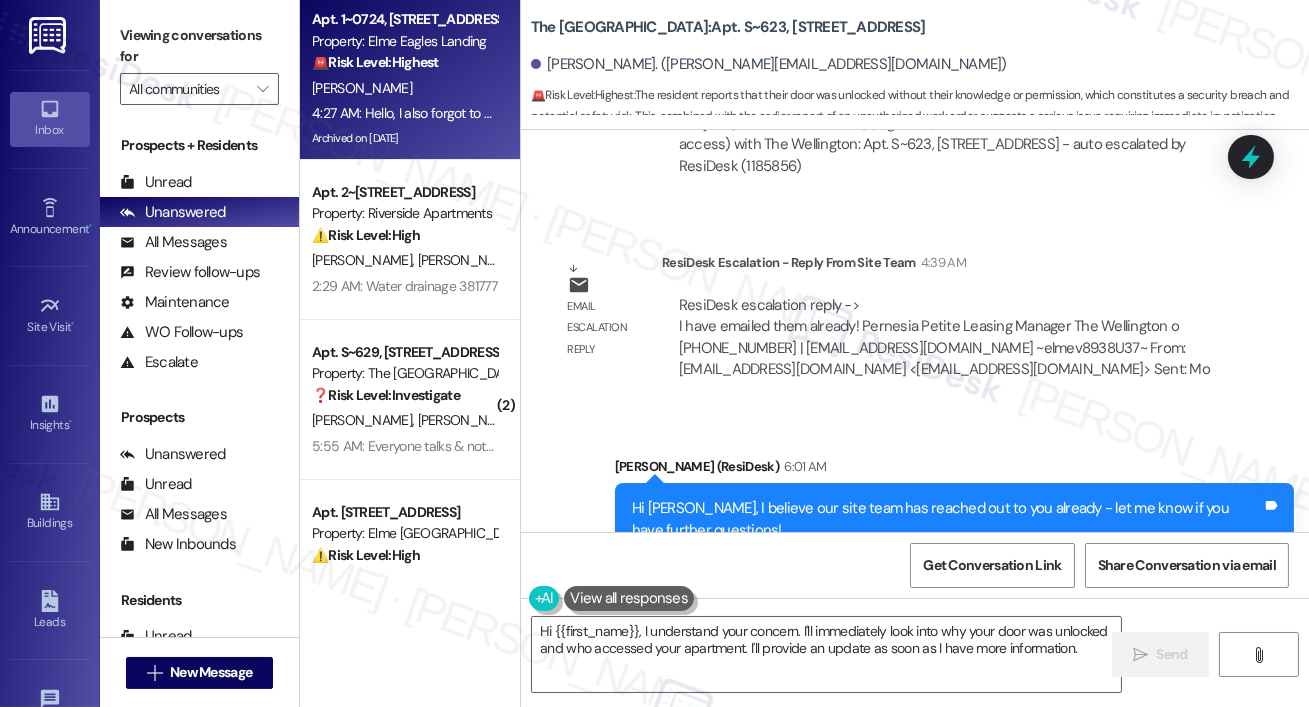 click on "Archived on [DATE]" at bounding box center (404, 138) 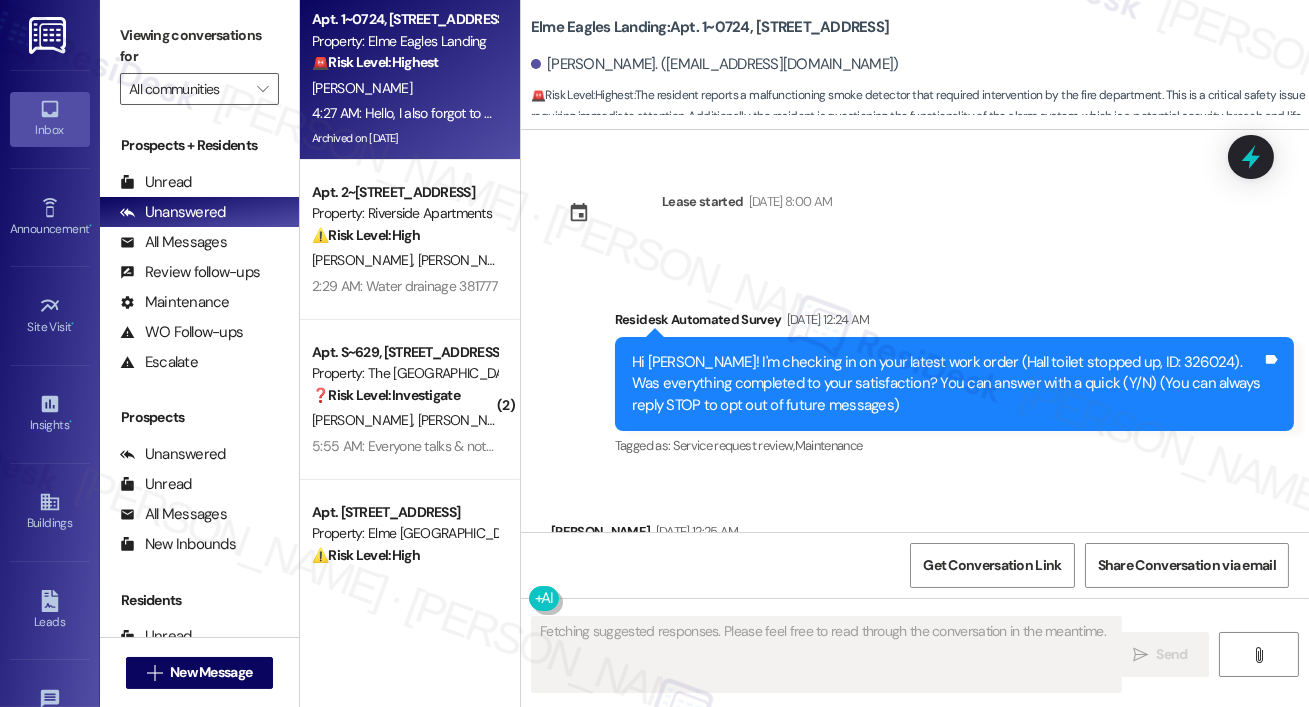 scroll, scrollTop: 17858, scrollLeft: 0, axis: vertical 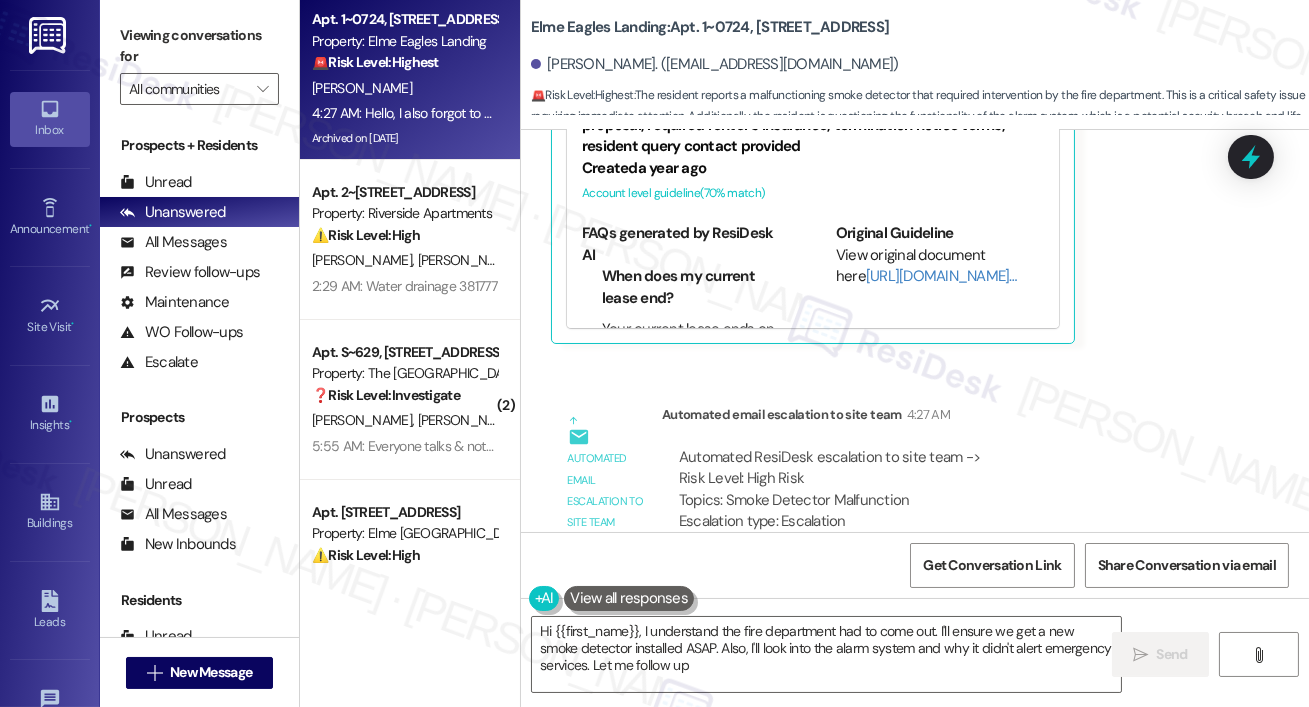 type on "Hi {{first_name}}, I understand the fire department had to come out. I'll ensure we get a new smoke detector installed ASAP. Also, I'll look into the alarm system and why it didn't alert emergency services. Let me follow up!" 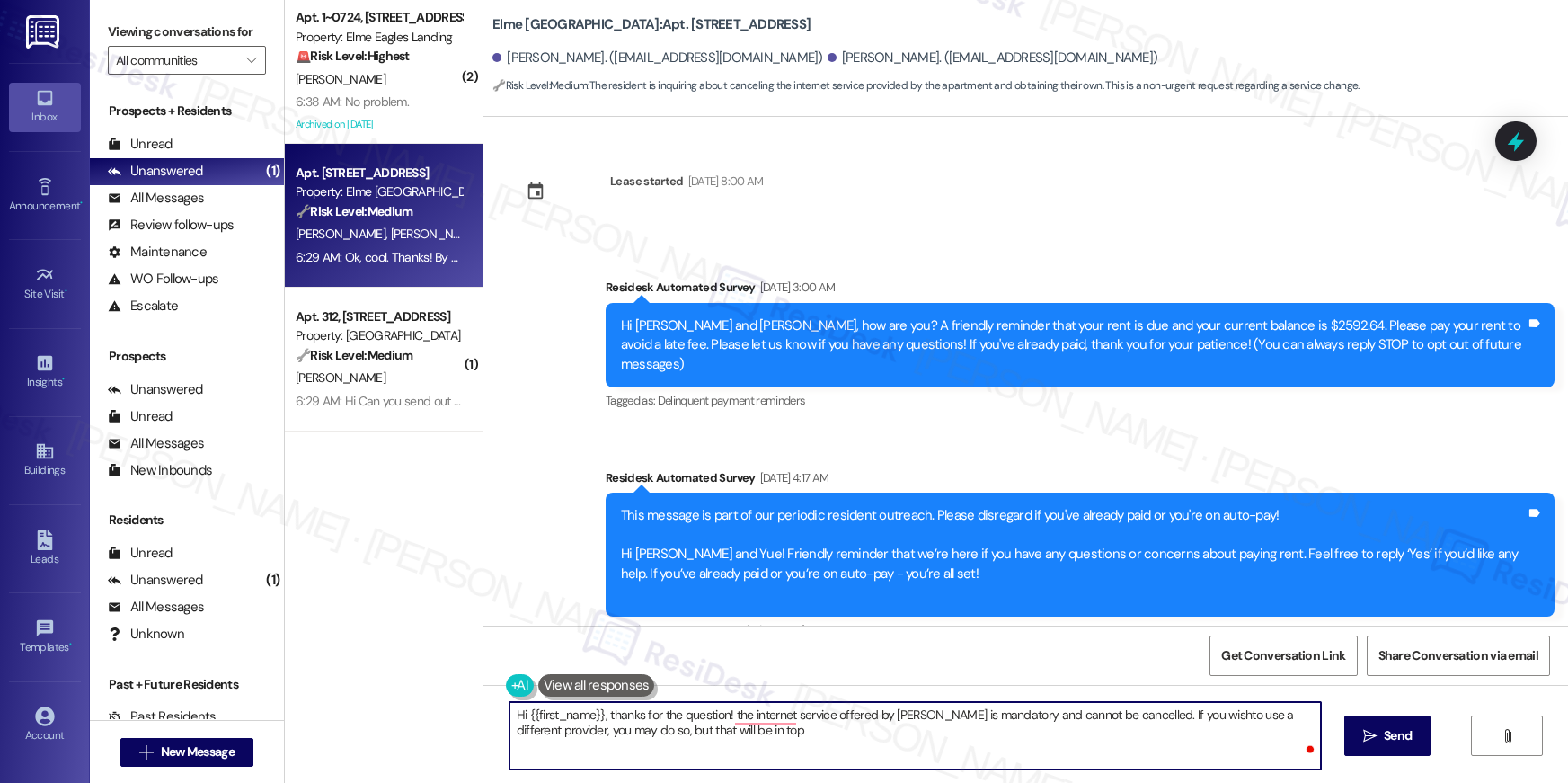 scroll, scrollTop: 0, scrollLeft: 0, axis: both 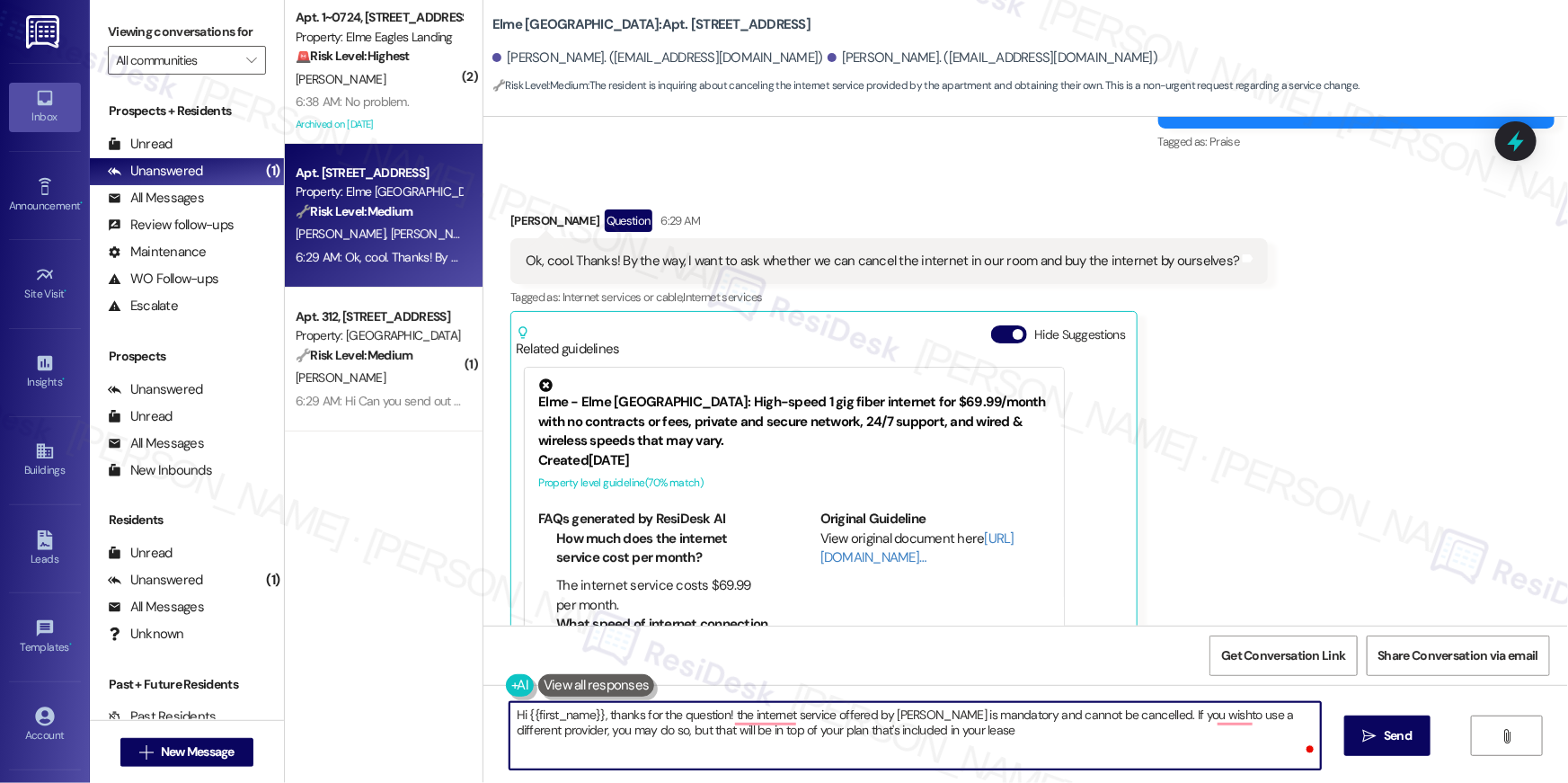 type on "Hi {{first_name}}, thanks for the question! the internet service offered by [PERSON_NAME] is mandatory and cannot be cancelled. If you wishto use a different provider, you may do so, but that will be in top of your plan that's included in your lease." 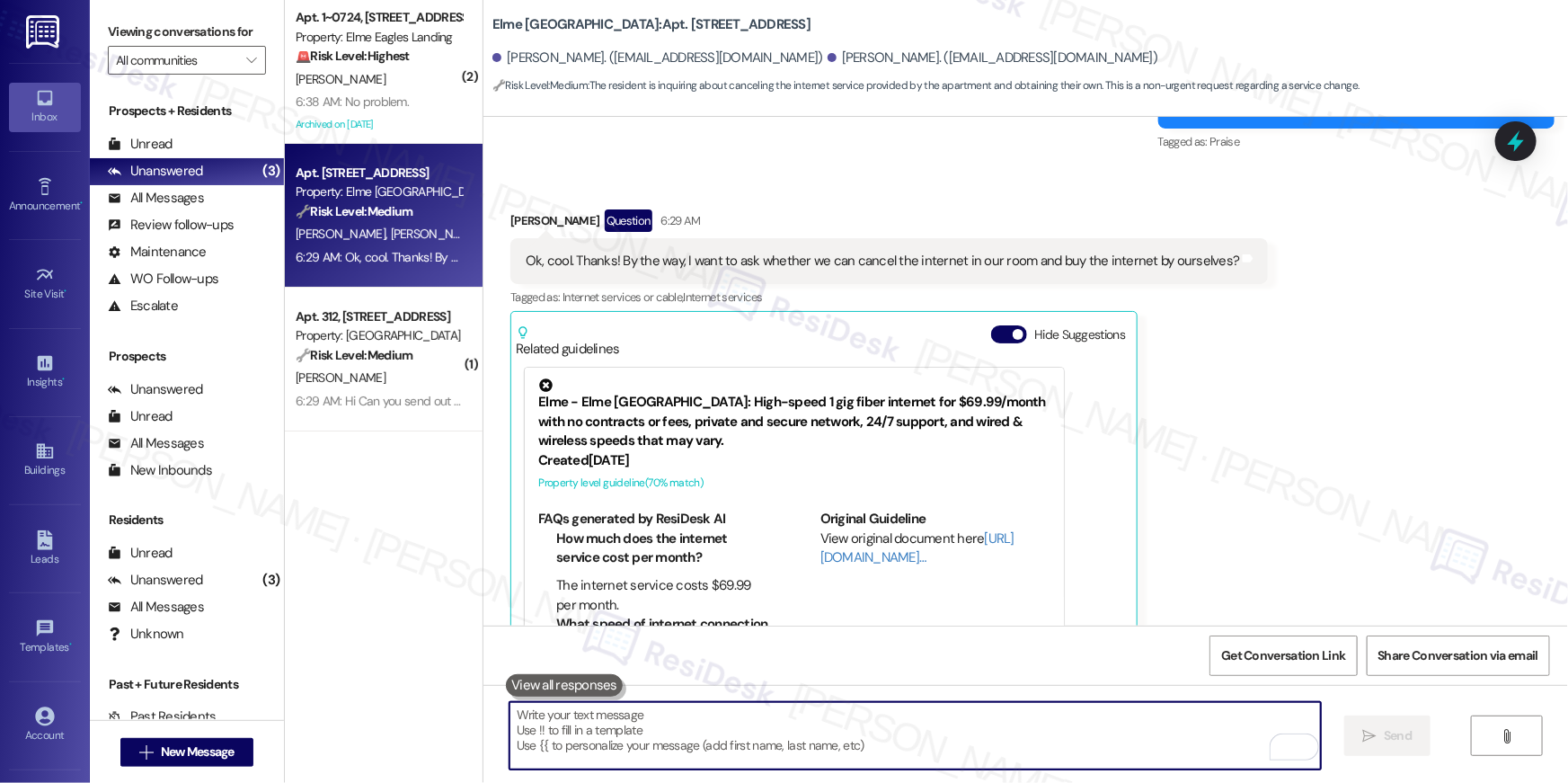 scroll, scrollTop: 20961, scrollLeft: 0, axis: vertical 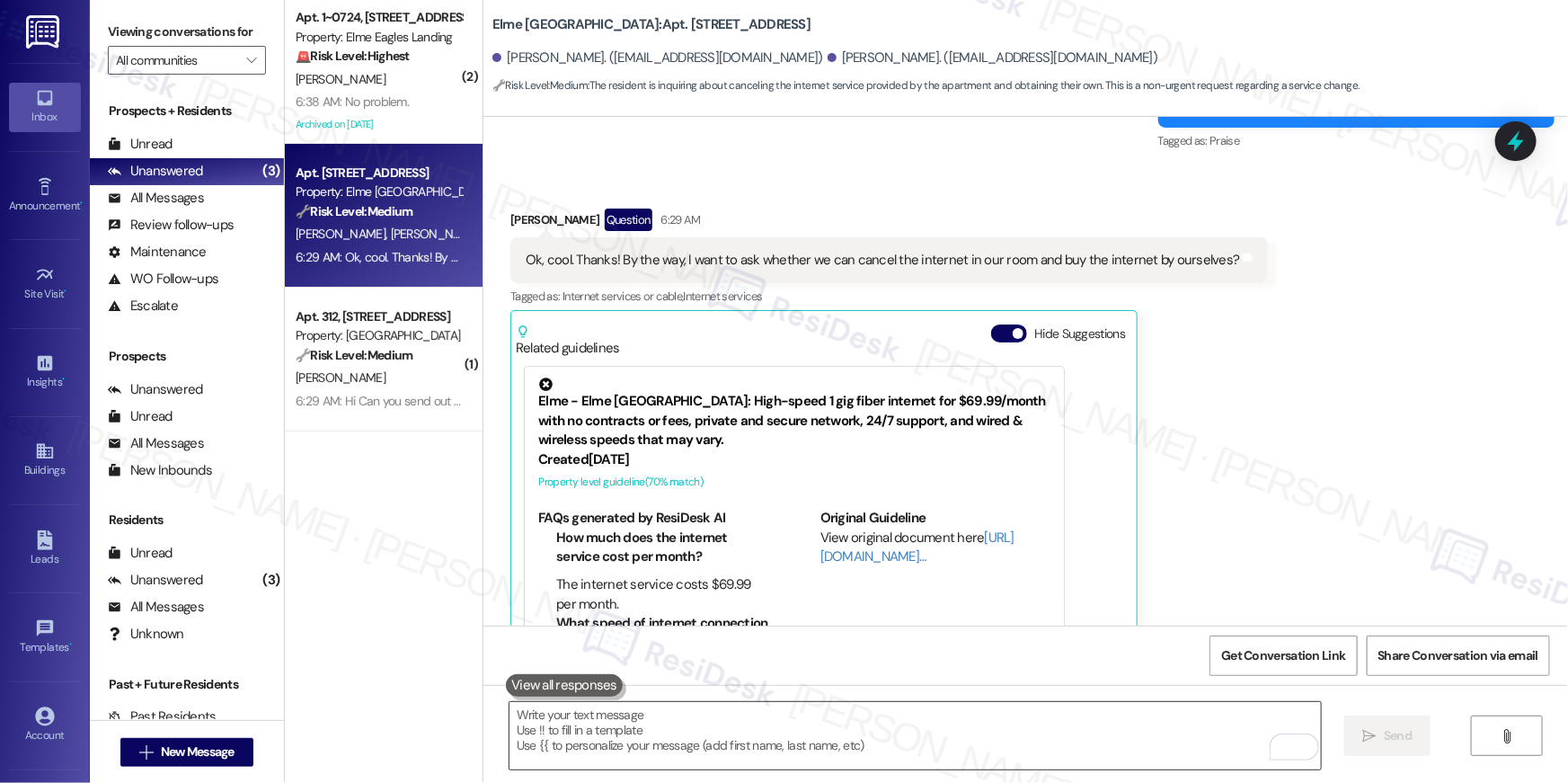 click at bounding box center [915, 735] 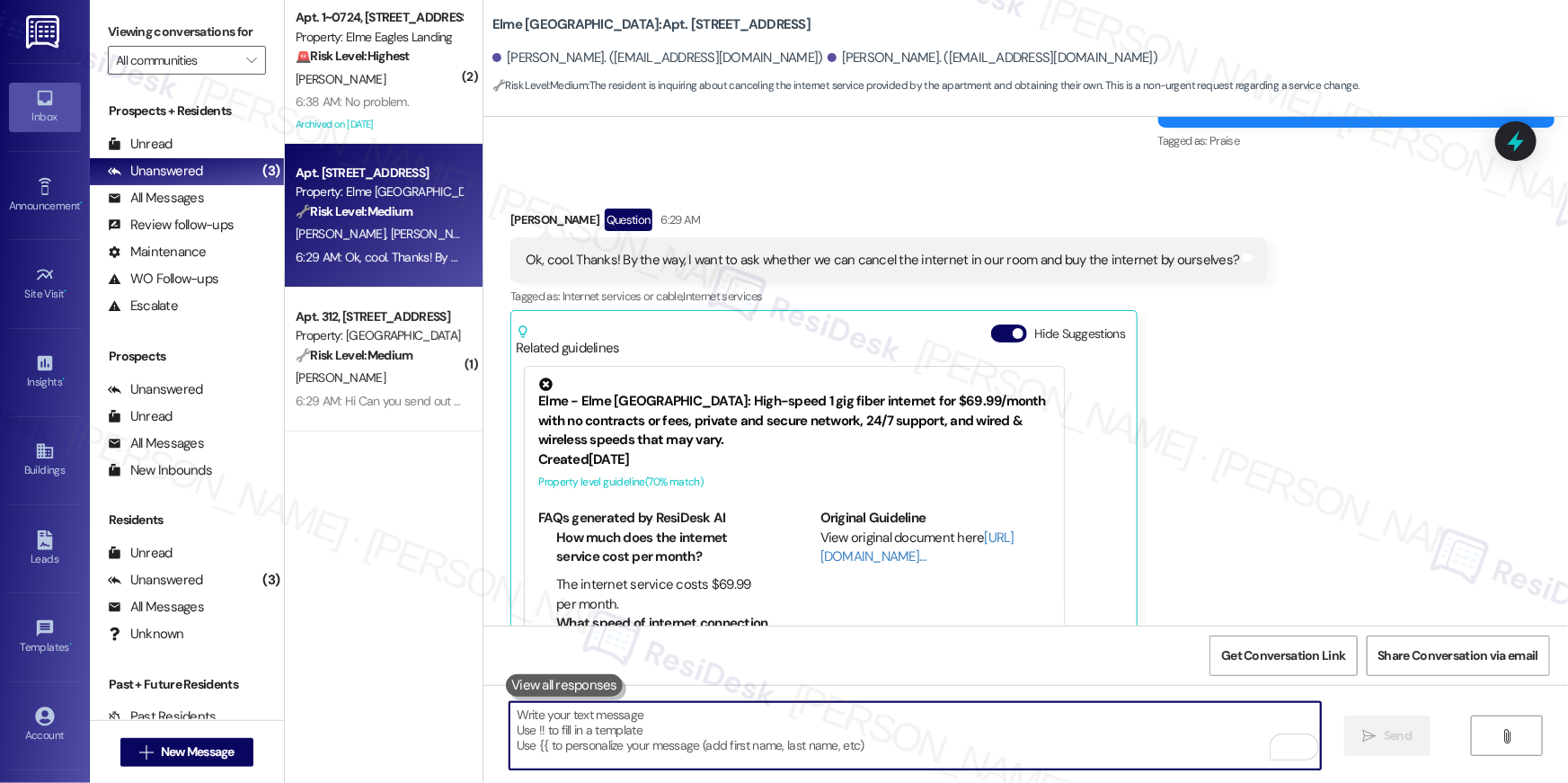 click at bounding box center [915, 735] 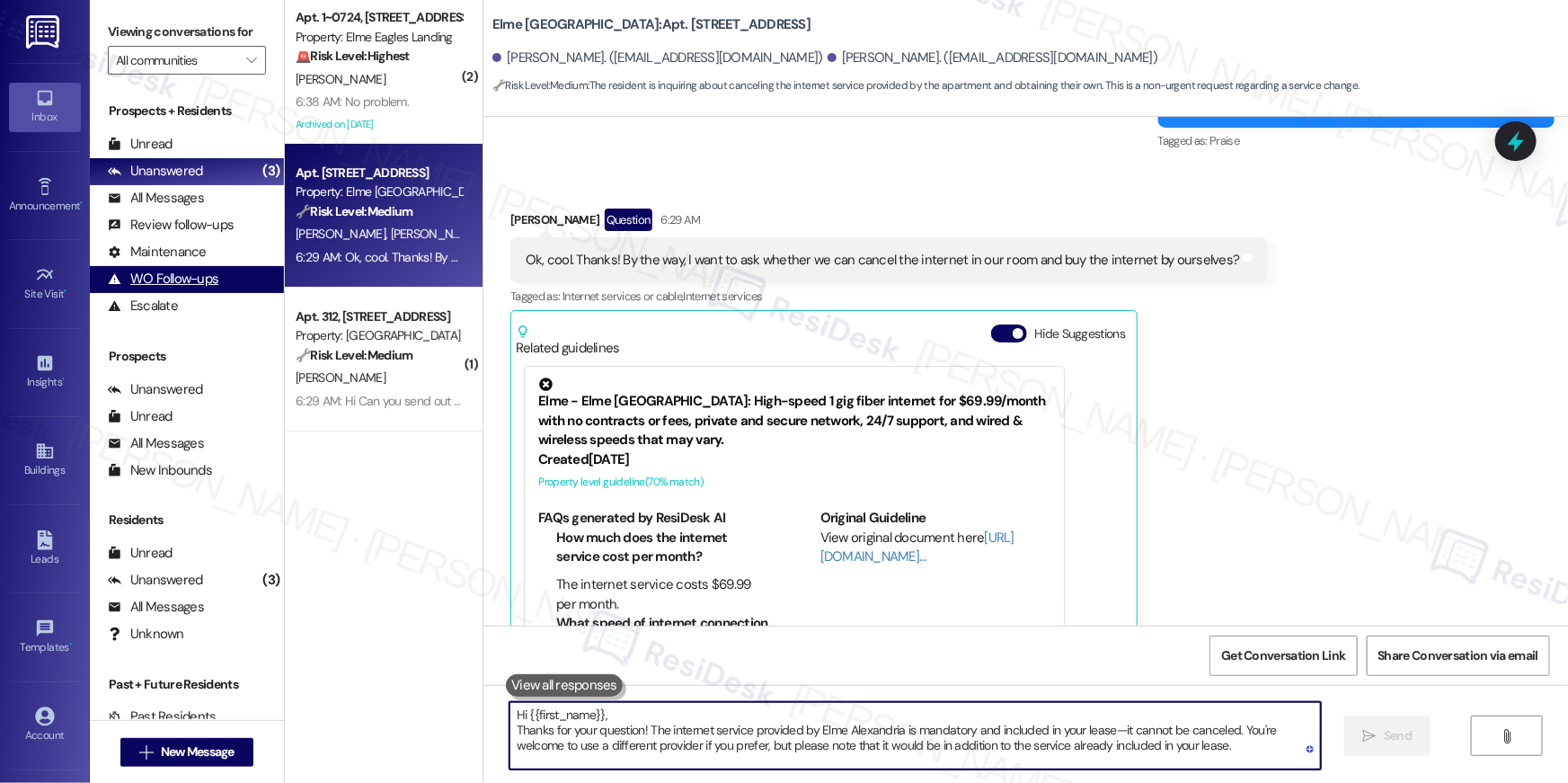 scroll, scrollTop: 20960, scrollLeft: 0, axis: vertical 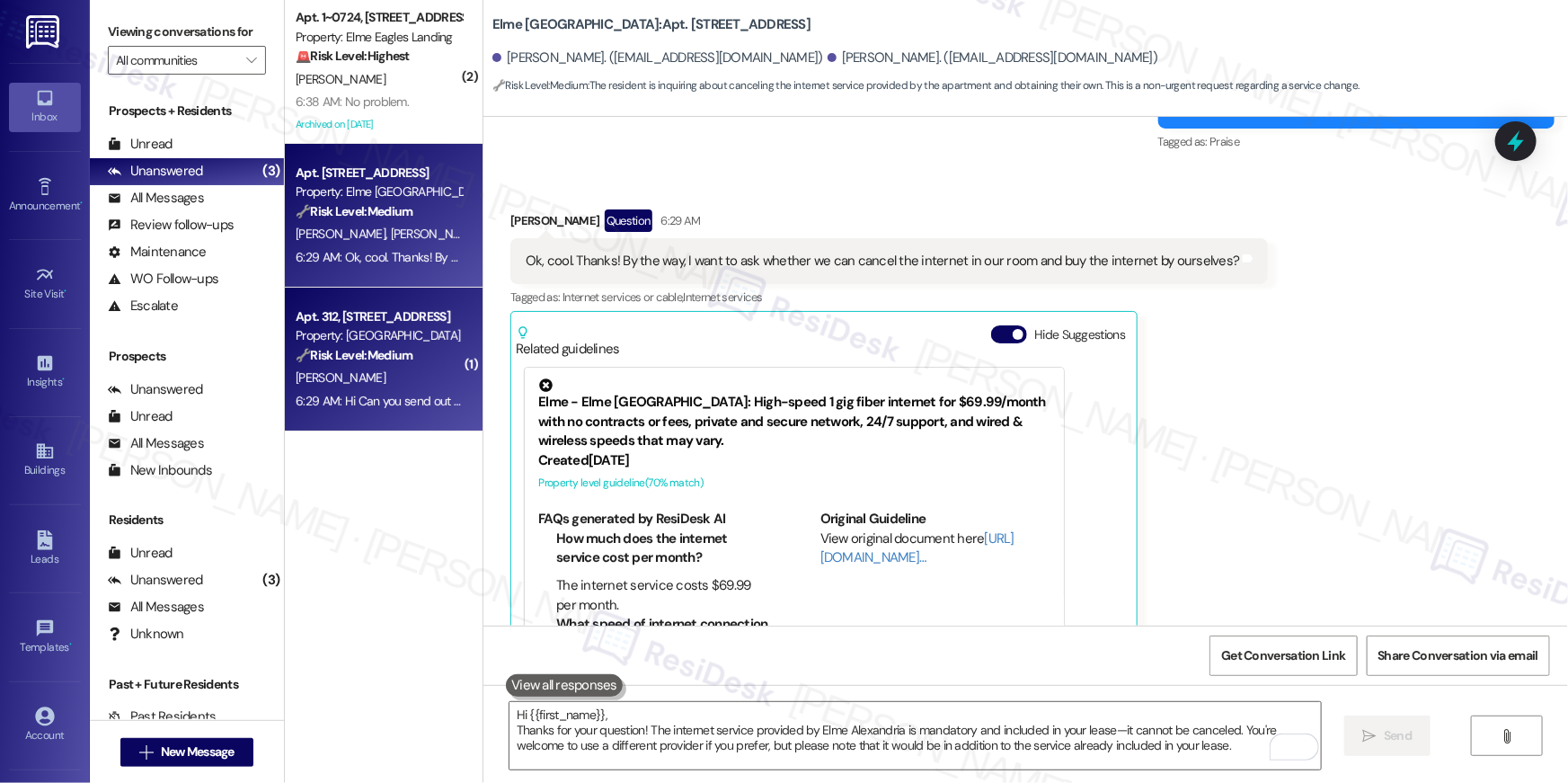 click on "🔧  Risk Level:  Medium" at bounding box center (354, 355) 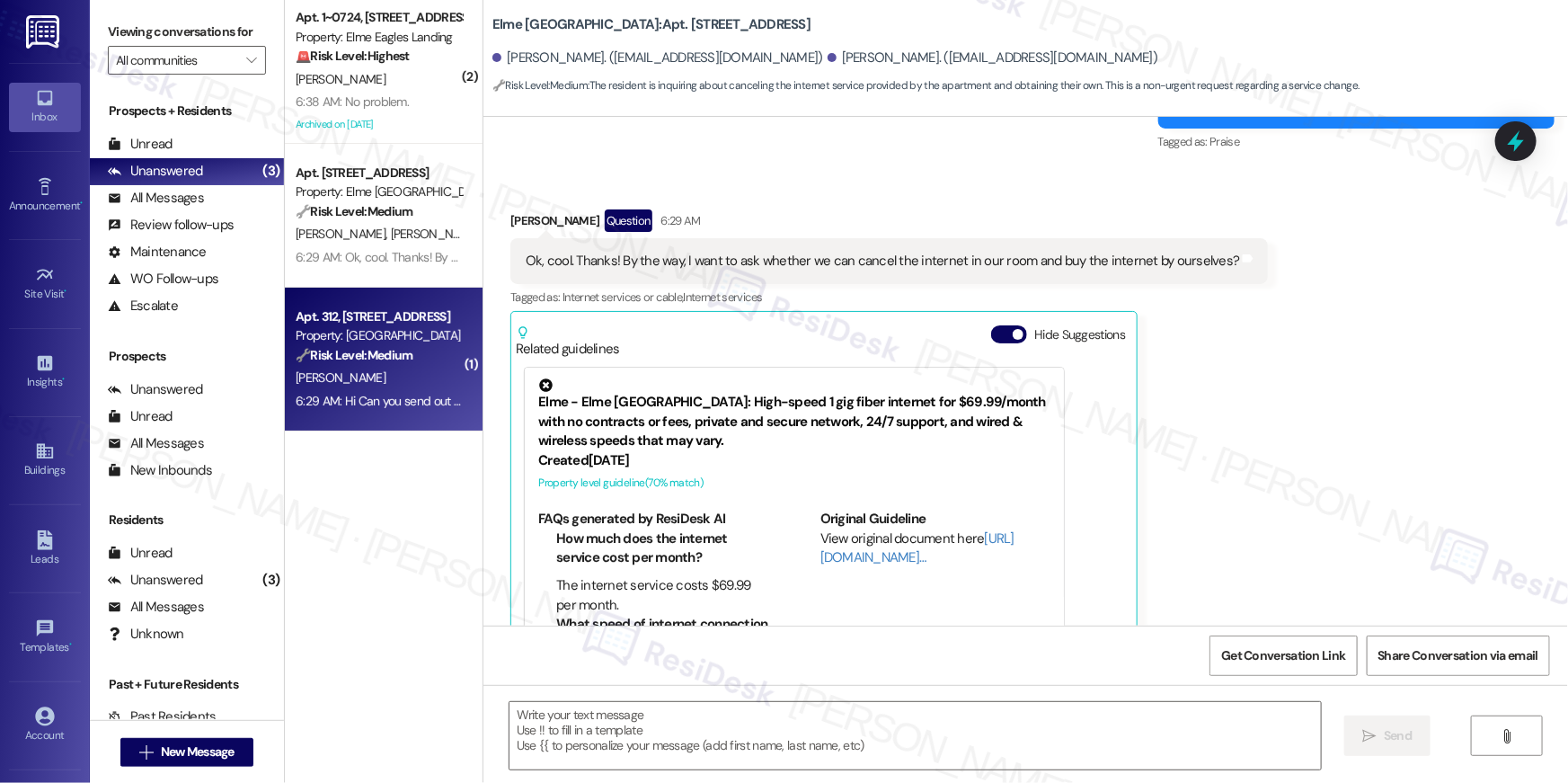 type on "Fetching suggested responses. Please feel free to read through the conversation in the meantime." 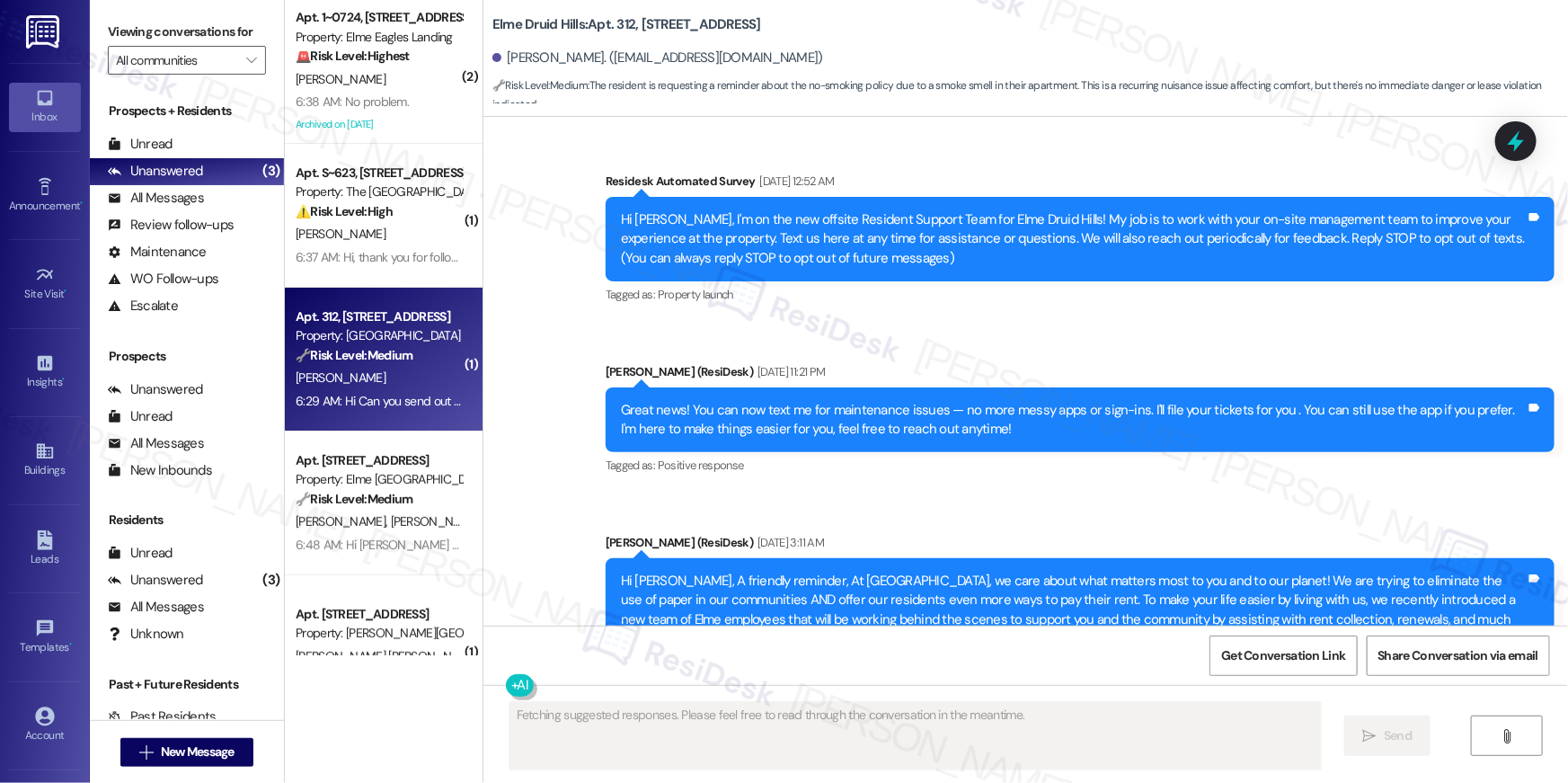 scroll, scrollTop: 33389, scrollLeft: 0, axis: vertical 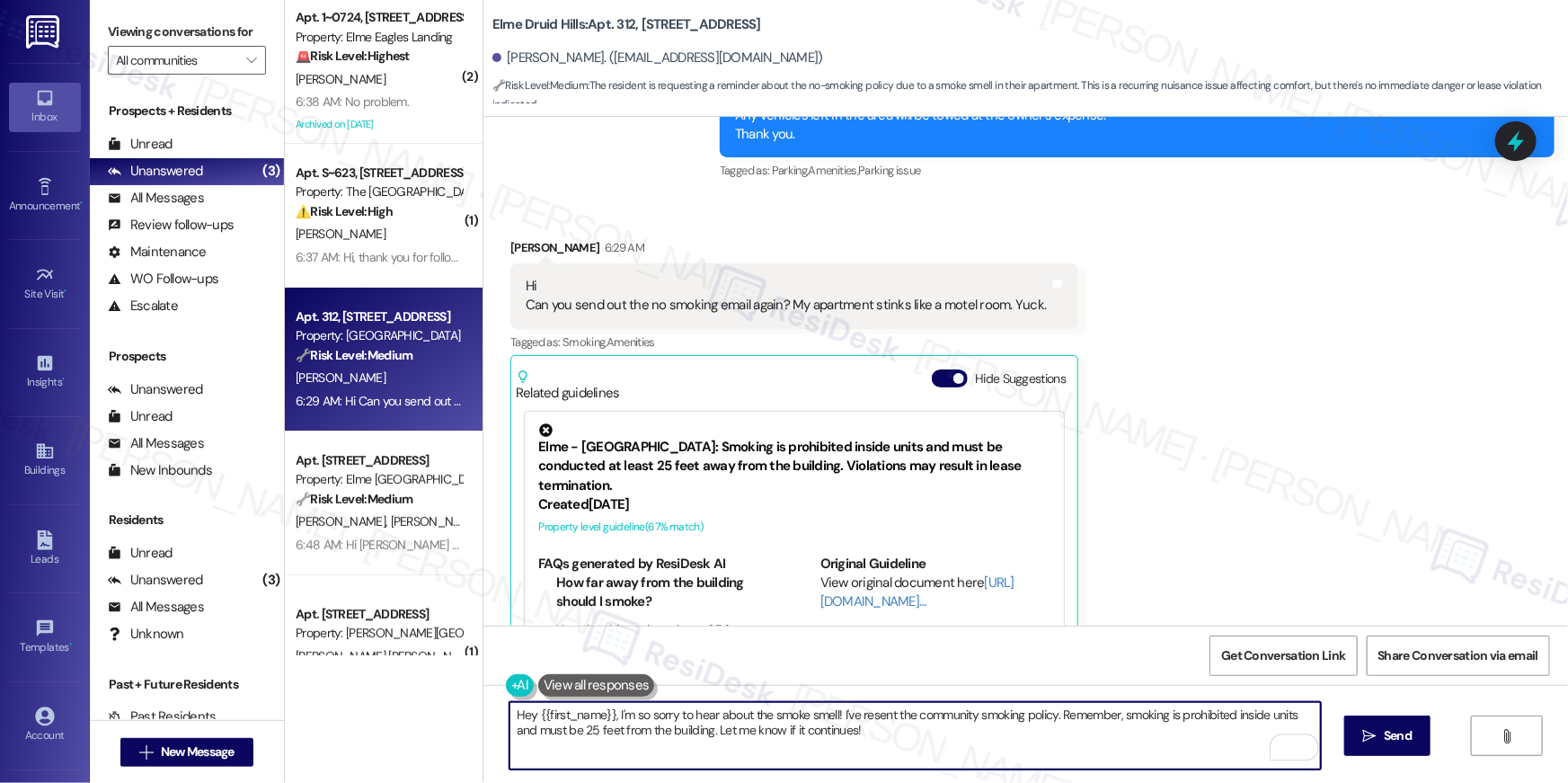 drag, startPoint x: 874, startPoint y: 737, endPoint x: 836, endPoint y: 716, distance: 43.41659 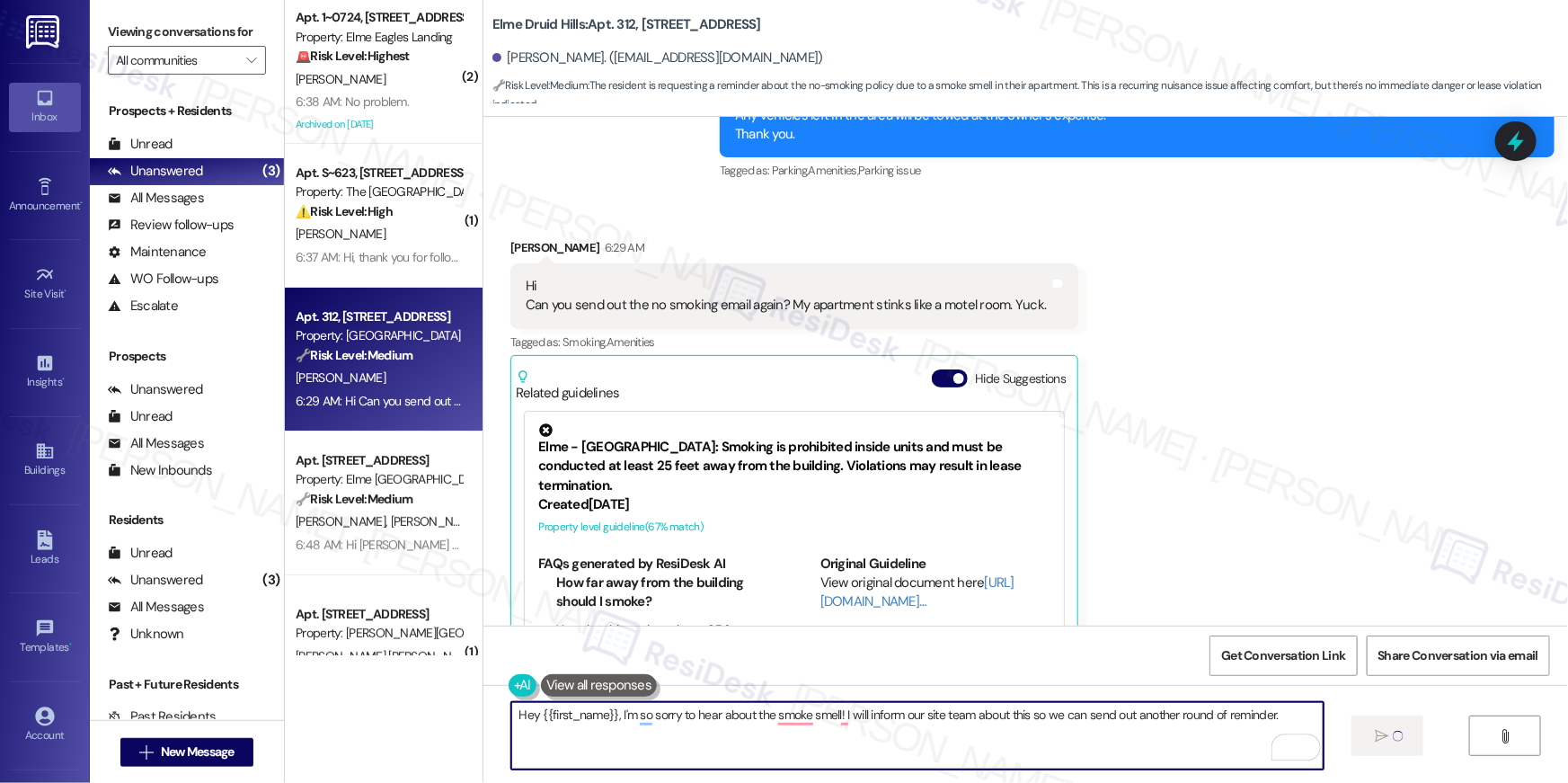 type on "Hey {{first_name}}, I'm so sorry to hear about the smoke smell! I will inform our site team about this so we can send out another round of reminder." 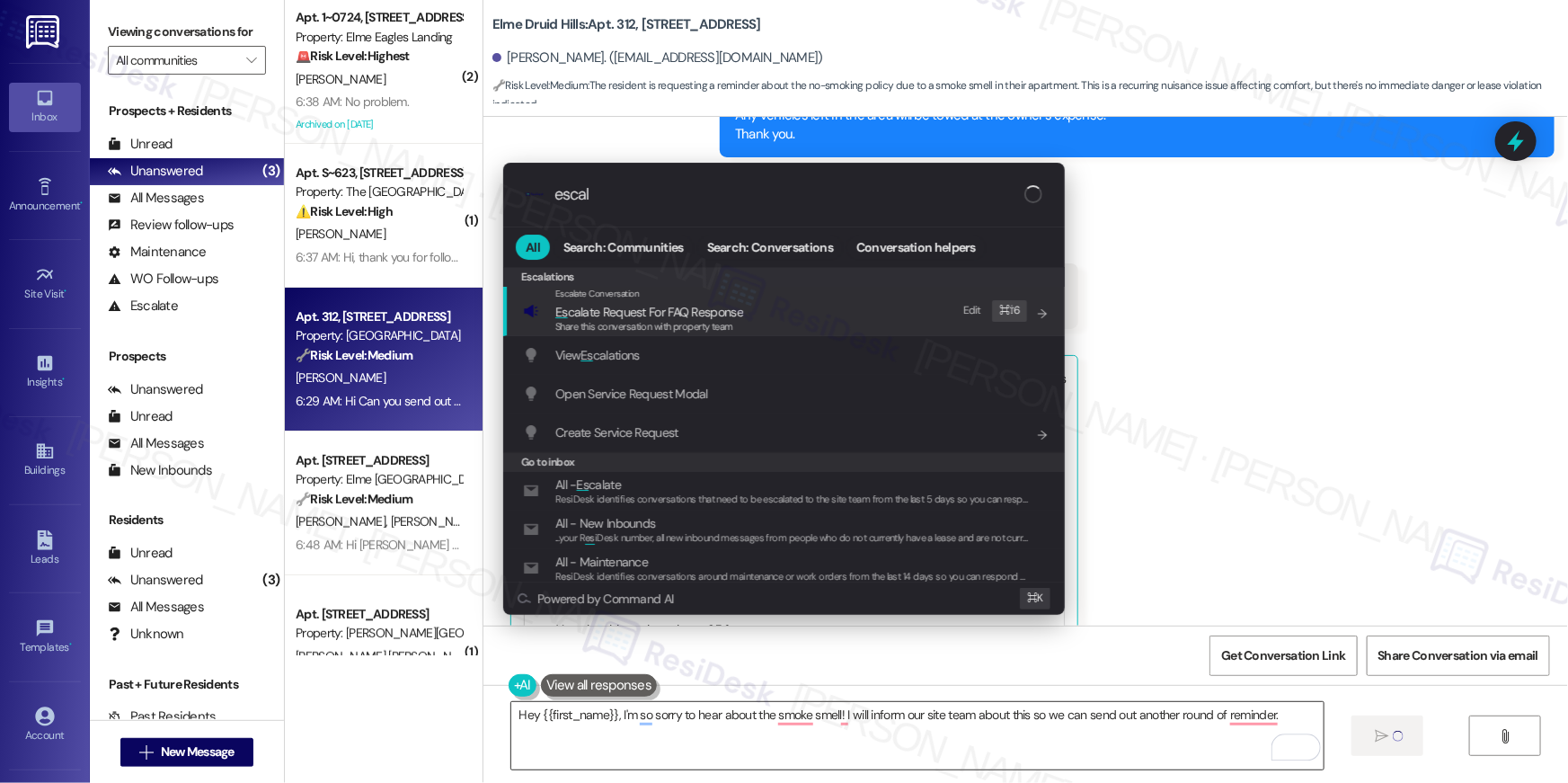 type on "escala" 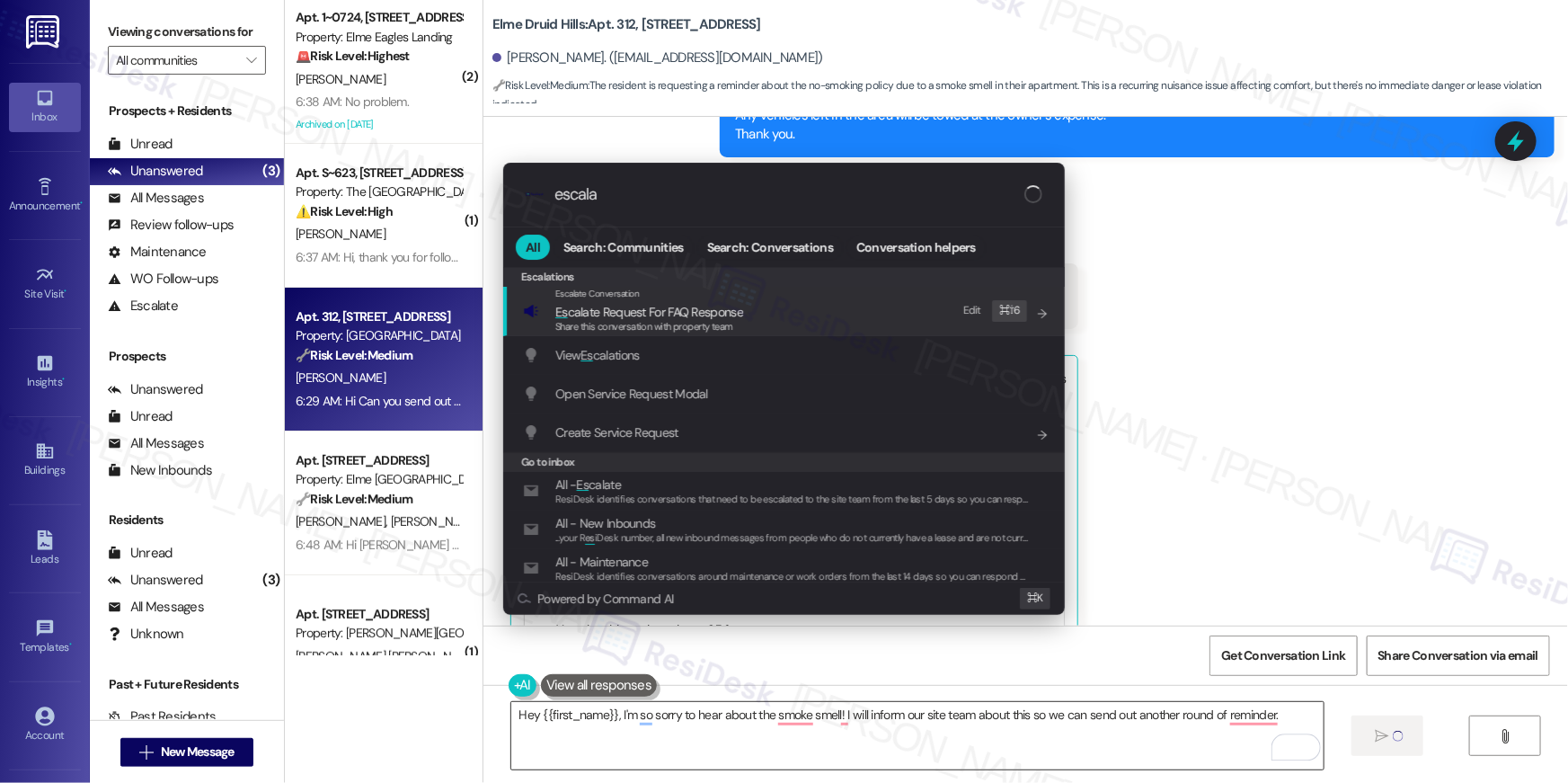 type 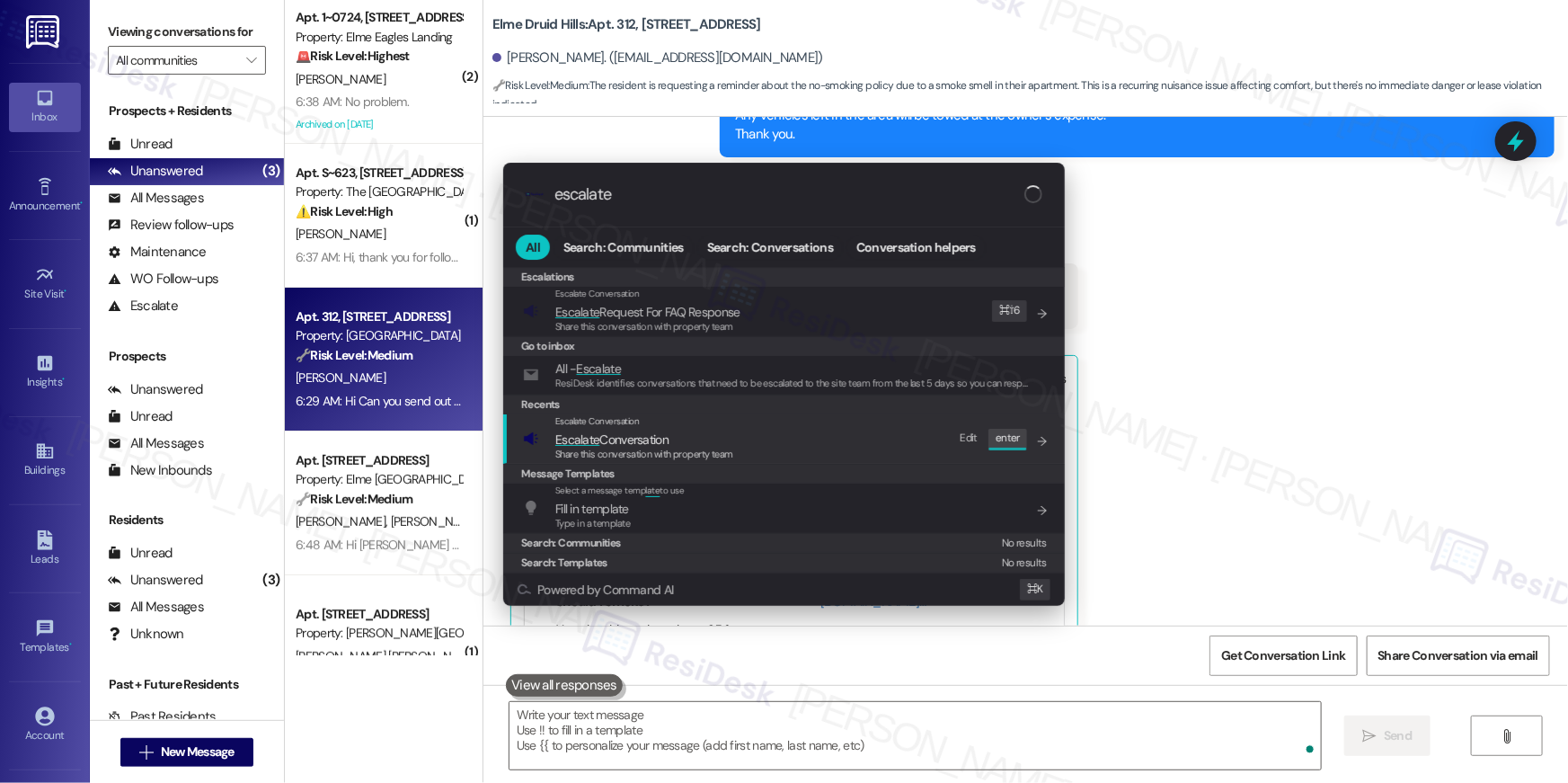 type on "escalate" 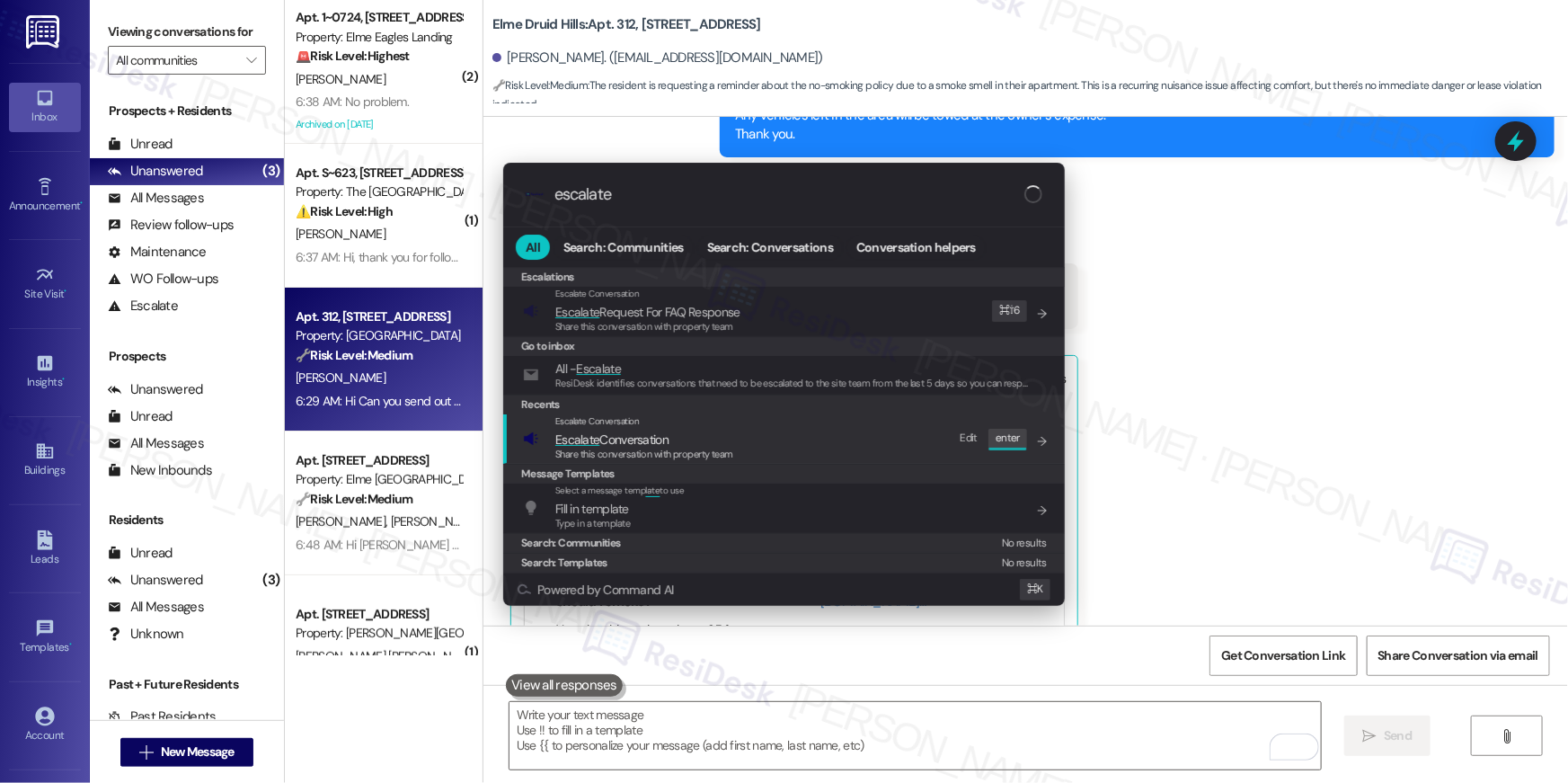 drag, startPoint x: 753, startPoint y: 447, endPoint x: 753, endPoint y: 437, distance: 10 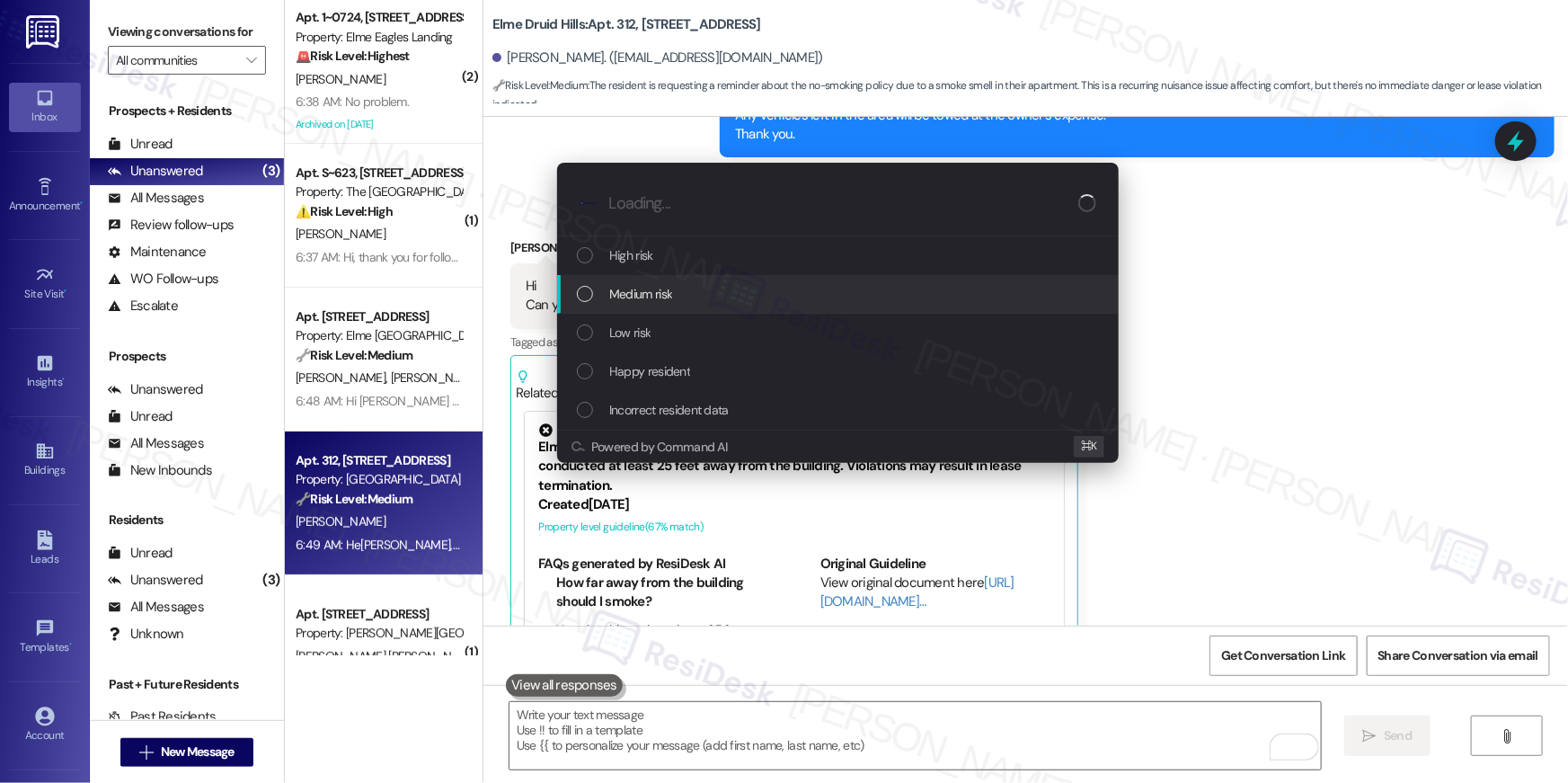 click on "Medium risk" at bounding box center (837, 294) 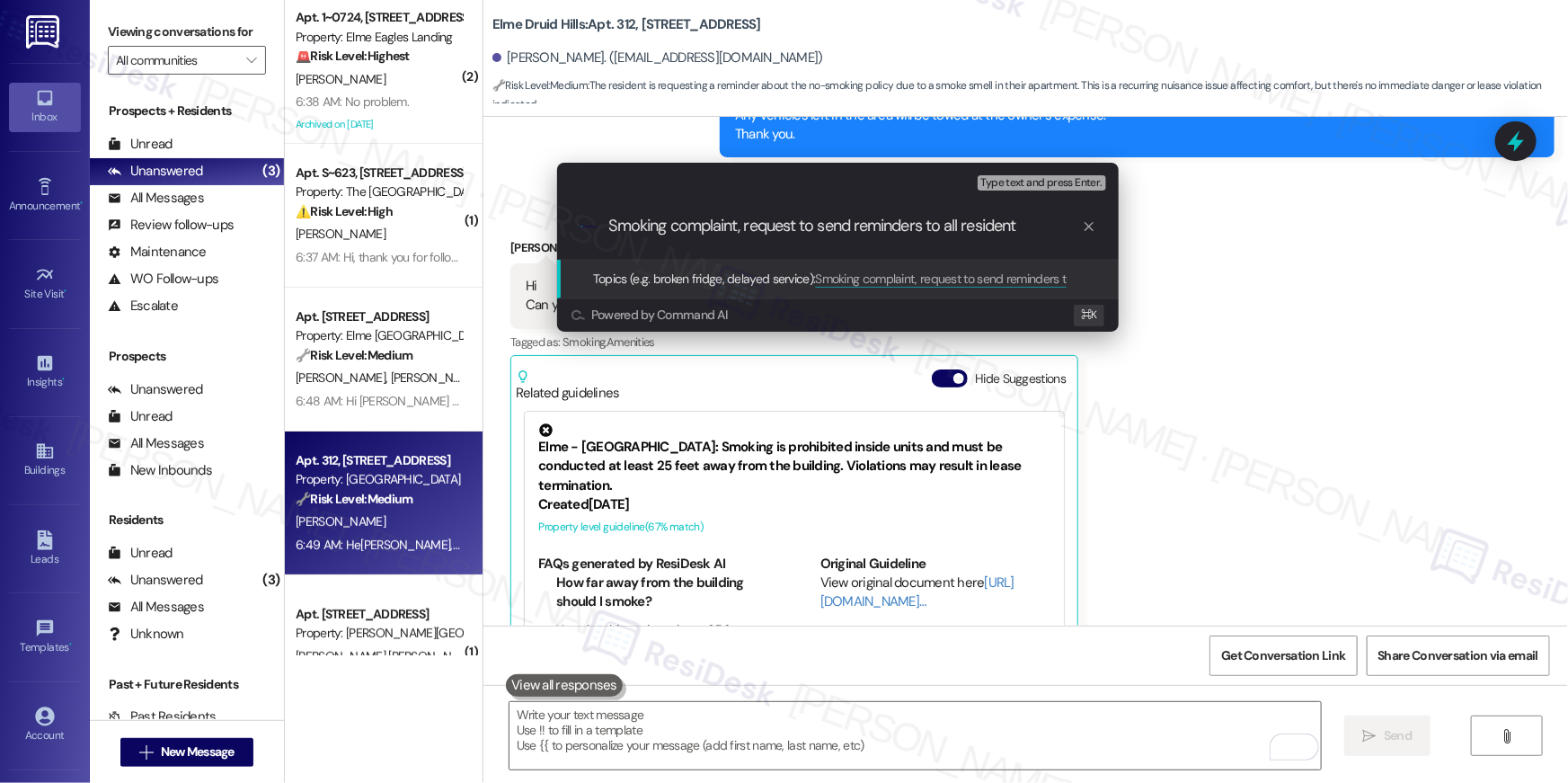 type on "Smoking complaint, request to send reminders to all residents" 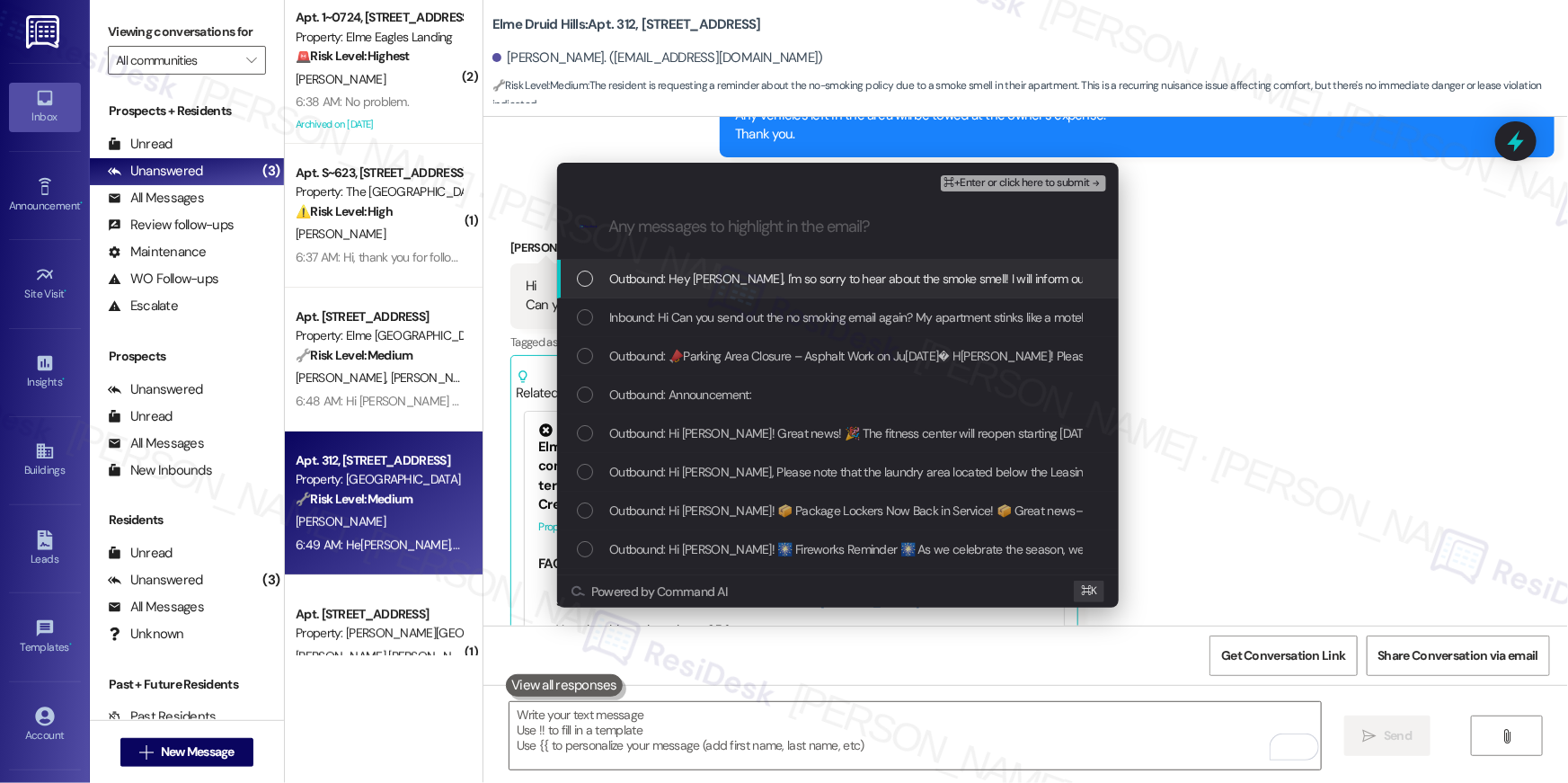 click at bounding box center (585, 279) 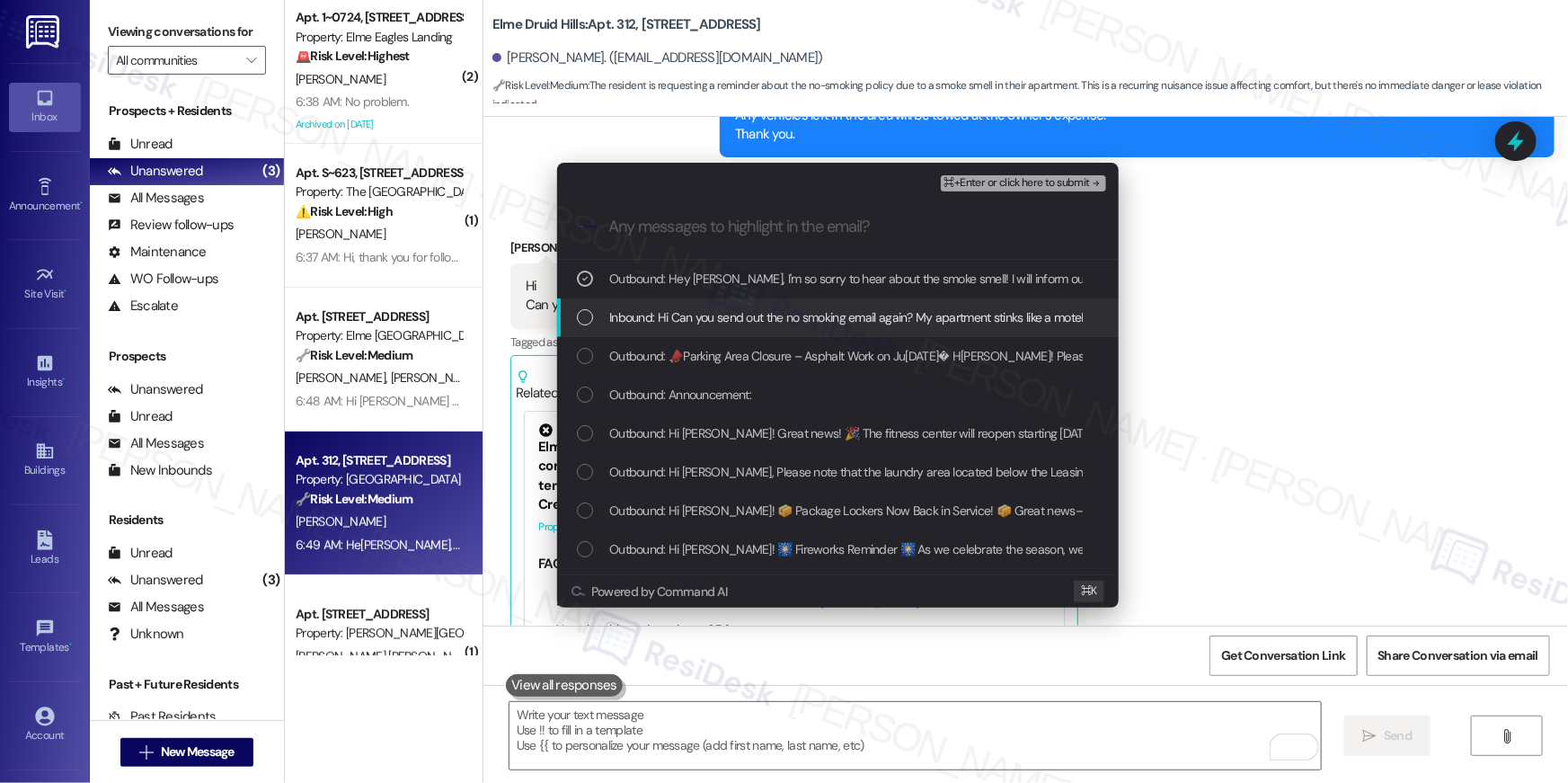 click at bounding box center [585, 317] 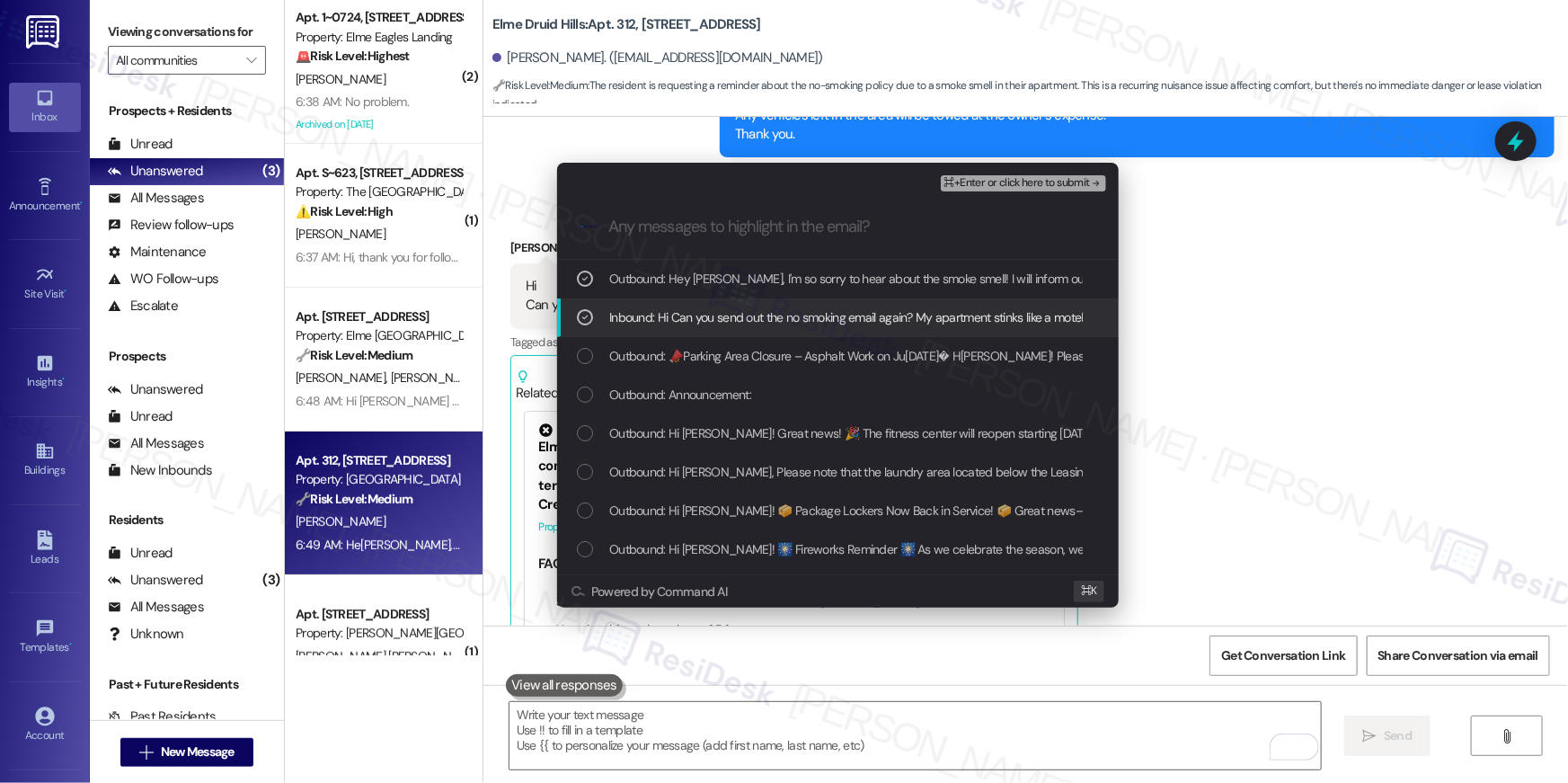 click on "⌘+Enter or click here to submit" at bounding box center (1025, 183) 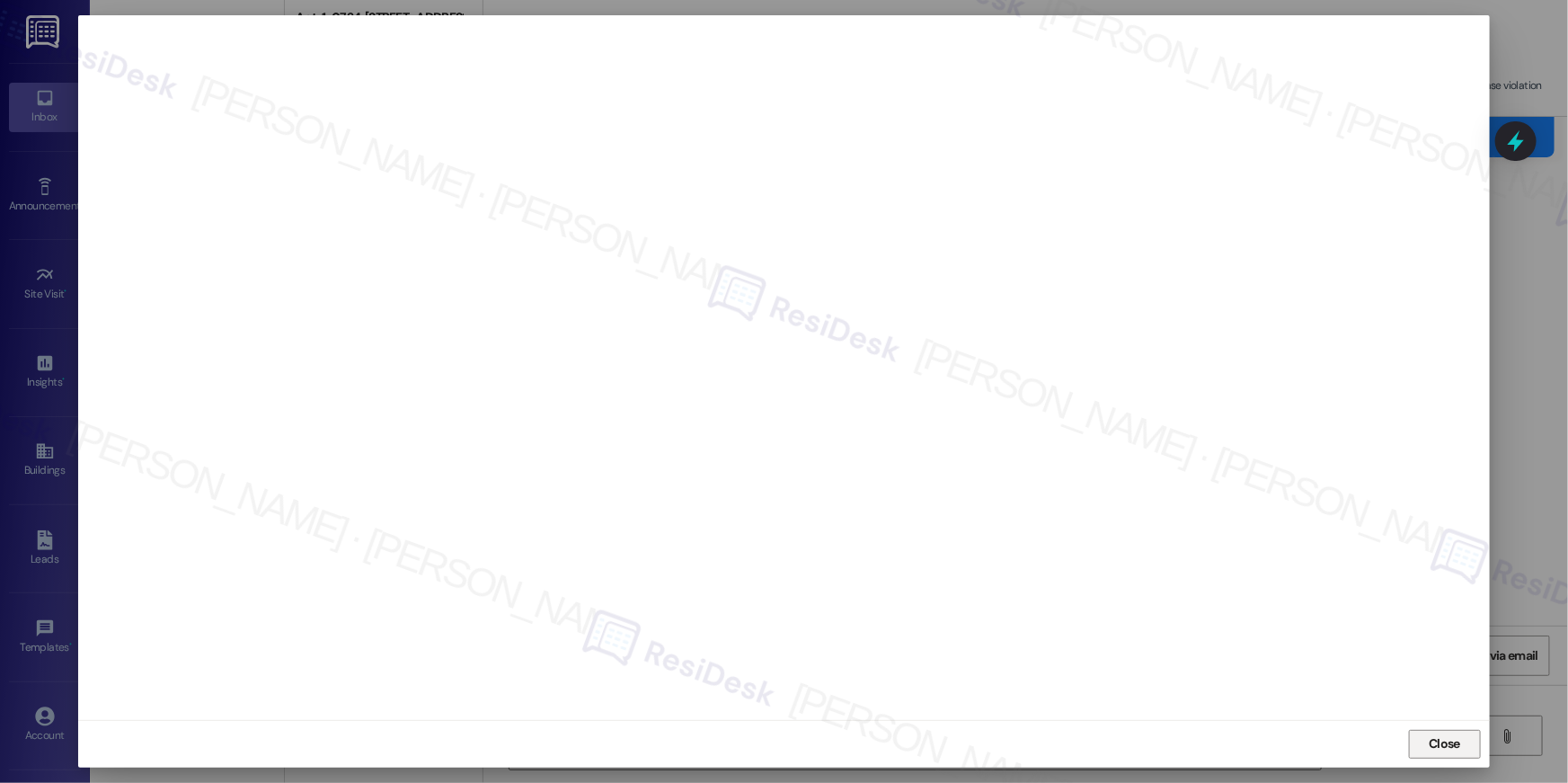 click on "Close" at bounding box center [1445, 744] 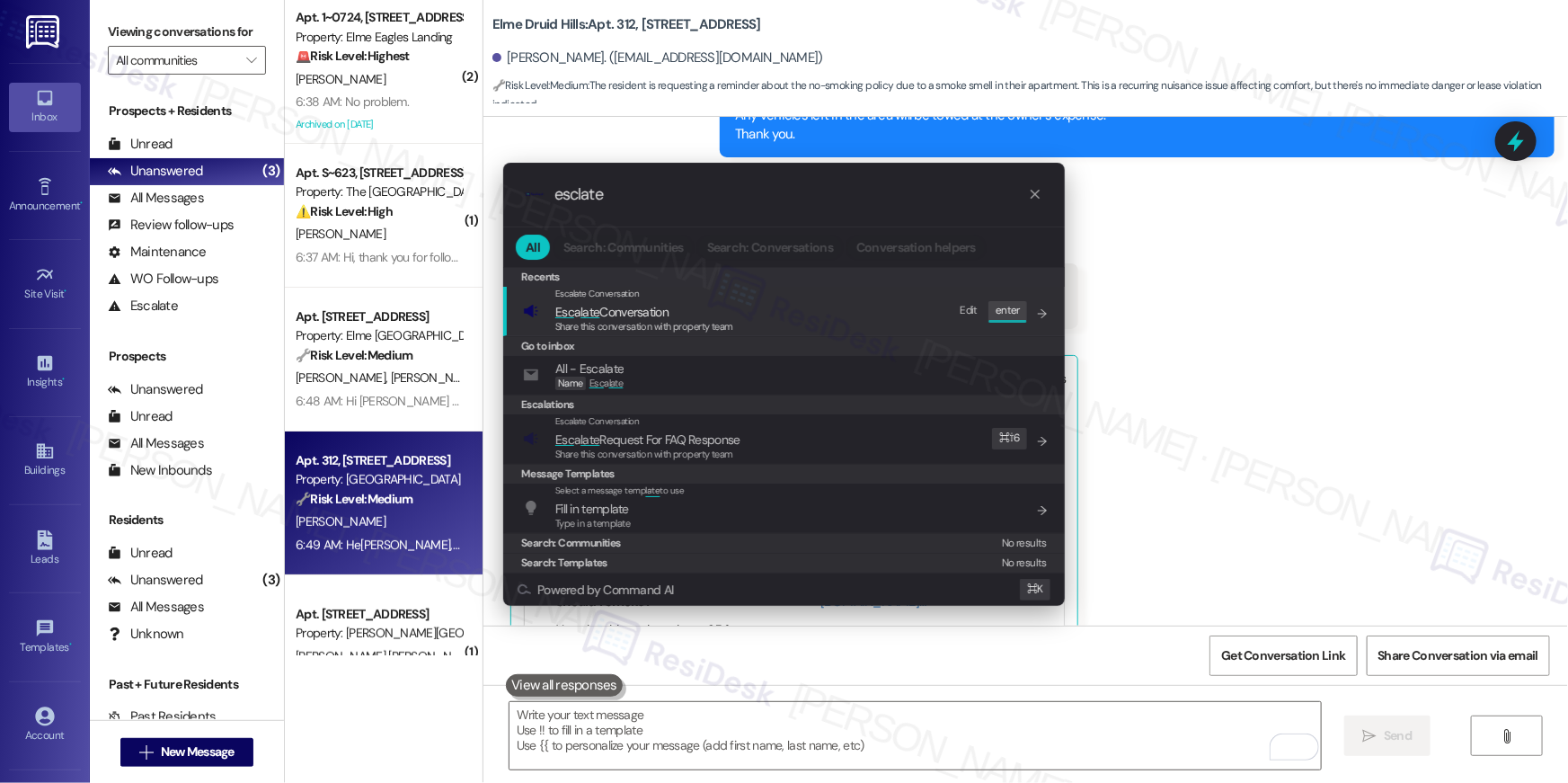 type on "esclate" 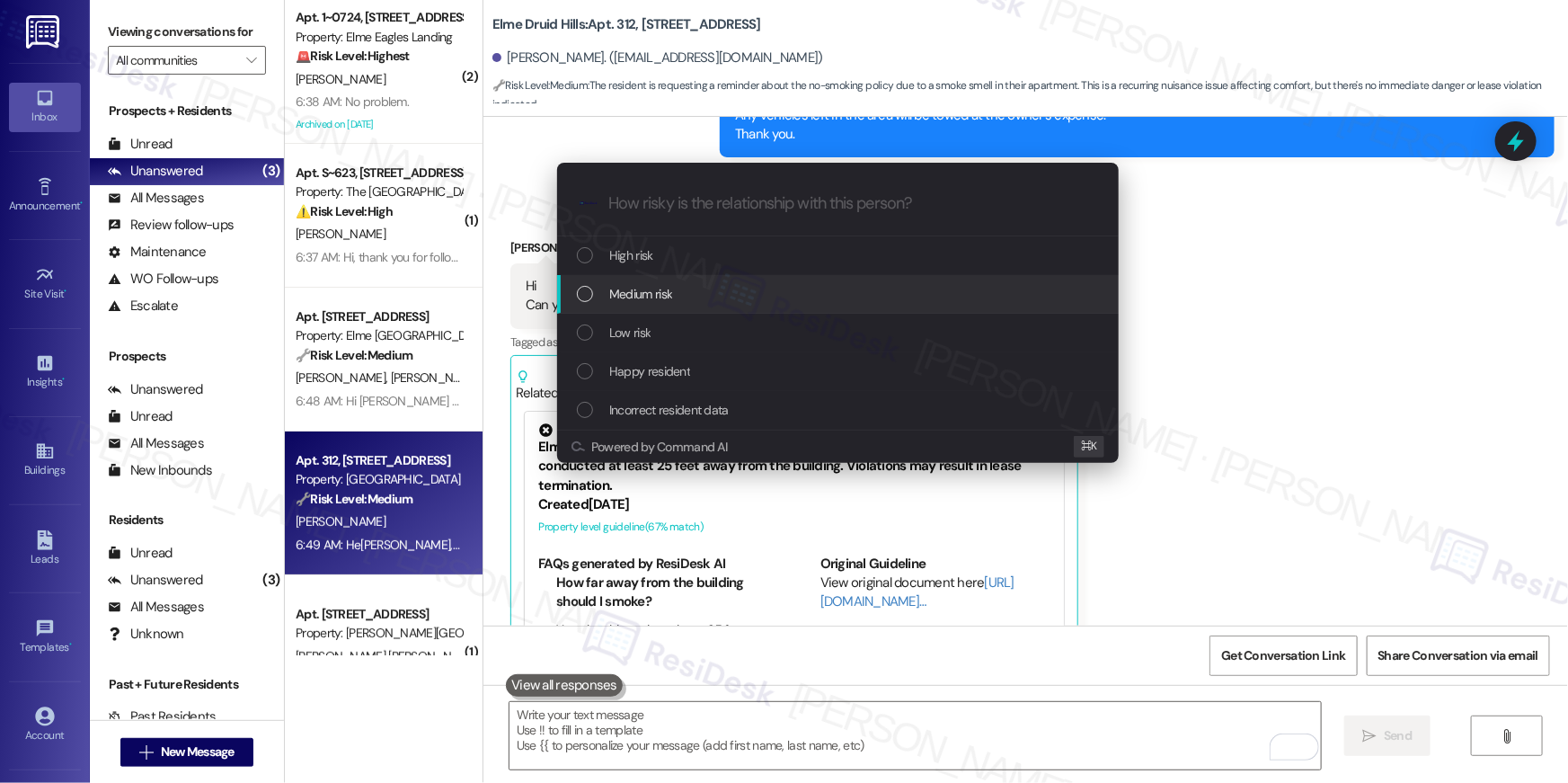 click on "Medium risk" at bounding box center [641, 294] 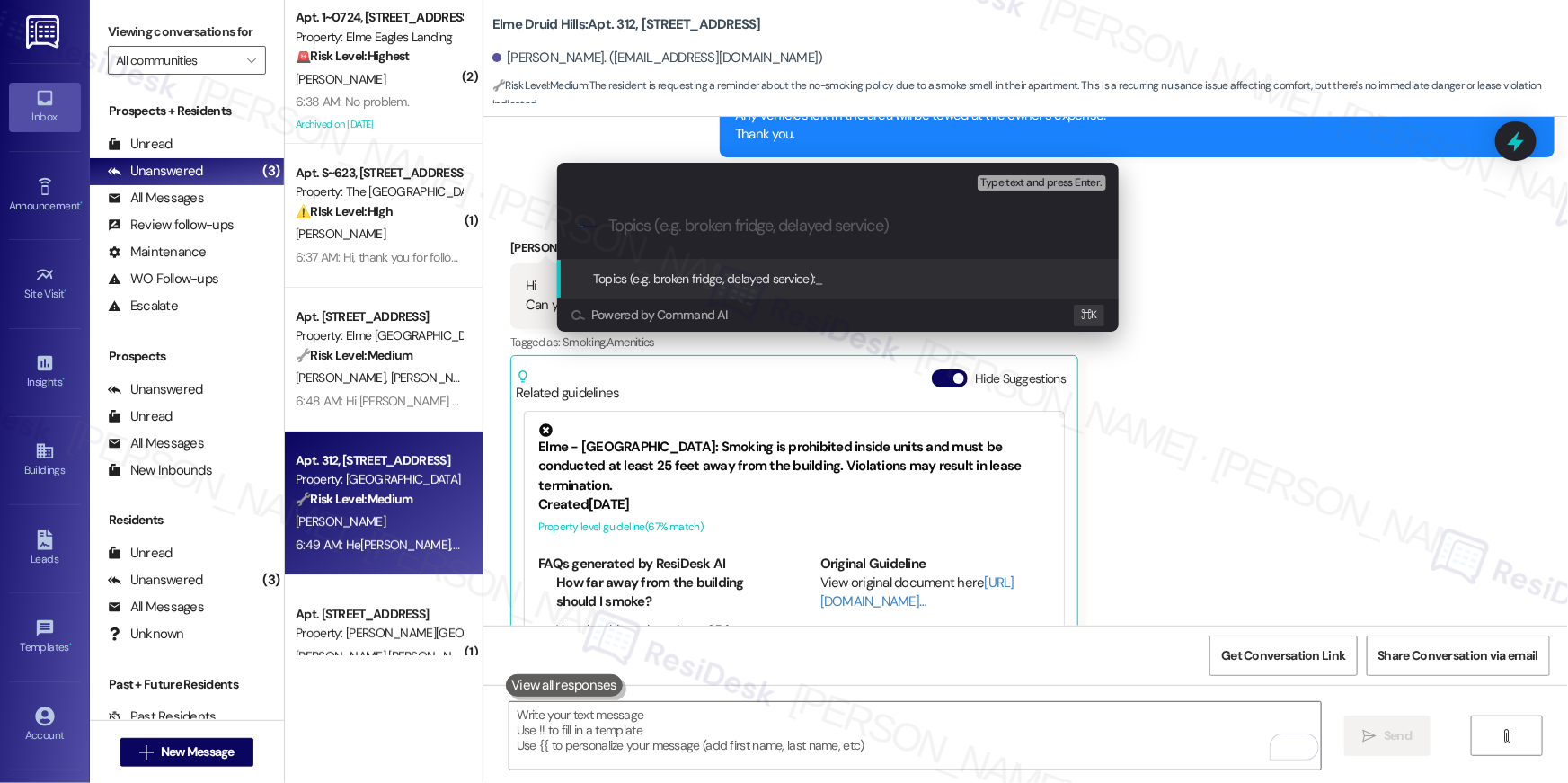 paste on "Smoking complaint, request to send reminders to all residents" 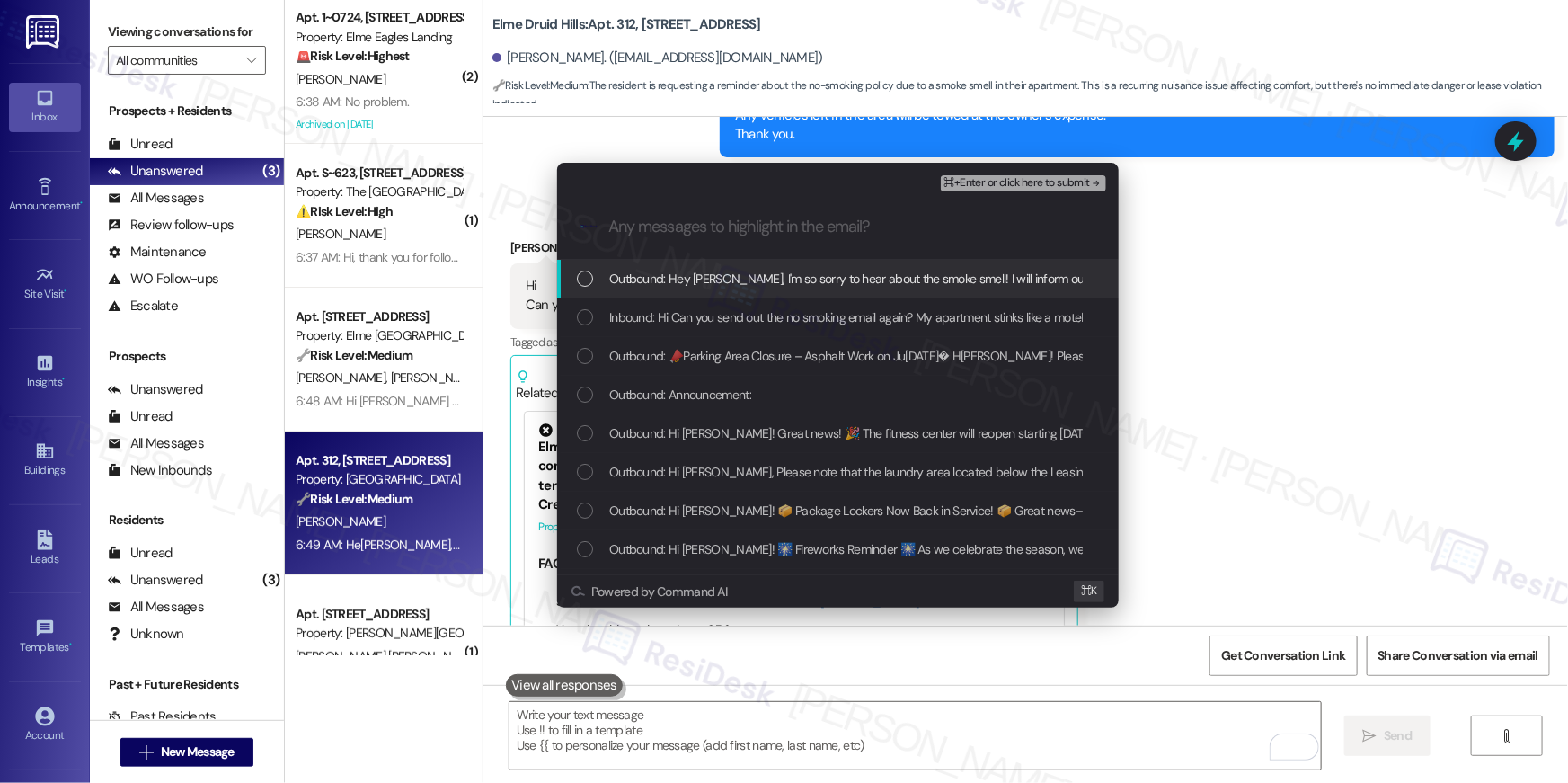 drag, startPoint x: 819, startPoint y: 284, endPoint x: 814, endPoint y: 311, distance: 27.45906 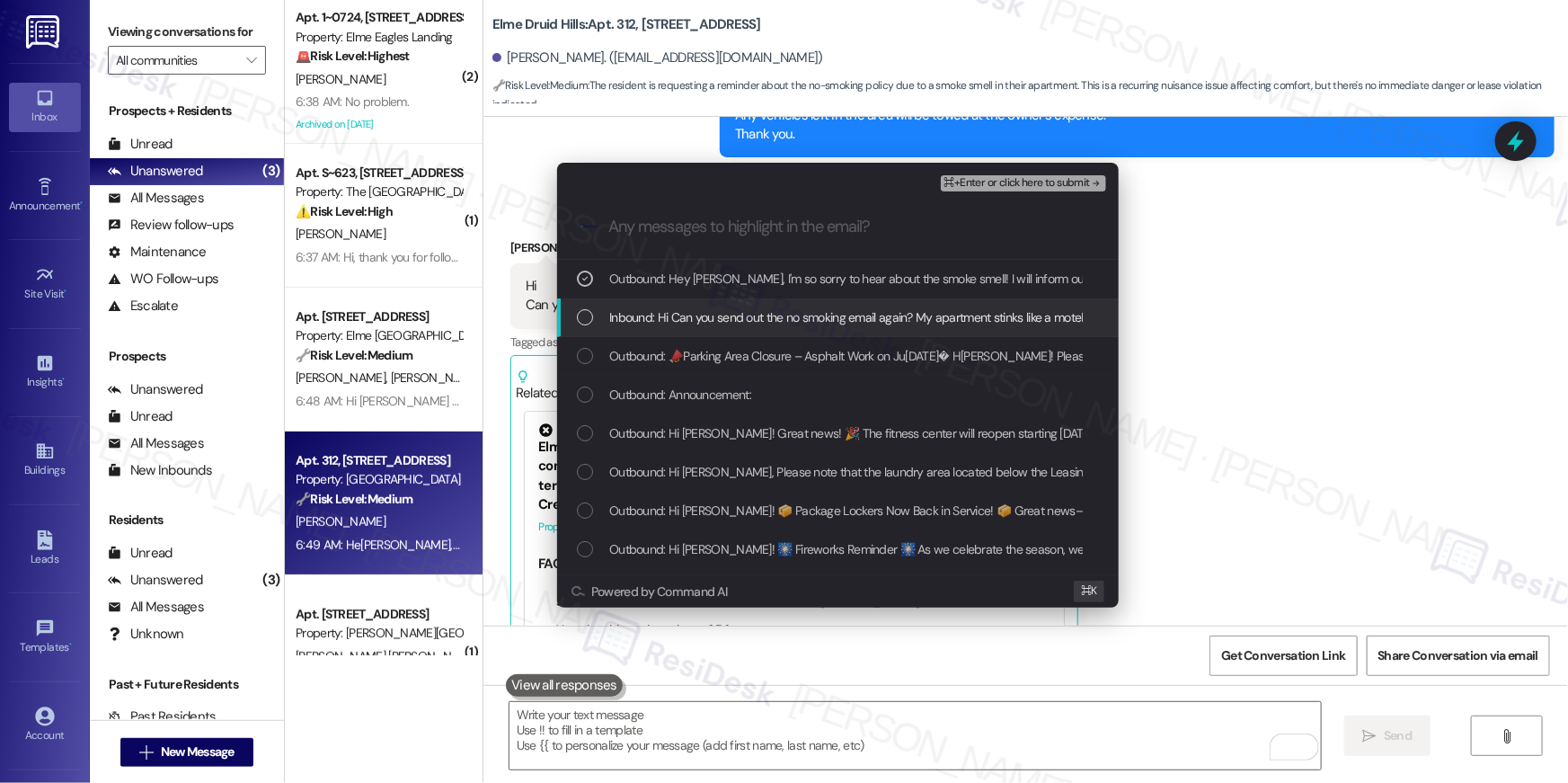 click on "Inbound: Hi
Can you send out the no smoking email again? My apartment stinks like a motel room. Yuck." at bounding box center (877, 317) 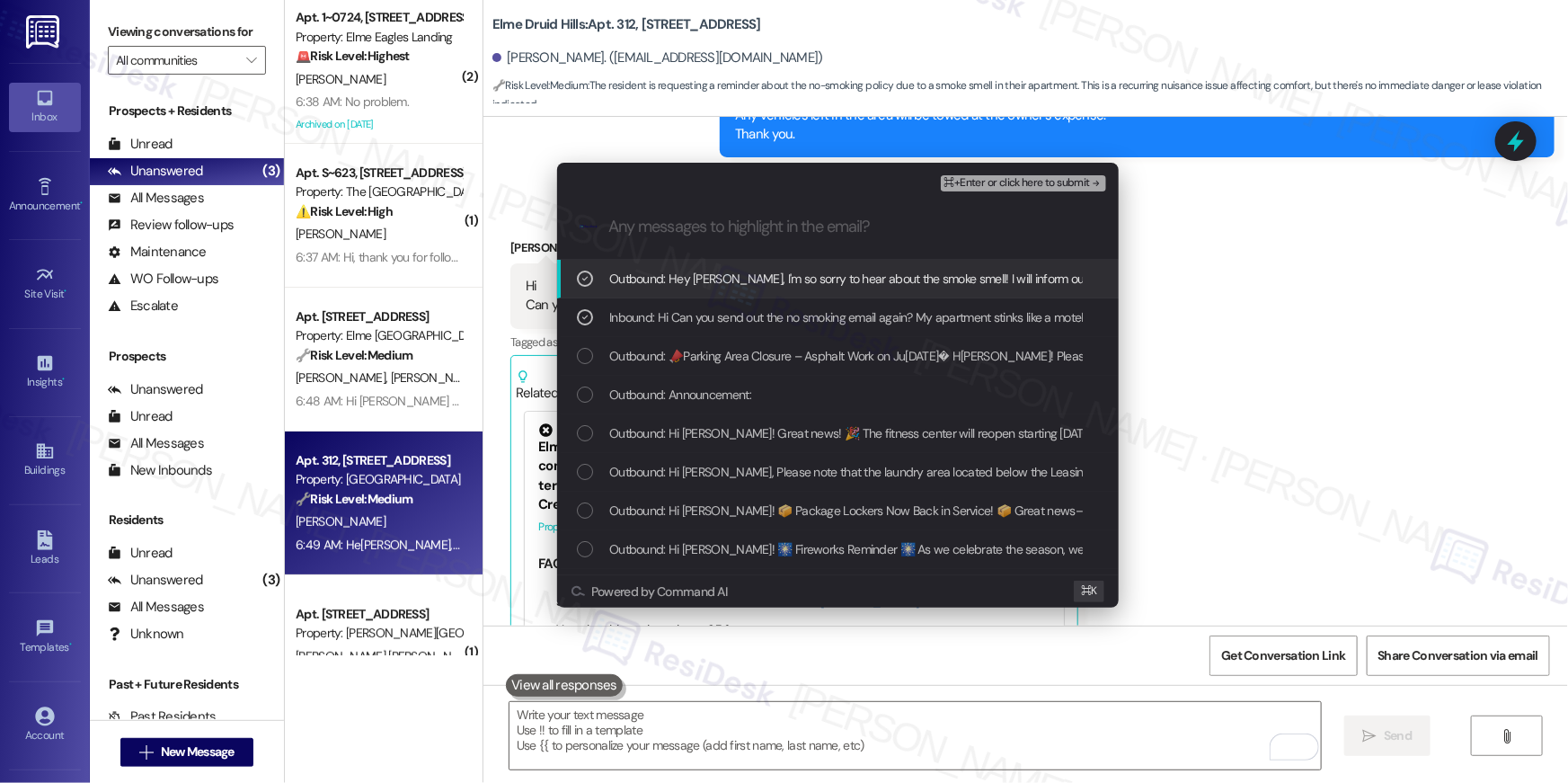 click on "⌘+Enter or click here to submit" at bounding box center [1017, 183] 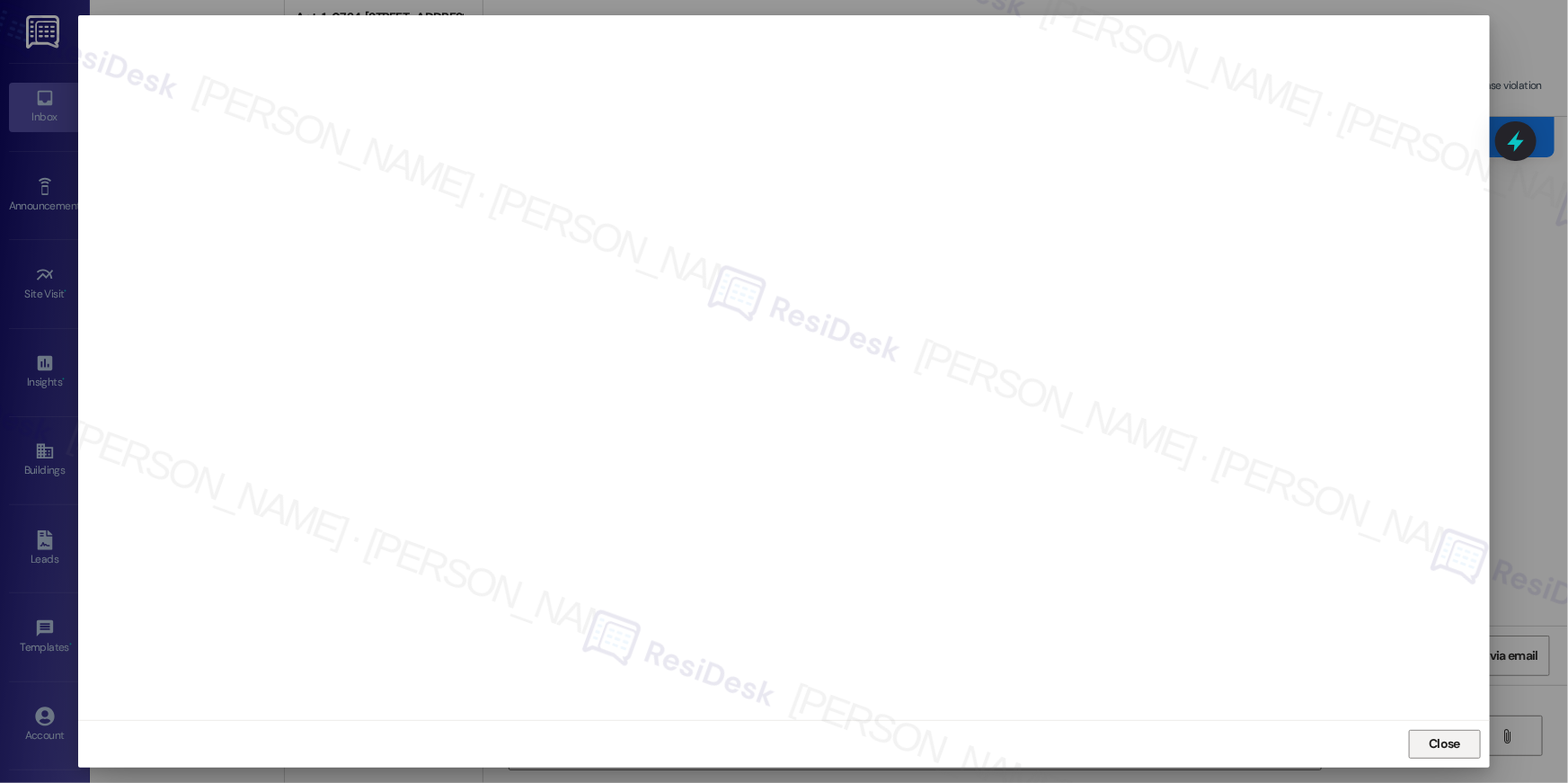 click on "Close" at bounding box center [1444, 743] 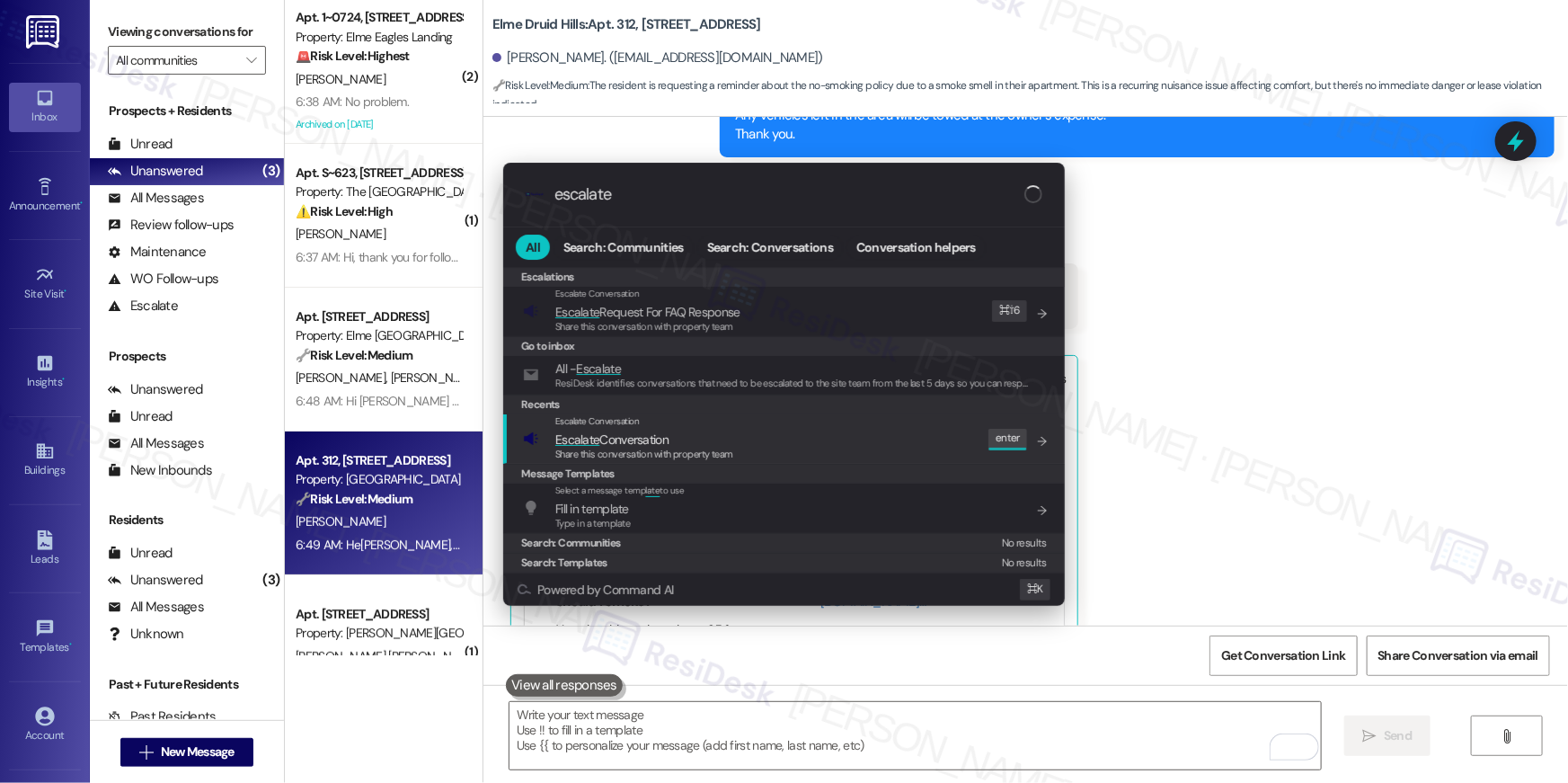 type on "escalate" 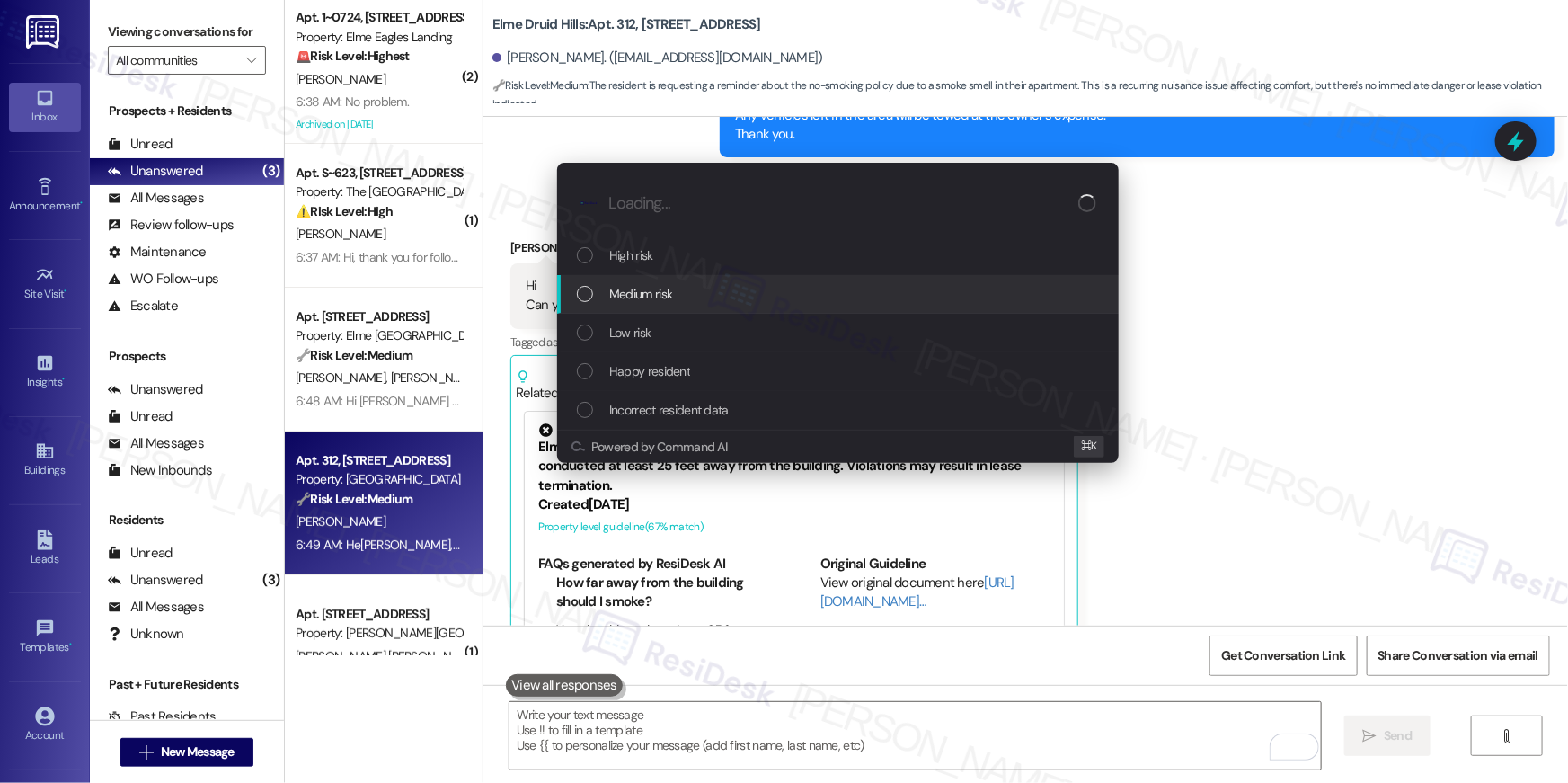click on "Medium risk" at bounding box center [839, 294] 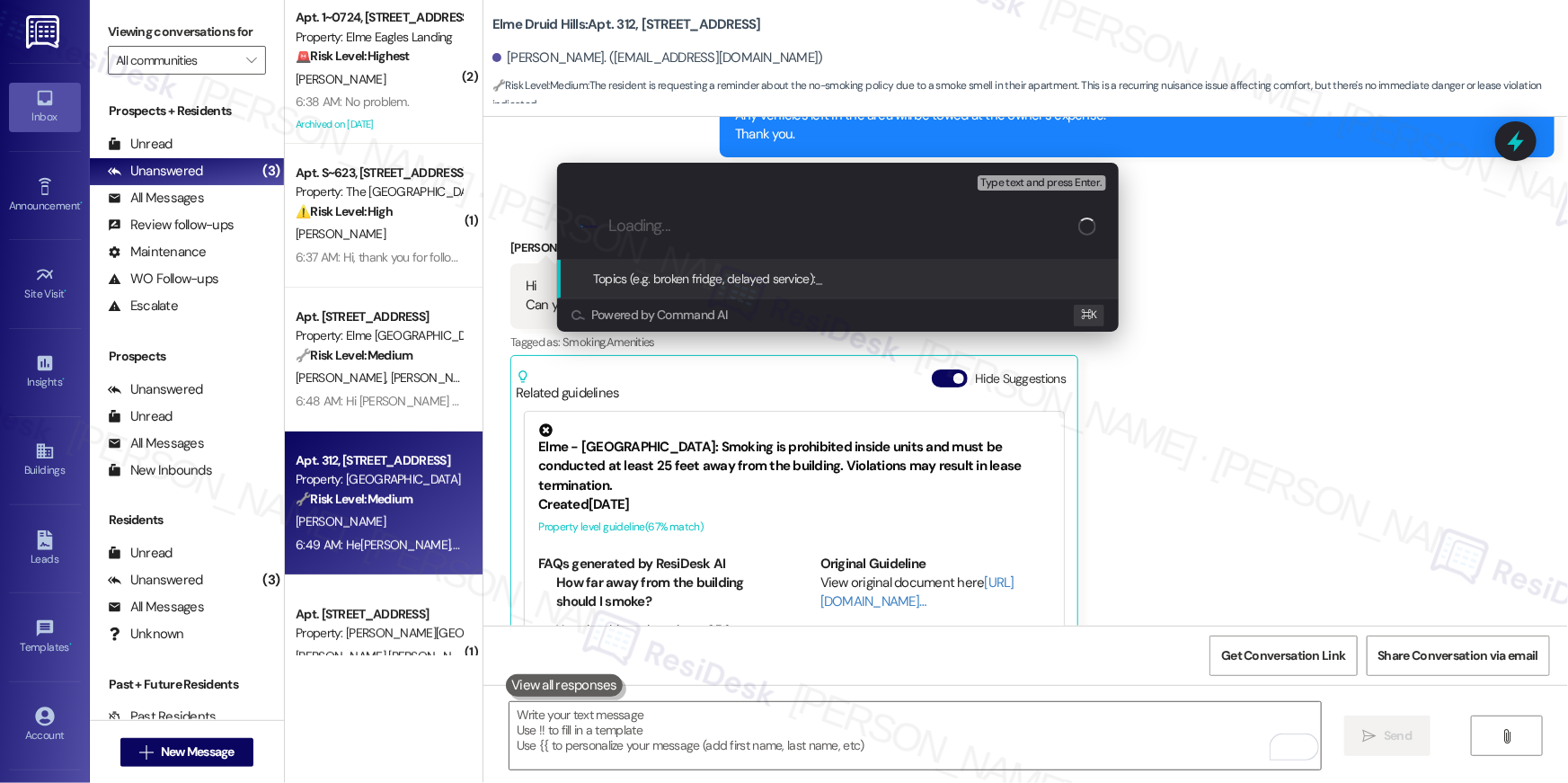 paste on "Smoking complaint, request to send reminders to all residents" 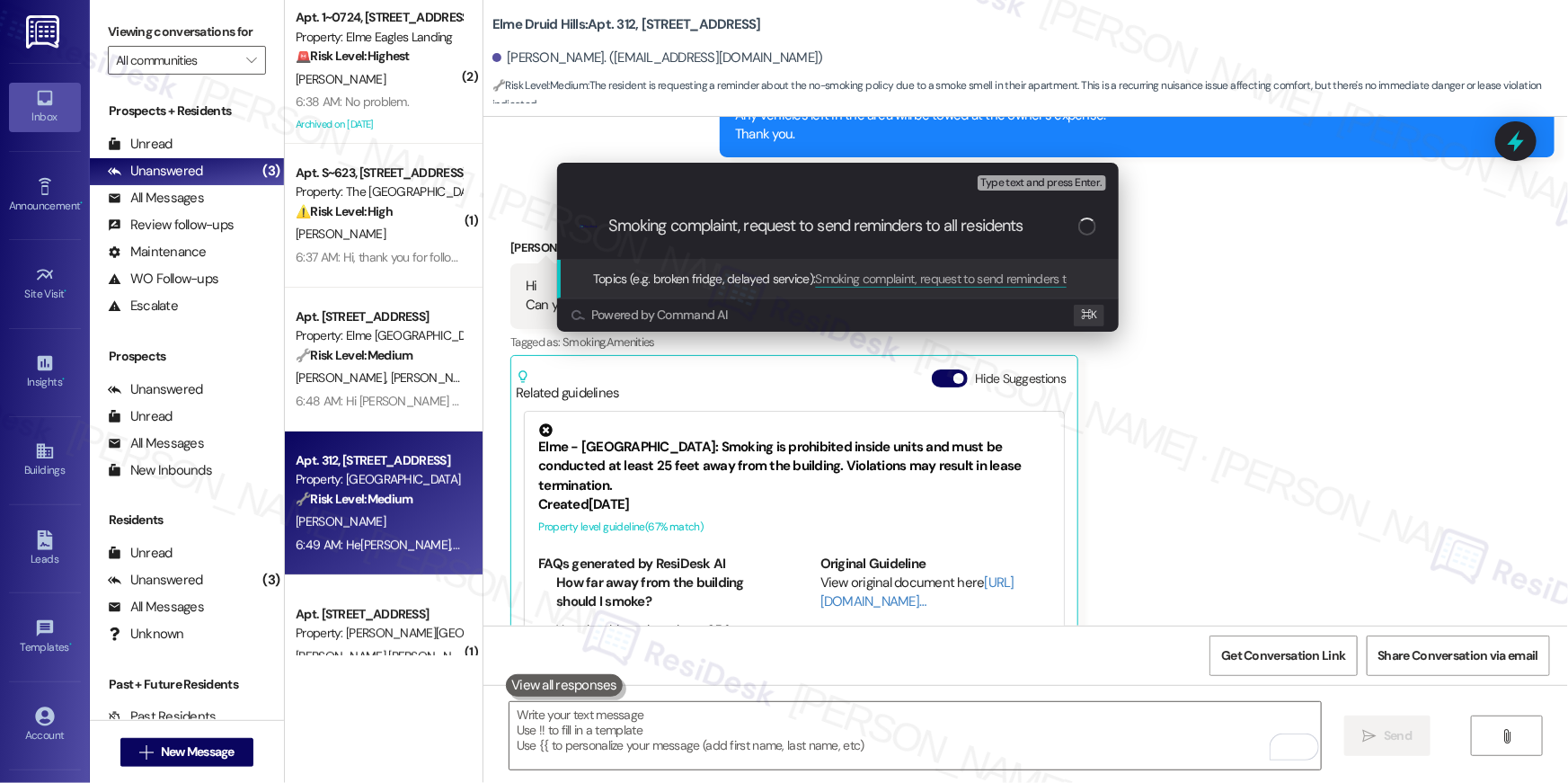 type 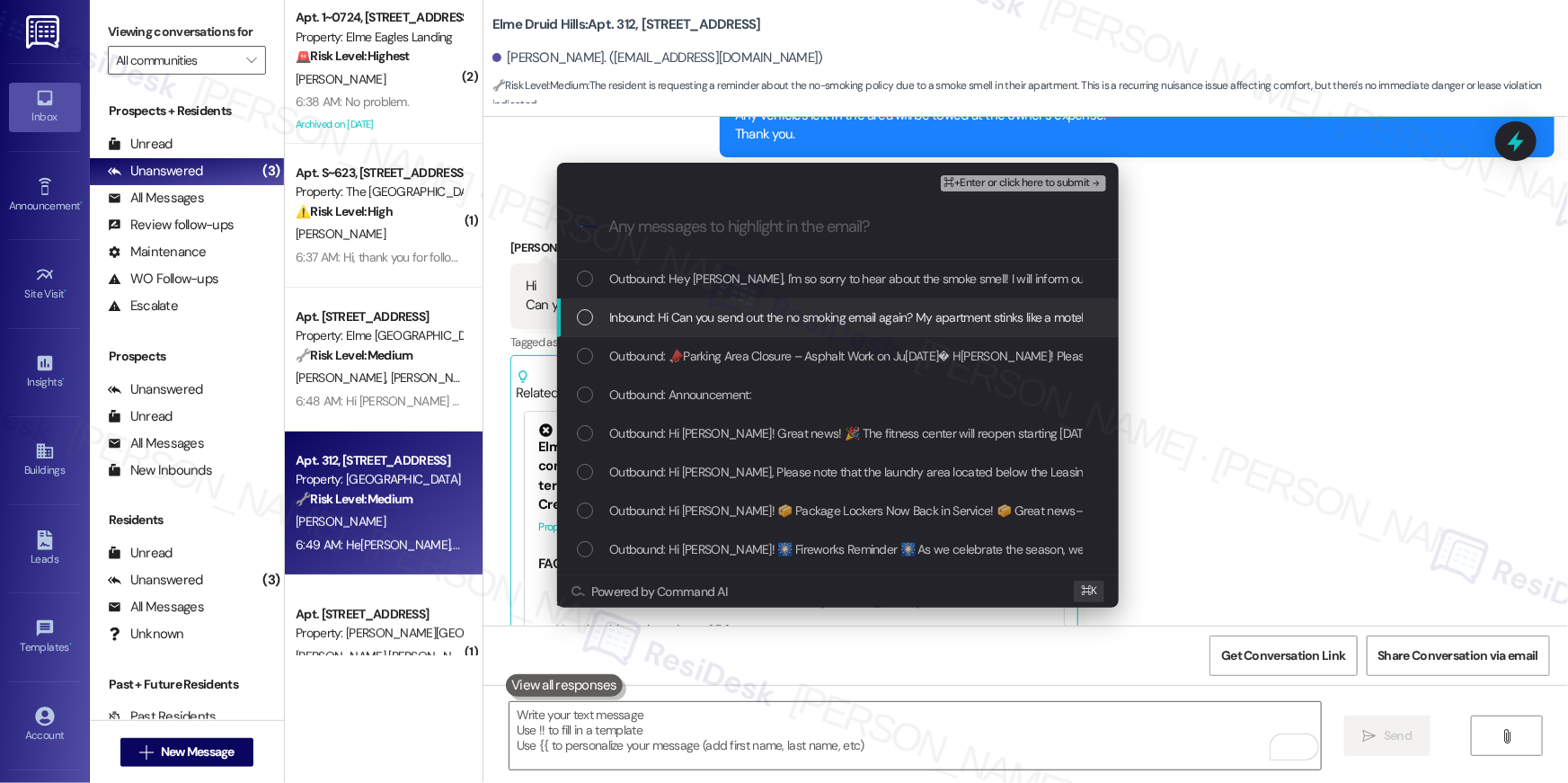 click on "Outbound: Hey Kathryn, I'm so sorry to hear about the smoke smell! I will inform our site team about this so we can send out another round of reminder." at bounding box center [837, 279] 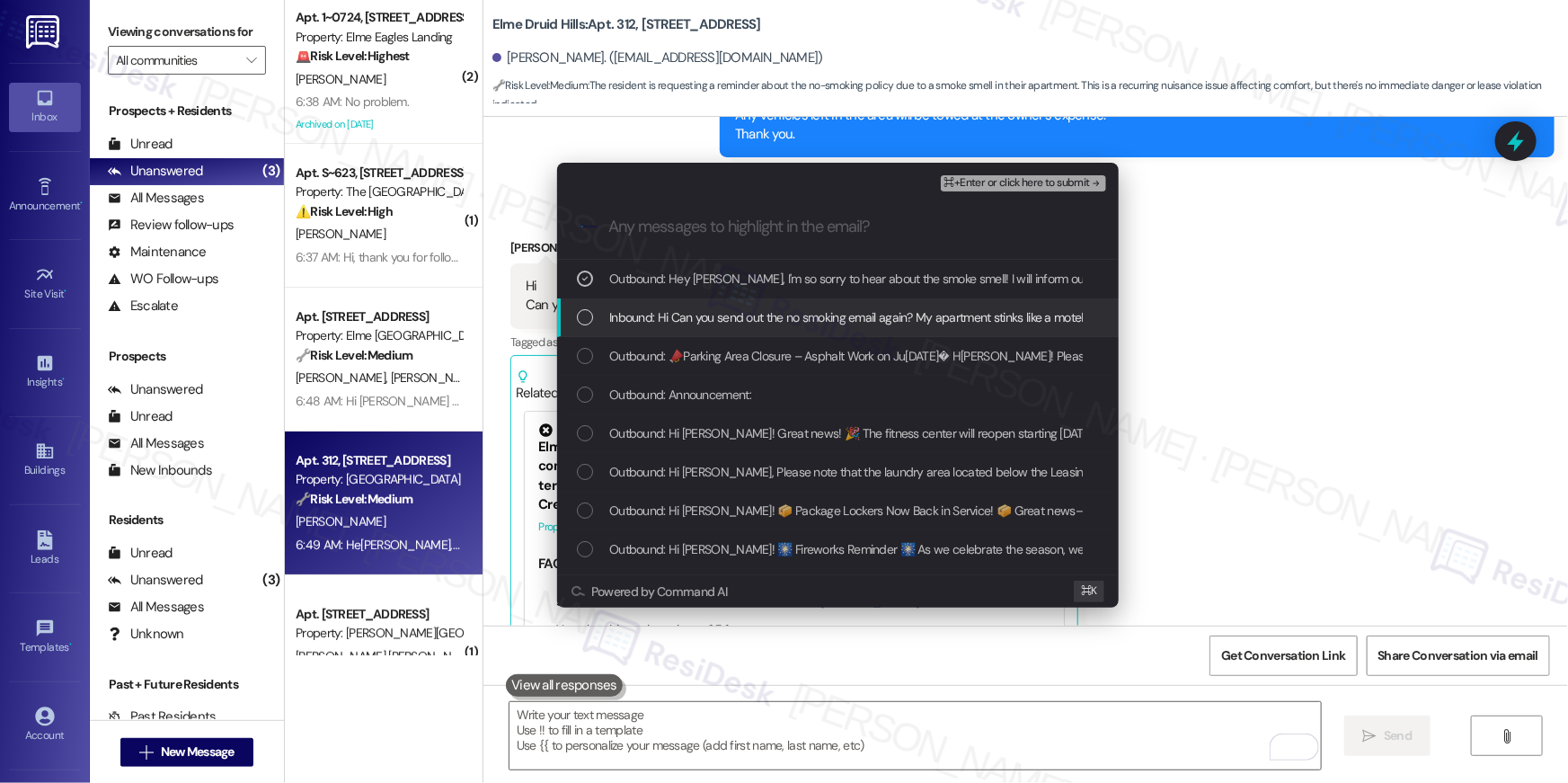 drag, startPoint x: 679, startPoint y: 320, endPoint x: 908, endPoint y: 256, distance: 237.7751 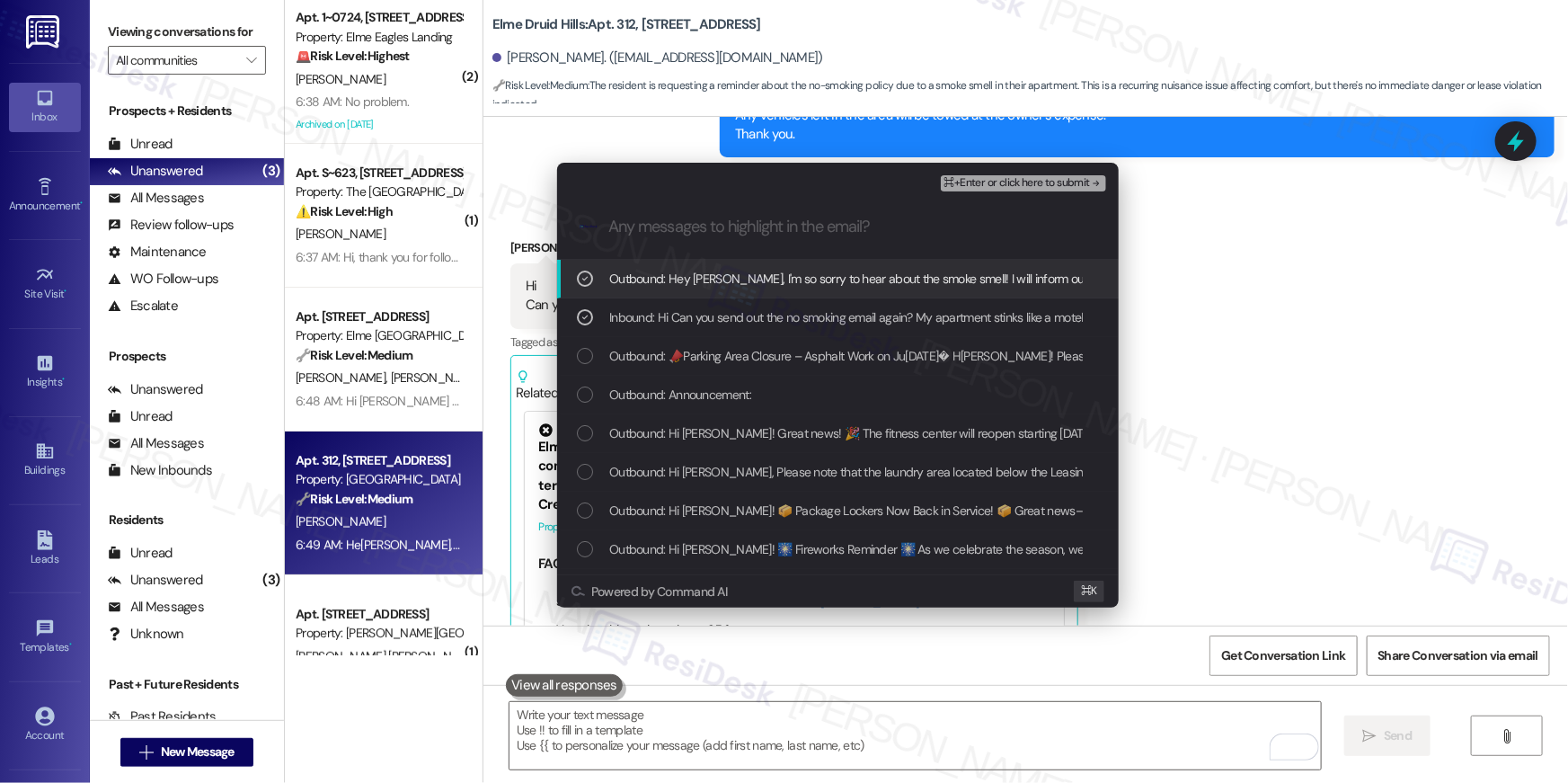 click on "⌘+Enter or click here to submit" at bounding box center [1017, 183] 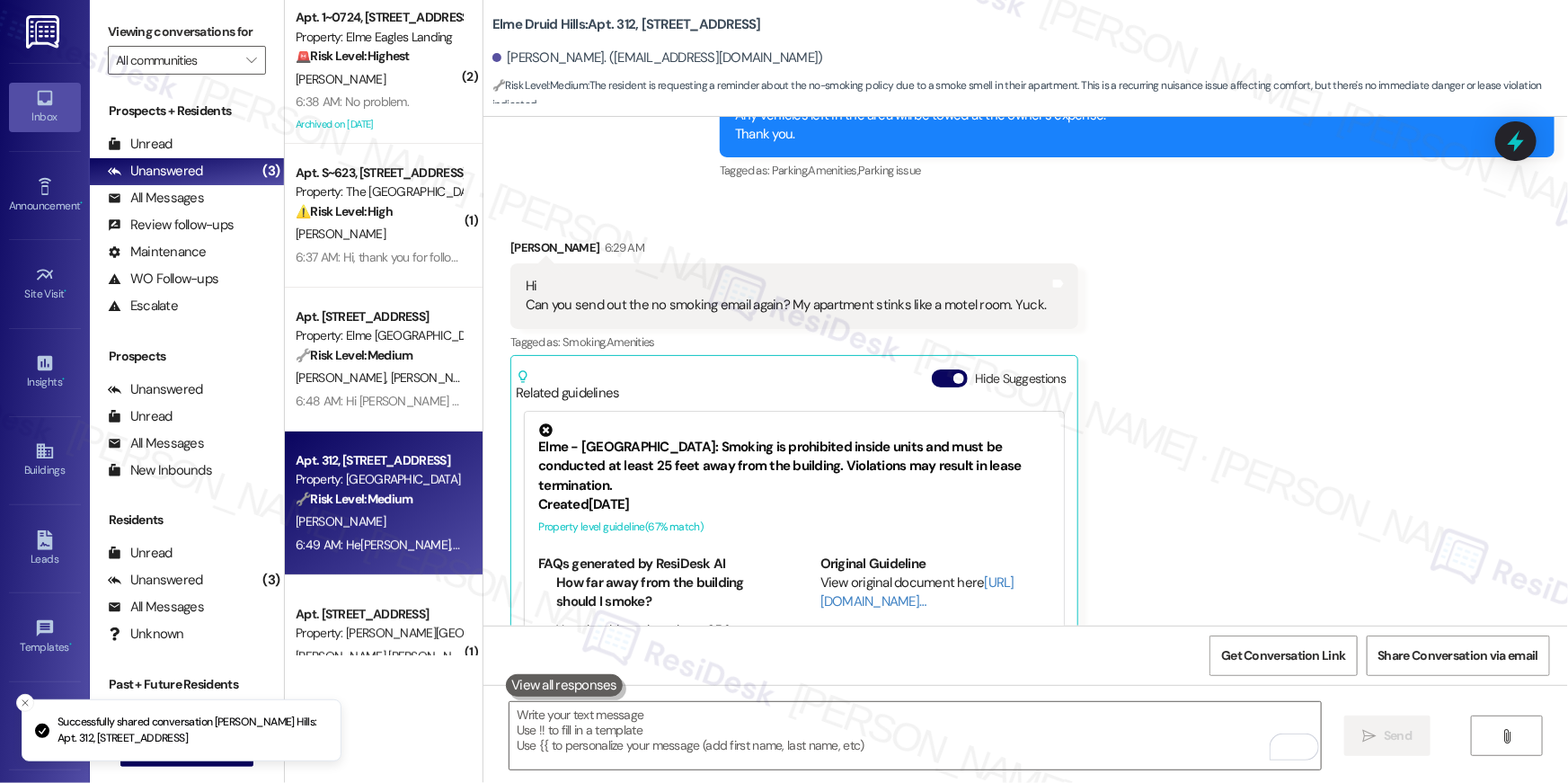 scroll, scrollTop: 0, scrollLeft: 0, axis: both 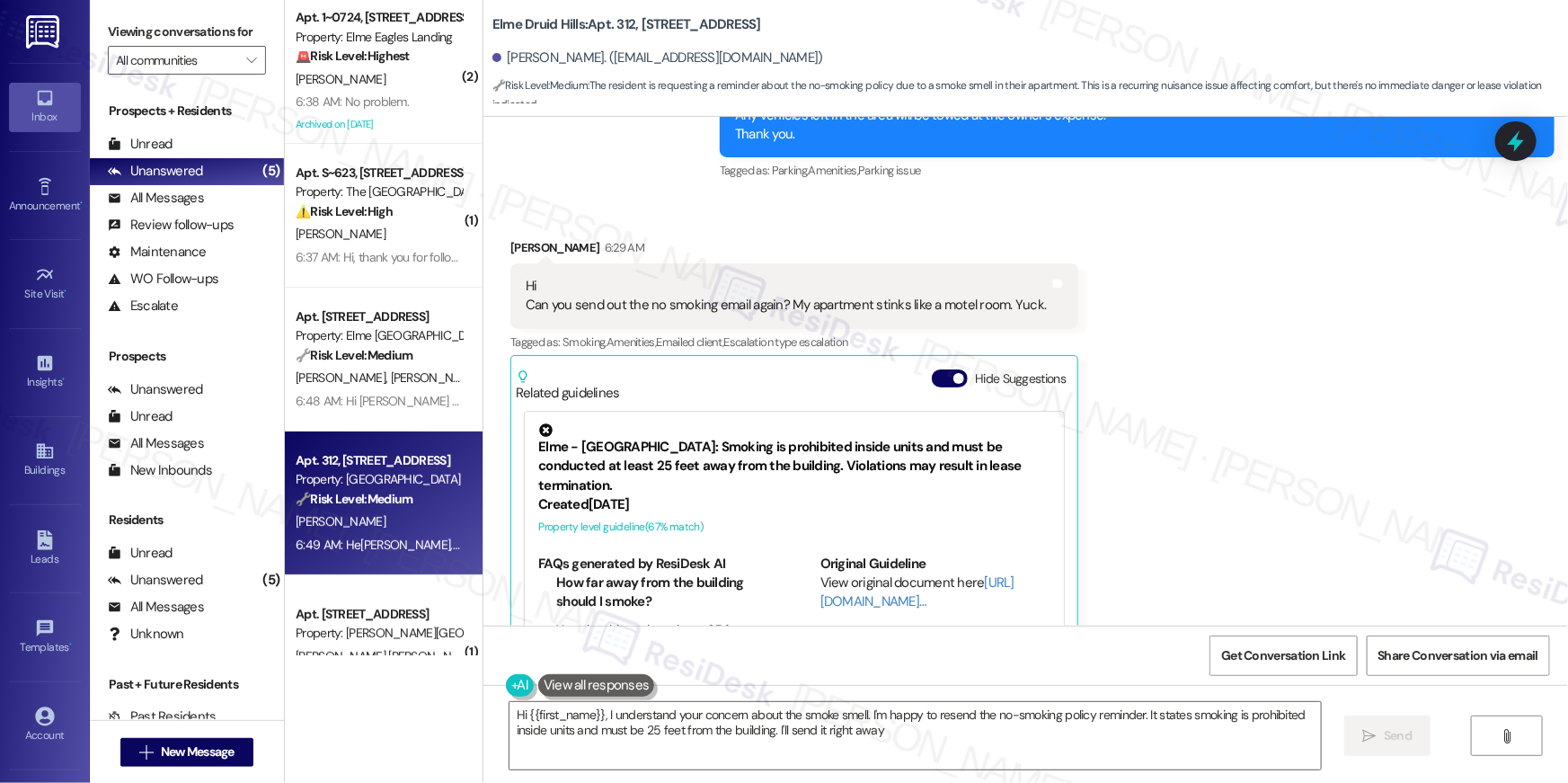 type on "Hi {{first_name}}, I understand your concern about the smoke smell. I'm happy to resend the no-smoking policy reminder. It states smoking is prohibited inside units and must be 25 feet from the building. I'll send it right away!" 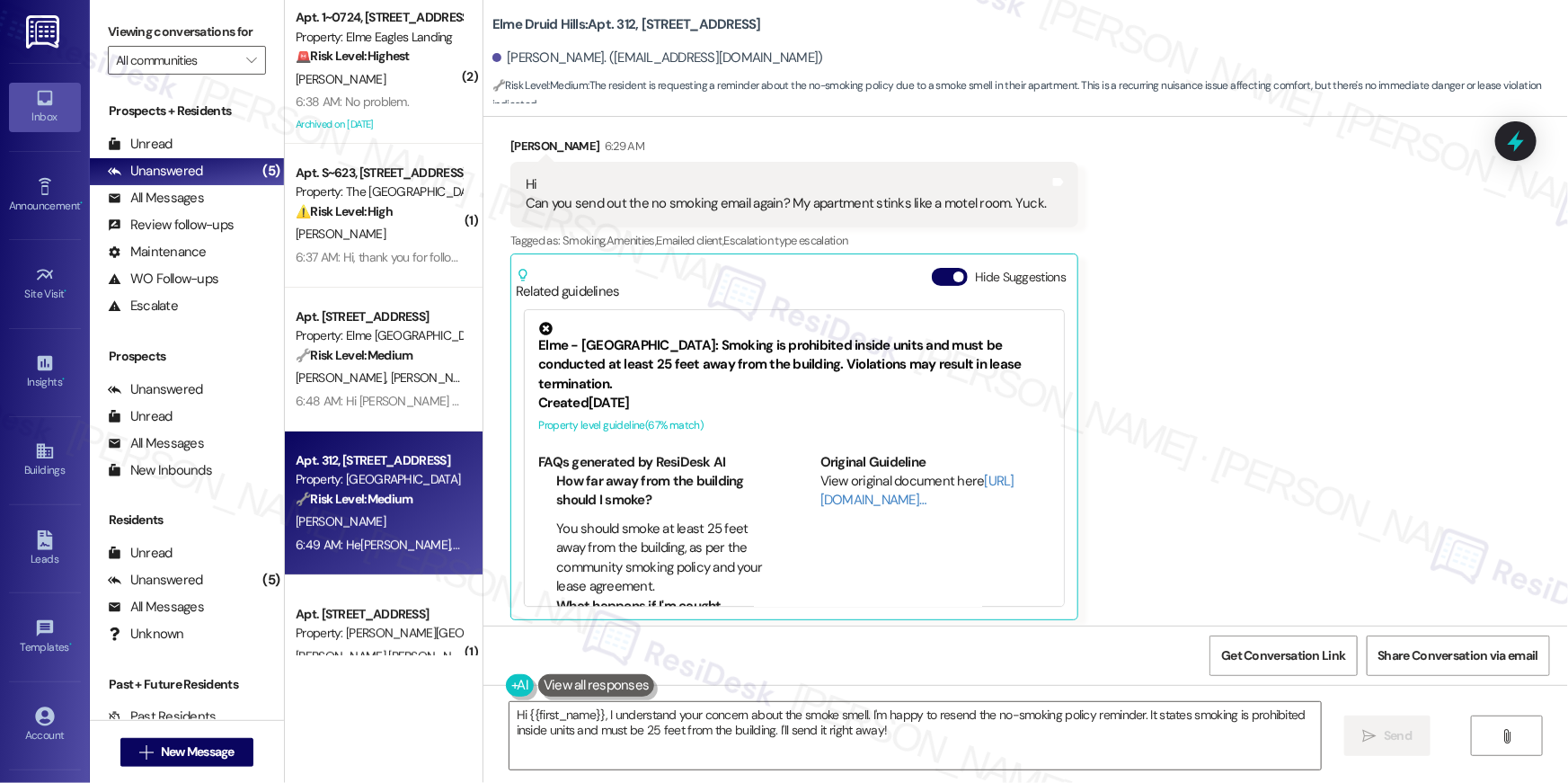scroll, scrollTop: 33541, scrollLeft: 0, axis: vertical 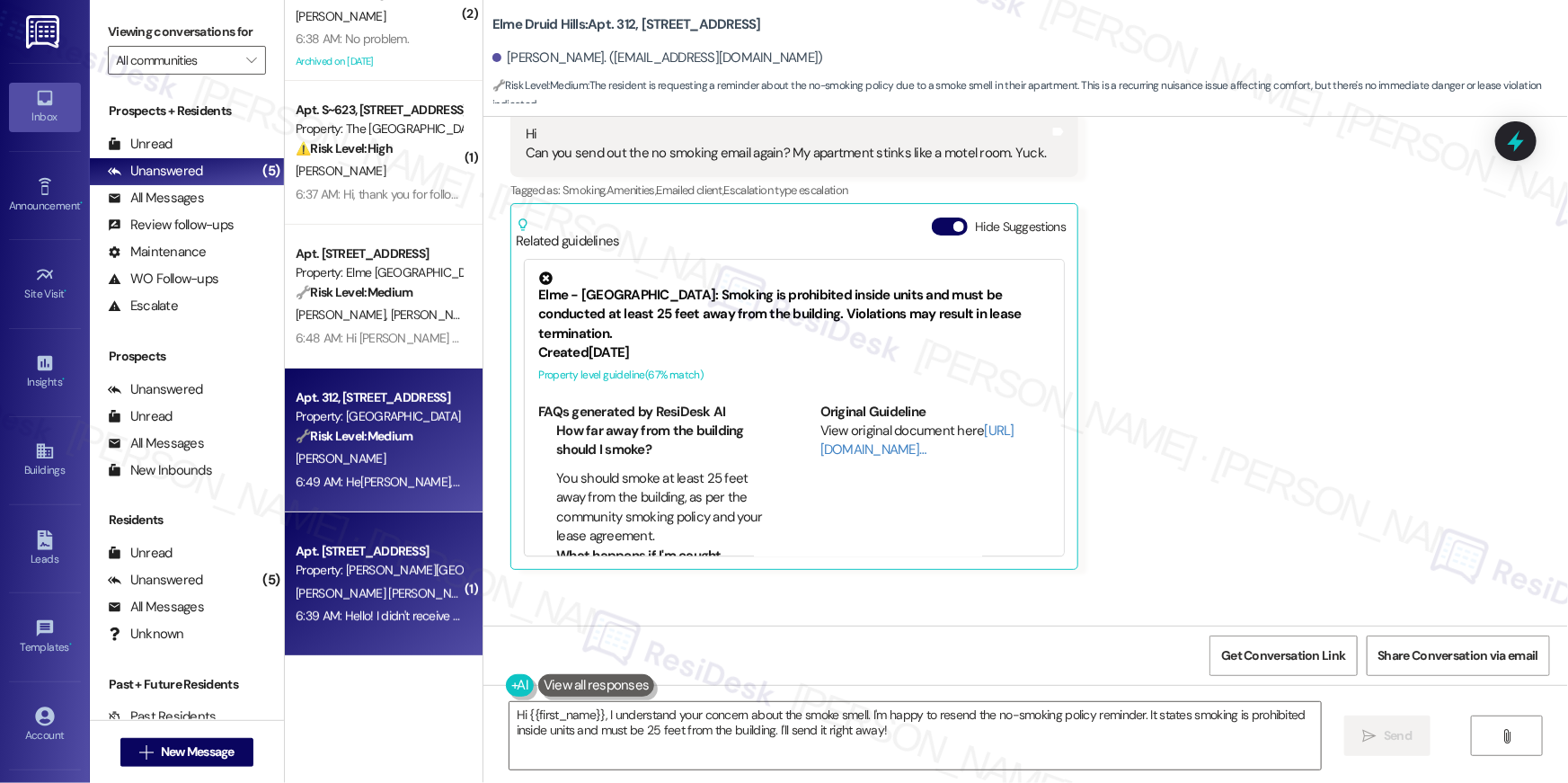 click on "B. De Sousa Silva" at bounding box center (378, 593) 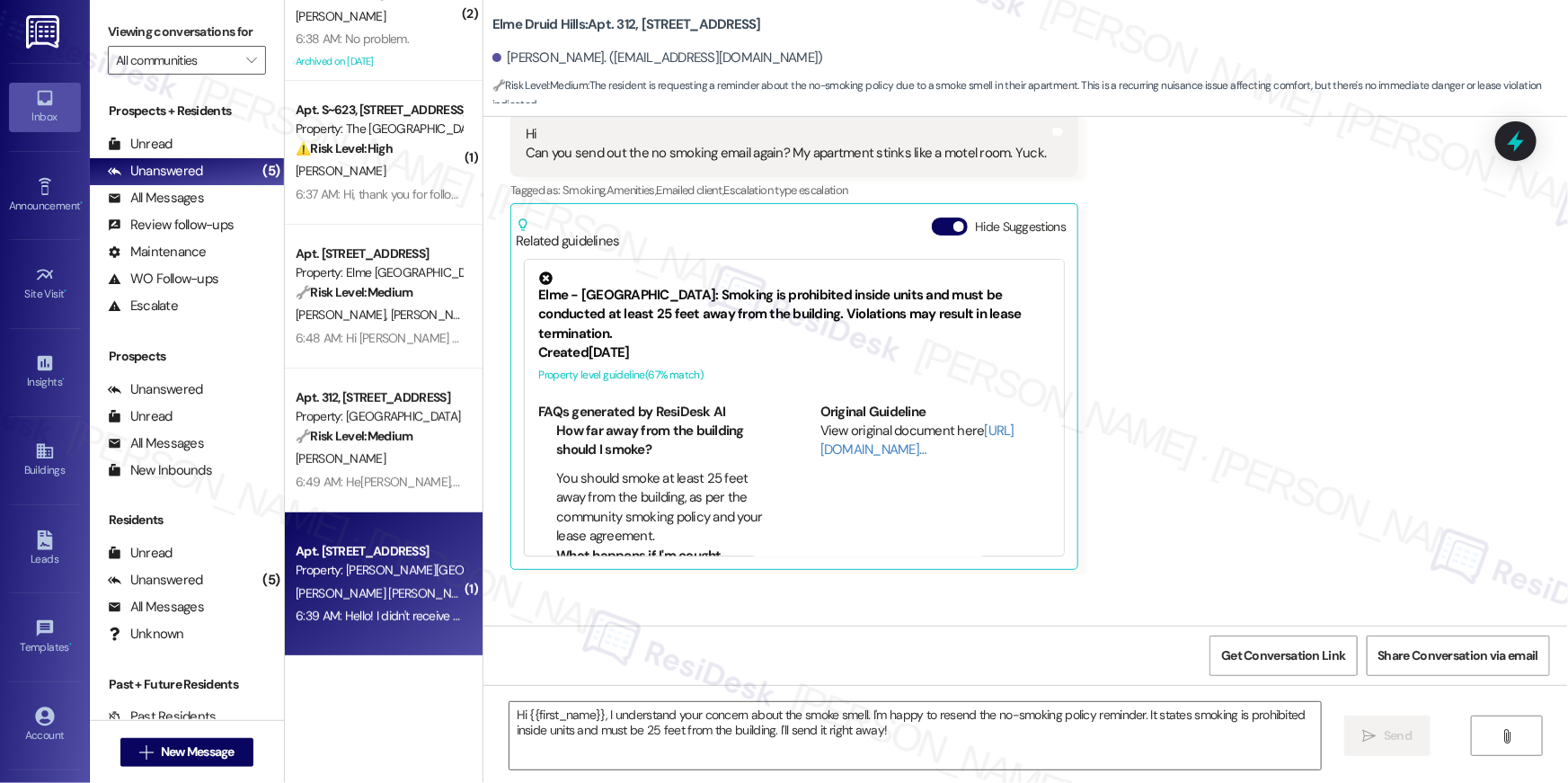 type on "Fetching suggested responses. Please feel free to read through the conversation in the meantime." 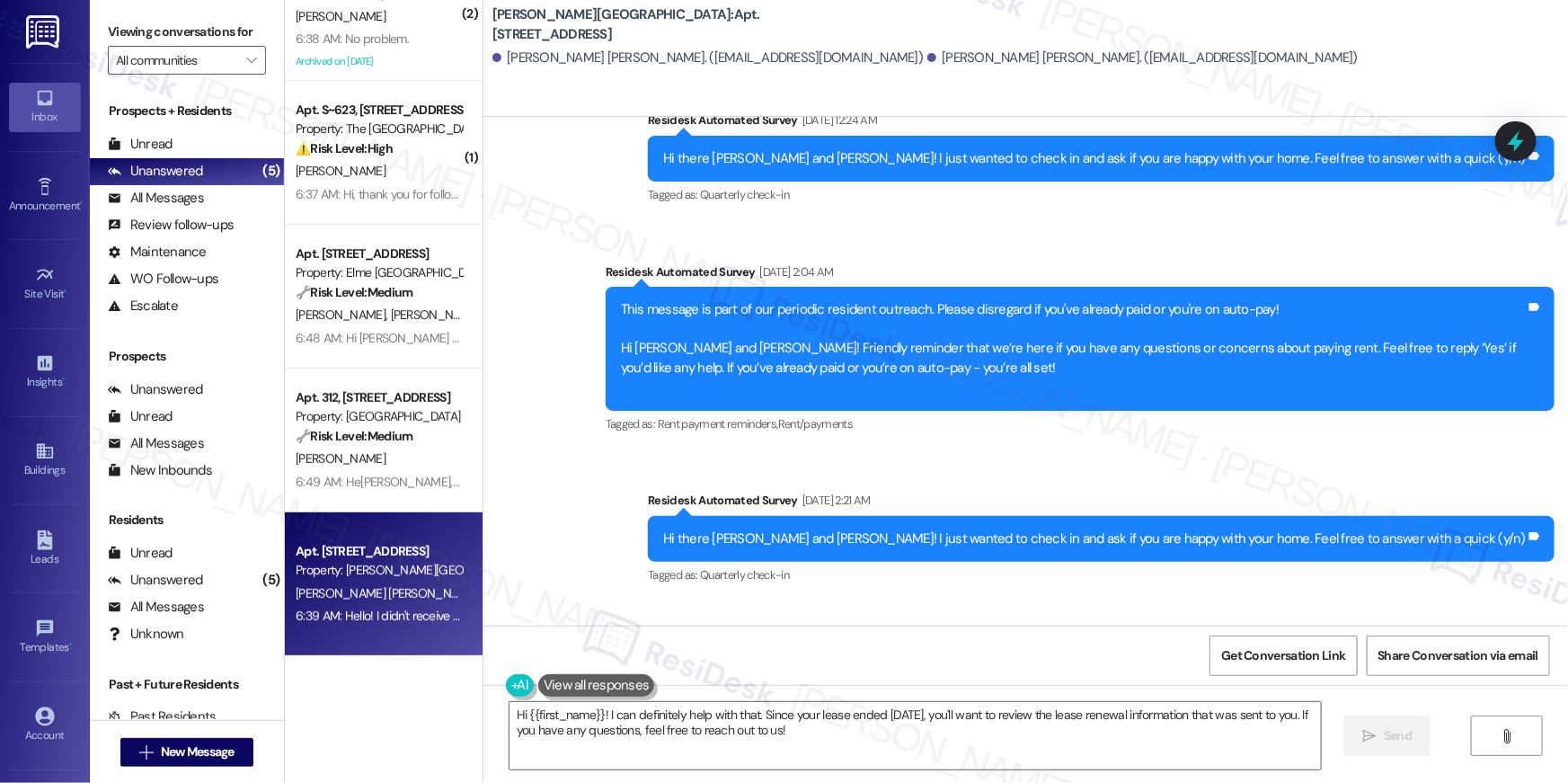 scroll, scrollTop: 18700, scrollLeft: 0, axis: vertical 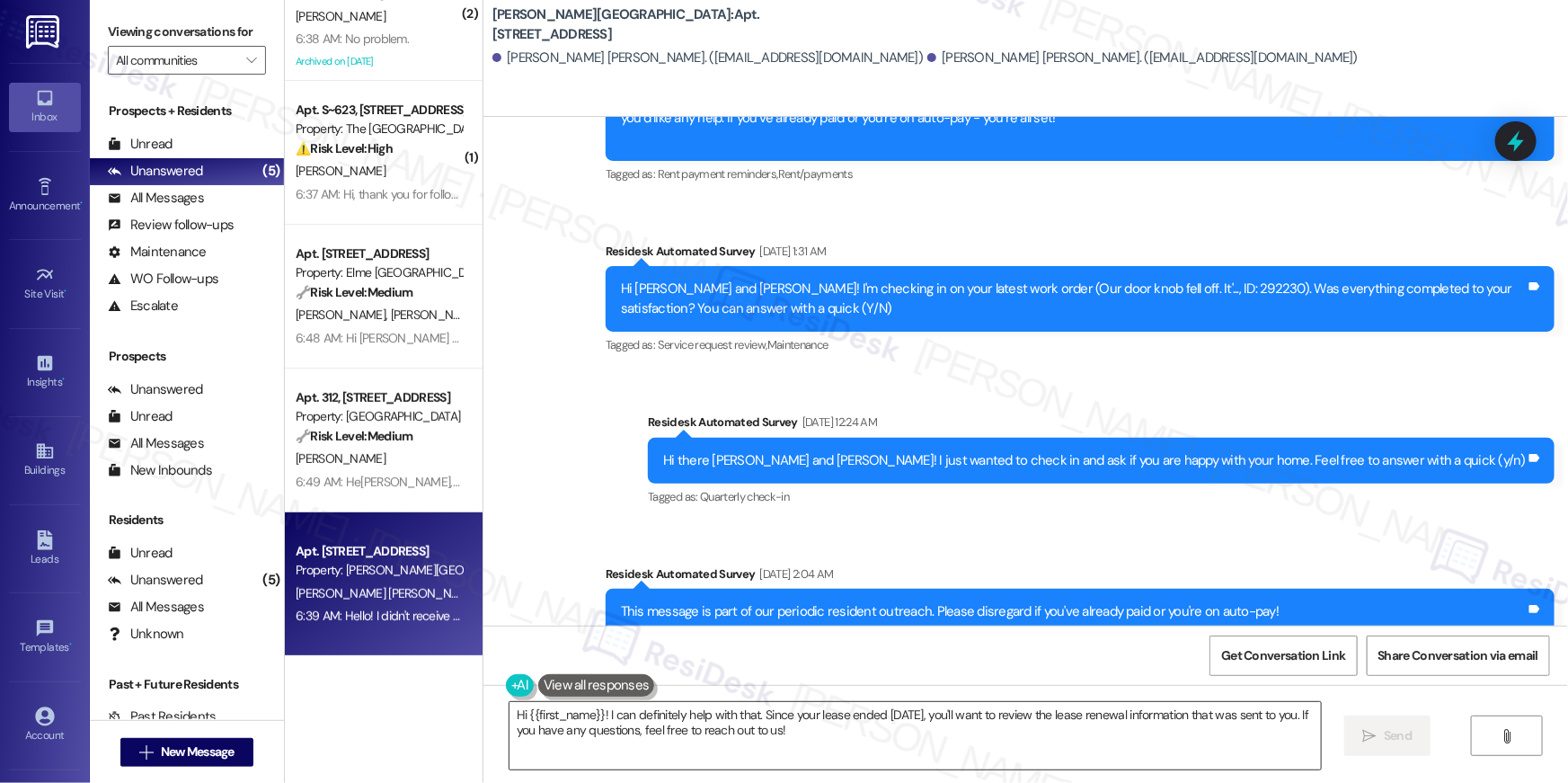 click on "Hi {{first_name}}! I can definitely help with that. Since your lease ended today, you'll want to review the lease renewal information that was sent to you. If you have any questions, feel free to reach out to us!" at bounding box center [915, 735] 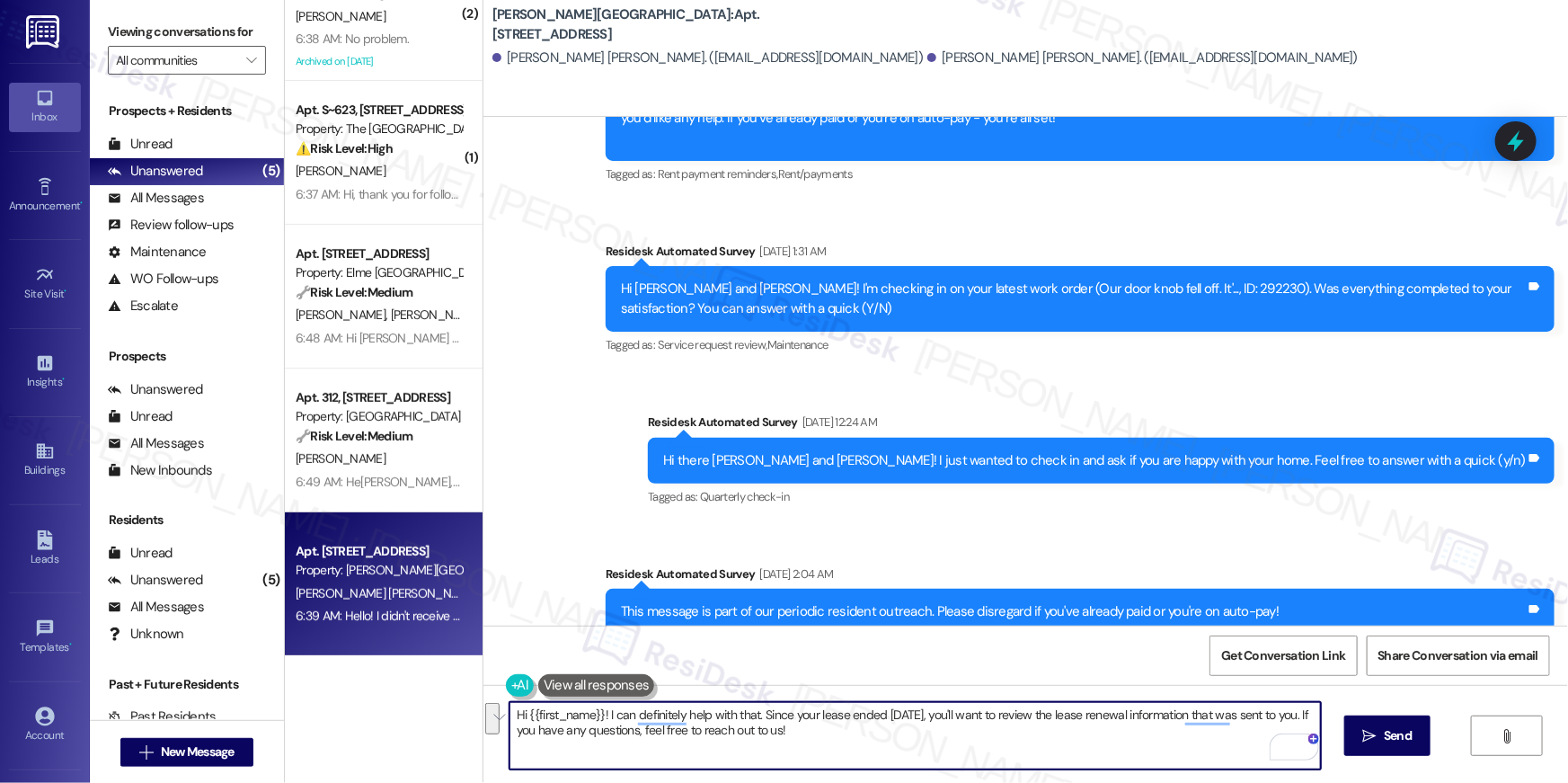 drag, startPoint x: 605, startPoint y: 712, endPoint x: 784, endPoint y: 746, distance: 182.20044 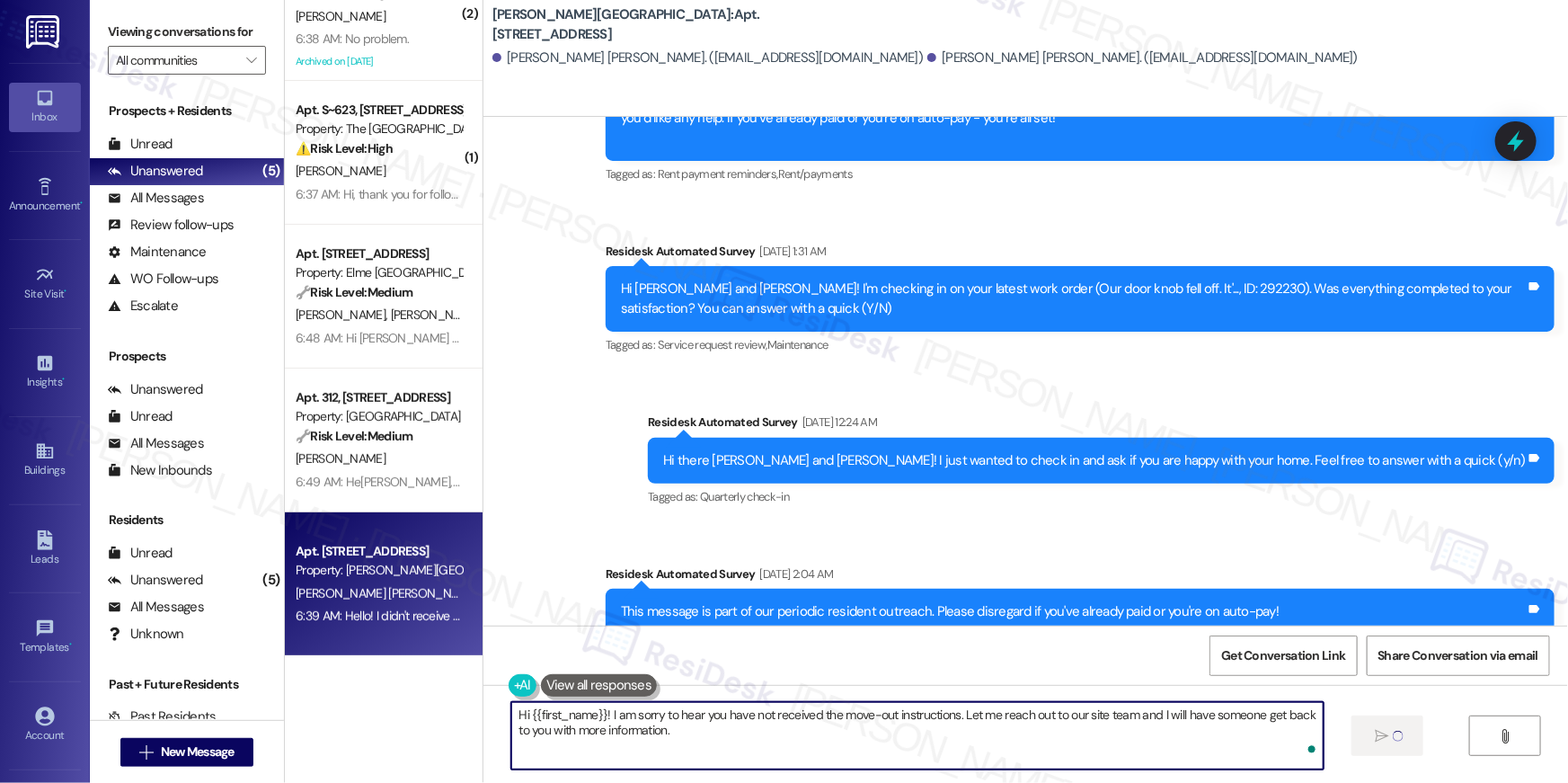 type on "Hi {{first_name}}! I am sorry to hear you have not received the move-out instructions. Let me reach out to our site team and I will have someone get back to you with more information." 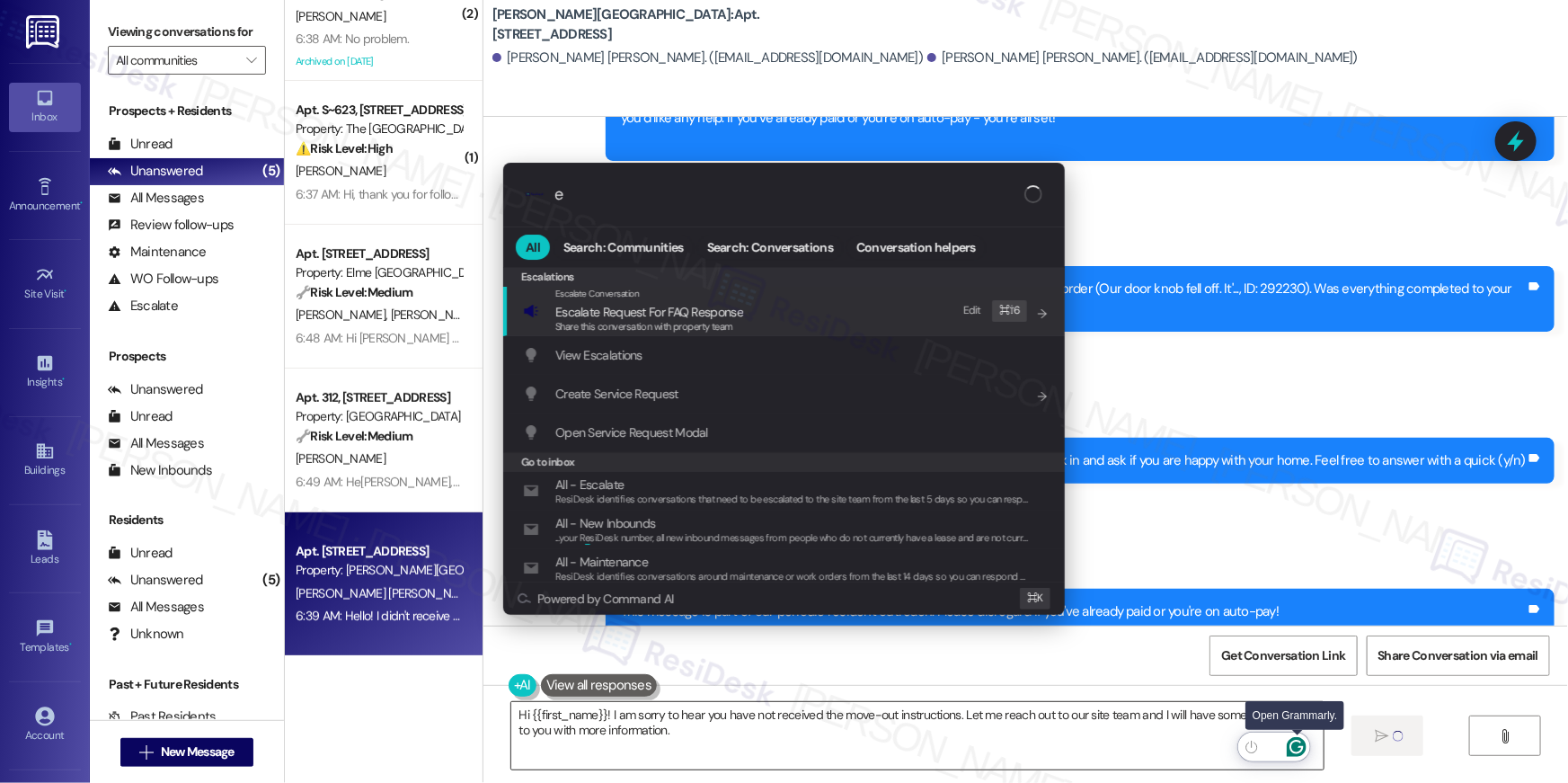 type on "es" 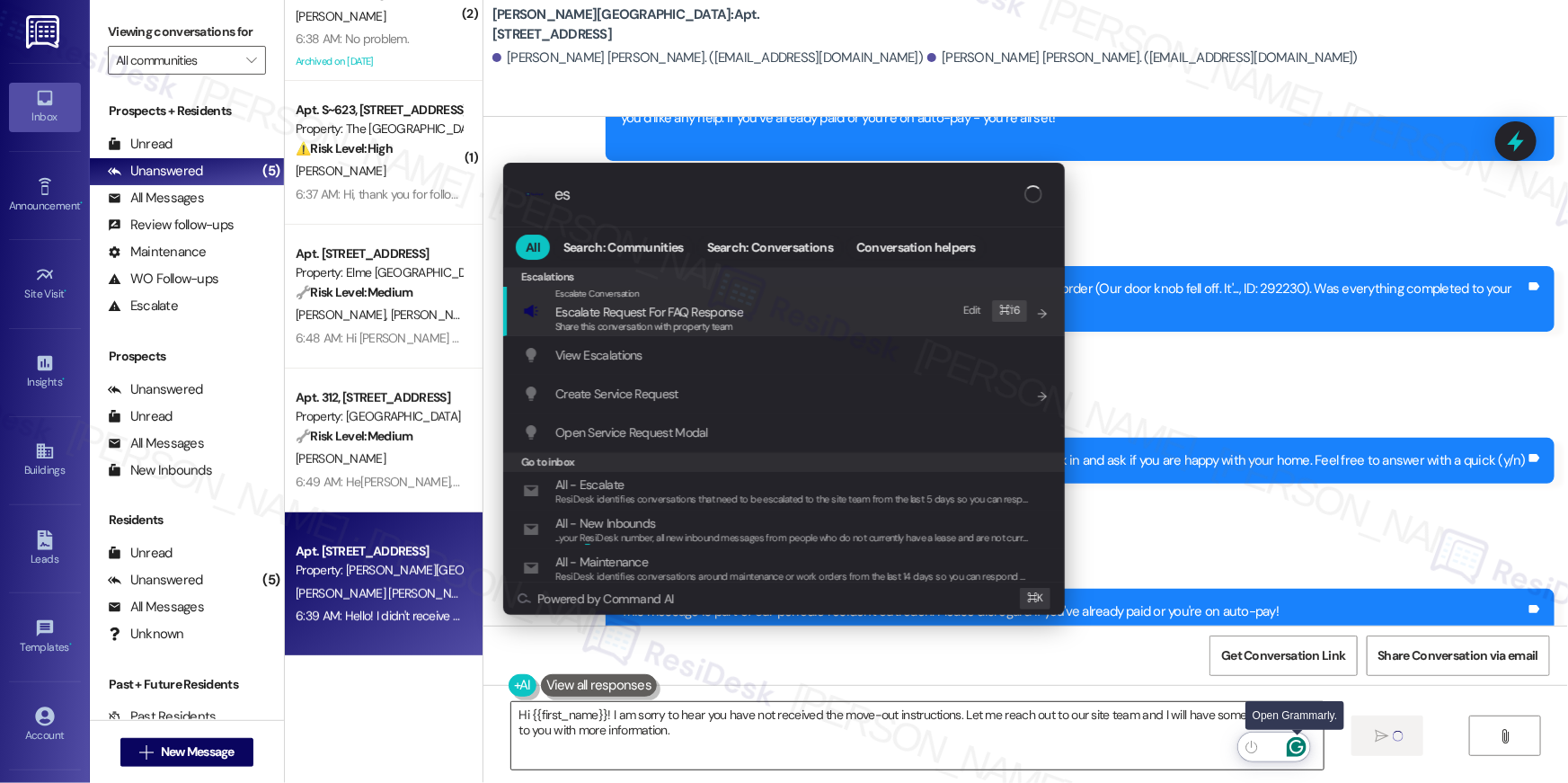 type 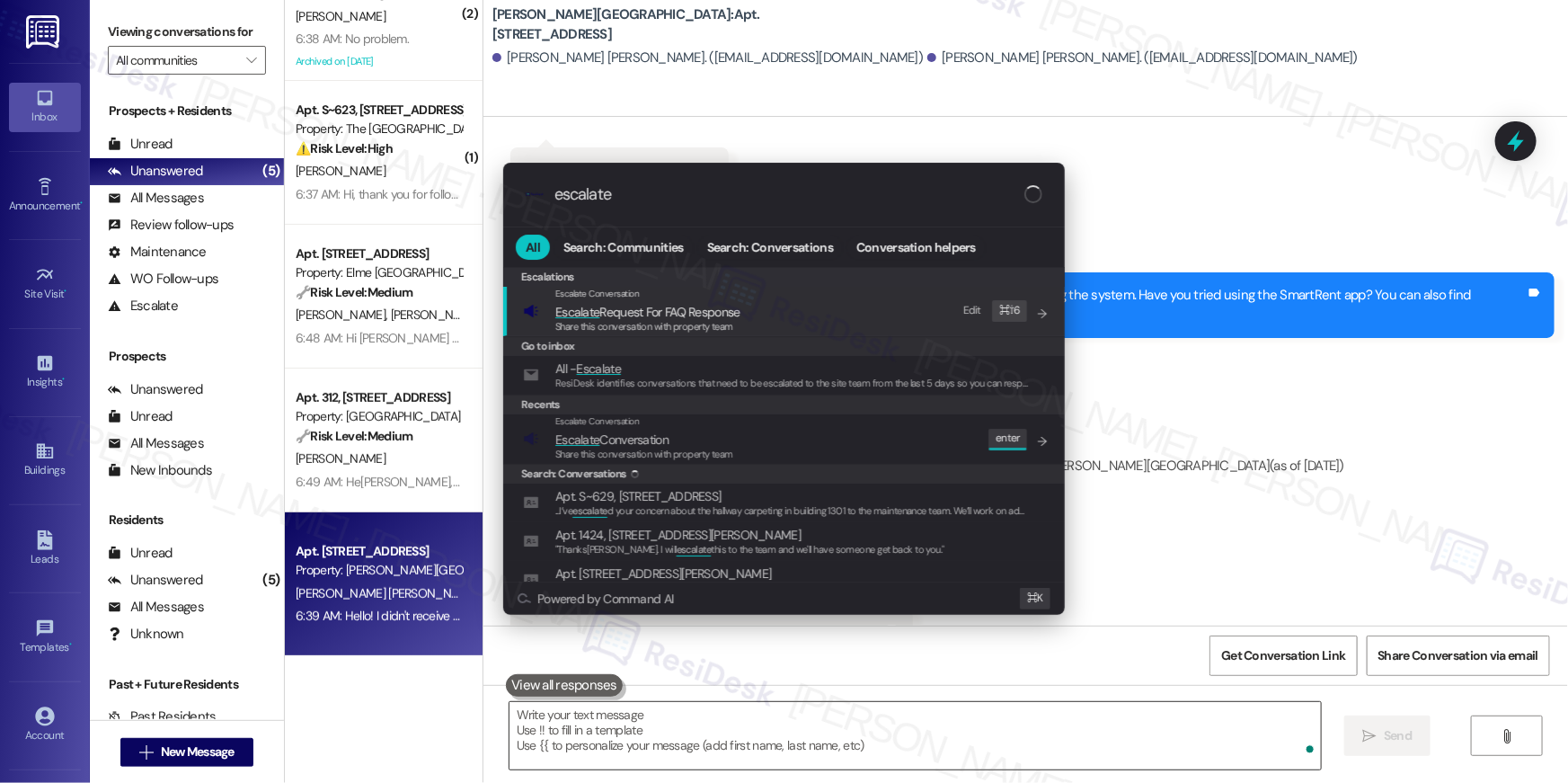 scroll, scrollTop: 20487, scrollLeft: 0, axis: vertical 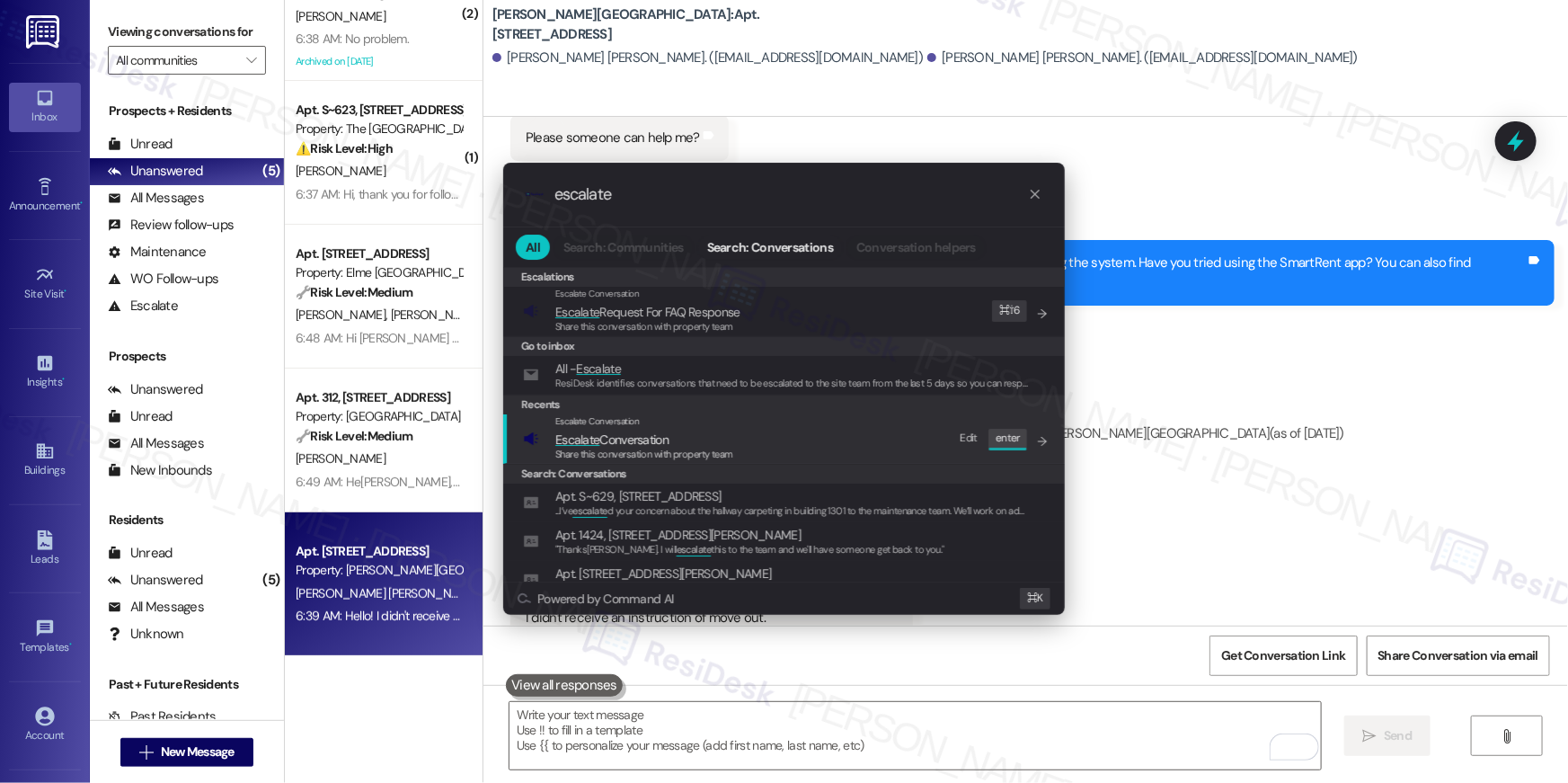 type on "escalate" 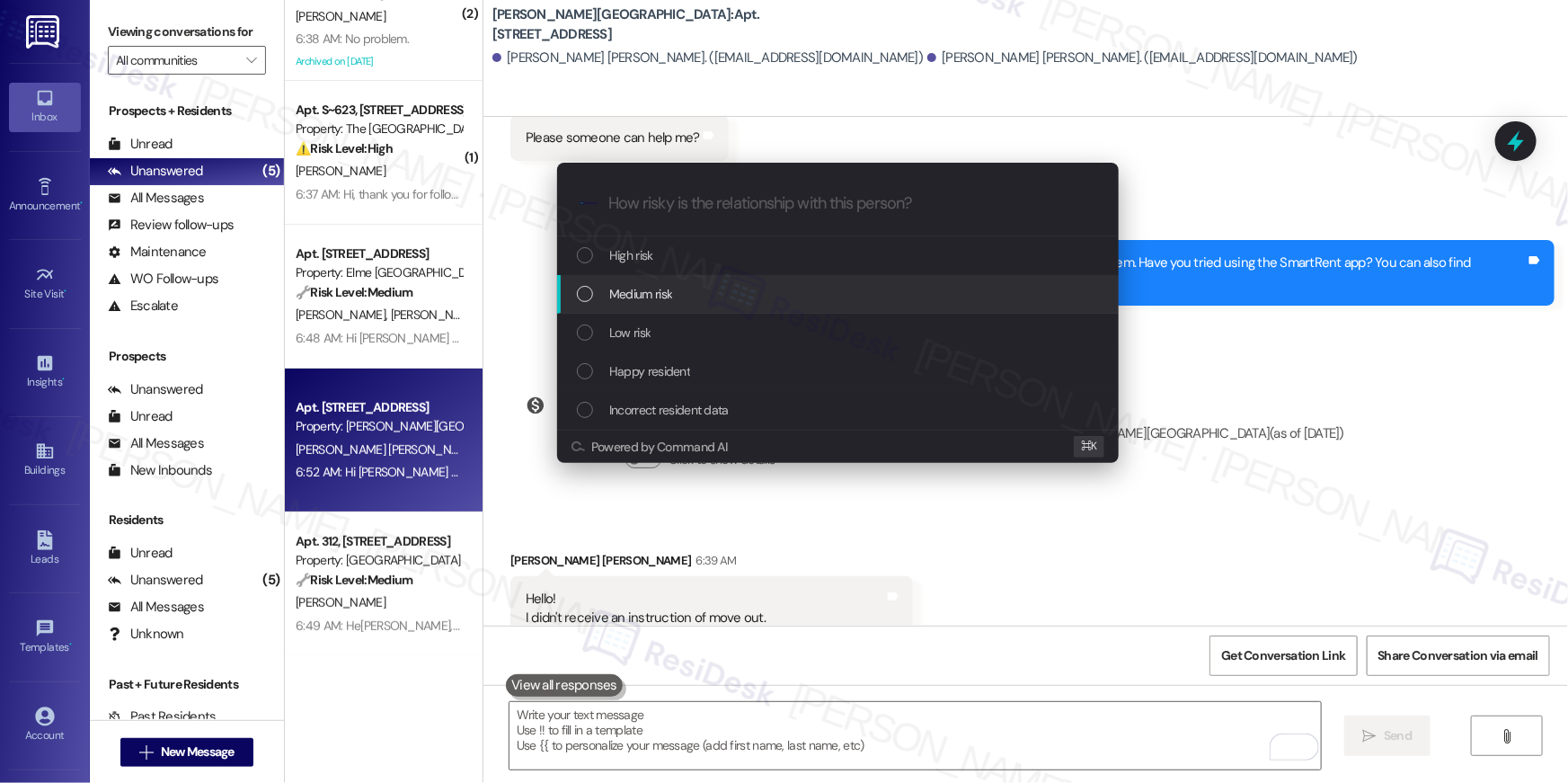 click on "Medium risk" at bounding box center (839, 294) 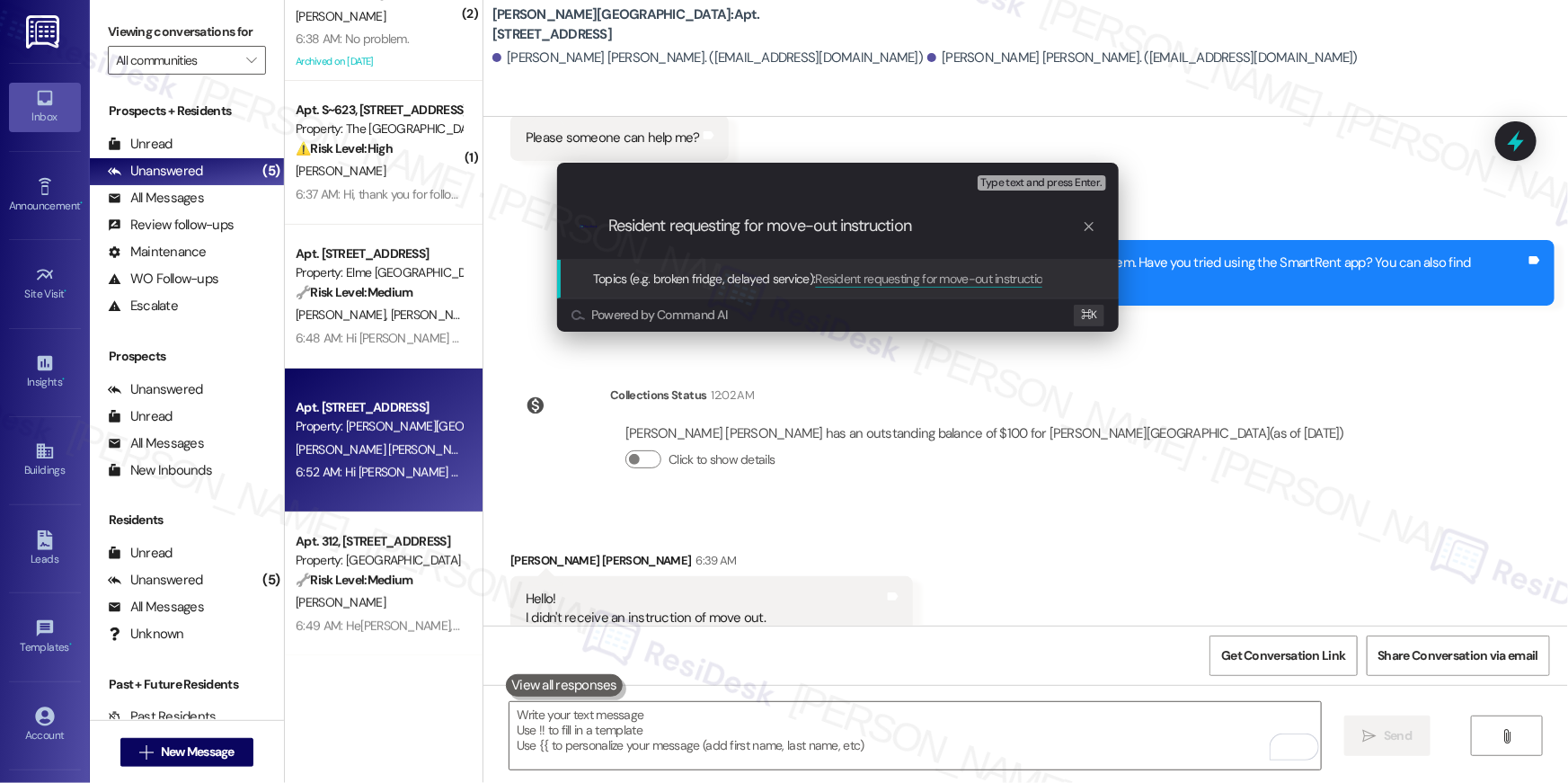 type on "Resident requesting for move-out instructions" 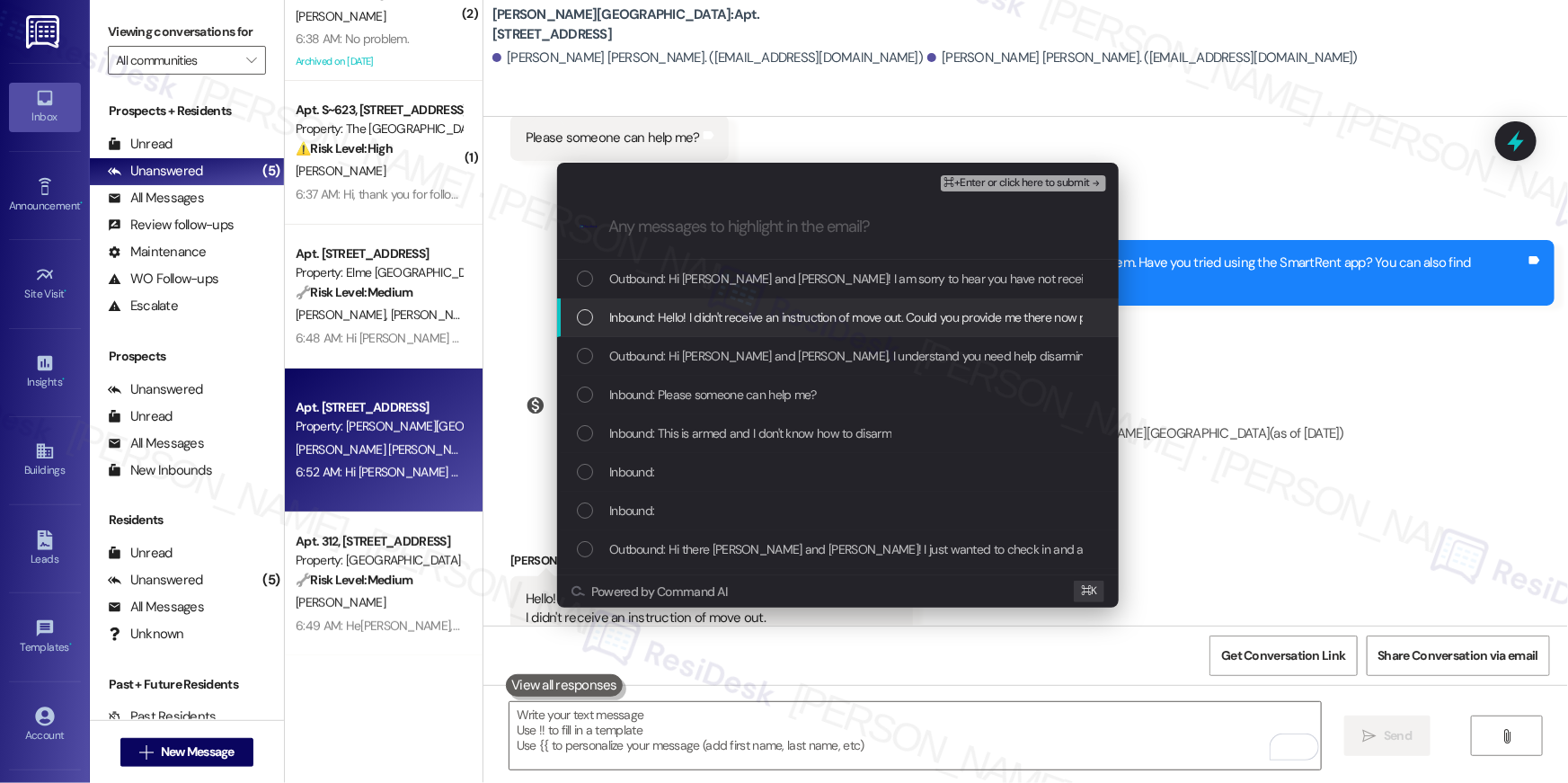 click at bounding box center [585, 317] 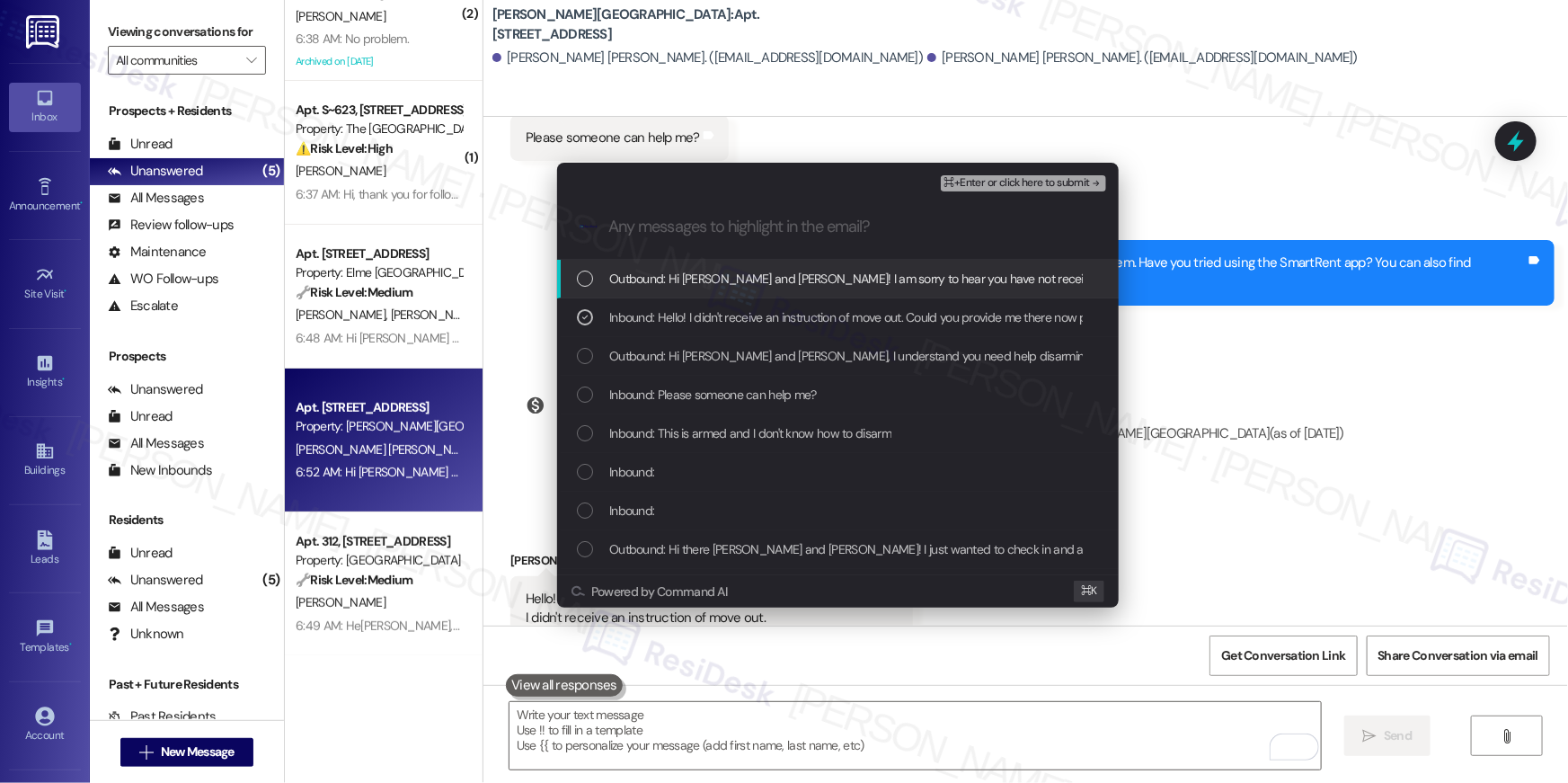 click at bounding box center (585, 279) 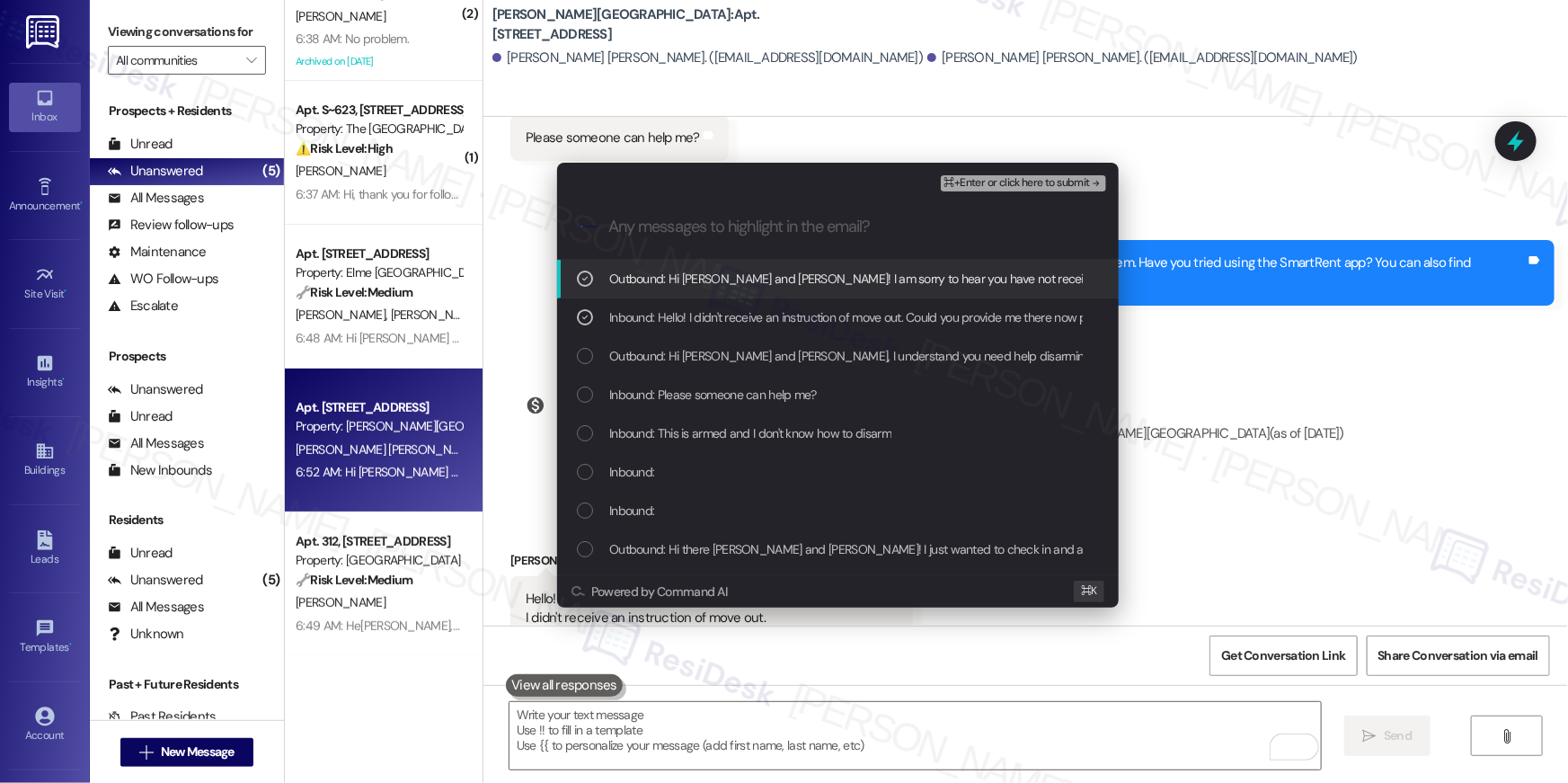 click on "⌘+Enter or click here to submit" at bounding box center [1017, 183] 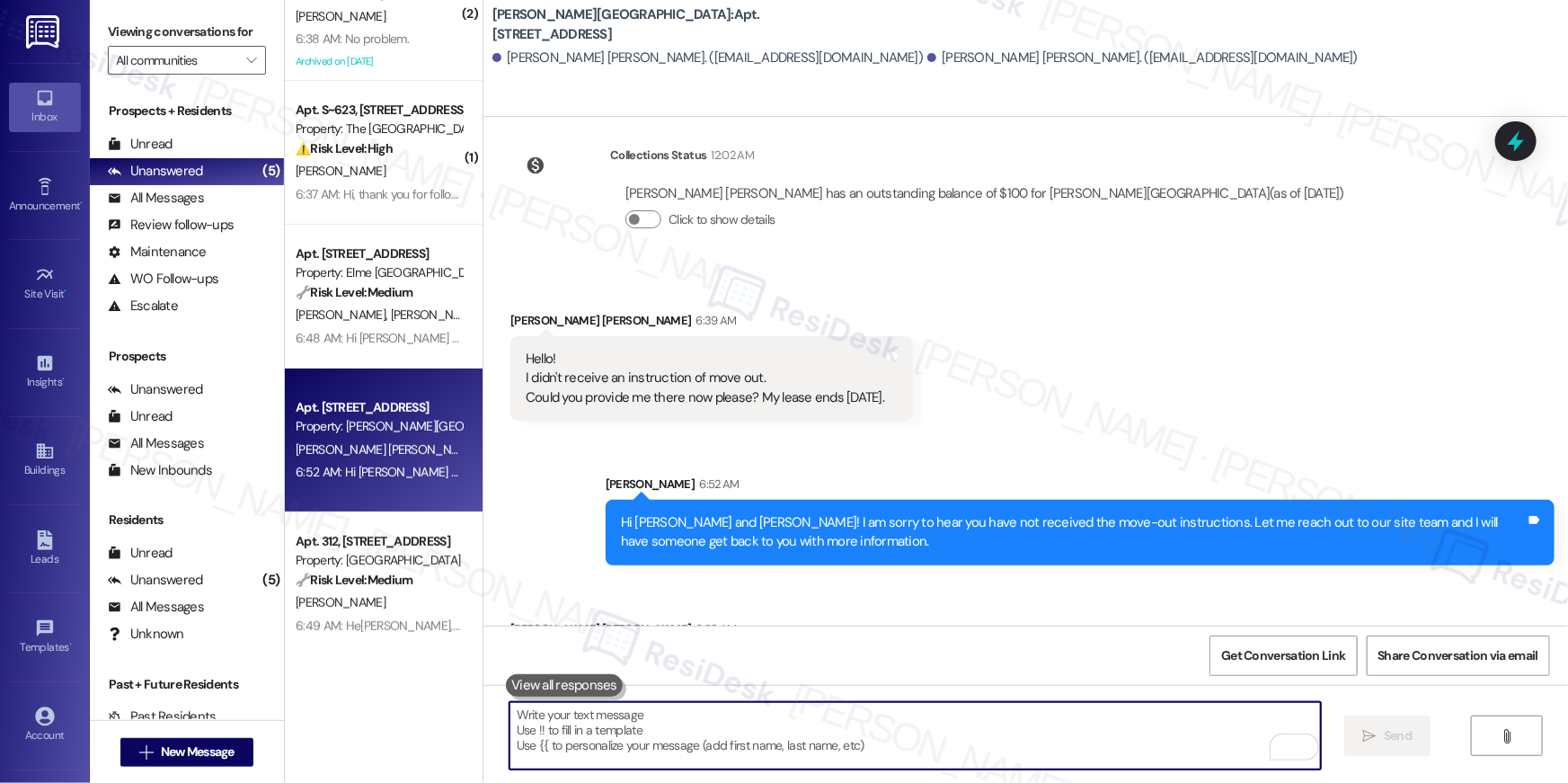 scroll, scrollTop: 20756, scrollLeft: 0, axis: vertical 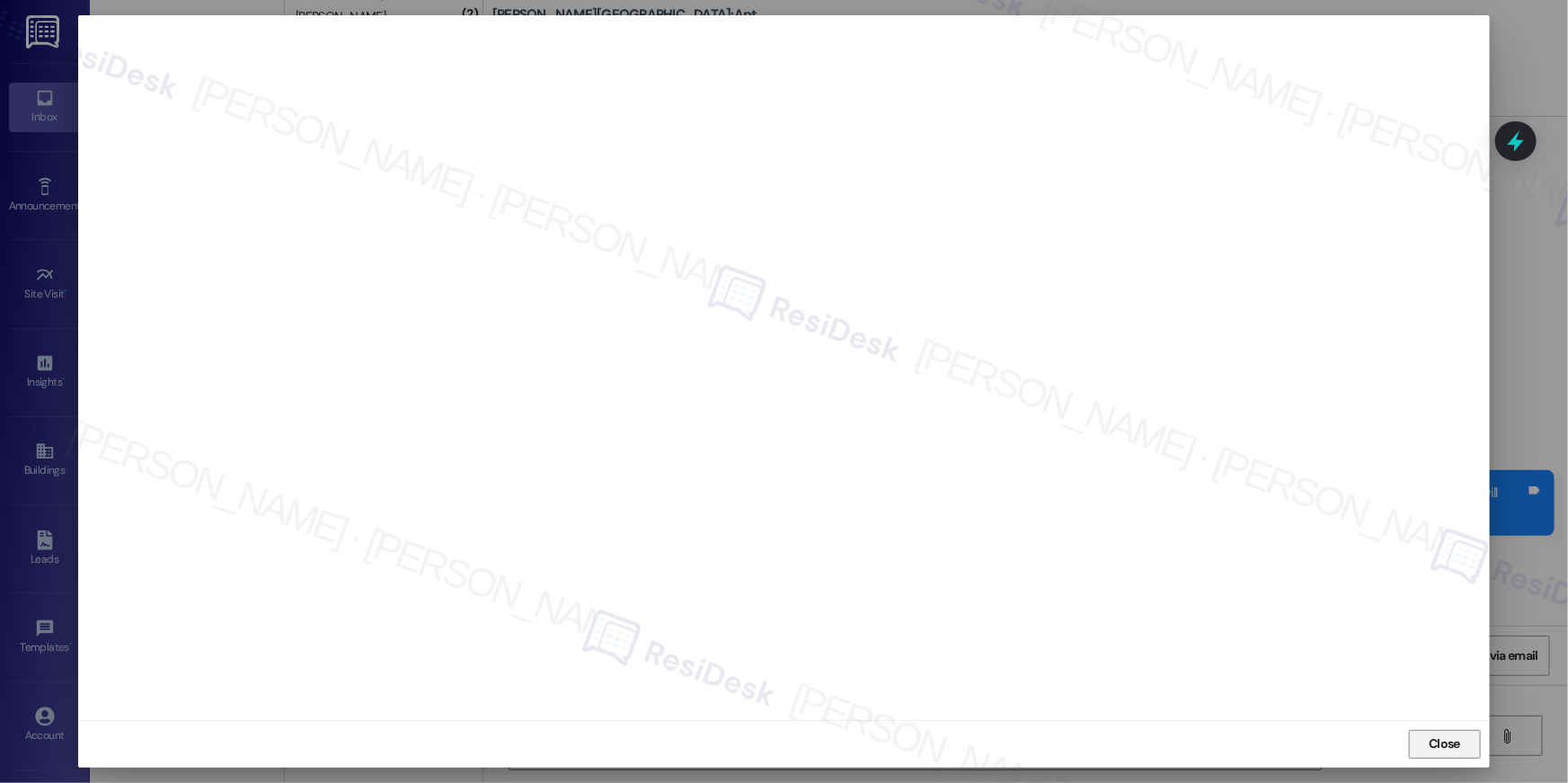 click on "Close" at bounding box center (1444, 743) 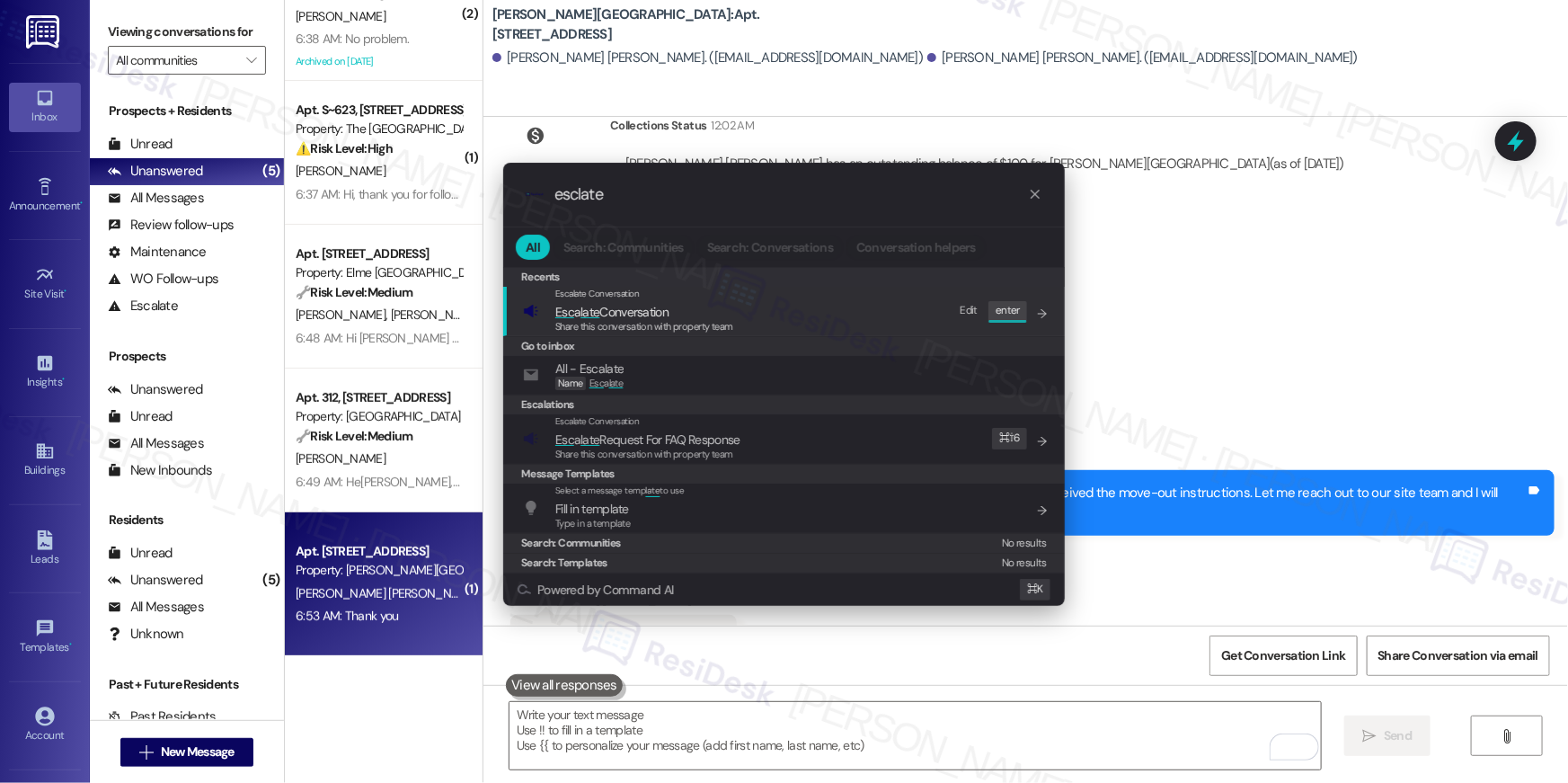 type on "esclate" 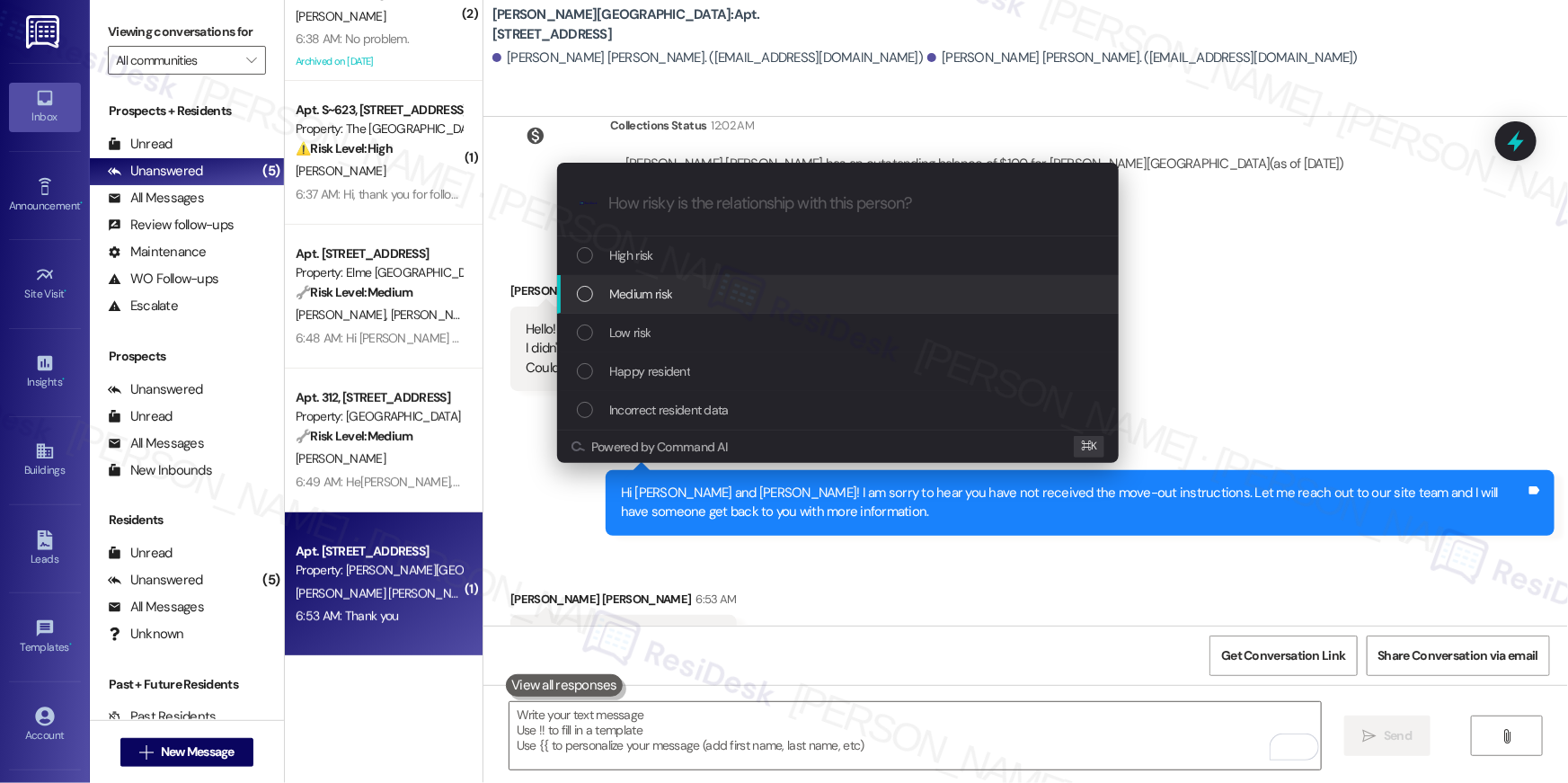 click on "Medium risk" at bounding box center (641, 294) 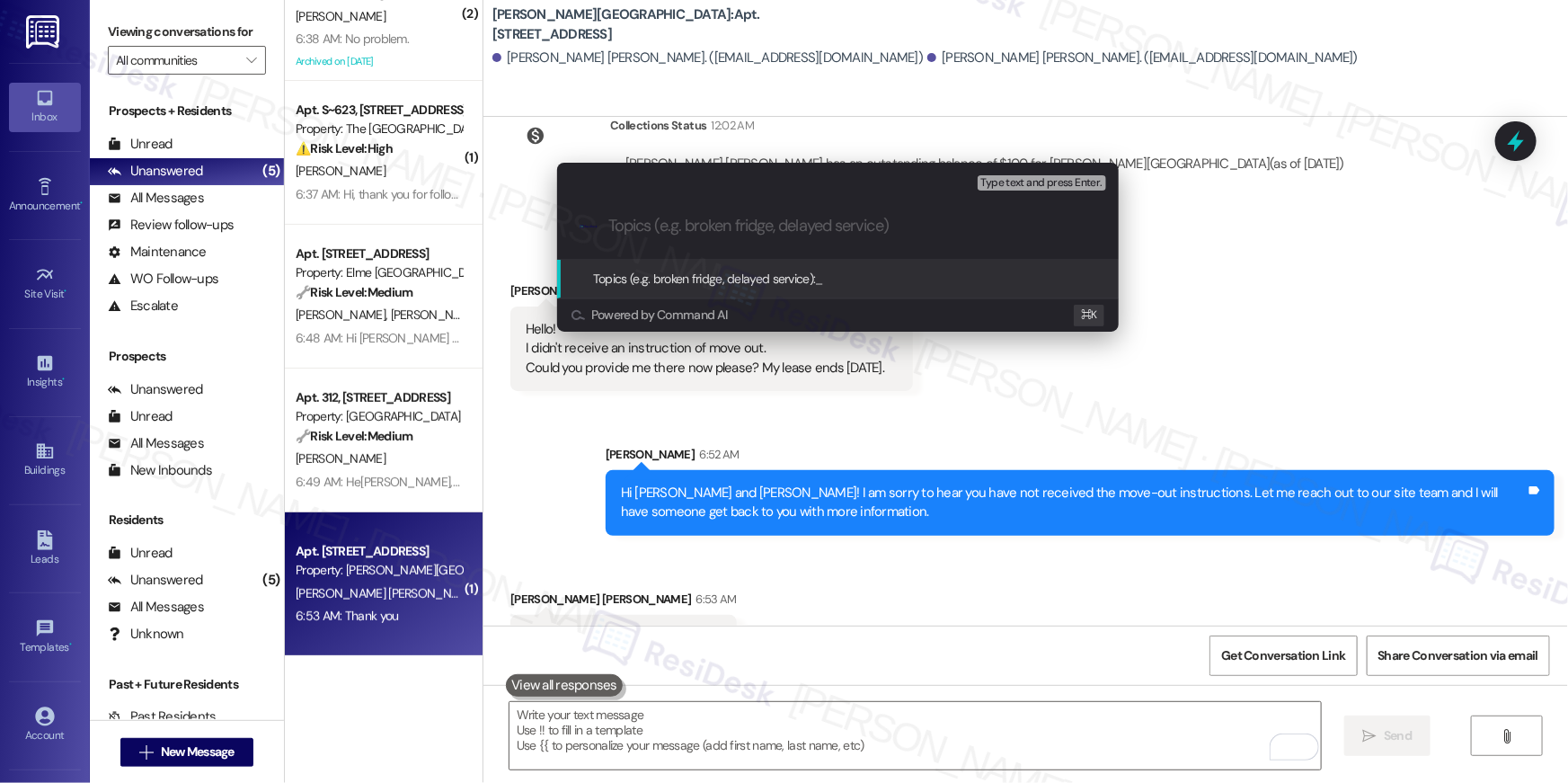 paste on "Resident requesting for move-out instructions" 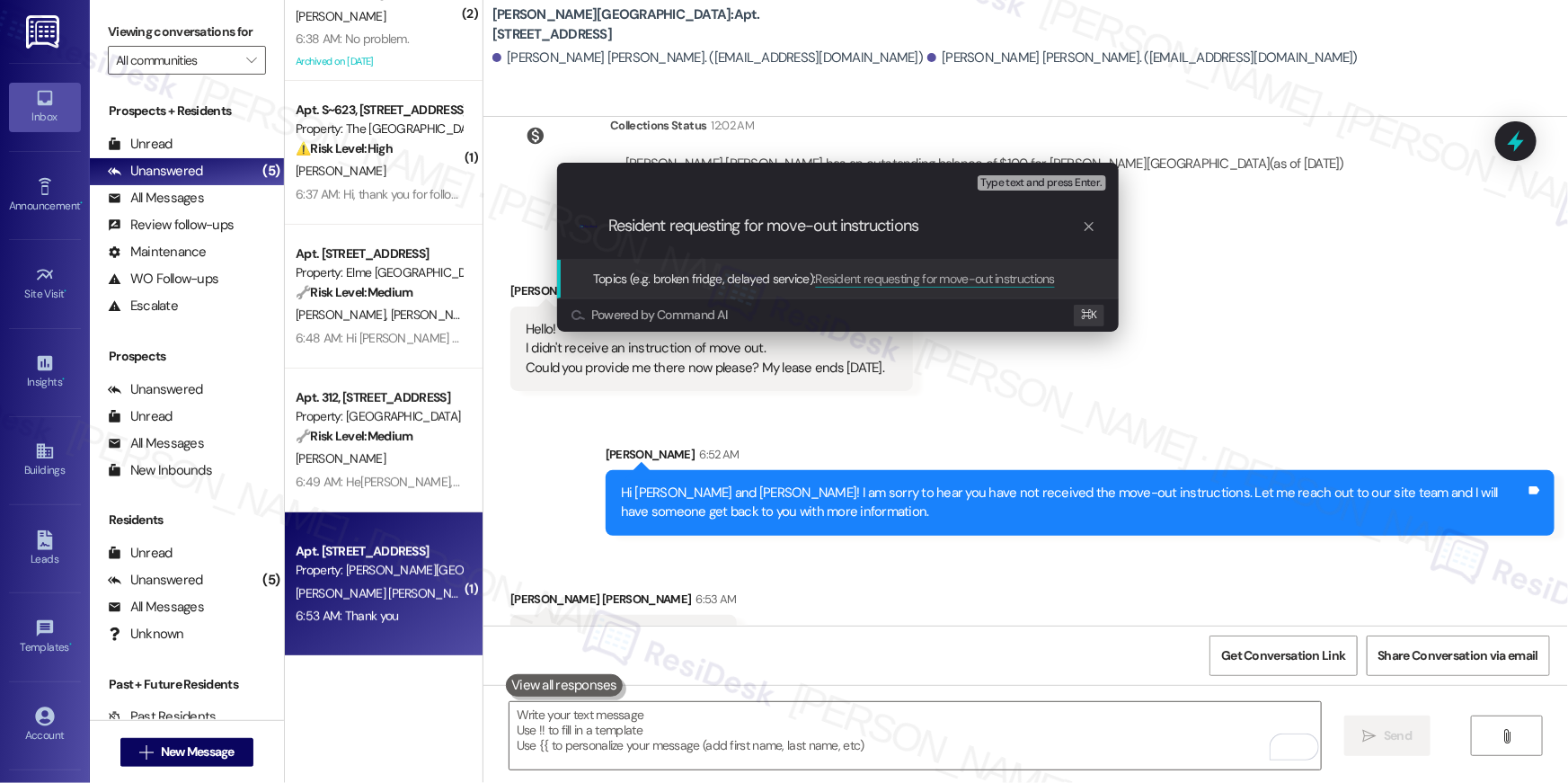 type 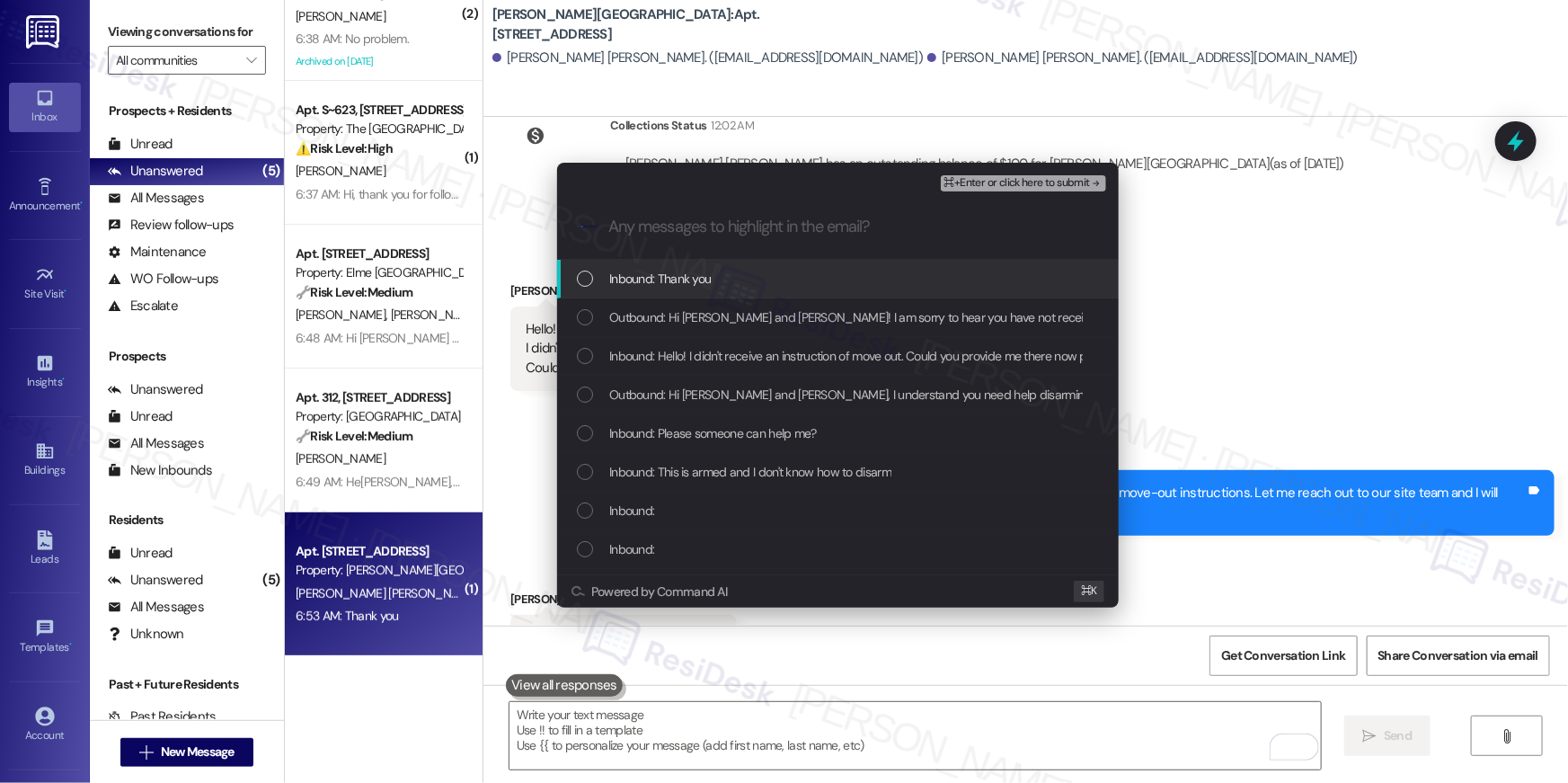 click on "Inbound: Thank you" at bounding box center [660, 279] 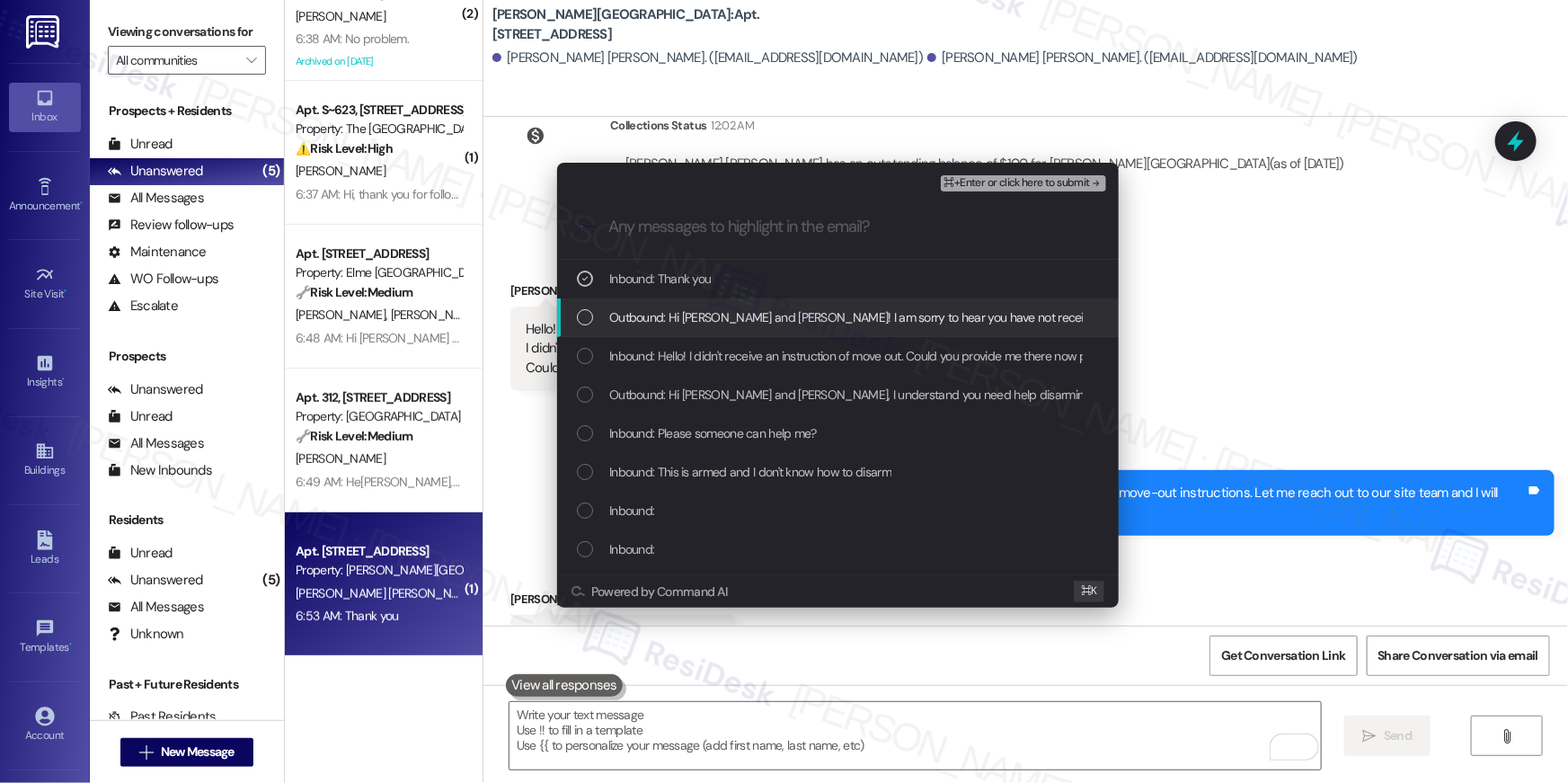 click on "Outbound: Hi Bruna and Ingrid! I am sorry to hear you have not received the move-out instructions. Let me reach out to our site team and I will have someone get back to you with more information." at bounding box center (837, 317) 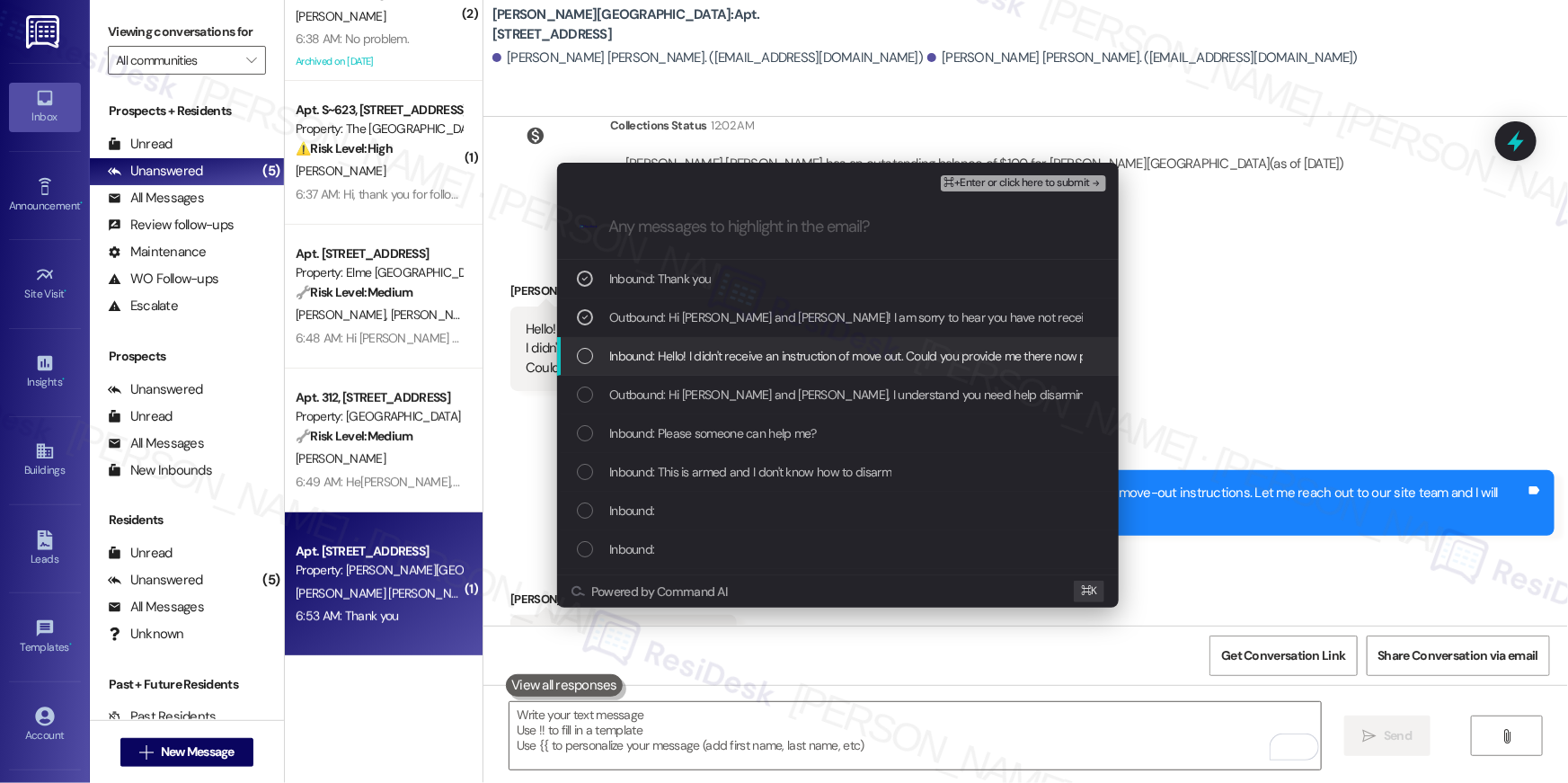 click on "Inbound: Hello!
I didn't receive an instruction of move out.
Could you provide me there now please? My lease ends today." at bounding box center (927, 356) 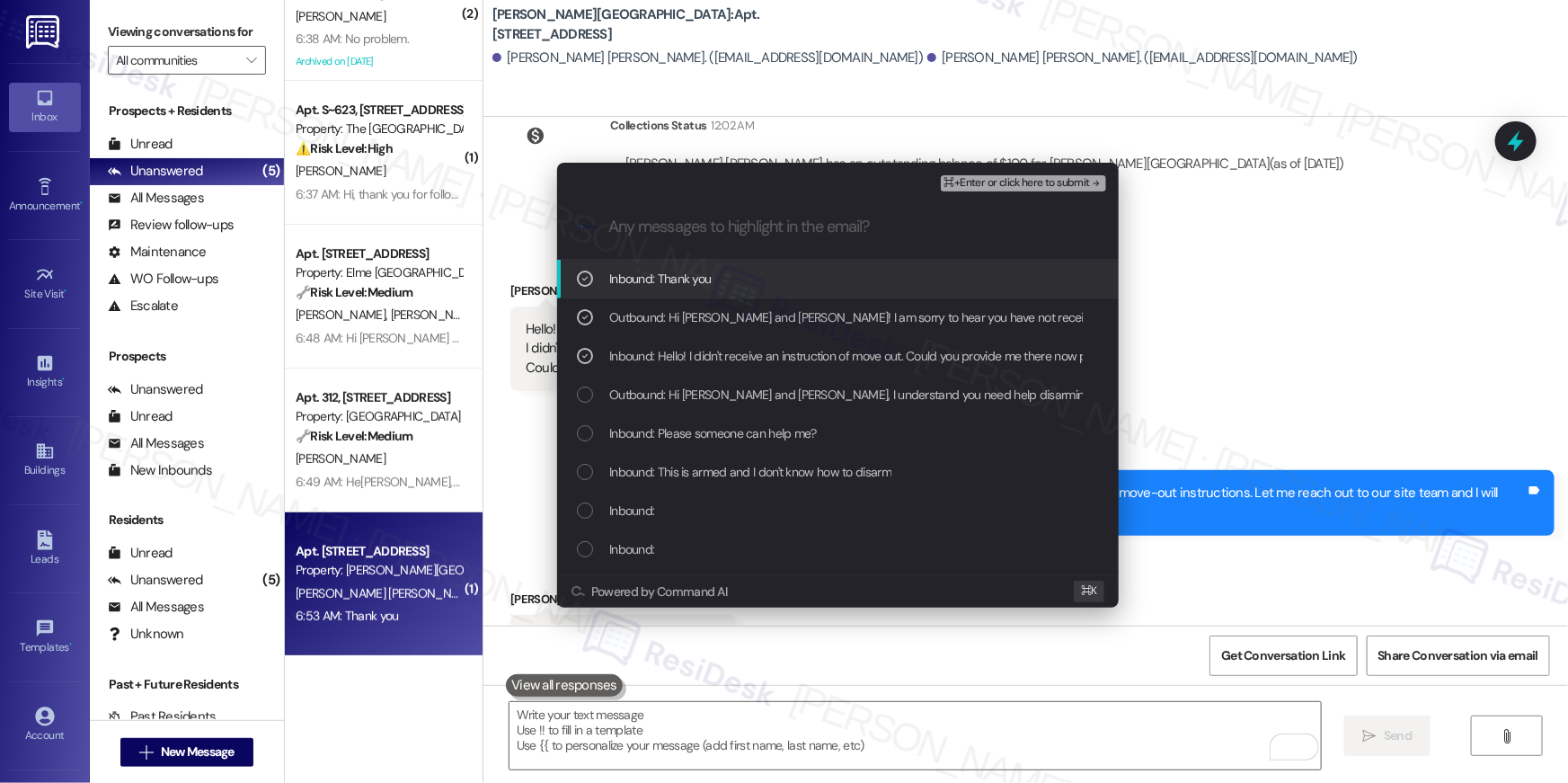 click on "⌘+Enter or click here to submit" at bounding box center (1017, 183) 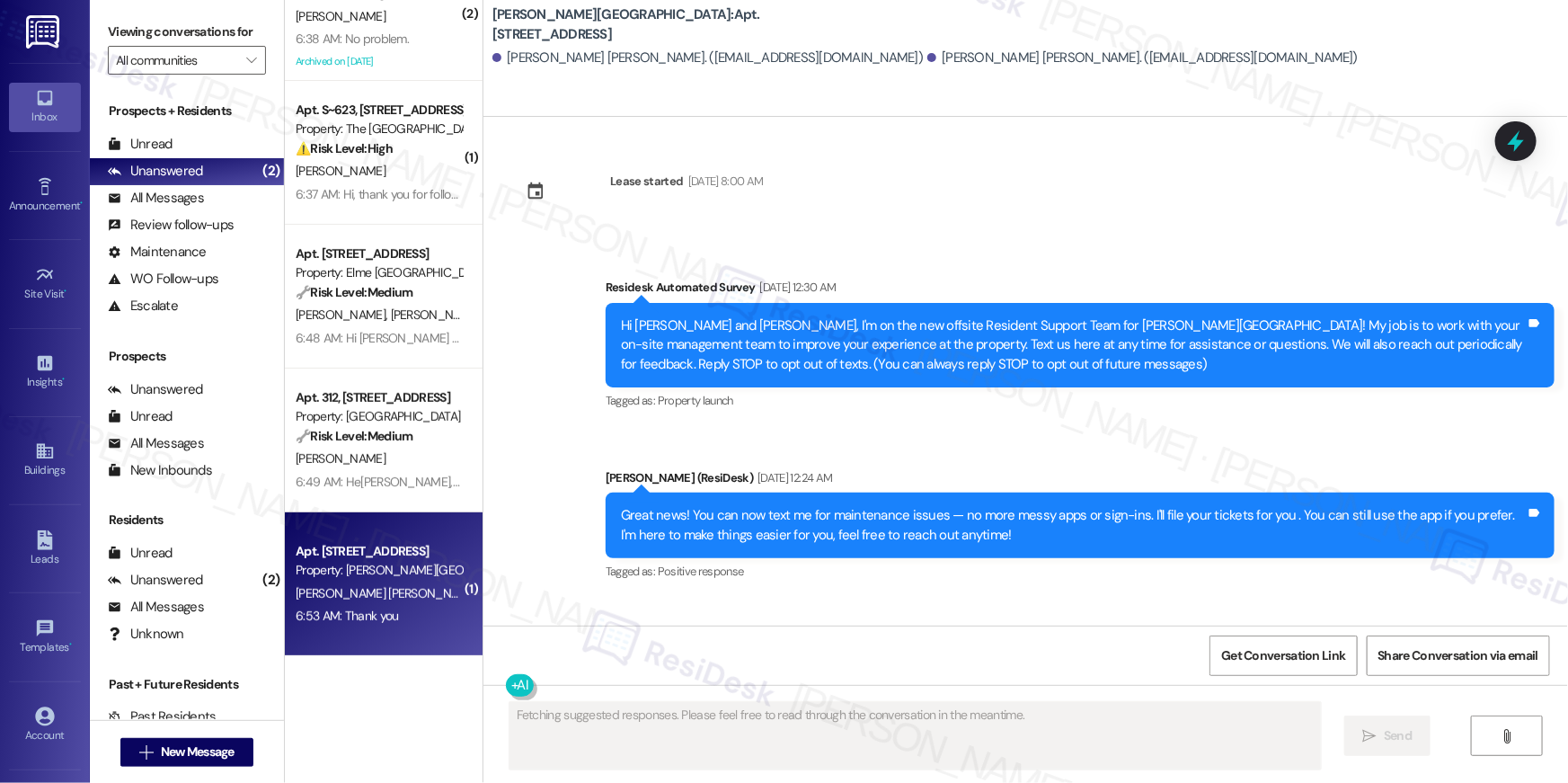 scroll, scrollTop: 20808, scrollLeft: 0, axis: vertical 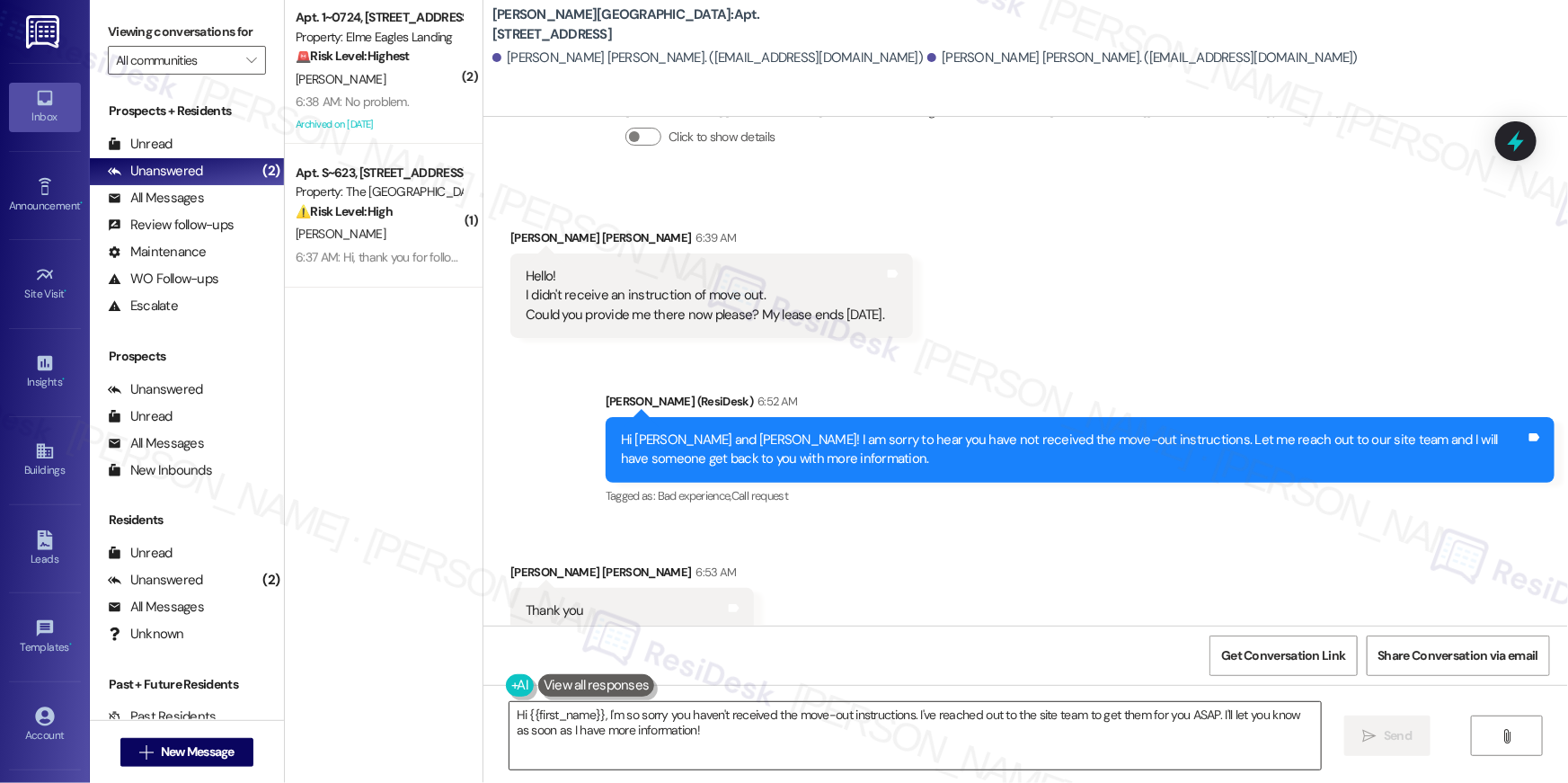 click on "Hi {{first_name}}, I'm so sorry you haven't received the move-out instructions. I've reached out to the site team to get them for you ASAP. I'll let you know as soon as I have more information!" at bounding box center [915, 735] 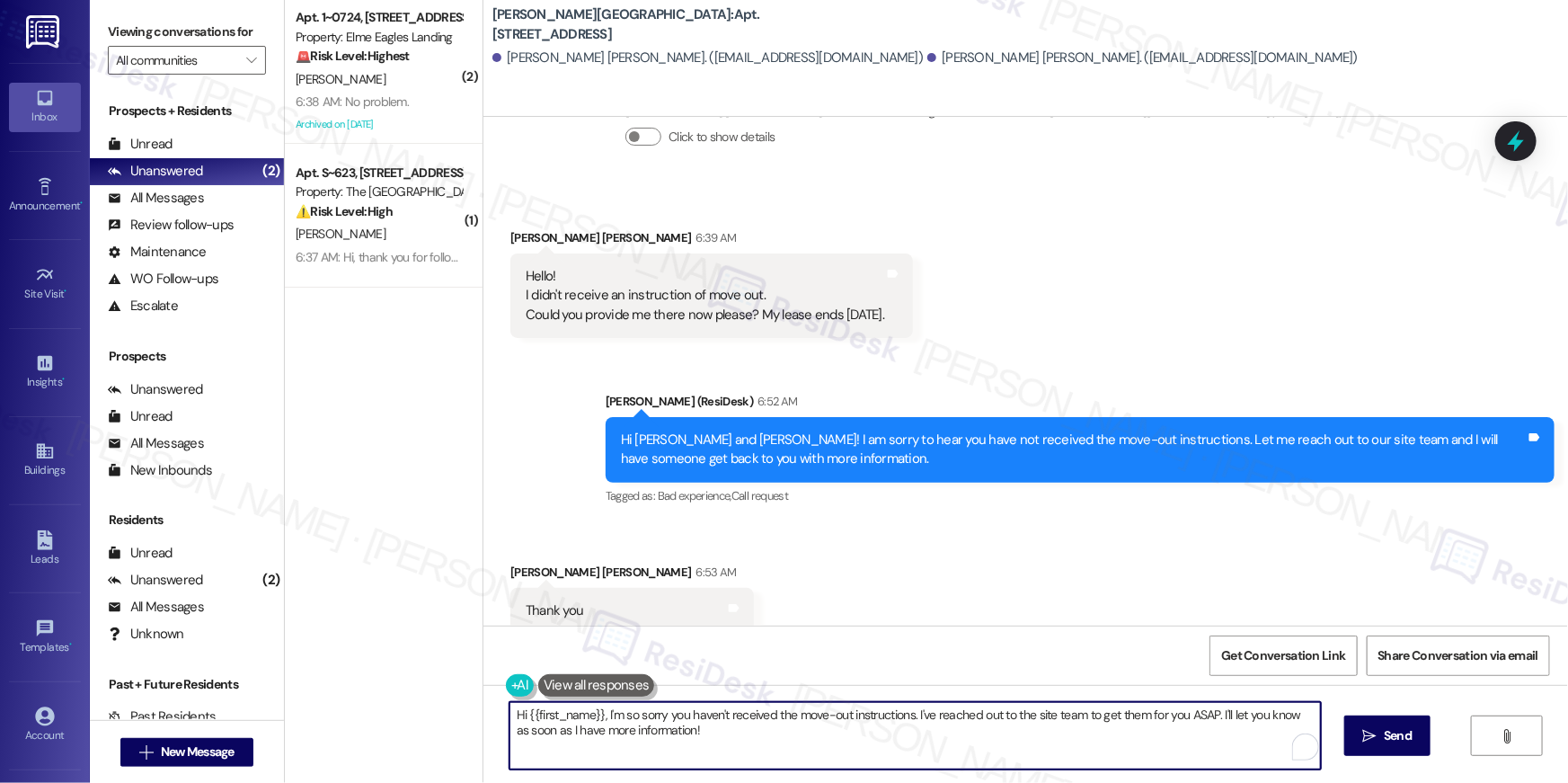 click on "Hi {{first_name}}, I'm so sorry you haven't received the move-out instructions. I've reached out to the site team to get them for you ASAP. I'll let you know as soon as I have more information!" at bounding box center [915, 735] 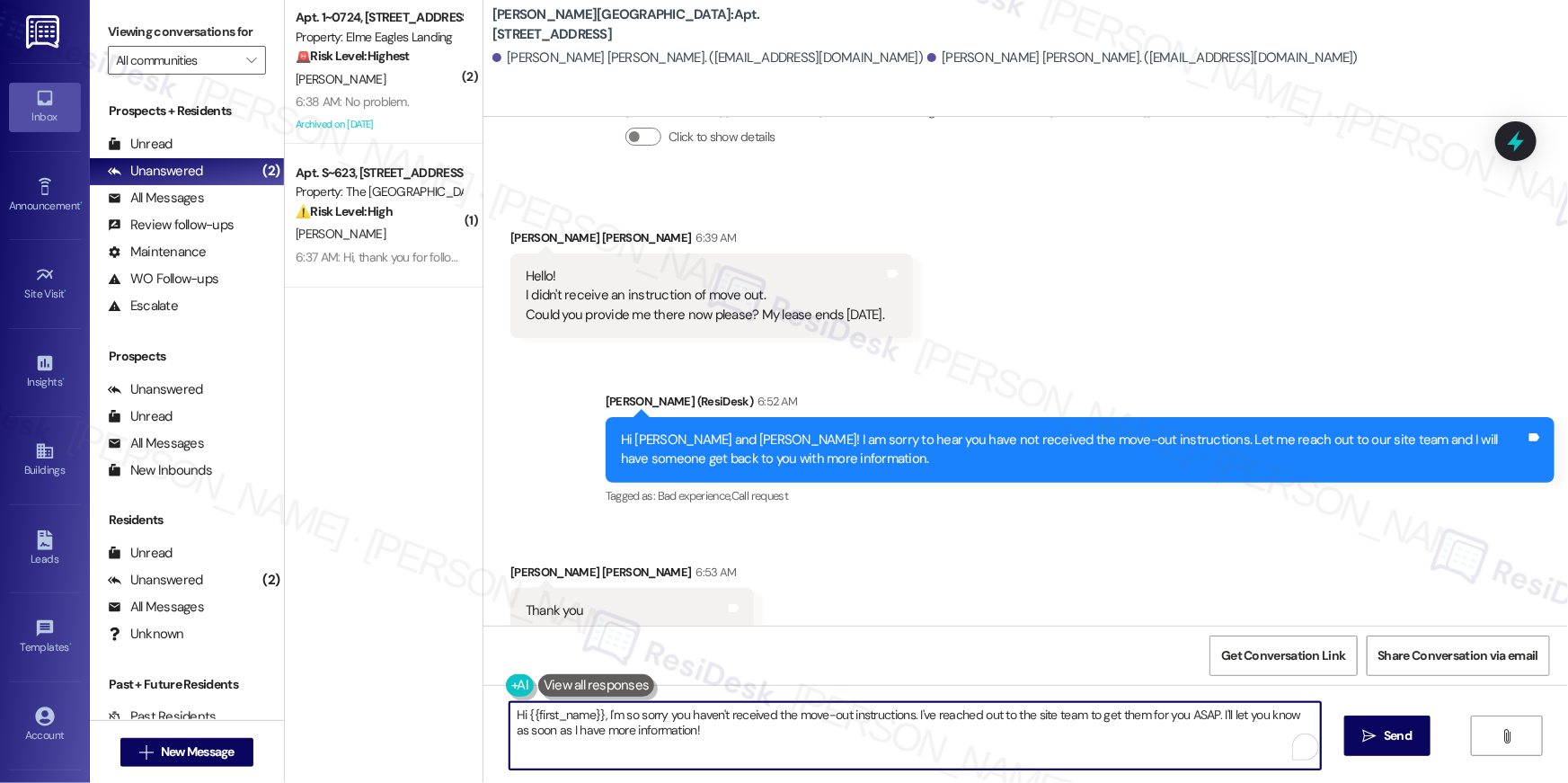 click on "Hi {{first_name}}, I'm so sorry you haven't received the move-out instructions. I've reached out to the site team to get them for you ASAP. I'll let you know as soon as I have more information!" at bounding box center (915, 735) 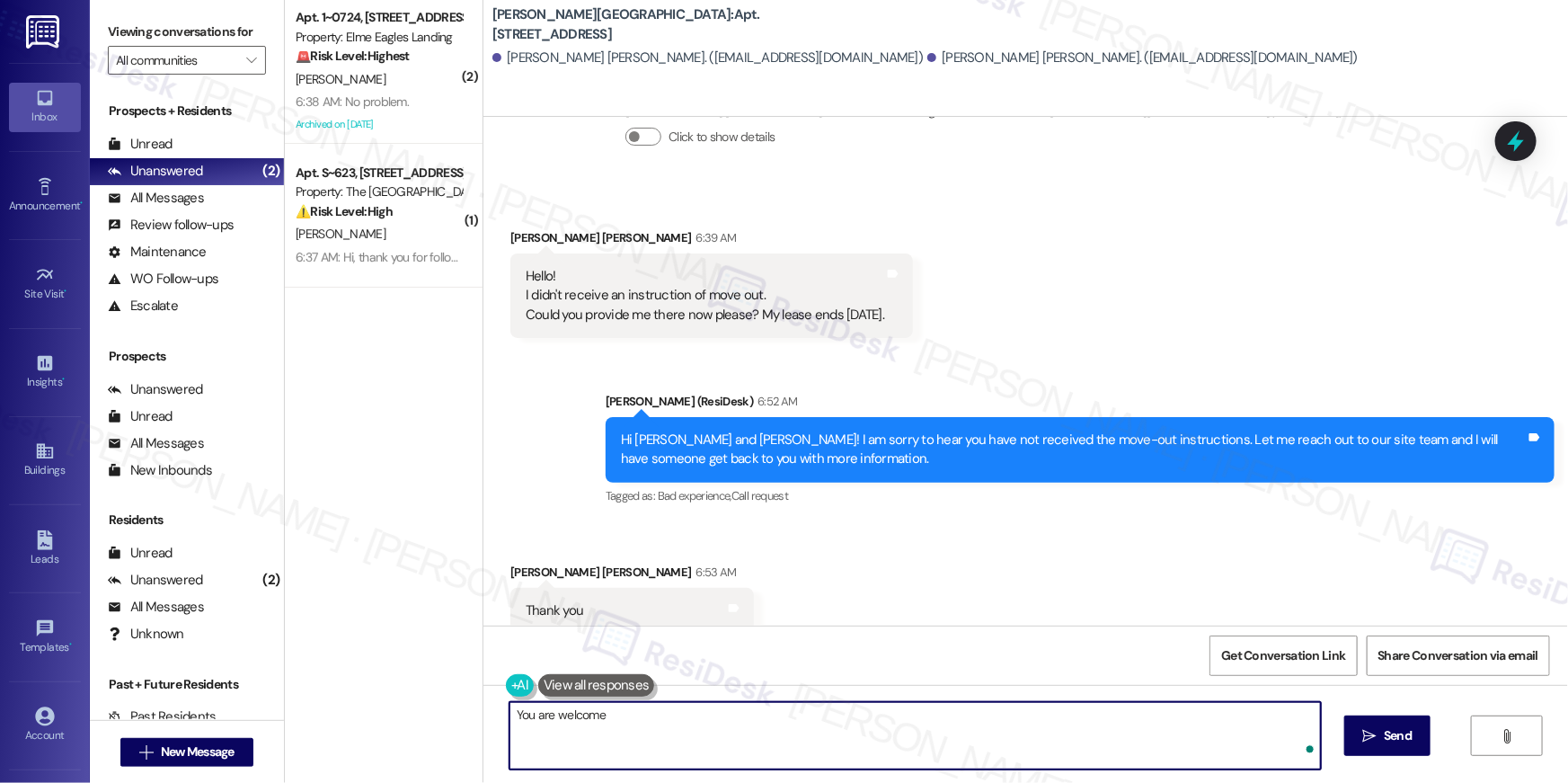 type on "You are welcome!" 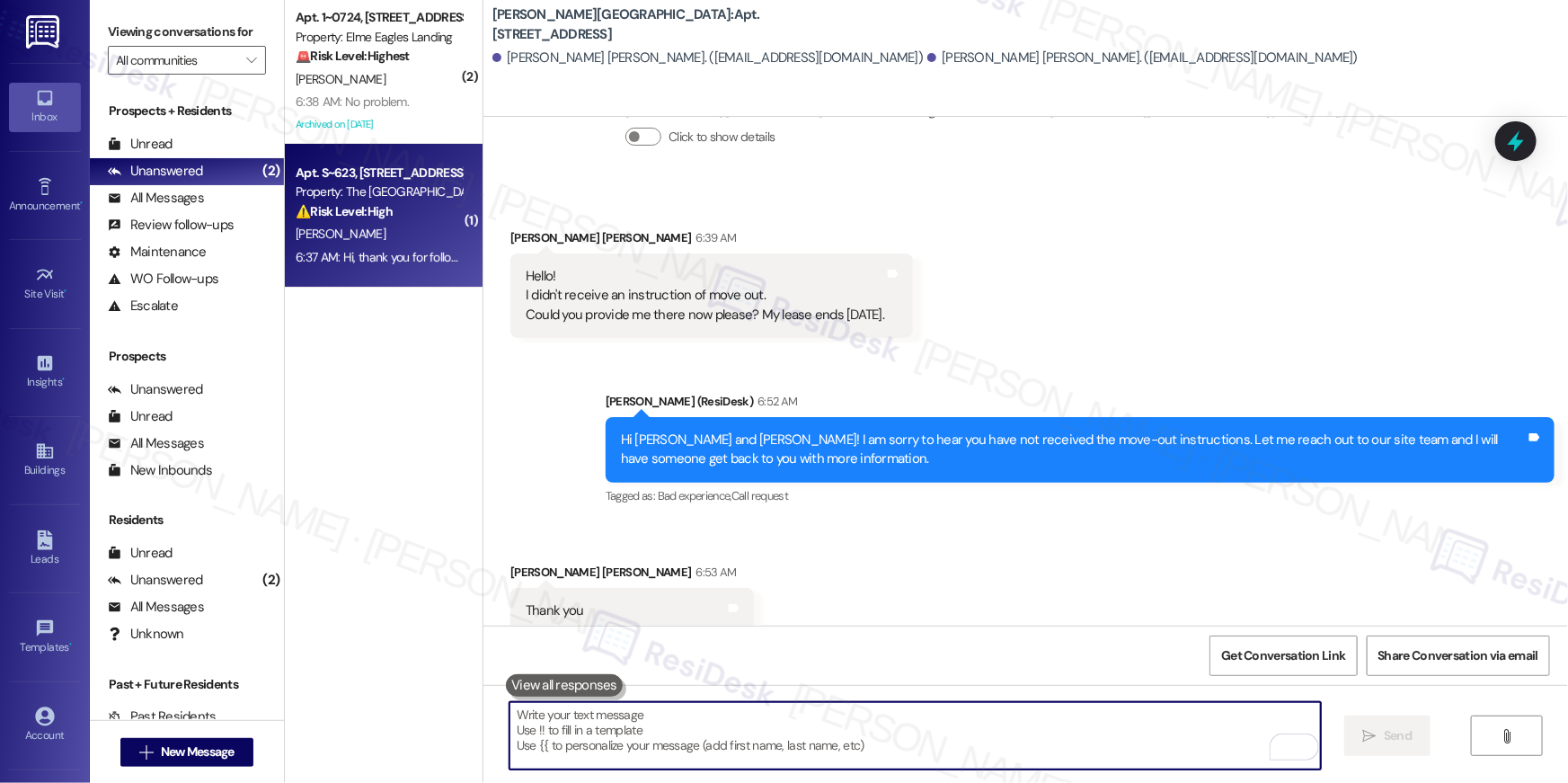 type 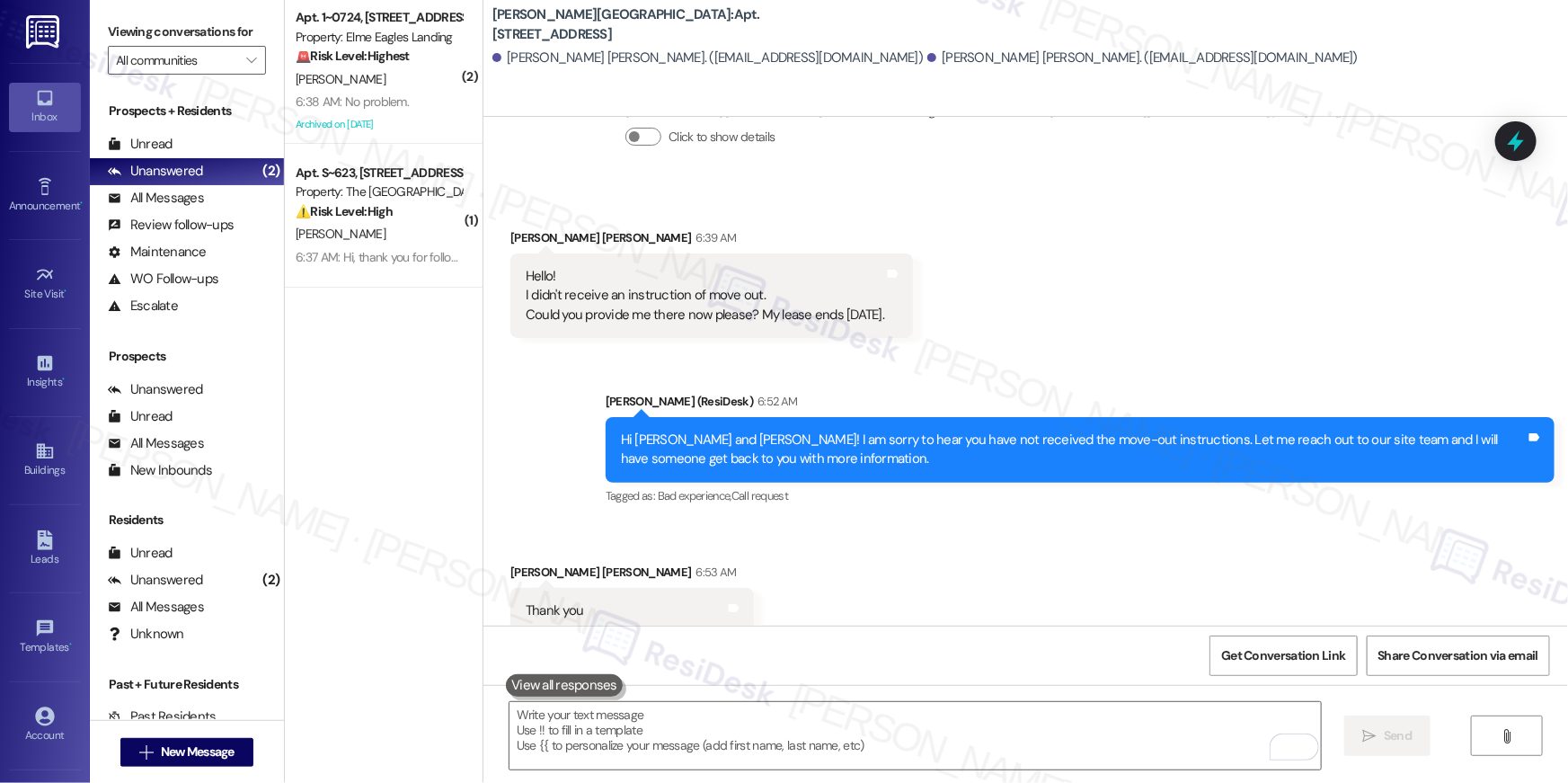 scroll, scrollTop: 20808, scrollLeft: 0, axis: vertical 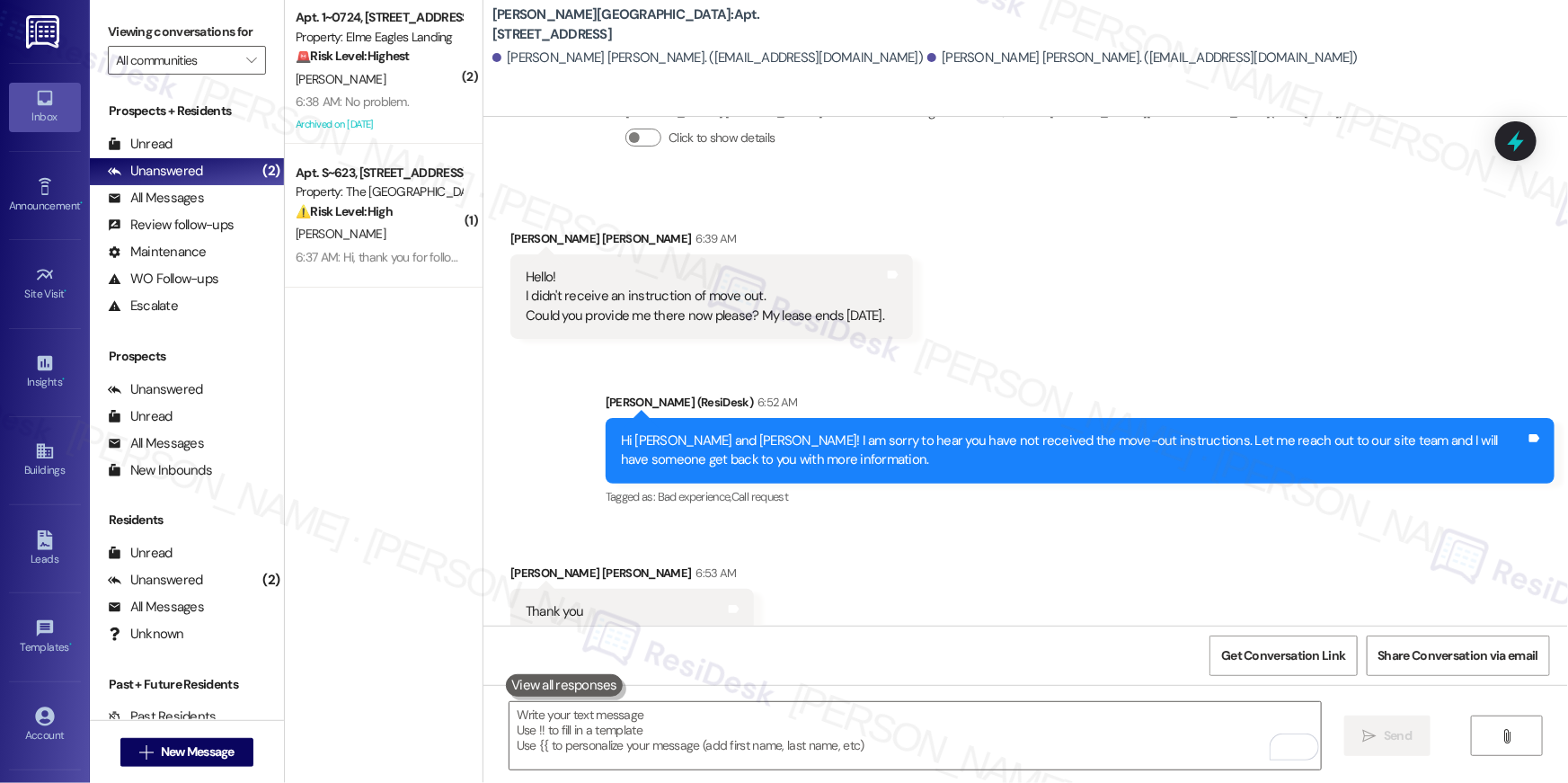 click on "6:38 AM: No problem. 6:38 AM: No problem." at bounding box center (378, 102) 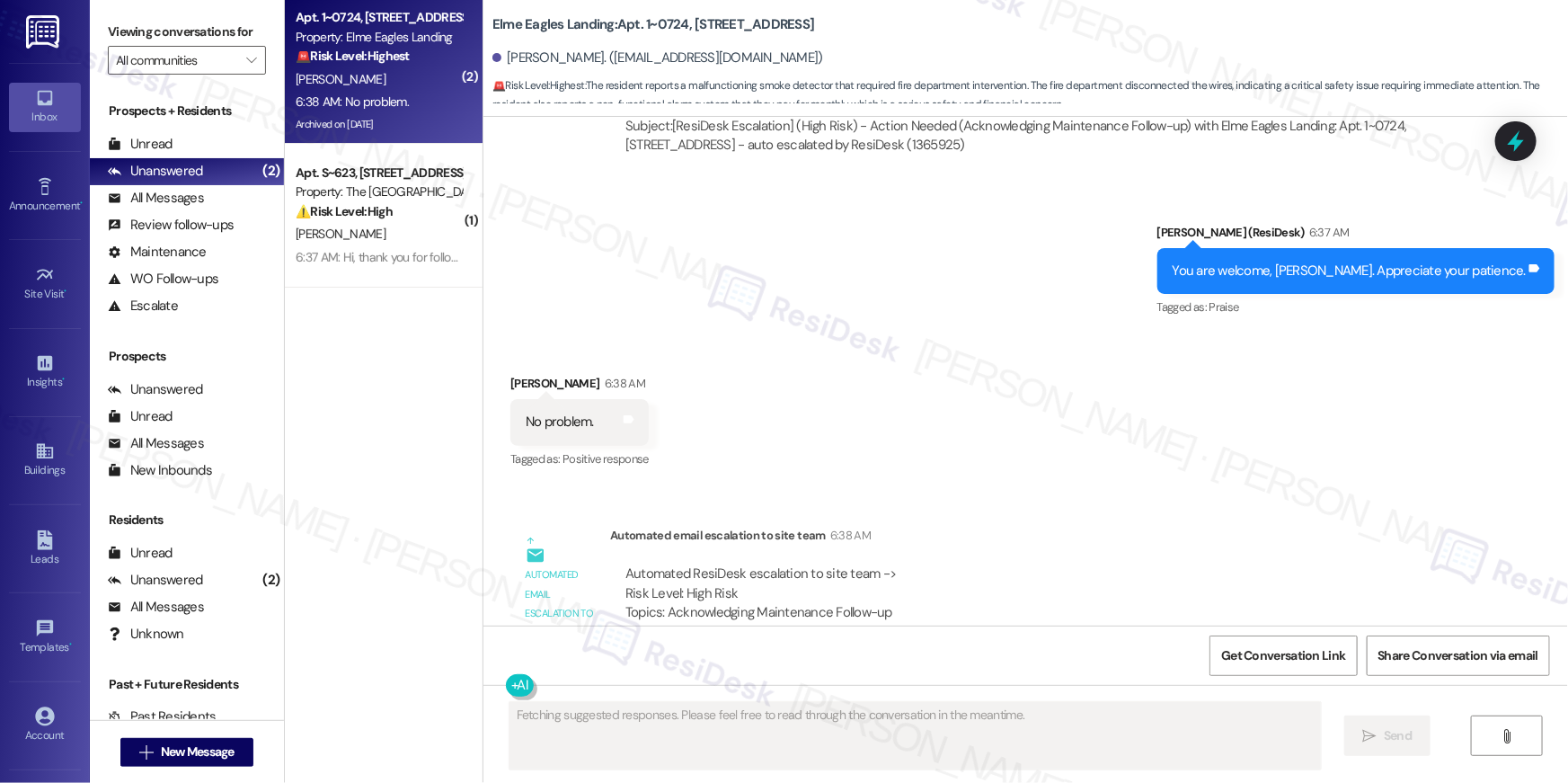 scroll, scrollTop: 15836, scrollLeft: 0, axis: vertical 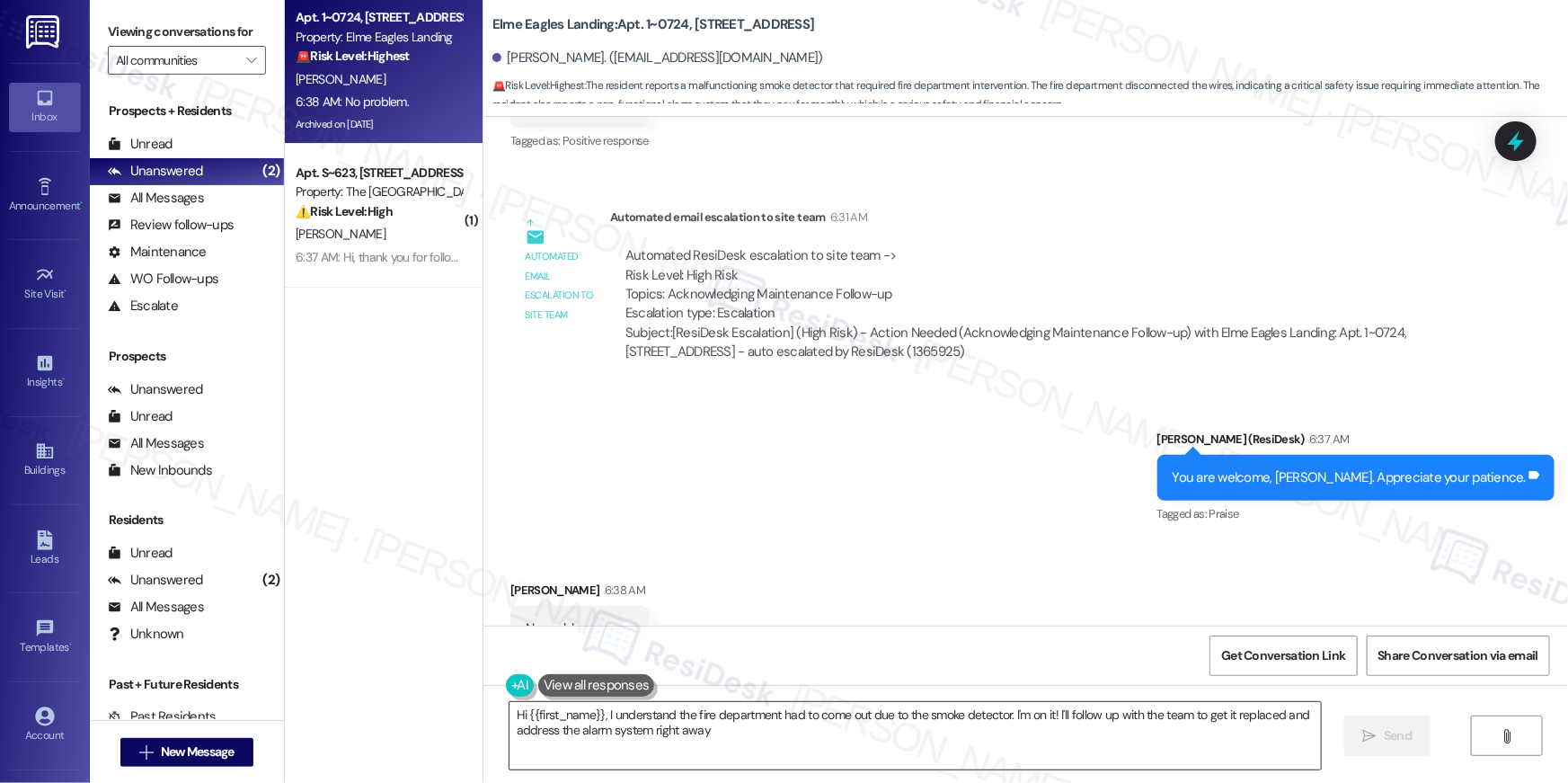 type on "Hi {{first_name}}, I understand the fire department had to come out due to the smoke detector. I'm on it! I'll follow up with the team to get it replaced and address the alarm system right away." 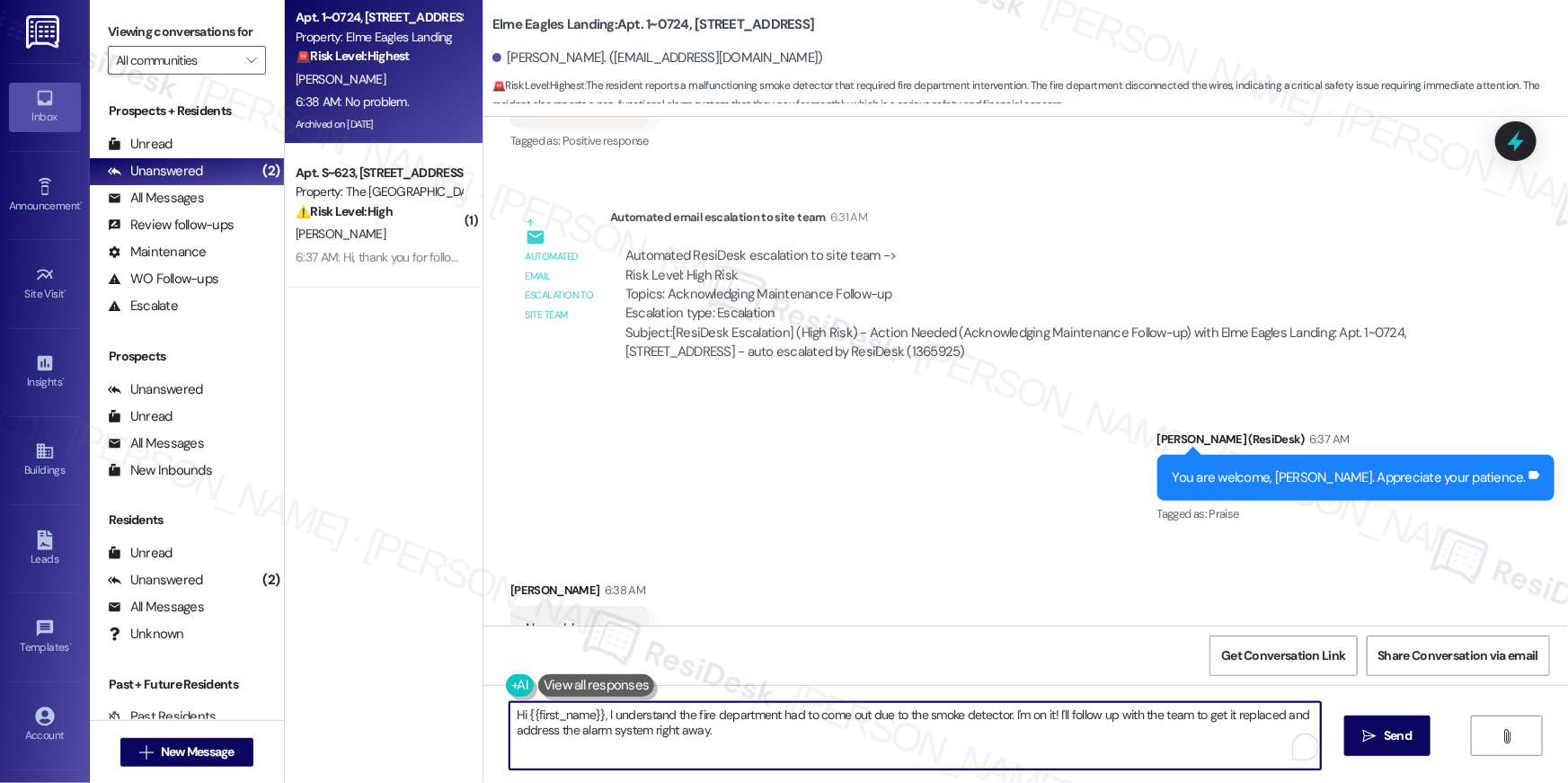 drag, startPoint x: 1041, startPoint y: 739, endPoint x: 911, endPoint y: 743, distance: 130.06152 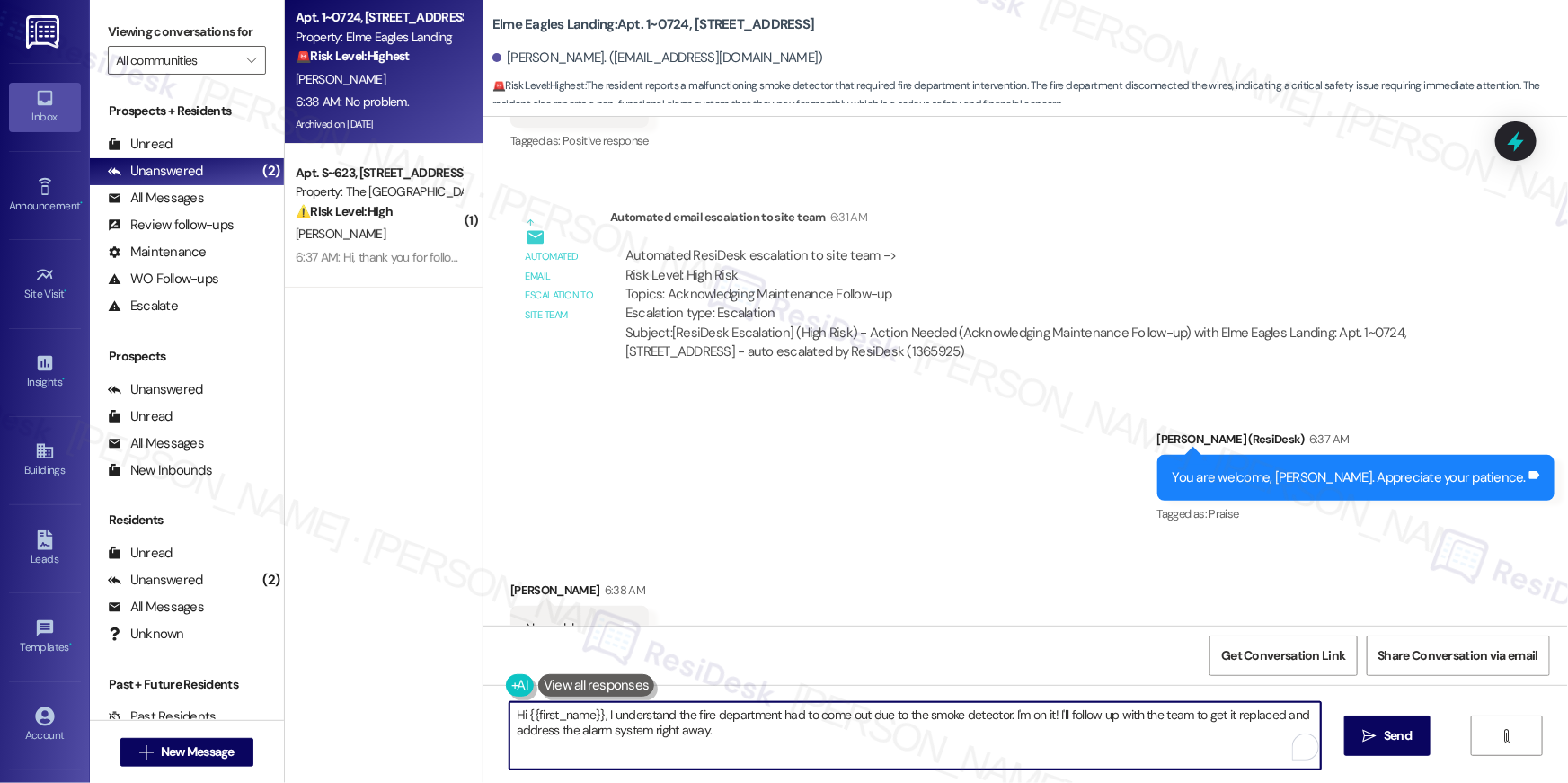 click on "Hi {{first_name}}, I understand the fire department had to come out due to the smoke detector. I'm on it! I'll follow up with the team to get it replaced and address the alarm system right away." at bounding box center [915, 735] 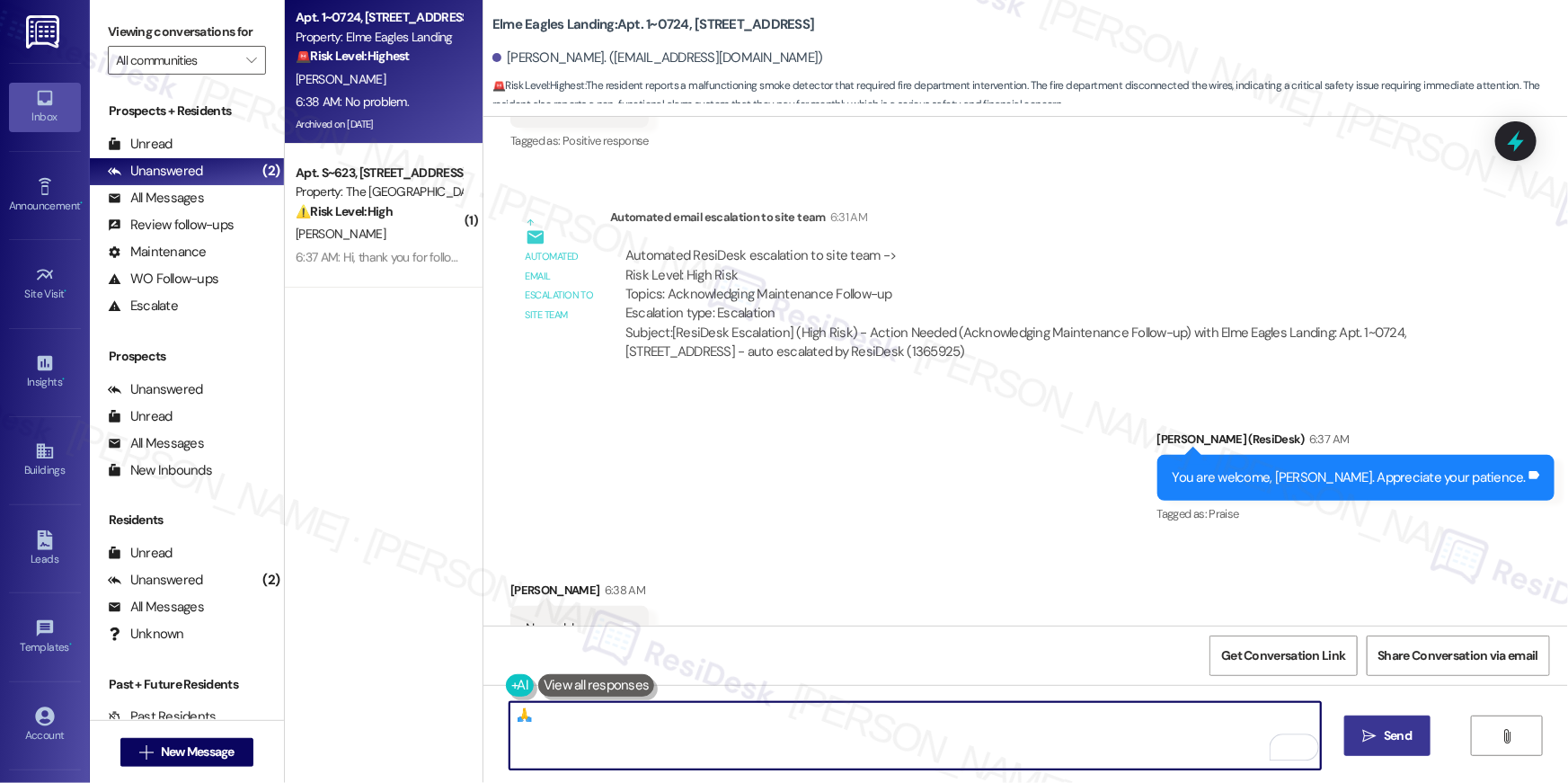 type on "🙏" 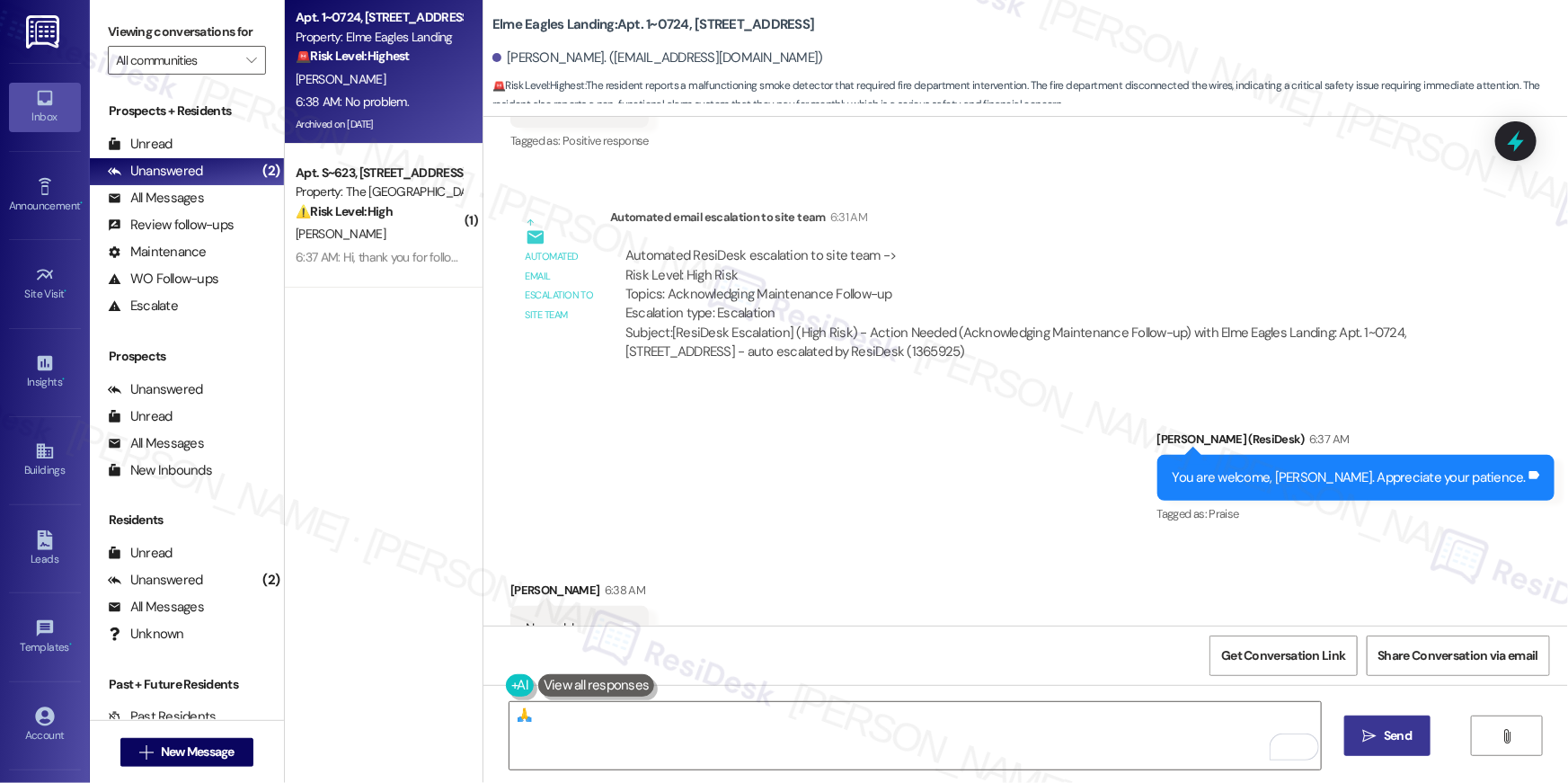 click on "Send" at bounding box center [1397, 735] 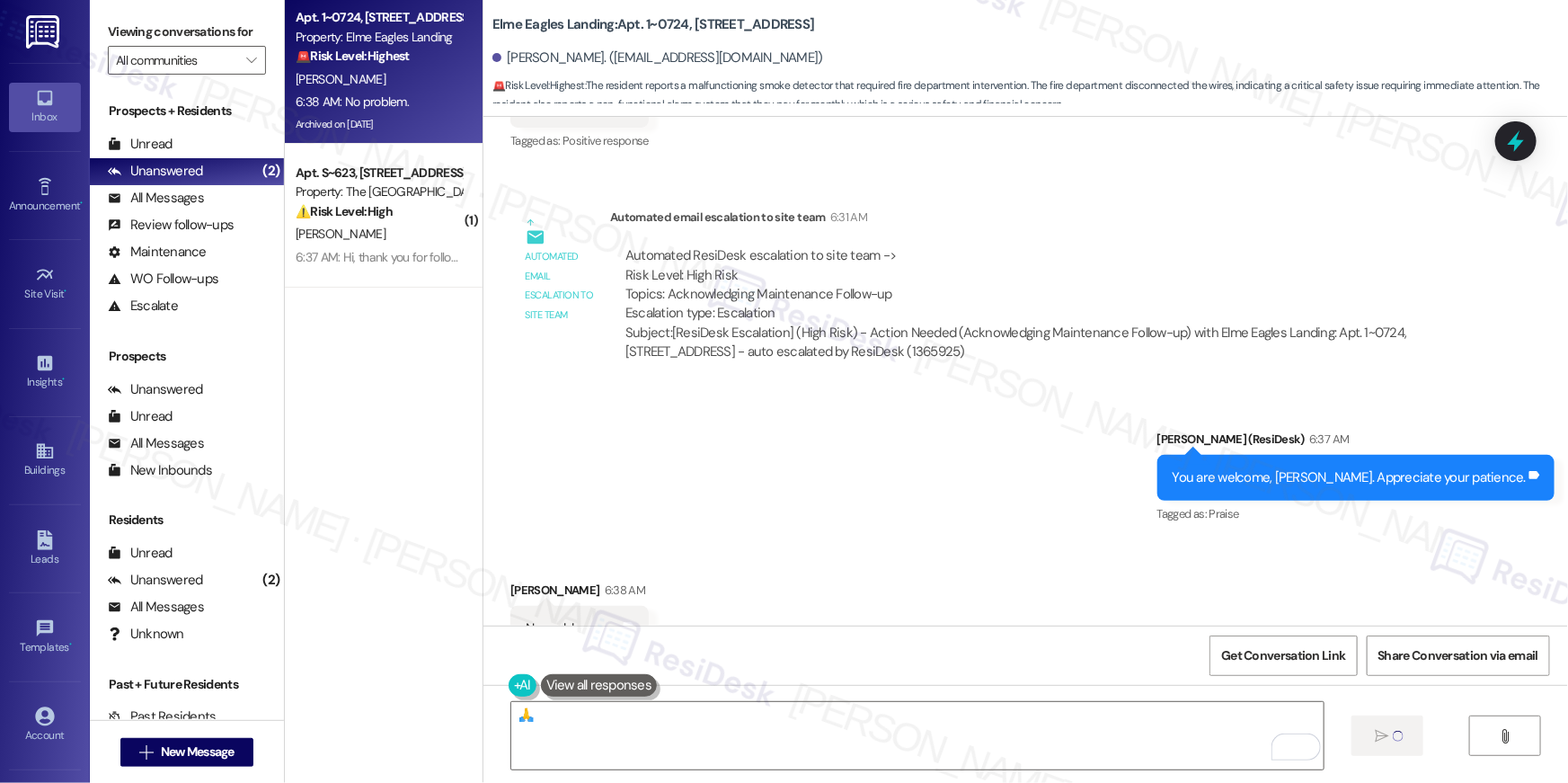 type 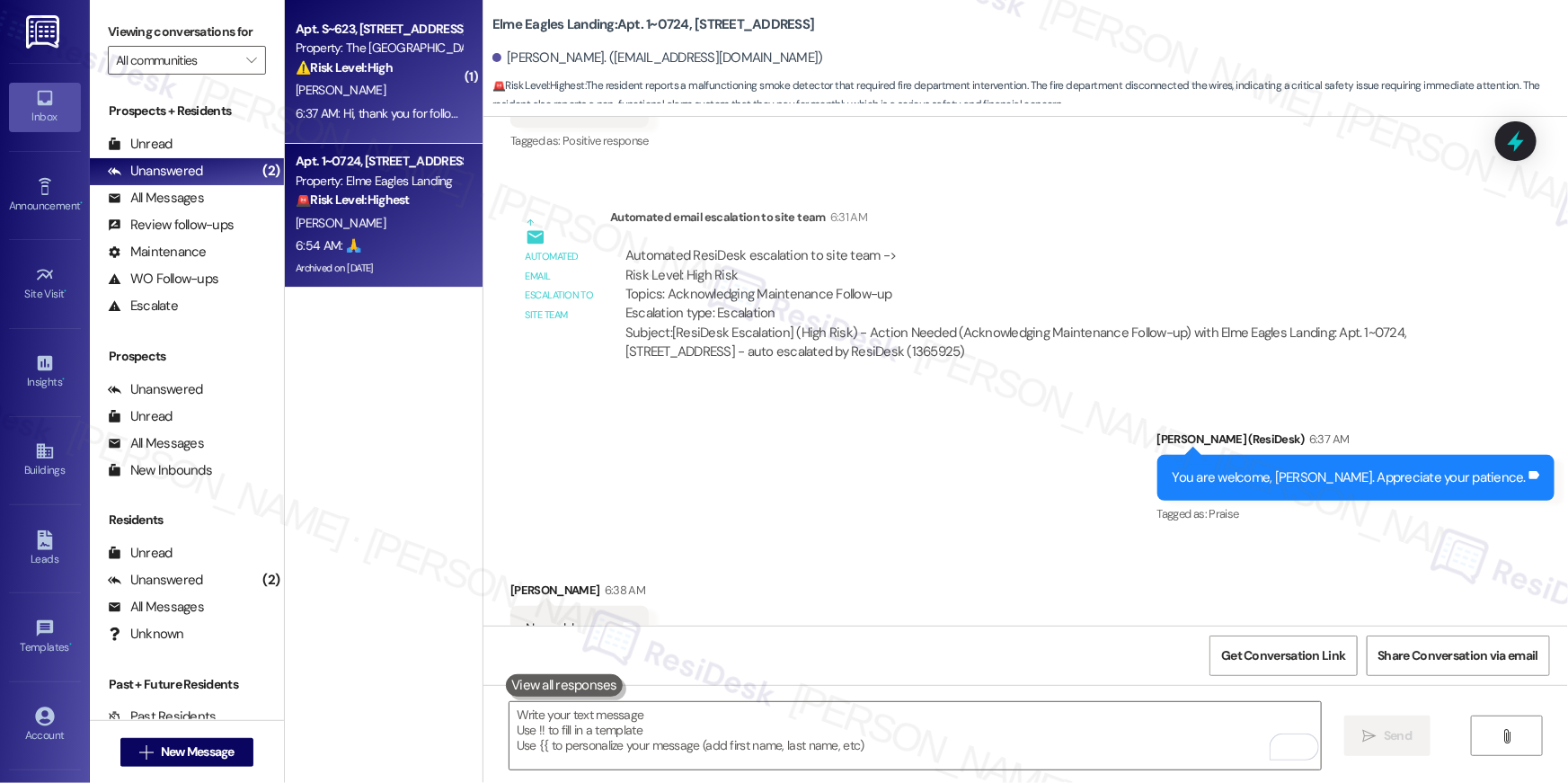 click on "6:37 AM: Hi, thank you for following up! Yes I called them after I texted you, and first they weren’t able to give me any information but then they gave me a call back. 6:37 AM: Hi, thank you for following up! Yes I called them after I texted you, and first they weren’t able to give me any information but then they gave me a call back." at bounding box center (719, 113) 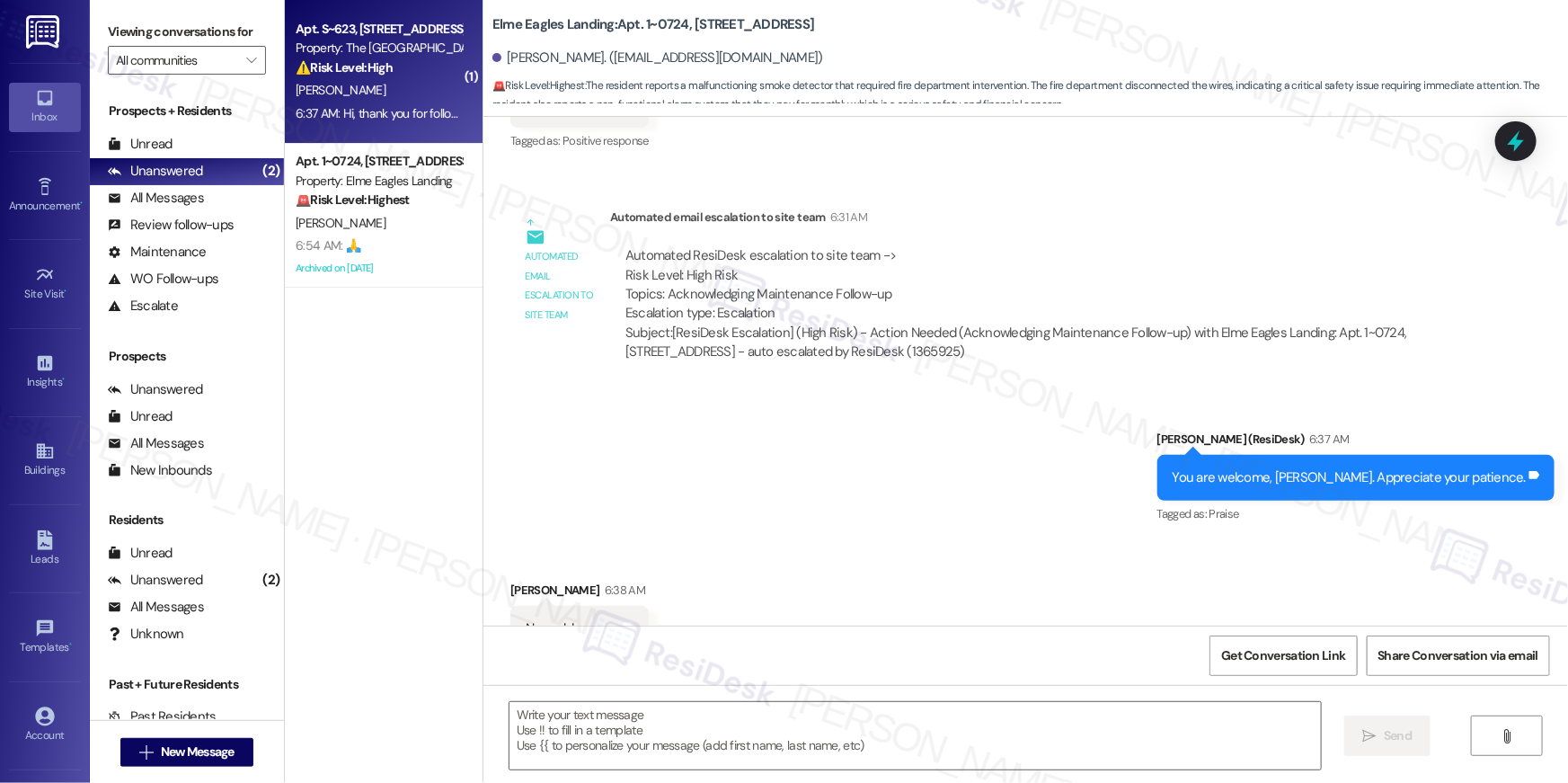 type on "Fetching suggested responses. Please feel free to read through the conversation in the meantime." 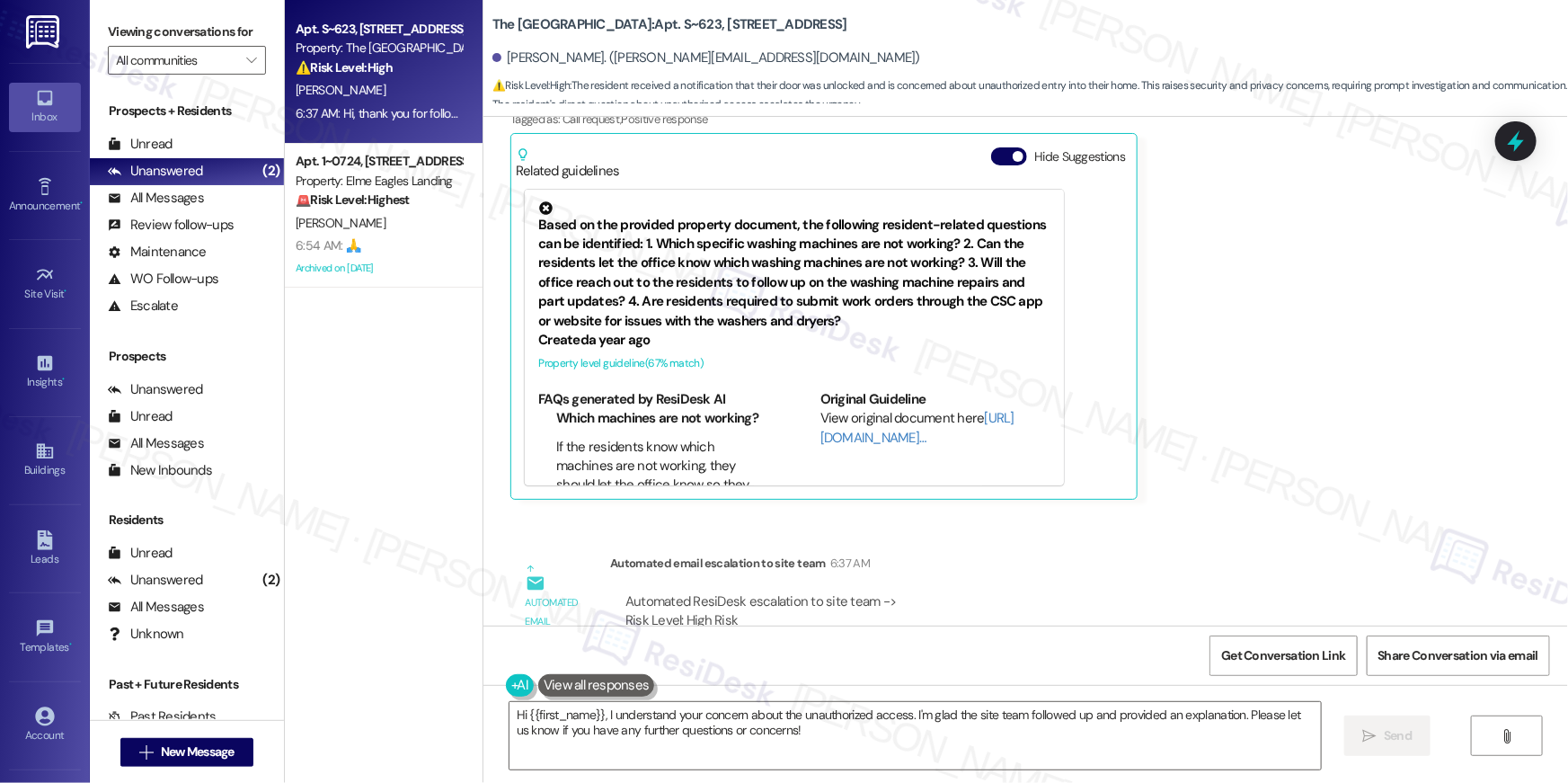 scroll, scrollTop: 17775, scrollLeft: 0, axis: vertical 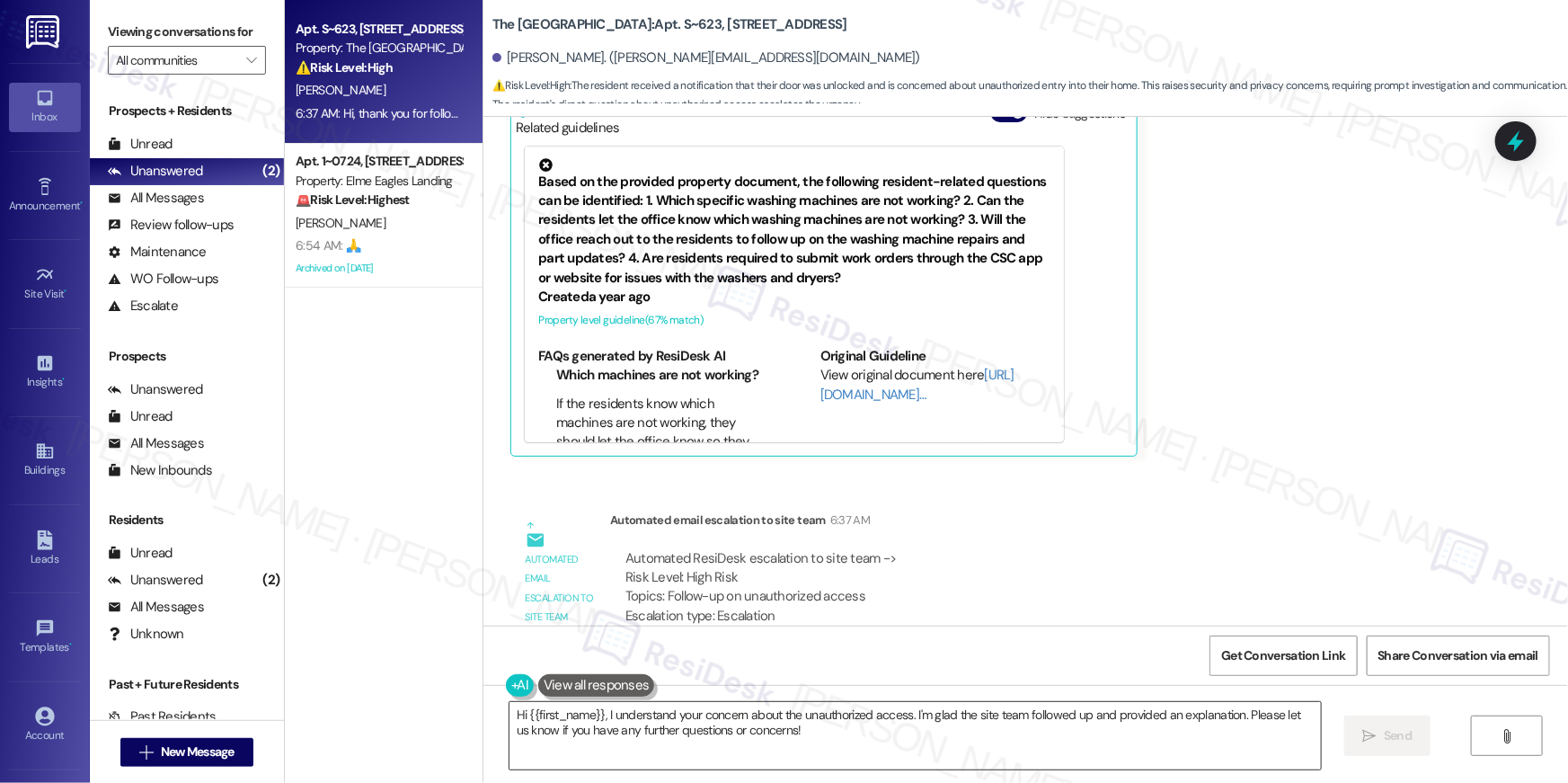 click on "Hi {{first_name}}, I understand your concern about the unauthorized access. I'm glad the site team followed up and provided an explanation. Please let us know if you have any further questions or concerns!" at bounding box center (915, 735) 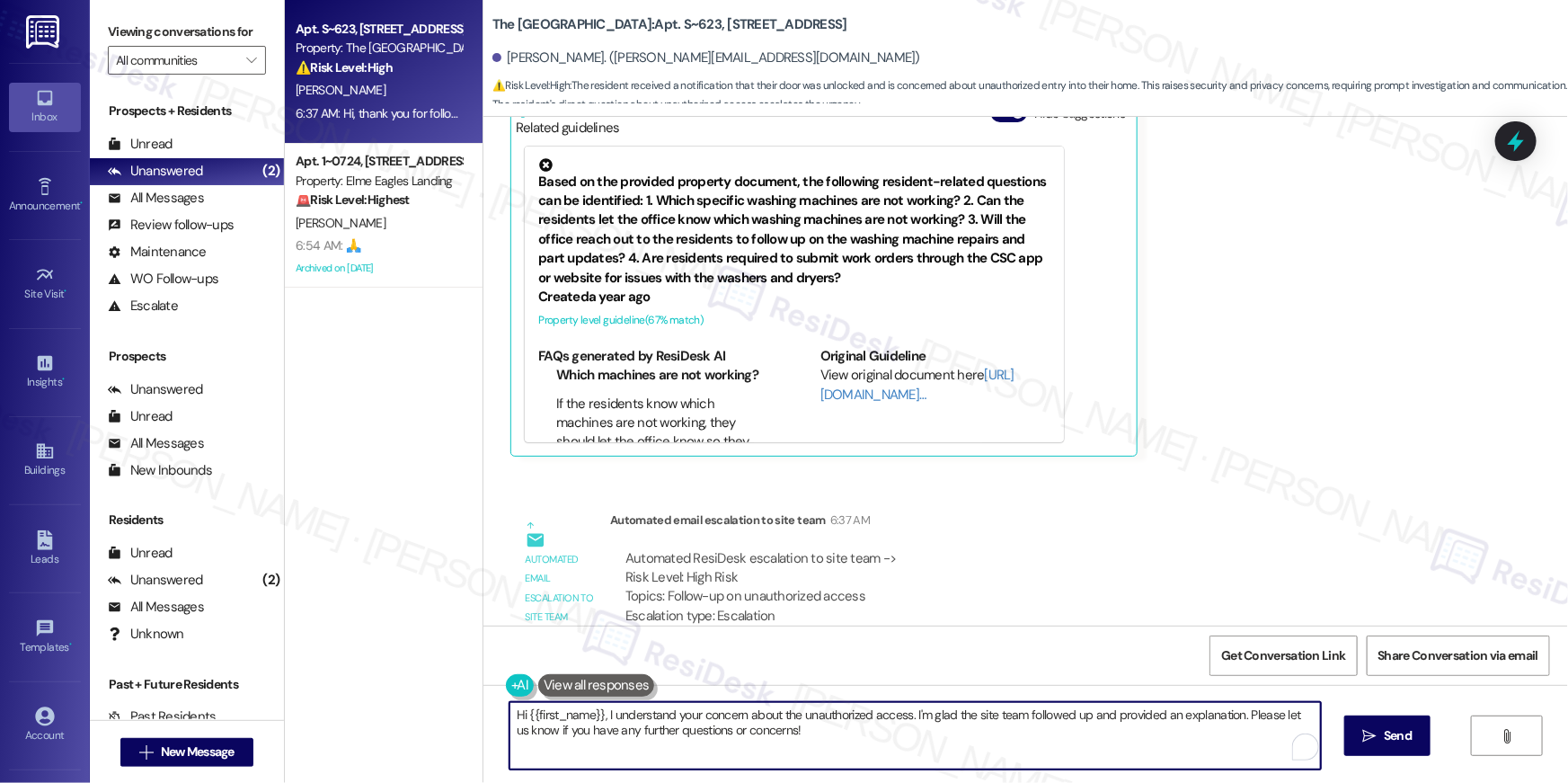 click on "Hi {{first_name}}, I understand your concern about the unauthorized access. I'm glad the site team followed up and provided an explanation. Please let us know if you have any further questions or concerns!" at bounding box center (915, 735) 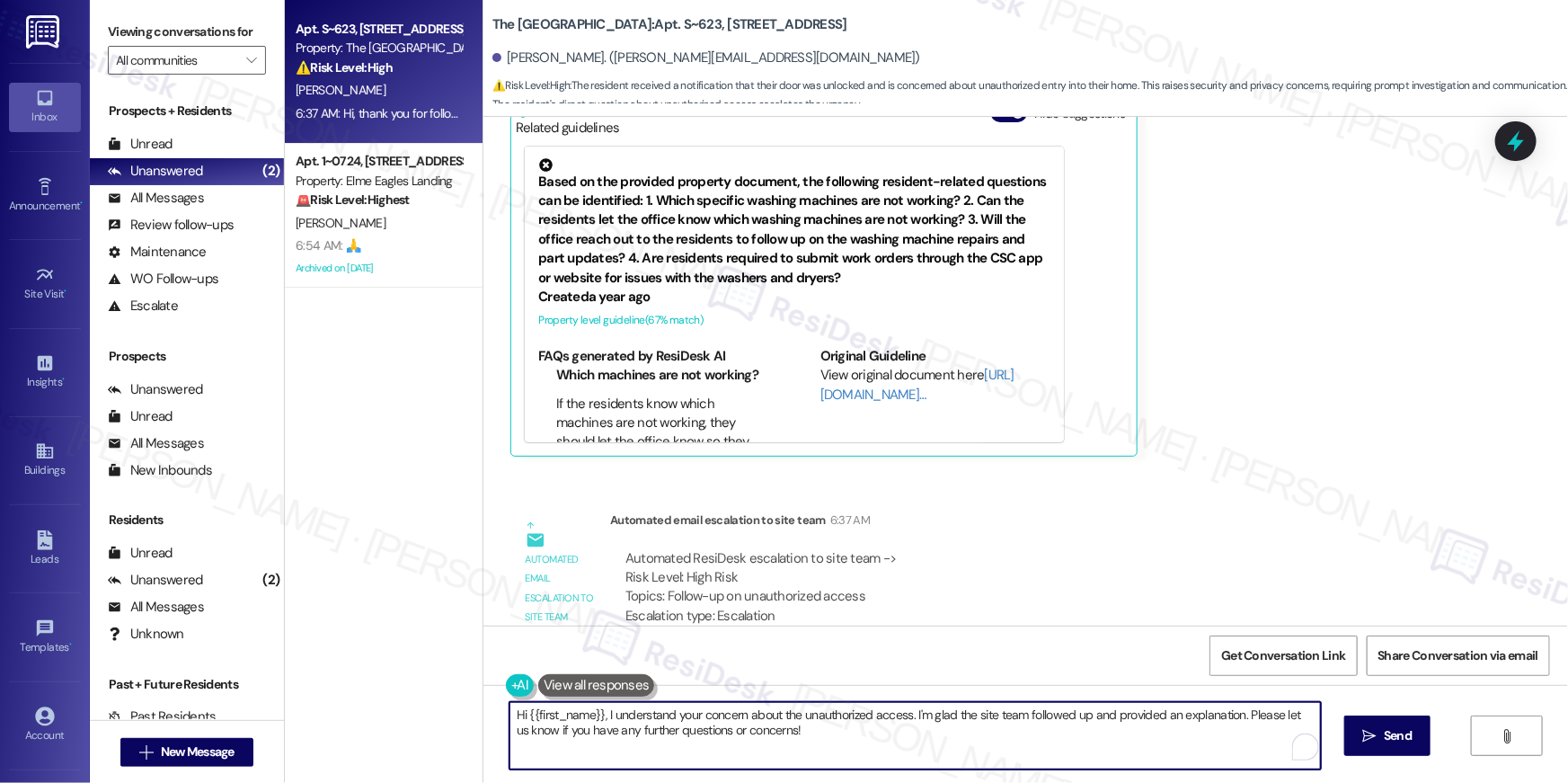 click on "Hi {{first_name}}, I understand your concern about the unauthorized access. I'm glad the site team followed up and provided an explanation. Please let us know if you have any further questions or concerns!" at bounding box center [915, 735] 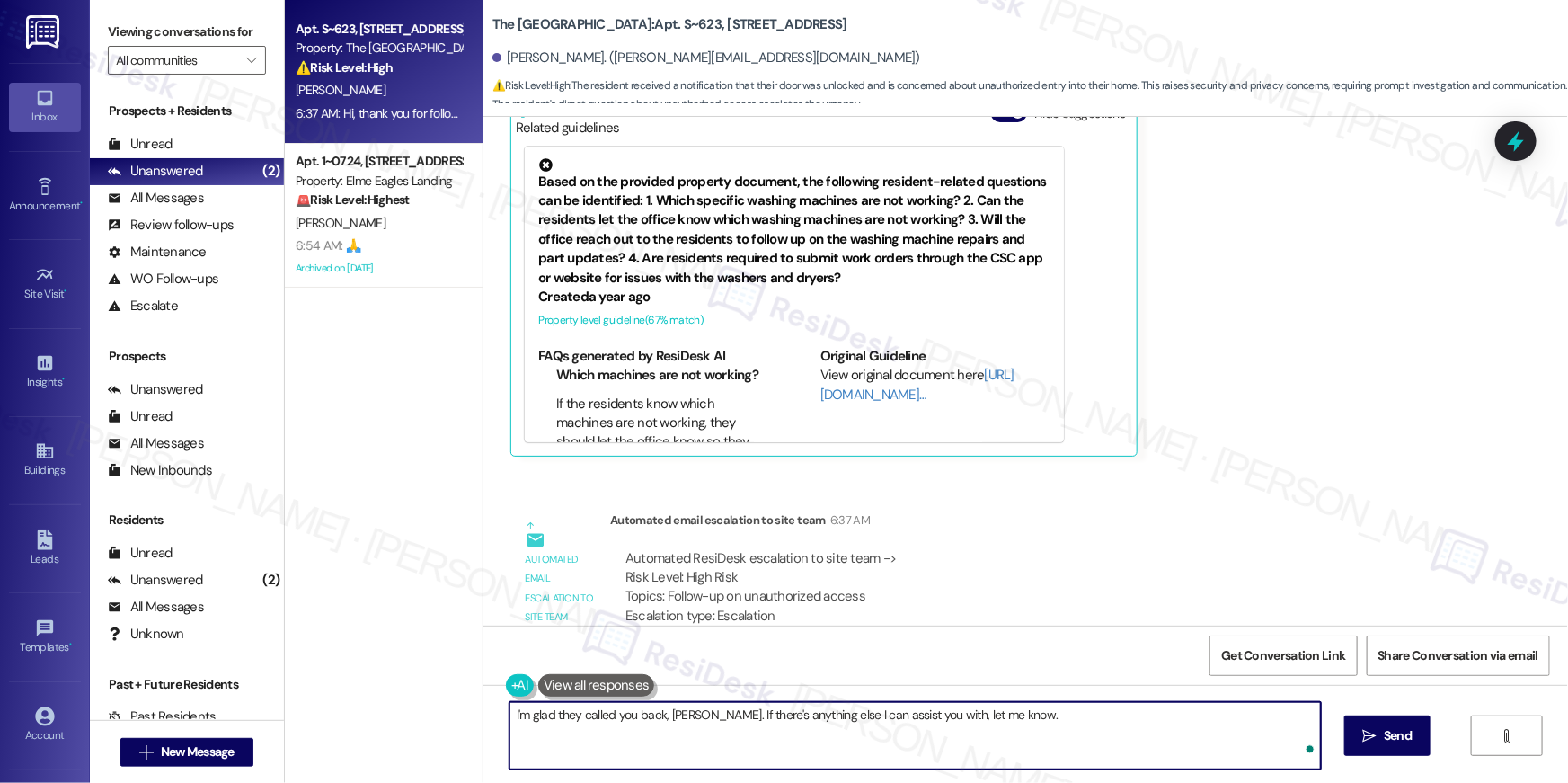 type on "I'm glad they called you back, Maya. If there's anything else I can assist you with, let me know." 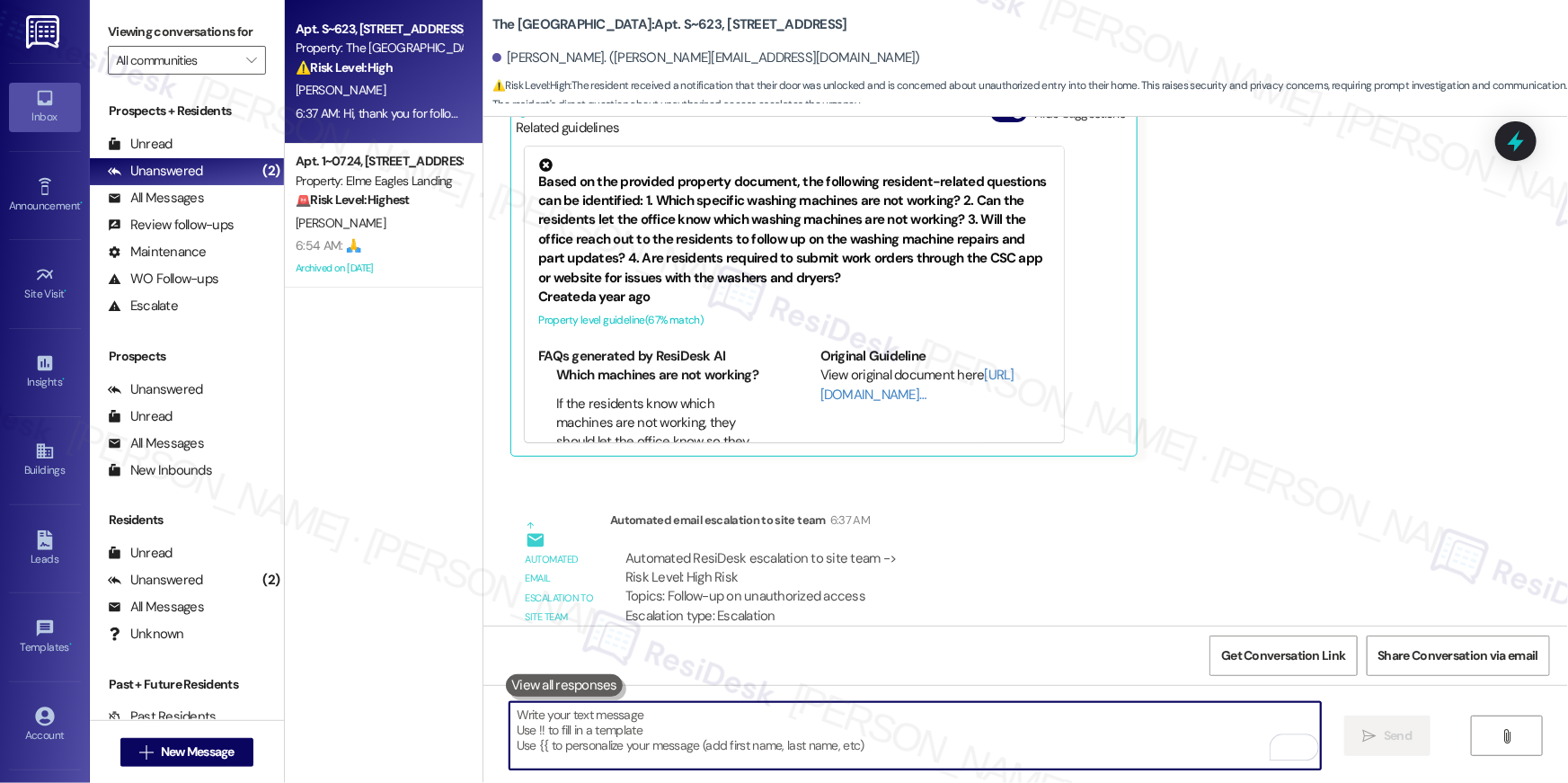 scroll, scrollTop: 17554, scrollLeft: 0, axis: vertical 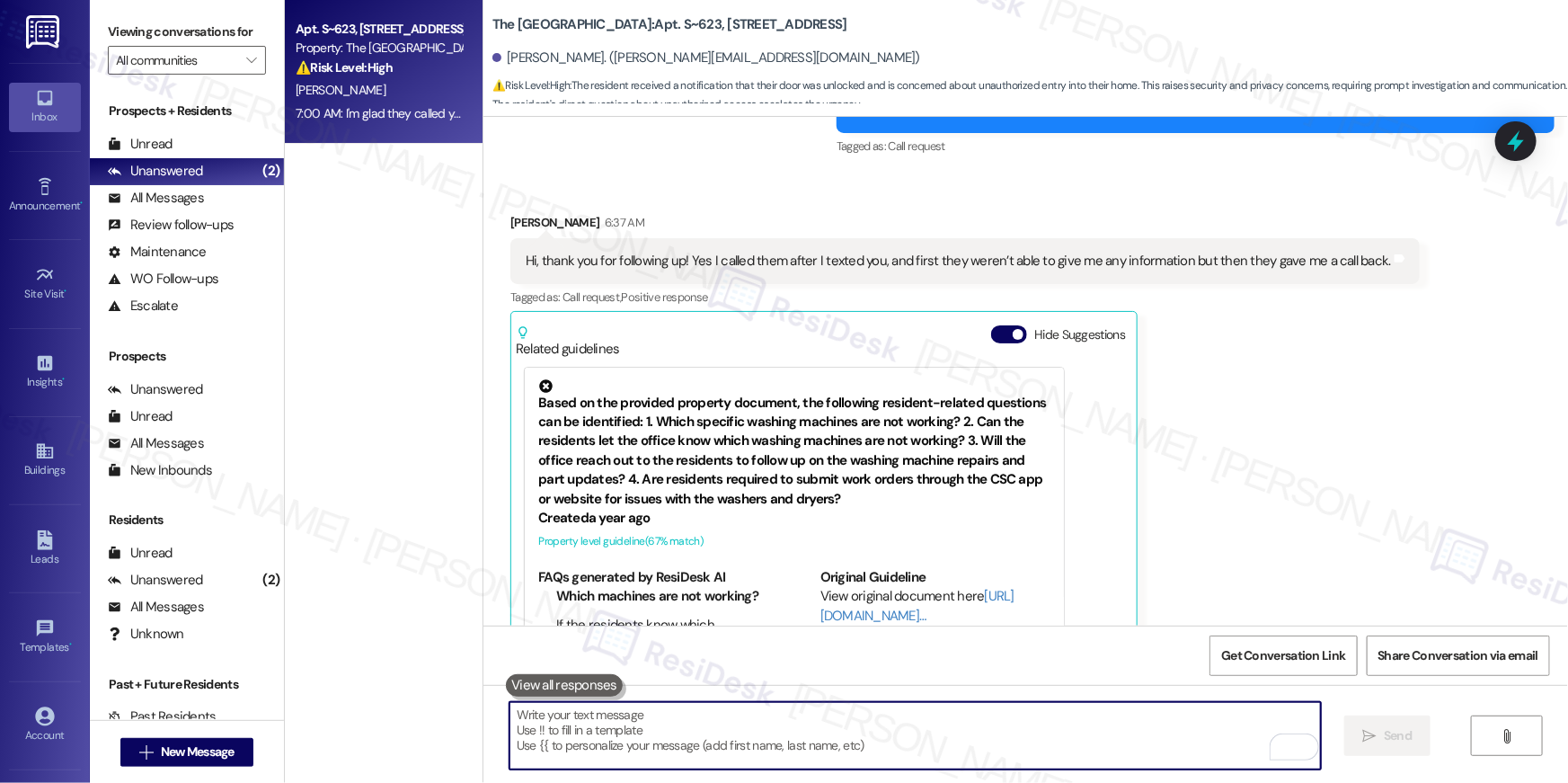 type 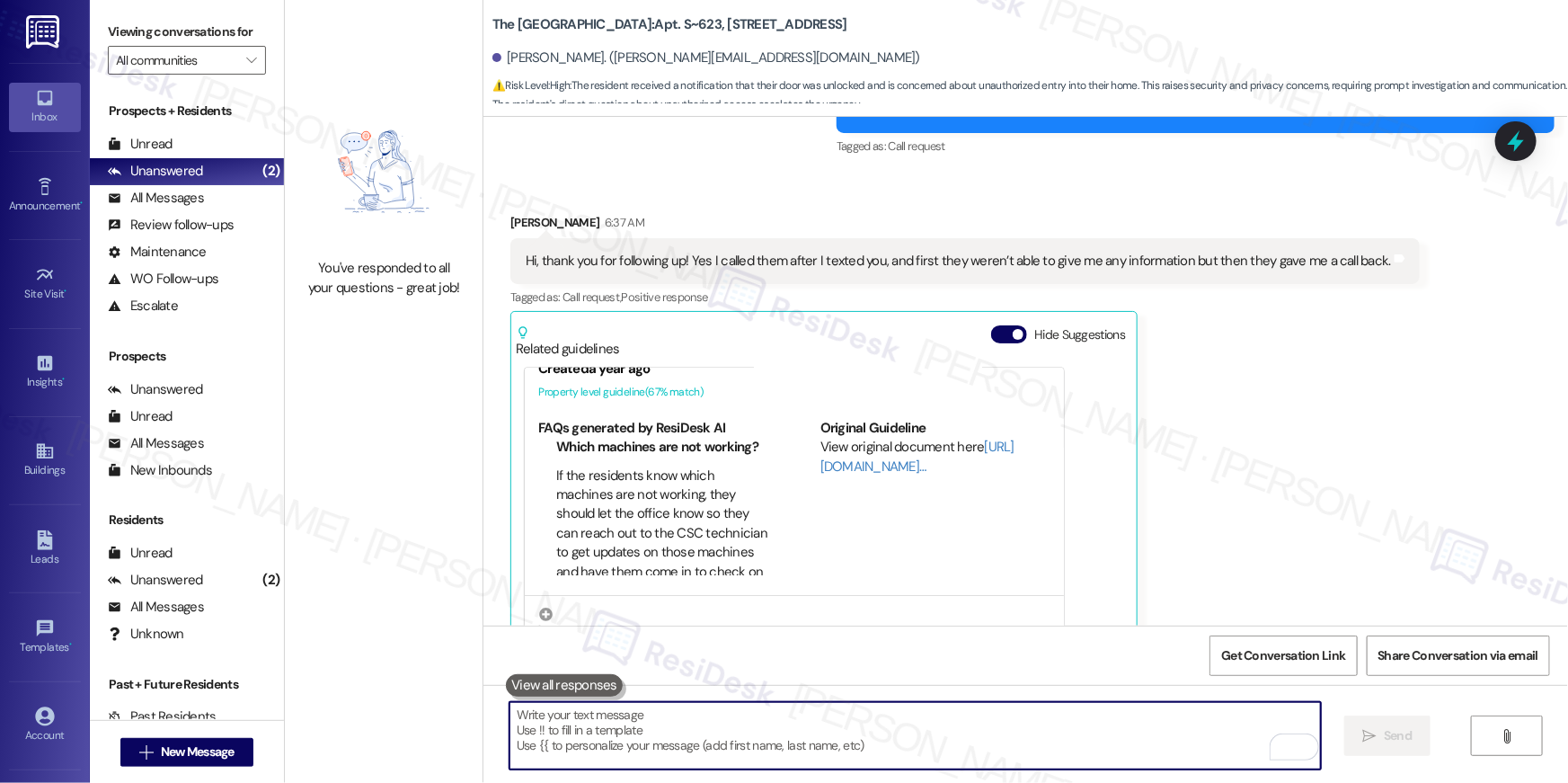 scroll, scrollTop: 319, scrollLeft: 0, axis: vertical 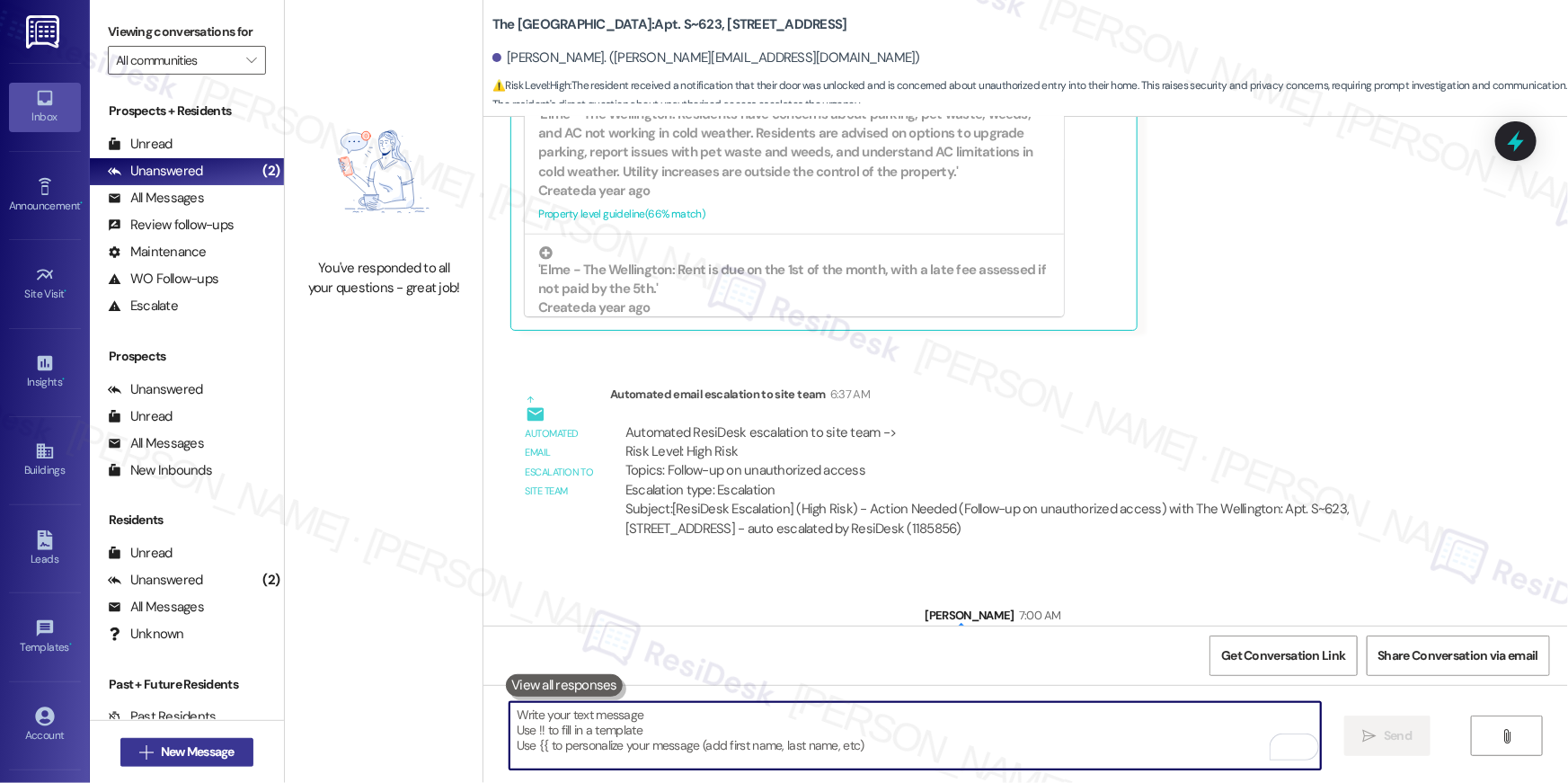 click on "New Message" at bounding box center (198, 752) 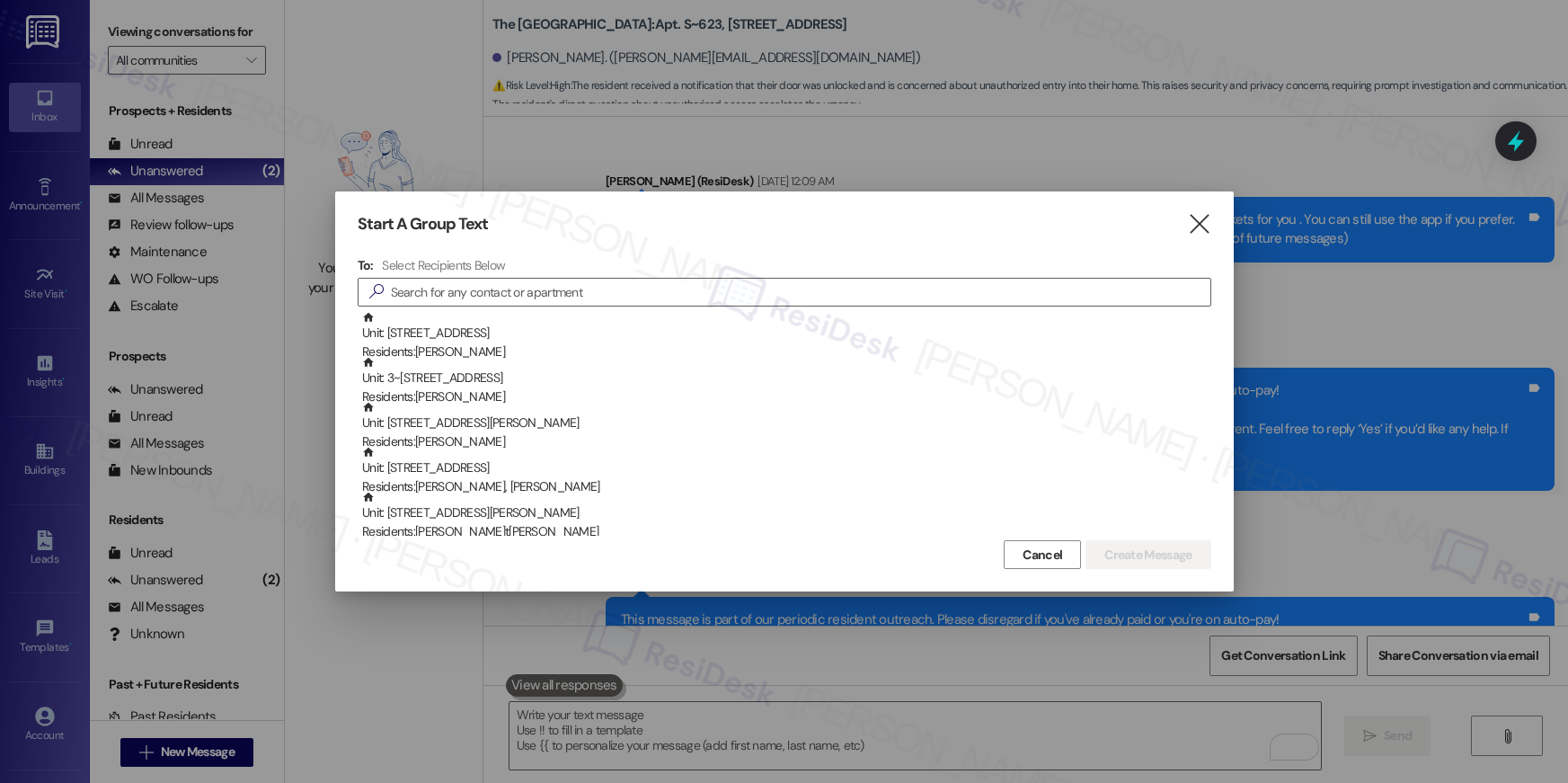 scroll, scrollTop: 0, scrollLeft: 0, axis: both 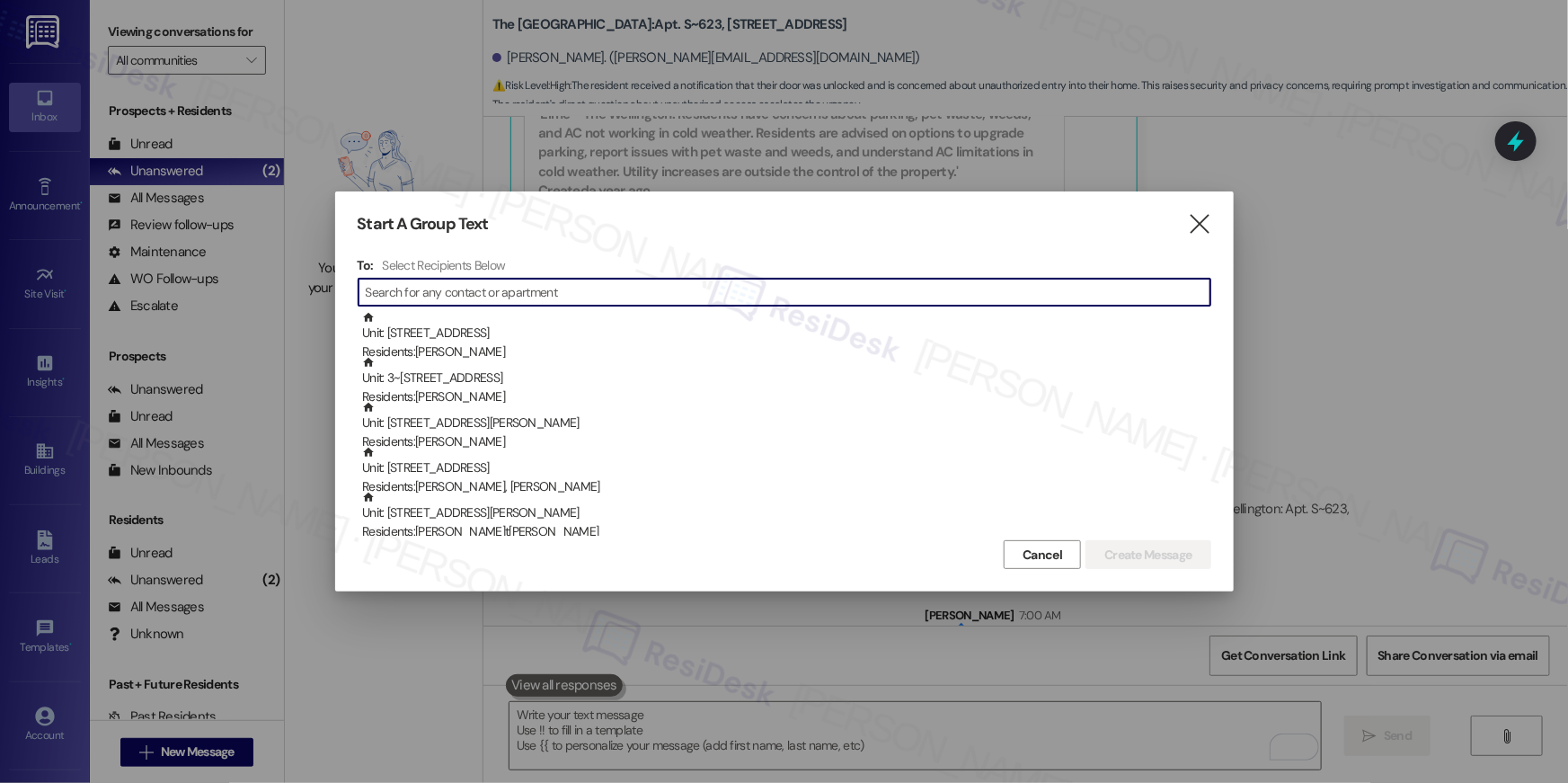 click at bounding box center (788, 292) 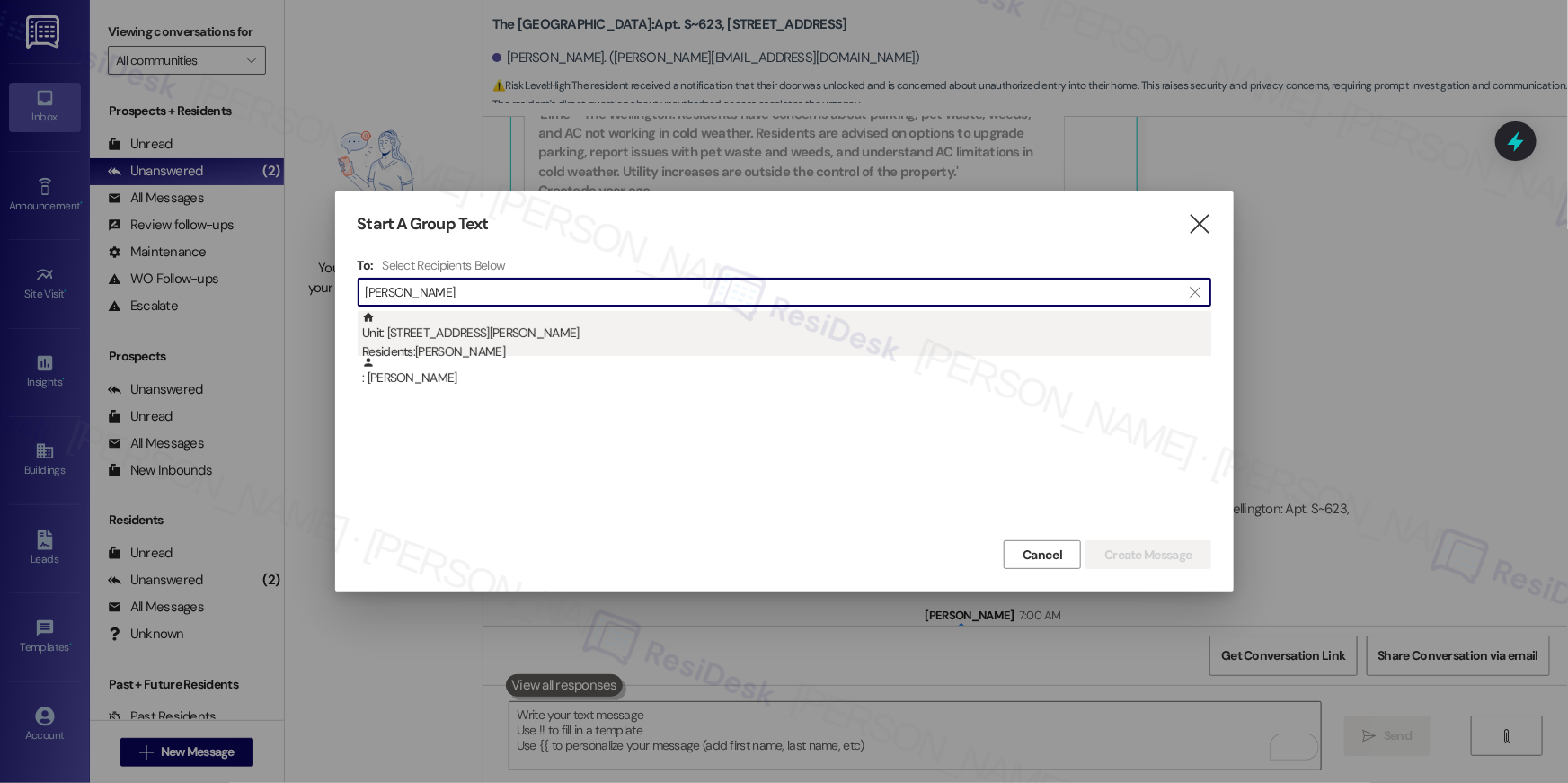 type on "lennie mar" 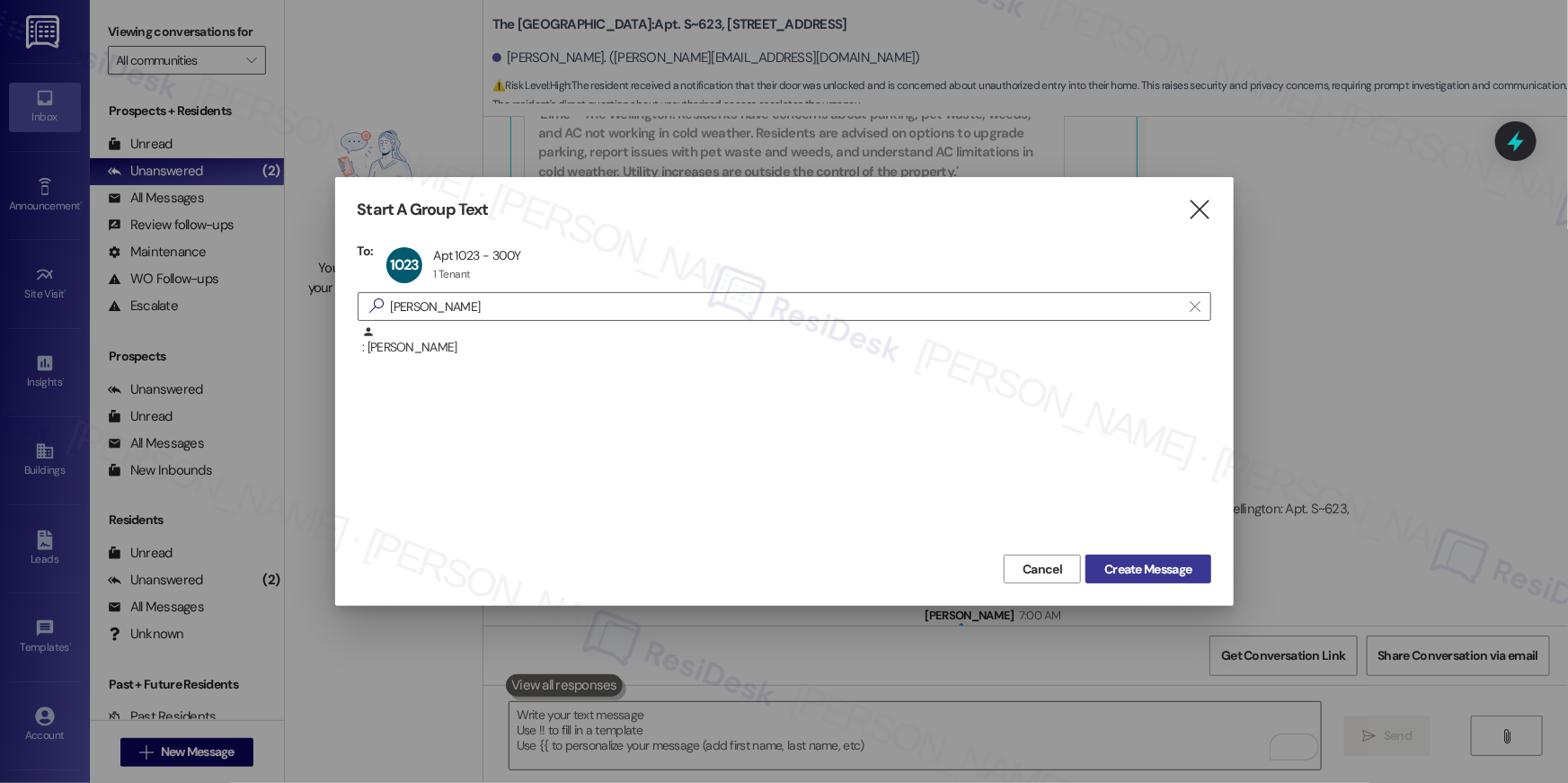 click on "Create Message" at bounding box center (1147, 569) 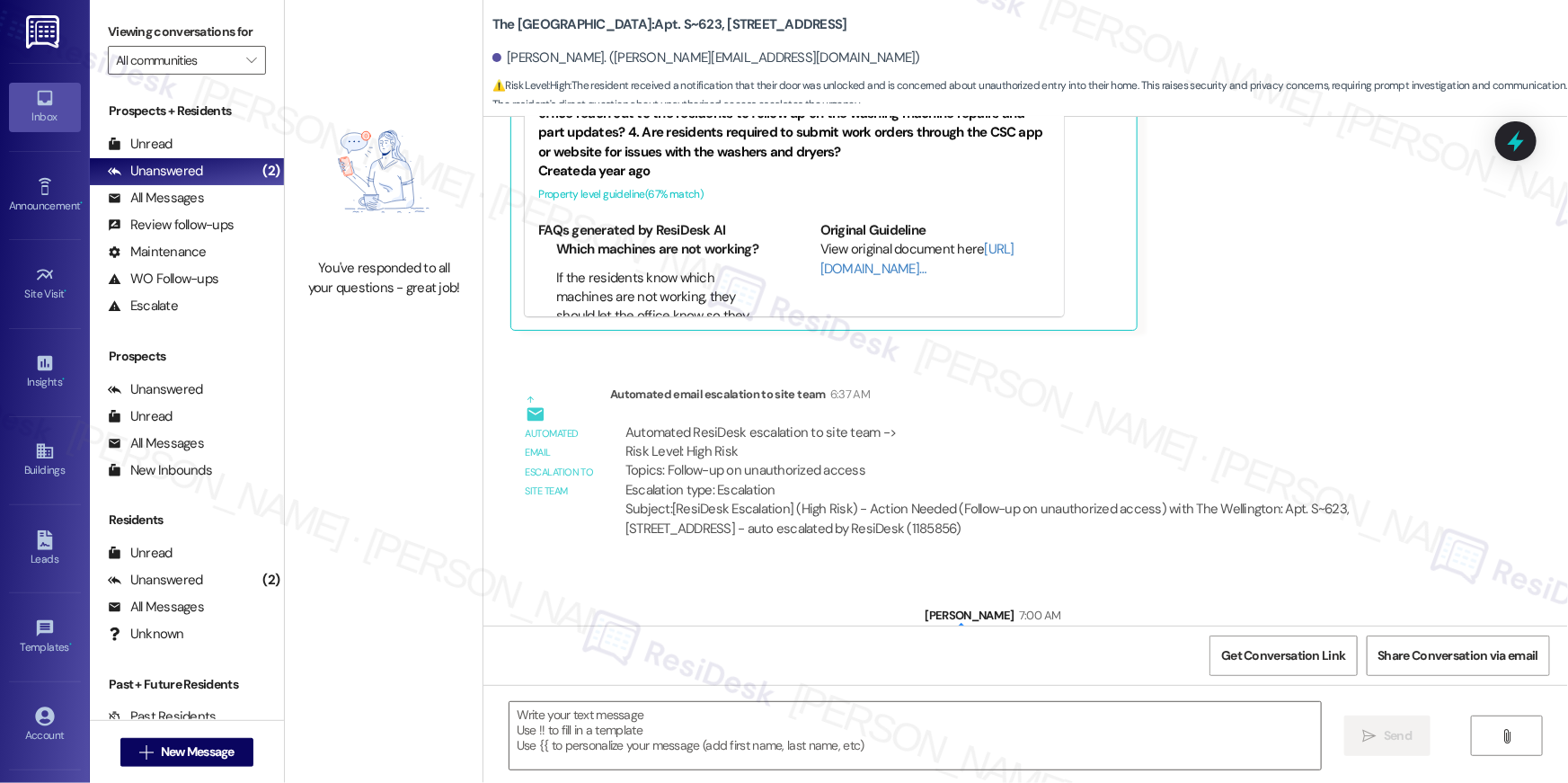 type on "Fetching suggested responses. Please feel free to read through the conversation in the meantime." 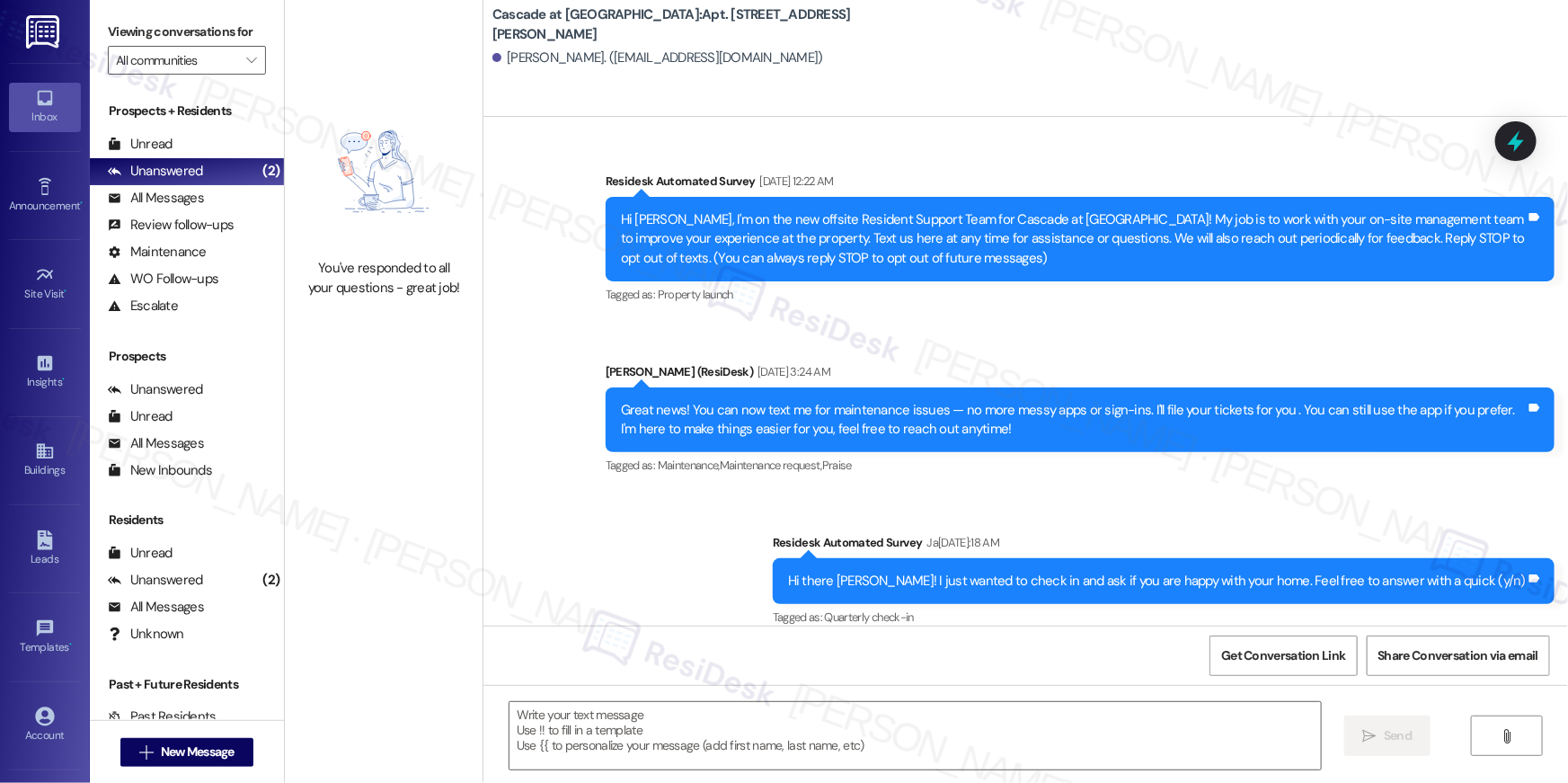 scroll, scrollTop: 7297, scrollLeft: 0, axis: vertical 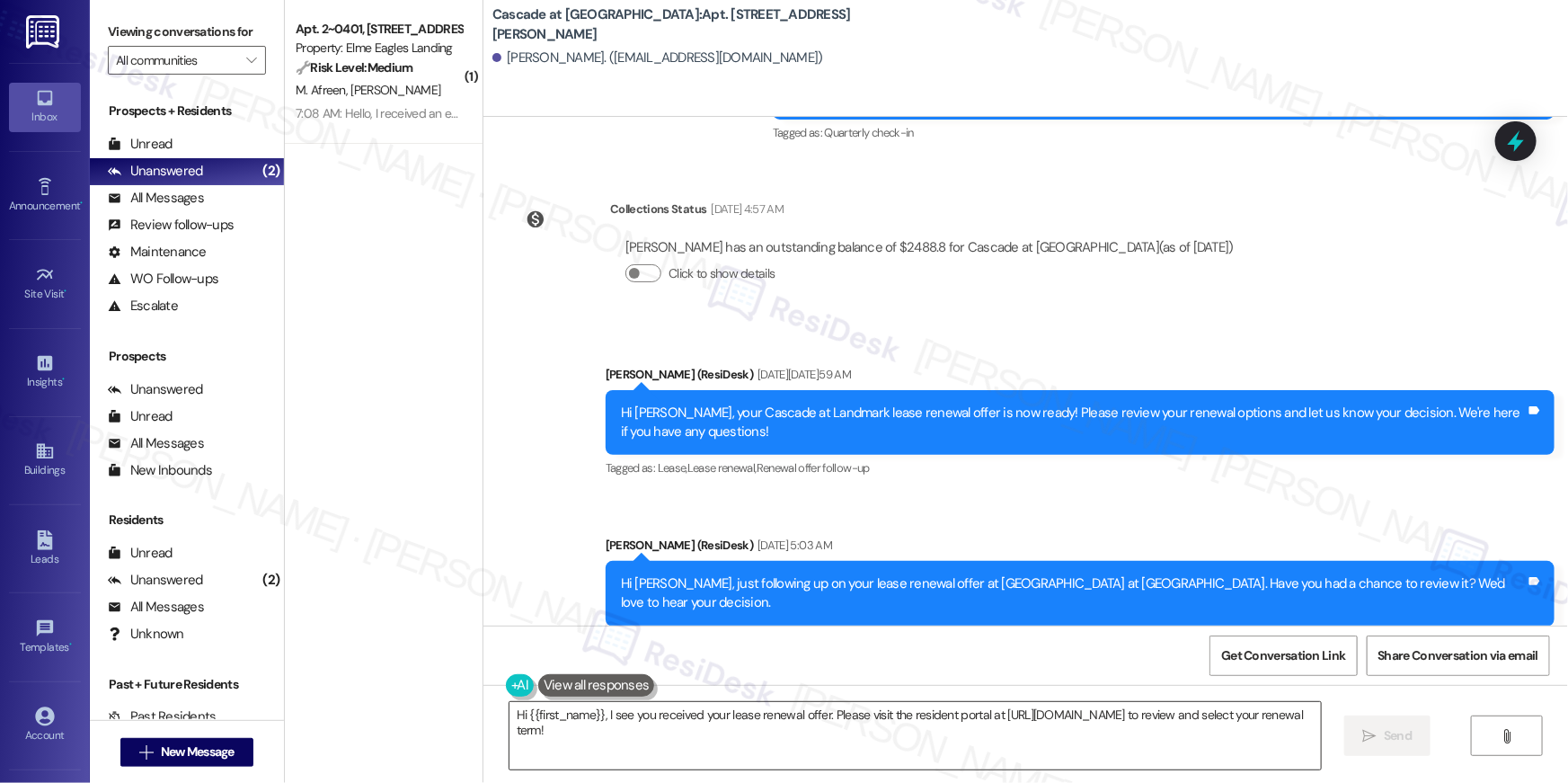 click on "Hi {{first_name}}, I see you received your lease renewal offer. Please visit the resident portal at https://cascadelandmarkapts.securecafe.com/residentservices/cascade-at-landmark/userlogin.aspx to review and select your renewal term!" at bounding box center [915, 735] 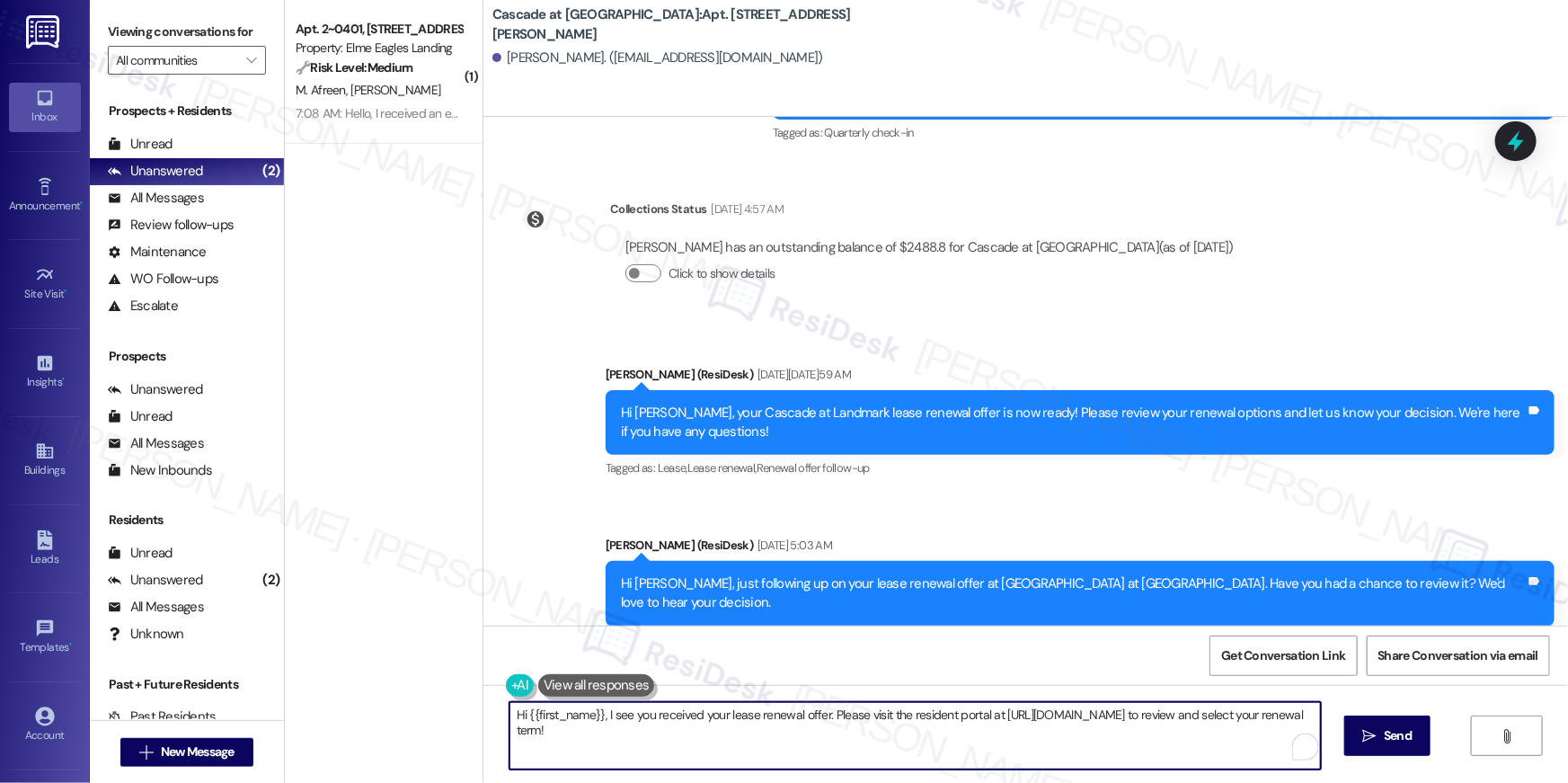 paste on "we wanted to check in about your {{property}} renewal offer. Please let us know if you plan to renew - we're here to help" 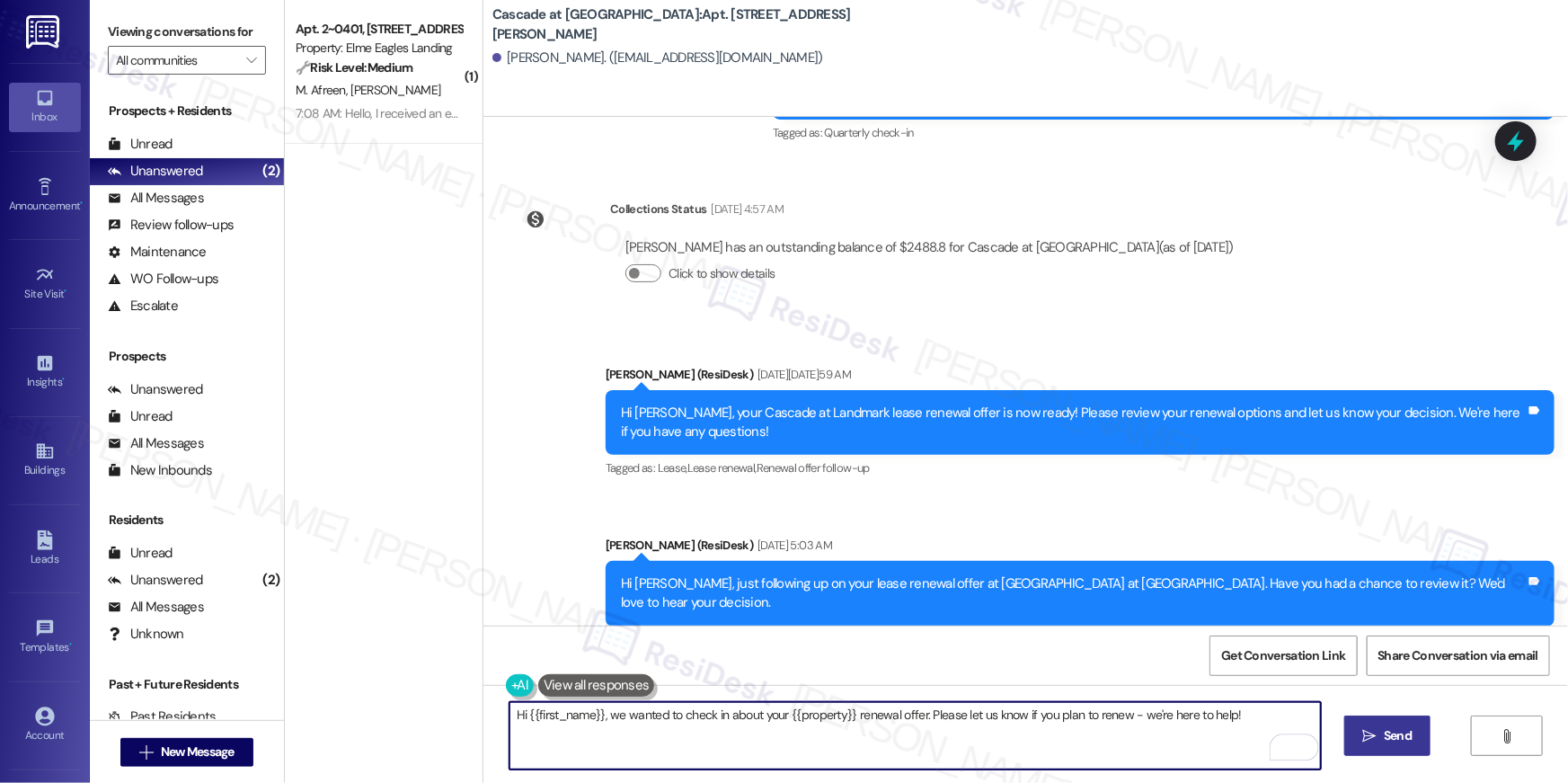 type on "Hi {{first_name}}, we wanted to check in about your {{property}} renewal offer. Please let us know if you plan to renew - we're here to help!" 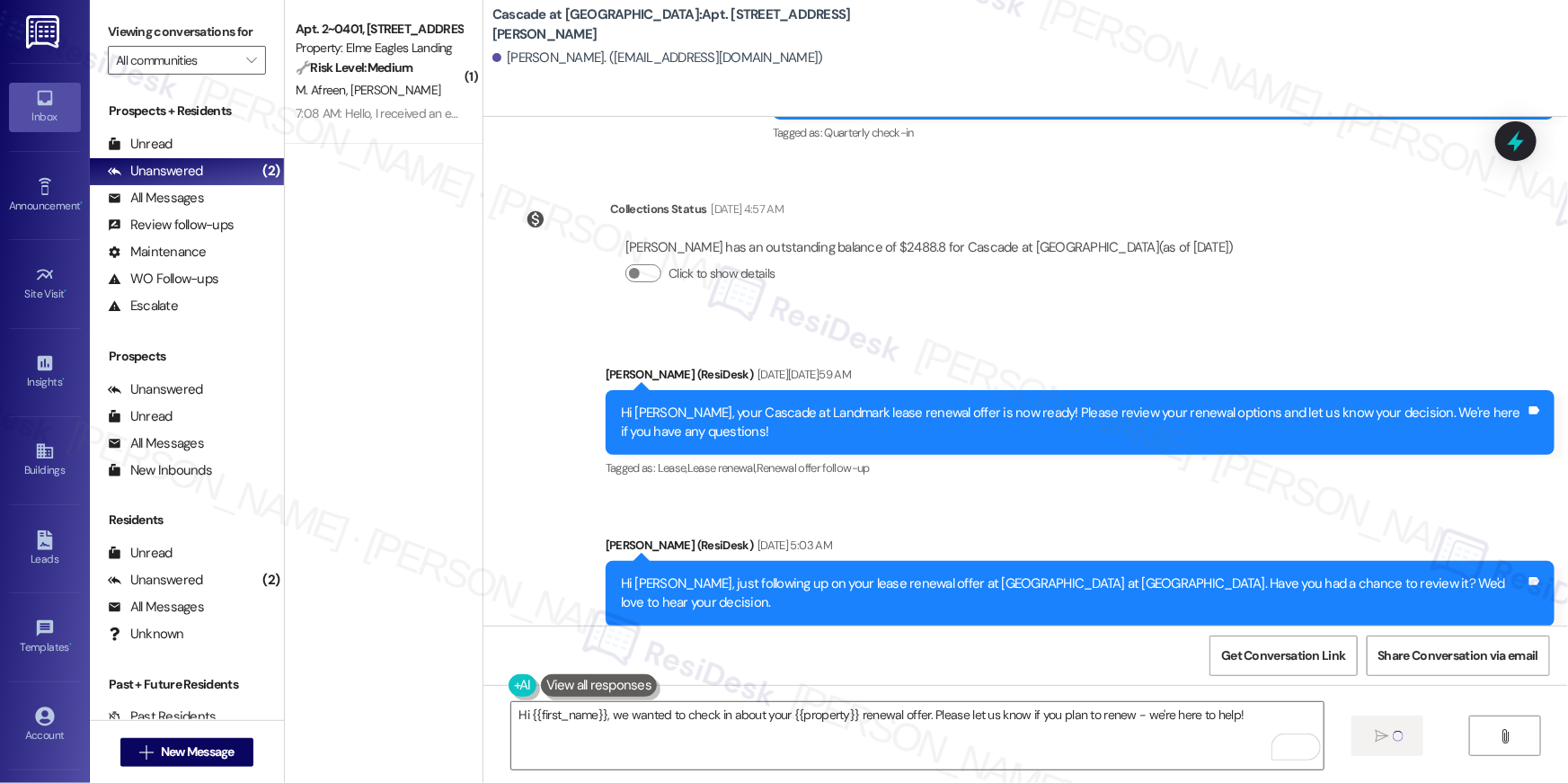 type 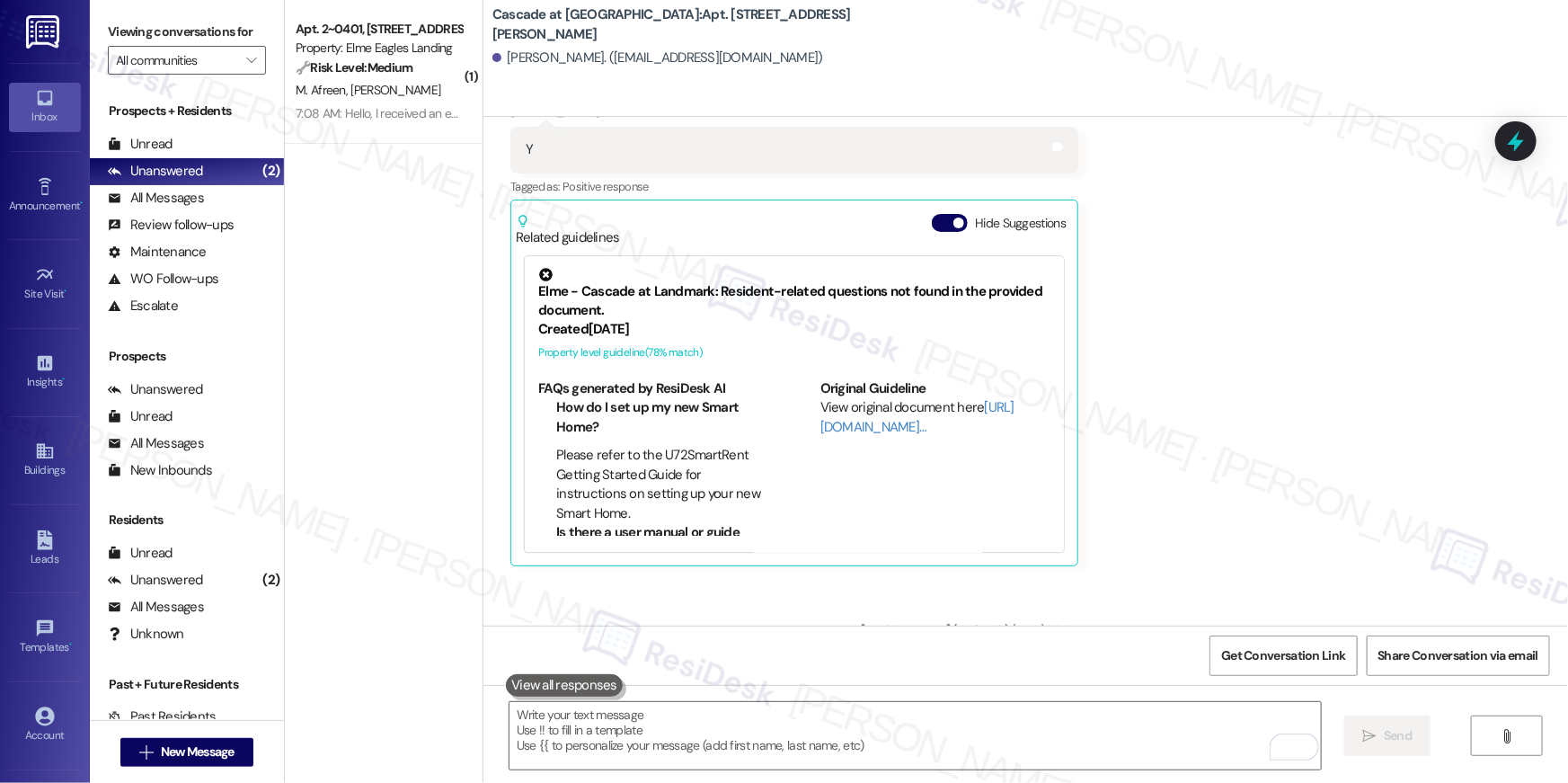 scroll, scrollTop: 5896, scrollLeft: 0, axis: vertical 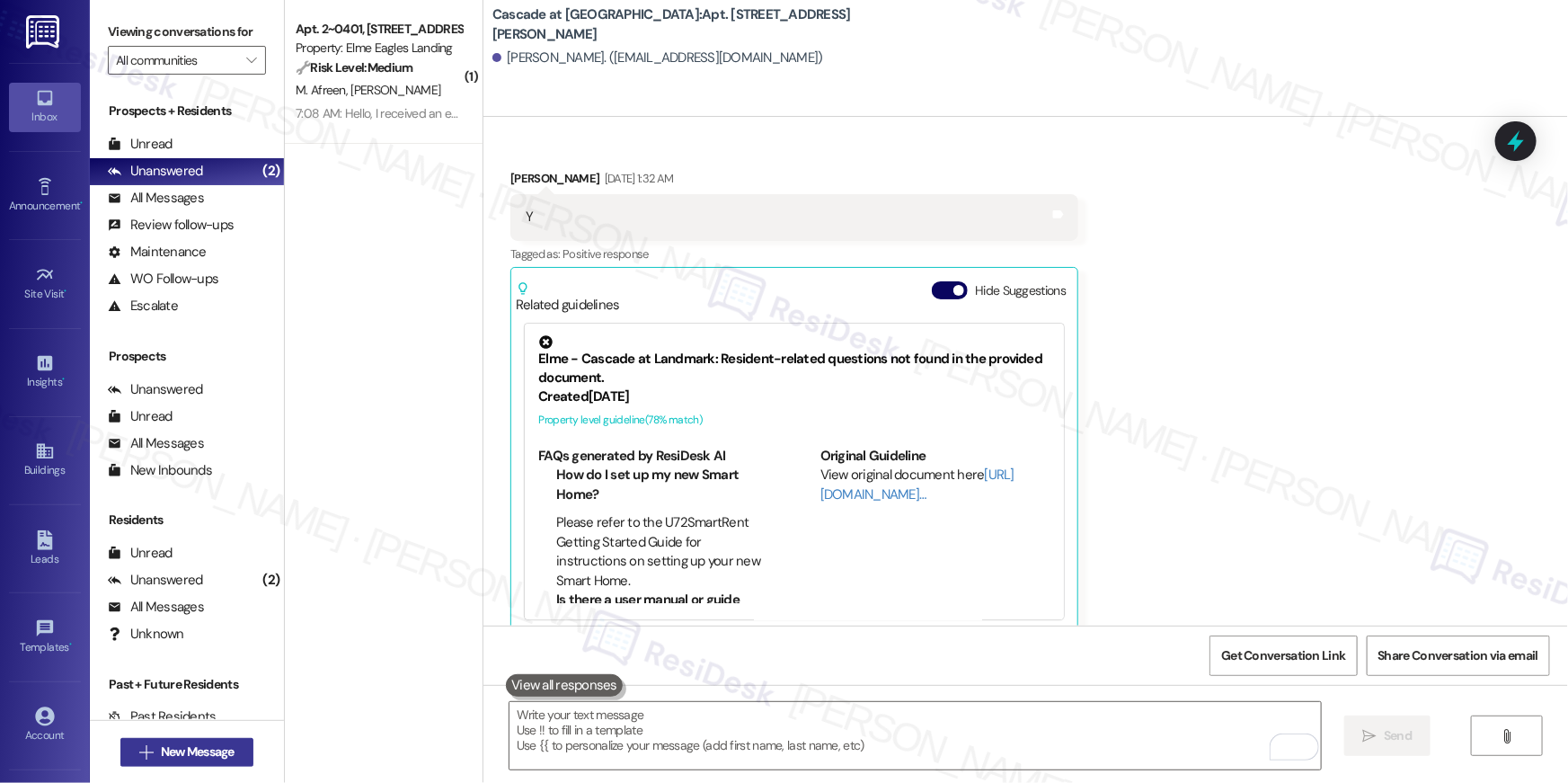 click on "New Message" at bounding box center (198, 752) 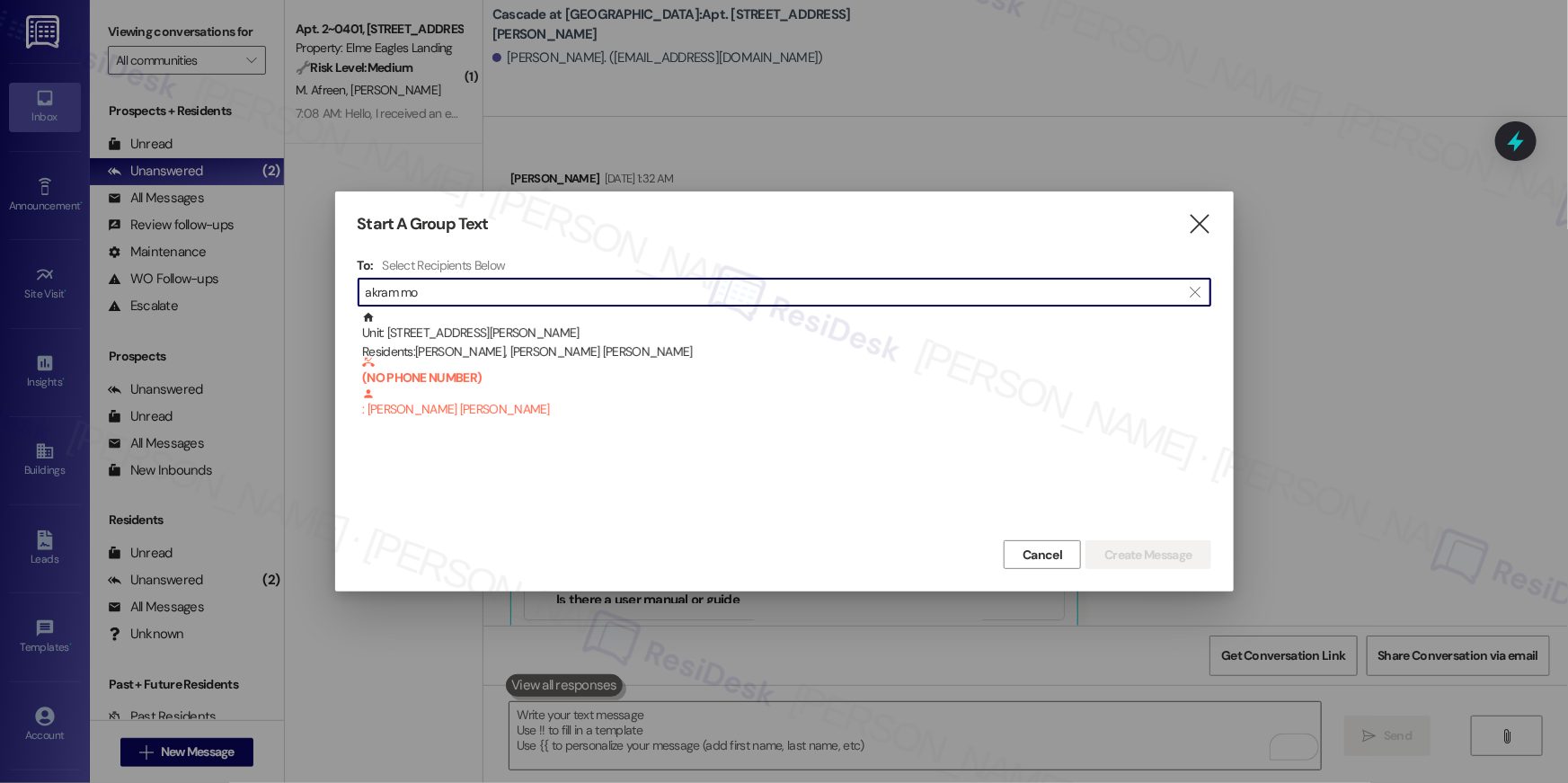 click on "akram mo" at bounding box center [774, 292] 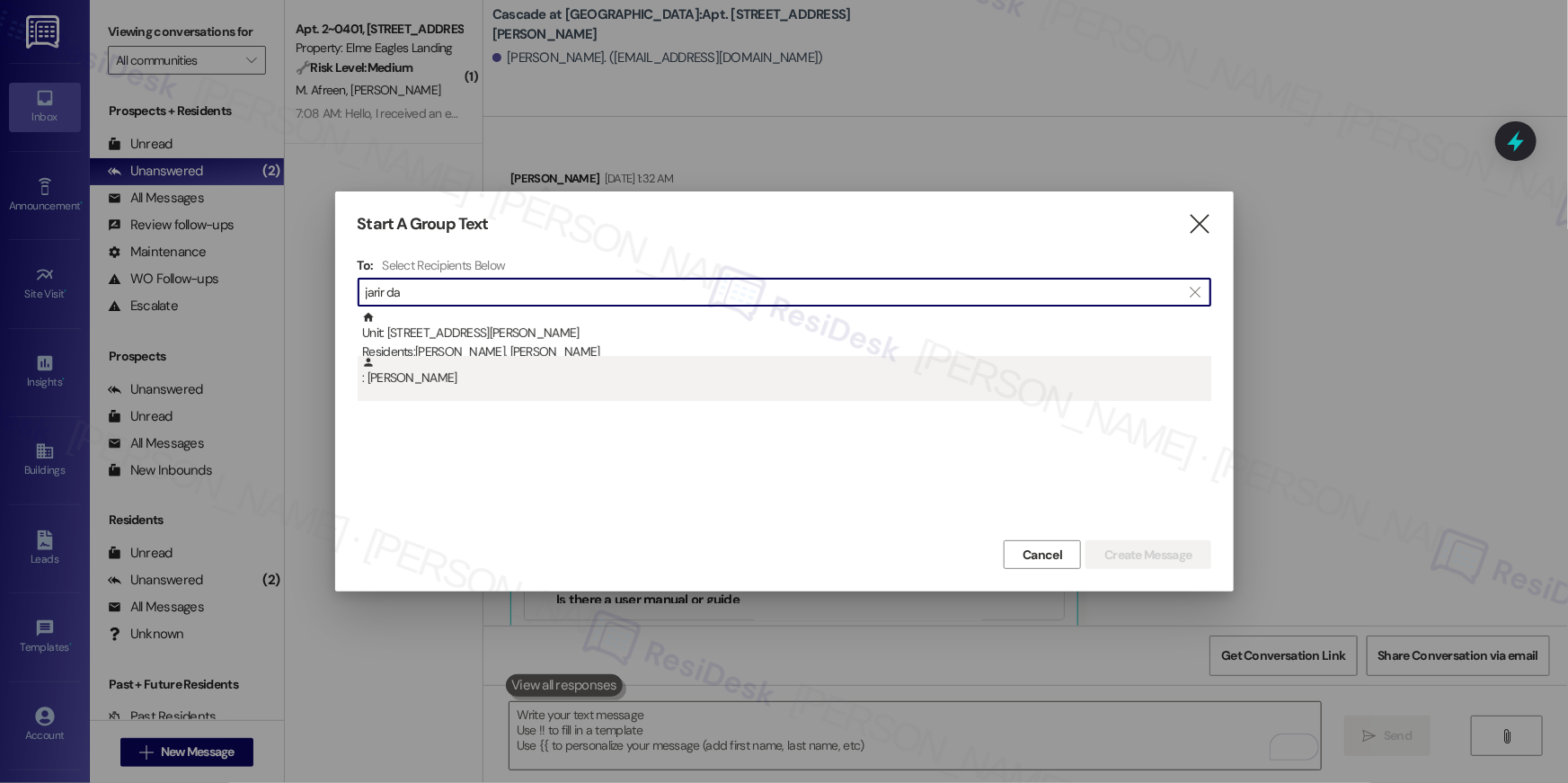 type on "jarir da" 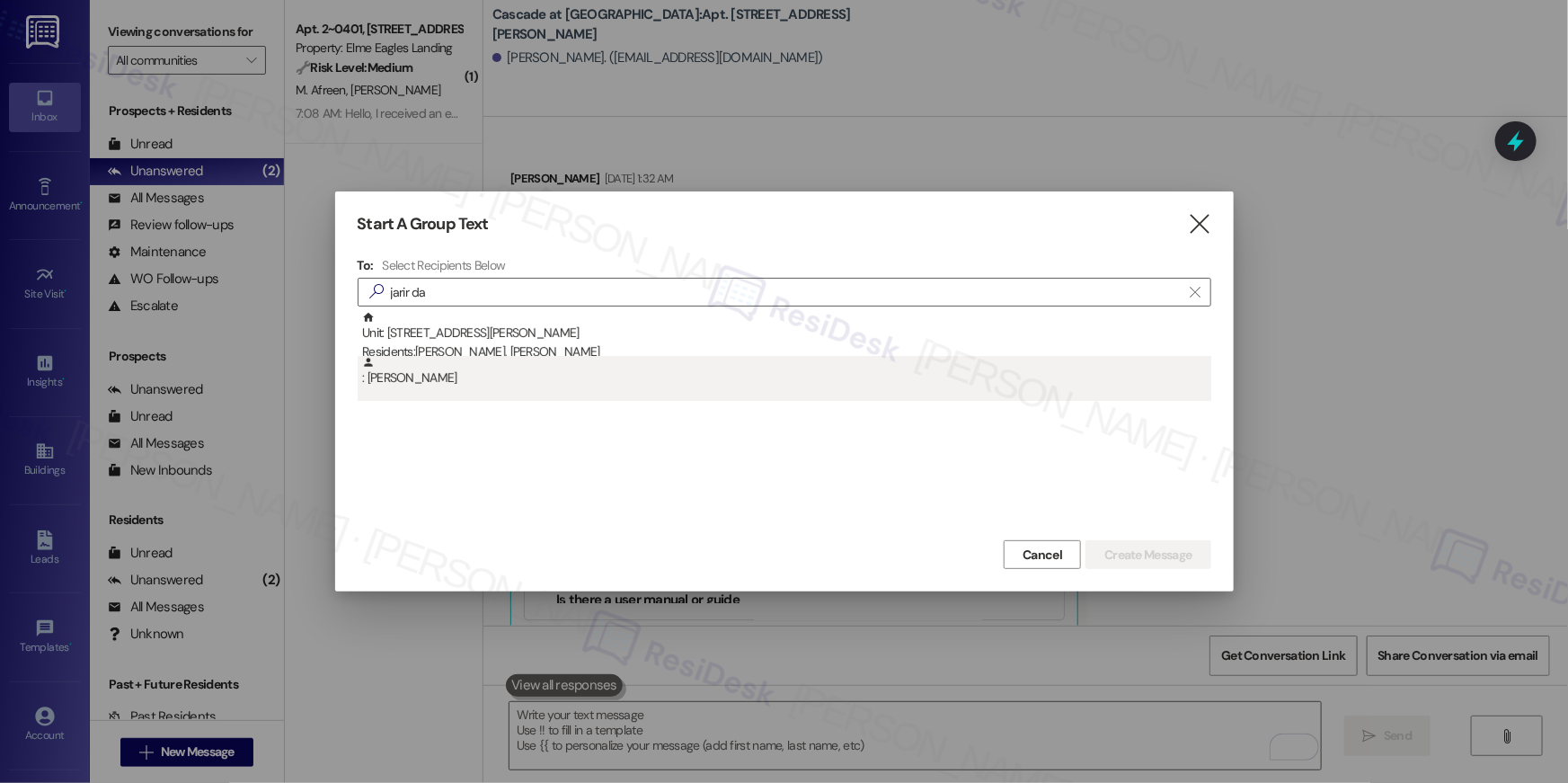 click on ": Jarir Dababneh" at bounding box center [786, 371] 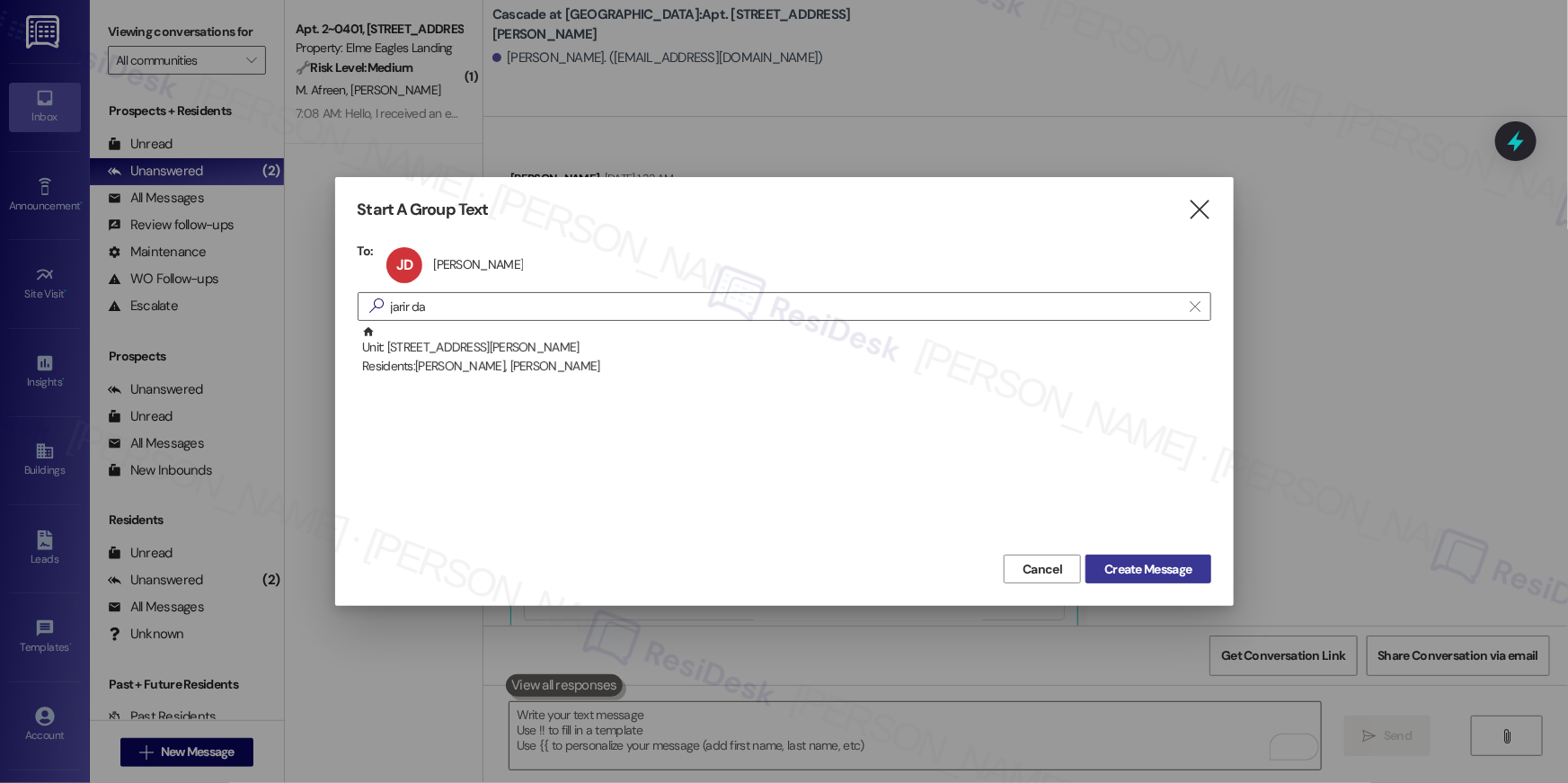 click on "Create Message" at bounding box center [1147, 569] 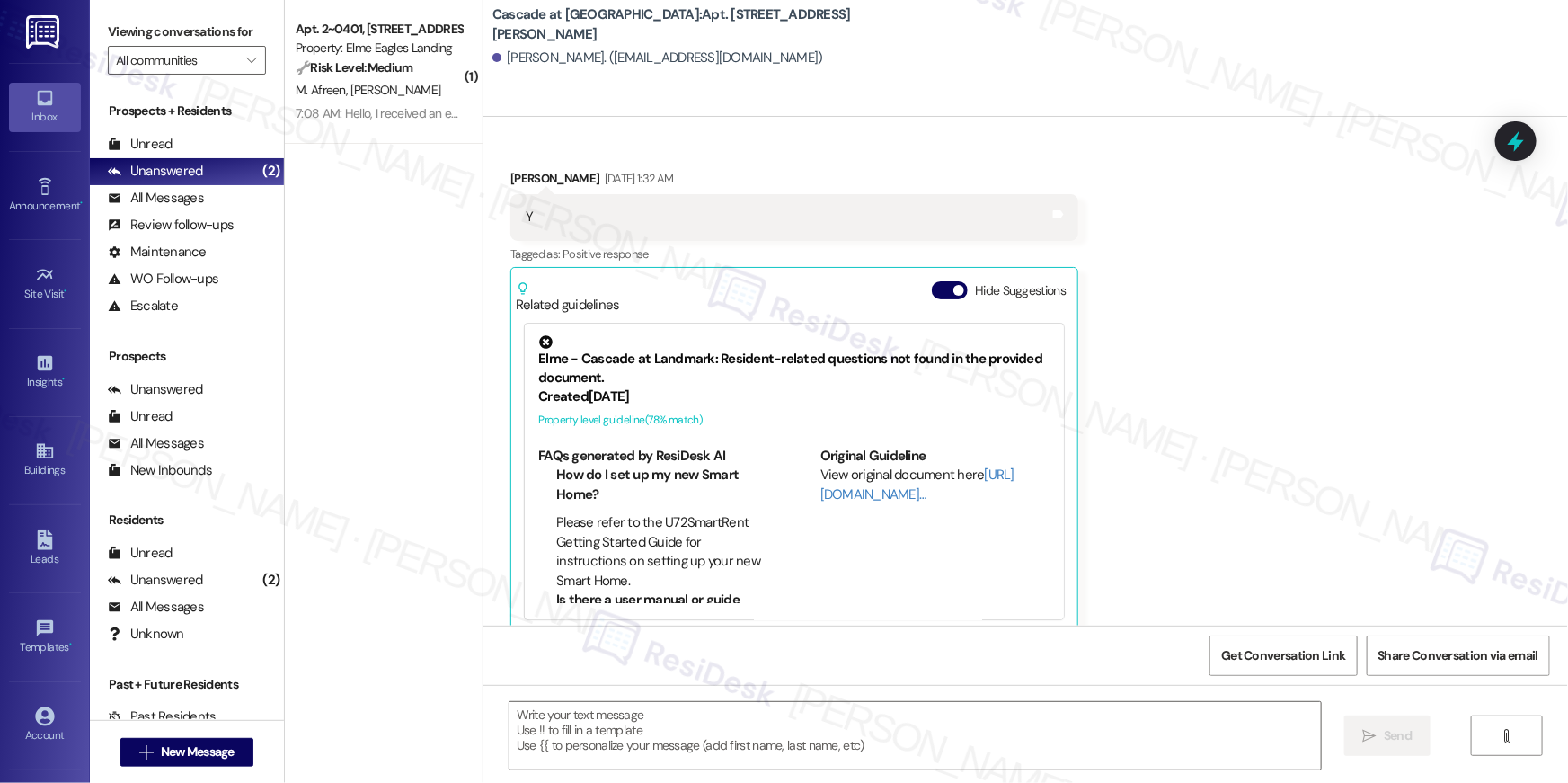 type on "Fetching suggested responses. Please feel free to read through the conversation in the meantime." 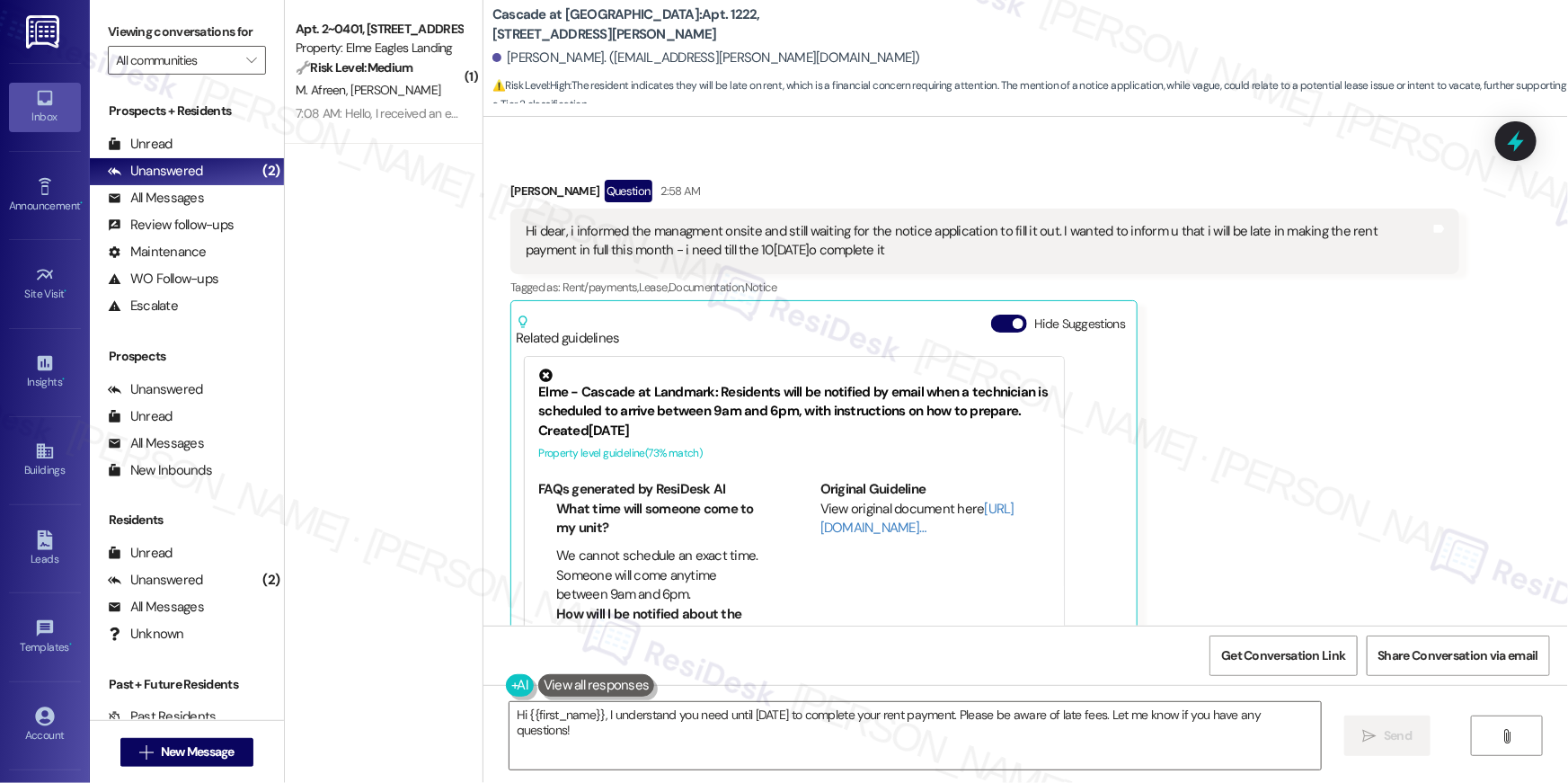 scroll, scrollTop: 1014, scrollLeft: 0, axis: vertical 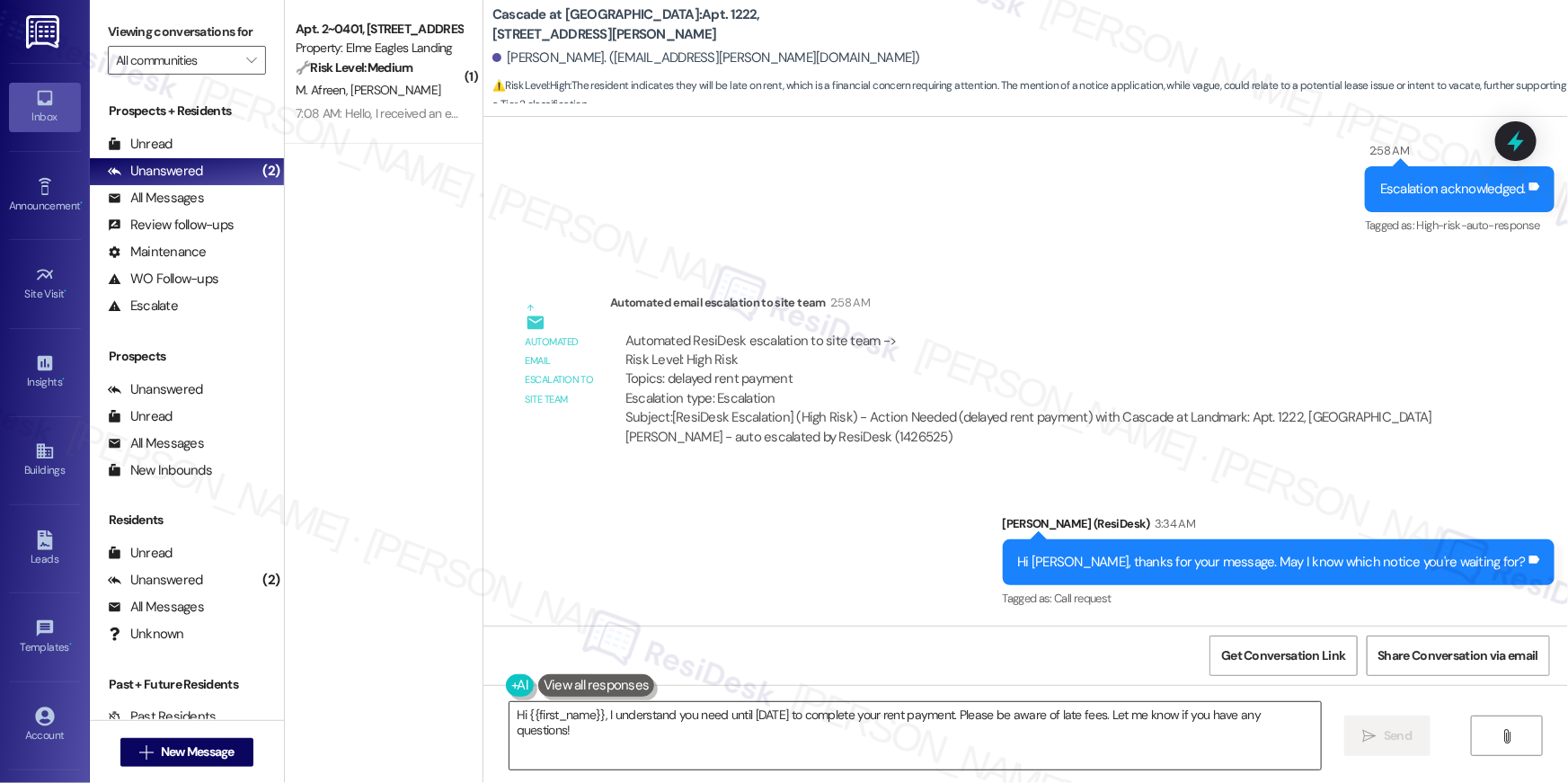 click on "Hi {{first_name}}, I understand you need until August 10th to complete your rent payment. Please be aware of late fees. Let me know if you have any questions!" at bounding box center [915, 735] 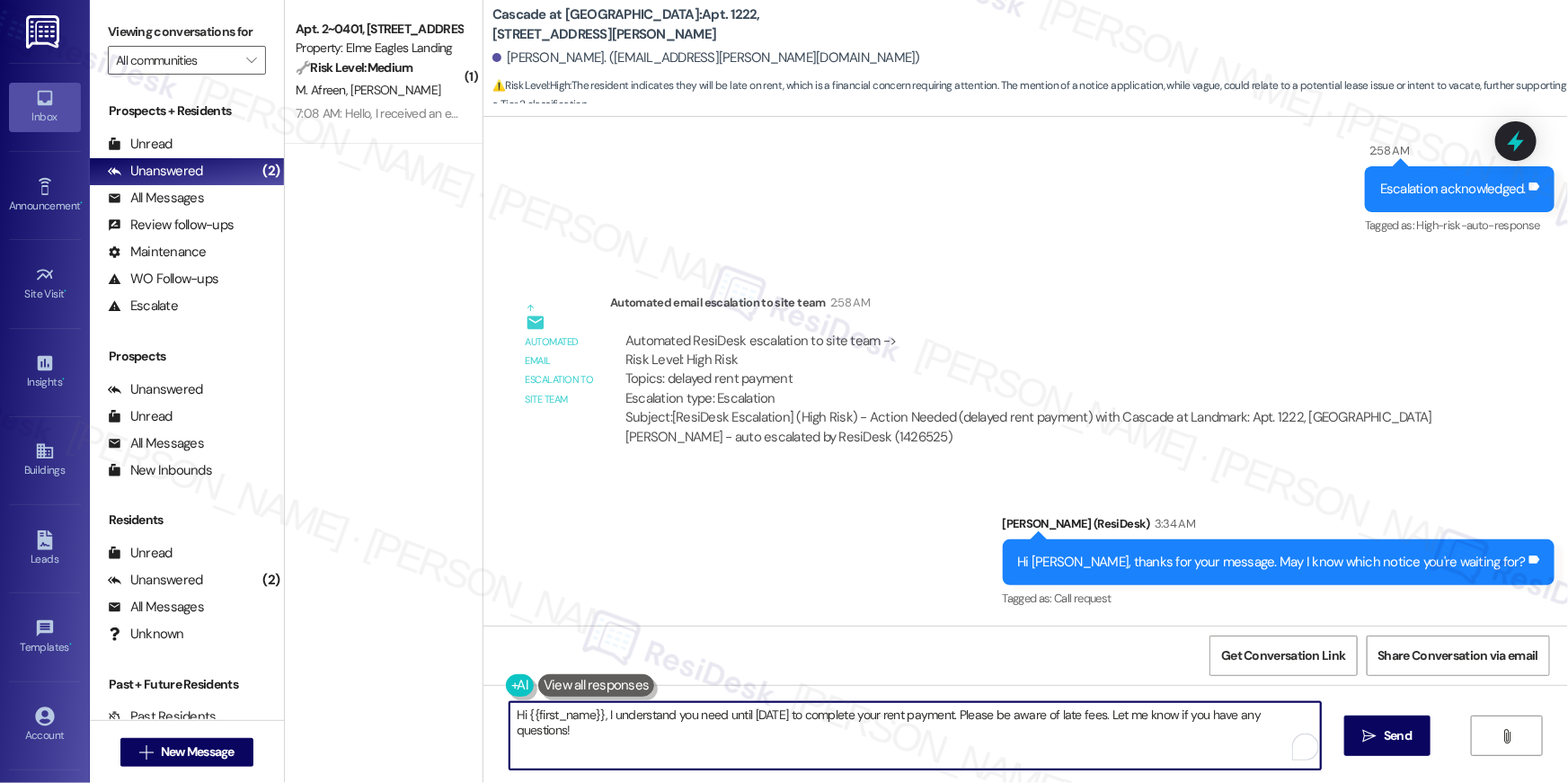 click on "Hi {{first_name}}, I understand you need until August 10th to complete your rent payment. Please be aware of late fees. Let me know if you have any questions!" at bounding box center (915, 735) 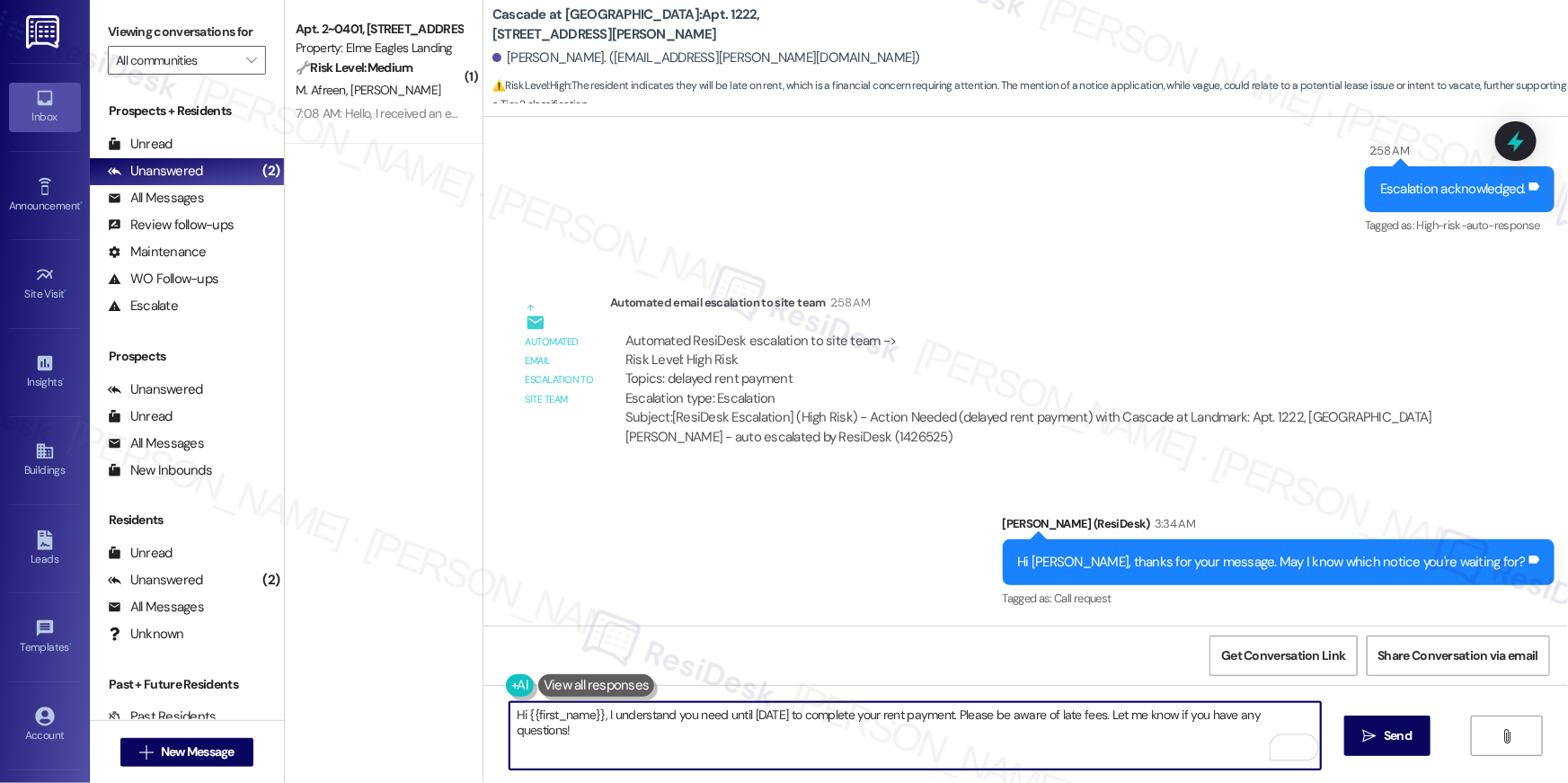 paste on "we wanted to check in about your {{property}} renewal offer. Please let us know if you plan to renew - we're here to help" 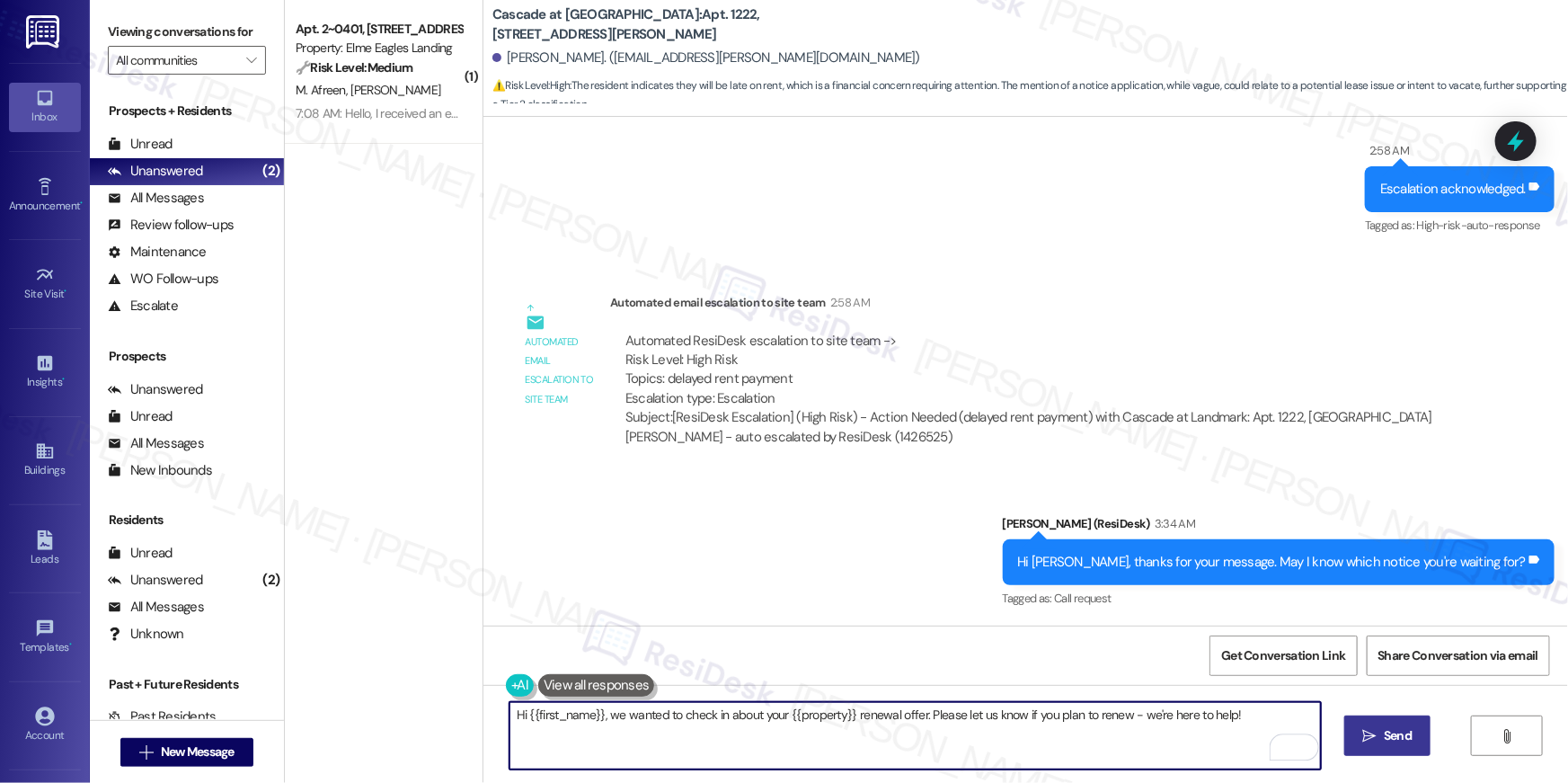 type on "Hi {{first_name}}, we wanted to check in about your {{property}} renewal offer. Please let us know if you plan to renew - we're here to help!" 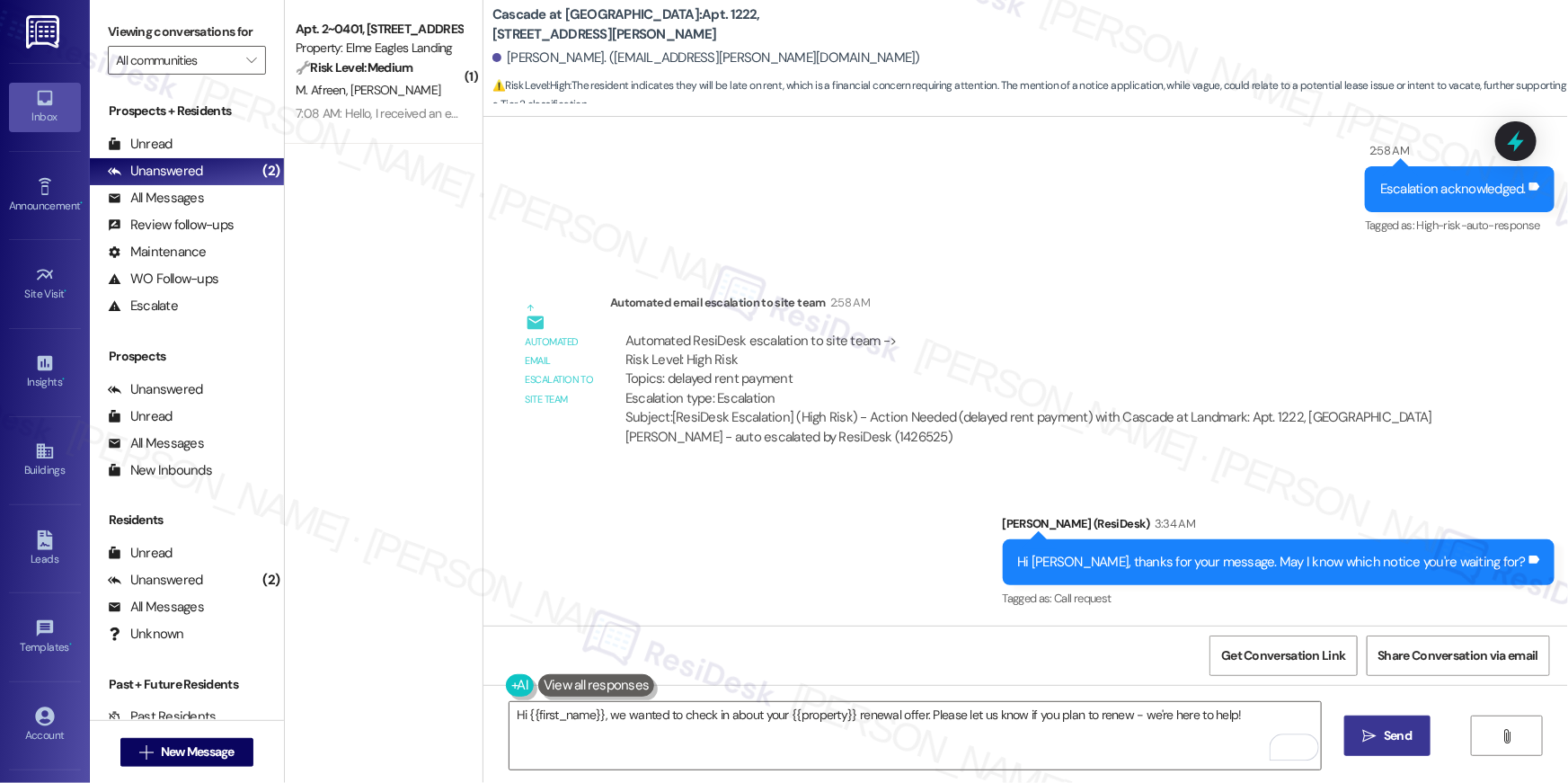 click on " Send" at bounding box center (1387, 735) 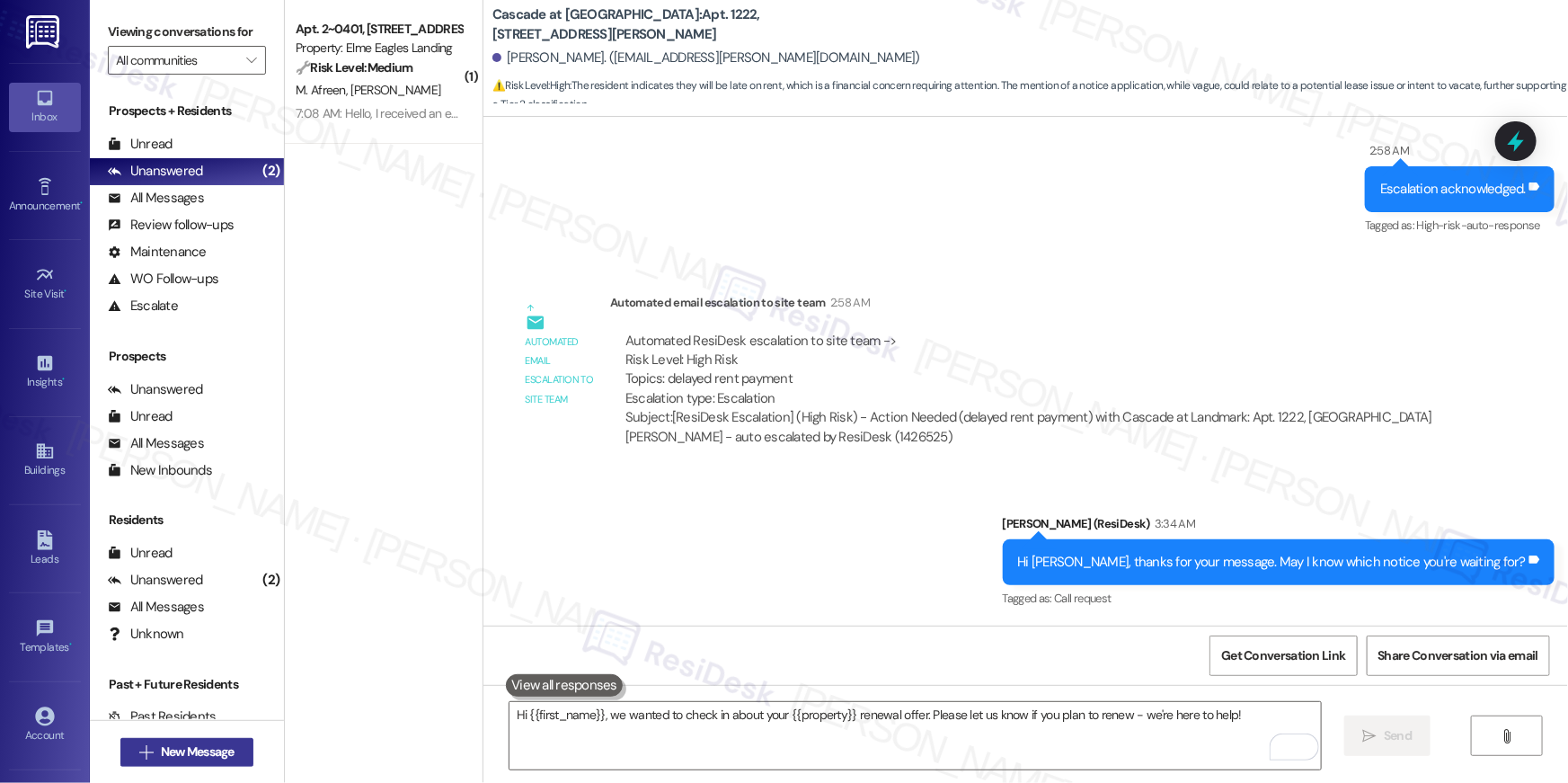 type 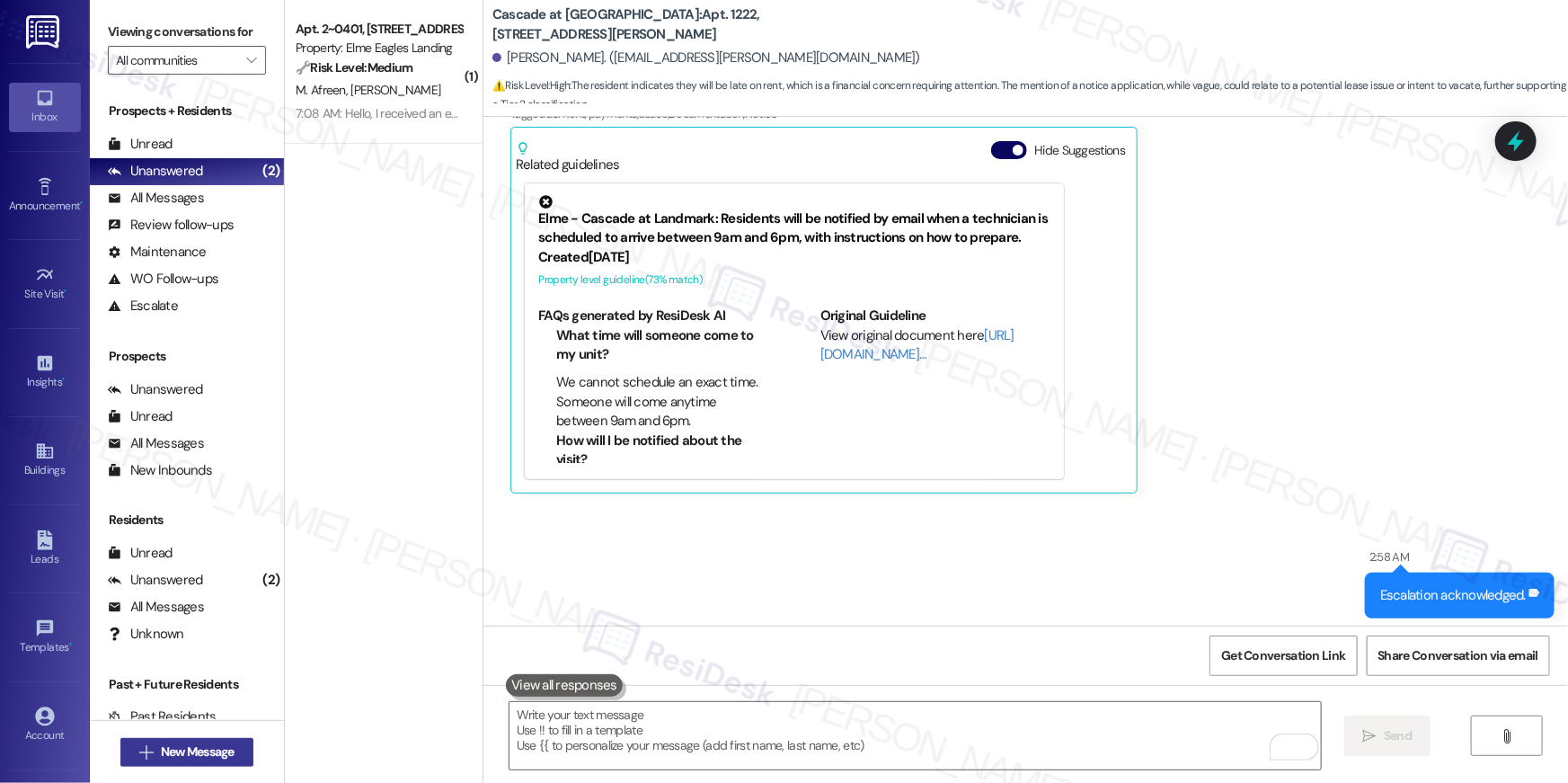 scroll, scrollTop: 488, scrollLeft: 0, axis: vertical 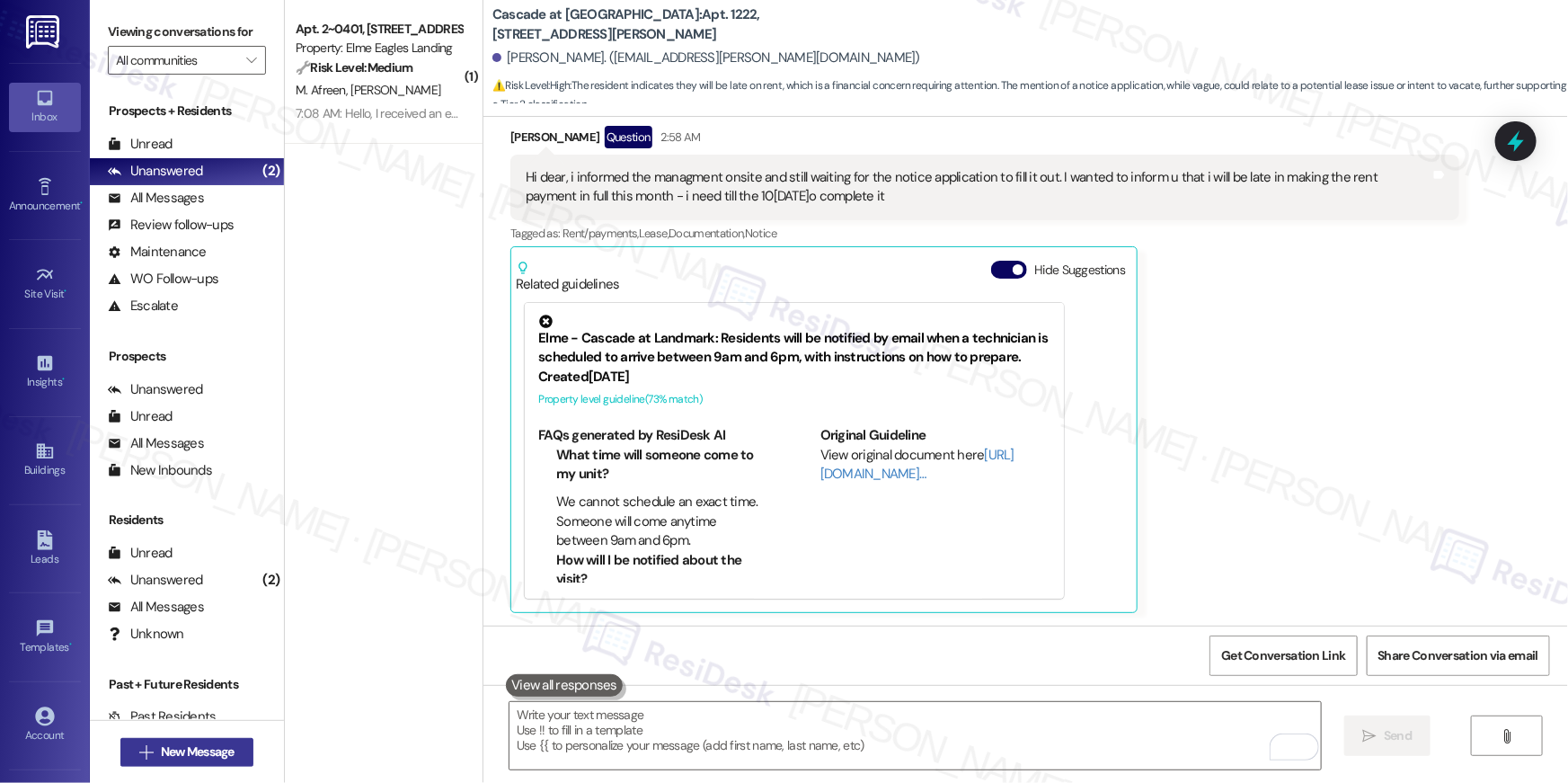 click on "New Message" at bounding box center (198, 752) 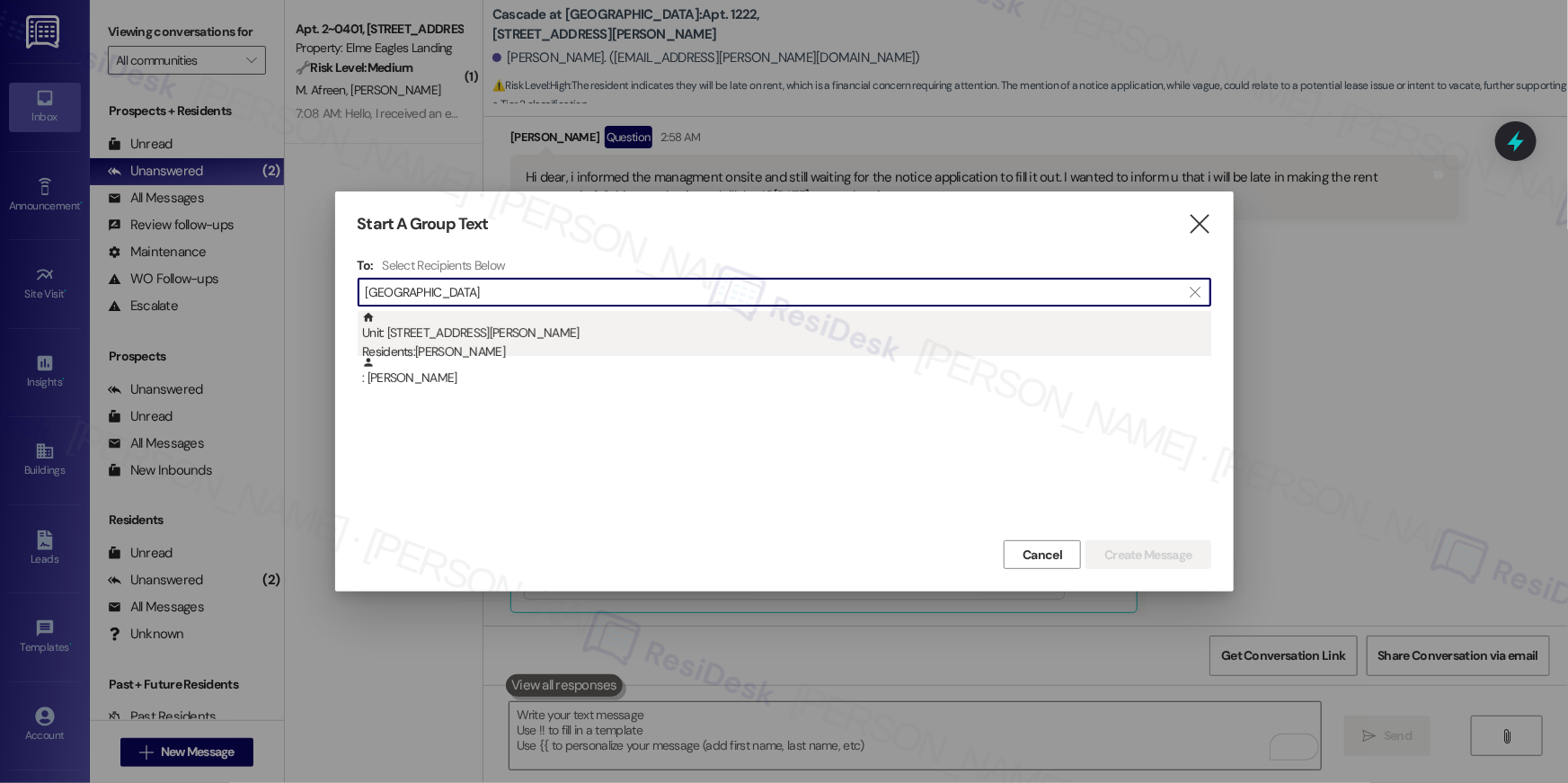 type on "martinique" 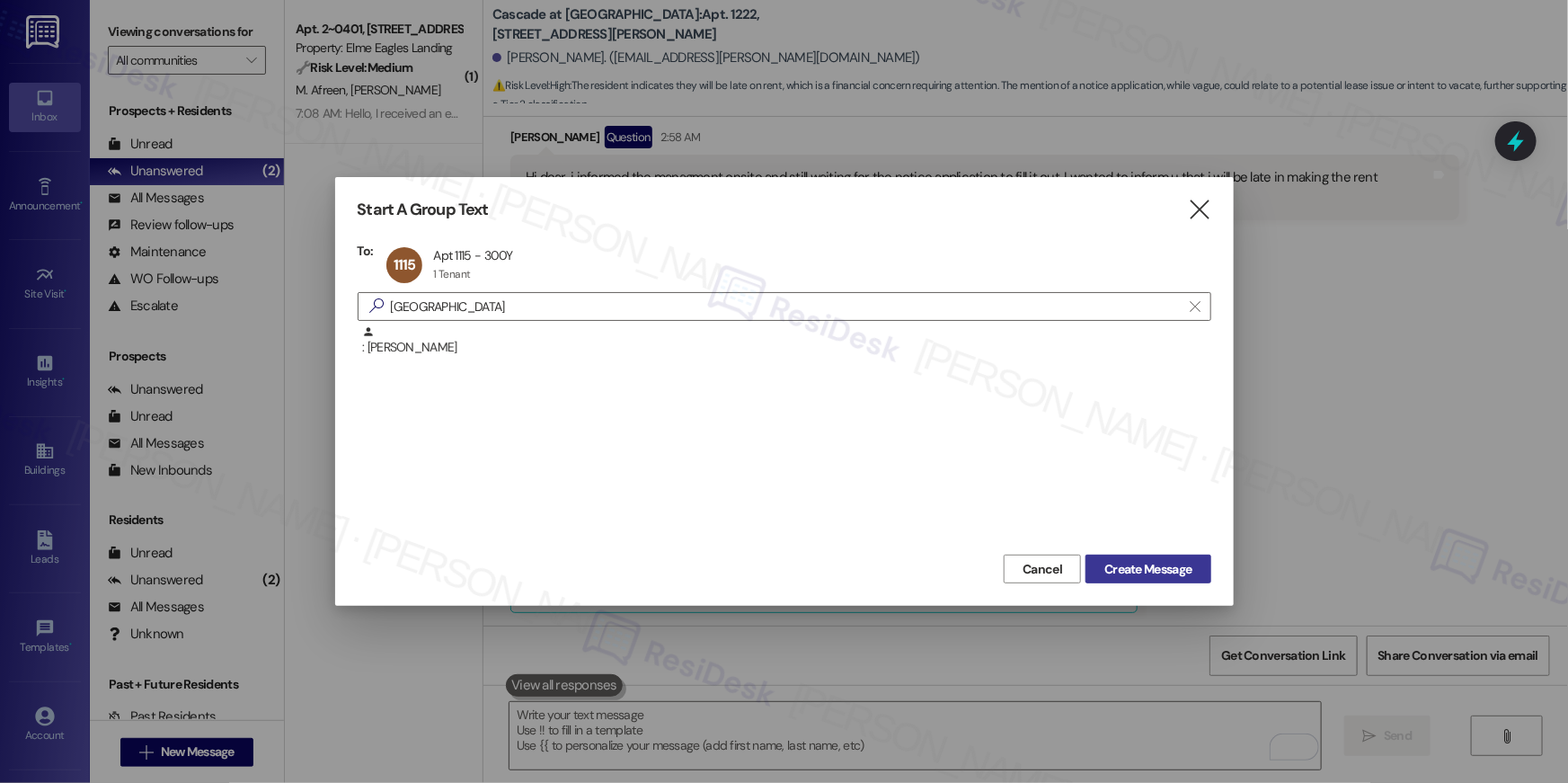 click on "Create Message" at bounding box center [1147, 569] 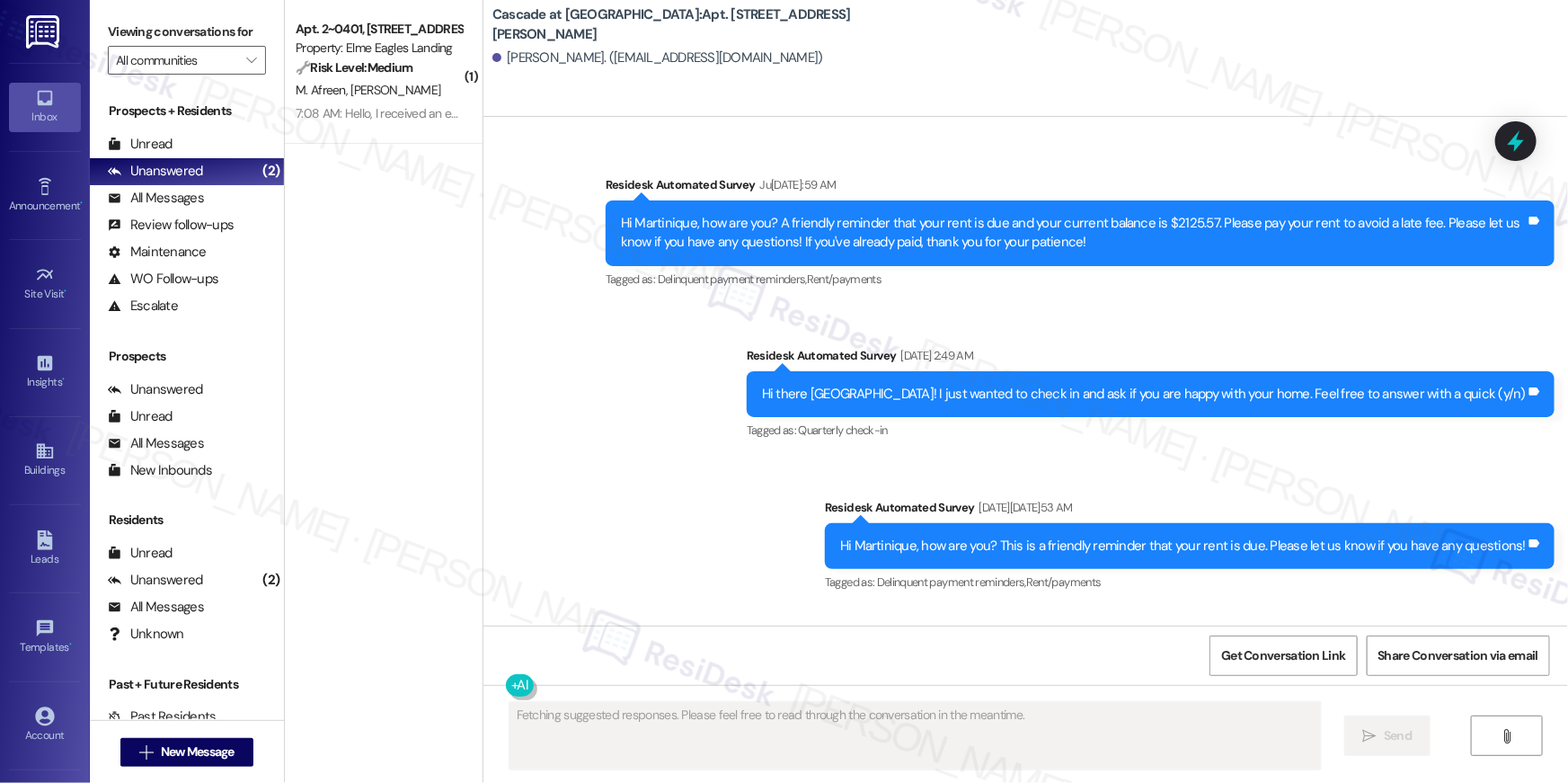 scroll, scrollTop: 7377, scrollLeft: 0, axis: vertical 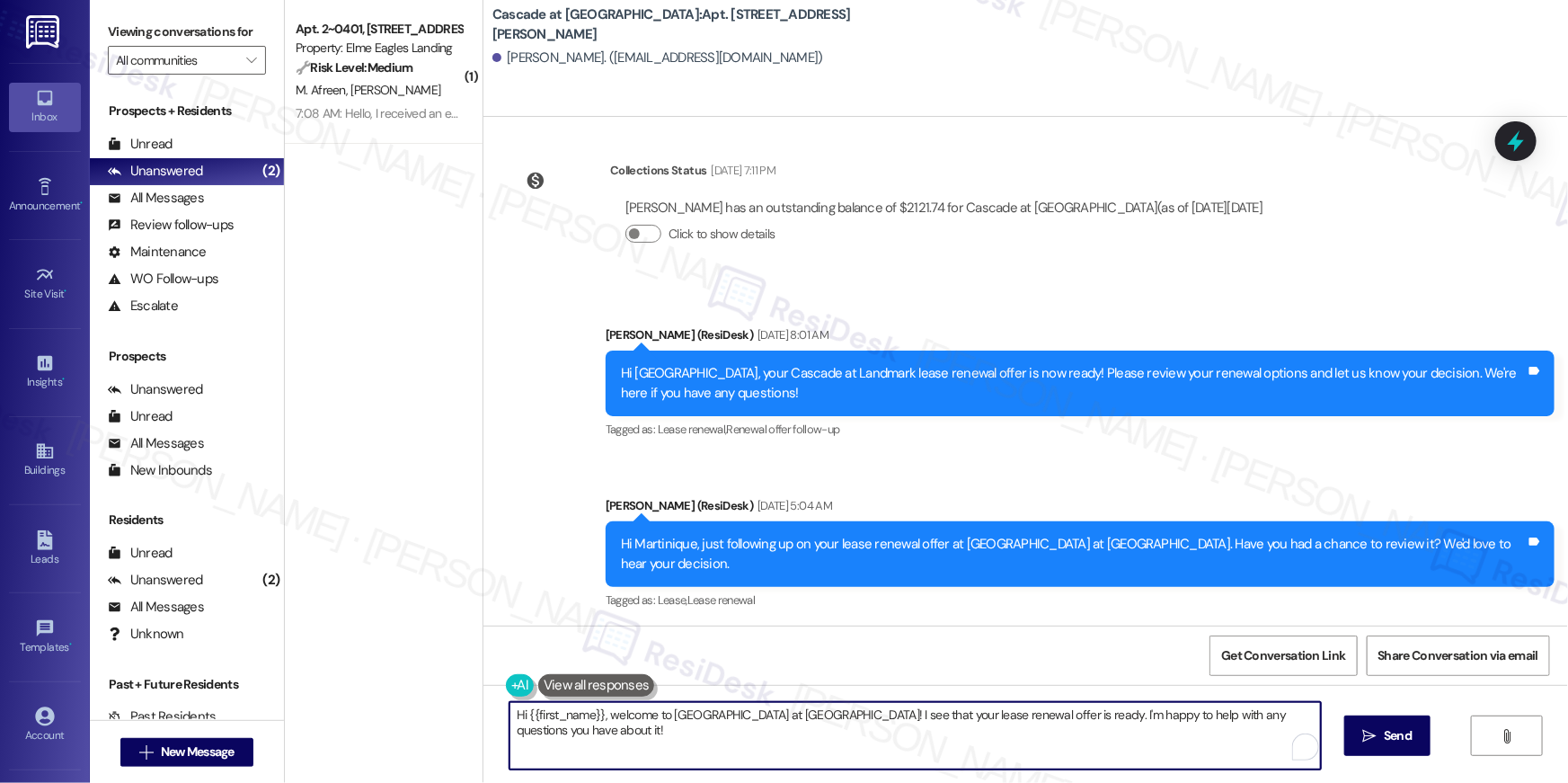 click on "Hi {{first_name}}, welcome to Cascade at Landmark! I see that your lease renewal offer is ready. I'm happy to help with any questions you have about it!" at bounding box center (915, 735) 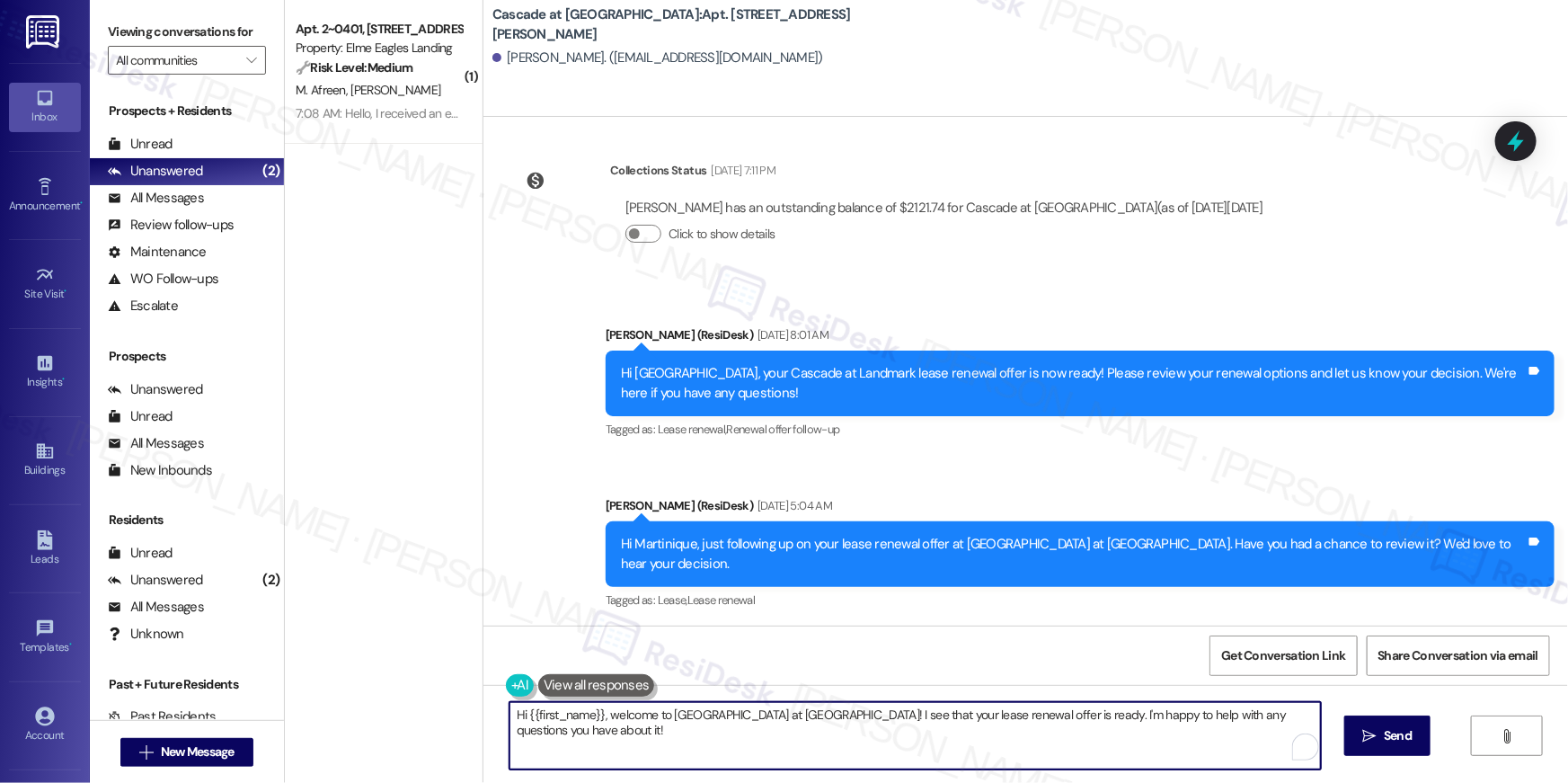 paste on "wanted to check in about your {{property}} renewal offer. Please let us know if you plan to renew - we're here to help" 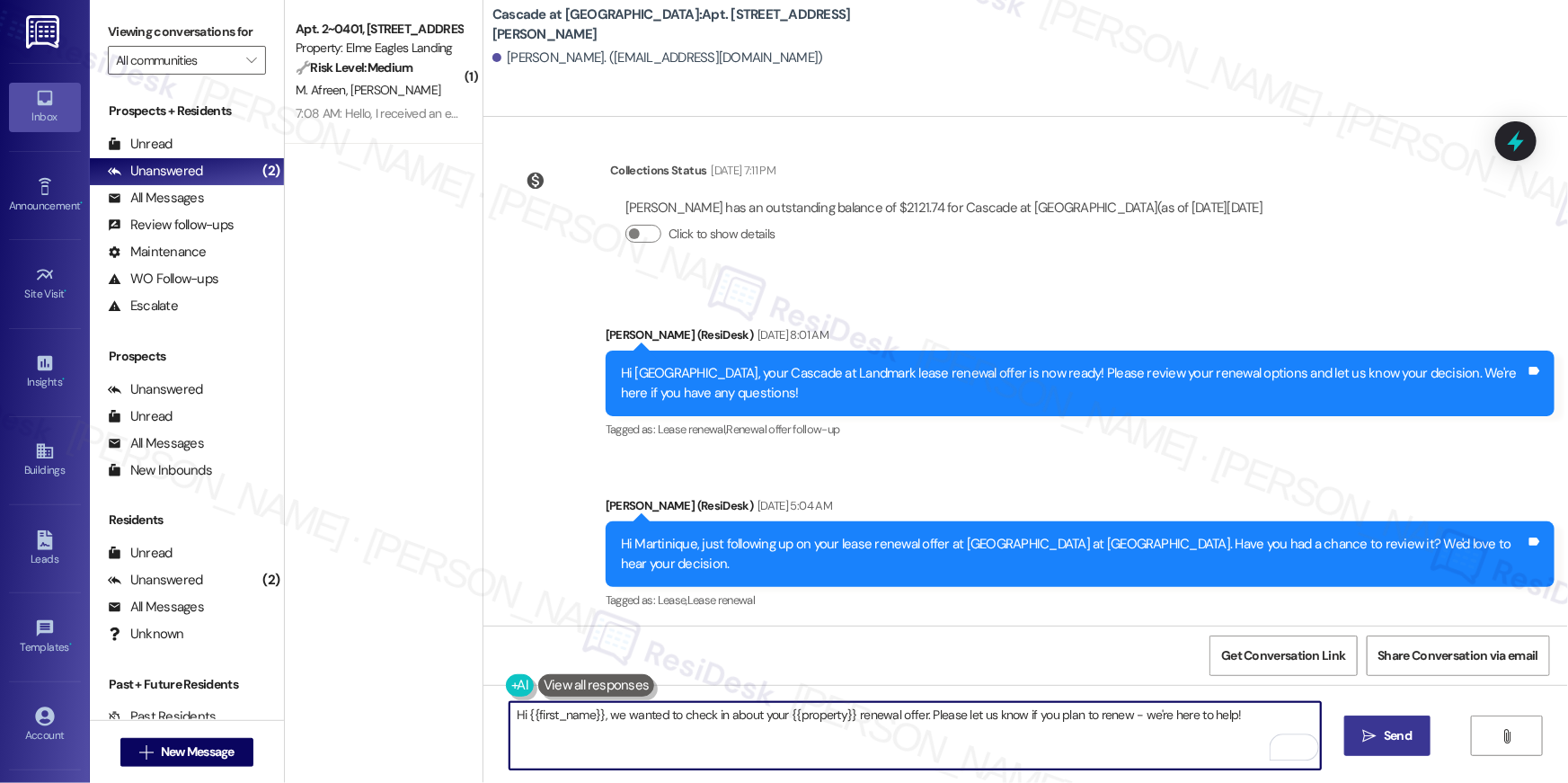 type on "Hi {{first_name}}, we wanted to check in about your {{property}} renewal offer. Please let us know if you plan to renew - we're here to help!" 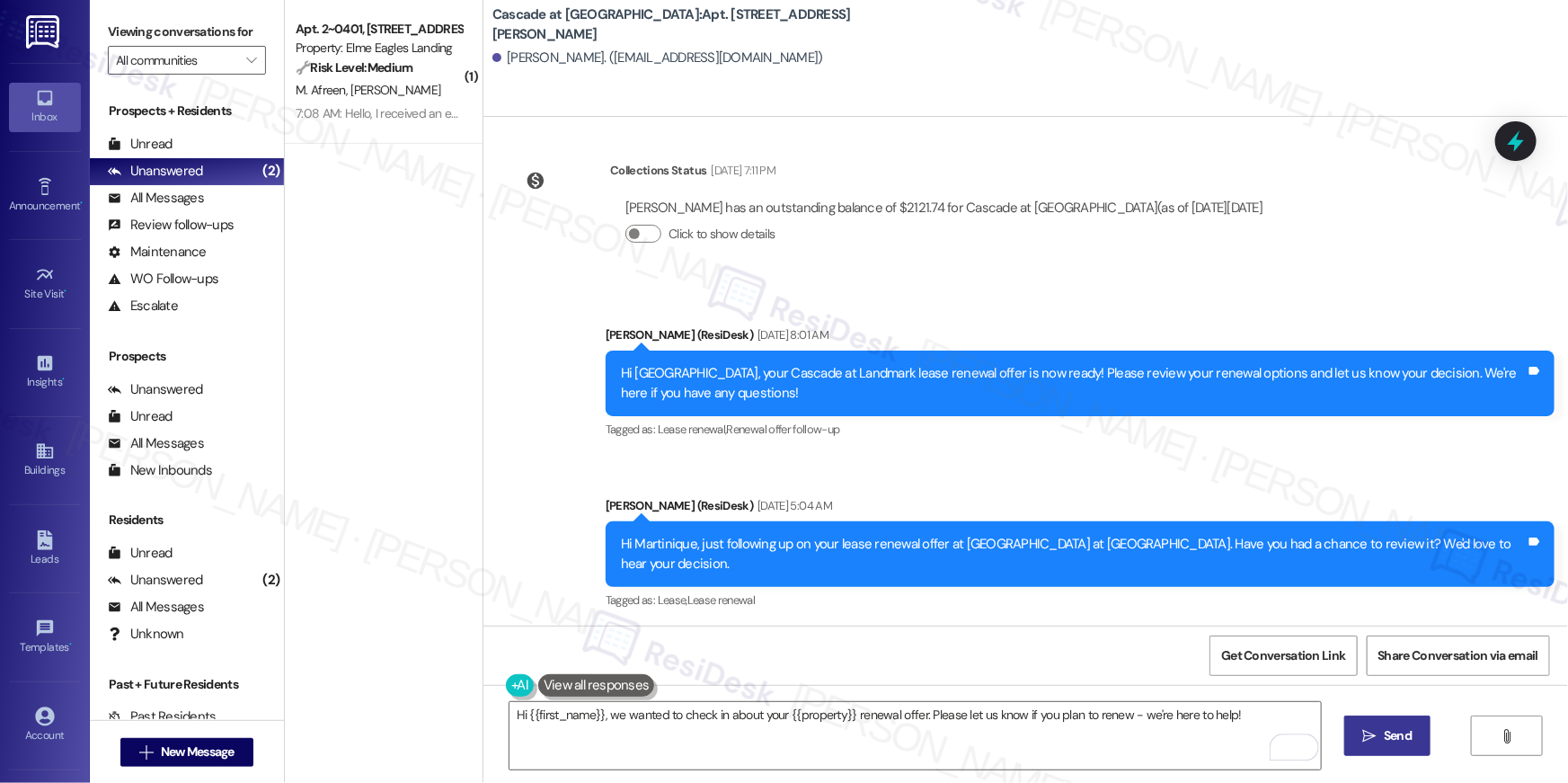 click on "Send" at bounding box center (1397, 735) 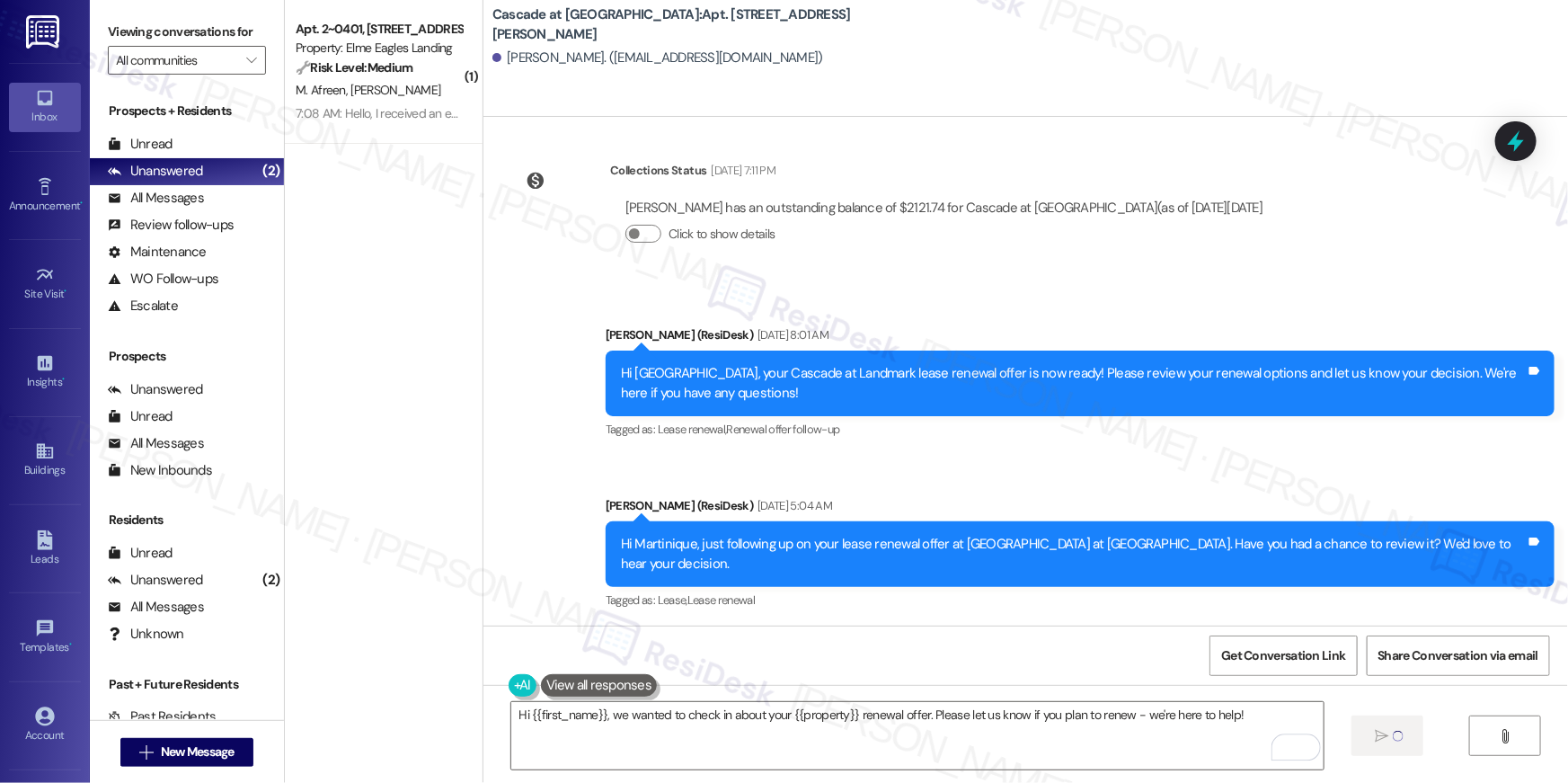 type 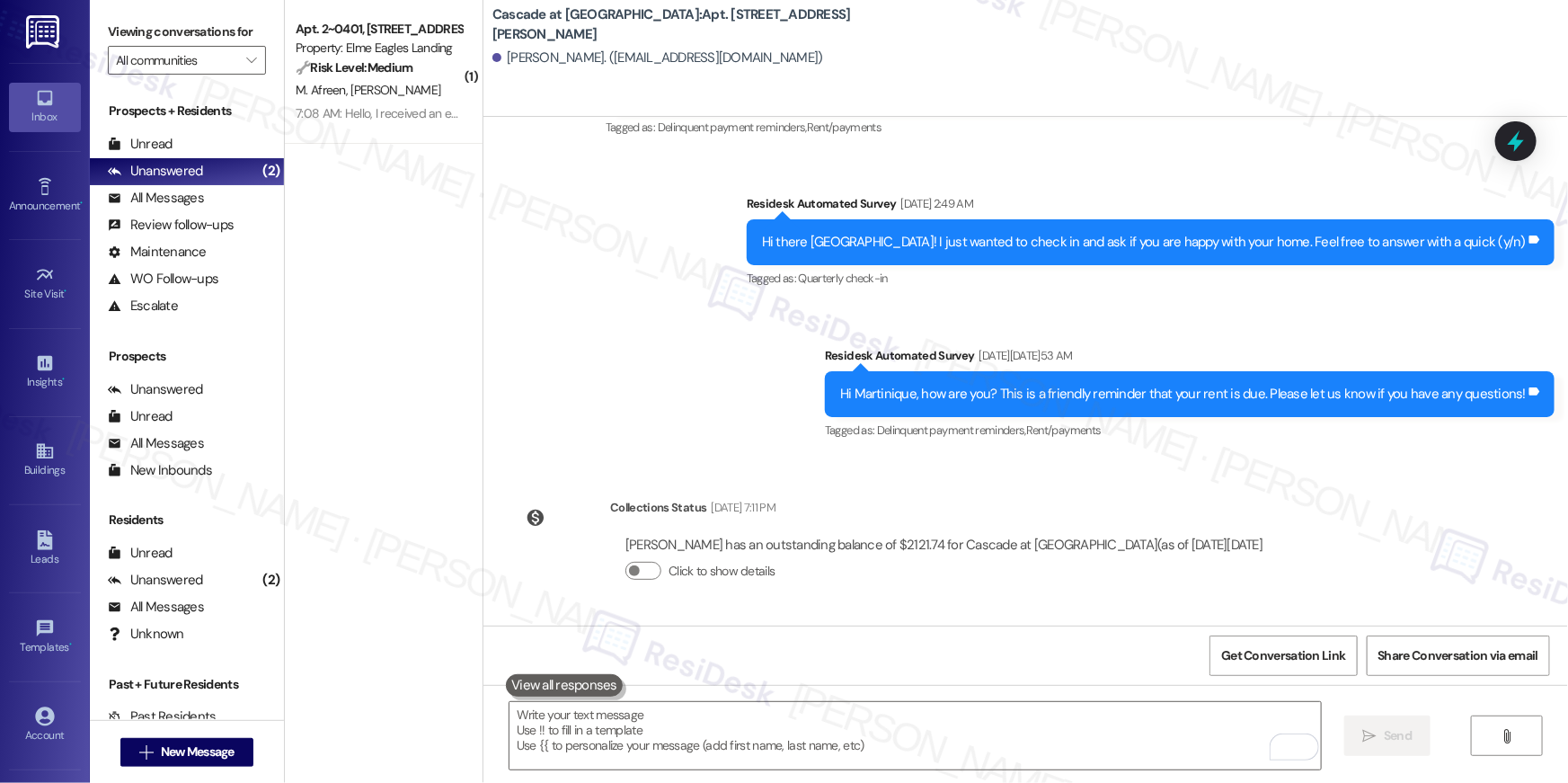 scroll, scrollTop: 6888, scrollLeft: 0, axis: vertical 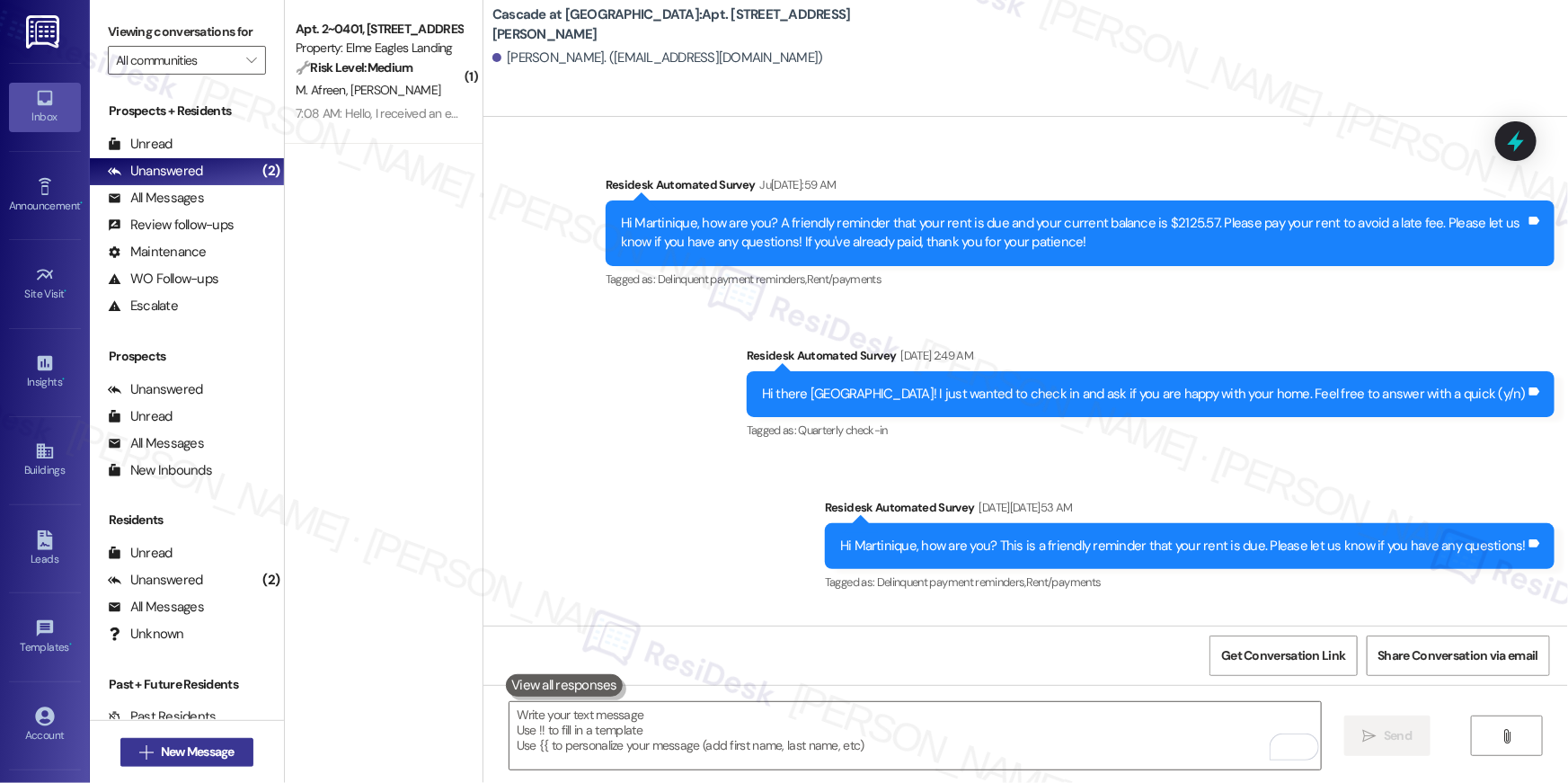 click on "" at bounding box center [146, 752] 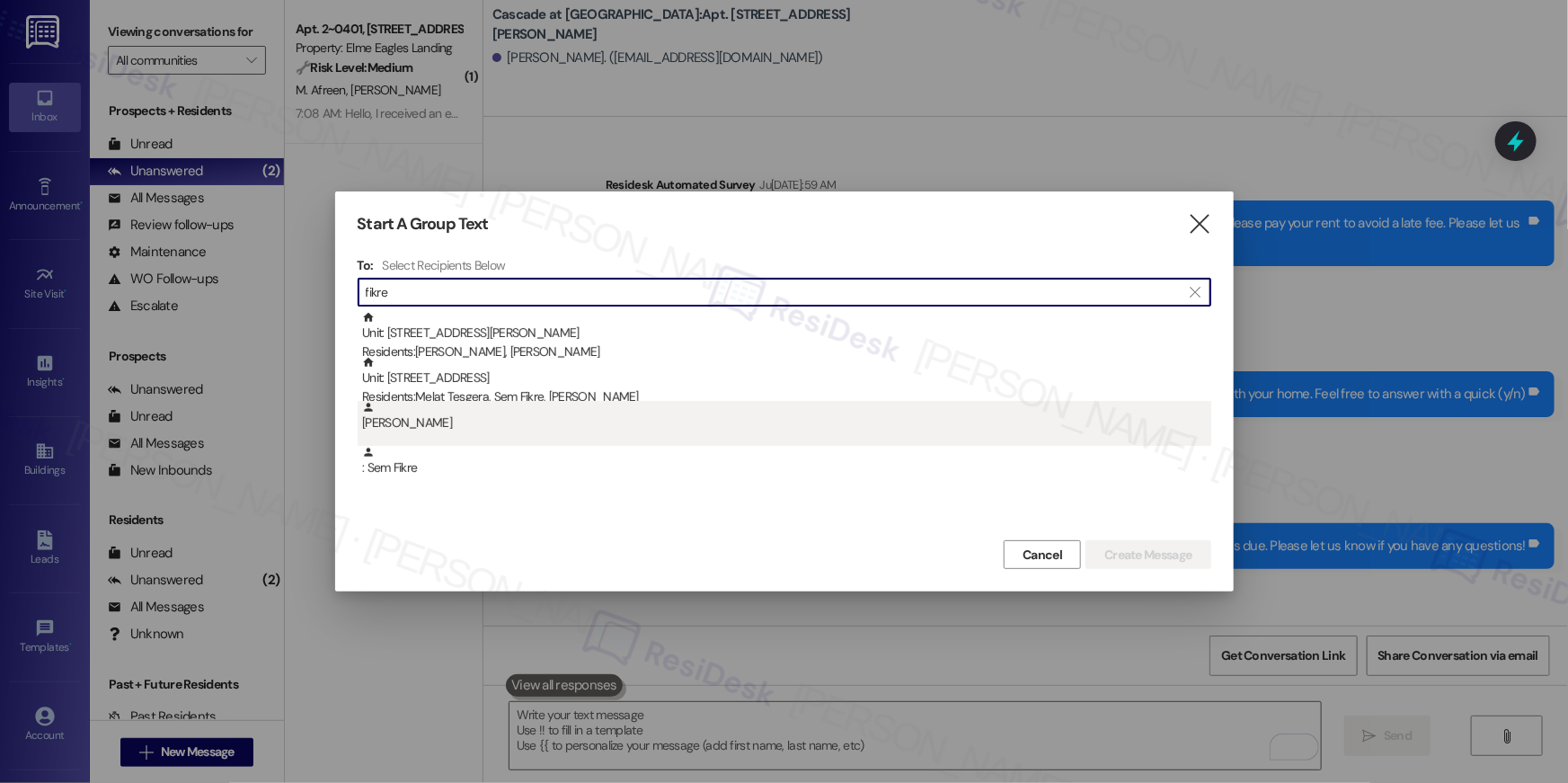 type on "fikre" 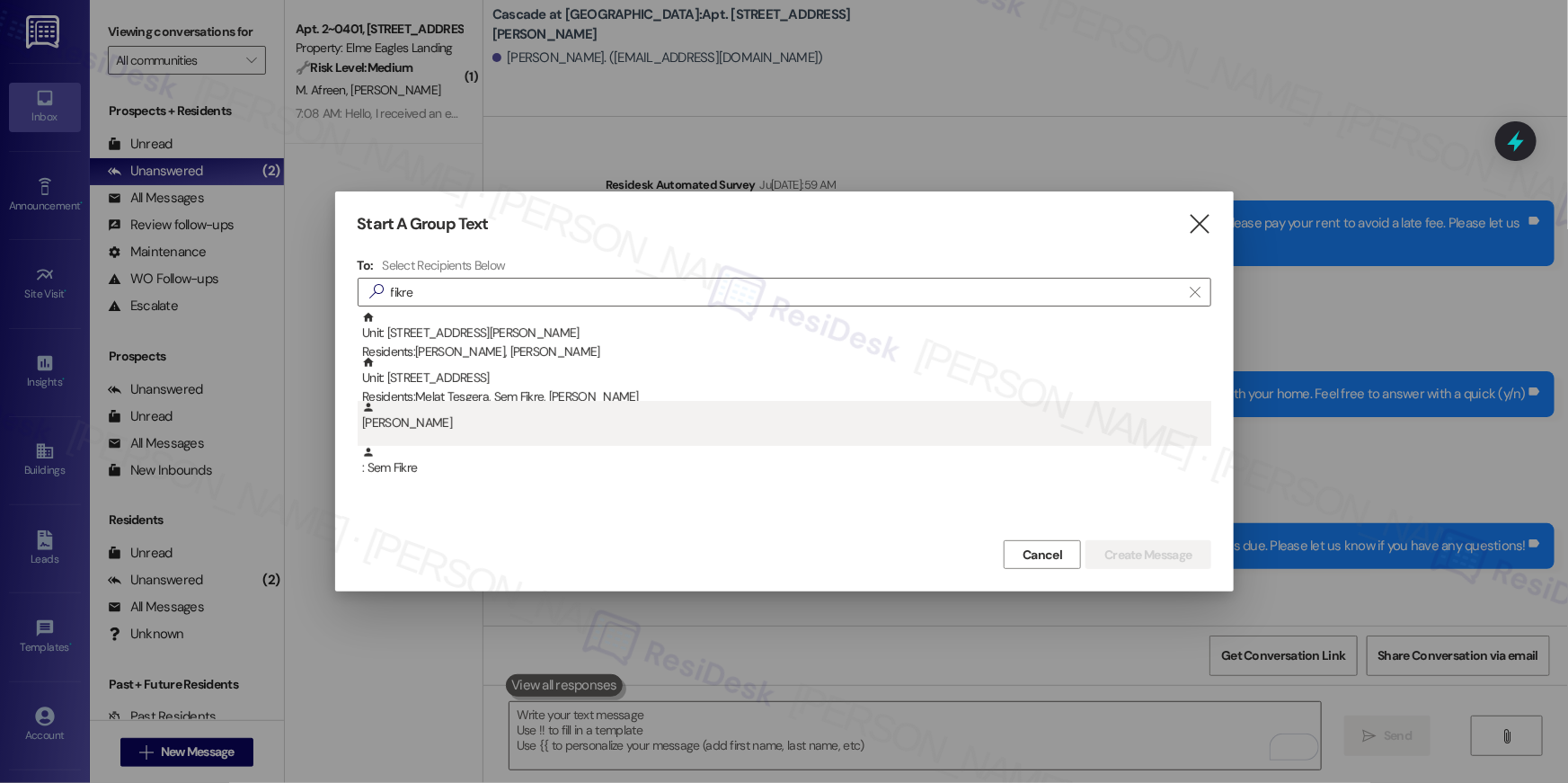 click on ": Yohanna Fikre" at bounding box center [786, 416] 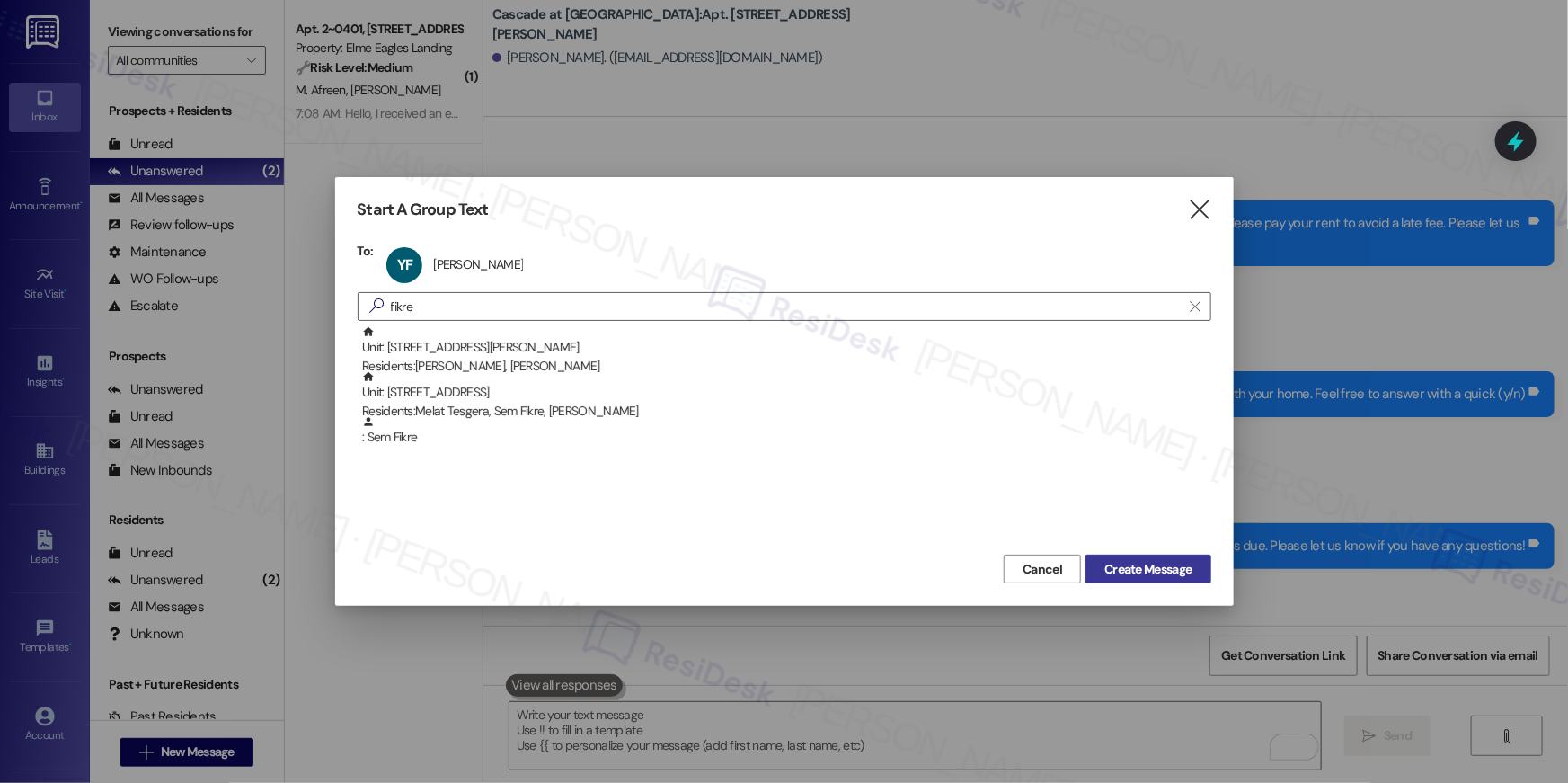click on "Create Message" at bounding box center (1147, 569) 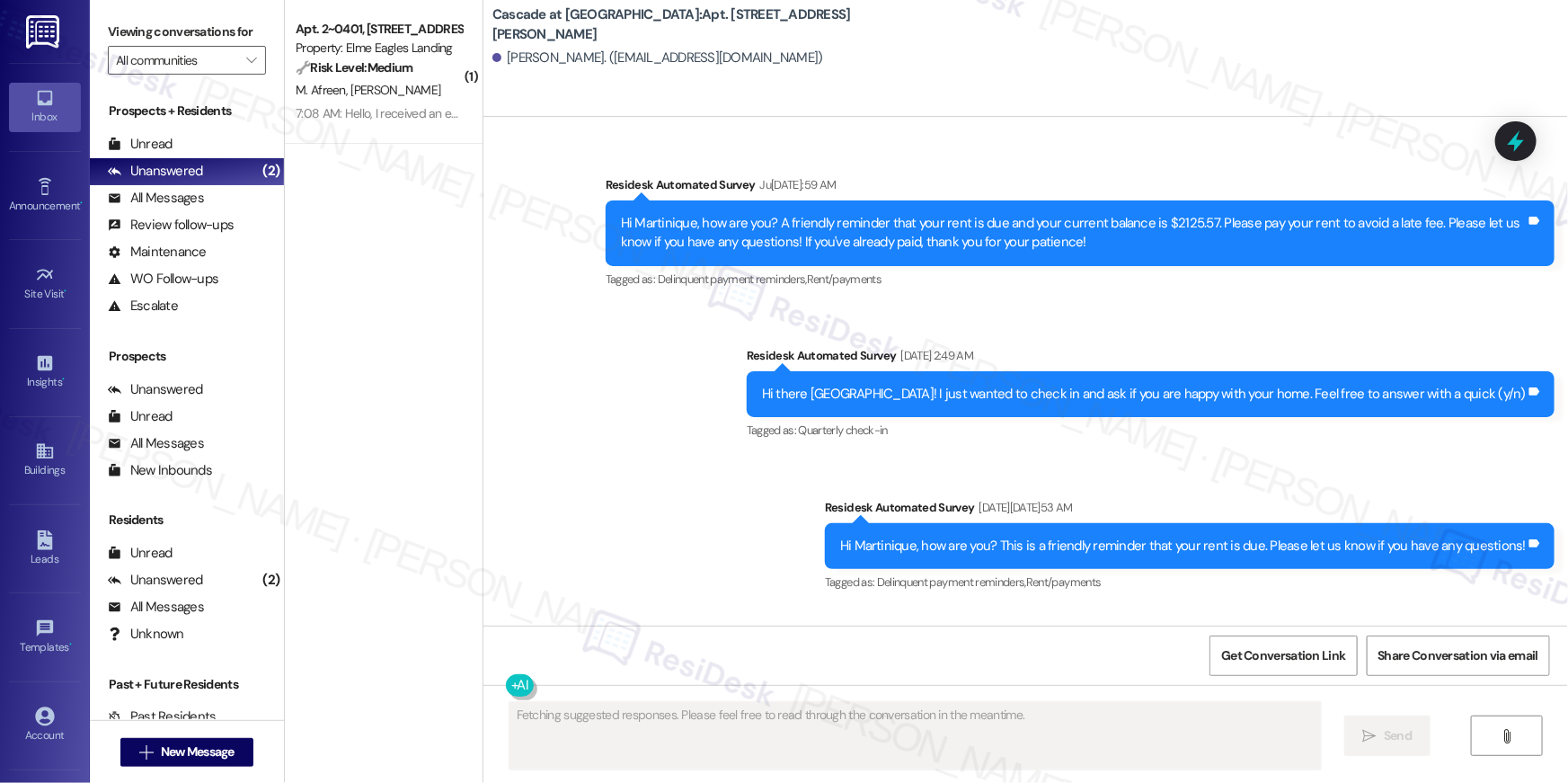 scroll, scrollTop: 0, scrollLeft: 0, axis: both 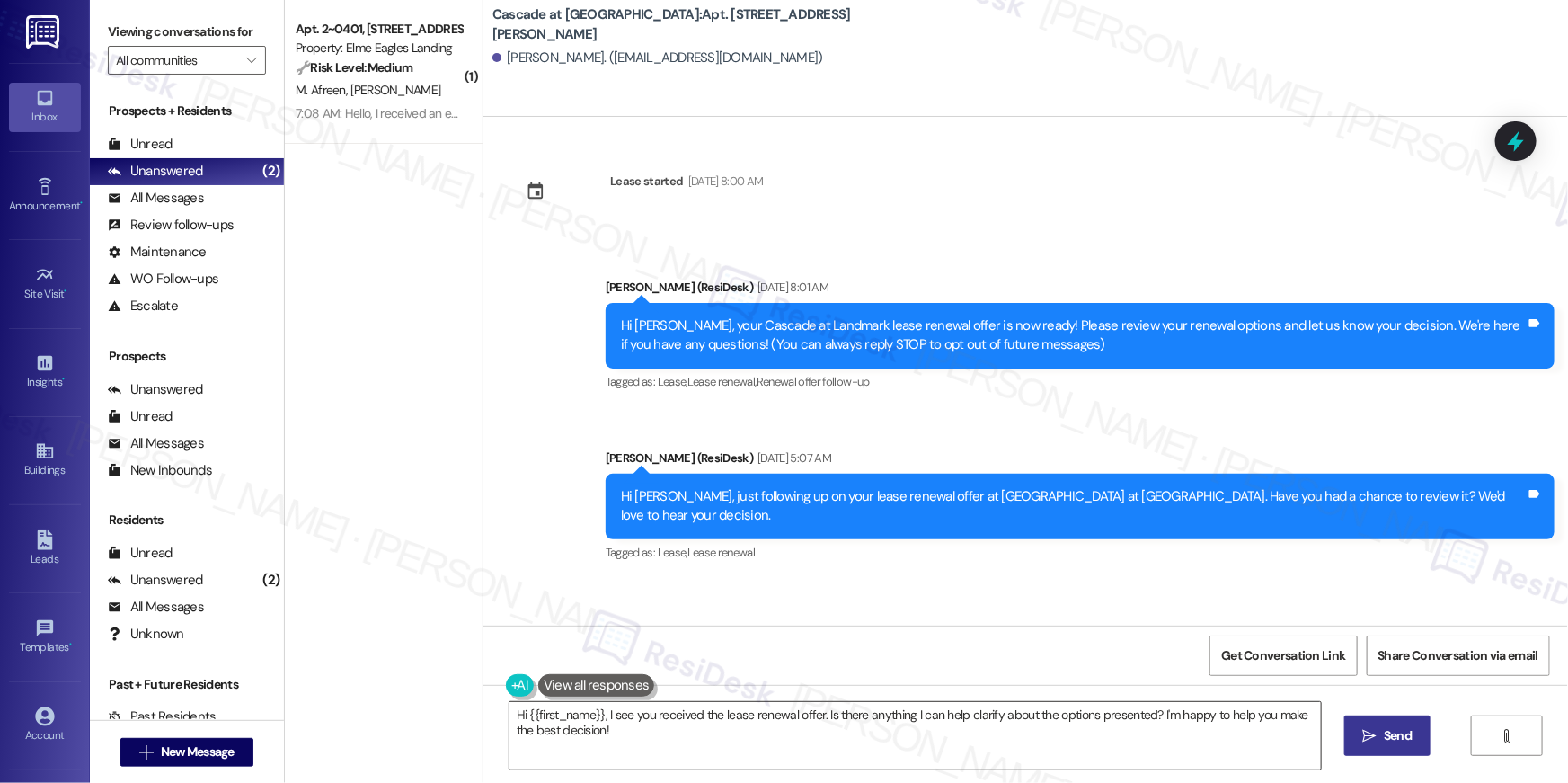click on "Hi {{first_name}}, I see you received the lease renewal offer. Is there anything I can help clarify about the options presented? I'm happy to help you make the best decision!" at bounding box center [915, 735] 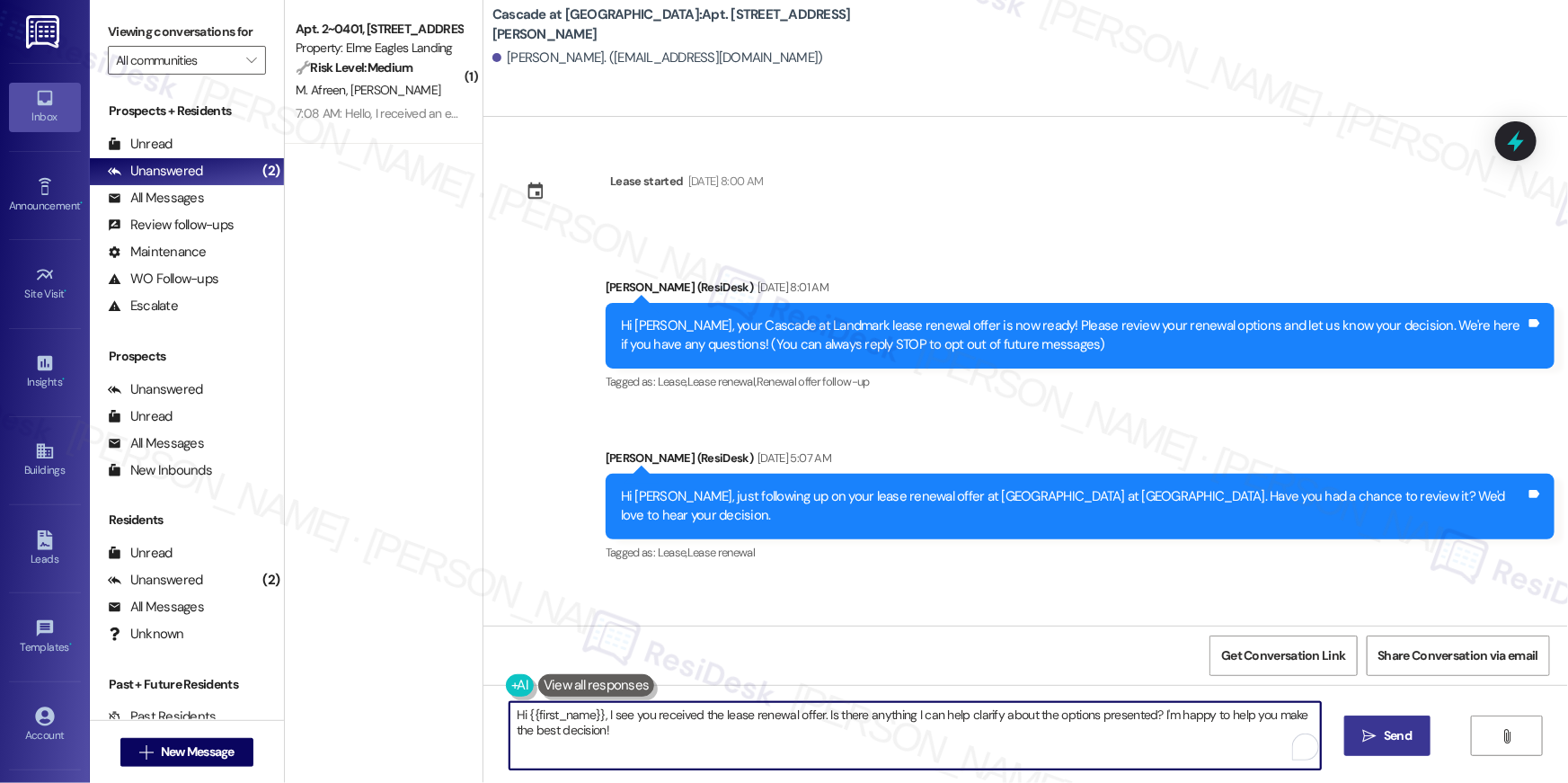 paste on "we wanted to check in about your {{property}} renewal offer. Please let us know if you plan to renew - we're here to help" 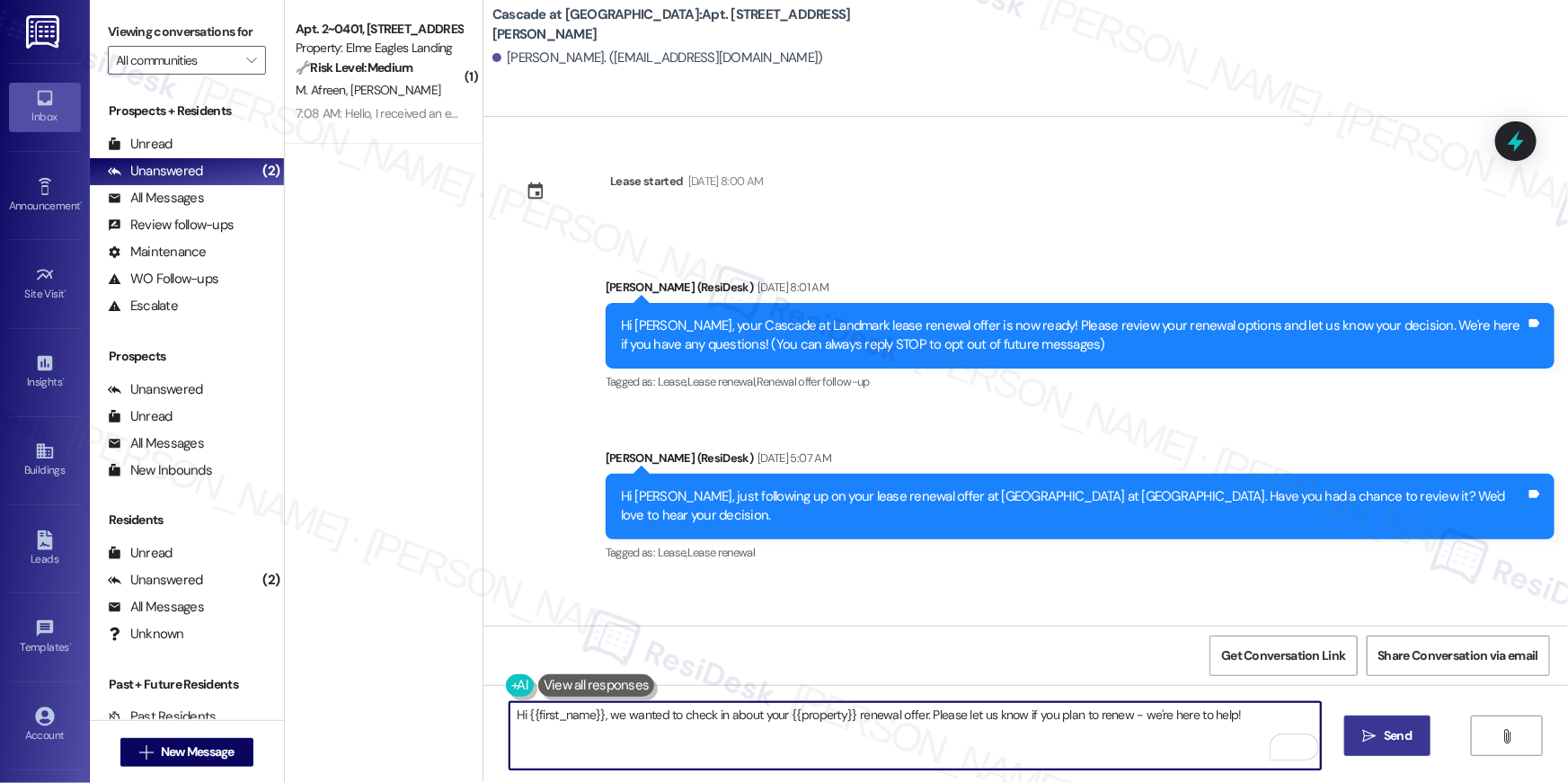 type on "Hi {{first_name}}, we wanted to check in about your {{property}} renewal offer. Please let us know if you plan to renew - we're here to help!" 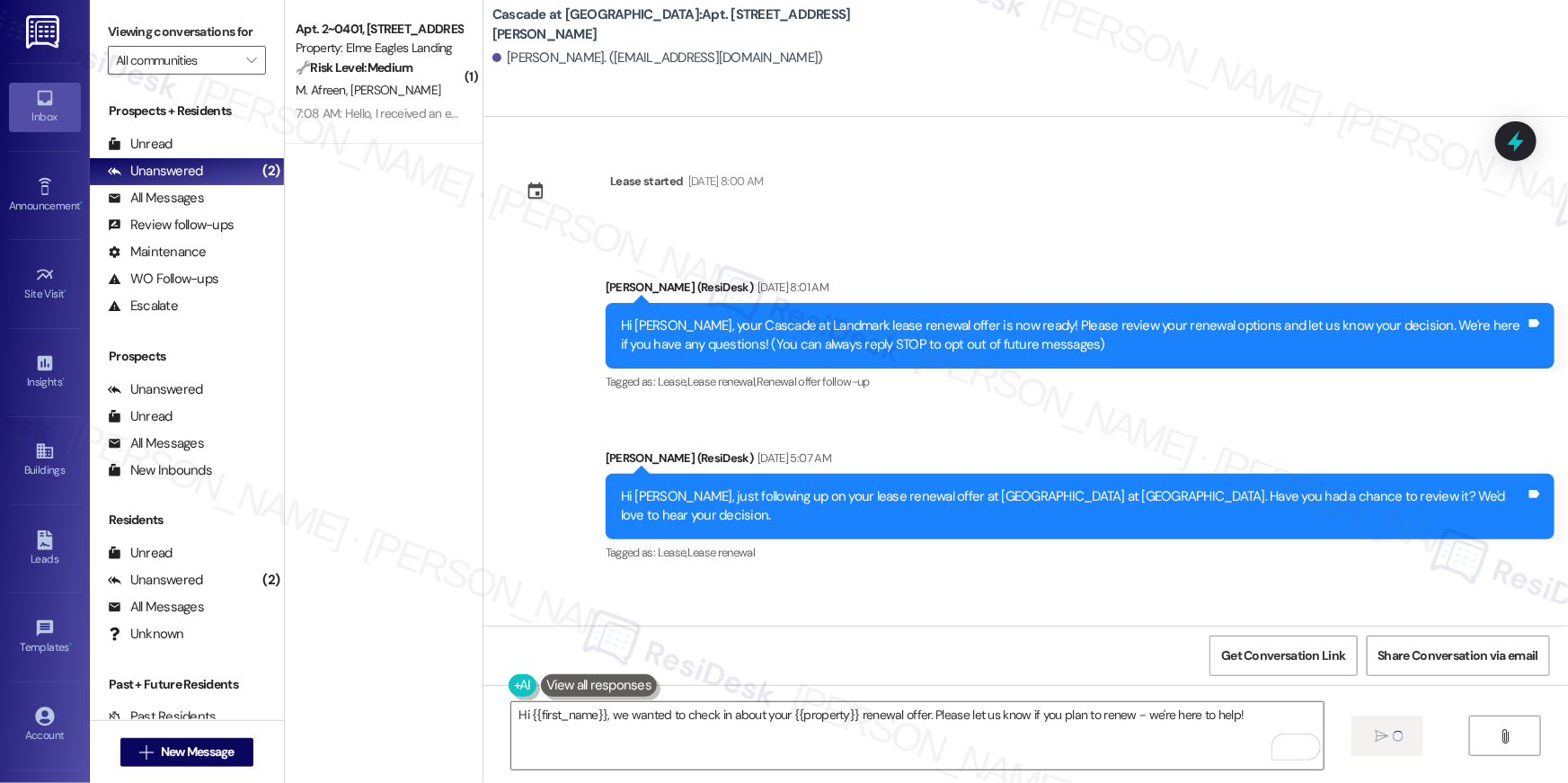 type 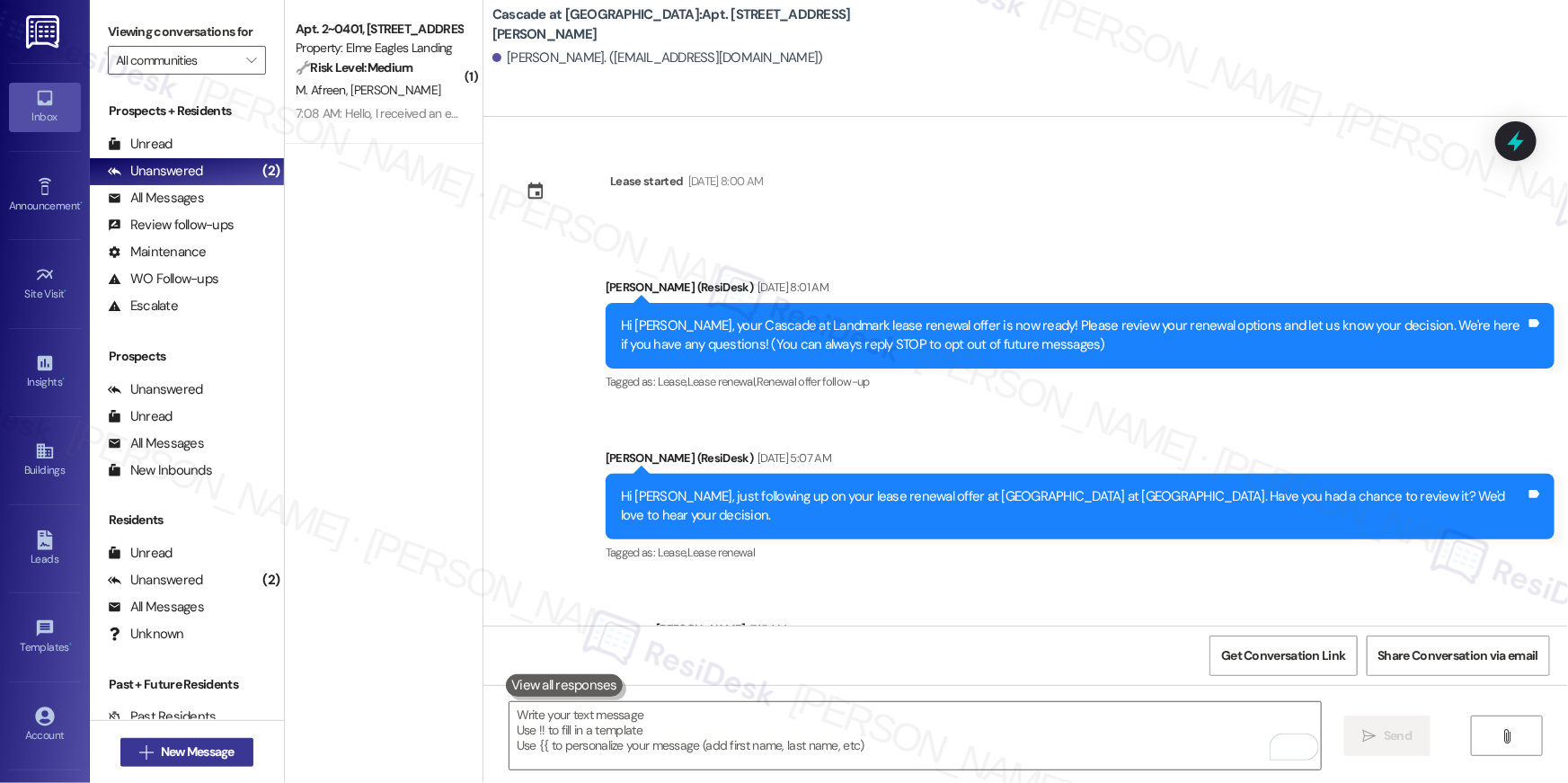 click on "New Message" at bounding box center [198, 752] 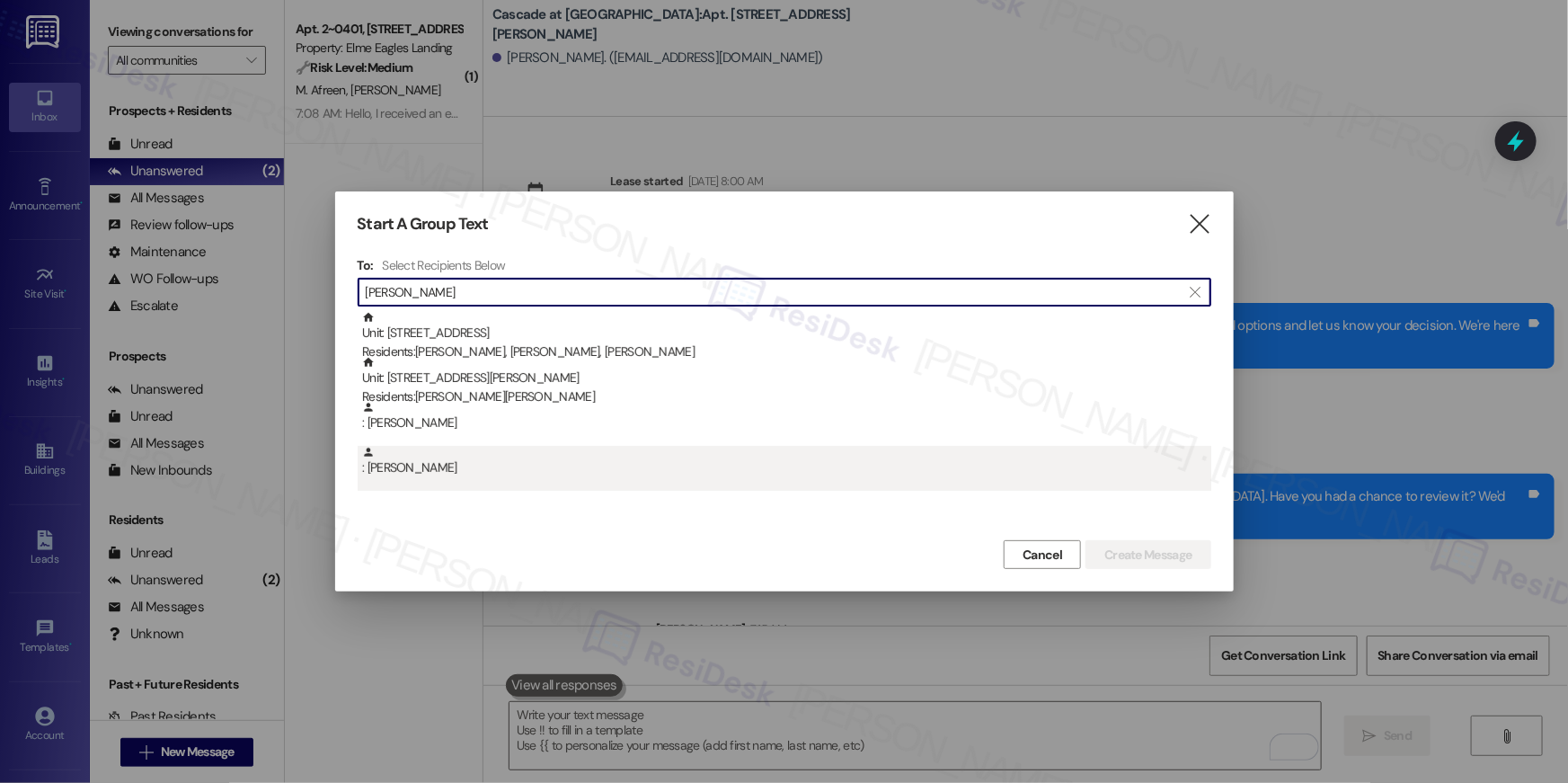 type on "greg far" 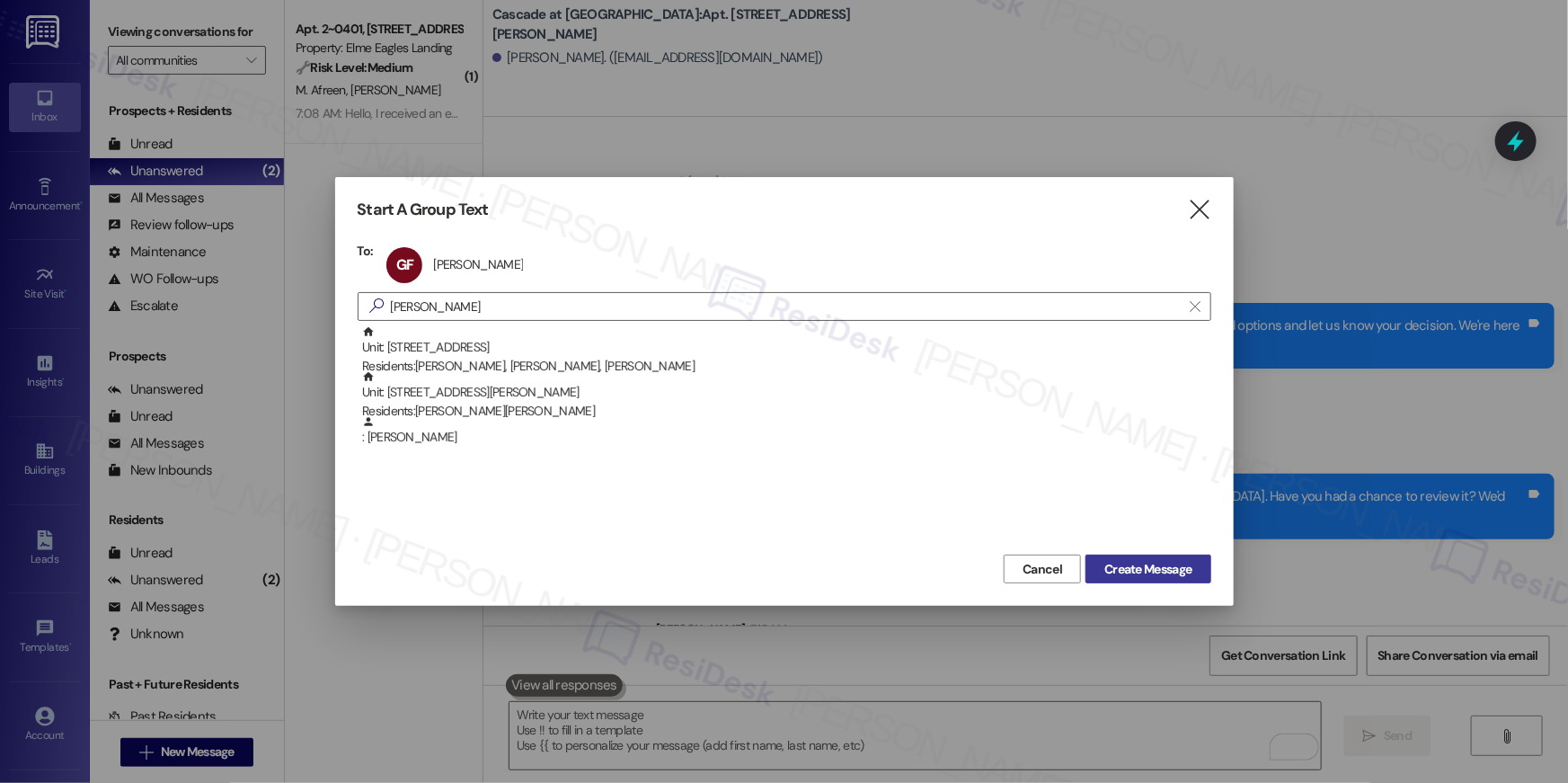 click on "Create Message" at bounding box center [1147, 569] 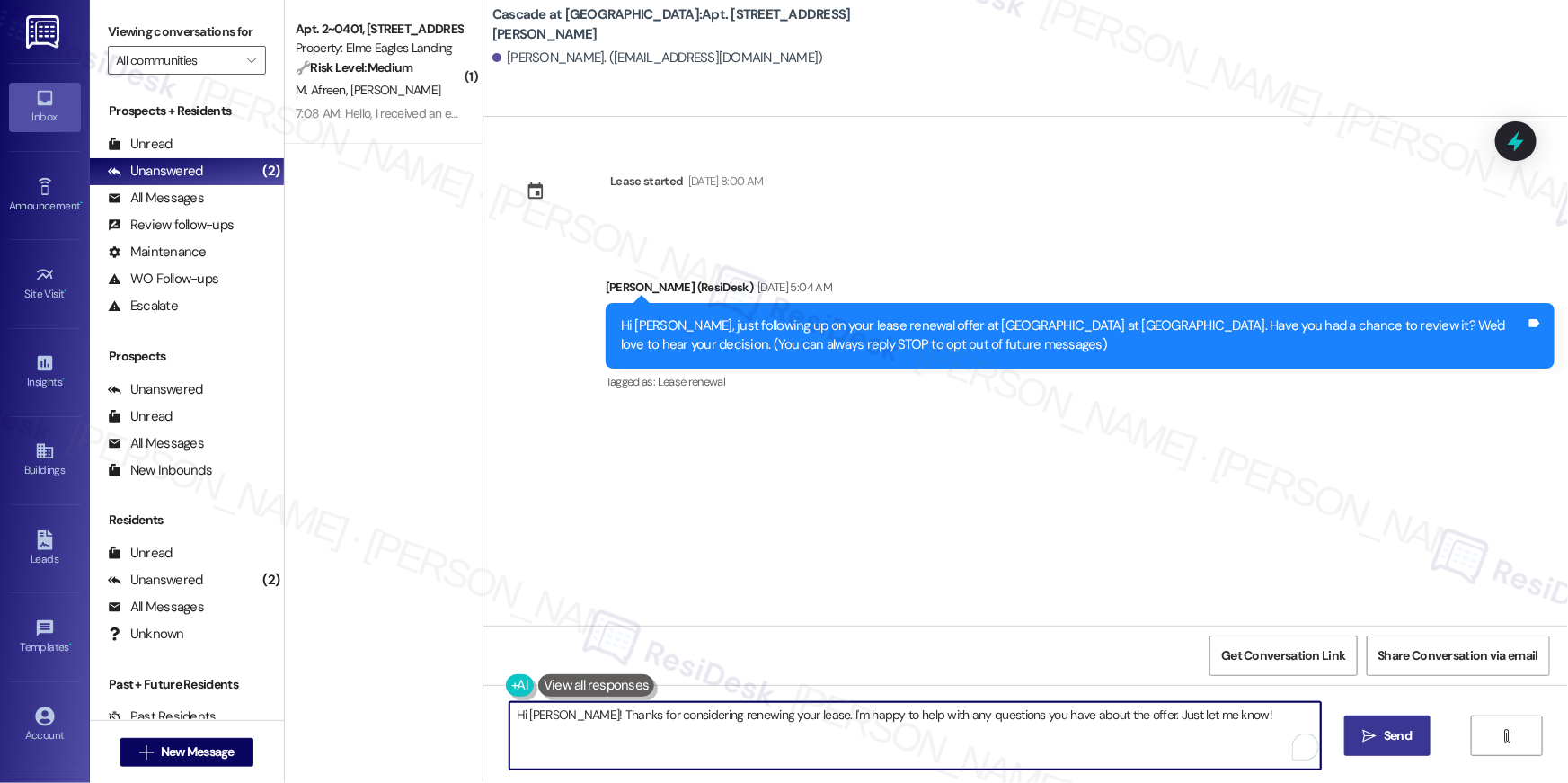 click on "Hi Greg! Thanks for considering renewing your lease. I'm happy to help with any questions you have about the offer. Just let me know!" at bounding box center [915, 735] 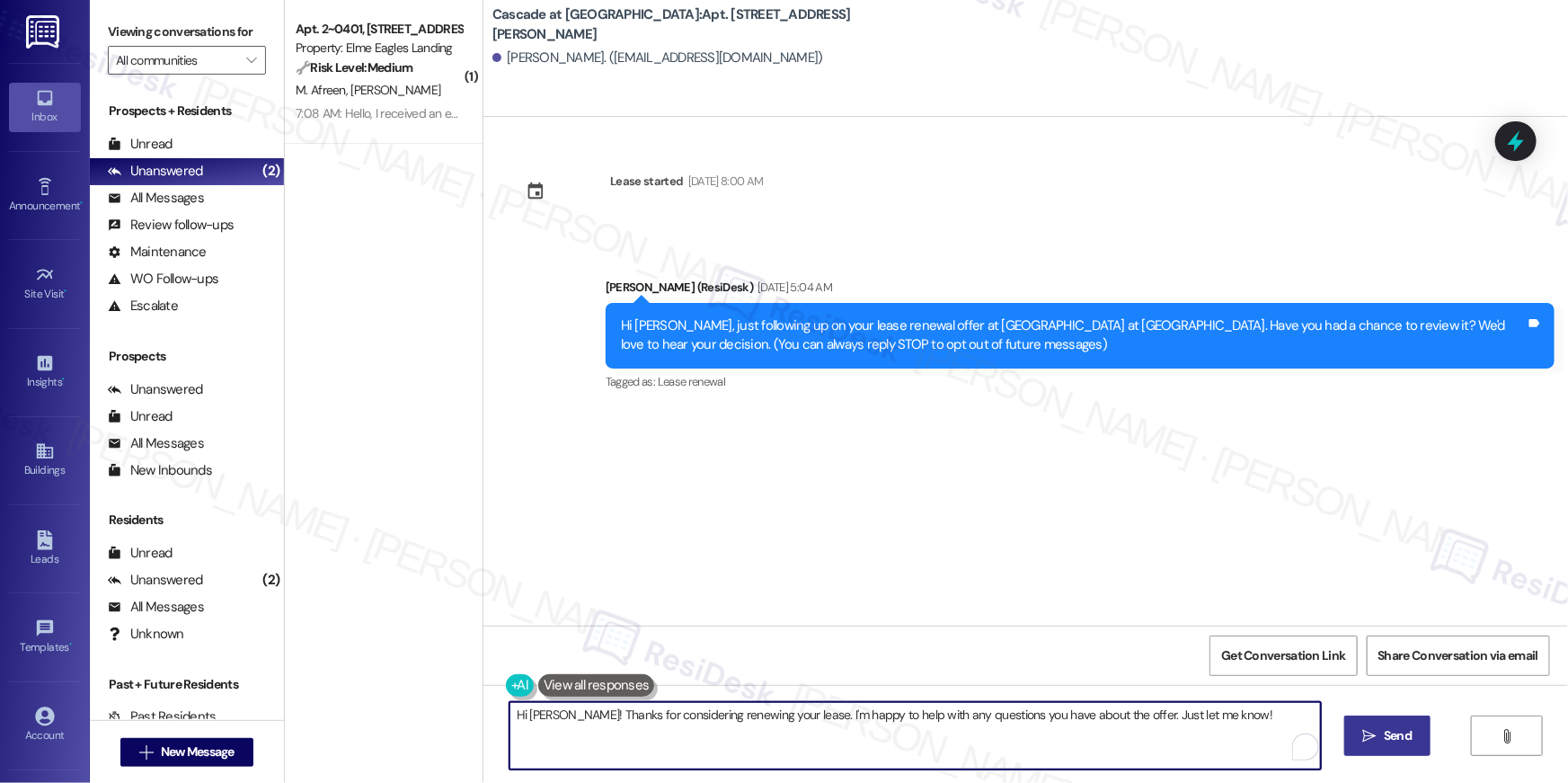 paste on "{{first_name}}, we wanted to check in about your {{property}} renewal offer. Please let us know if you plan to renew - we're here to help" 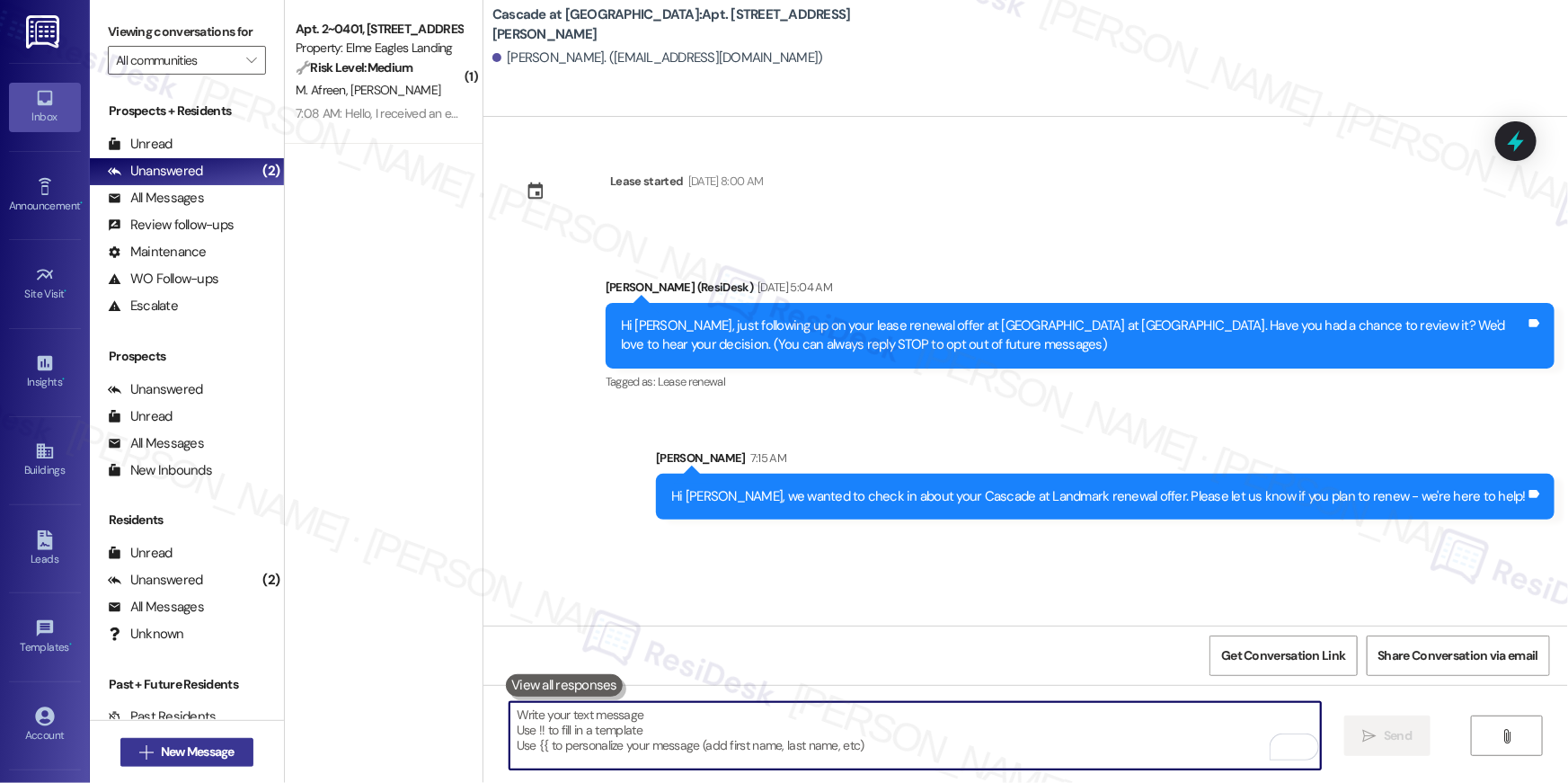 type 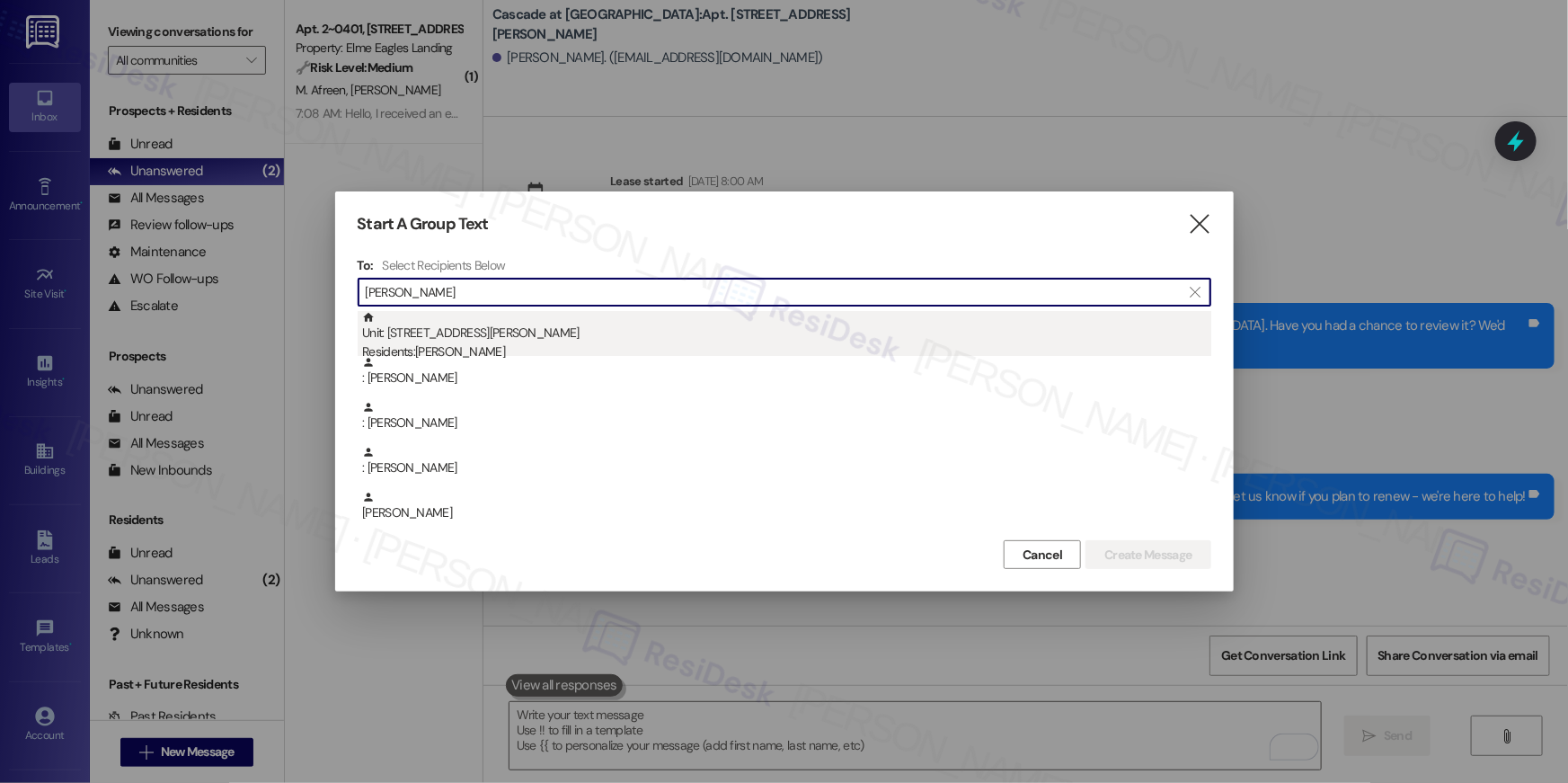 type on "daniel urr" 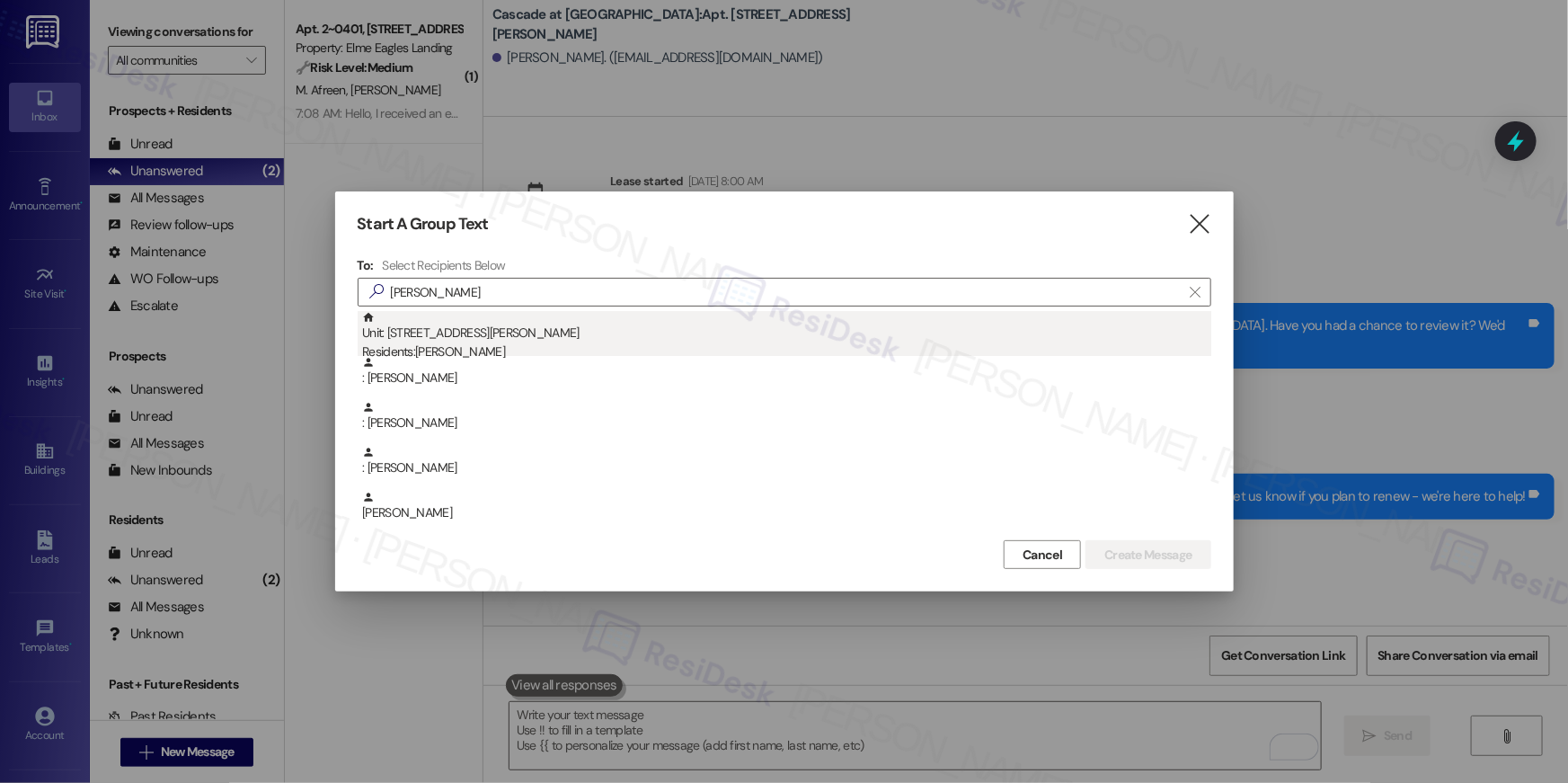 click on "Unit: 1220 - 300 Yoakum Parkway Residents:  Daniel Urrea Mahecha" at bounding box center [786, 336] 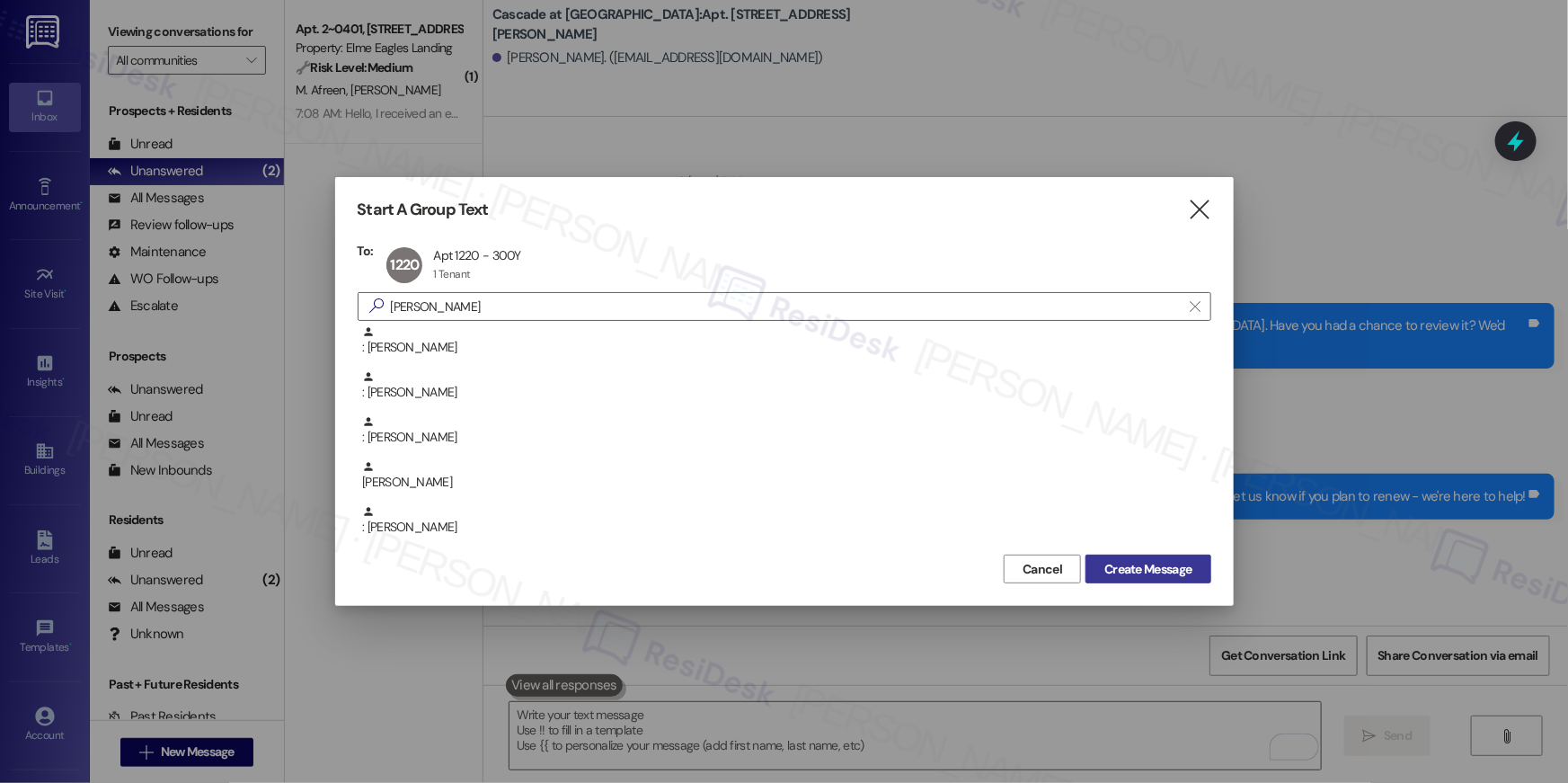 click on "Create Message" at bounding box center [1147, 569] 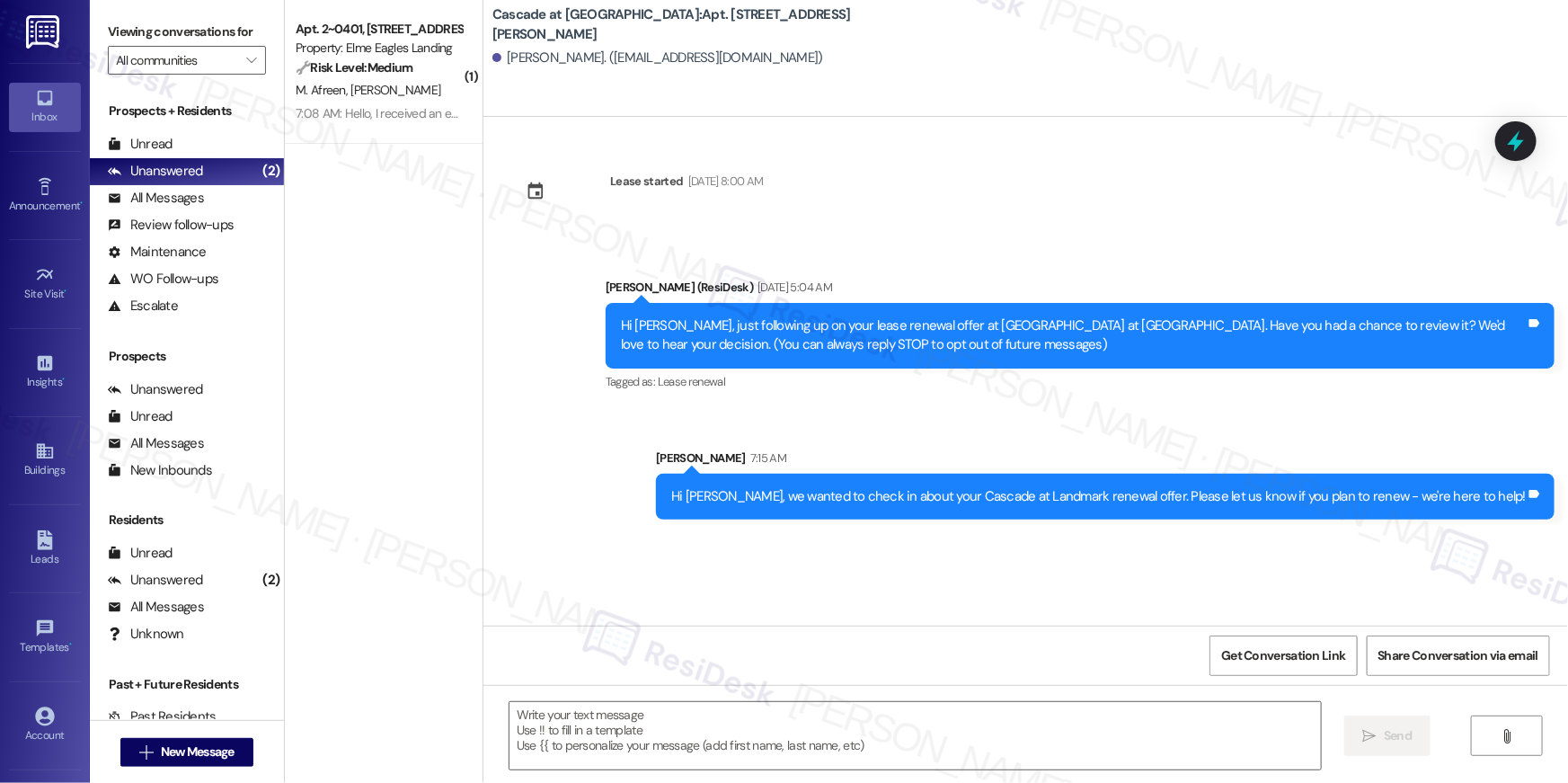 type on "Fetching suggested responses. Please feel free to read through the conversation in the meantime." 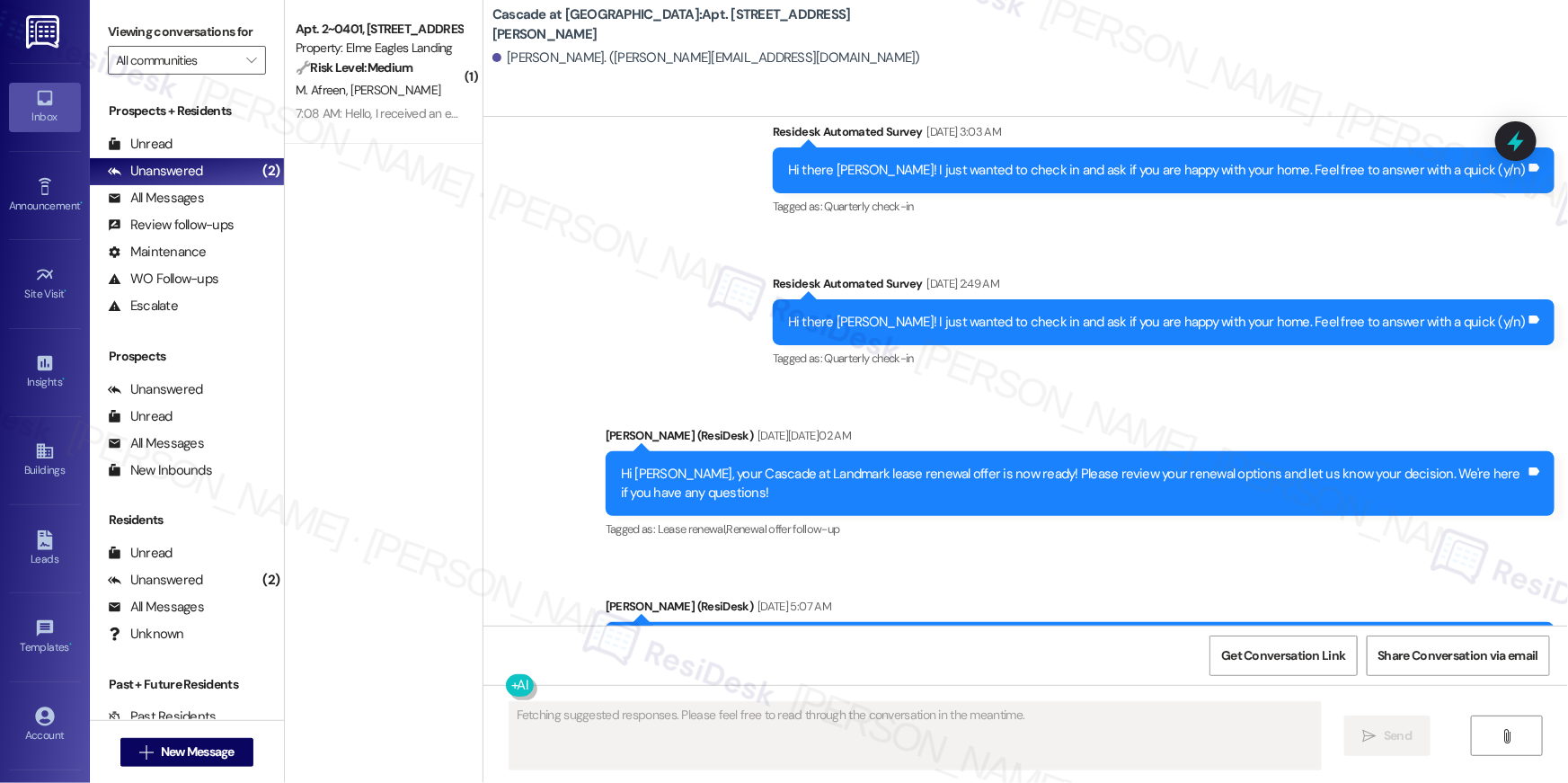 scroll, scrollTop: 5290, scrollLeft: 0, axis: vertical 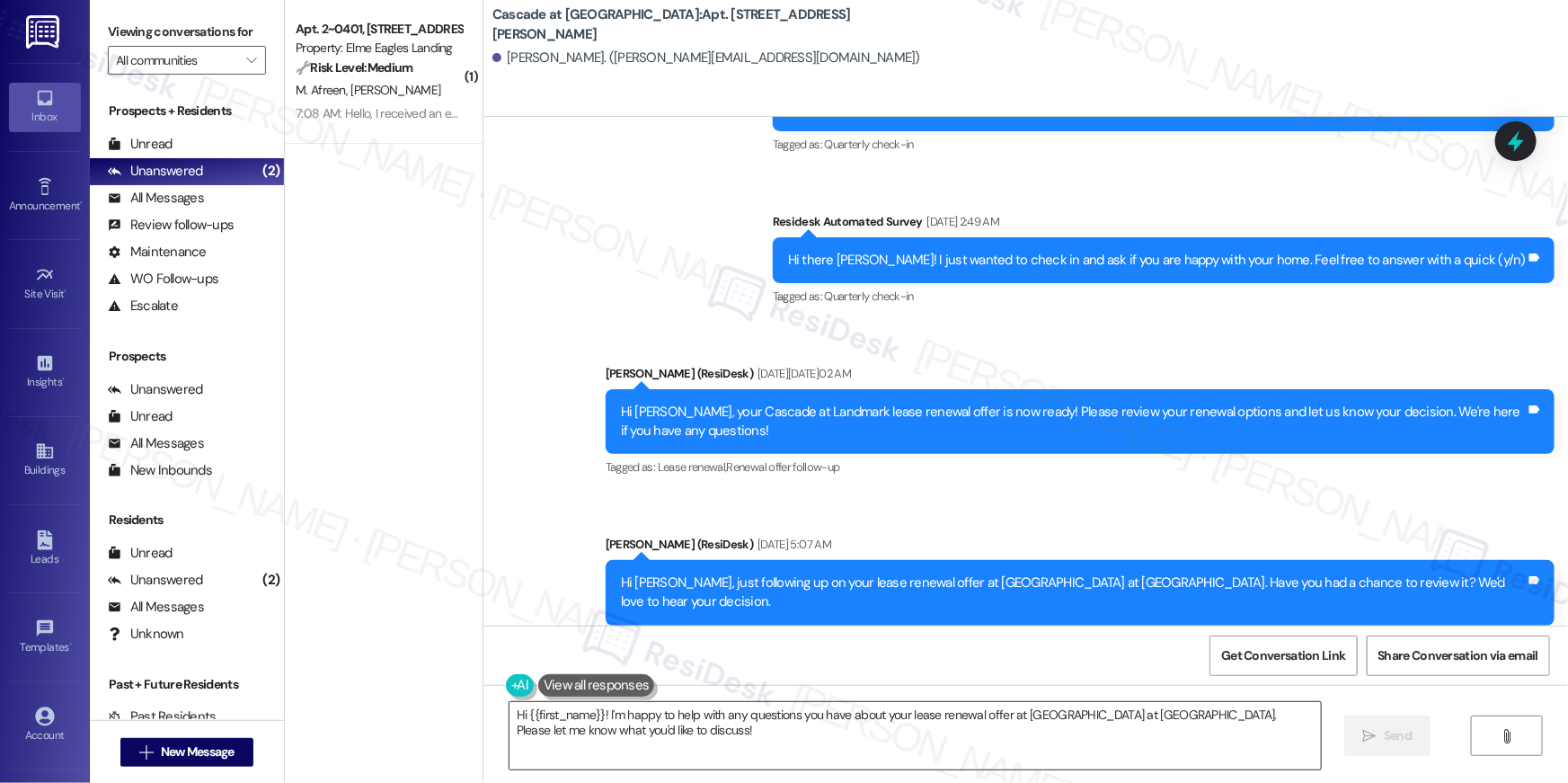 click on "Hi {{first_name}}! I'm happy to help with any questions you have about your lease renewal offer at Cascade at Landmark. Please let me know what you'd like to discuss!" at bounding box center (915, 735) 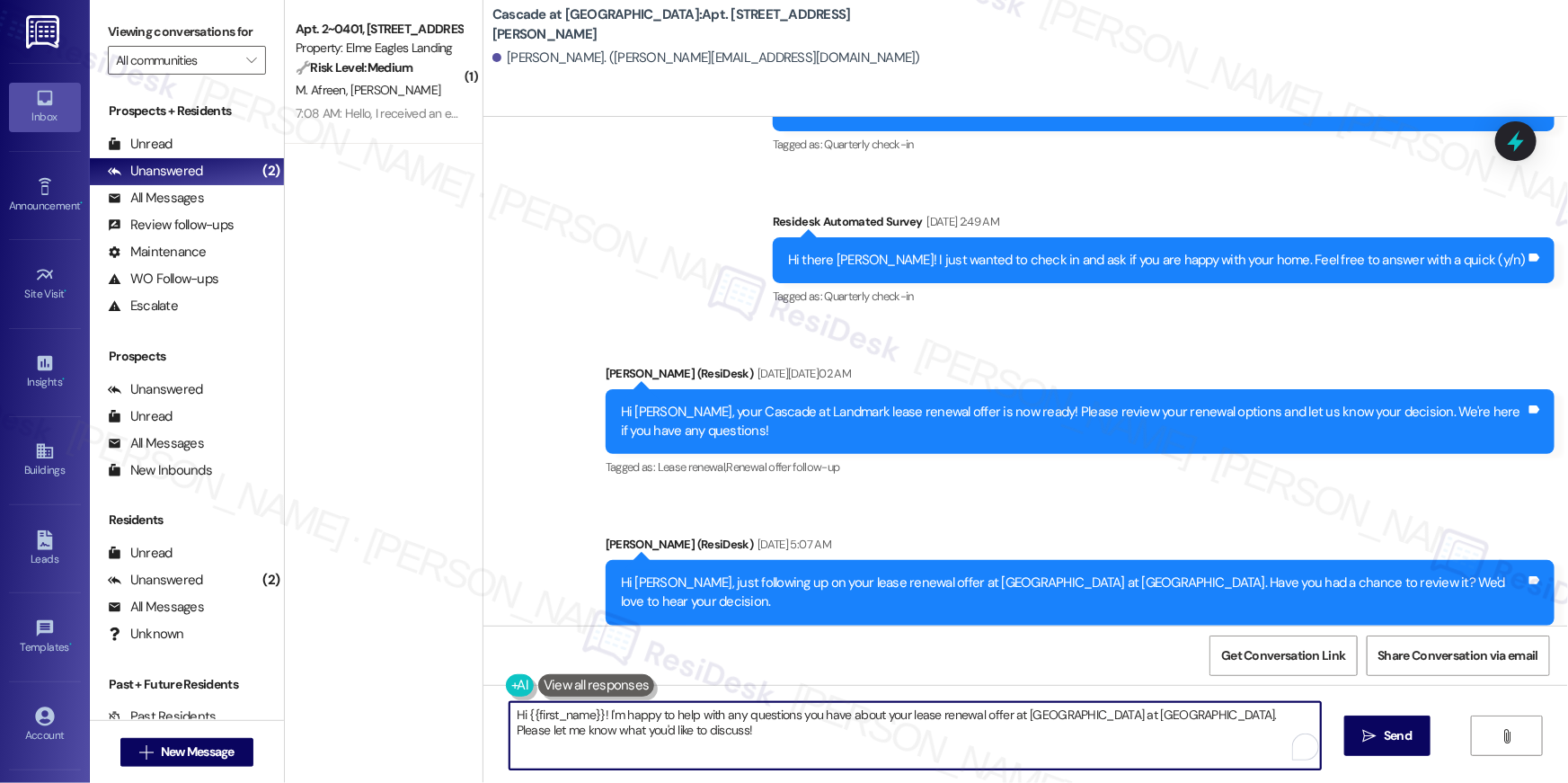 paste on ", we wanted to check in about your {{property}} renewal offer. Please let us know if you plan to renew - we're here to help" 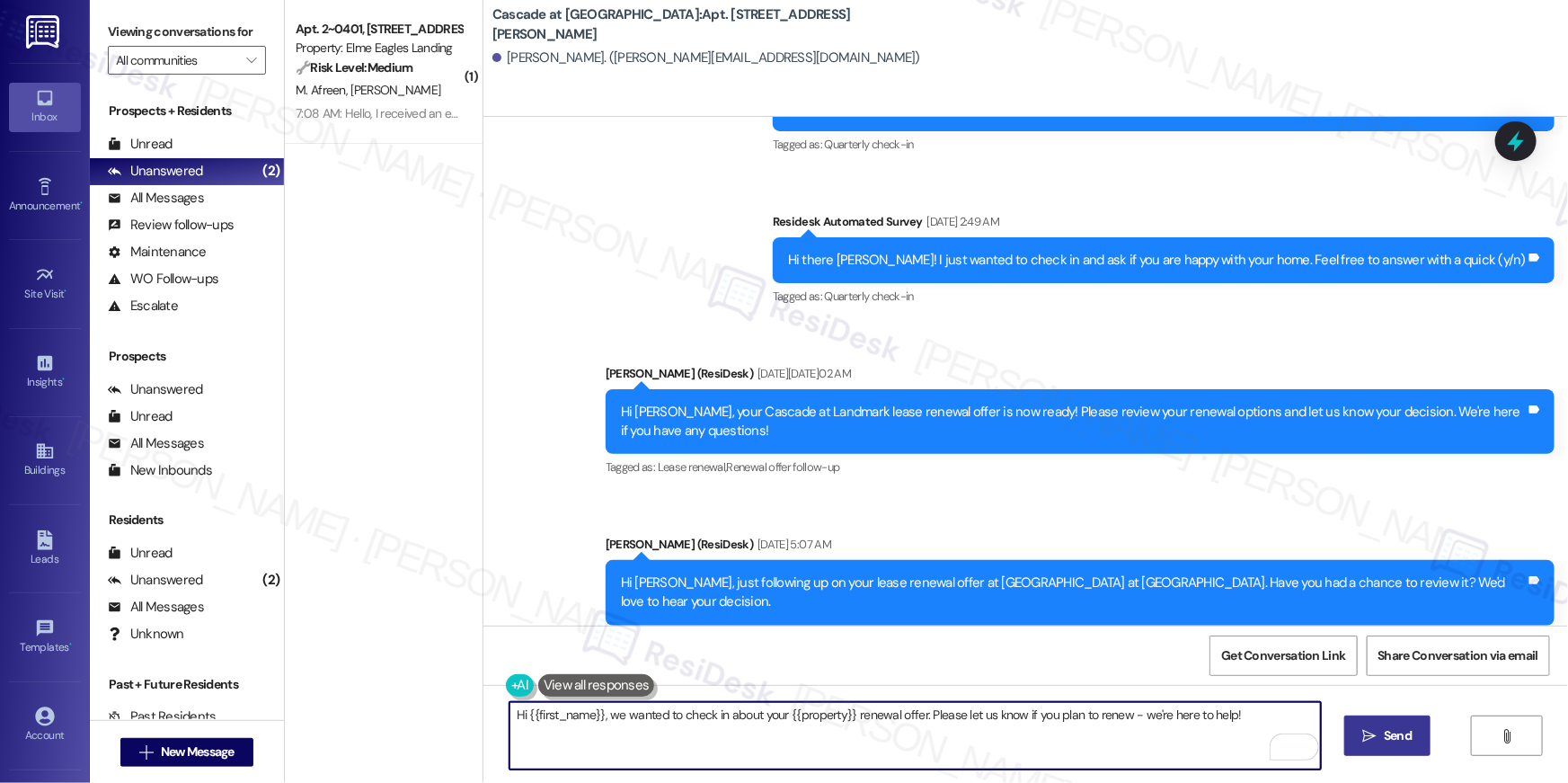 type on "Hi {{first_name}}, we wanted to check in about your {{property}} renewal offer. Please let us know if you plan to renew - we're here to help!" 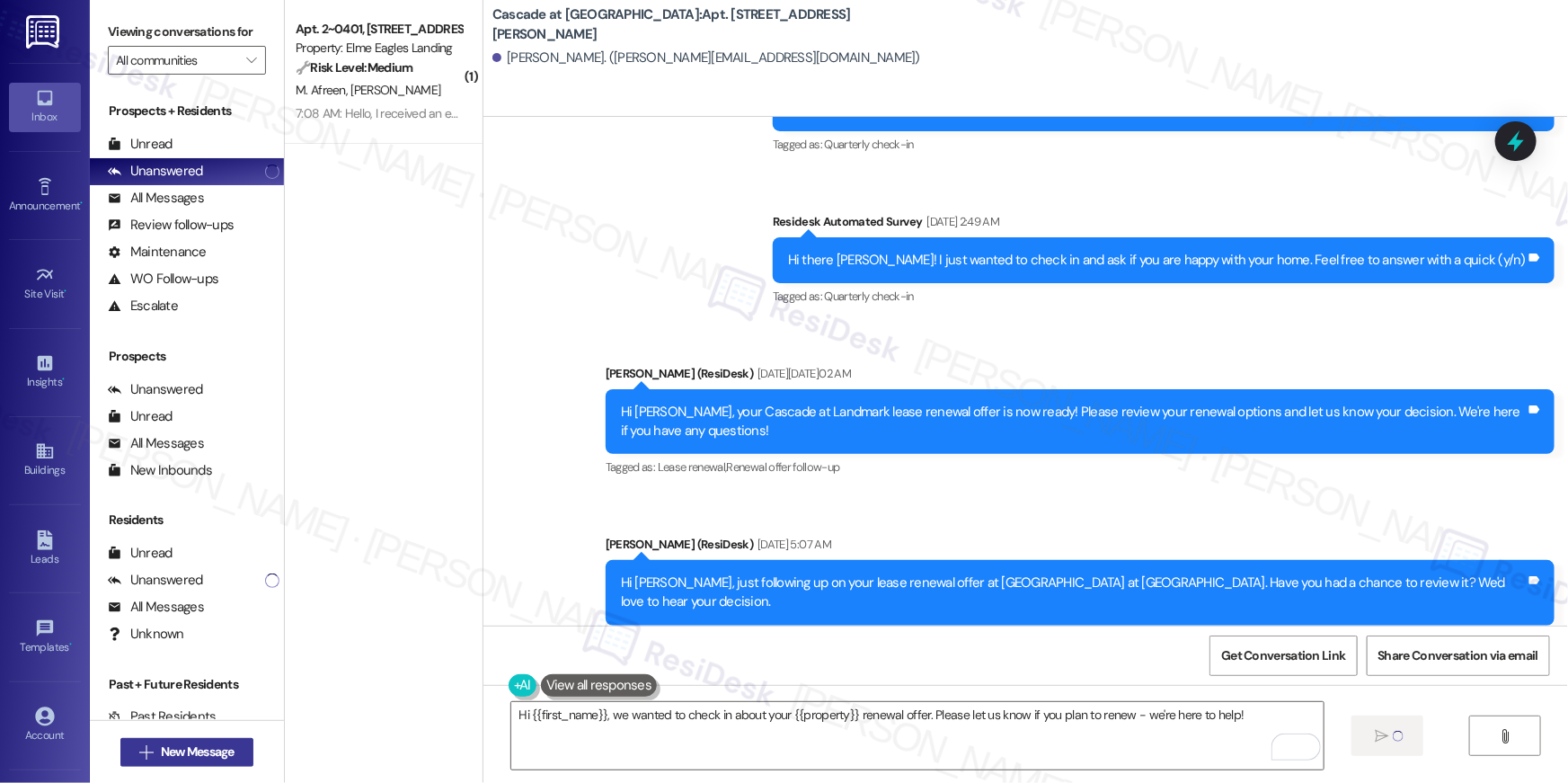 click on "New Message" at bounding box center [198, 752] 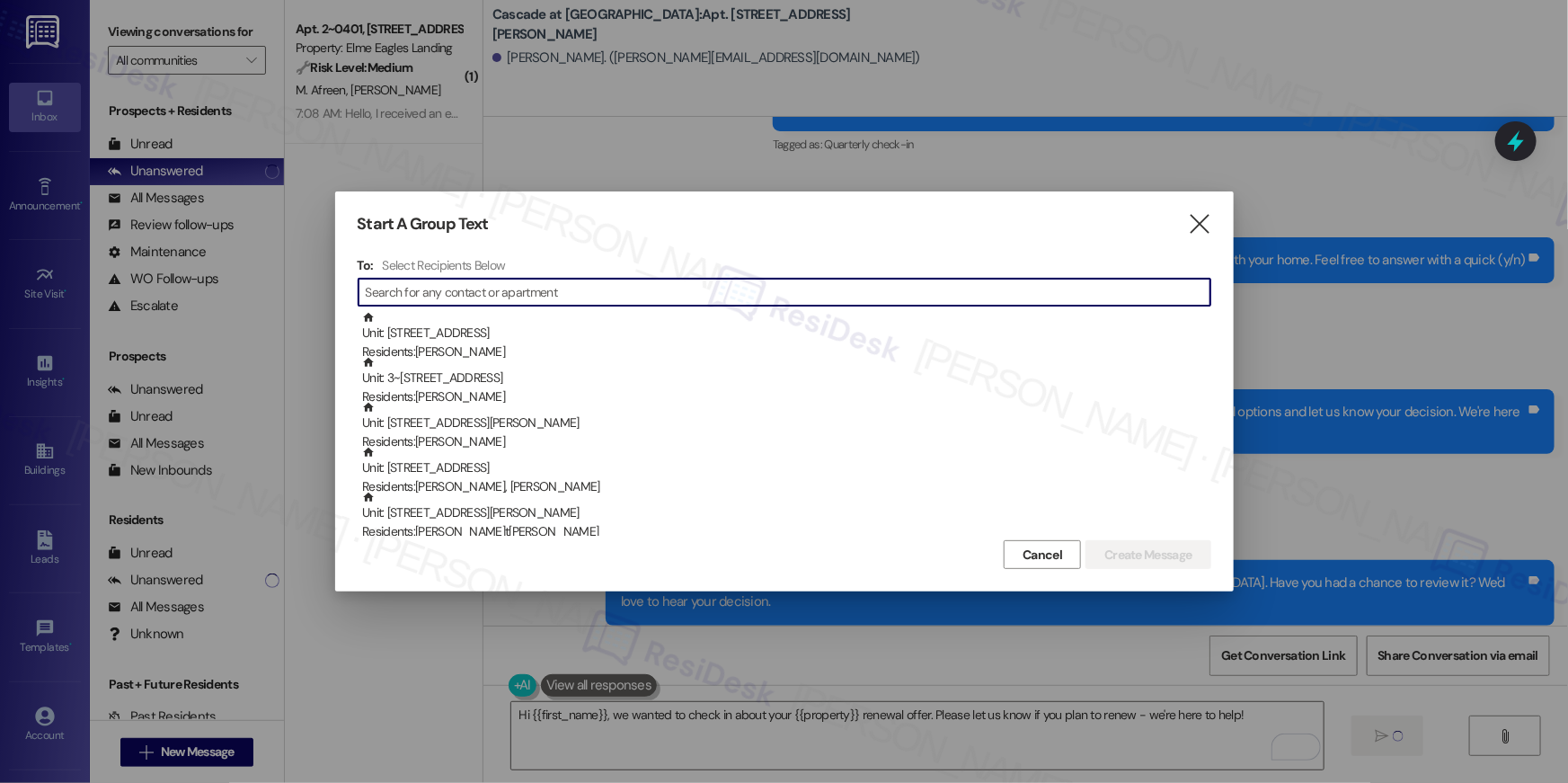 type 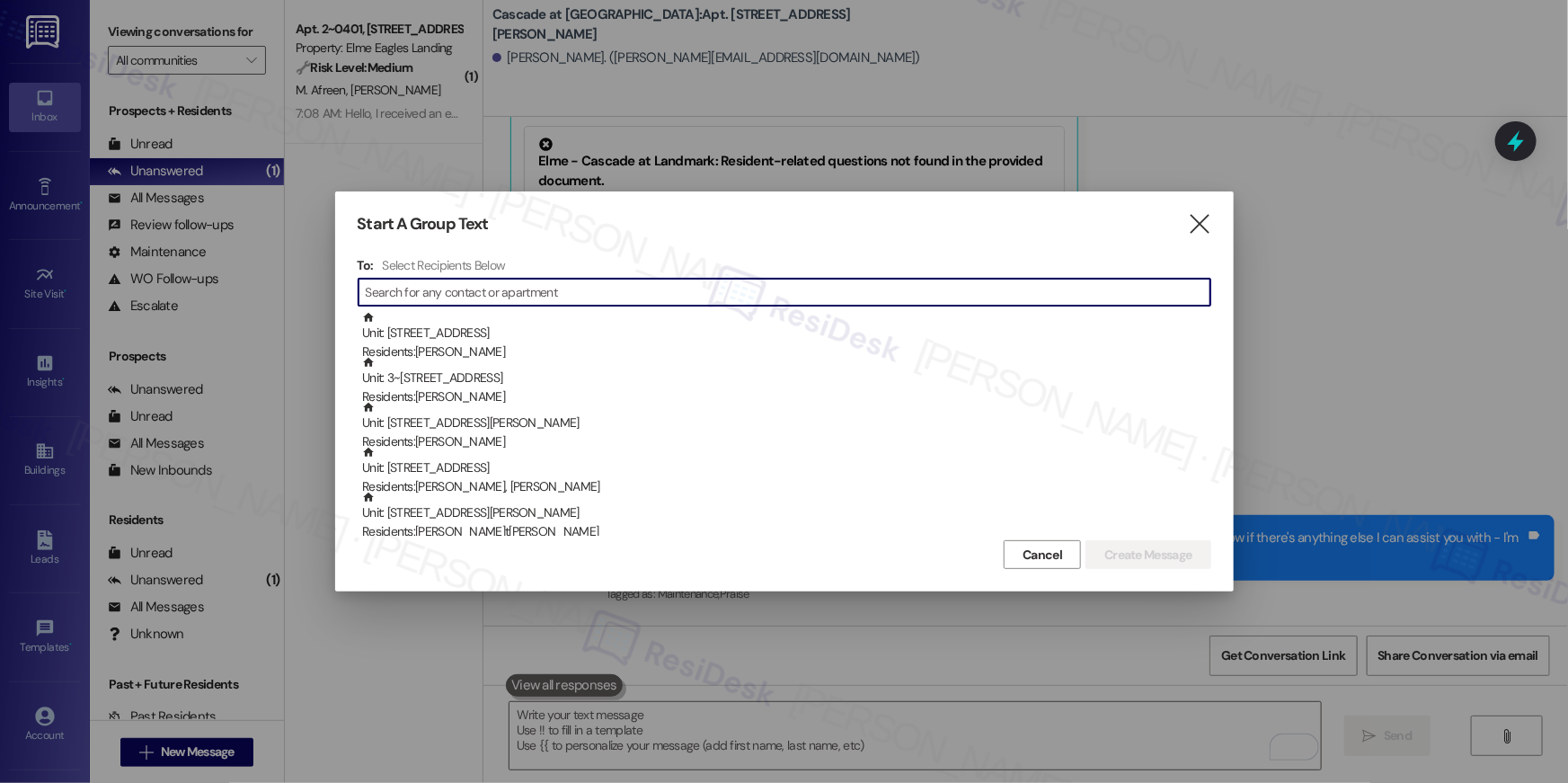 scroll, scrollTop: 3201, scrollLeft: 0, axis: vertical 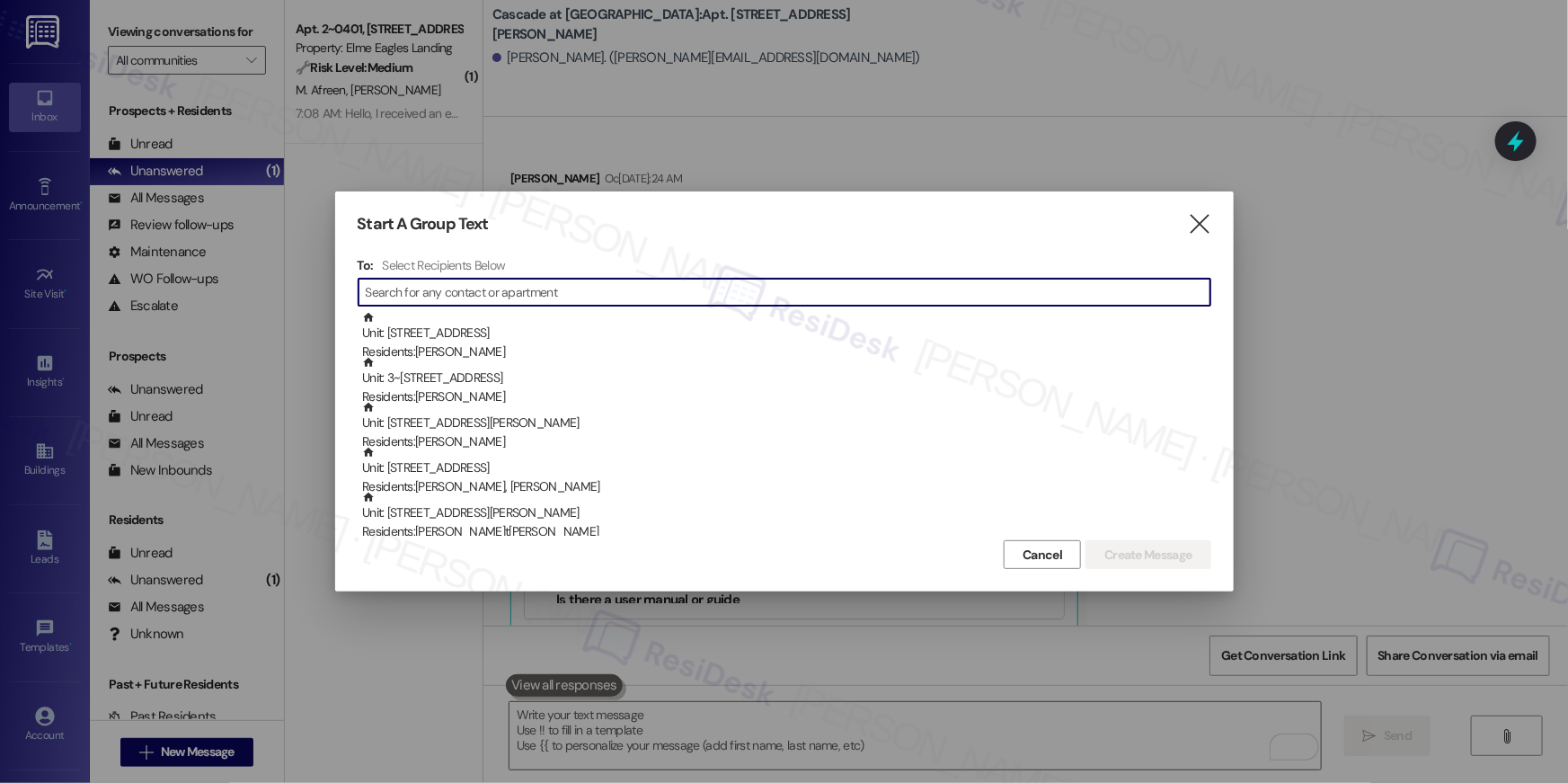 click at bounding box center [788, 292] 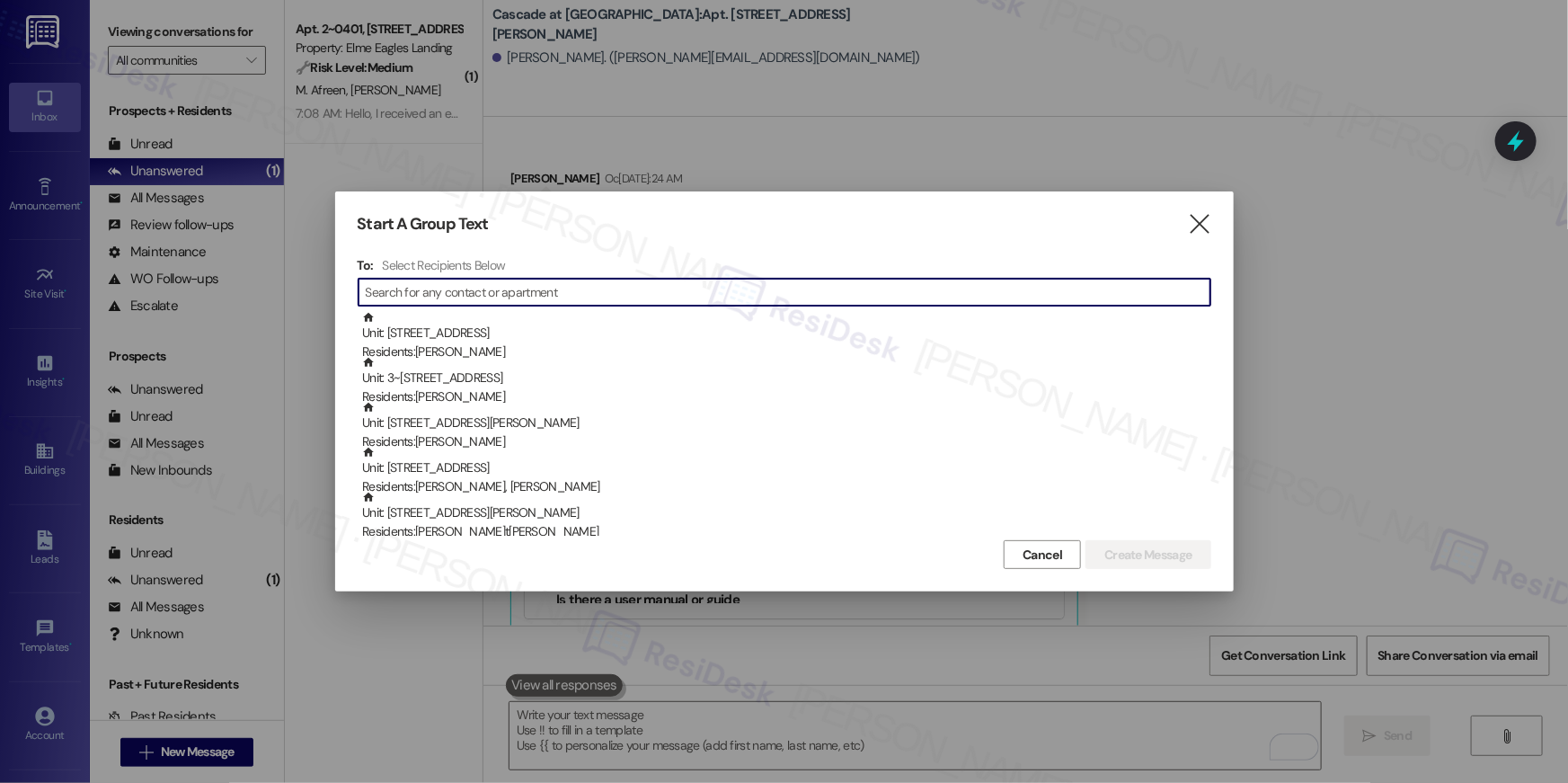 click at bounding box center [788, 292] 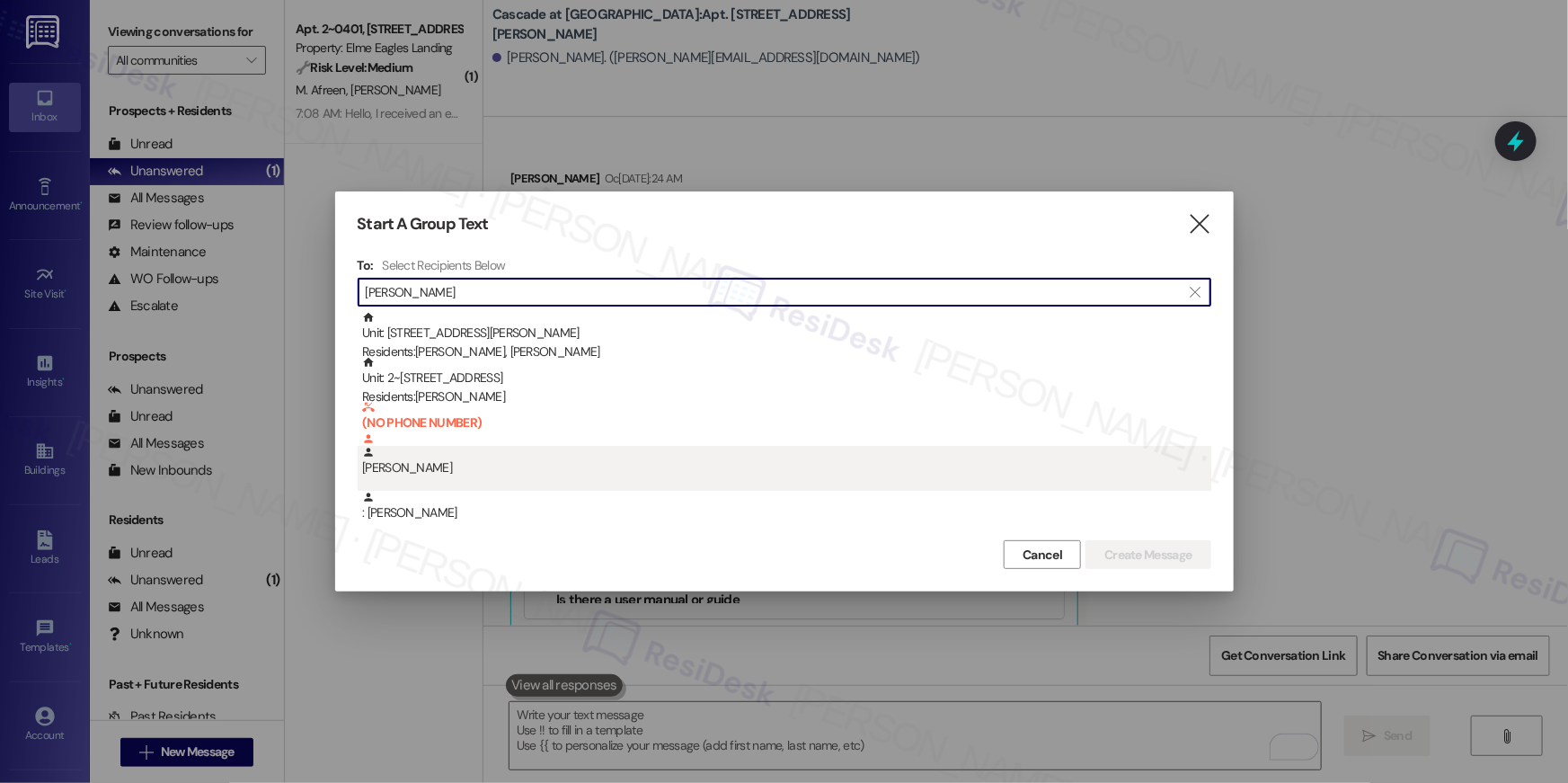 type on "hamidi" 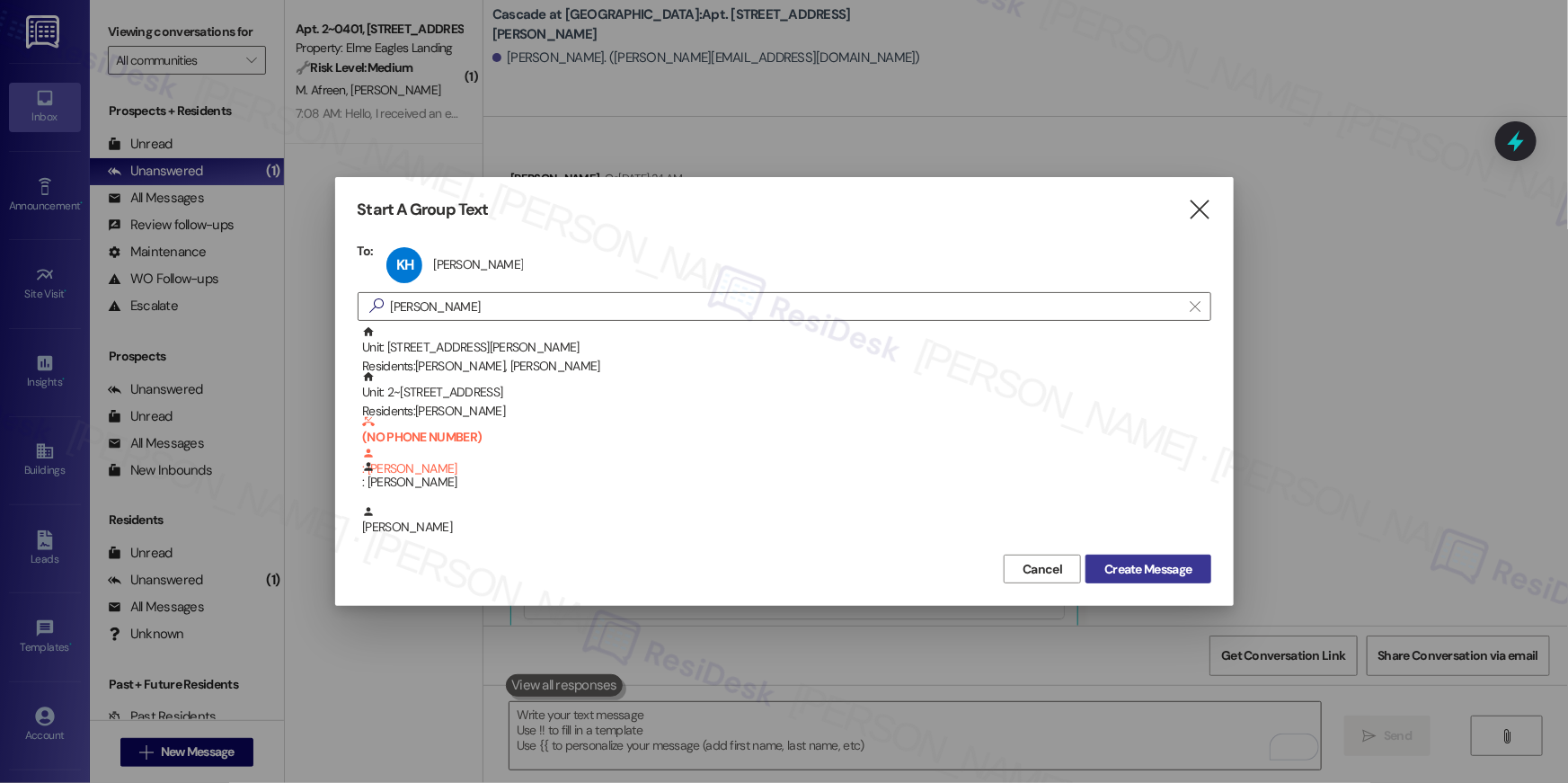 click on "Create Message" at bounding box center (1147, 569) 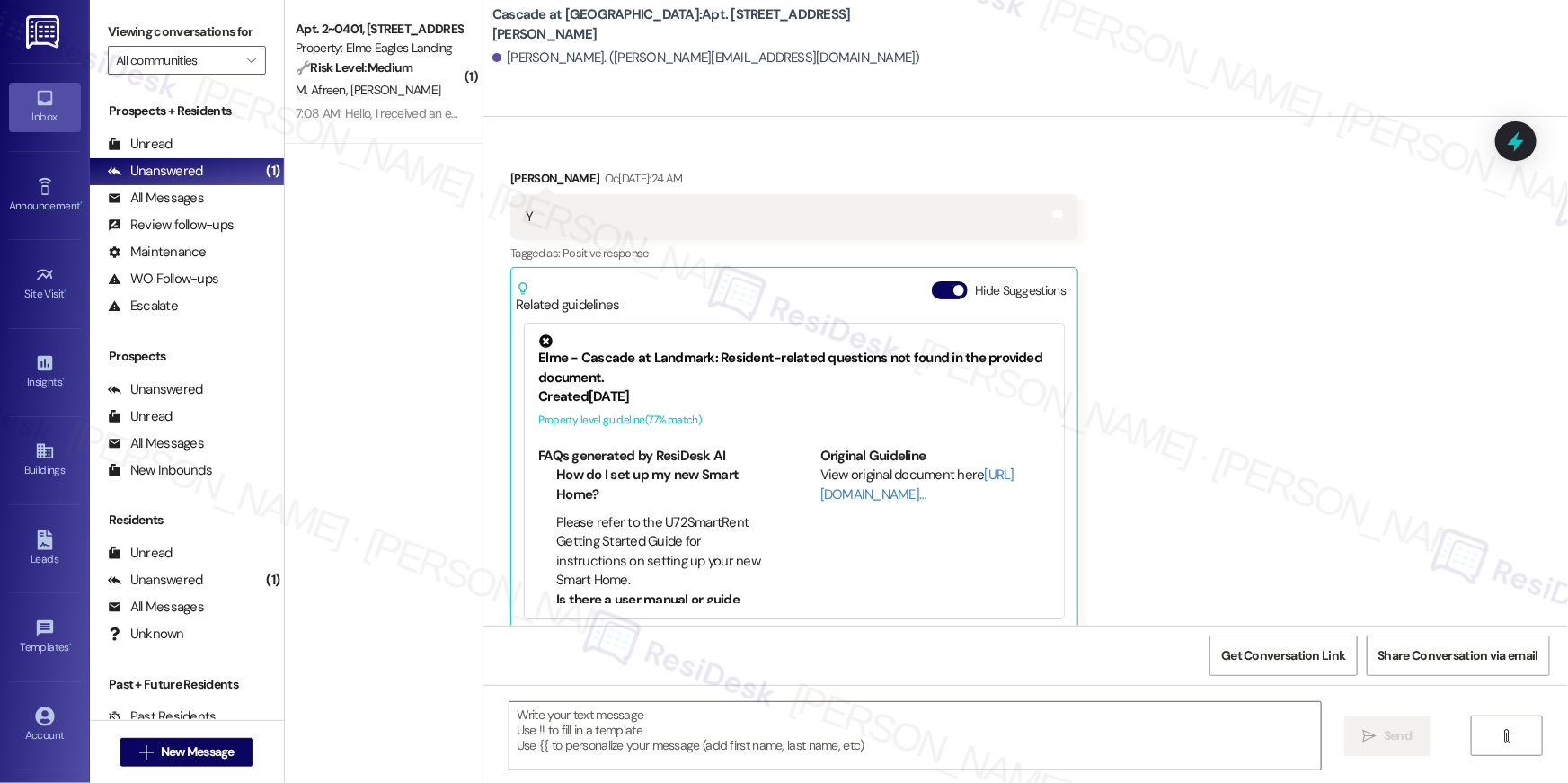 type on "Fetching suggested responses. Please feel free to read through the conversation in the meantime." 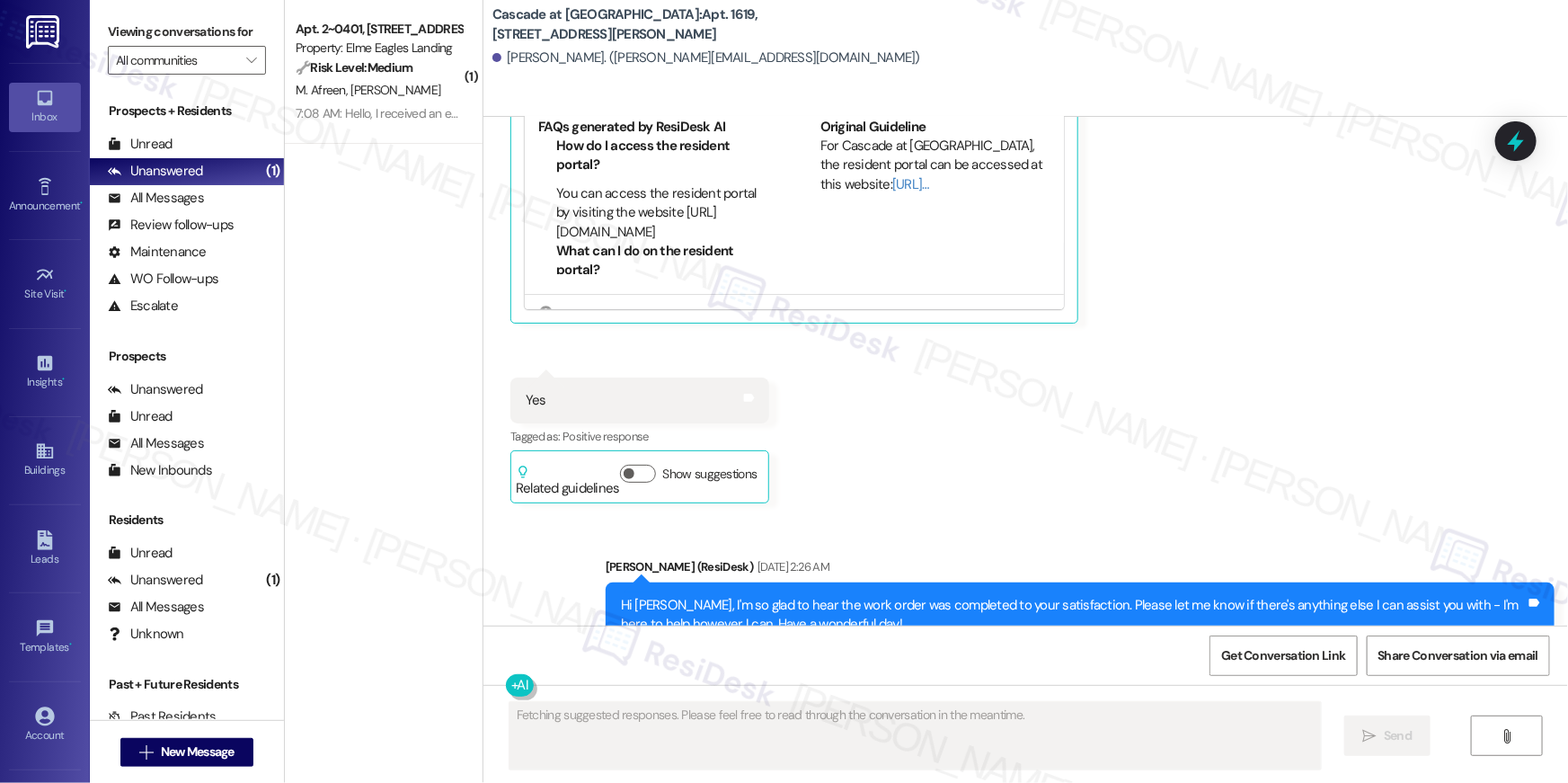 scroll, scrollTop: 3603, scrollLeft: 0, axis: vertical 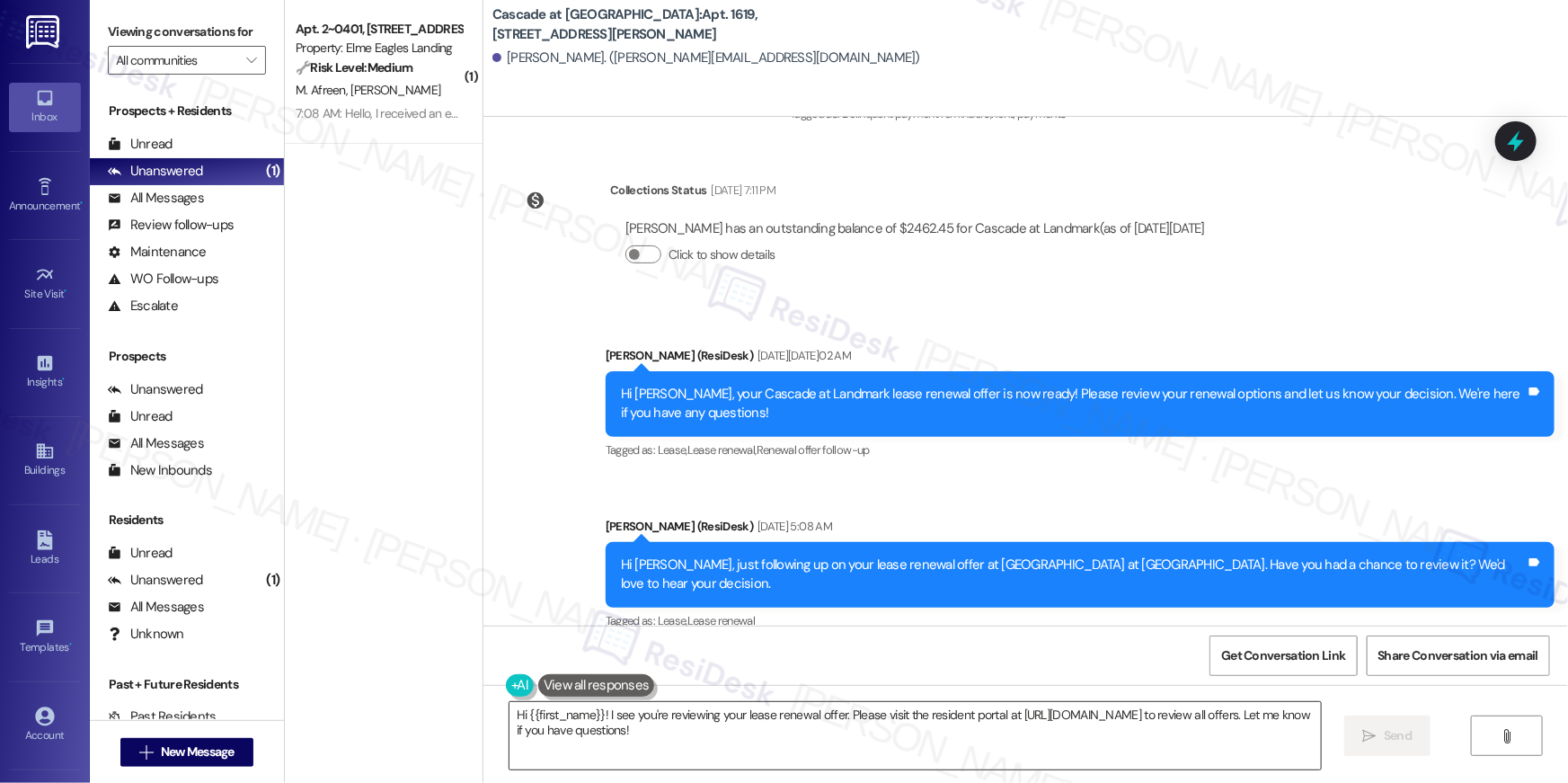 click on "Hi {{first_name}}! I see you're reviewing your lease renewal offer. Please visit the resident portal at https://cascadelandmarkapts.securecafe.com/residentservices/cascade-at-landmark/userlogin.aspx to review all offers. Let me know if you have questions!" at bounding box center (915, 735) 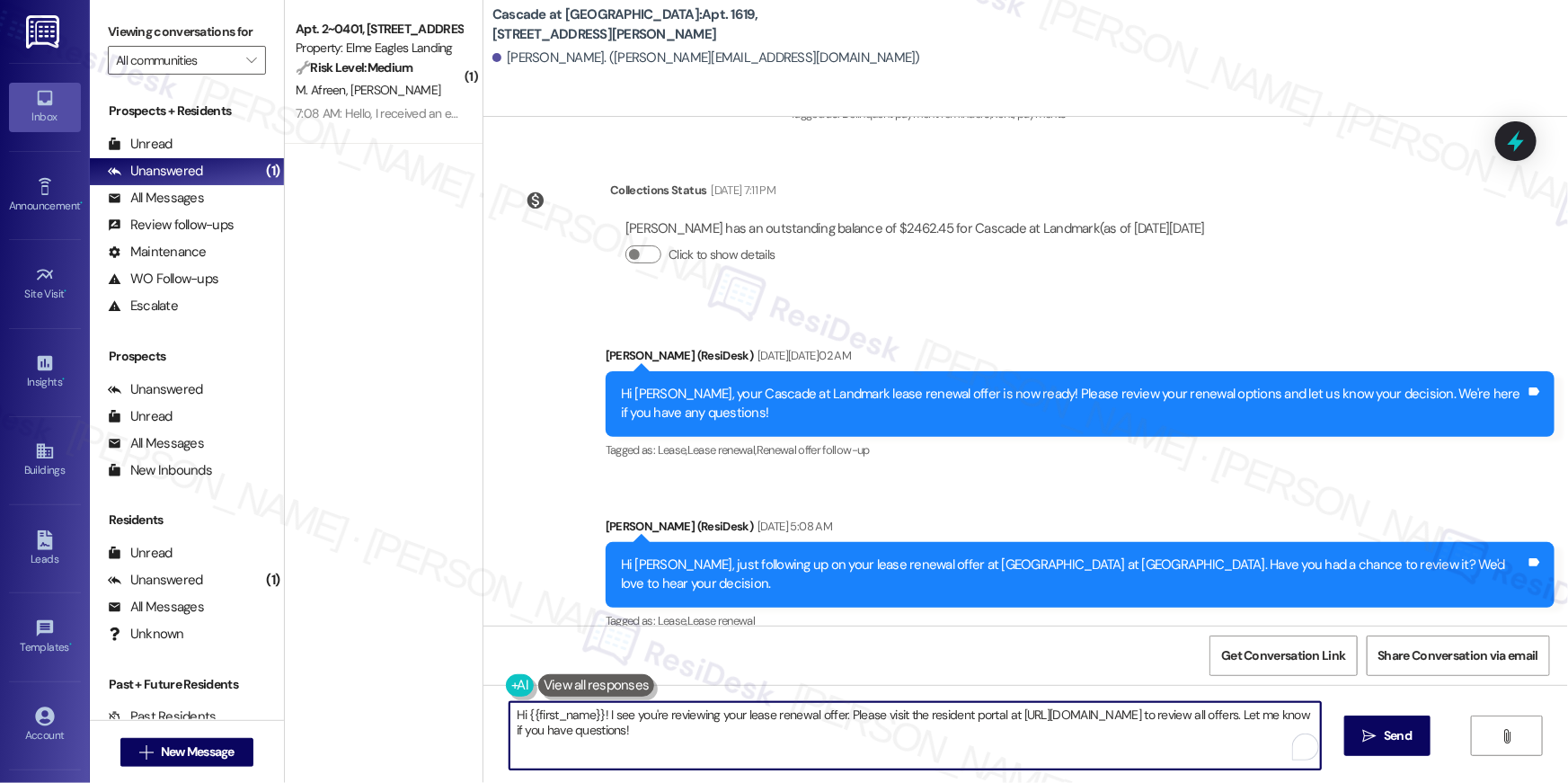 paste on ", we wanted to check in about your {{property}} renewal offer. Please let us know if you plan to renew - we're here to help" 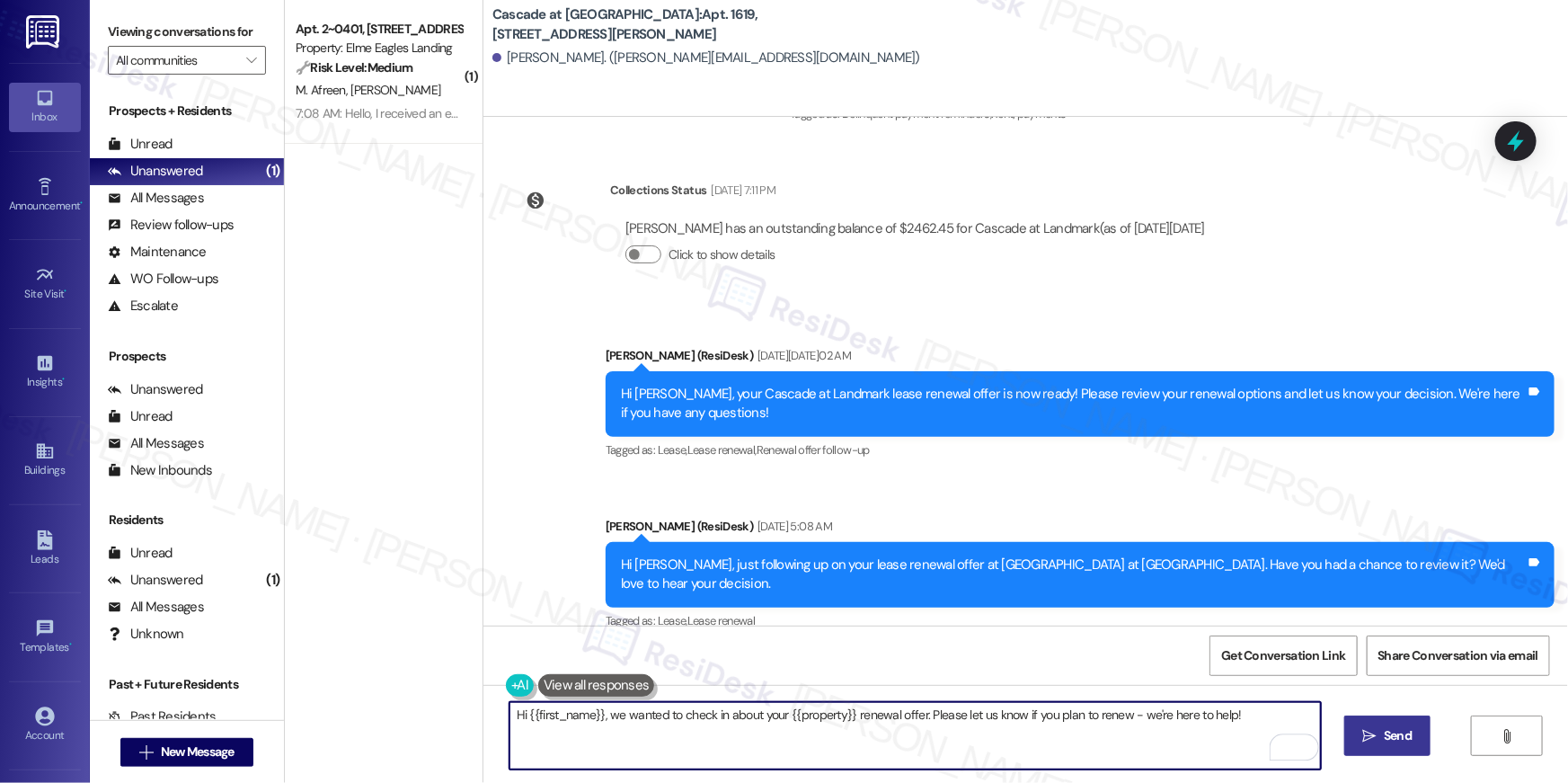 type on "Hi {{first_name}}, we wanted to check in about your {{property}} renewal offer. Please let us know if you plan to renew - we're here to help!" 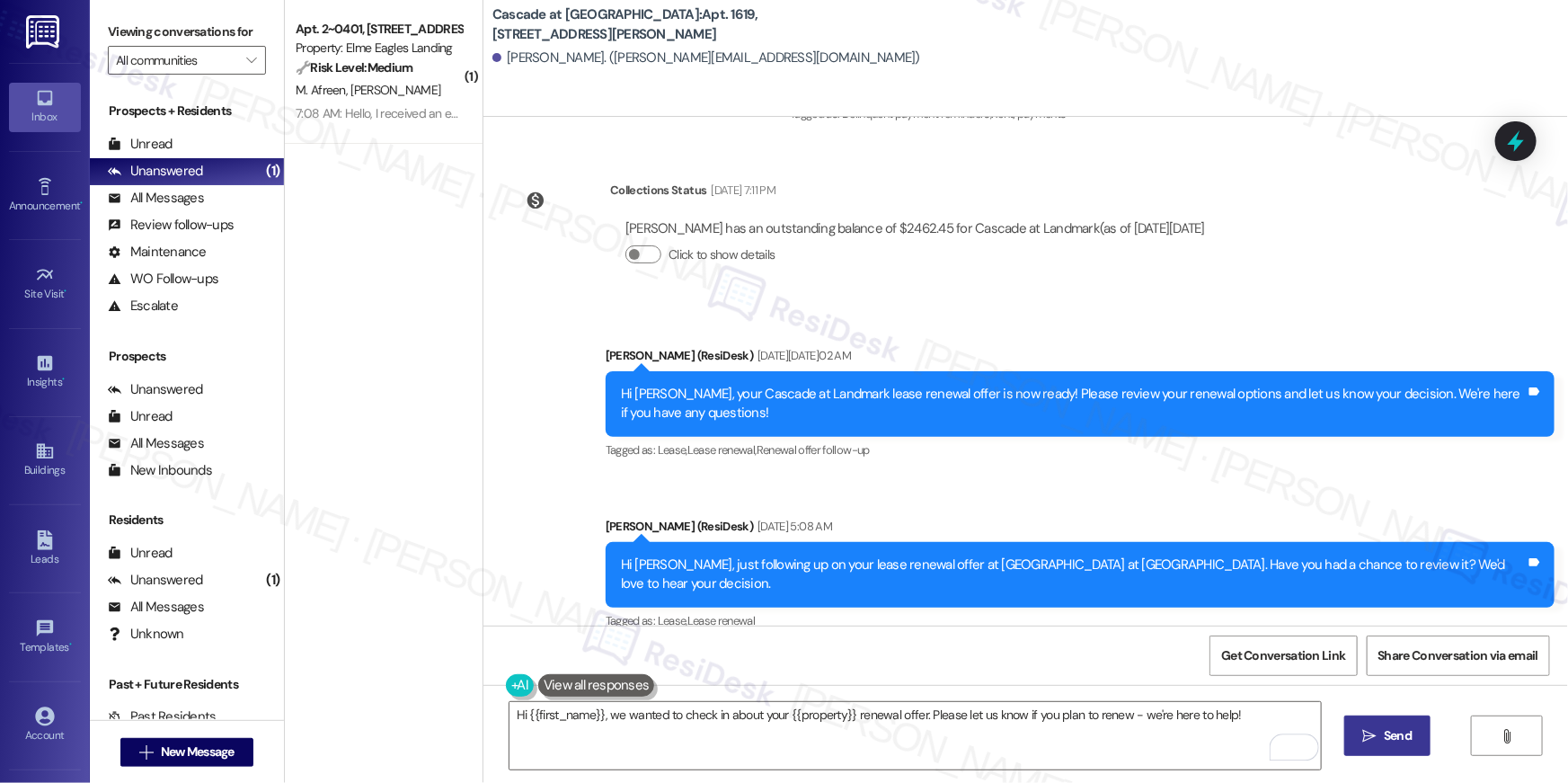 click on "" at bounding box center [1369, 736] 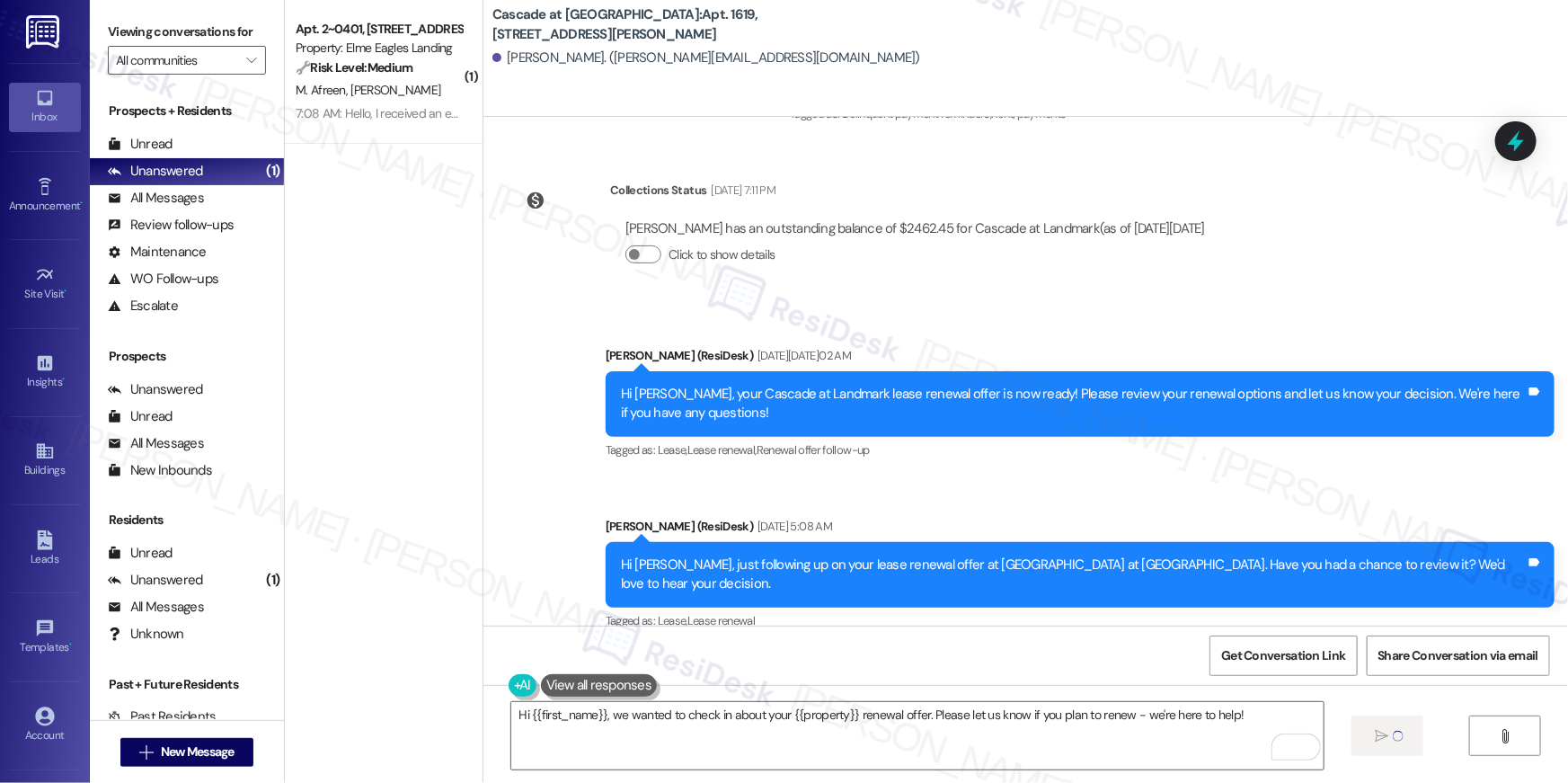 type 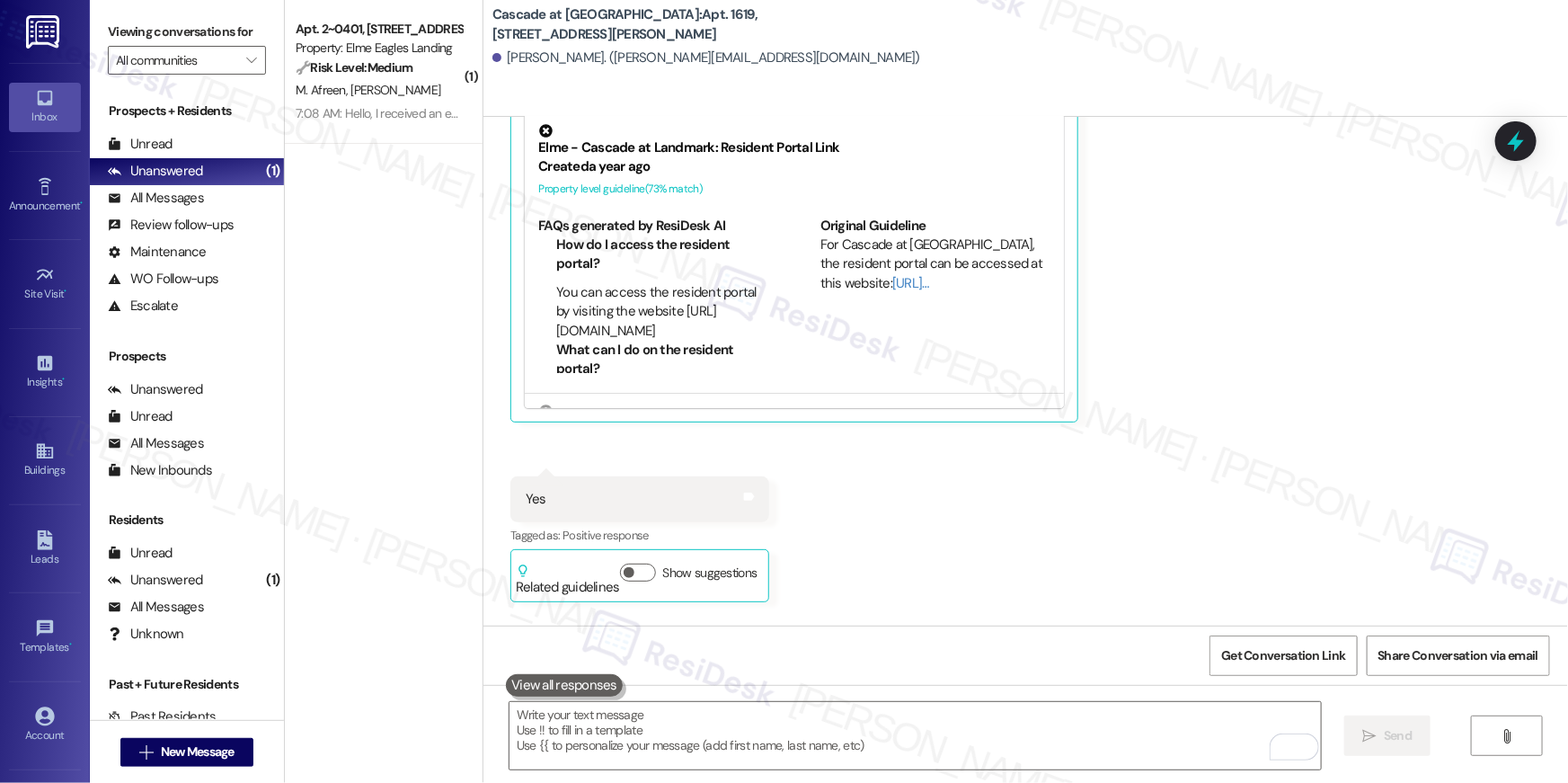 scroll, scrollTop: 3603, scrollLeft: 0, axis: vertical 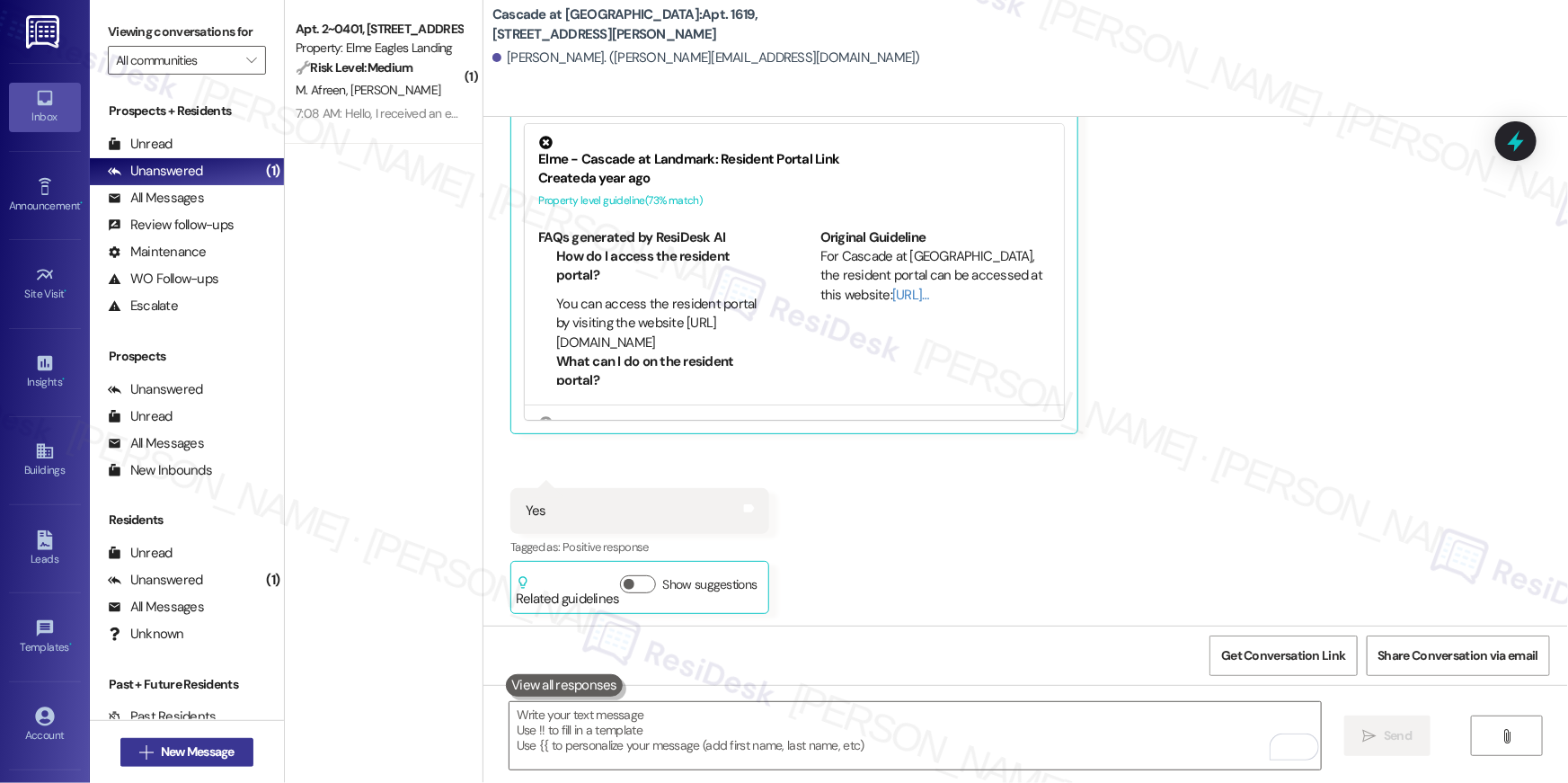 click on "New Message" at bounding box center (198, 752) 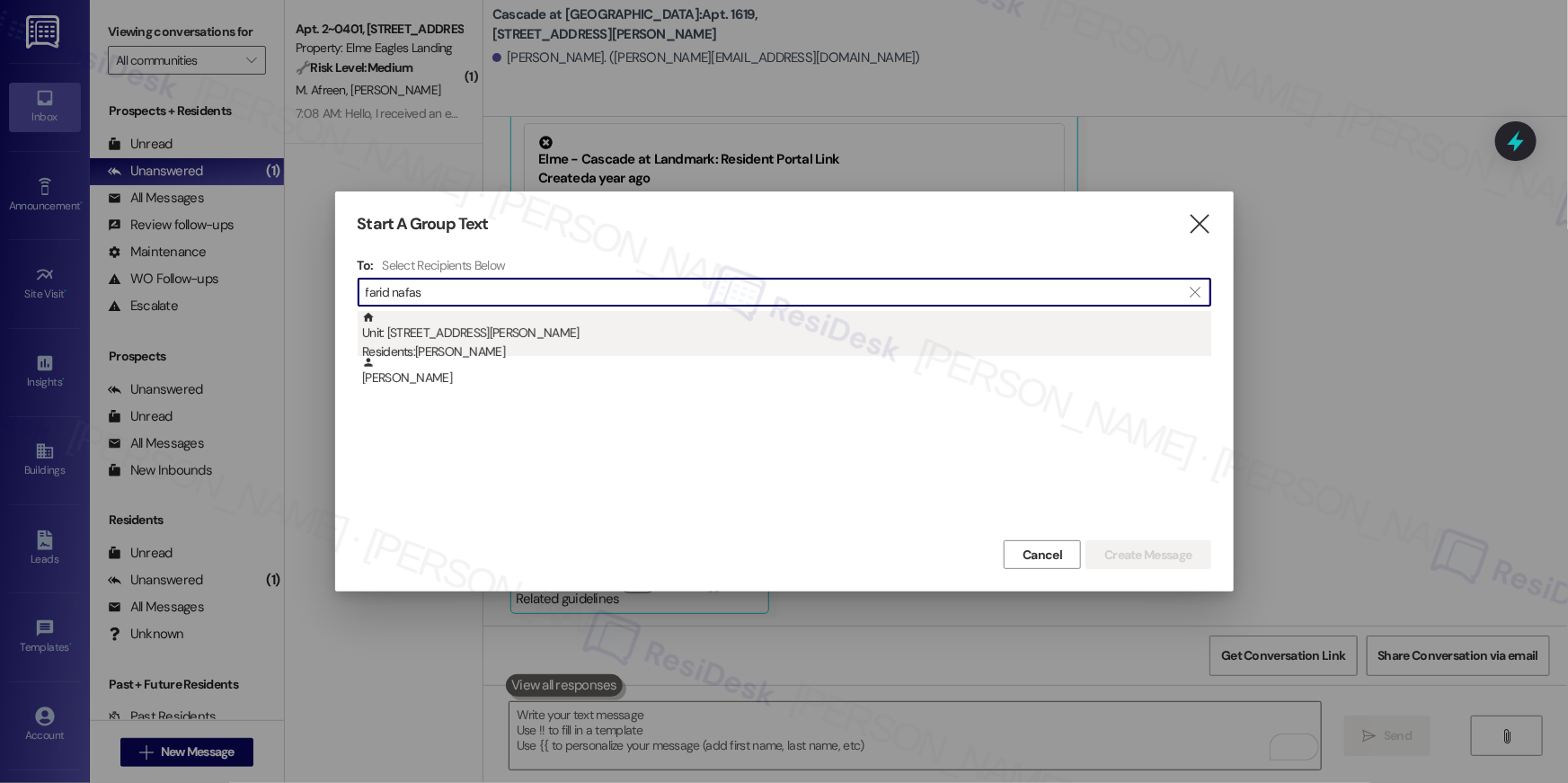 type on "farid nafas" 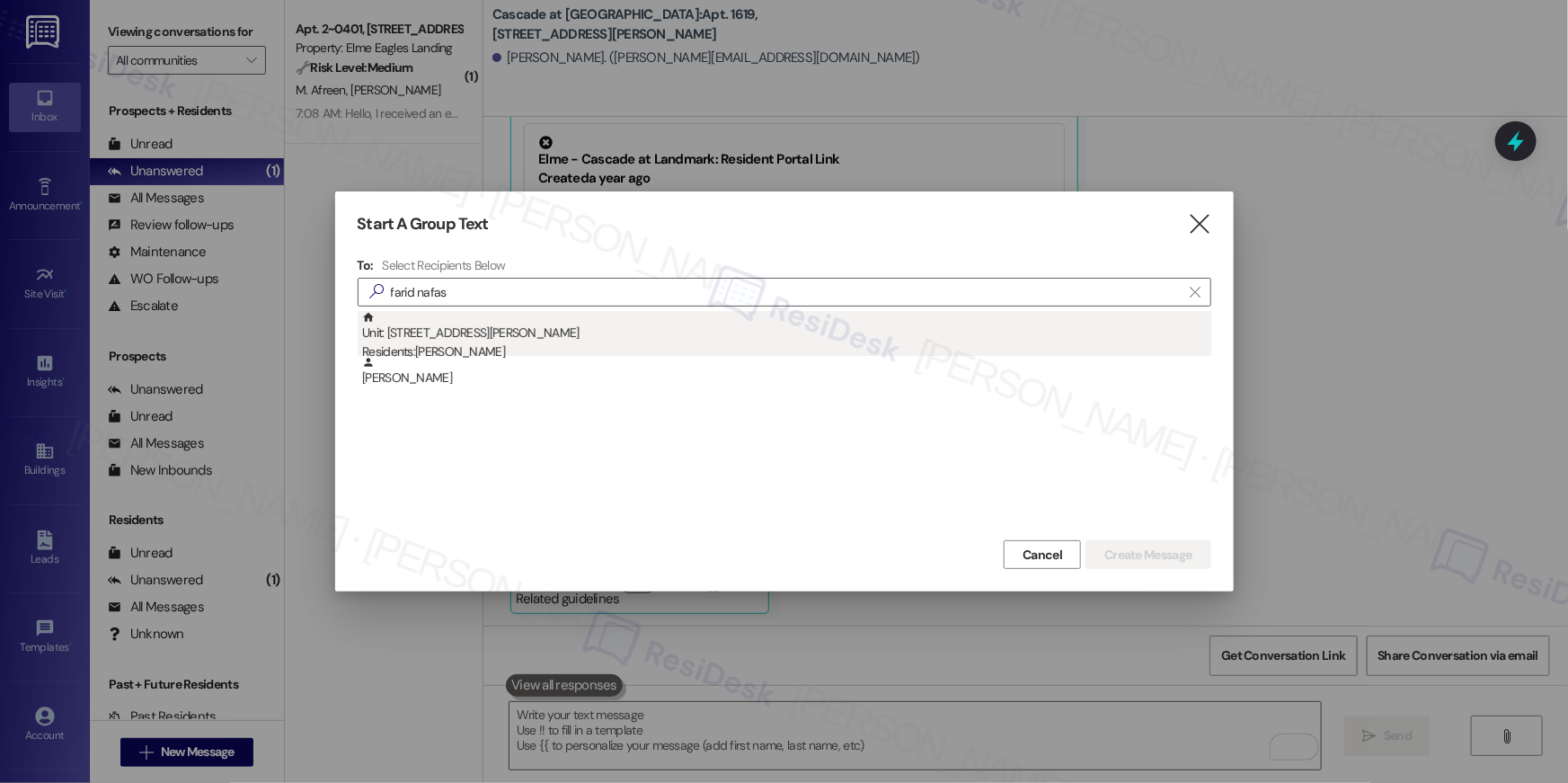 click on "Unit: 808 - 300 Yoakum Parkway Residents:  Farid Nafash" at bounding box center (786, 336) 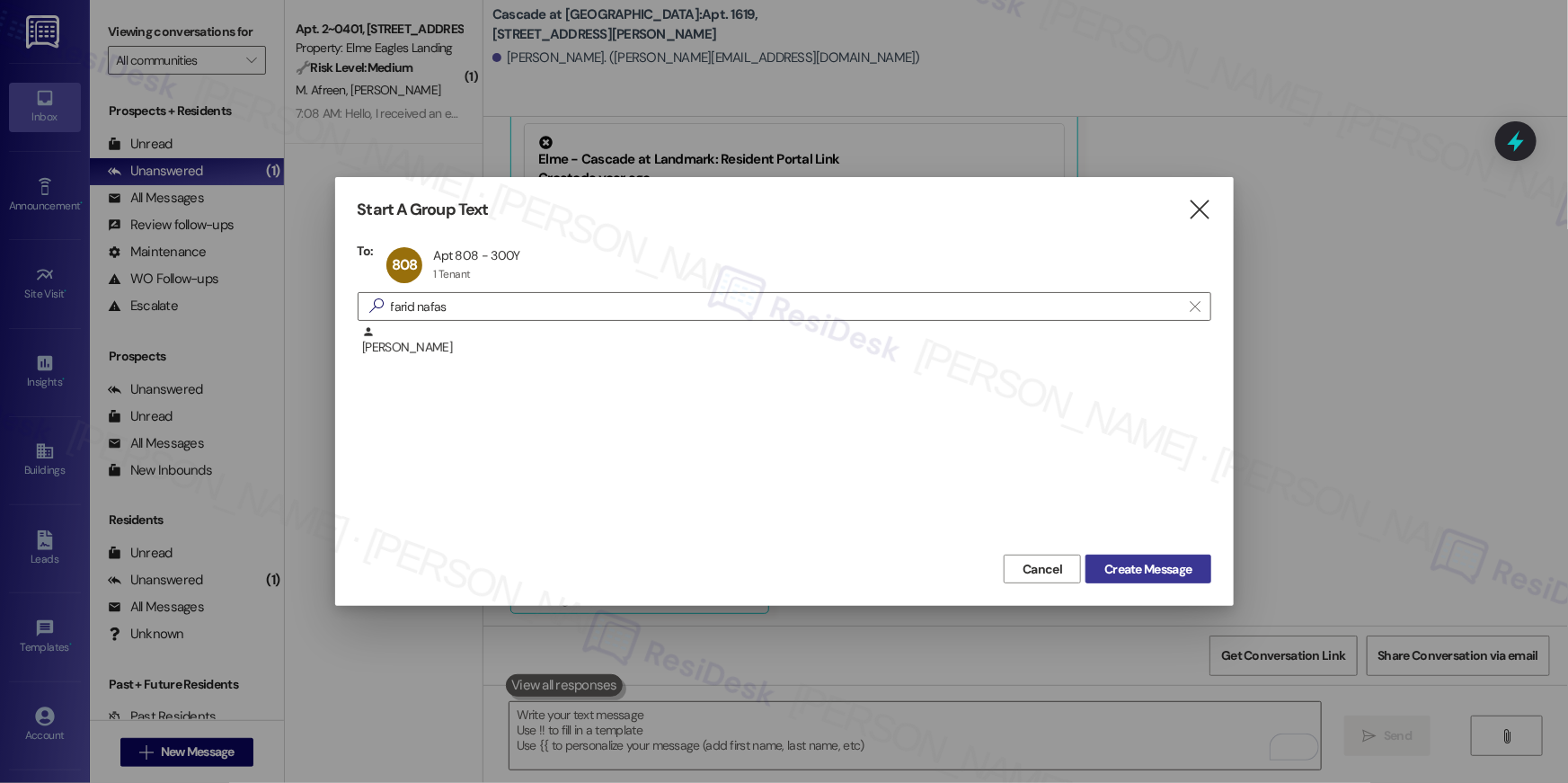 click on "Create Message" at bounding box center [1147, 569] 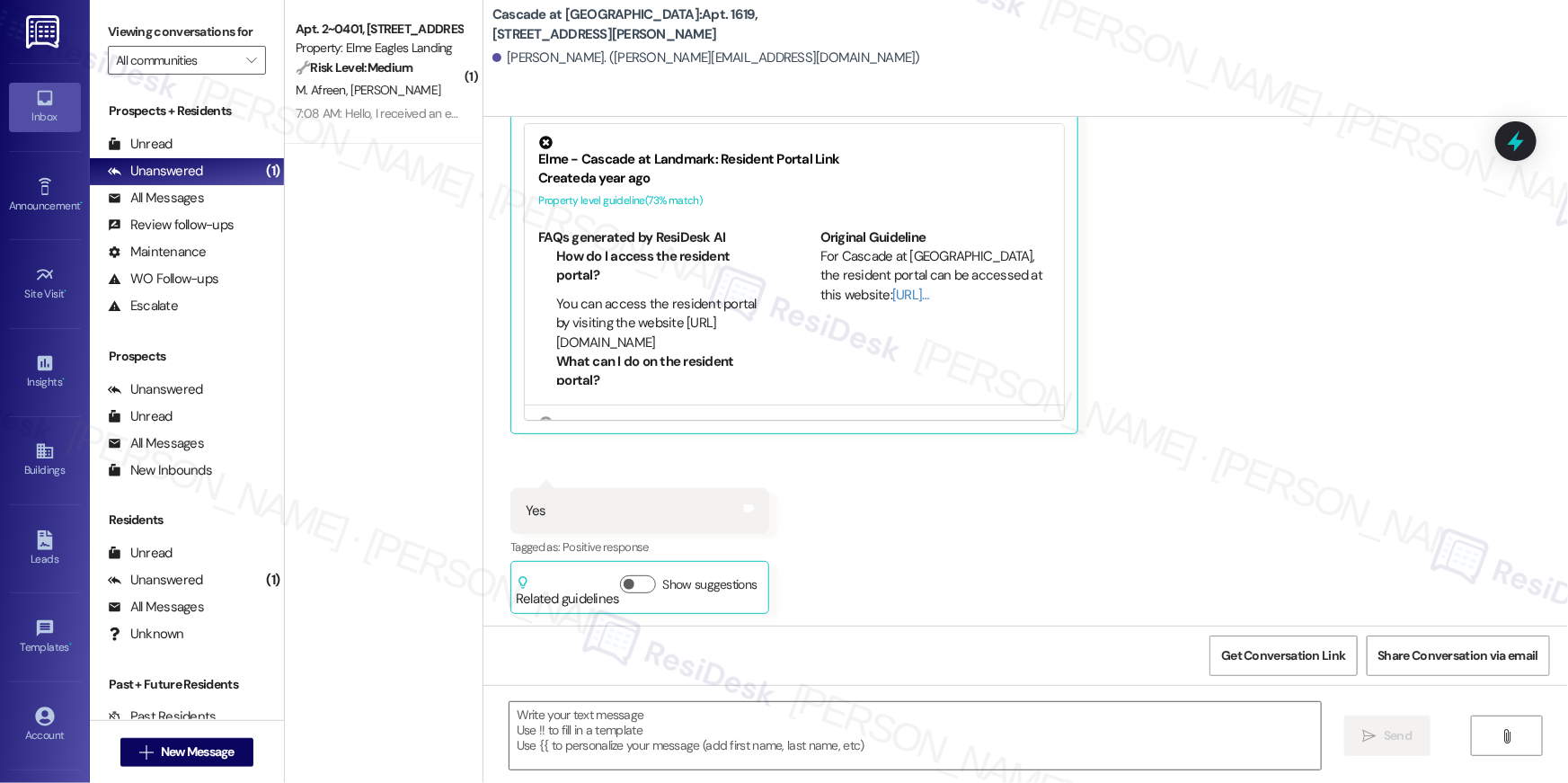 type on "Fetching suggested responses. Please feel free to read through the conversation in the meantime." 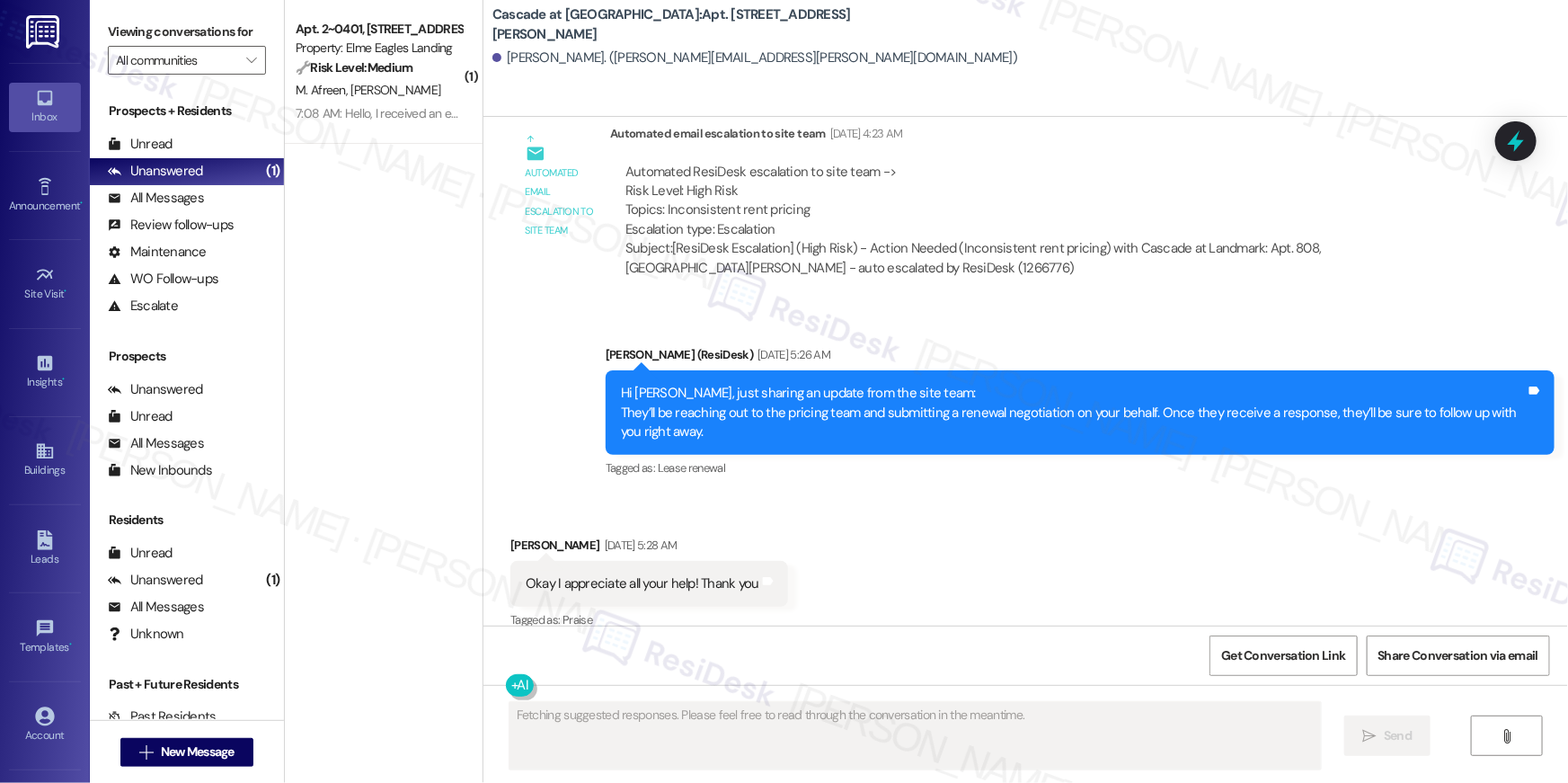 scroll, scrollTop: 4079, scrollLeft: 0, axis: vertical 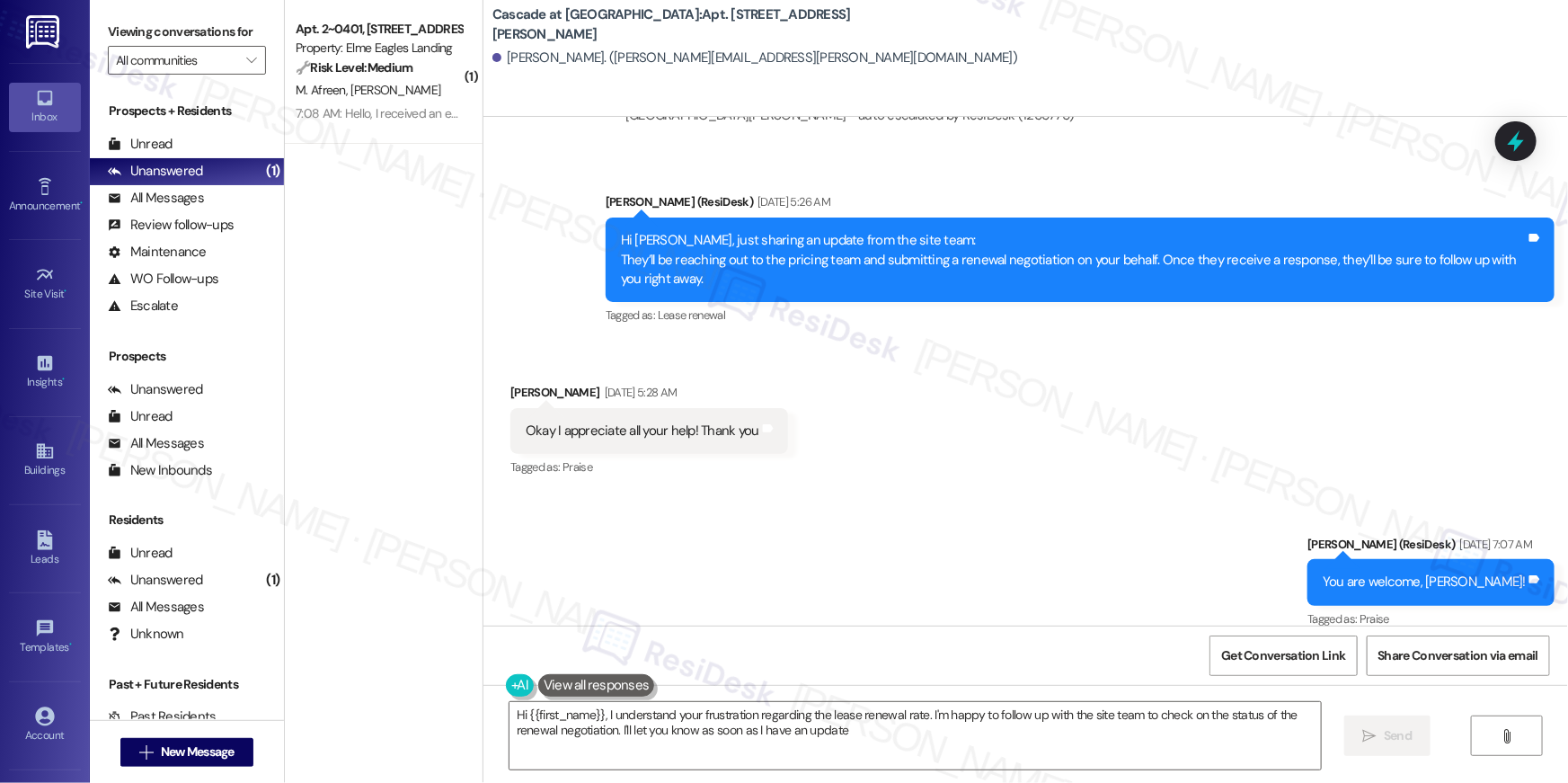type on "Hi {{first_name}}, I understand your frustration regarding the lease renewal rate. I'm happy to follow up with the site team to check on the status of the renewal negotiation. I'll let you know as soon as I have an update!" 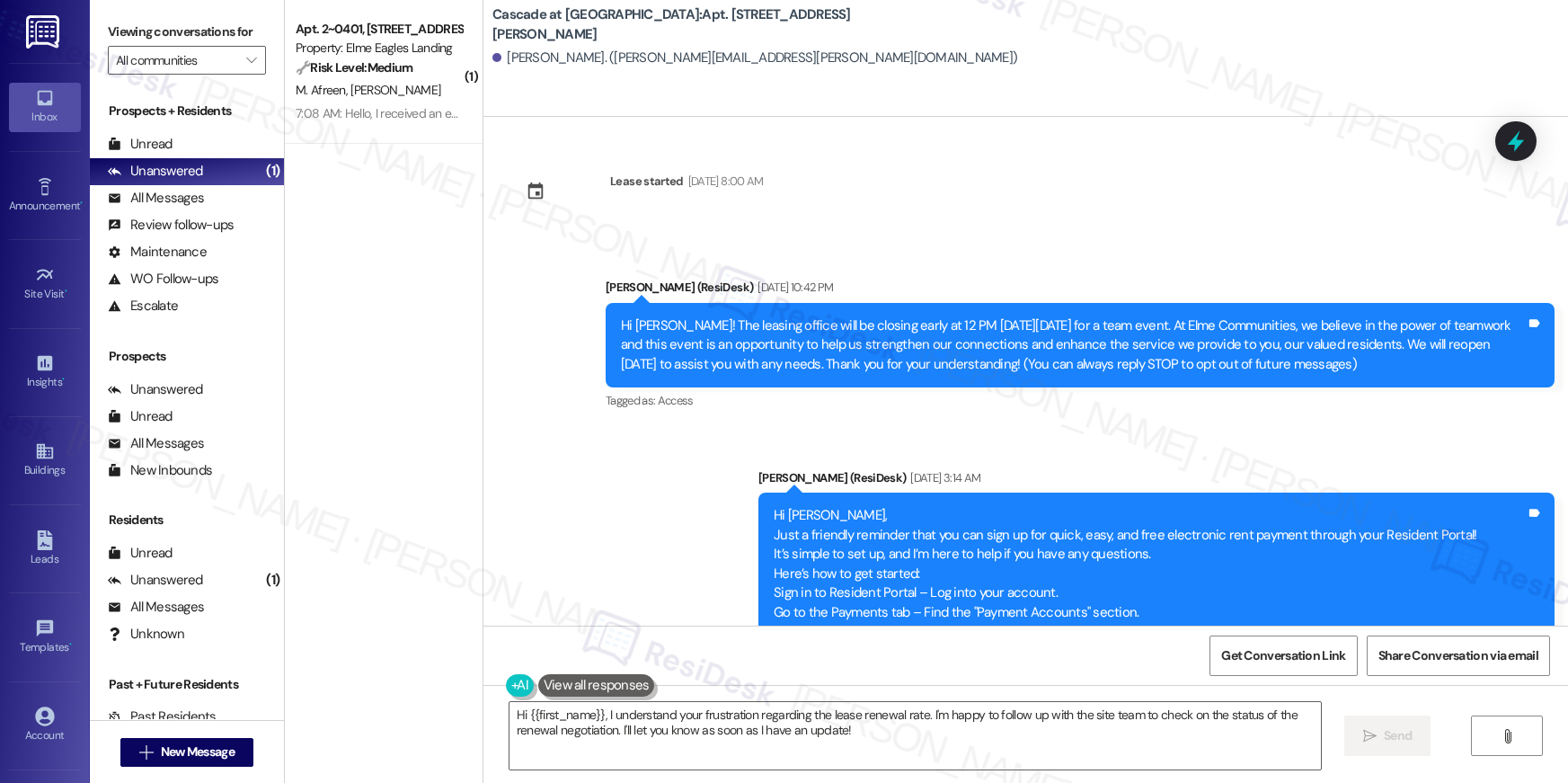 scroll, scrollTop: 0, scrollLeft: 0, axis: both 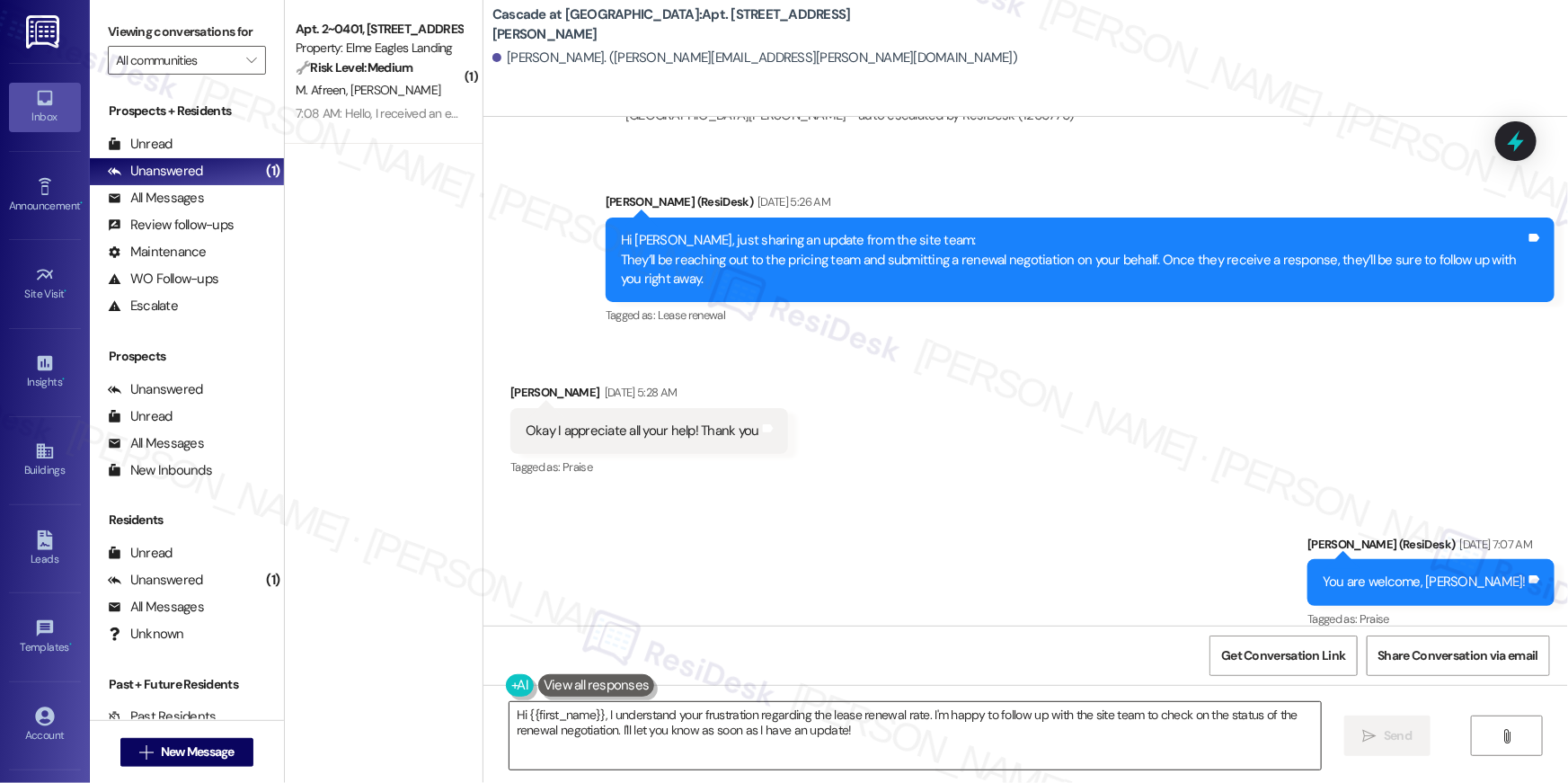 click on "Hi {{first_name}}, I understand your frustration regarding the lease renewal rate. I'm happy to follow up with the site team to check on the status of the renewal negotiation. I'll let you know as soon as I have an update!" at bounding box center [915, 735] 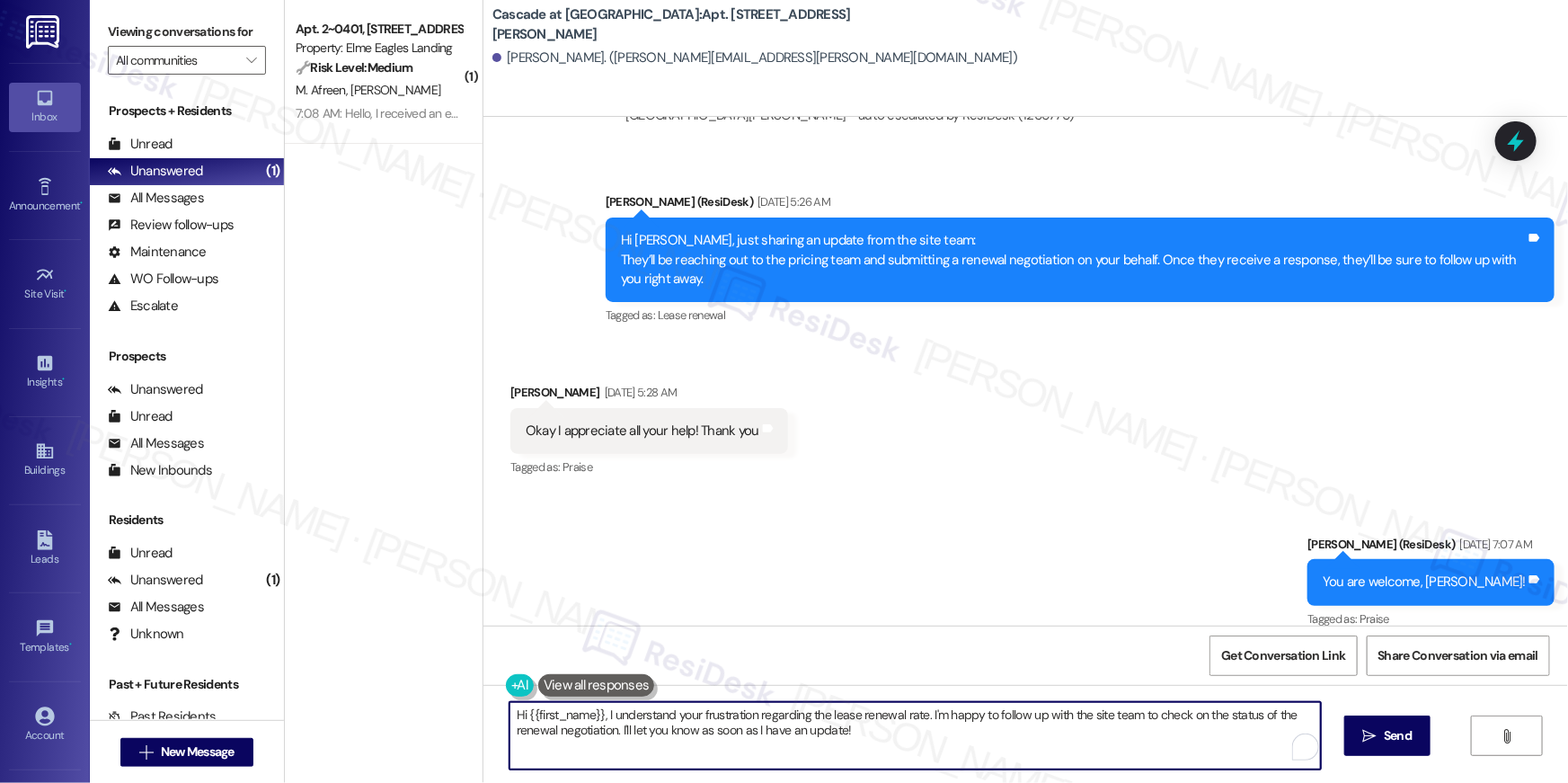 click on "Hi {{first_name}}, I understand your frustration regarding the lease renewal rate. I'm happy to follow up with the site team to check on the status of the renewal negotiation. I'll let you know as soon as I have an update!" at bounding box center [915, 735] 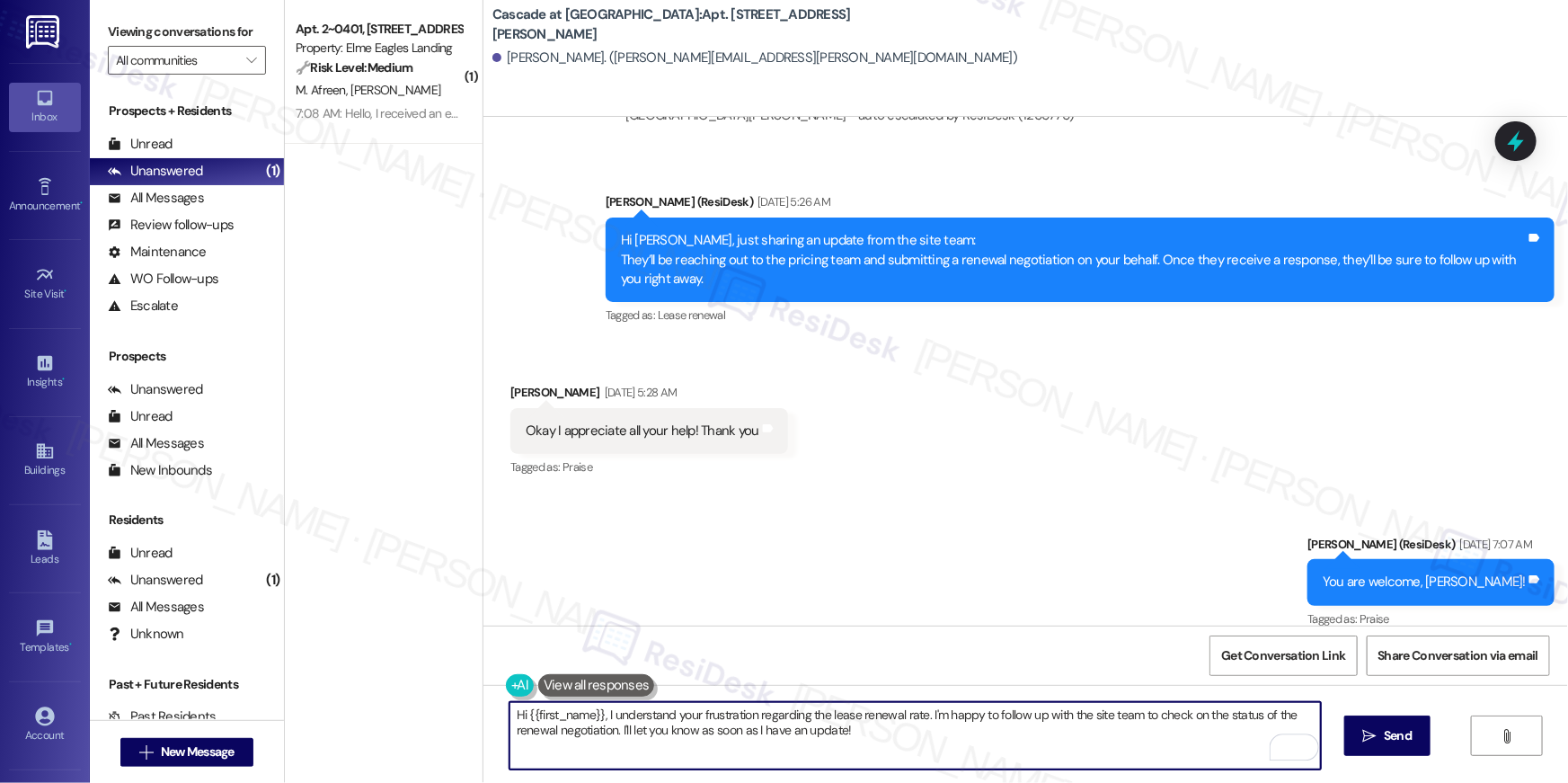 paste on "we wanted to check in about your {{property}} renewal offer. Please let us know if you plan to renew - we're here to help" 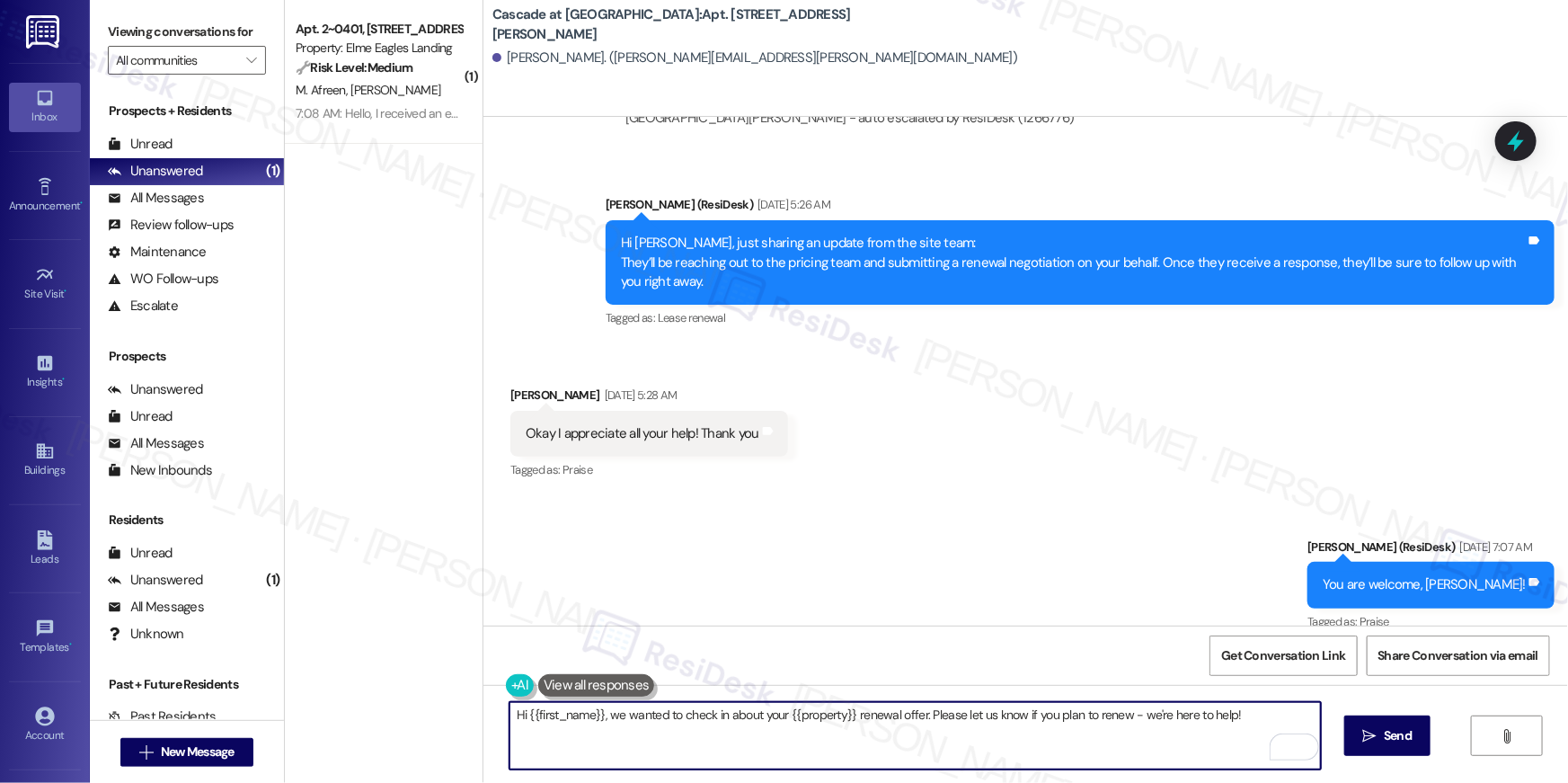 scroll, scrollTop: 4075, scrollLeft: 0, axis: vertical 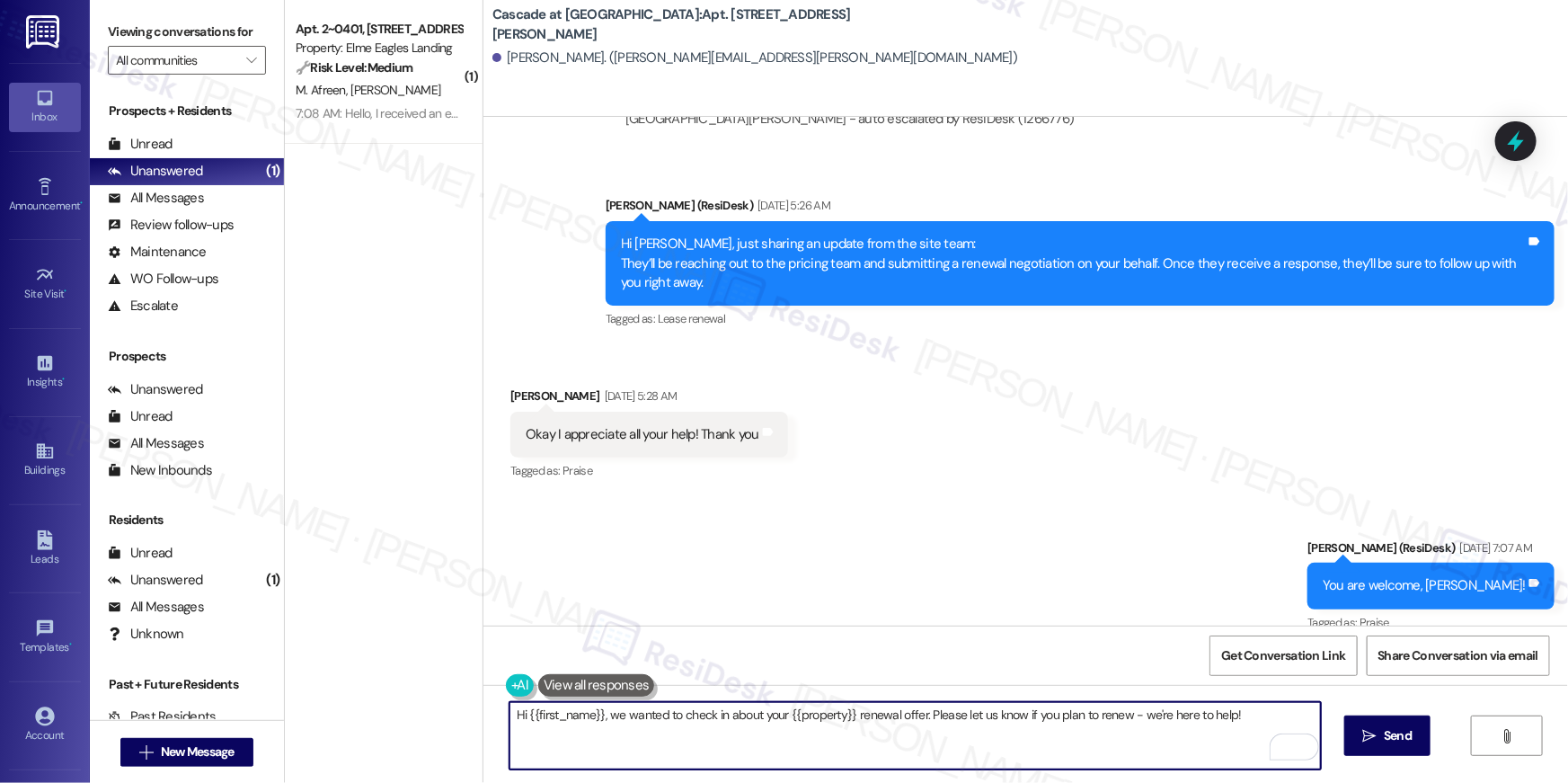 click on "Hi {{first_name}}, we wanted to check in about your {{property}} renewal offer. Please let us know if you plan to renew - we're here to help!" at bounding box center (915, 735) 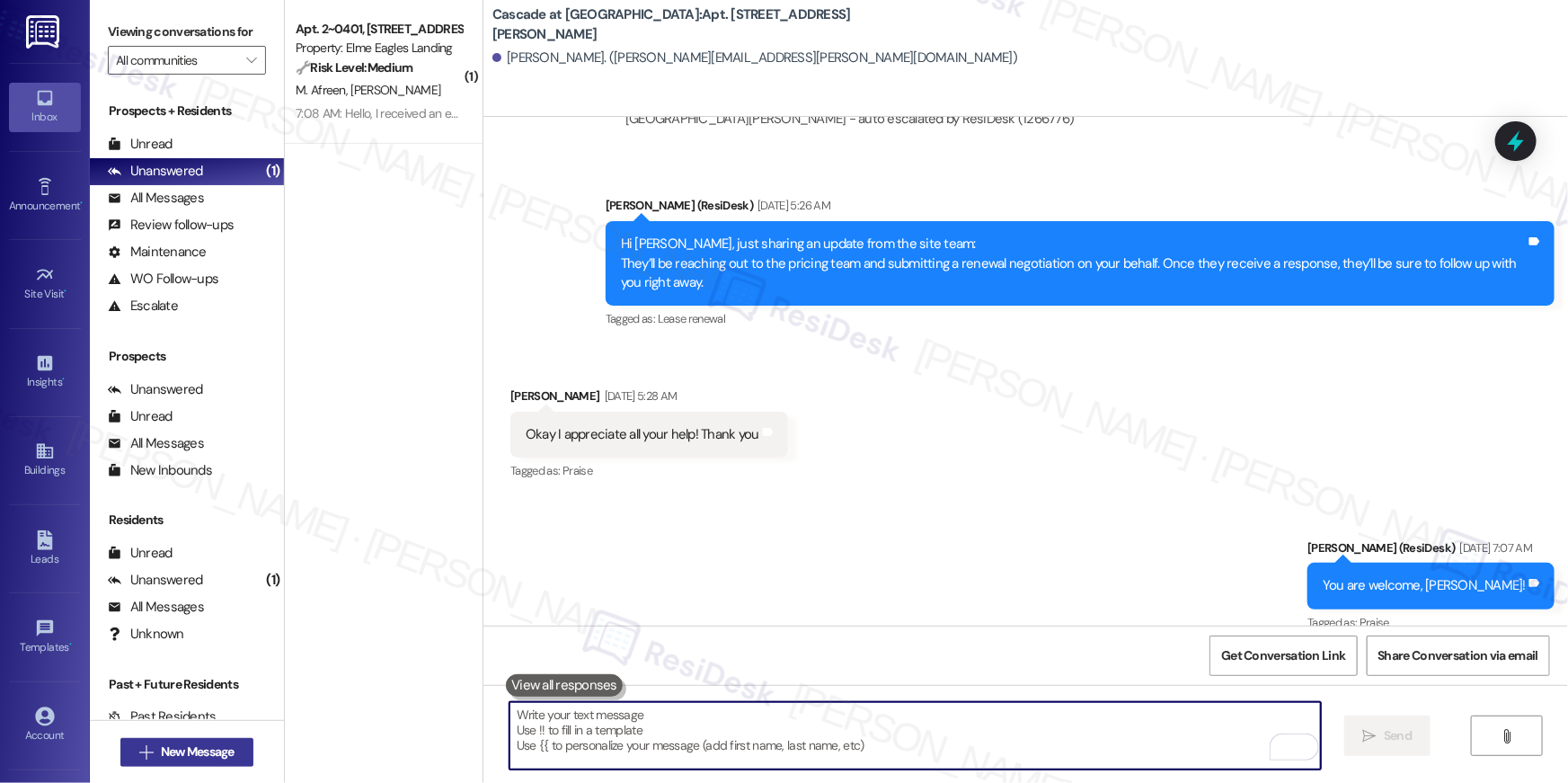 type 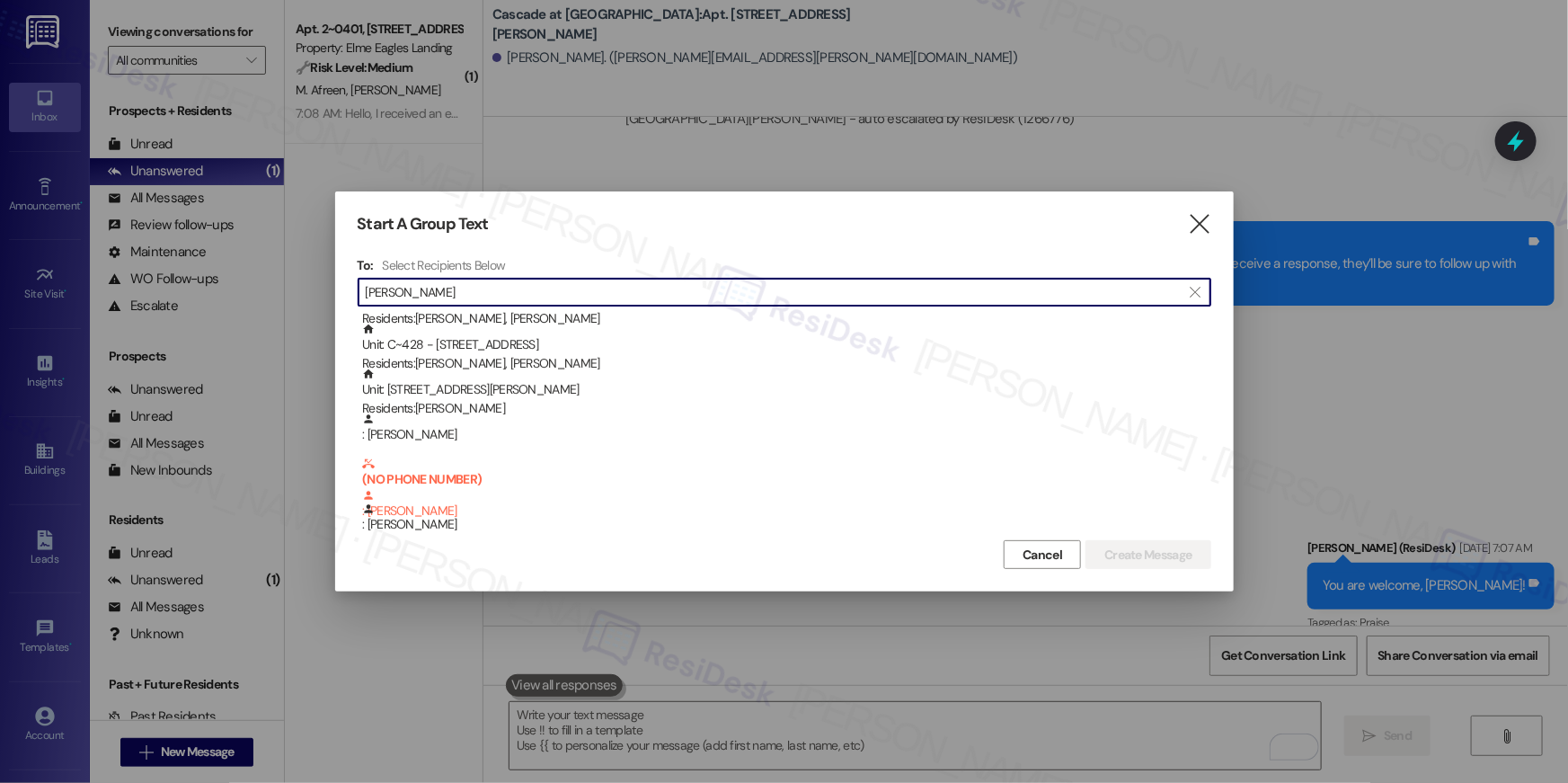 scroll, scrollTop: 189, scrollLeft: 0, axis: vertical 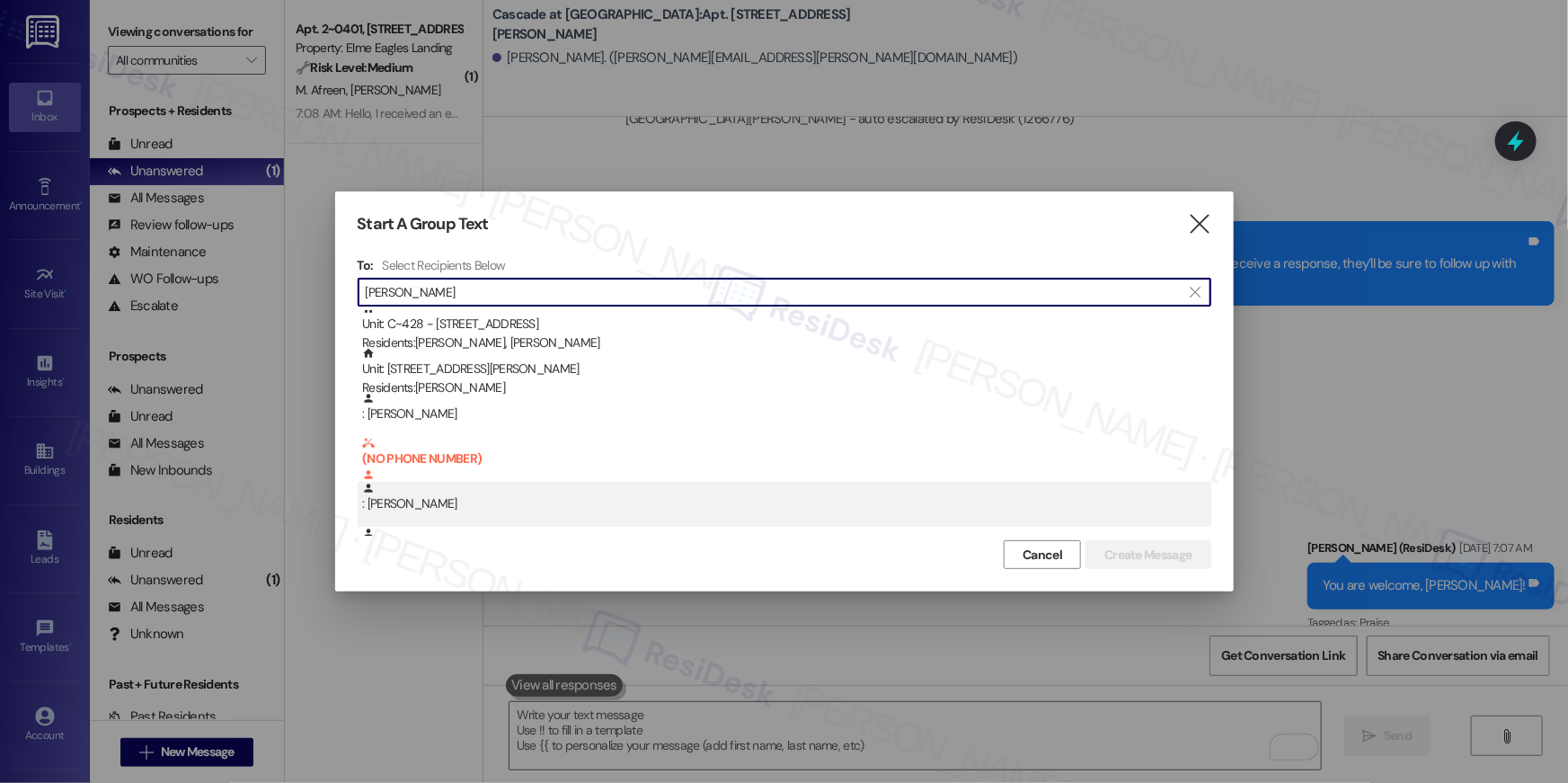 type on "wyatt" 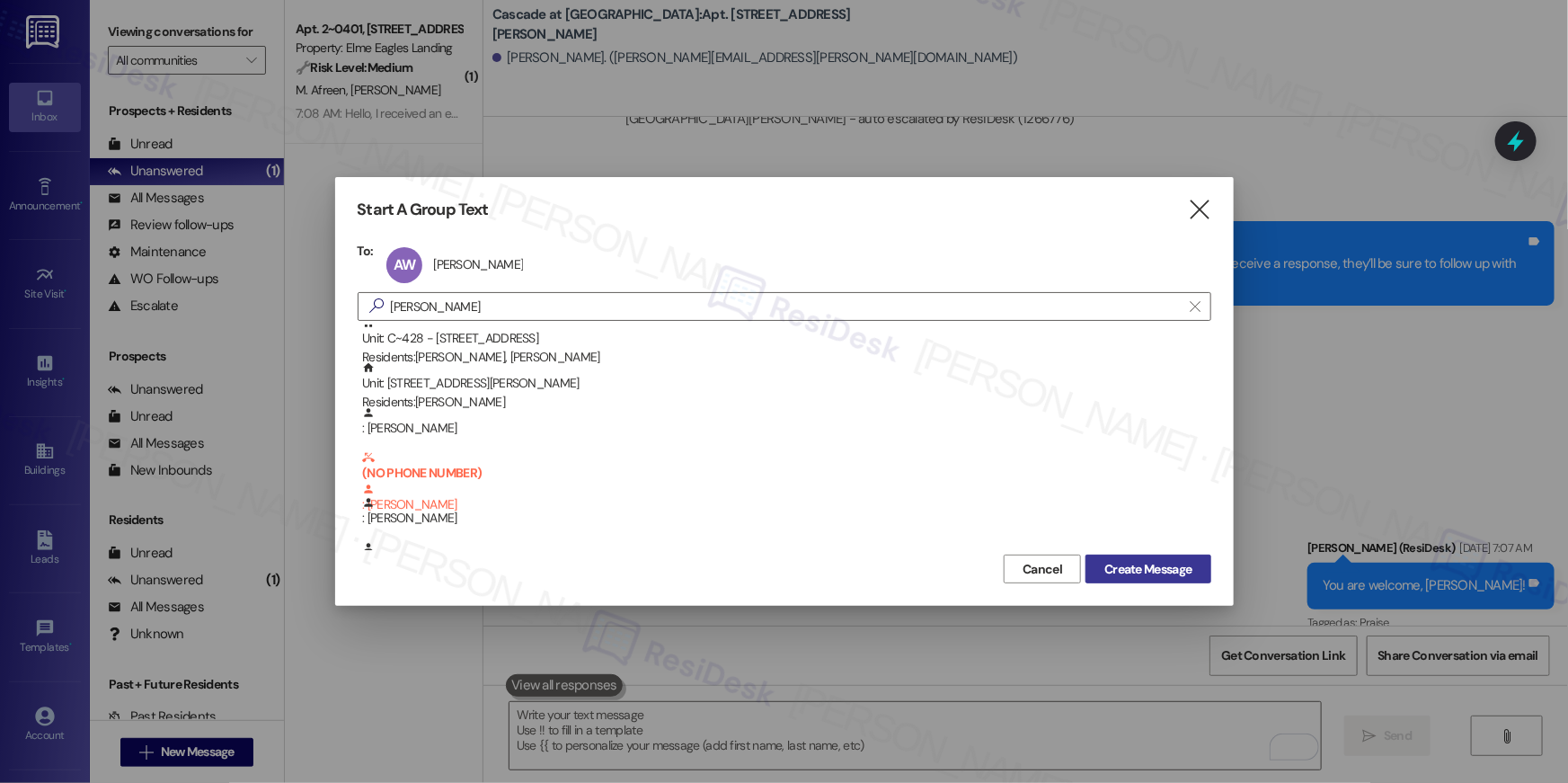 click on "Create Message" at bounding box center (1147, 569) 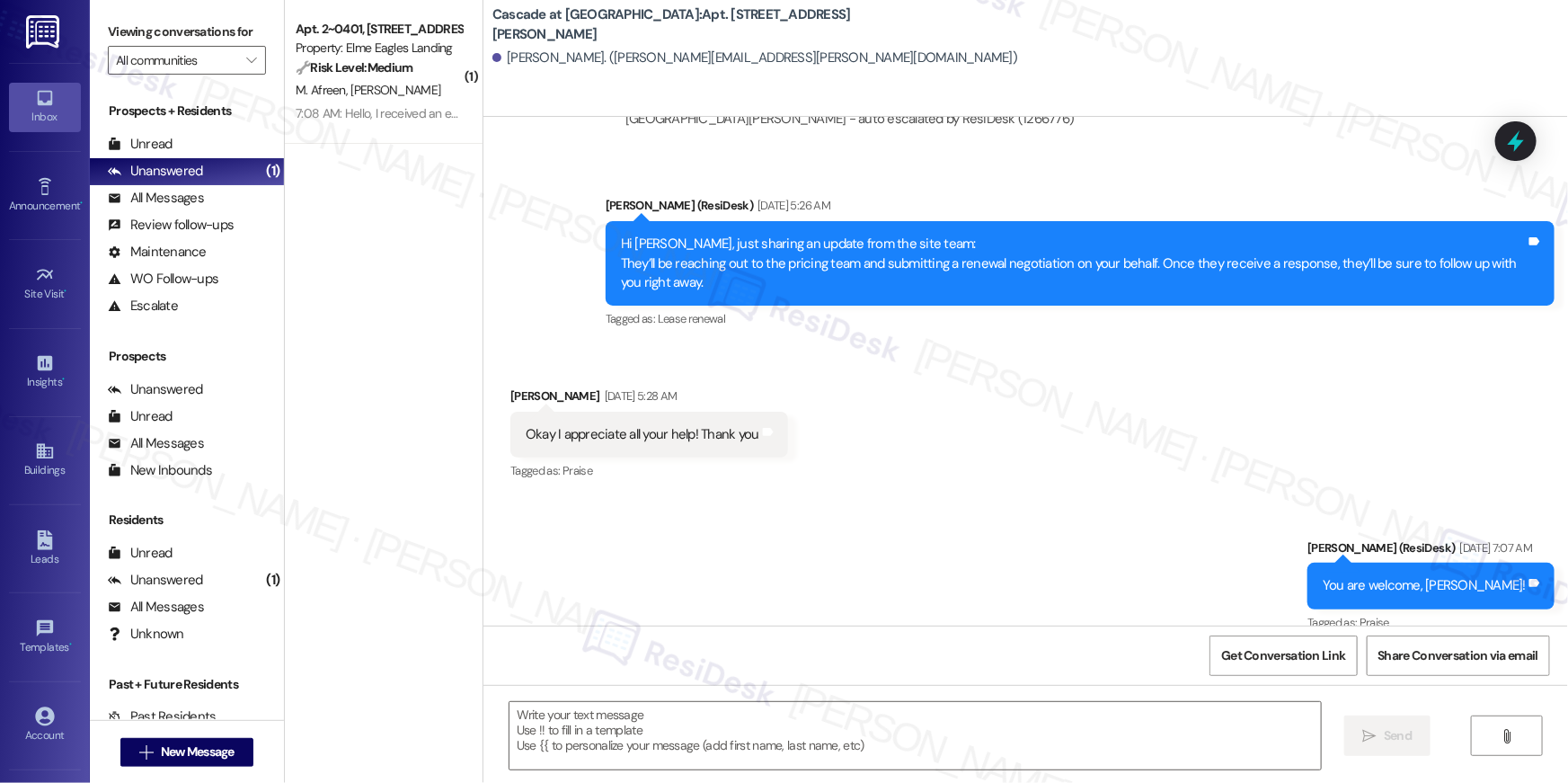 type on "Fetching suggested responses. Please feel free to read through the conversation in the meantime." 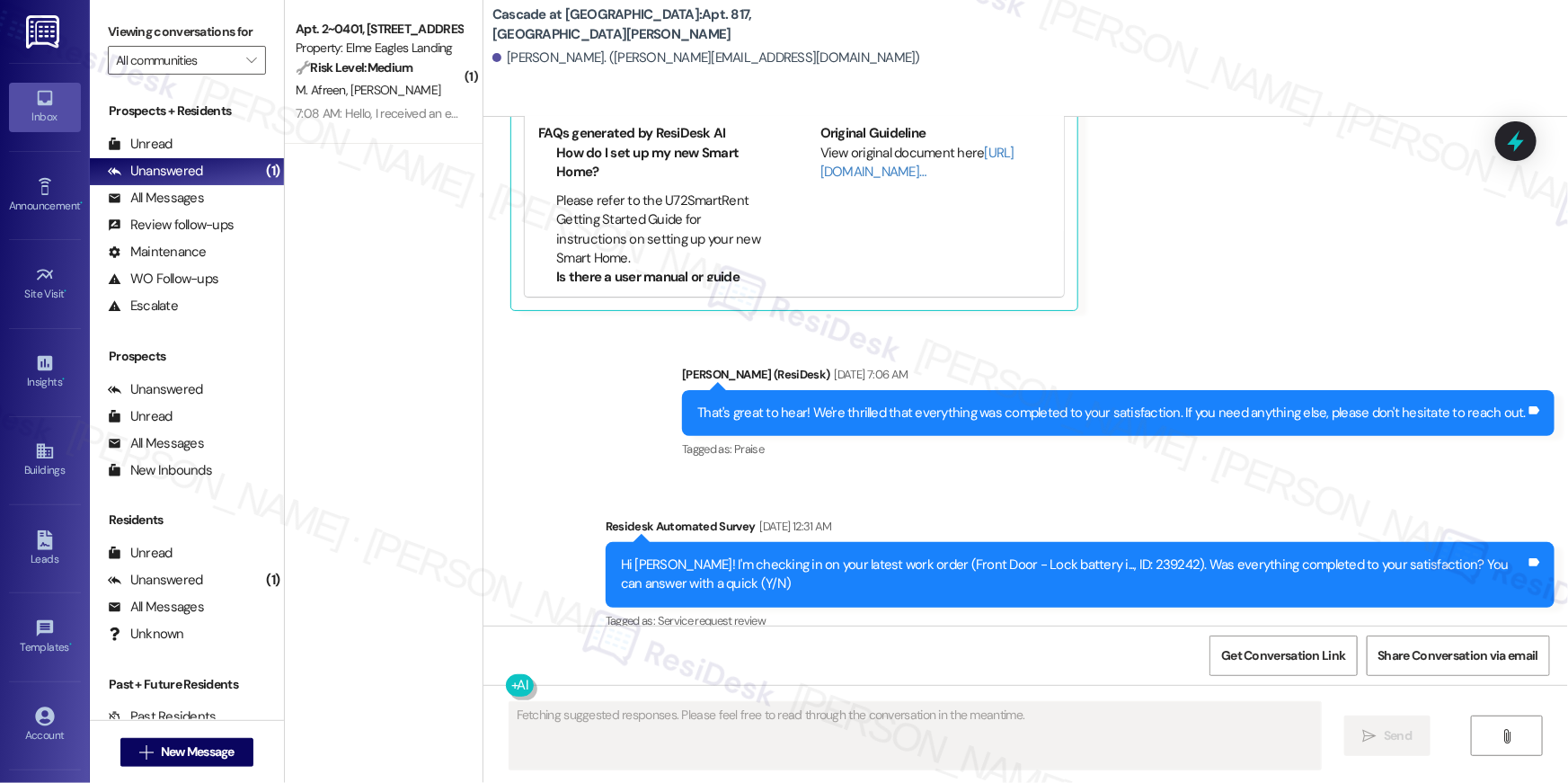 scroll, scrollTop: 1079, scrollLeft: 0, axis: vertical 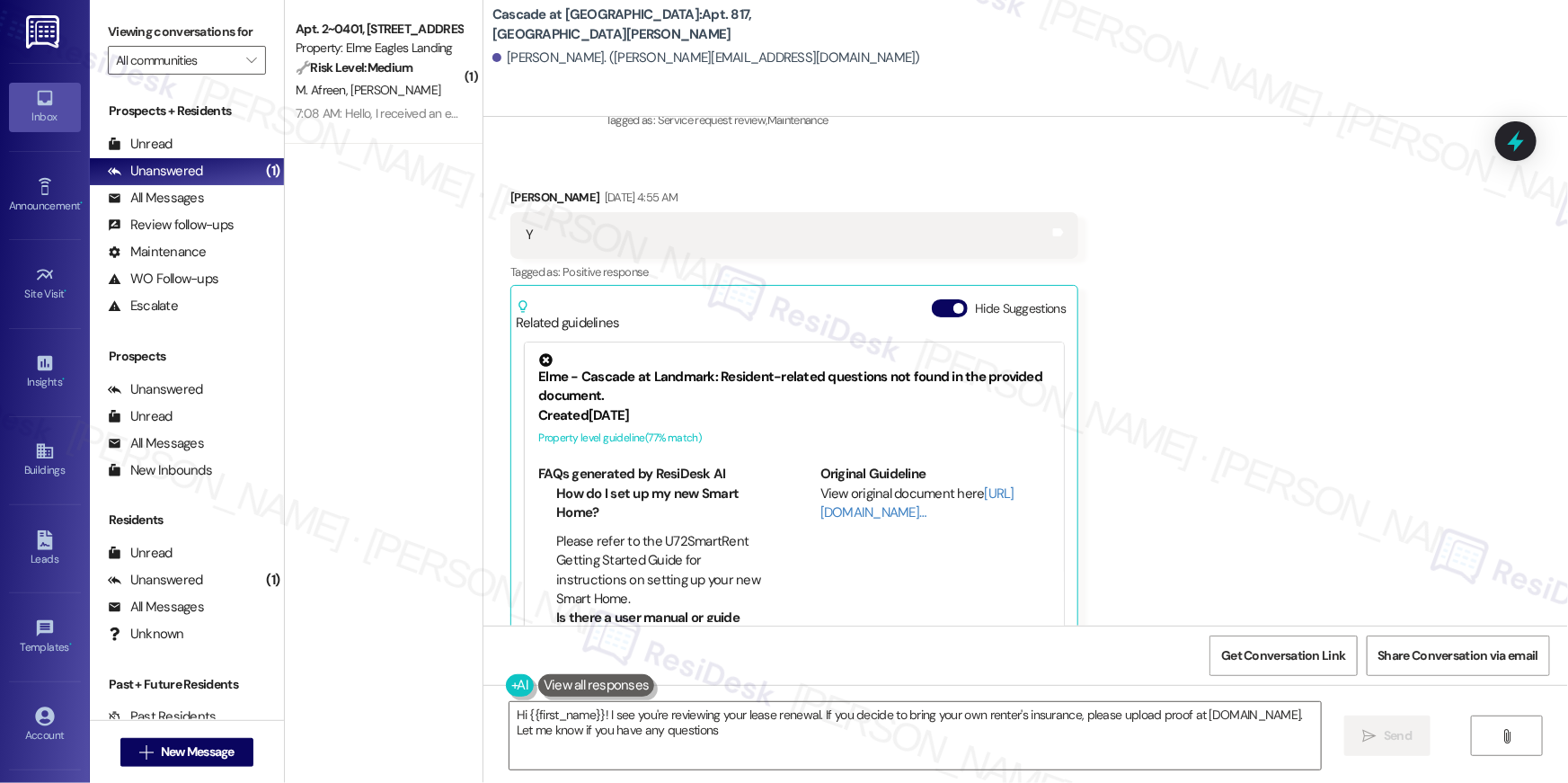 type on "Hi {{first_name}}! I see you're reviewing your lease renewal. If you decide to bring your own renter's insurance, please upload proof at elmecommunities.policyverify.io. Let me know if you have any questions!" 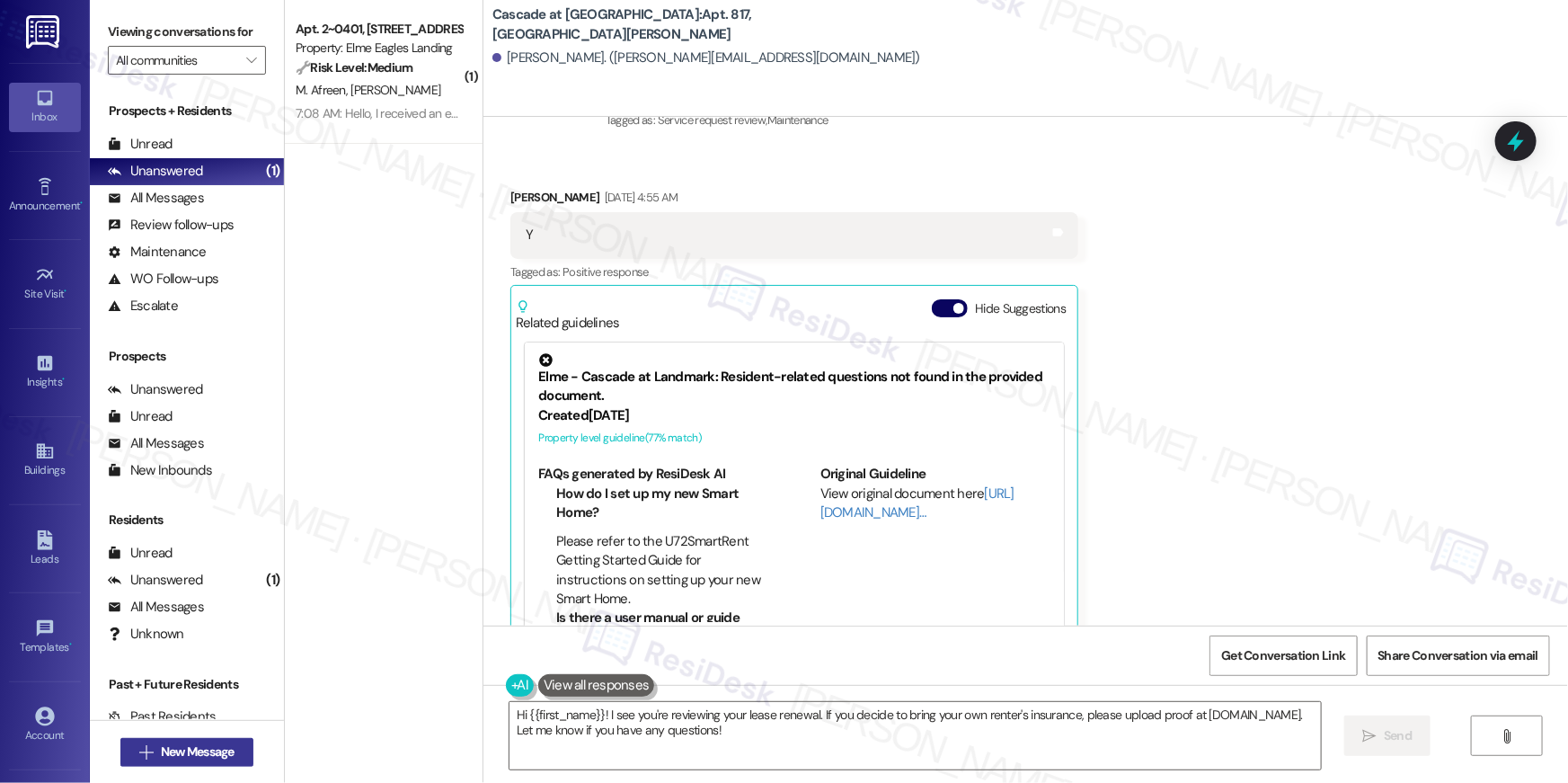 click on " New Message" at bounding box center [187, 752] 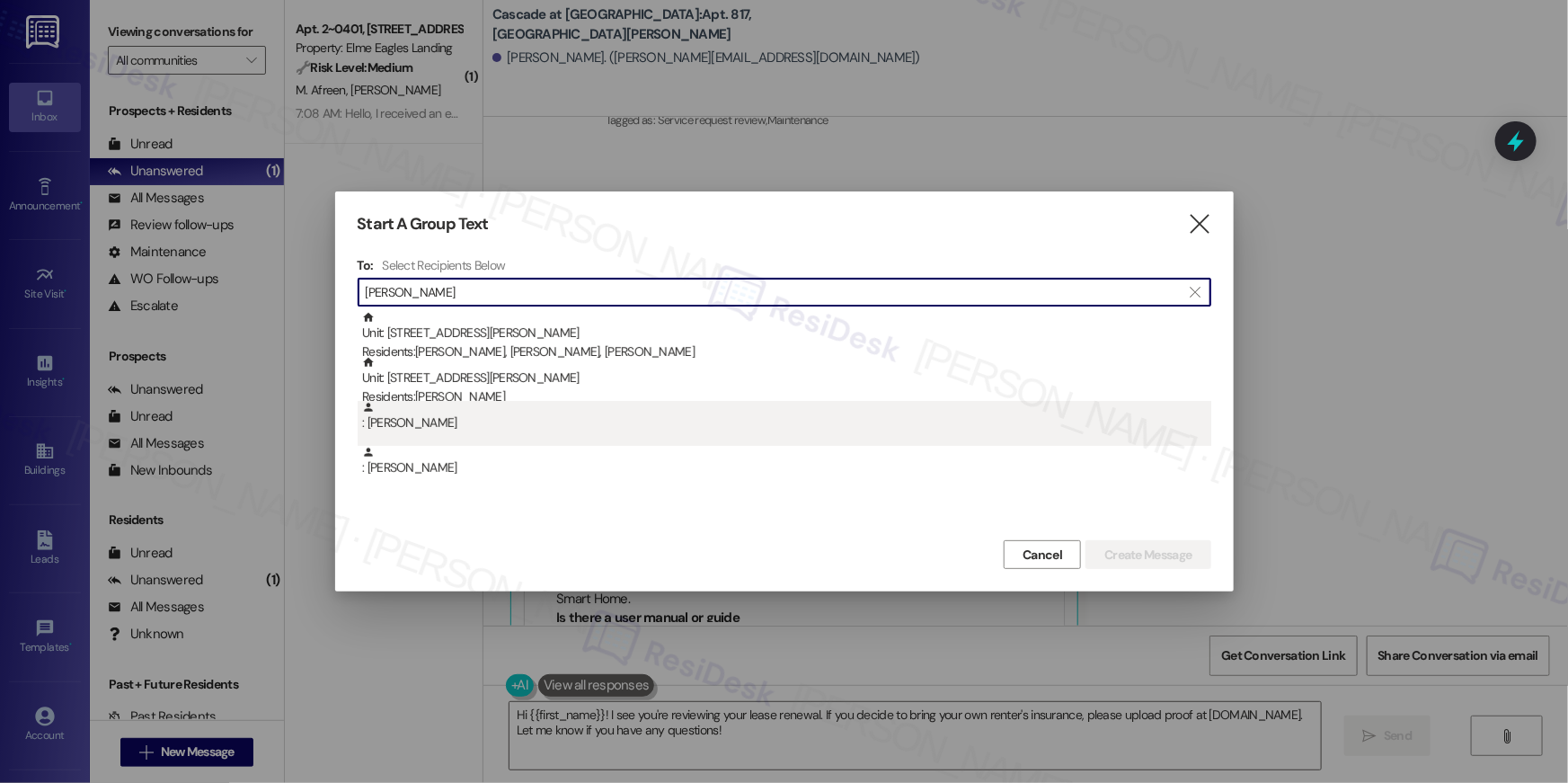 type on "alexander wyatt" 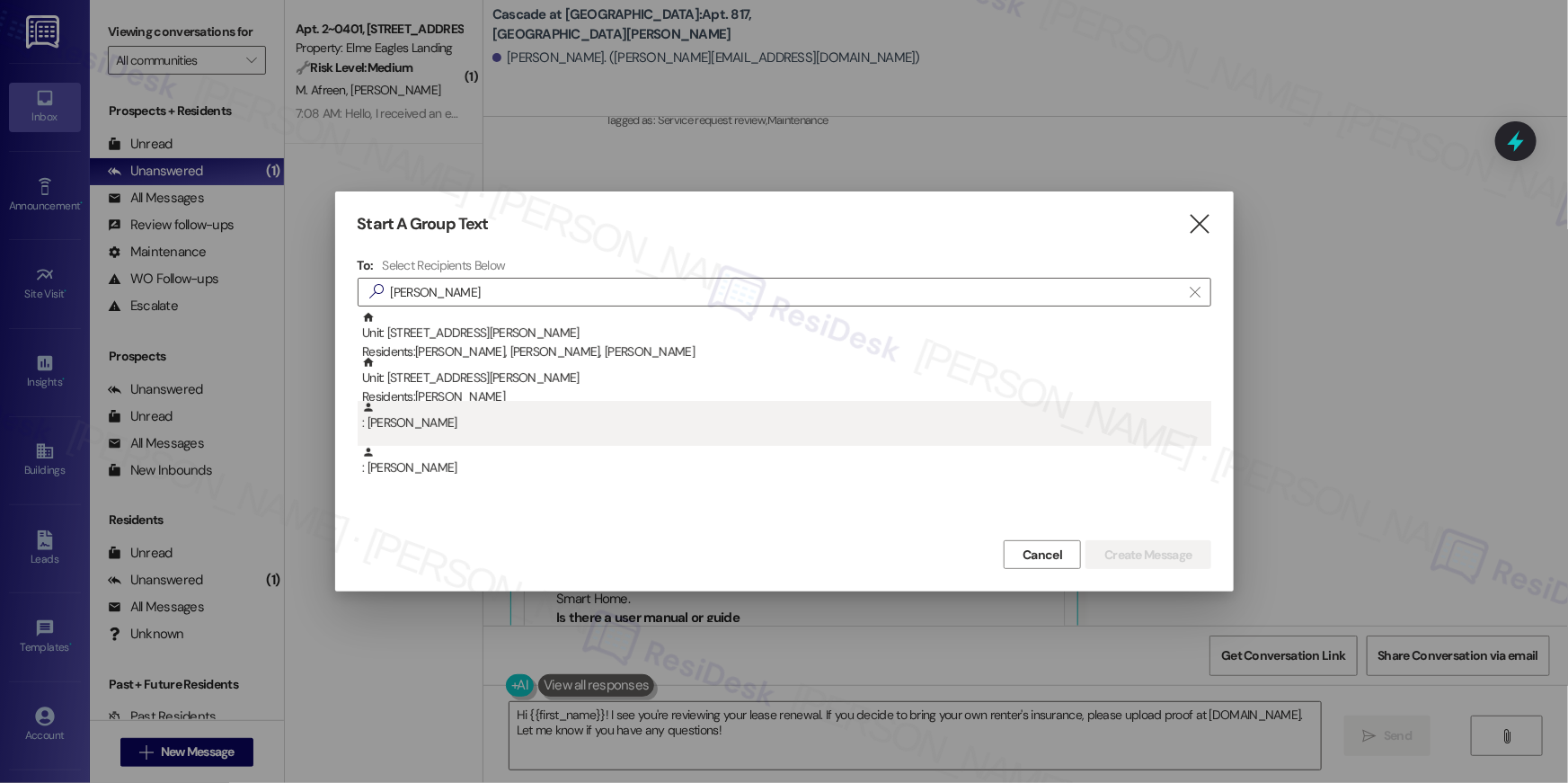 click on ": Alexander Wyatt" at bounding box center (786, 416) 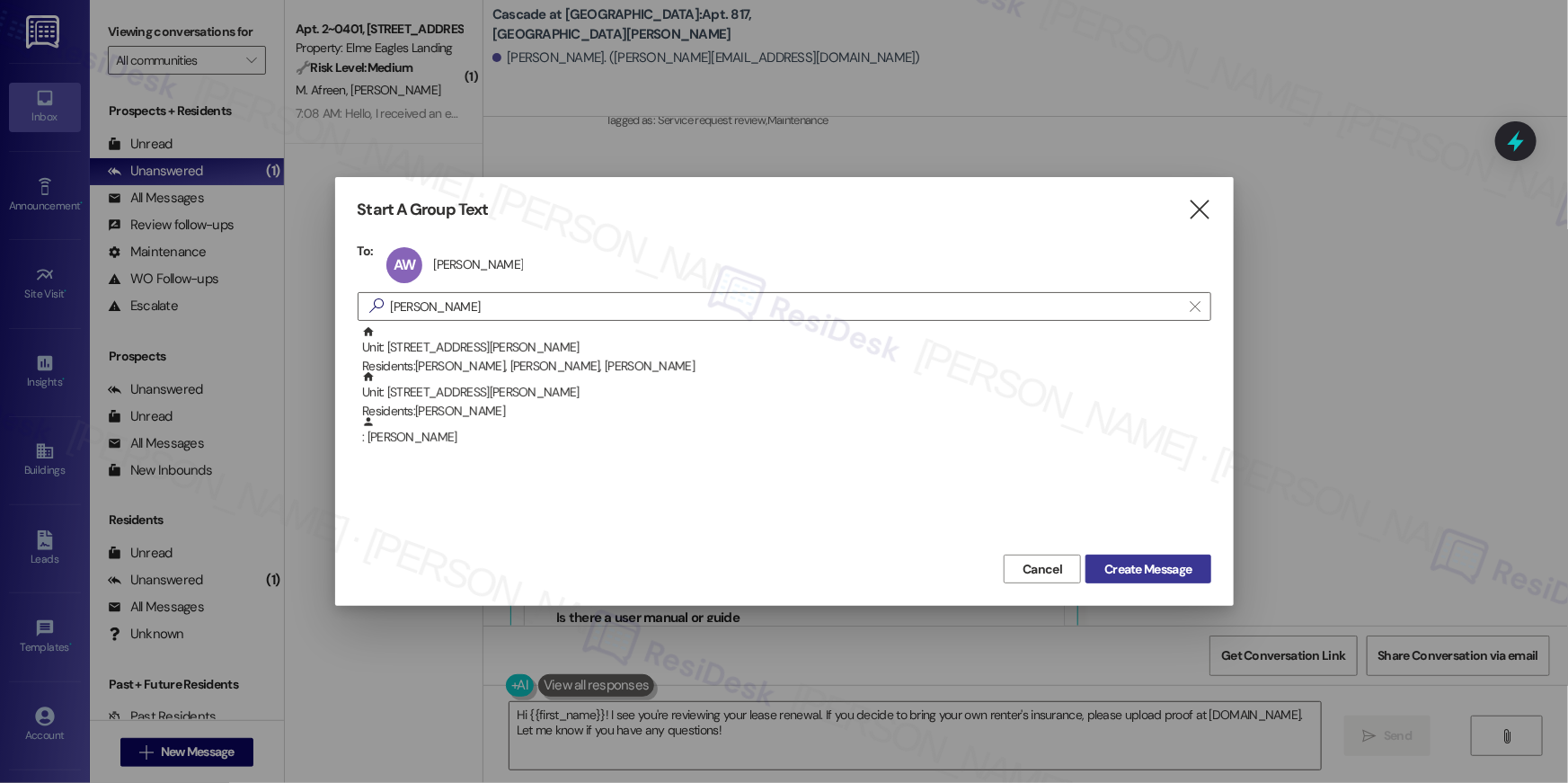 click on "Create Message" at bounding box center [1147, 569] 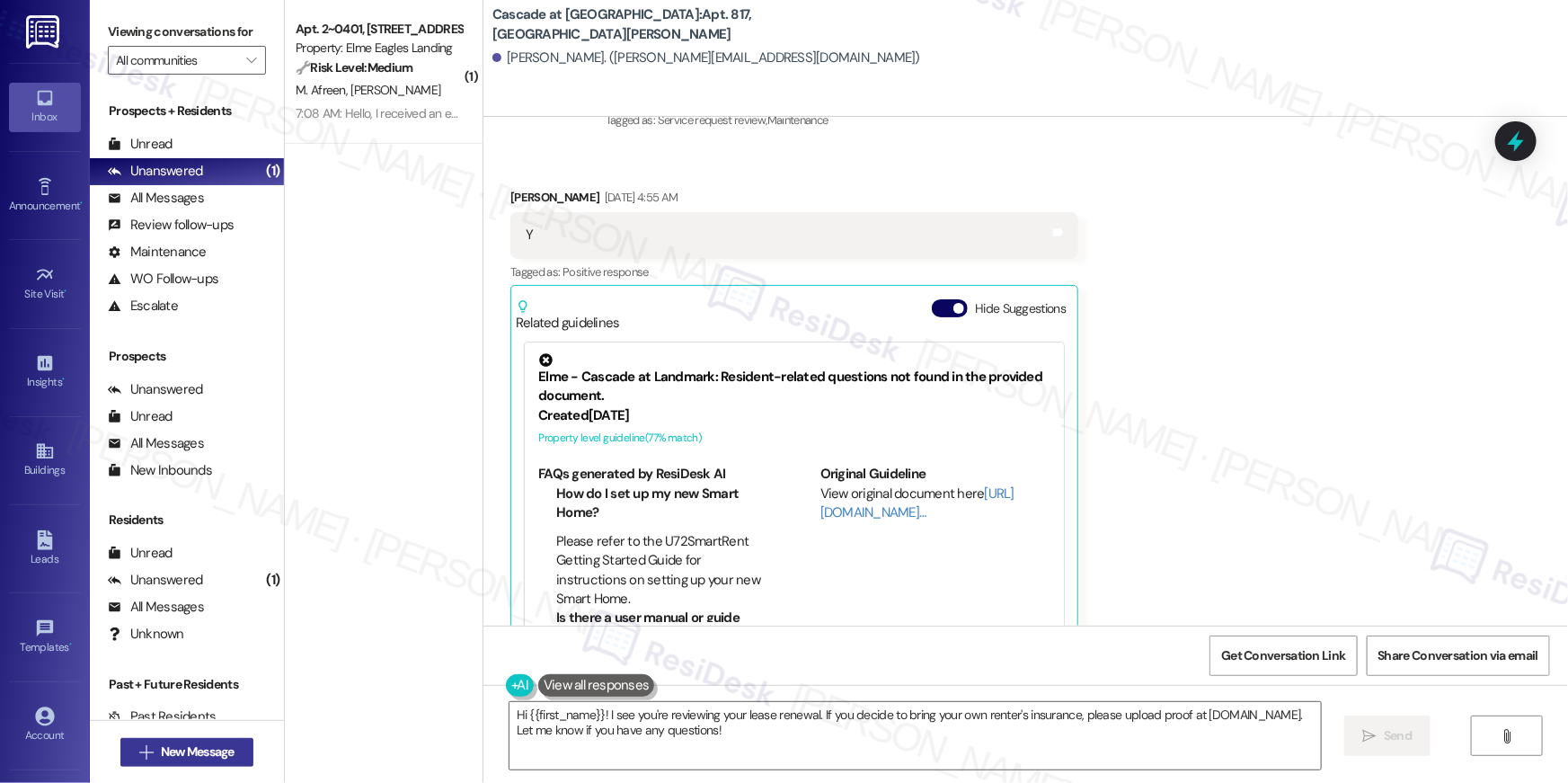 click on "New Message" at bounding box center [198, 752] 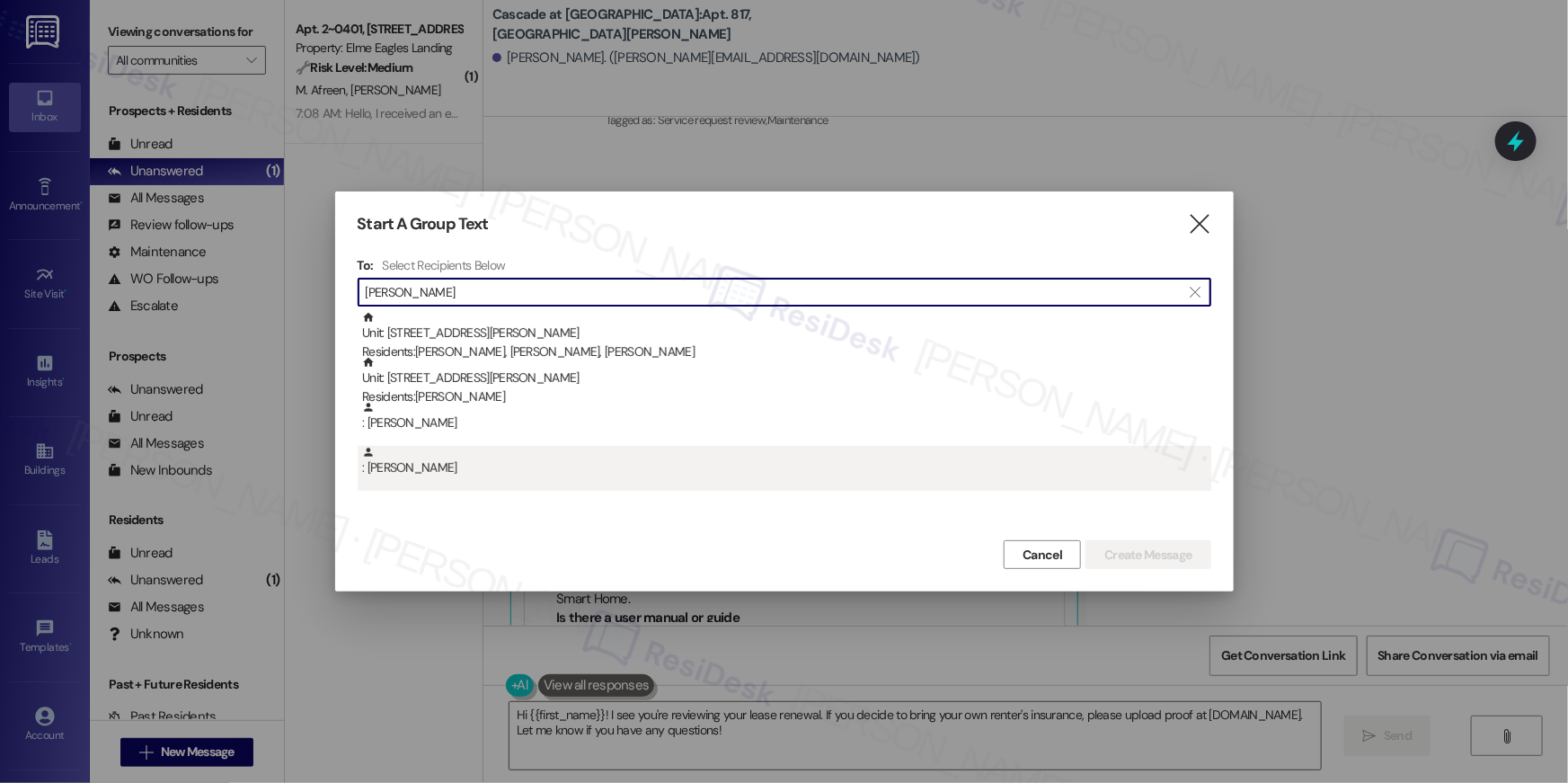 type on "alexander wyatt" 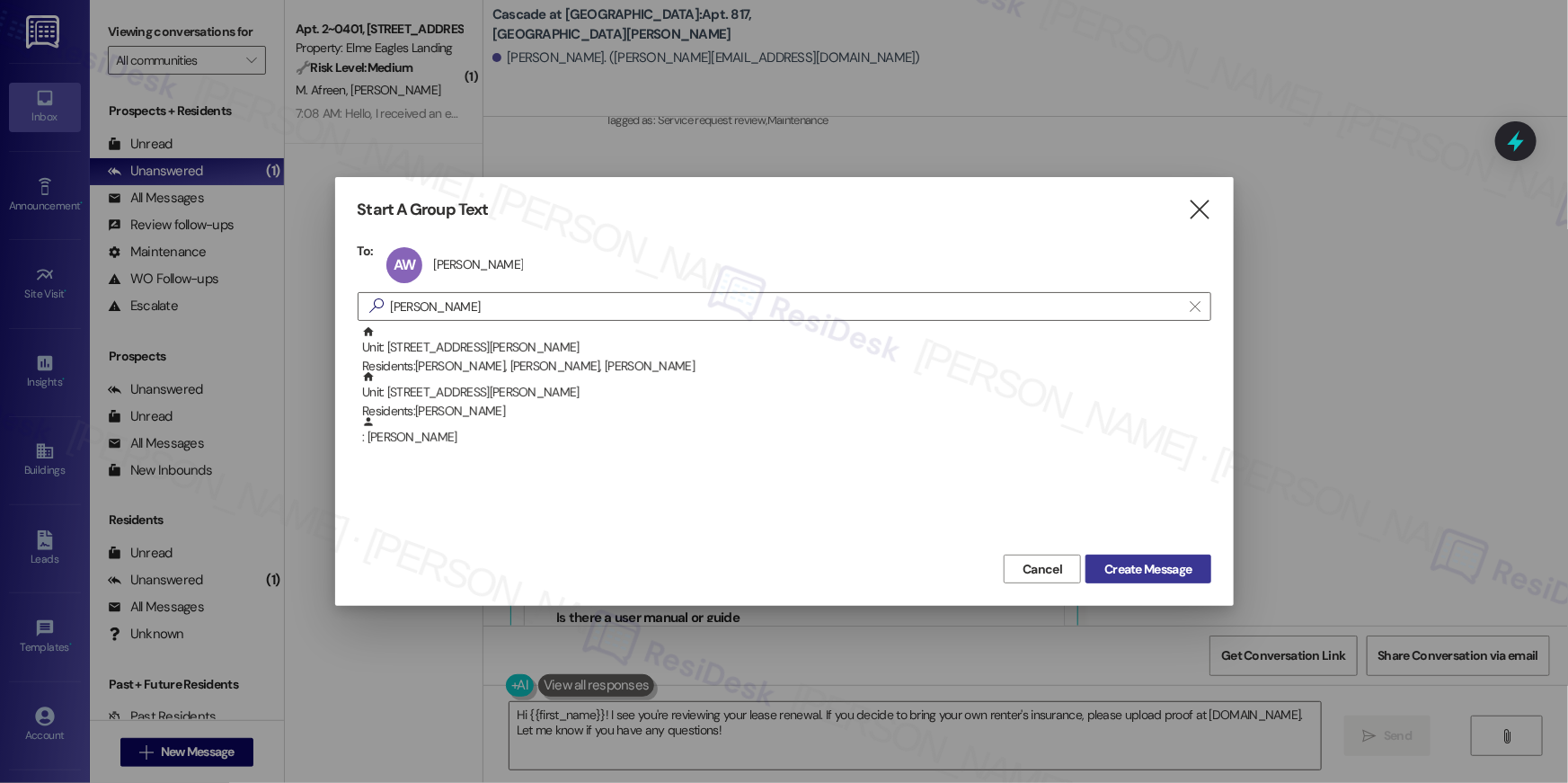 click on "Create Message" at bounding box center [1147, 569] 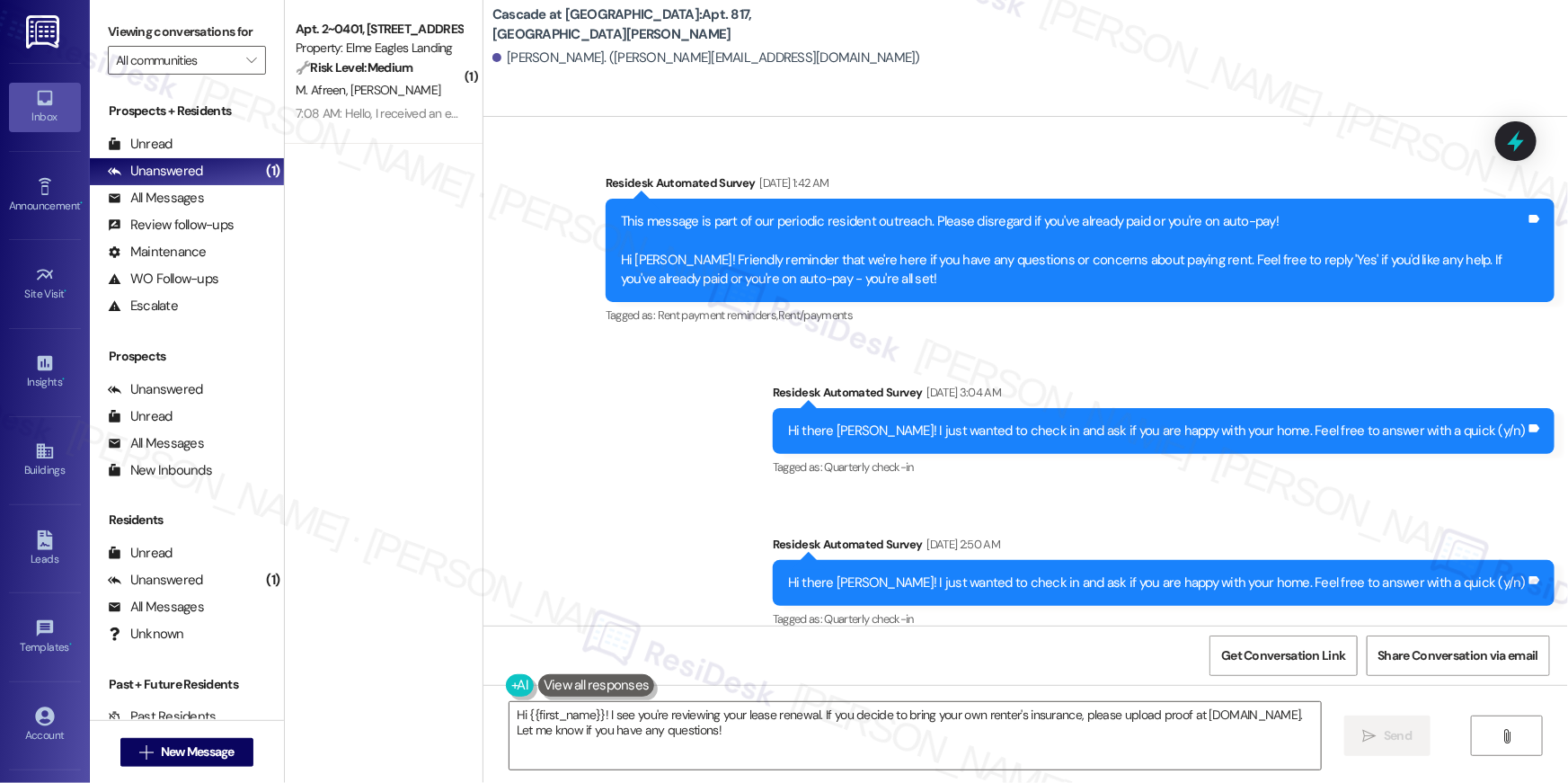scroll, scrollTop: 5753, scrollLeft: 0, axis: vertical 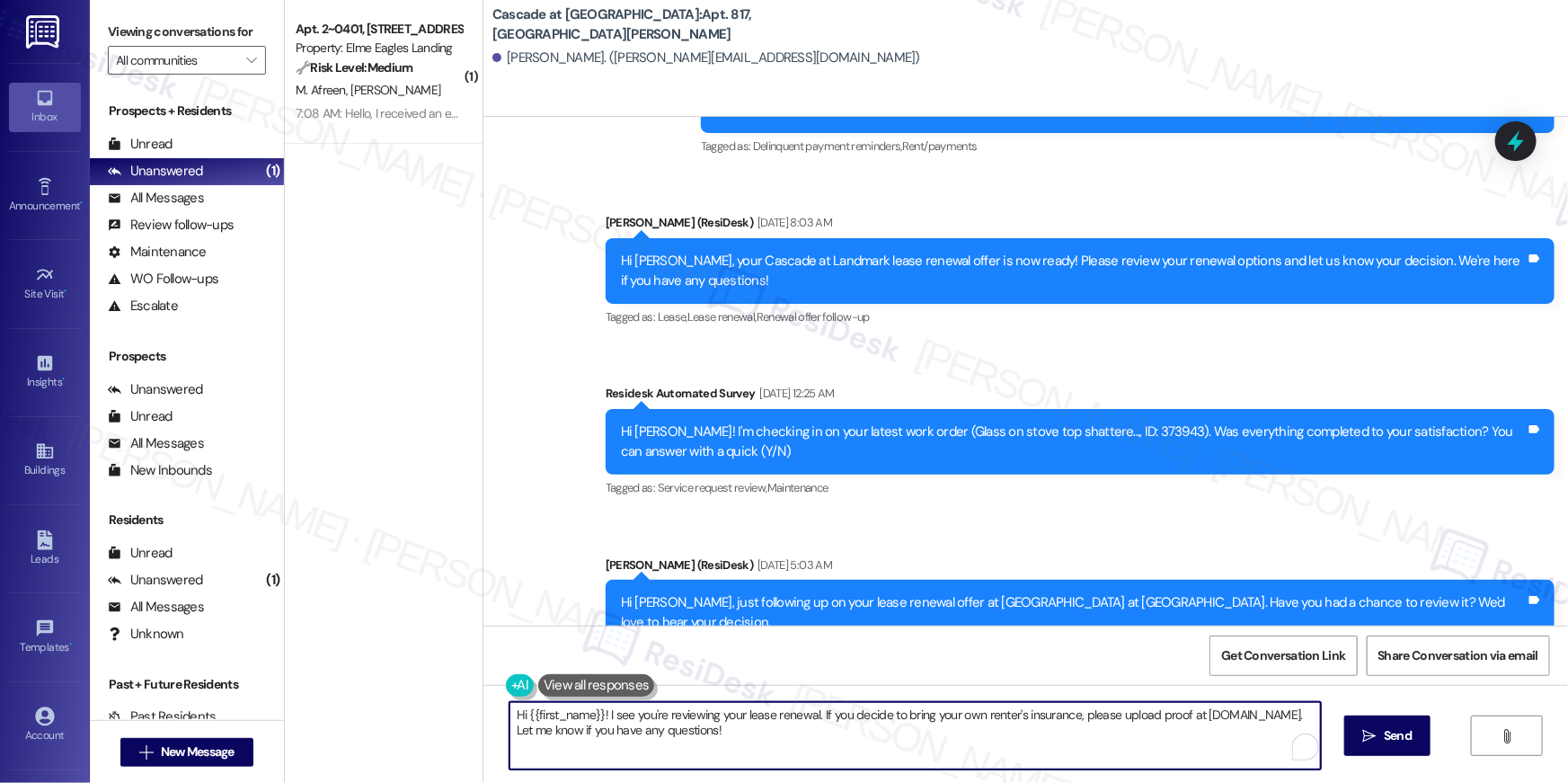 click on "Hi {{first_name}}! I see you're reviewing your lease renewal. If you decide to bring your own renter's insurance, please upload proof at elmecommunities.policyverify.io. Let me know if you have any questions!" at bounding box center [915, 735] 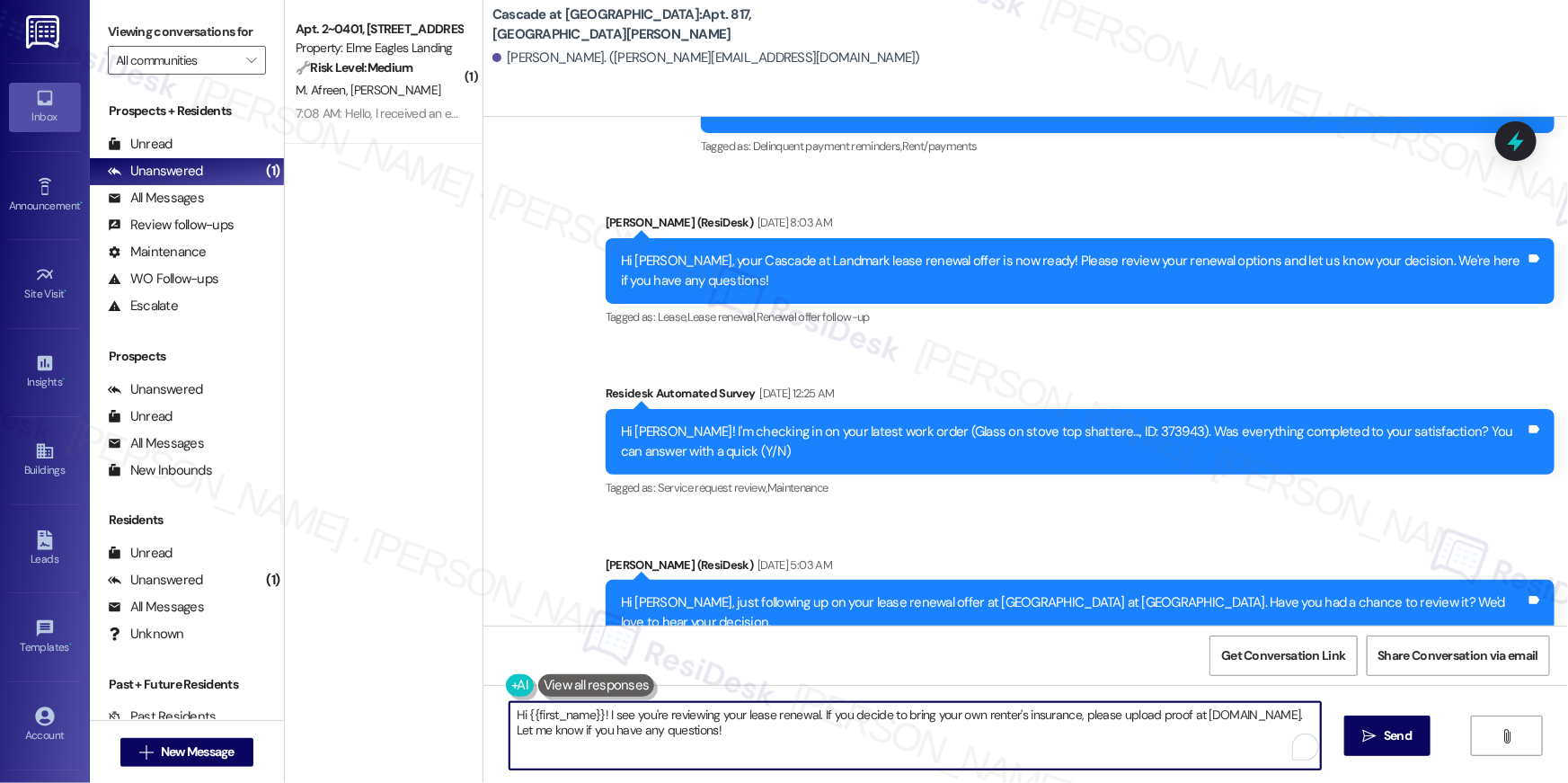 paste on ", we wanted to check in about your {{property}} renewal offer. Please let us know if you plan to renew - we're here to help" 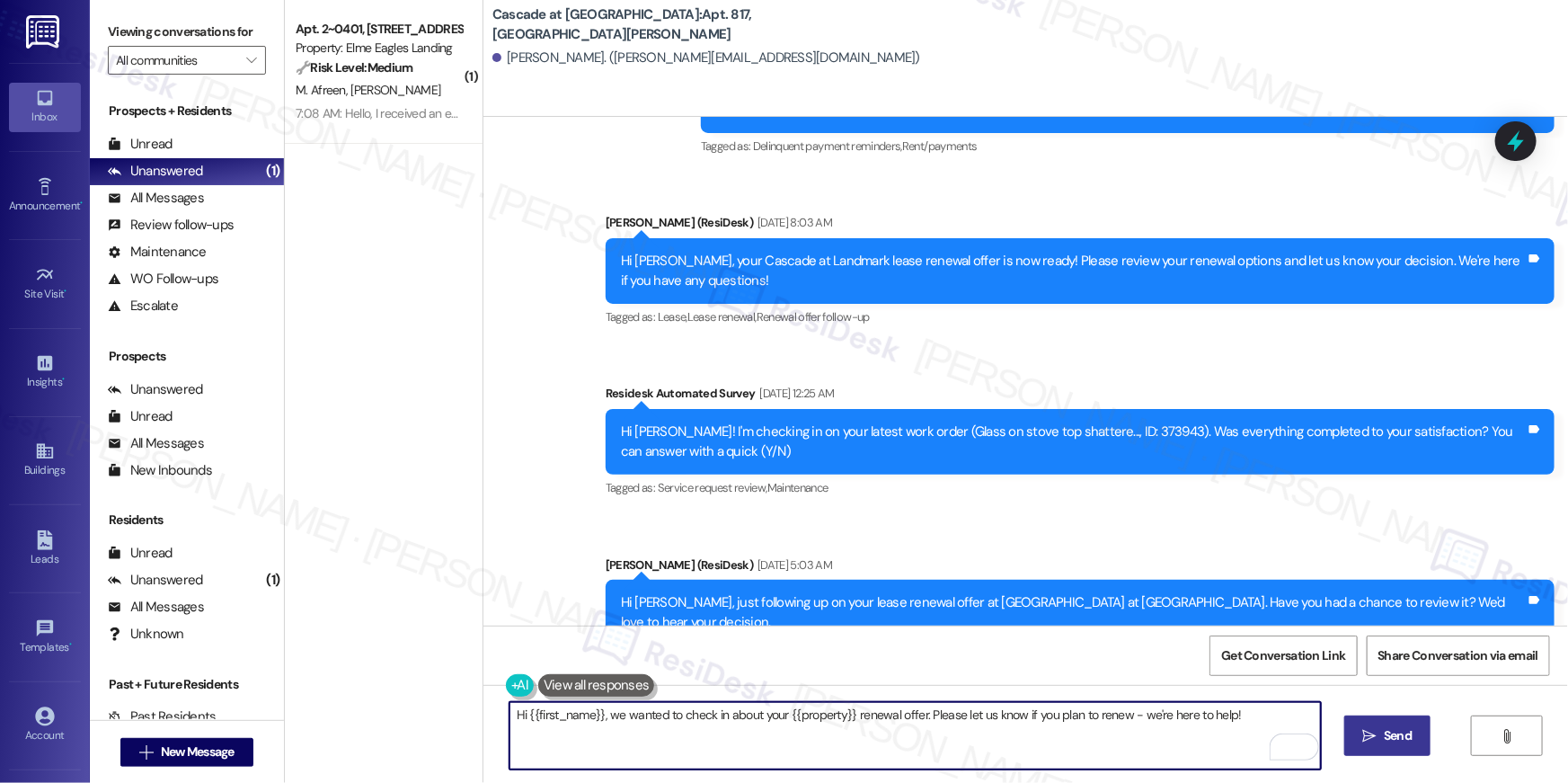 type on "Hi {{first_name}}, we wanted to check in about your {{property}} renewal offer. Please let us know if you plan to renew - we're here to help!" 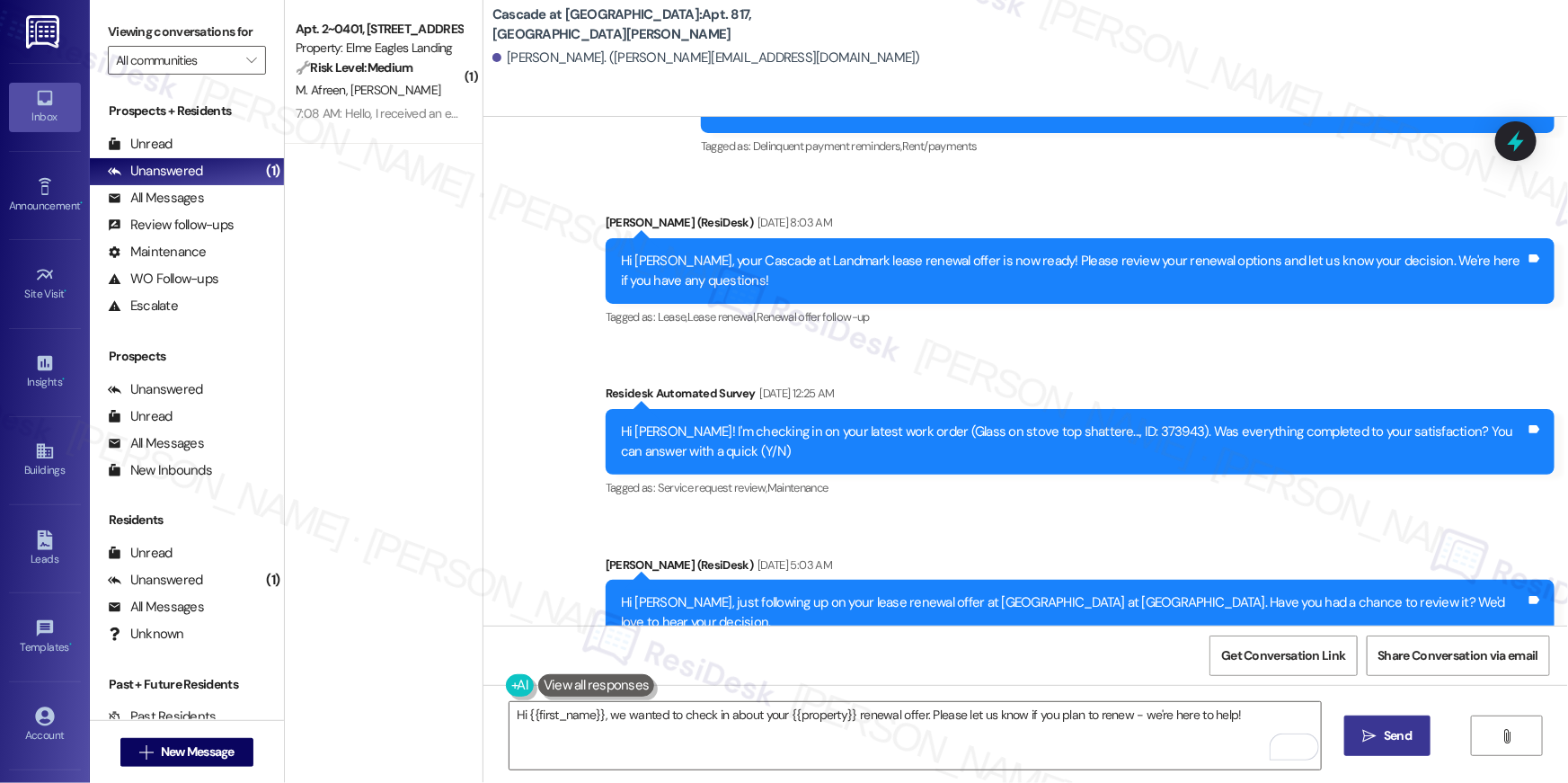 click on "" at bounding box center [1369, 736] 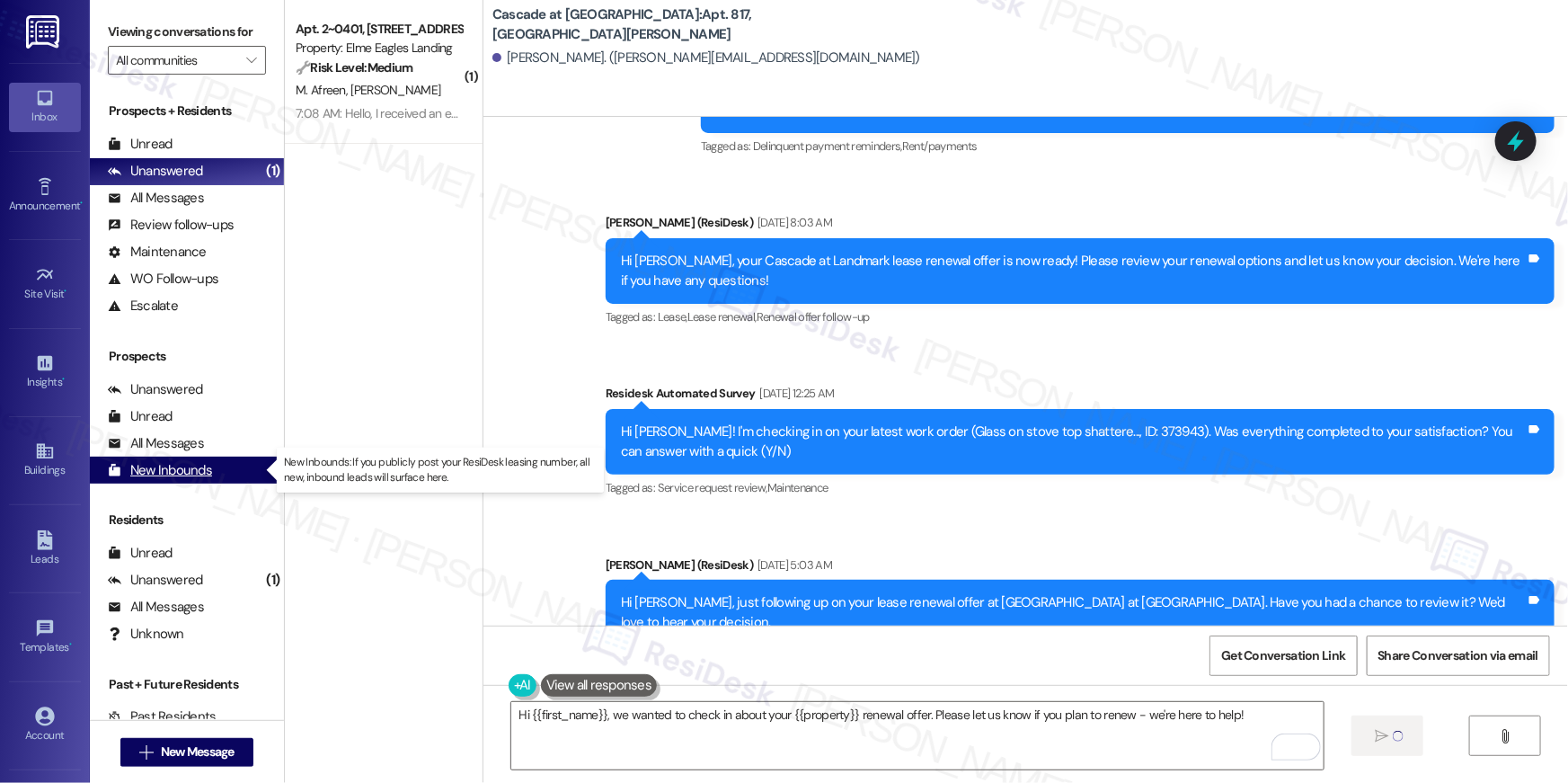 type 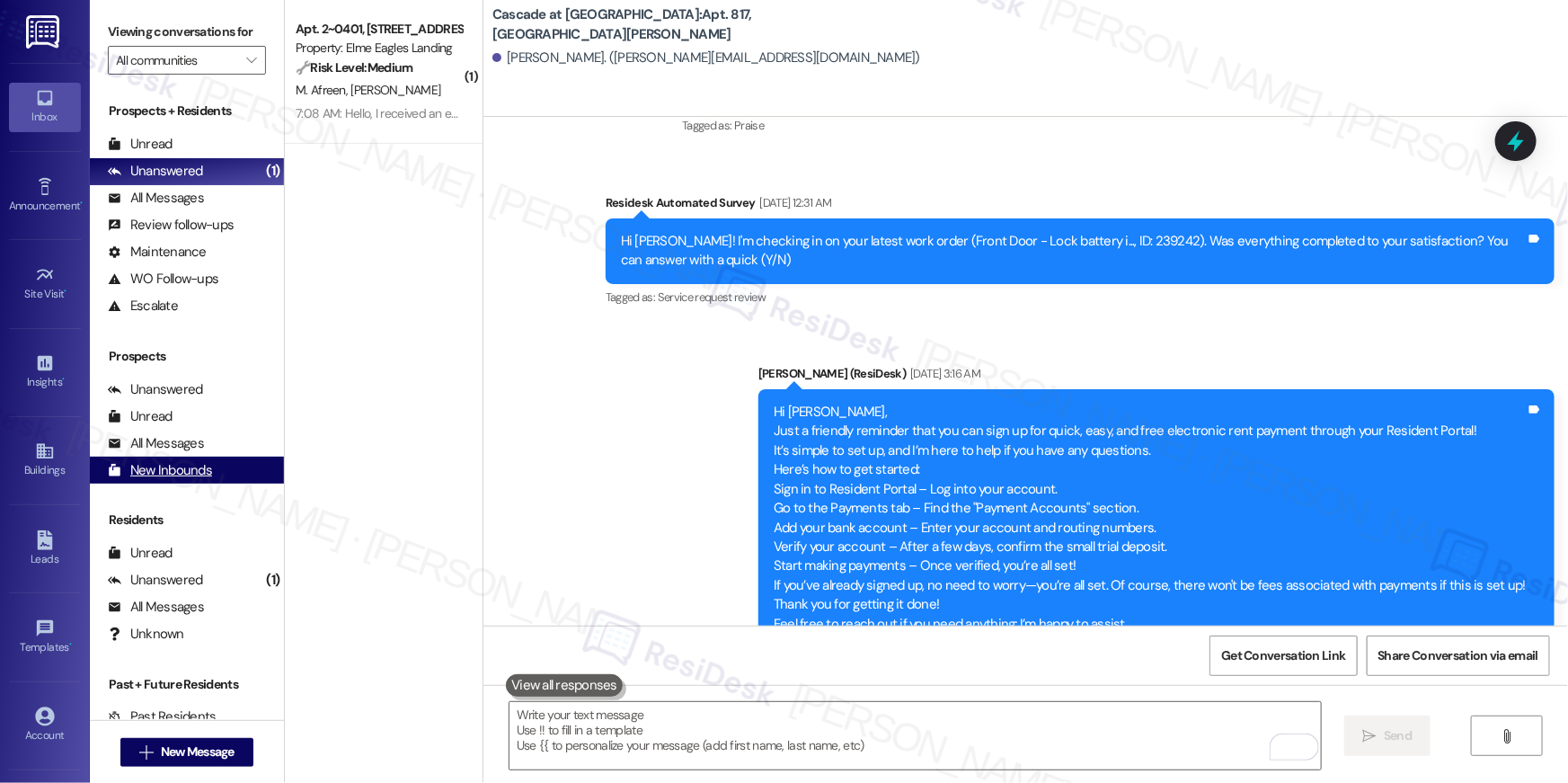 scroll, scrollTop: 1079, scrollLeft: 0, axis: vertical 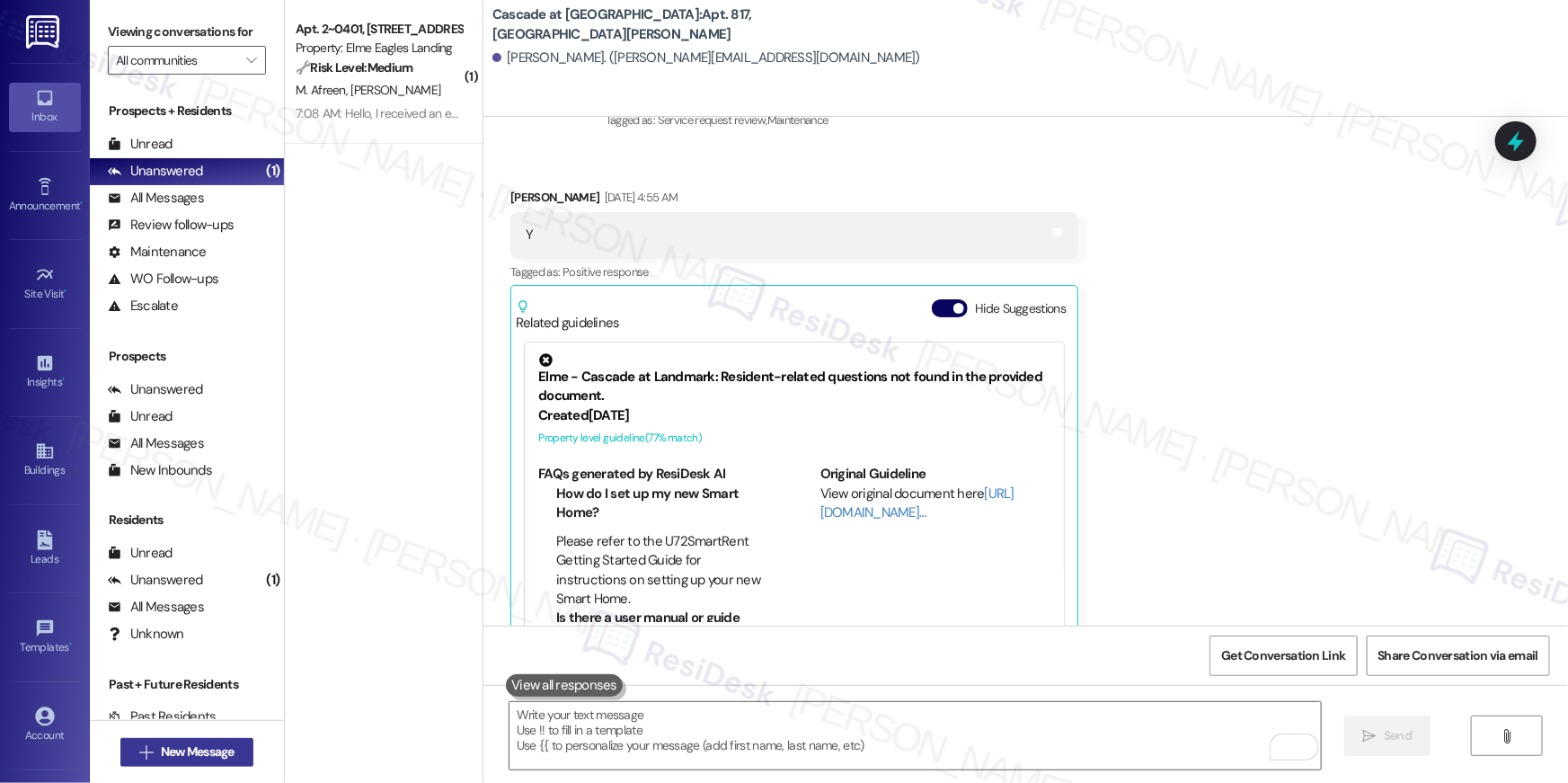 click on "New Message" at bounding box center [198, 752] 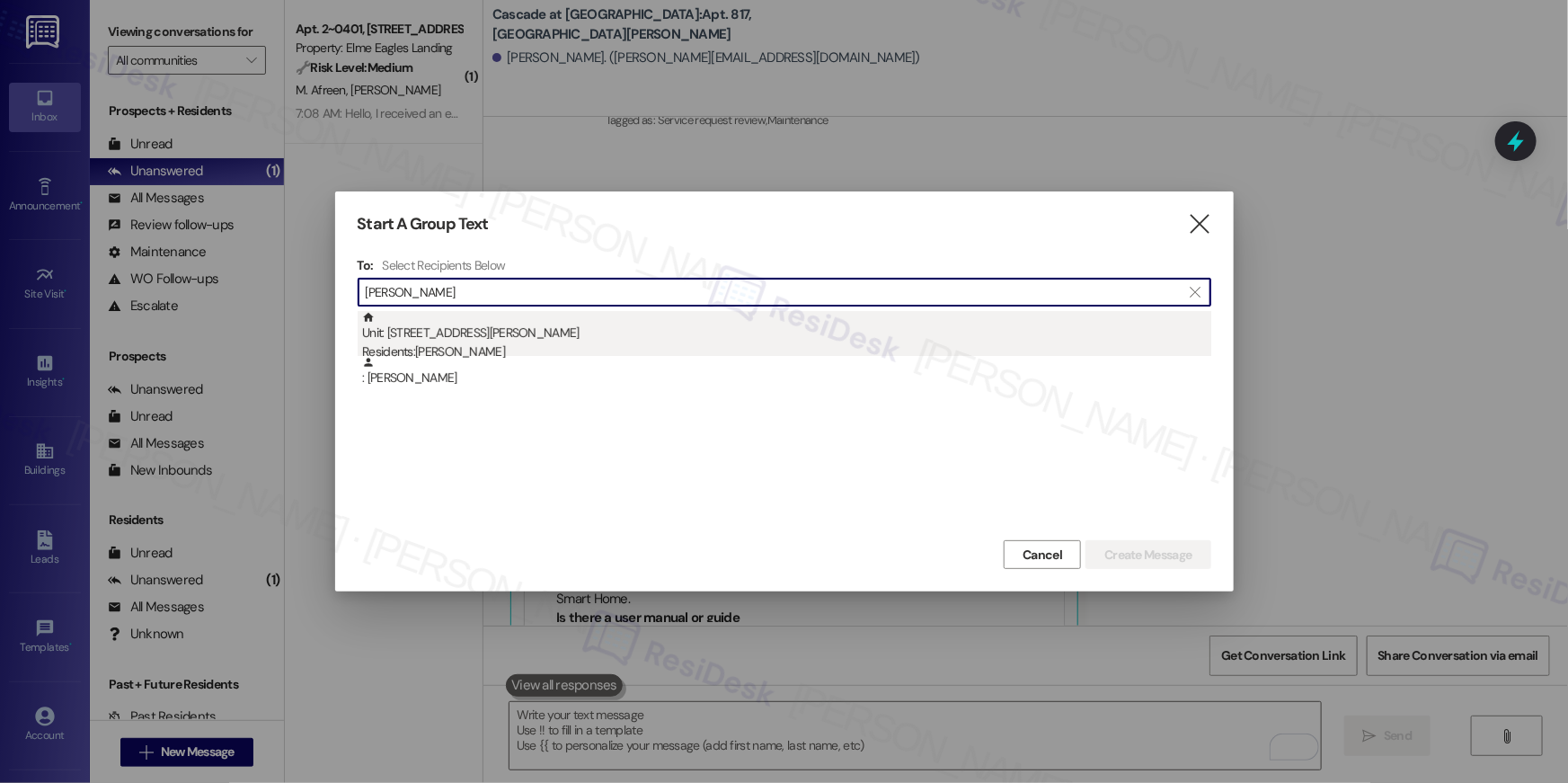 type on "zachary oneal" 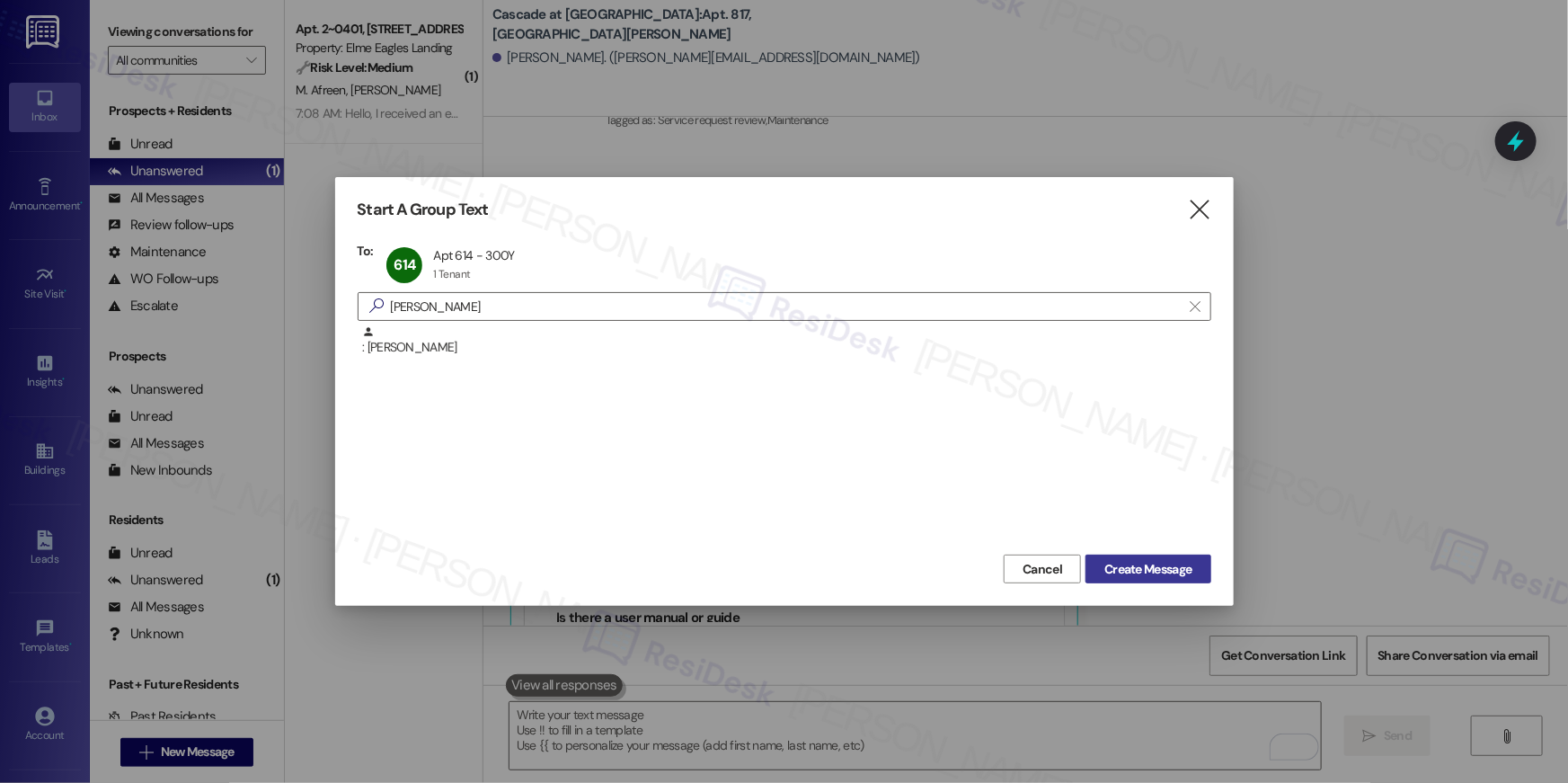 click on "Create Message" at bounding box center [1147, 569] 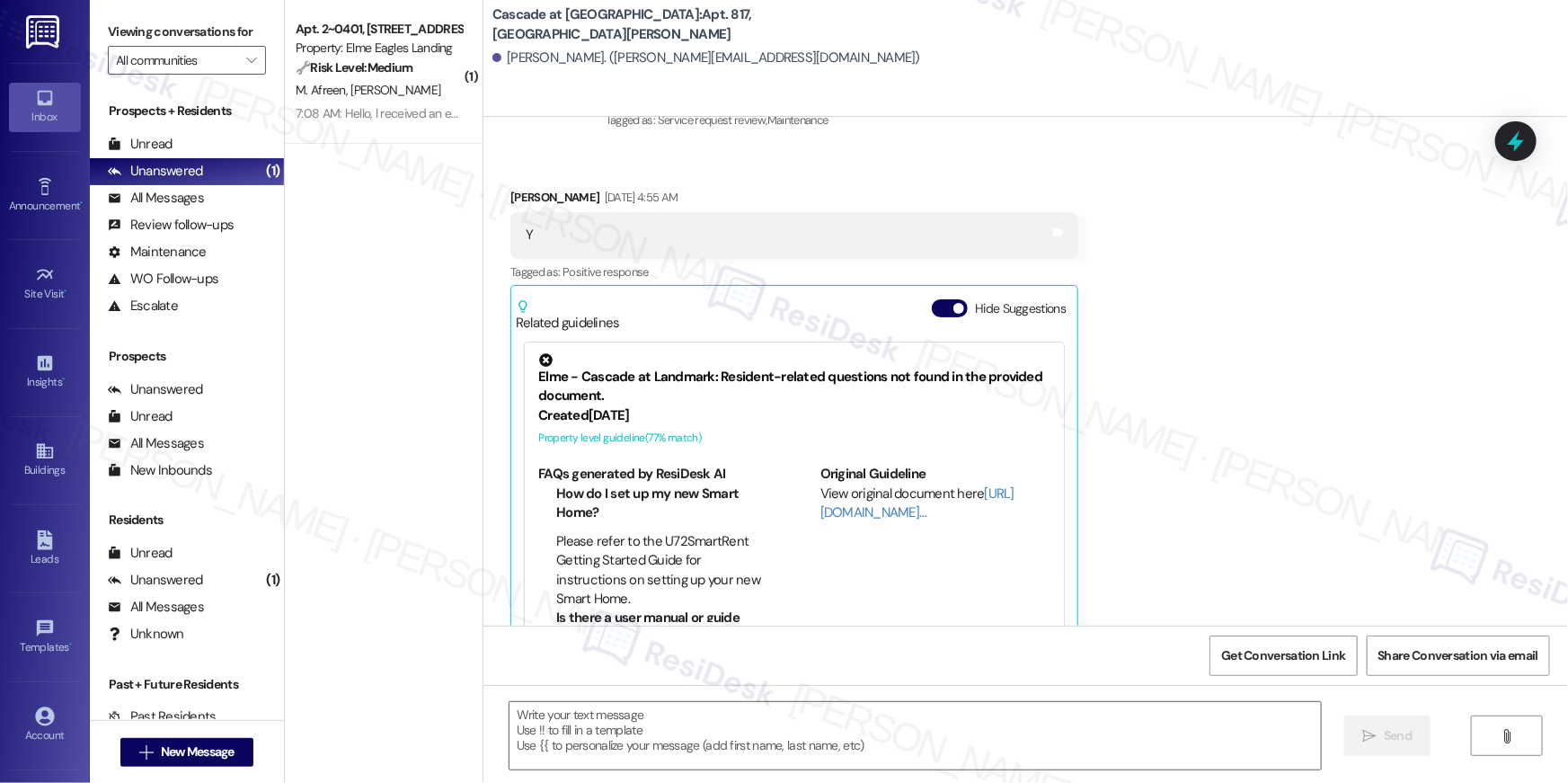 type on "Fetching suggested responses. Please feel free to read through the conversation in the meantime." 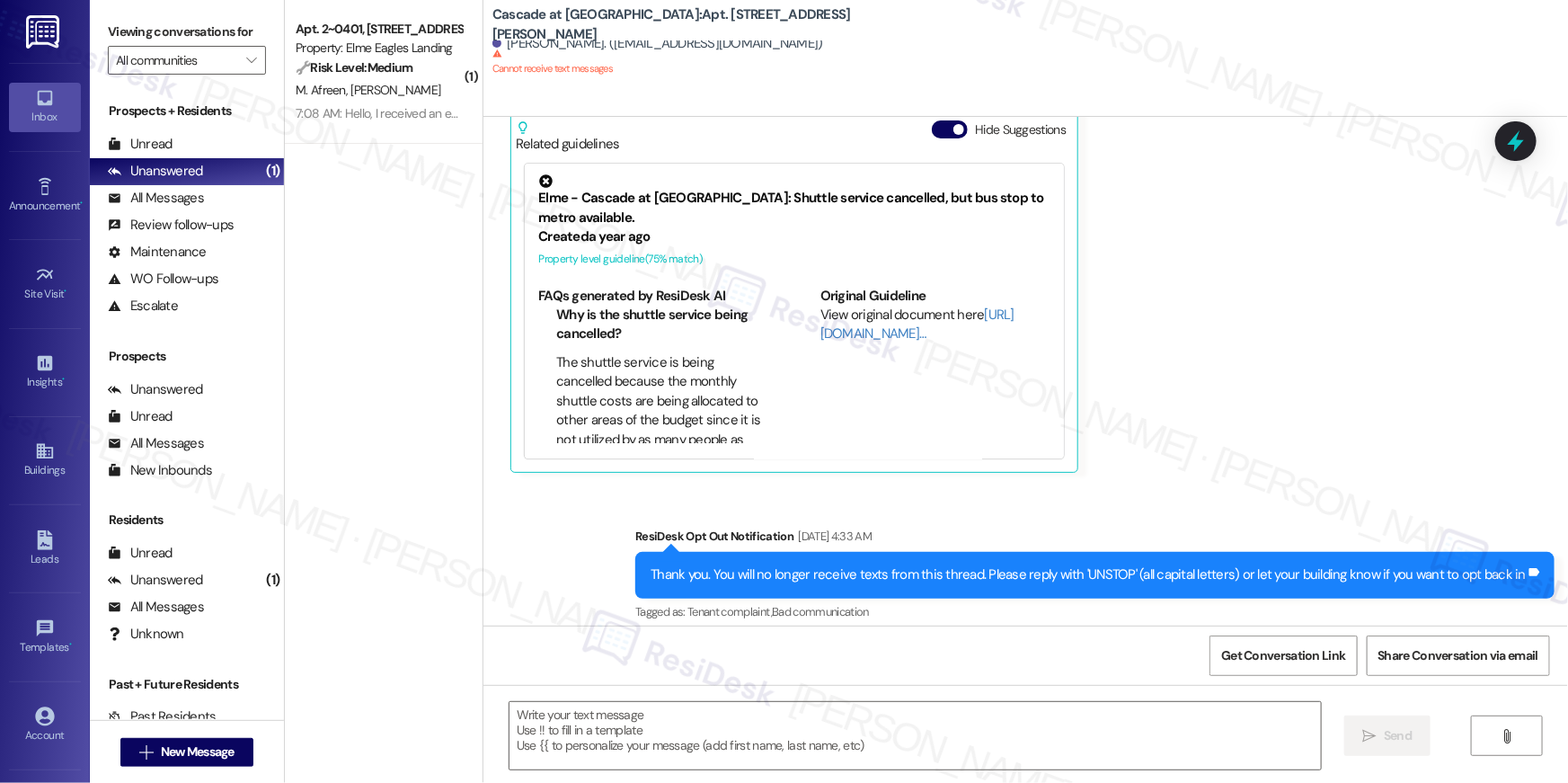 type on "Fetching suggested responses. Please feel free to read through the conversation in the meantime." 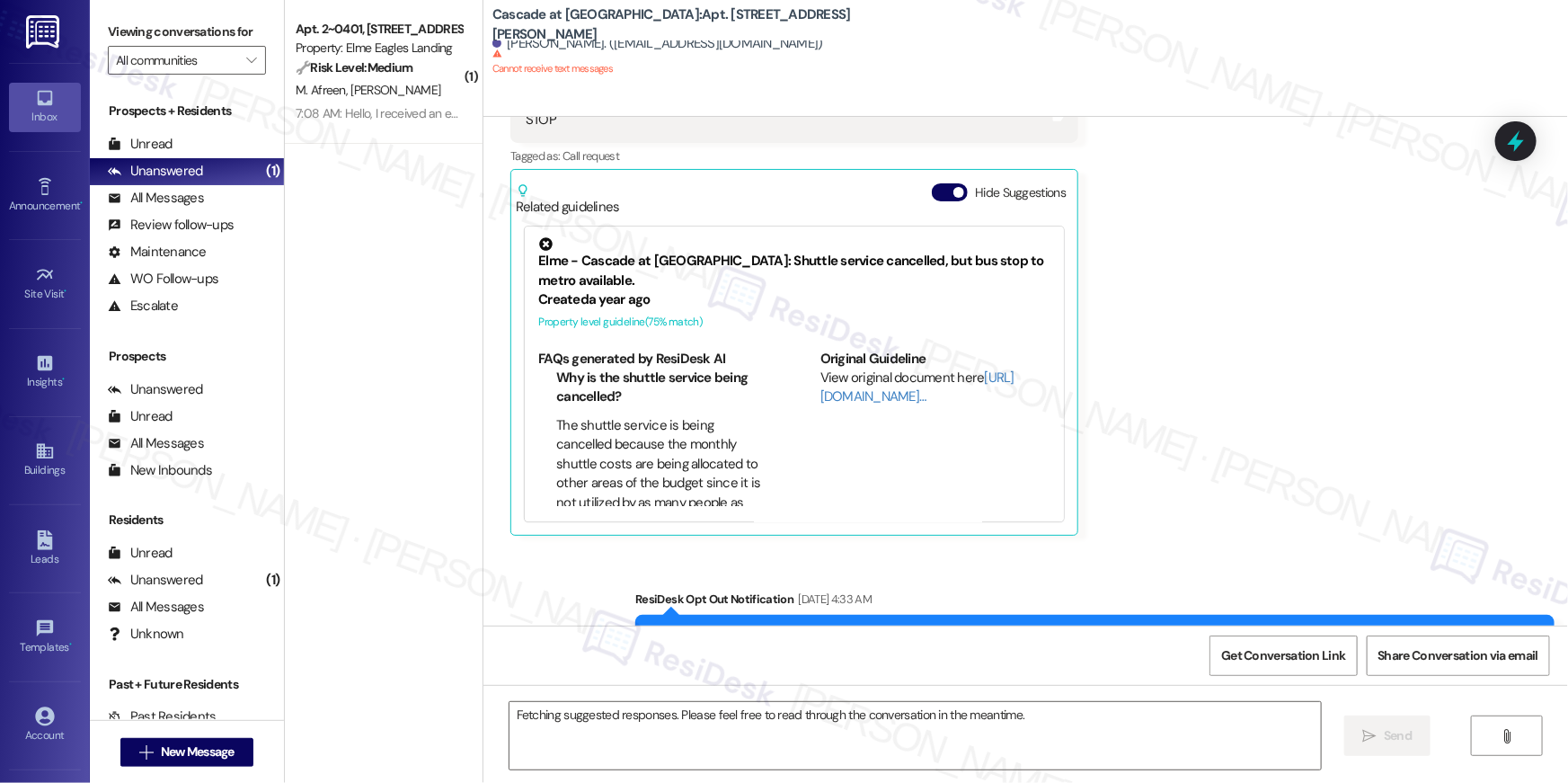 scroll, scrollTop: 2114, scrollLeft: 0, axis: vertical 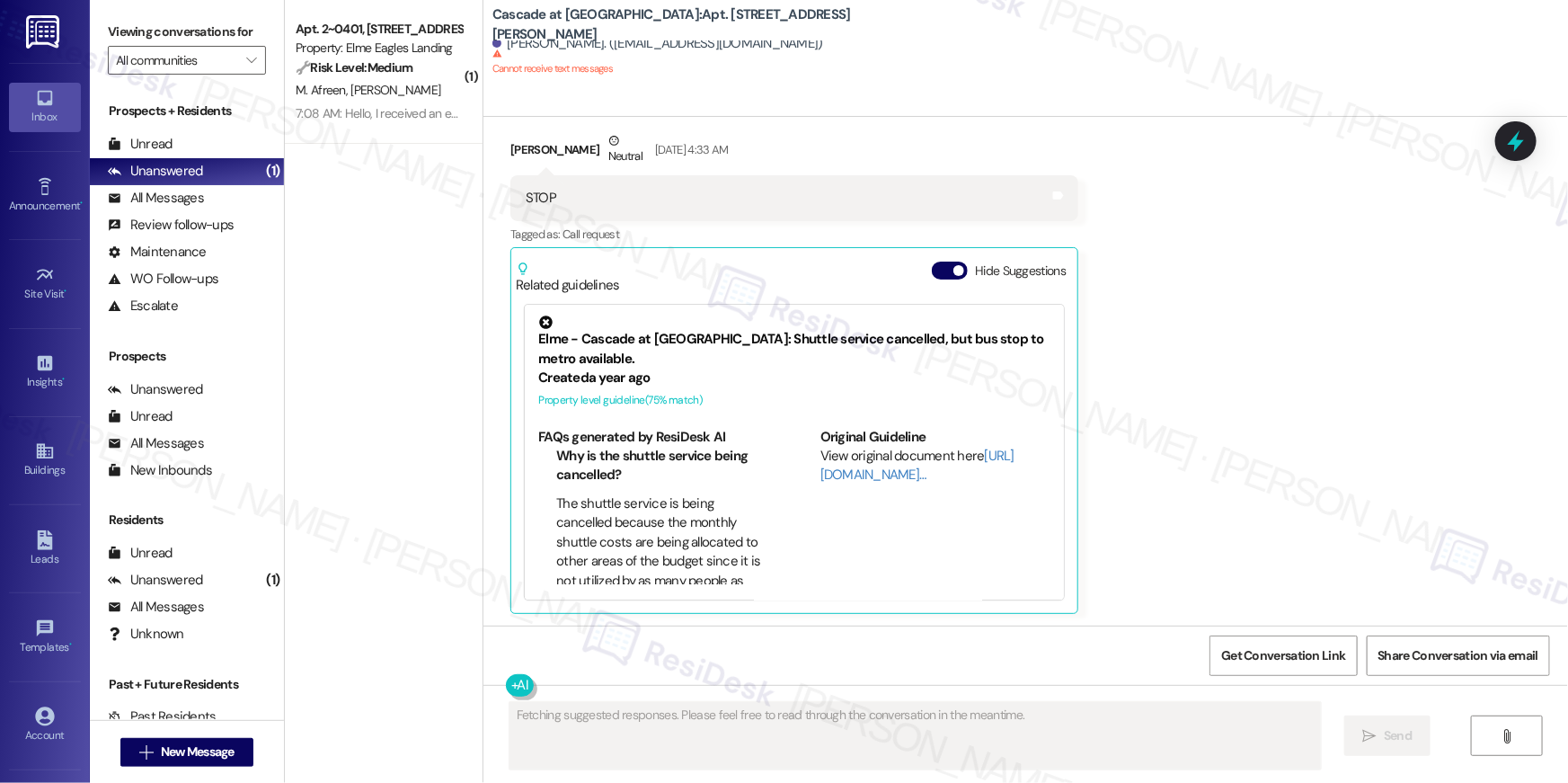 type 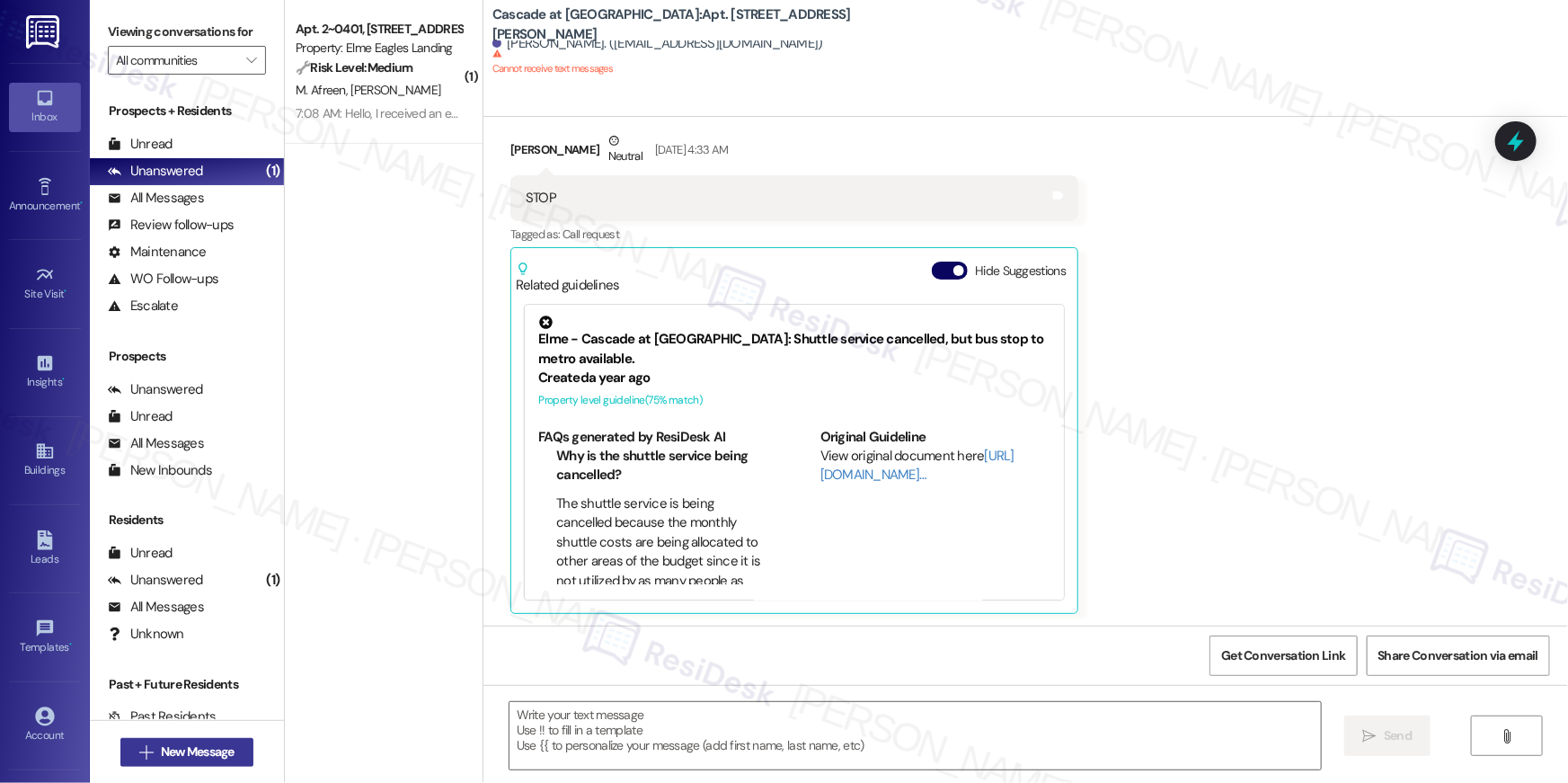 click on "New Message" at bounding box center (198, 752) 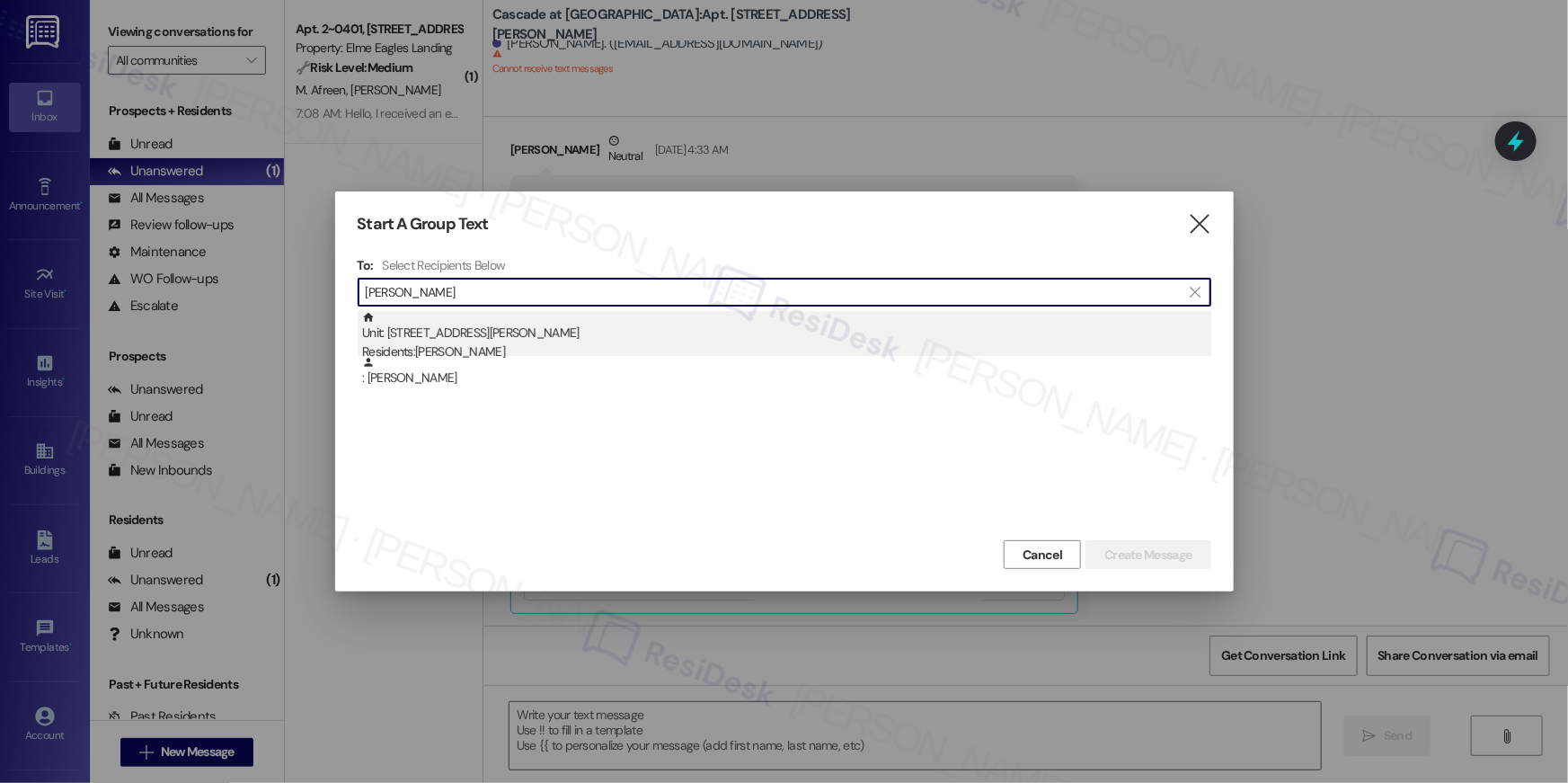 type on "surak" 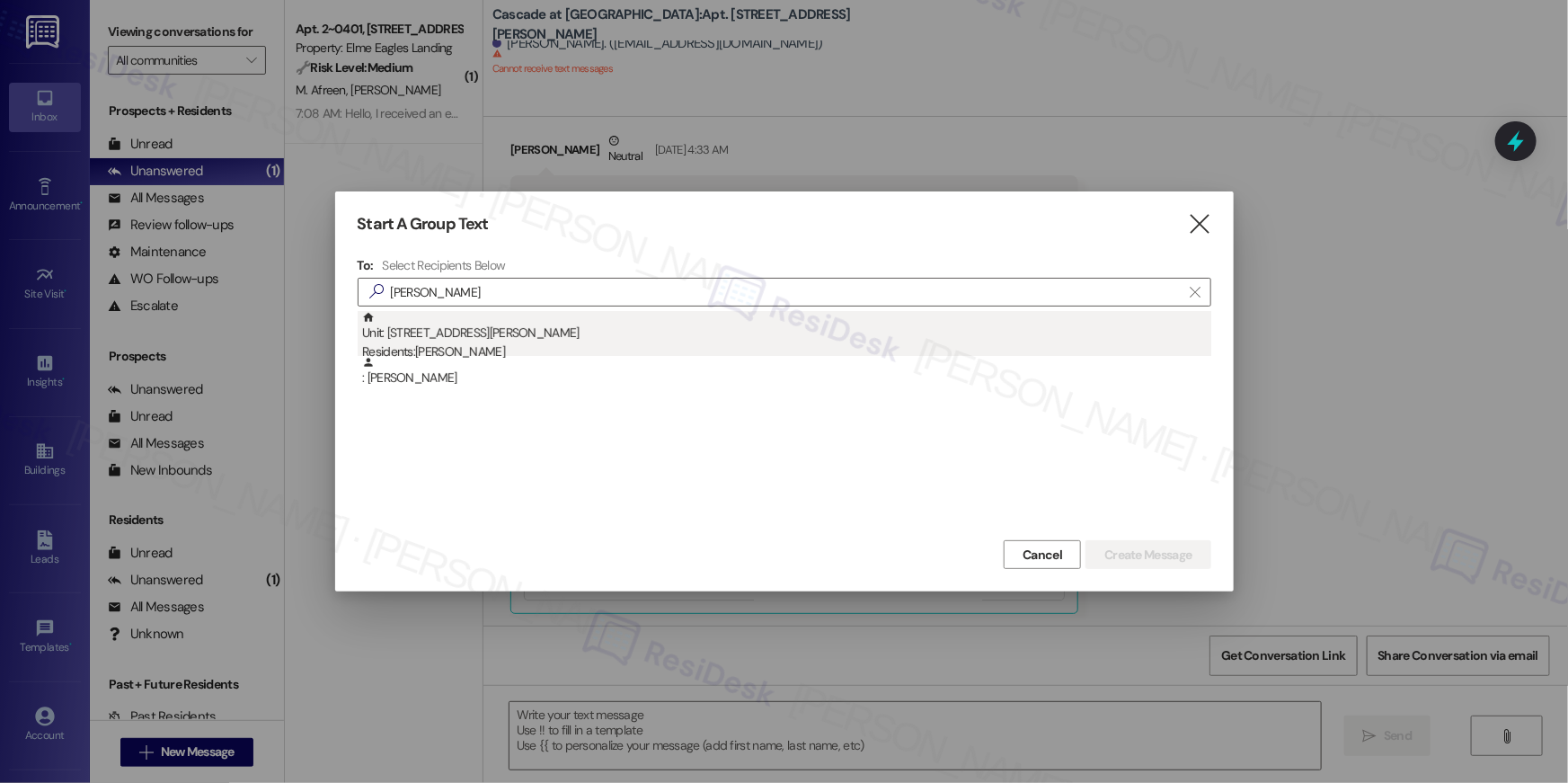 click on "Unit: 714 - 300 Yoakum Parkway Residents:  Suraksha Surio" at bounding box center (786, 336) 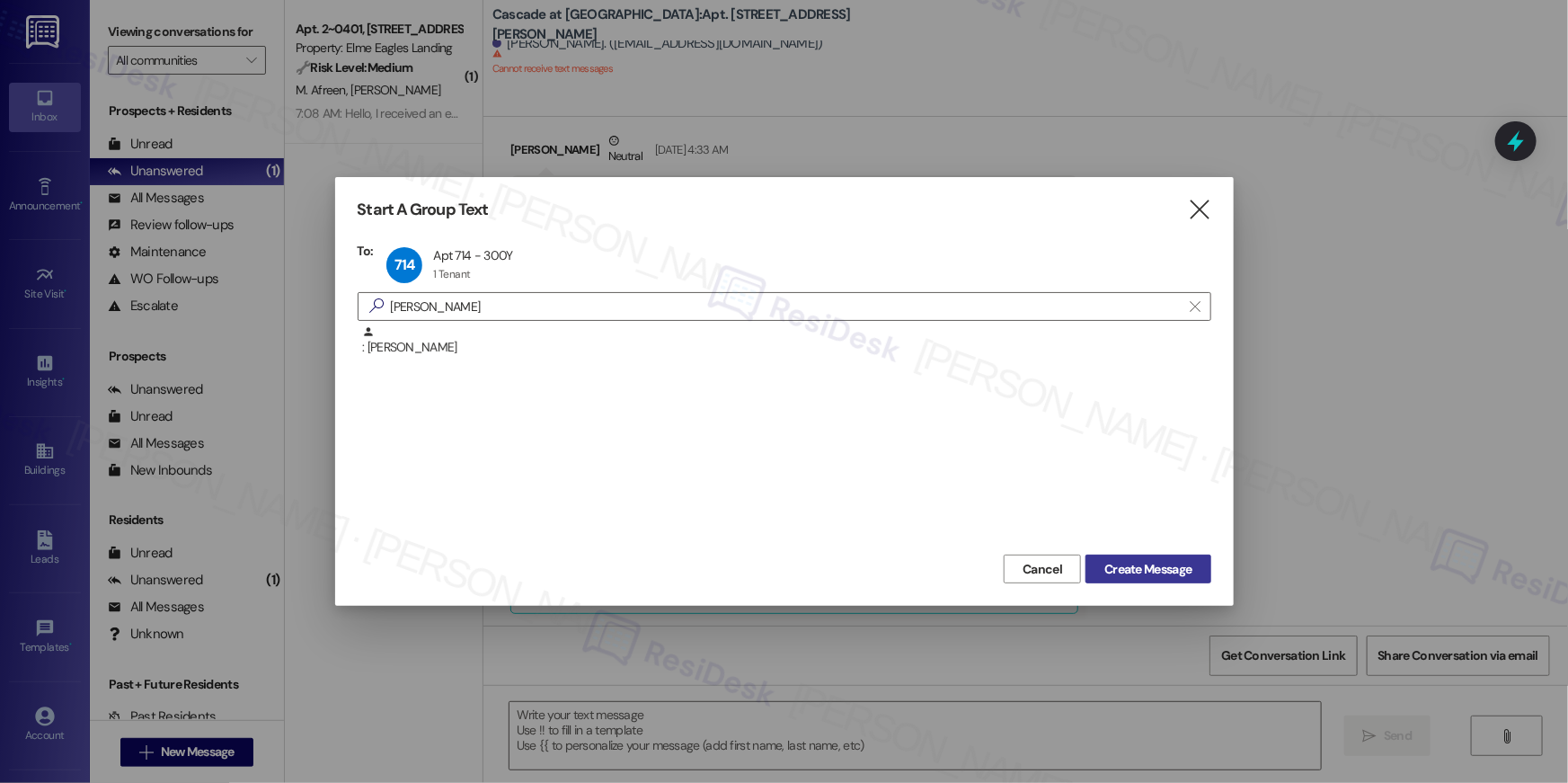click on "Create Message" at bounding box center (1147, 569) 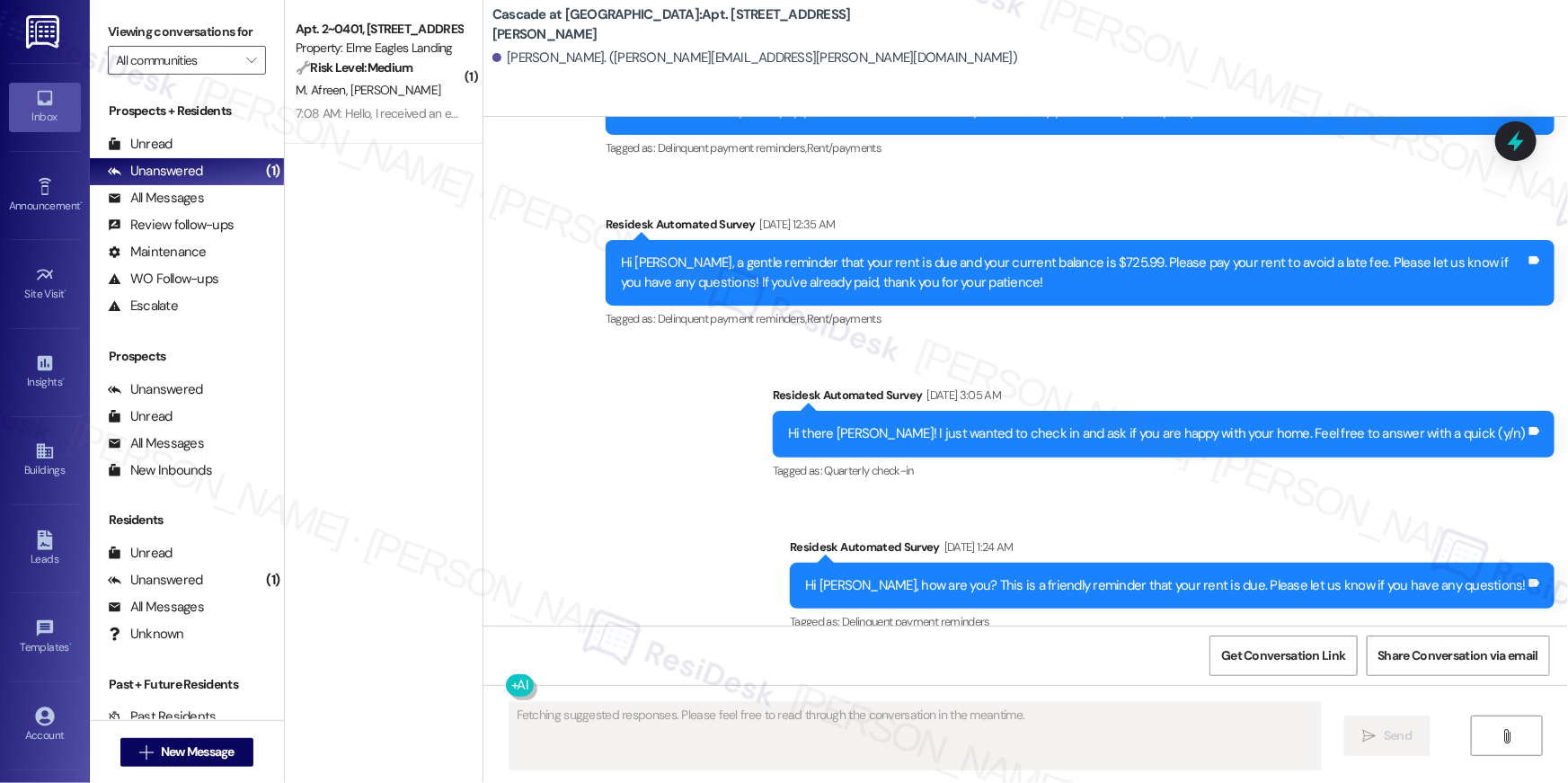 scroll, scrollTop: 3461, scrollLeft: 0, axis: vertical 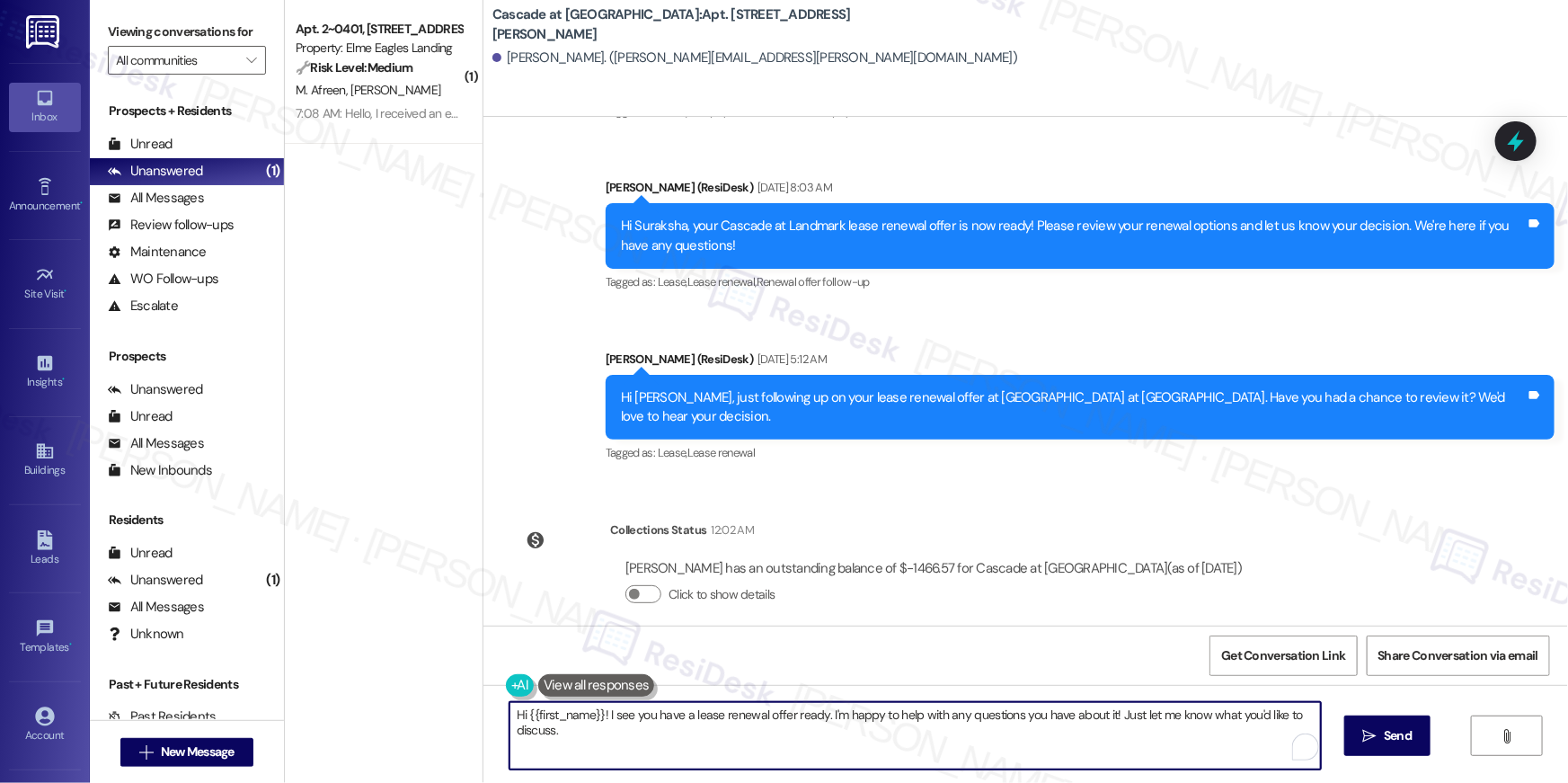 click on "Hi {{first_name}}! I see you have a lease renewal offer ready. I'm happy to help with any questions you have about it! Just let me know what you'd like to discuss." at bounding box center [915, 735] 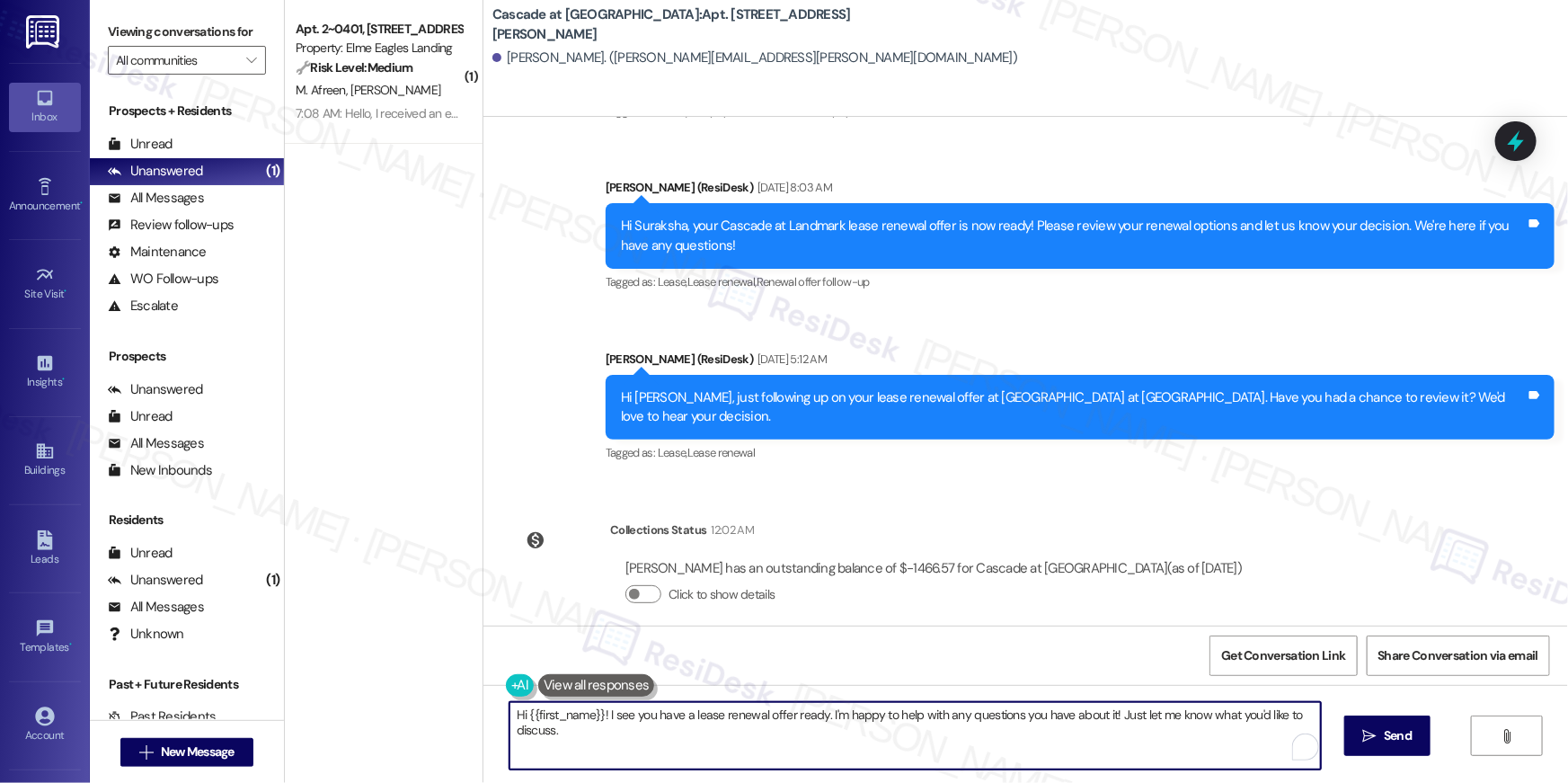 paste on ", we wanted to check in about your {{property}} renewal offer. Please let us know if you plan to renew - we're here to help!" 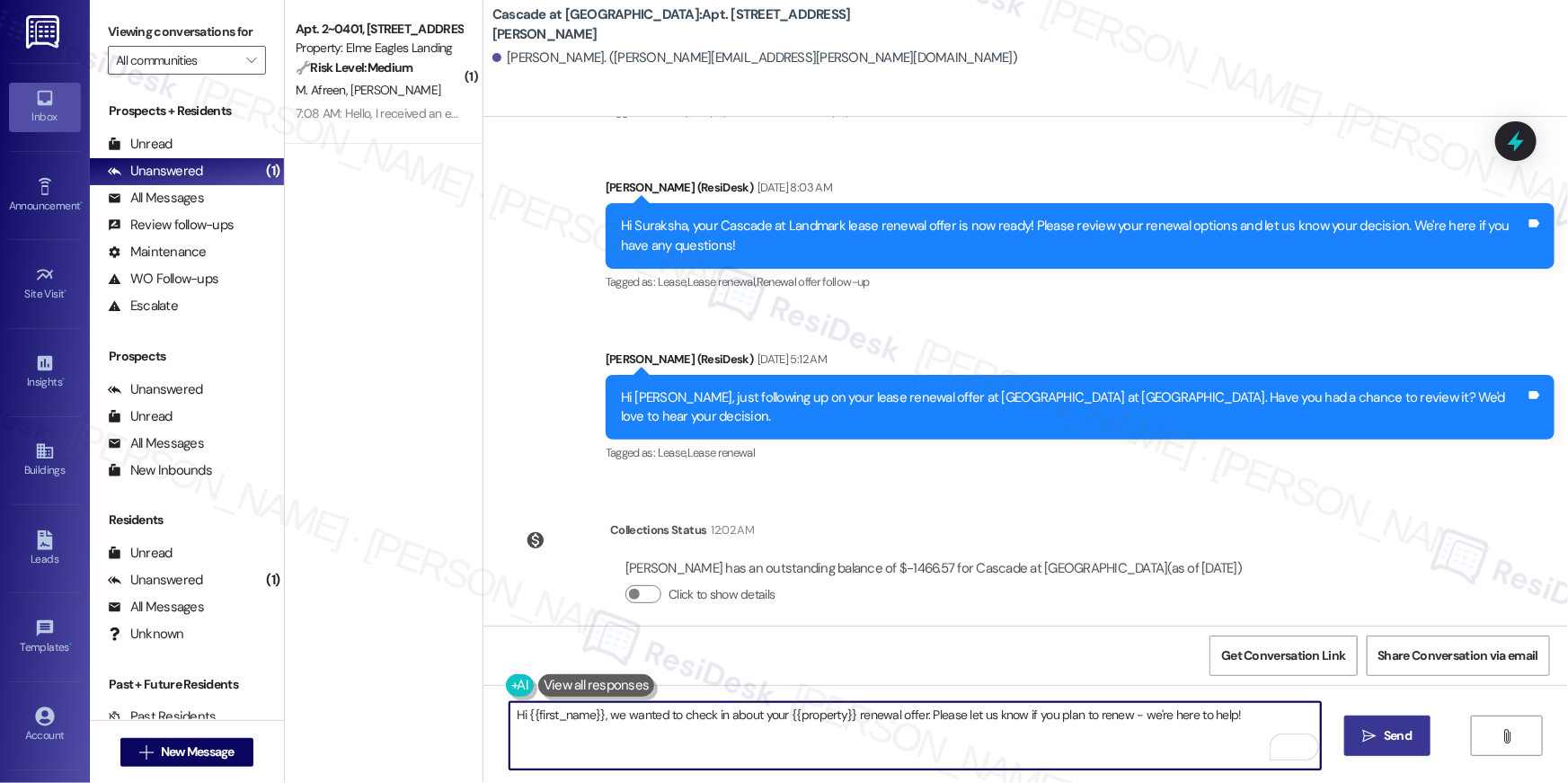 type on "Hi {{first_name}}, we wanted to check in about your {{property}} renewal offer. Please let us know if you plan to renew - we're here to help!" 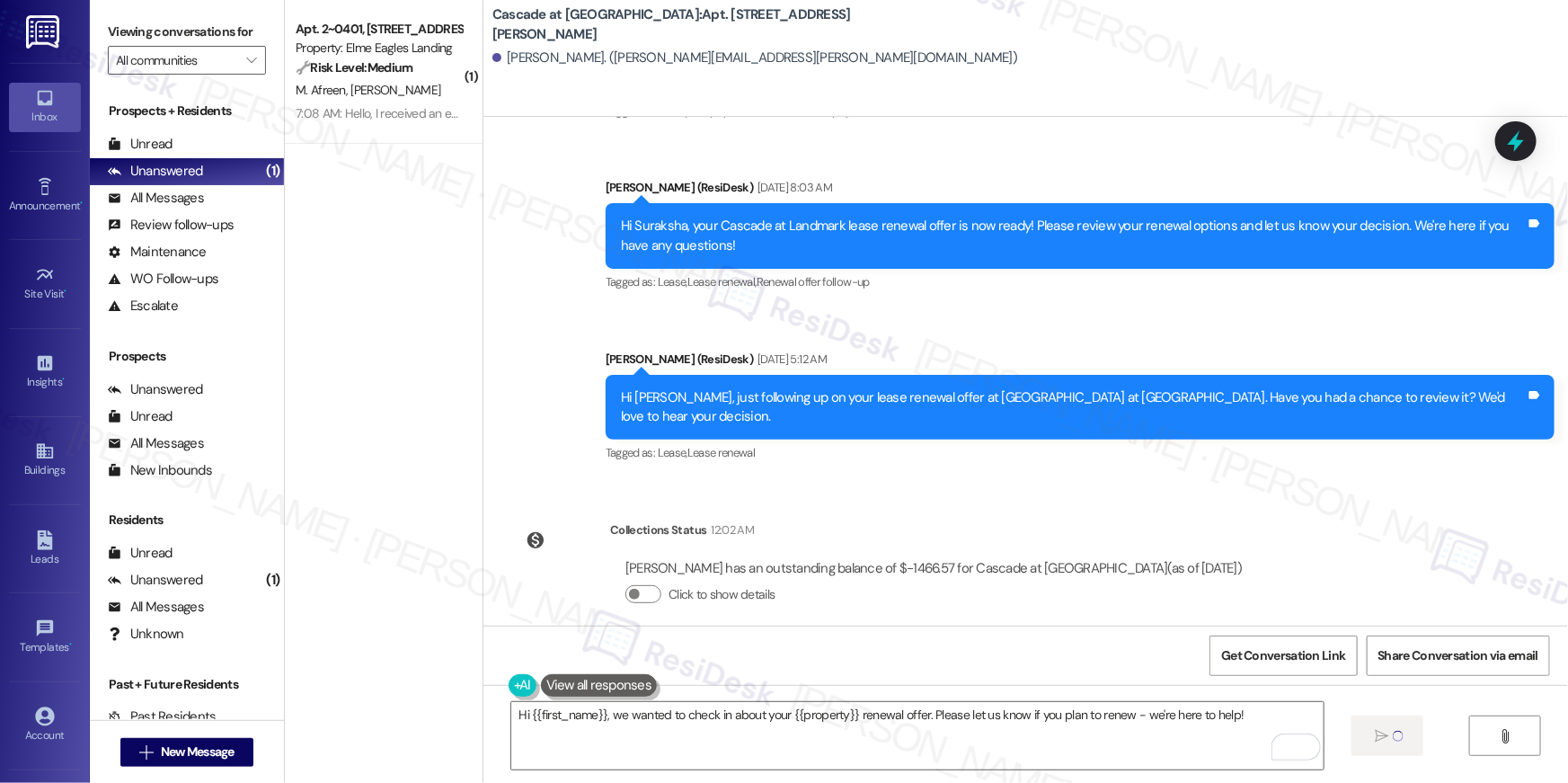 type 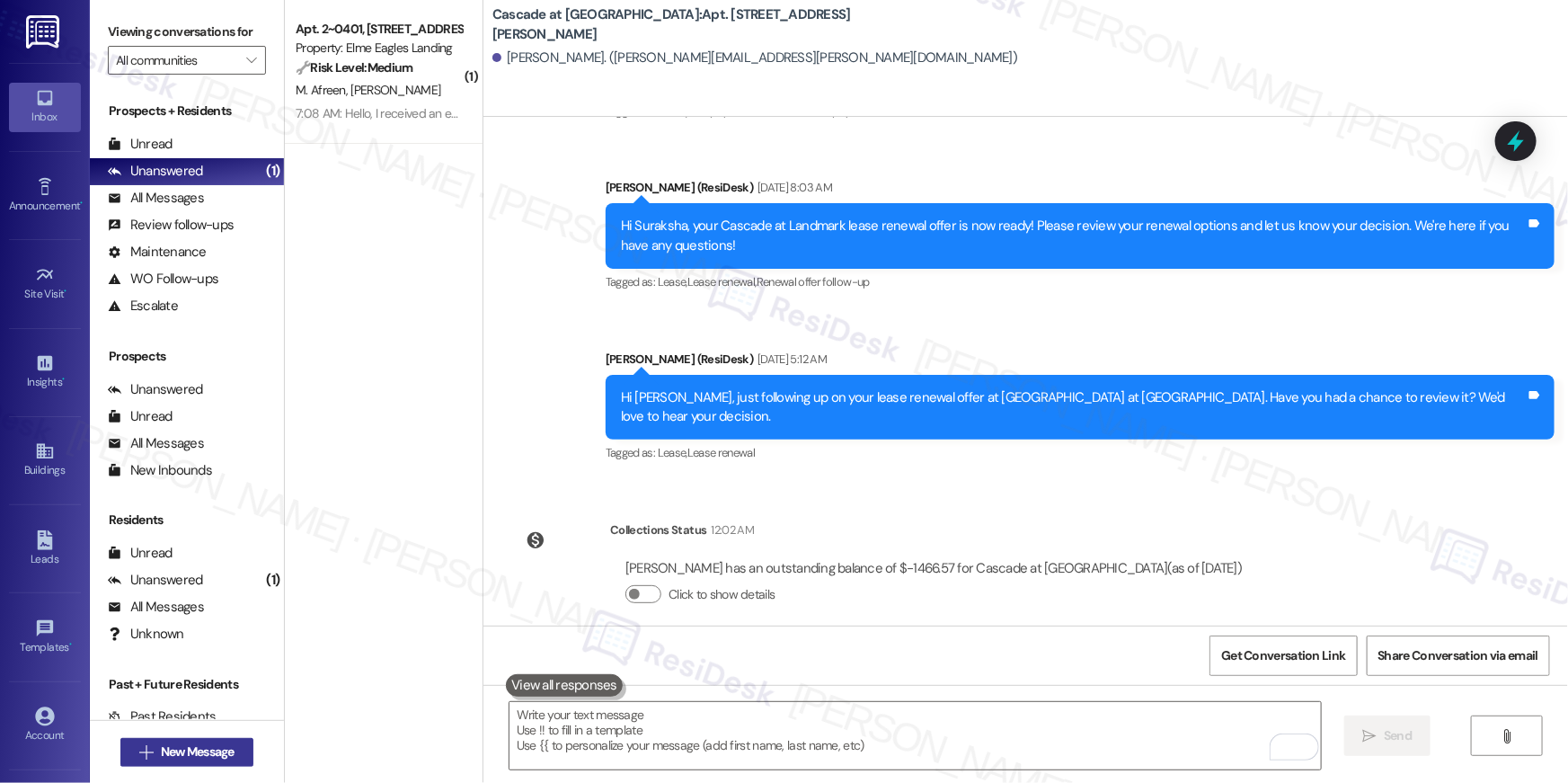 click on "New Message" at bounding box center [198, 752] 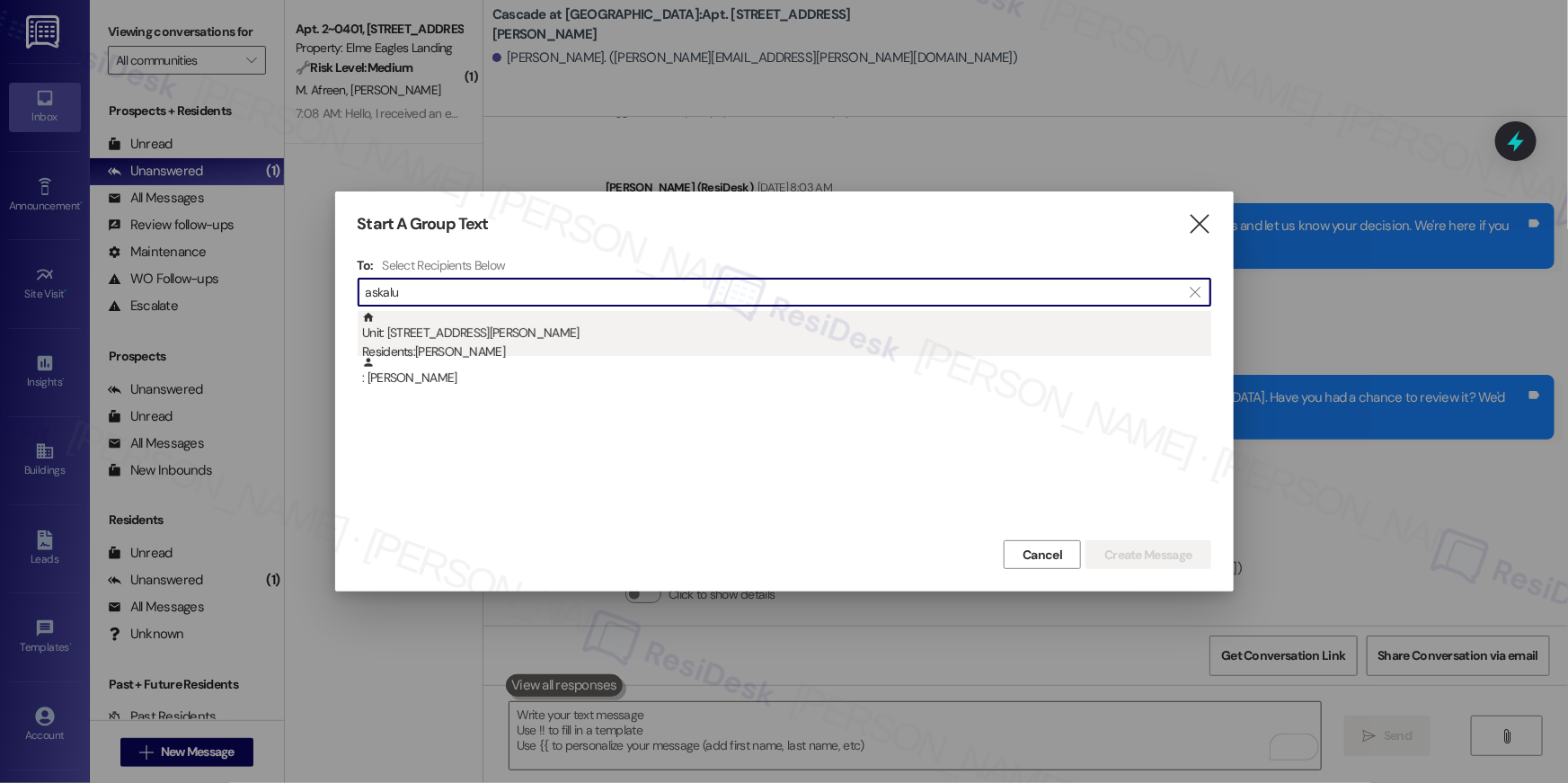 type on "askalu" 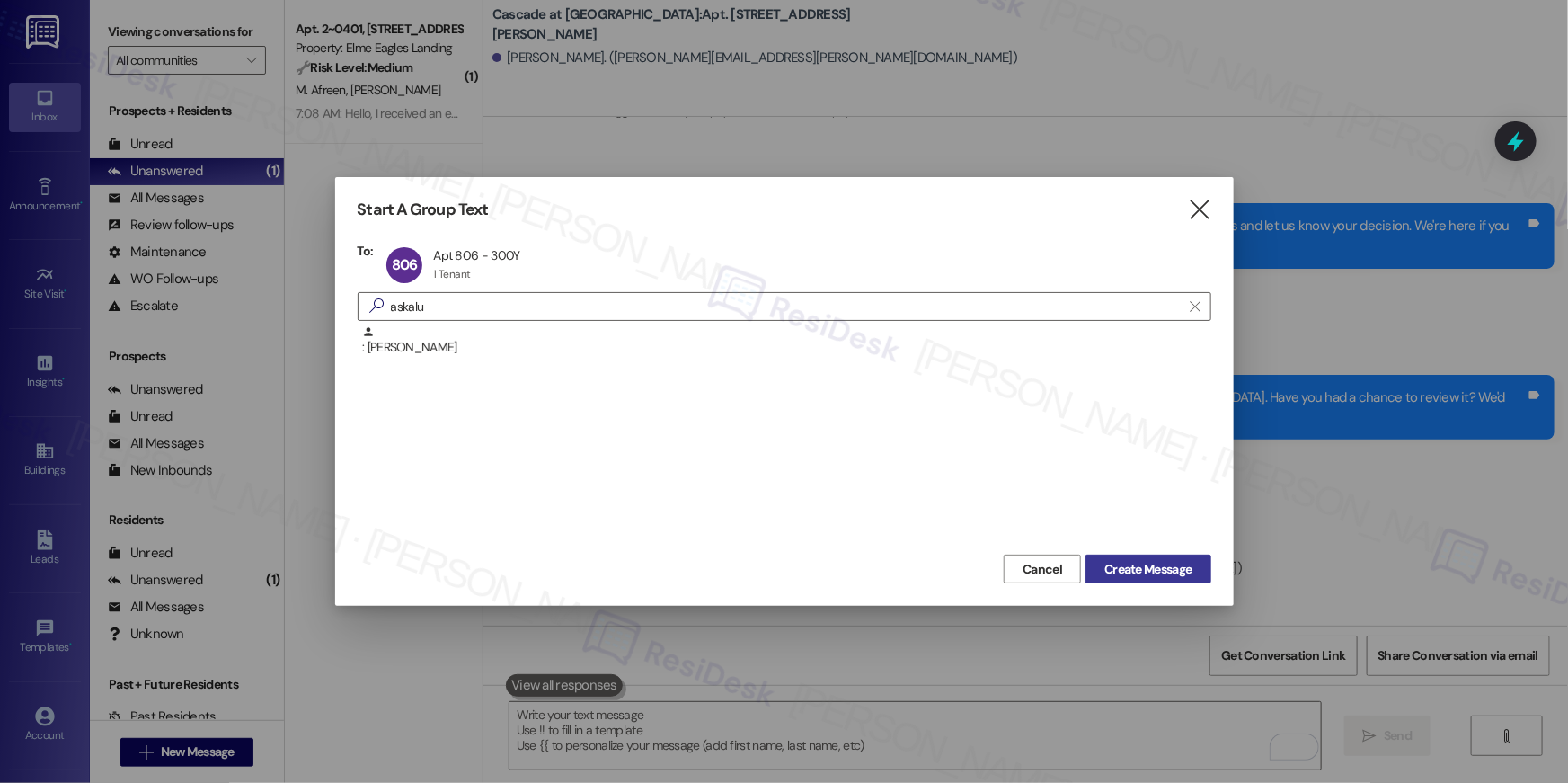 click on "Create Message" at bounding box center (1147, 569) 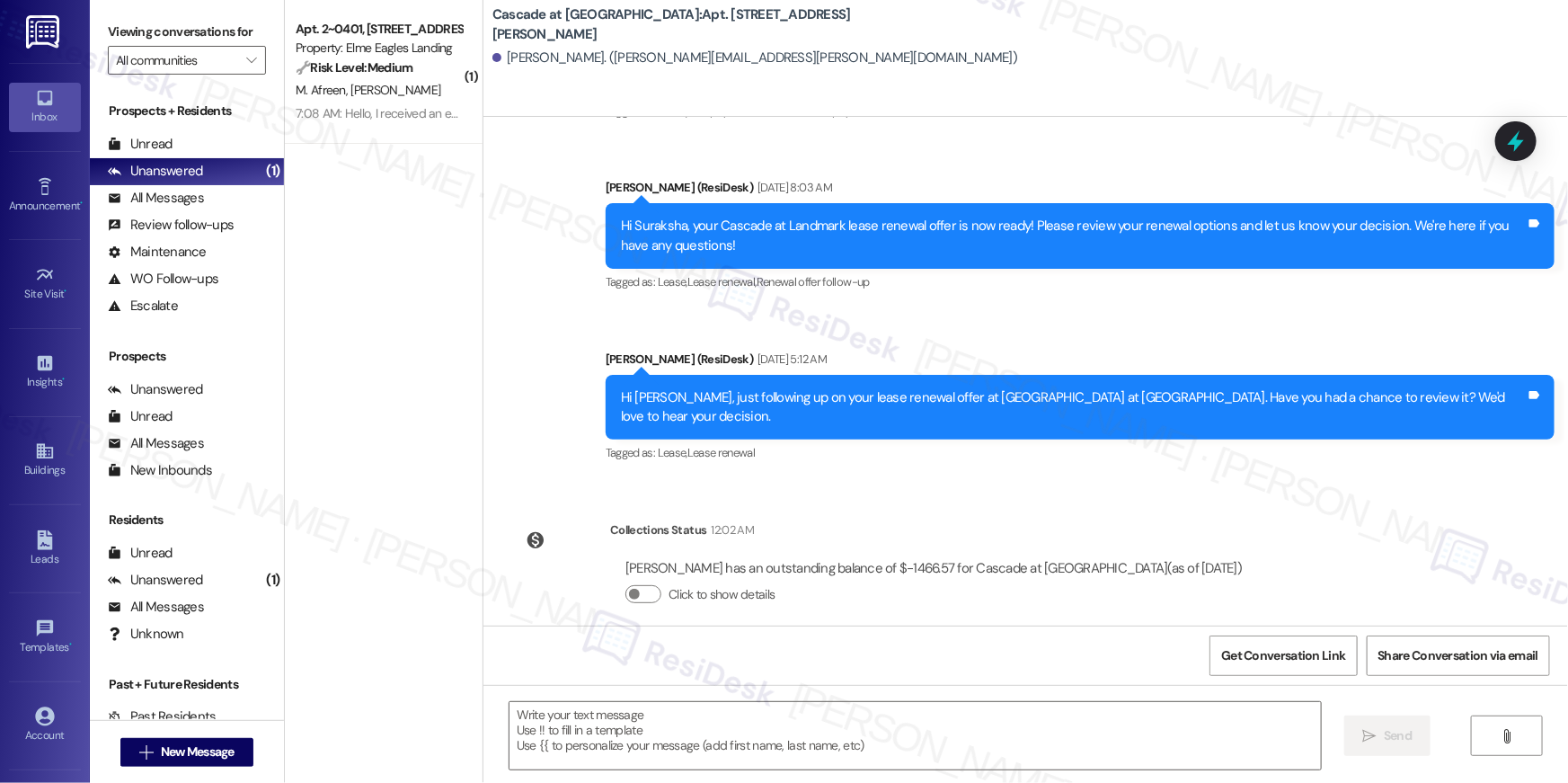 type on "Fetching suggested responses. Please feel free to read through the conversation in the meantime." 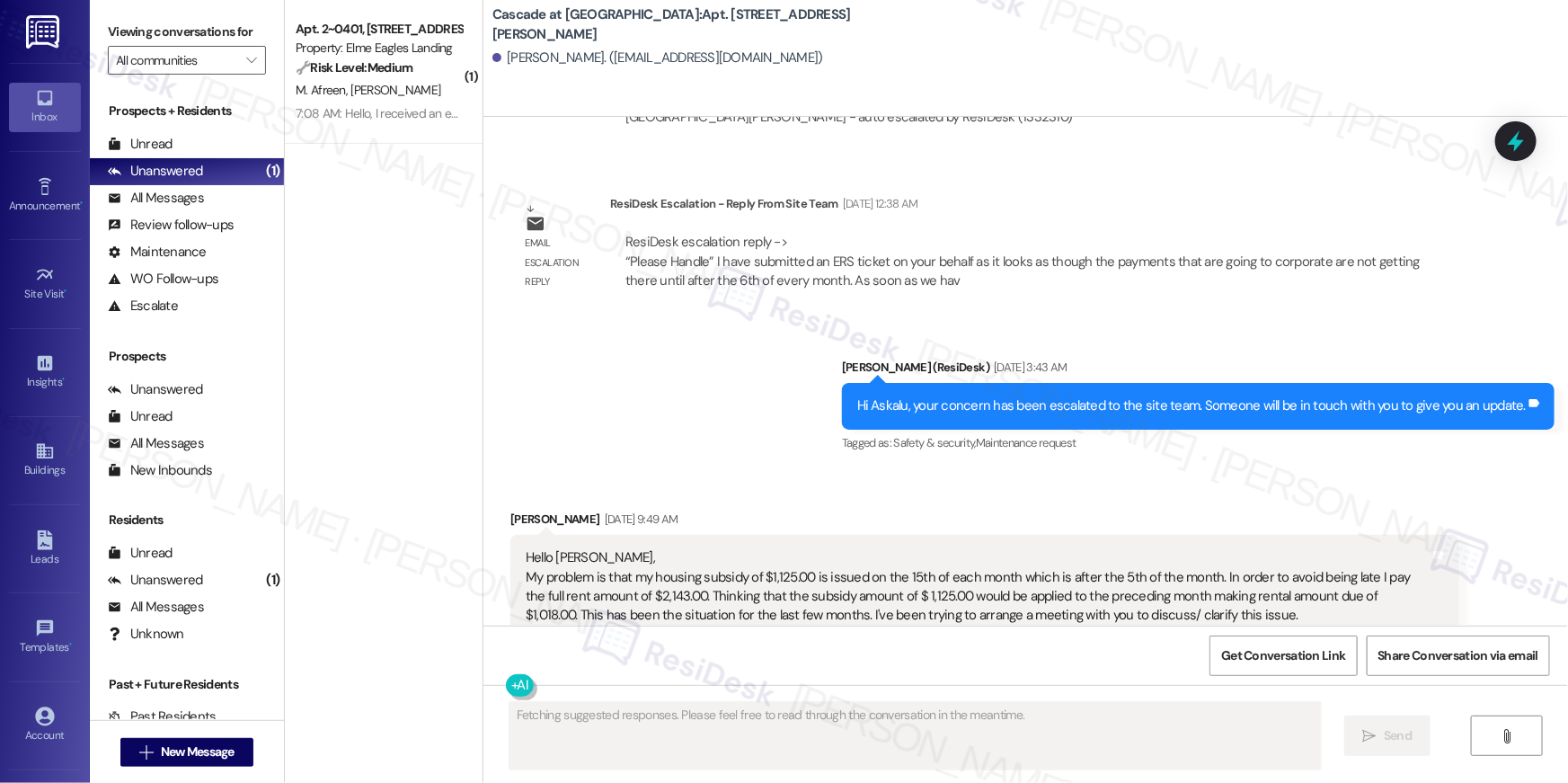scroll, scrollTop: 6553, scrollLeft: 0, axis: vertical 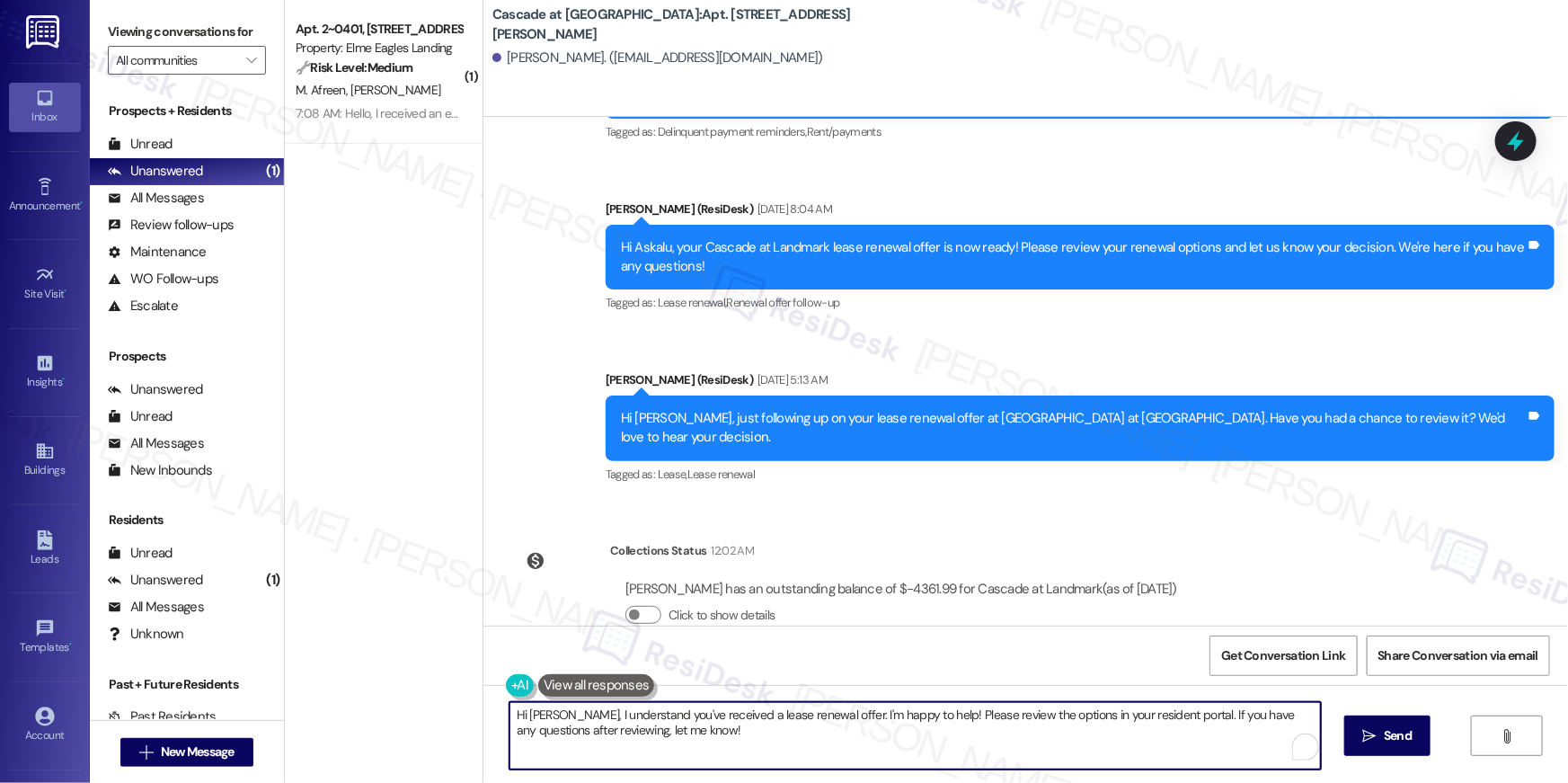 click on "Hi Askalu, I understand you've received a lease renewal offer. I'm happy to help! Please review the options in your resident portal. If you have any questions after reviewing, let me know!" at bounding box center (915, 735) 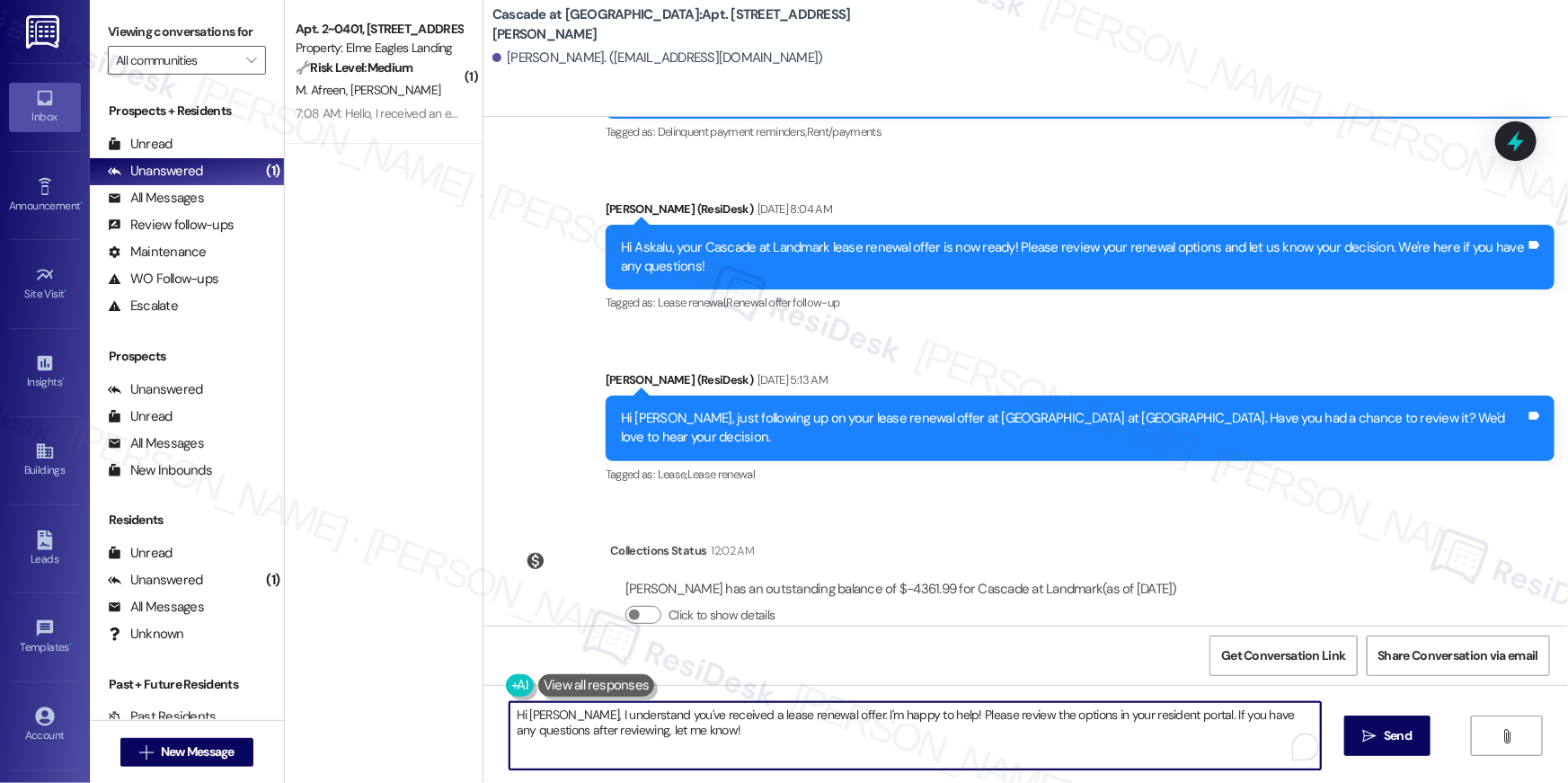 paste on "{{first_name}}, we wanted to check in about your {{property}} renewal offer. Please let us know if you plan to renew - we're here to help" 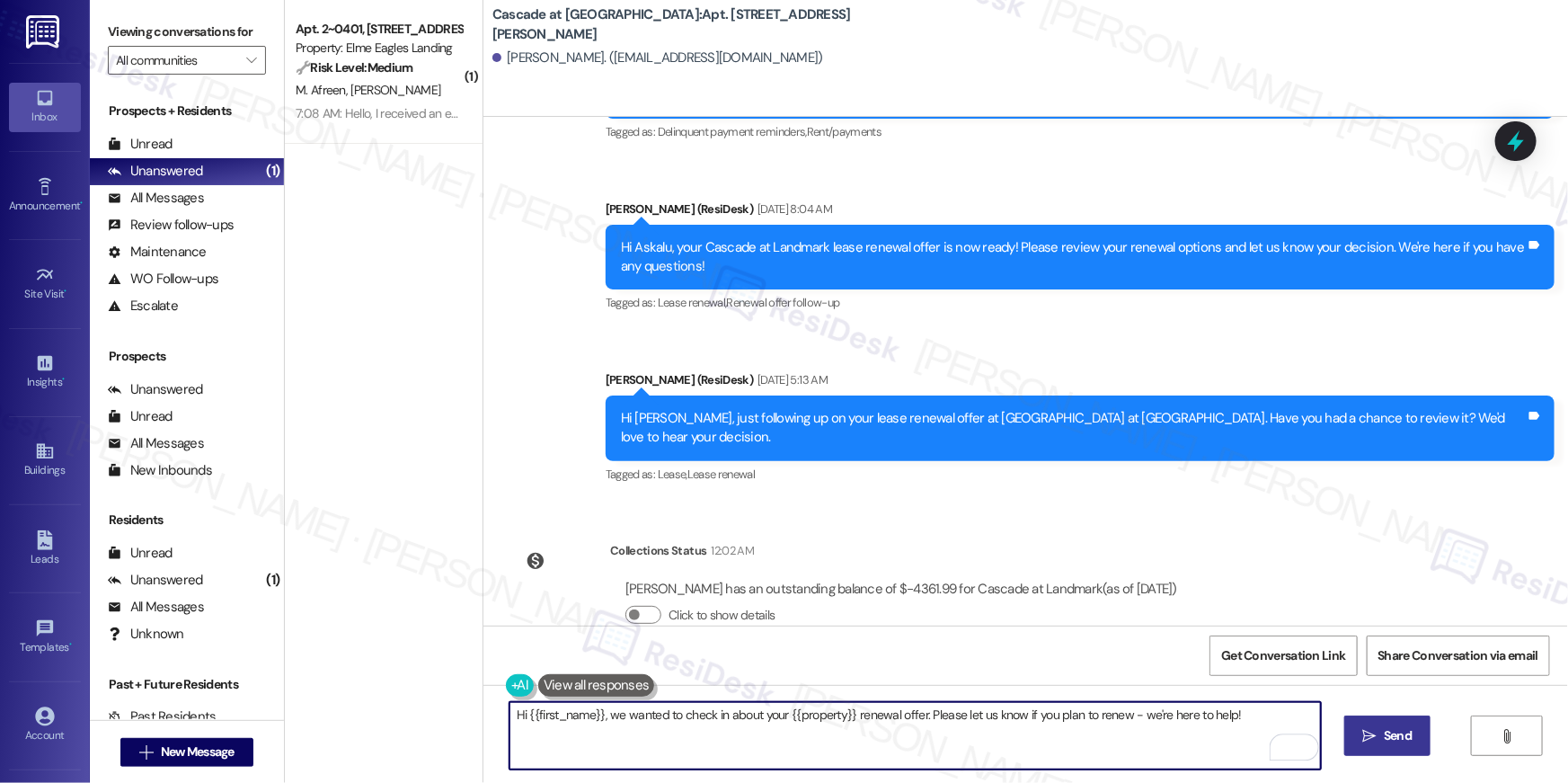 type on "Hi {{first_name}}, we wanted to check in about your {{property}} renewal offer. Please let us know if you plan to renew - we're here to help!" 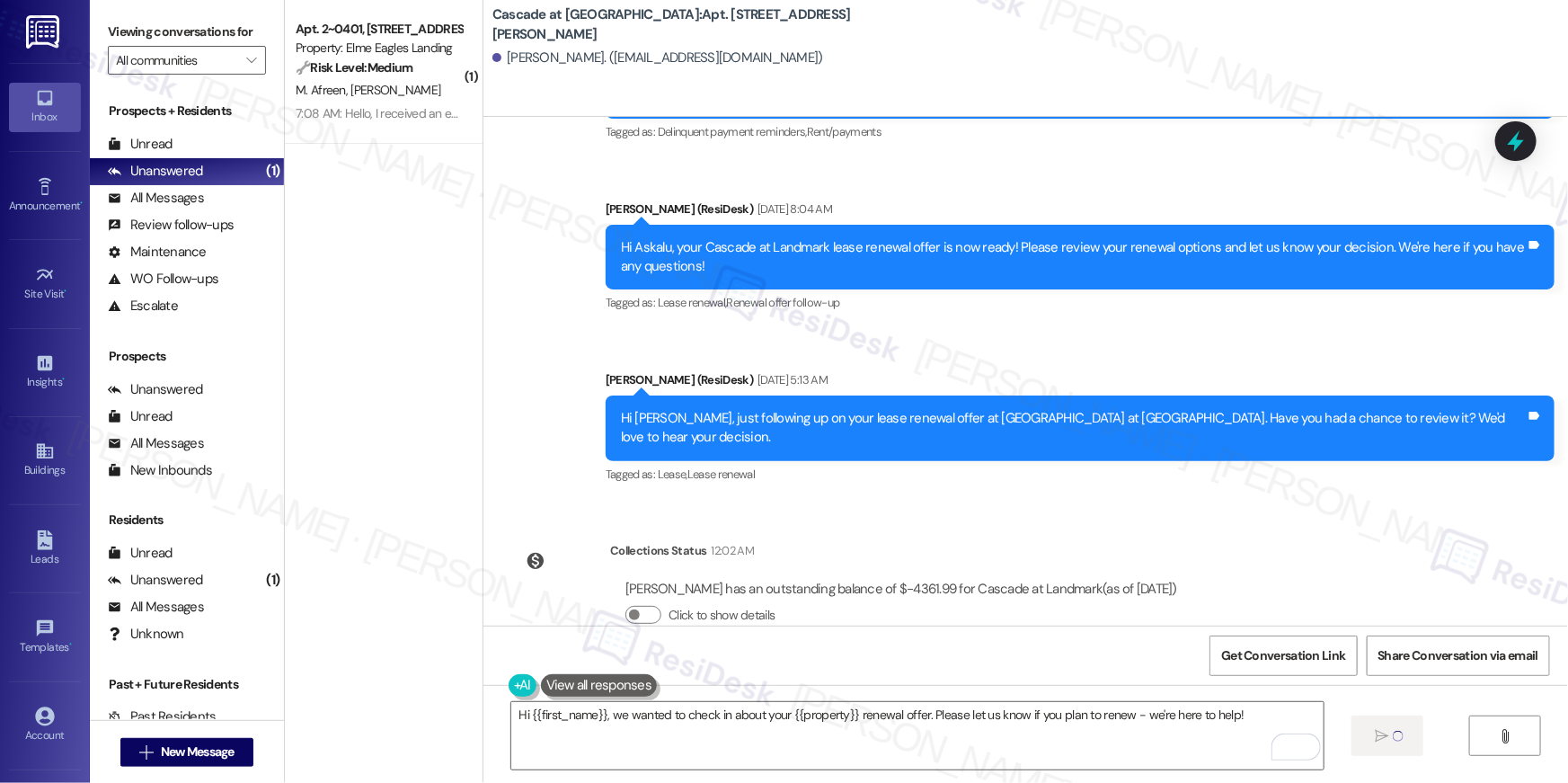type 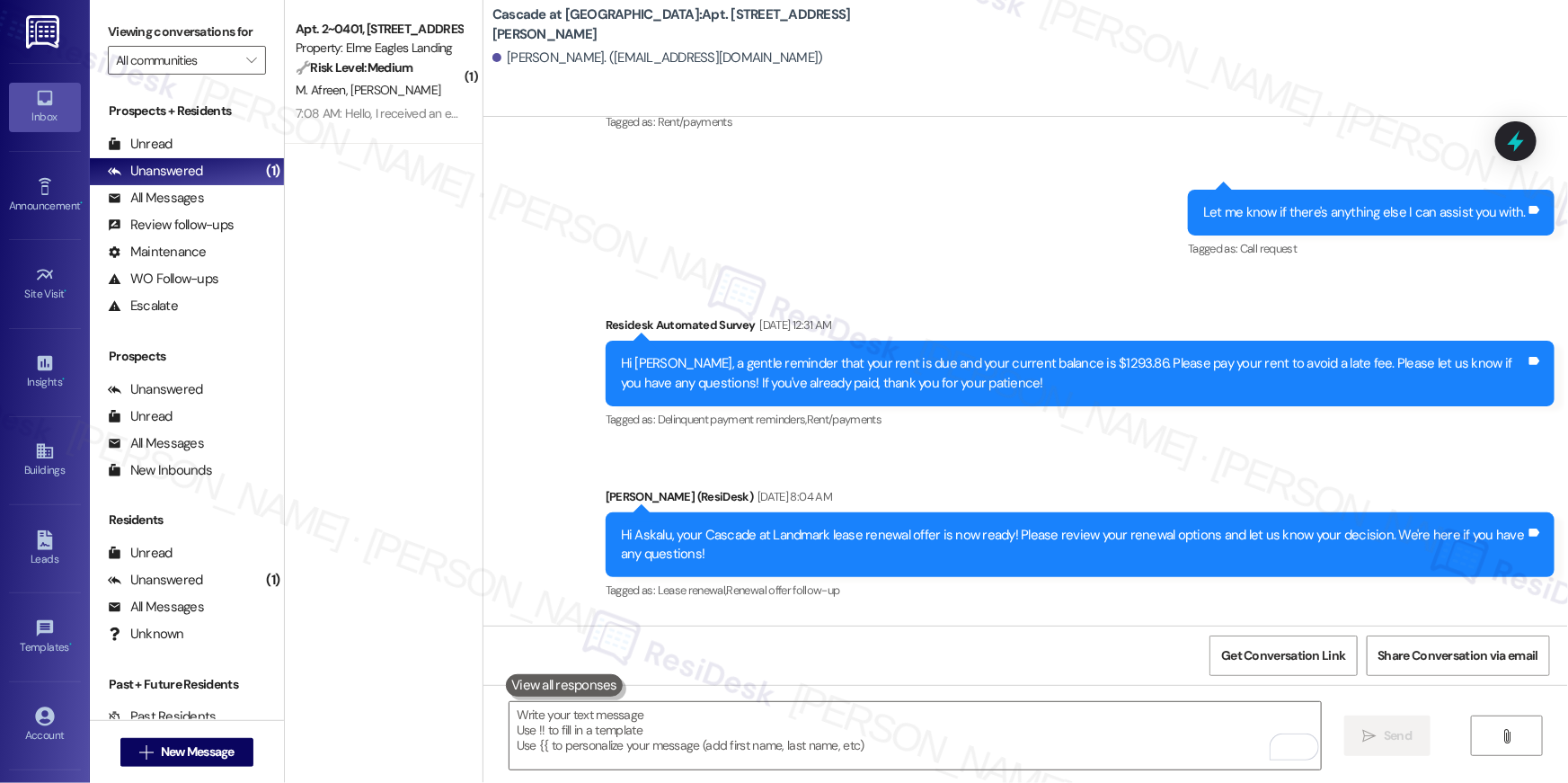 scroll, scrollTop: 5374, scrollLeft: 0, axis: vertical 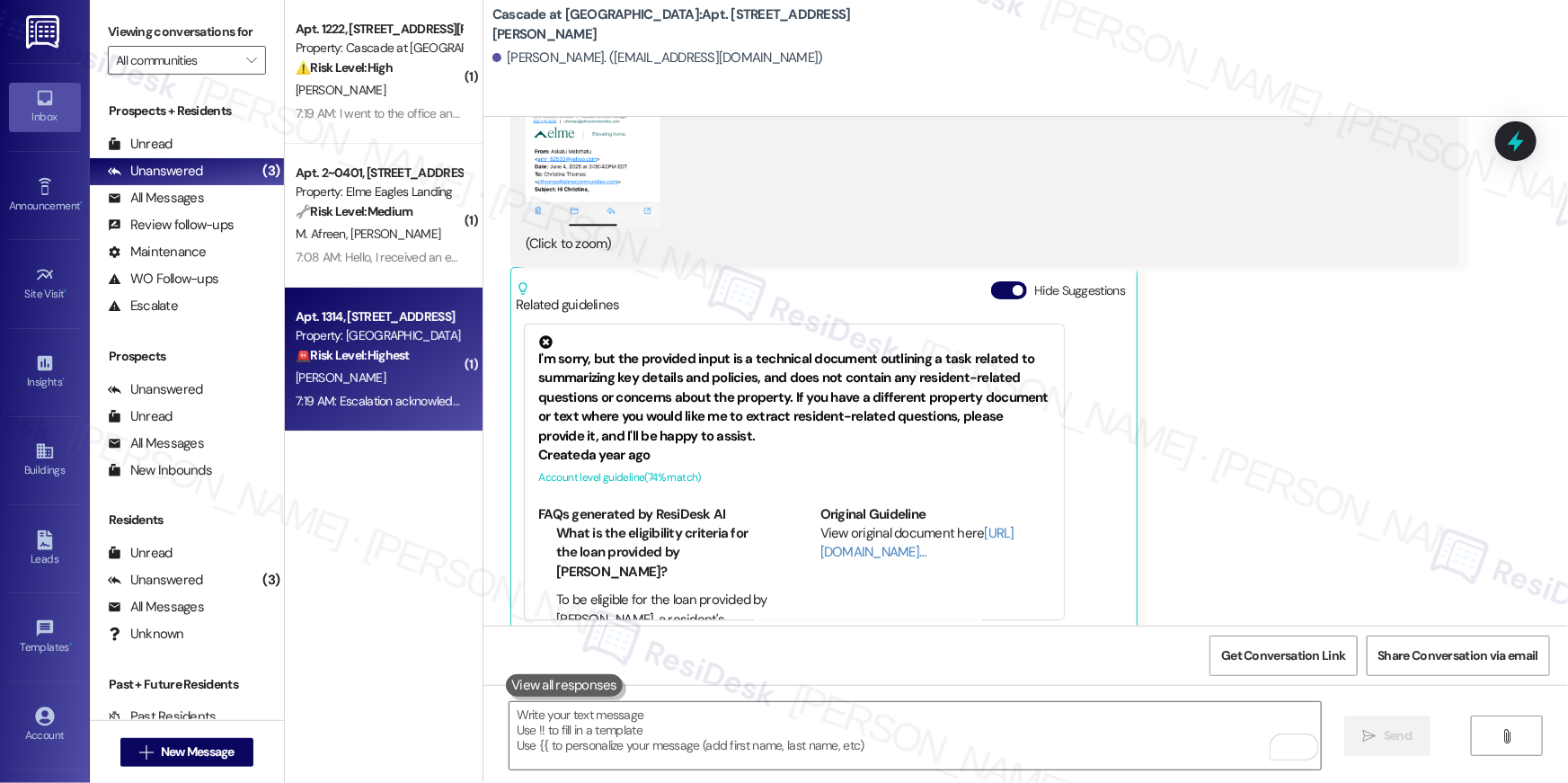 click on "7:19 AM: Escalation acknowledged. 7:19 AM: Escalation acknowledged." at bounding box center [385, 401] 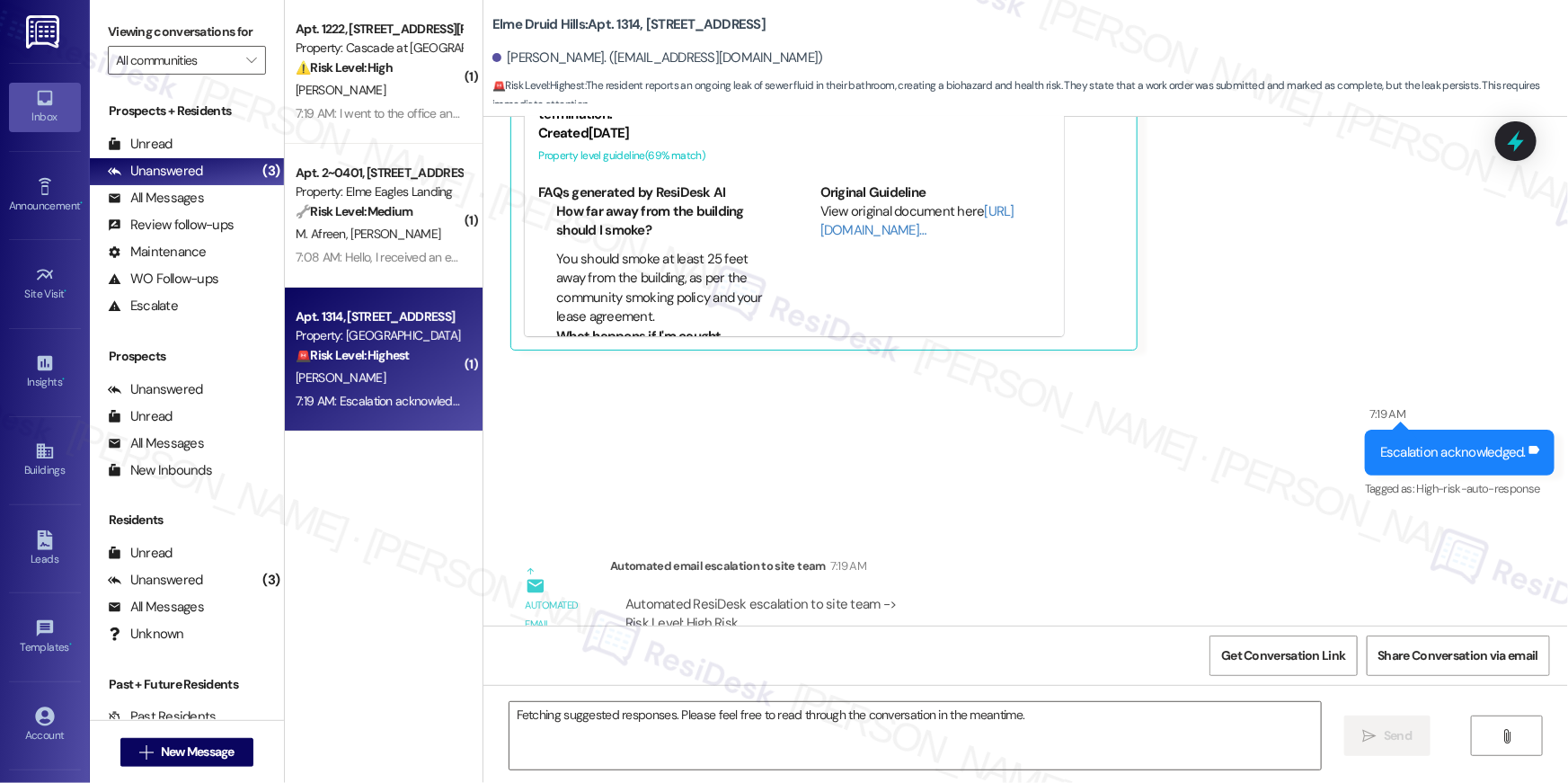 scroll, scrollTop: 6740, scrollLeft: 0, axis: vertical 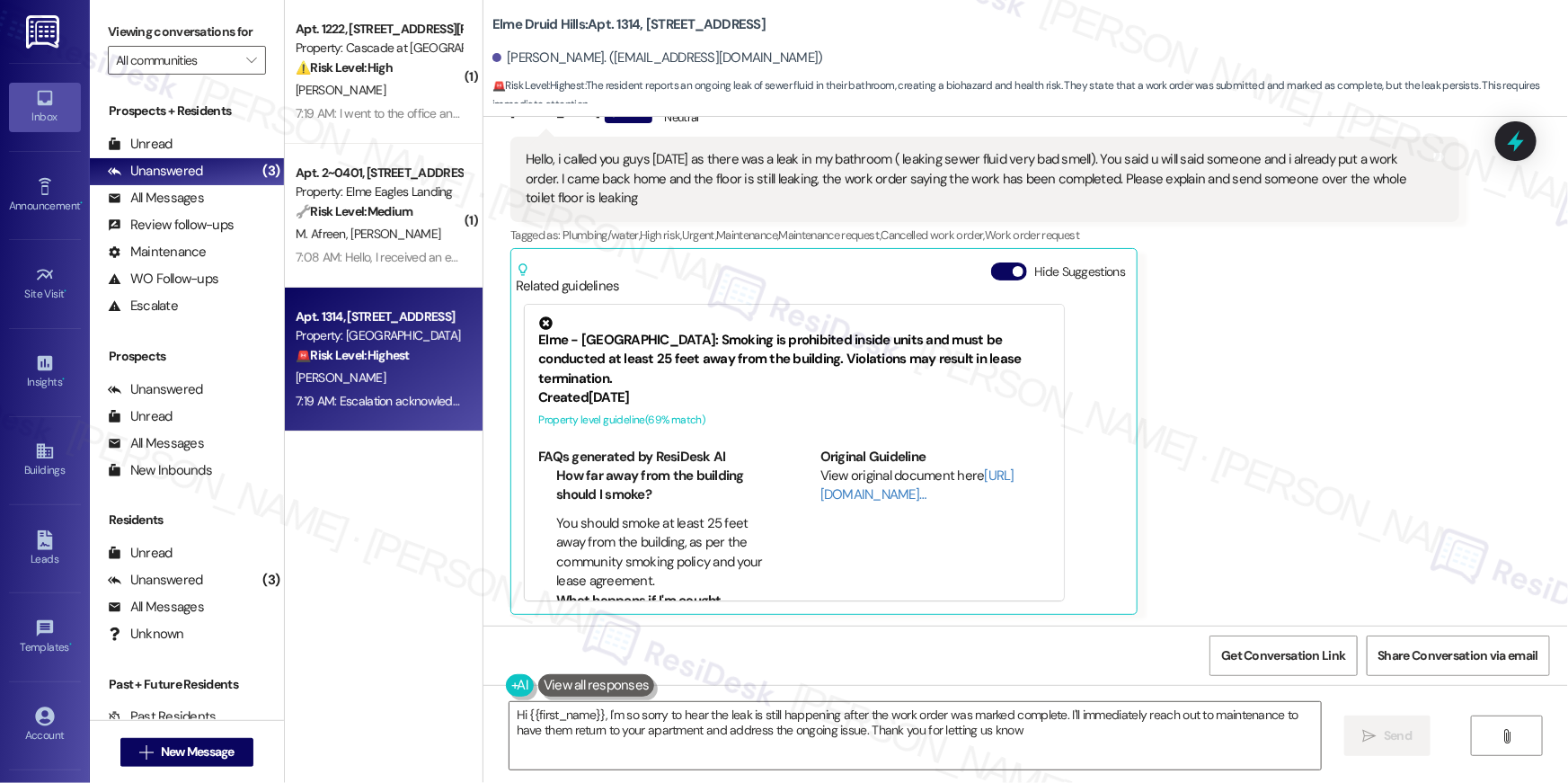 type on "Hi {{first_name}}, I'm so sorry to hear the leak is still happening after the work order was marked complete. I'll immediately reach out to maintenance to have them return to your apartment and address the ongoing issue. Thank you for letting us know!" 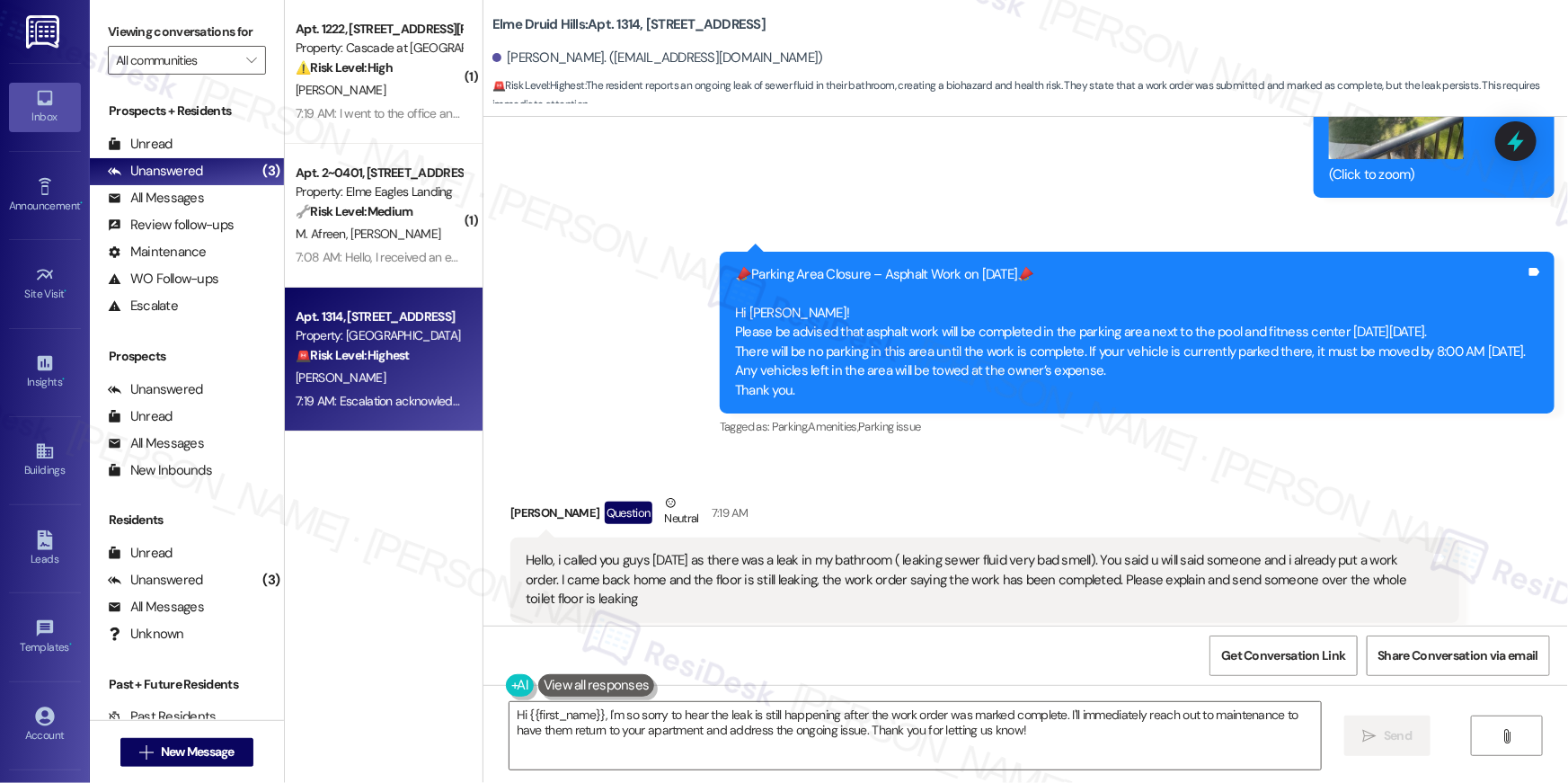 scroll, scrollTop: 6691, scrollLeft: 0, axis: vertical 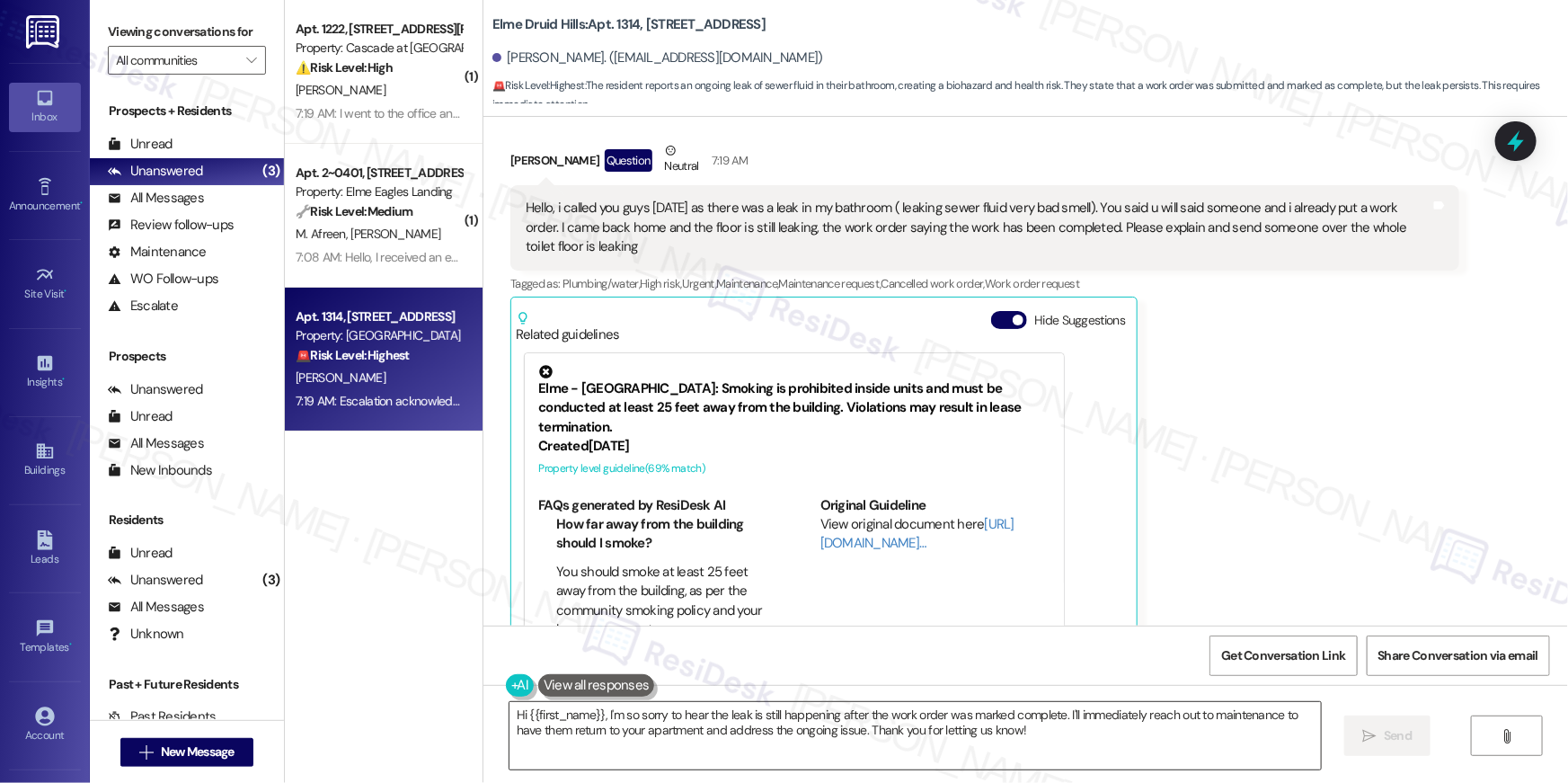click on "Hi {{first_name}}, I'm so sorry to hear the leak is still happening after the work order was marked complete. I'll immediately reach out to maintenance to have them return to your apartment and address the ongoing issue. Thank you for letting us know!" at bounding box center [915, 735] 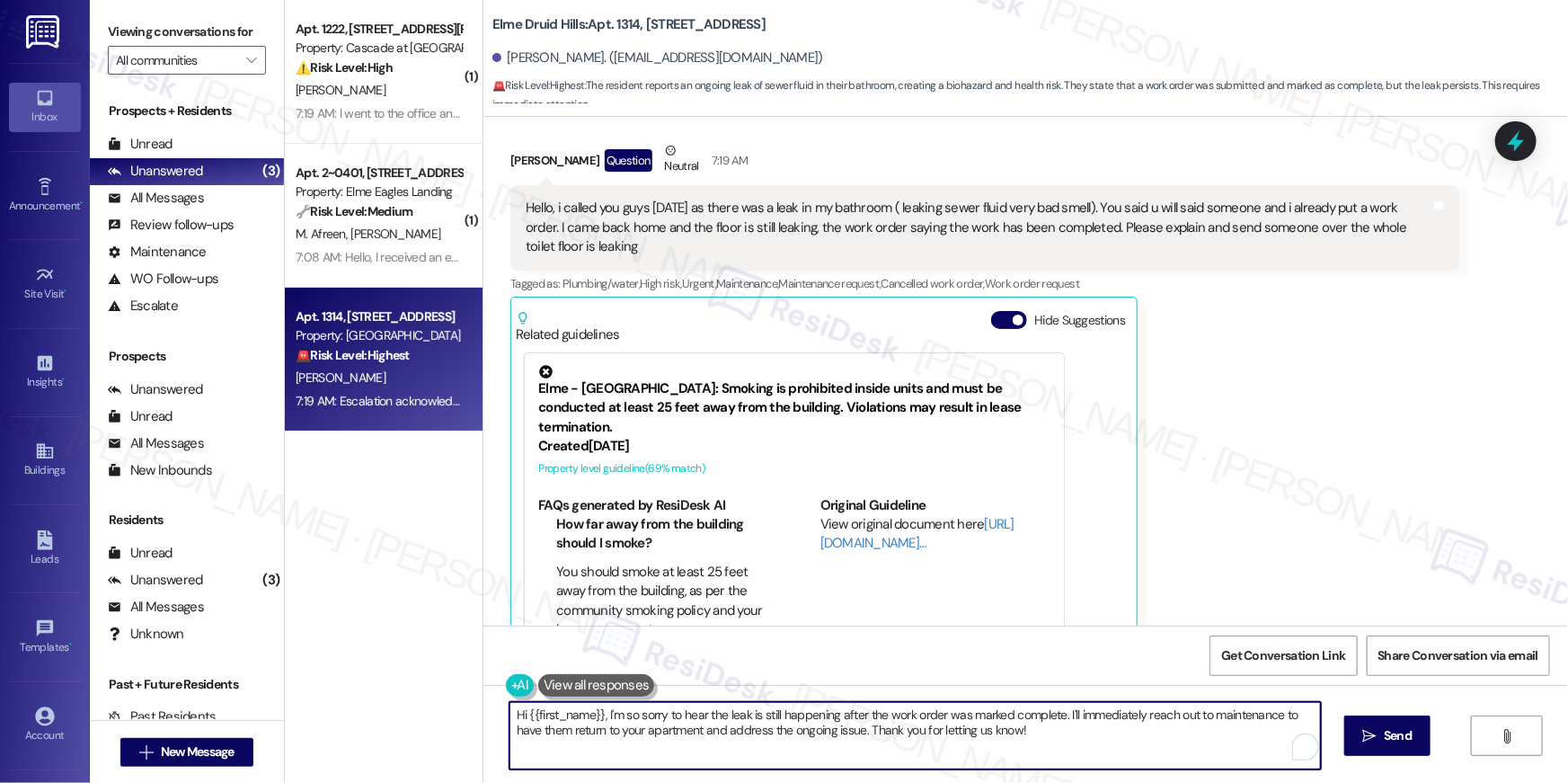 drag, startPoint x: 1037, startPoint y: 741, endPoint x: 1050, endPoint y: 723, distance: 22 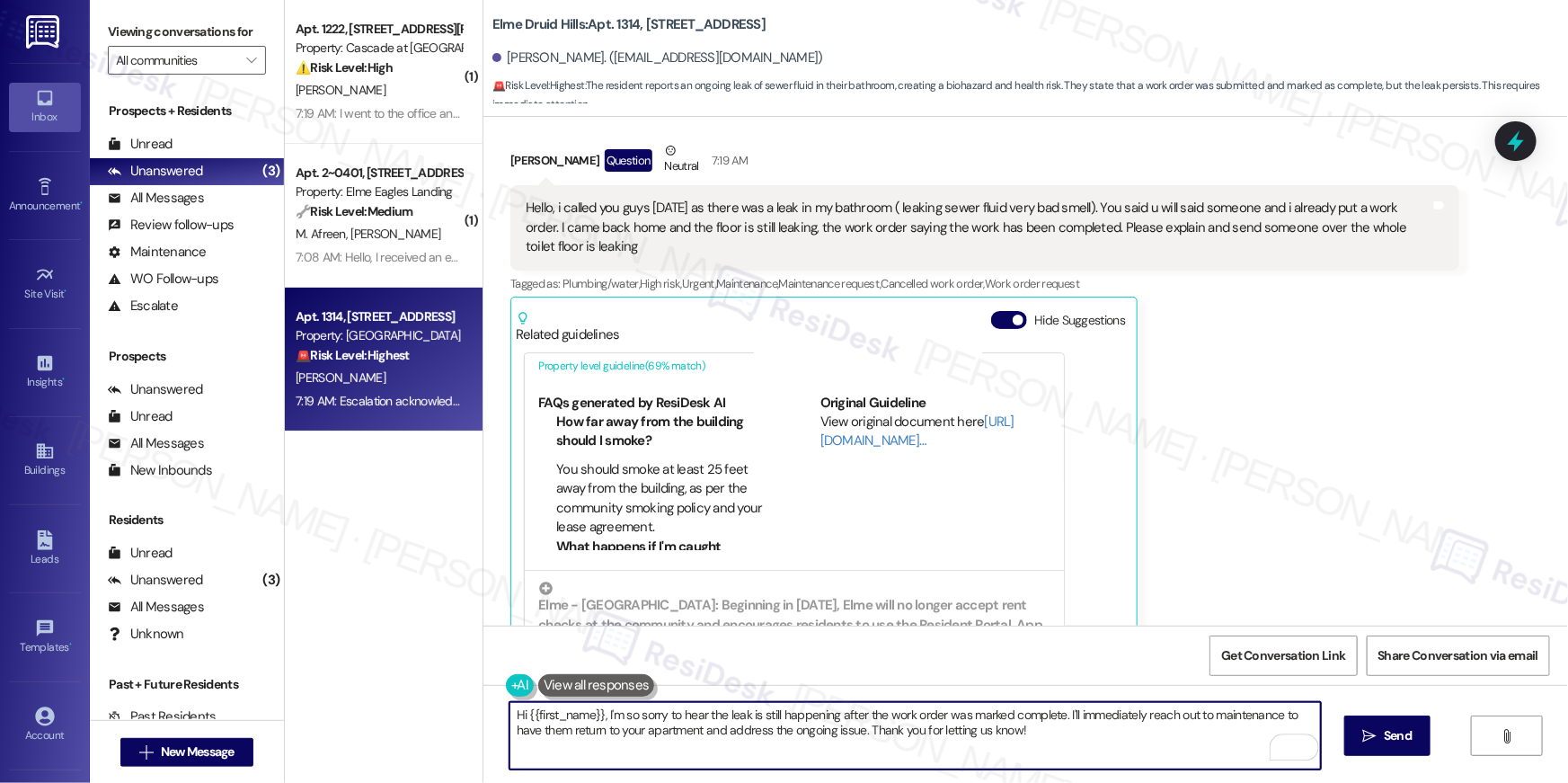 scroll, scrollTop: 179, scrollLeft: 0, axis: vertical 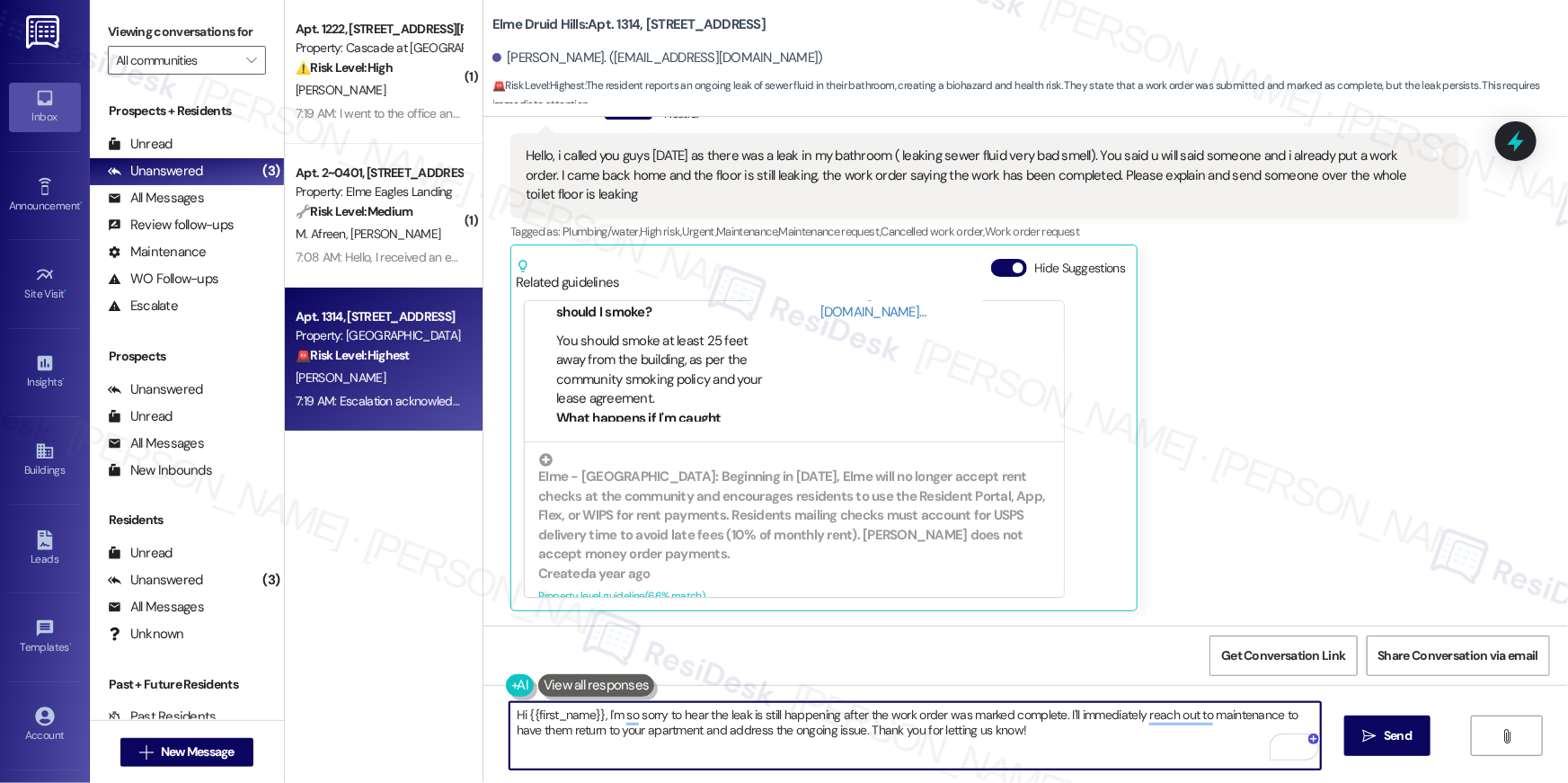 click on "Hi {{first_name}}, I'm so sorry to hear the leak is still happening after the work order was marked complete. I'll immediately reach out to maintenance to have them return to your apartment and address the ongoing issue. Thank you for letting us know!" at bounding box center [915, 735] 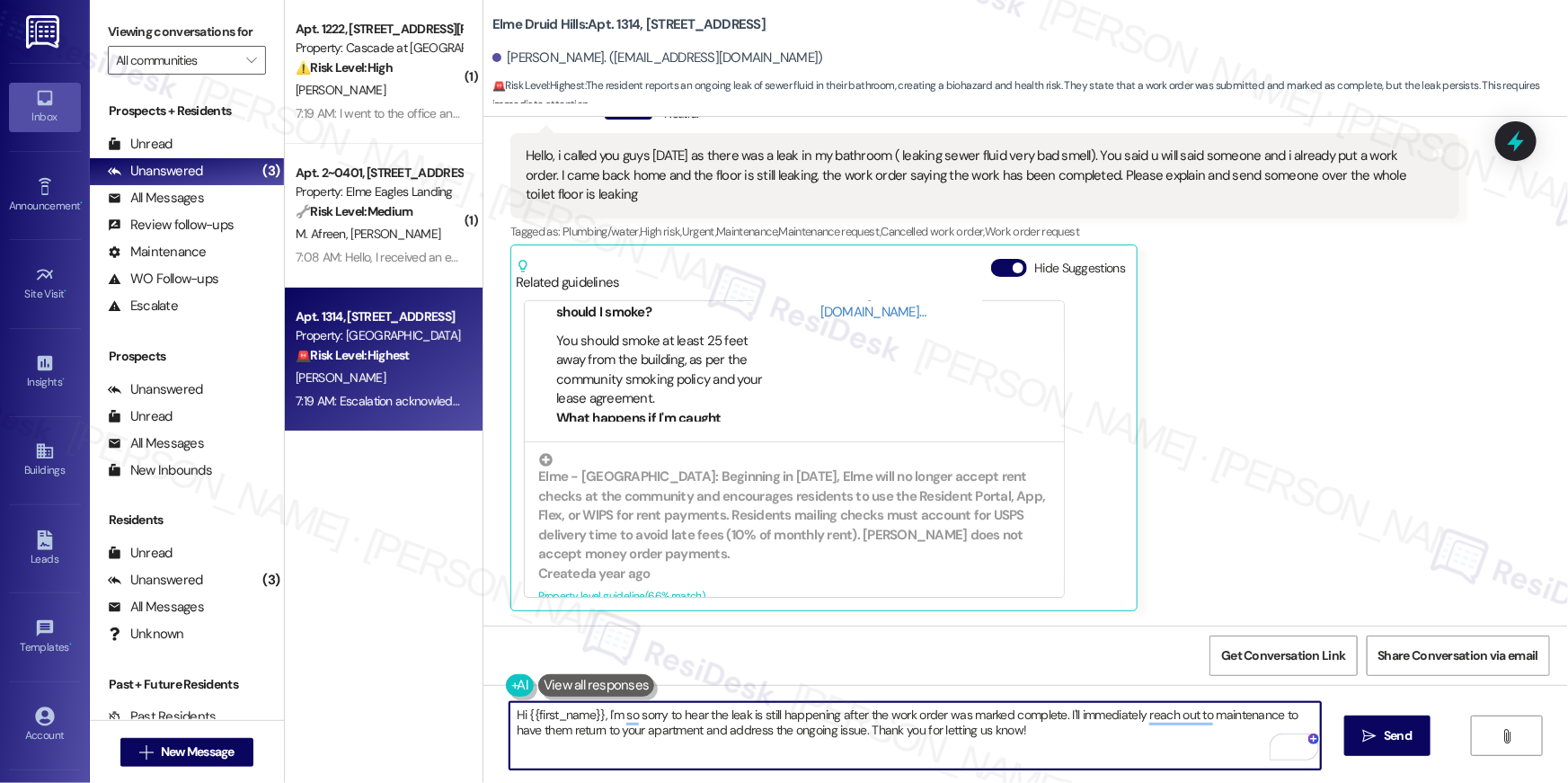 click on "Hi {{first_name}}, I'm so sorry to hear the leak is still happening after the work order was marked complete. I'll immediately reach out to maintenance to have them return to your apartment and address the ongoing issue. Thank you for letting us know!" at bounding box center (915, 735) 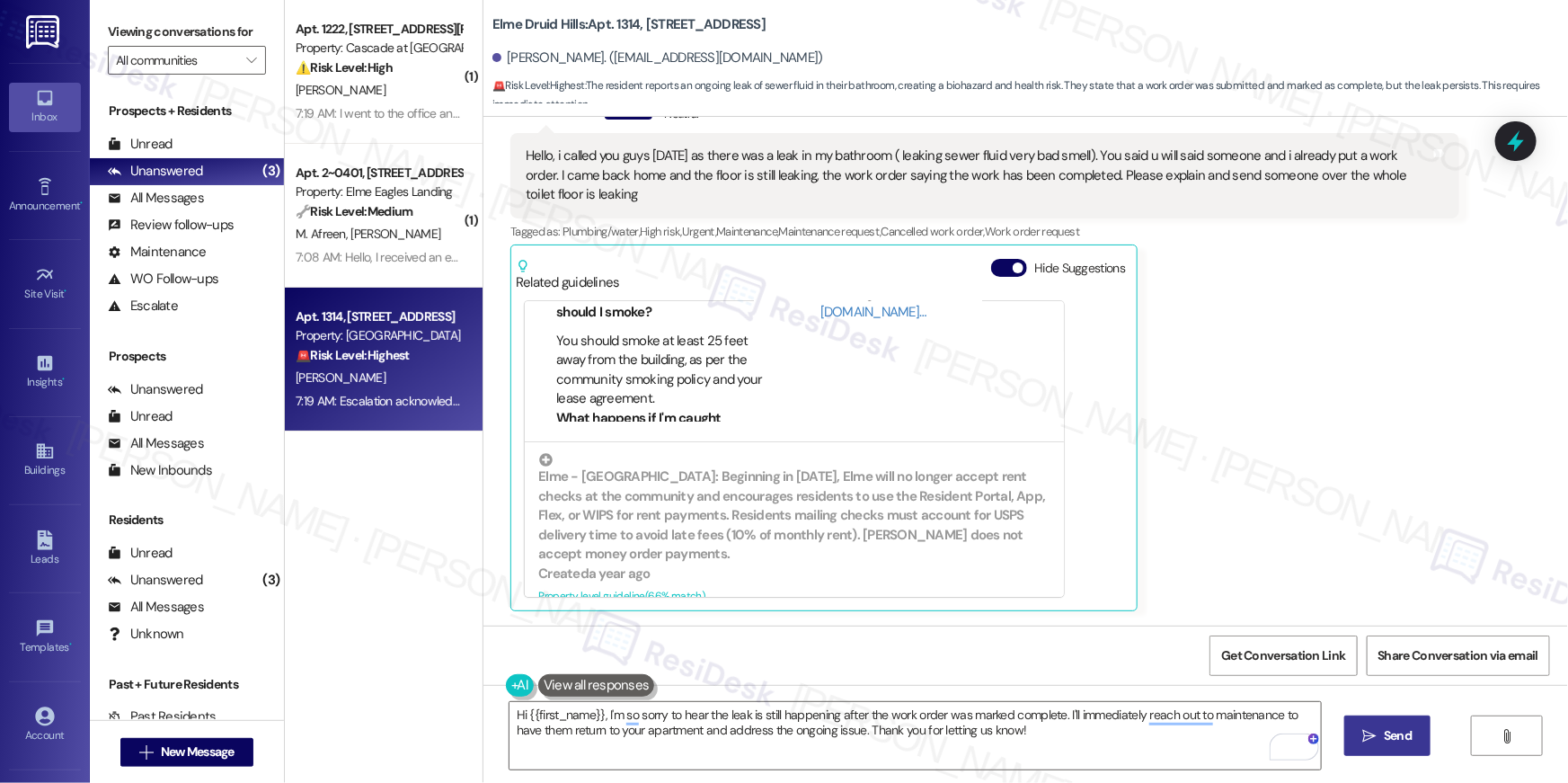 click on "Send" at bounding box center [1397, 735] 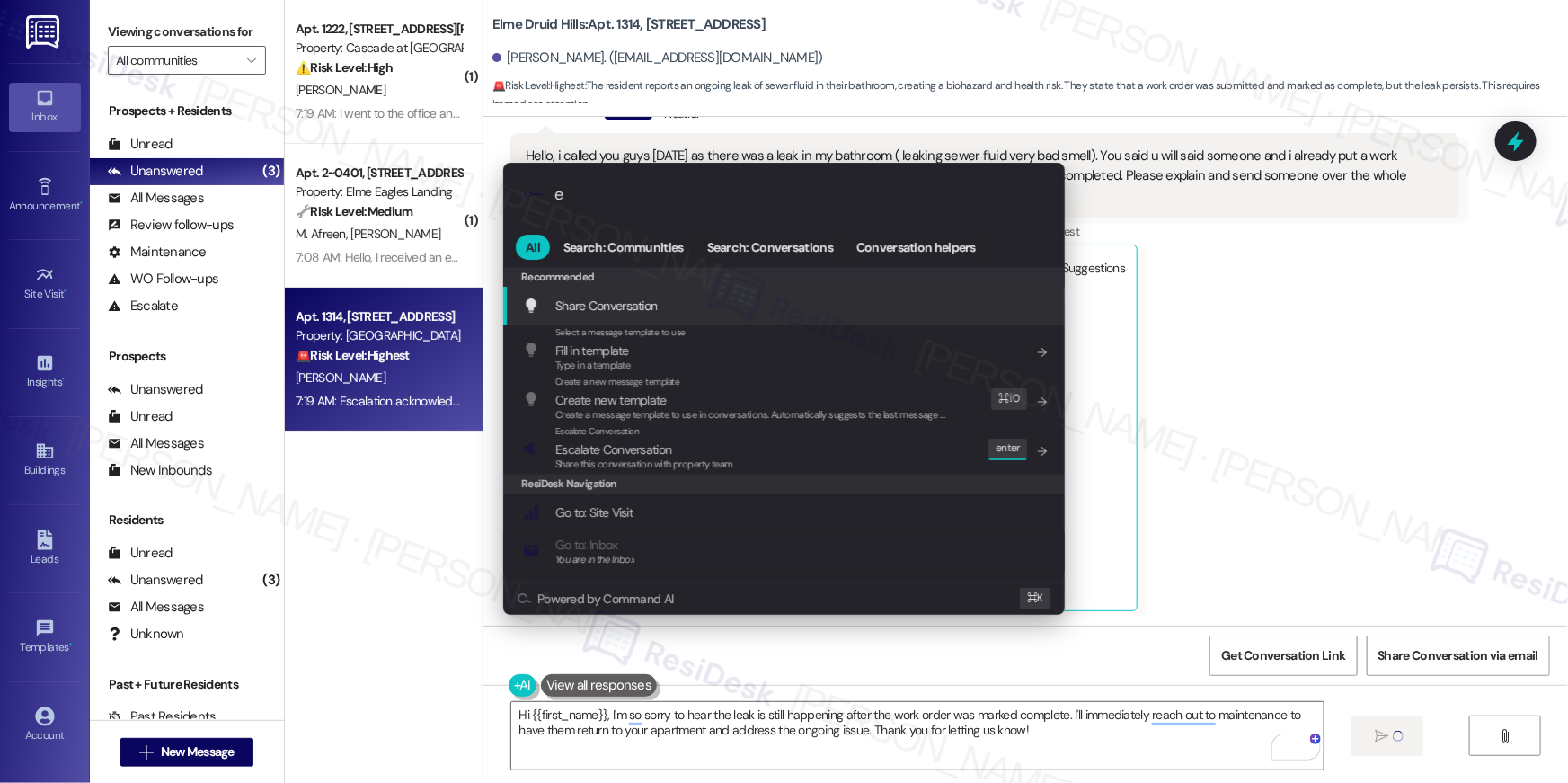 type on "es" 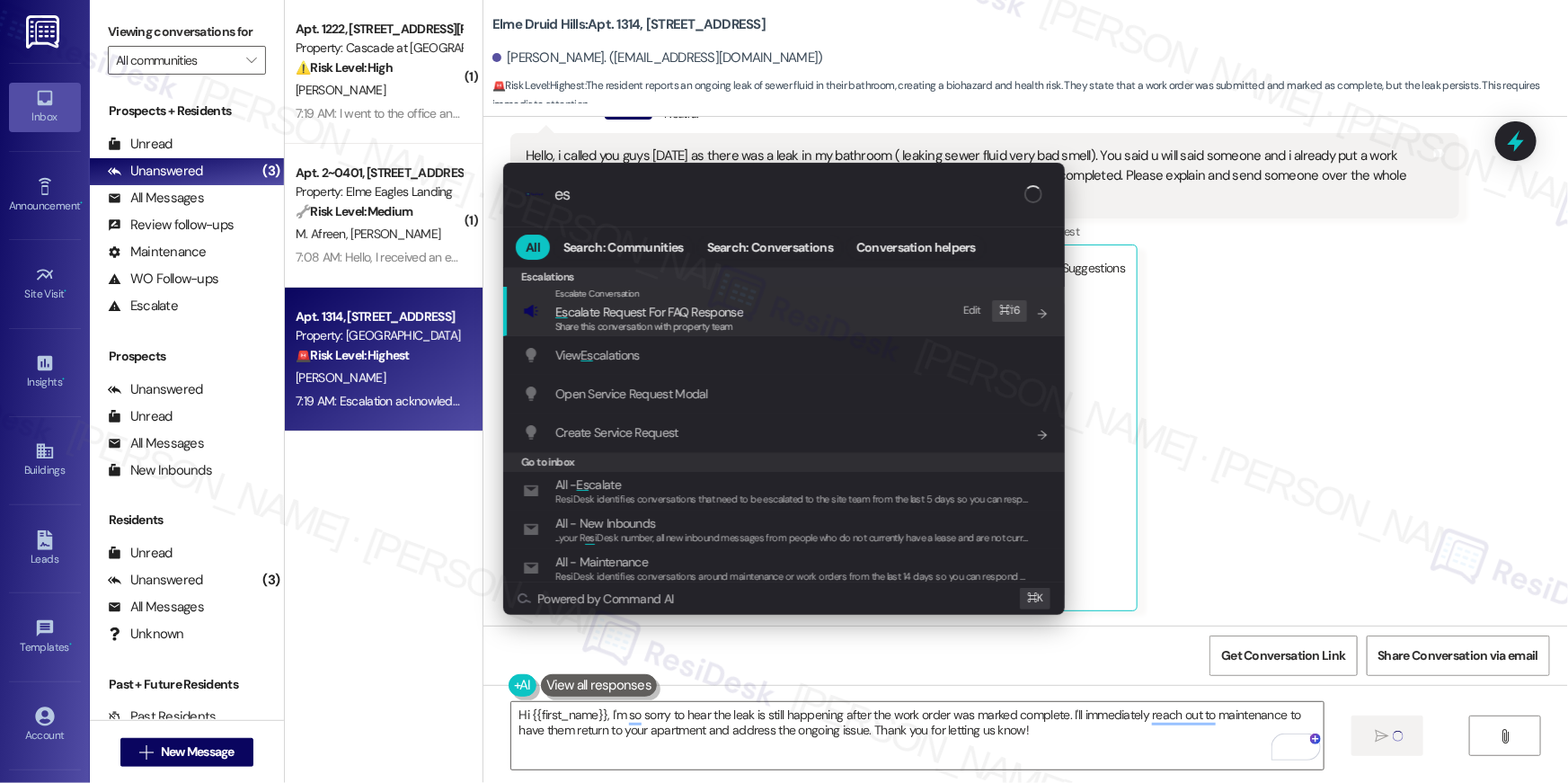 type 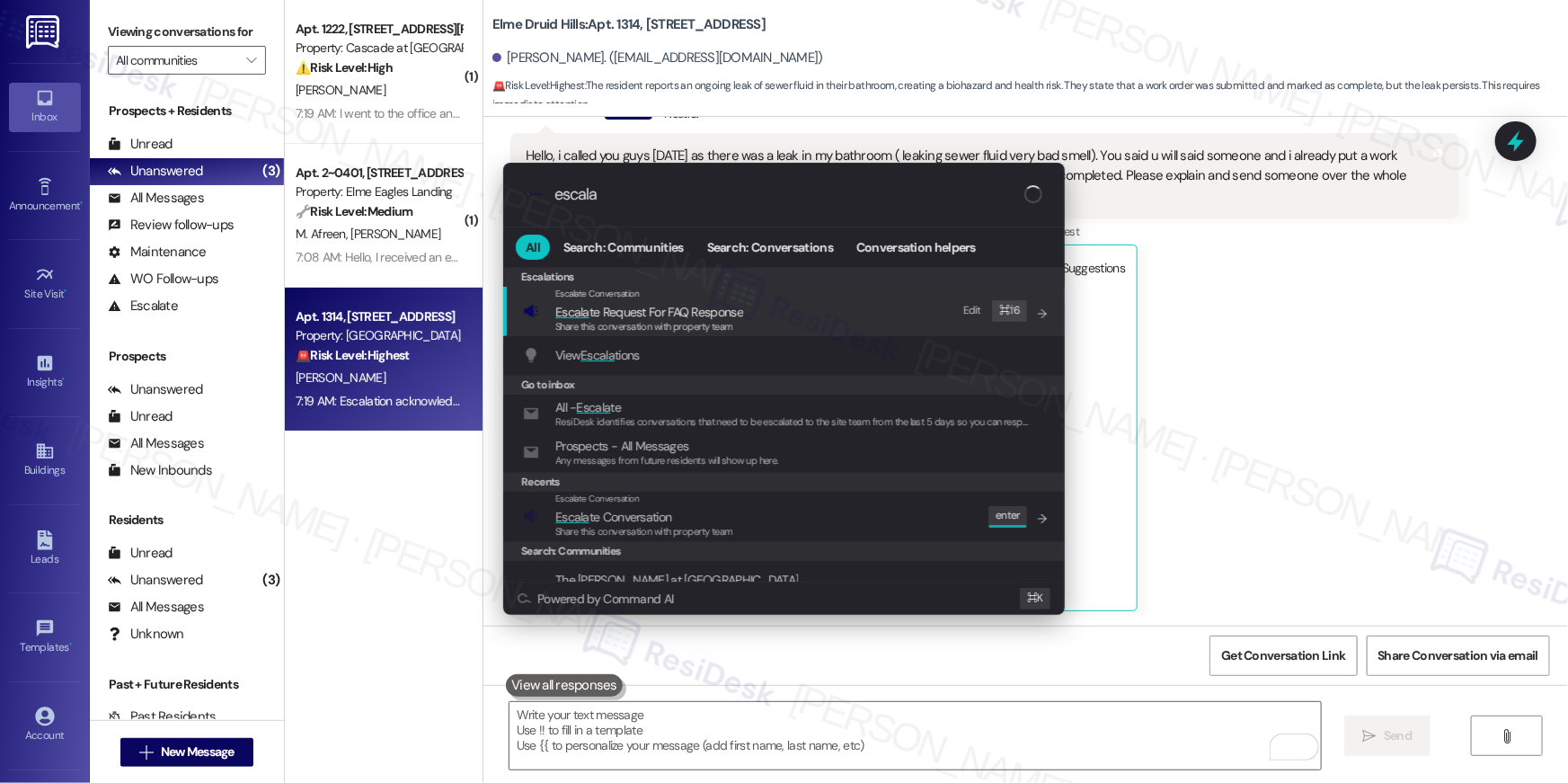 scroll, scrollTop: 6740, scrollLeft: 0, axis: vertical 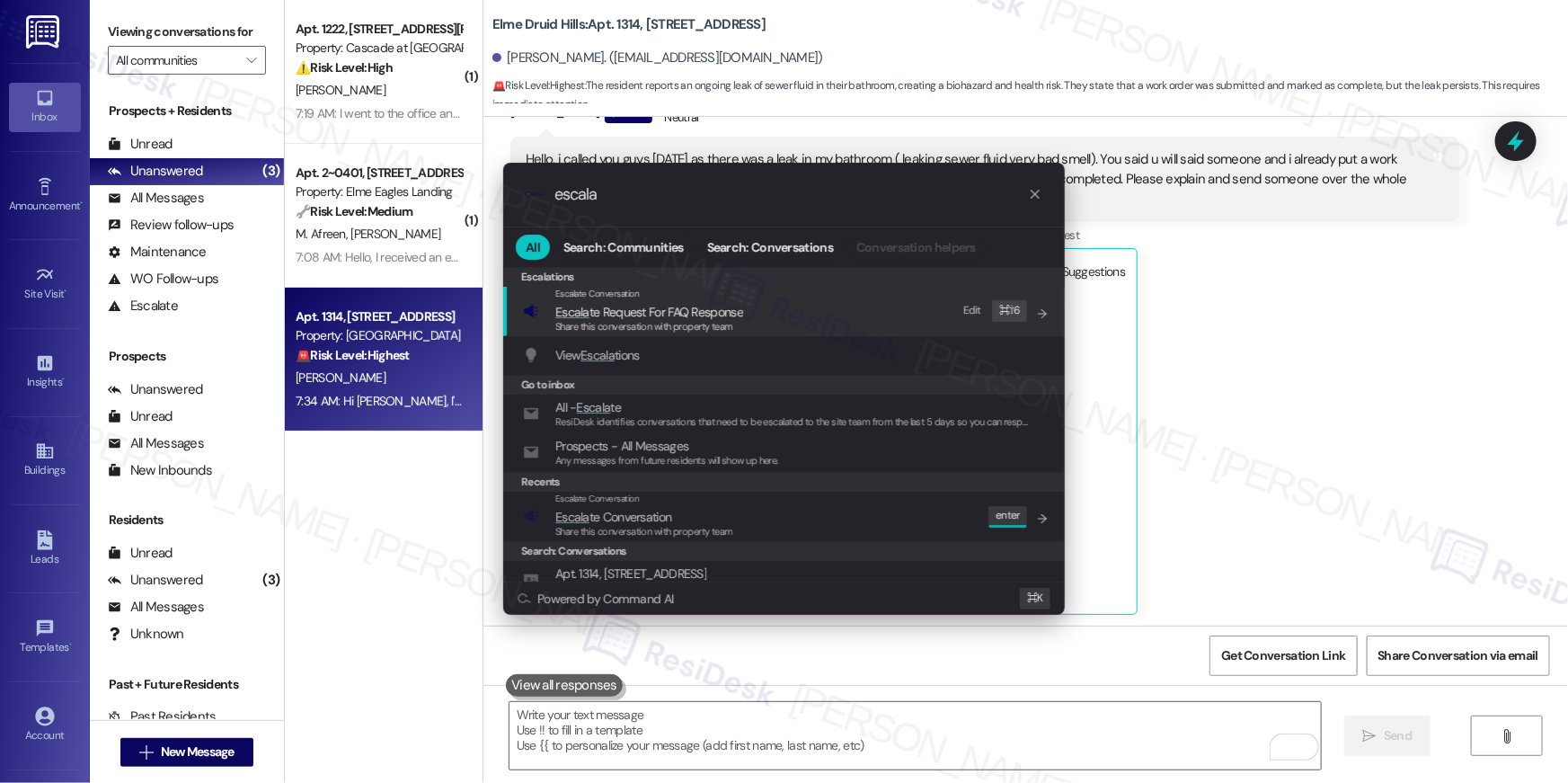 type on "escala" 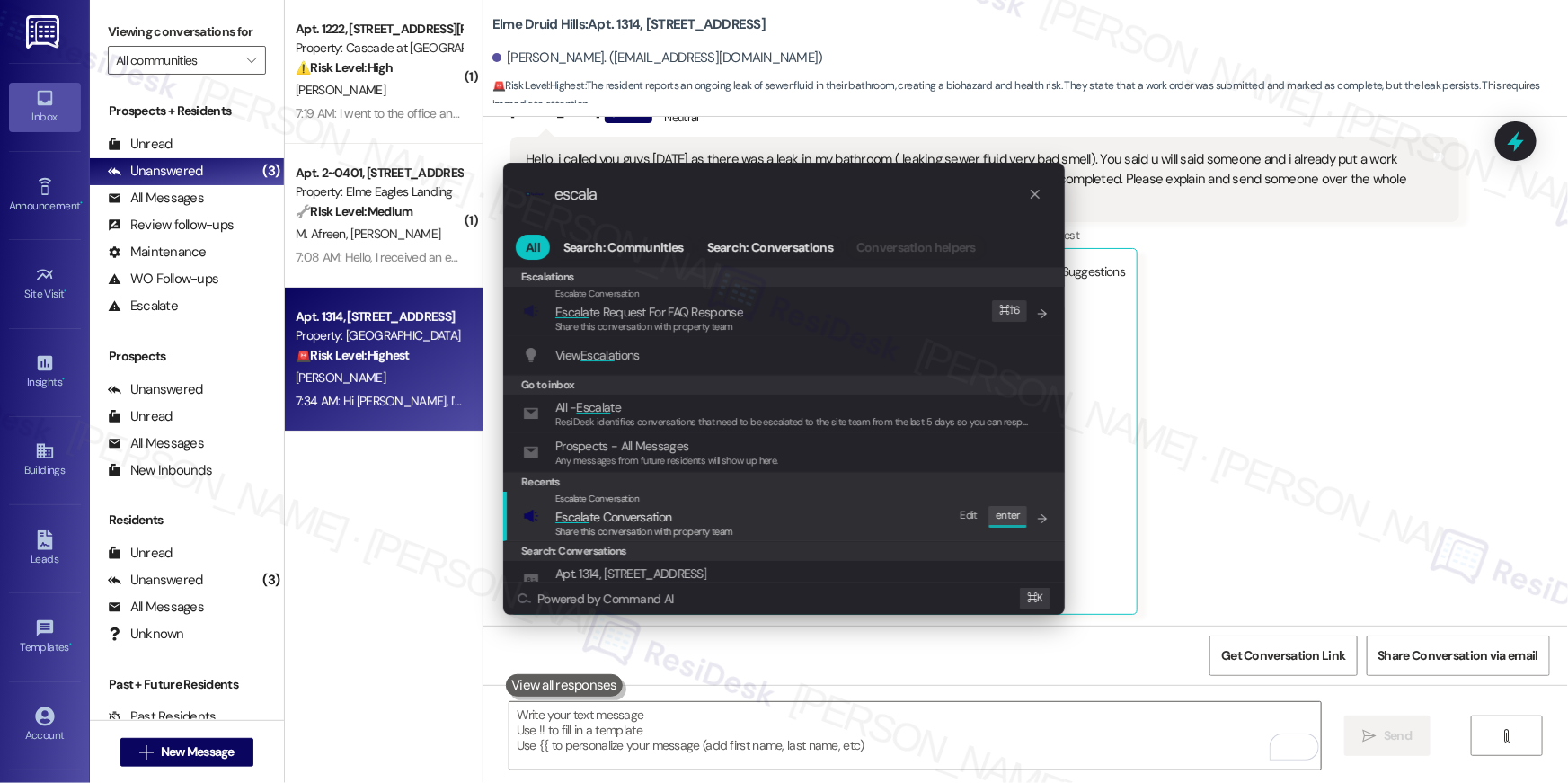 click on "Escala te Conversation" at bounding box center [613, 517] 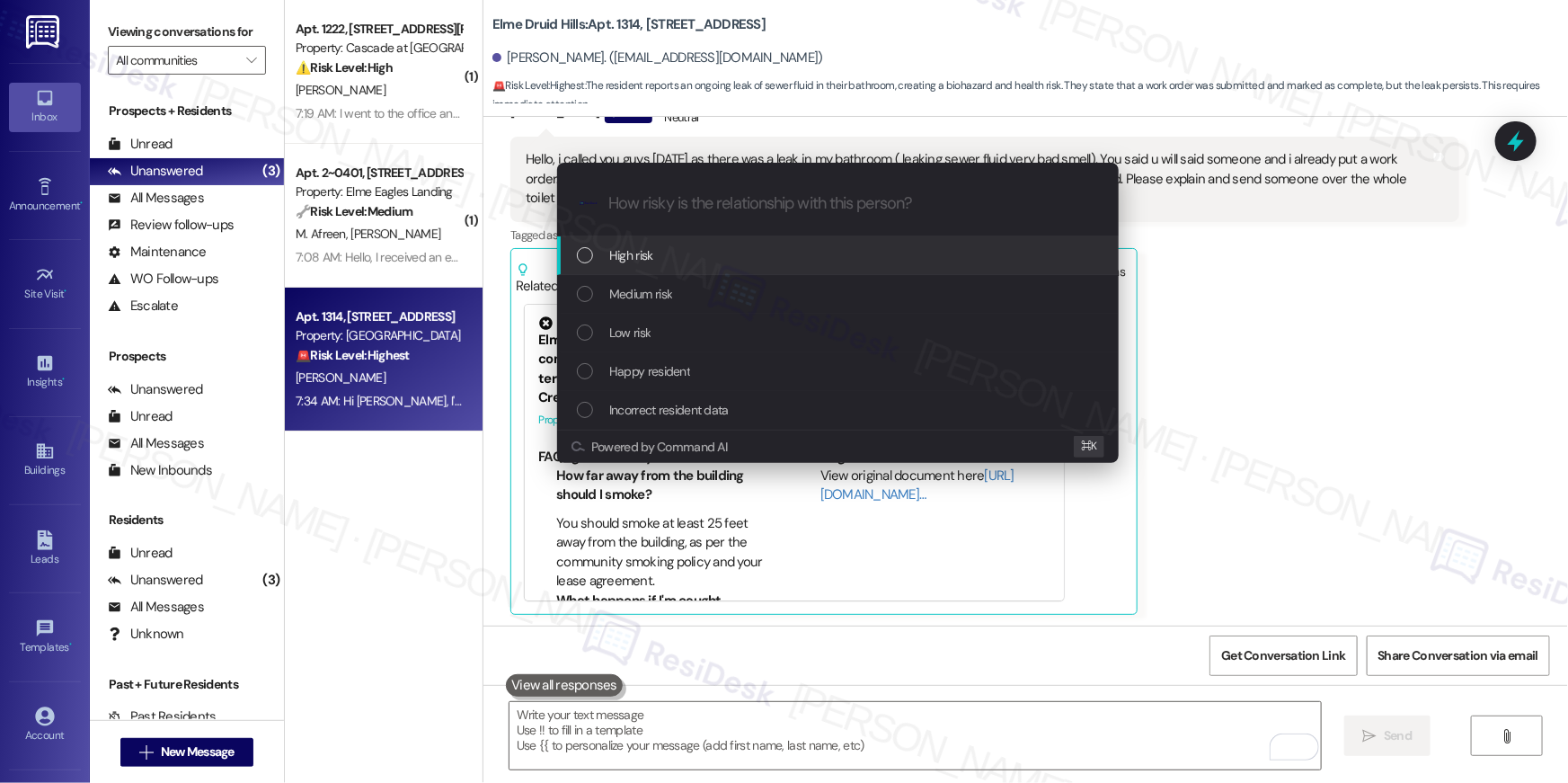 click on "High risk" at bounding box center [631, 255] 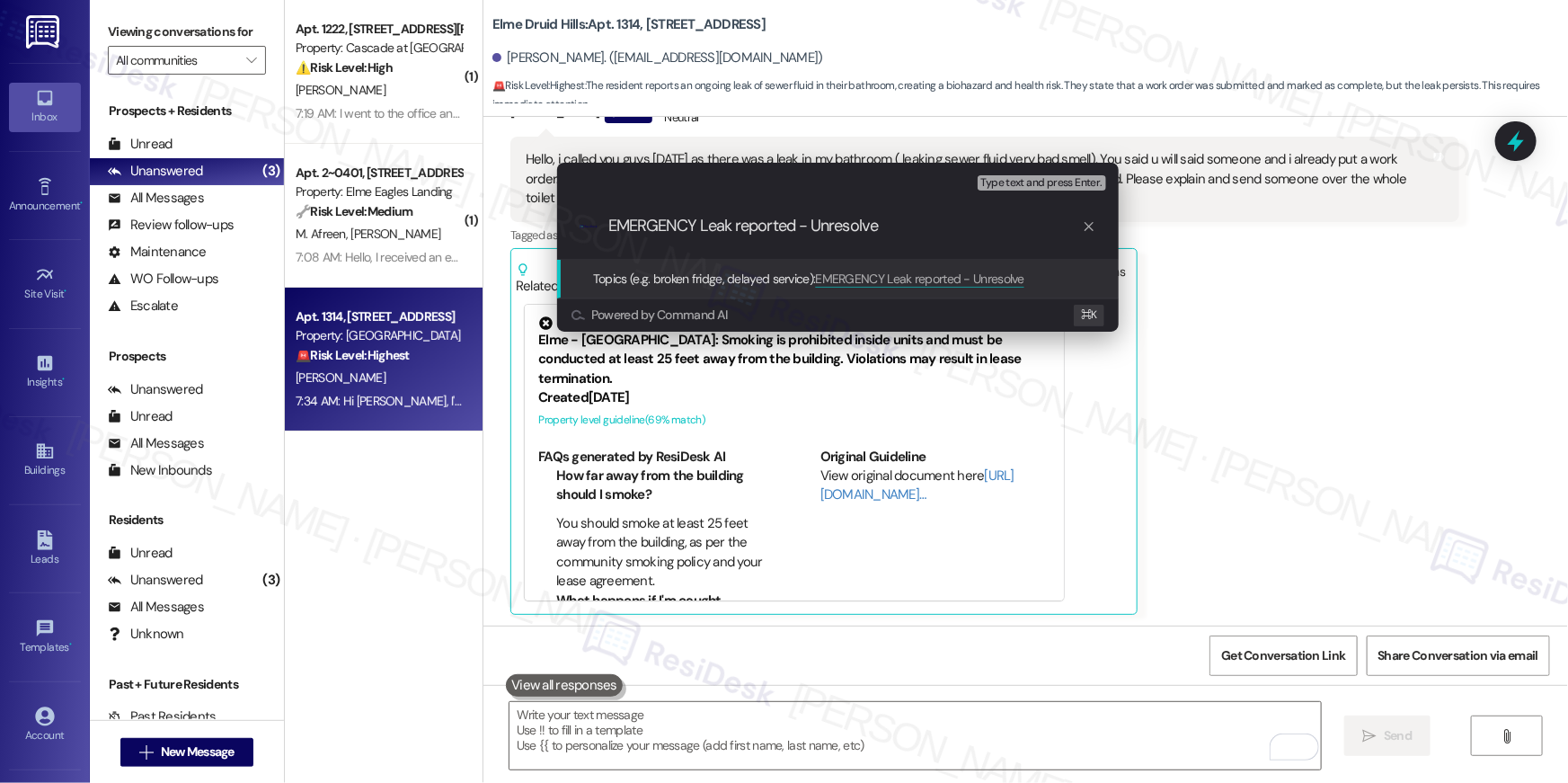 type on "EMERGENCY Leak reported - Unresolved" 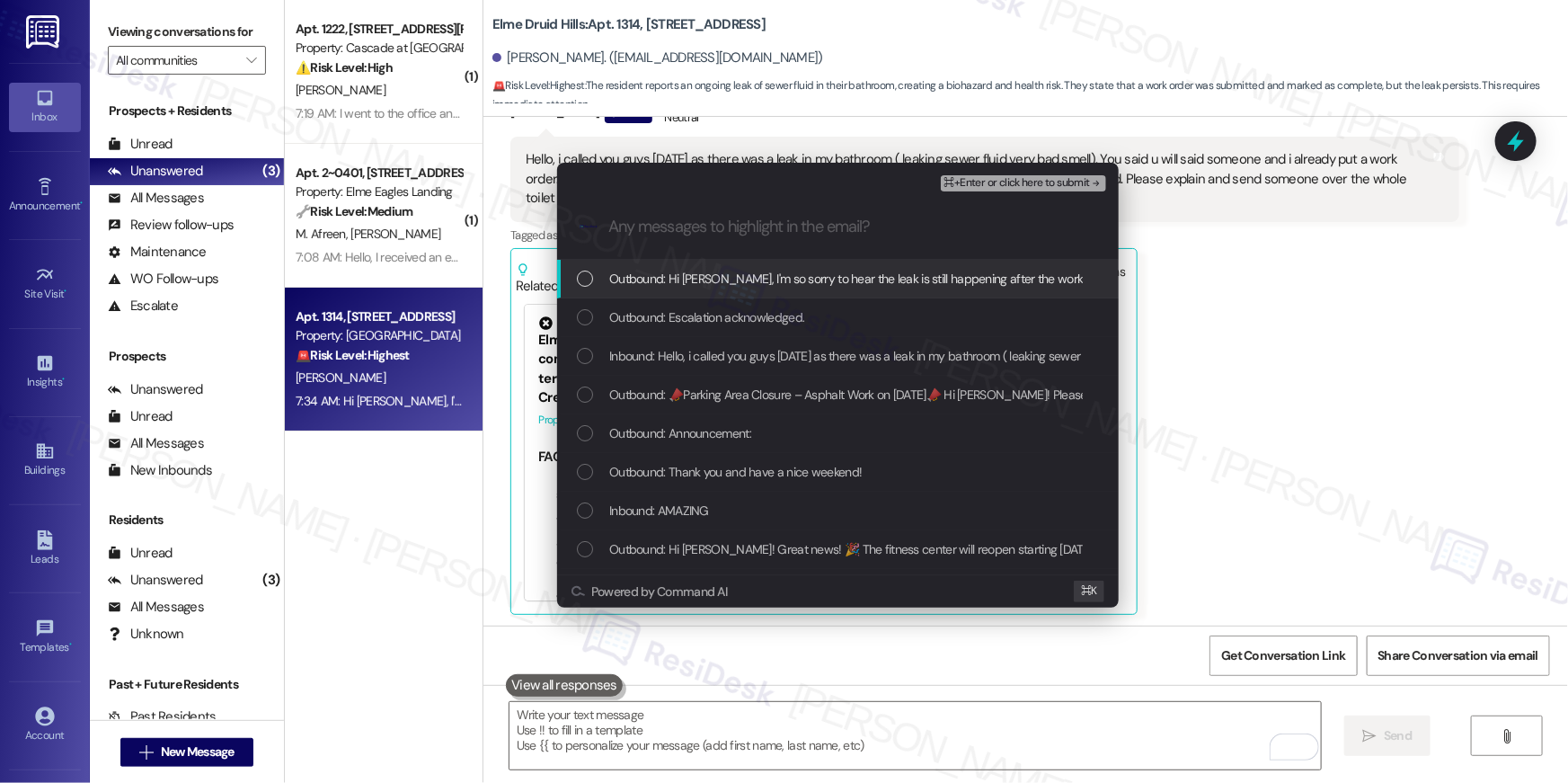 click at bounding box center [585, 279] 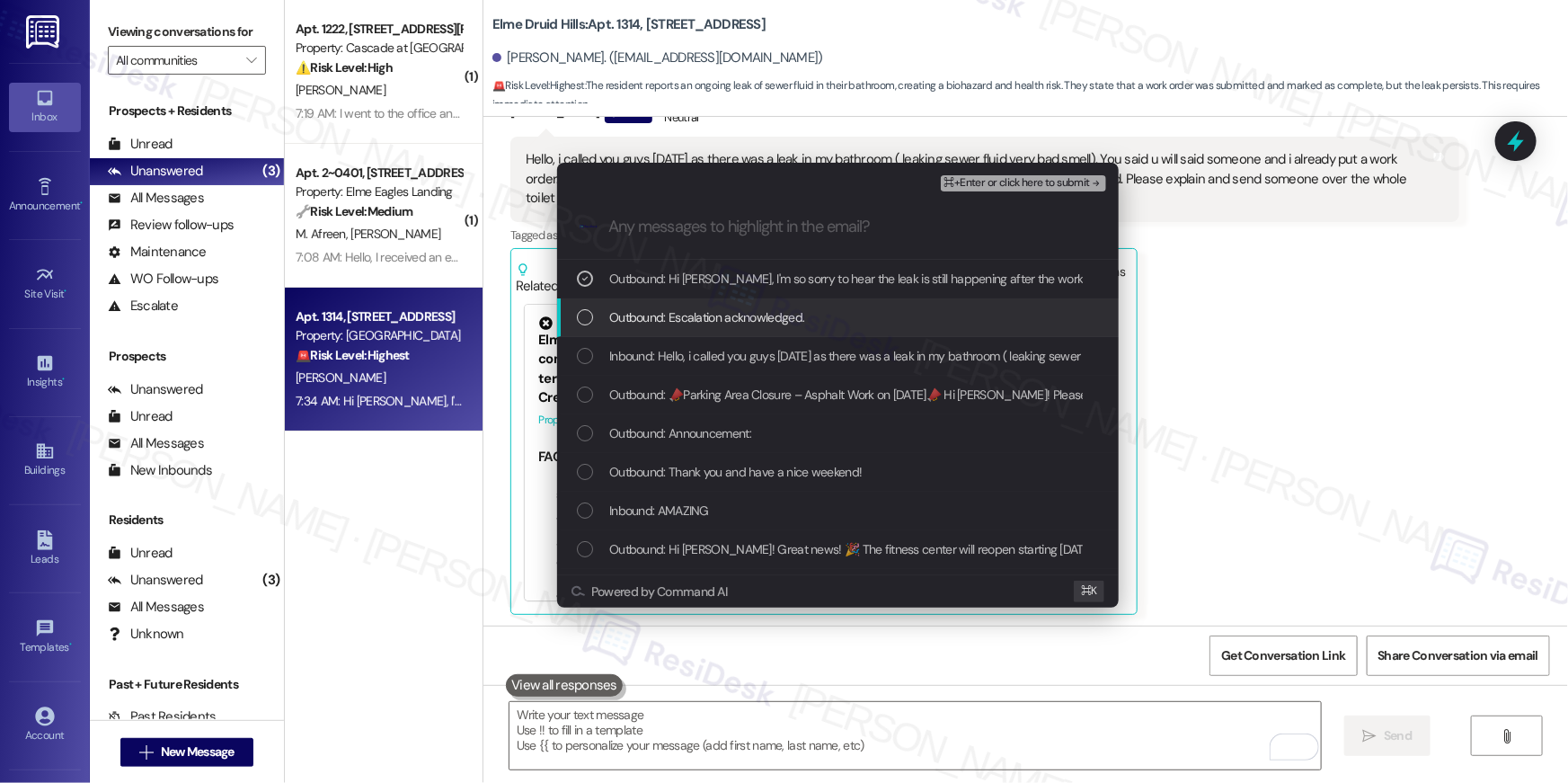 click on "Outbound: Escalation acknowledged." at bounding box center [839, 317] 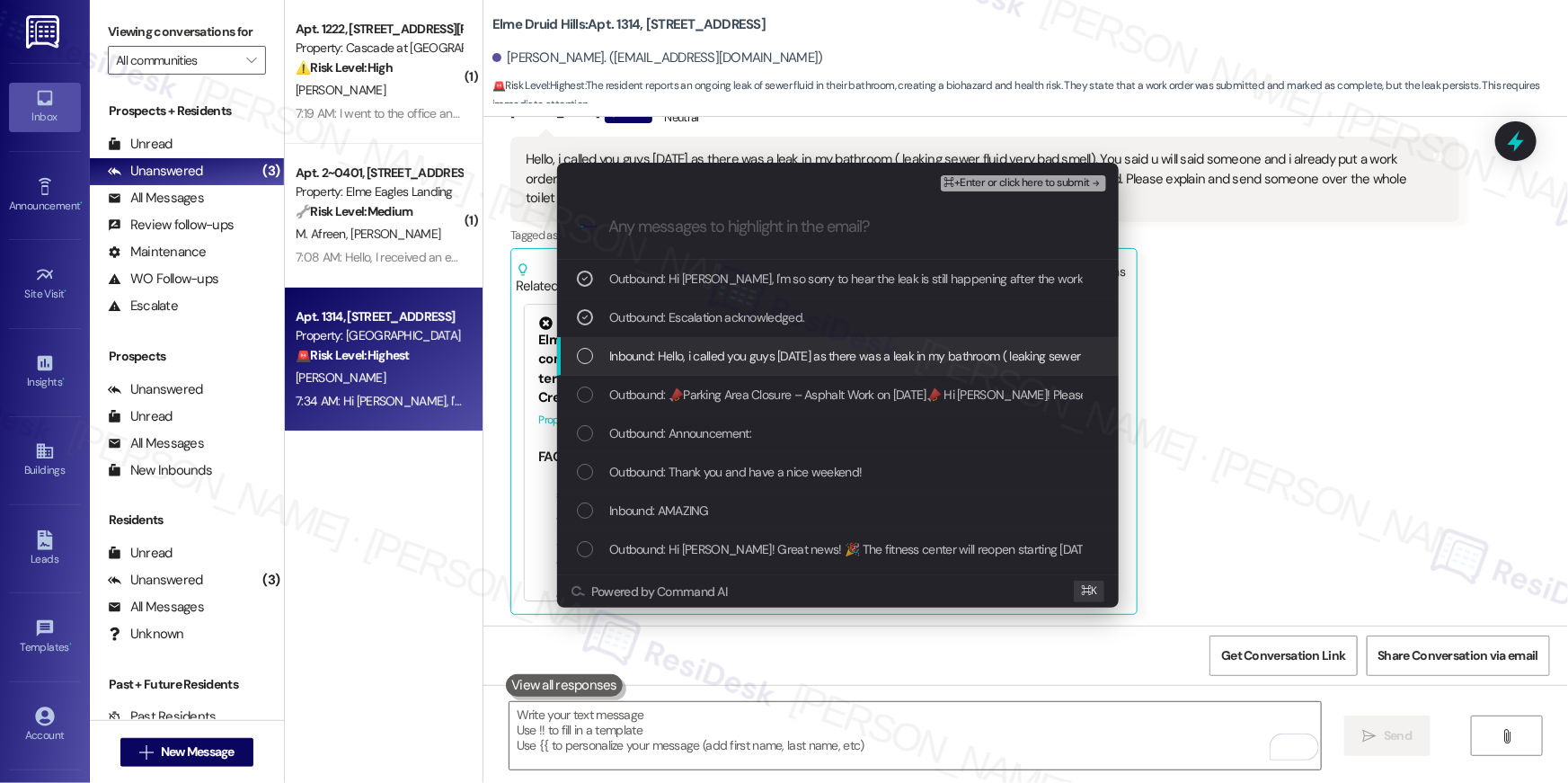 click on "Inbound: Hello, i called you guys today as there was a leak in my bathroom ( leaking sewer fluid very bad smell). You said u will said someone and i already put a work order. I came back home and the floor is still leaking, the work order saying the work has been completed. Please explain and send someone over the whole toilet floor is leaking" at bounding box center (839, 356) 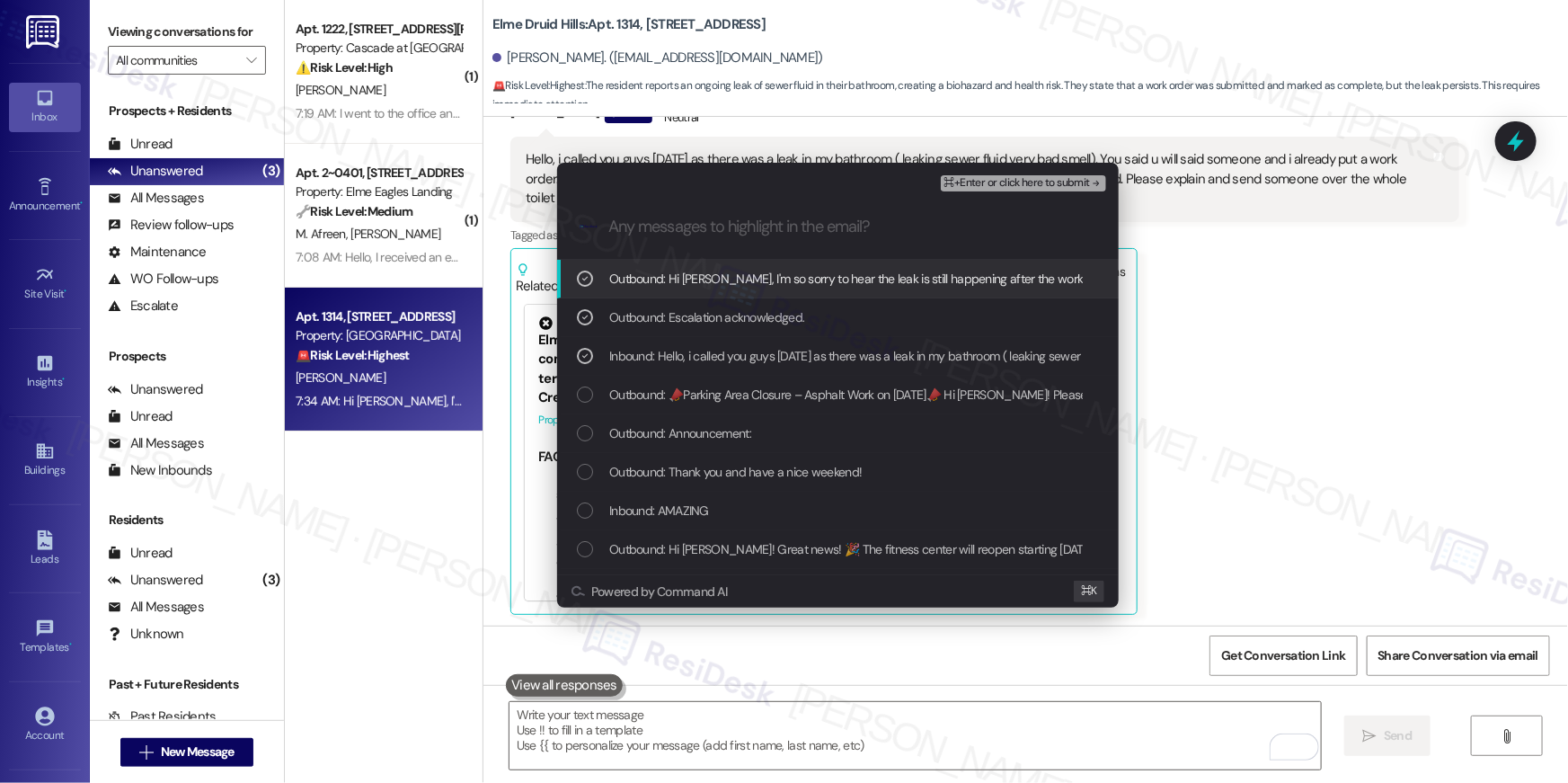 click on ".cls-1{fill:#0a055f;}.cls-2{fill:#0cc4c4;} resideskLogoBlueOrange" at bounding box center (837, 227) 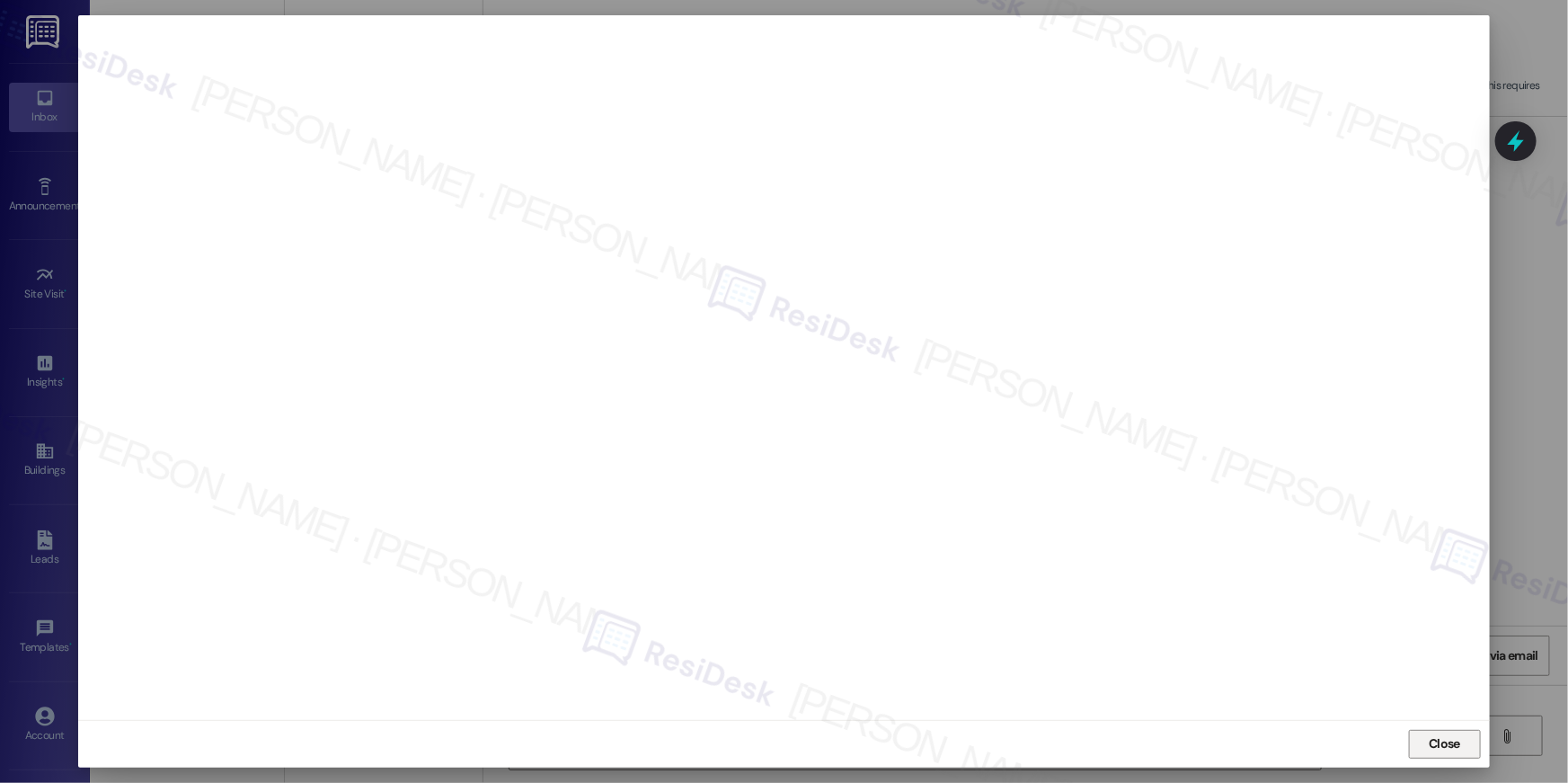 click on "Close" at bounding box center (1444, 743) 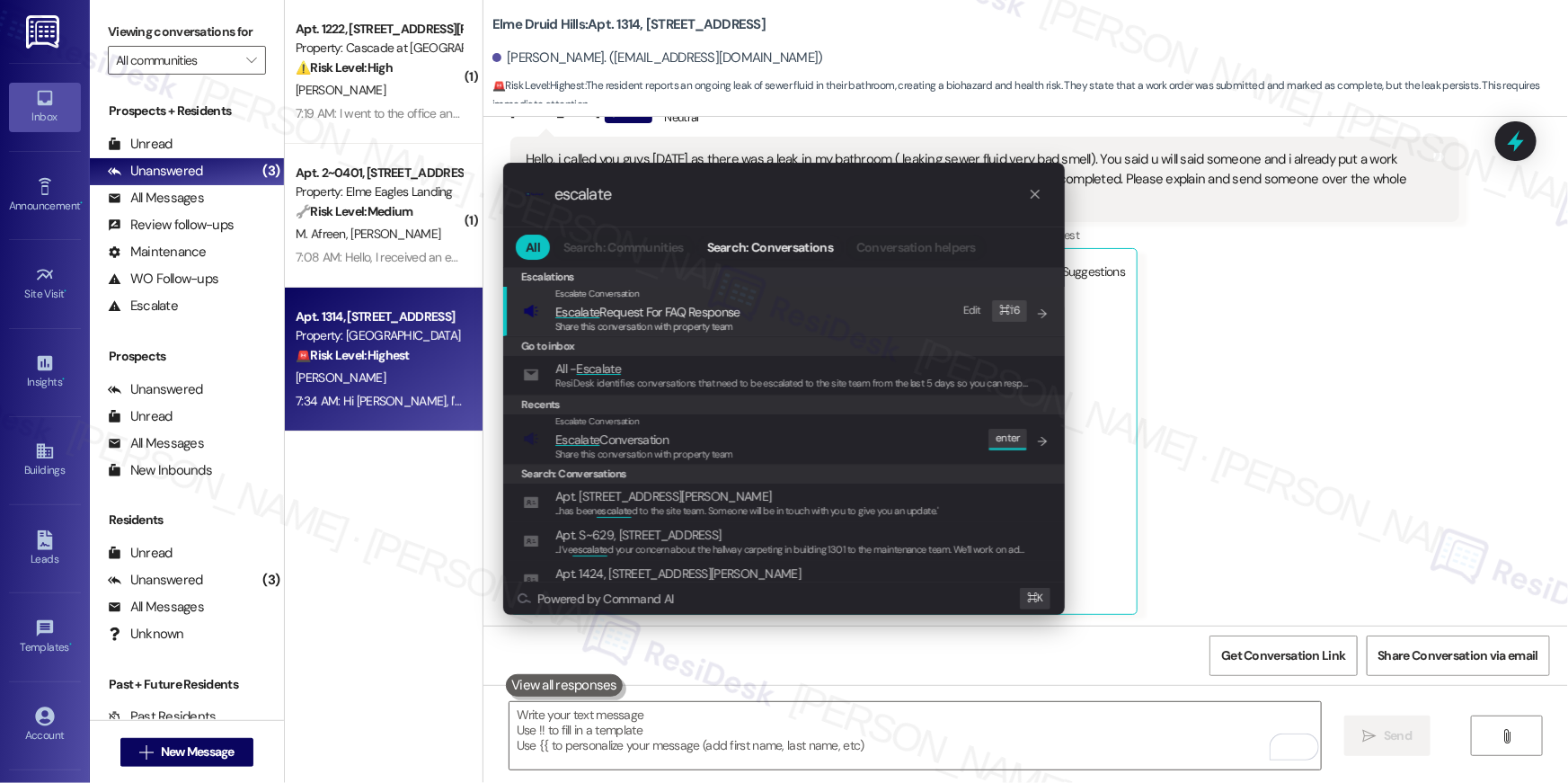 type on "escalate" 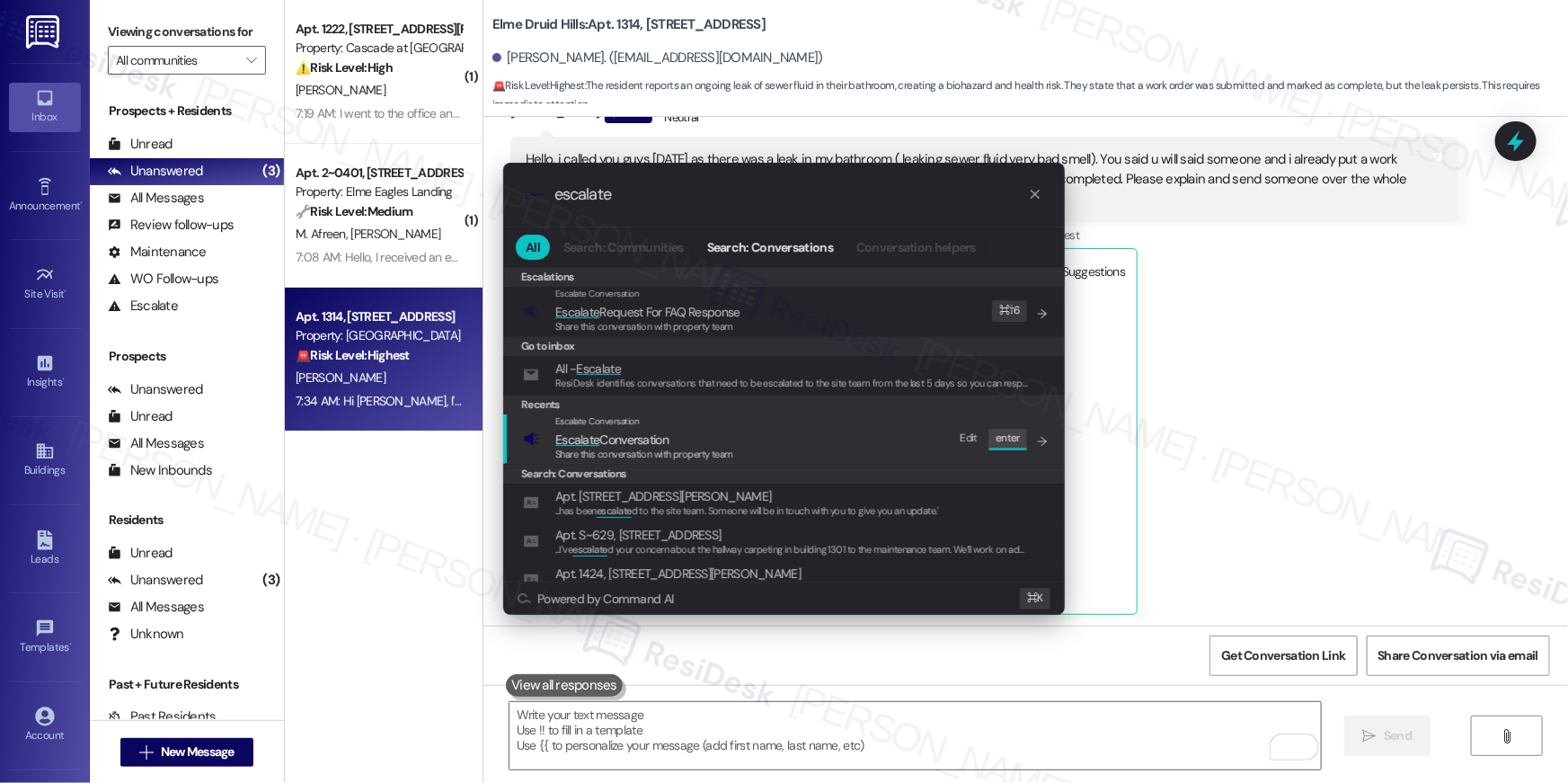 click on "Escalate Conversation Escalate  Conversation Share this conversation with property team Edit enter" at bounding box center [785, 439] 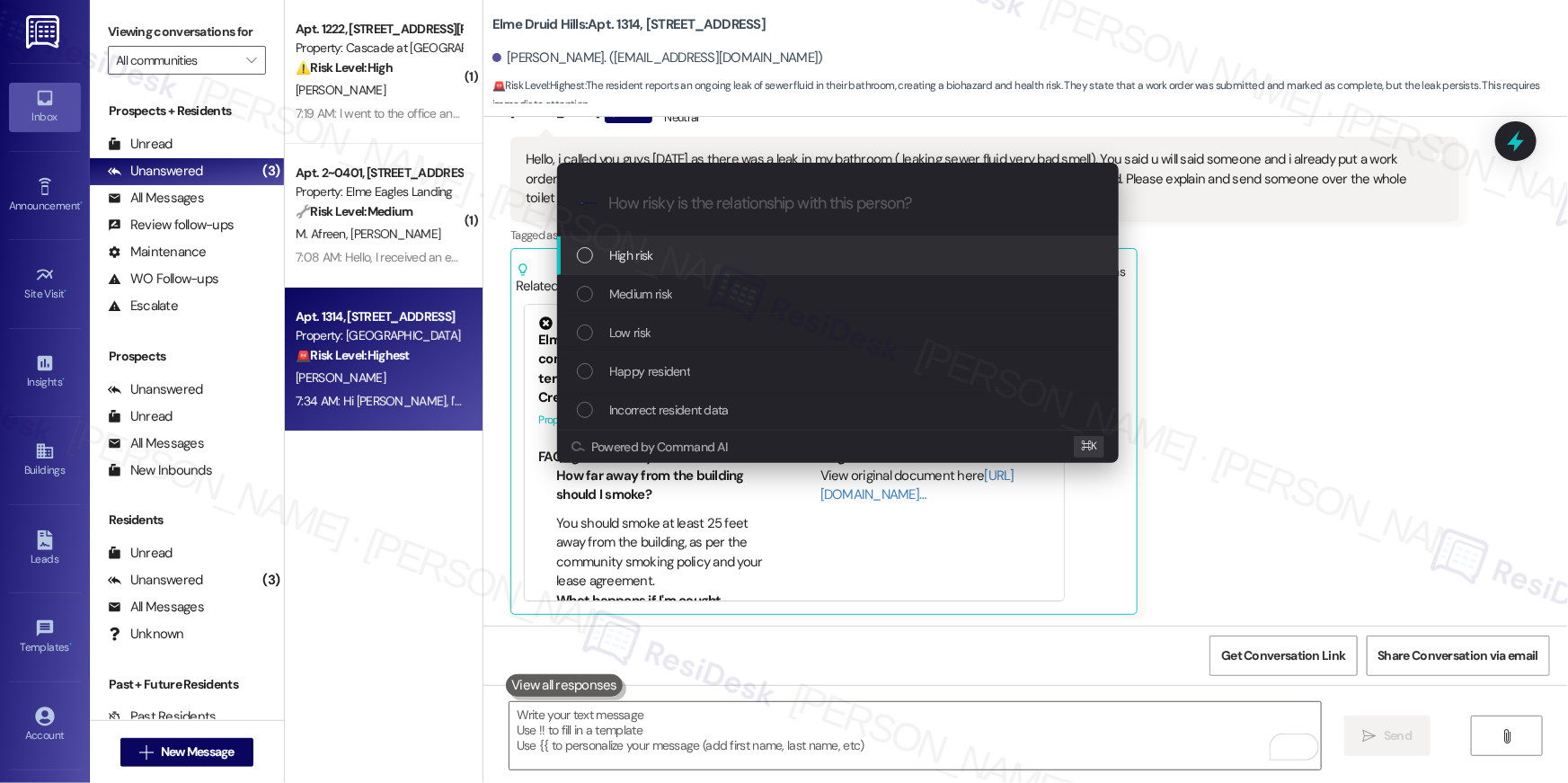 click on "High risk" at bounding box center (631, 255) 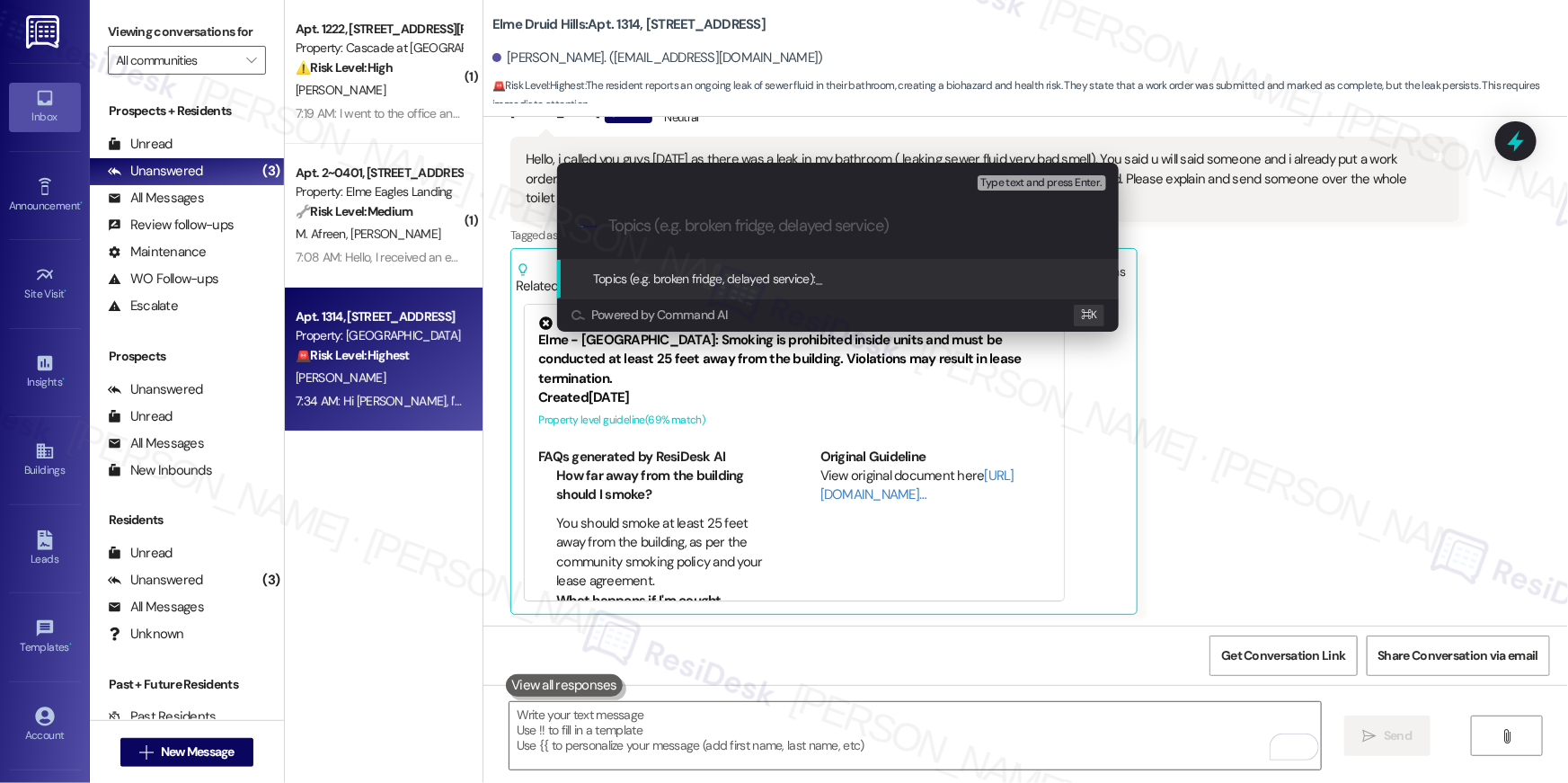 paste on "EMERGENCY Leak reported - Unresolved" 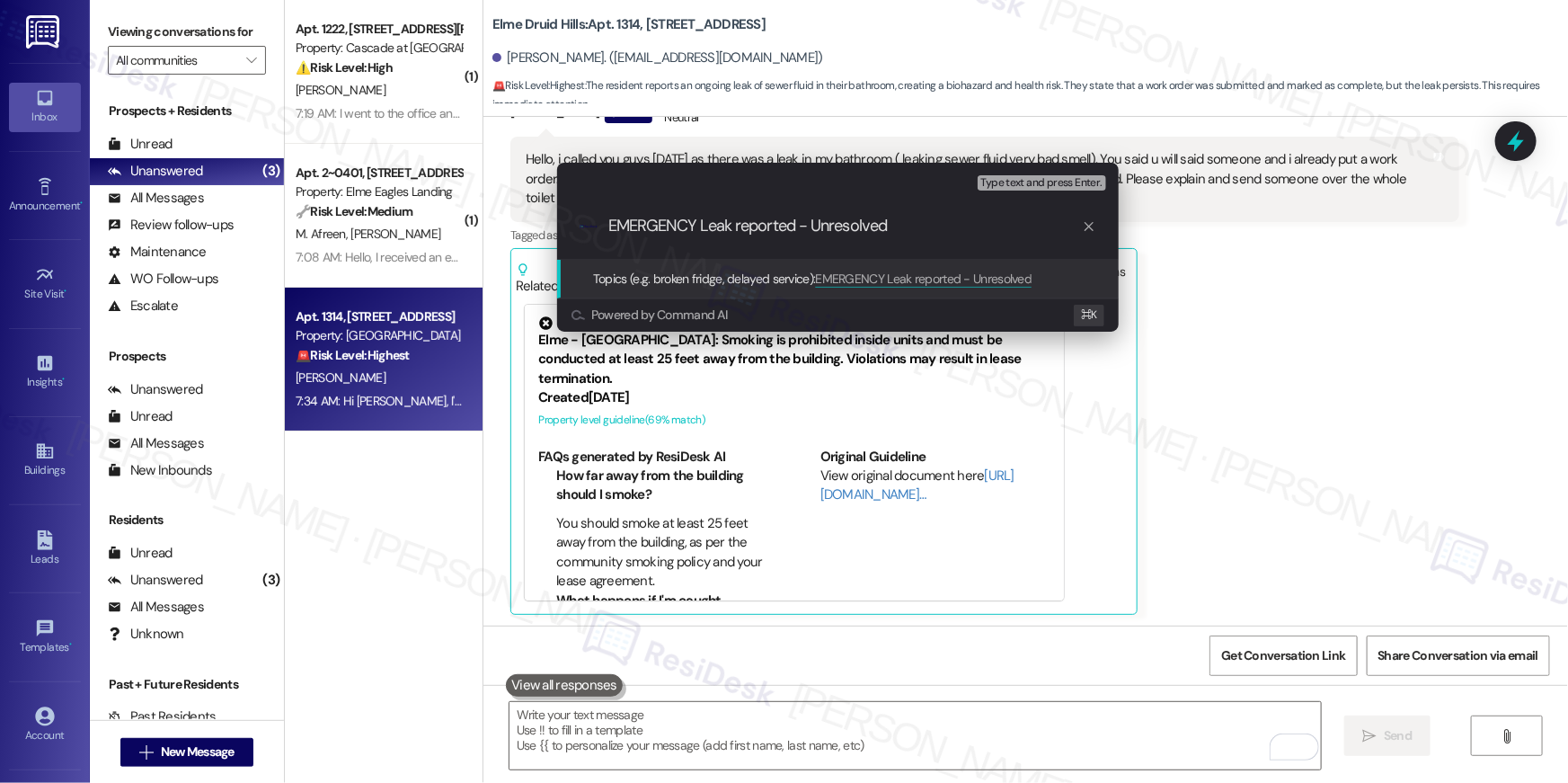 type 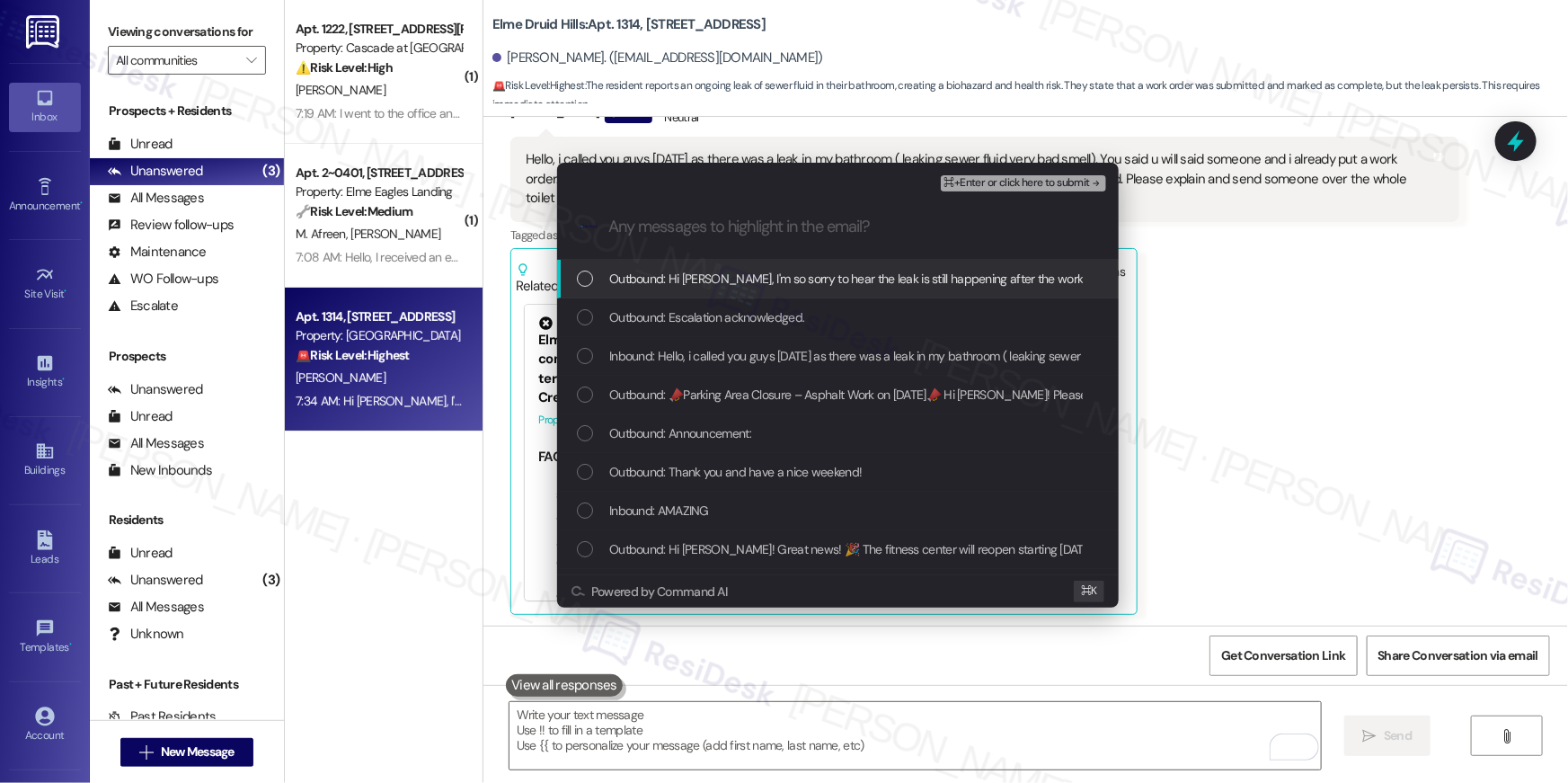 click on "Outbound: Hi Hadi, I'm so sorry to hear the leak is still happening after the work order was marked complete. I'll immediately reach out to maintenance to have them return to your apartment and address the ongoing issue. Thank you for letting us know!" at bounding box center [837, 279] 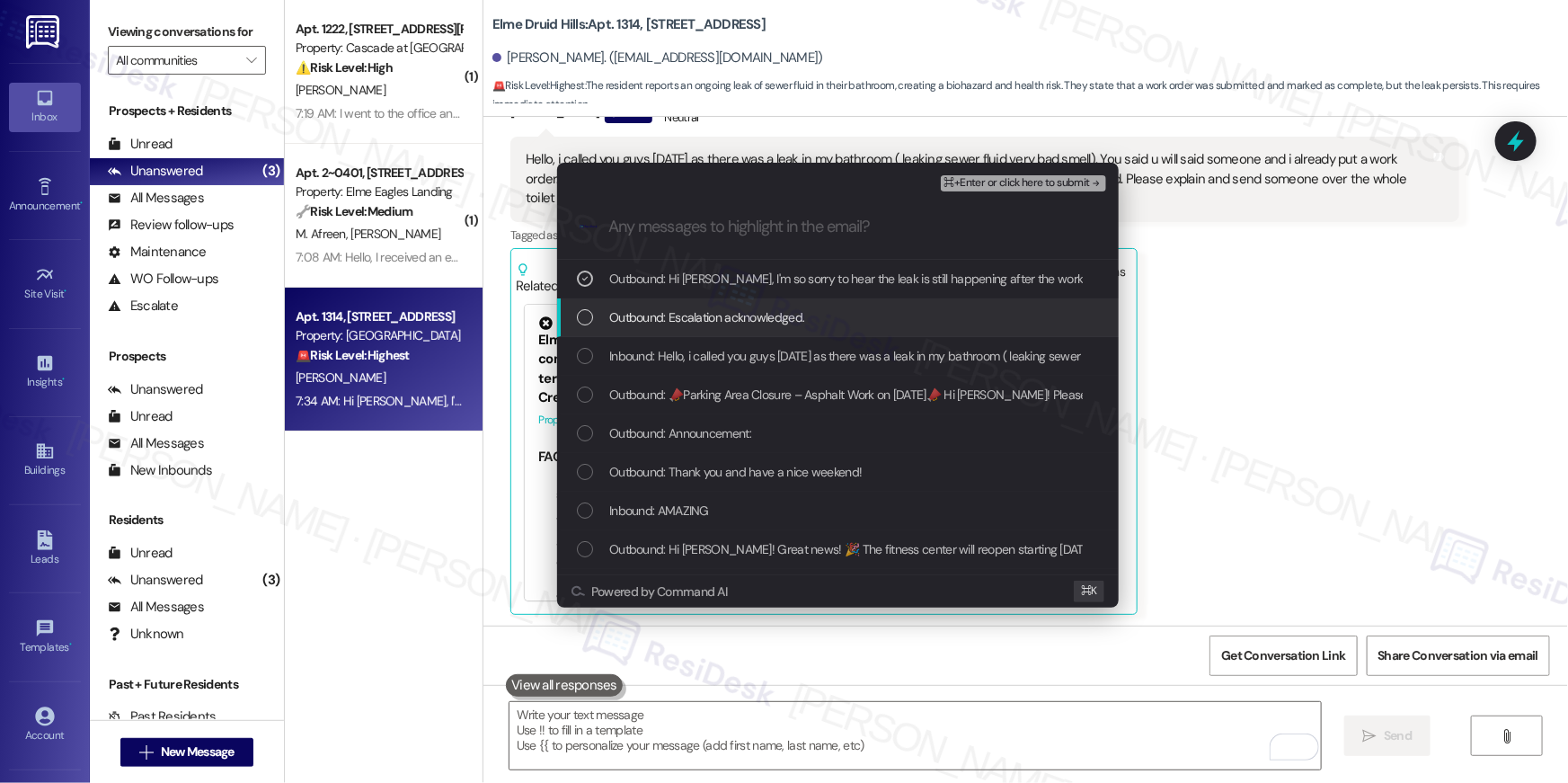 click on "Outbound: Escalation acknowledged." at bounding box center [706, 317] 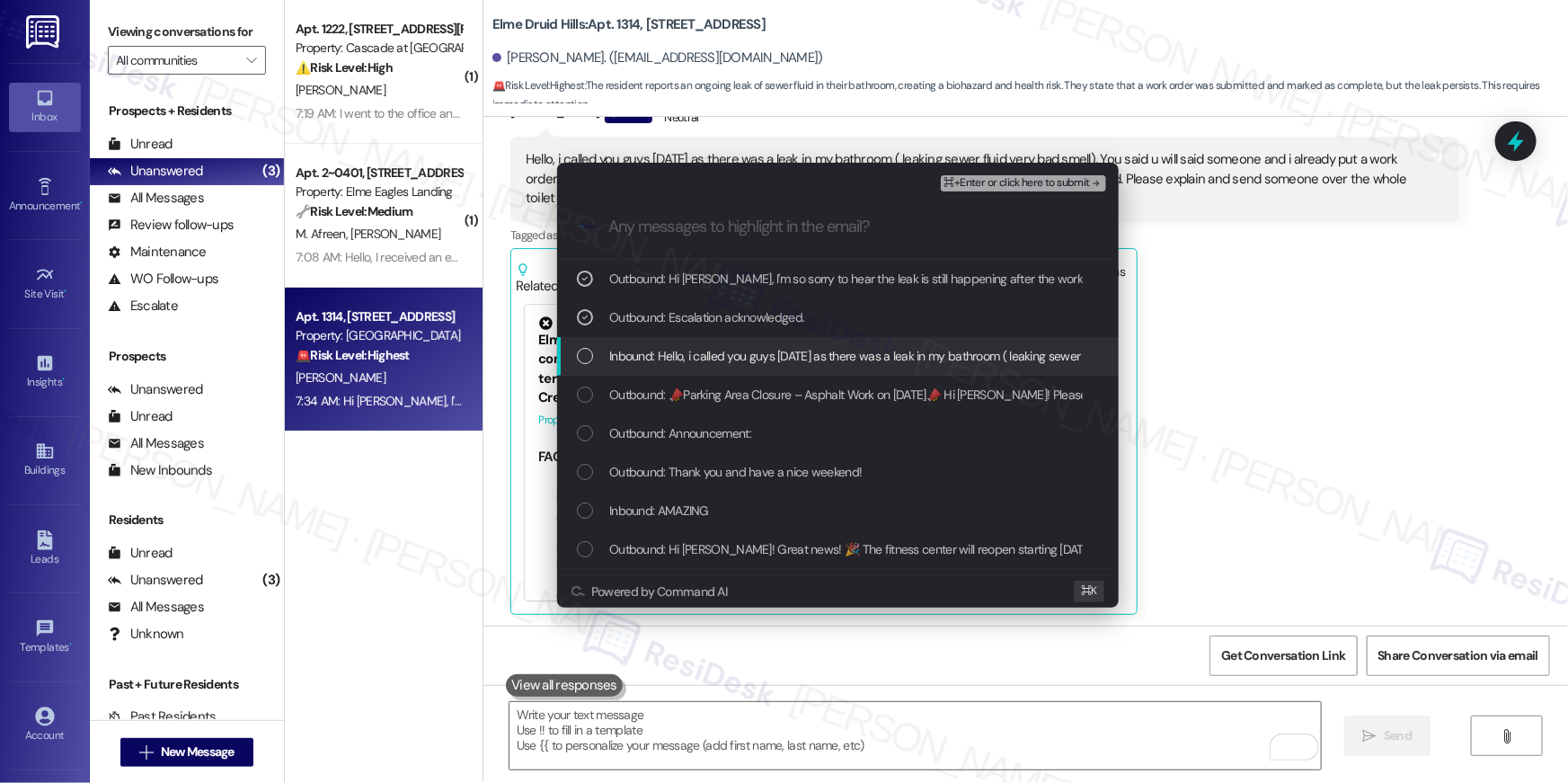 click on "Inbound: Hello, i called you guys today as there was a leak in my bathroom ( leaking sewer fluid very bad smell). You said u will said someone and i already put a work order. I came back home and the floor is still leaking, the work order saying the work has been completed. Please explain and send someone over the whole toilet floor is leaking" at bounding box center [1498, 356] 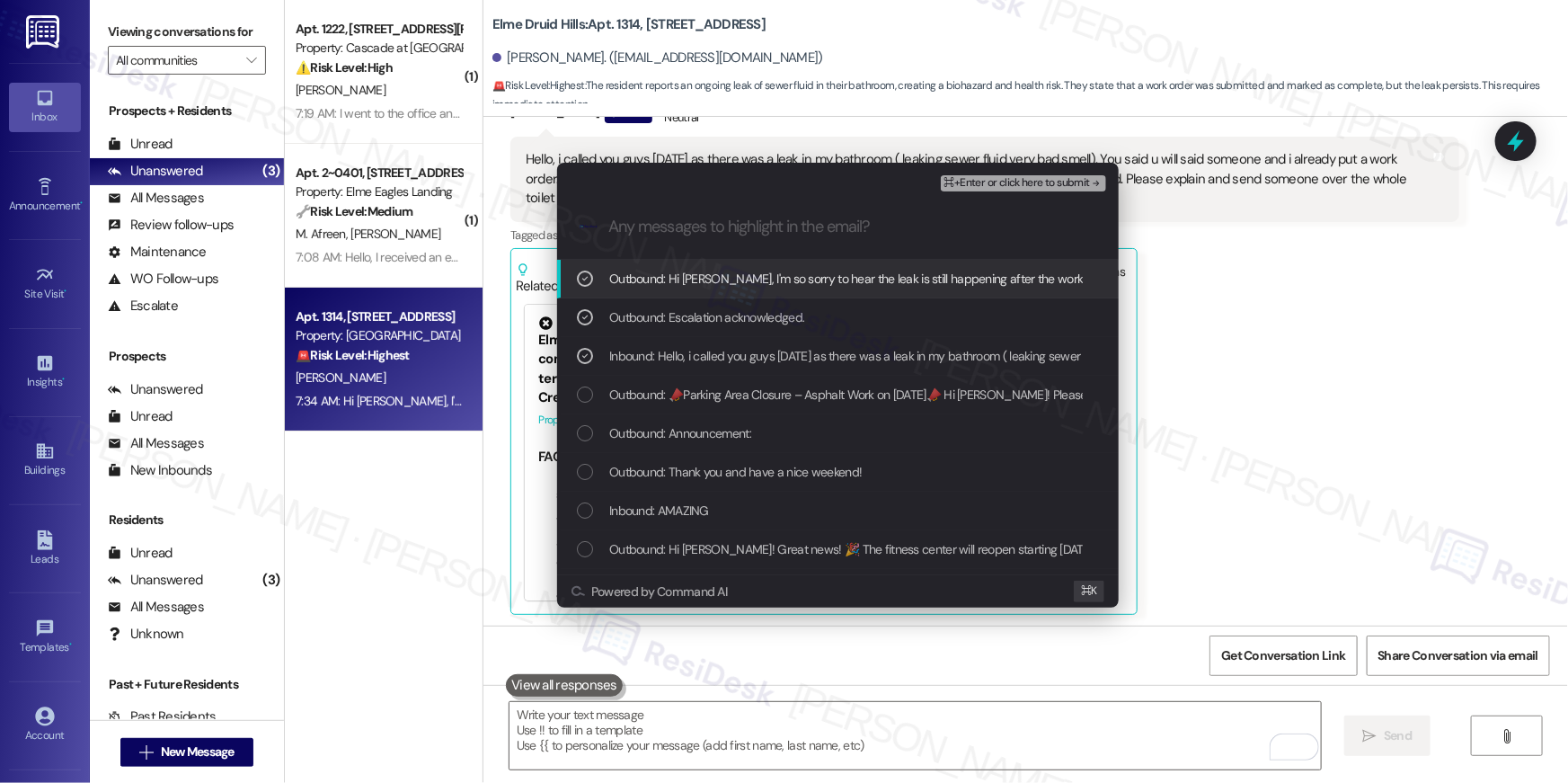 click on "⌘+Enter or click here to submit" at bounding box center (1017, 183) 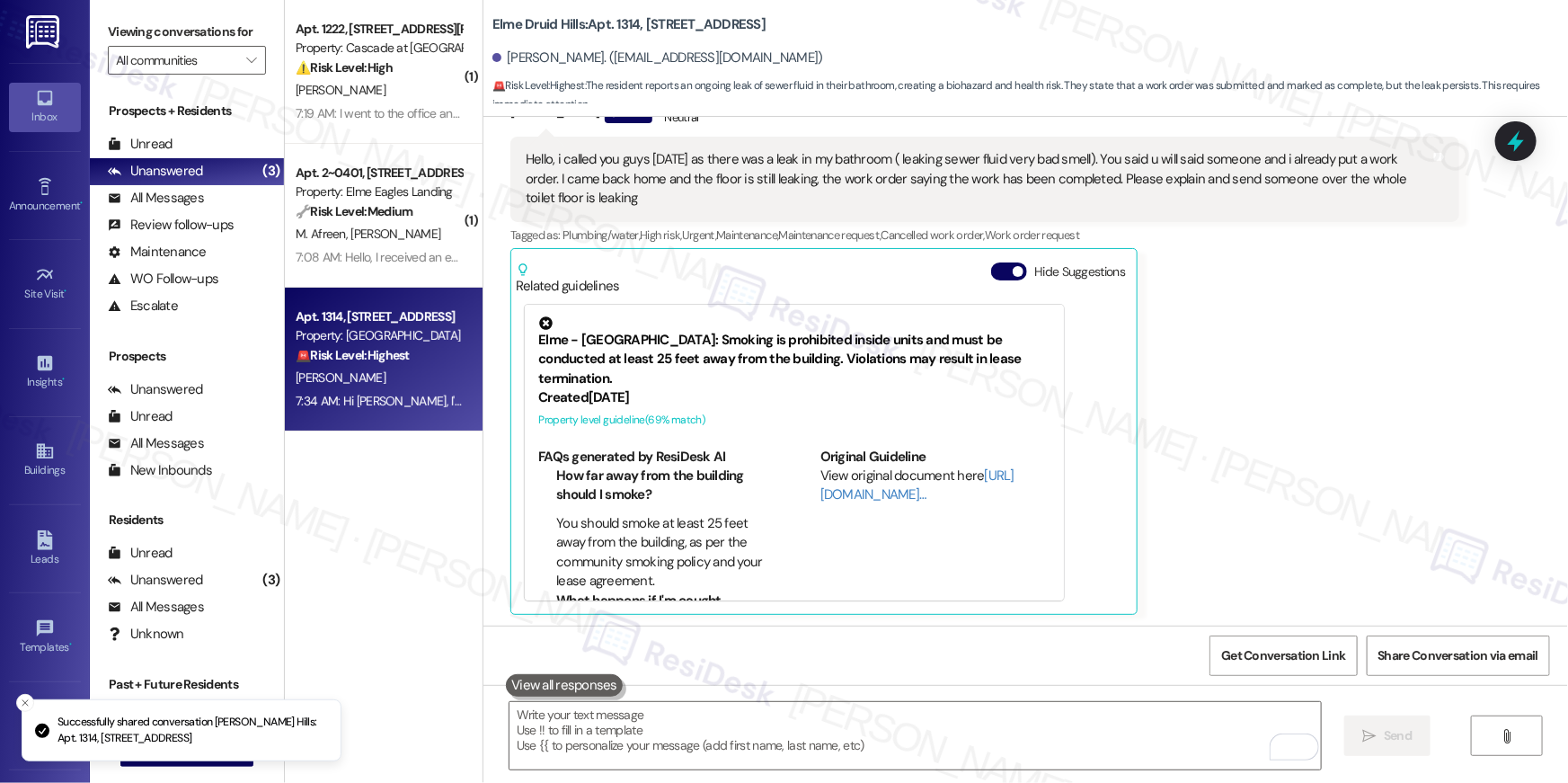 scroll, scrollTop: 7257, scrollLeft: 0, axis: vertical 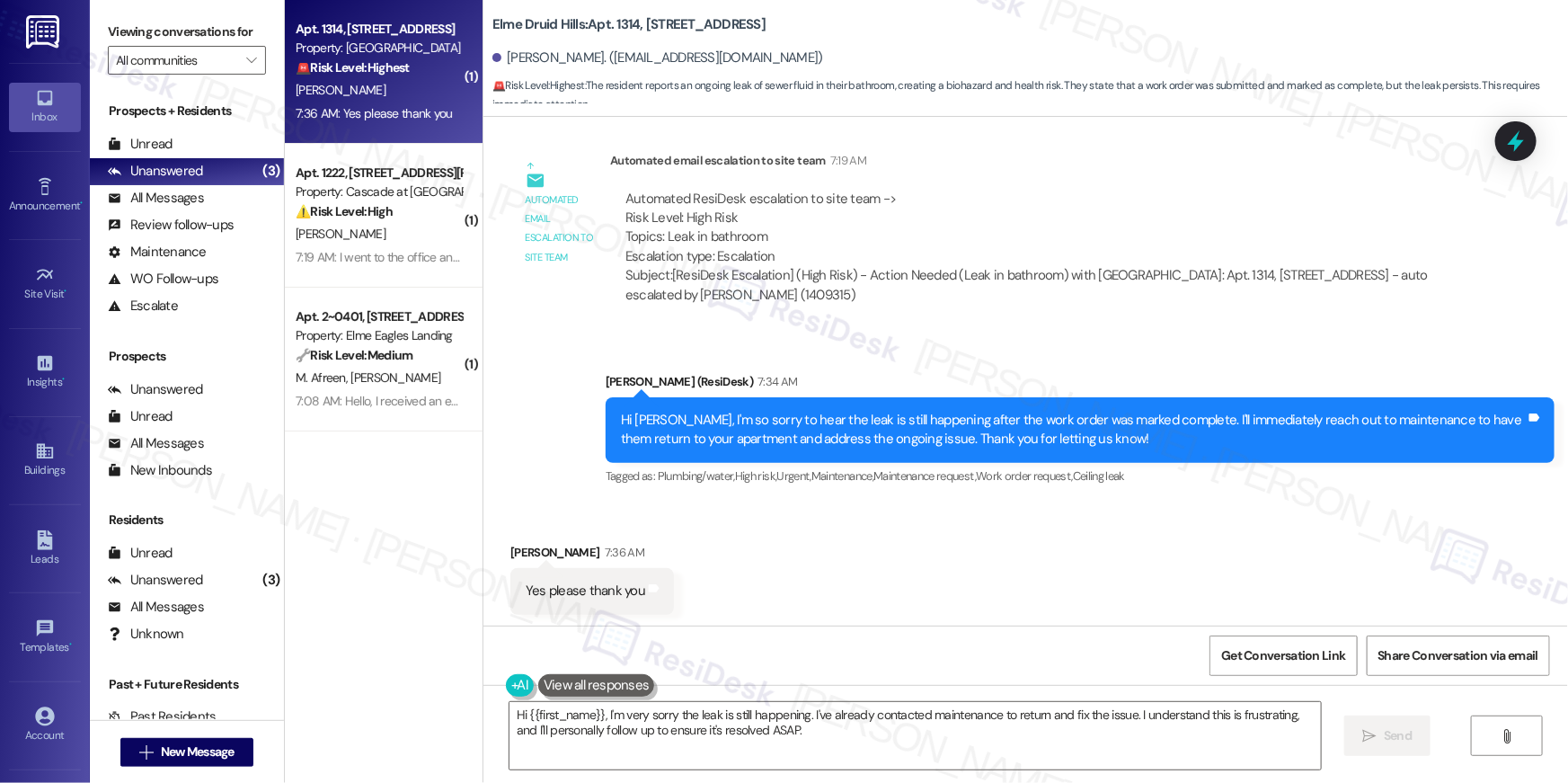 click on "Received via SMS Hadi Younes 7:36 AM Yes please thank you Tags and notes" at bounding box center (1025, 565) 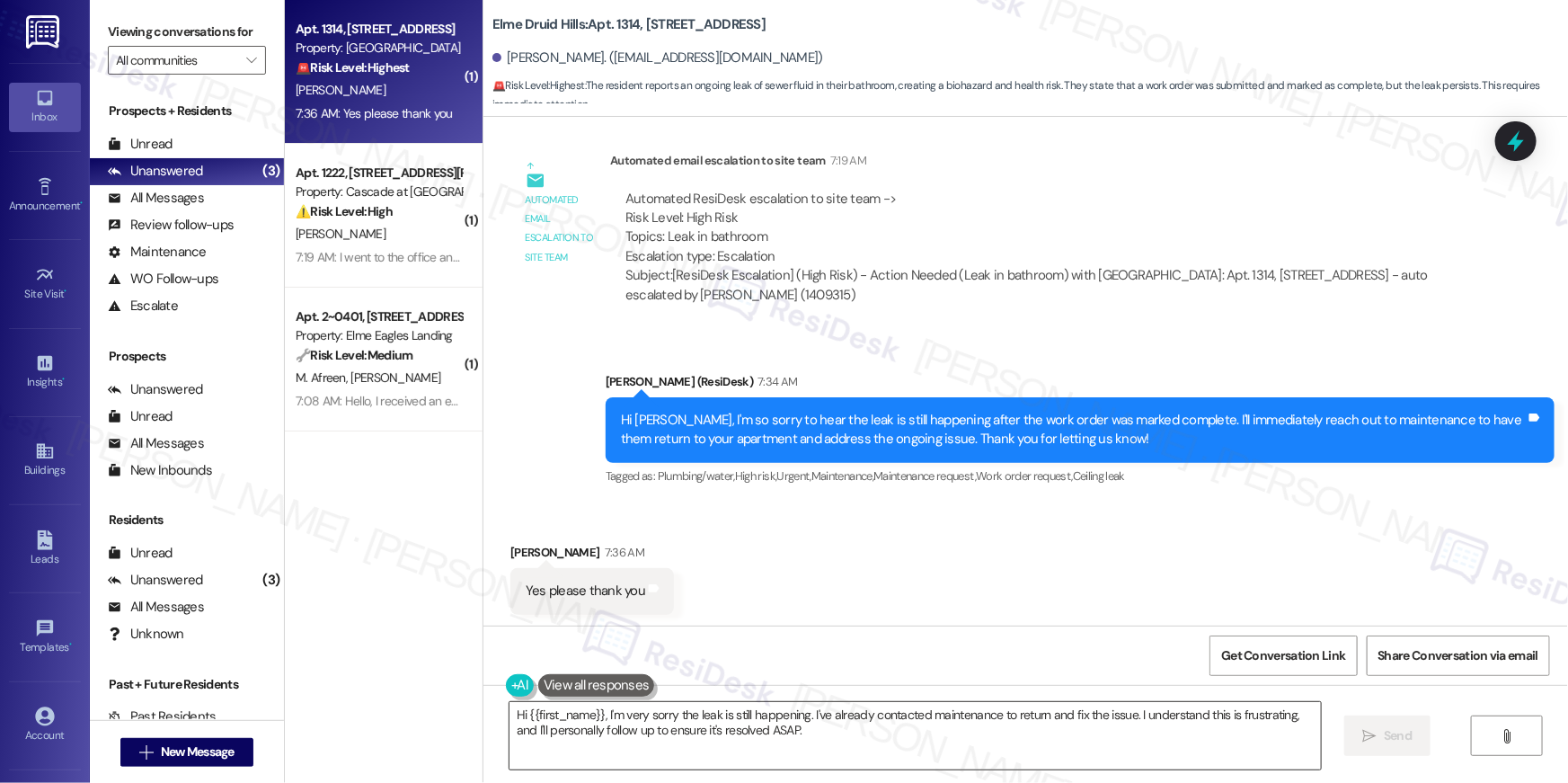 click on "Hi {{first_name}}, I'm very sorry the leak is still happening. I've already contacted maintenance to return and fix the issue. I understand this is frustrating, and I'll personally follow up to ensure it's resolved ASAP." at bounding box center [915, 735] 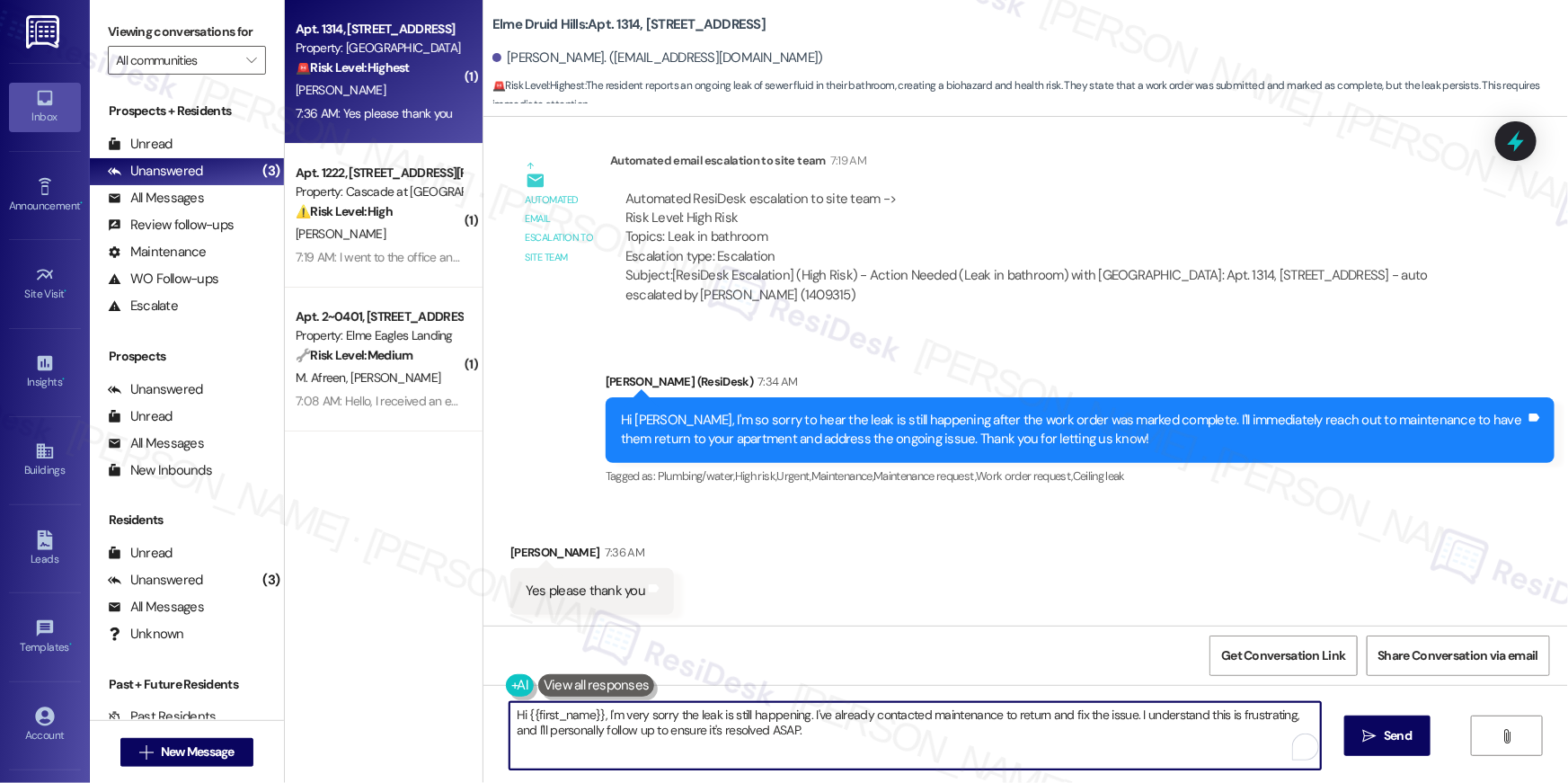 click on "Hi {{first_name}}, I'm very sorry the leak is still happening. I've already contacted maintenance to return and fix the issue. I understand this is frustrating, and I'll personally follow up to ensure it's resolved ASAP." at bounding box center [915, 735] 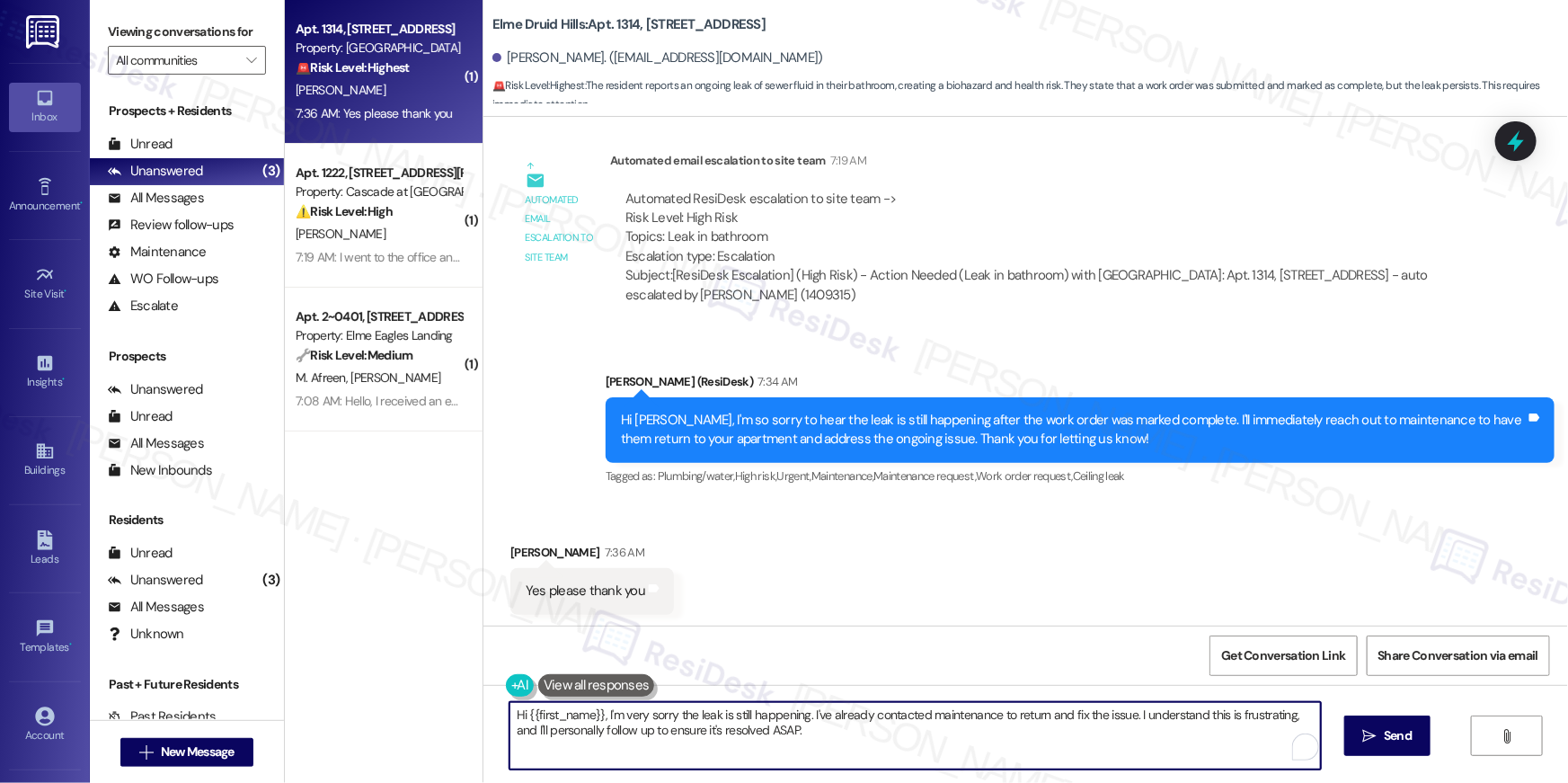 click on "Hi {{first_name}}, I'm very sorry the leak is still happening. I've already contacted maintenance to return and fix the issue. I understand this is frustrating, and I'll personally follow up to ensure it's resolved ASAP." at bounding box center [915, 735] 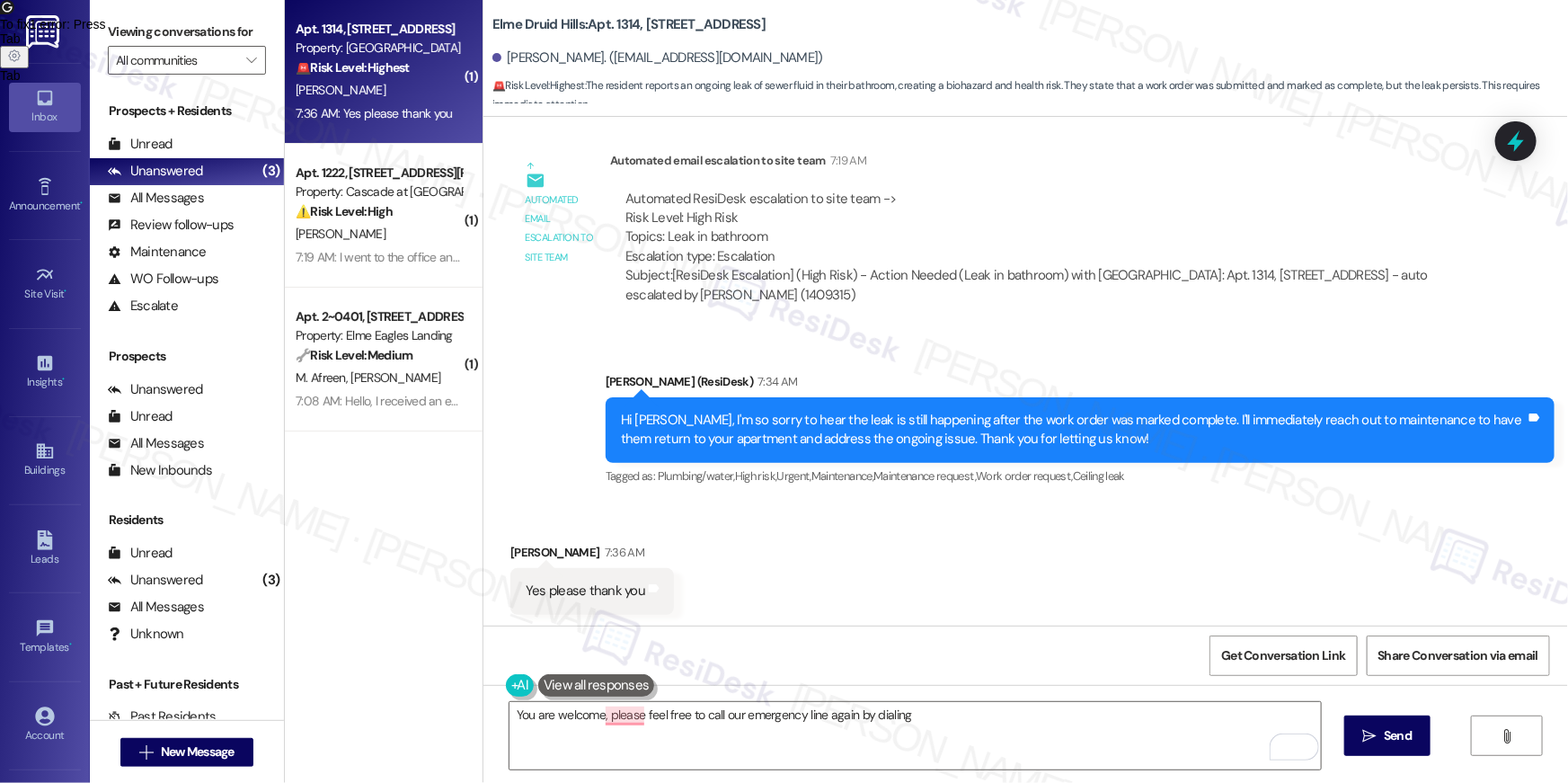 scroll, scrollTop: 7408, scrollLeft: 0, axis: vertical 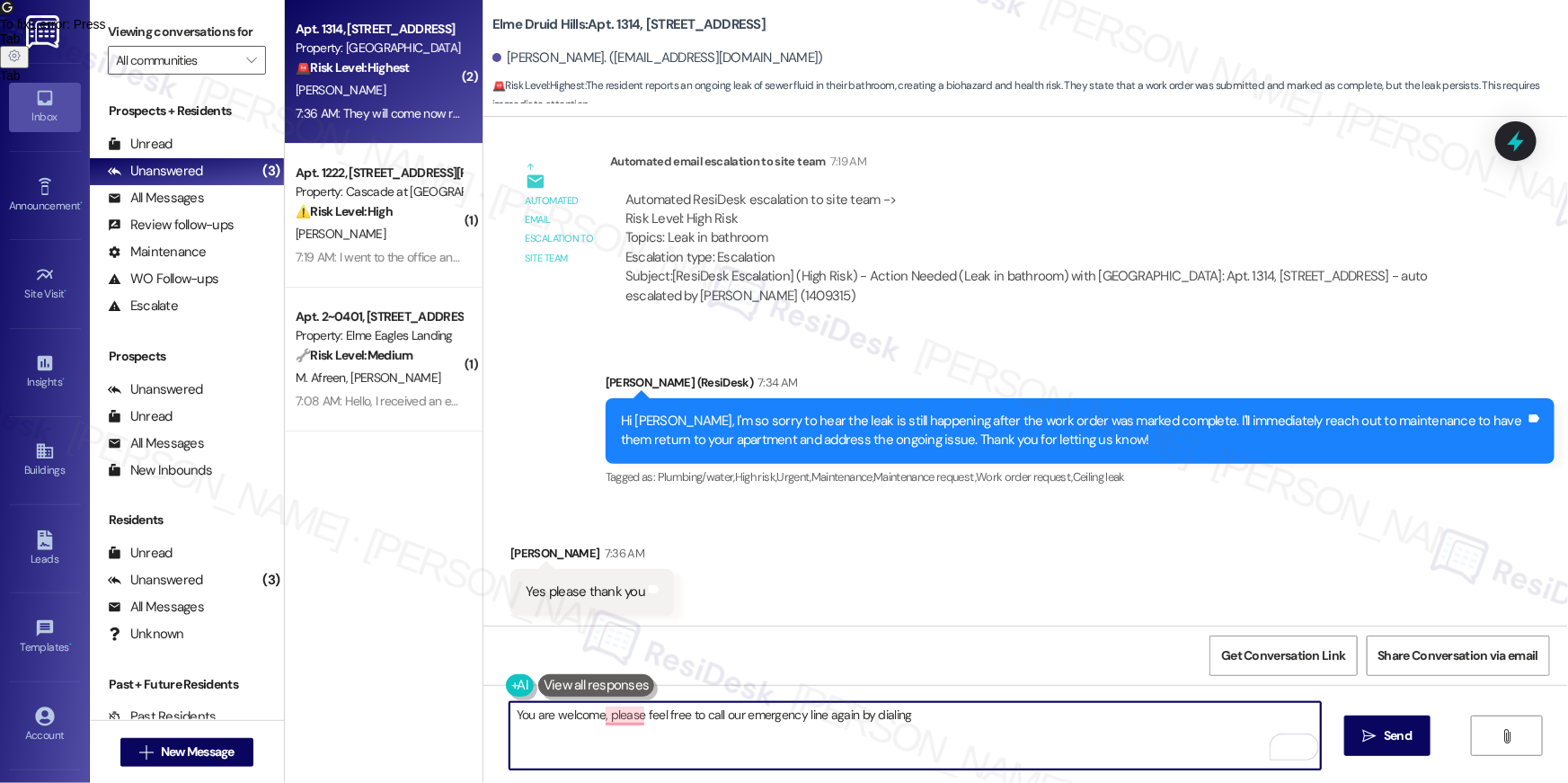 click on "You are welcome, please feel free to call our emergency line again by dialing" at bounding box center [915, 735] 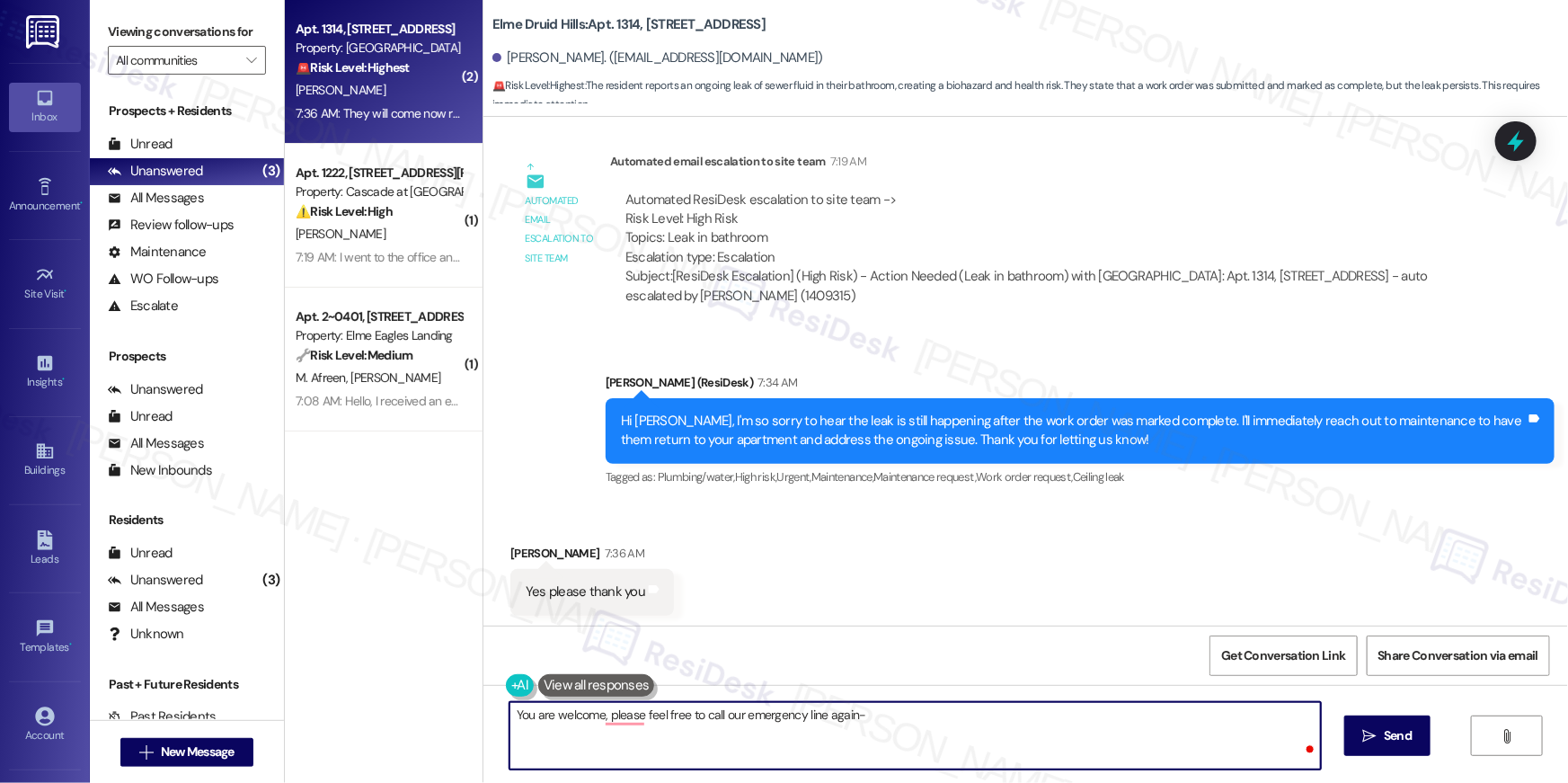 paste on "Emergency number is the office number 404-633-8258 and listen to the prompts." 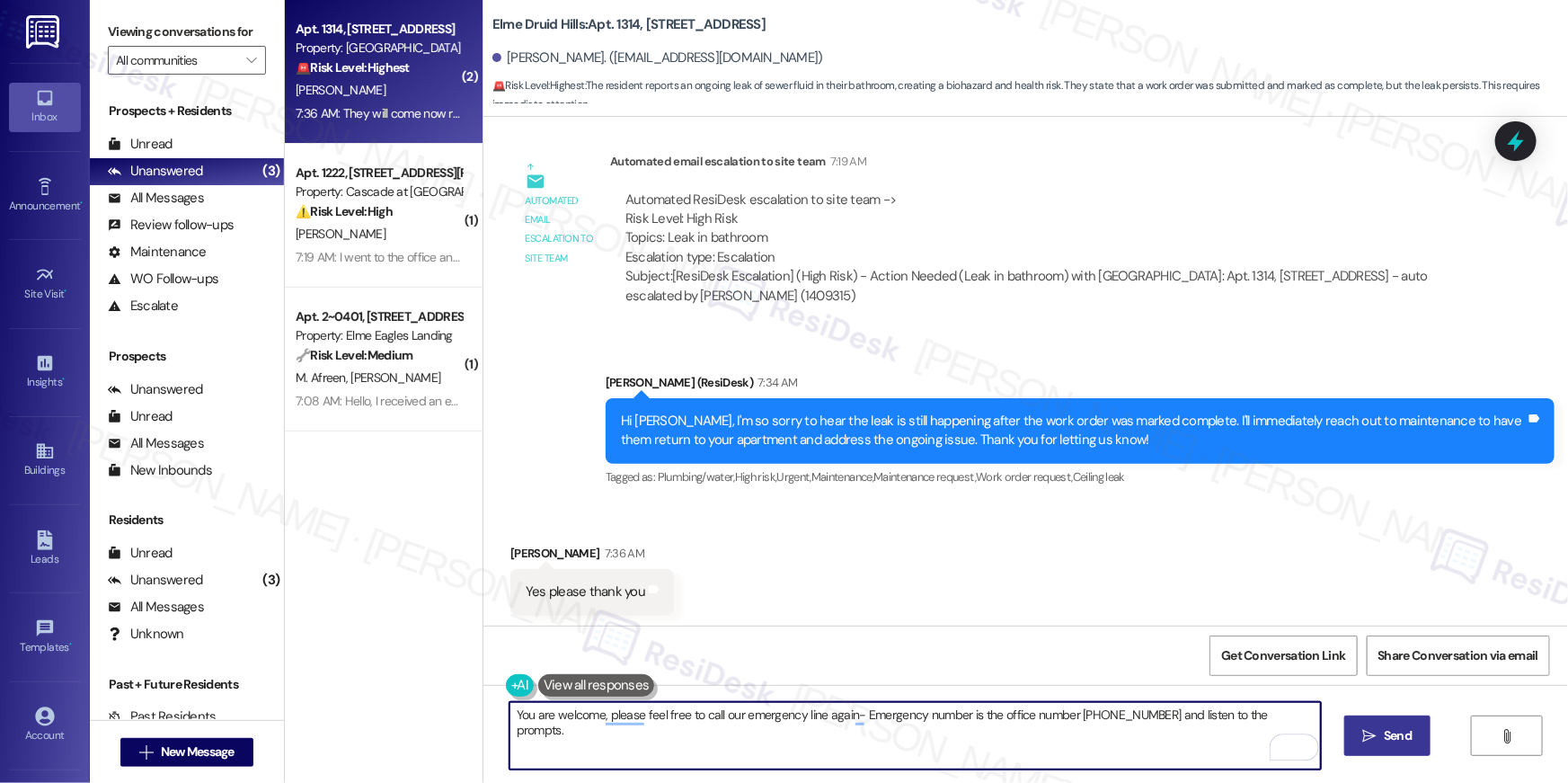 type on "You are welcome, please feel free to call our emergency line again- Emergency number is the office number 404-633-8258 and listen to the prompts." 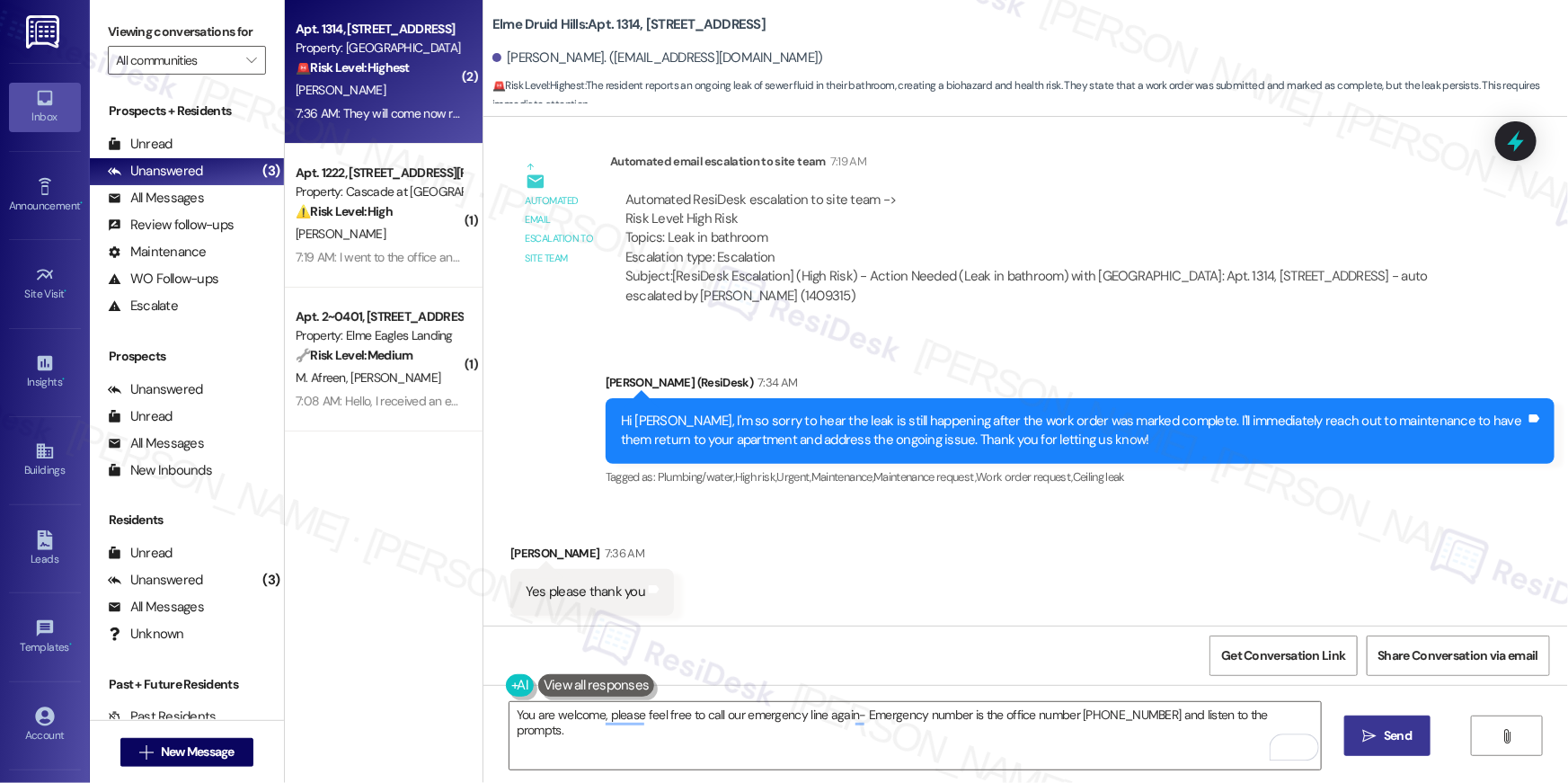 click on "Send" at bounding box center [1397, 735] 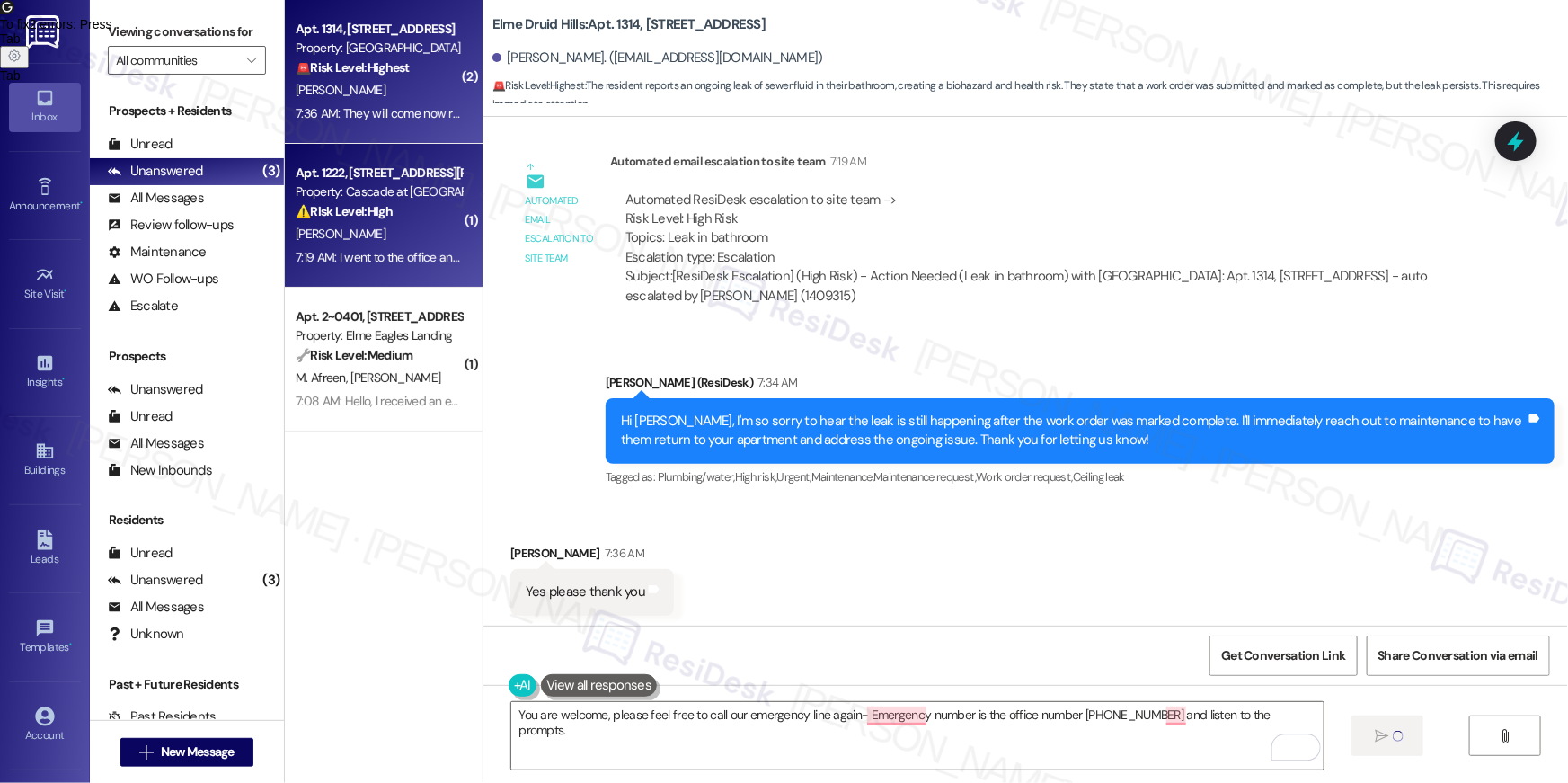 type 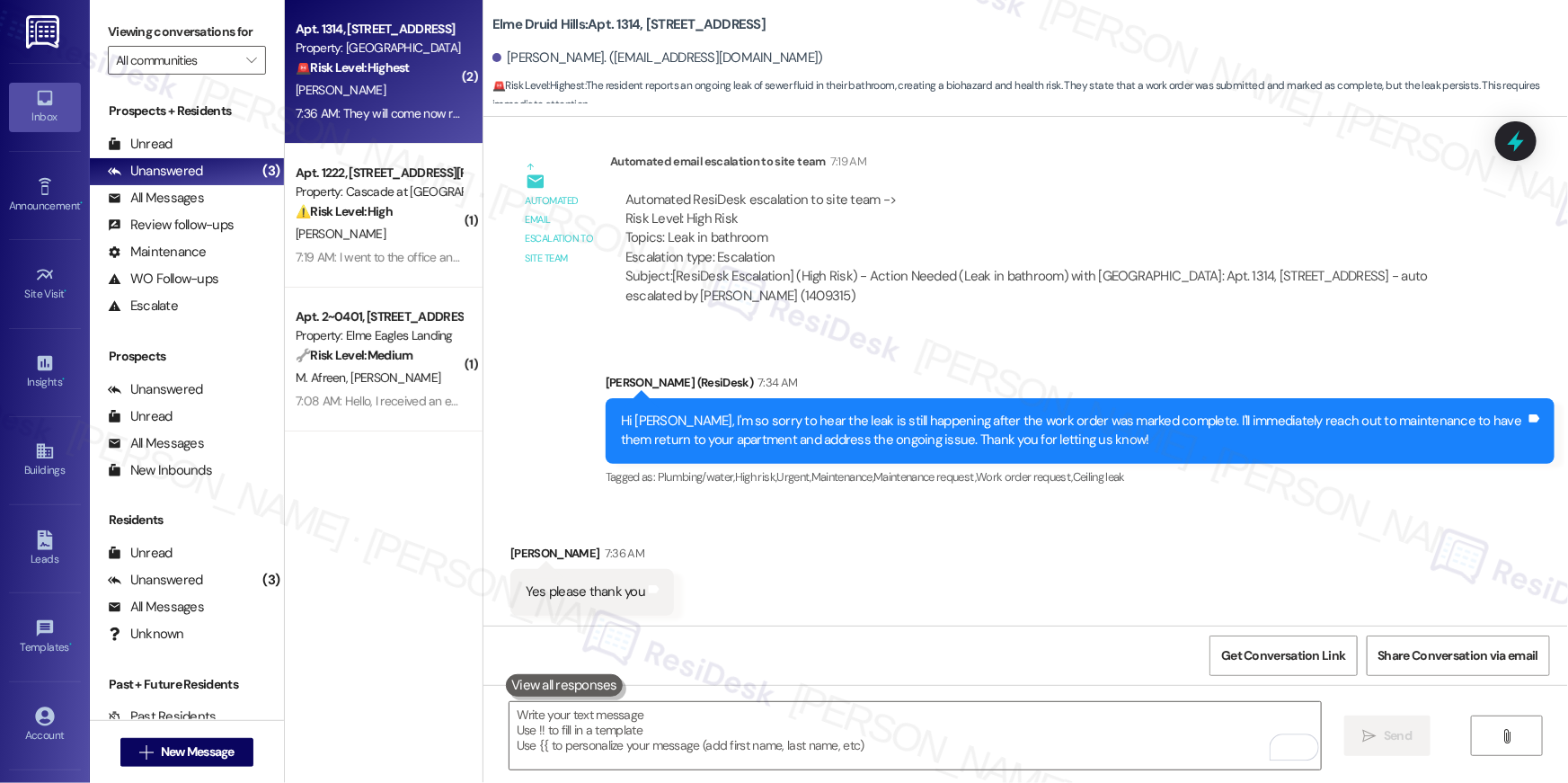 scroll, scrollTop: 7534, scrollLeft: 0, axis: vertical 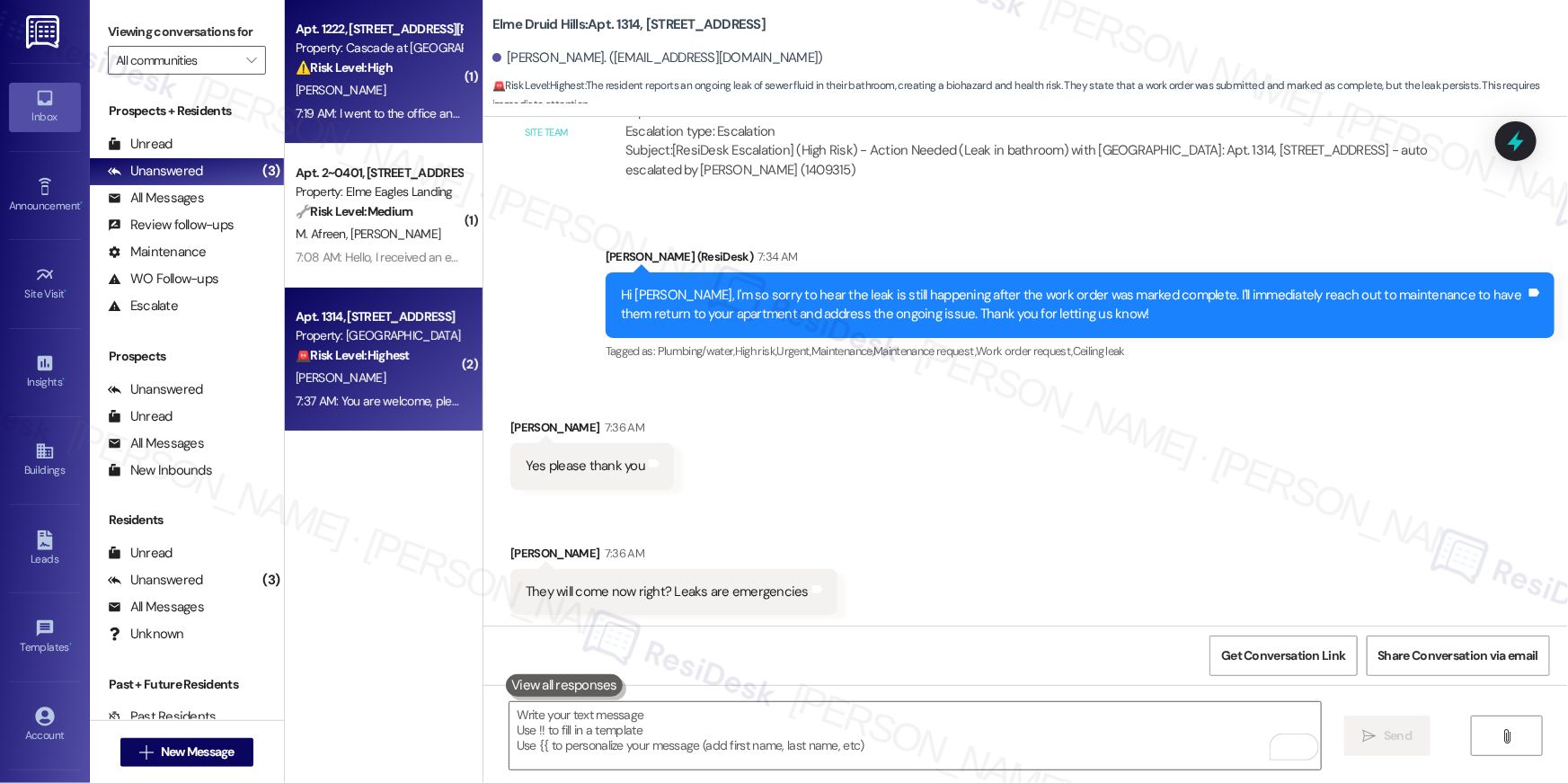click on "7:19 AM: I went to the office and talked to the agent here and he asked me about the reasons for not renewing. We discussed some of them and will fill out the rest in a form he is supposed to send me.
Maybe there is a miscommunication happened there i will pass by him tomorrow for a follow up 7:19 AM: I went to the office and talked to the agent here and he asked me about the reasons for not renewing. We discussed some of them and will fill out the rest in a form he is supposed to send me.
Maybe there is a miscommunication happened there i will pass by him tomorrow for a follow up" at bounding box center (378, 113) 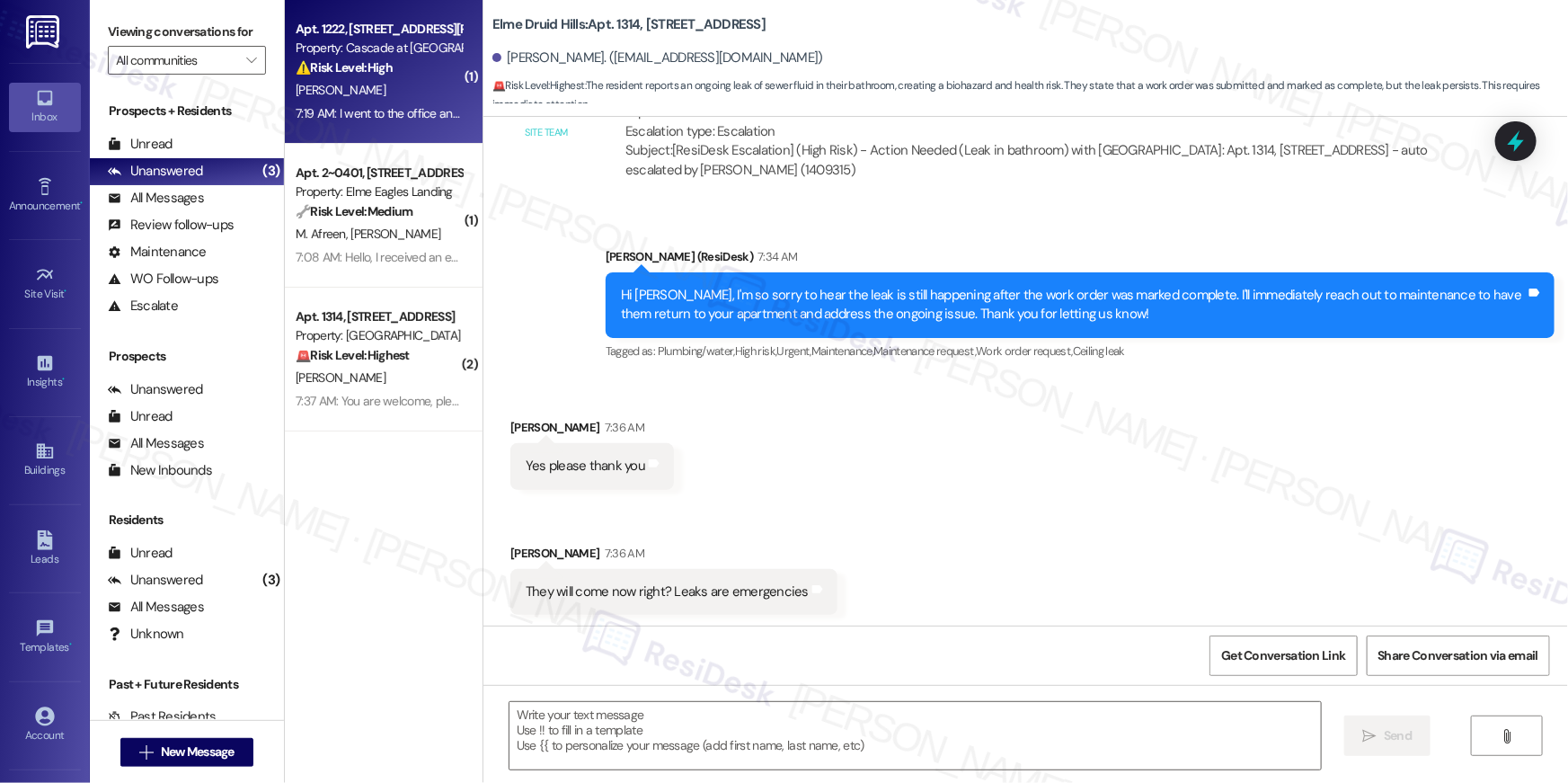 type on "Fetching suggested responses. Please feel free to read through the conversation in the meantime." 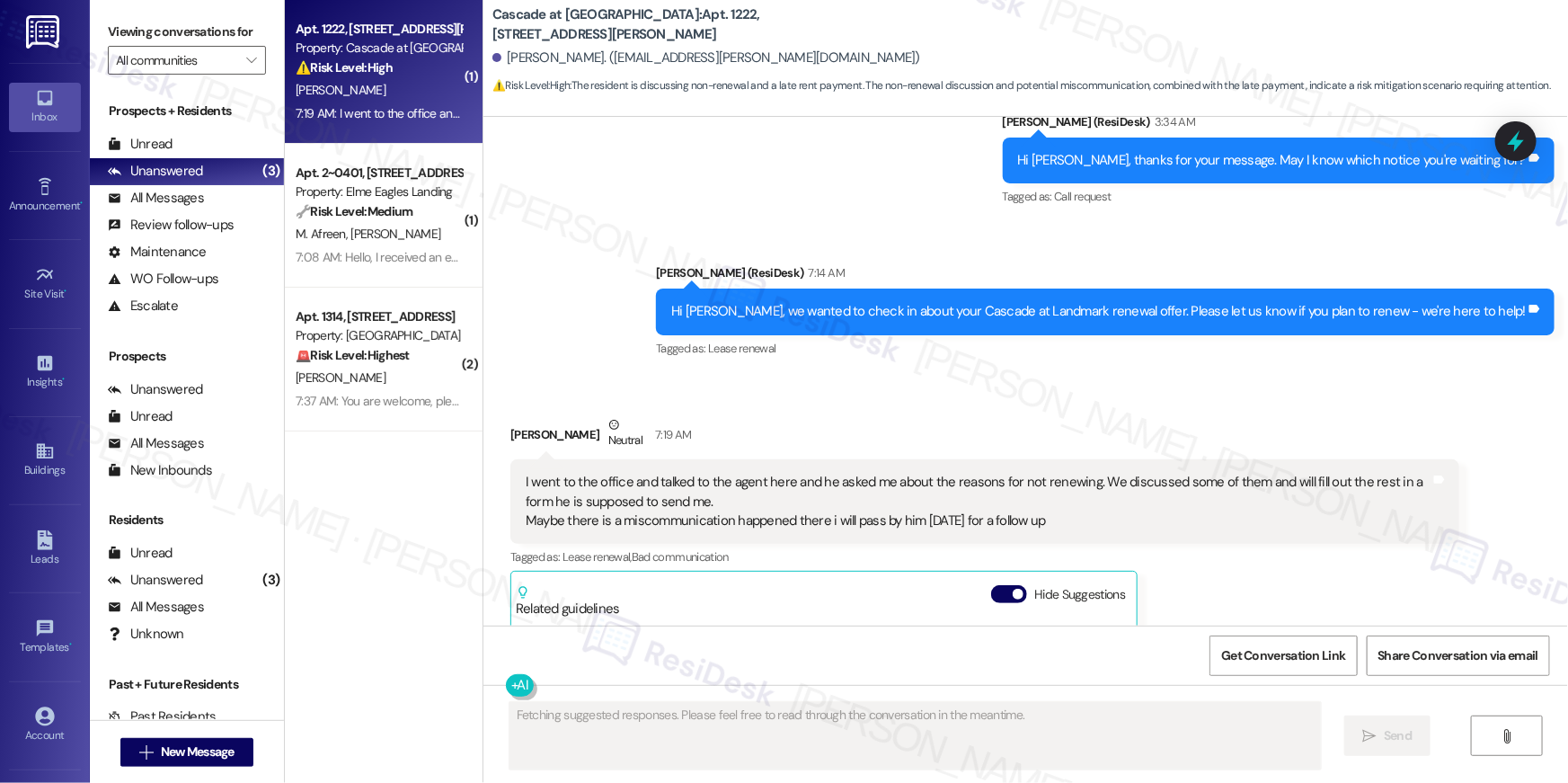 scroll, scrollTop: 1428, scrollLeft: 0, axis: vertical 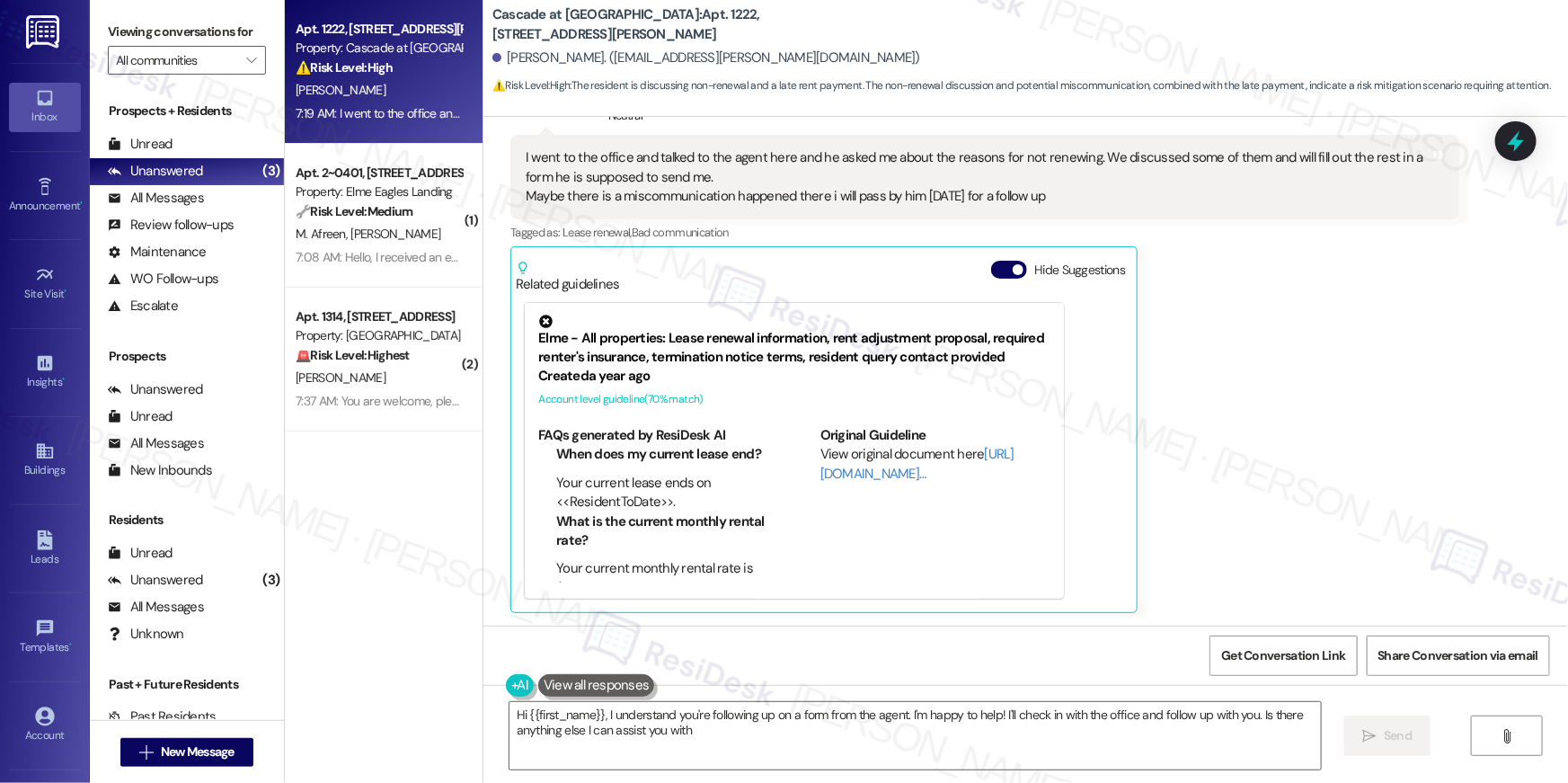 type on "Hi {{first_name}}, I understand you're following up on a form from the agent. I'm happy to help! I'll check in with the office and follow up with you. Is there anything else I can assist you with?" 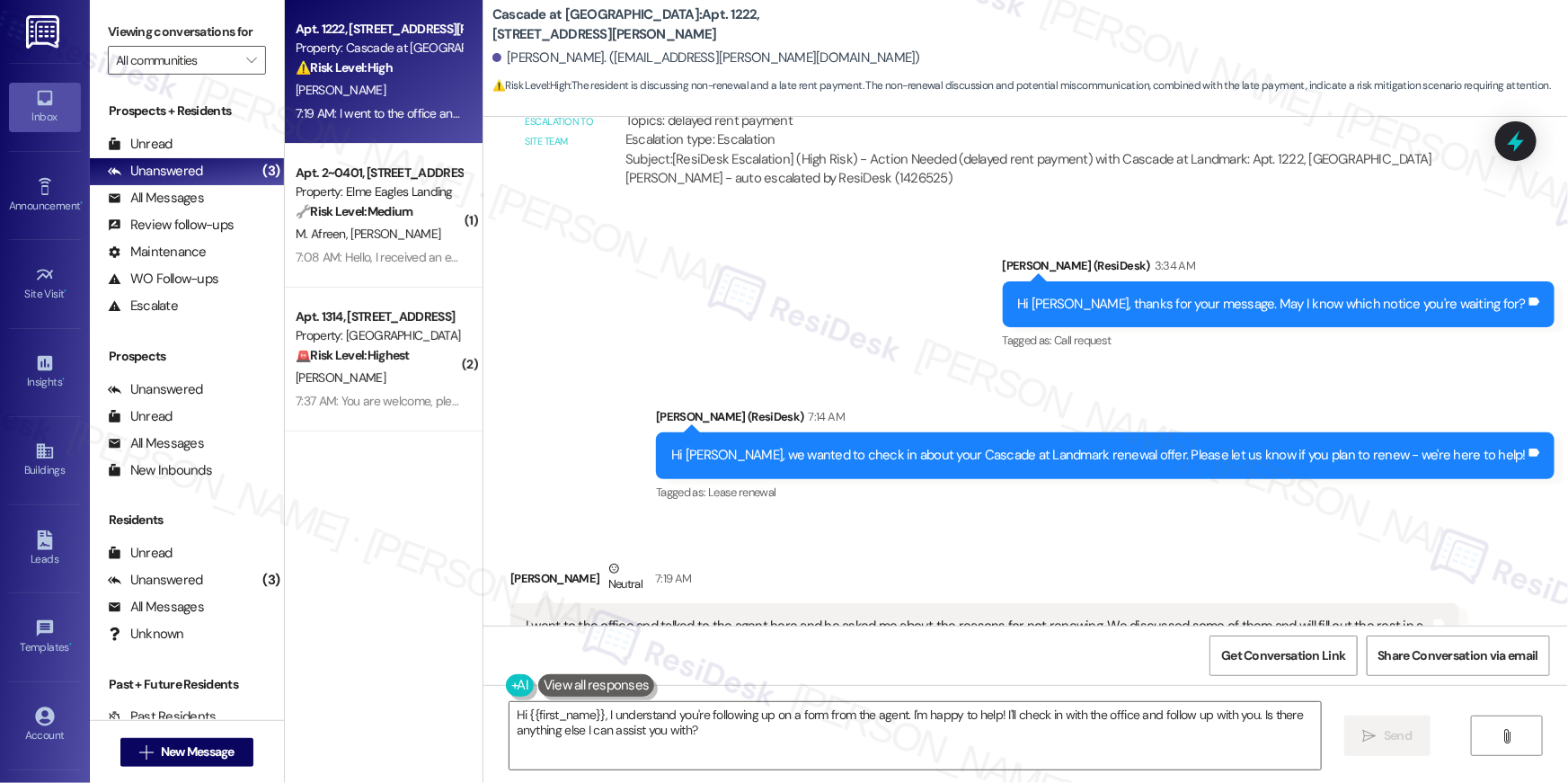 scroll, scrollTop: 1295, scrollLeft: 0, axis: vertical 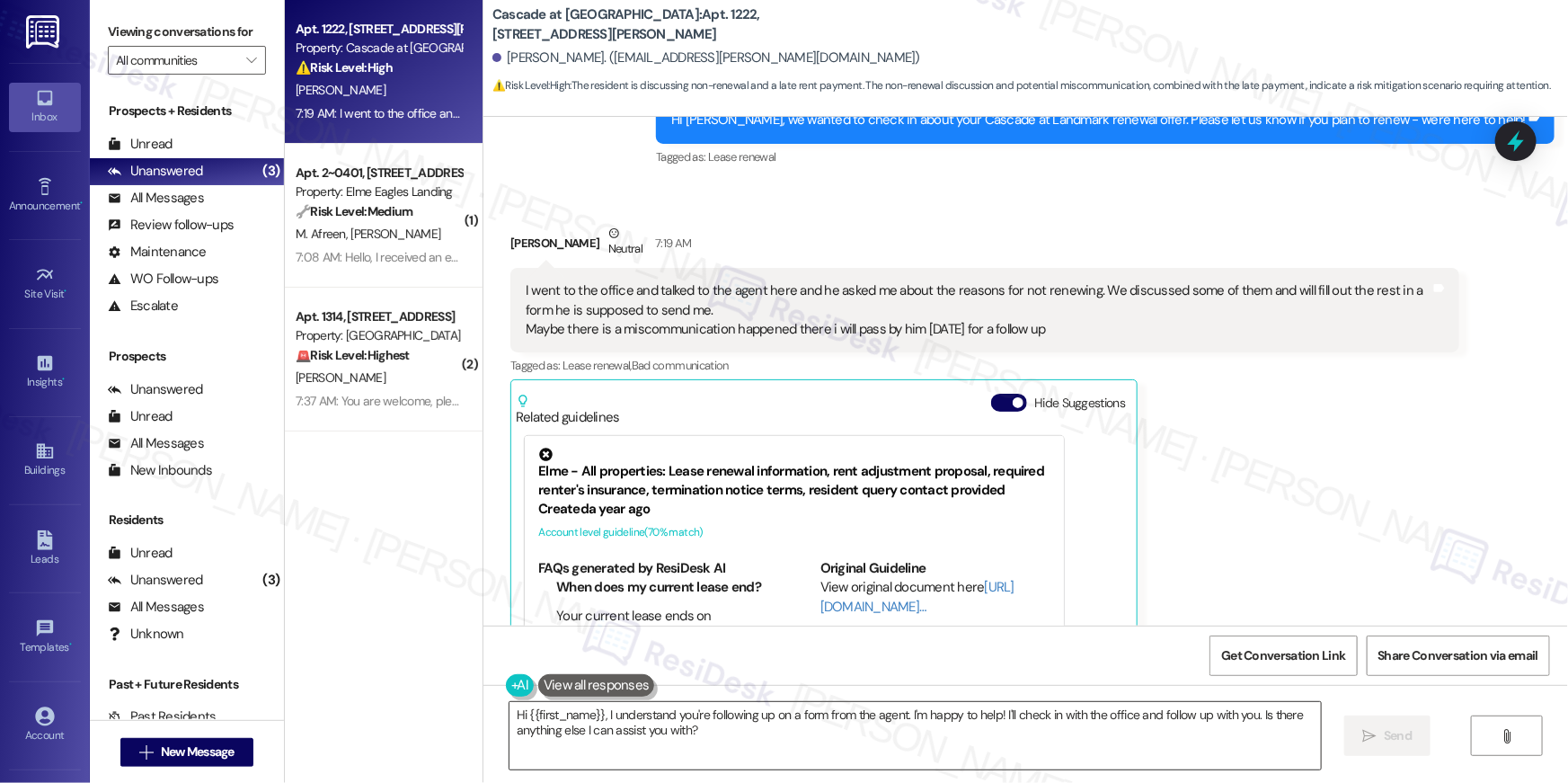 click on "Hi {{first_name}}, I understand you're following up on a form from the agent. I'm happy to help! I'll check in with the office and follow up with you. Is there anything else I can assist you with?" at bounding box center [915, 735] 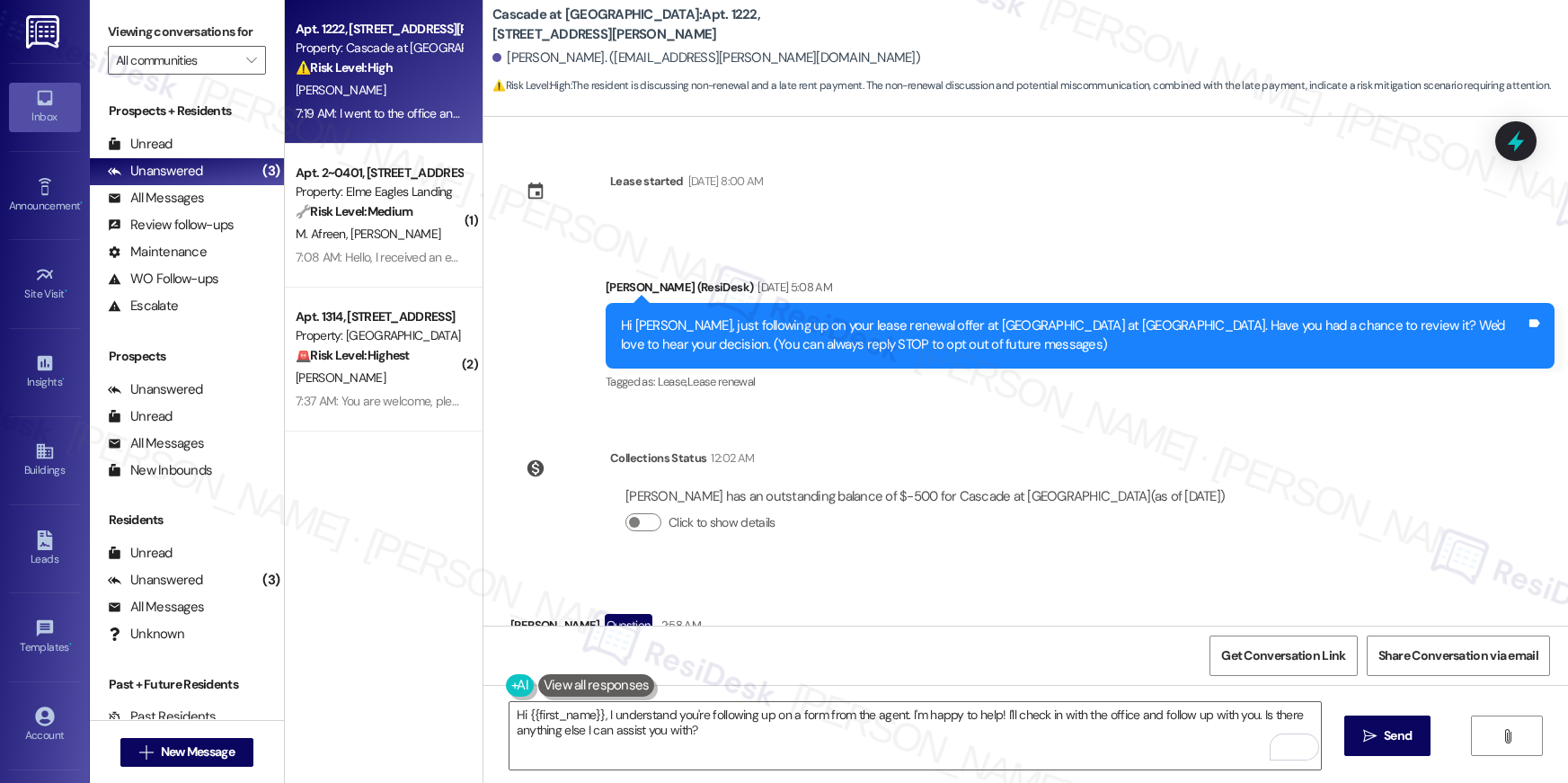 scroll, scrollTop: 0, scrollLeft: 0, axis: both 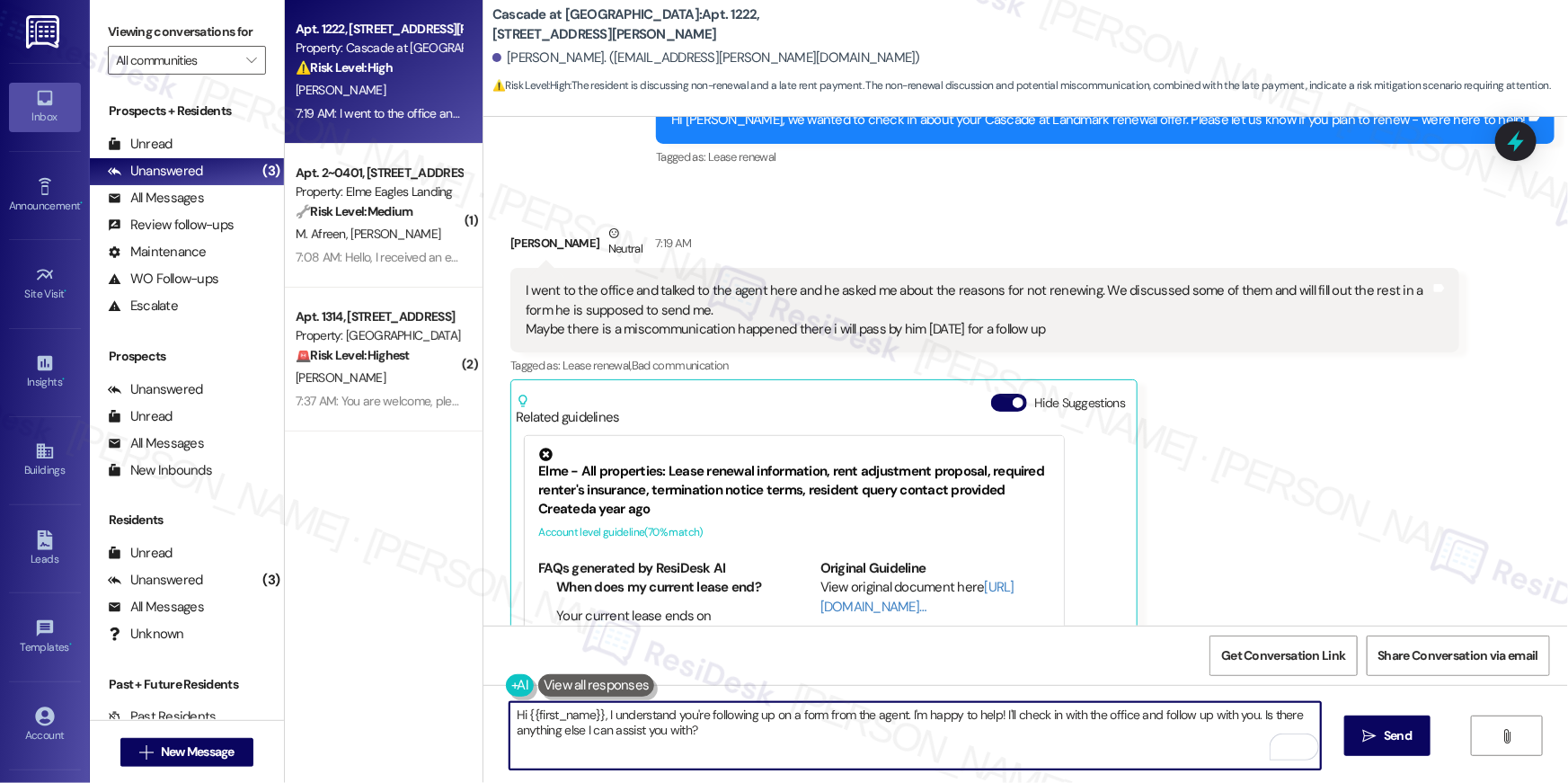 click on "Hi {{first_name}}, I understand you're following up on a form from the agent. I'm happy to help! I'll check in with the office and follow up with you. Is there anything else I can assist you with?" at bounding box center [915, 735] 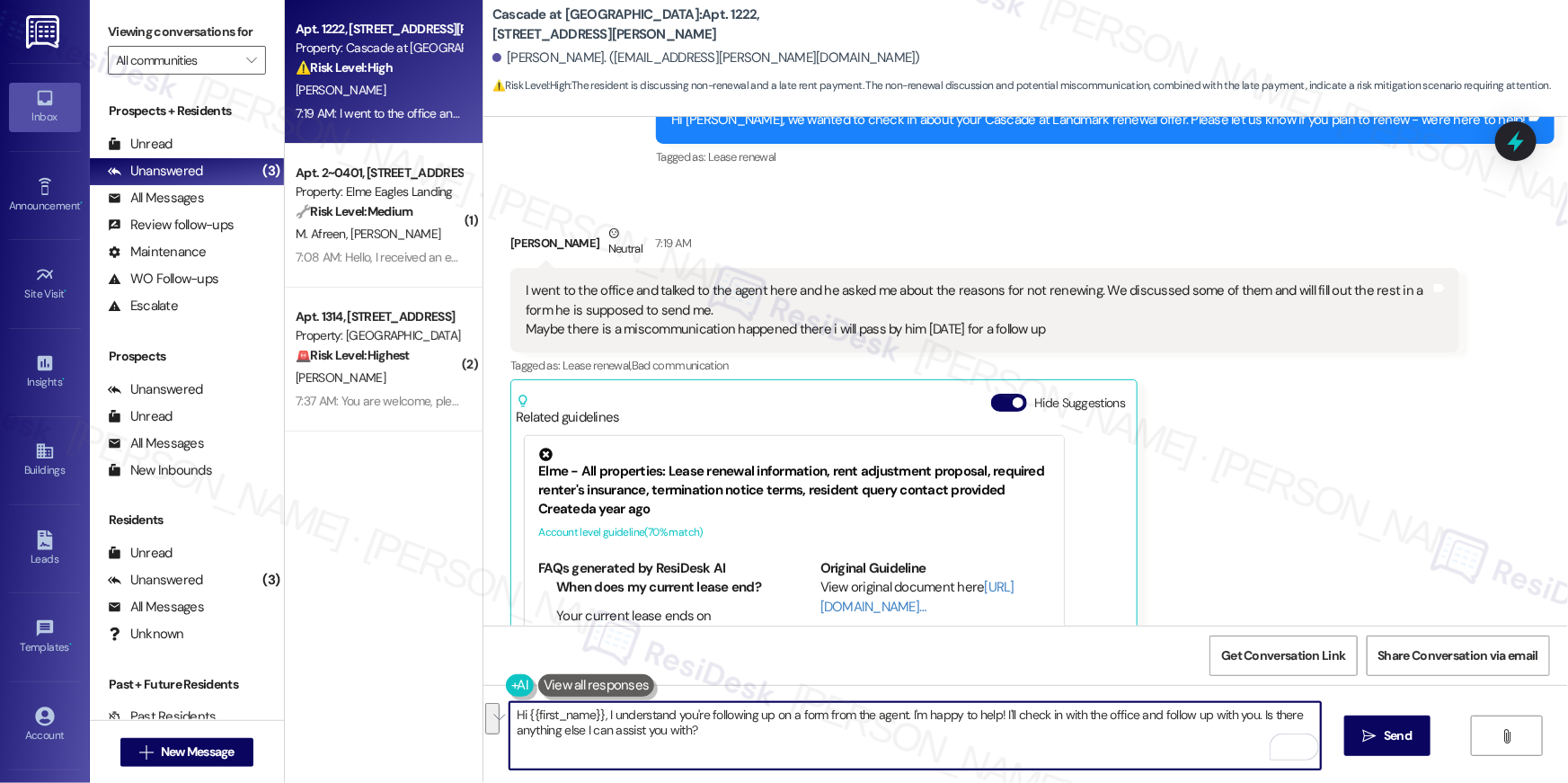 paste on "we’re sorry to see you go and appreciate your residency. To submit your Notice to Vacate, please log into your resident portal, click your name (top left), go to Settings > Notice to Vacate, then select Add and complete the form. You’ll get a confirmation within 48 hrs. More info: [URL][DOMAIN_NAME]" 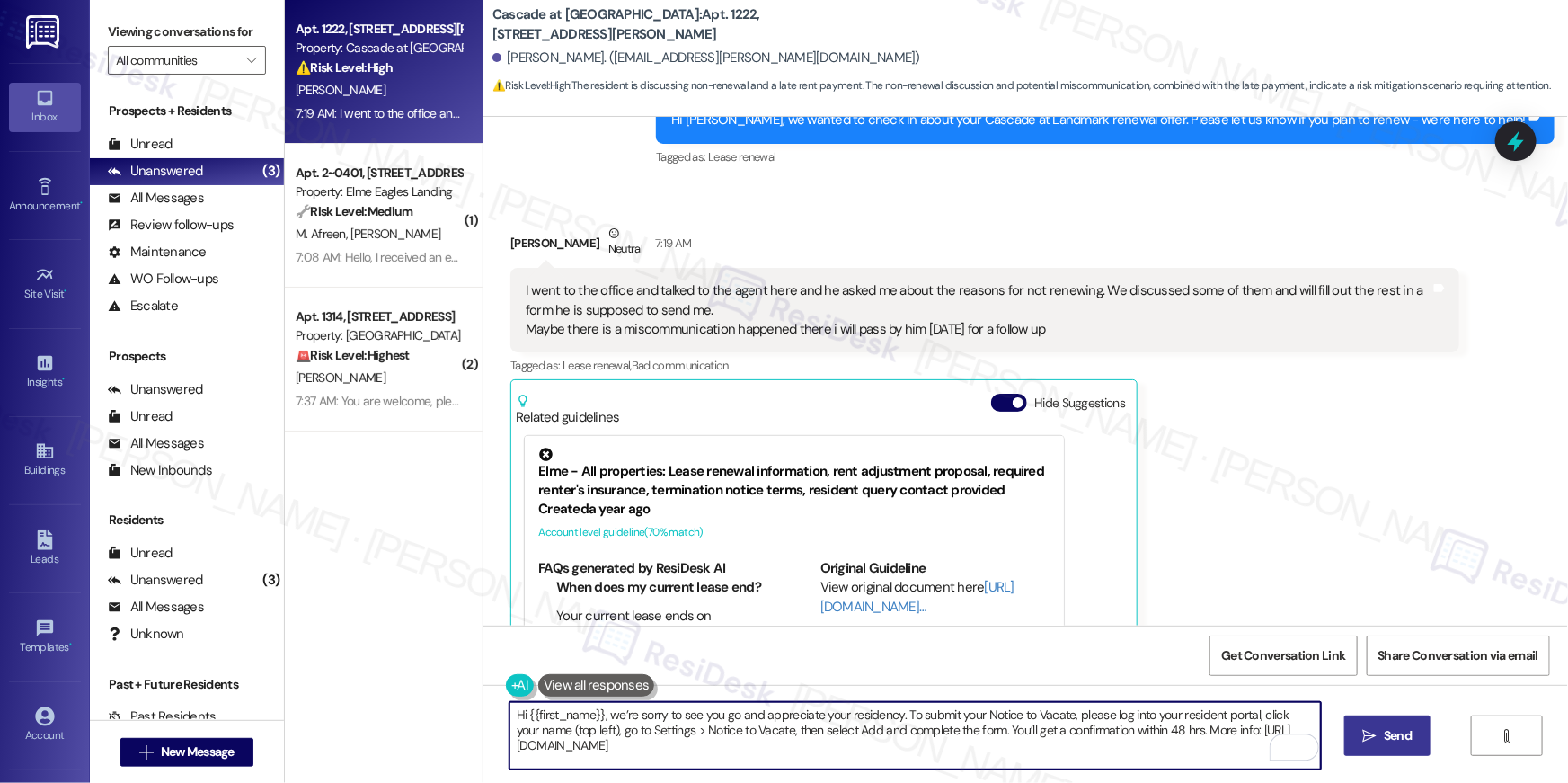 type on "Hi {{first_name}}, we’re sorry to see you go and appreciate your residency. To submit your Notice to Vacate, please log into your resident portal, click your name (top left), go to Settings > Notice to Vacate, then select Add and complete the form. You’ll get a confirmation within 48 hrs. More info: [URL][DOMAIN_NAME]" 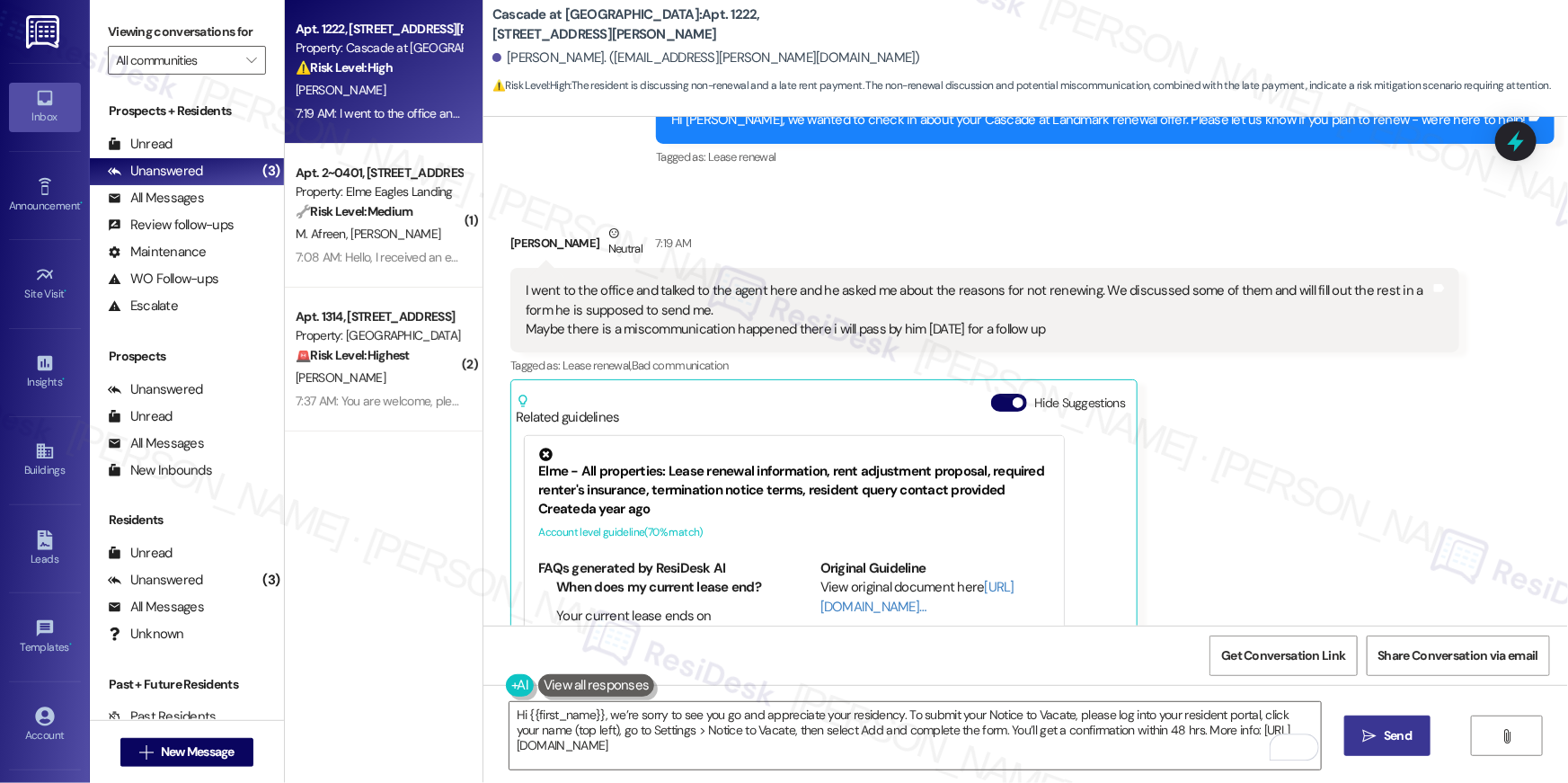 click on " Send" at bounding box center [1387, 735] 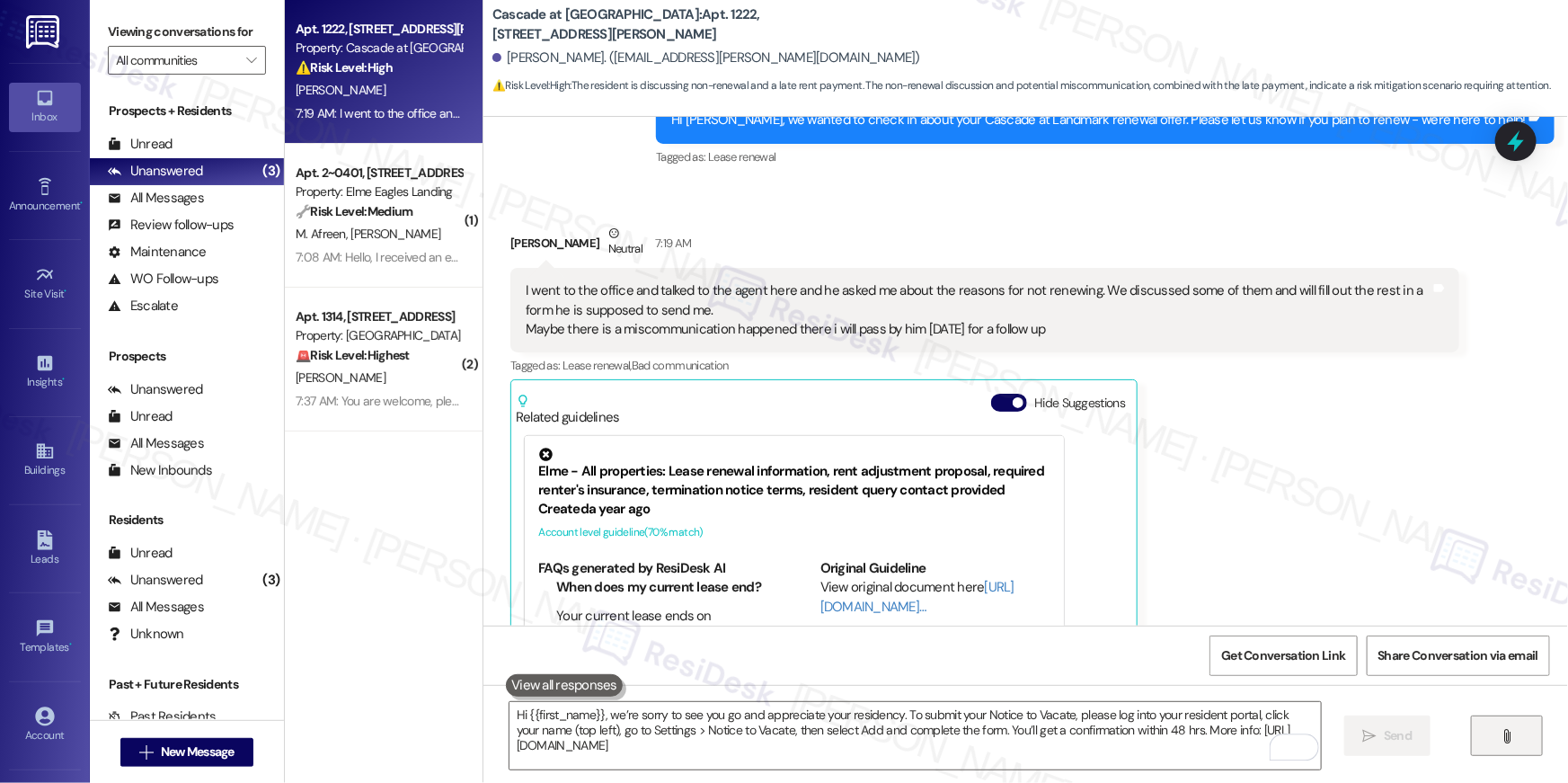 scroll, scrollTop: 1428, scrollLeft: 0, axis: vertical 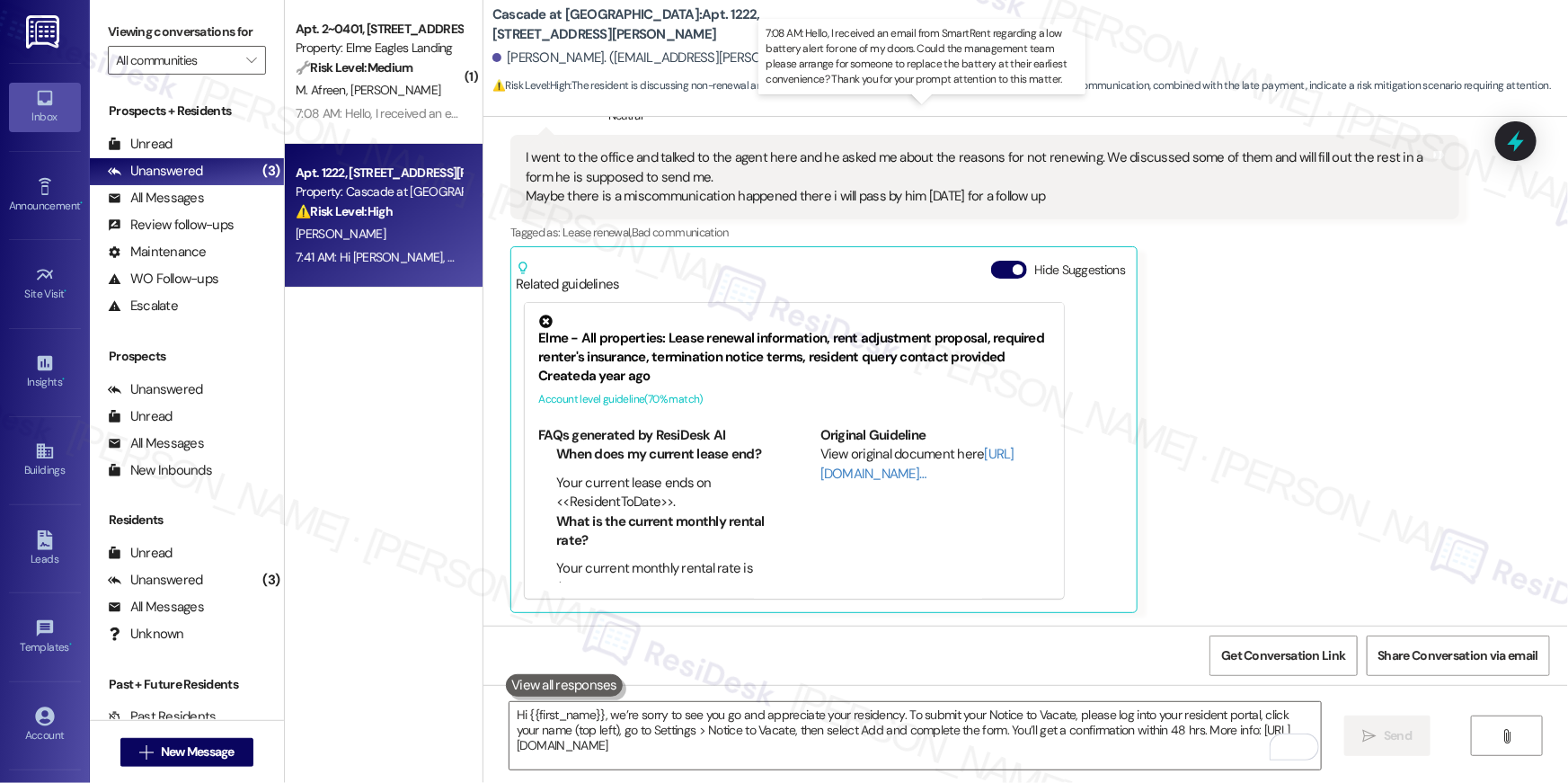 click on "7:08 AM: Hello, I received an email from SmartRent regarding a low battery alert for one of my doors. Could the management team please arrange for someone to replace the battery at their earliest convenience? Thank you for your prompt attention to this matter. 7:08 AM: Hello, I received an email from SmartRent regarding a low battery alert for one of my doors. Could the management team please arrange for someone to replace the battery at their earliest convenience? Thank you for your prompt attention to this matter." at bounding box center (978, 113) 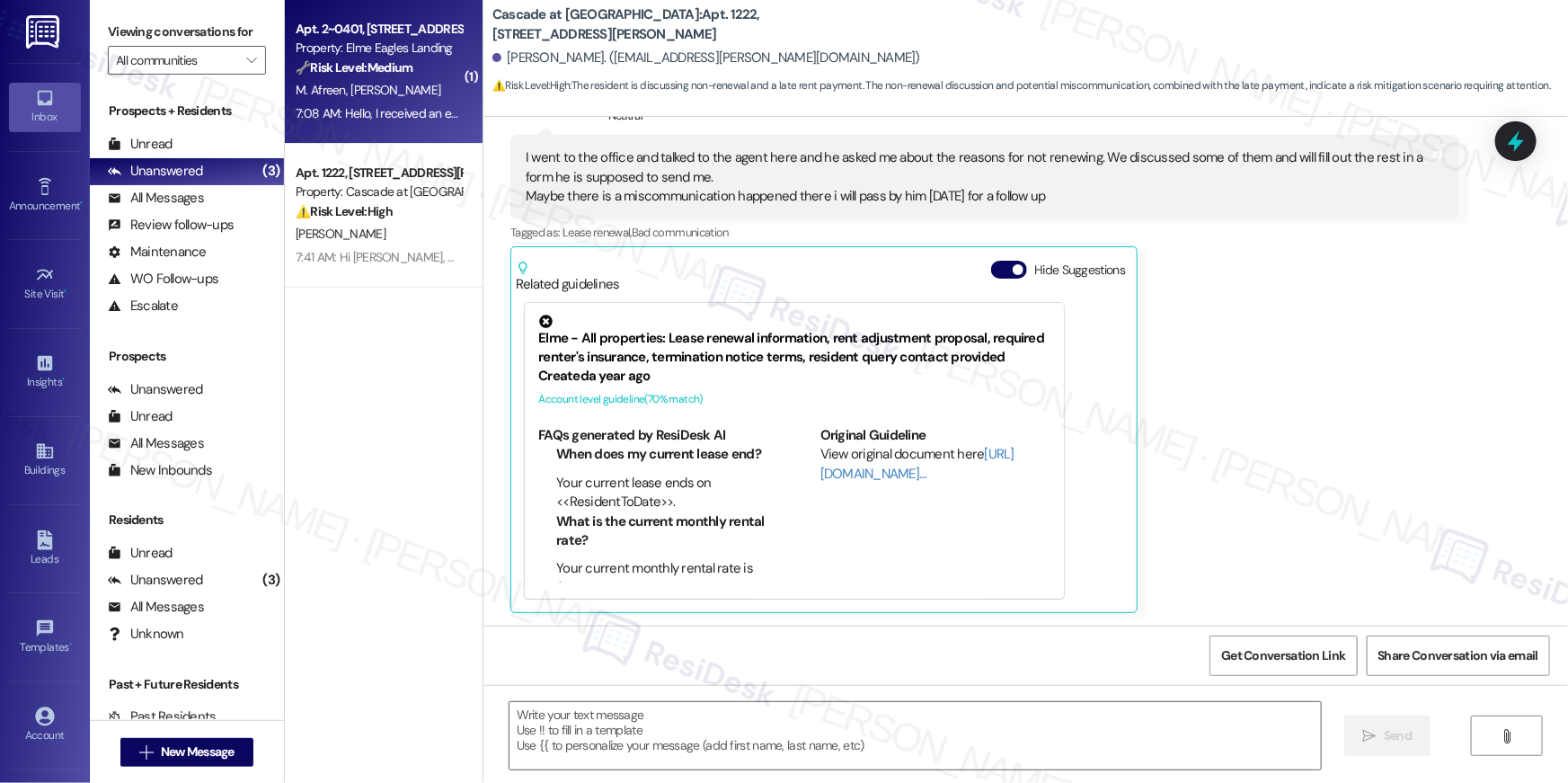 type on "Fetching suggested responses. Please feel free to read through the conversation in the meantime." 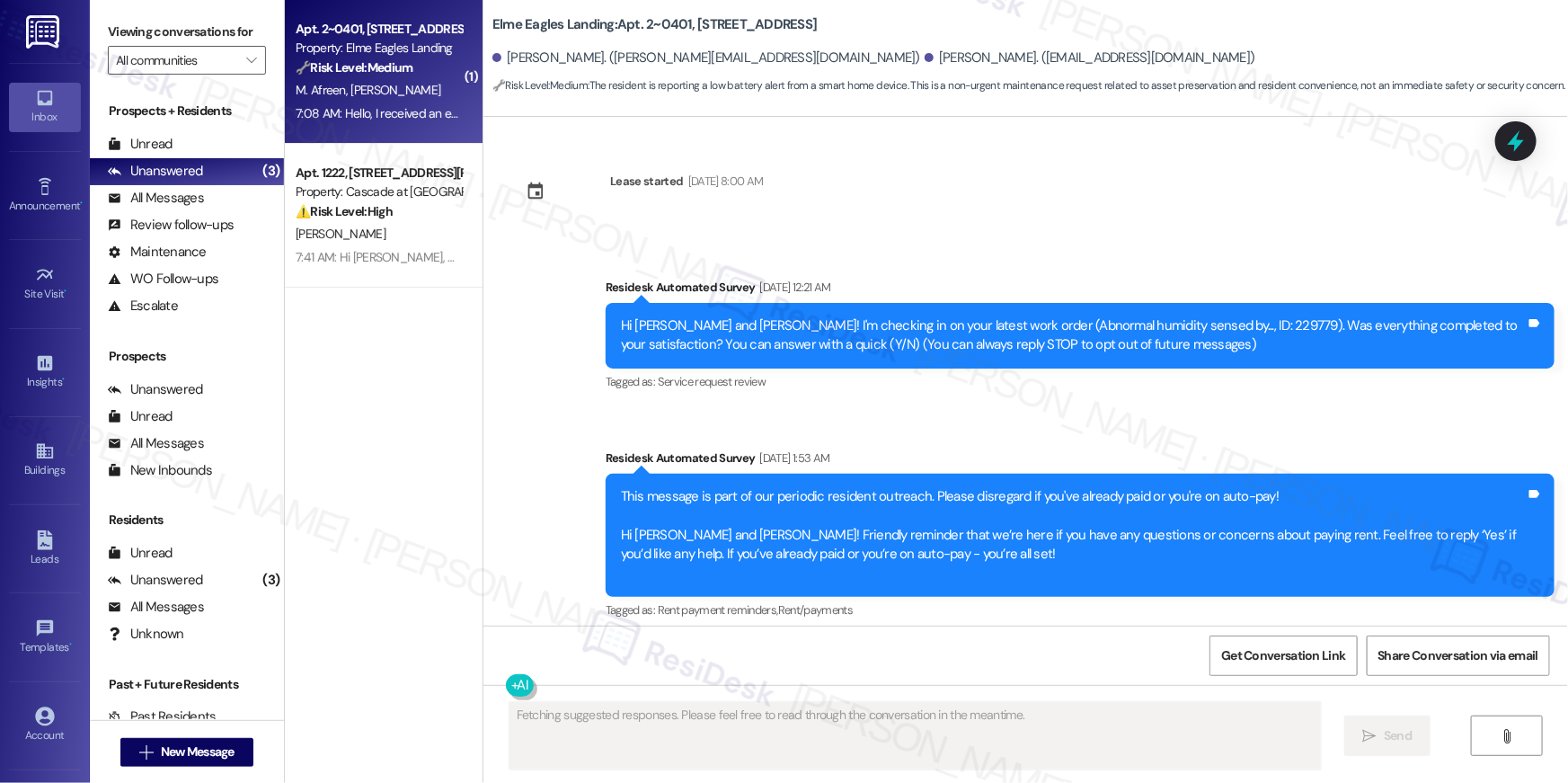 scroll, scrollTop: 6789, scrollLeft: 0, axis: vertical 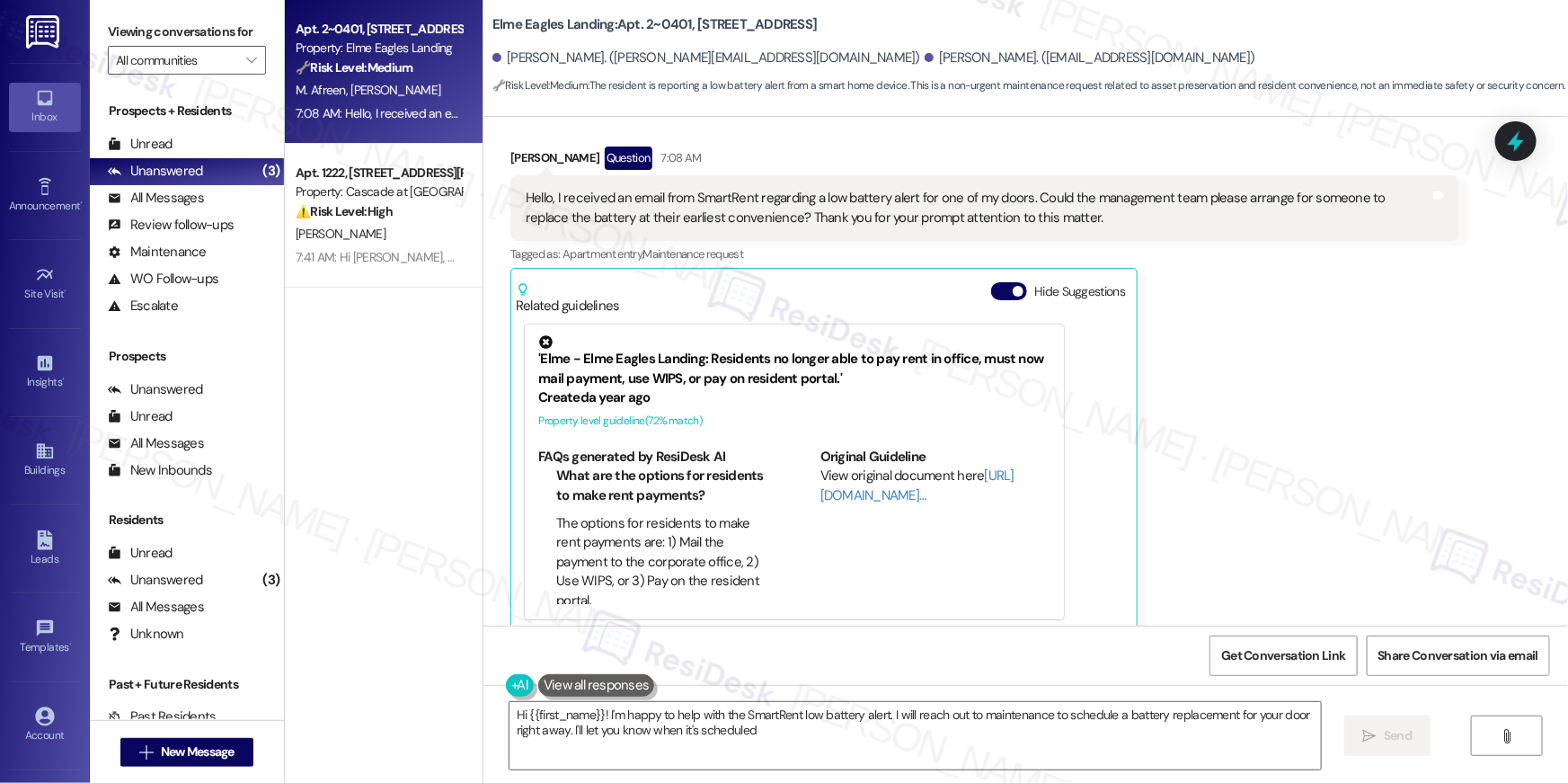 type on "Hi {{first_name}}! I'm happy to help with the SmartRent low battery alert. I will reach out to maintenance to schedule a battery replacement for your door right away. I'll let you know when it's scheduled!" 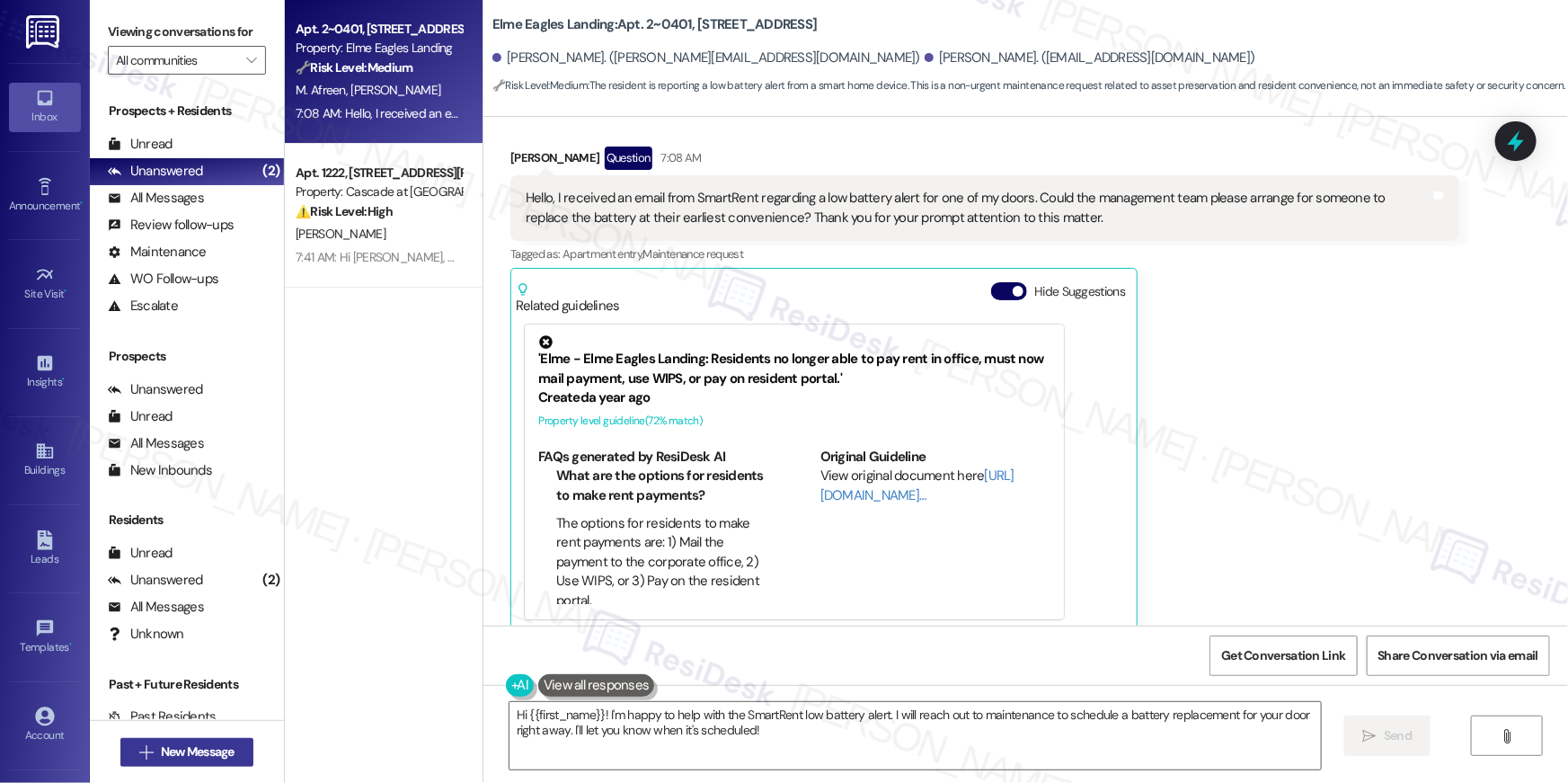 click on "New Message" at bounding box center [198, 752] 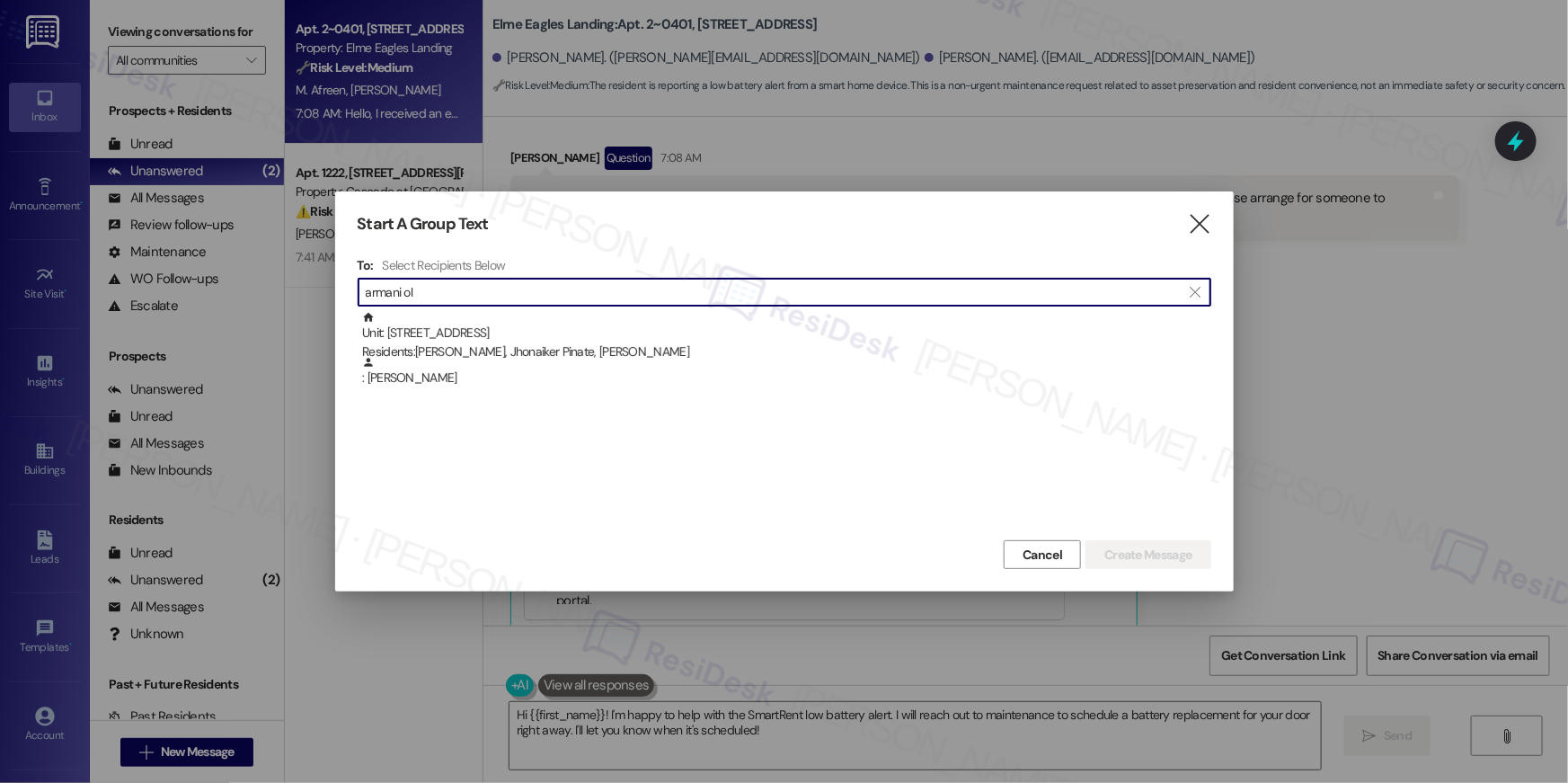 type on "armani ol" 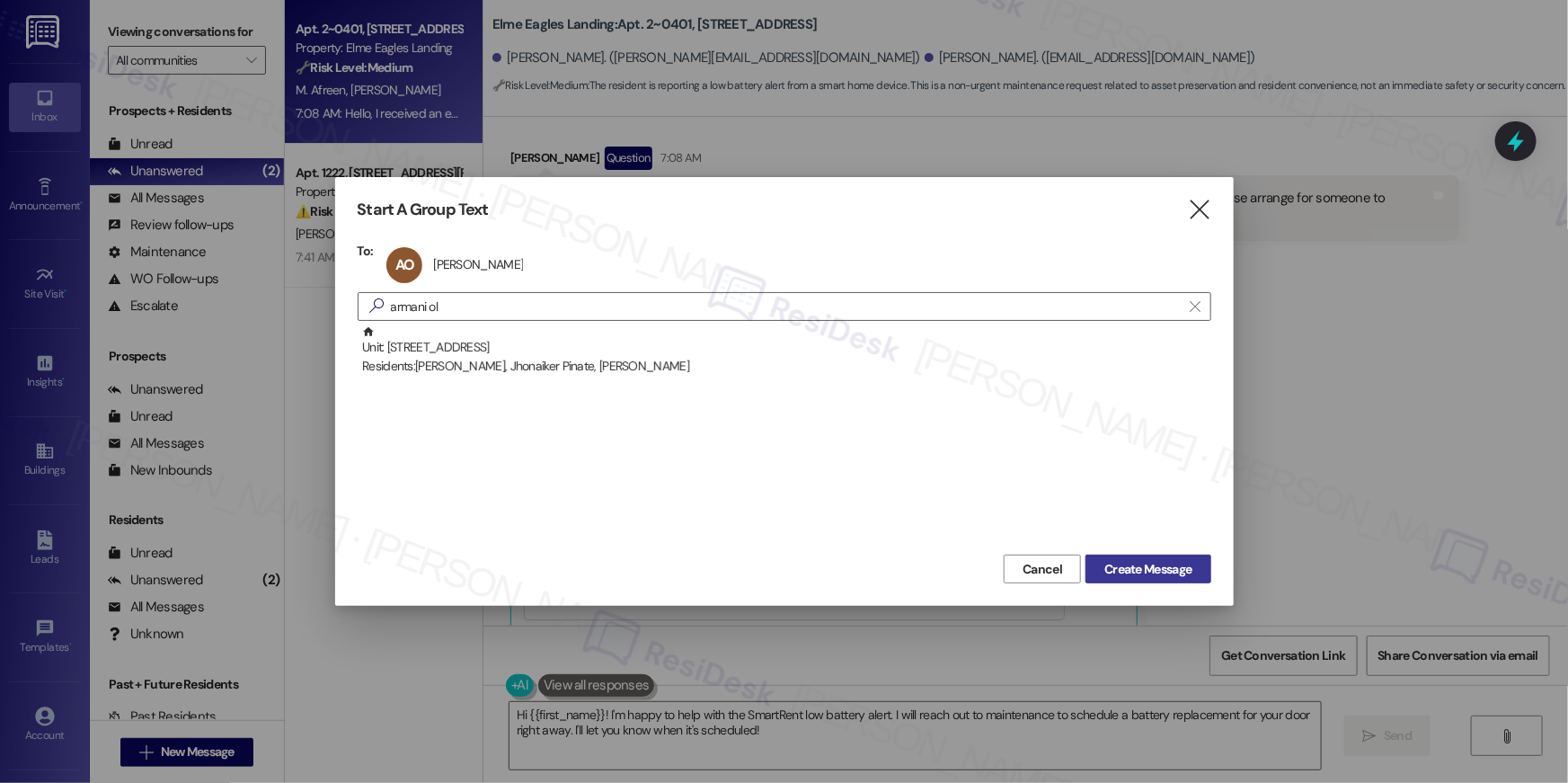 click on "Create Message" at bounding box center [1147, 569] 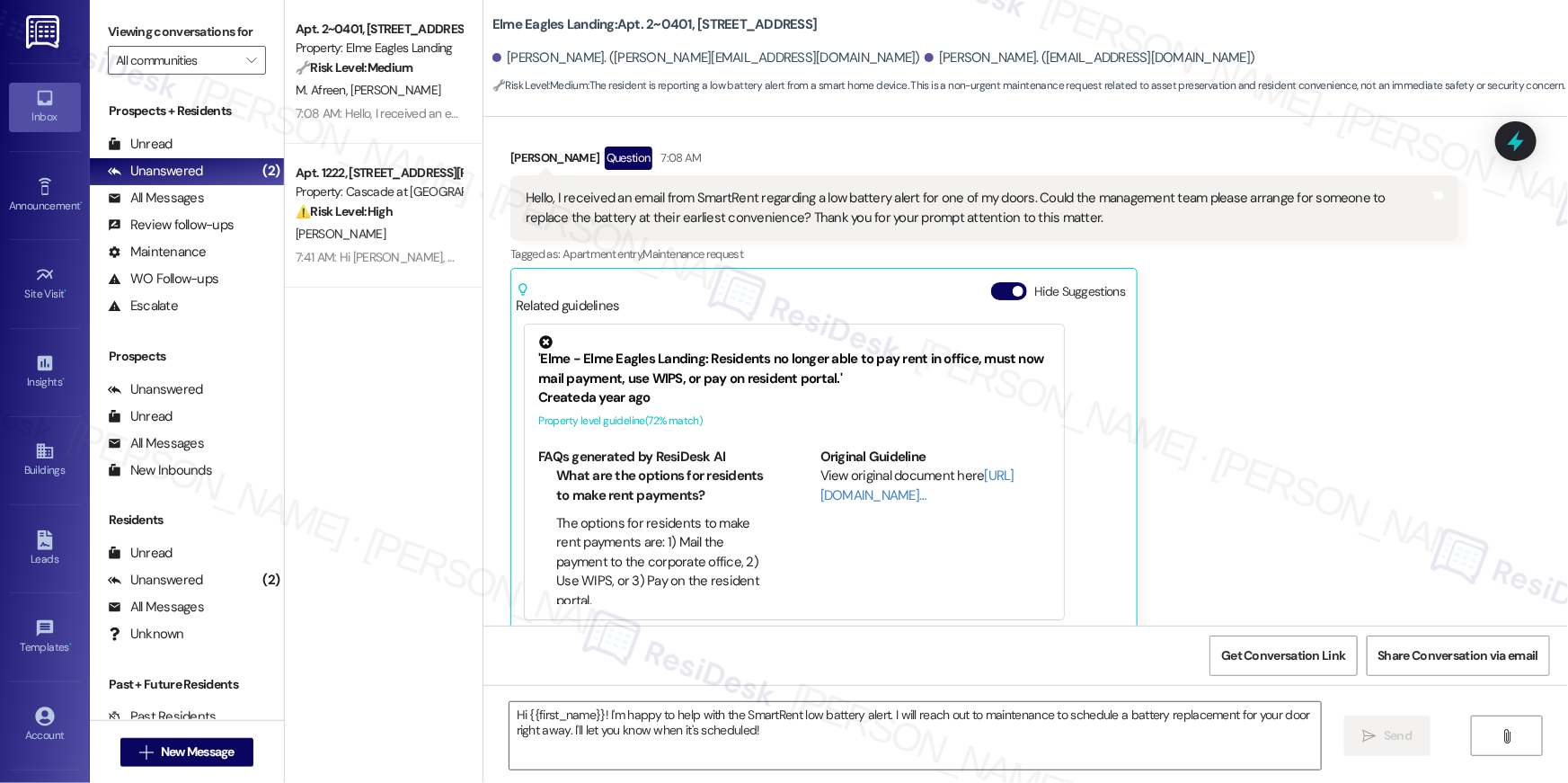 type on "Fetching suggested responses. Please feel free to read through the conversation in the meantime." 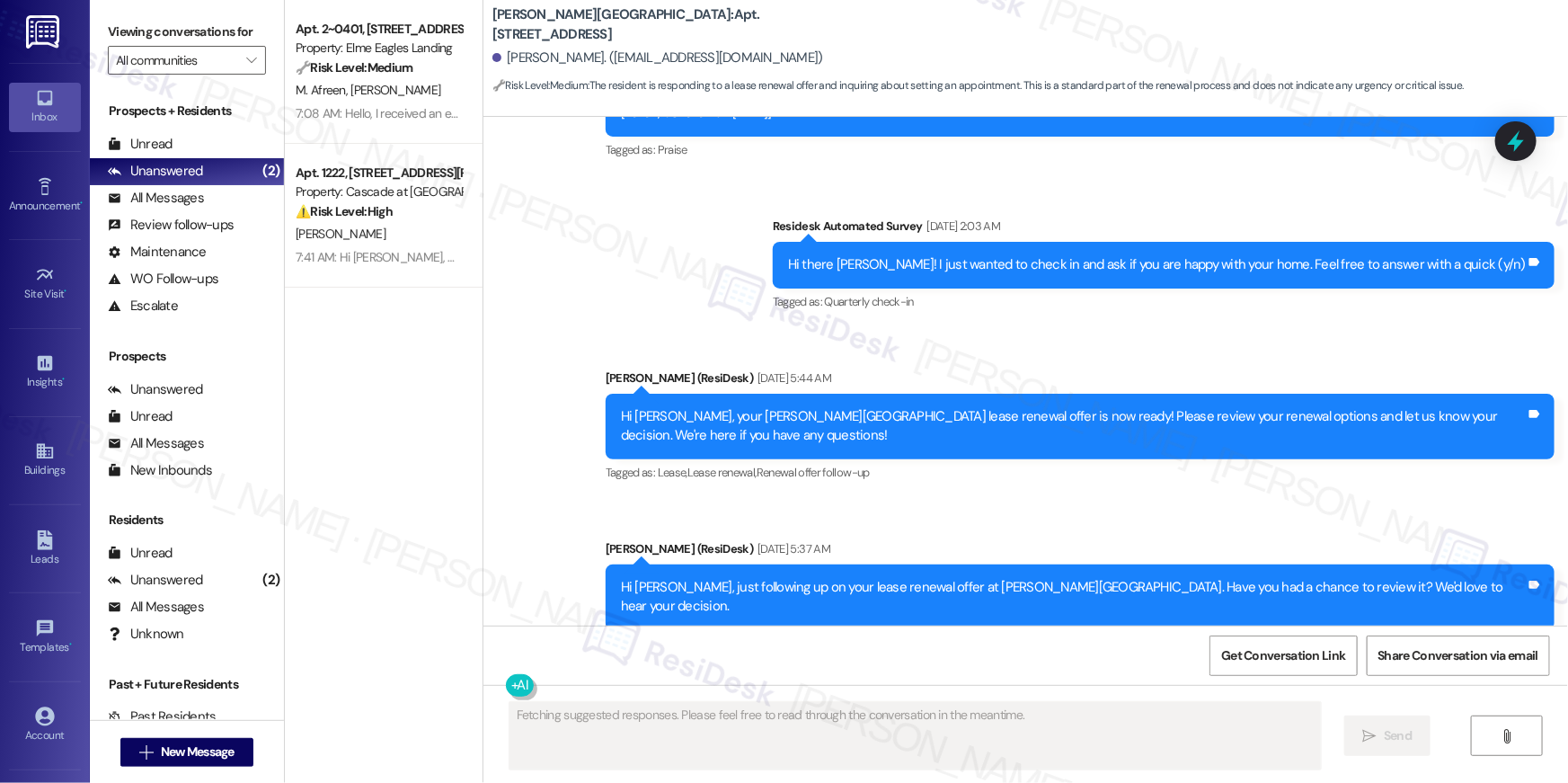scroll, scrollTop: 2863, scrollLeft: 0, axis: vertical 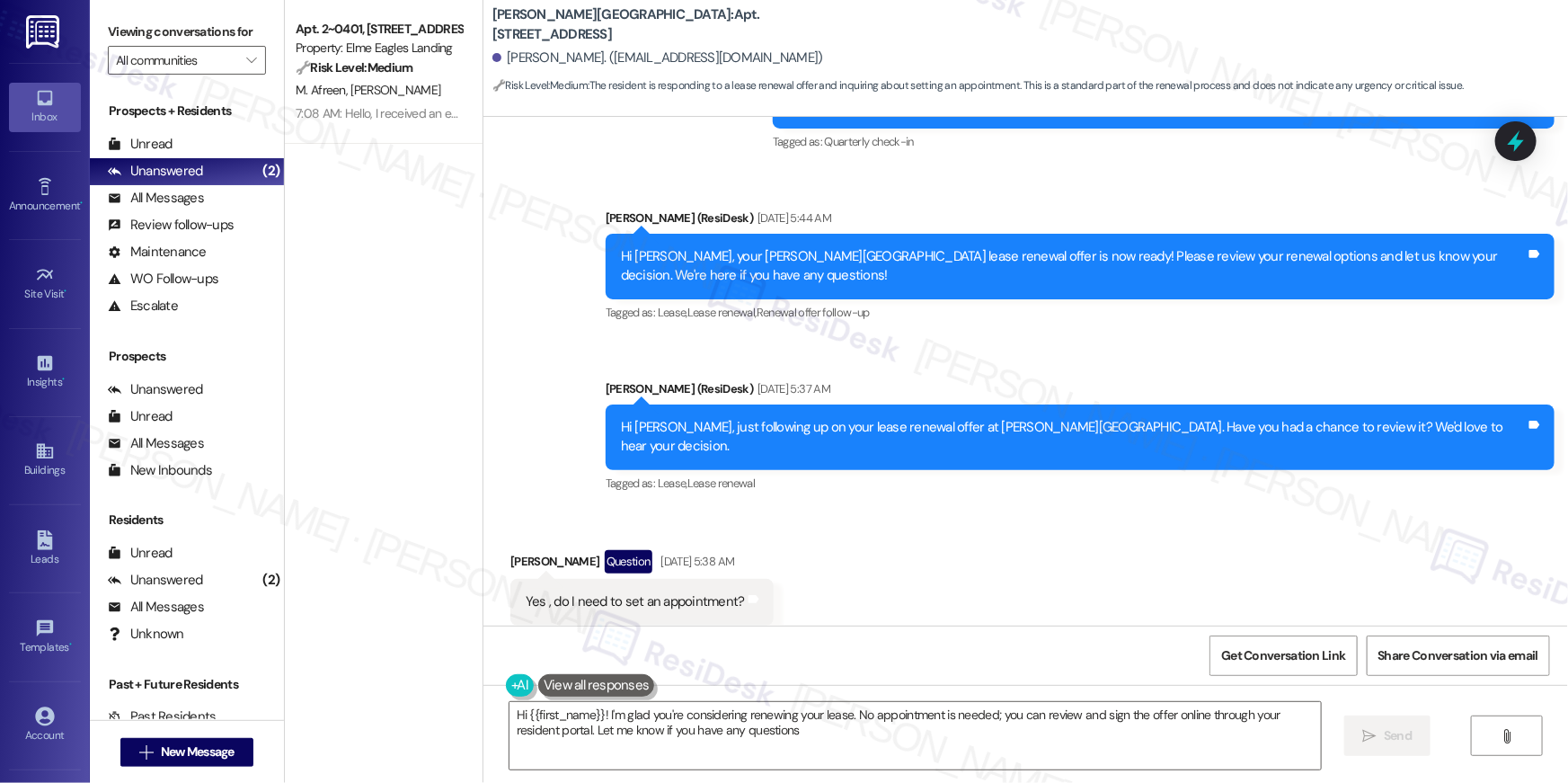 type on "Hi {{first_name}}! I'm glad you're considering renewing your lease. No appointment is needed; you can review and sign the offer online through your resident portal. Let me know if you have any questions!" 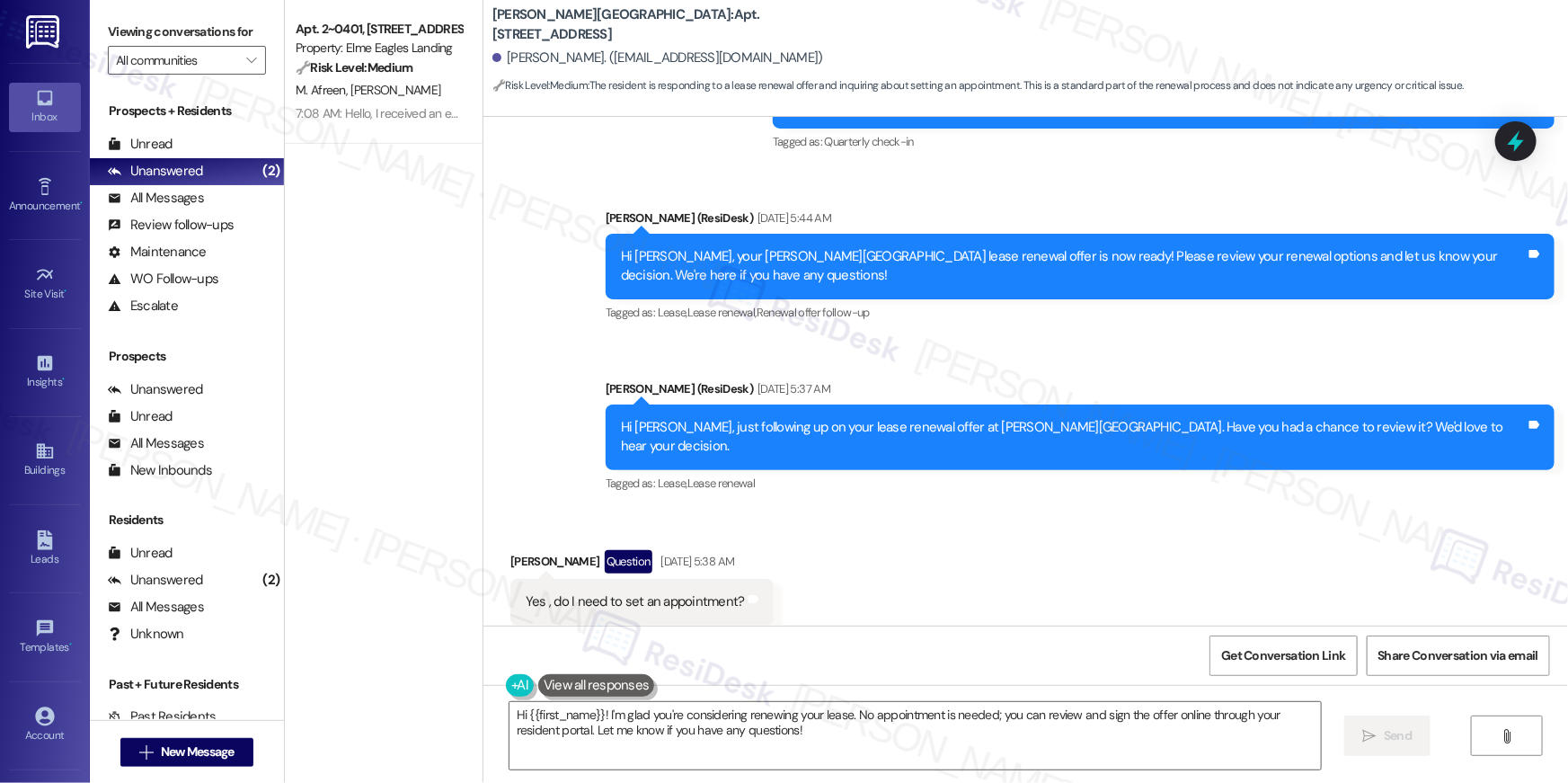 scroll, scrollTop: 3142, scrollLeft: 0, axis: vertical 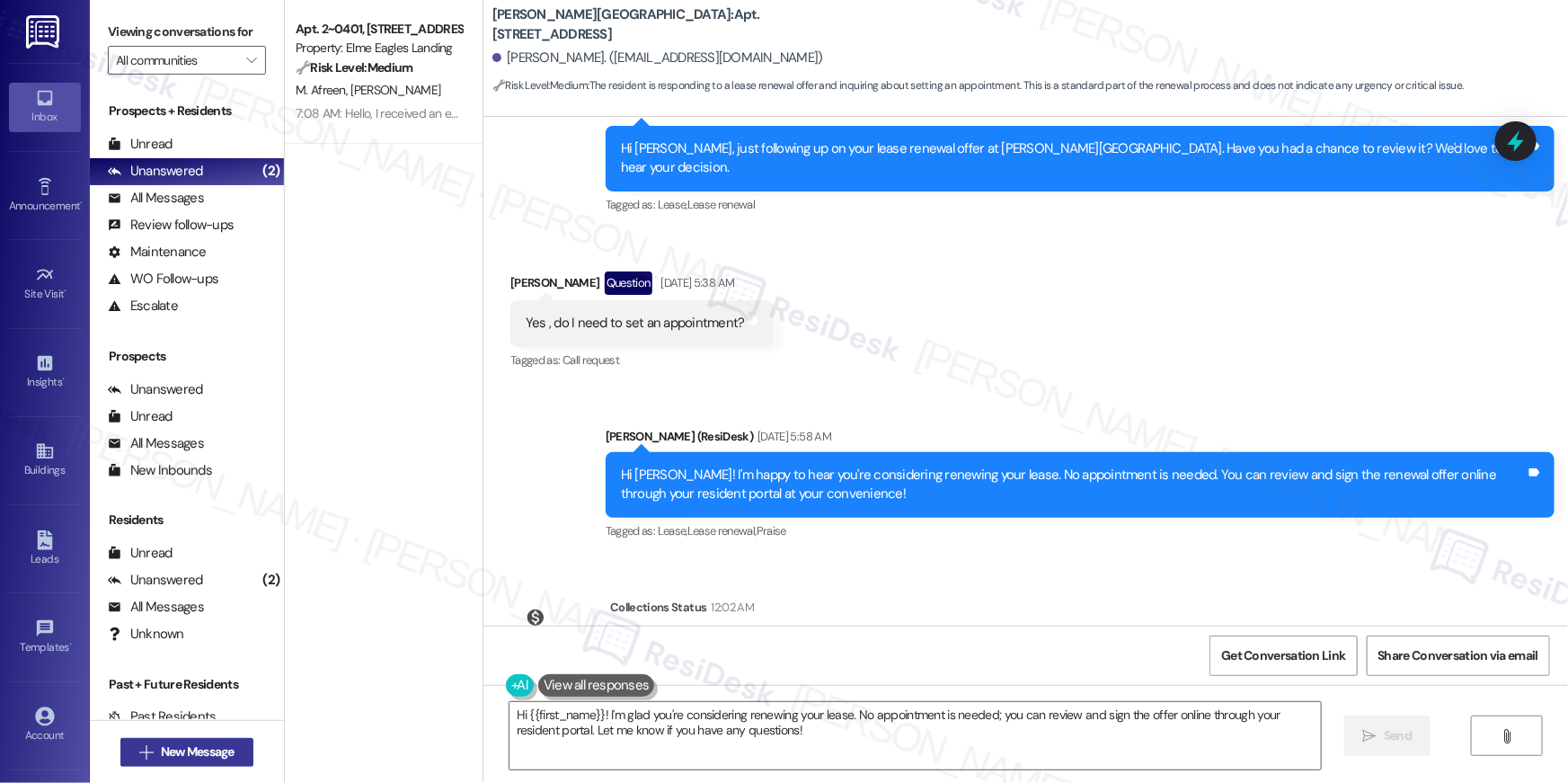 click on " New Message" at bounding box center (187, 752) 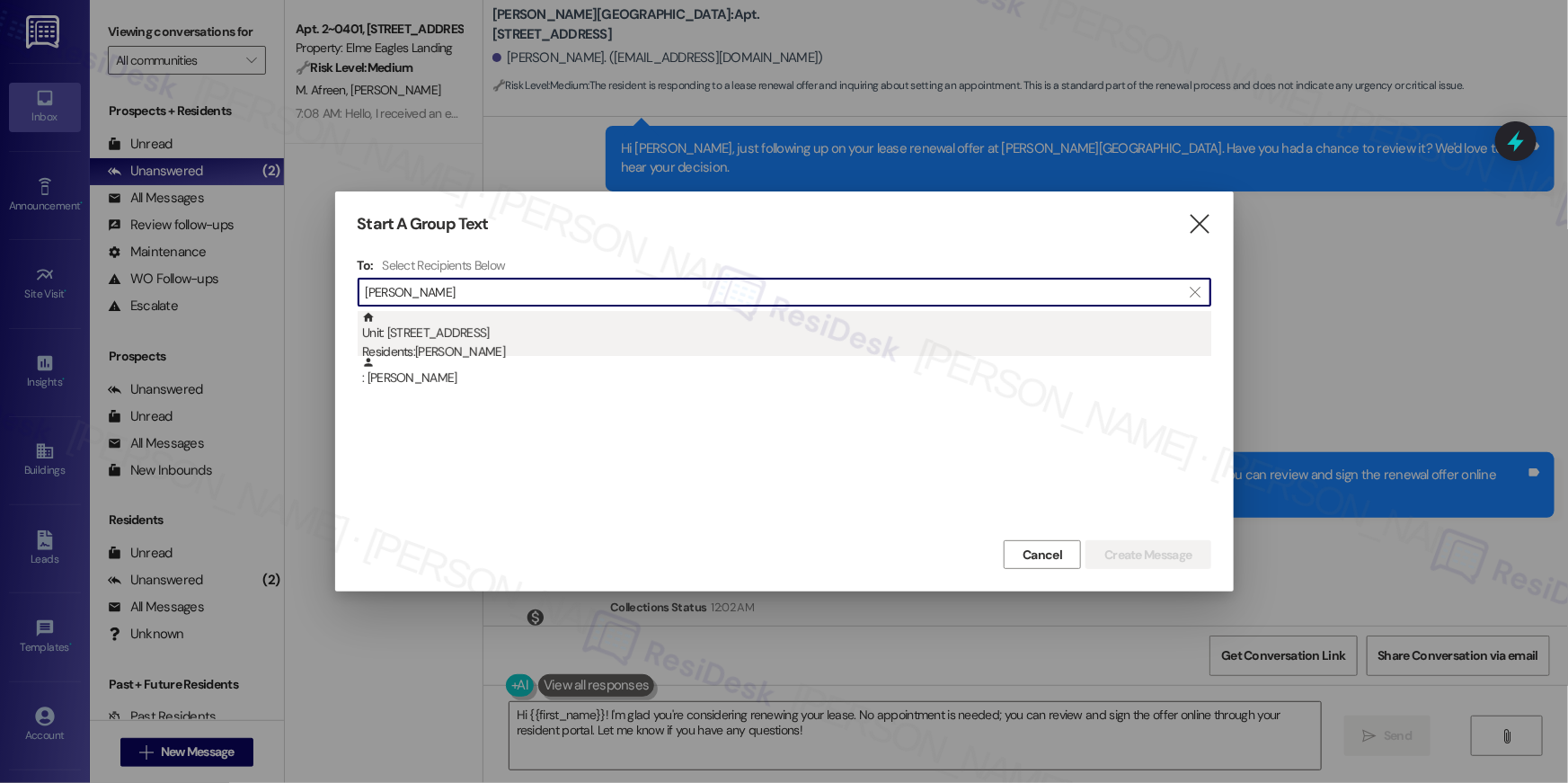 type on "[PERSON_NAME]" 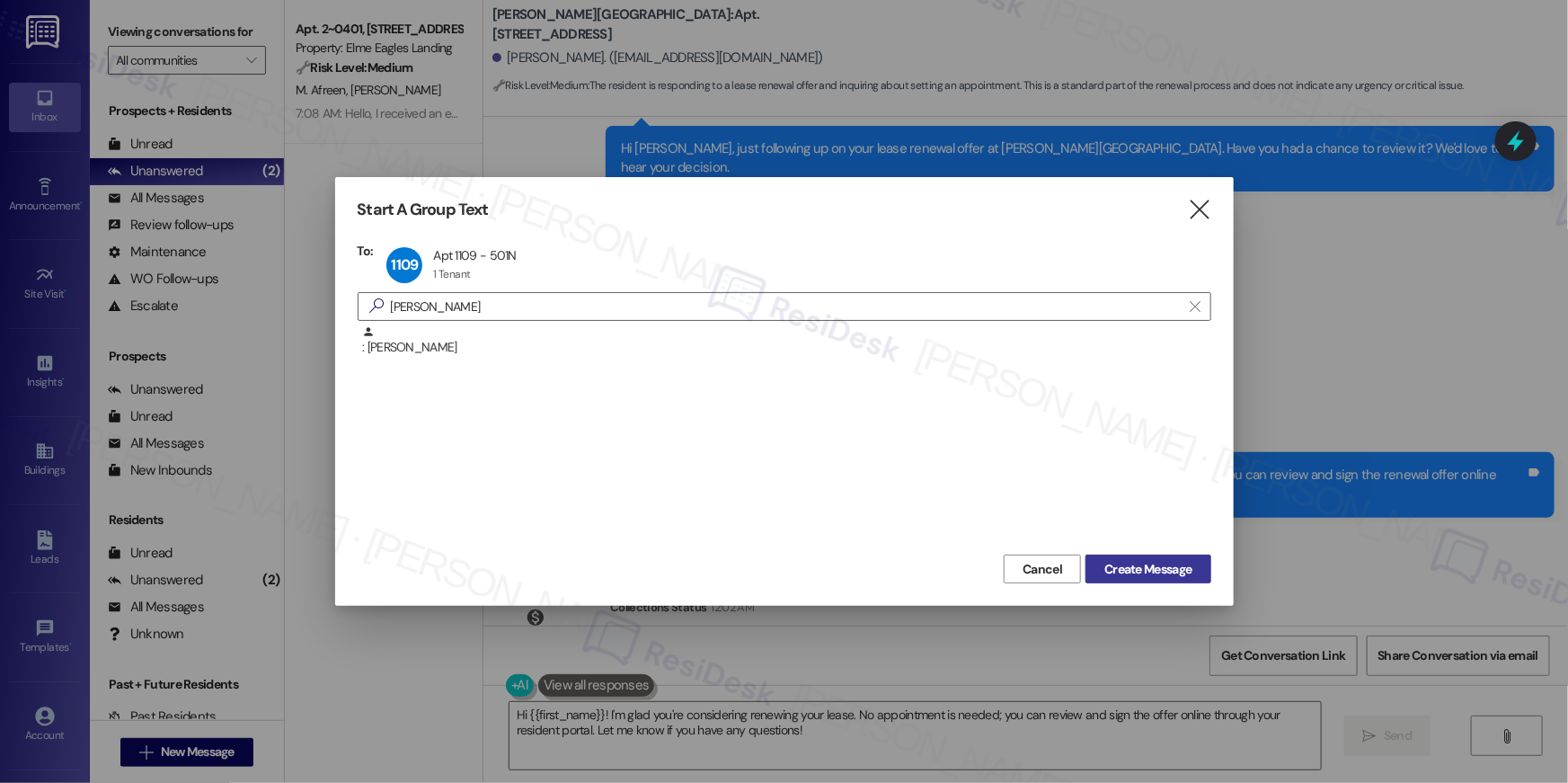 click on "Create Message" at bounding box center (1147, 569) 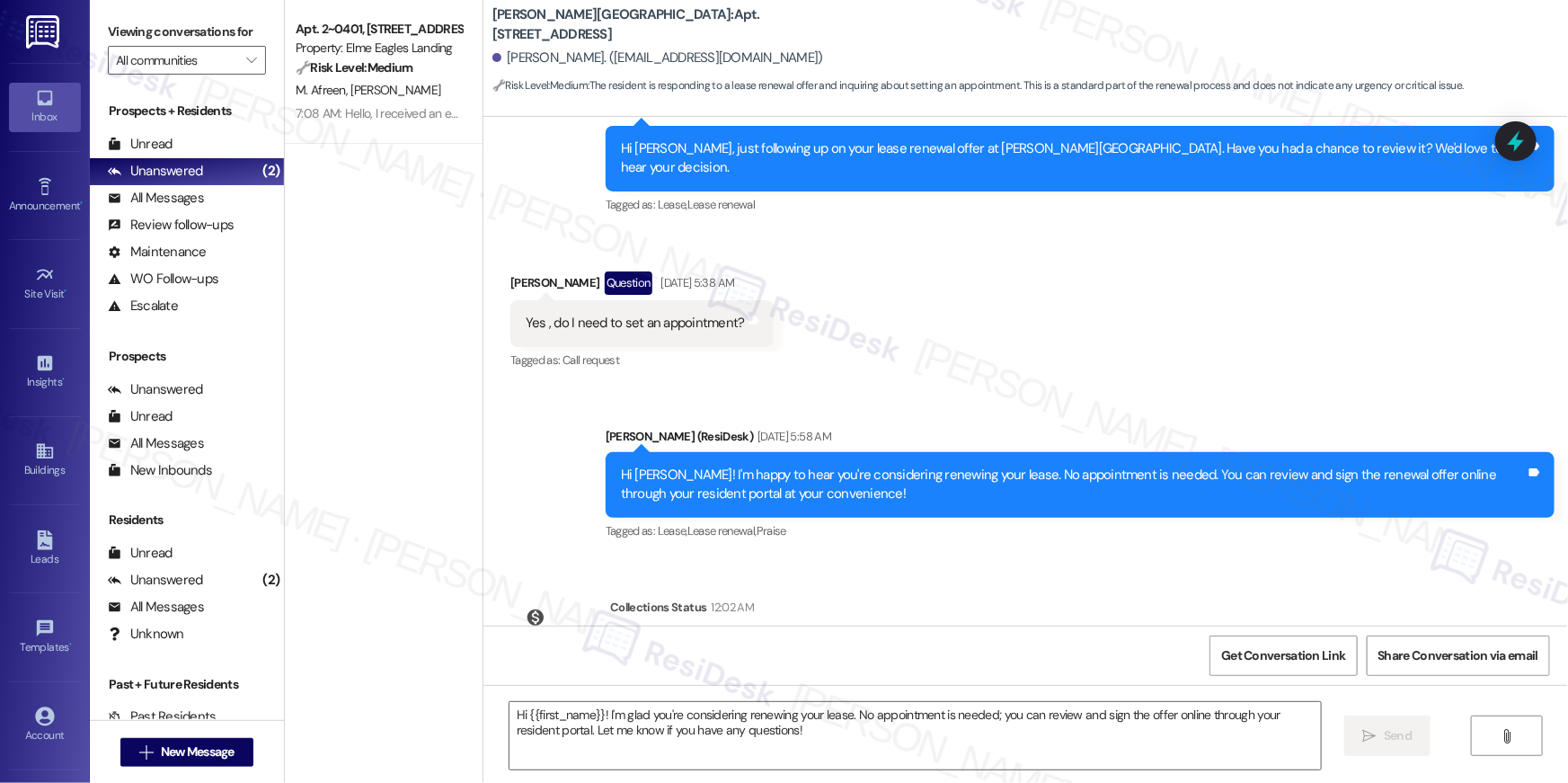 type on "Fetching suggested responses. Please feel free to read through the conversation in the meantime." 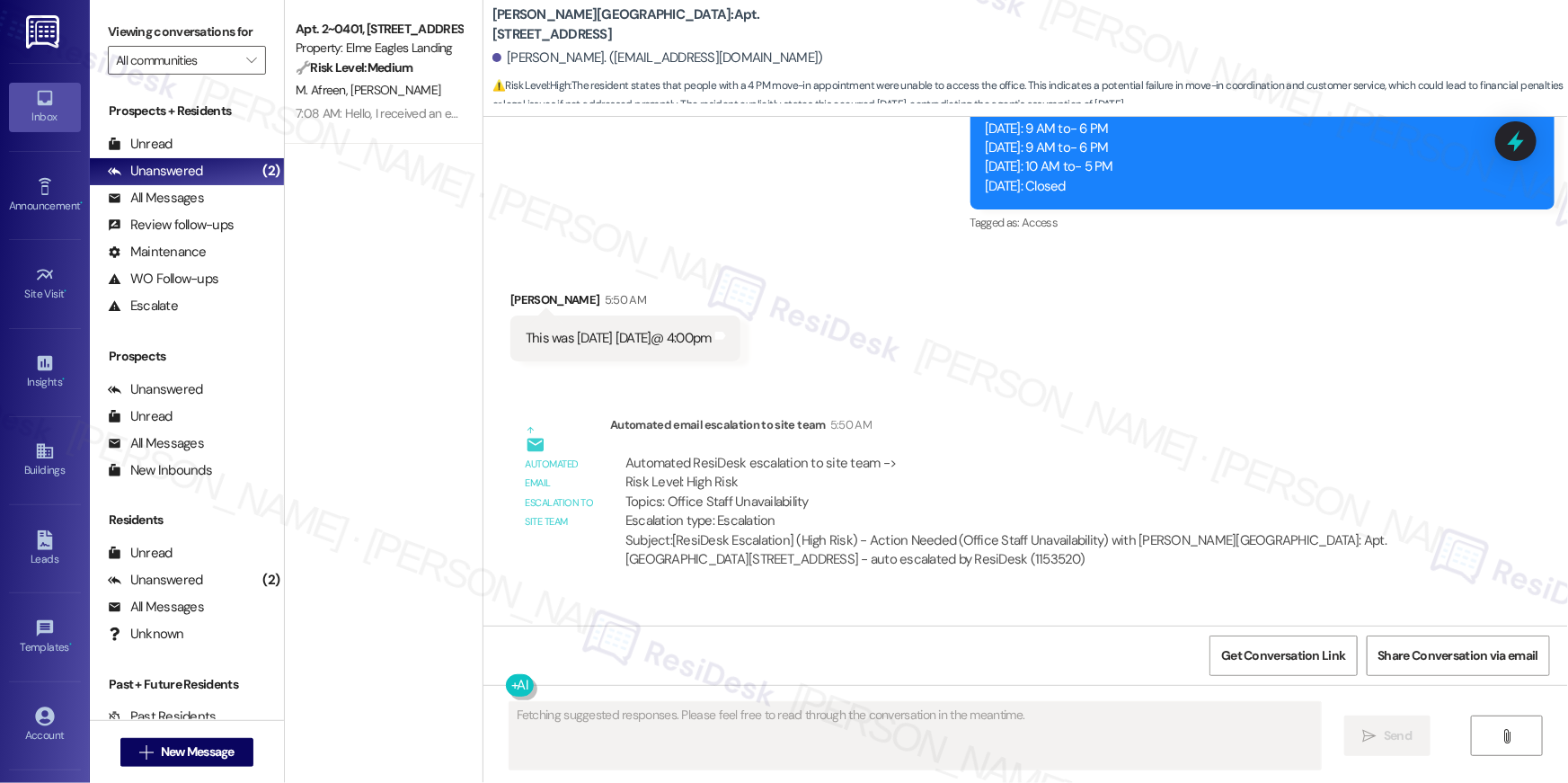 scroll, scrollTop: 16381, scrollLeft: 0, axis: vertical 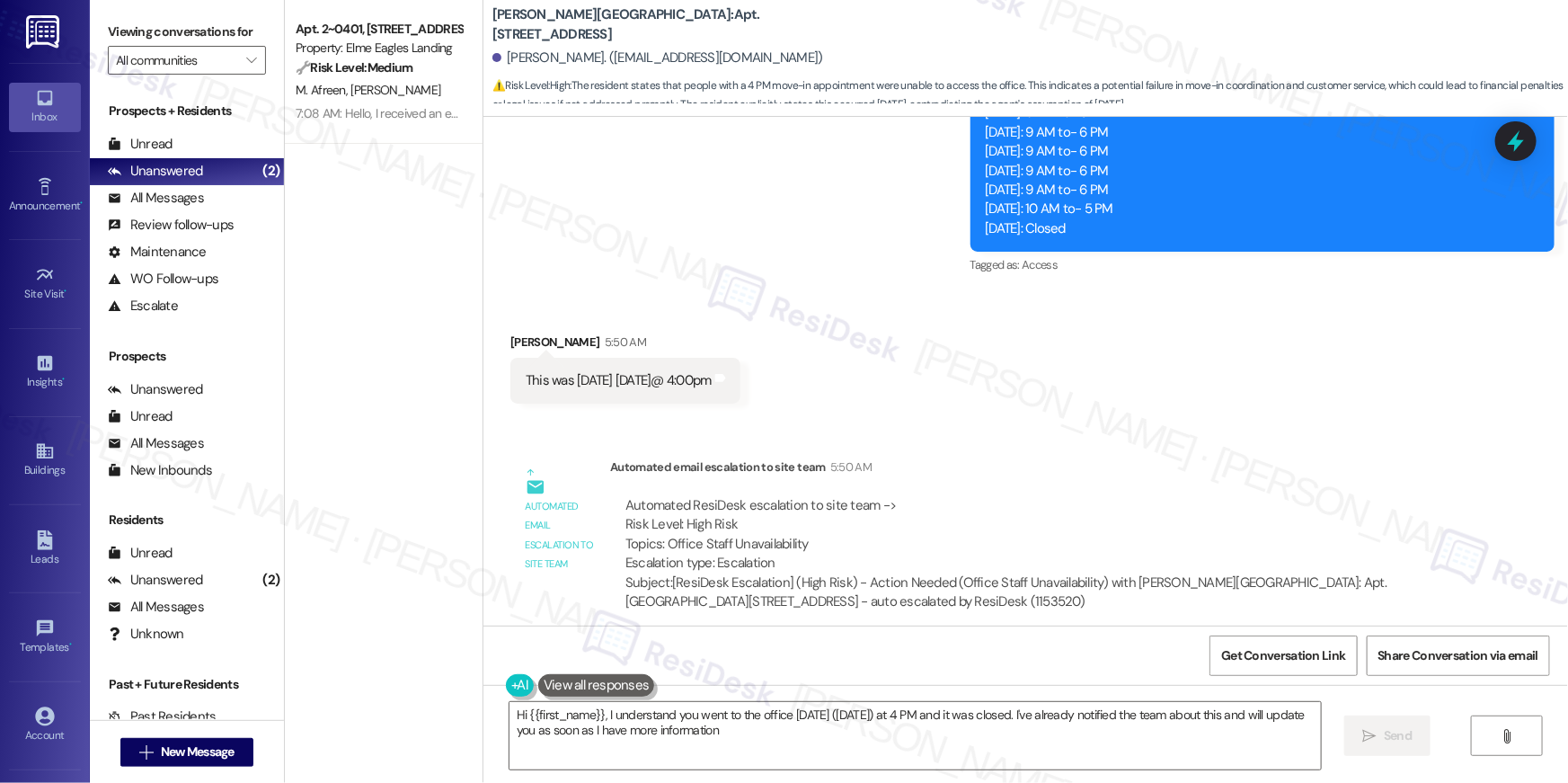 type on "Hi {{first_name}}, I understand you went to the office [DATE] ([DATE]) at 4 PM and it was closed. I've already notified the team about this and will update you as soon as I have more information." 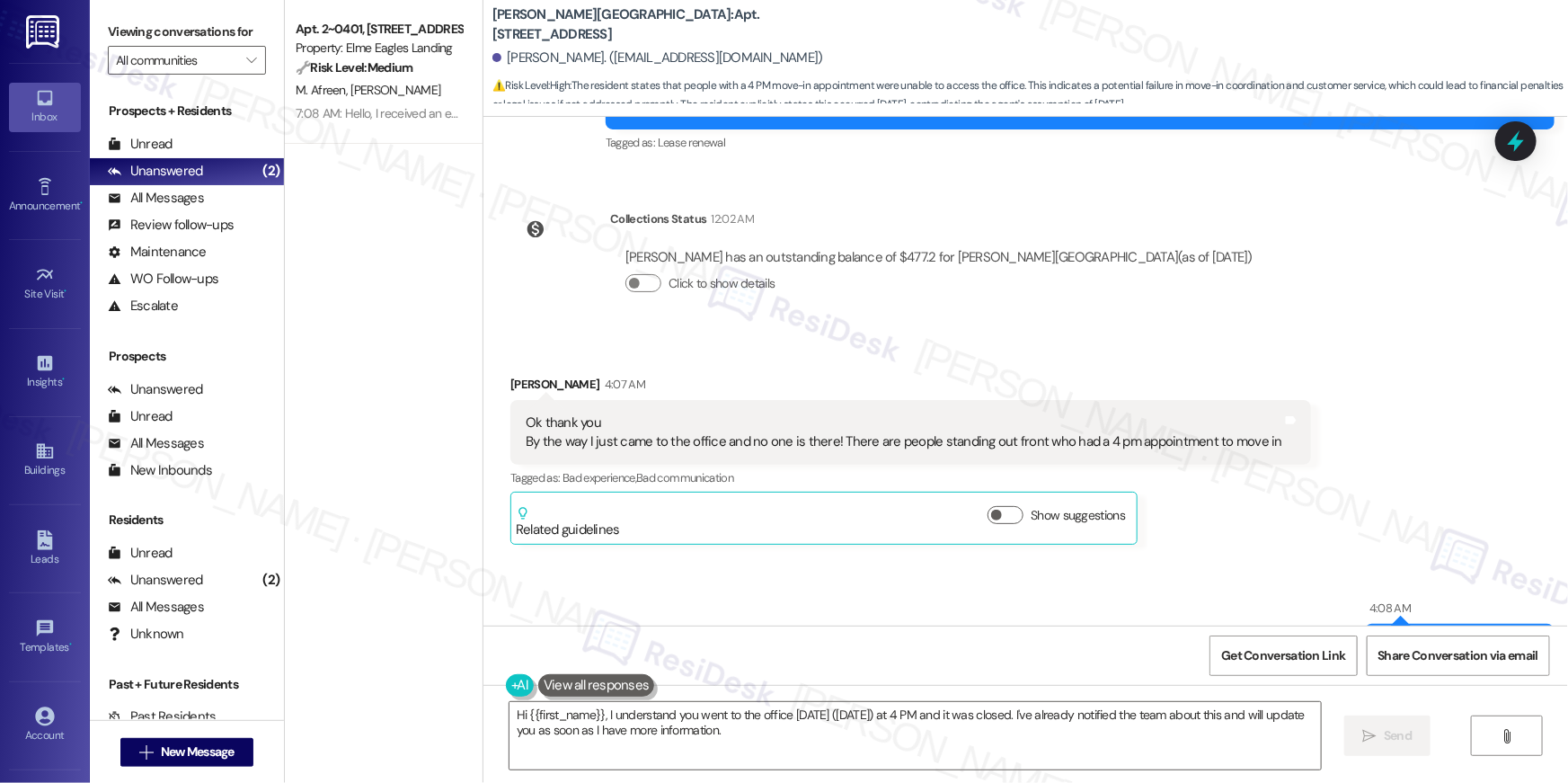 scroll, scrollTop: 15425, scrollLeft: 0, axis: vertical 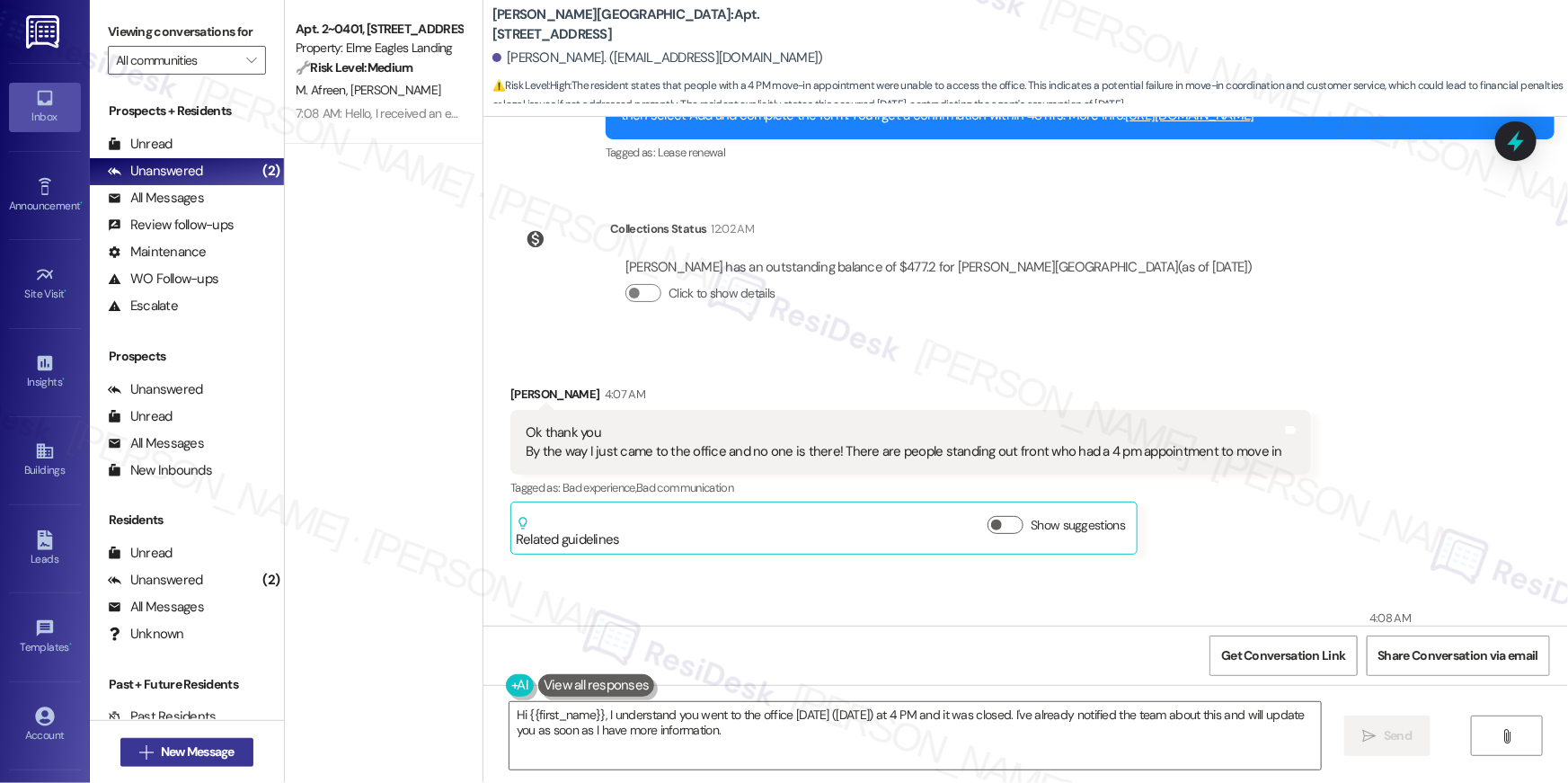 click on "New Message" at bounding box center (198, 752) 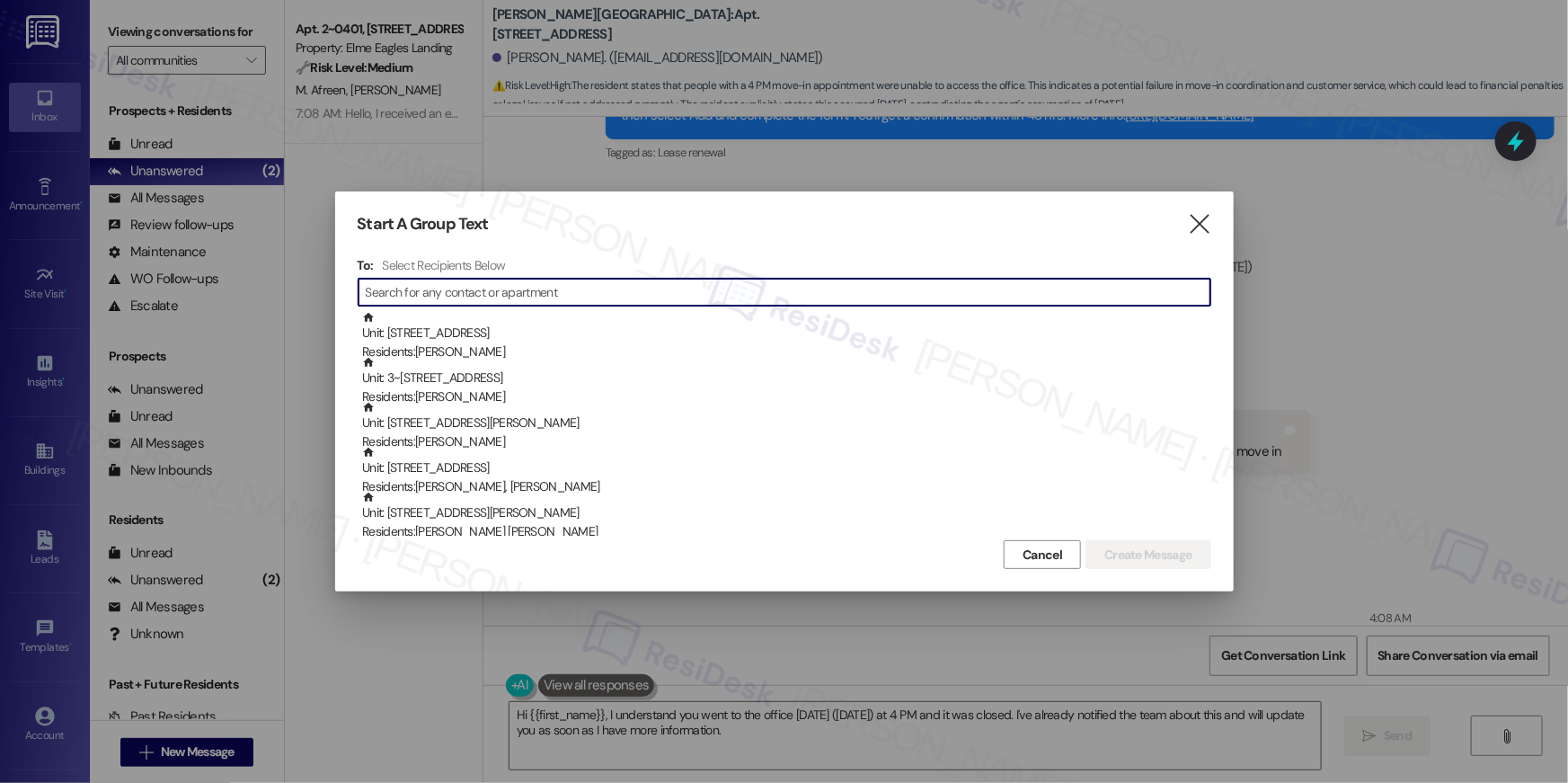 click at bounding box center (788, 292) 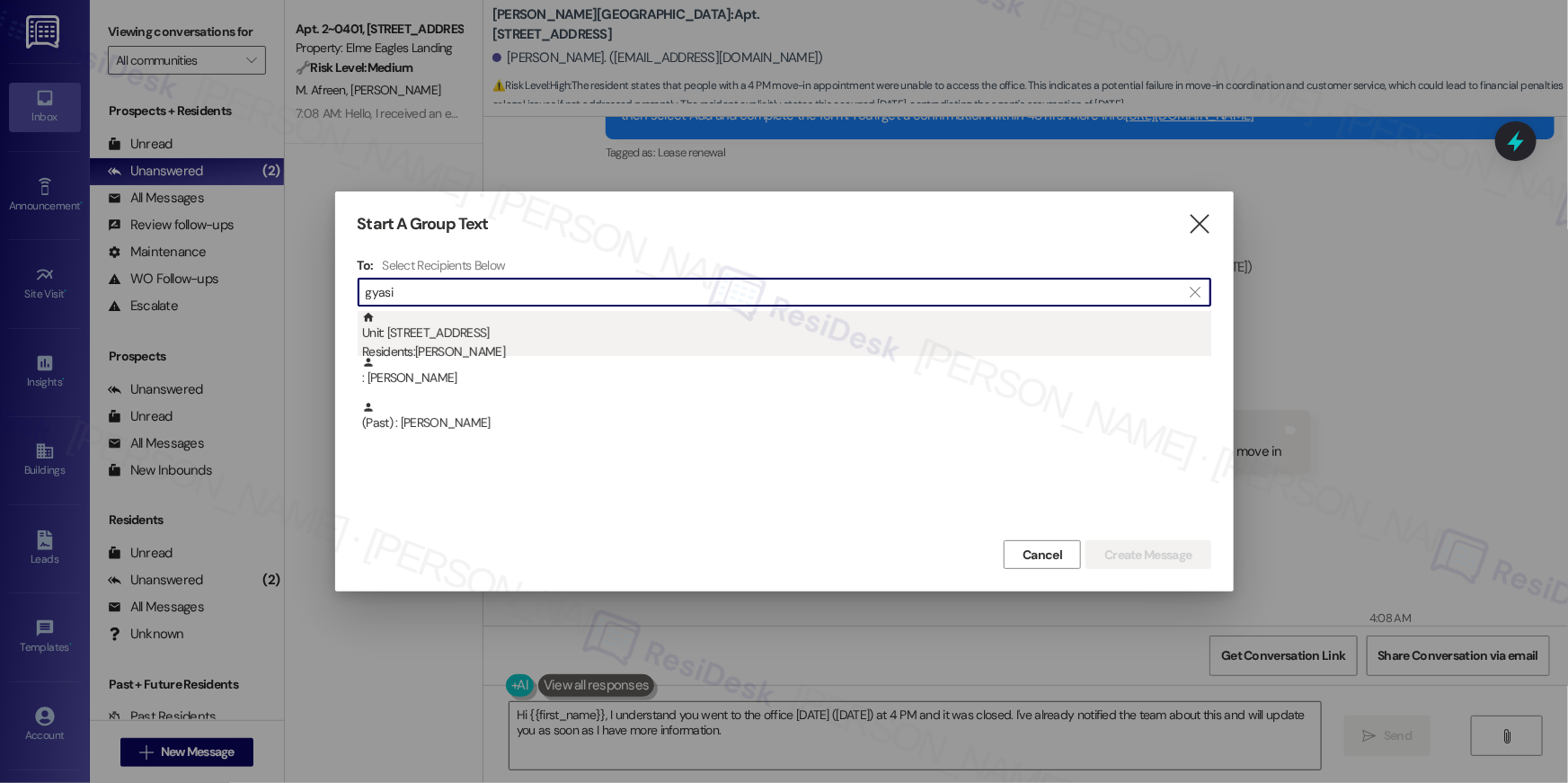 type on "gyasi" 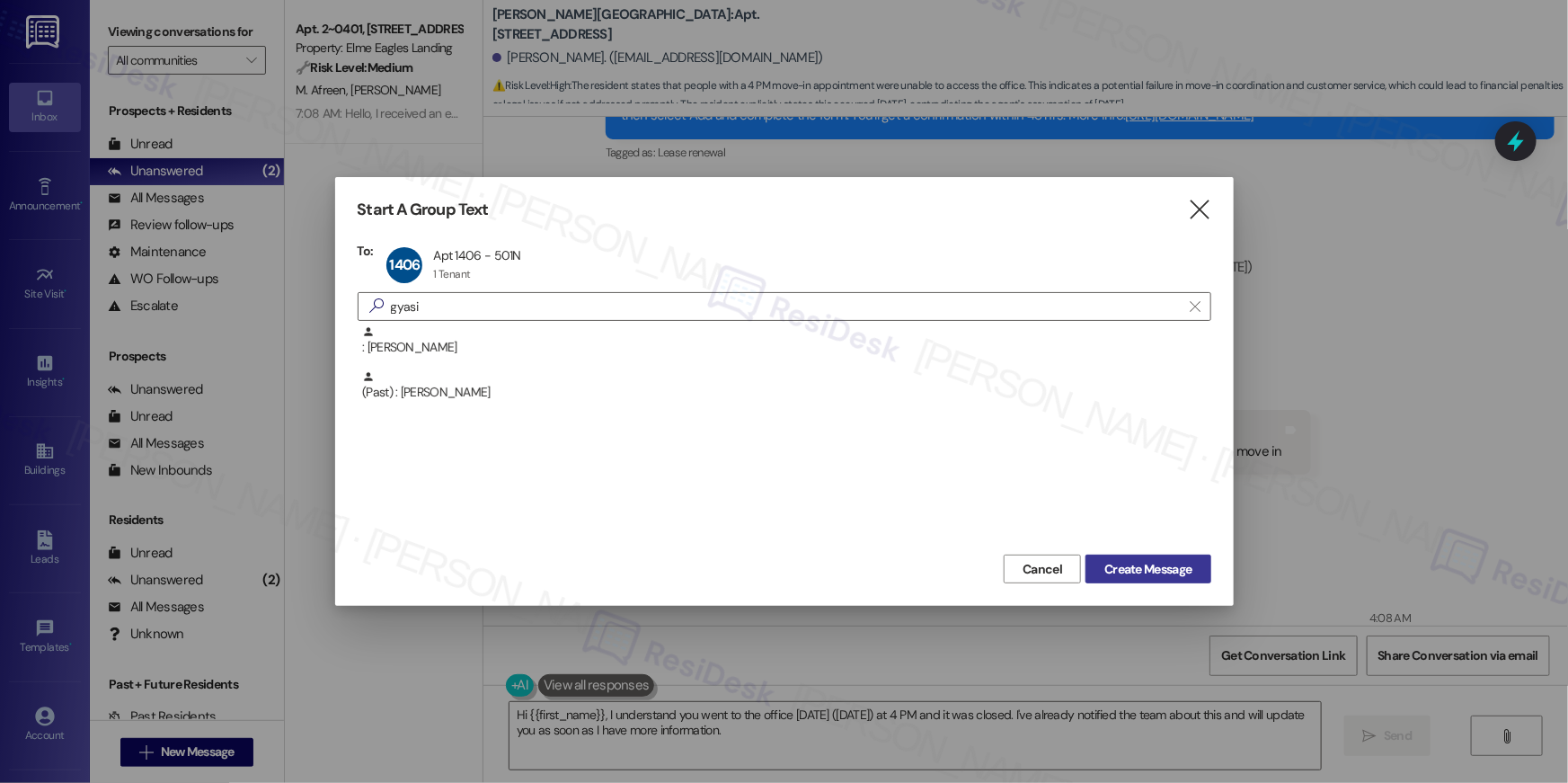 click on "Create Message" at bounding box center [1147, 569] 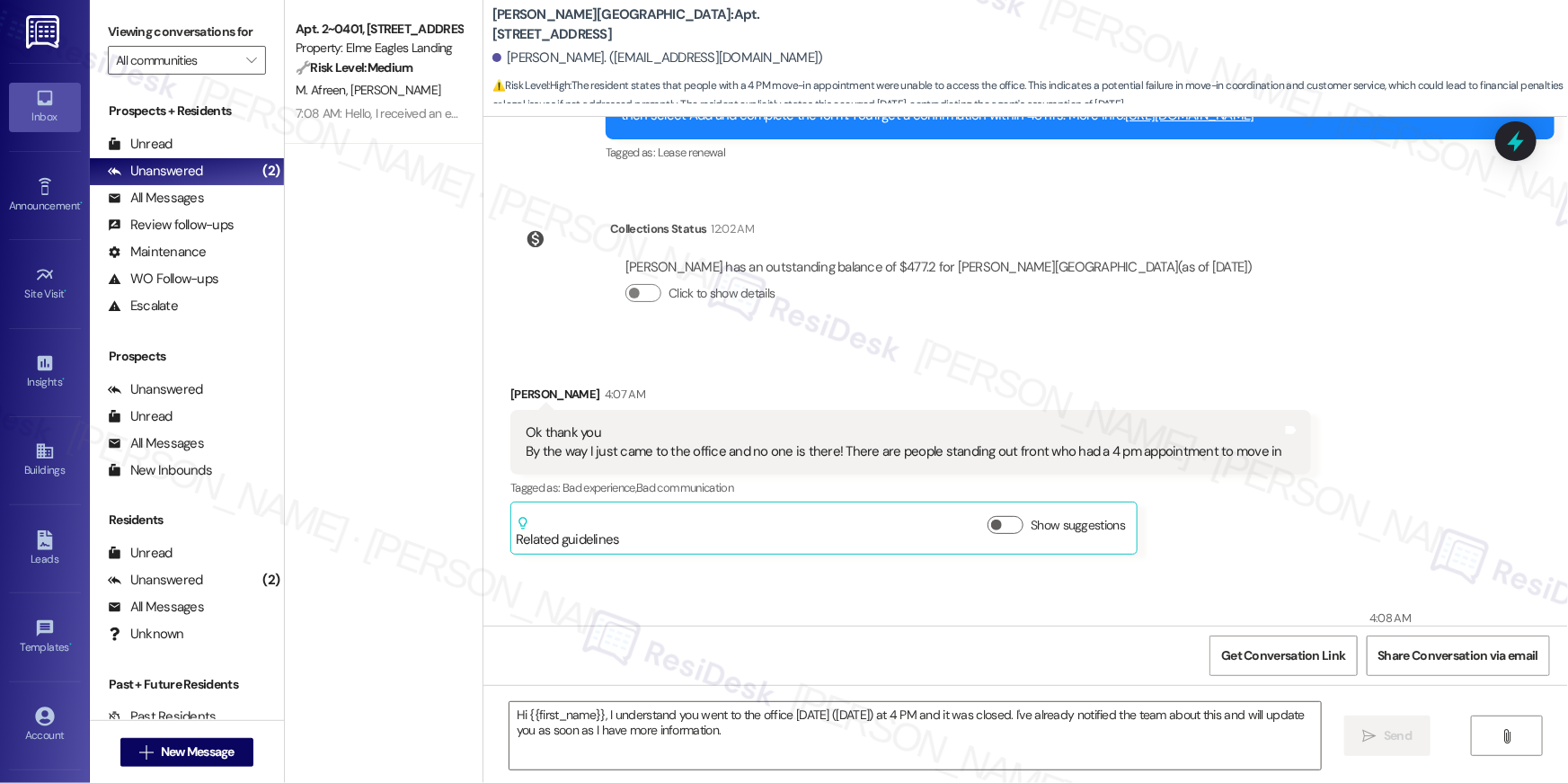 type on "Fetching suggested responses. Please feel free to read through the conversation in the meantime." 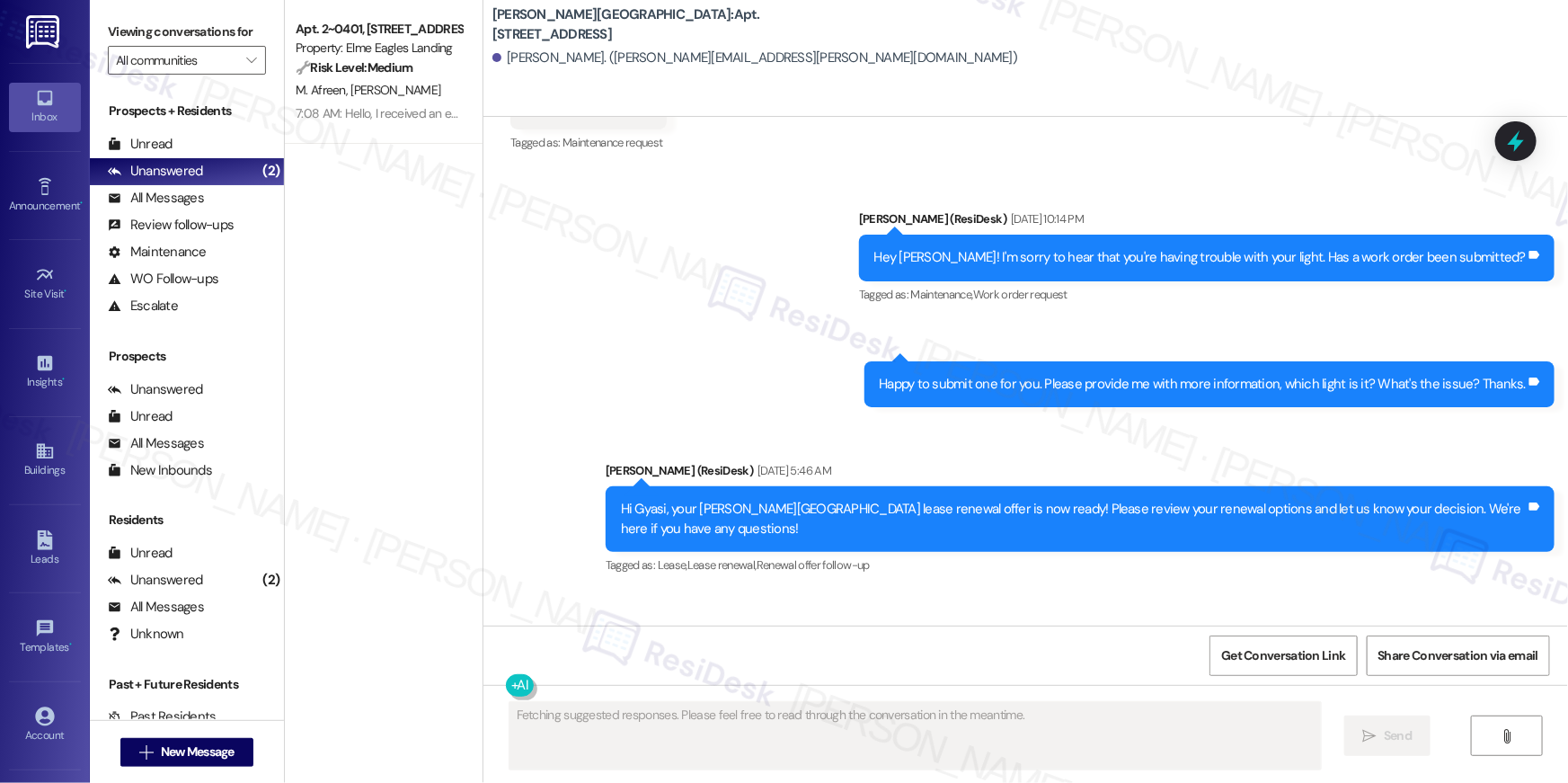 scroll, scrollTop: 7790, scrollLeft: 0, axis: vertical 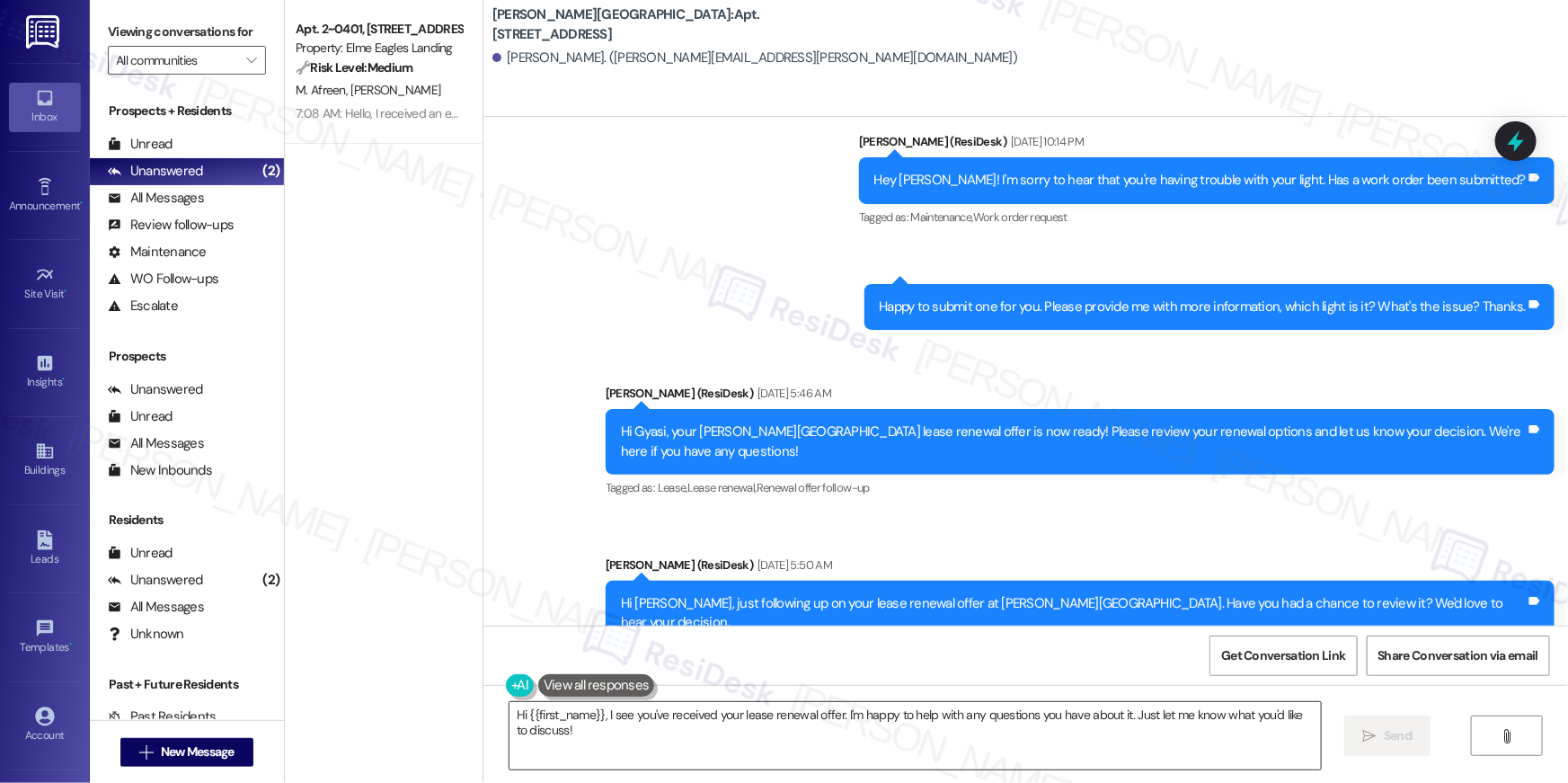 click on "Hi {{first_name}}, I see you've received your lease renewal offer. I'm happy to help with any questions you have about it. Just let me know what you'd like to discuss!" at bounding box center [915, 735] 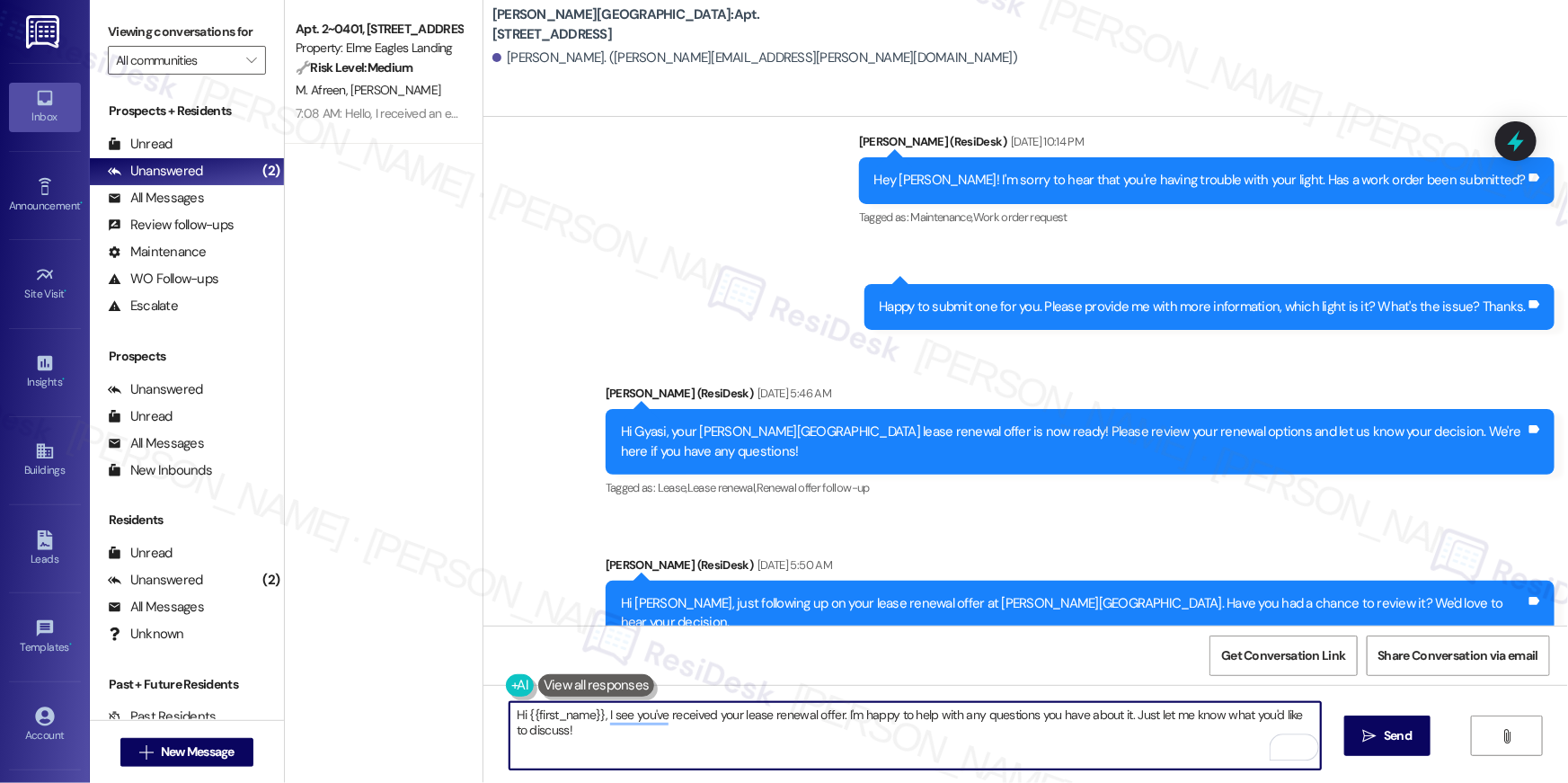 paste on "we wanted to check in about your {{property}} renewal offer. Please let us know if you plan to renew - we're here to help" 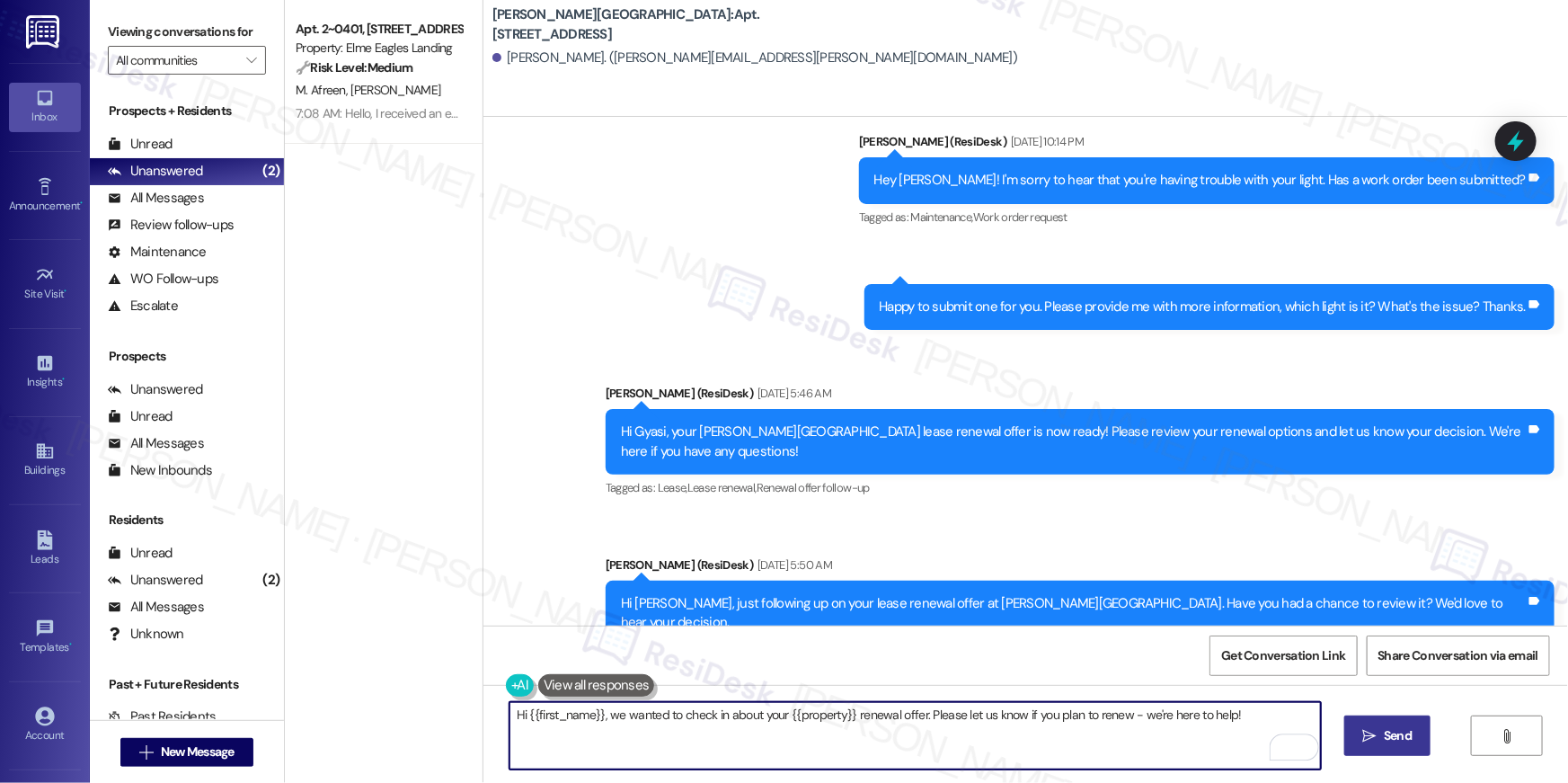 type on "Hi {{first_name}}, we wanted to check in about your {{property}} renewal offer. Please let us know if you plan to renew - we're here to help!" 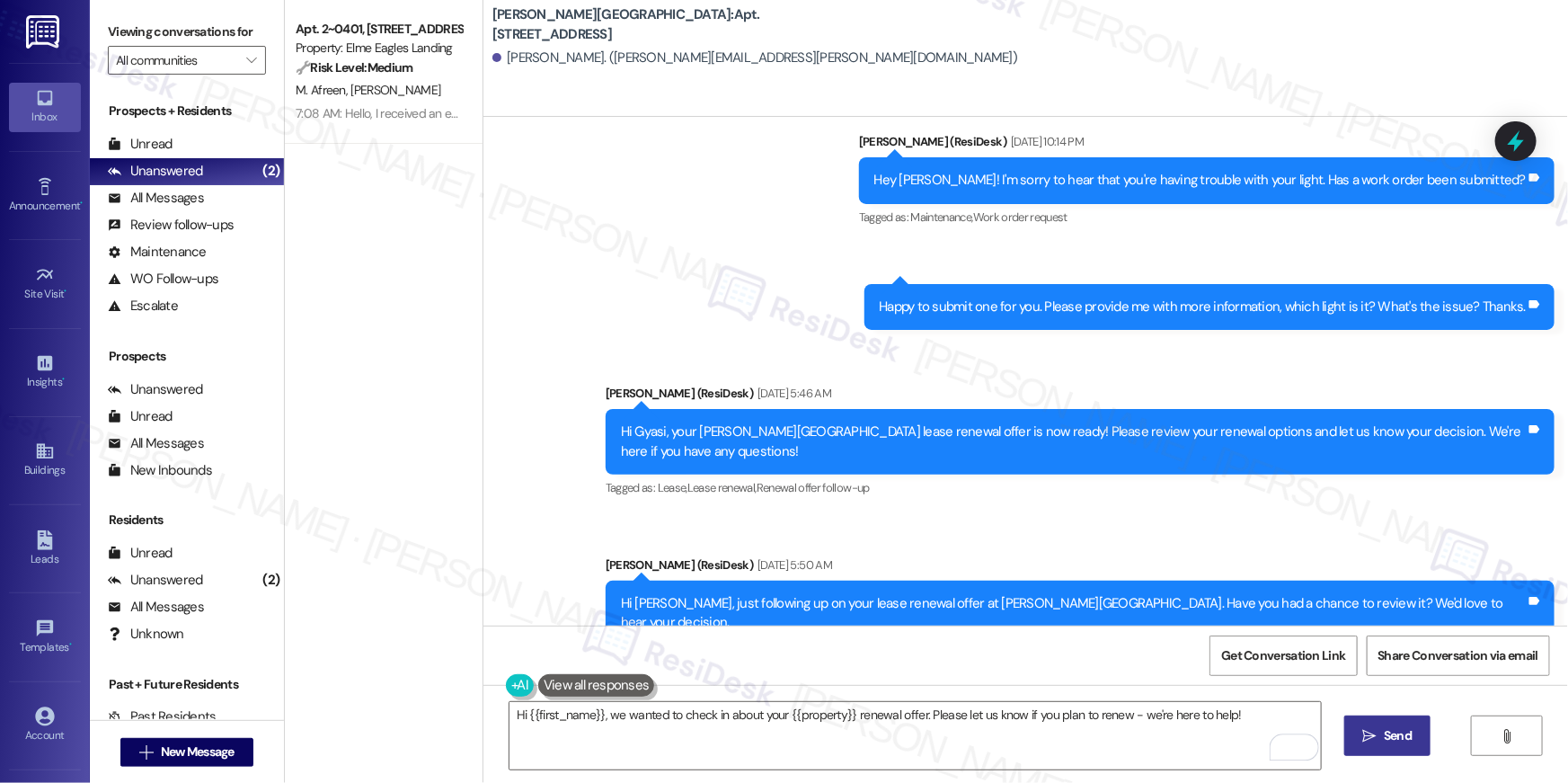 click on " Send" at bounding box center (1387, 735) 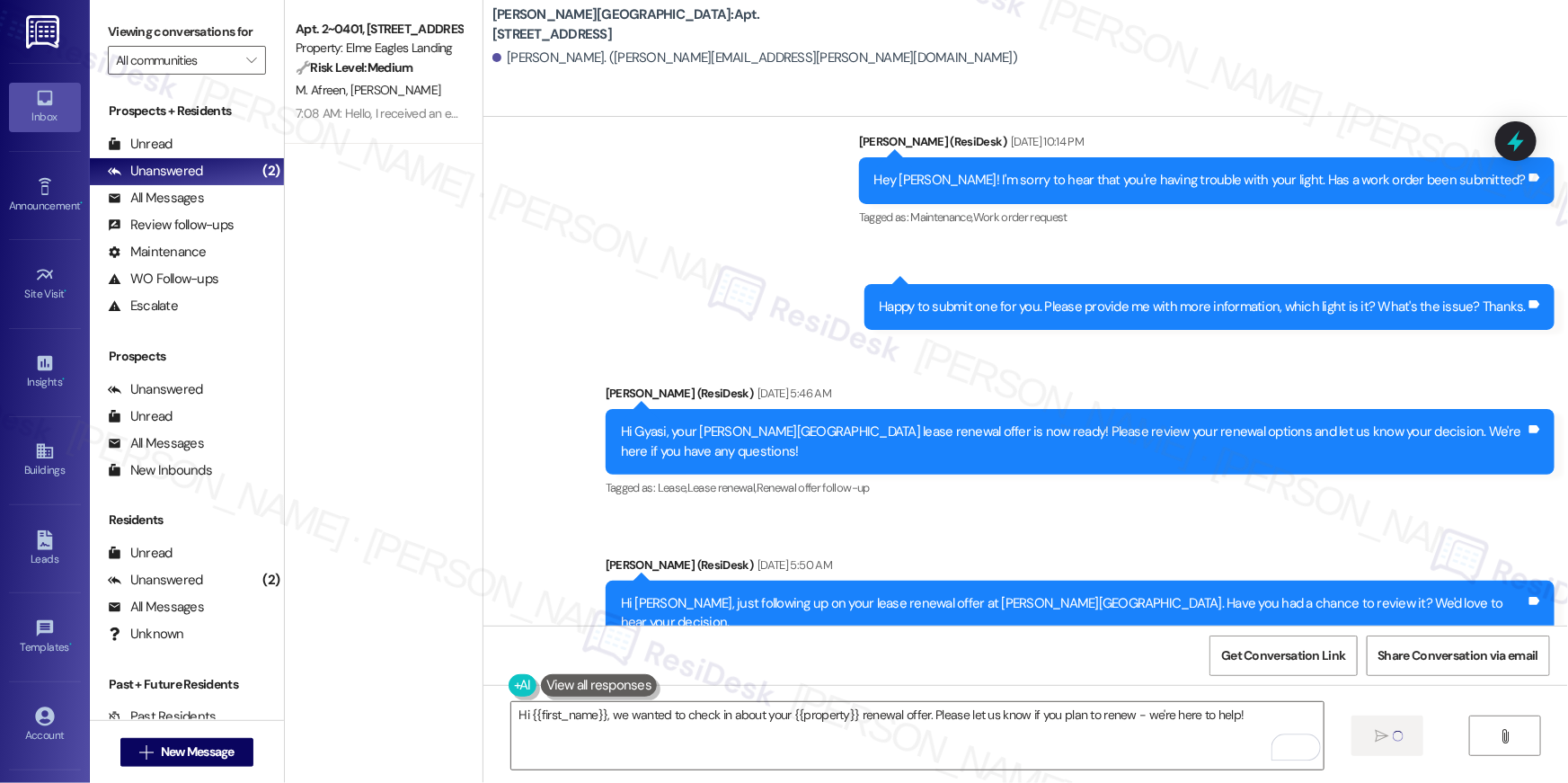 type 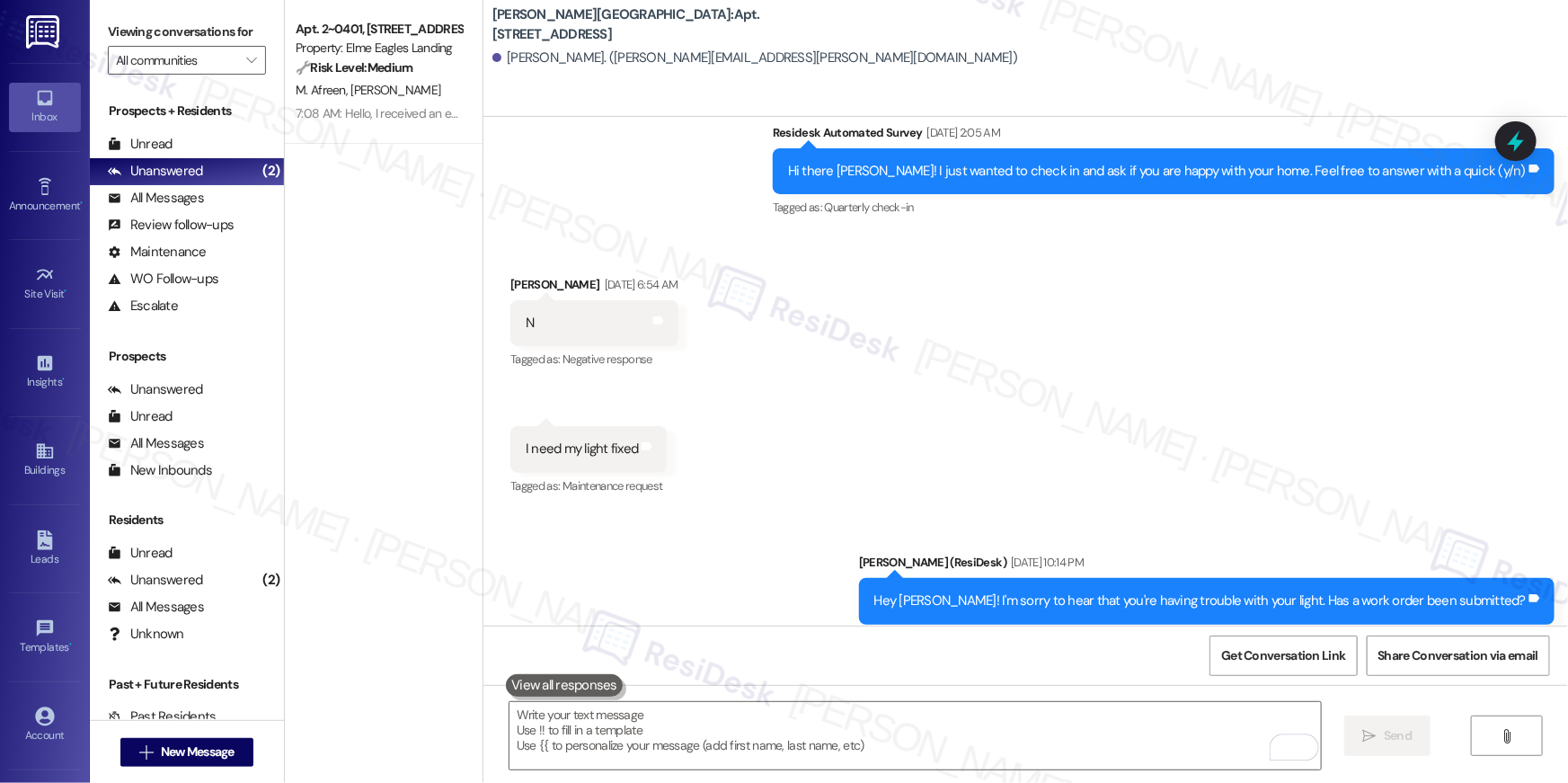 scroll, scrollTop: 7215, scrollLeft: 0, axis: vertical 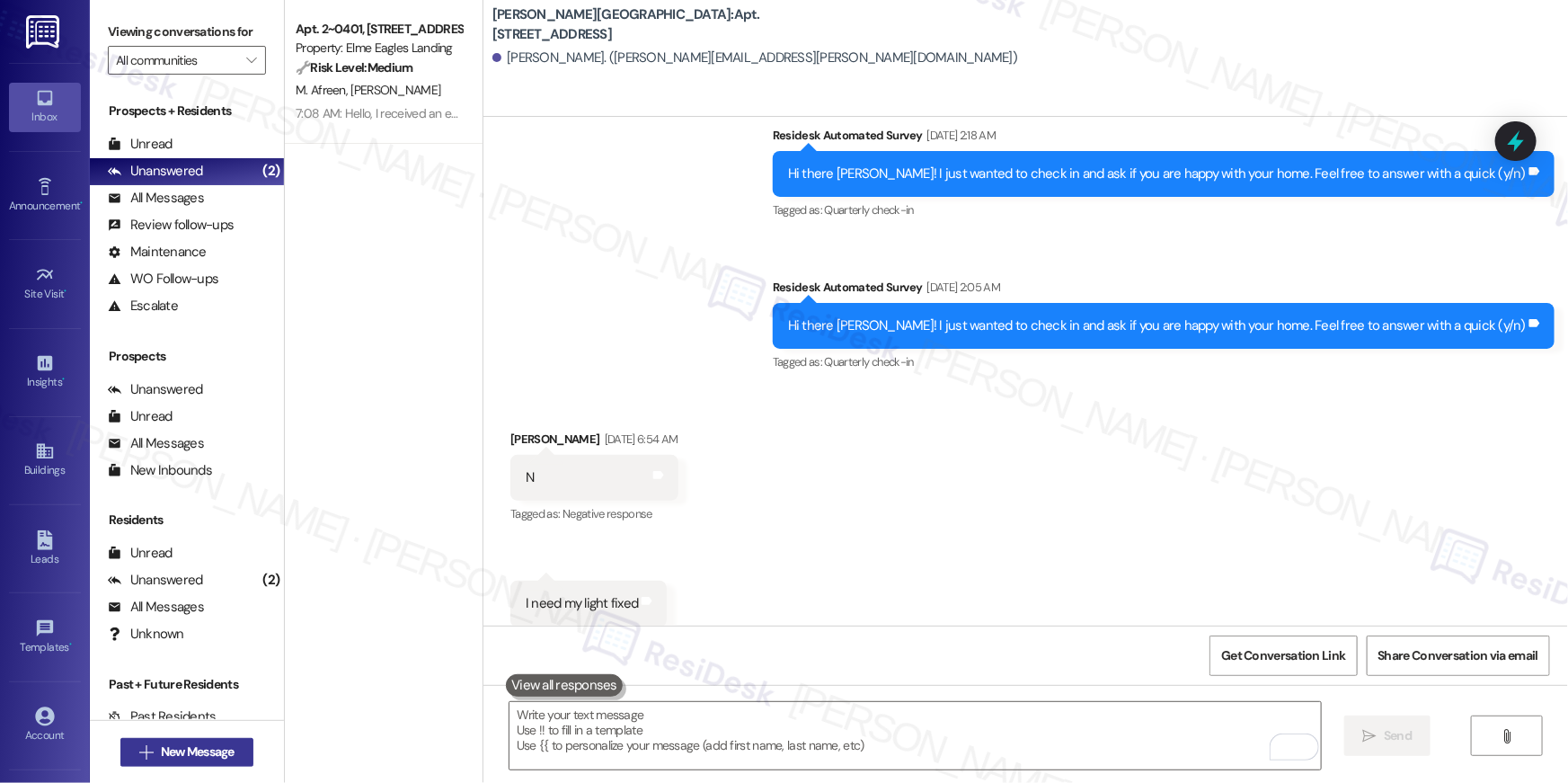 click on "New Message" at bounding box center [198, 752] 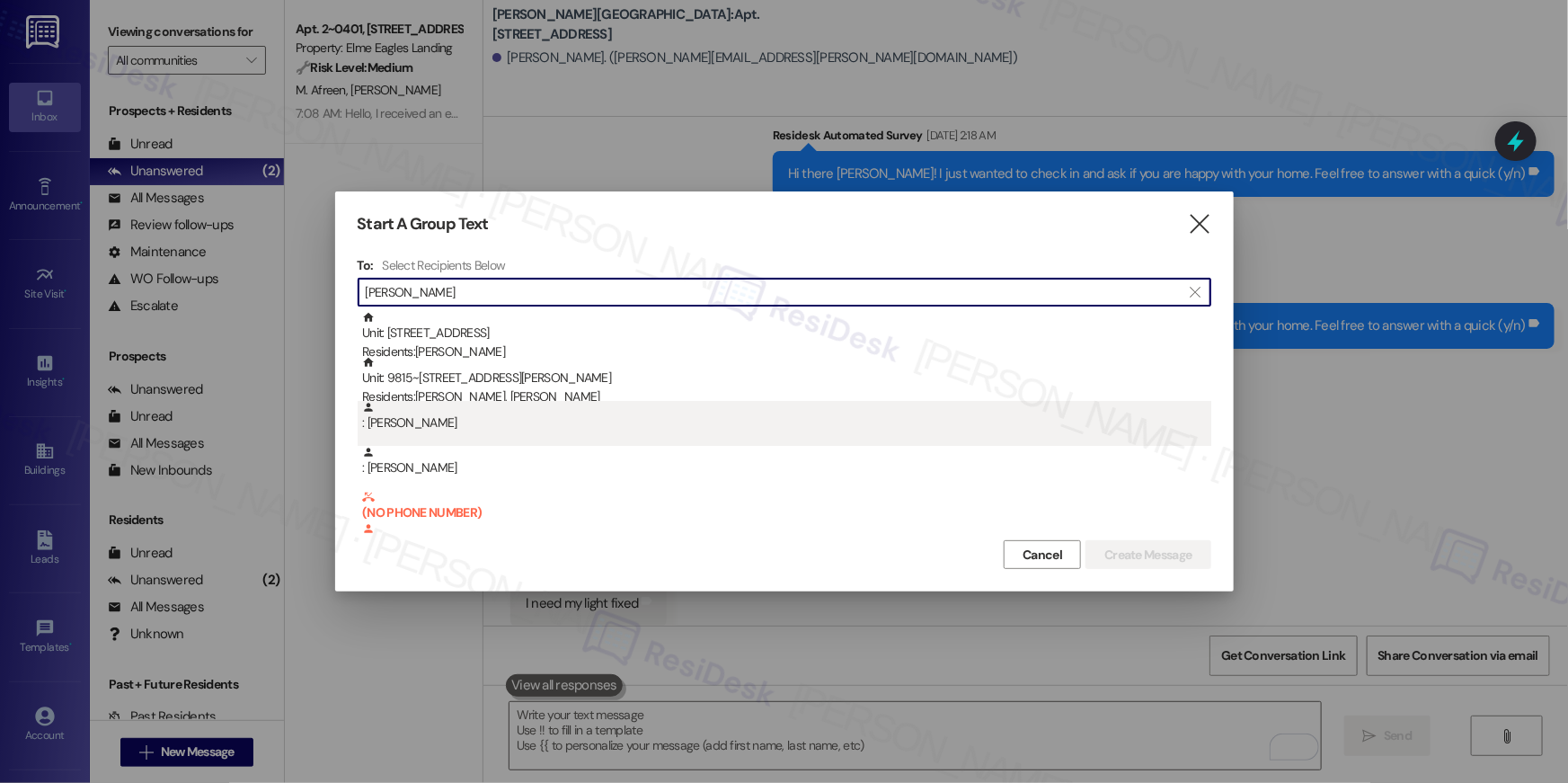 scroll, scrollTop: 18, scrollLeft: 0, axis: vertical 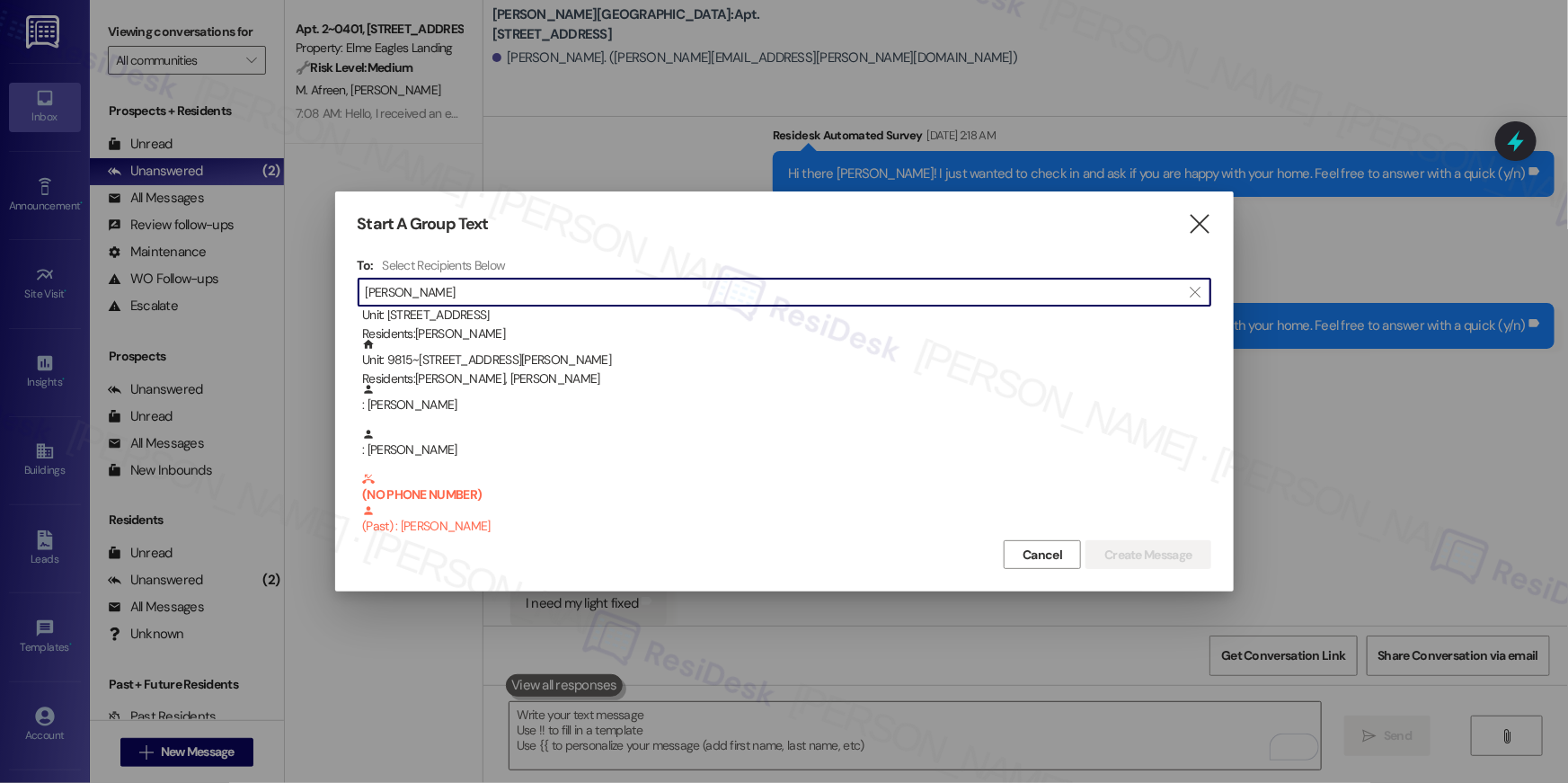 click on "[PERSON_NAME]" at bounding box center [774, 292] 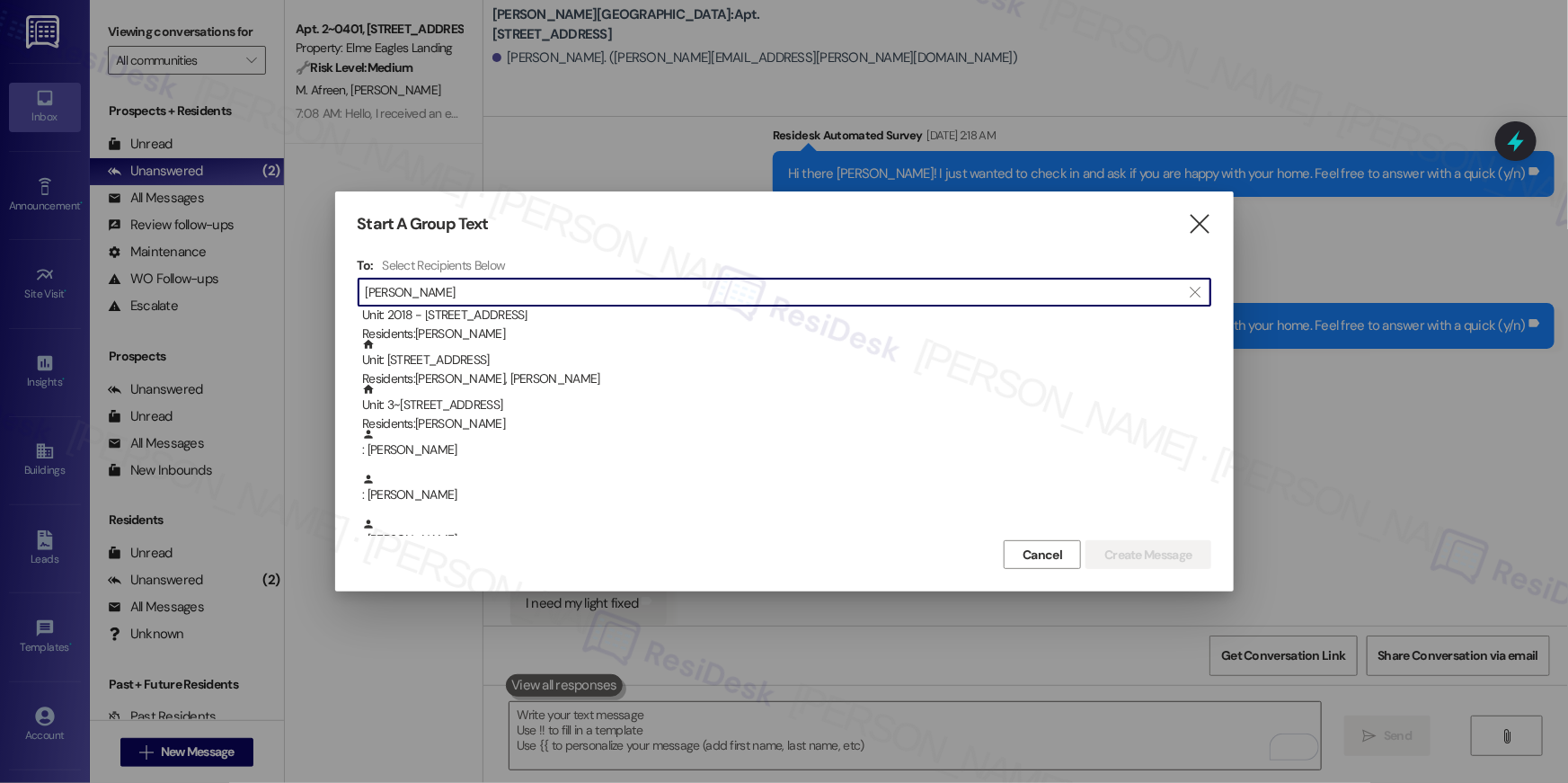 scroll, scrollTop: 0, scrollLeft: 0, axis: both 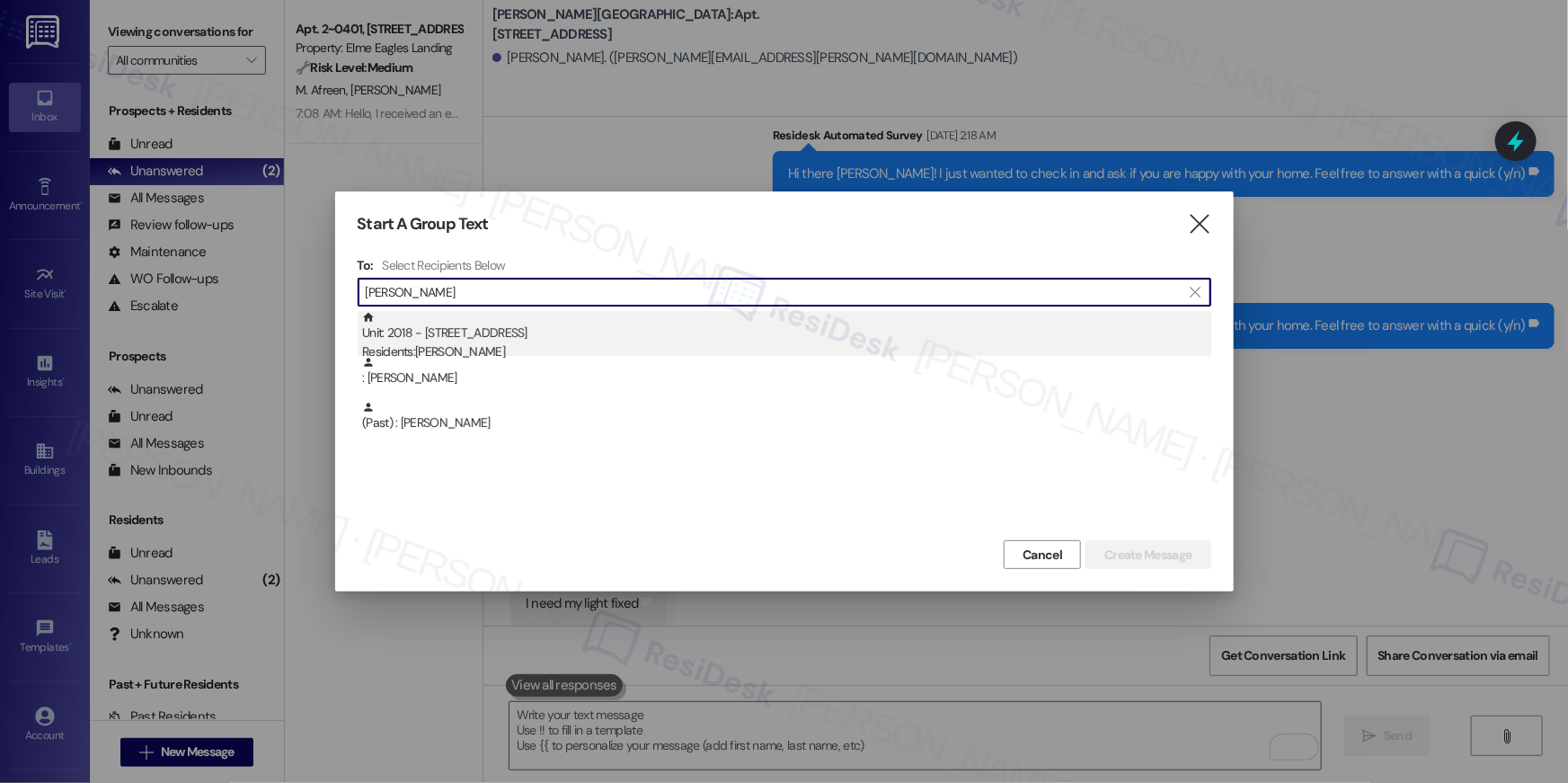 type on "[PERSON_NAME]" 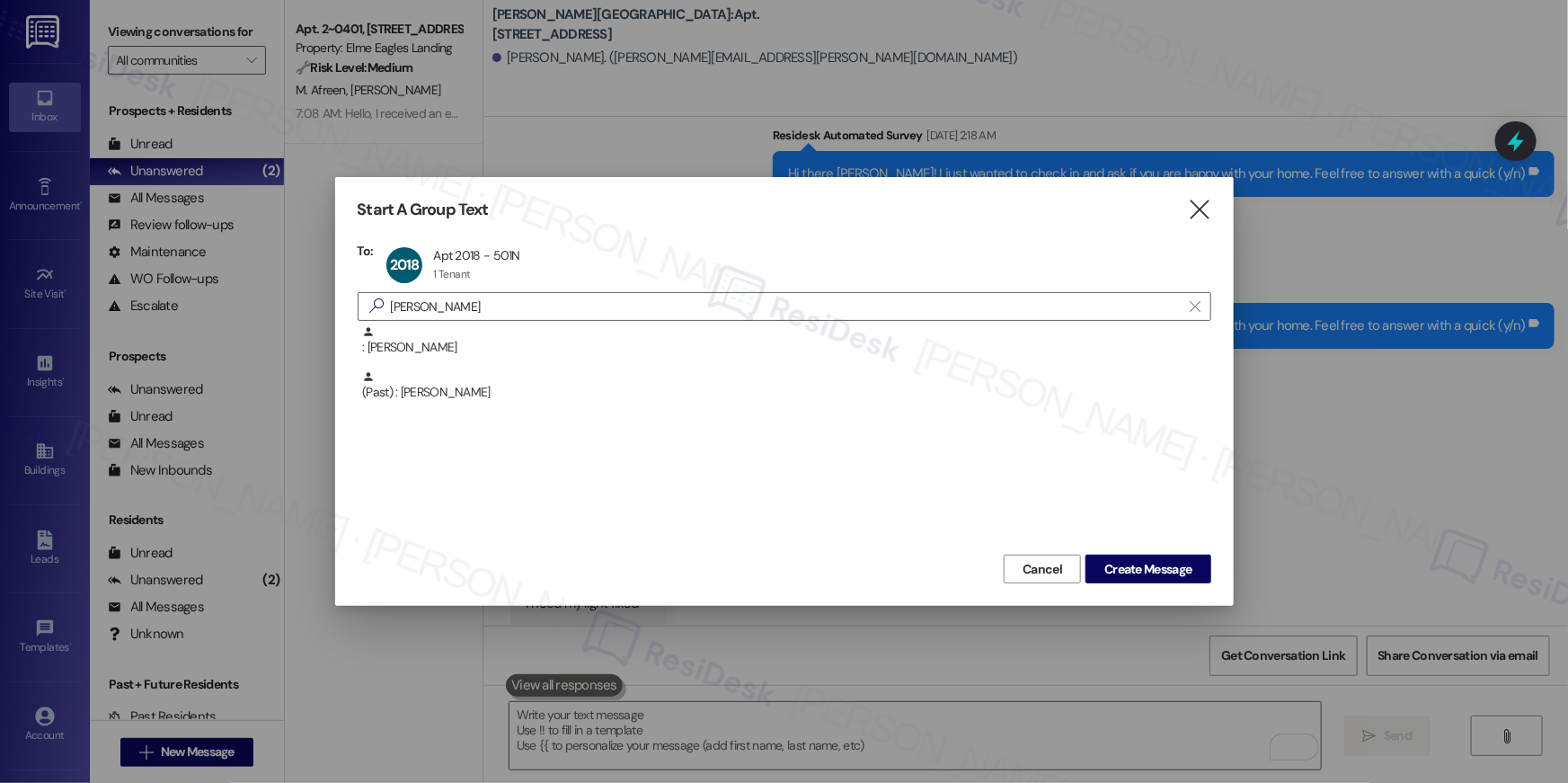 click on "Start A Group Text  To:  2018 Apt 2018 - 501N Apt 2018 - 501N 1 Tenant 1 Tenant click to remove  [PERSON_NAME]  : [PERSON_NAME] (Past) : [PERSON_NAME] Cancel Create Message" at bounding box center (784, 391) 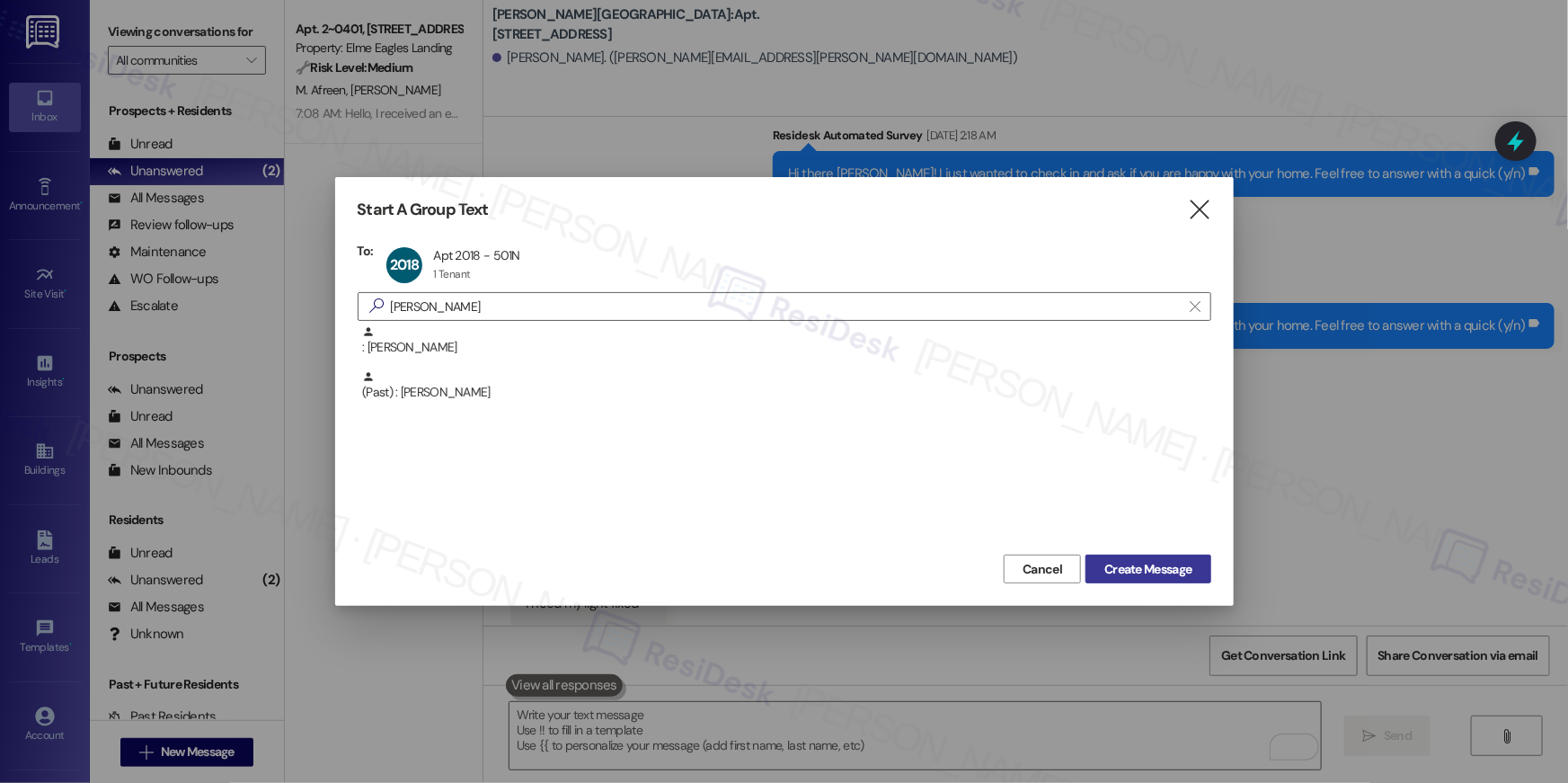 click on "Create Message" at bounding box center [1147, 569] 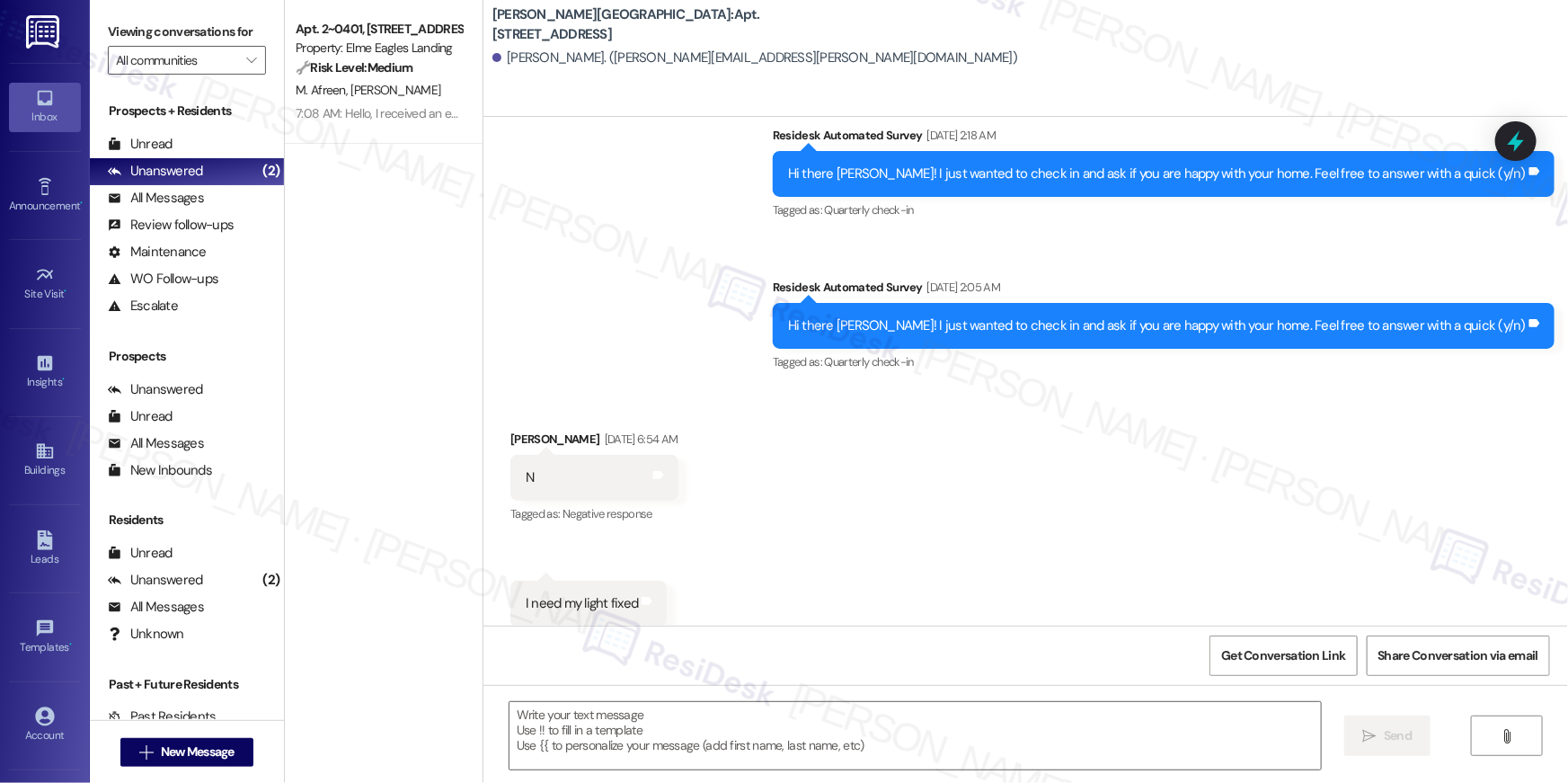 type on "Fetching suggested responses. Please feel free to read through the conversation in the meantime." 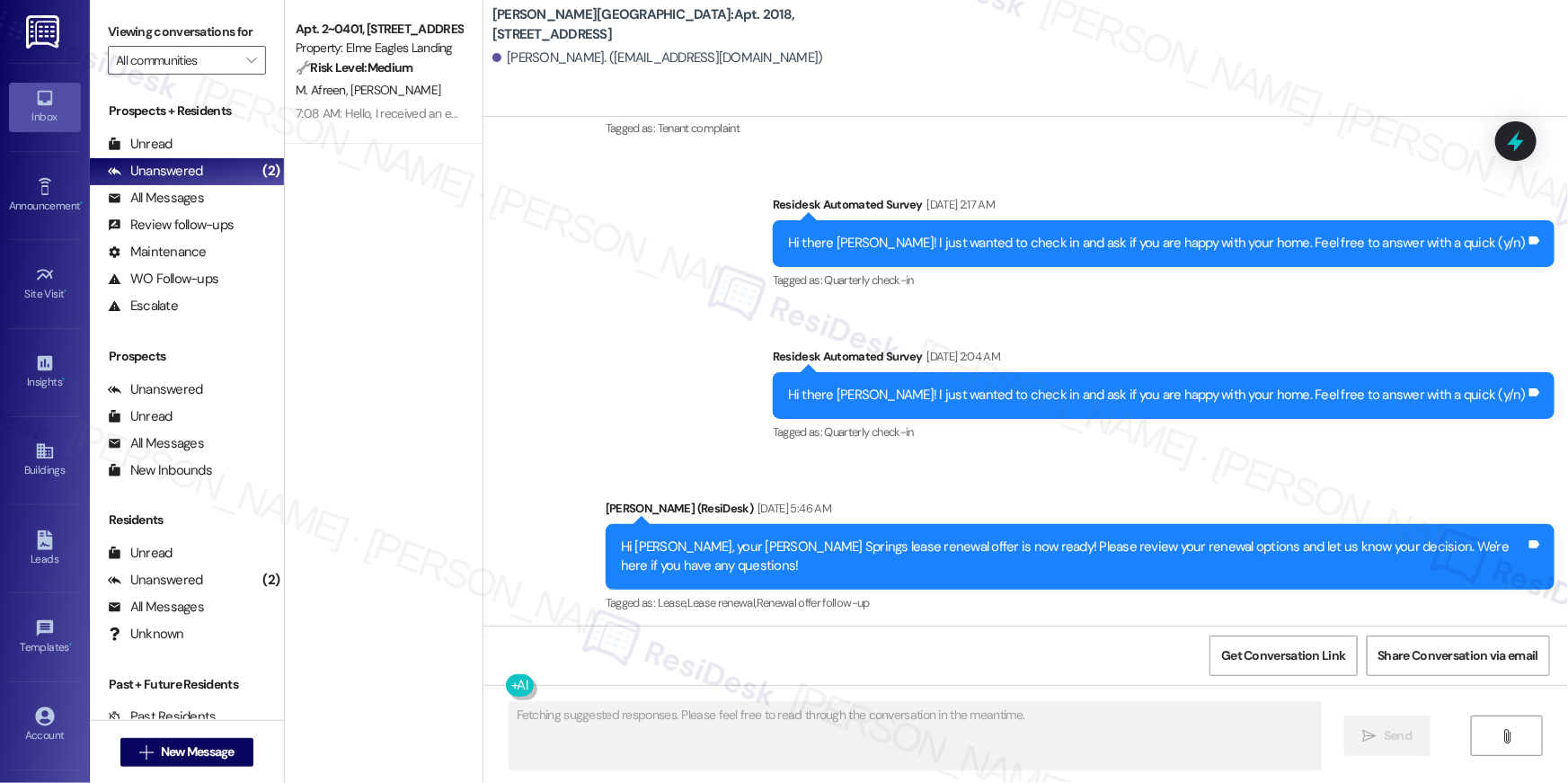 scroll, scrollTop: 10479, scrollLeft: 0, axis: vertical 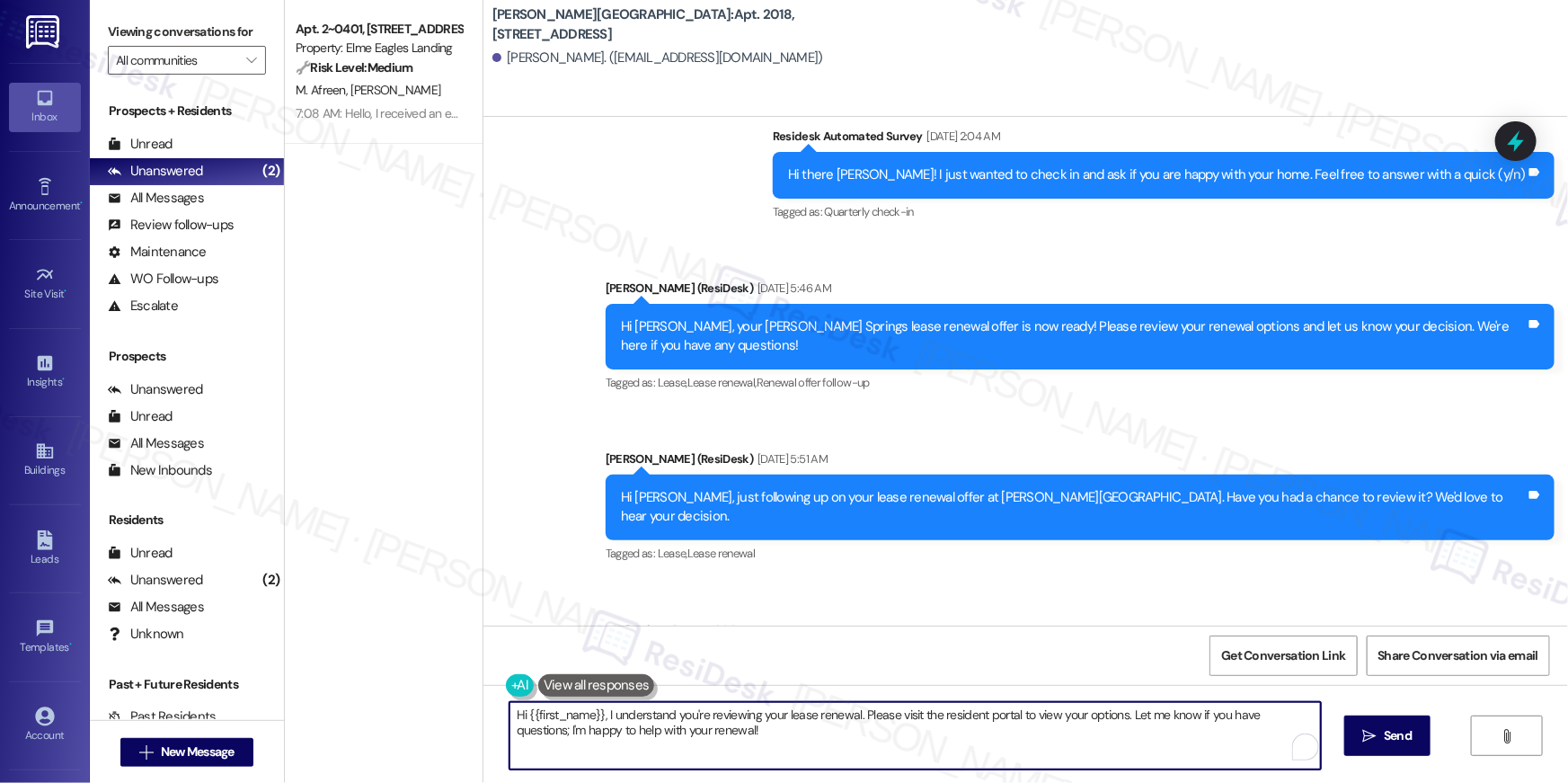 click on "Hi {{first_name}}, I understand you're reviewing your lease renewal. Please visit the resident portal to view your options. Let me know if you have questions; I'm happy to help with your renewal!" at bounding box center [915, 735] 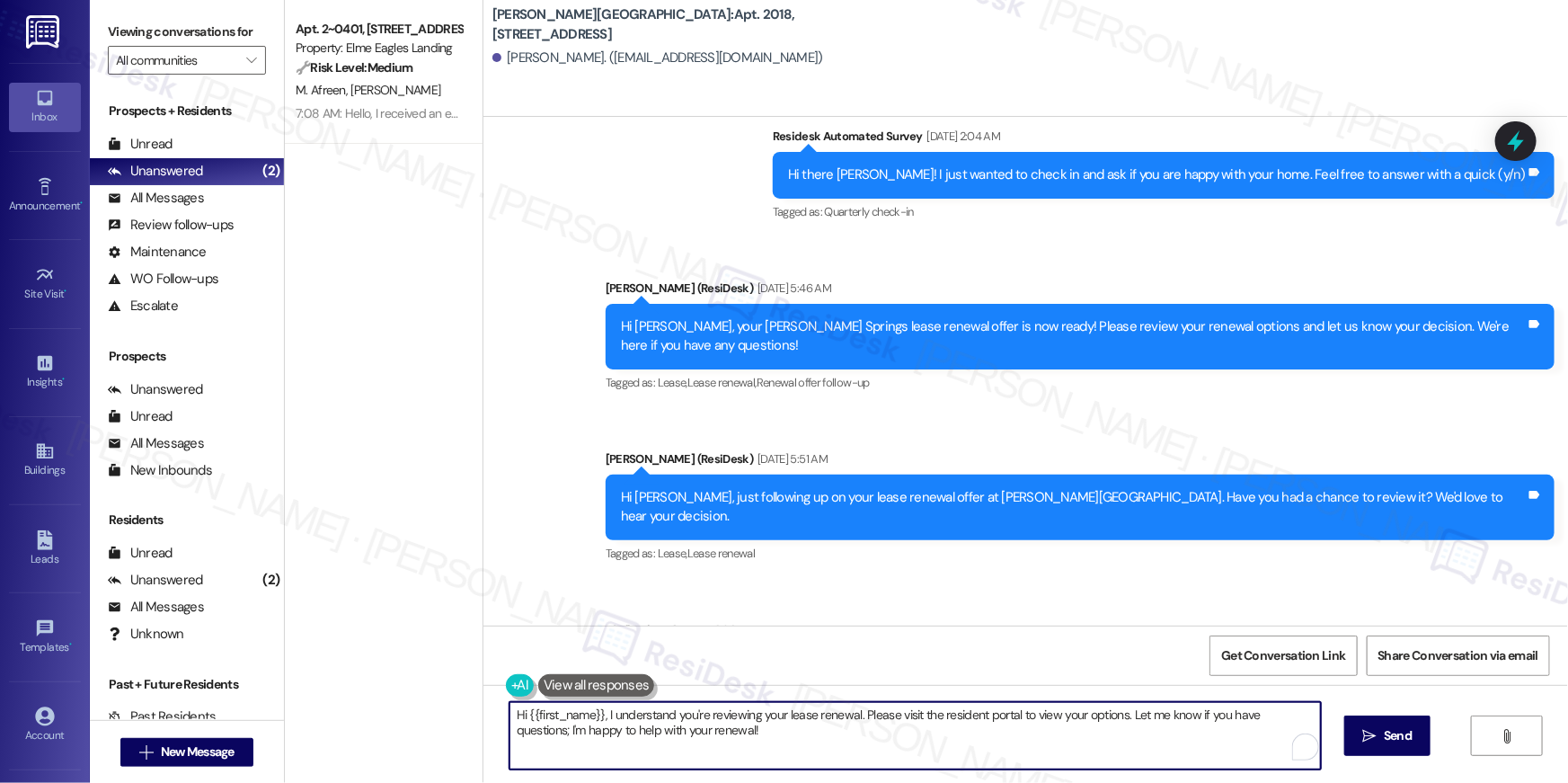 paste on "we wanted to check in about your {{property}} renewal offer. Please let us know if you plan to renew - we're here to help" 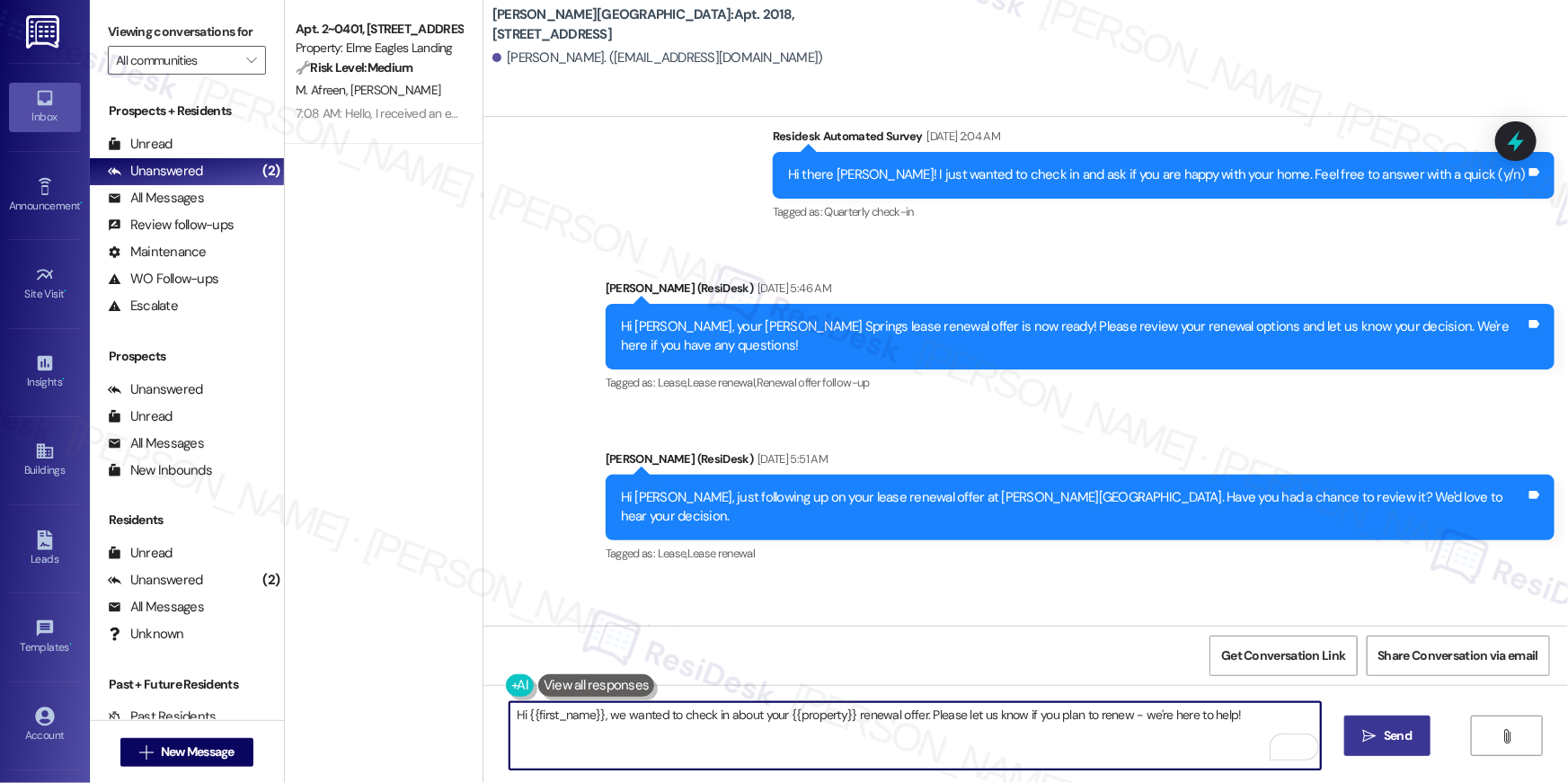 type on "Hi {{first_name}}, we wanted to check in about your {{property}} renewal offer. Please let us know if you plan to renew - we're here to help!" 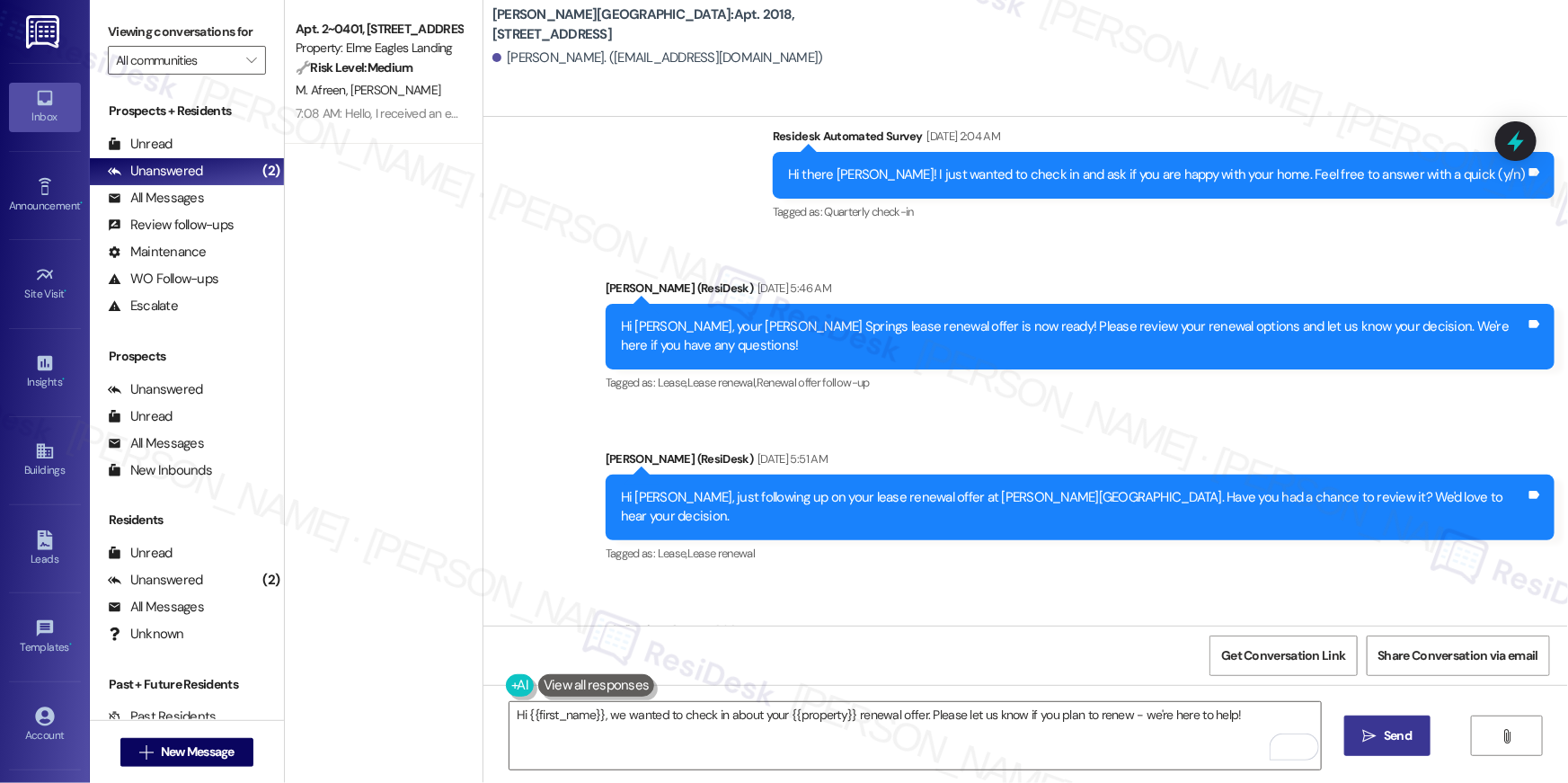 click on "Send" at bounding box center (1397, 735) 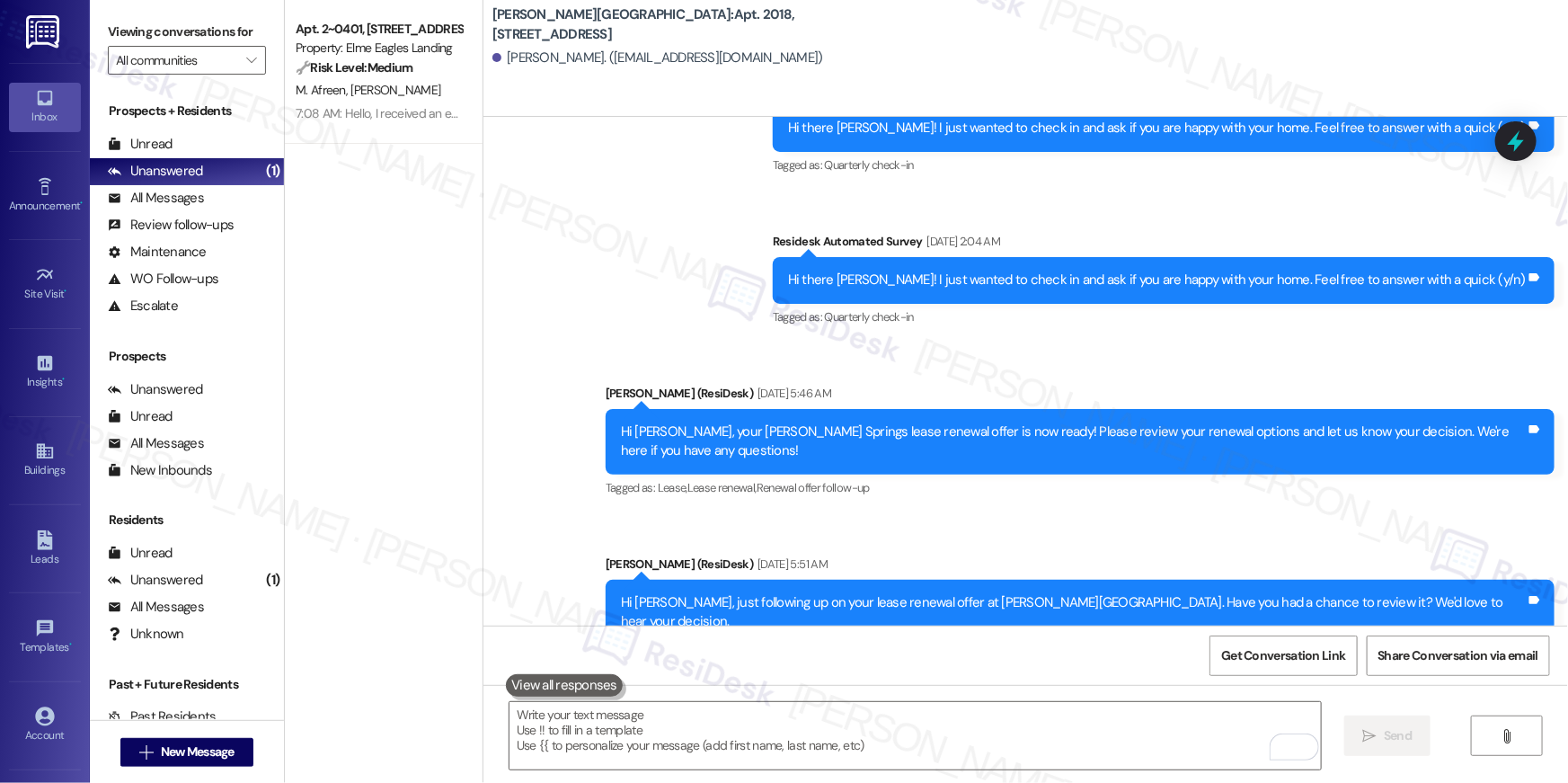 scroll, scrollTop: 10604, scrollLeft: 0, axis: vertical 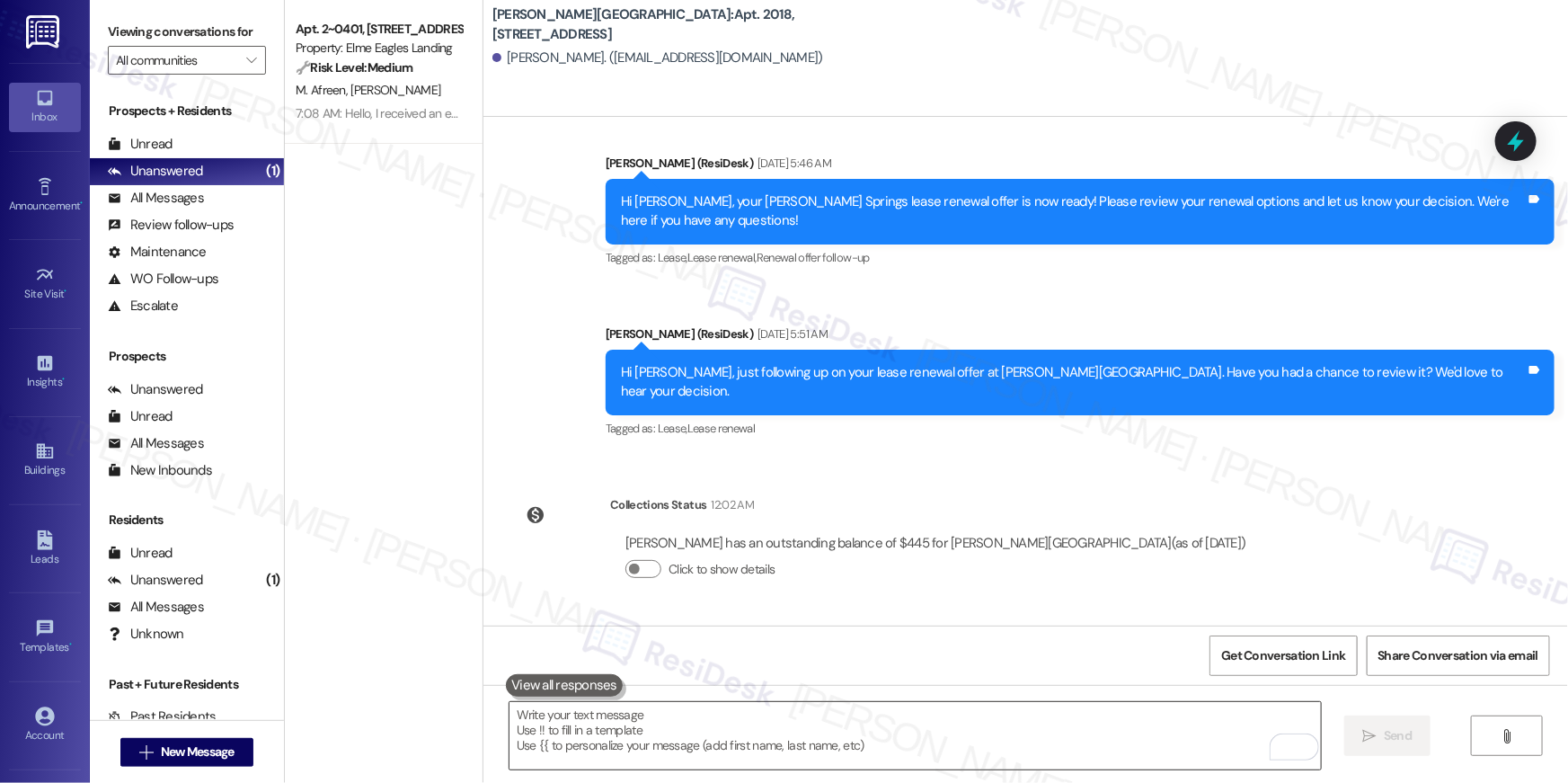 click at bounding box center [915, 735] 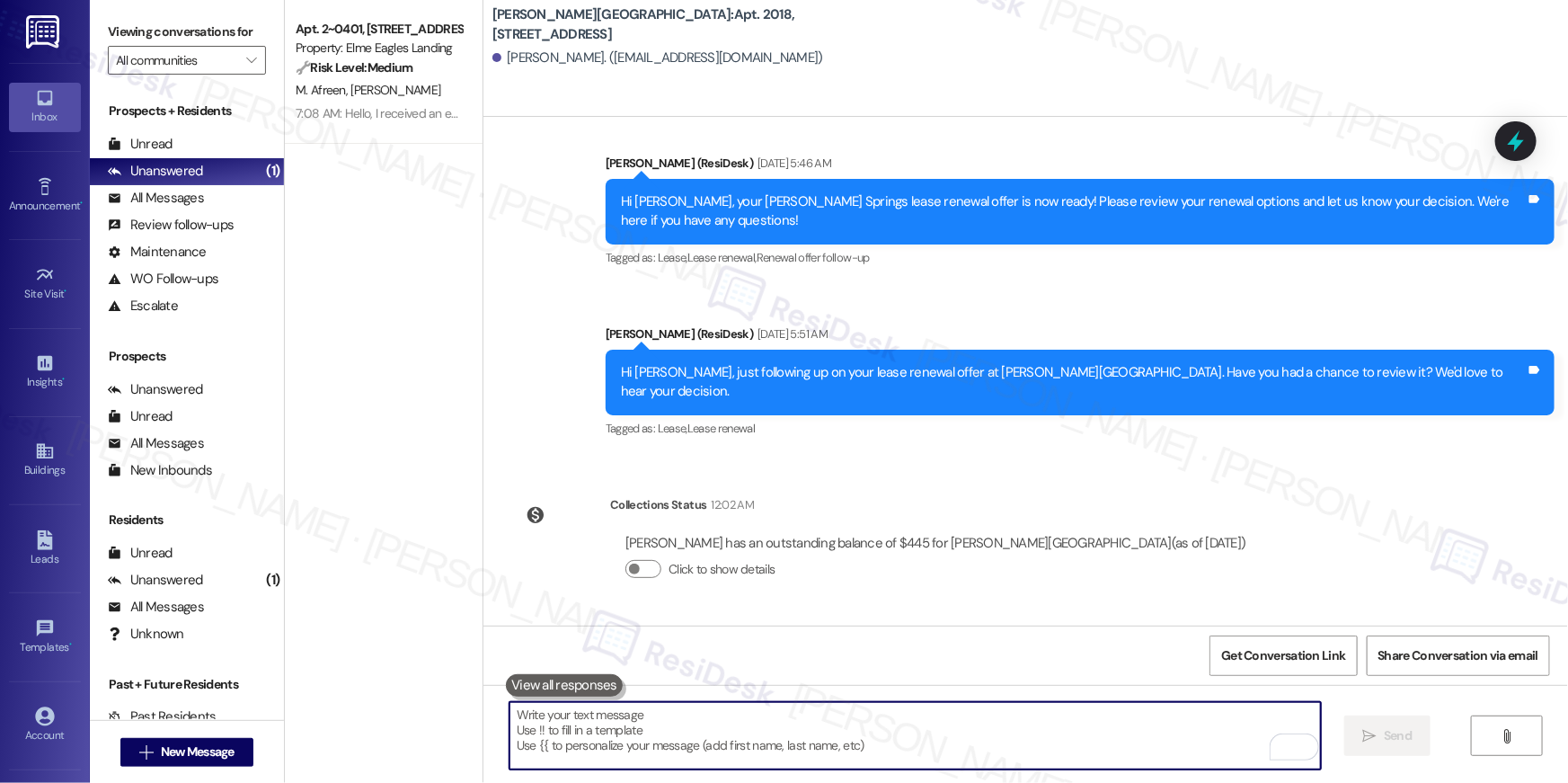 paste on "Hi {{first_name}}, we wanted to check in about your {{property}} renewal offer. Please let us know if you plan to renew - we're here to help!" 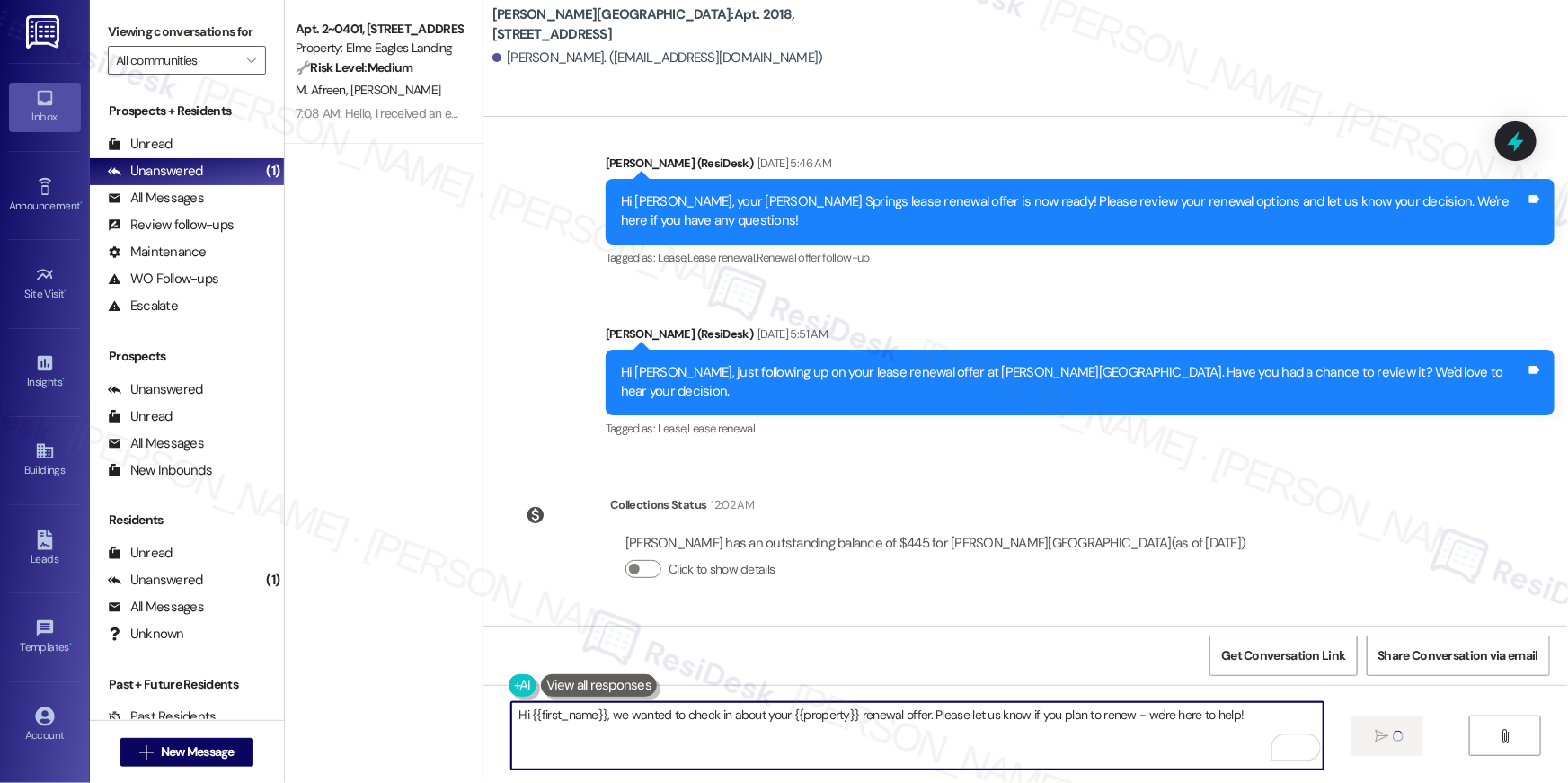type 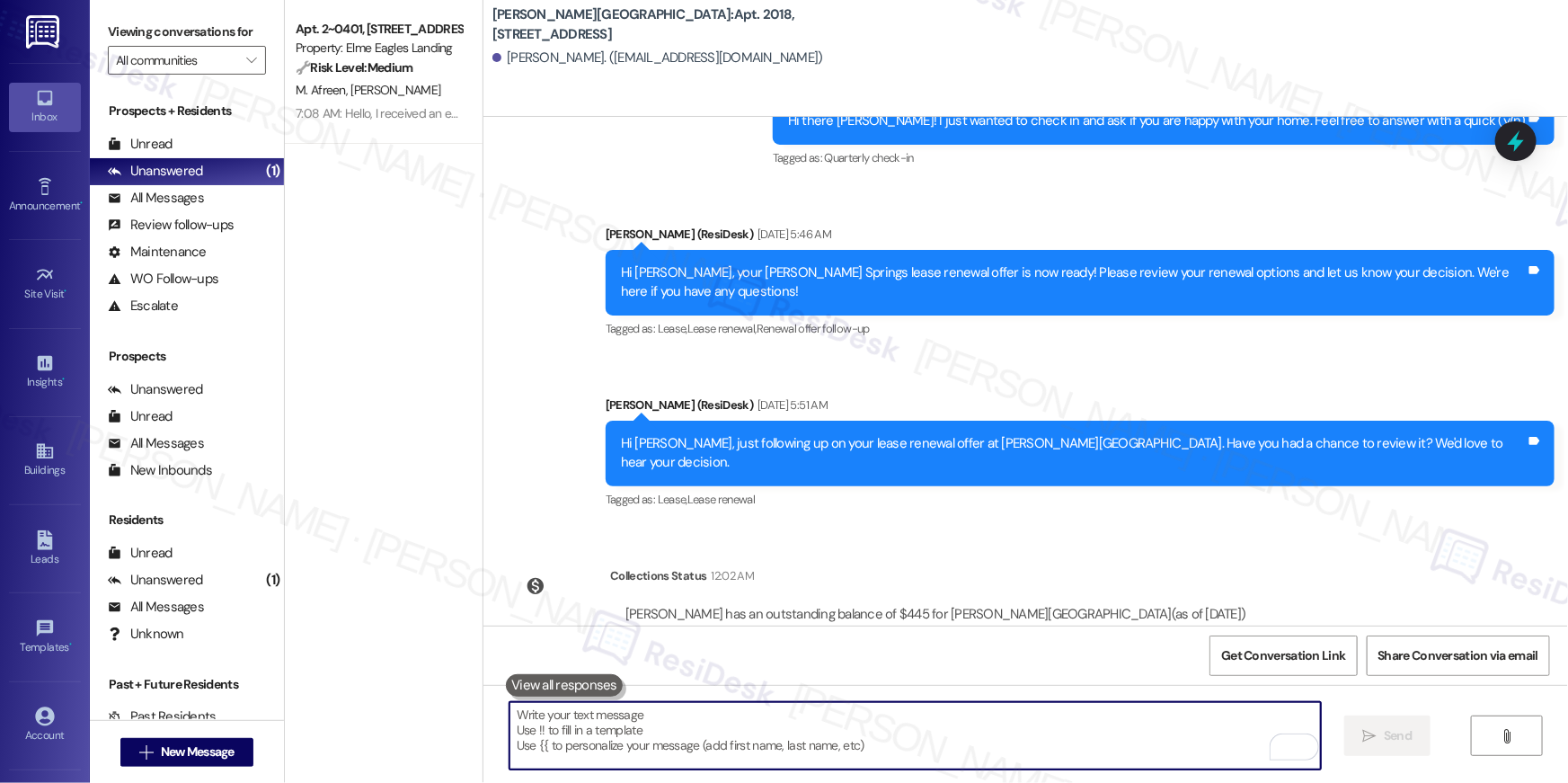 scroll, scrollTop: 10730, scrollLeft: 0, axis: vertical 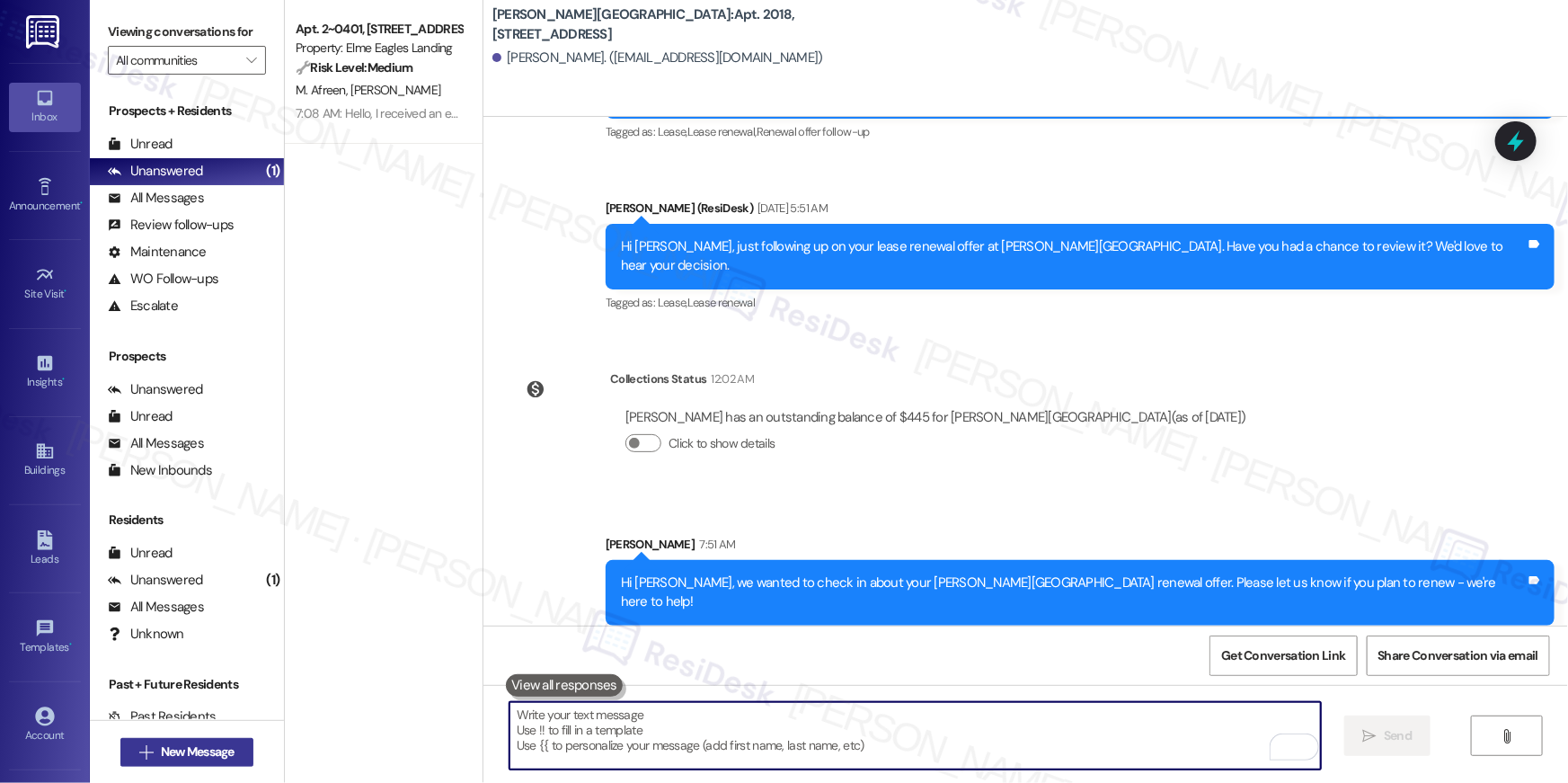click on "New Message" at bounding box center [198, 752] 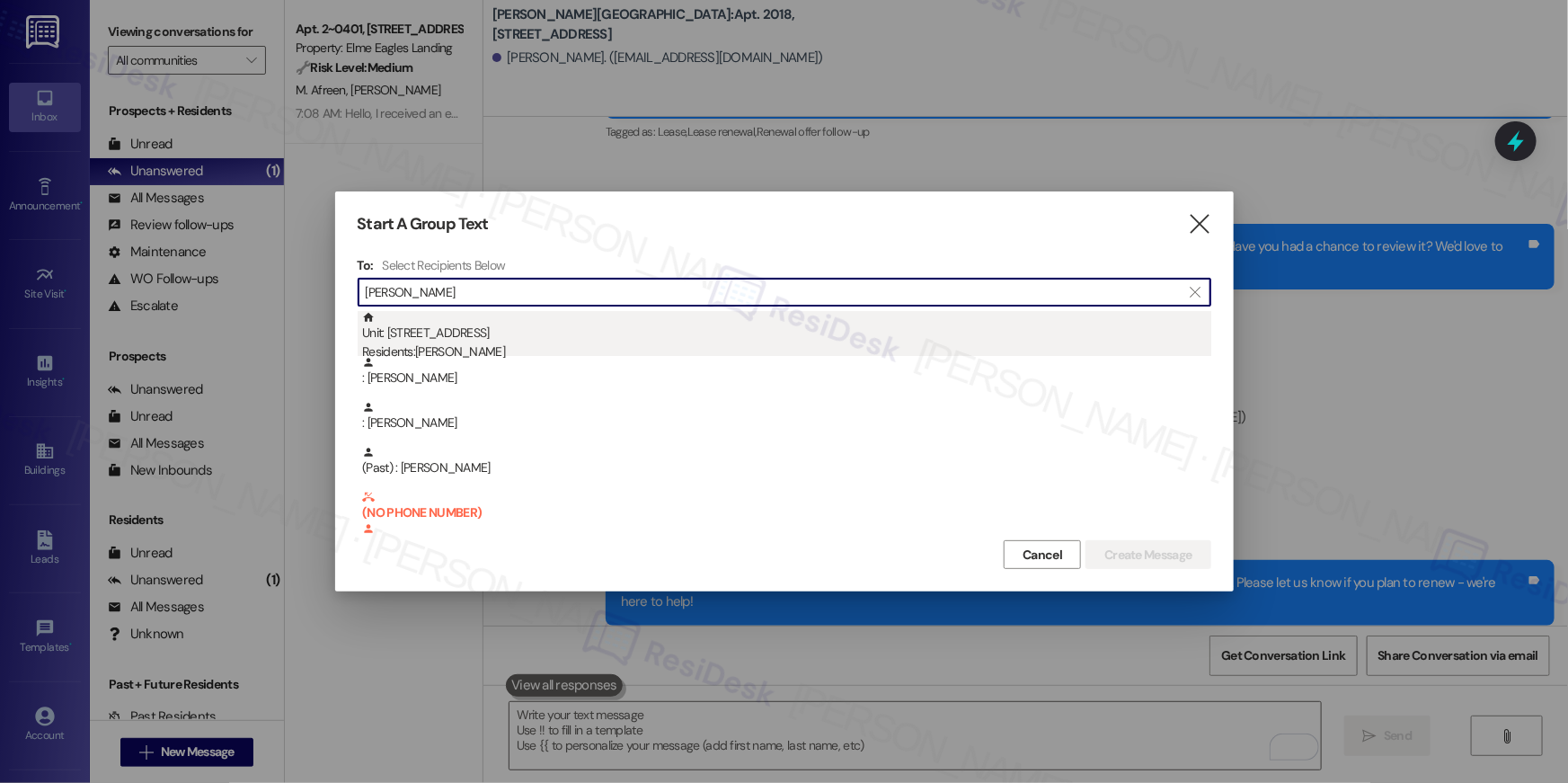 type on "[PERSON_NAME]" 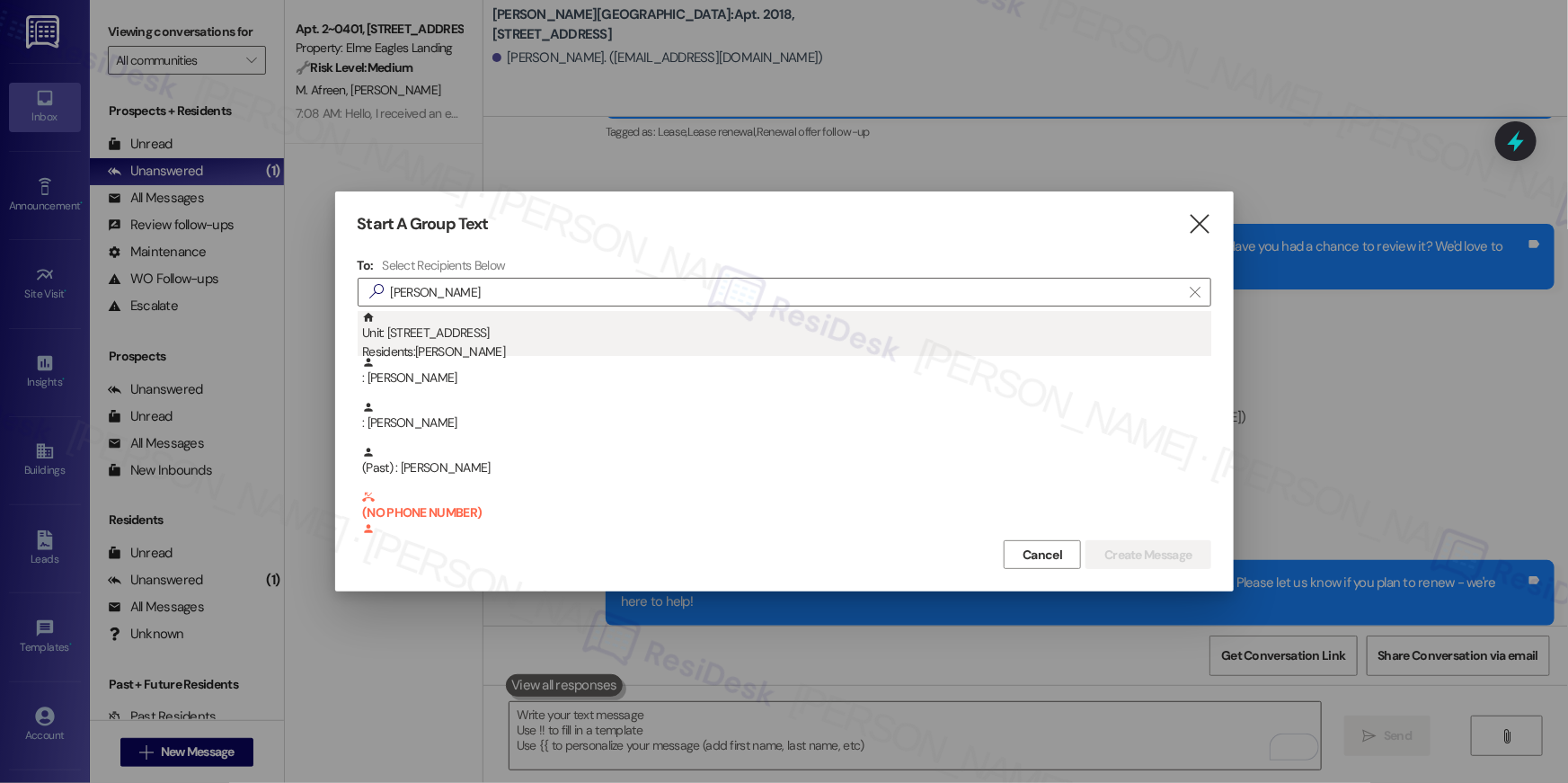 click on "Residents:  [PERSON_NAME]" at bounding box center [786, 351] 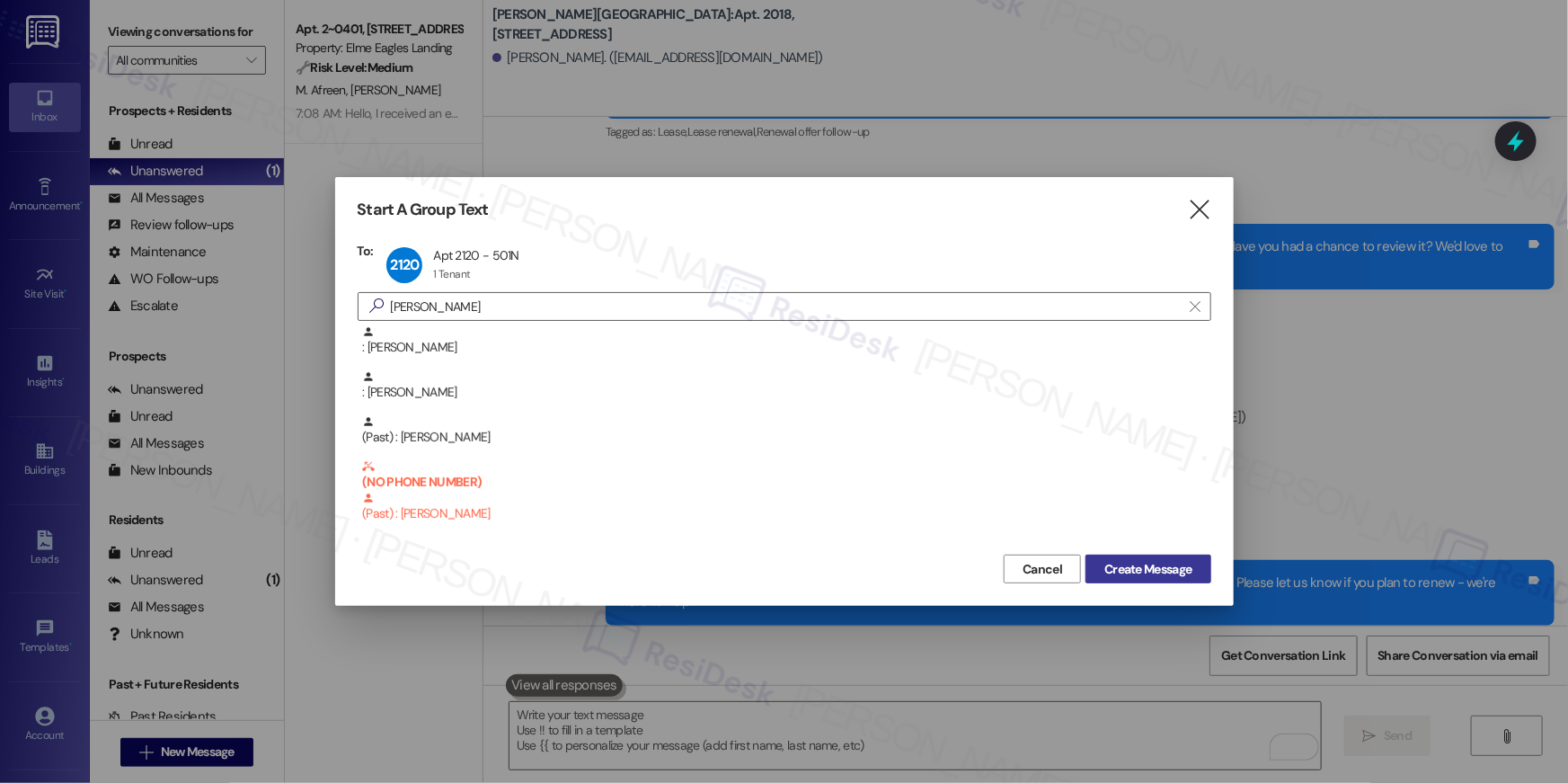 click on "Create Message" at bounding box center (1147, 569) 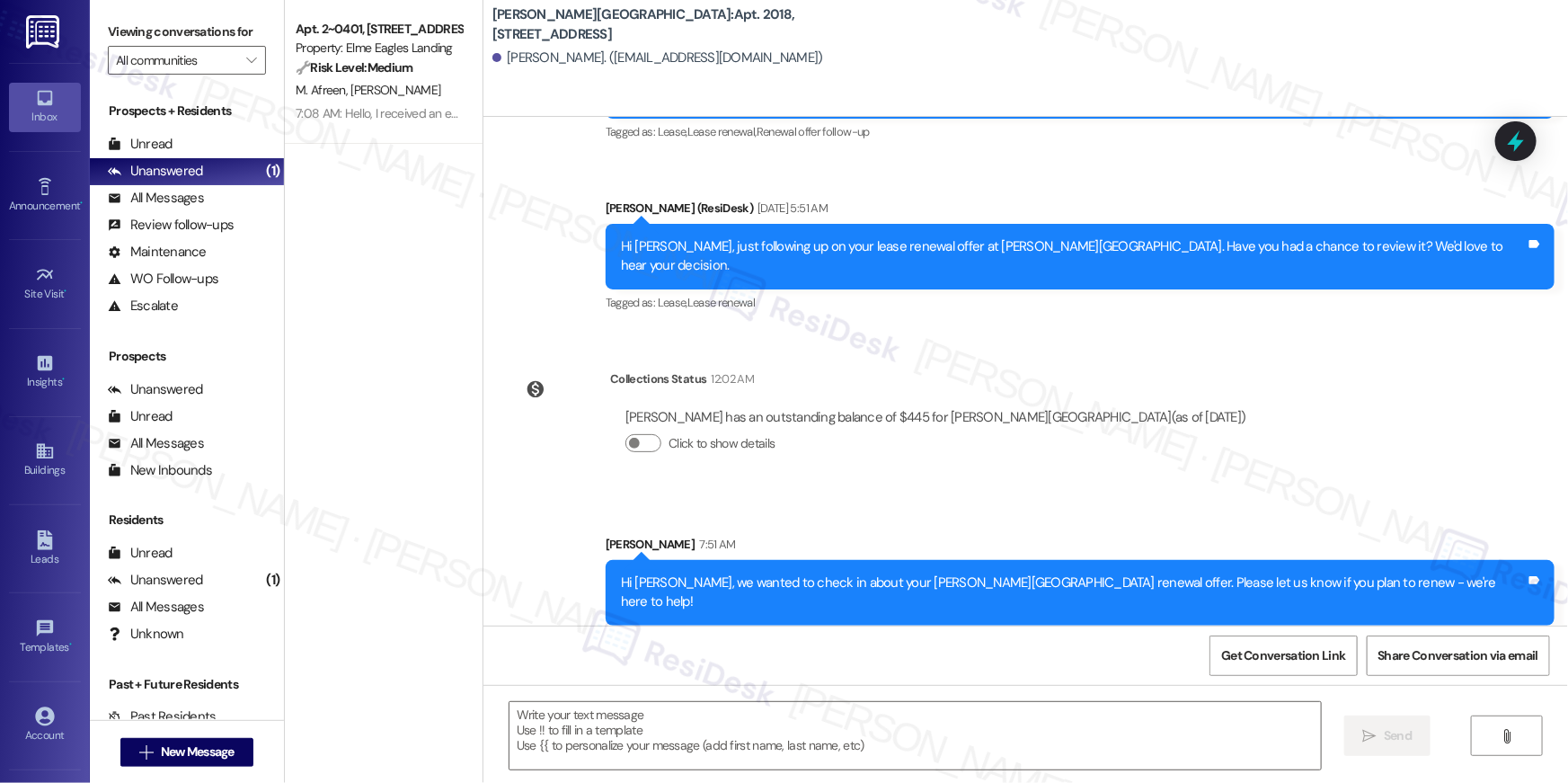 type on "Fetching suggested responses. Please feel free to read through the conversation in the meantime." 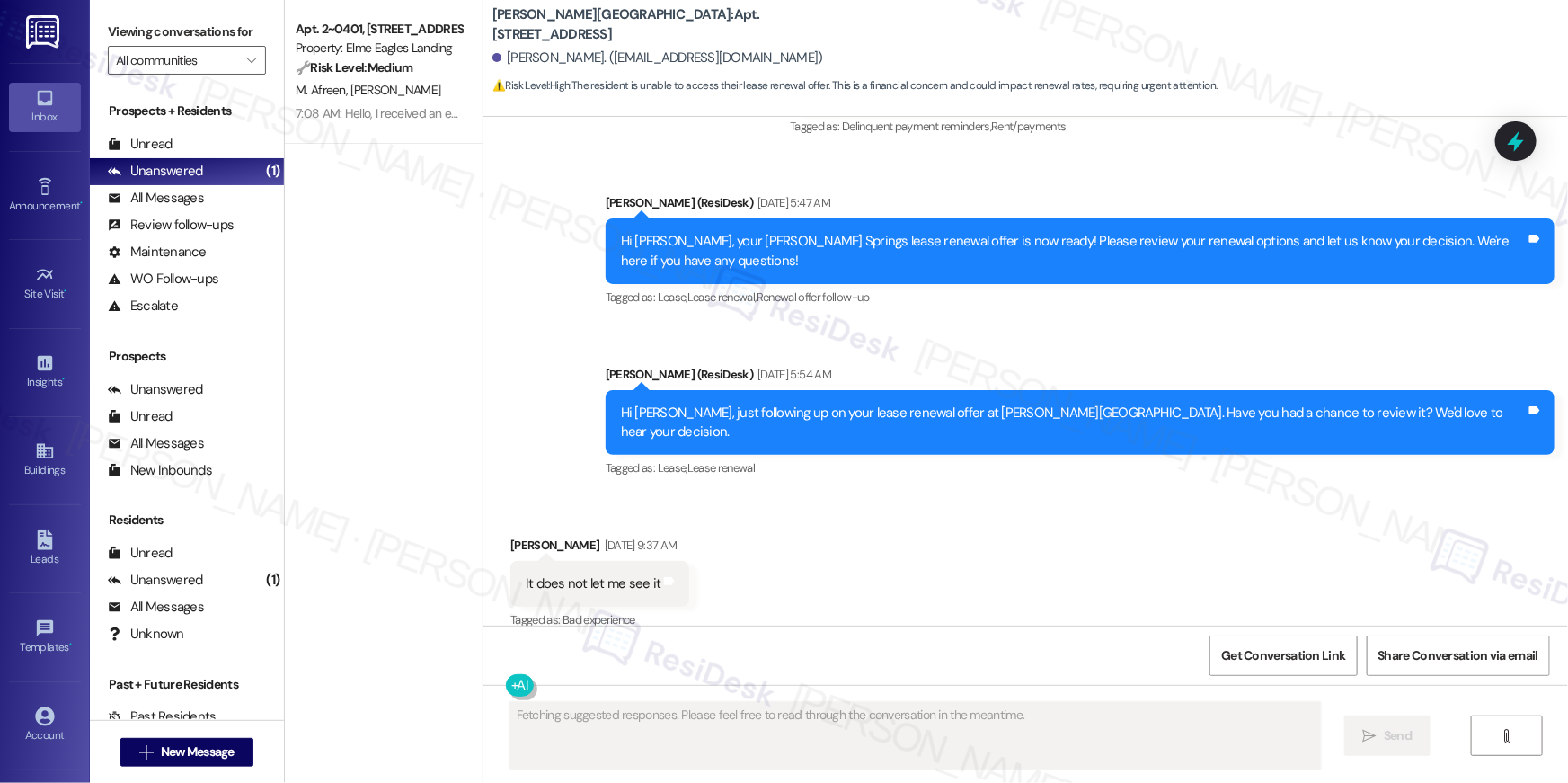 scroll, scrollTop: 5604, scrollLeft: 0, axis: vertical 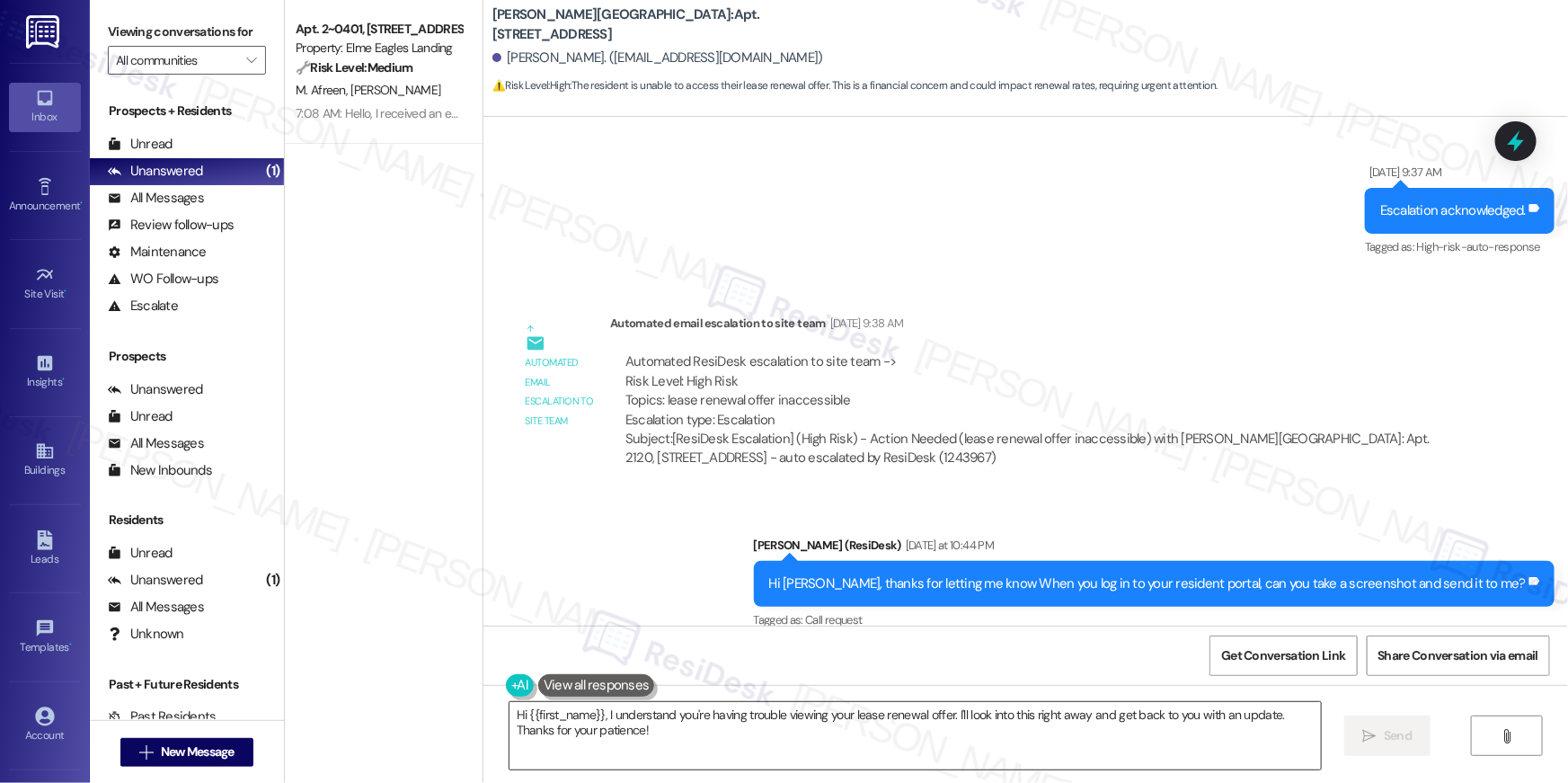 click on "Hi {{first_name}}, I understand you're having trouble viewing your lease renewal offer. I'll look into this right away and get back to you with an update. Thanks for your patience!" at bounding box center (915, 735) 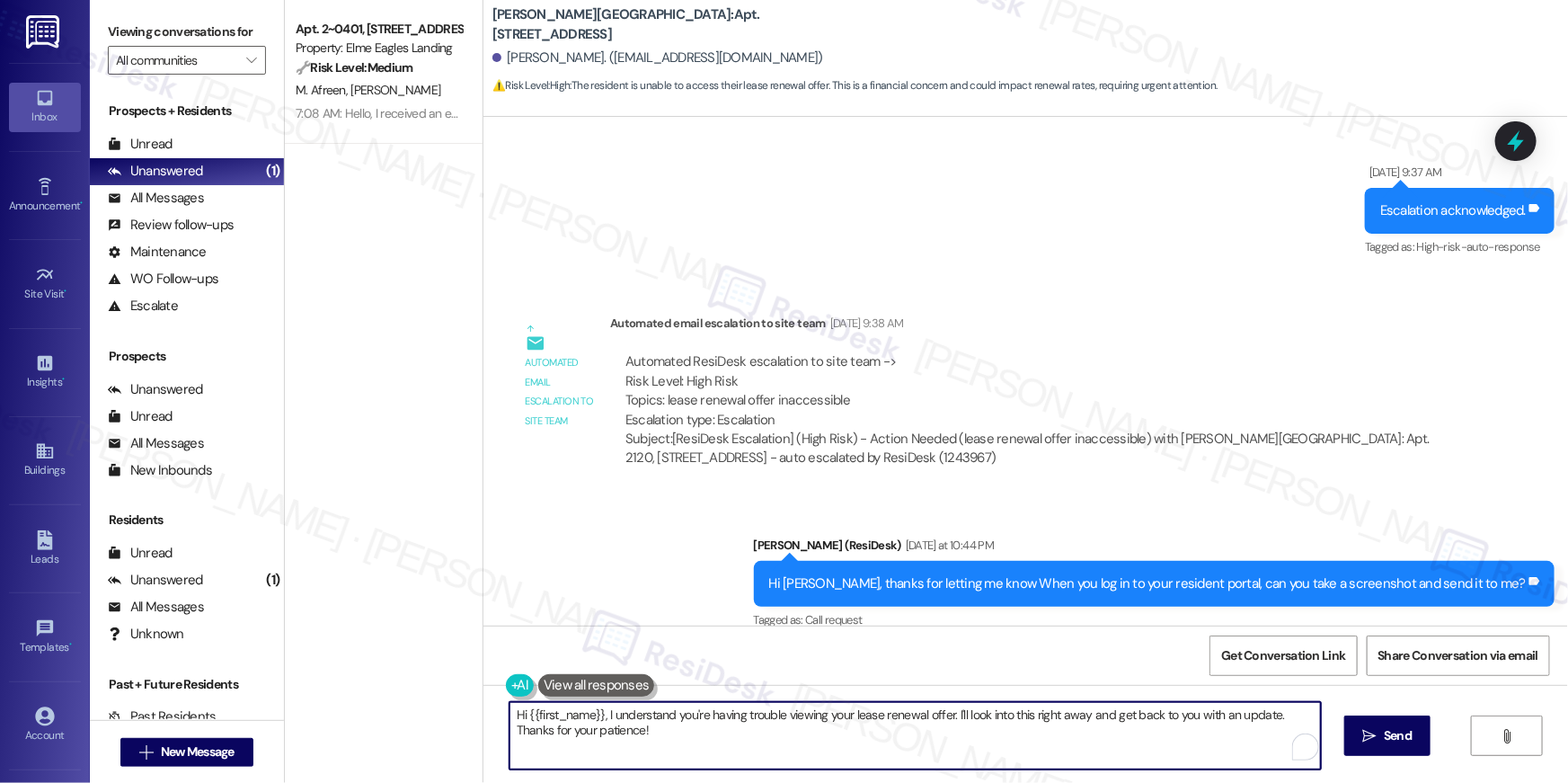 paste on "we wanted to check in about your {{property}} renewal offer. Please let us know if you plan to renew - we're here to help" 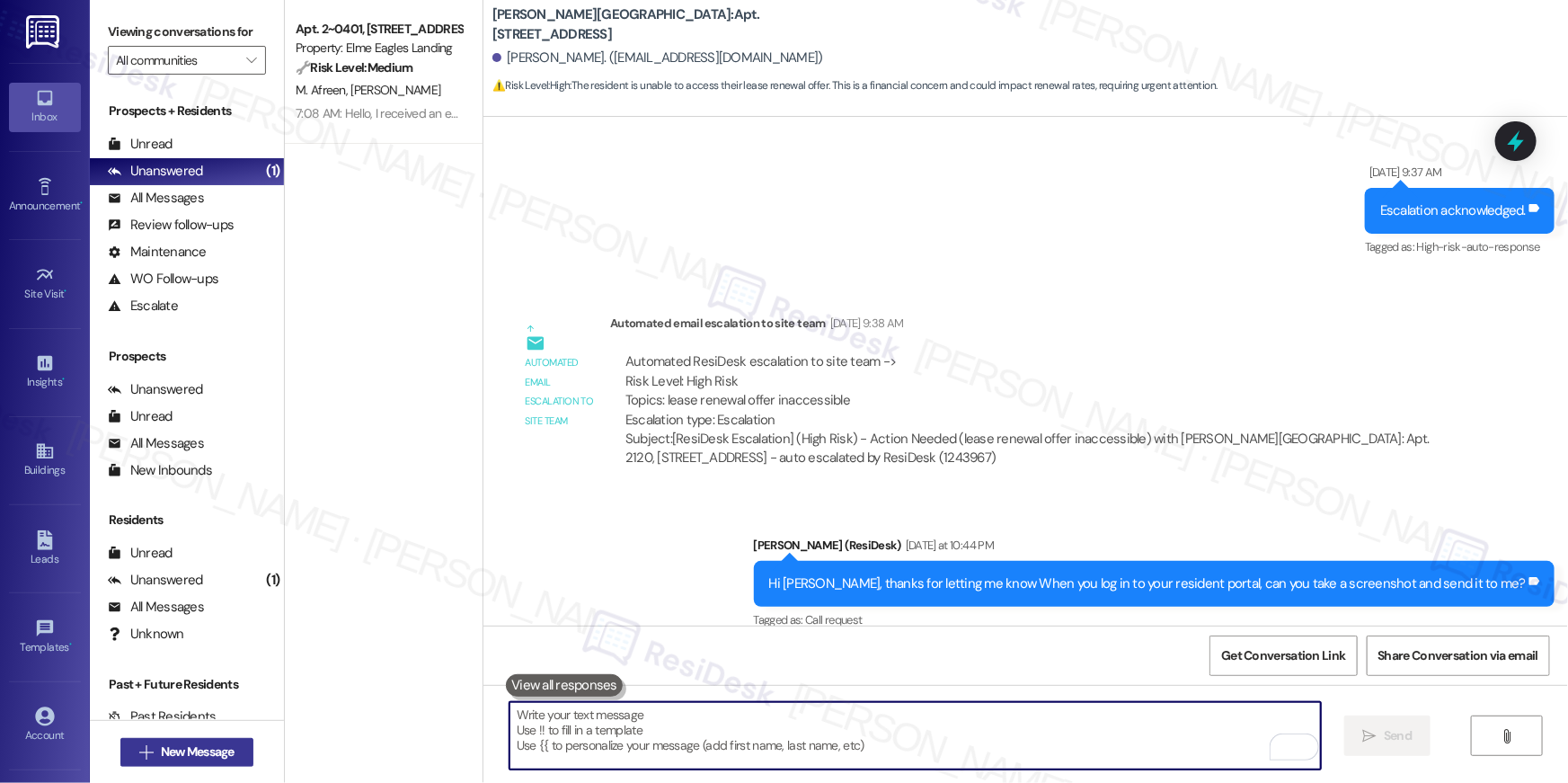 type 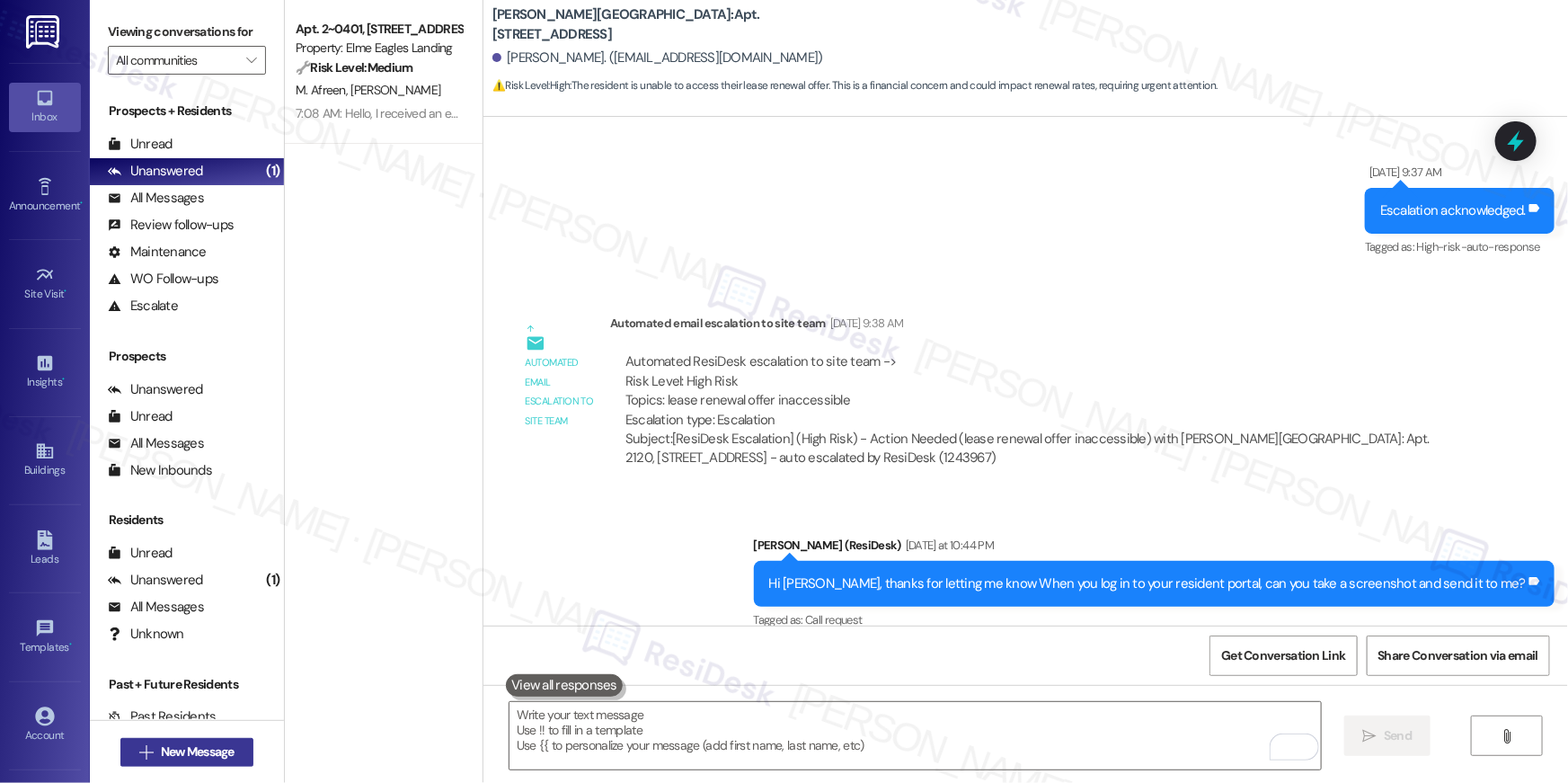 click on "New Message" at bounding box center (198, 752) 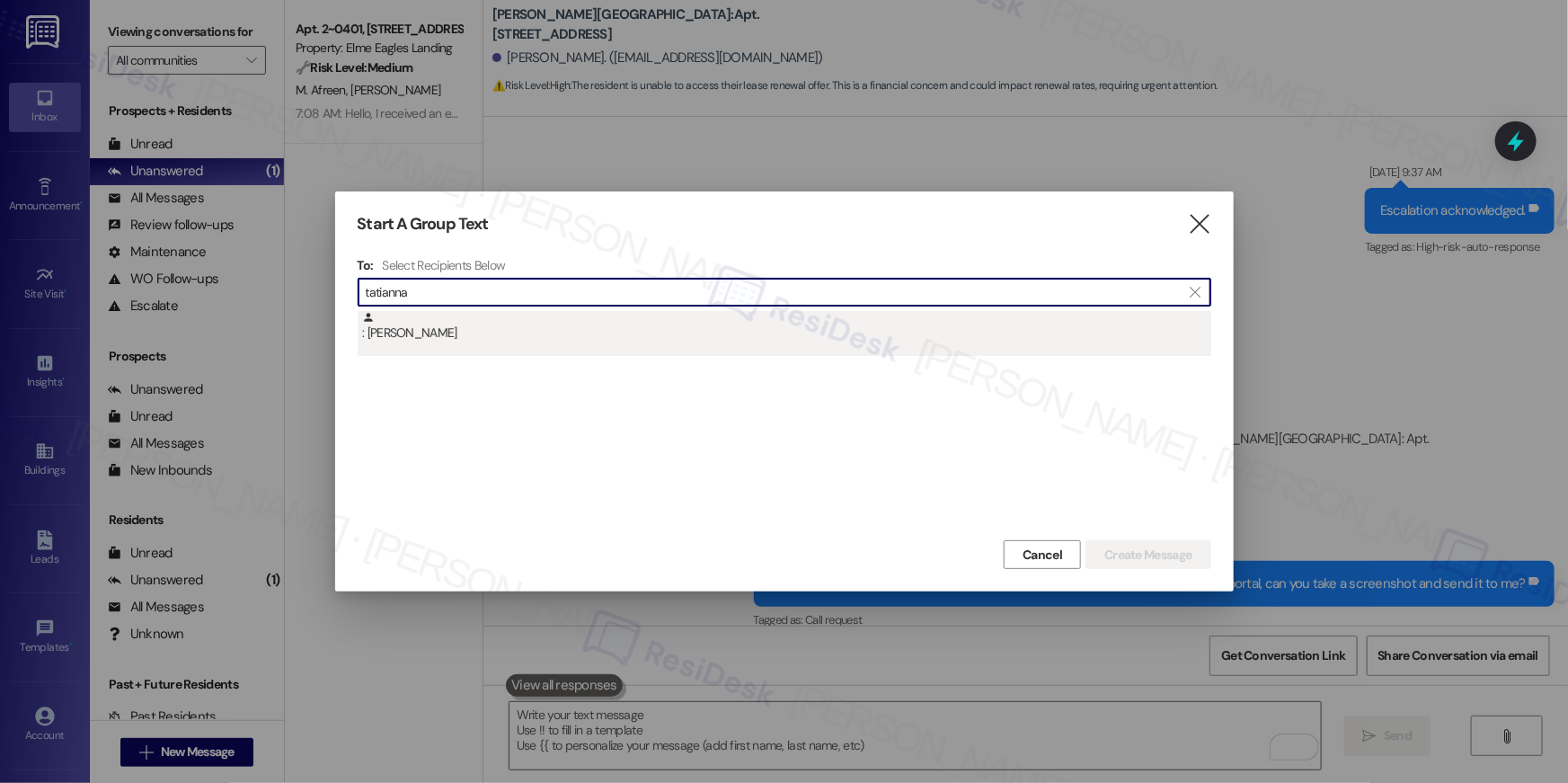 type on "tatianna" 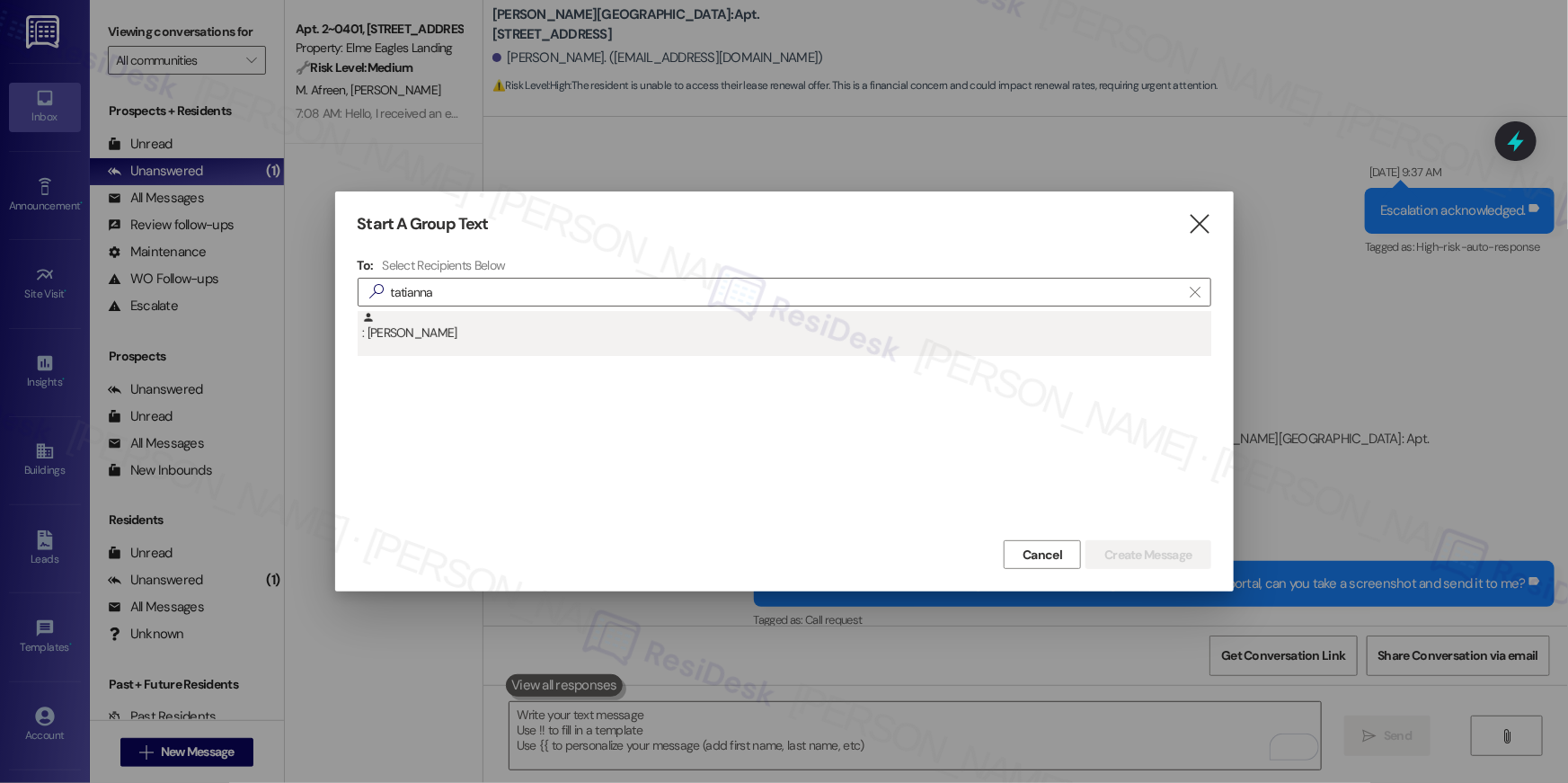 click on ": [PERSON_NAME]" at bounding box center (786, 326) 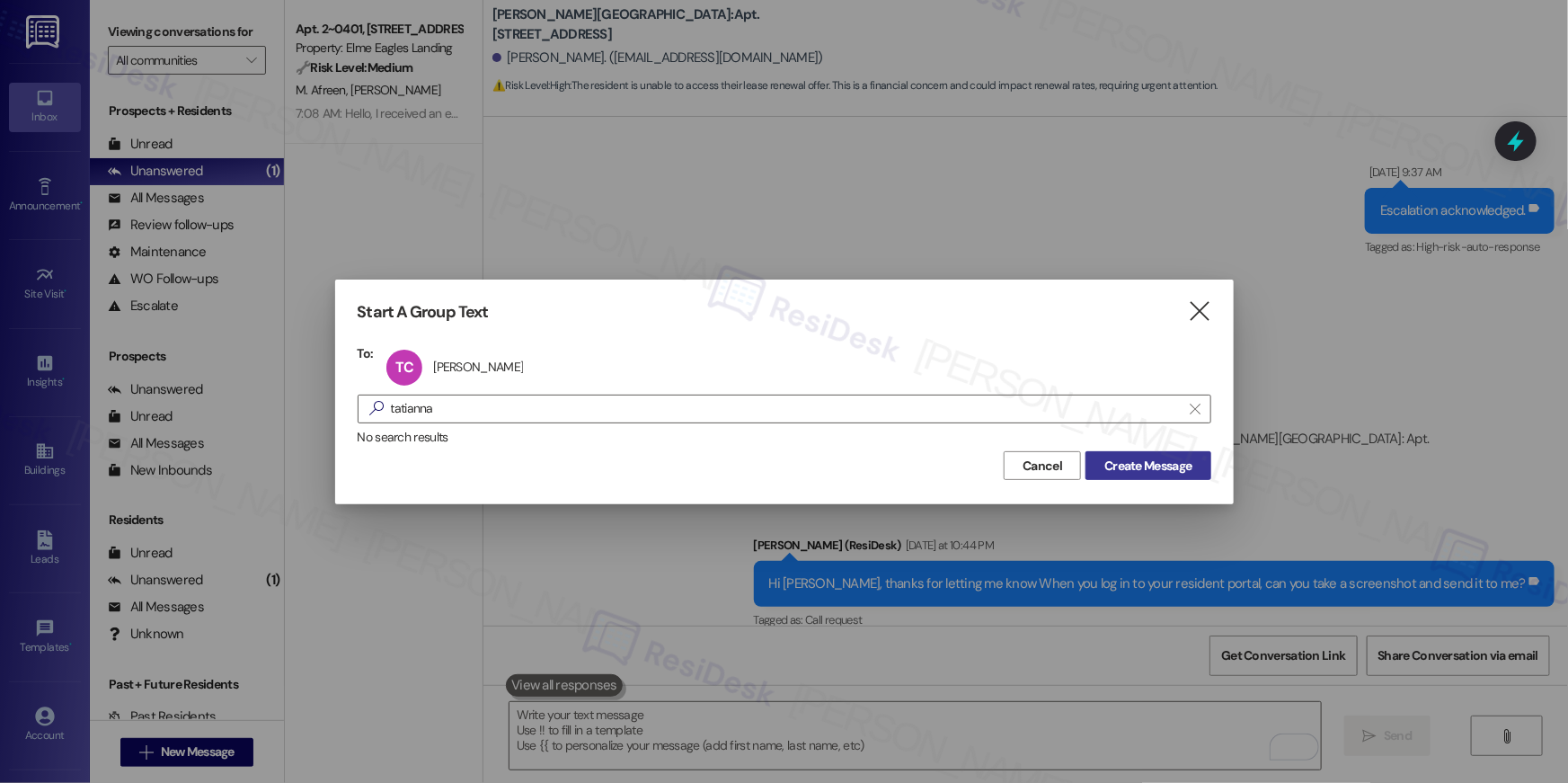 click on "Create Message" at bounding box center (1147, 466) 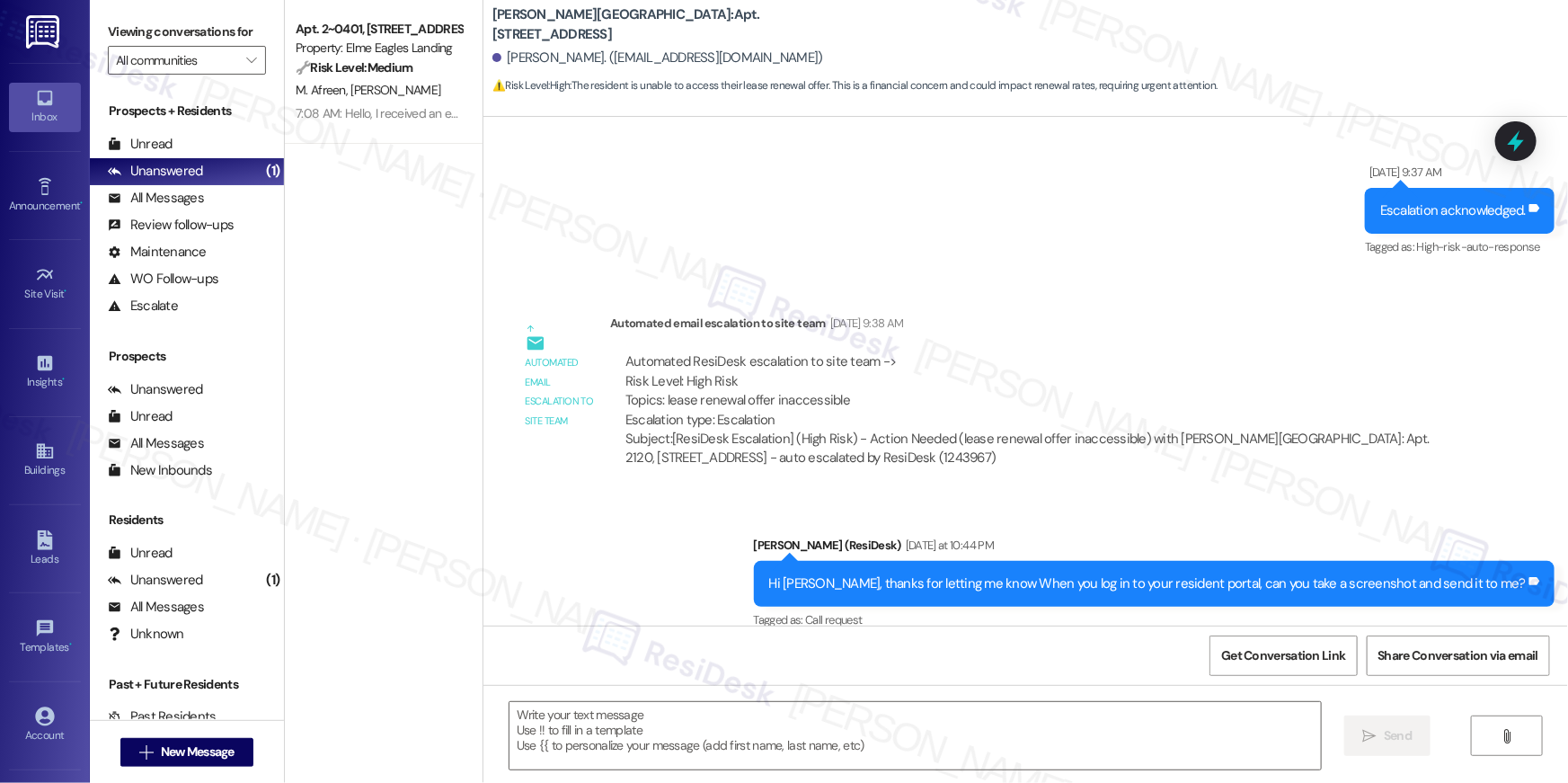 type on "Fetching suggested responses. Please feel free to read through the conversation in the meantime." 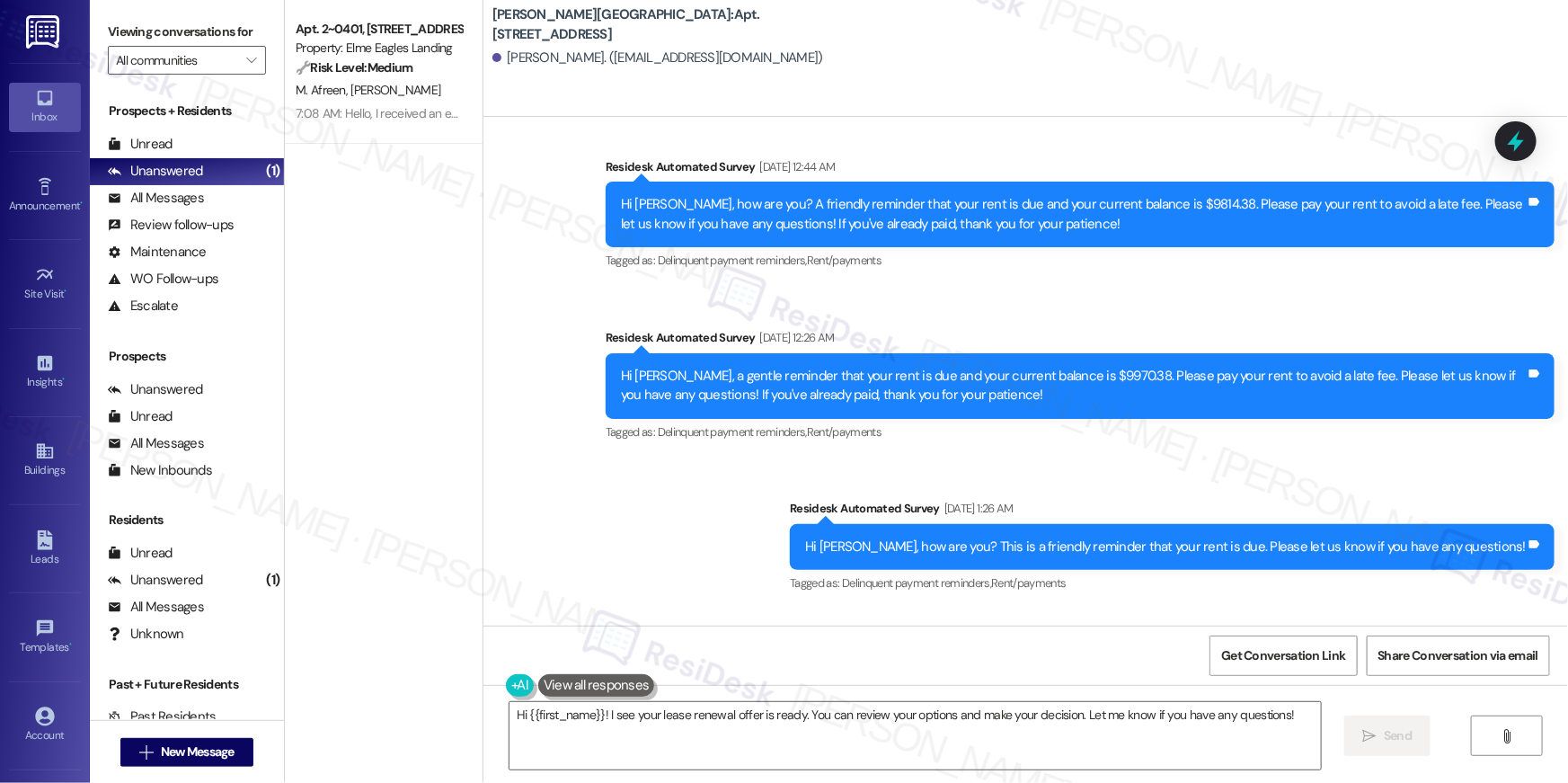 scroll, scrollTop: 8066, scrollLeft: 0, axis: vertical 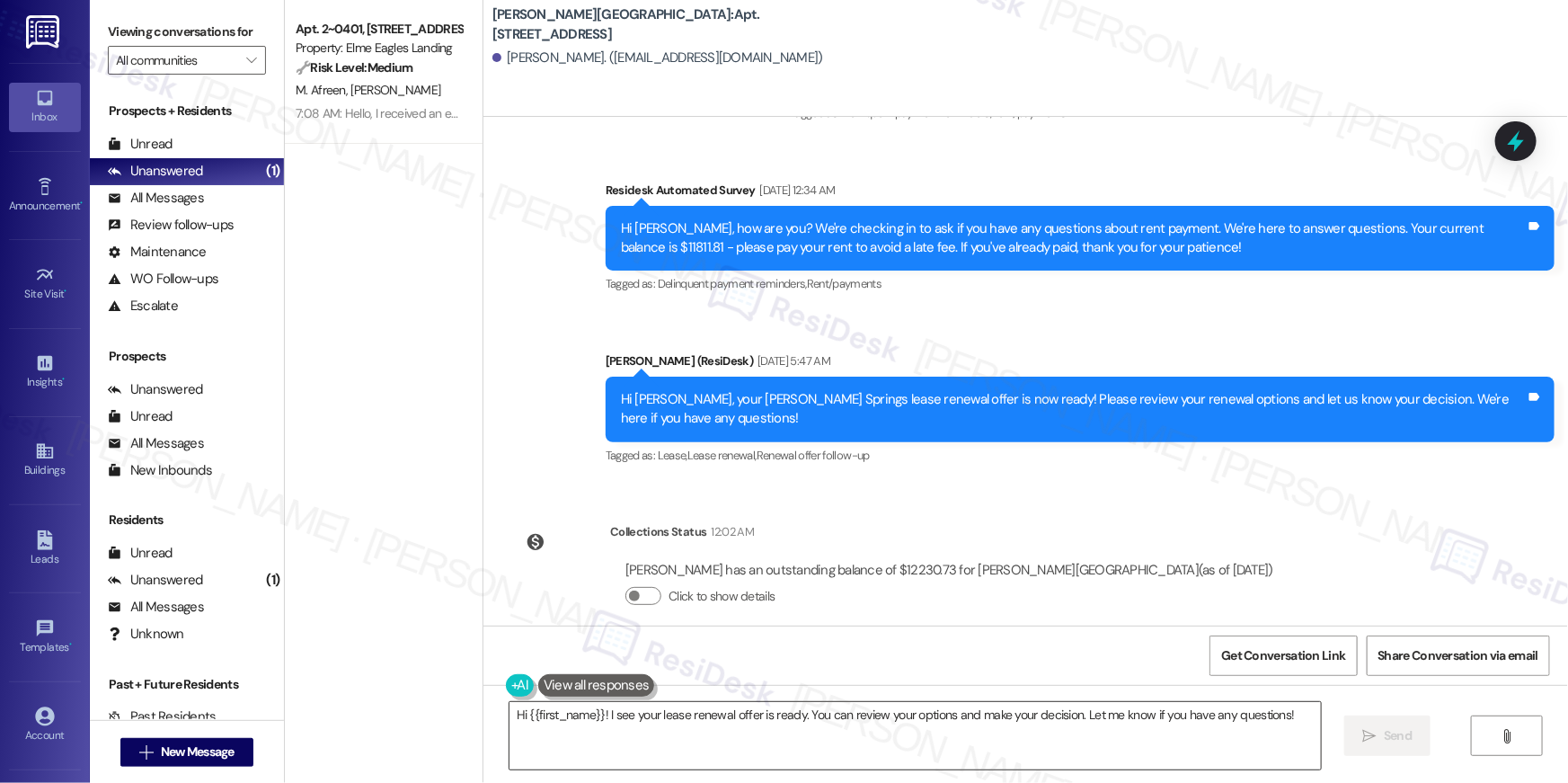 click on "Hi {{first_name}}! I see your lease renewal offer is ready. You can review your options and make your decision. Let me know if you have any questions!" at bounding box center [915, 735] 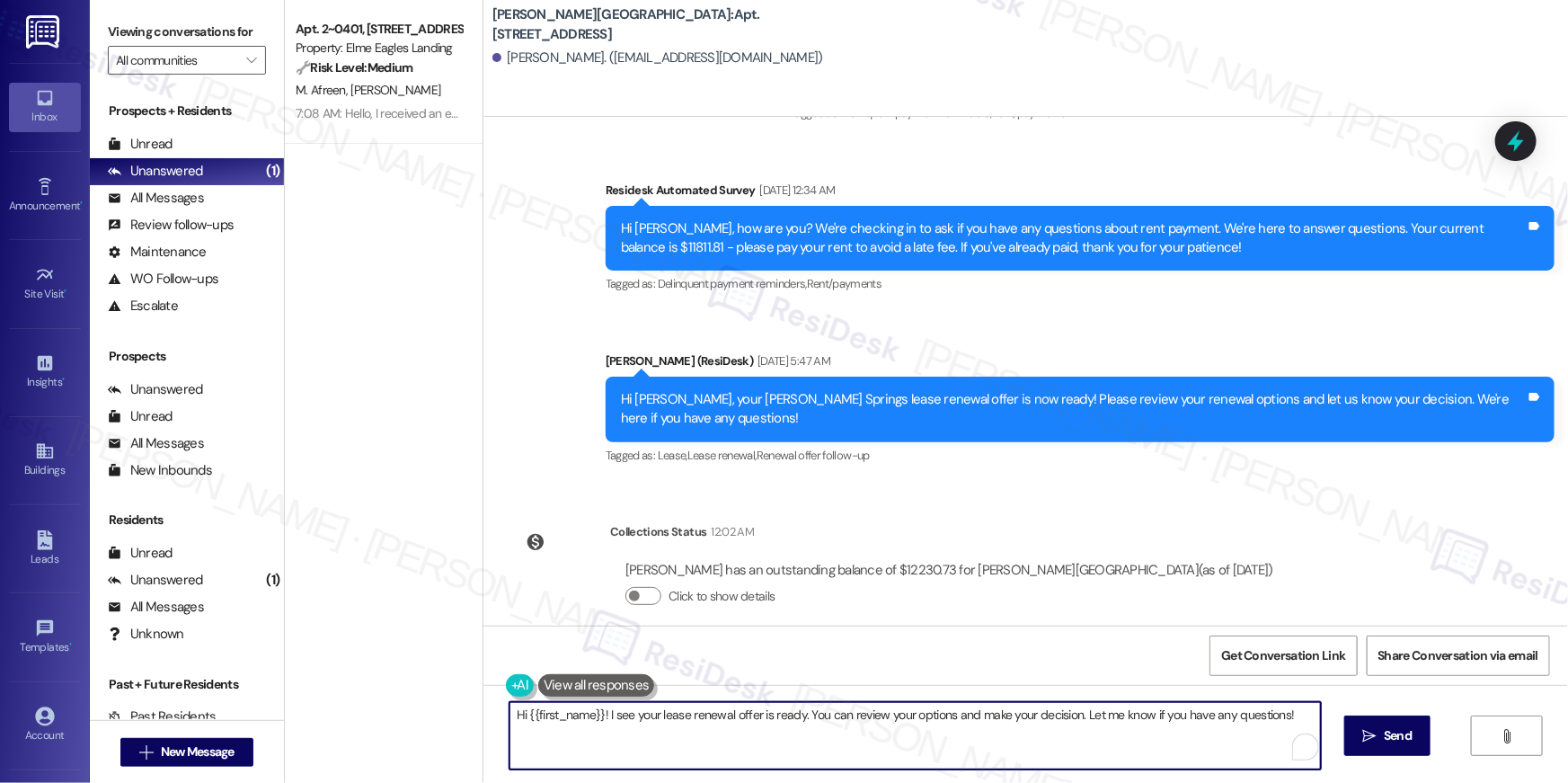 paste on ", we wanted to check in about your {{property}} renewal offer. Please let us know if you plan to renew - we're here to help" 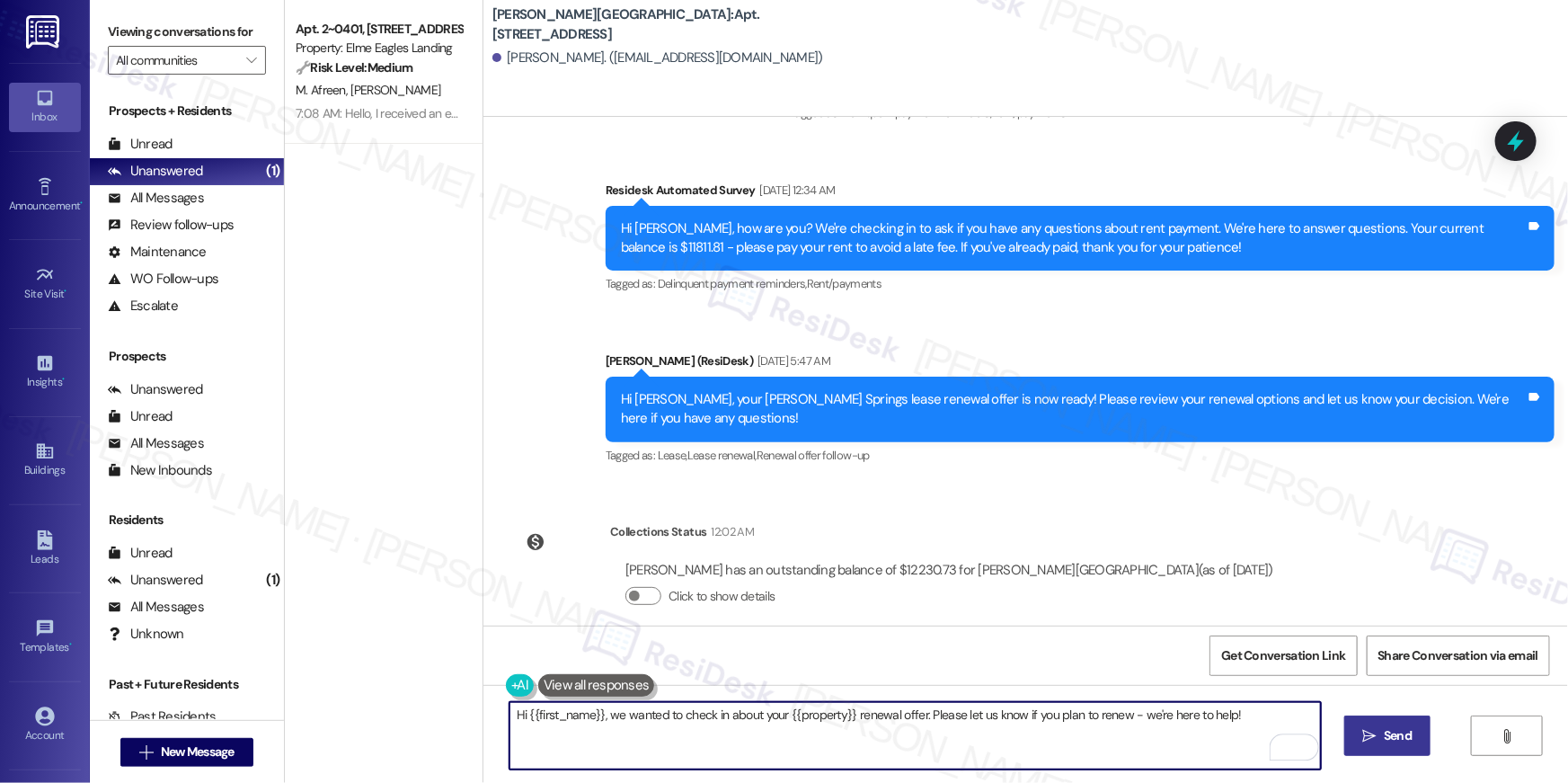 type on "Hi {{first_name}}, we wanted to check in about your {{property}} renewal offer. Please let us know if you plan to renew - we're here to help!" 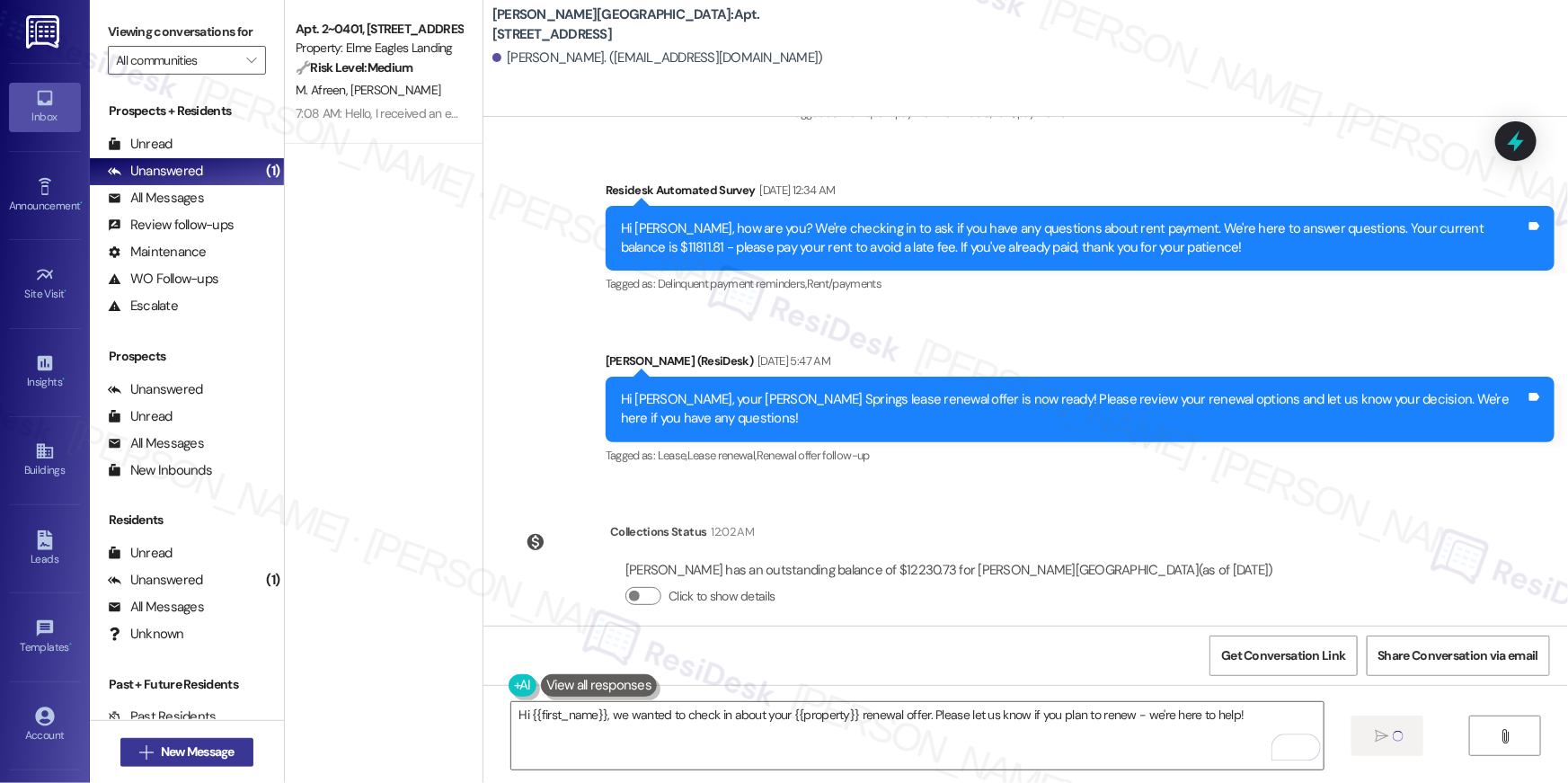 type 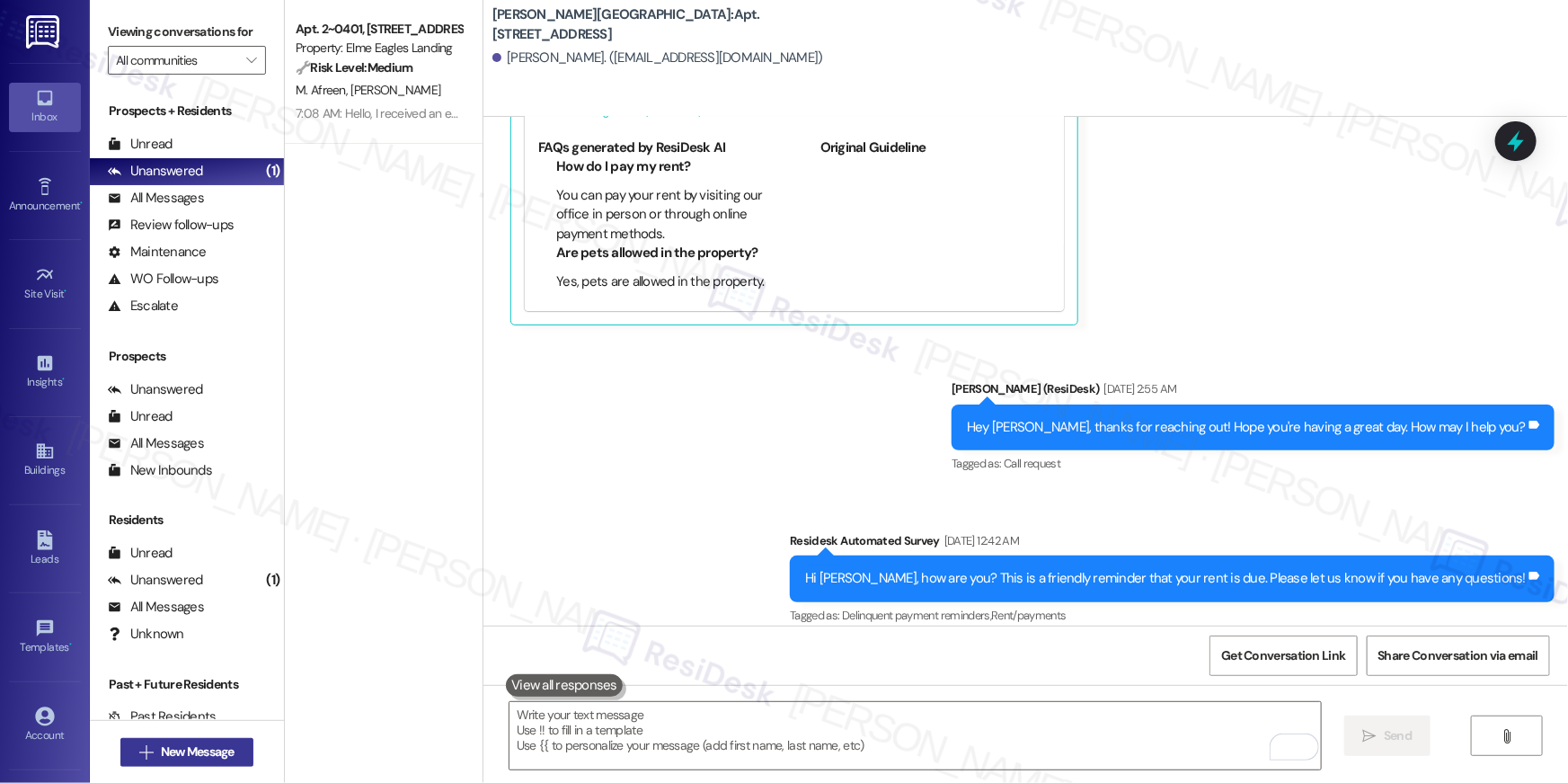 scroll, scrollTop: 1063, scrollLeft: 0, axis: vertical 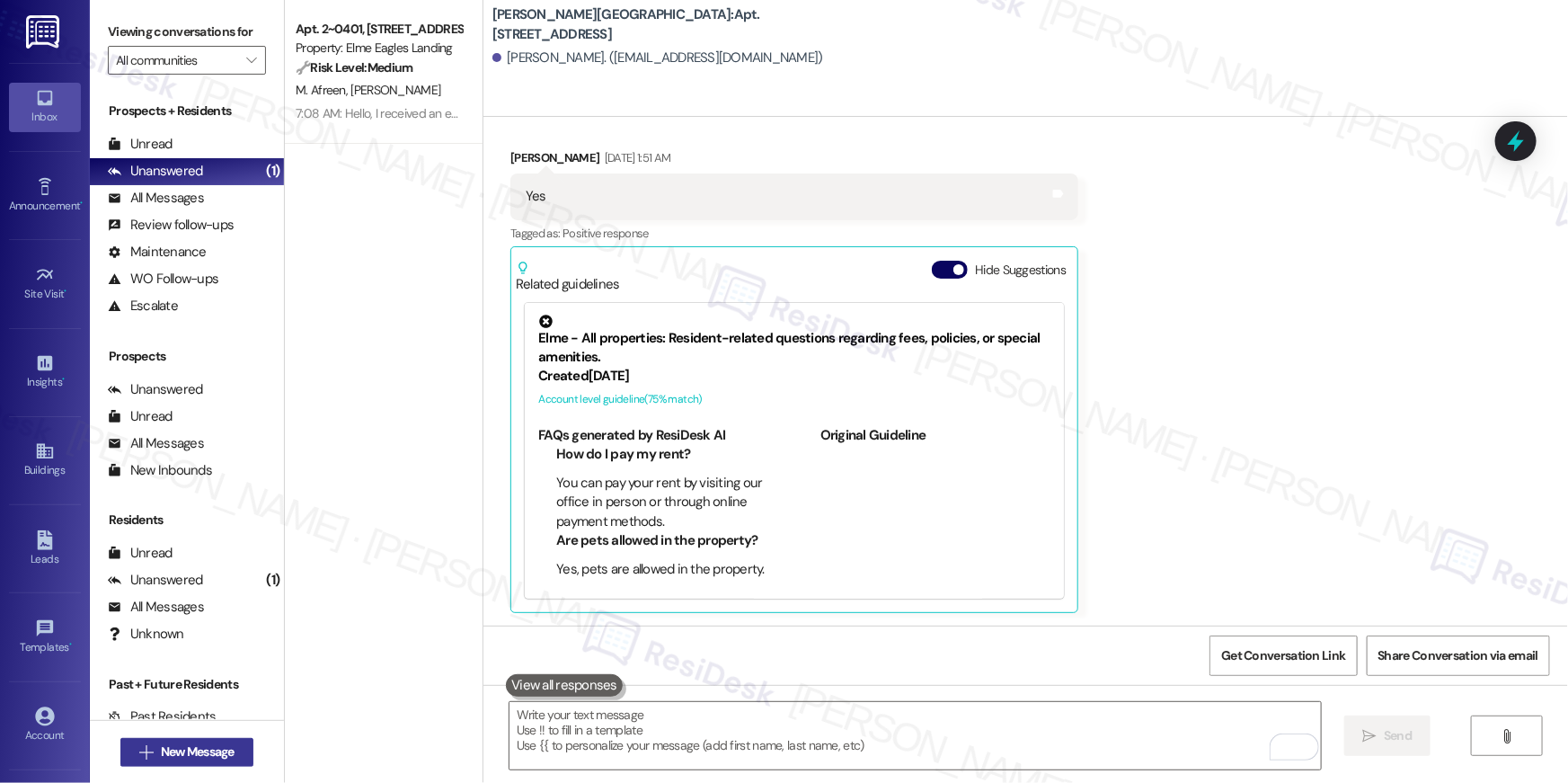 click on "New Message" at bounding box center [198, 752] 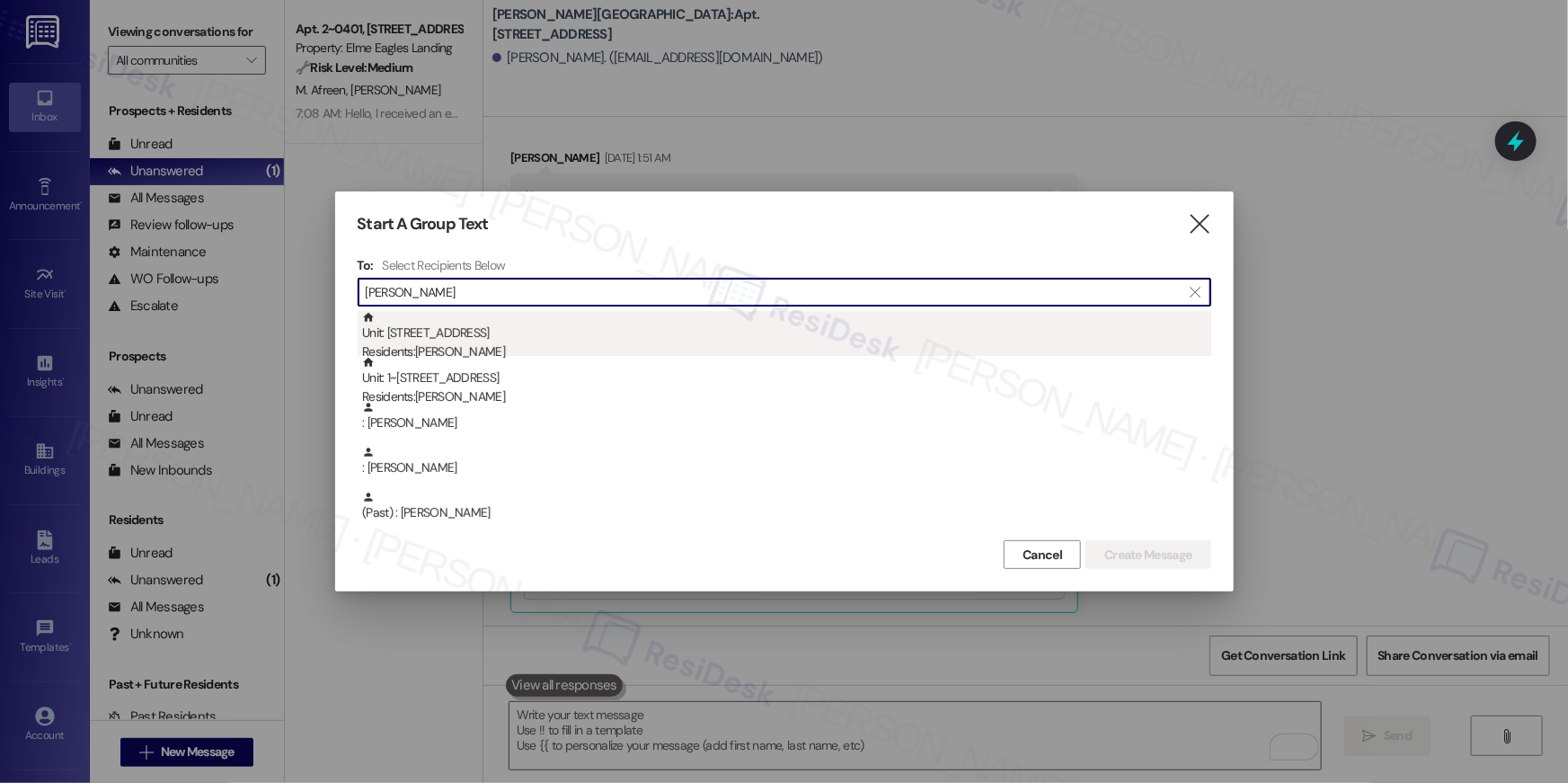 type on "[PERSON_NAME]" 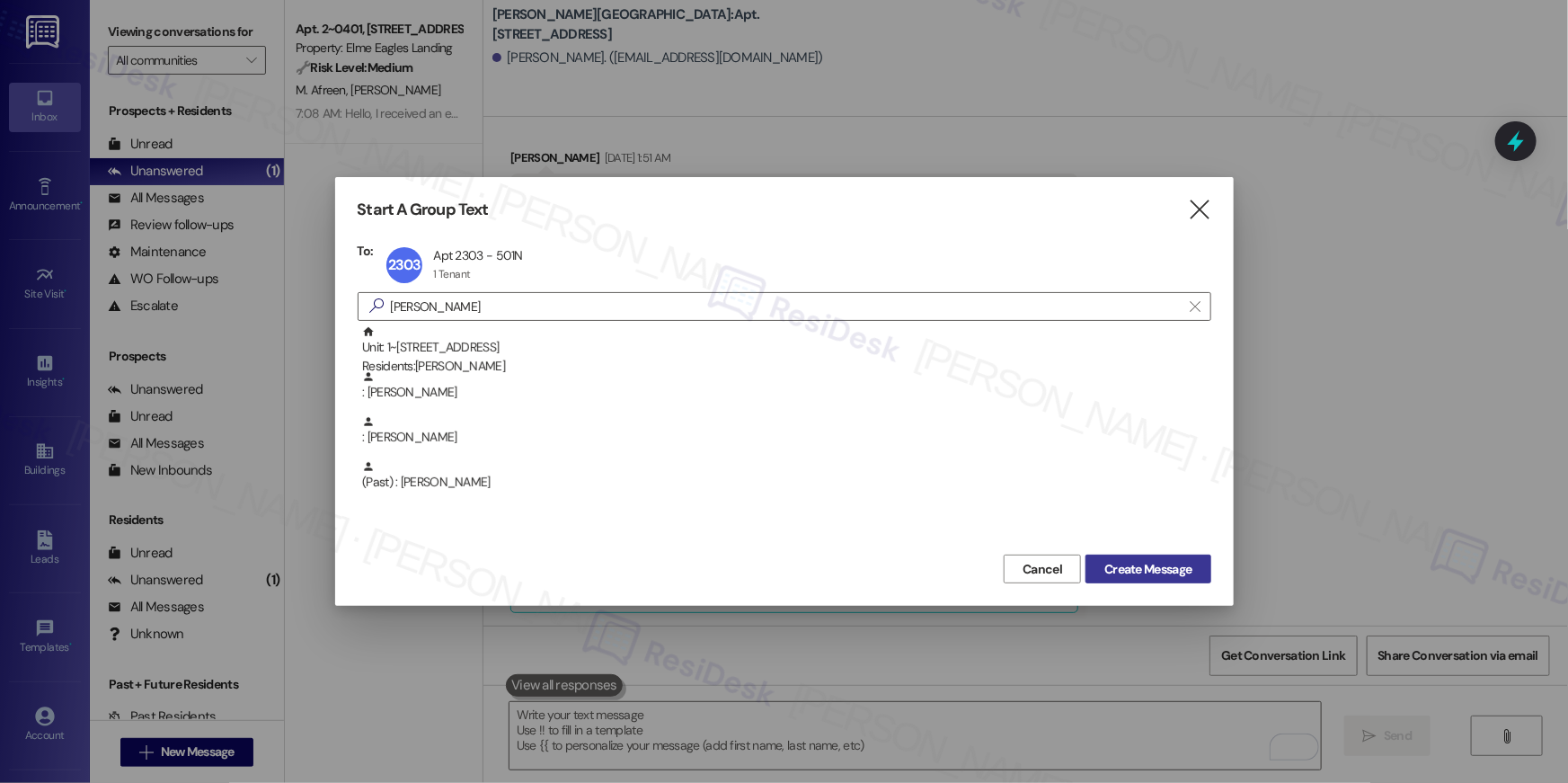click on "Create Message" at bounding box center (1147, 569) 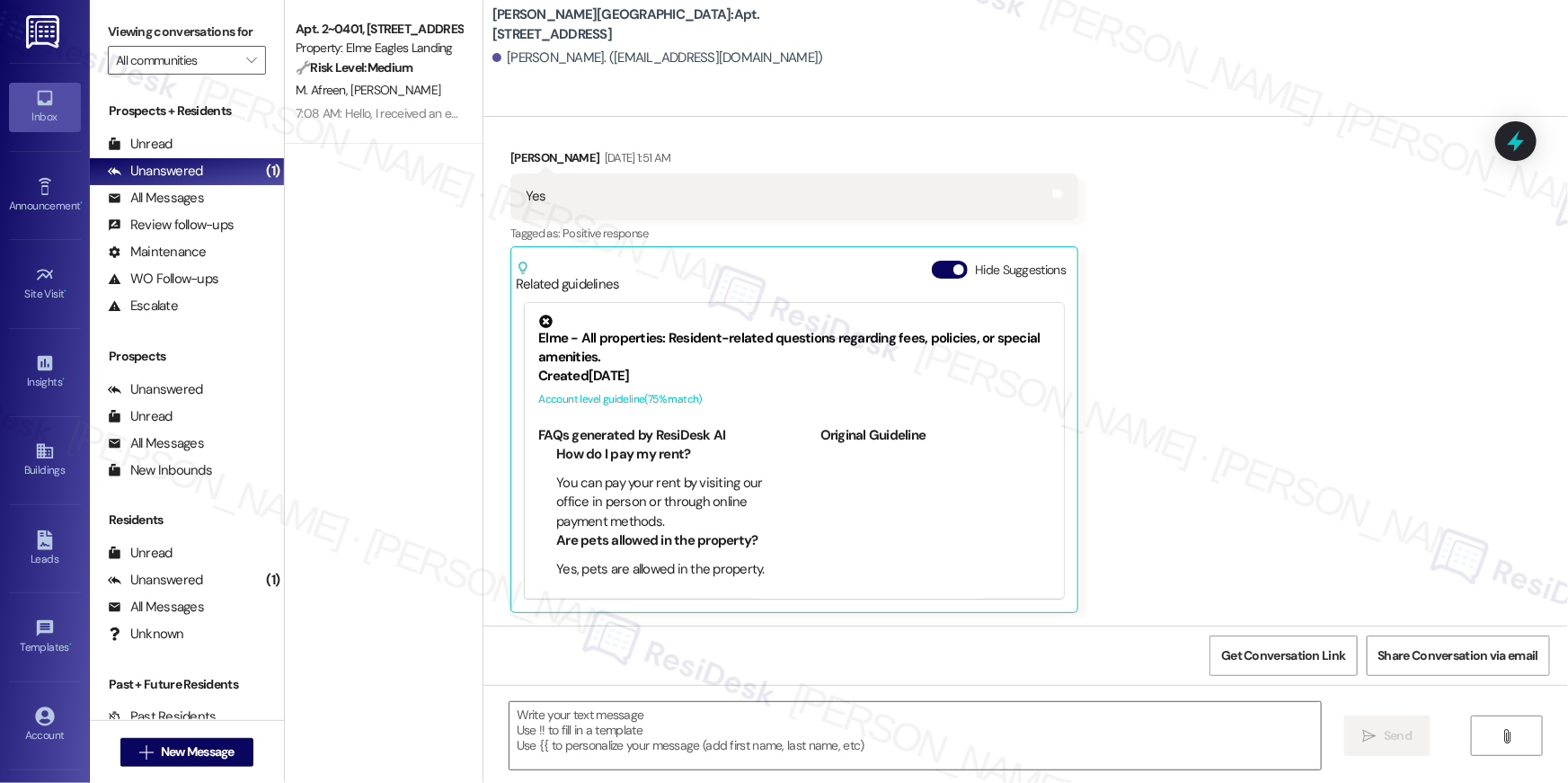 type on "Fetching suggested responses. Please feel free to read through the conversation in the meantime." 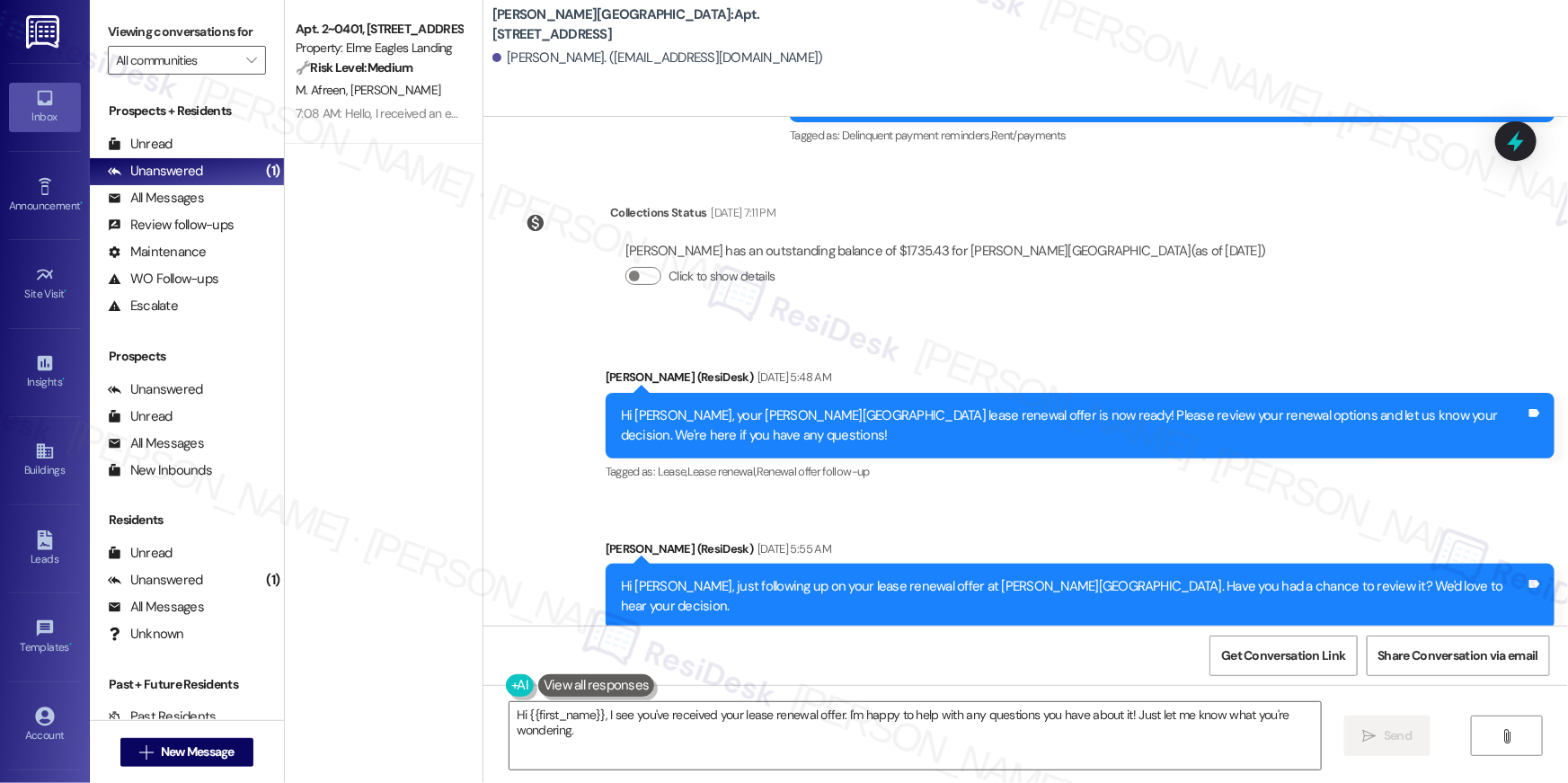 scroll, scrollTop: 7860, scrollLeft: 0, axis: vertical 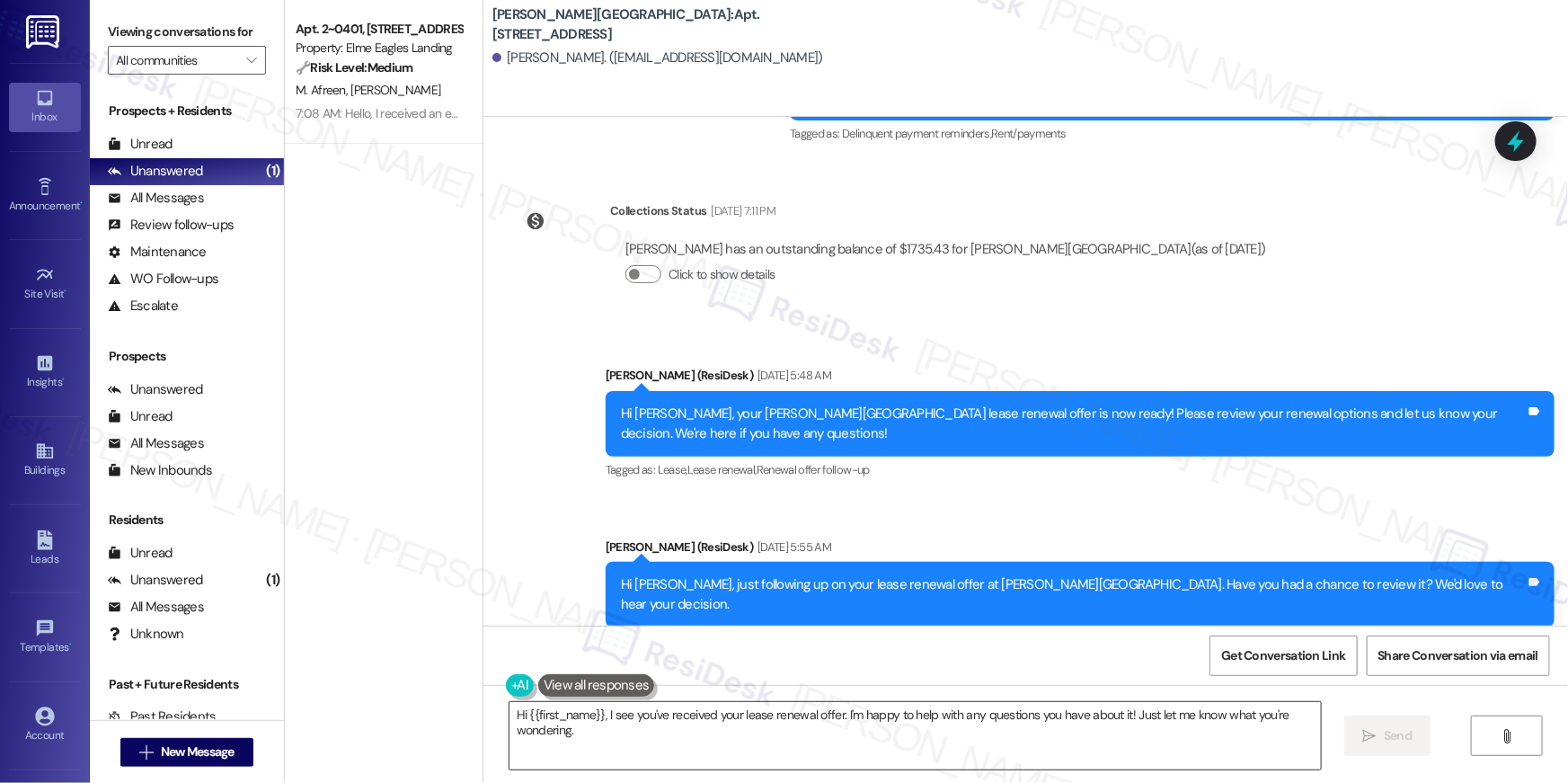 click on "Hi {{first_name}}, I see you've received your lease renewal offer. I'm happy to help with any questions you have about it! Just let me know what you're wondering." at bounding box center [915, 735] 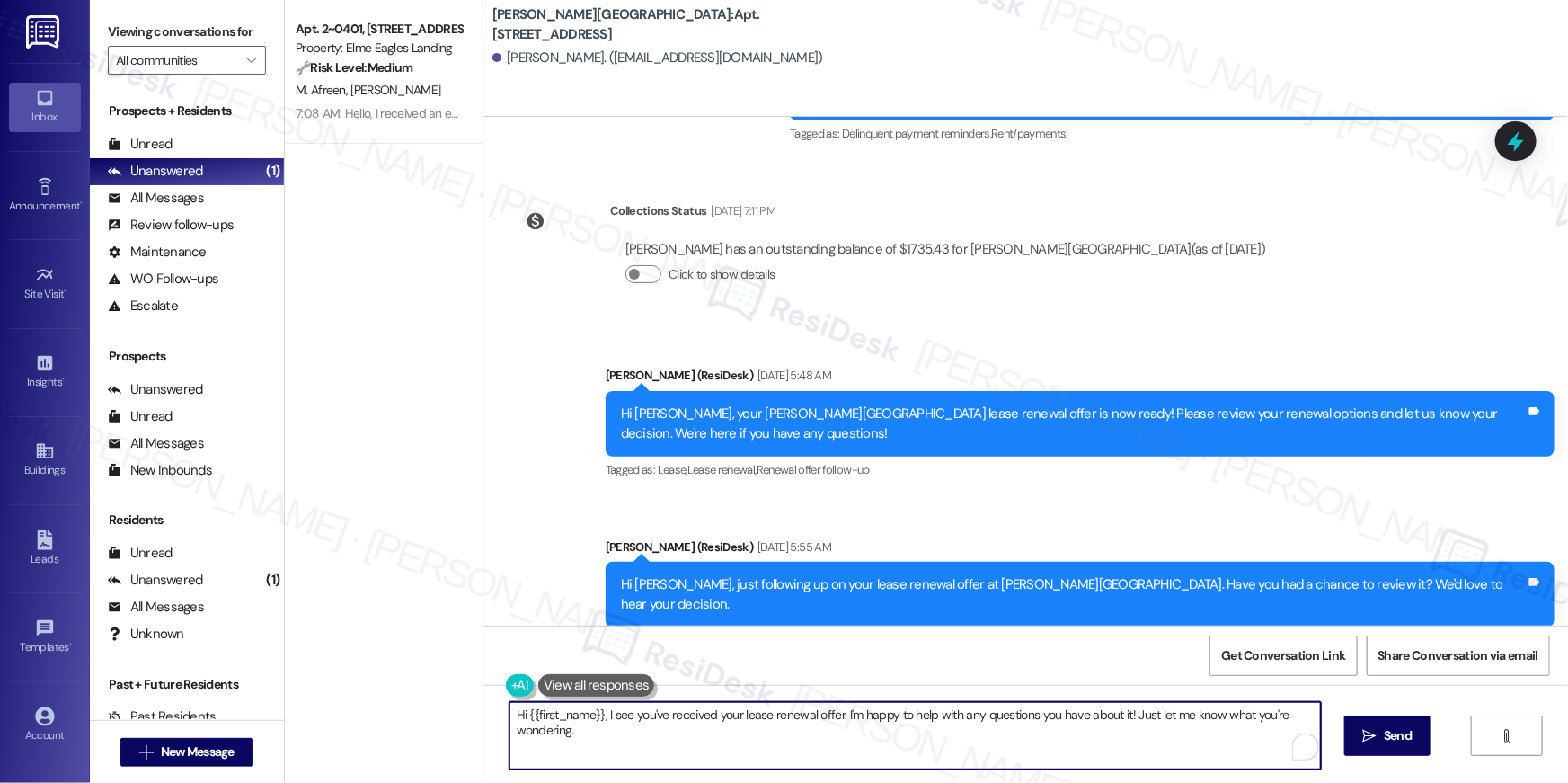 paste on "we wanted to check in about your {{property}} renewal offer. Please let us know if you plan to renew - we're here to help!" 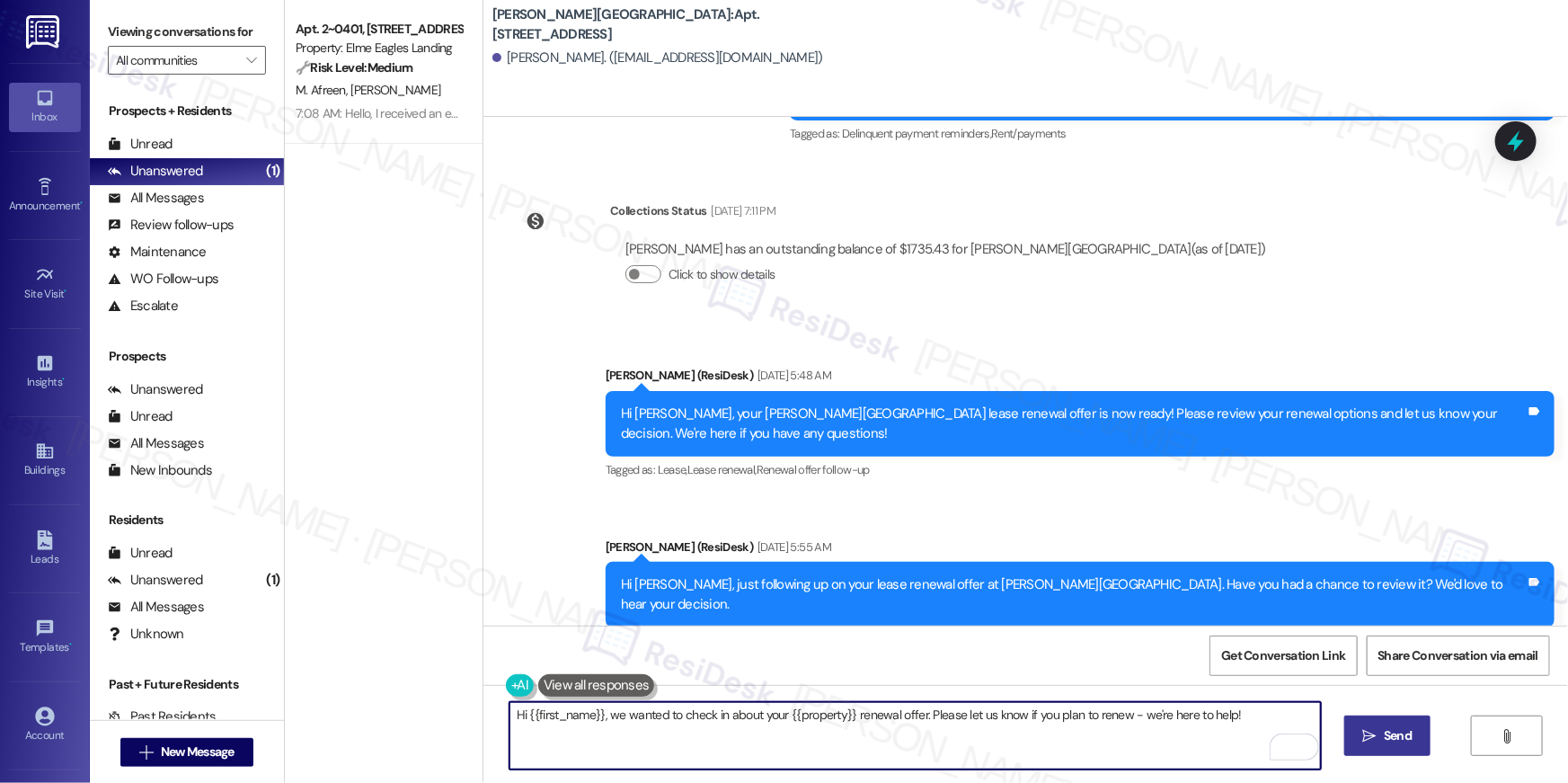 type on "Hi {{first_name}}, we wanted to check in about your {{property}} renewal offer. Please let us know if you plan to renew - we're here to help!" 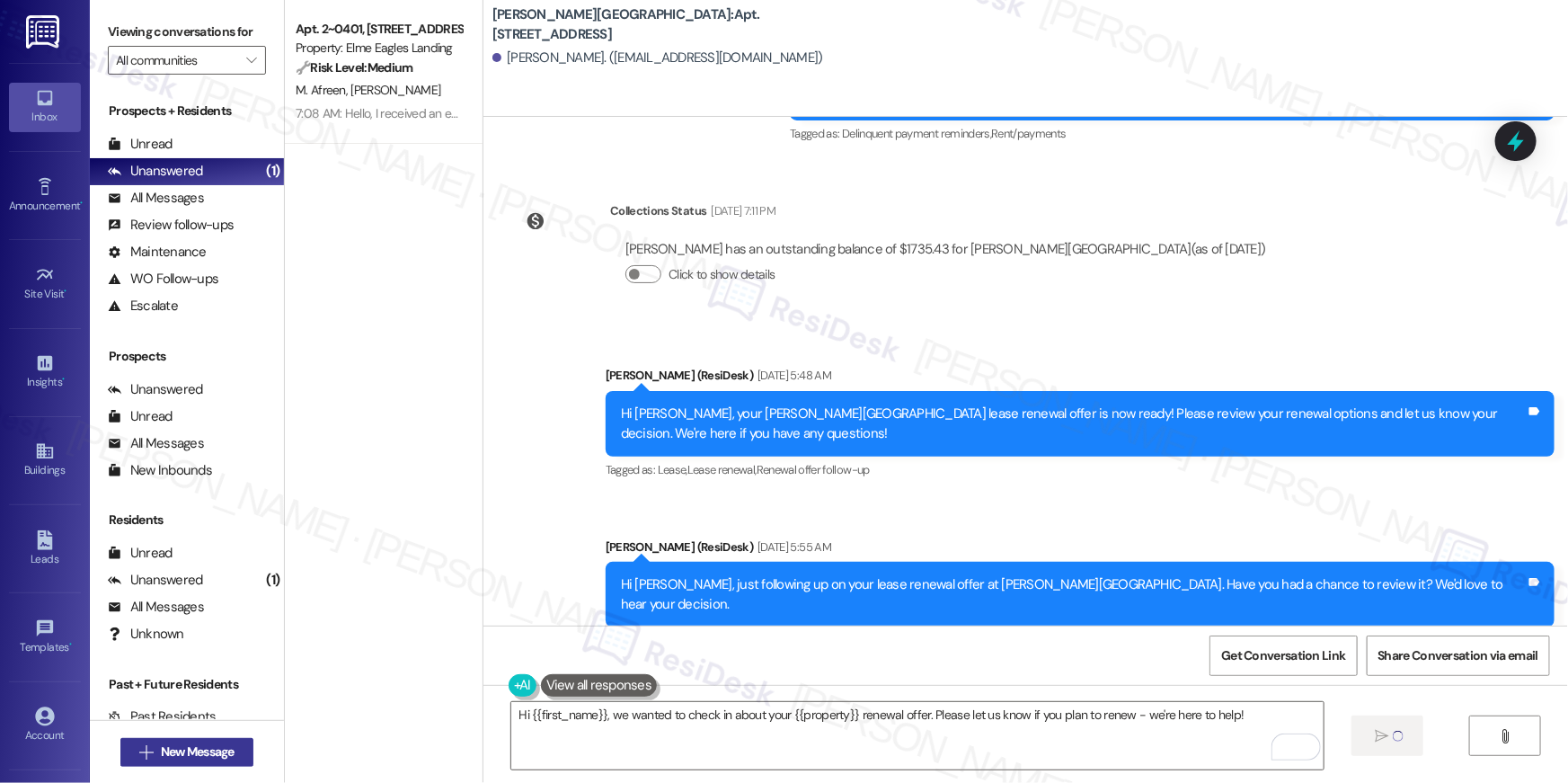 type 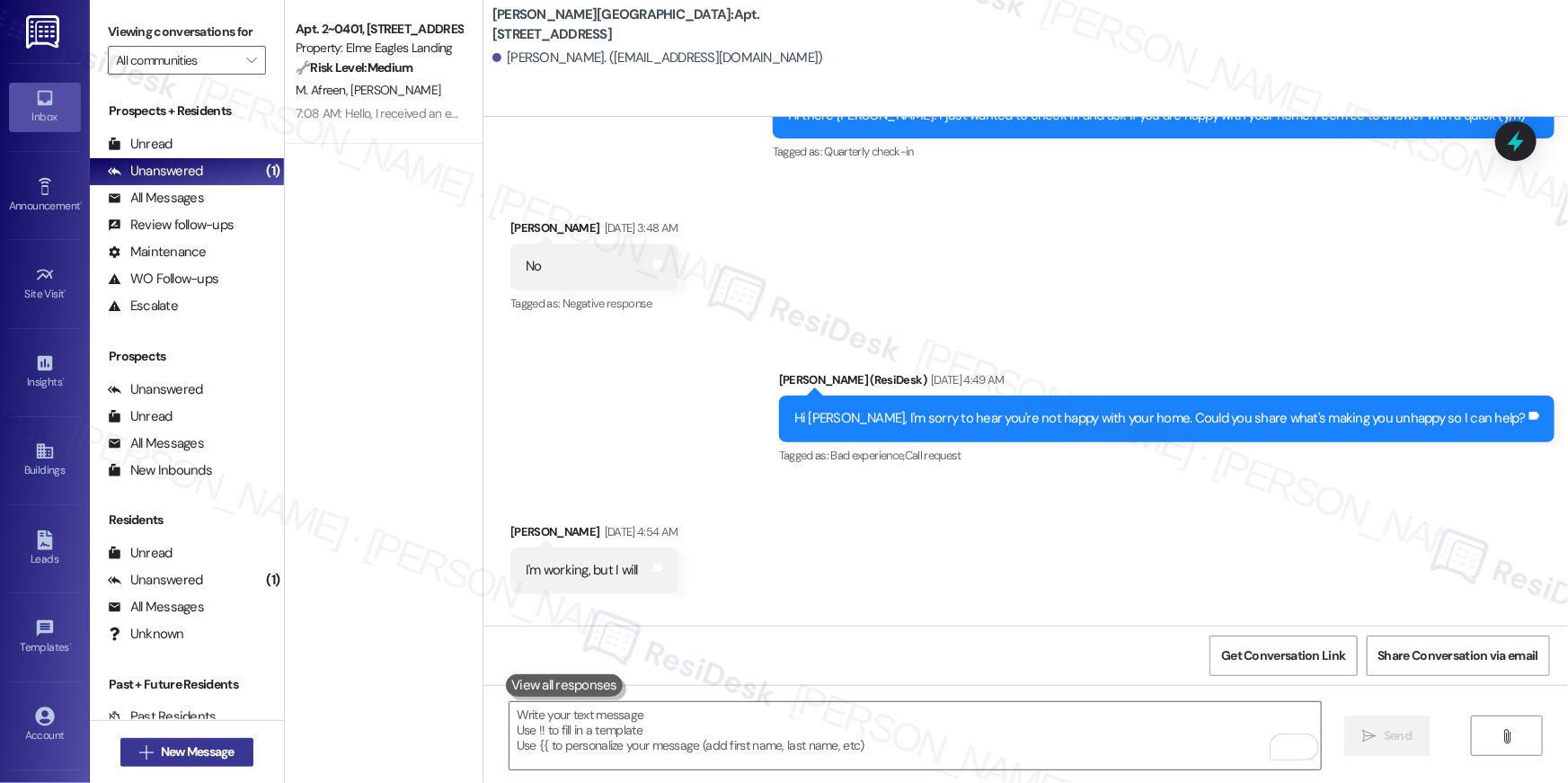 click on "New Message" at bounding box center (198, 752) 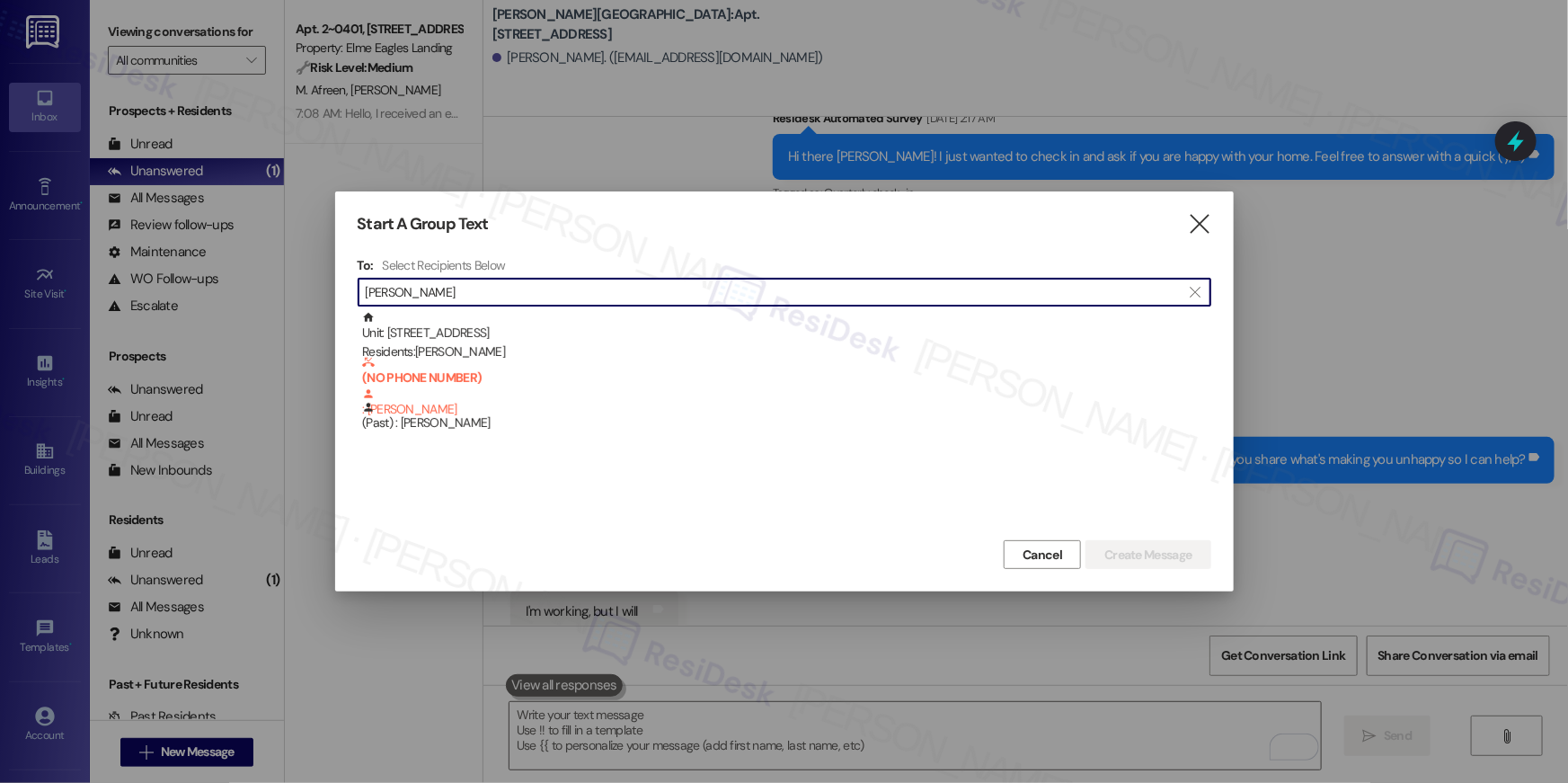 click on "shavone" at bounding box center (774, 292) 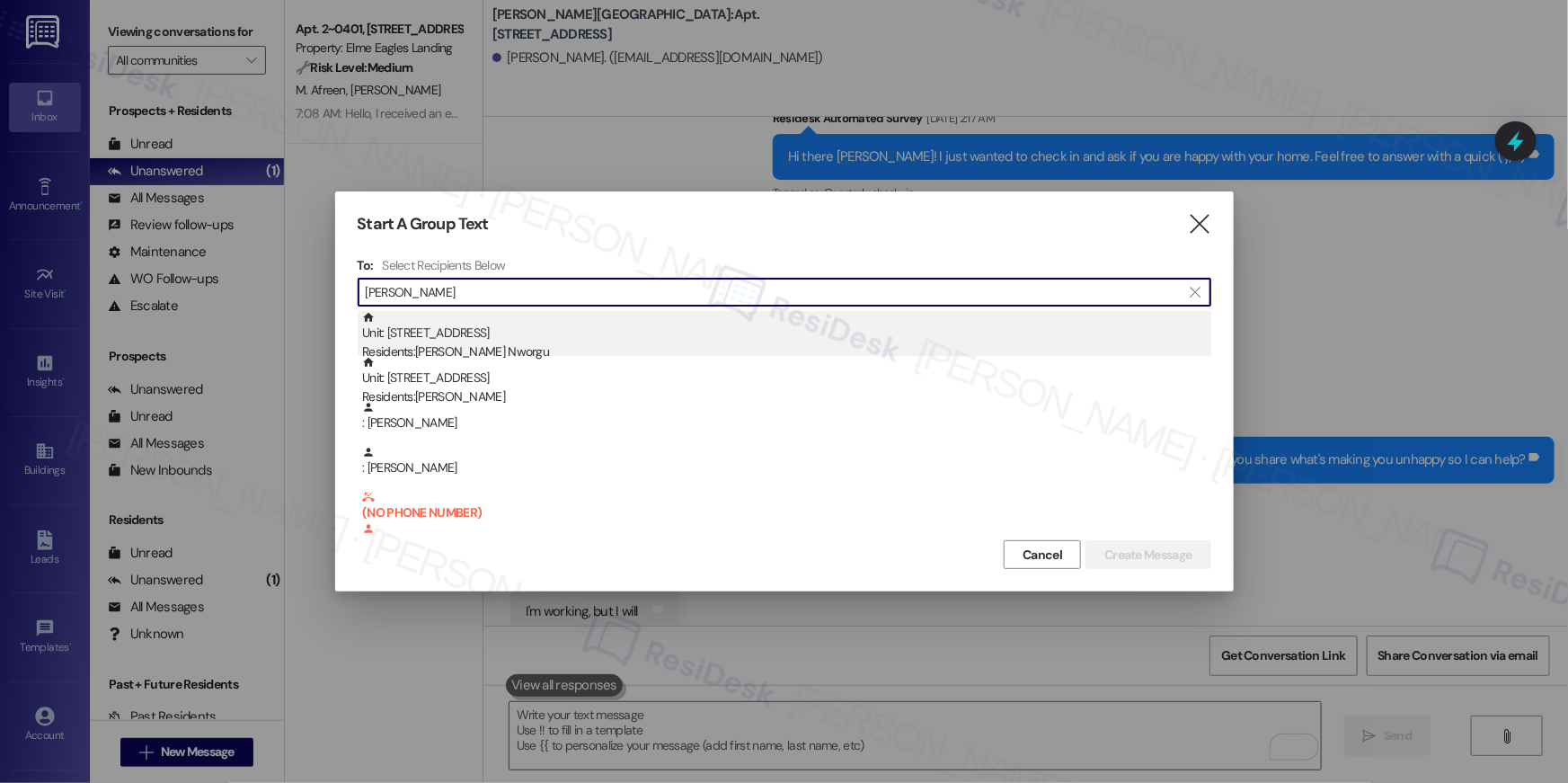 type on "harrington" 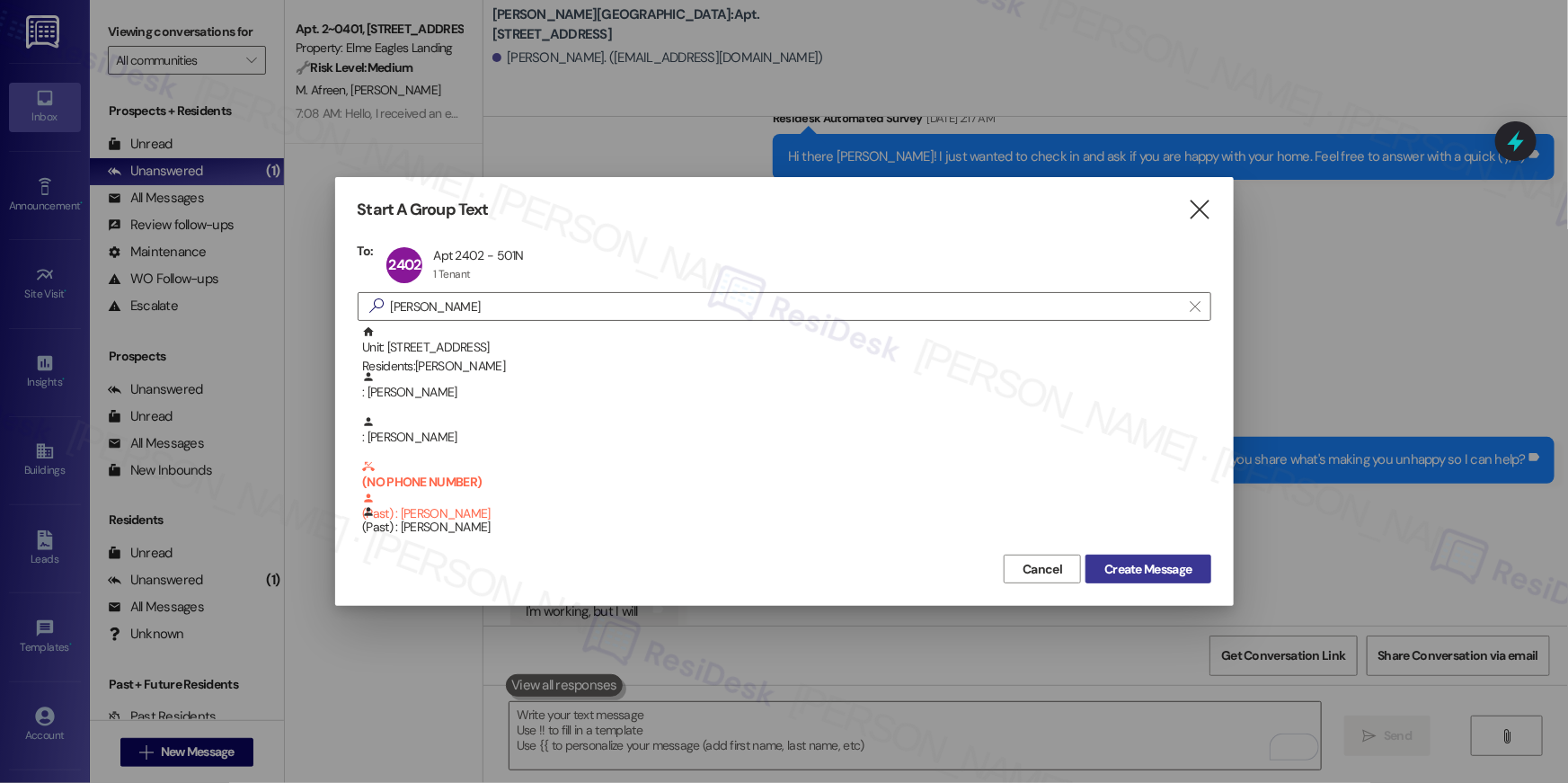 click on "Create Message" at bounding box center [1147, 569] 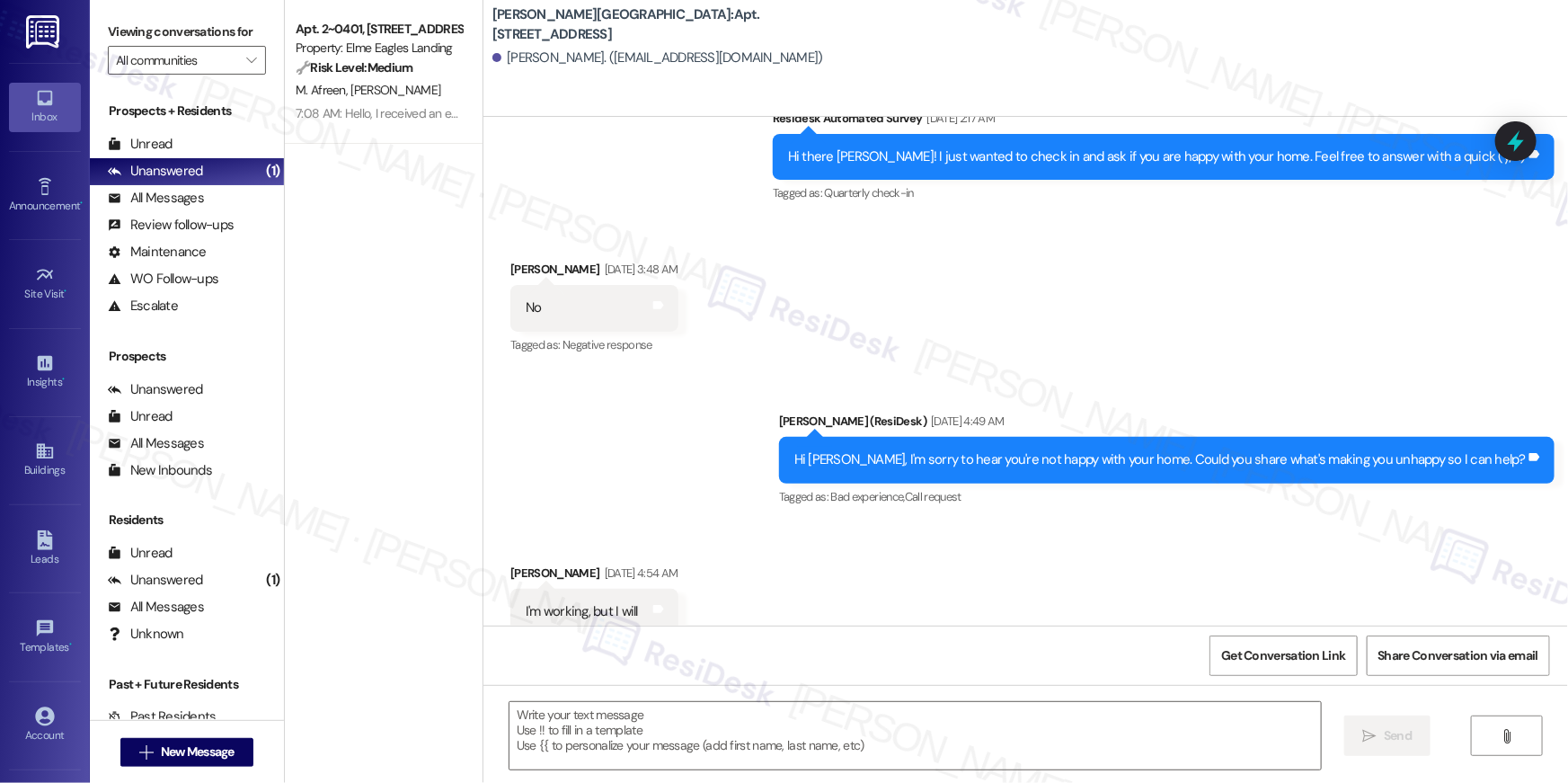type on "Fetching suggested responses. Please feel free to read through the conversation in the meantime." 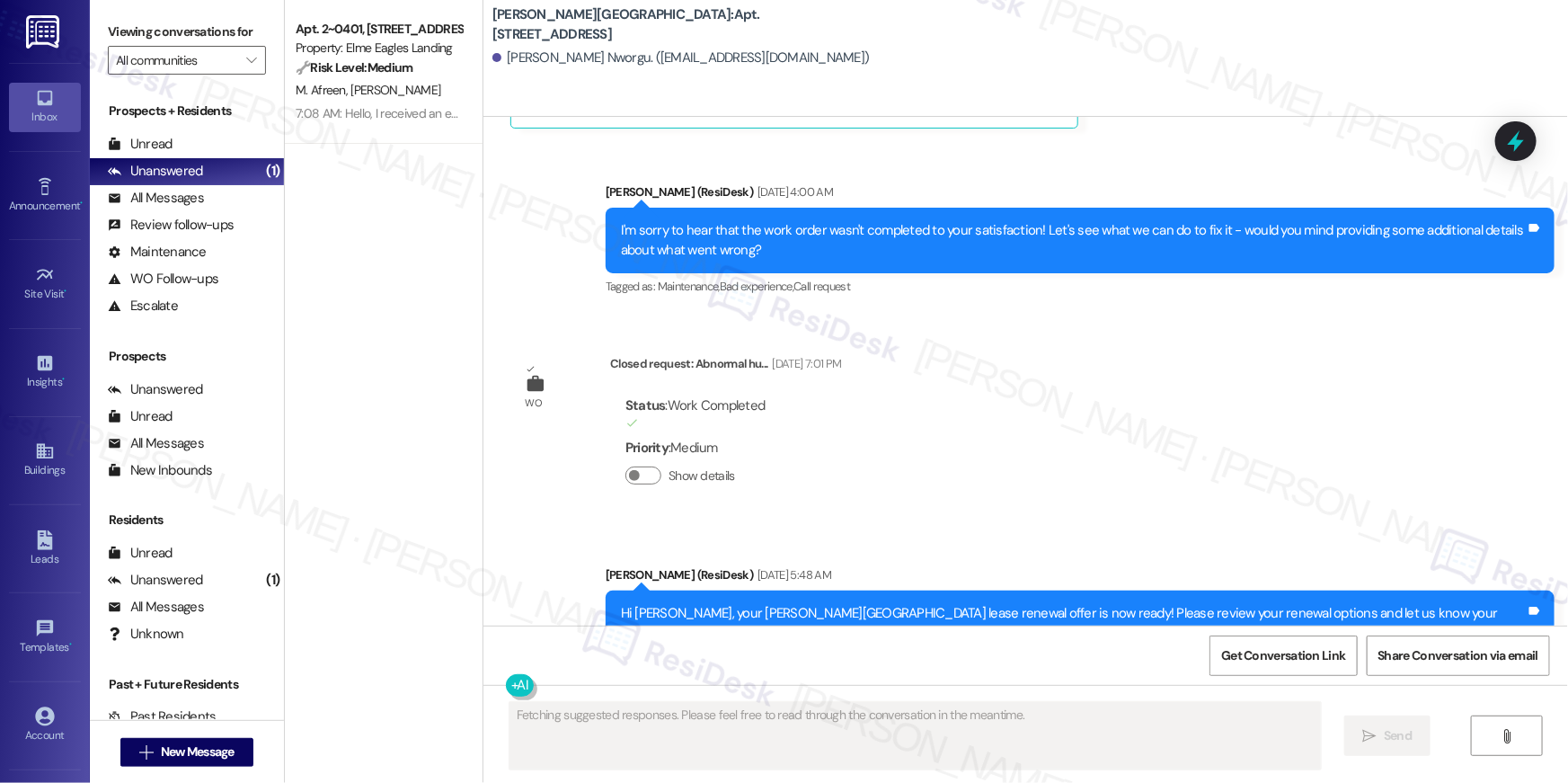 scroll, scrollTop: 6853, scrollLeft: 0, axis: vertical 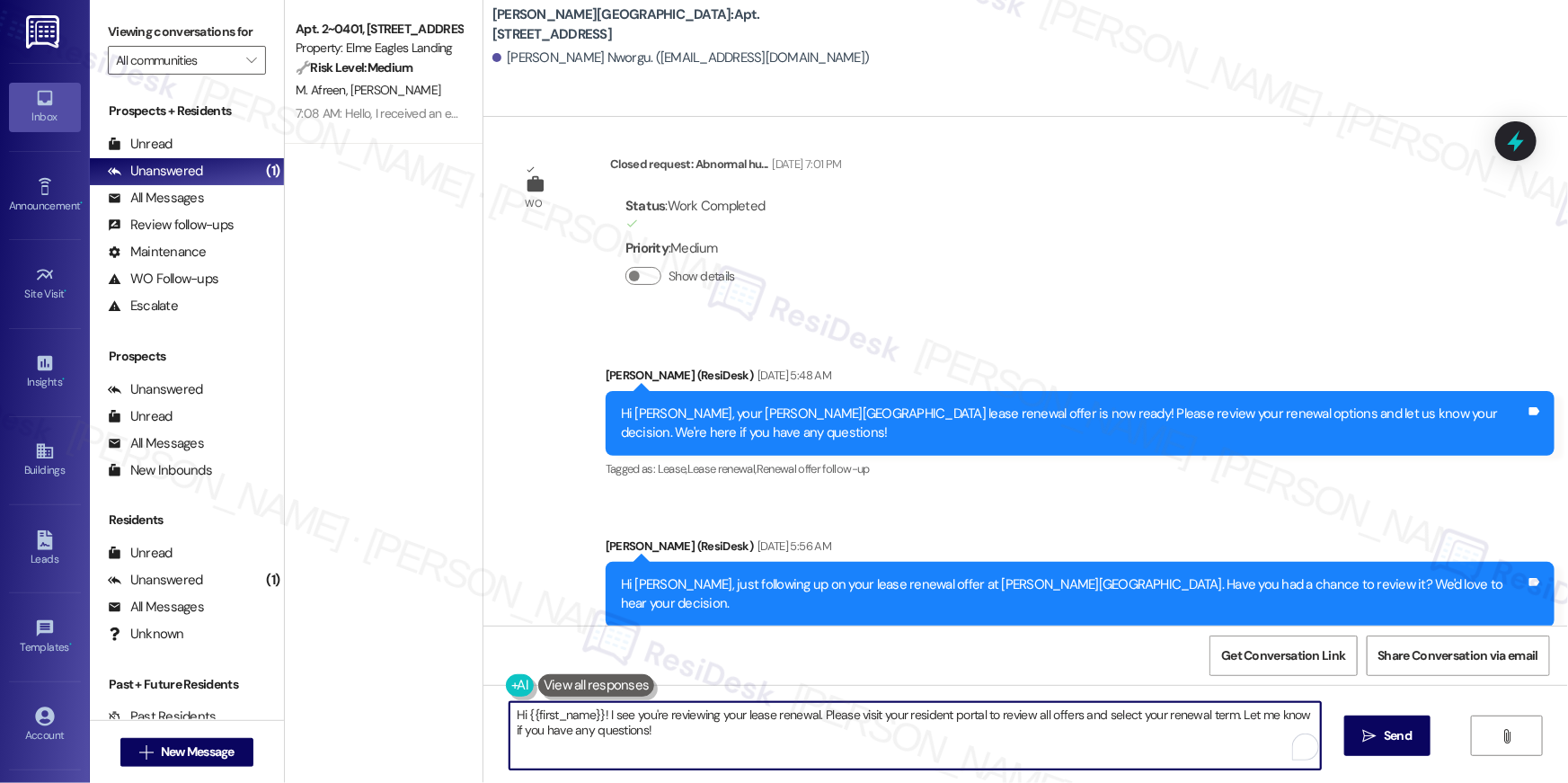 click on "Hi {{first_name}}! I see you're reviewing your lease renewal. Please visit your resident portal to review all offers and select your renewal term. Let me know if you have any questions!" at bounding box center [915, 735] 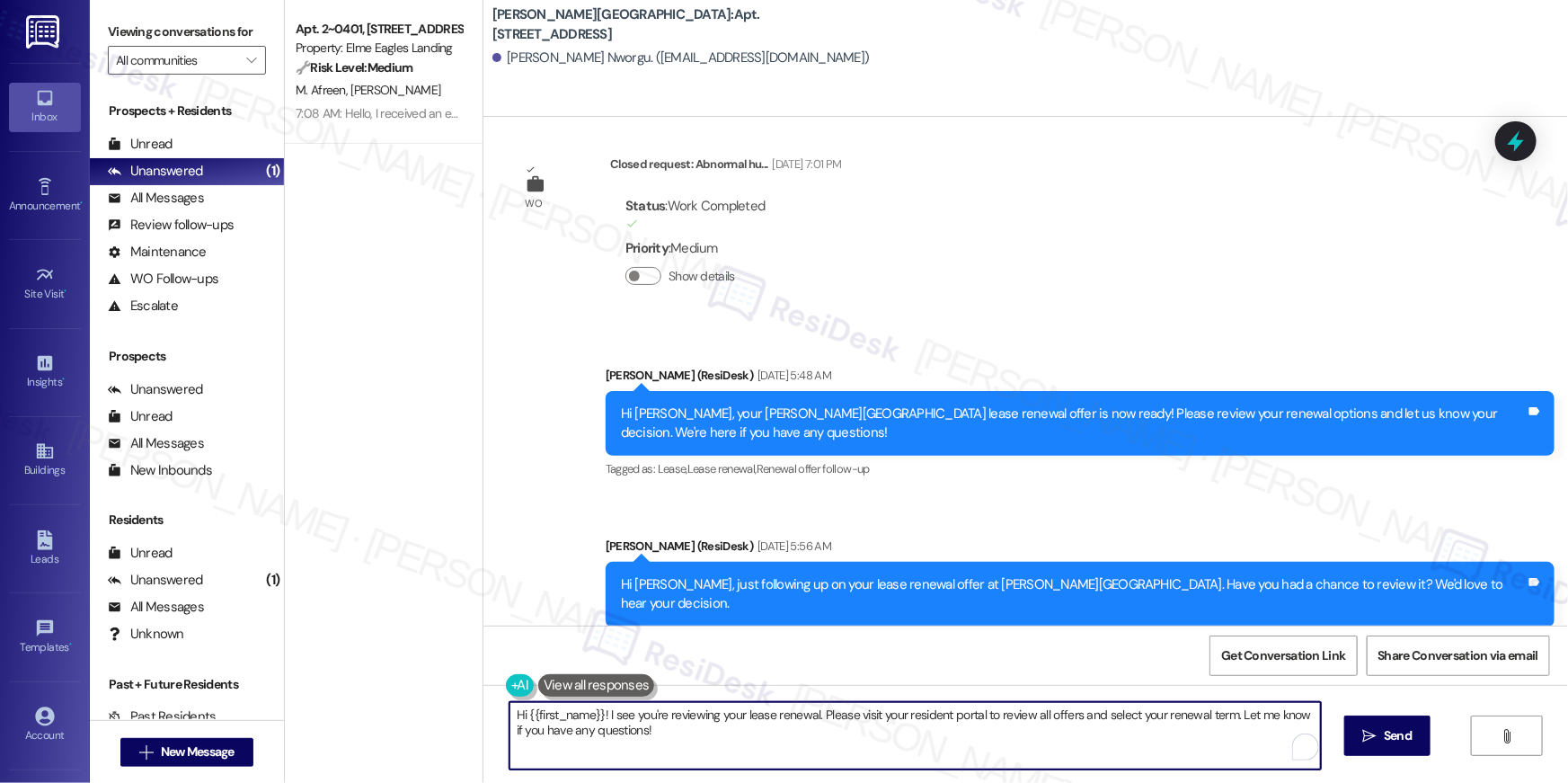 paste on ", we wanted to check in about your {{property}} renewal offer. Please let us know if you plan to renew - we're here to help" 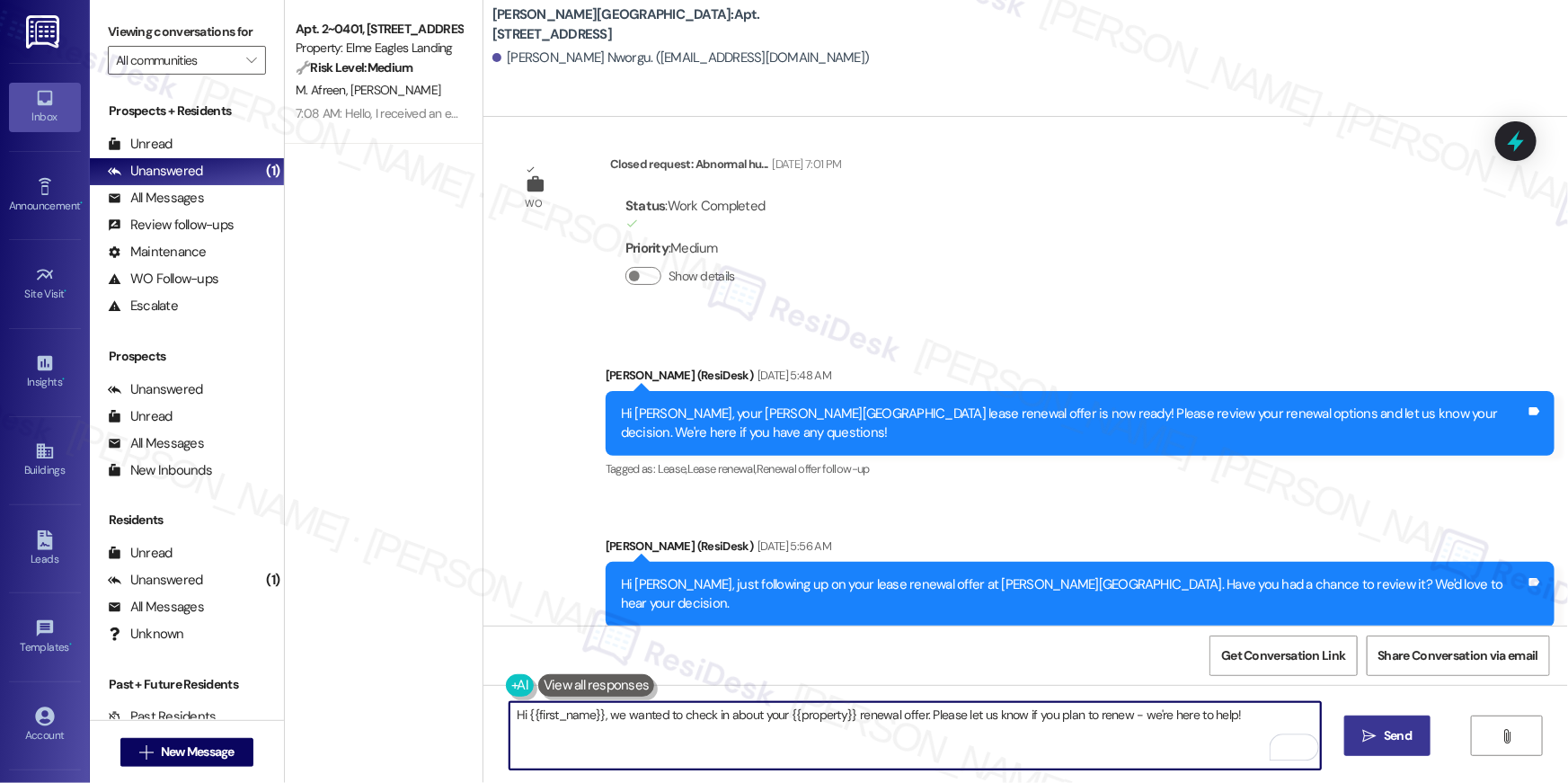 type on "Hi {{first_name}}, we wanted to check in about your {{property}} renewal offer. Please let us know if you plan to renew - we're here to help!" 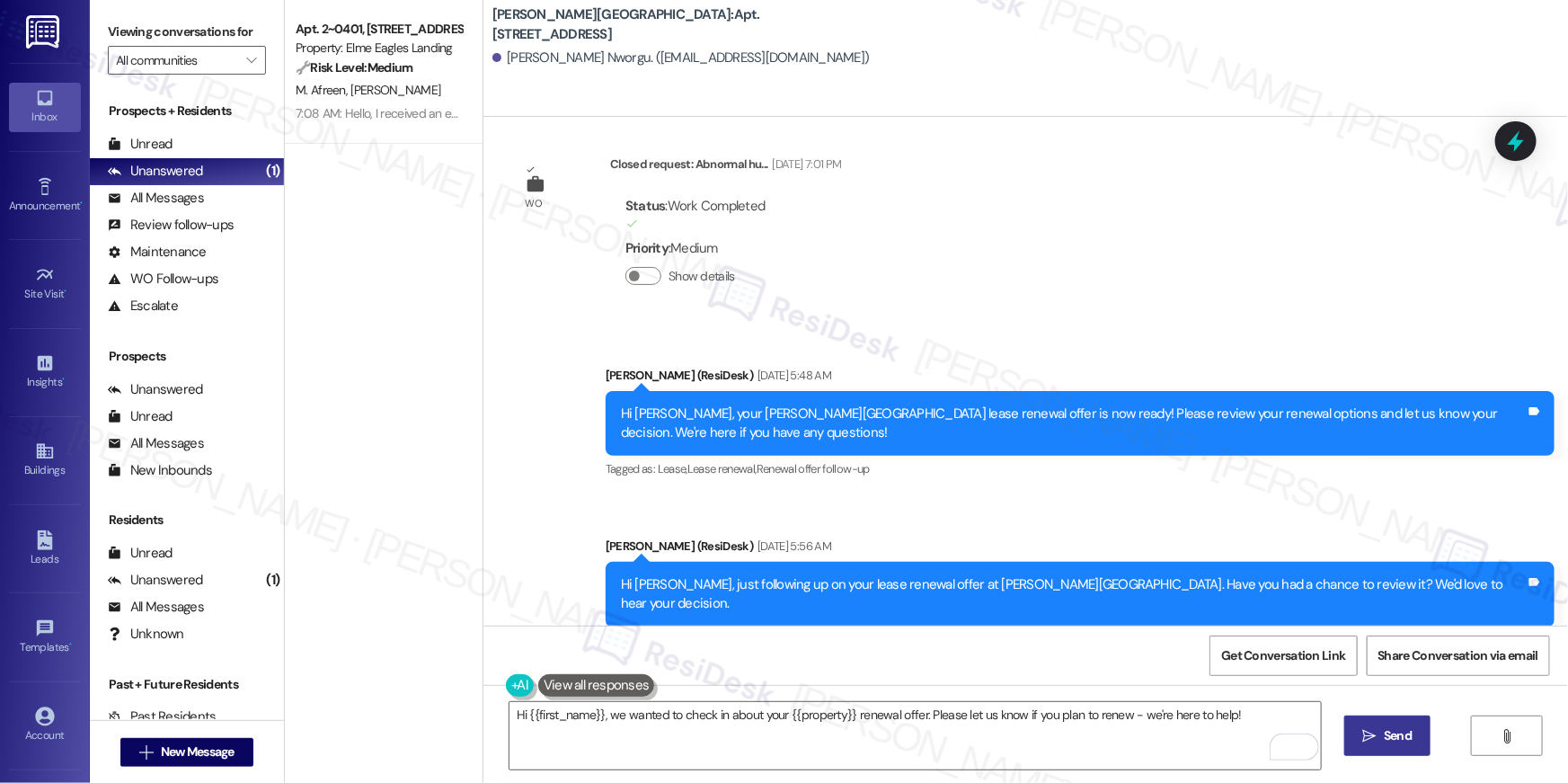 click on " Send" at bounding box center [1387, 735] 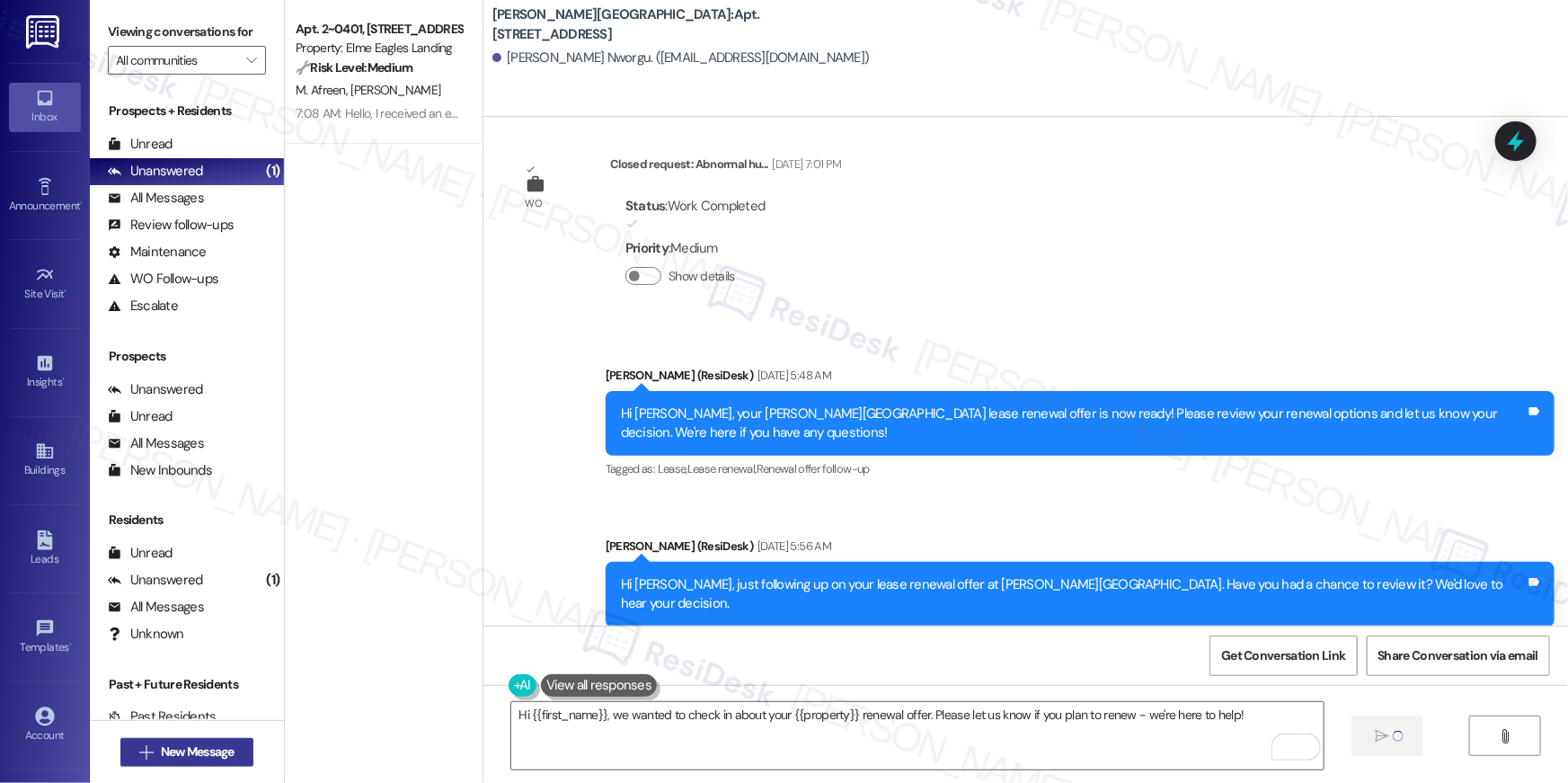 type 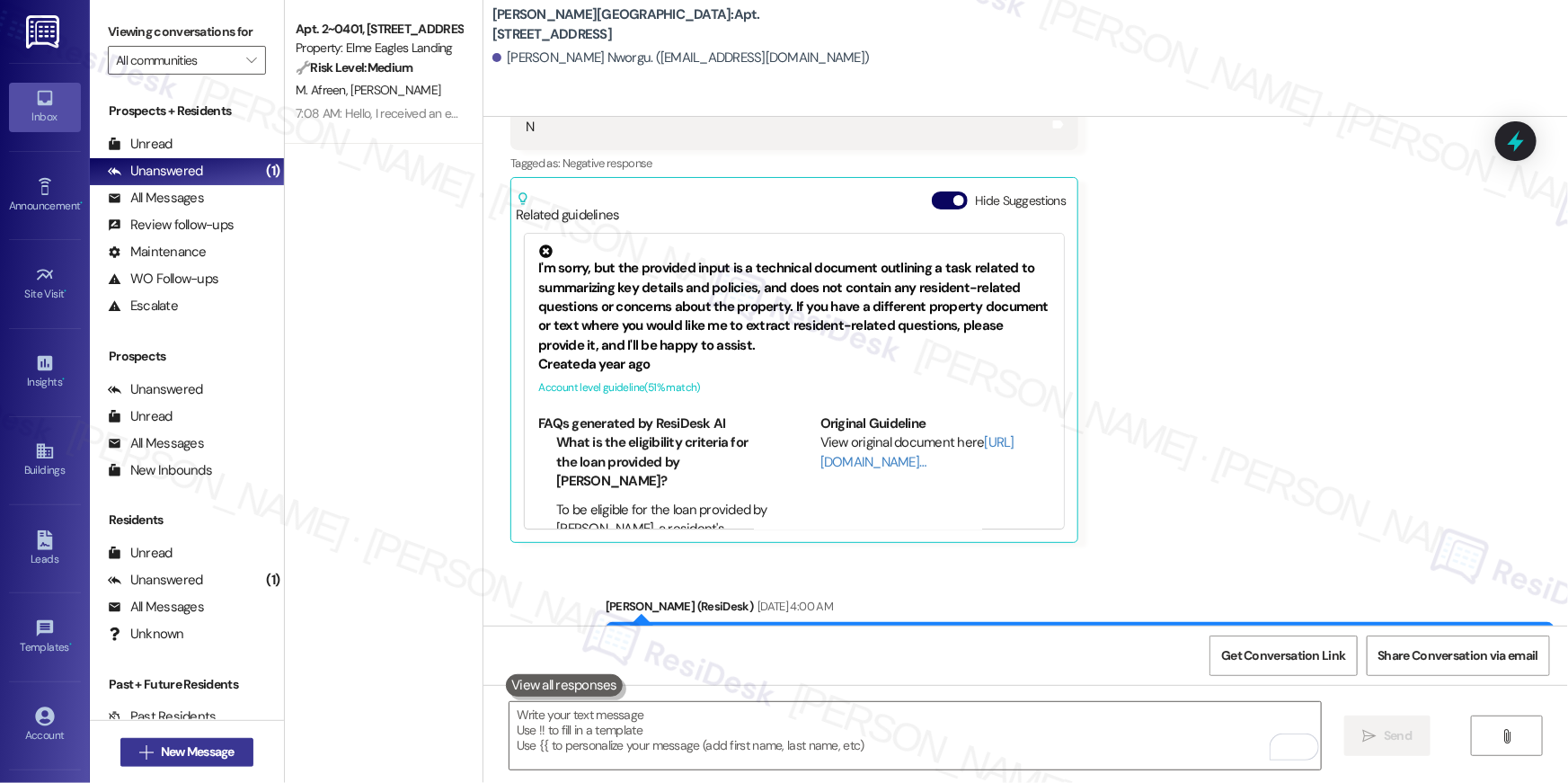 scroll, scrollTop: 6148, scrollLeft: 0, axis: vertical 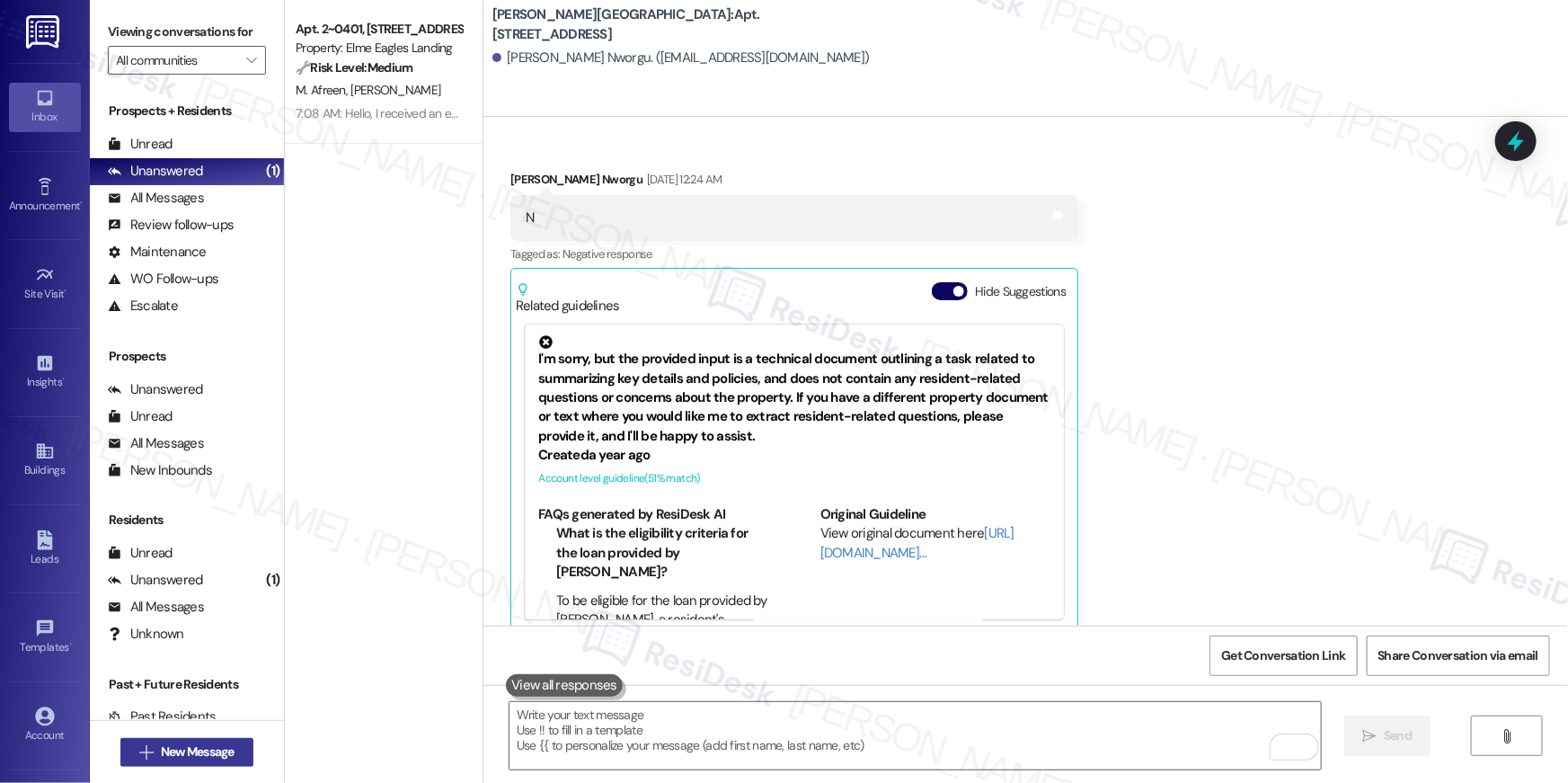 click on " New Message" at bounding box center [187, 752] 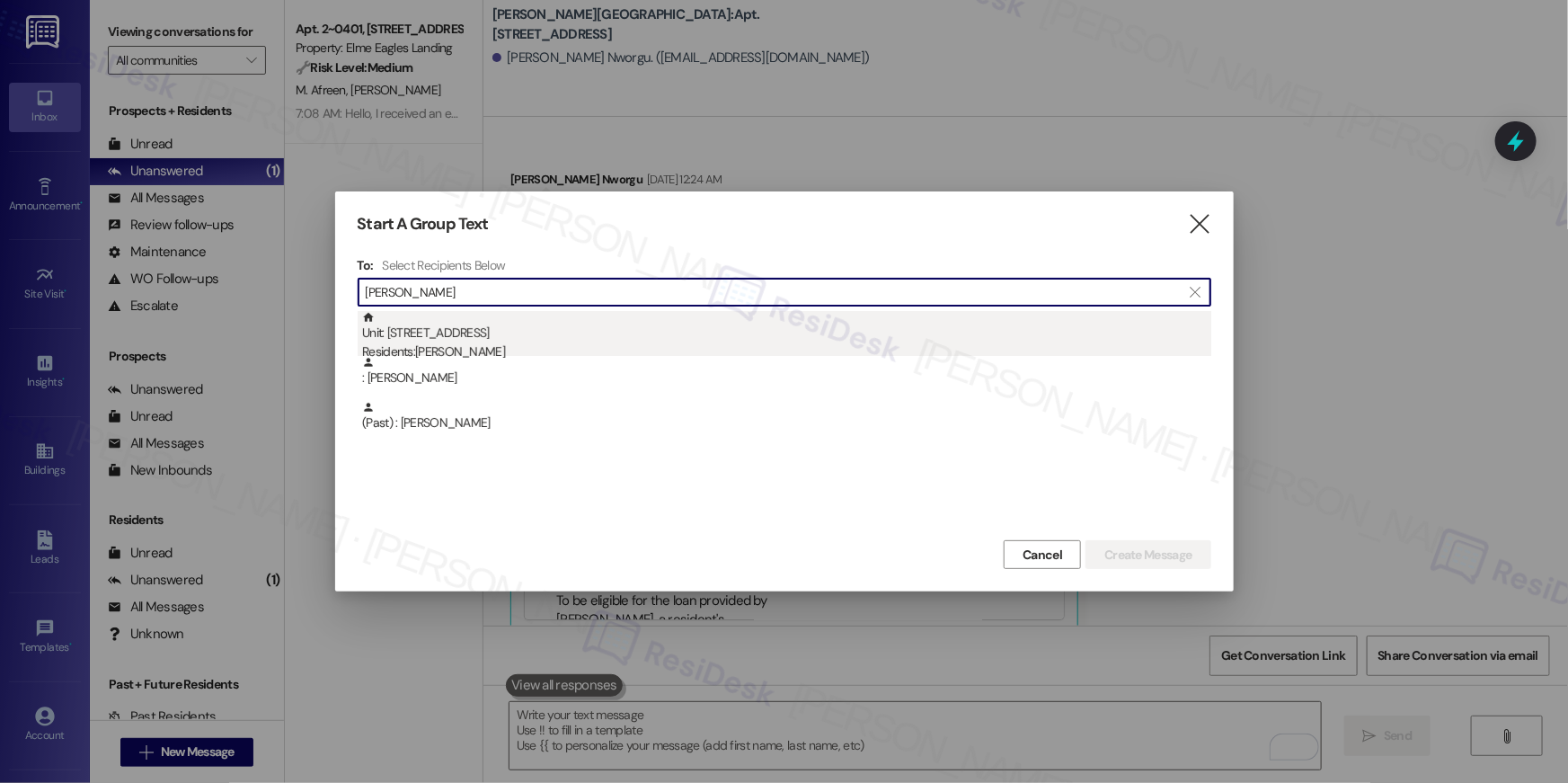 type on "[PERSON_NAME]" 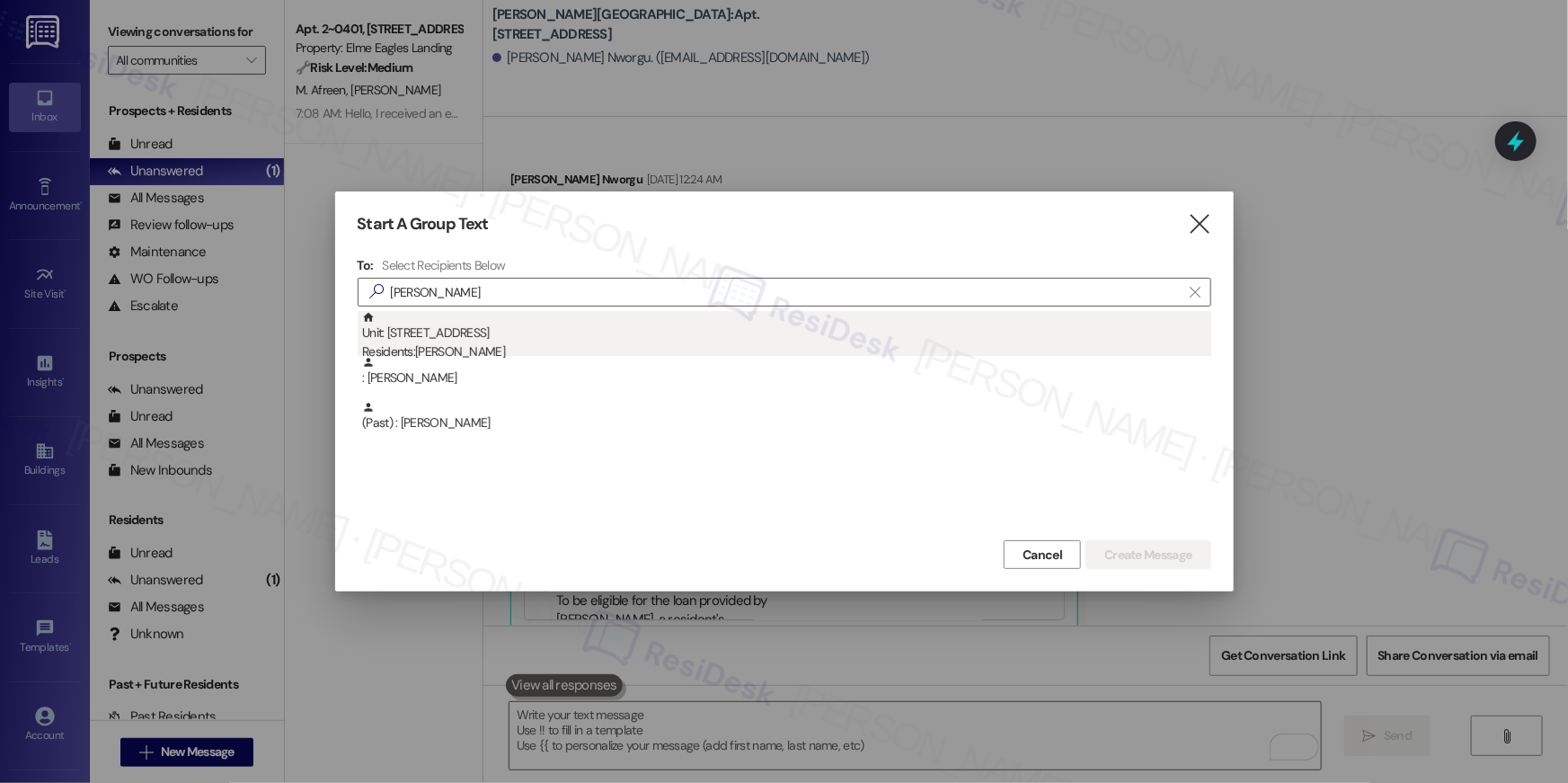 click on "Unit: 2407 - 501 North River Parkway Residents:  Ashley Grogan" at bounding box center (786, 336) 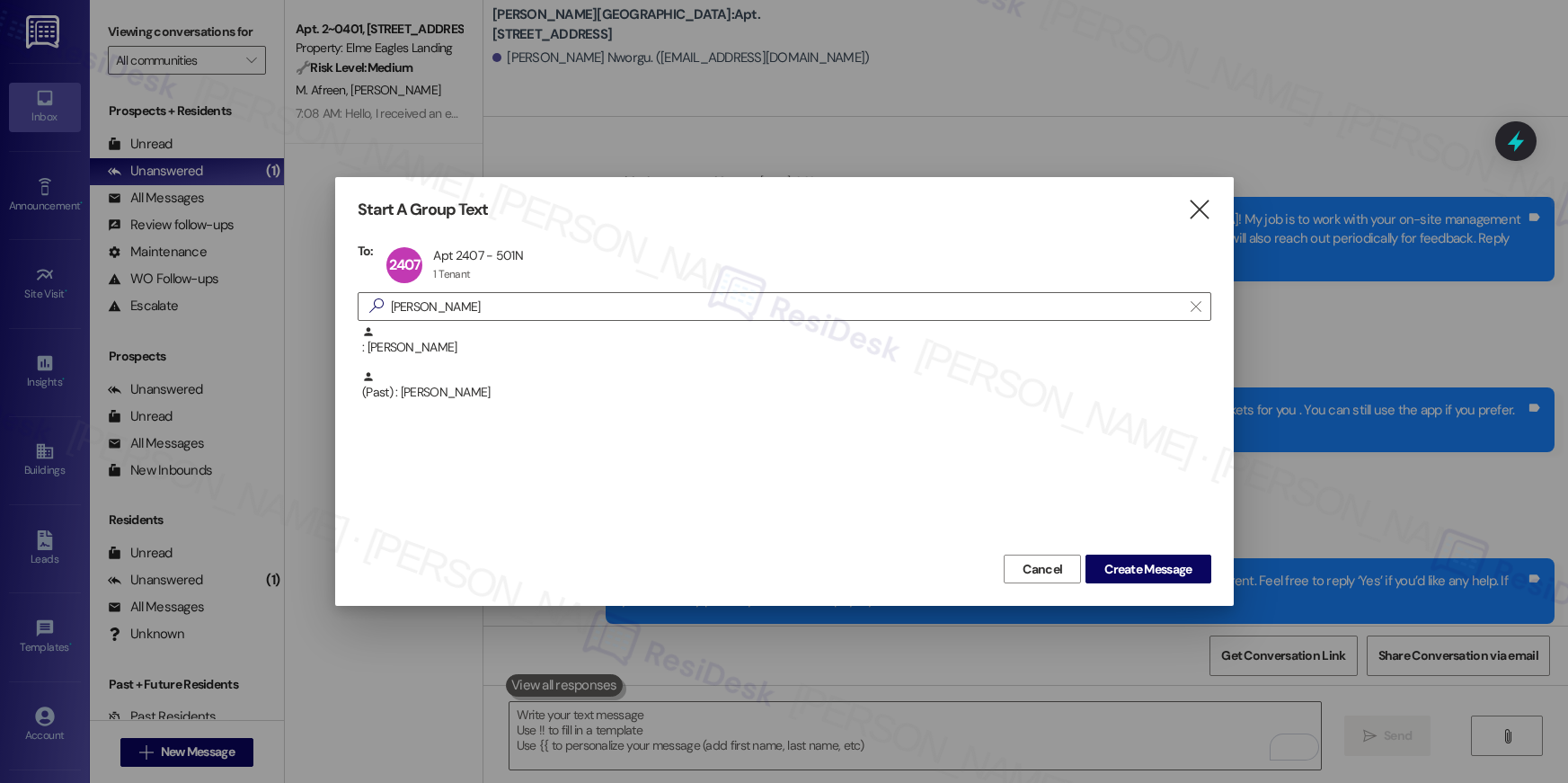 scroll, scrollTop: 0, scrollLeft: 0, axis: both 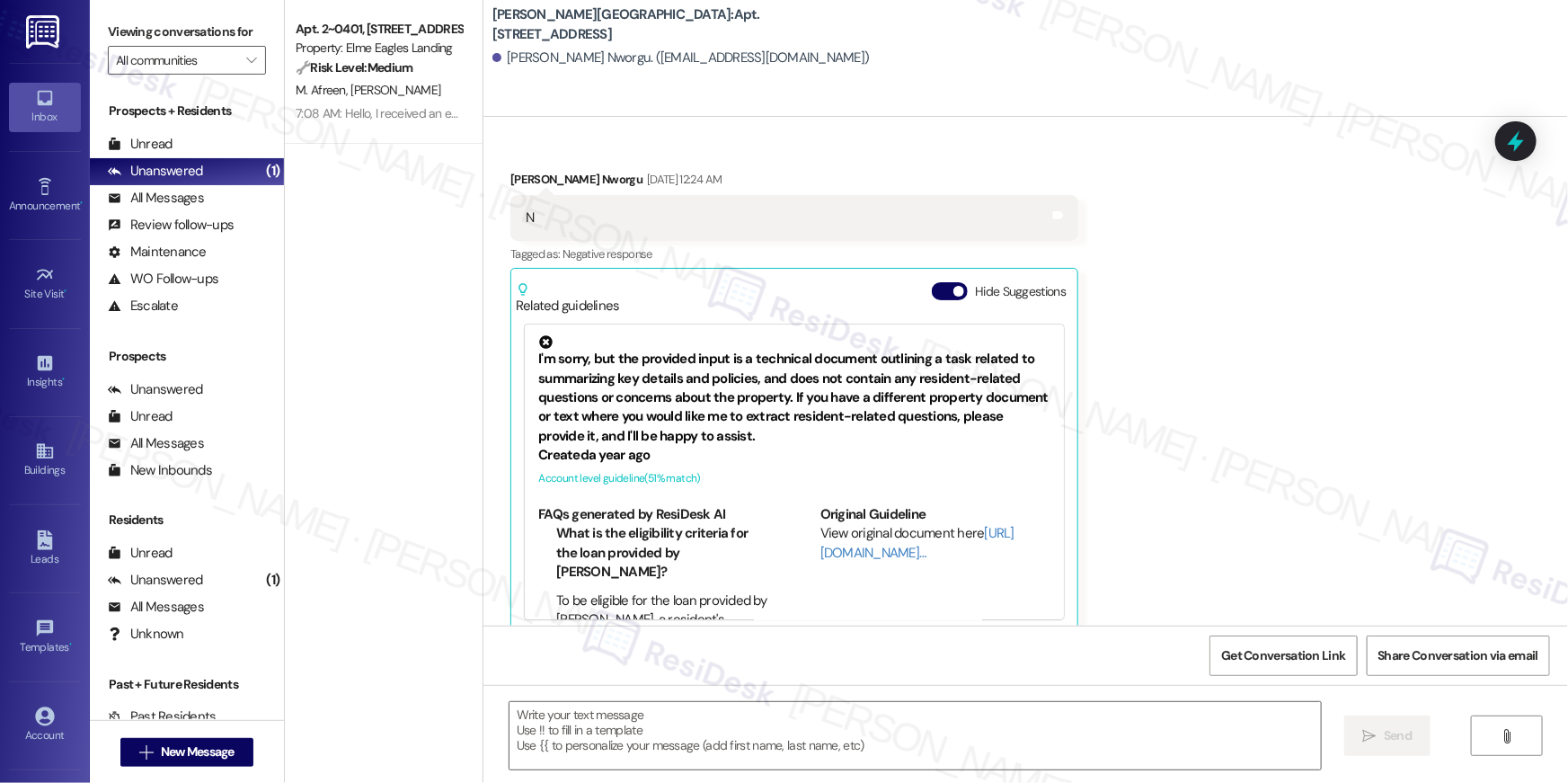 type on "Fetching suggested responses. Please feel free to read through the conversation in the meantime." 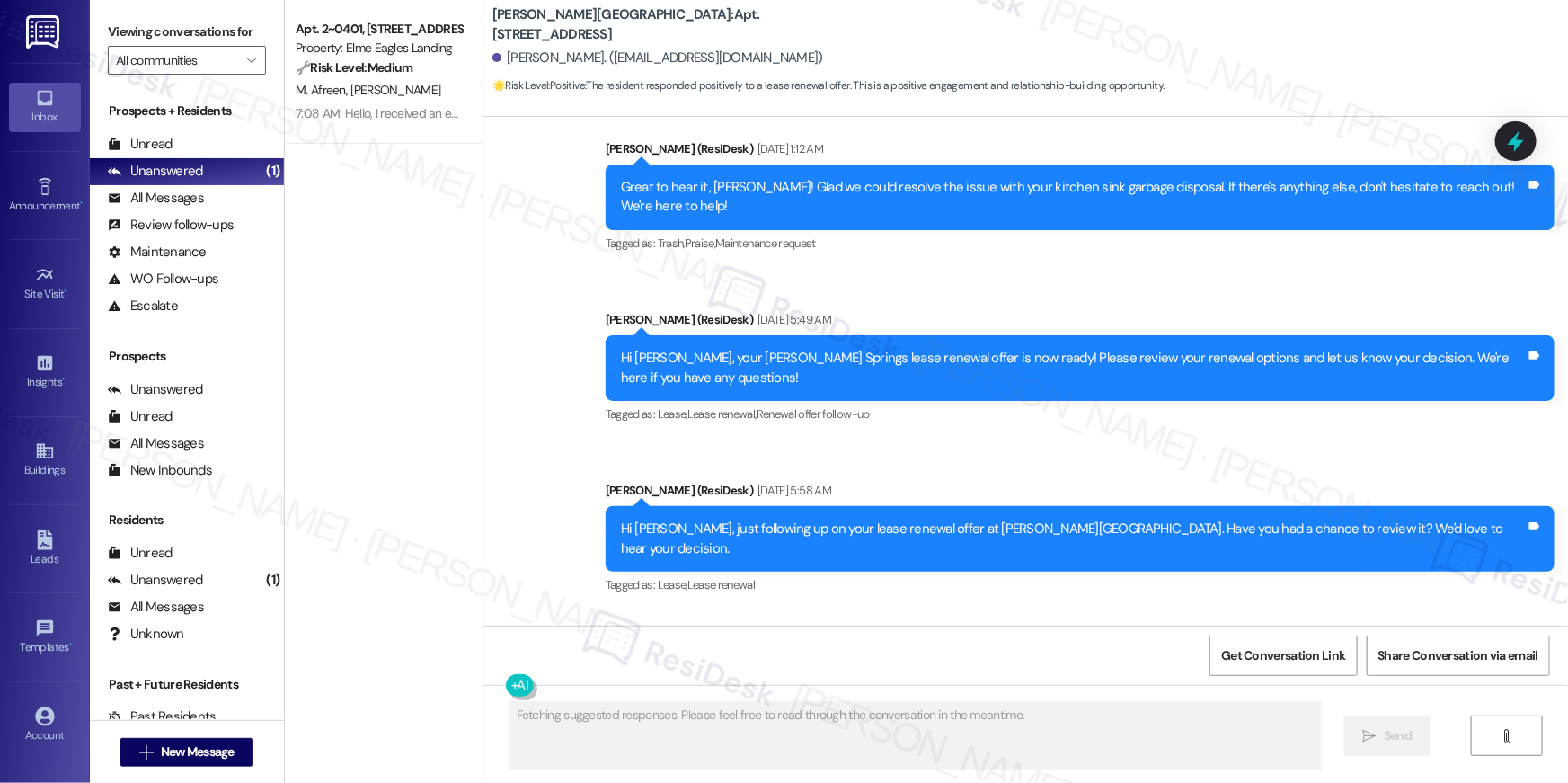 scroll, scrollTop: 8845, scrollLeft: 0, axis: vertical 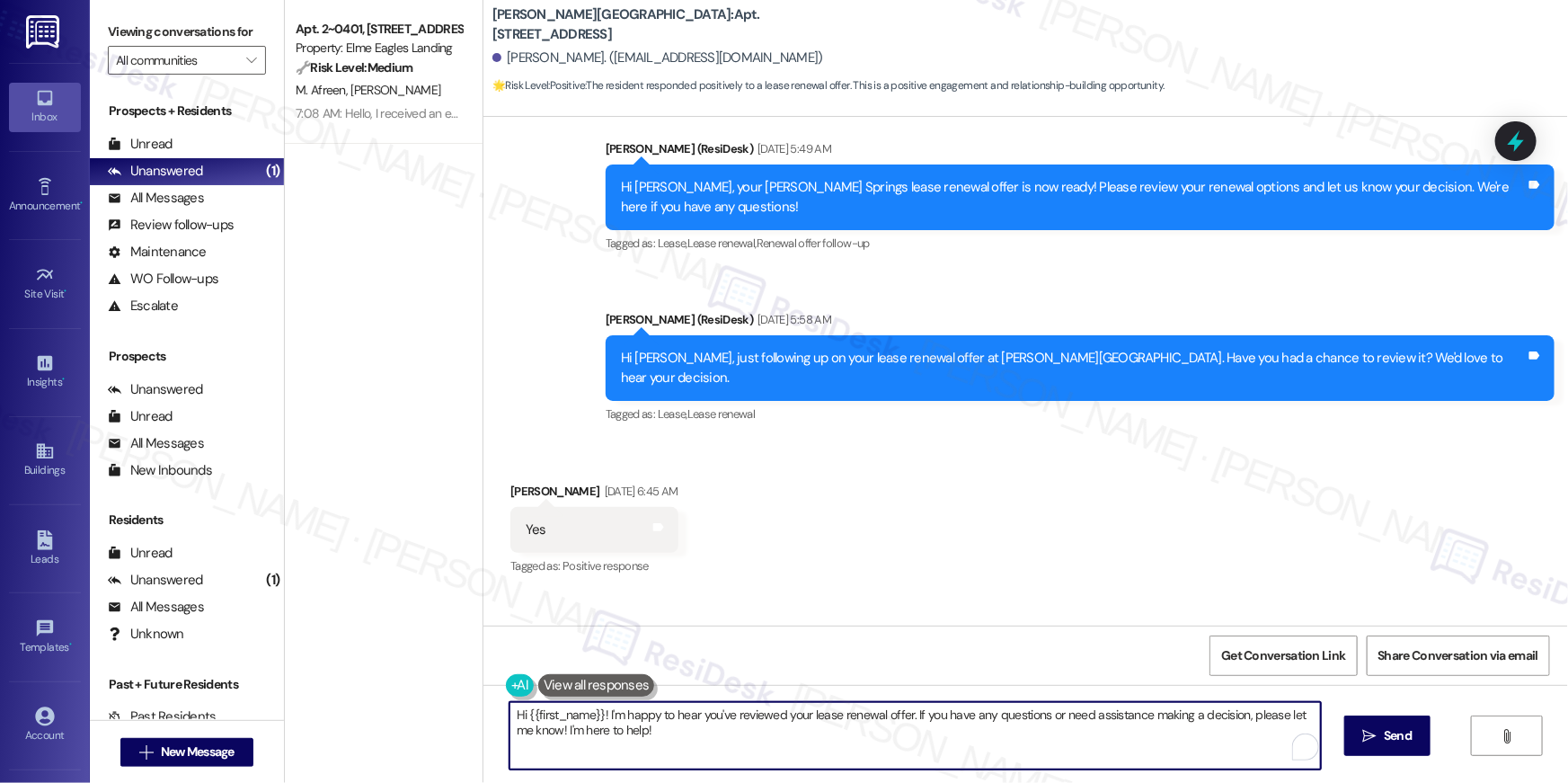 drag, startPoint x: 542, startPoint y: 708, endPoint x: 444, endPoint y: 690, distance: 99.63935 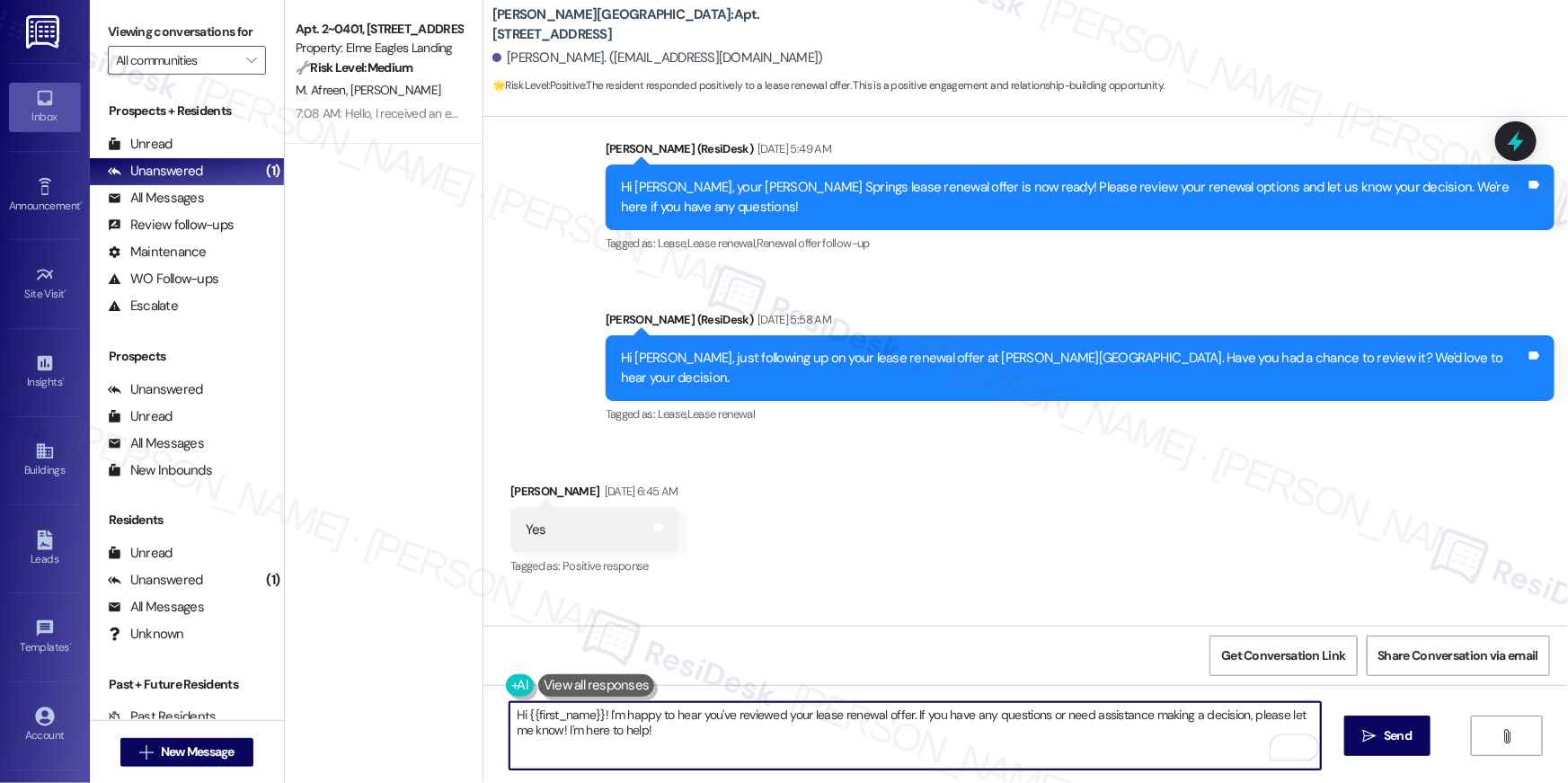 paste on ", we wanted to check in about your {{property}} renewal offer. Please let us know if you plan to renew - we're" 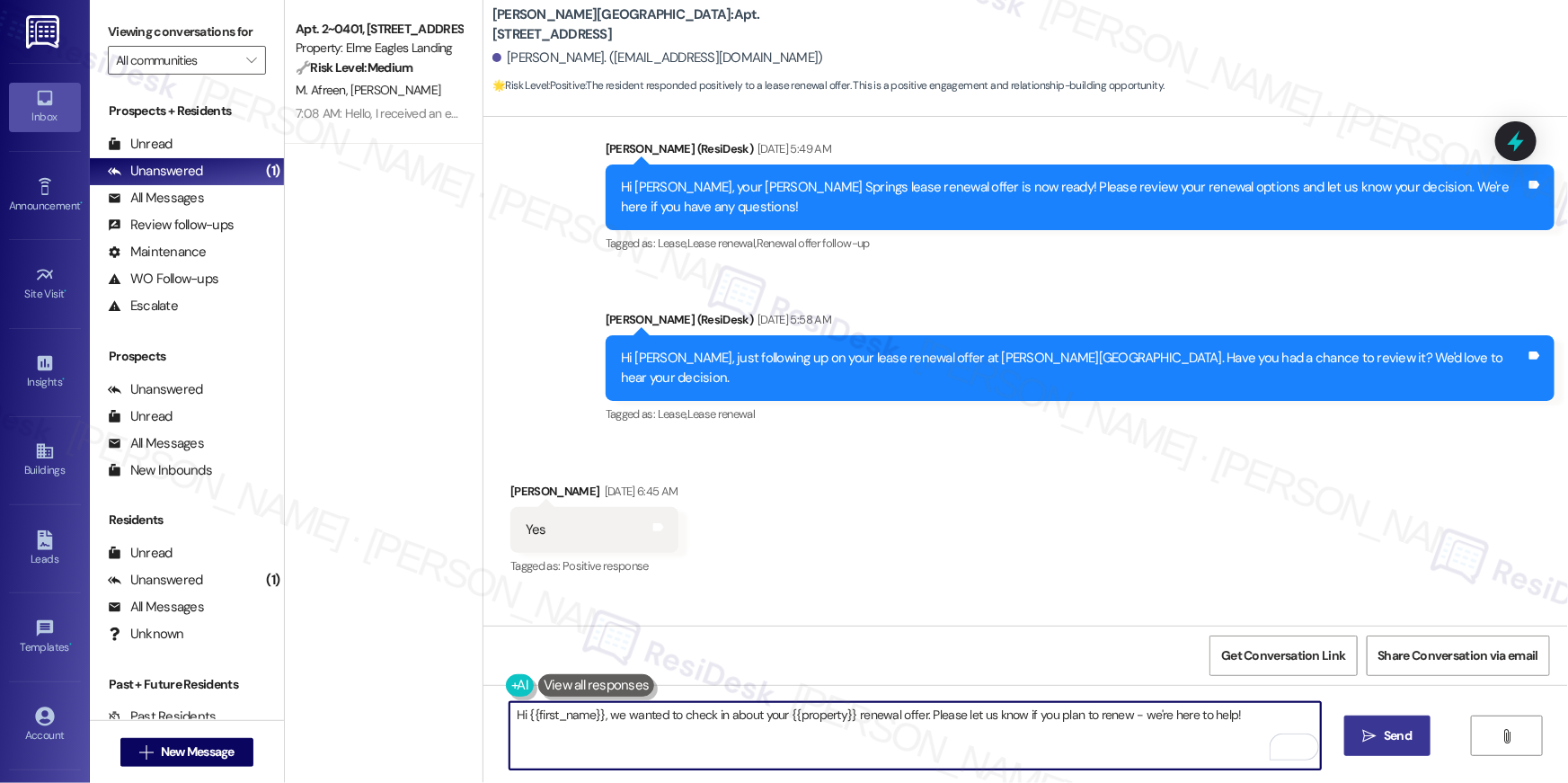 type on "Hi {{first_name}}, we wanted to check in about your {{property}} renewal offer. Please let us know if you plan to renew - we're here to help!" 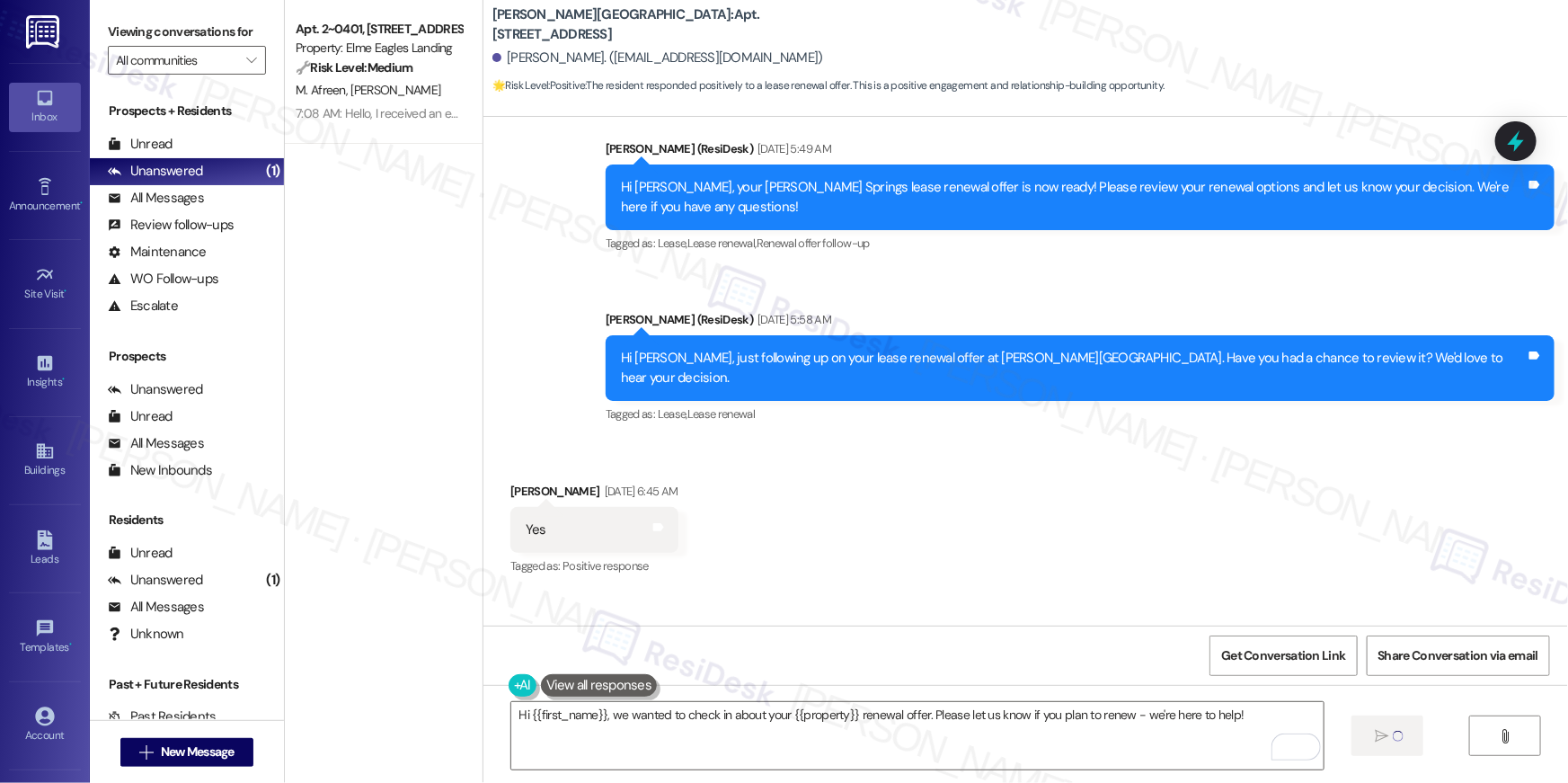 type 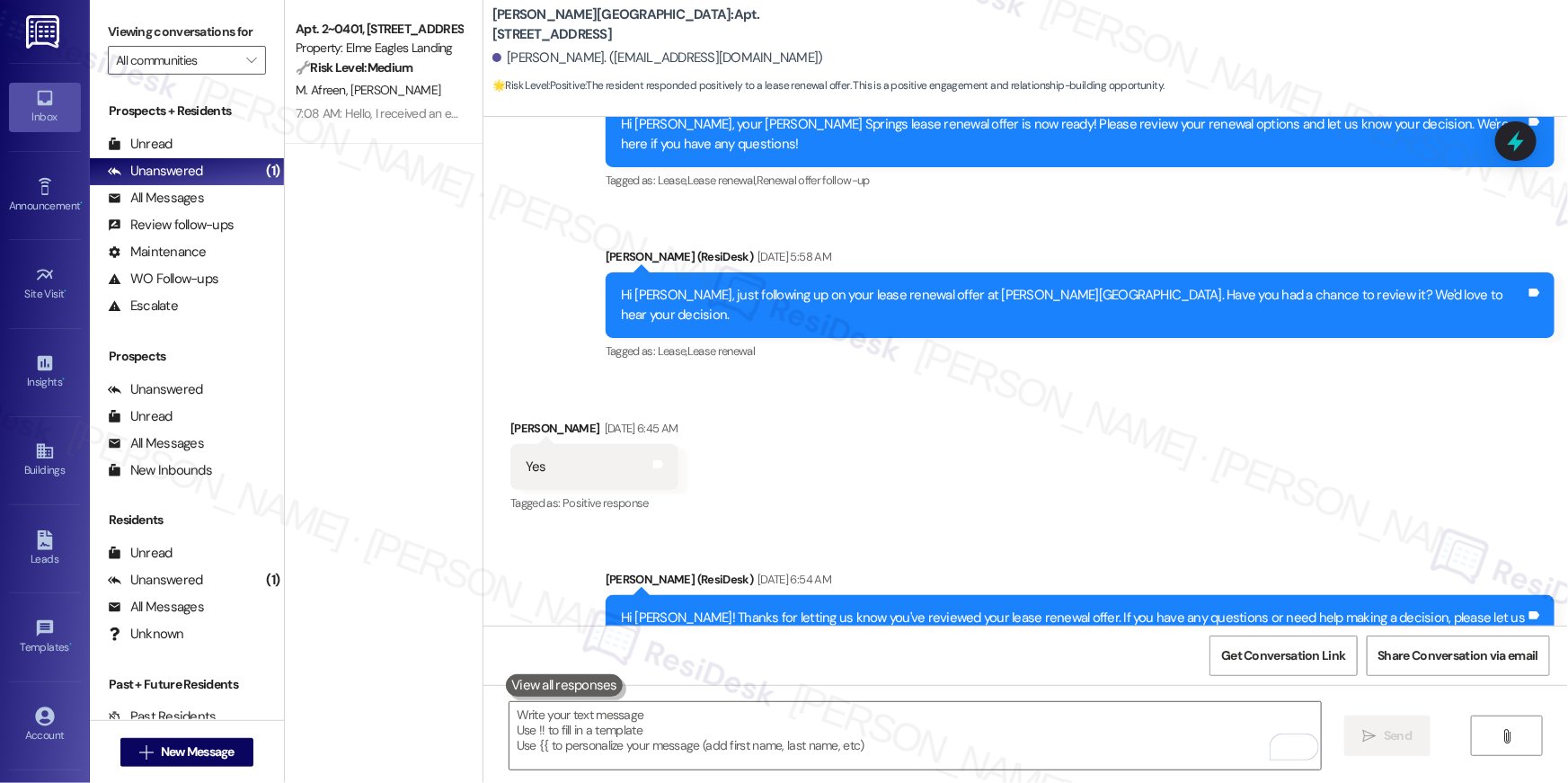 scroll, scrollTop: 8971, scrollLeft: 0, axis: vertical 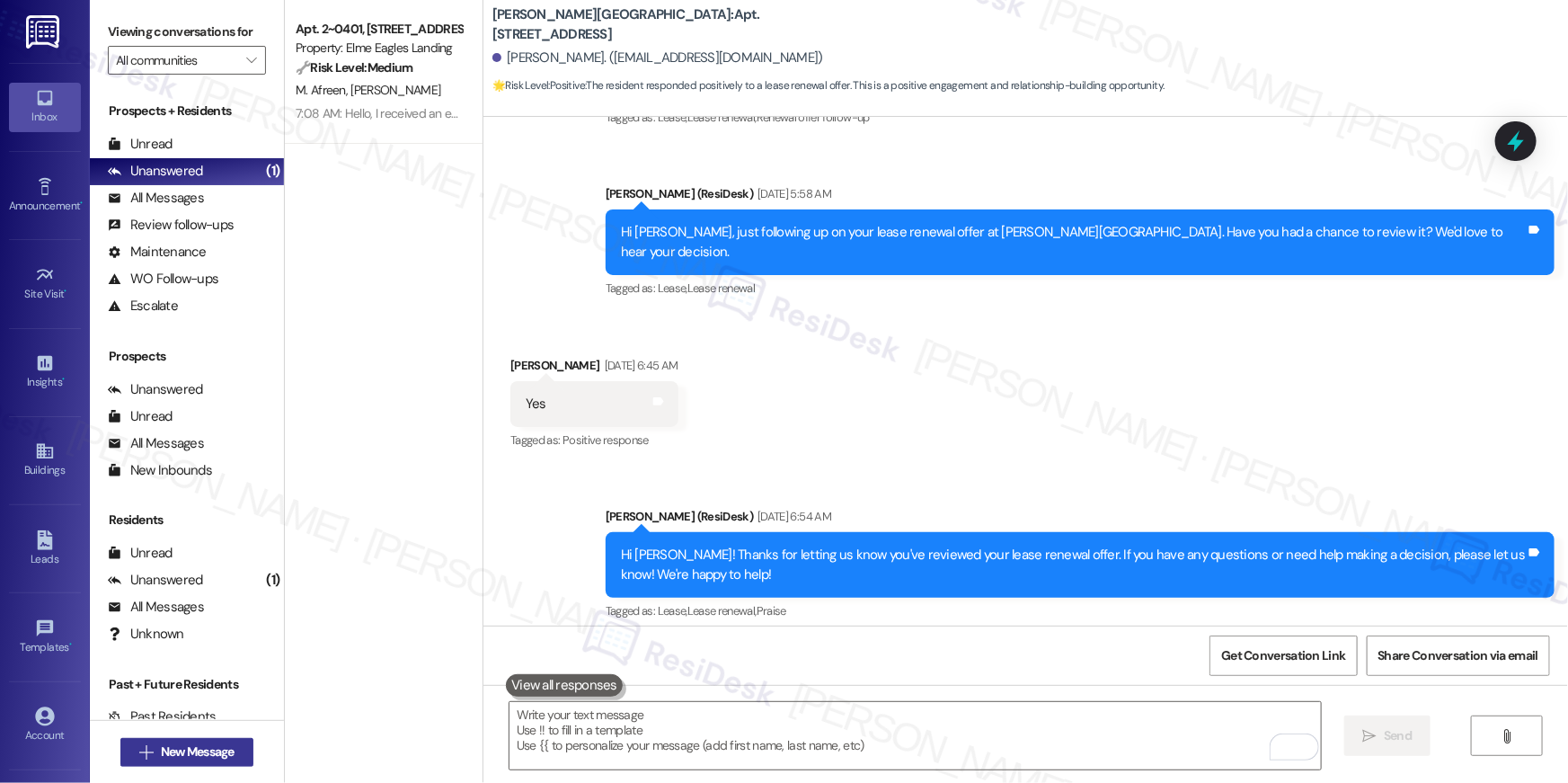 click on " New Message" at bounding box center (187, 752) 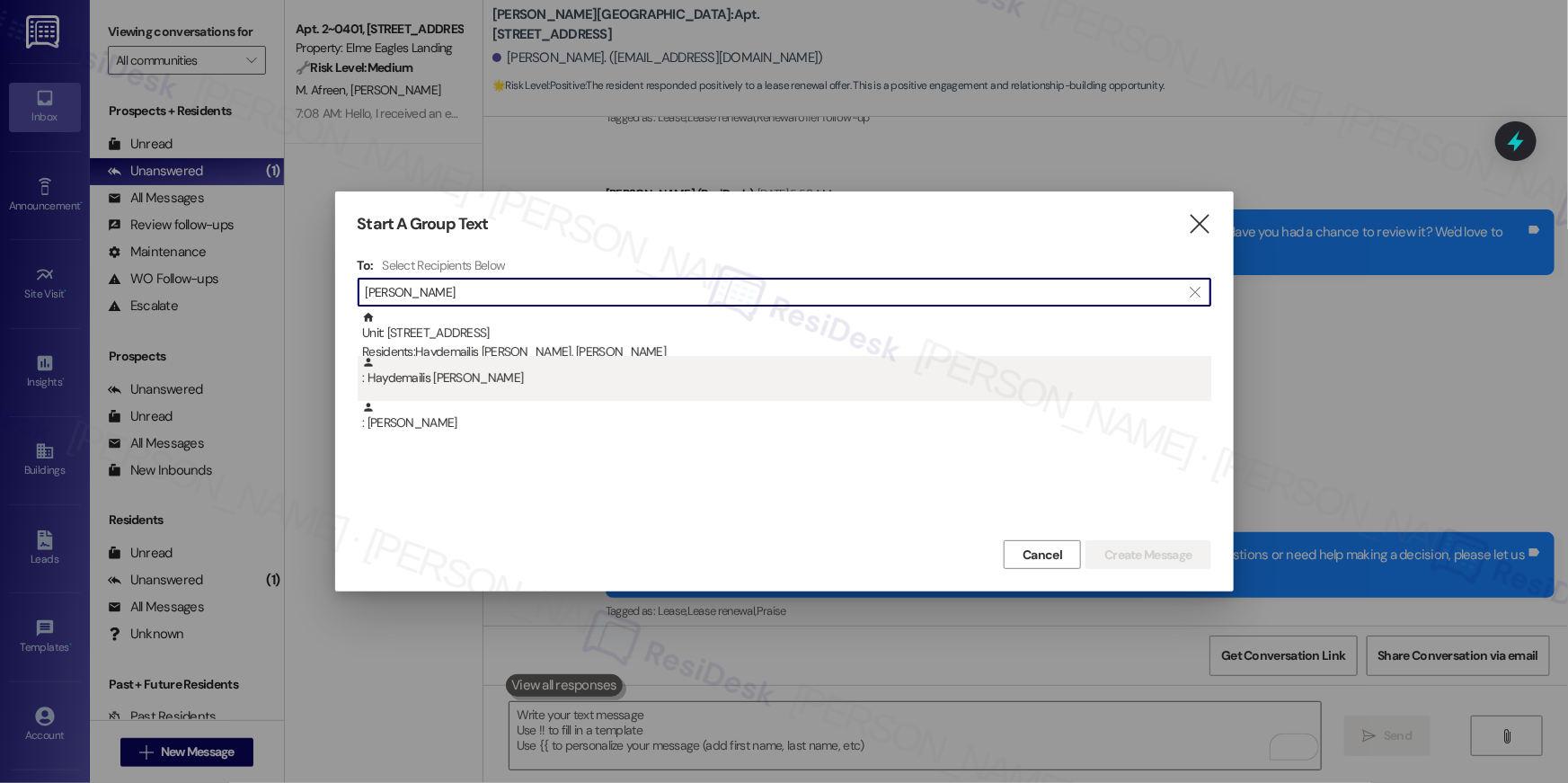 type on "[PERSON_NAME]" 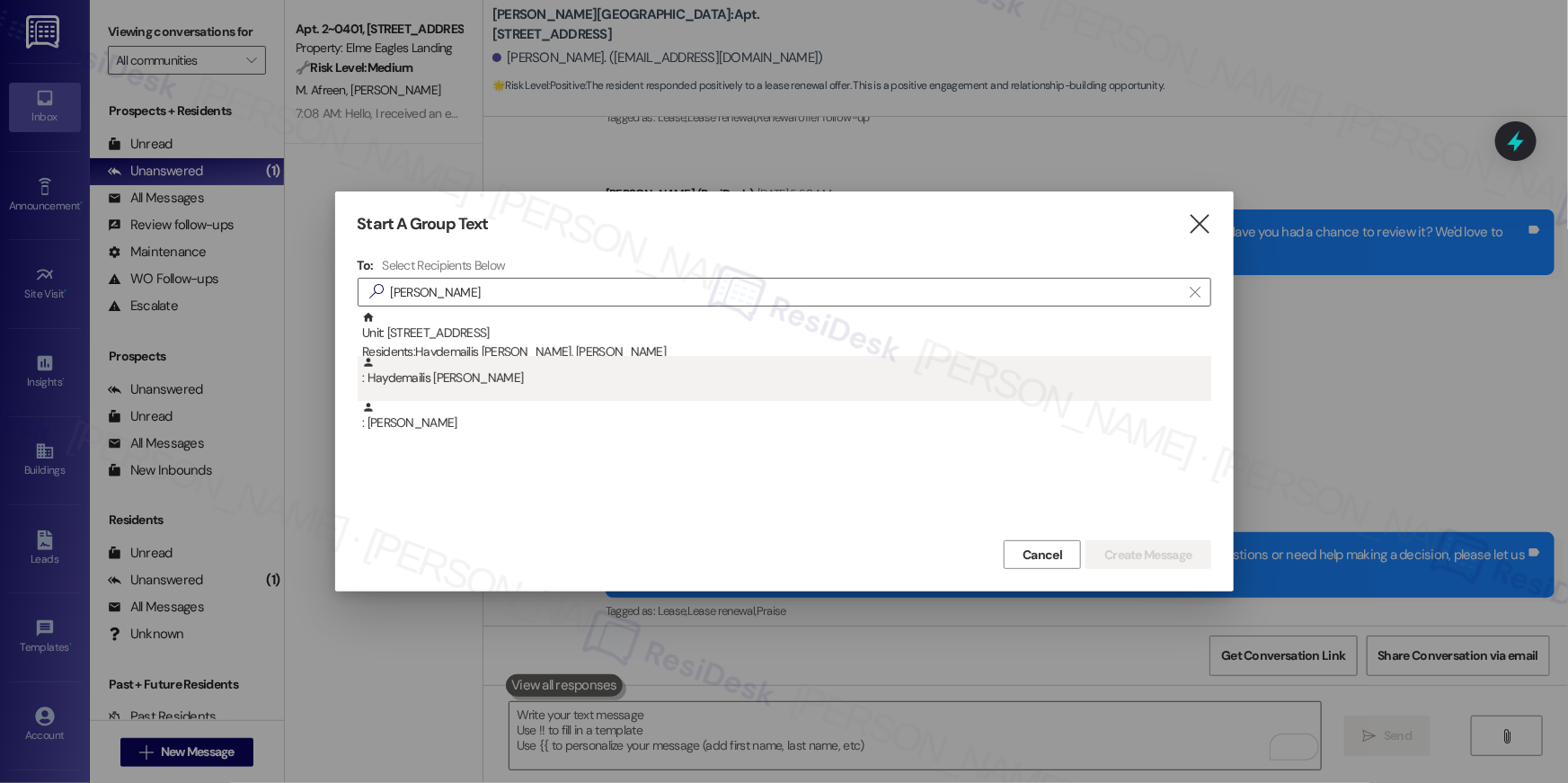 click on ": Haydemailis [PERSON_NAME]" at bounding box center [786, 371] 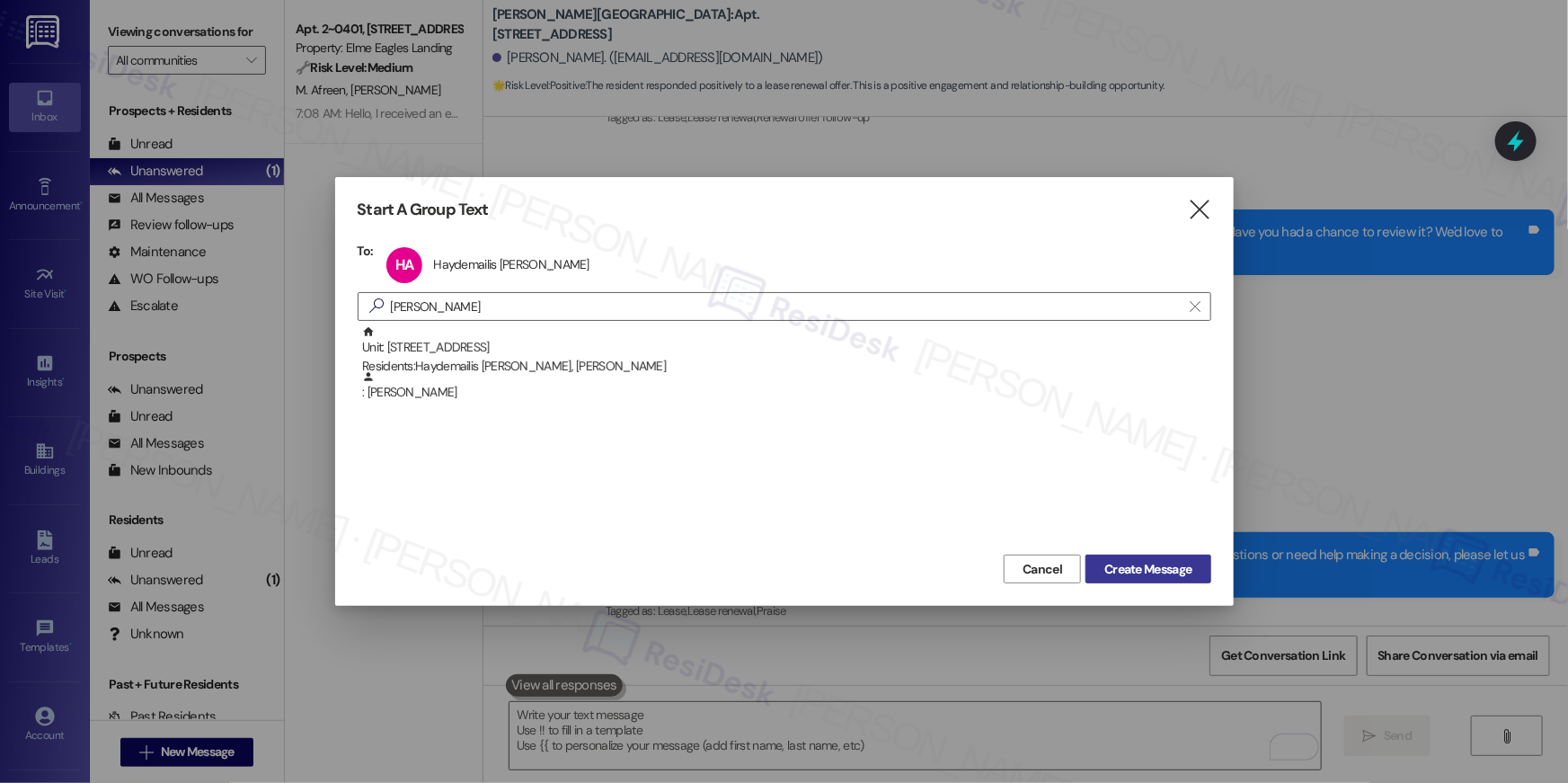 click on "Create Message" at bounding box center (1147, 569) 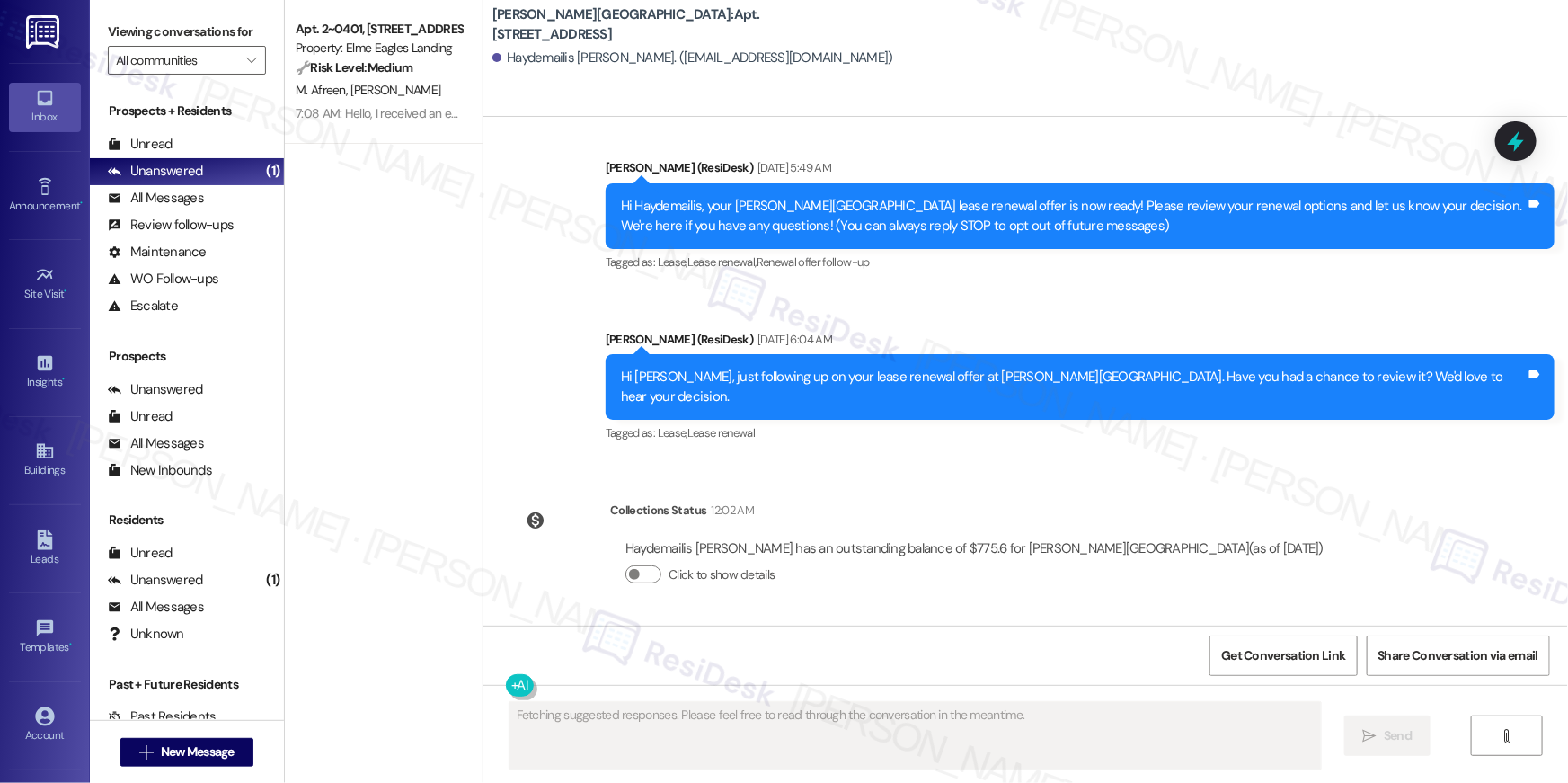 scroll, scrollTop: 135, scrollLeft: 0, axis: vertical 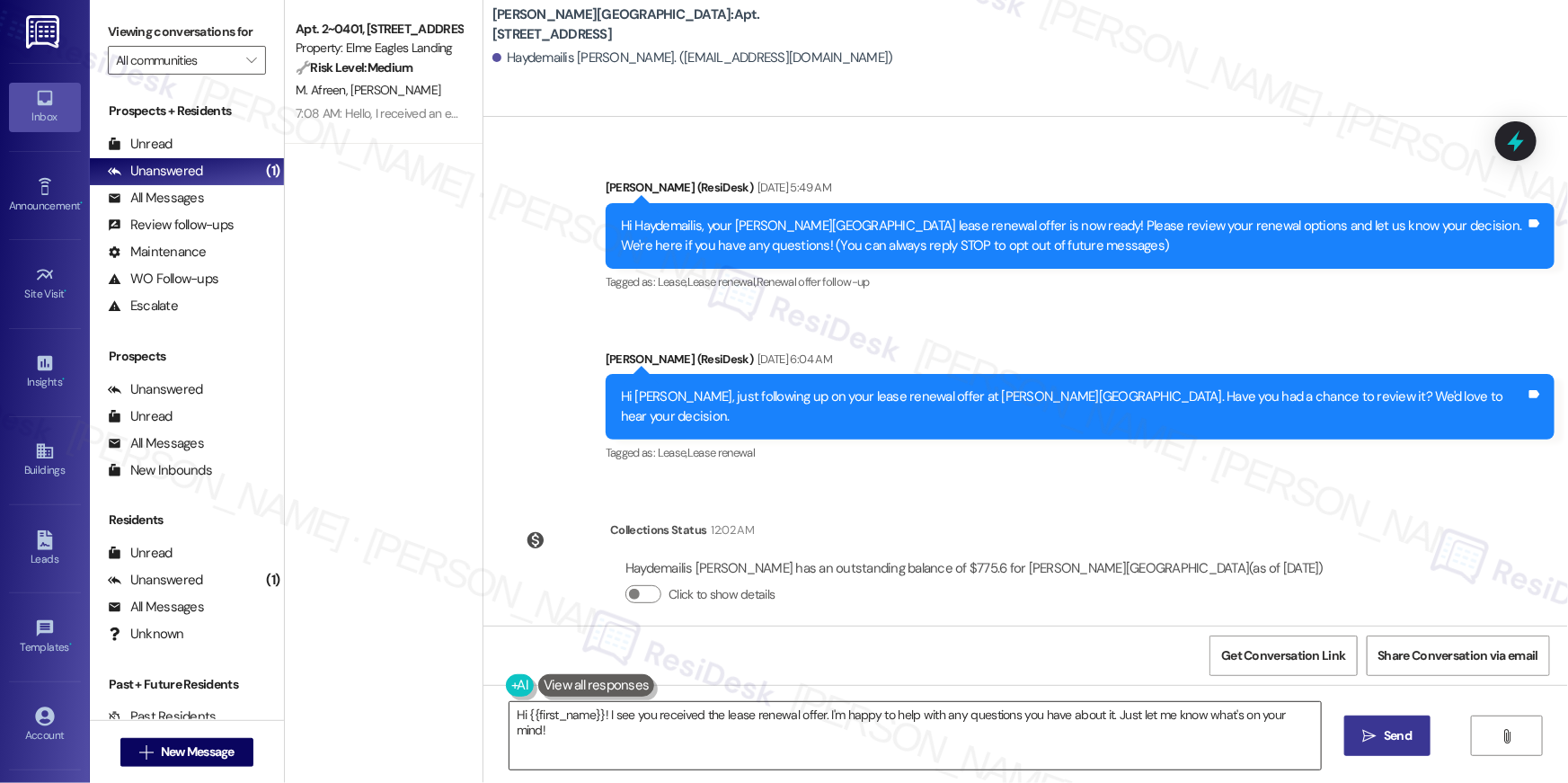 click on "Hi {{first_name}}! I see you received the lease renewal offer. I'm happy to help with any questions you have about it. Just let me know what's on your mind!" at bounding box center [915, 735] 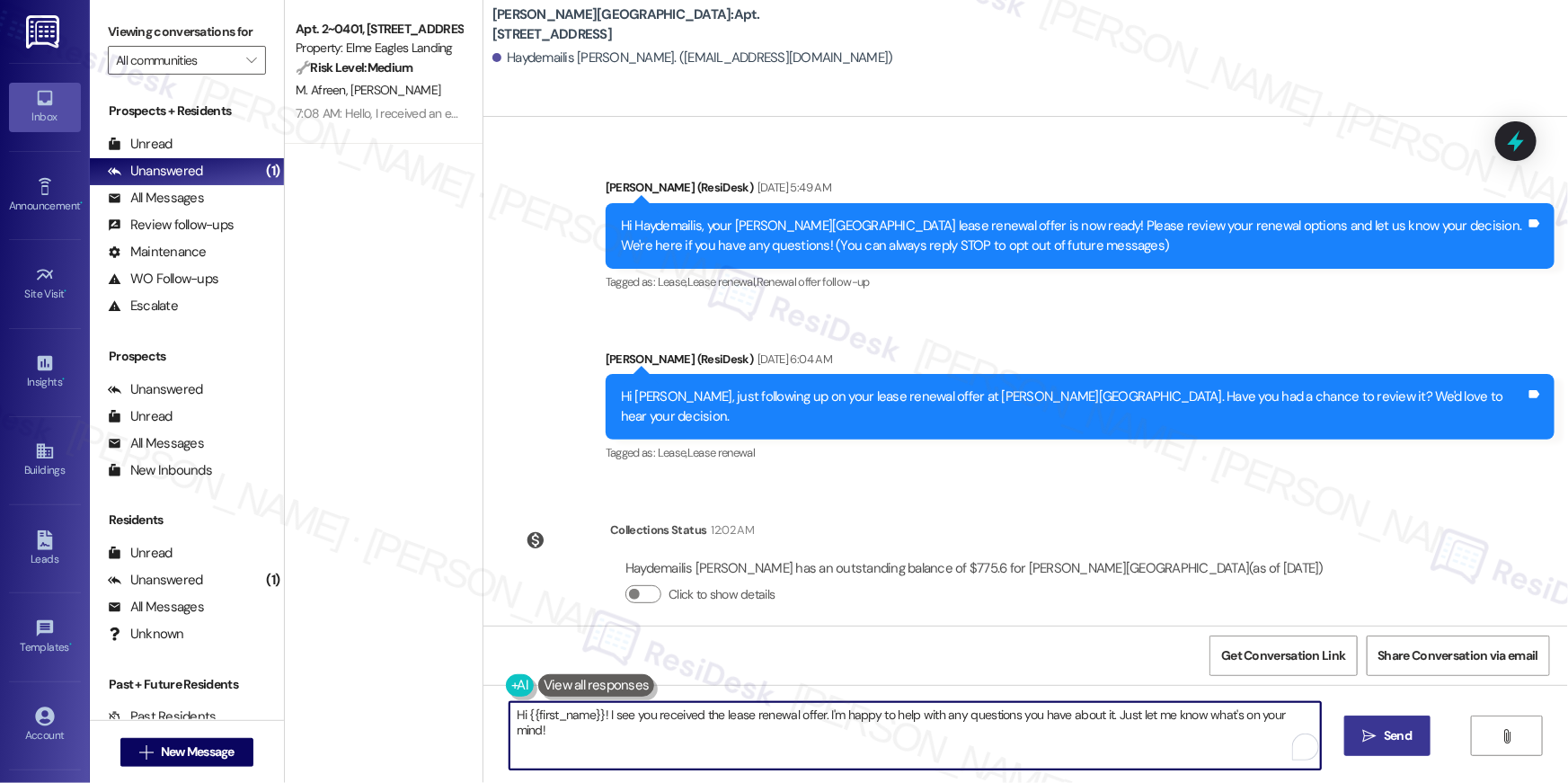 paste on ", we wanted to check in about your {{property}} renewal offer. Please let us know if you plan to renew - we're here to help" 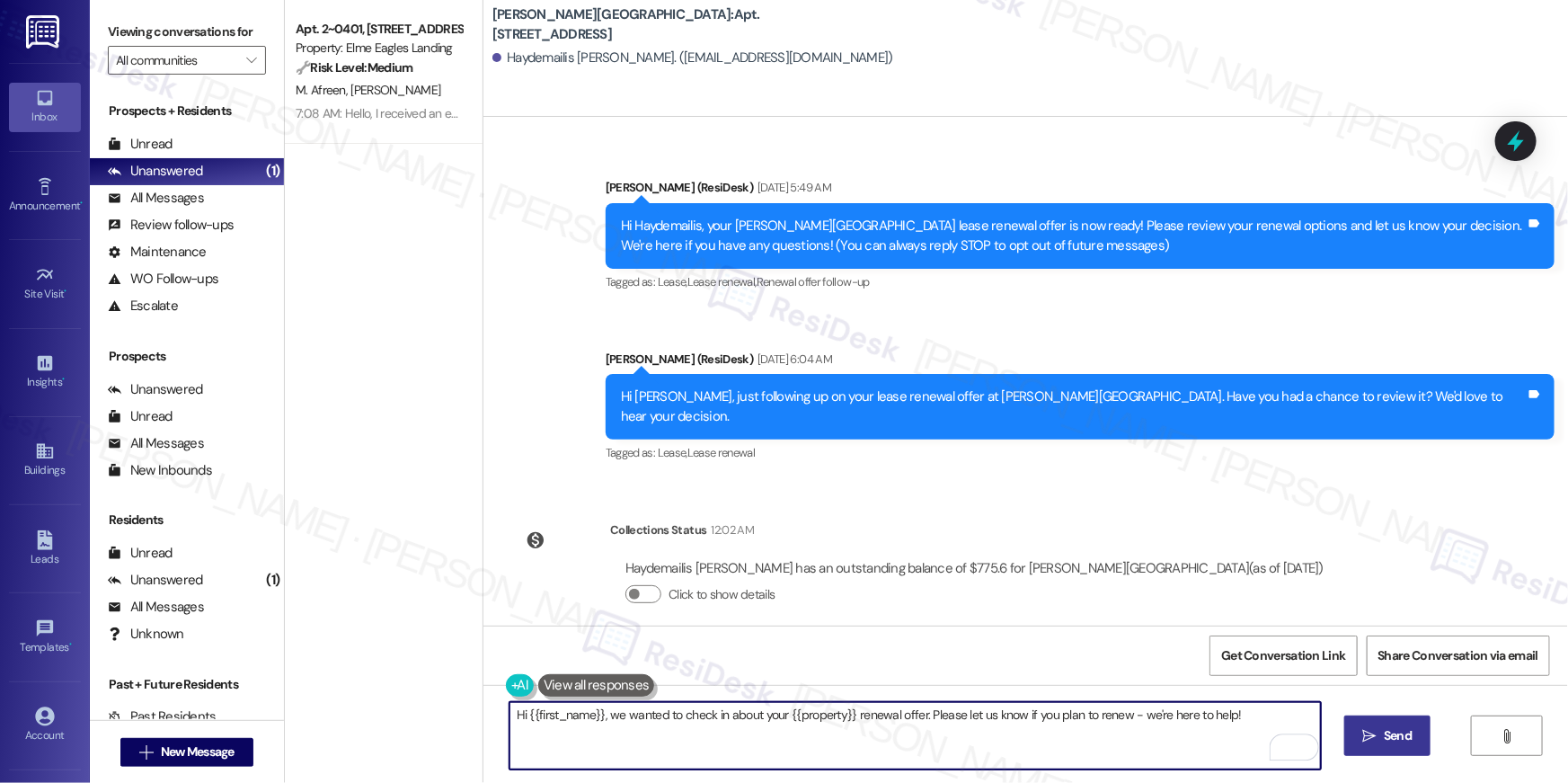 type on "Hi {{first_name}}, we wanted to check in about your {{property}} renewal offer. Please let us know if you plan to renew - we're here to help!" 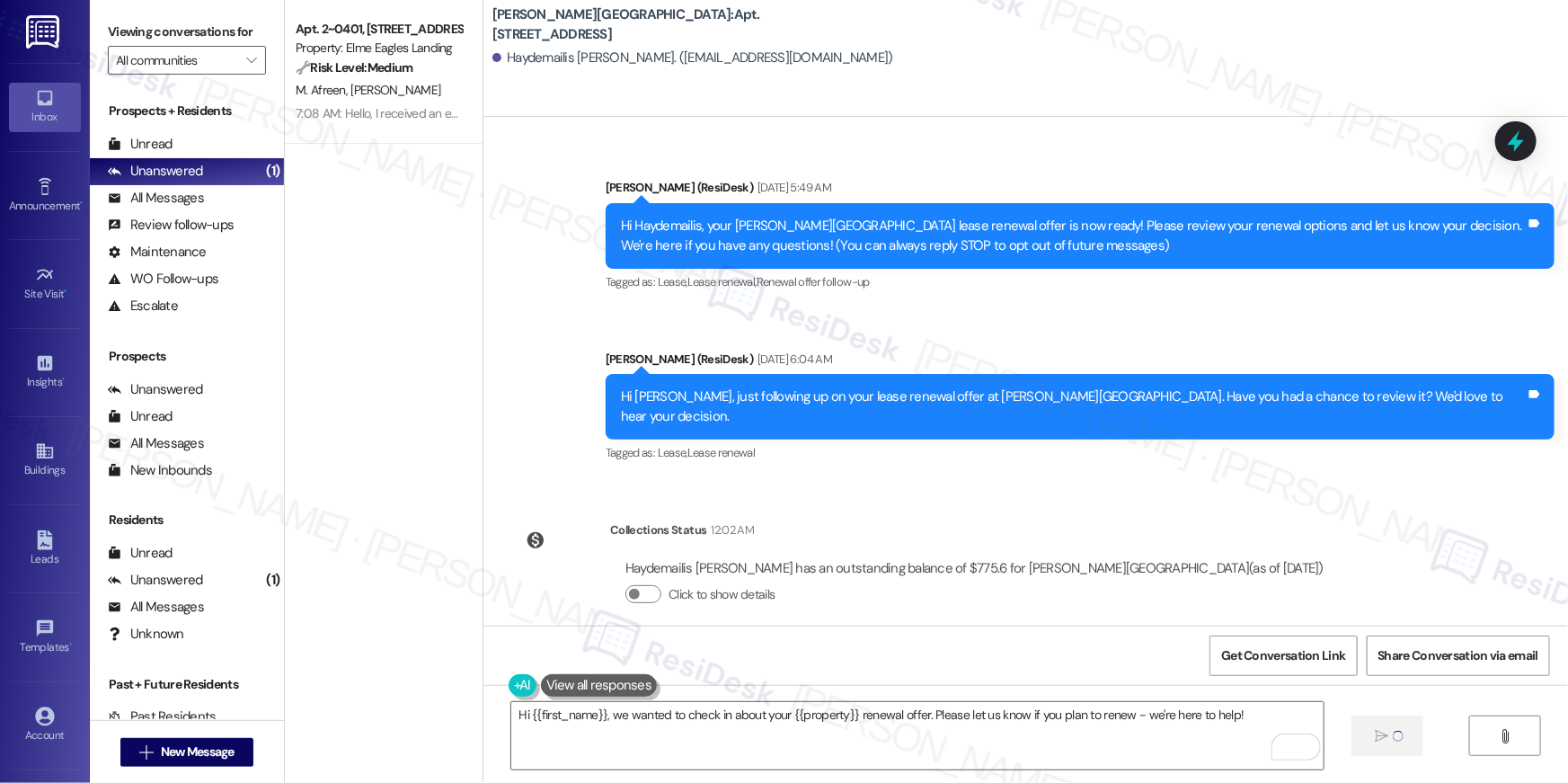 type 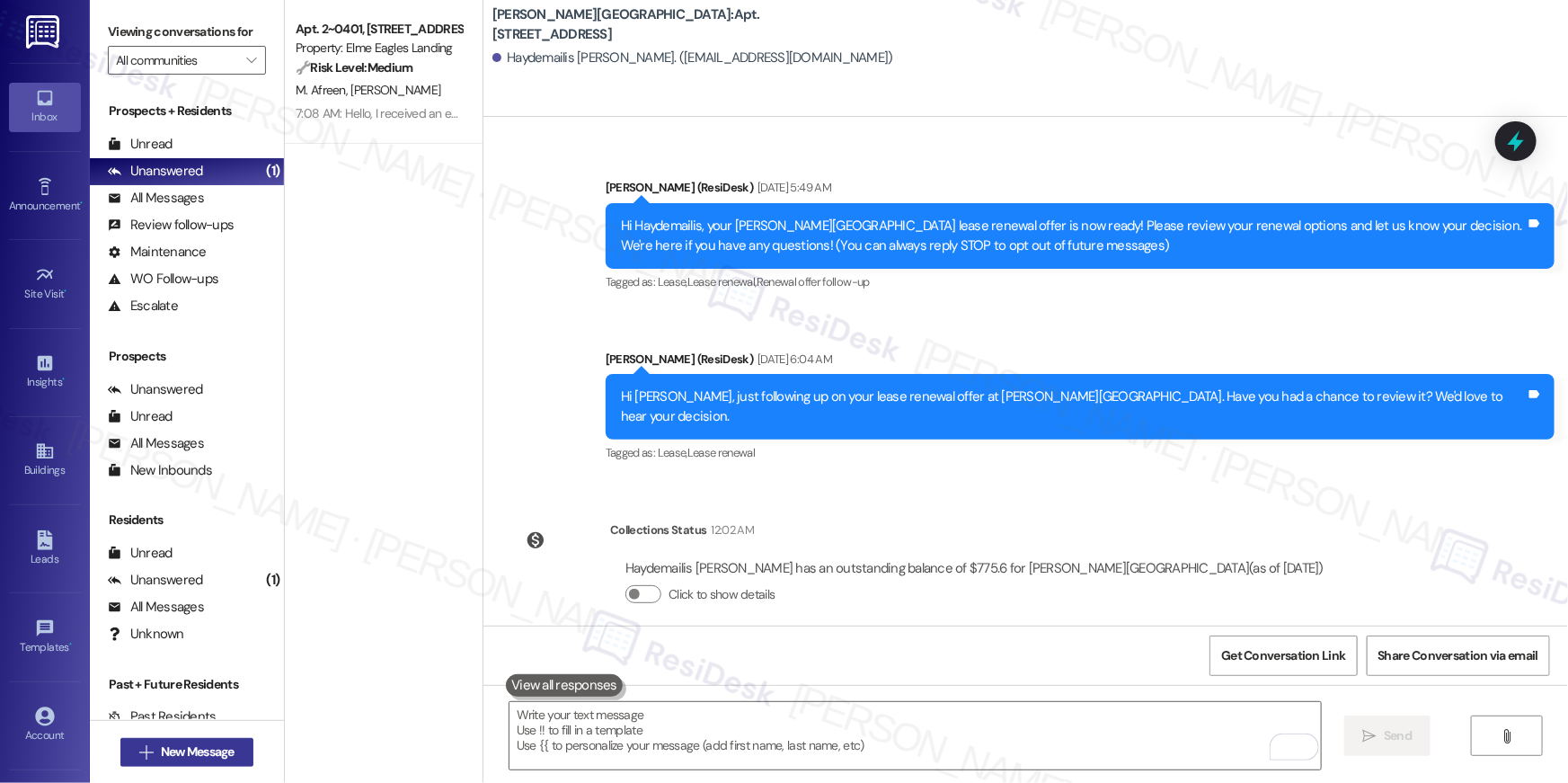 click on "New Message" at bounding box center (198, 752) 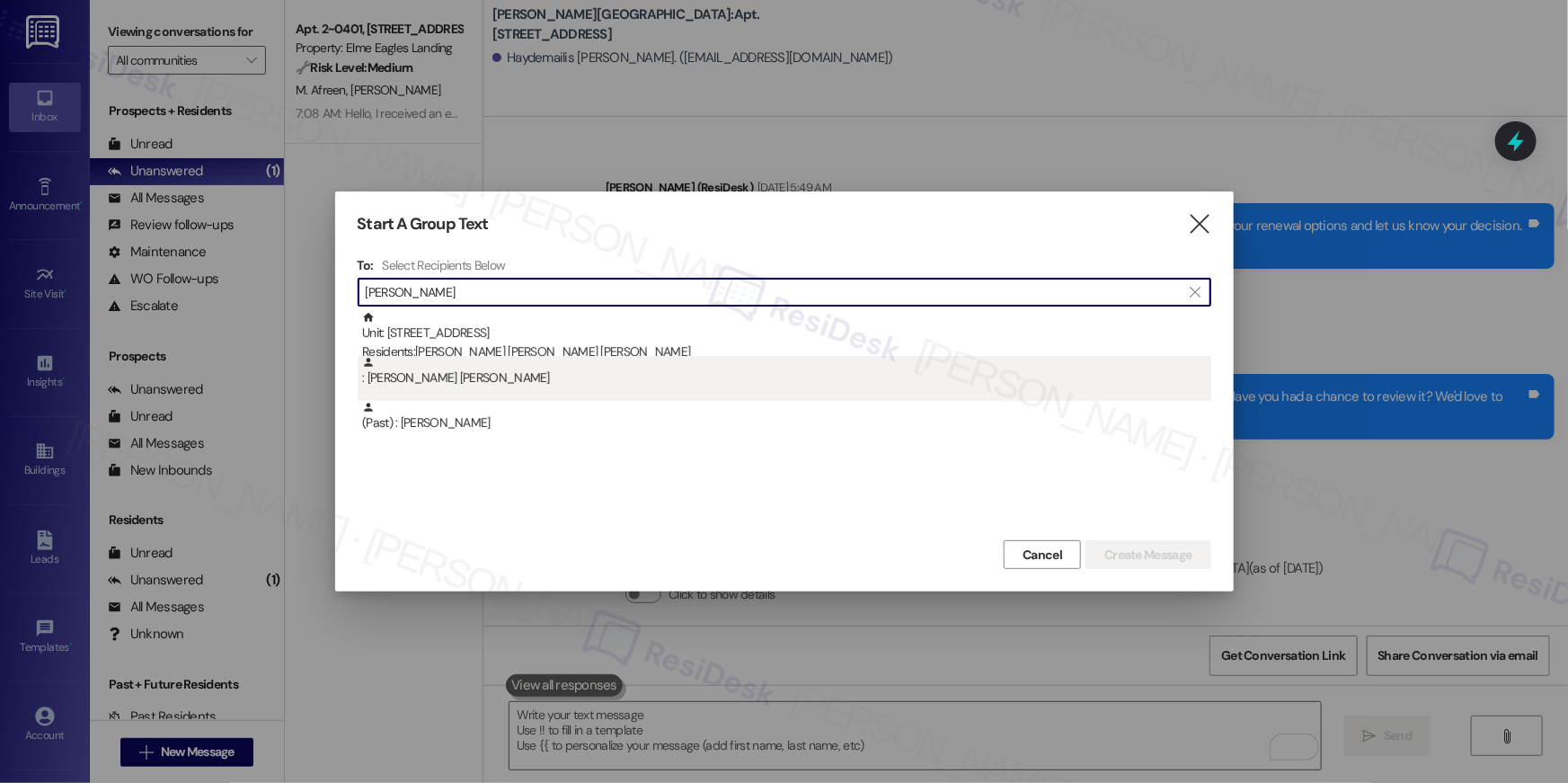 type on "[PERSON_NAME]" 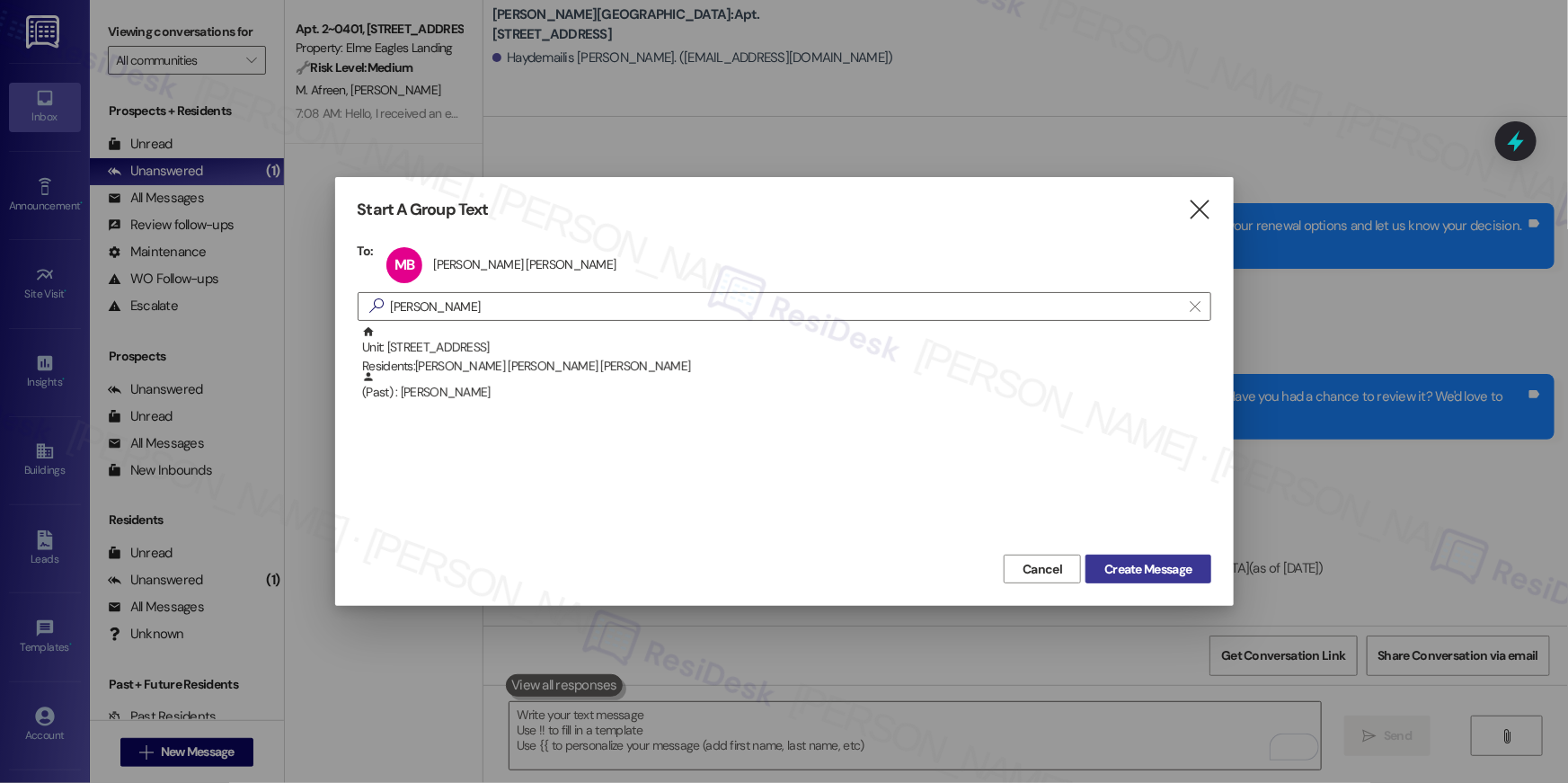 click on "Create Message" at bounding box center (1147, 569) 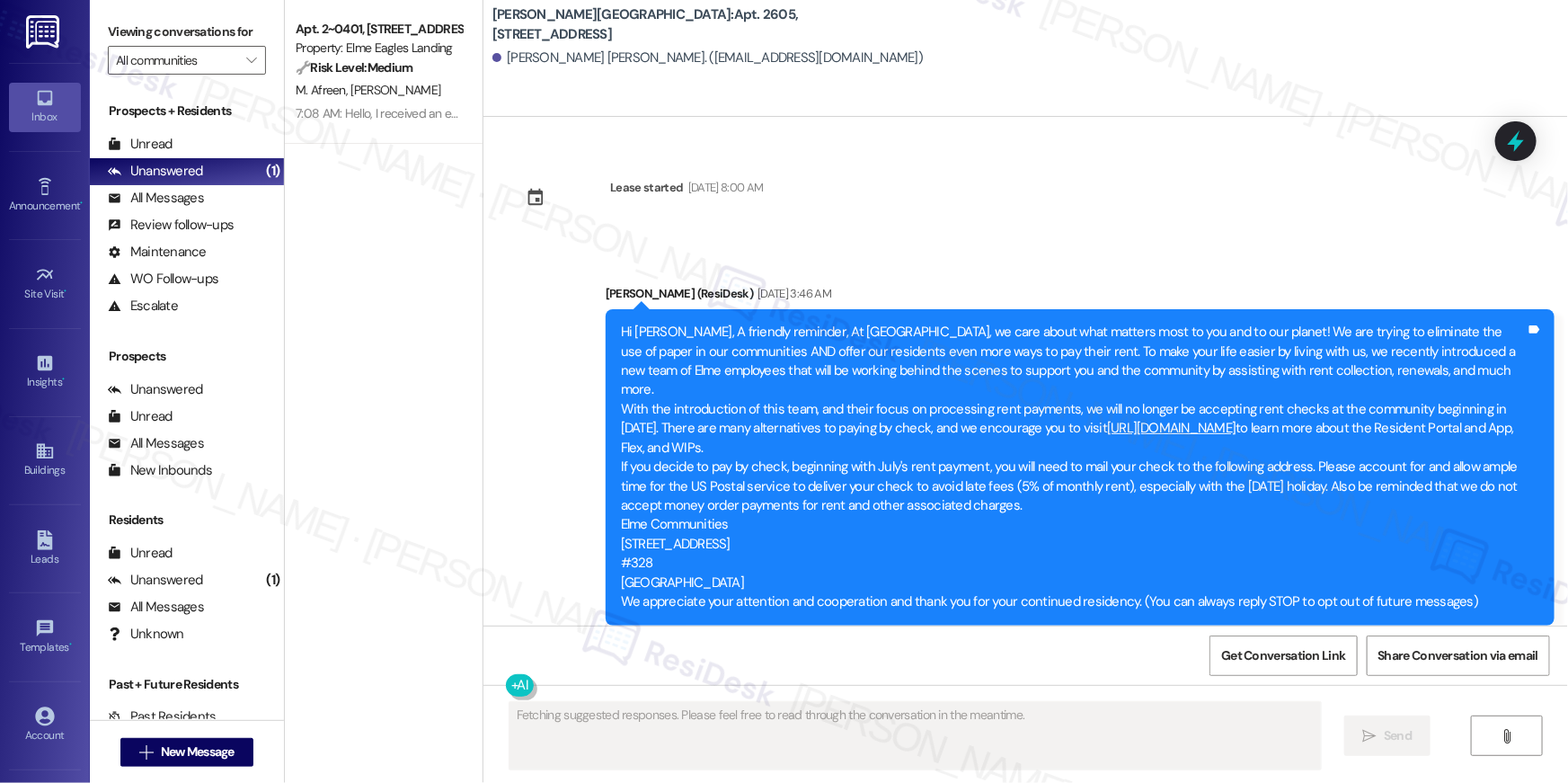 scroll, scrollTop: 6415, scrollLeft: 0, axis: vertical 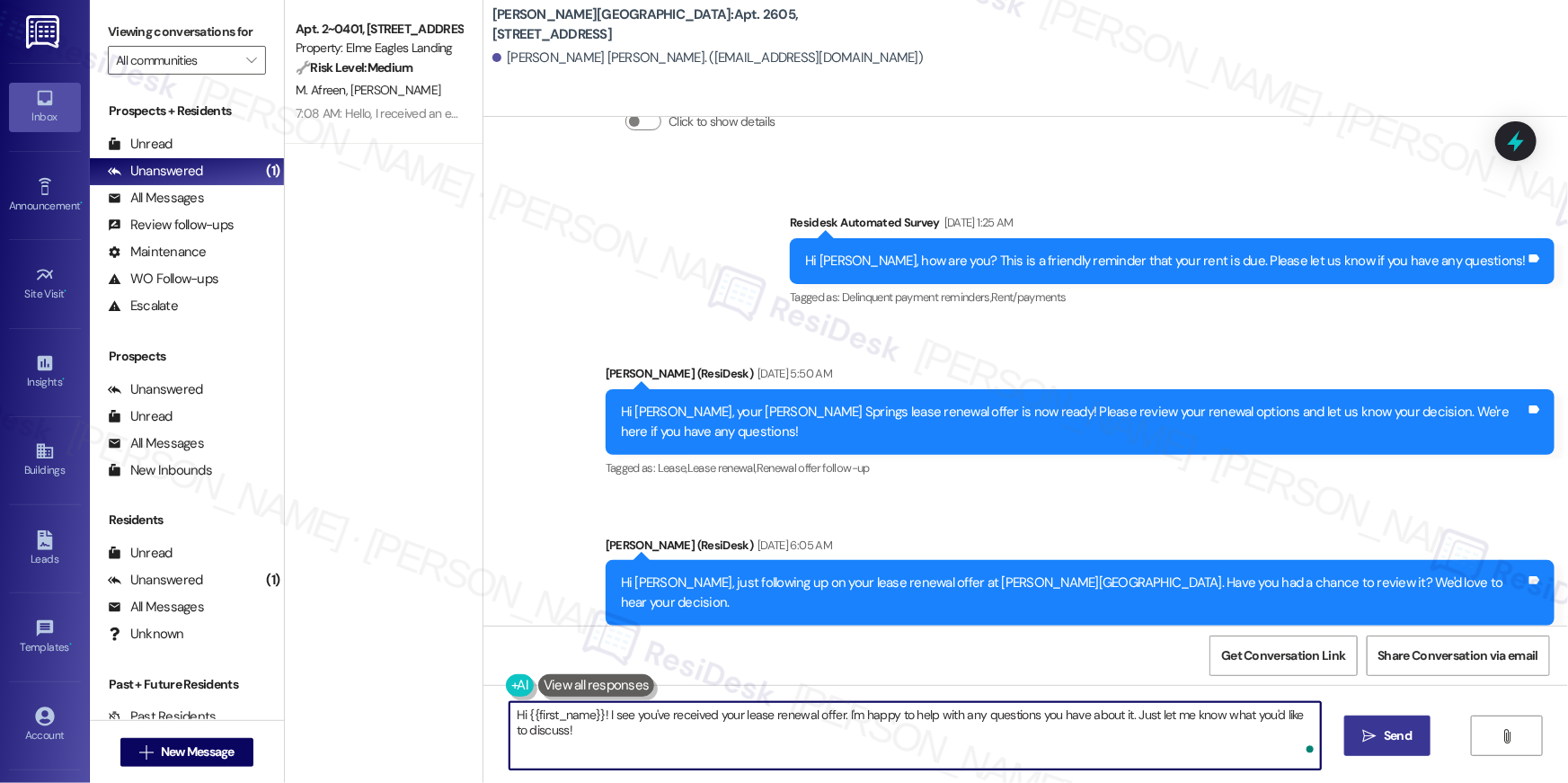 click on "Hi {{first_name}}! I see you've received your lease renewal offer. I'm happy to help with any questions you have about it. Just let me know what you'd like to discuss!" at bounding box center [915, 735] 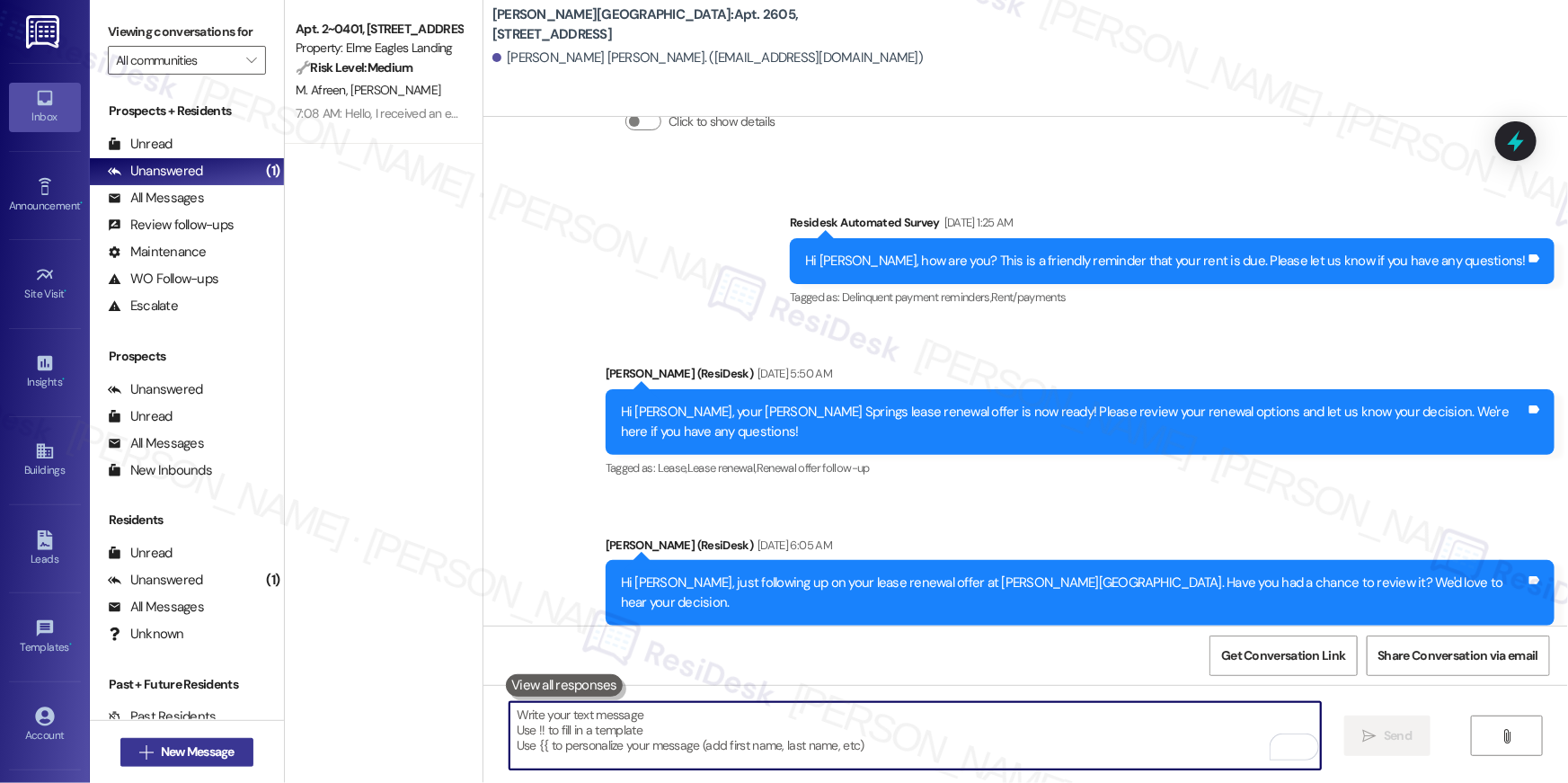 type 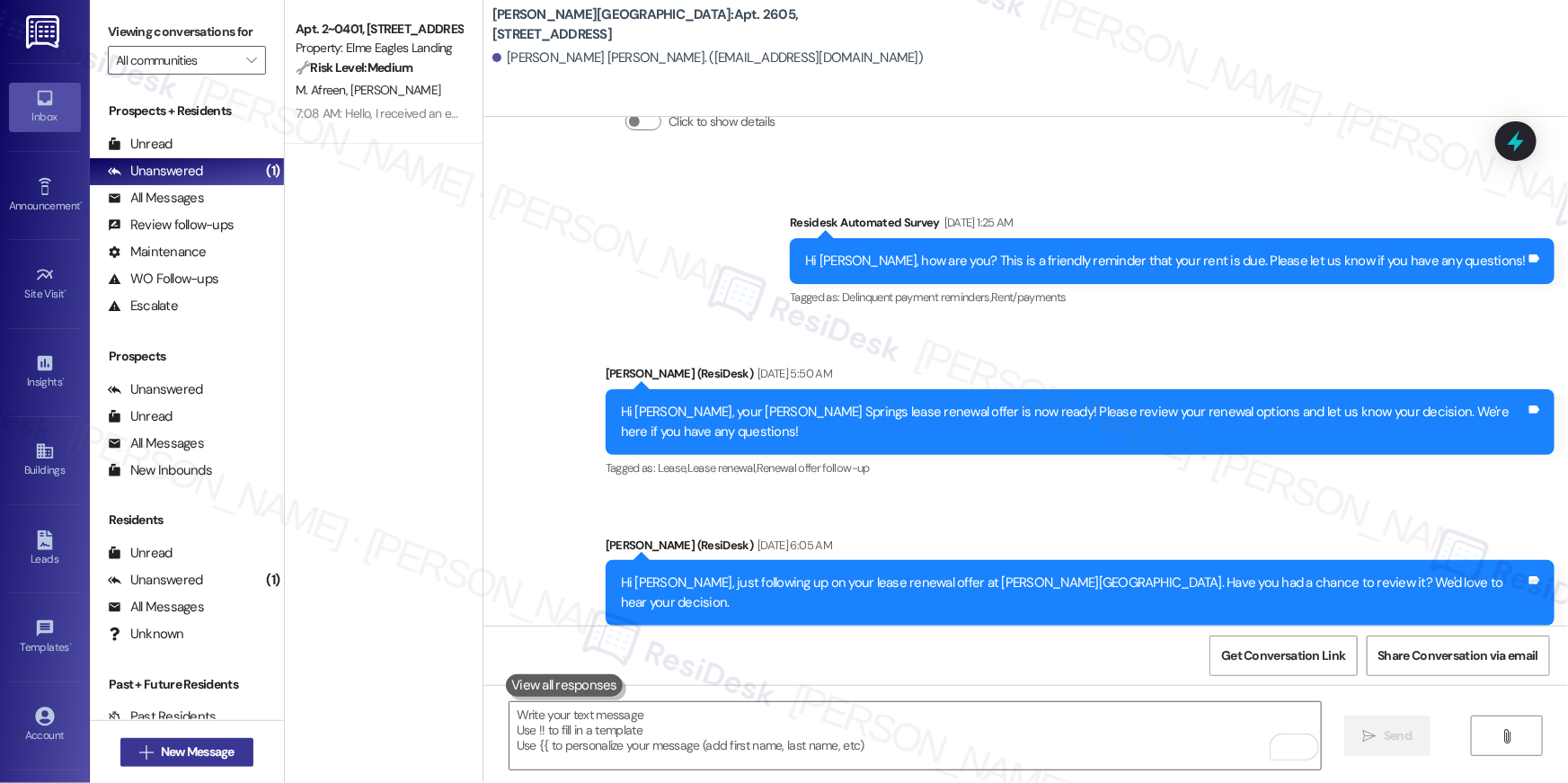 click on "New Message" at bounding box center [198, 752] 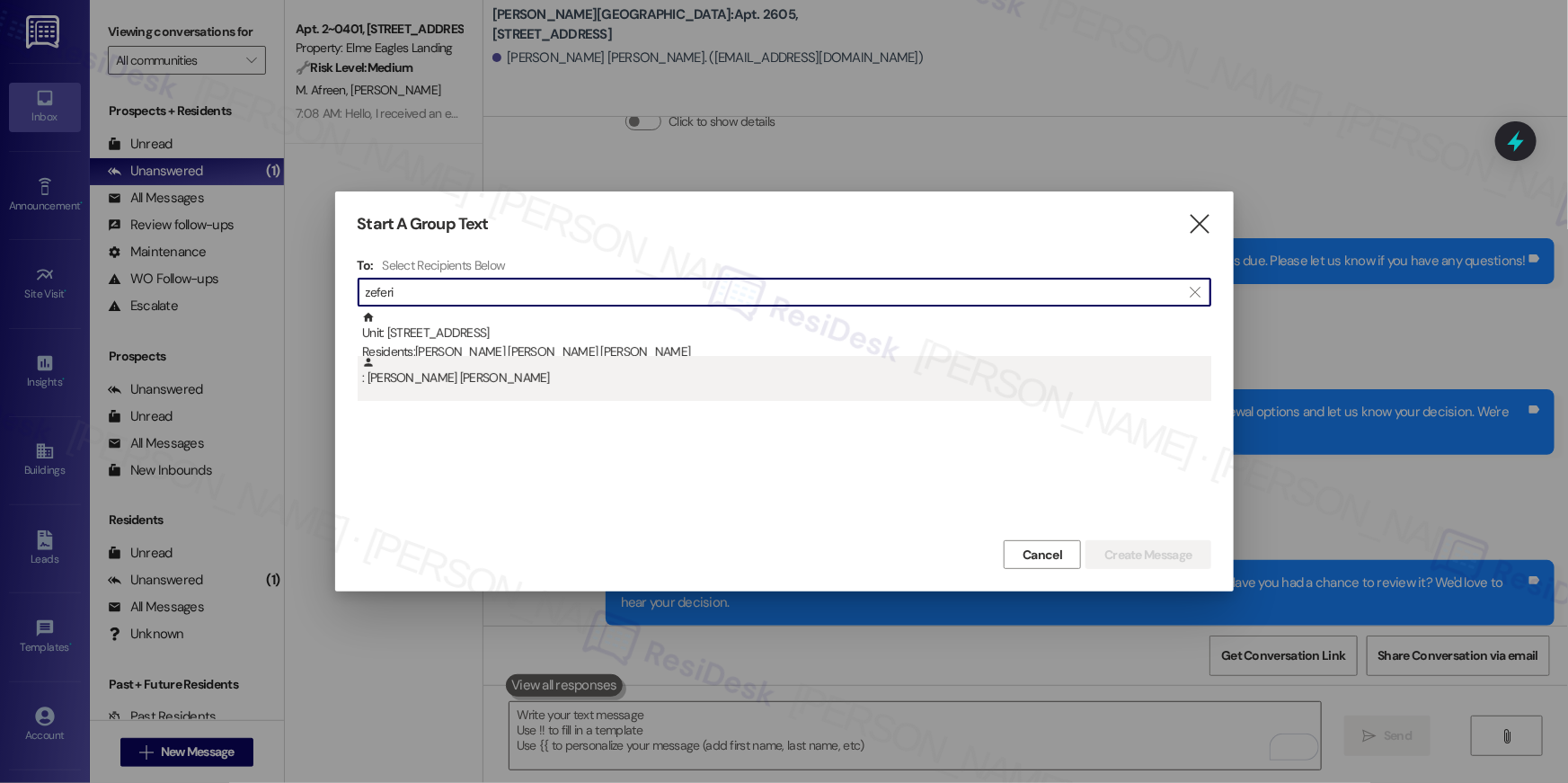 type on "zeferi" 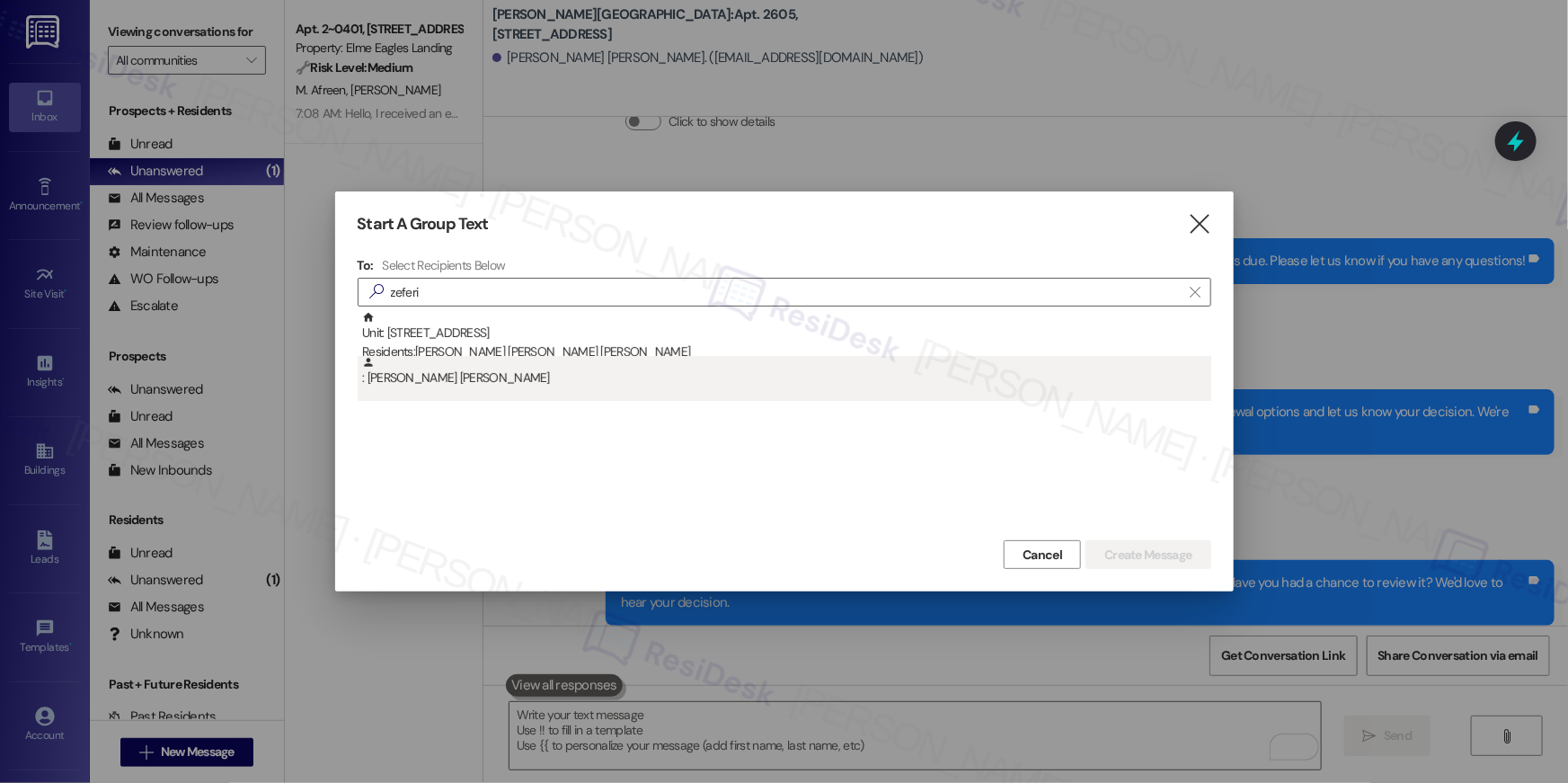 click on ": Matilde Bollo Zeferino" at bounding box center [786, 371] 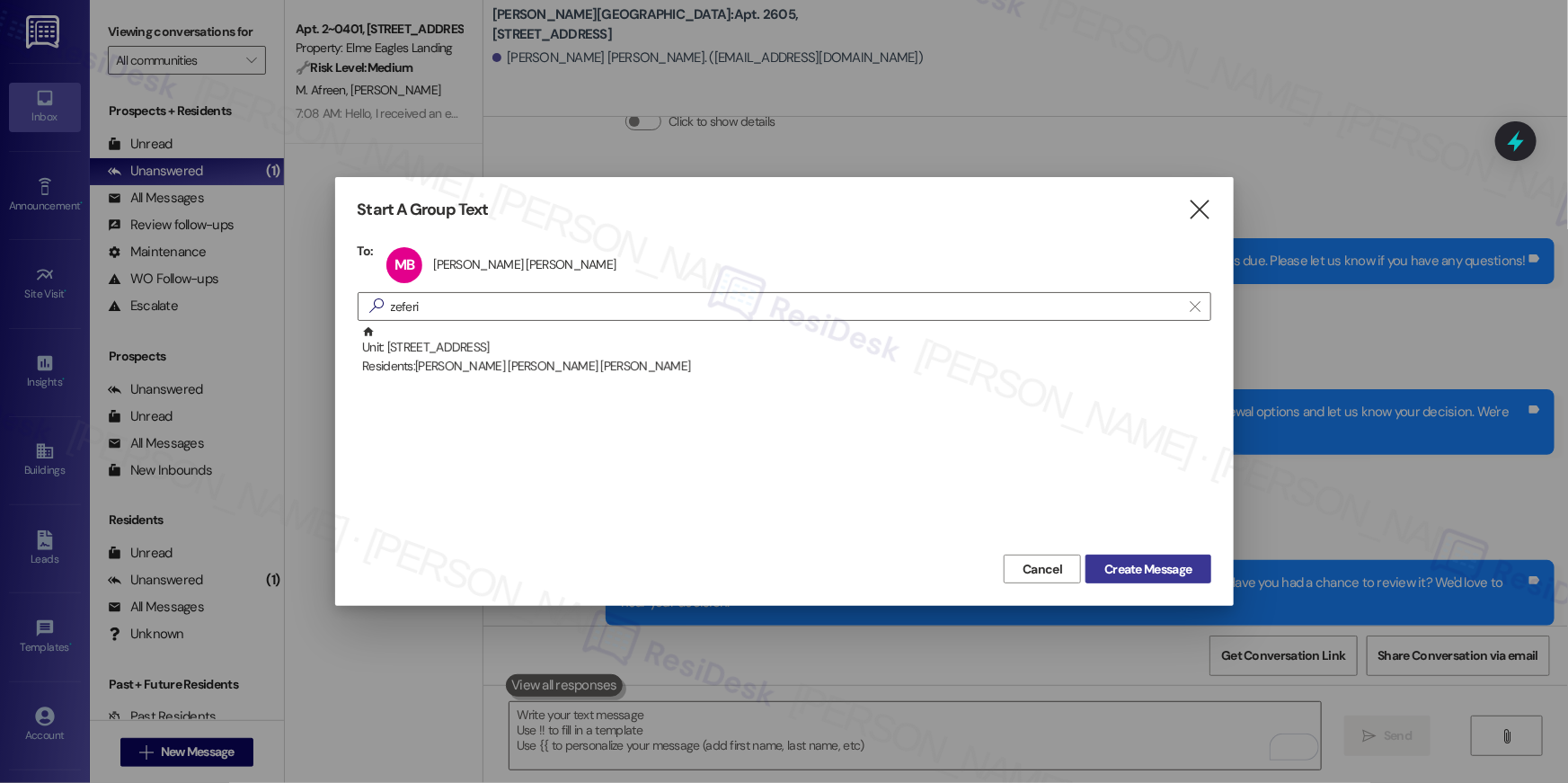 click on "Create Message" at bounding box center [1147, 569] 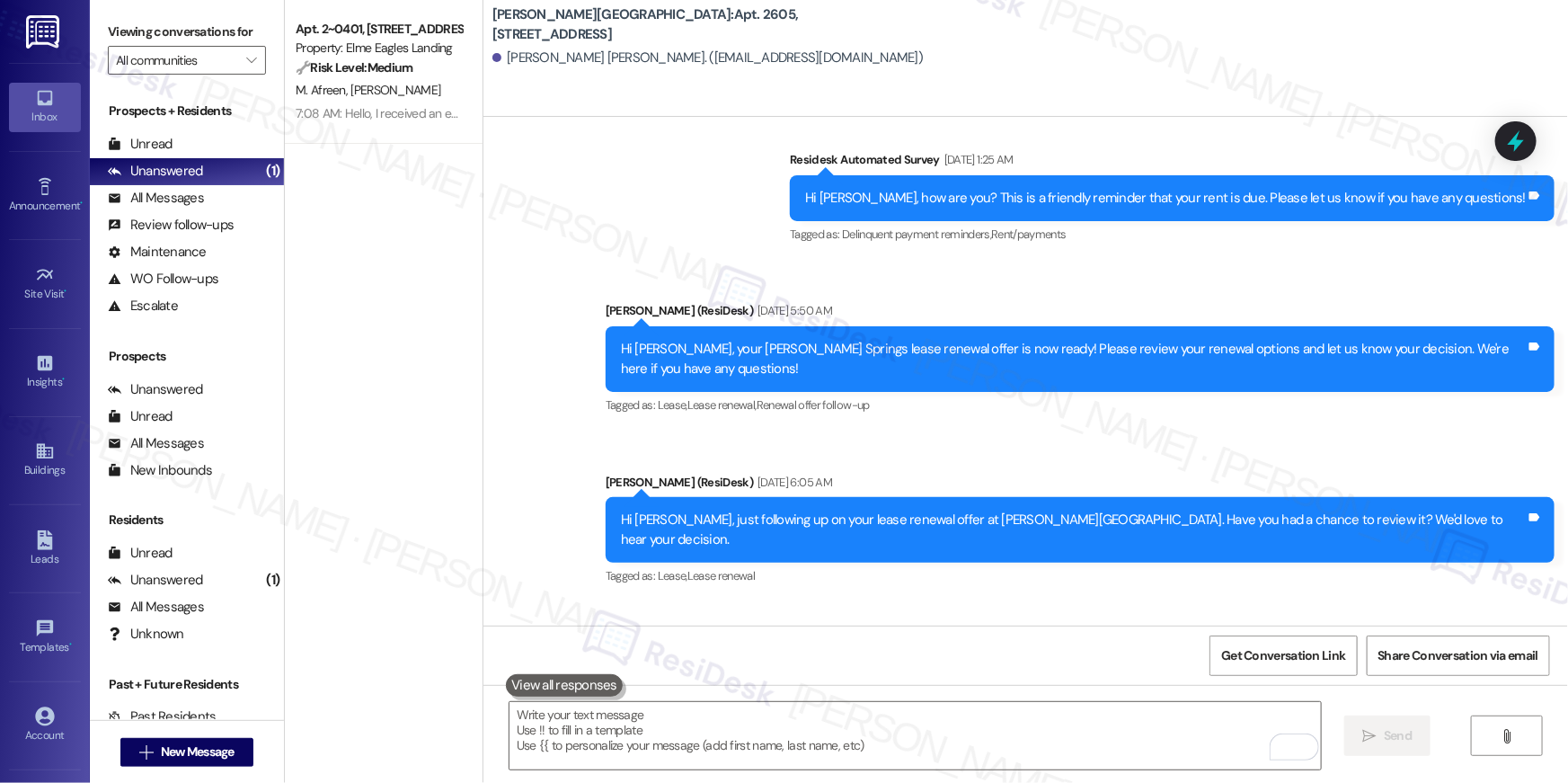 scroll, scrollTop: 6541, scrollLeft: 0, axis: vertical 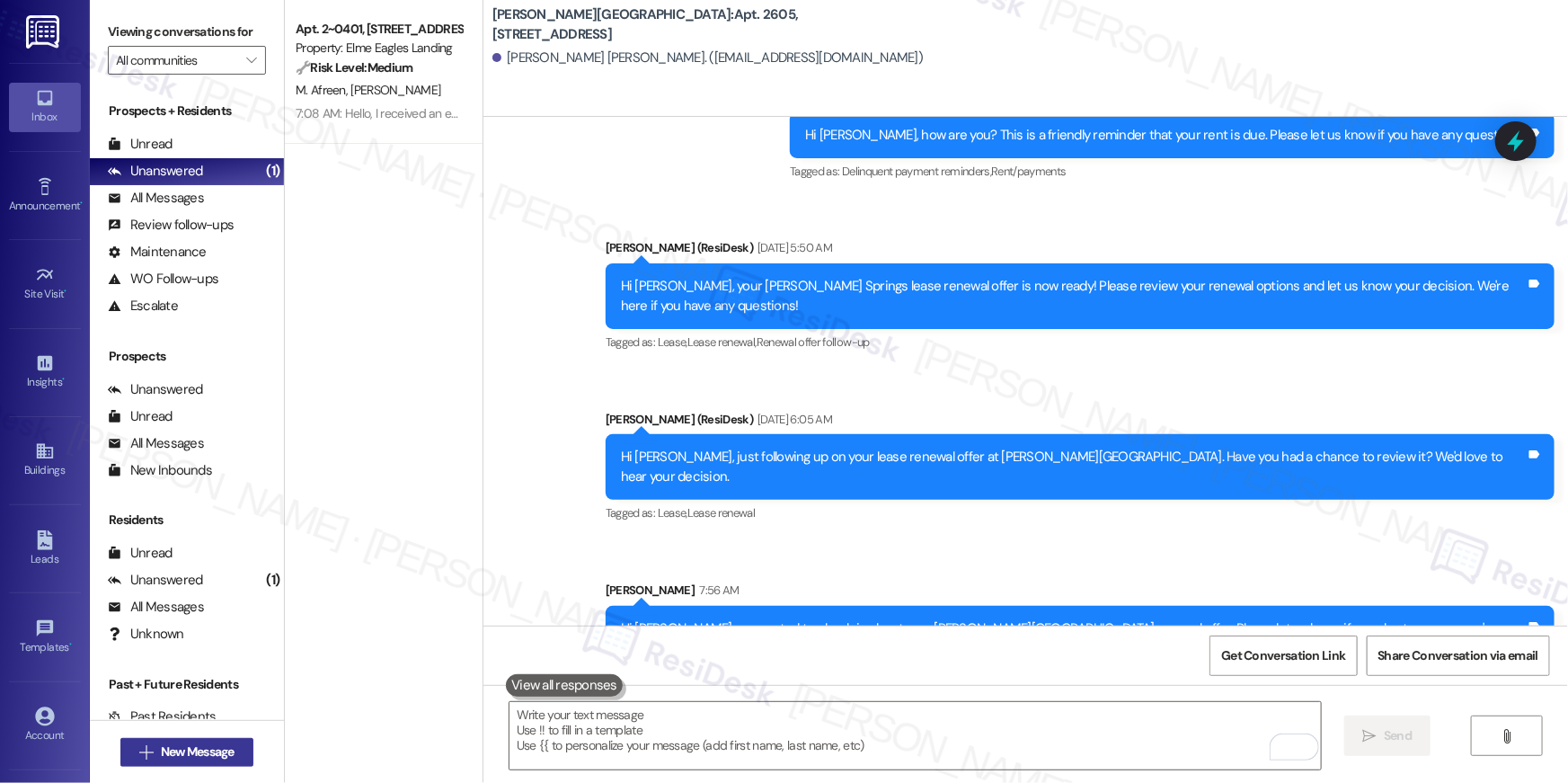 click on "New Message" at bounding box center [198, 752] 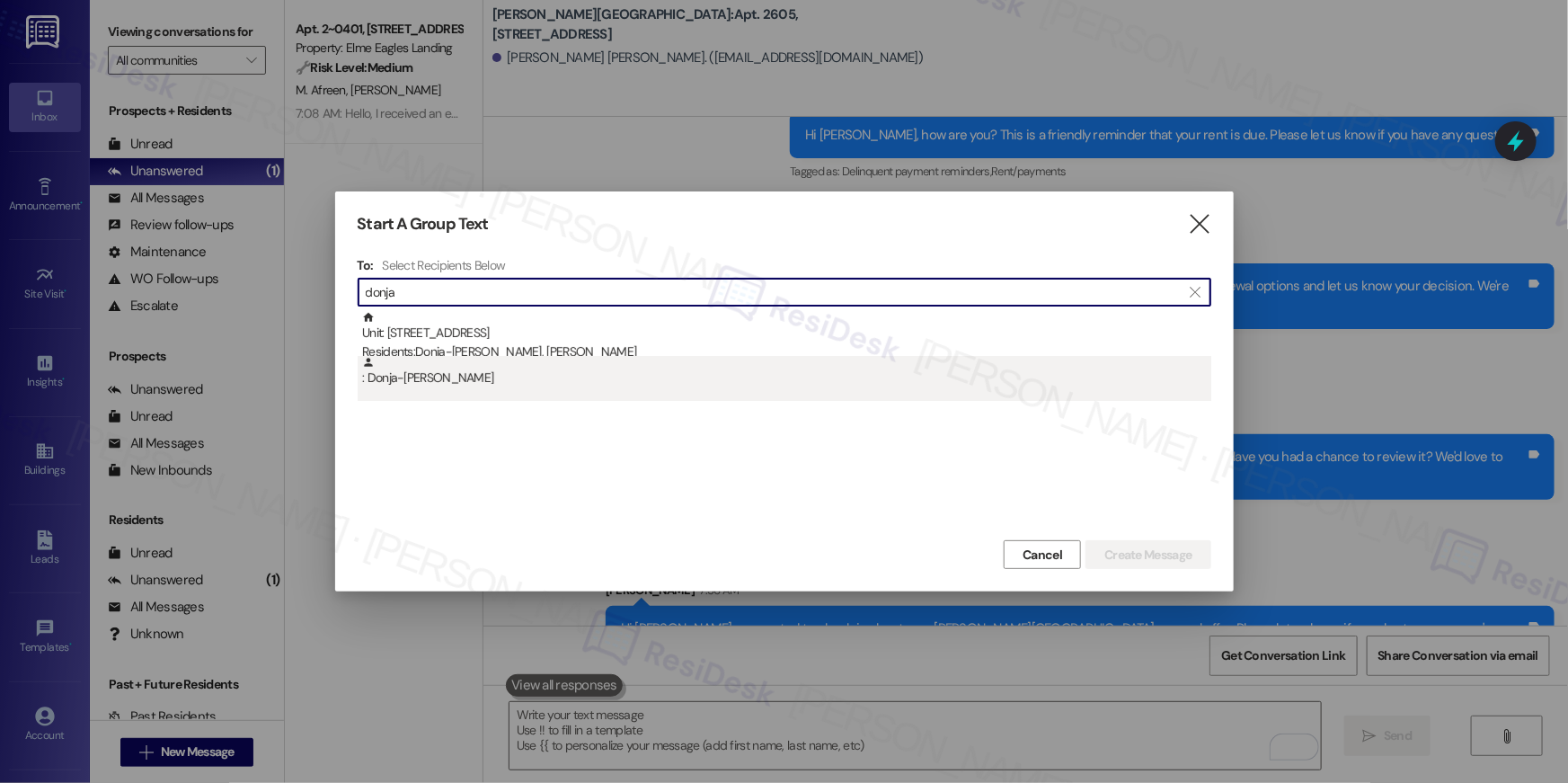 type on "donja" 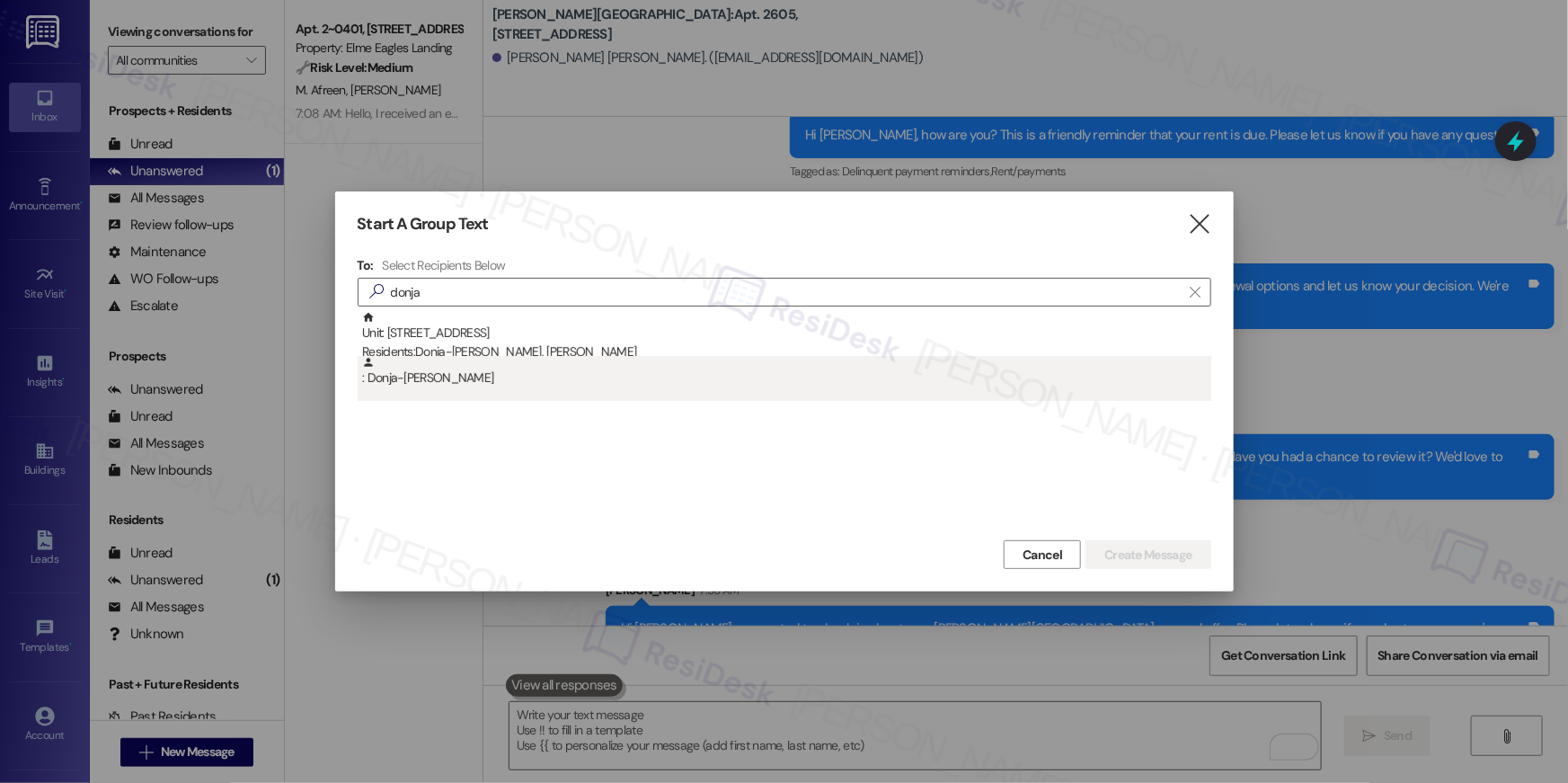 click on ": Donja-Lee Gordon" at bounding box center (784, 378) 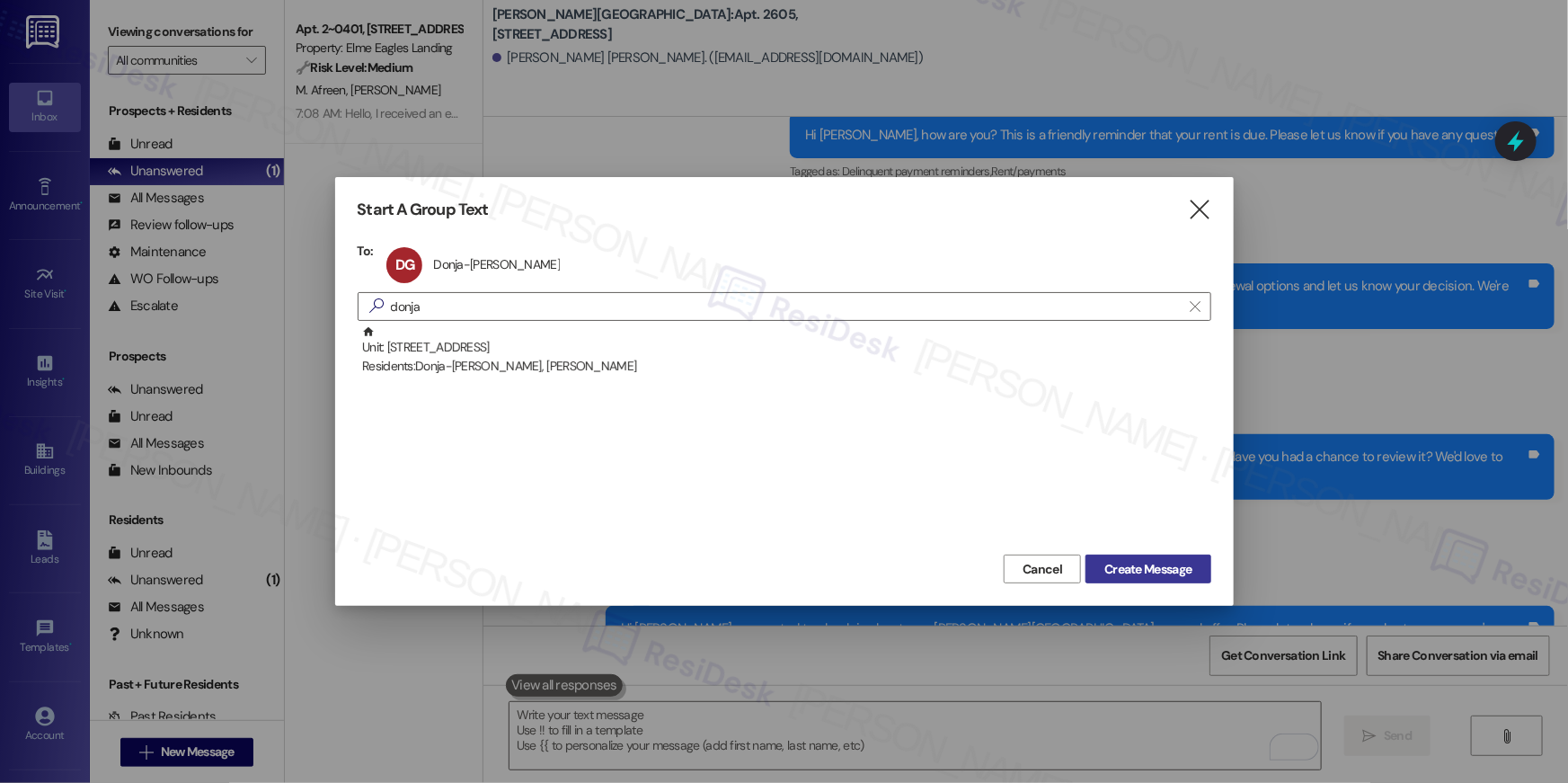 click on "Create Message" at bounding box center (1147, 569) 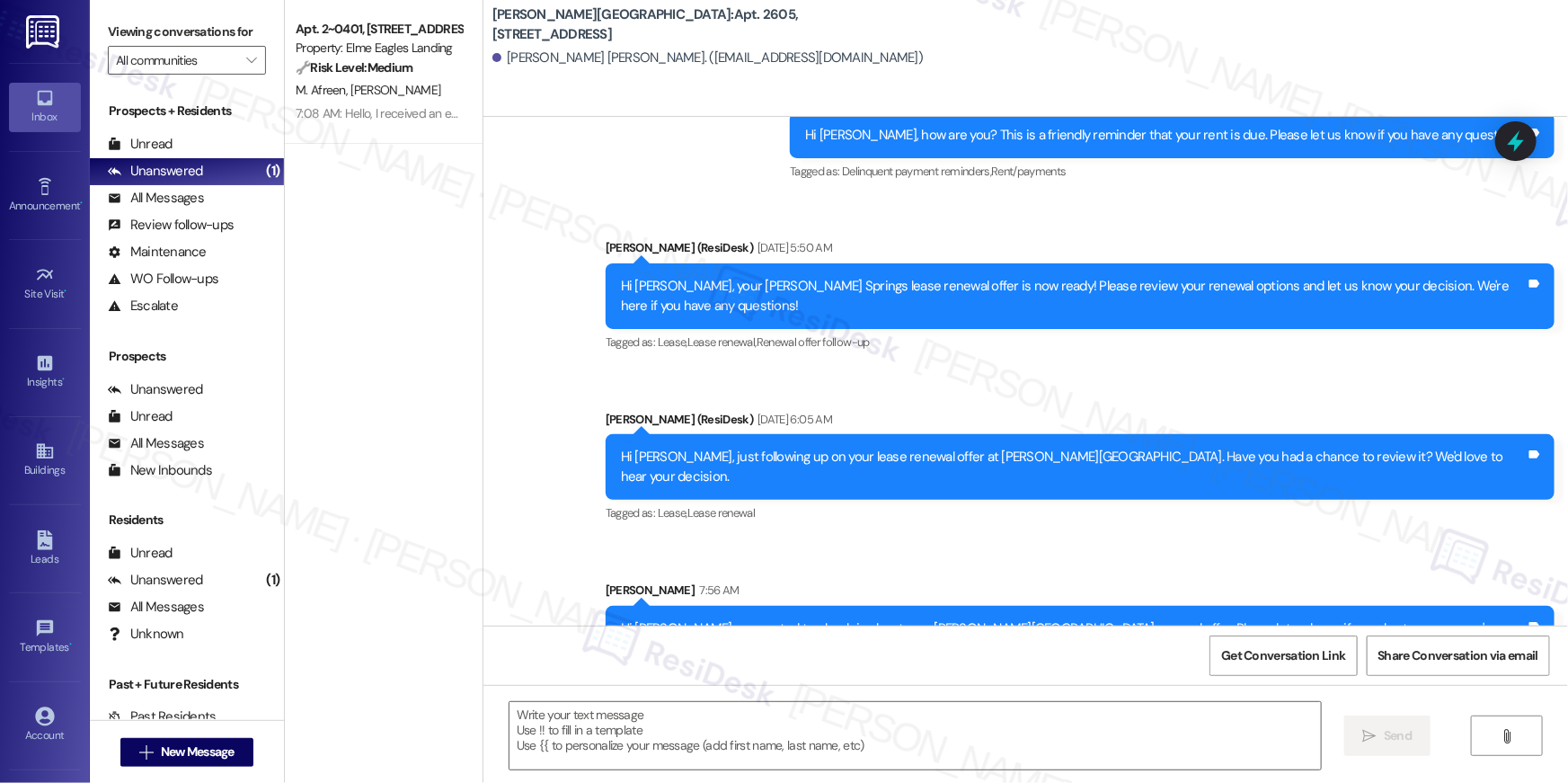 type on "Fetching suggested responses. Please feel free to read through the conversation in the meantime." 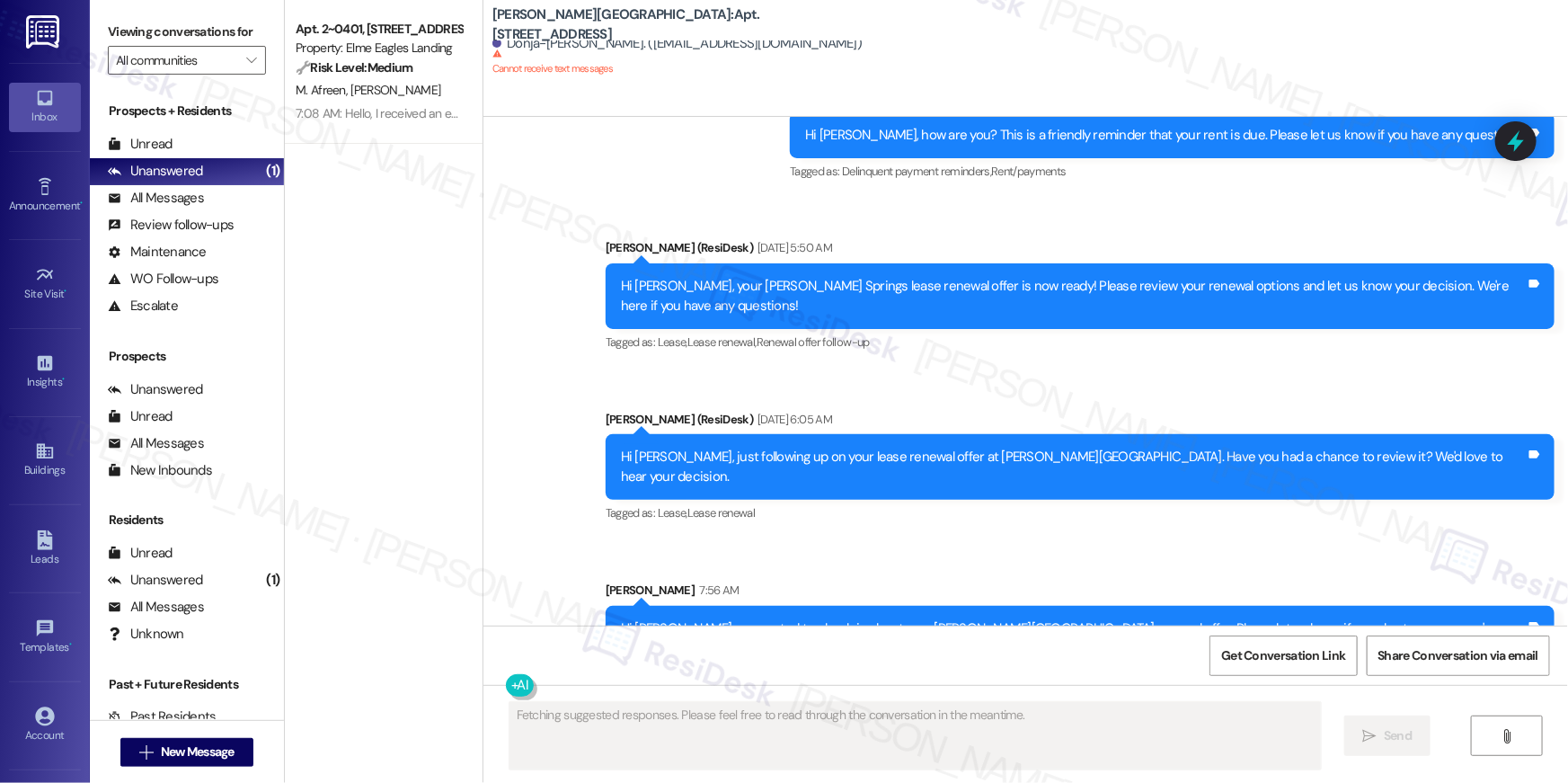 type 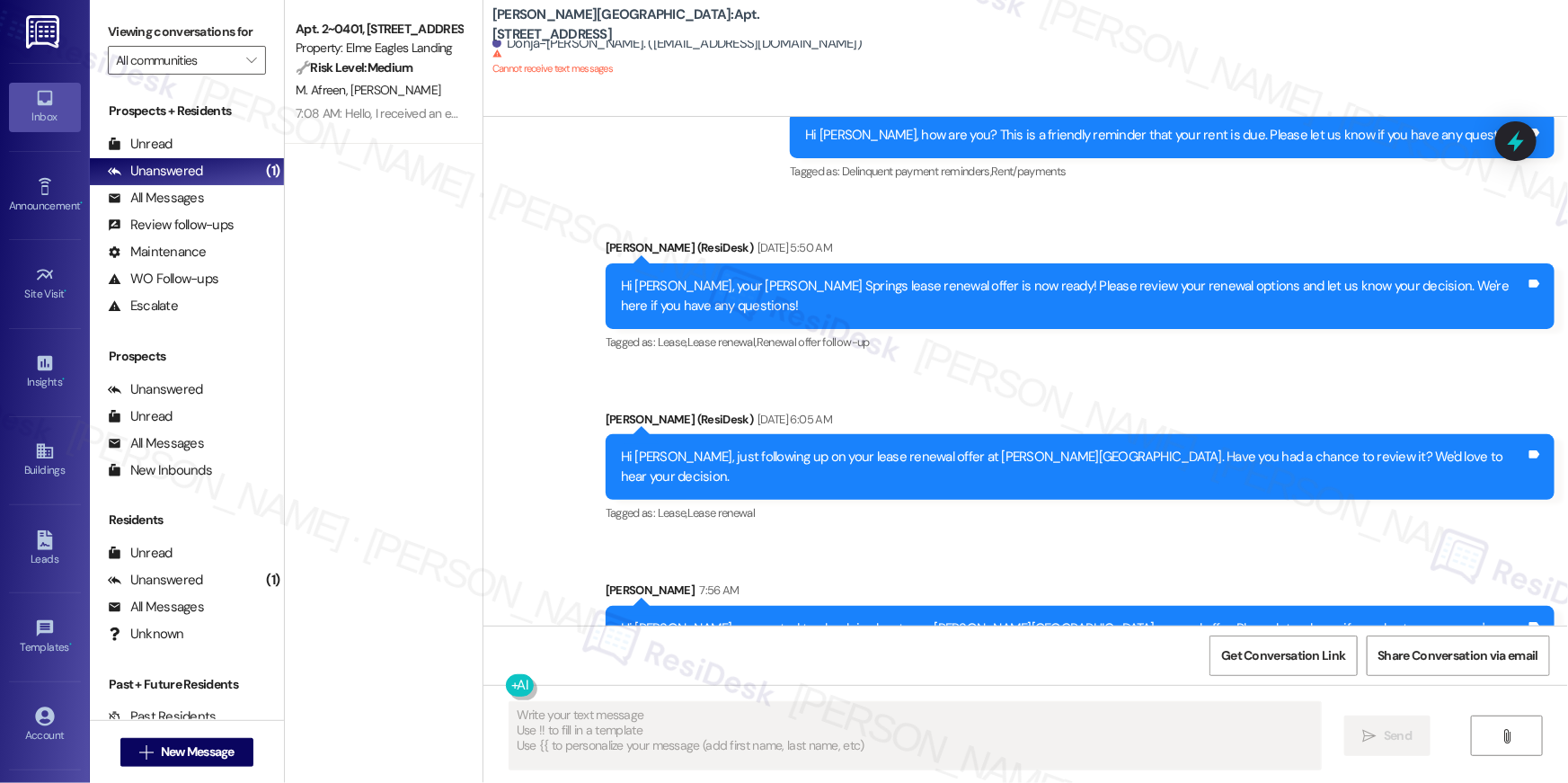 scroll, scrollTop: 0, scrollLeft: 0, axis: both 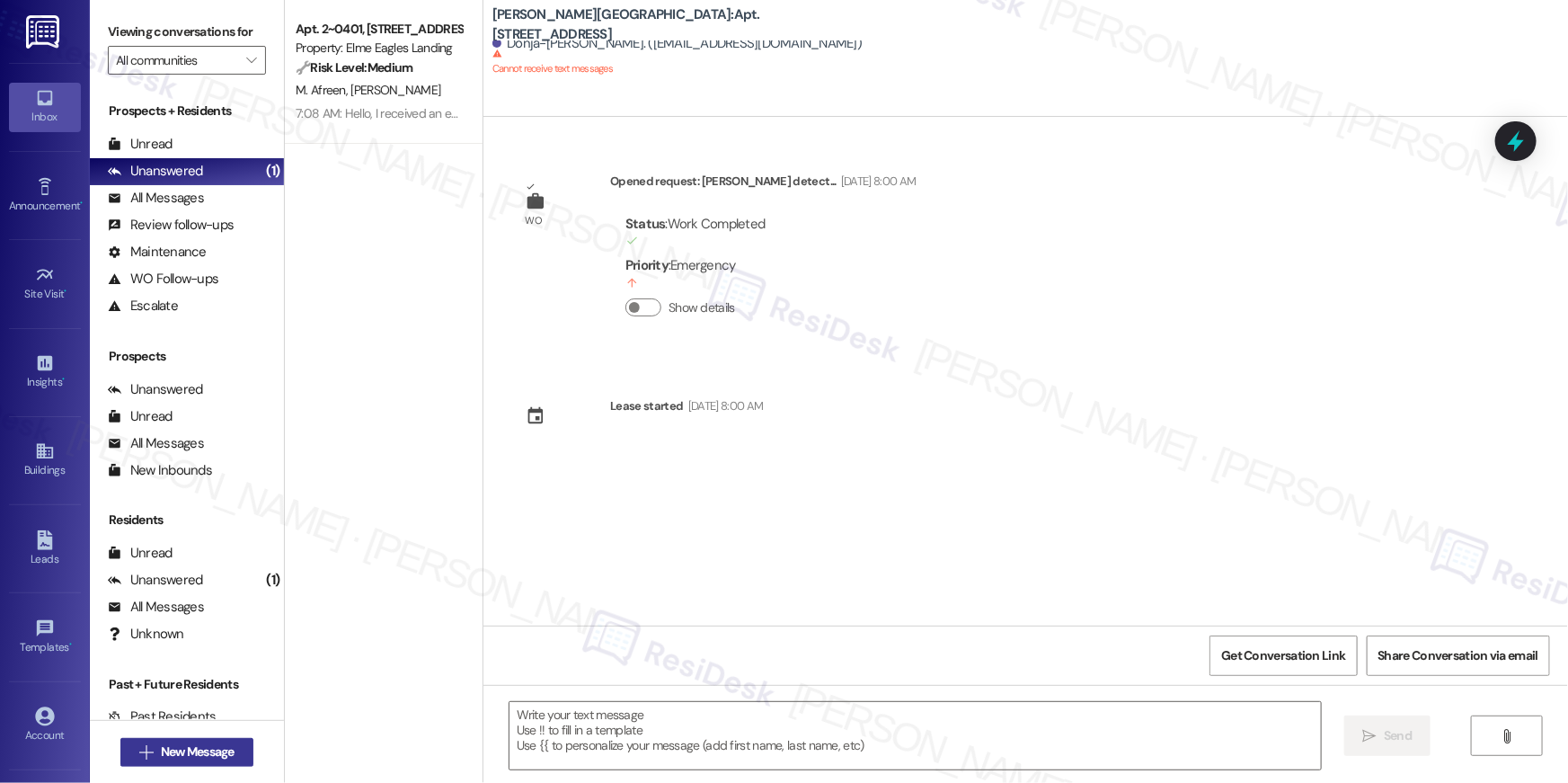 click on " New Message" at bounding box center (187, 752) 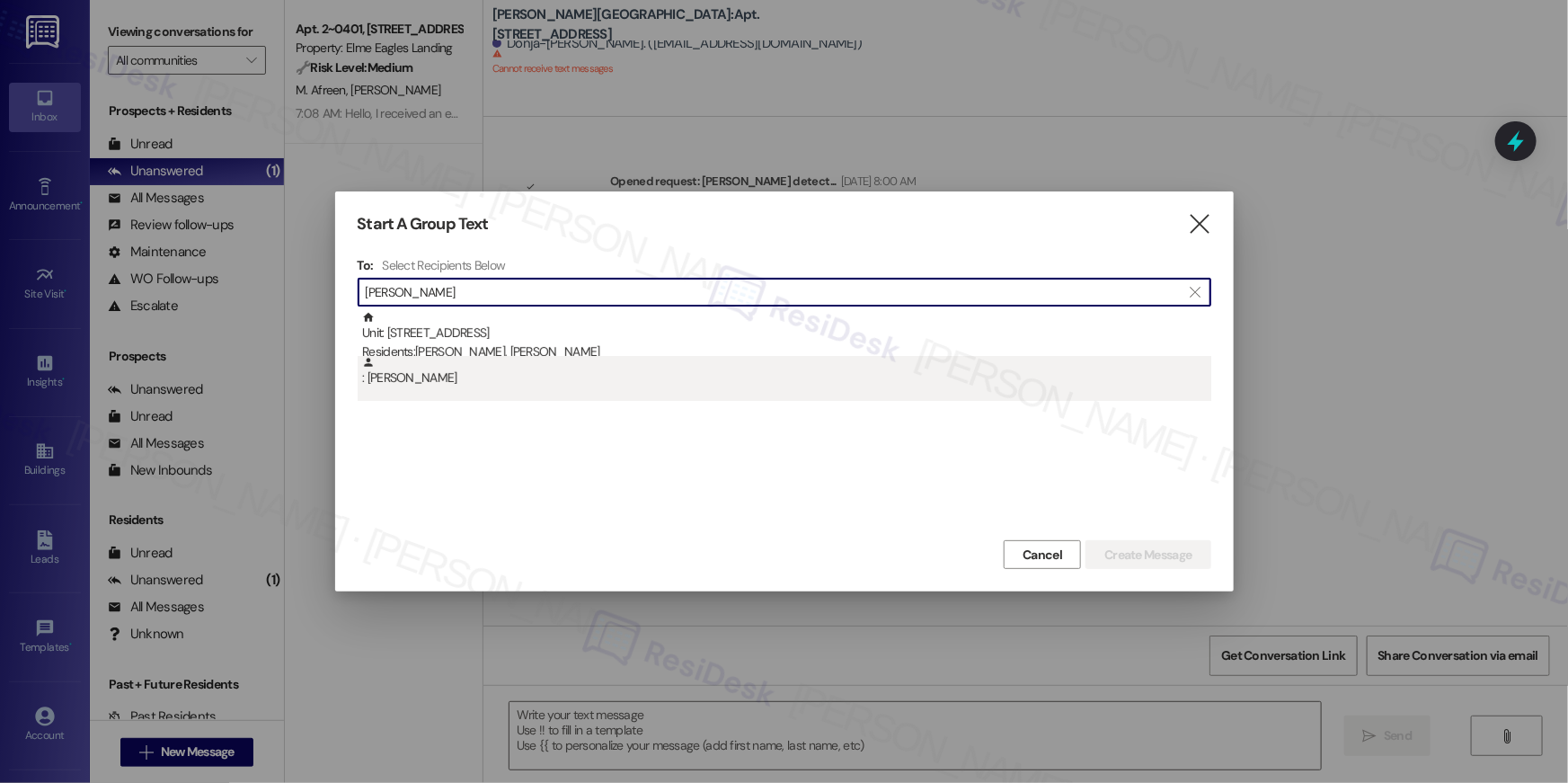 type on "abdul-ma" 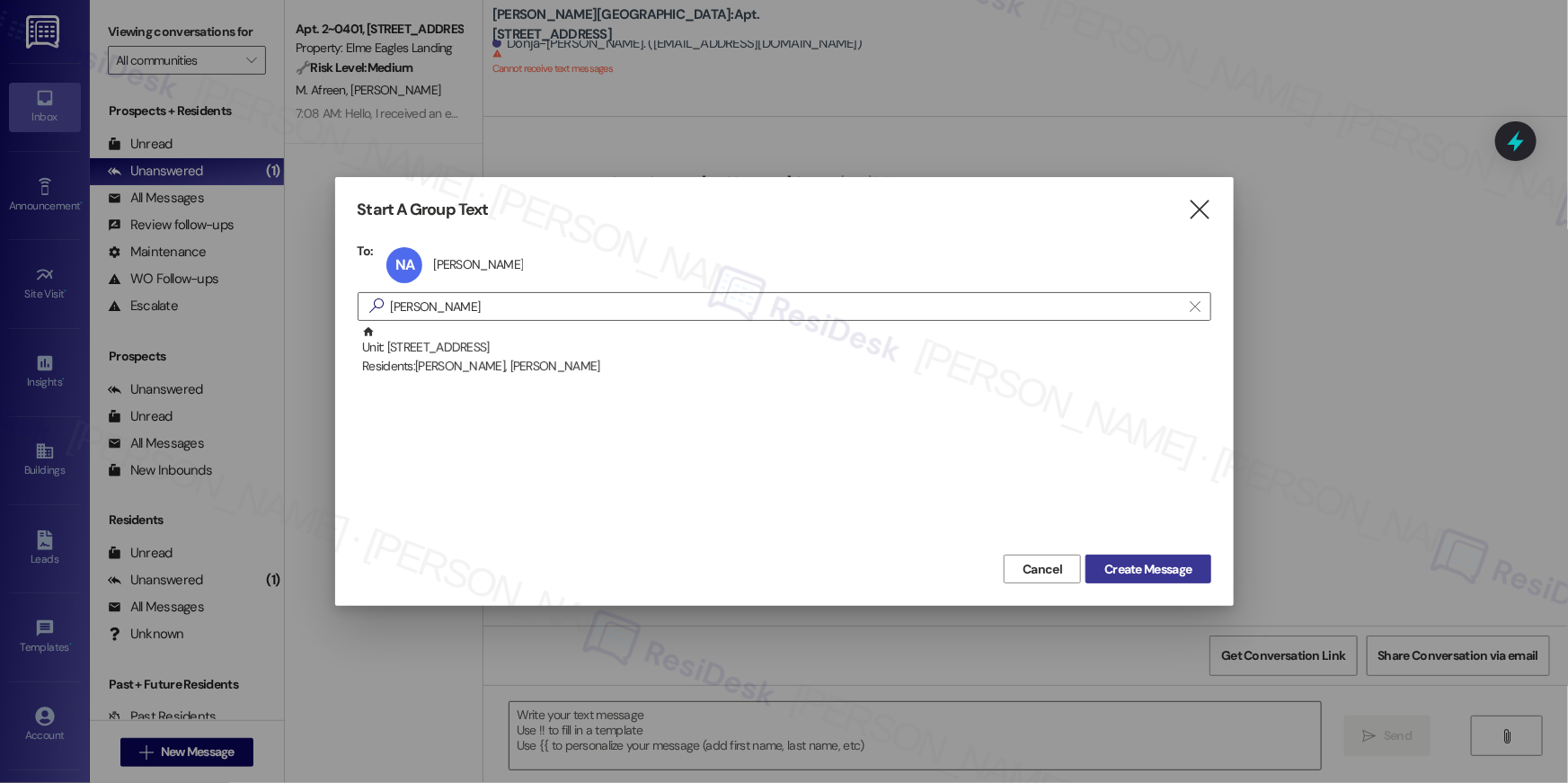 click on "Create Message" at bounding box center [1147, 569] 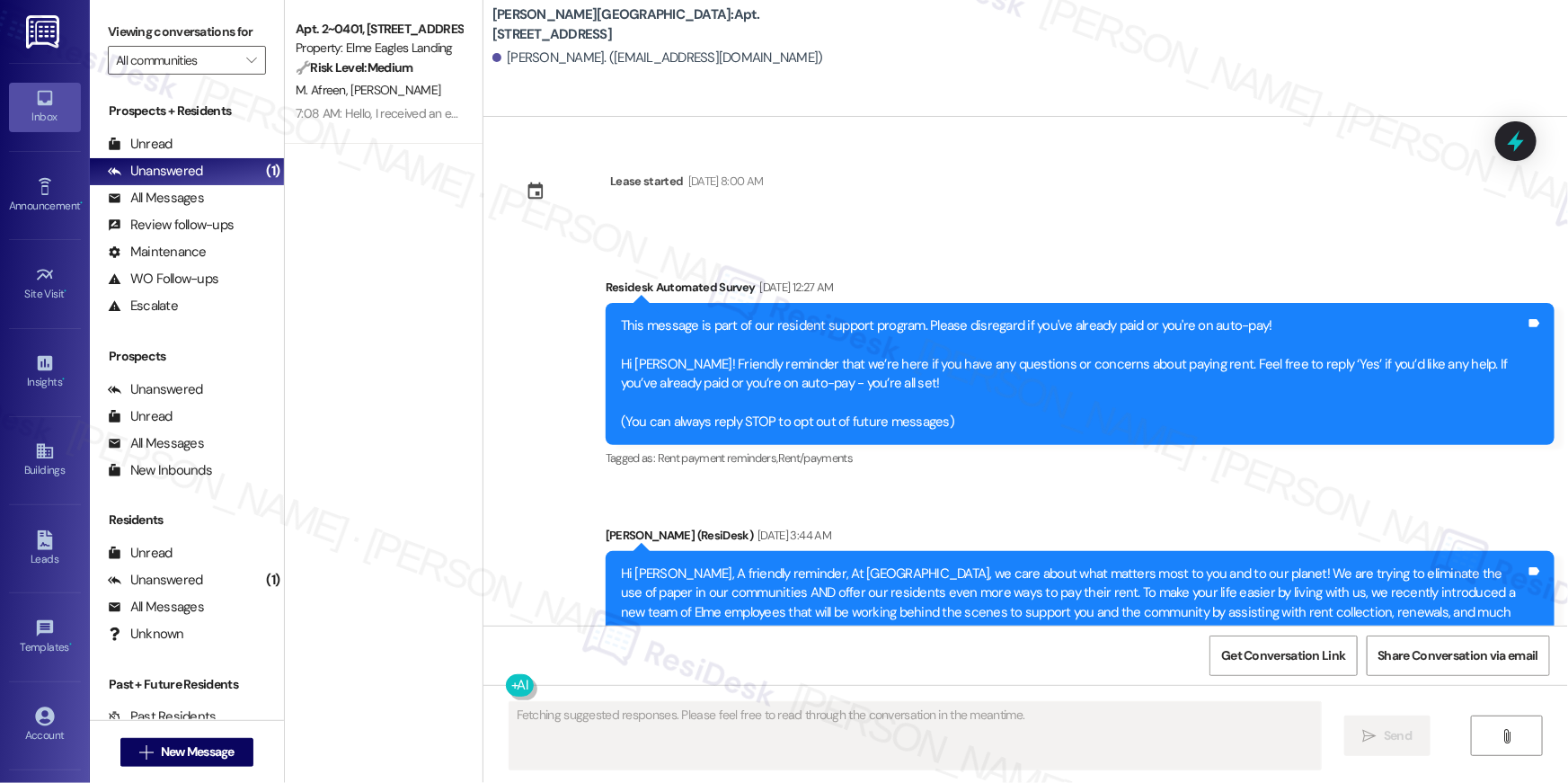 scroll, scrollTop: 4960, scrollLeft: 0, axis: vertical 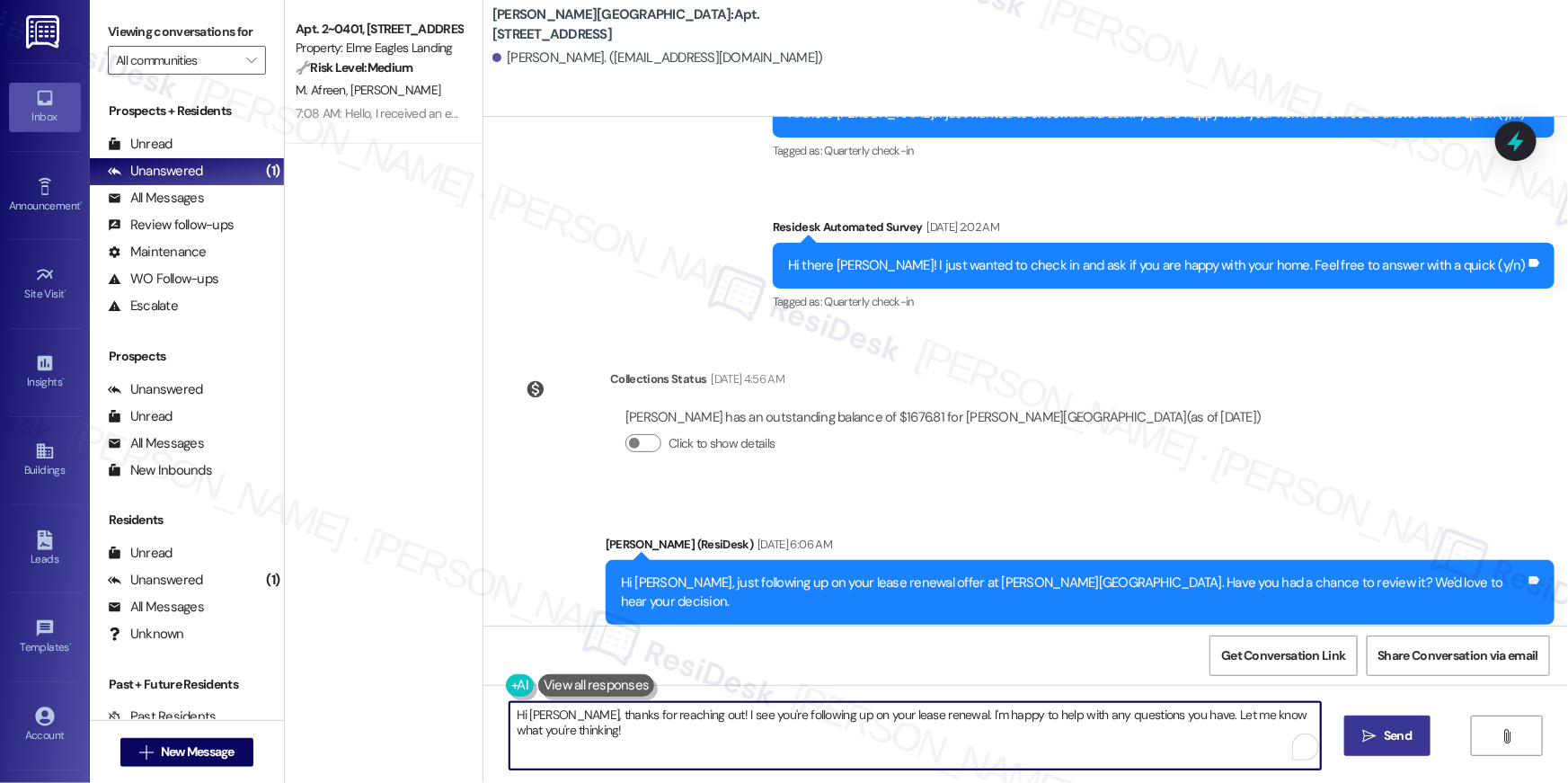 click on "Hi Nafeesah, thanks for reaching out! I see you're following up on your lease renewal. I'm happy to help with any questions you have. Let me know what you're thinking!" at bounding box center [915, 735] 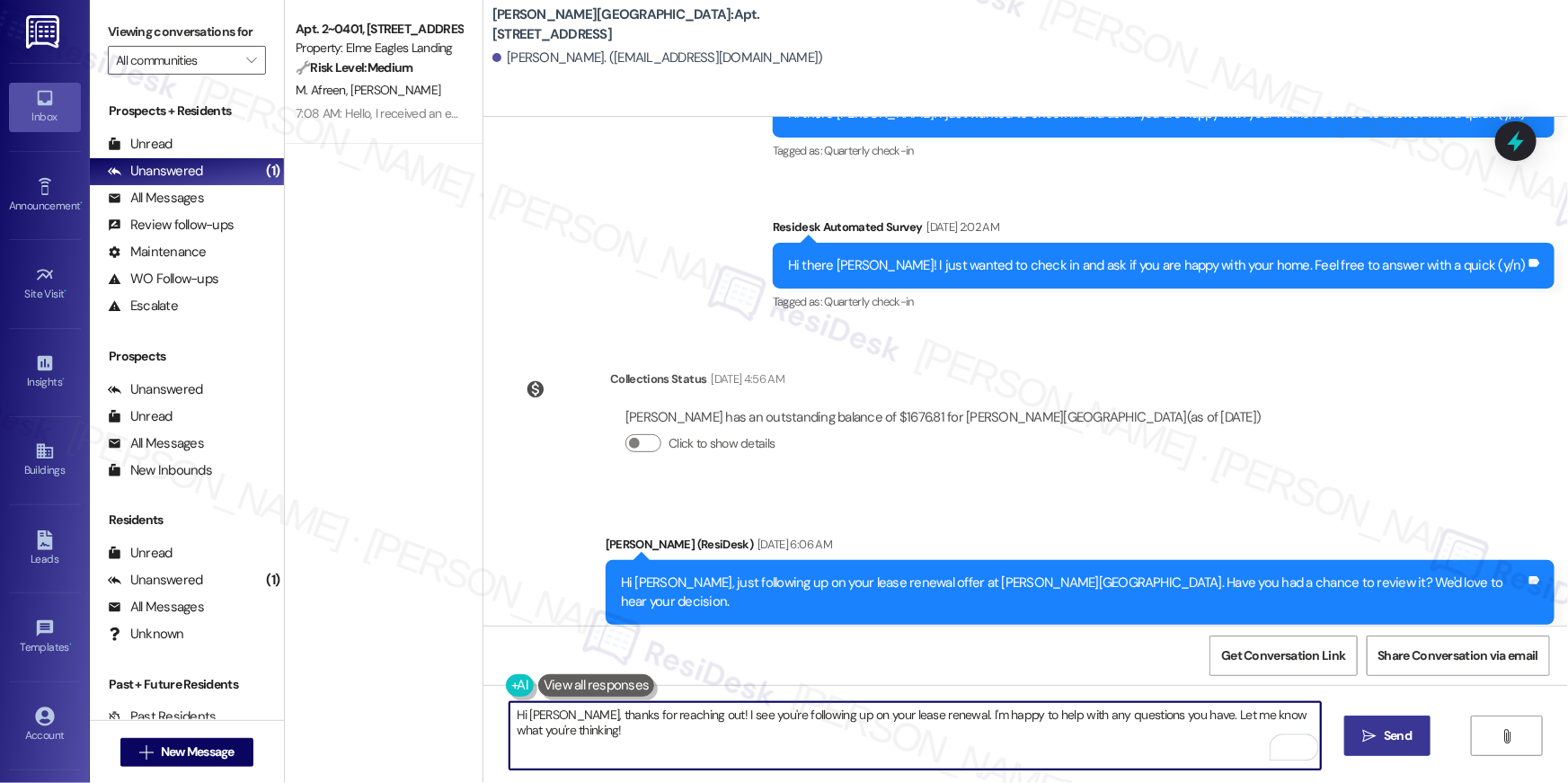 click on "Hi Nafeesah, thanks for reaching out! I see you're following up on your lease renewal. I'm happy to help with any questions you have. Let me know what you're thinking!" at bounding box center (915, 735) 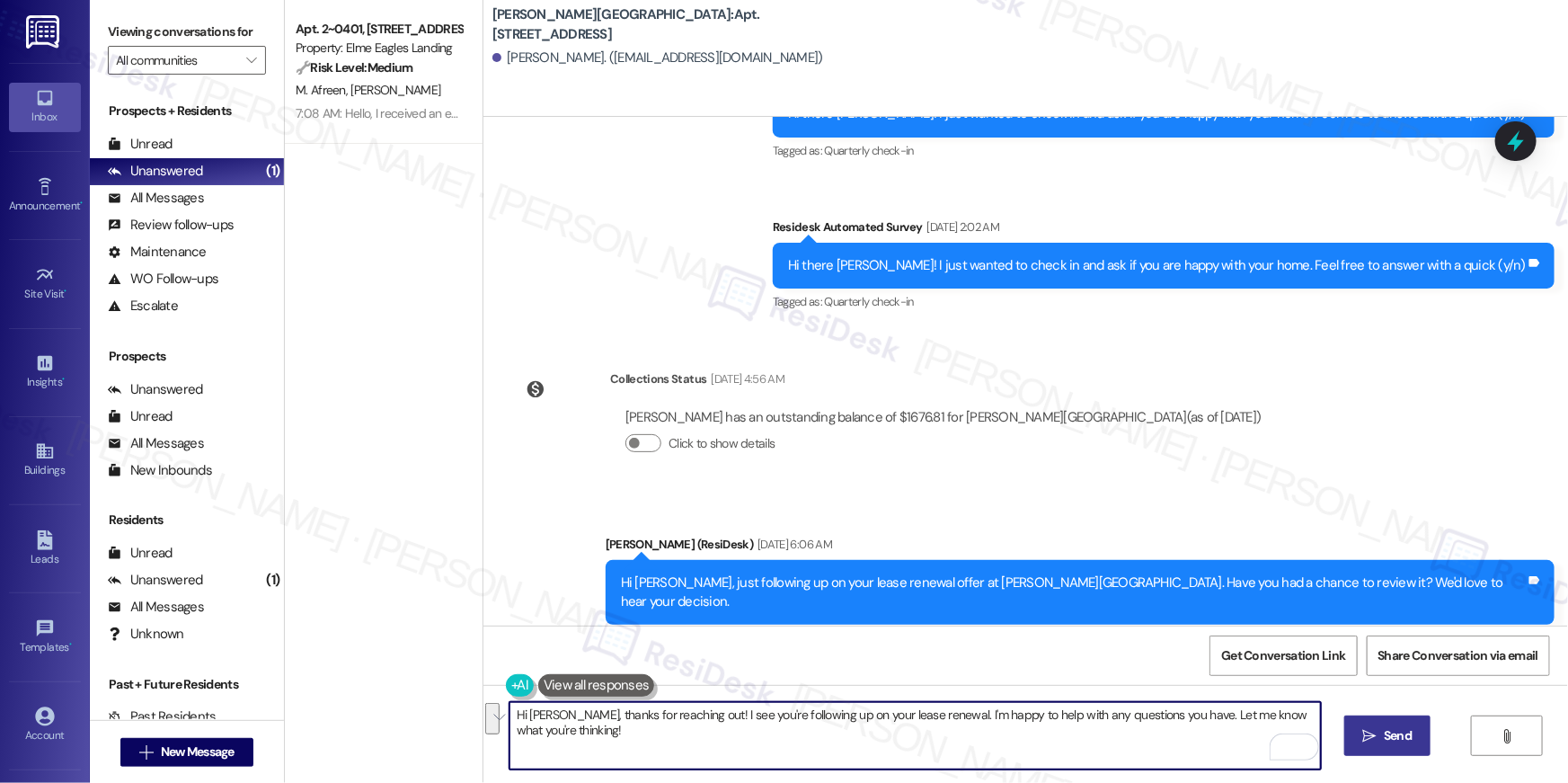 paste on "{{first_name}}, we wanted to check in about your {{property}} renewal offer. Please let us know if you plan to renew - we're here to help" 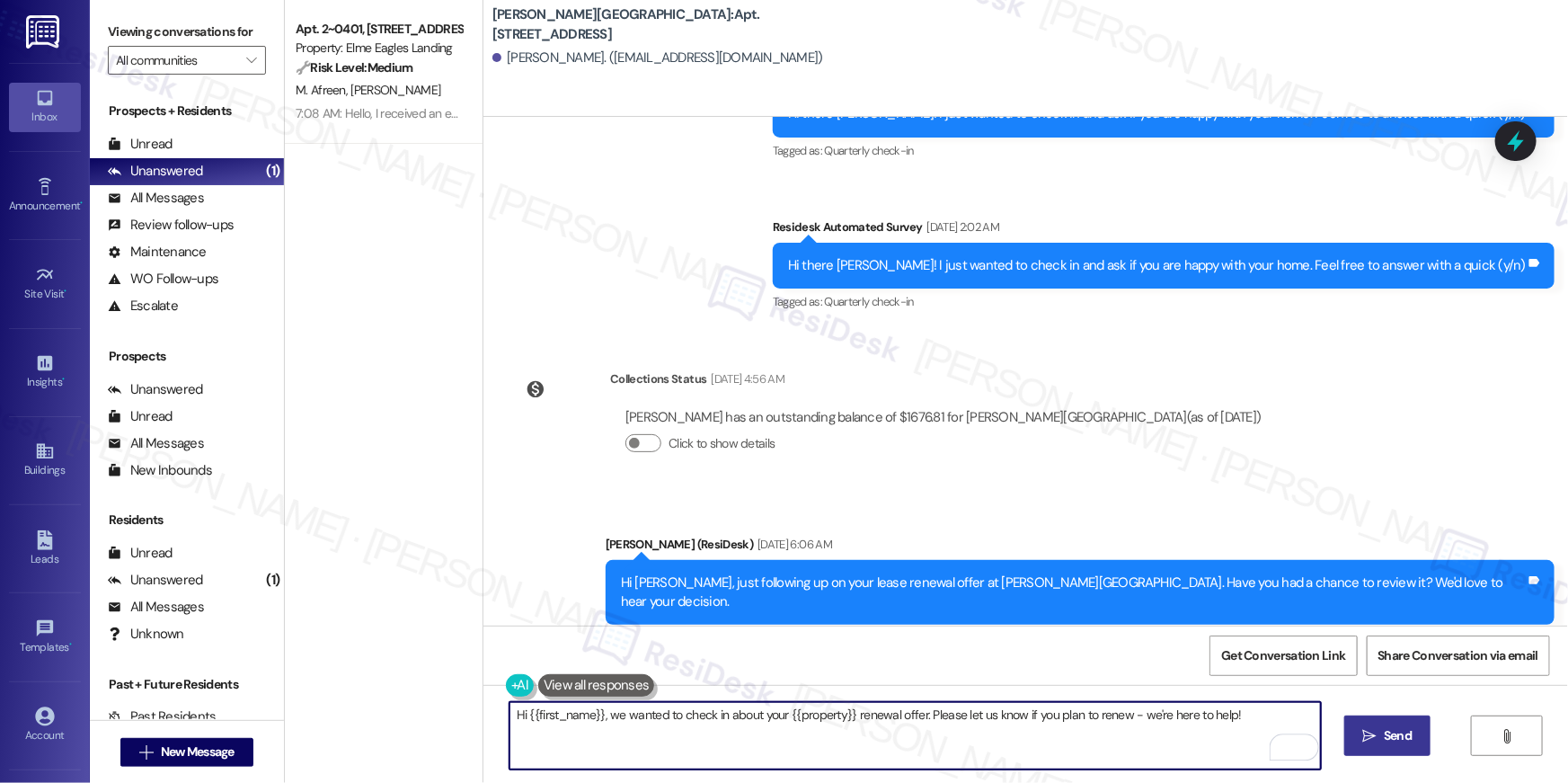 type on "Hi {{first_name}}, we wanted to check in about your {{property}} renewal offer. Please let us know if you plan to renew - we're here to help!" 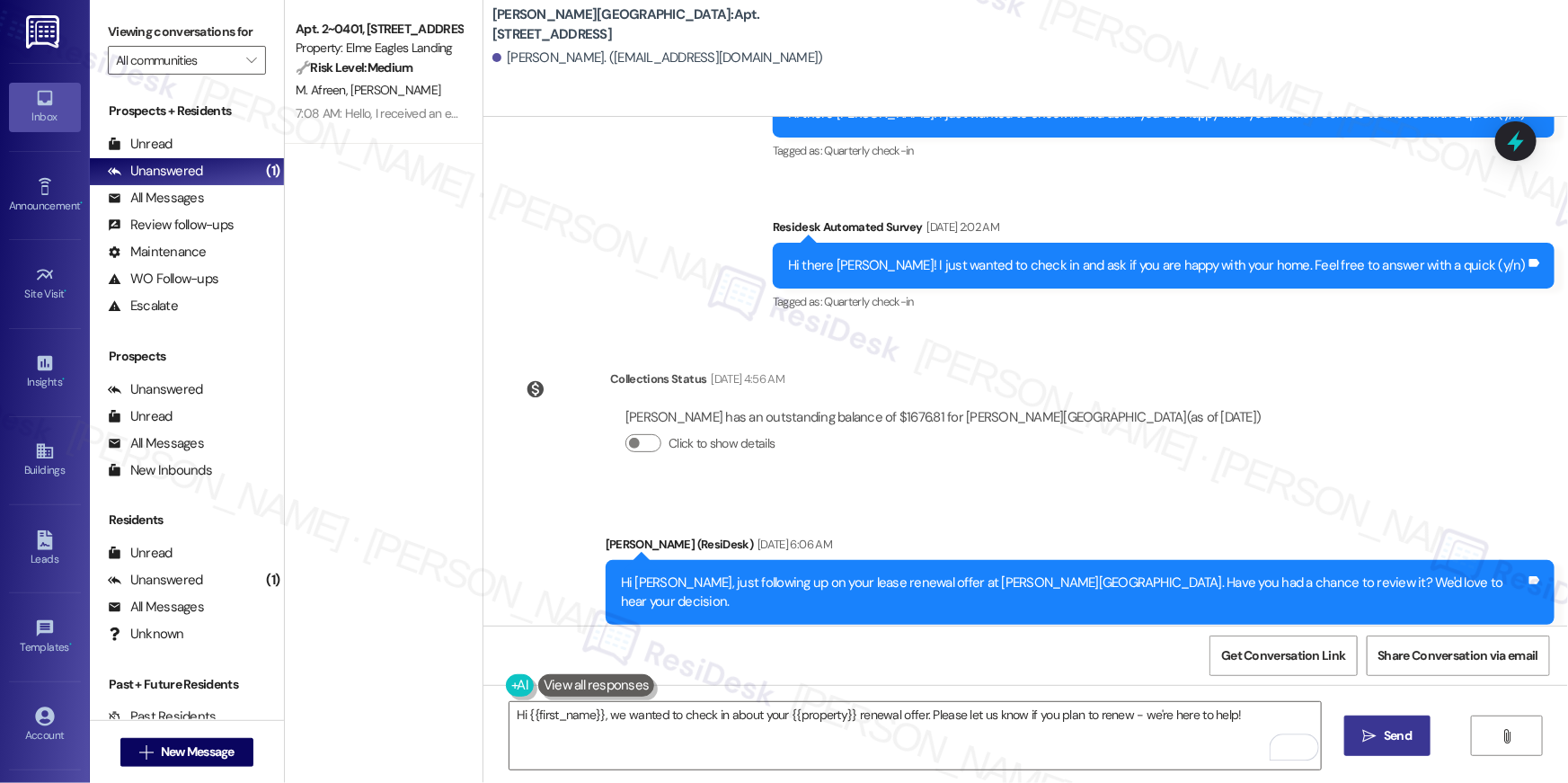 click on "" at bounding box center [1369, 736] 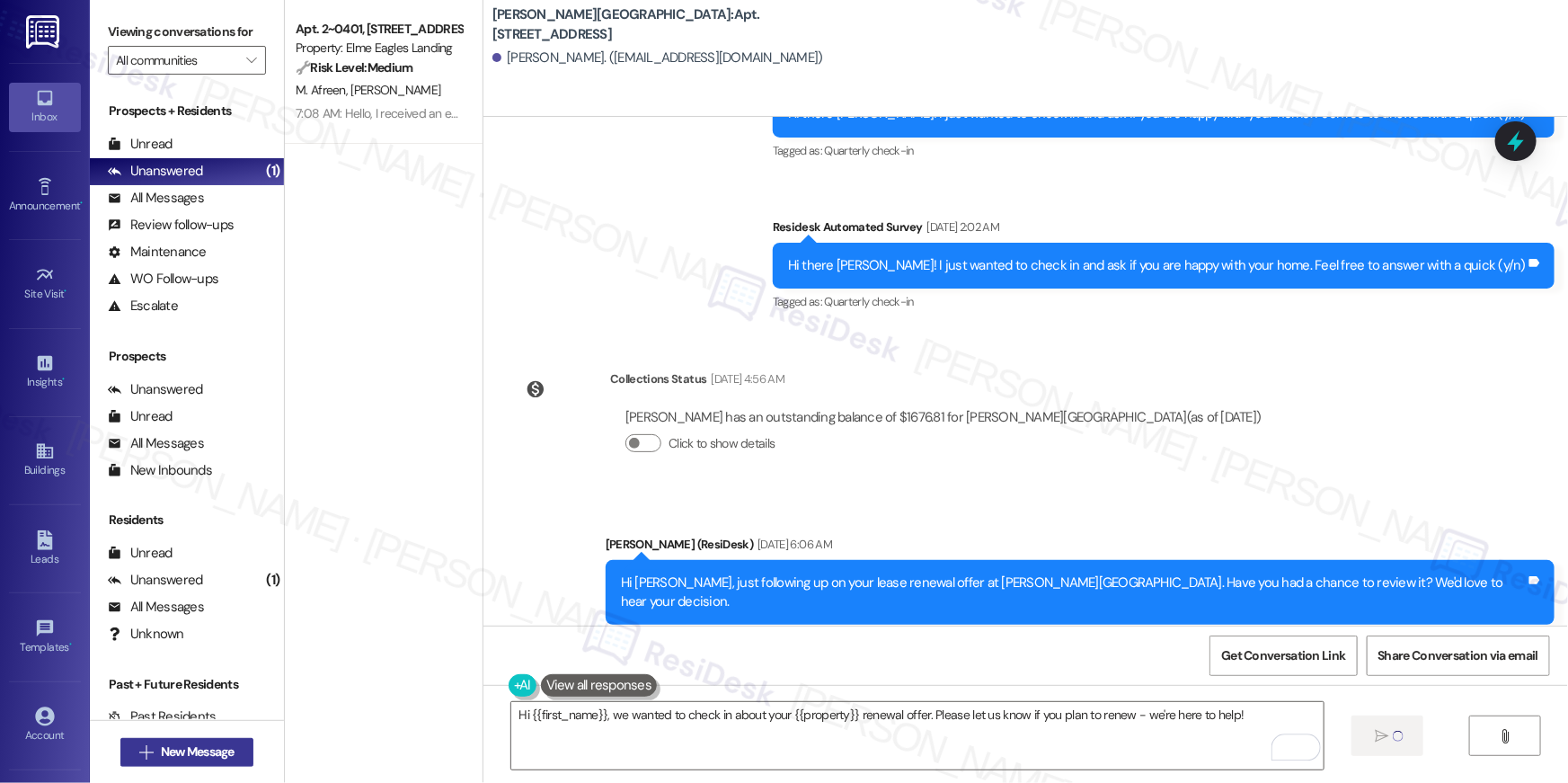 type 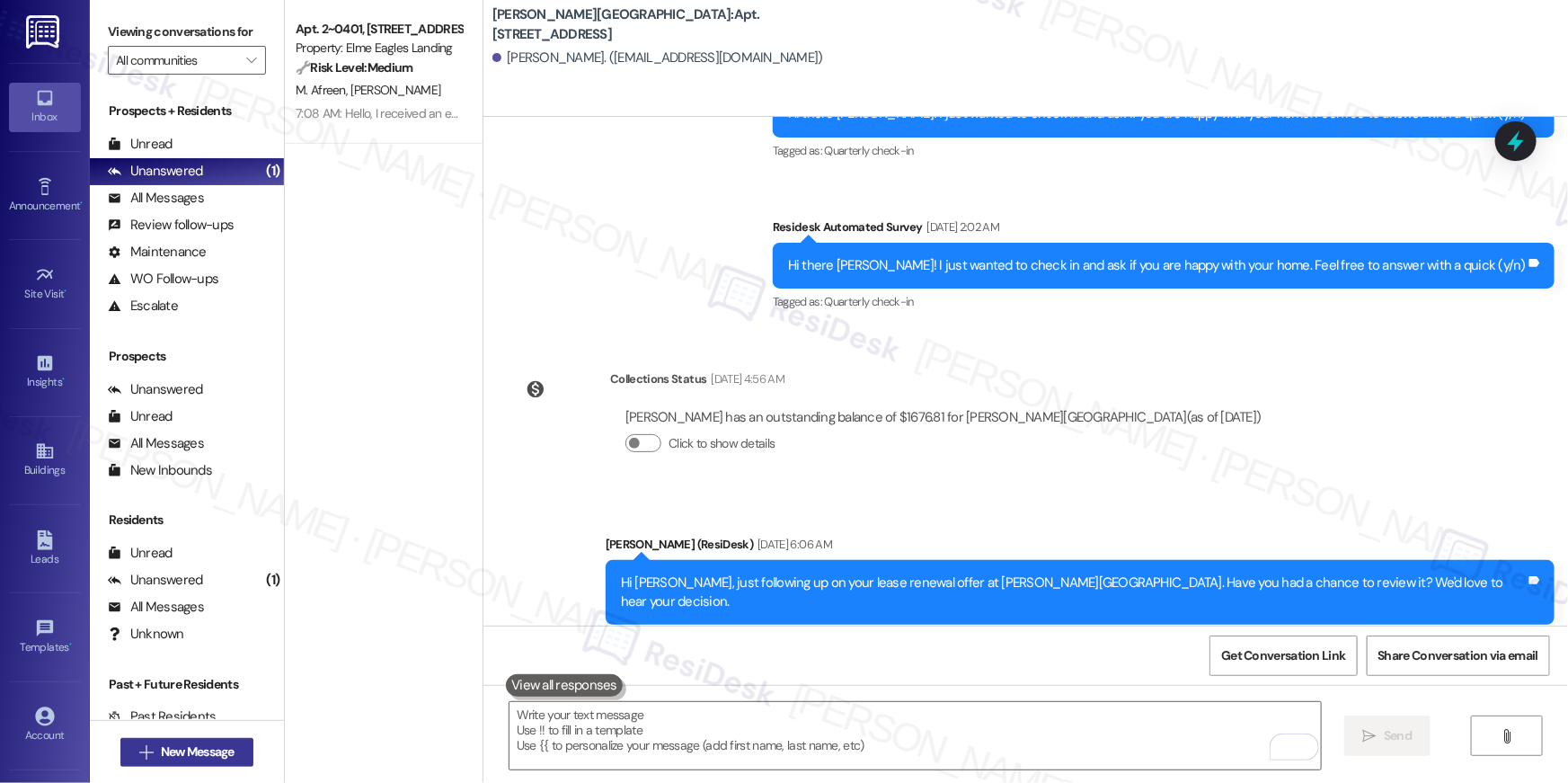 click on "New Message" at bounding box center [198, 752] 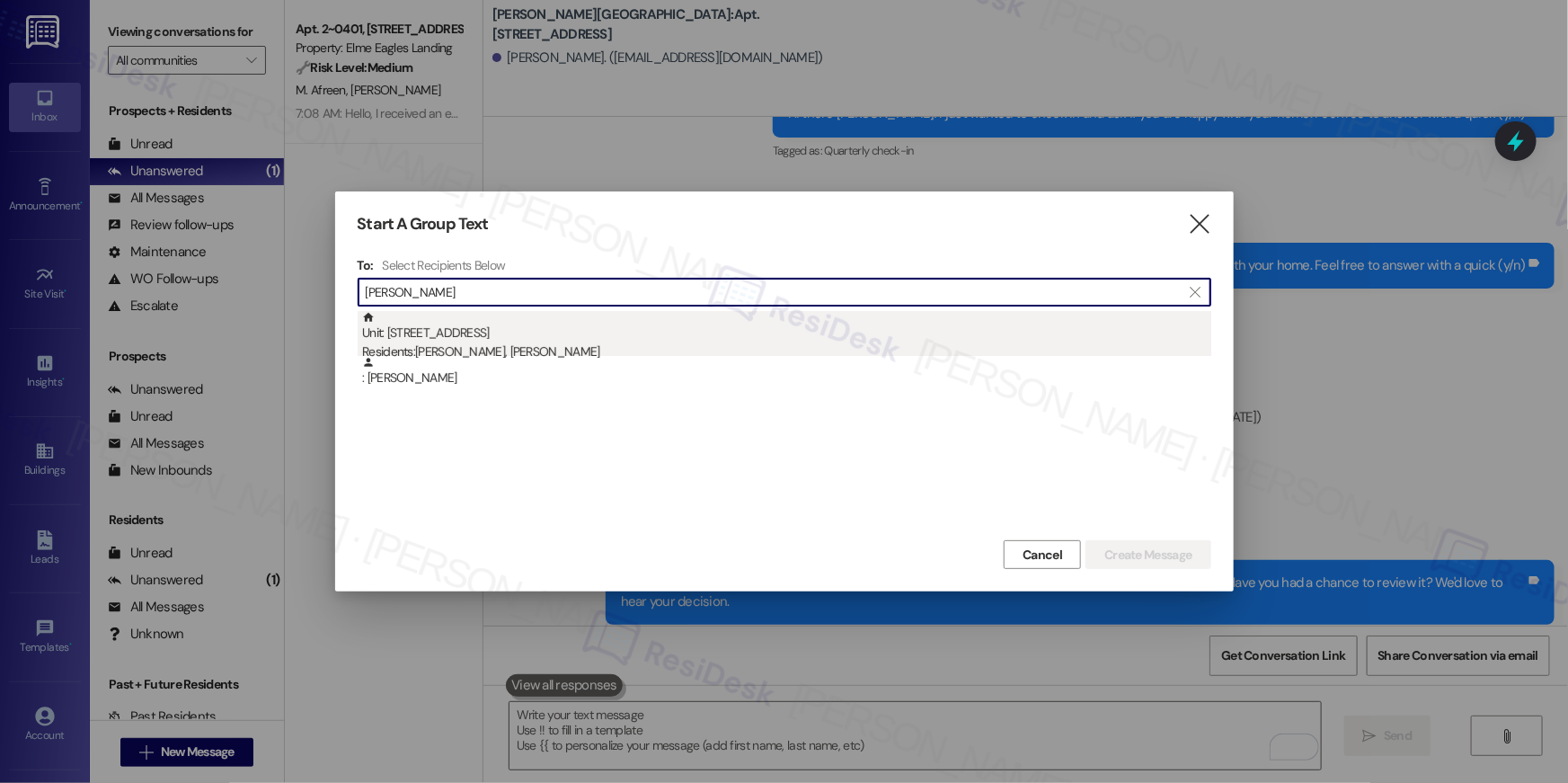 type on "megge" 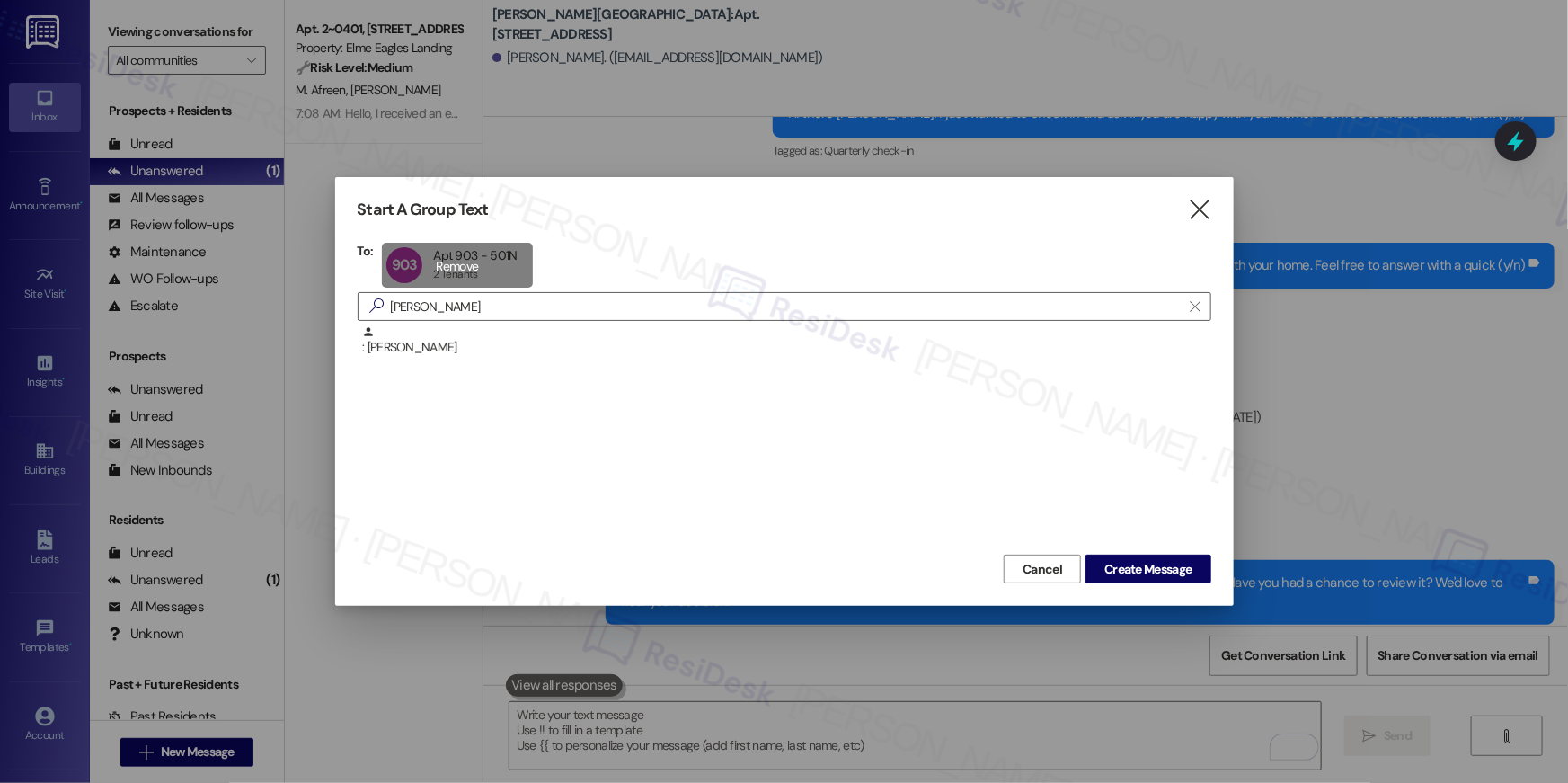 click on "903 Apt 903 - 501N Apt 903 - 501N 2 Tenants 2 Tenants click to remove" at bounding box center (456, 265) 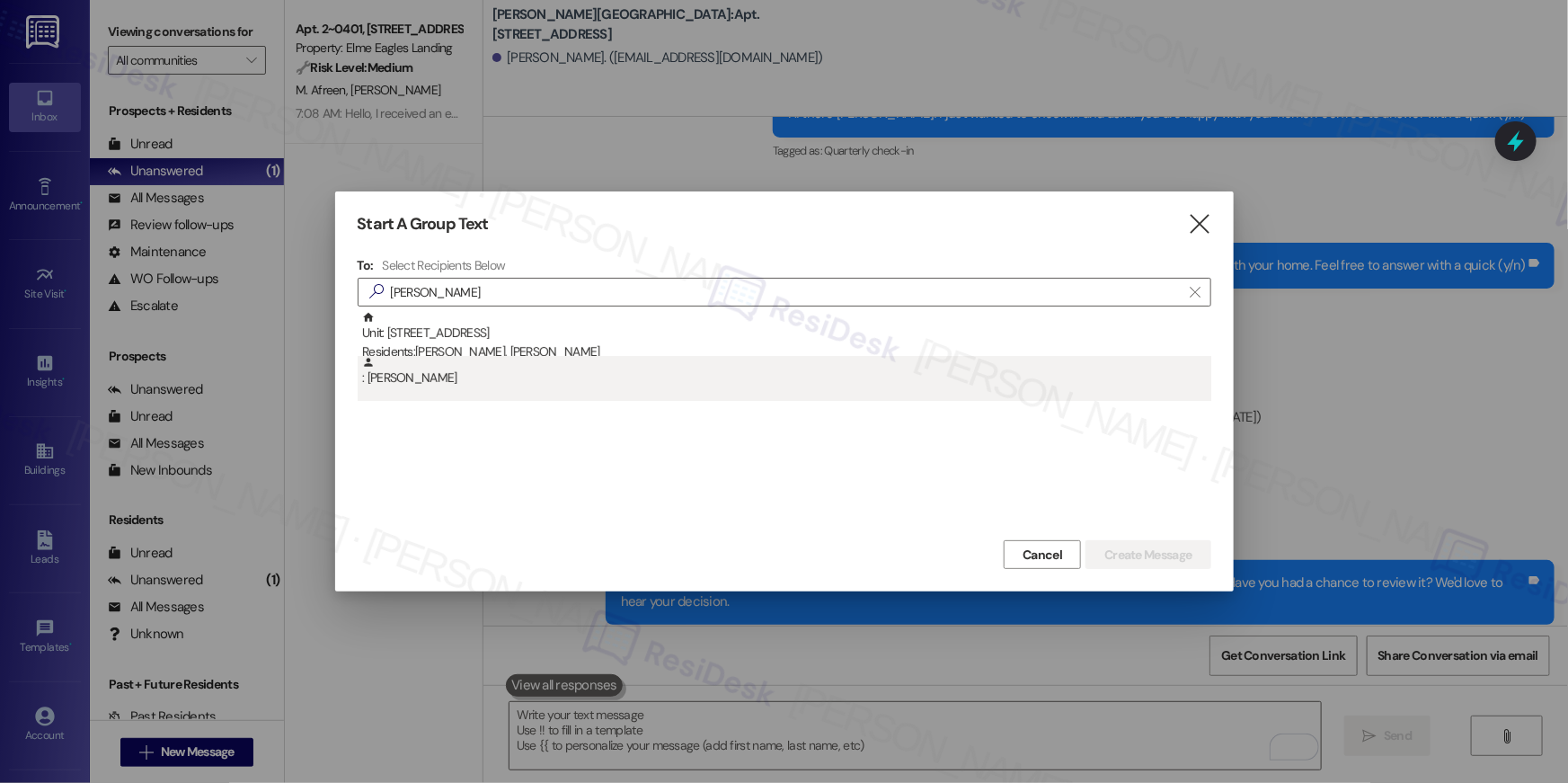 click on ": Ahmad Meggett" at bounding box center [786, 371] 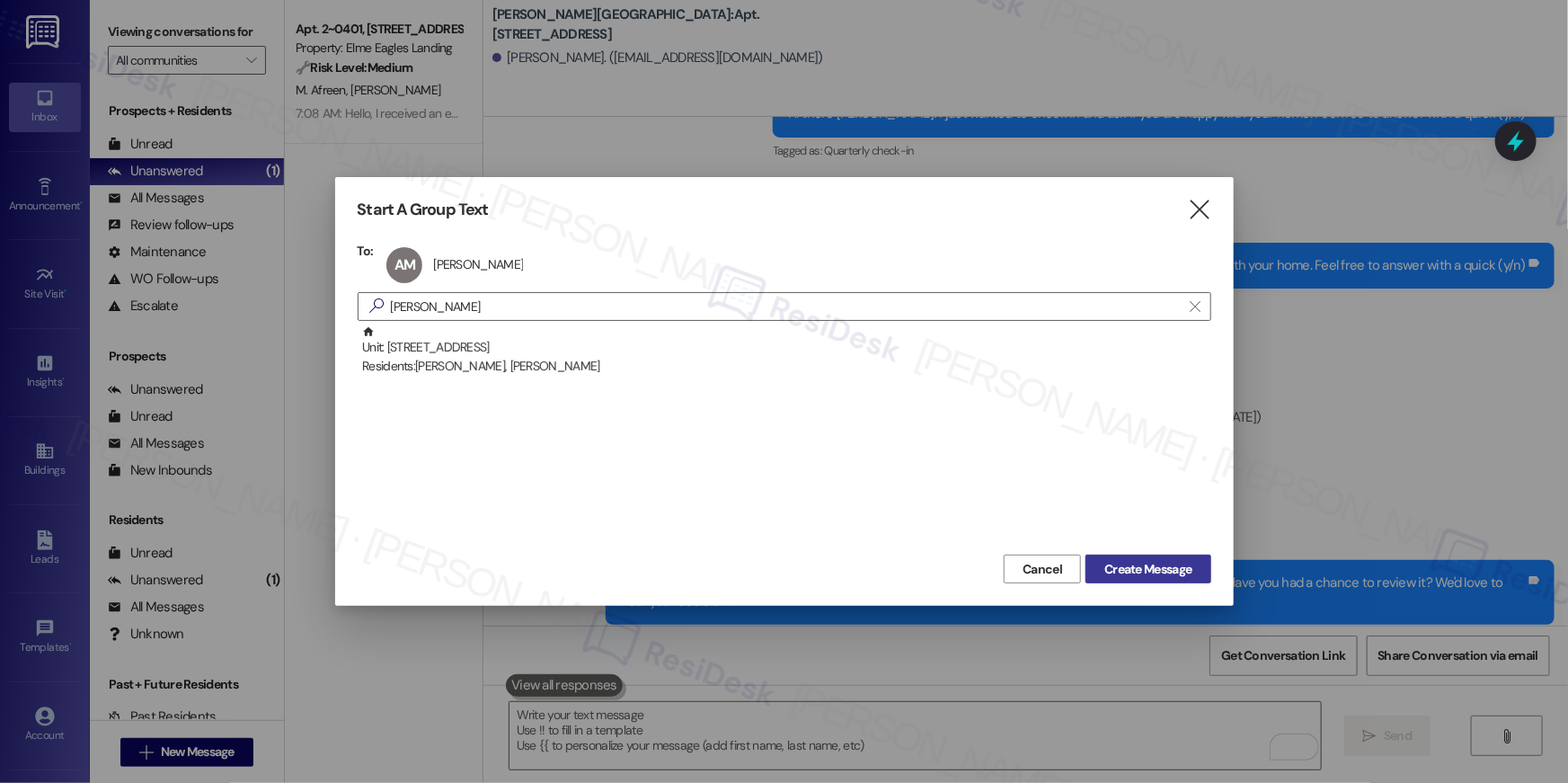 click on "Create Message" at bounding box center (1147, 569) 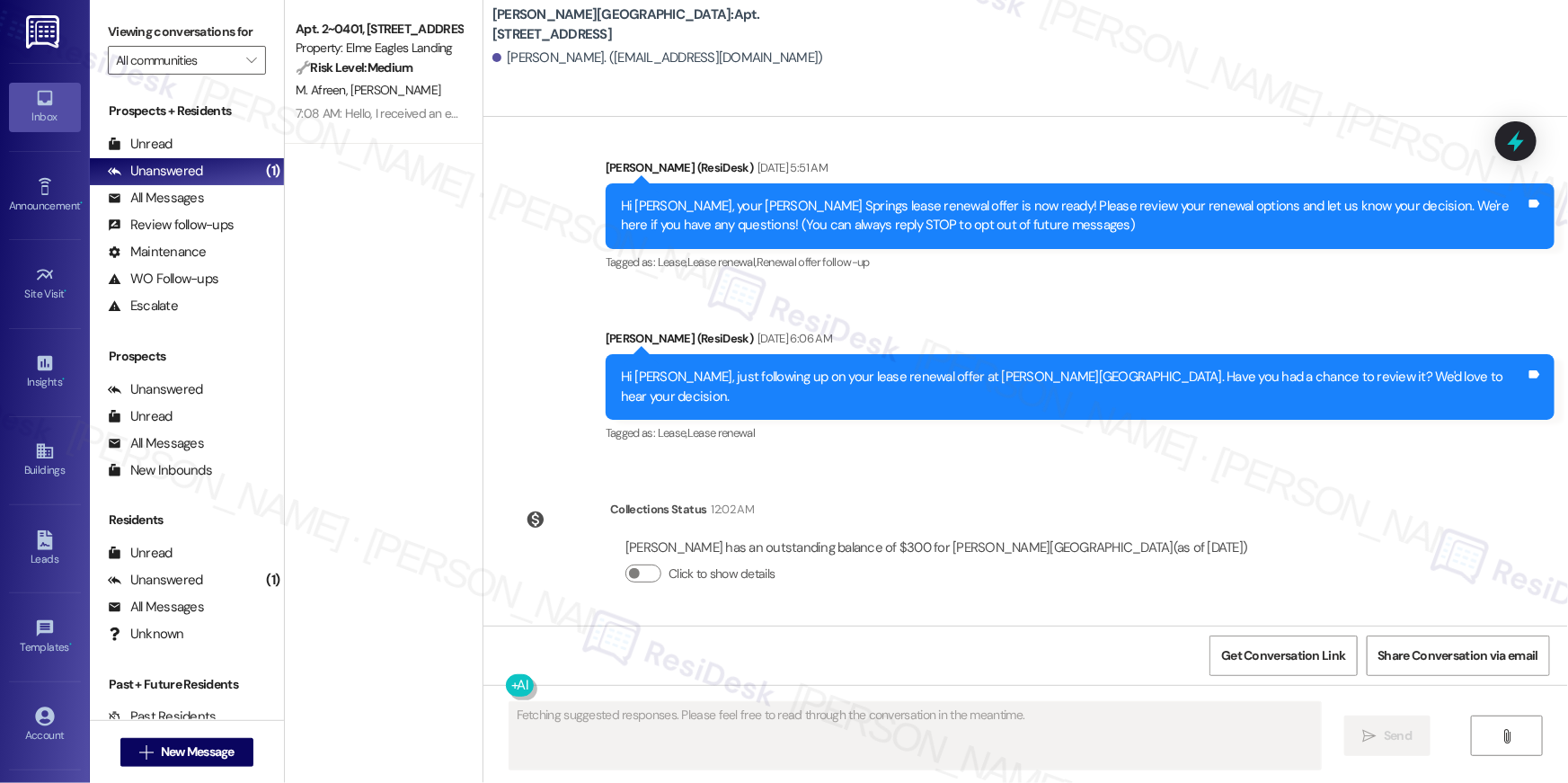scroll, scrollTop: 311, scrollLeft: 0, axis: vertical 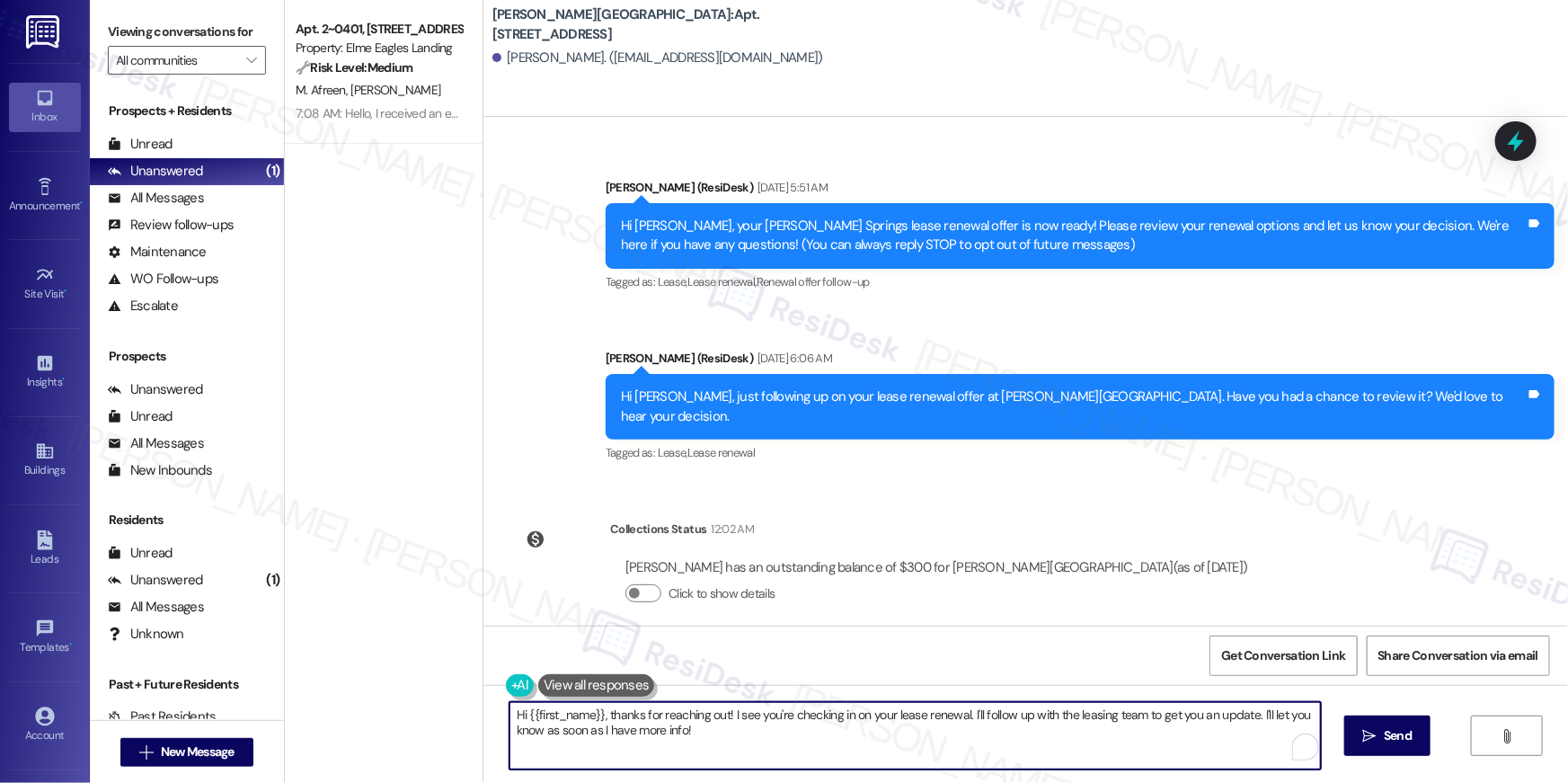click on "Hi {{first_name}}, thanks for reaching out! I see you're checking in on your lease renewal. I'll follow up with the leasing team to get you an update. I'll let you know as soon as I have more info!" at bounding box center (915, 735) 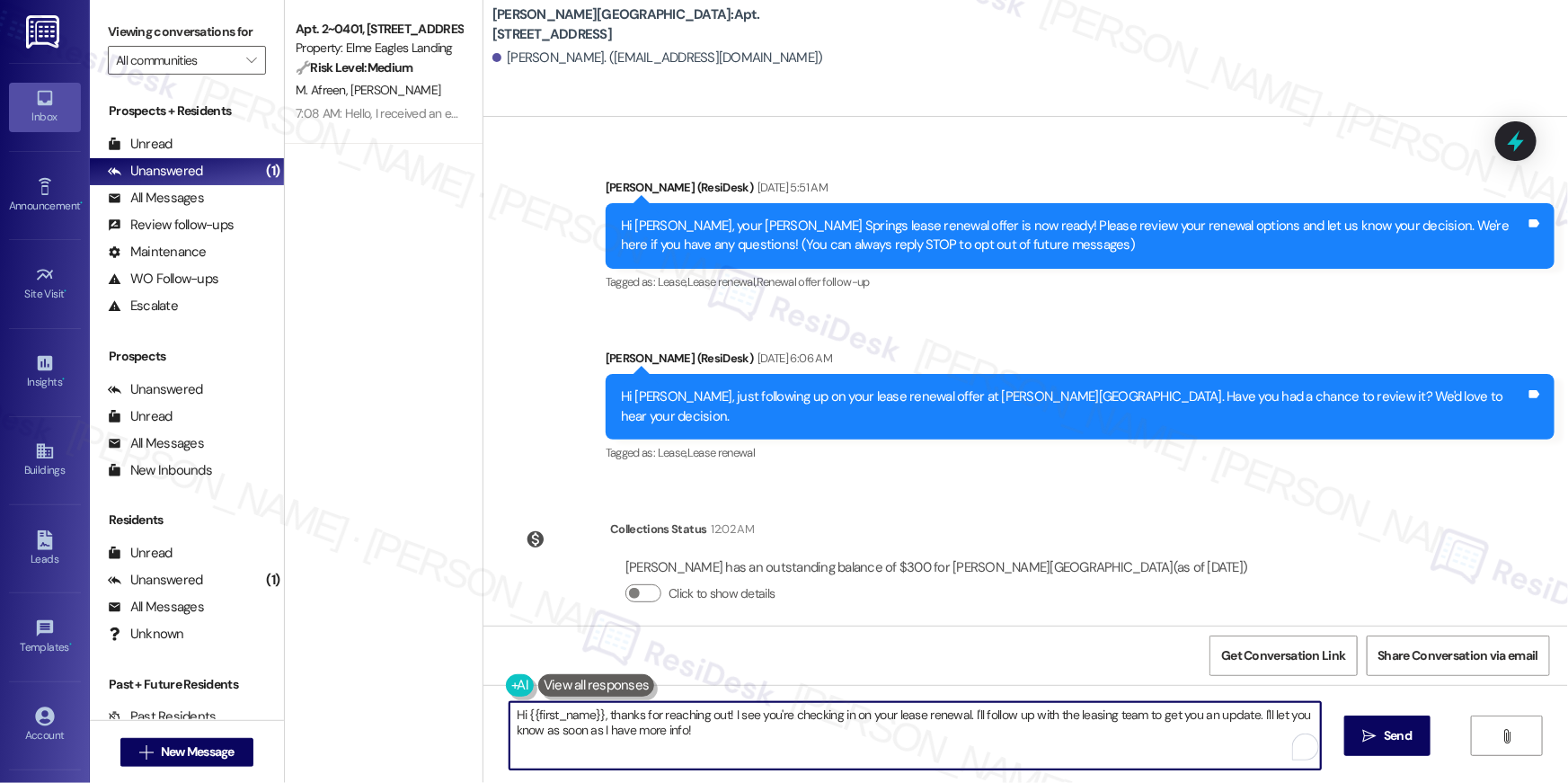 paste on "we wanted to check in about your {{property}} renewal offer. Please let us know if you plan to renew - we're here to help" 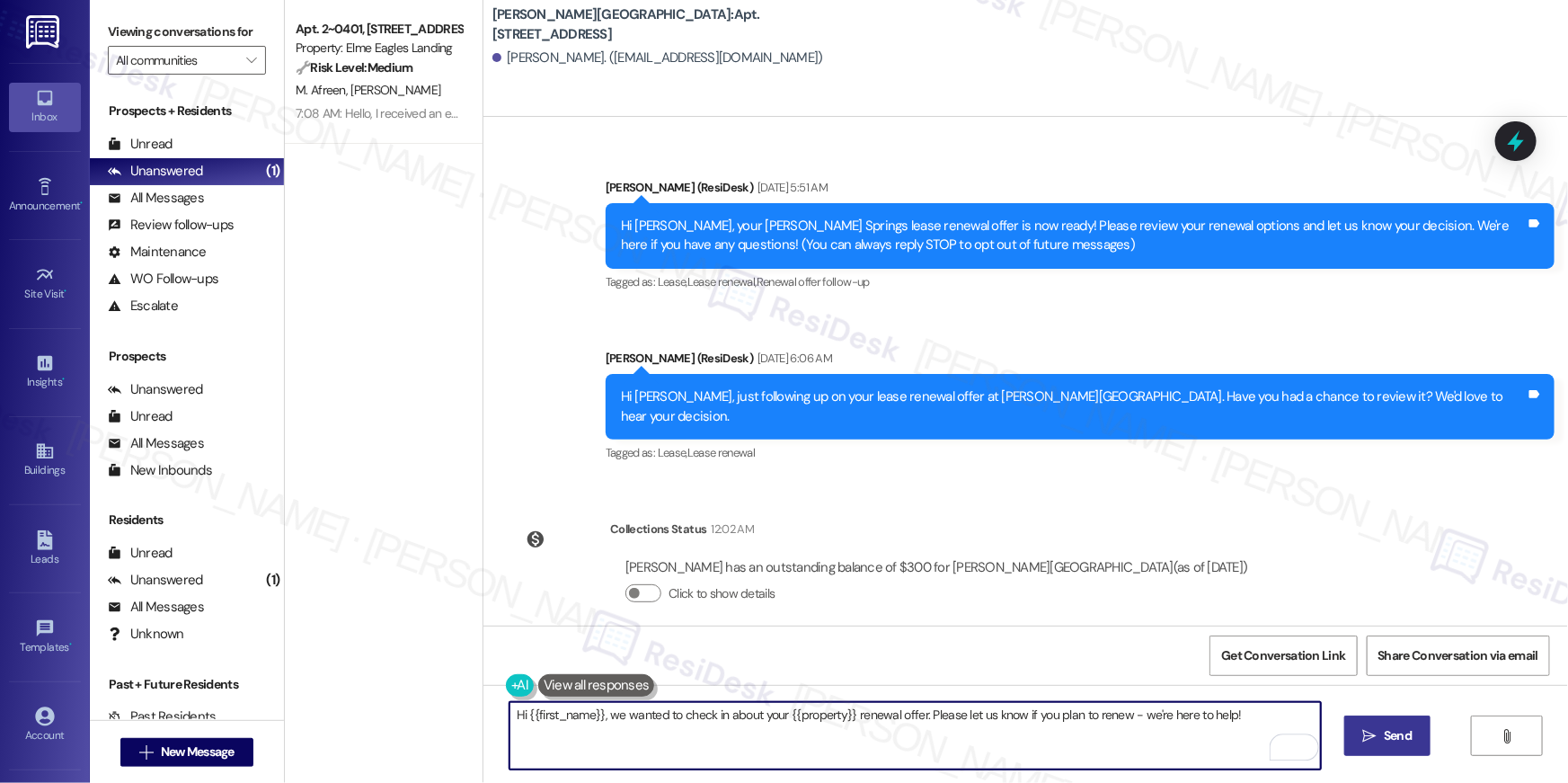 type on "Hi {{first_name}}, we wanted to check in about your {{property}} renewal offer. Please let us know if you plan to renew - we're here to help!" 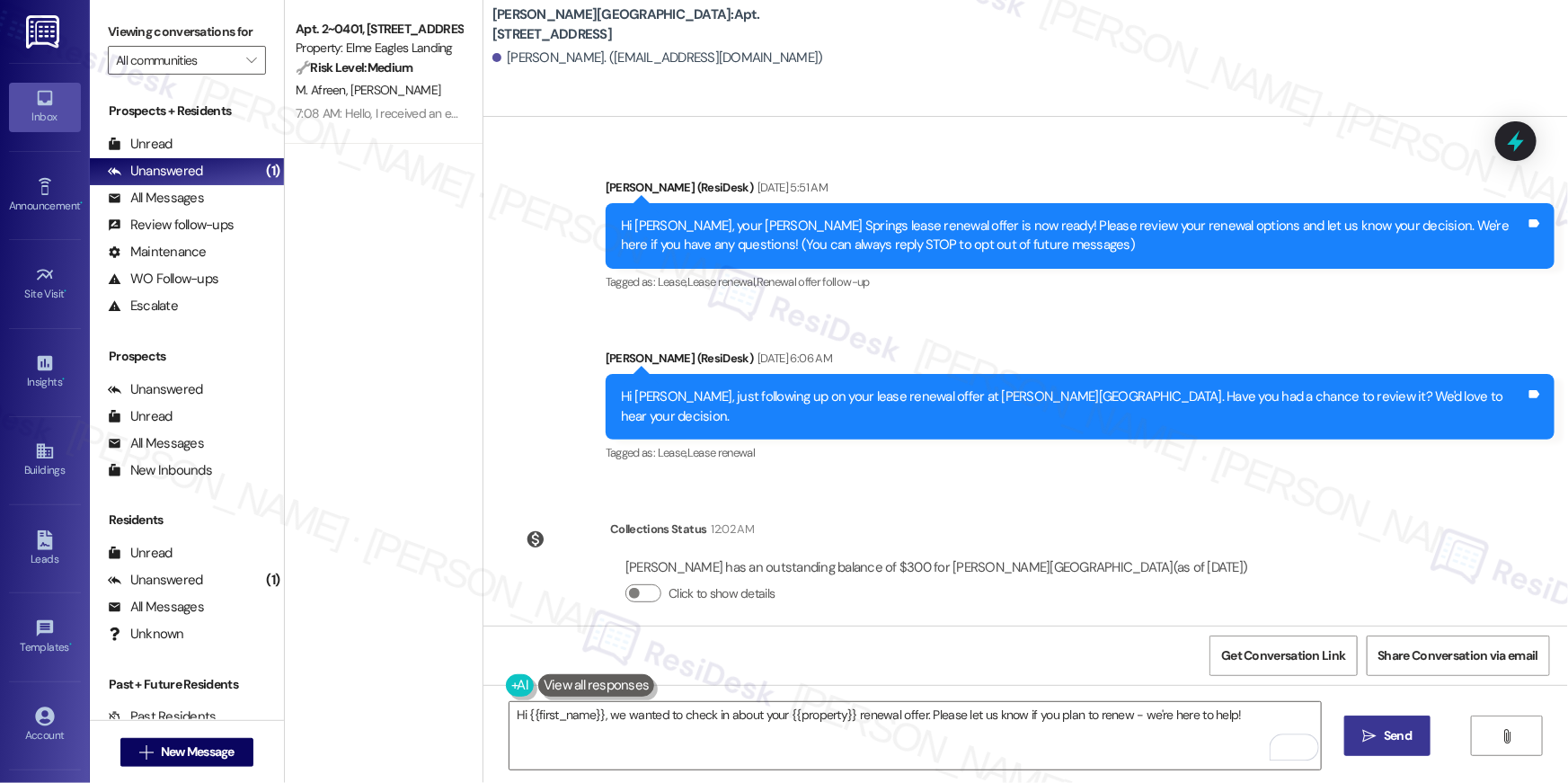click on "Send" at bounding box center [1397, 735] 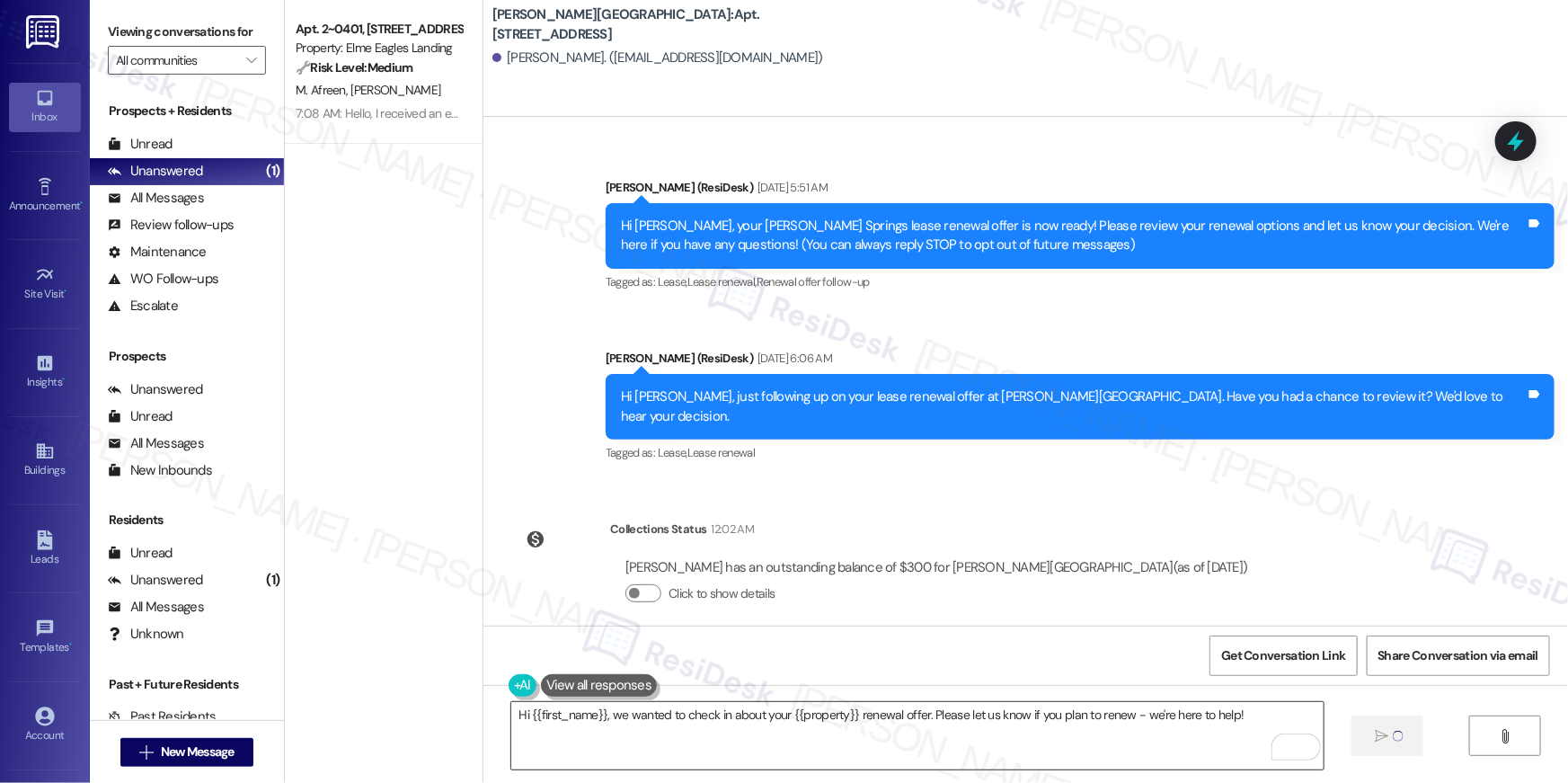 type 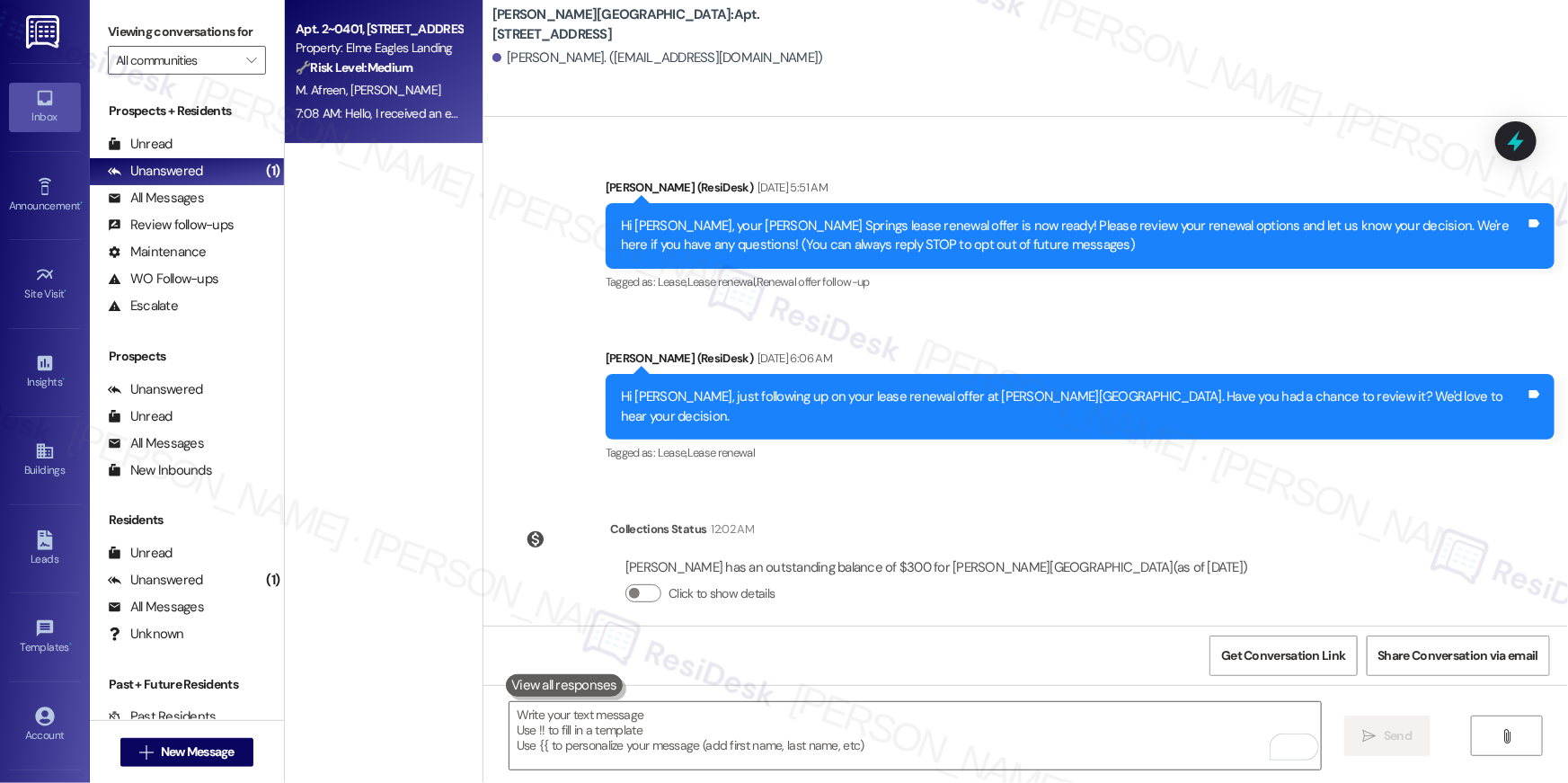 click on "Apt. 2~0401, 860 Rock Quarry Road Property: Elme Eagles Landing 🔧  Risk Level:  Medium The resident is reporting a low battery alert from a smart home device. This is a non-urgent maintenance request related to asset preservation and resident convenience, not an immediate safety or security concern. M. Afreen M. Khan 7:08 AM: Hello, I received an email from SmartRent regarding a low battery alert for one of my doors. Could the management team please arrange for someone to replace the battery at their earliest convenience? Thank you for your prompt attention to this matter. 7:08 AM: Hello, I received an email from SmartRent regarding a low battery alert for one of my doors. Could the management team please arrange for someone to replace the battery at their earliest convenience? Thank you for your prompt attention to this matter." at bounding box center (384, 72) 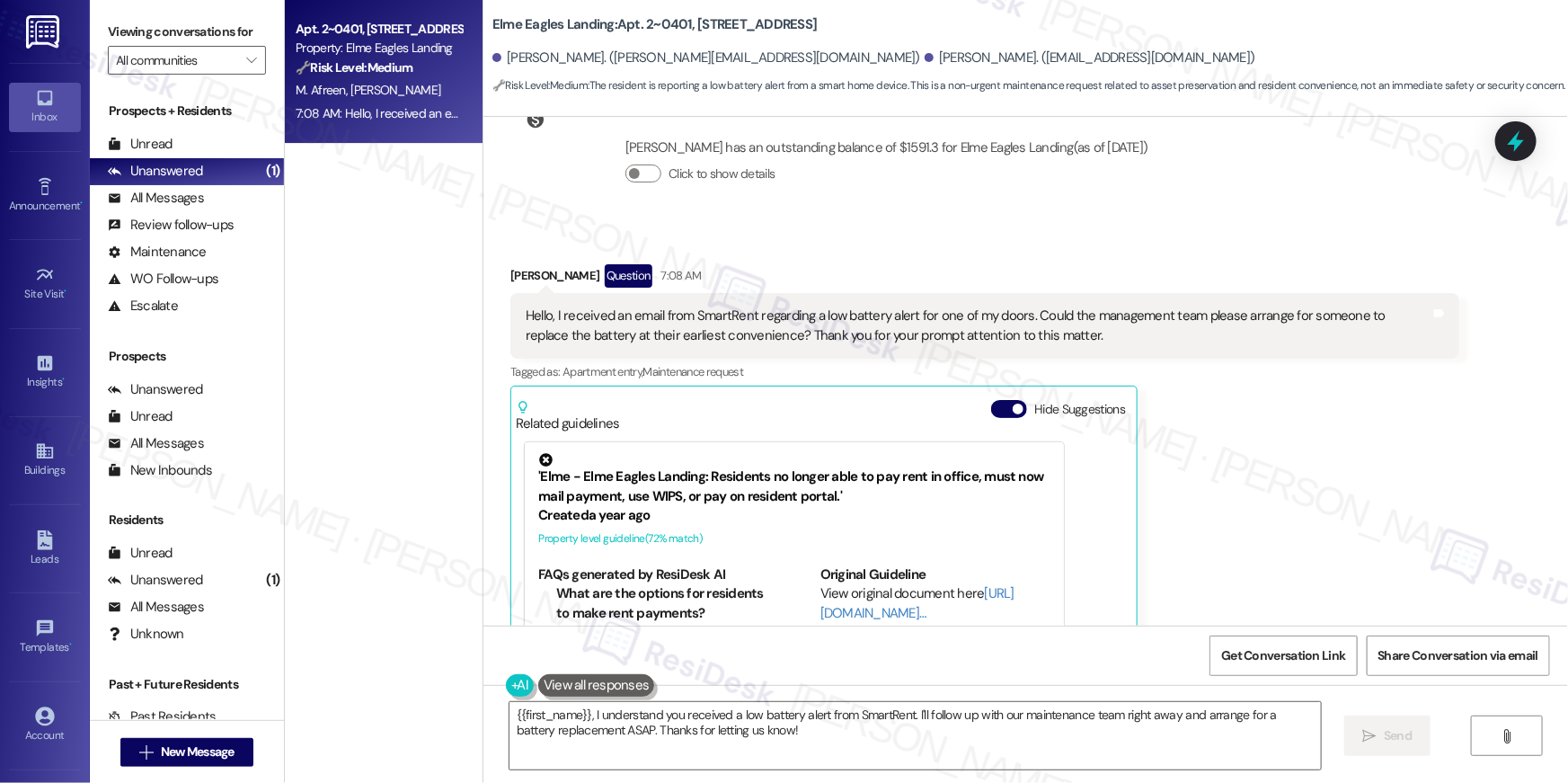 scroll, scrollTop: 6505, scrollLeft: 0, axis: vertical 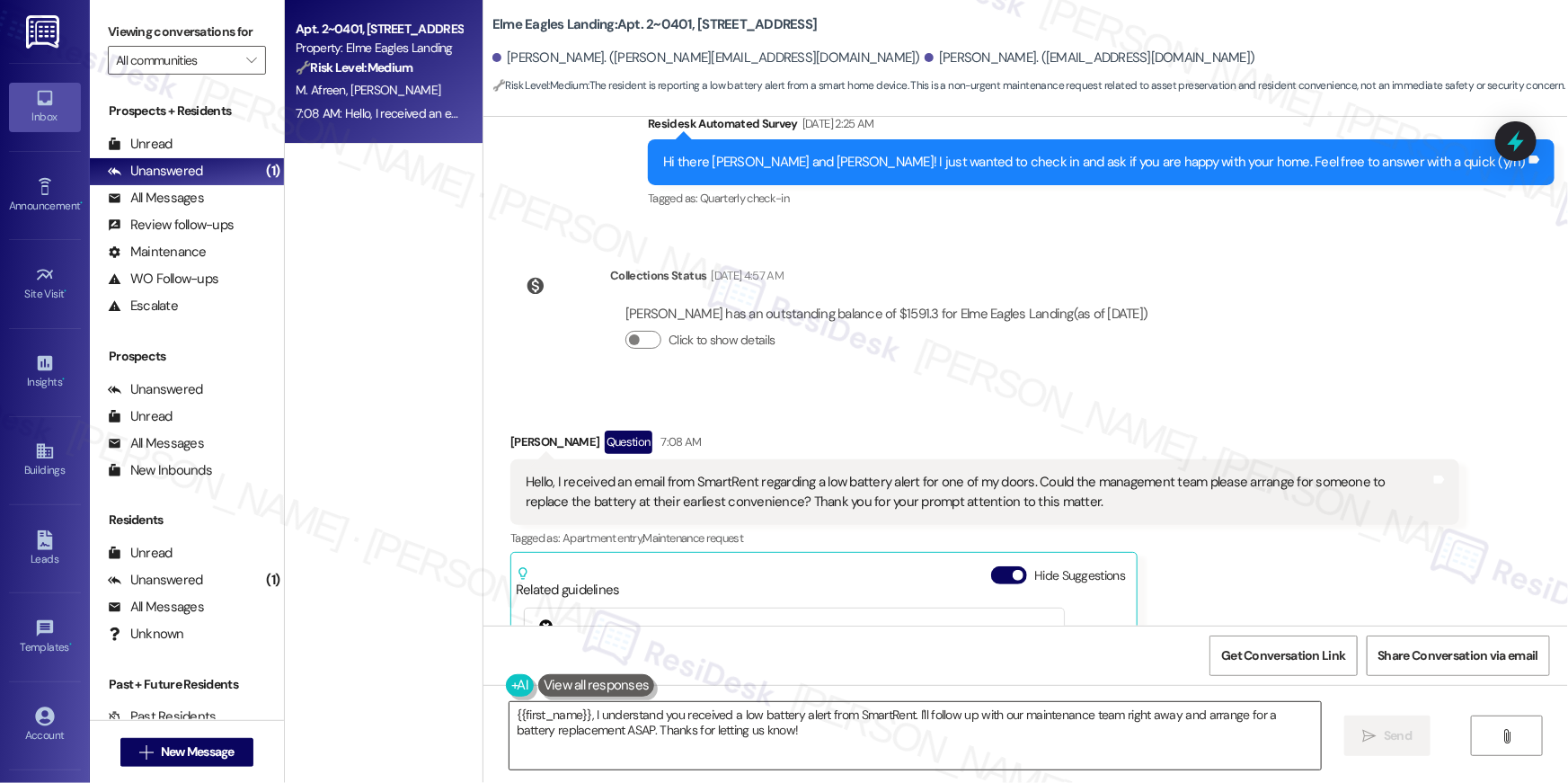click on "{{first_name}}, I understand you received a low battery alert from SmartRent. I'll follow up with our maintenance team right away and arrange for a battery replacement ASAP. Thanks for letting us know!" at bounding box center (915, 735) 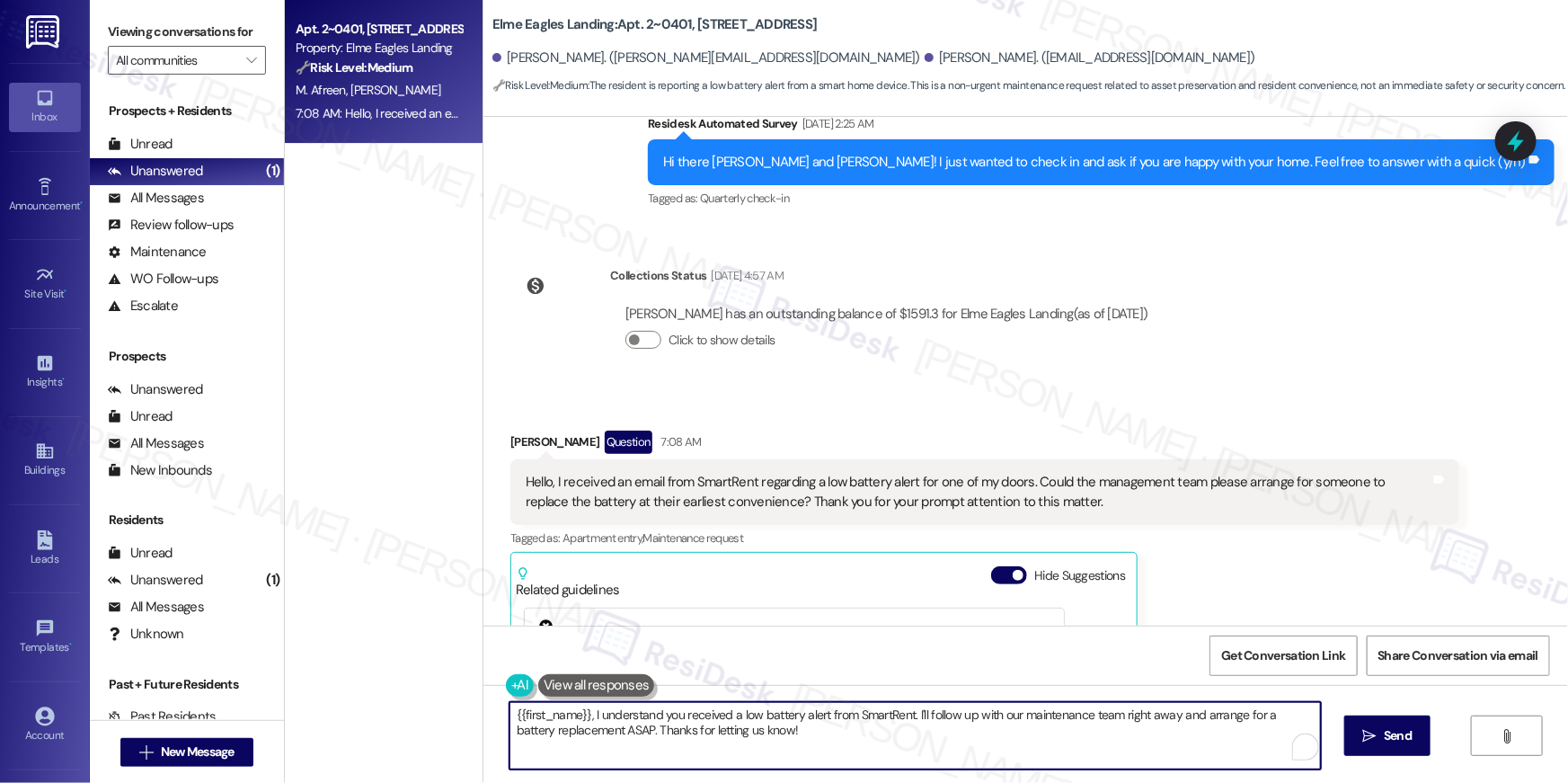 drag, startPoint x: 812, startPoint y: 733, endPoint x: 597, endPoint y: 718, distance: 215.52262 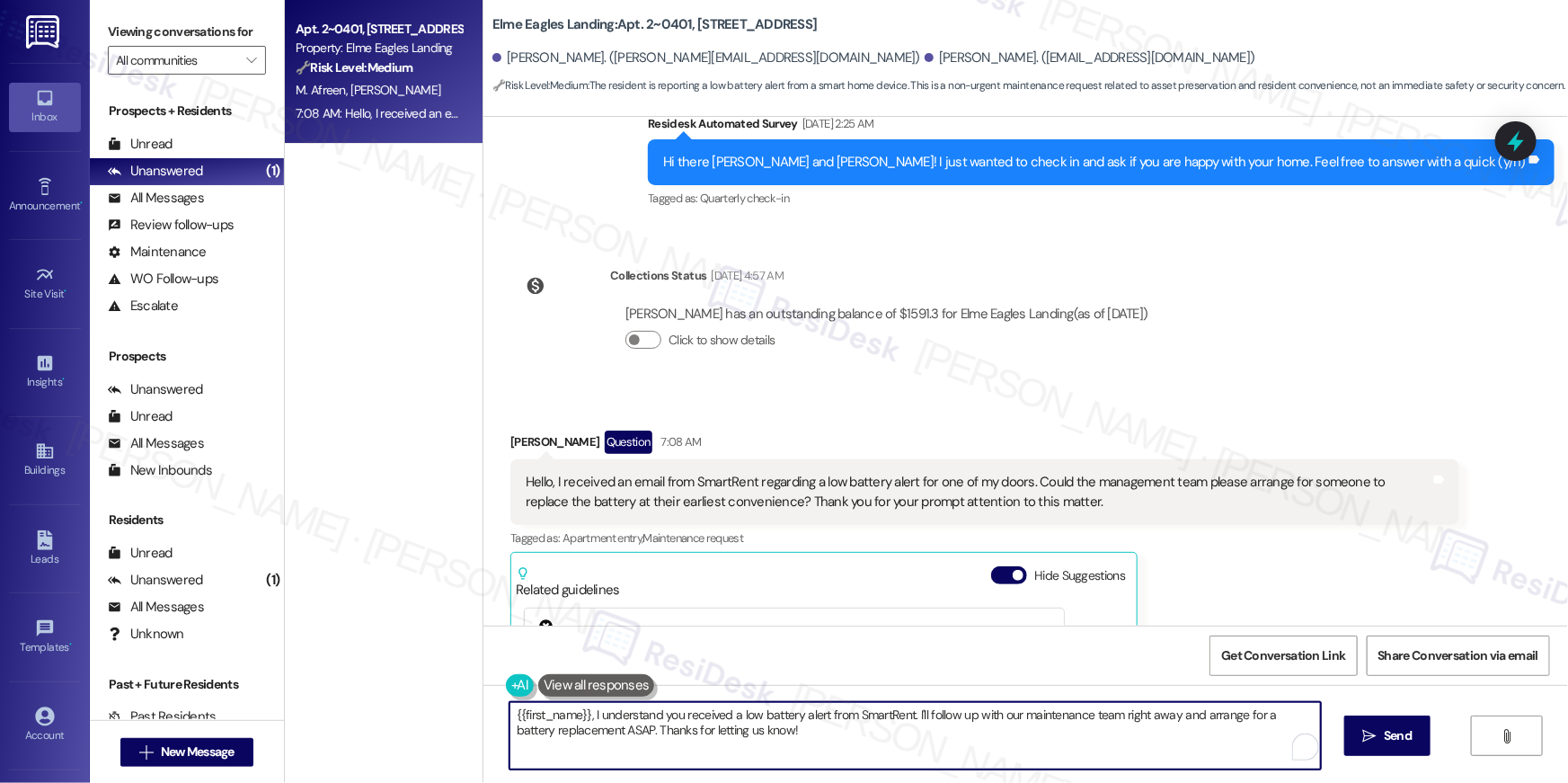 drag, startPoint x: 625, startPoint y: 730, endPoint x: 853, endPoint y: 744, distance: 228.42942 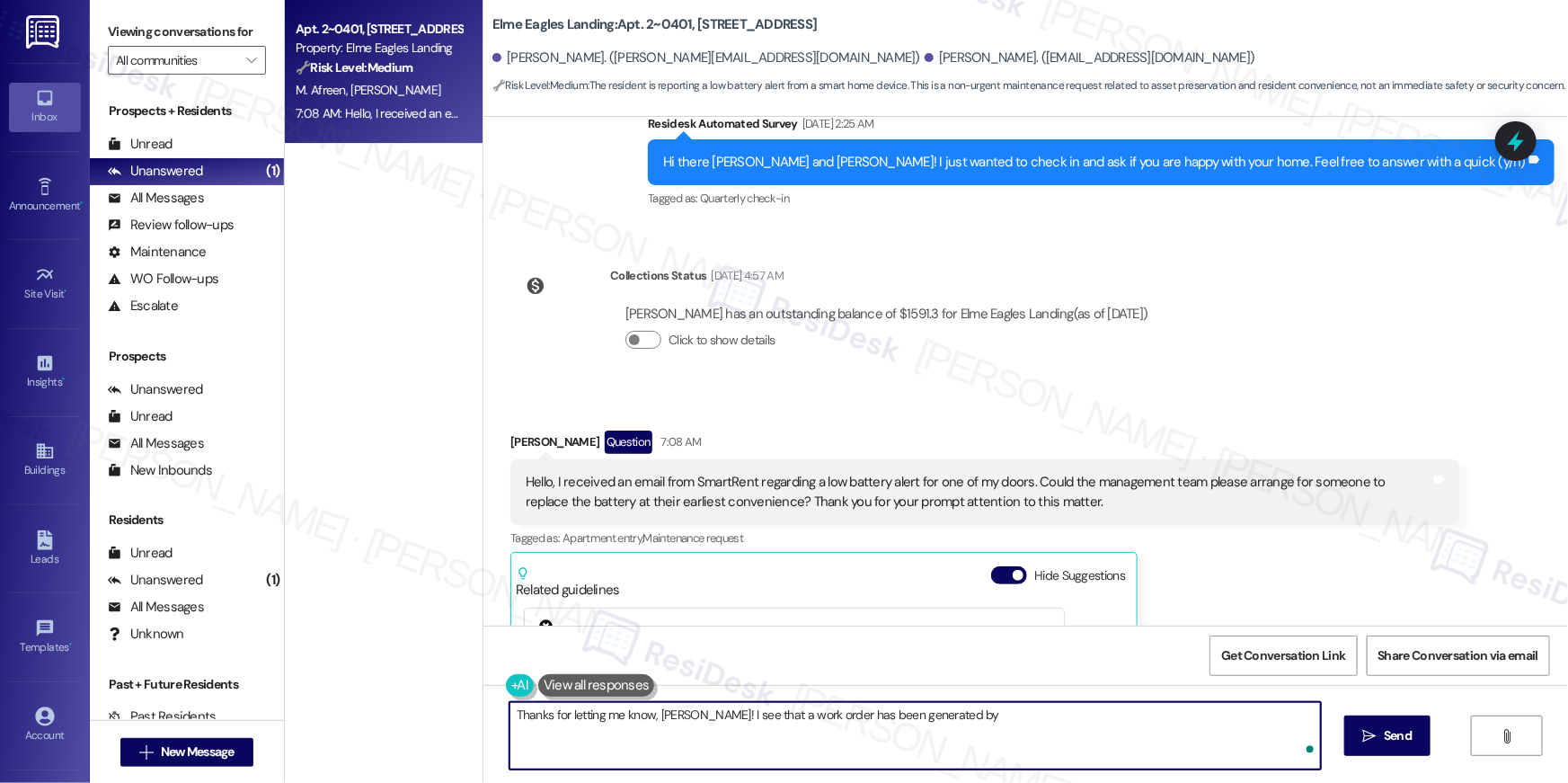 type on "Thanks for letting me know, Mehdiya! I see that a work order has been generated by" 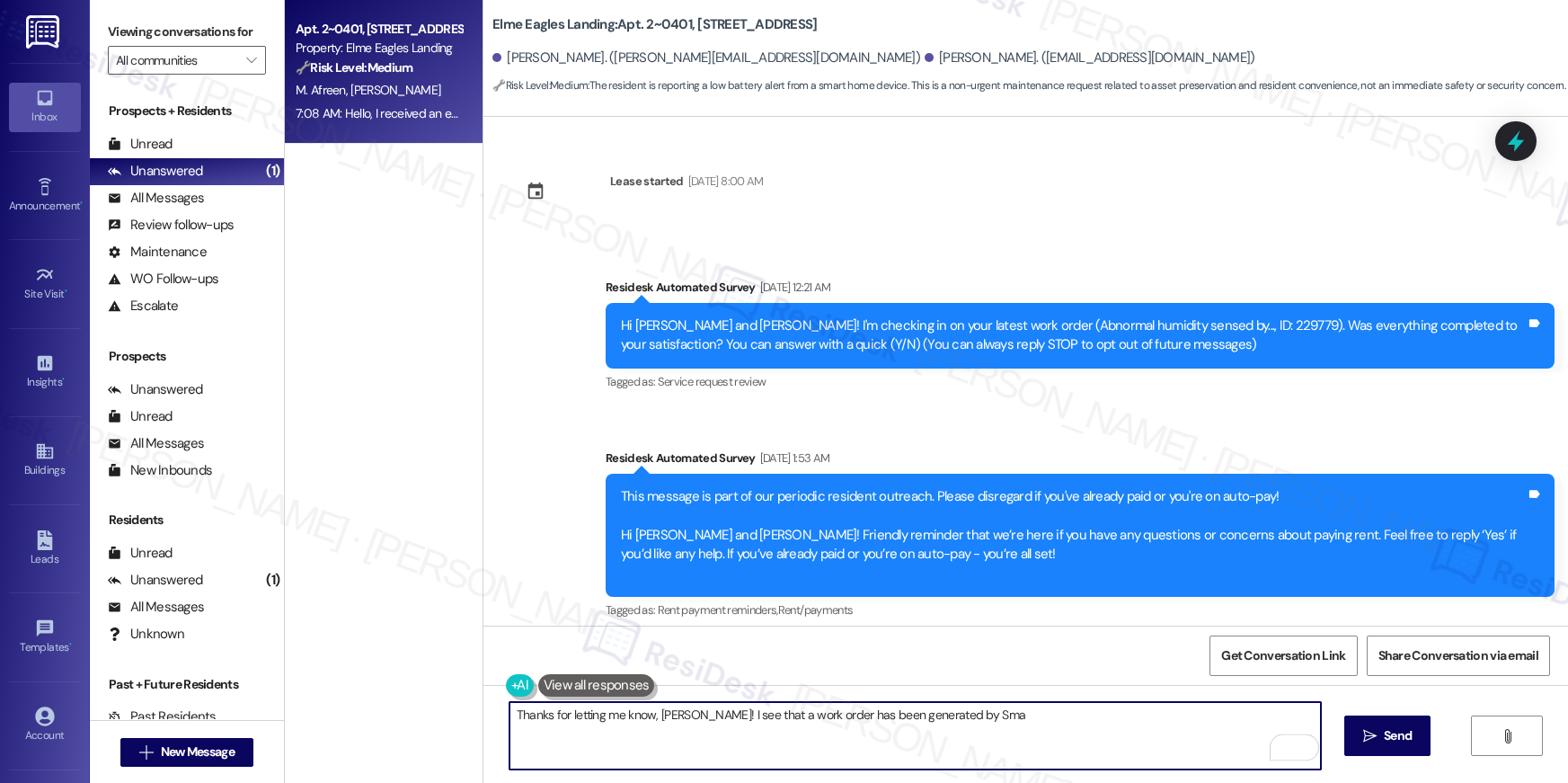 scroll, scrollTop: 0, scrollLeft: 0, axis: both 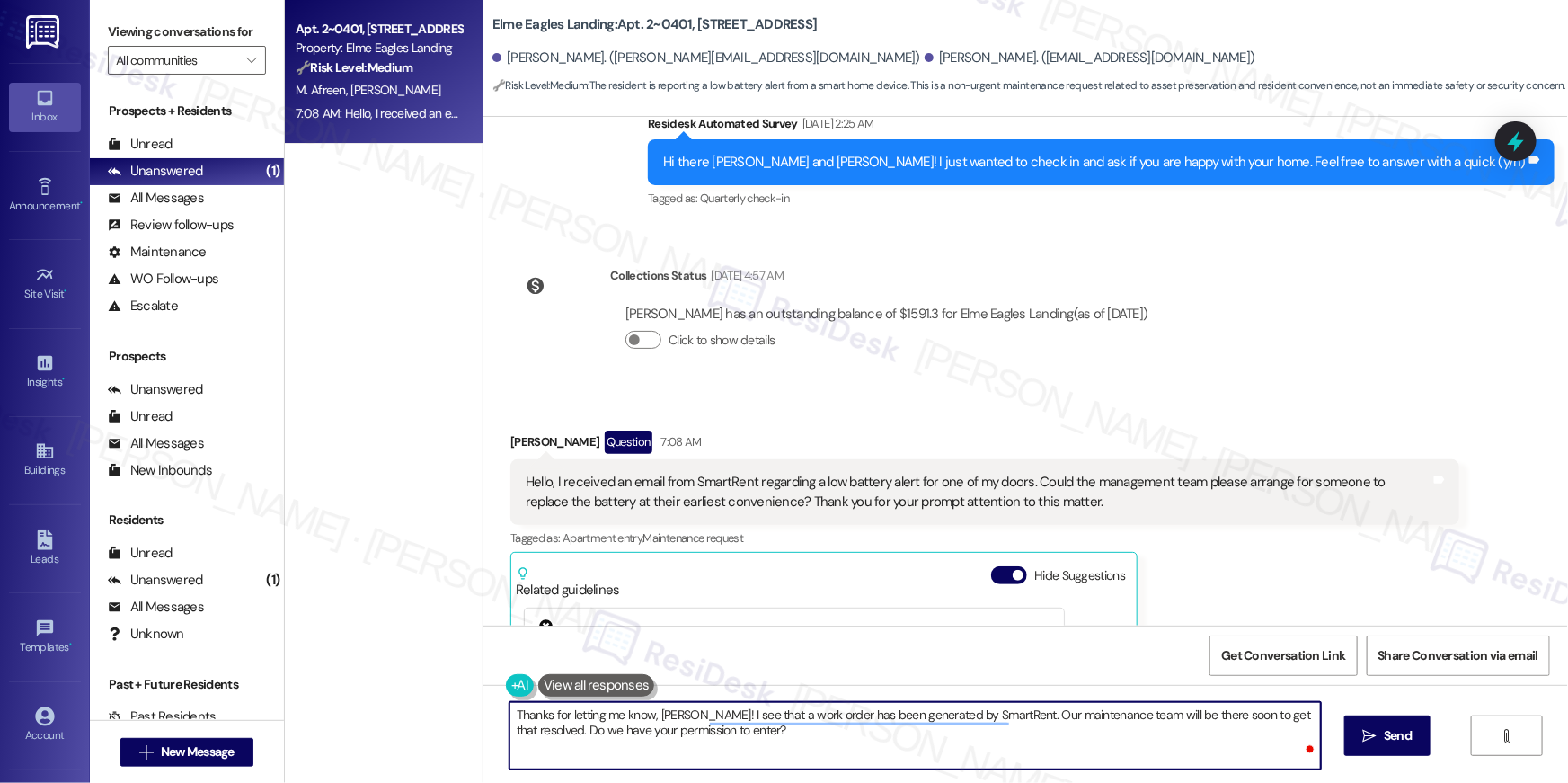 type on "Thanks for letting me know, [PERSON_NAME]! I see that a work order has been generated by SmartRent. Our maintenance team will be there soon to get that resolved. Do we have your permission to enter?" 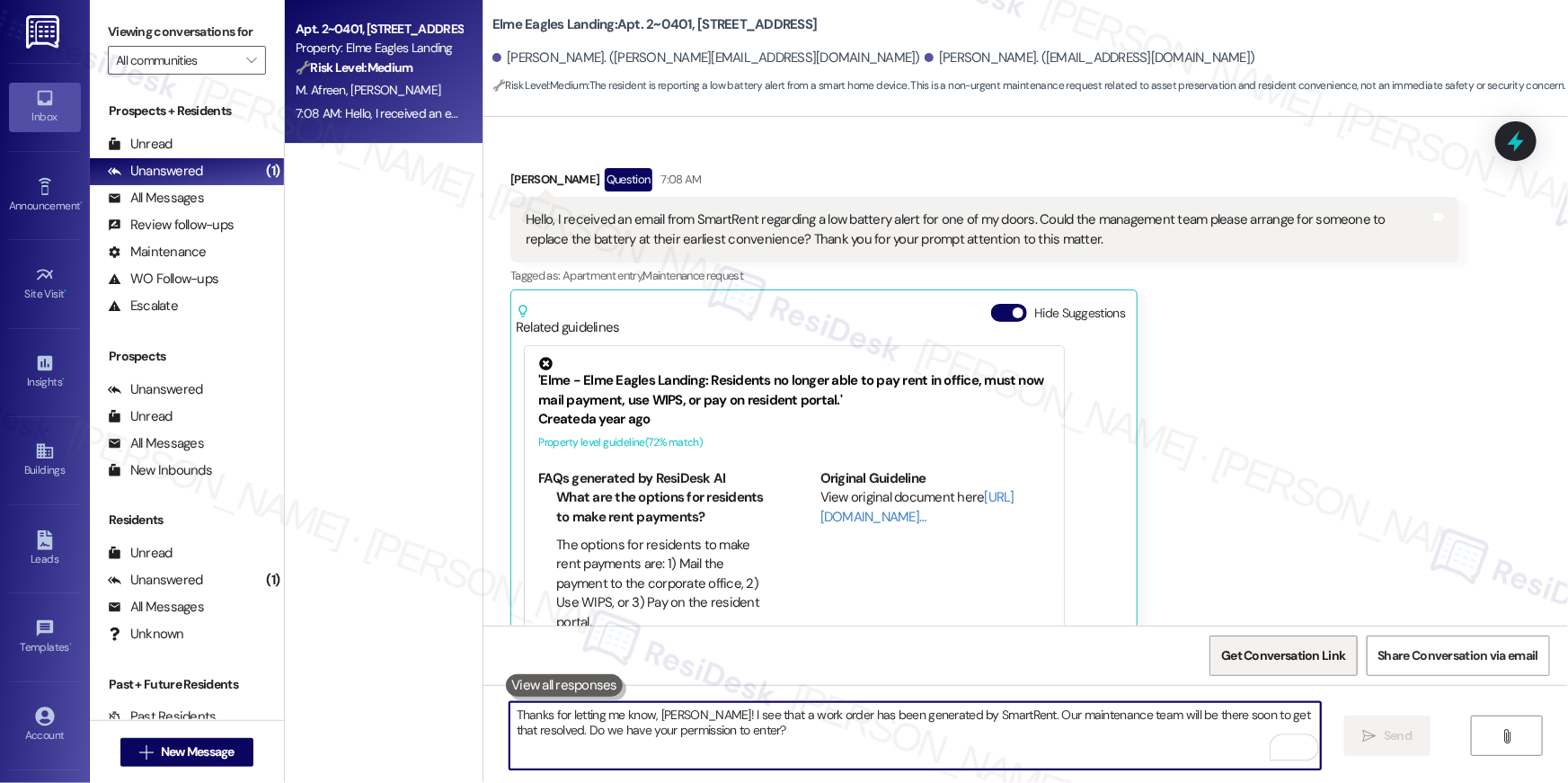 scroll, scrollTop: 6789, scrollLeft: 0, axis: vertical 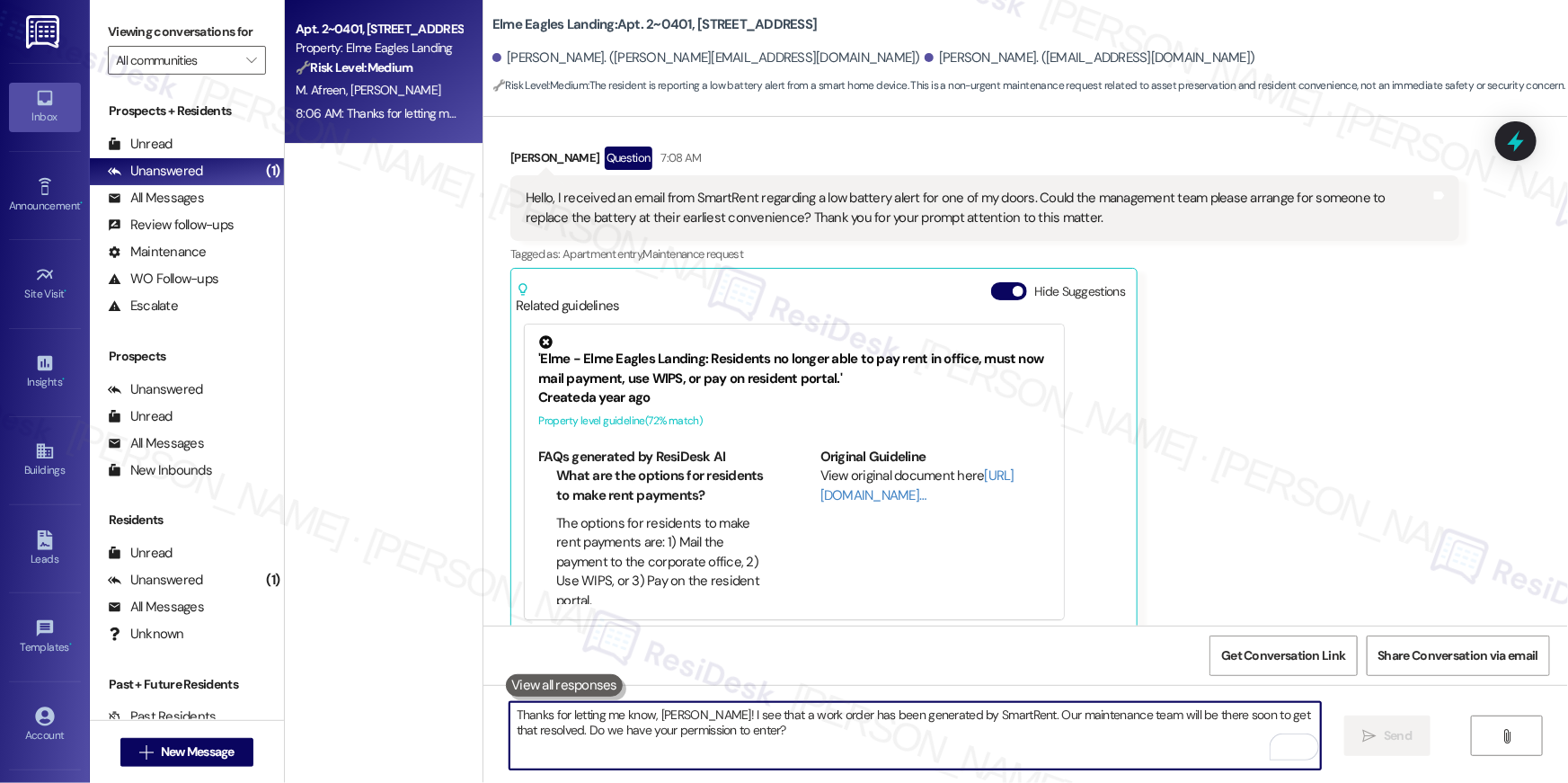 type 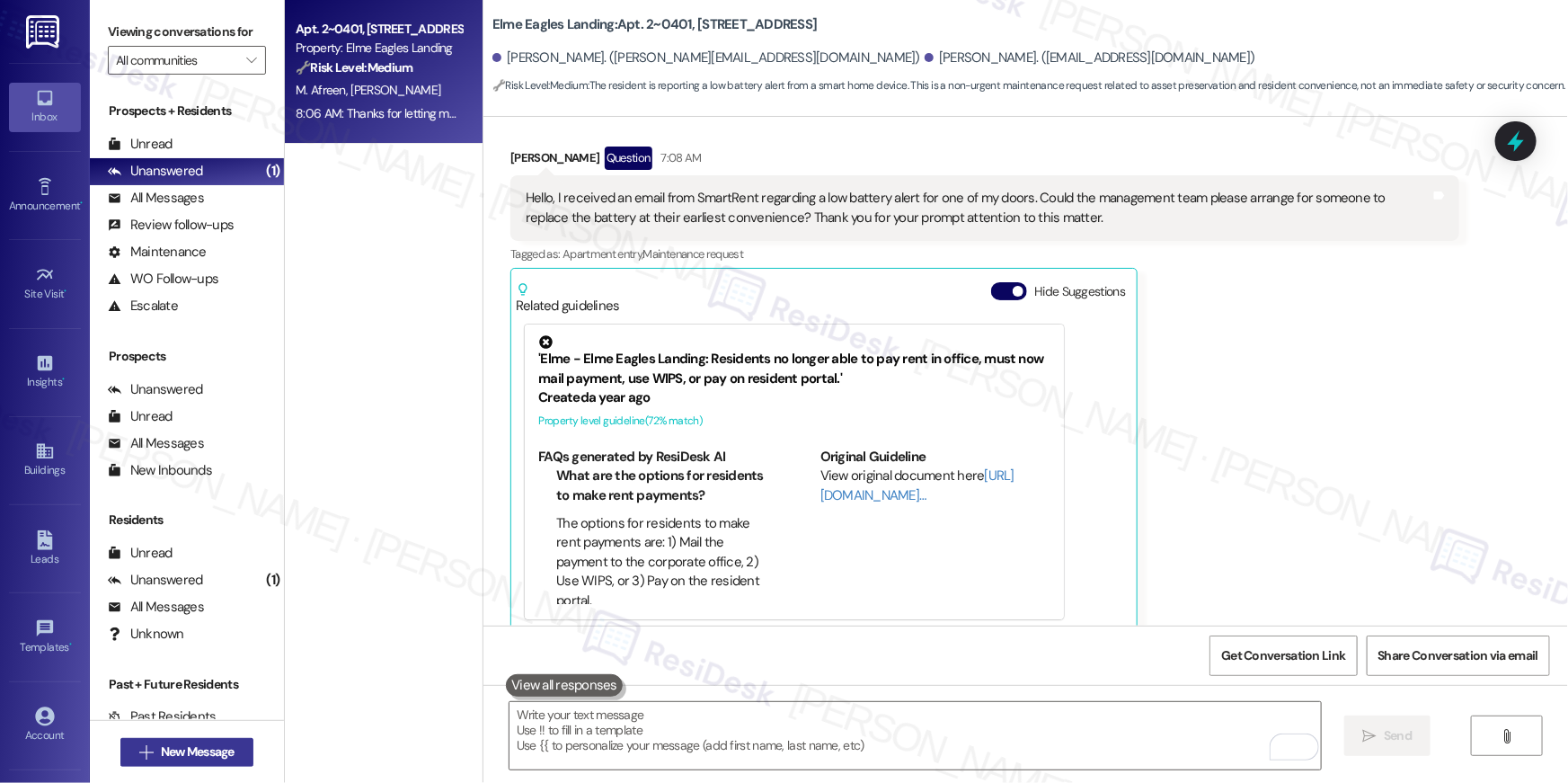 click on "New Message" at bounding box center (198, 752) 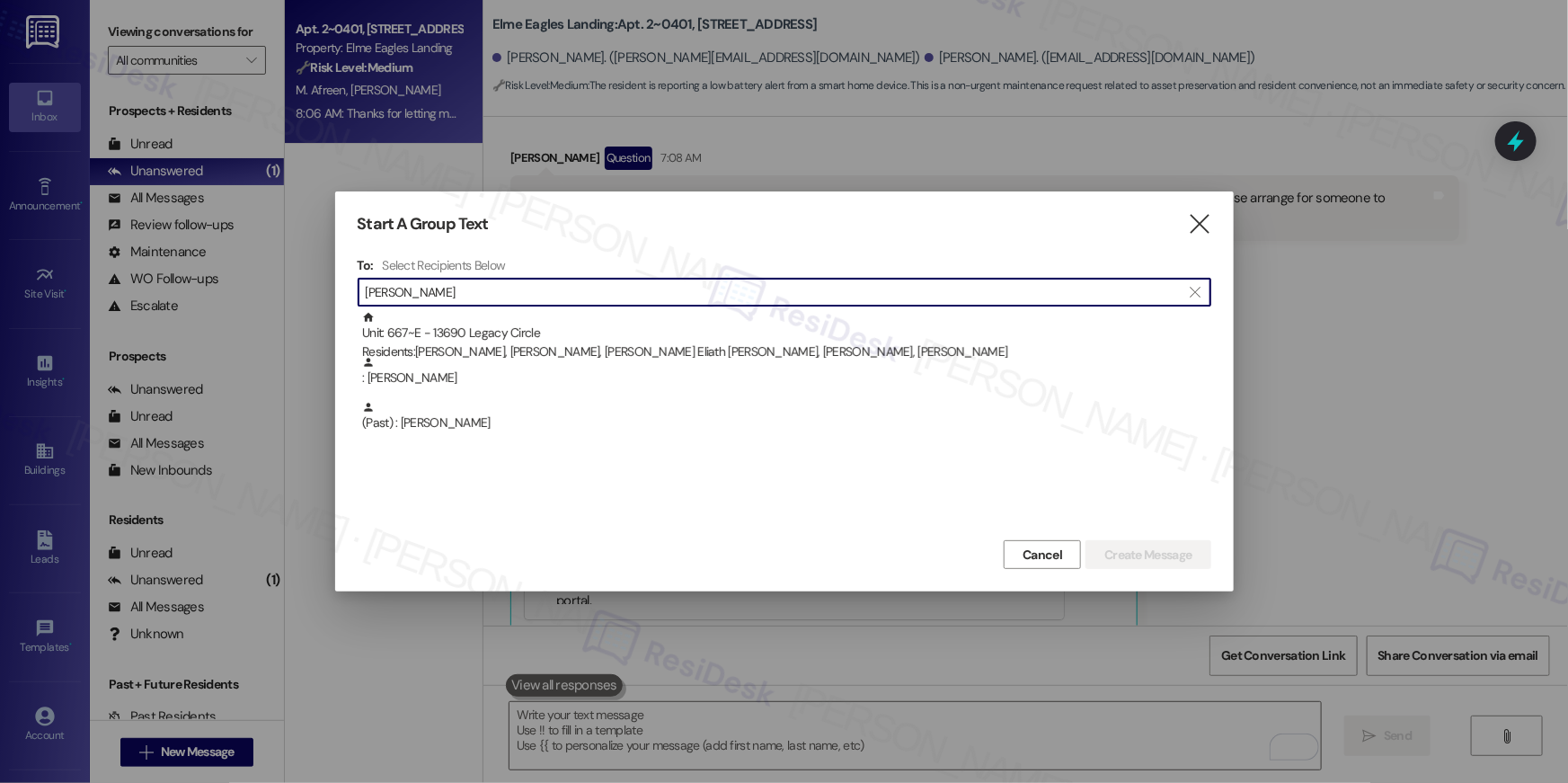 click on "[PERSON_NAME]" at bounding box center (774, 292) 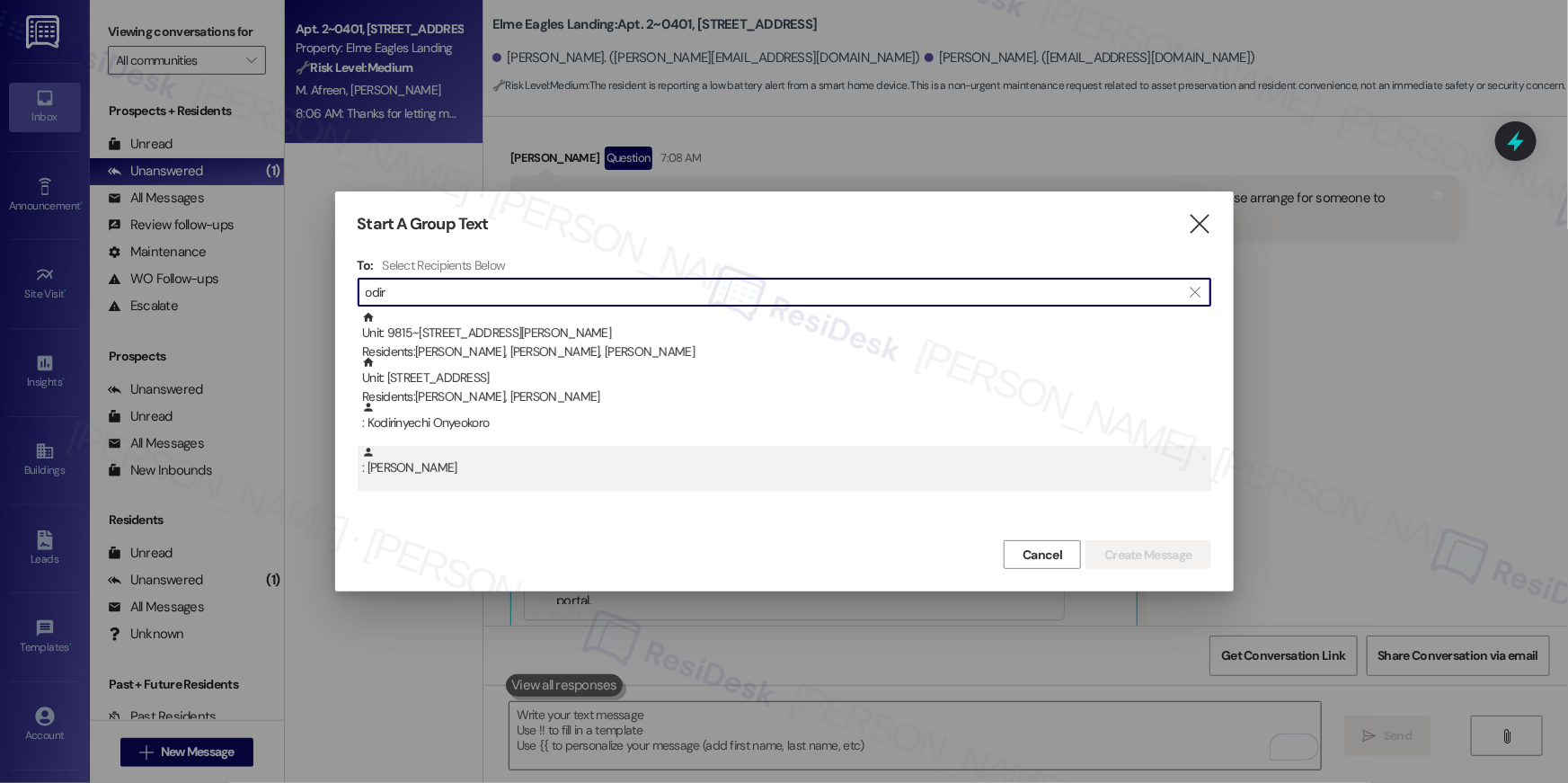 type on "odir" 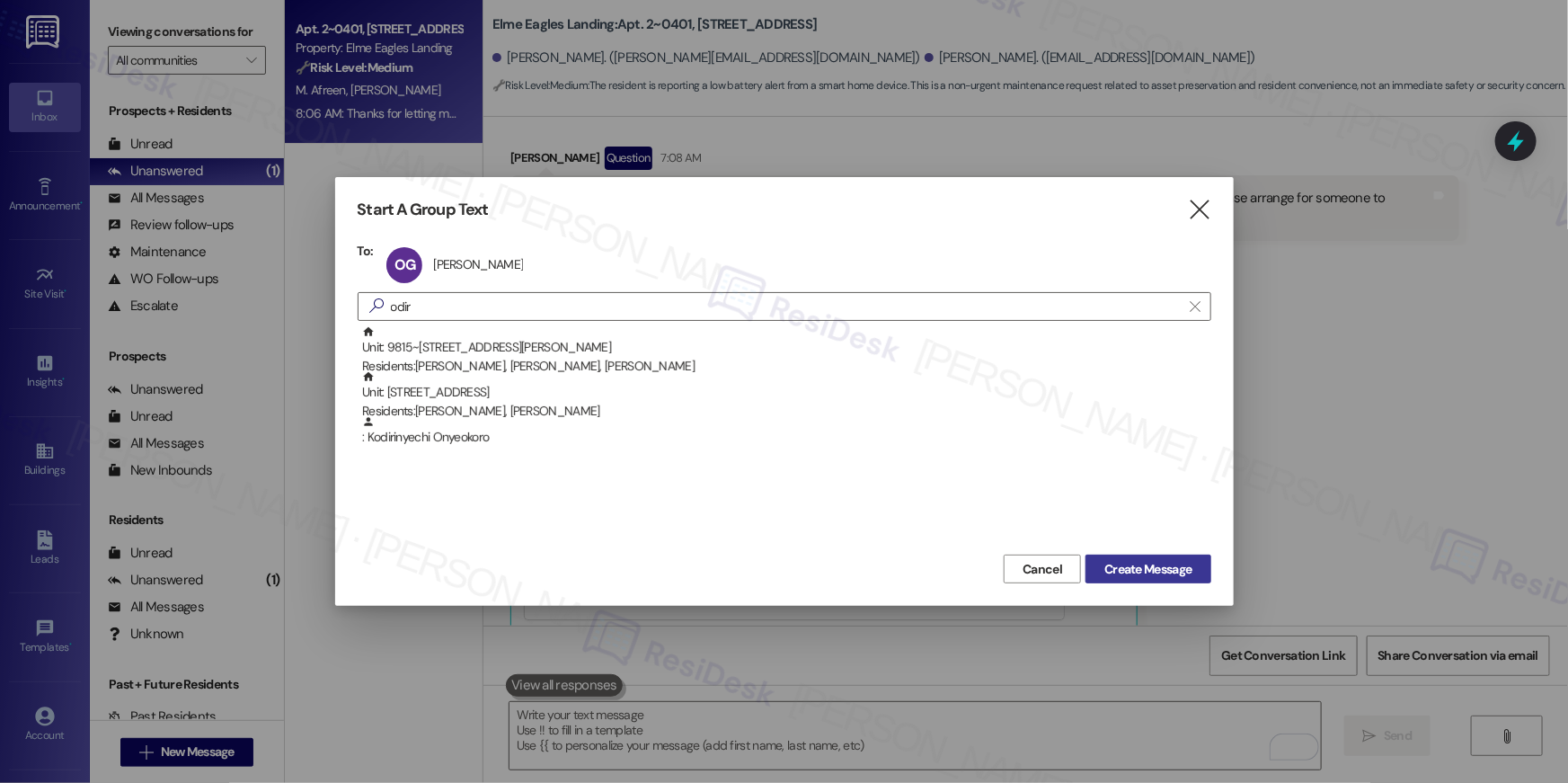 click on "Create Message" at bounding box center (1147, 569) 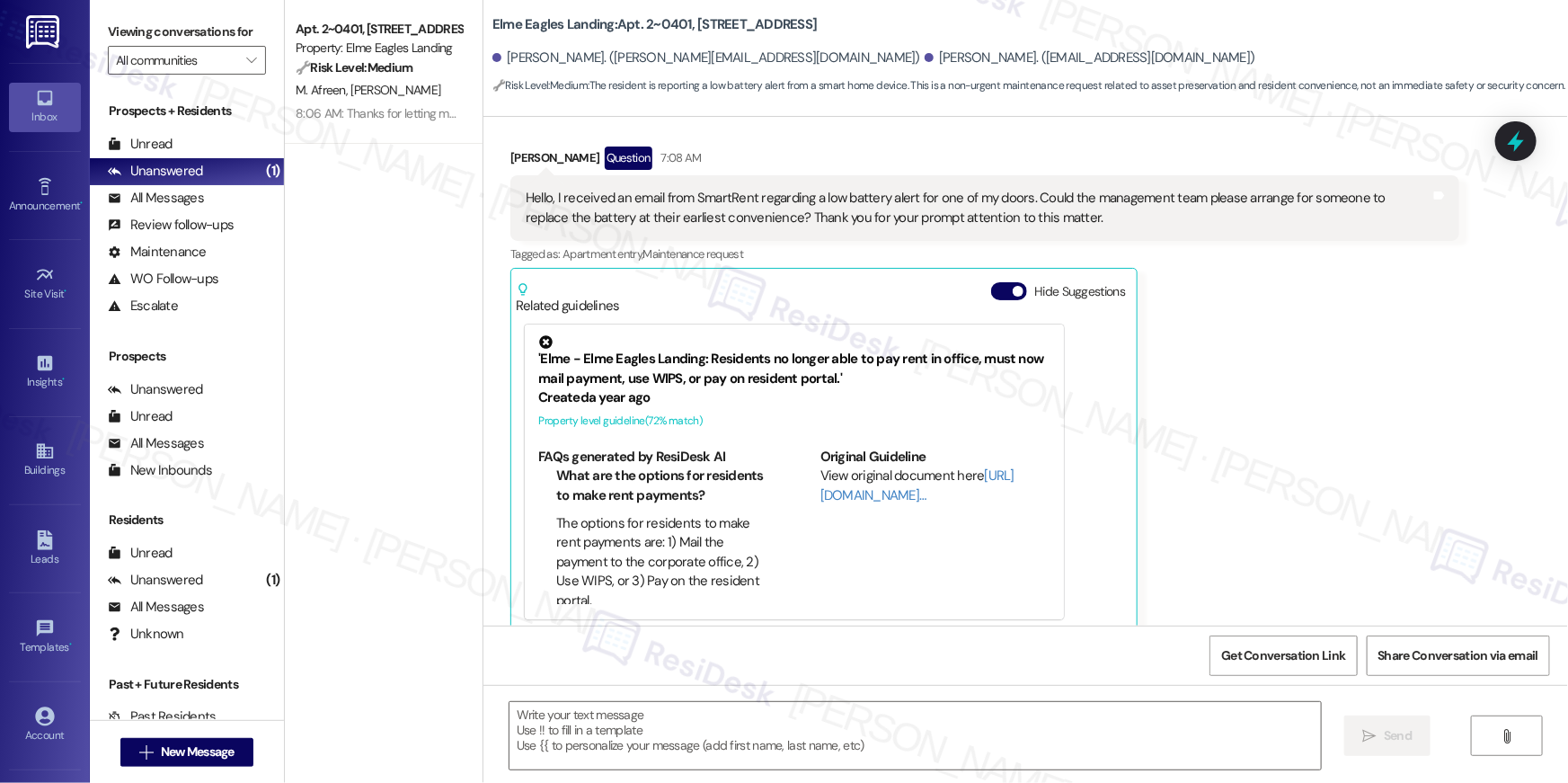 type on "Fetching suggested responses. Please feel free to read through the conversation in the meantime." 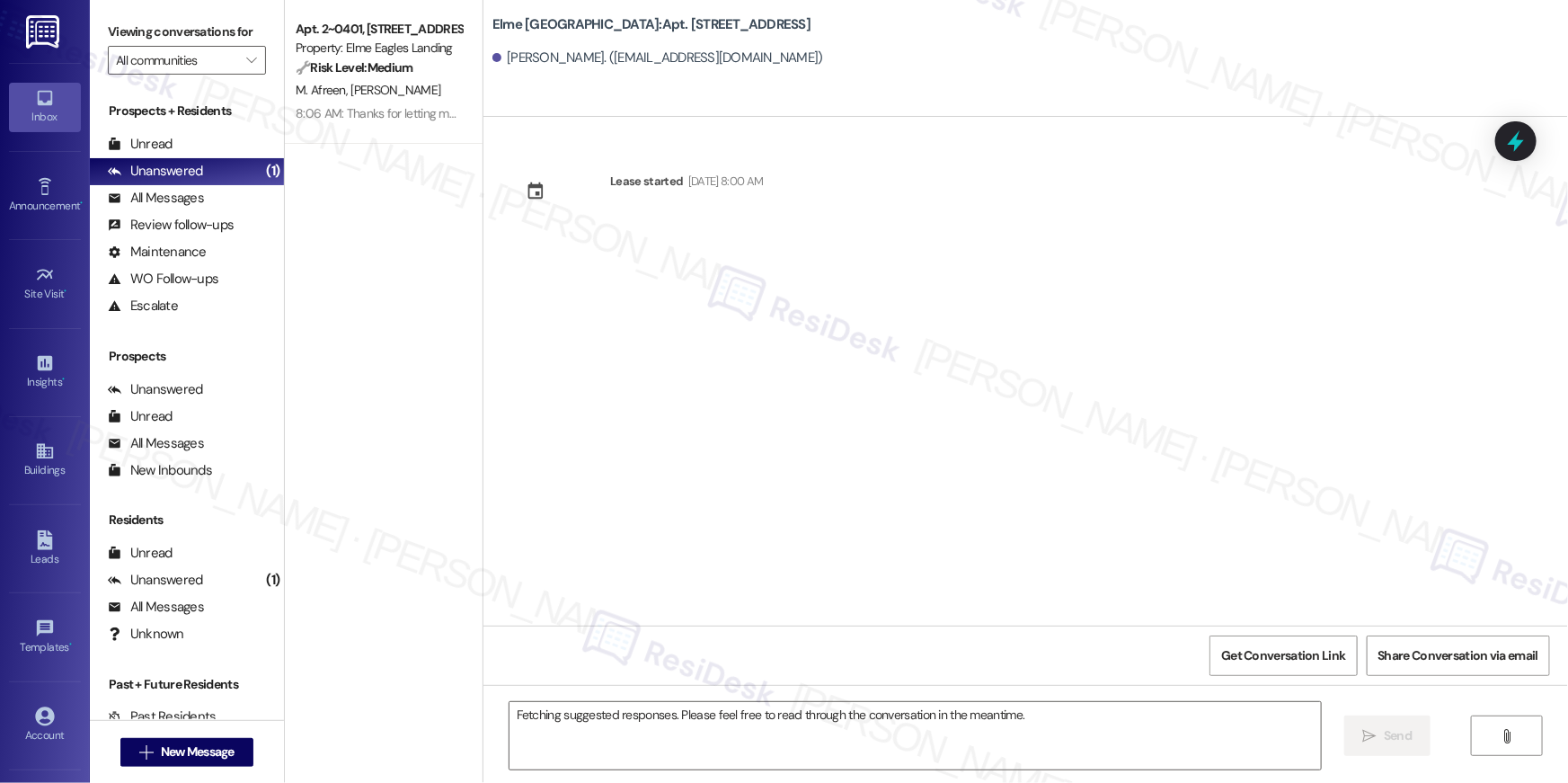 type 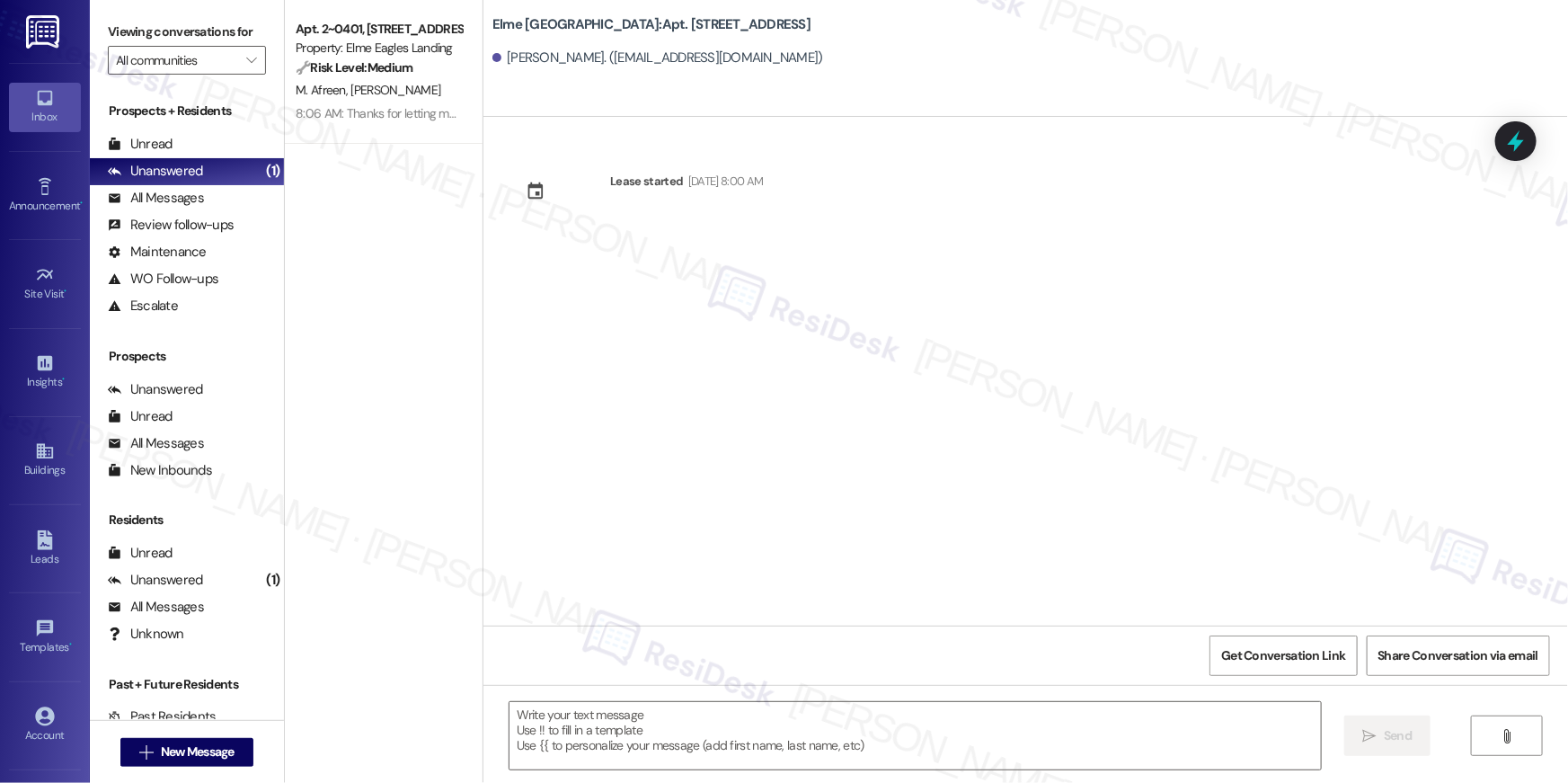 scroll, scrollTop: 0, scrollLeft: 0, axis: both 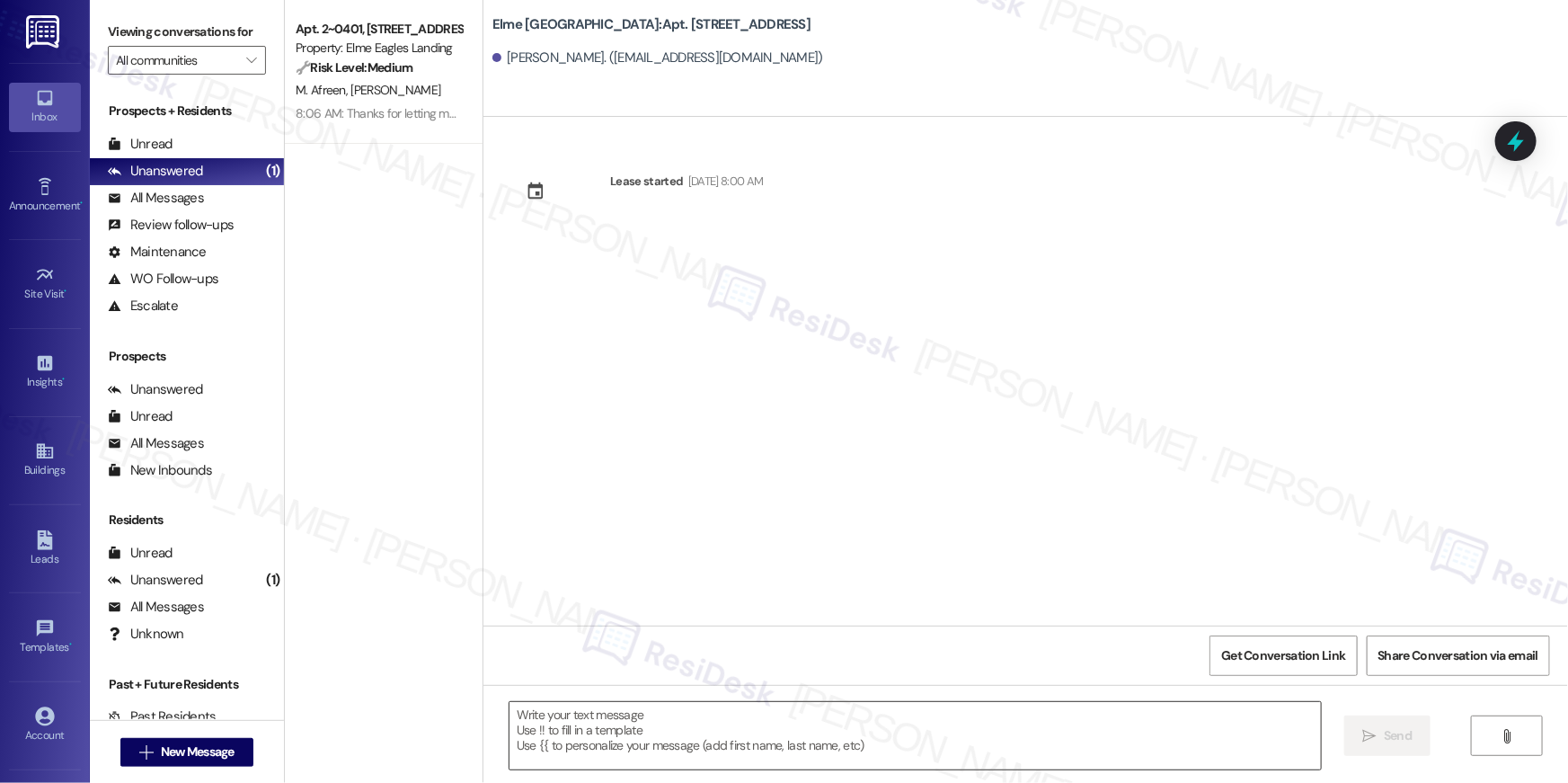 click at bounding box center (915, 735) 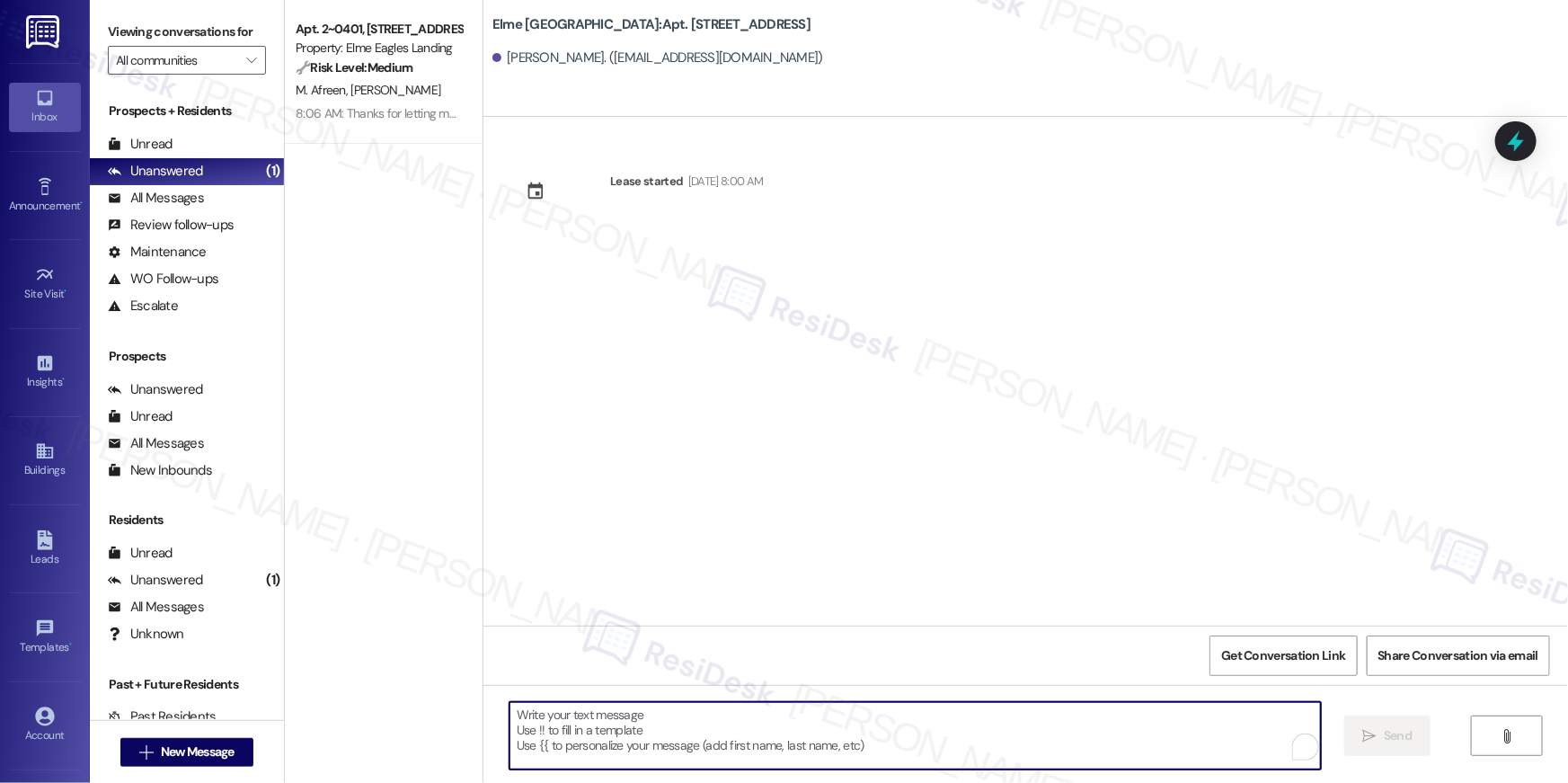 click at bounding box center [915, 735] 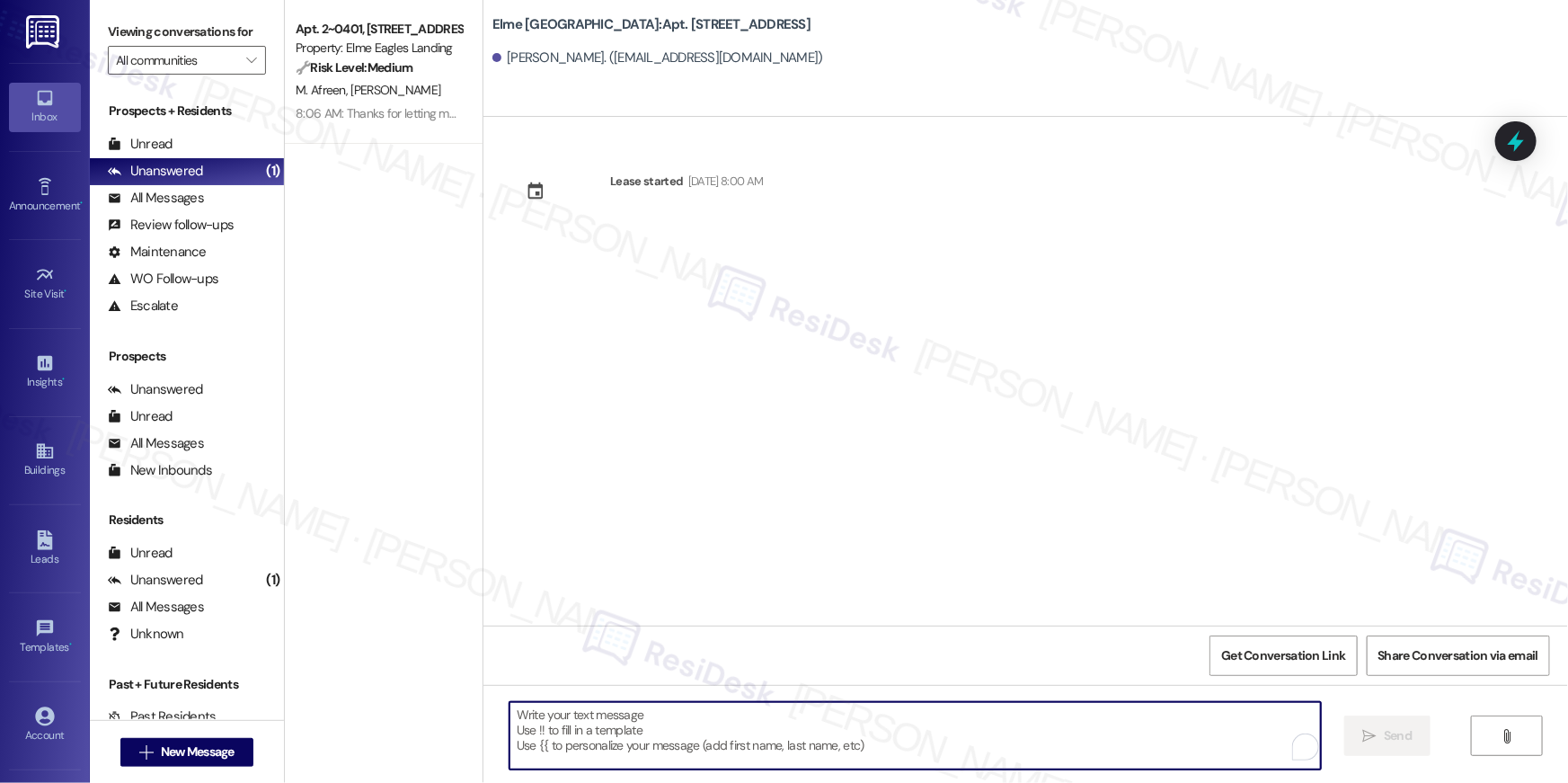 click at bounding box center [915, 735] 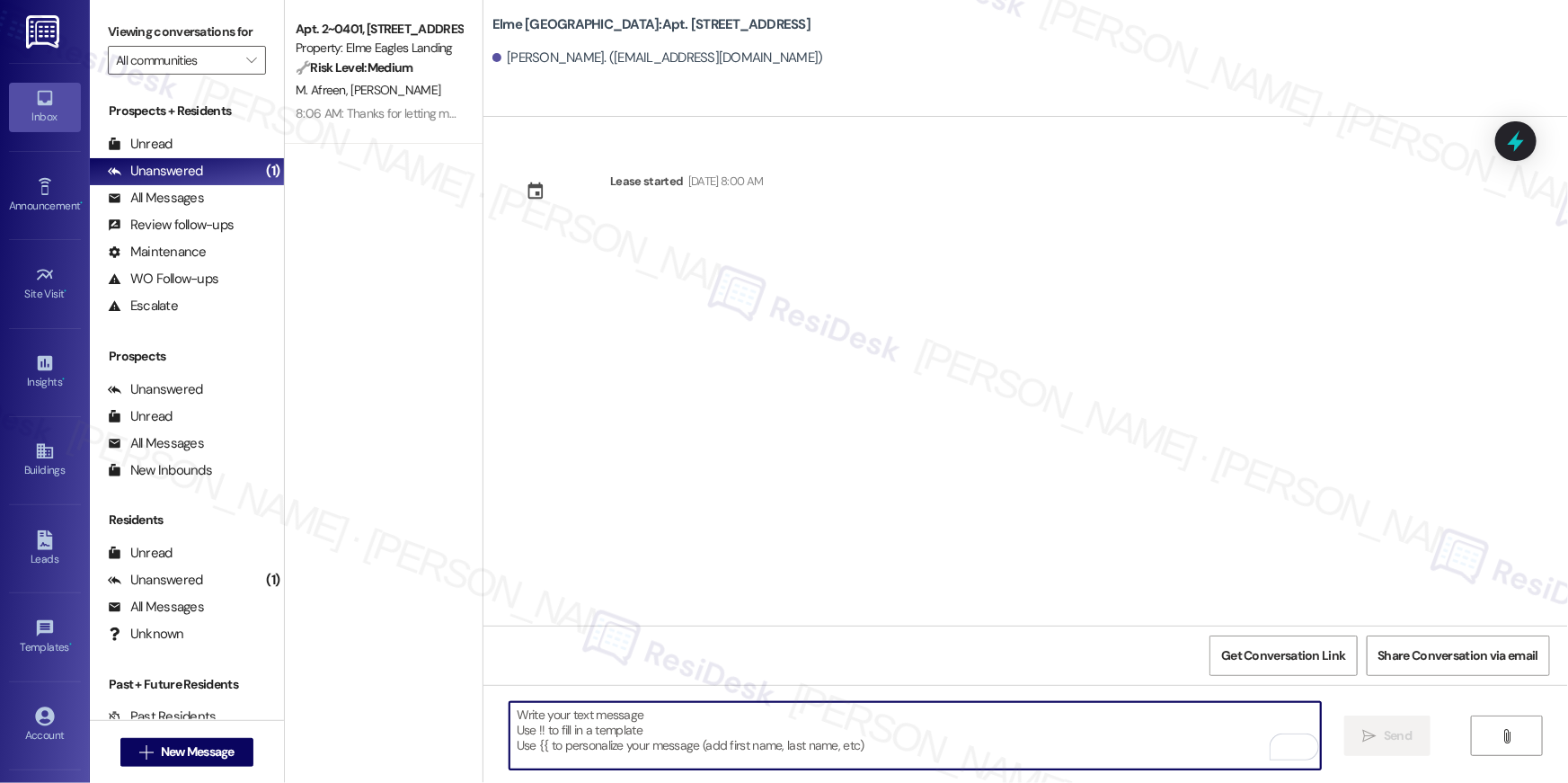 click at bounding box center (915, 735) 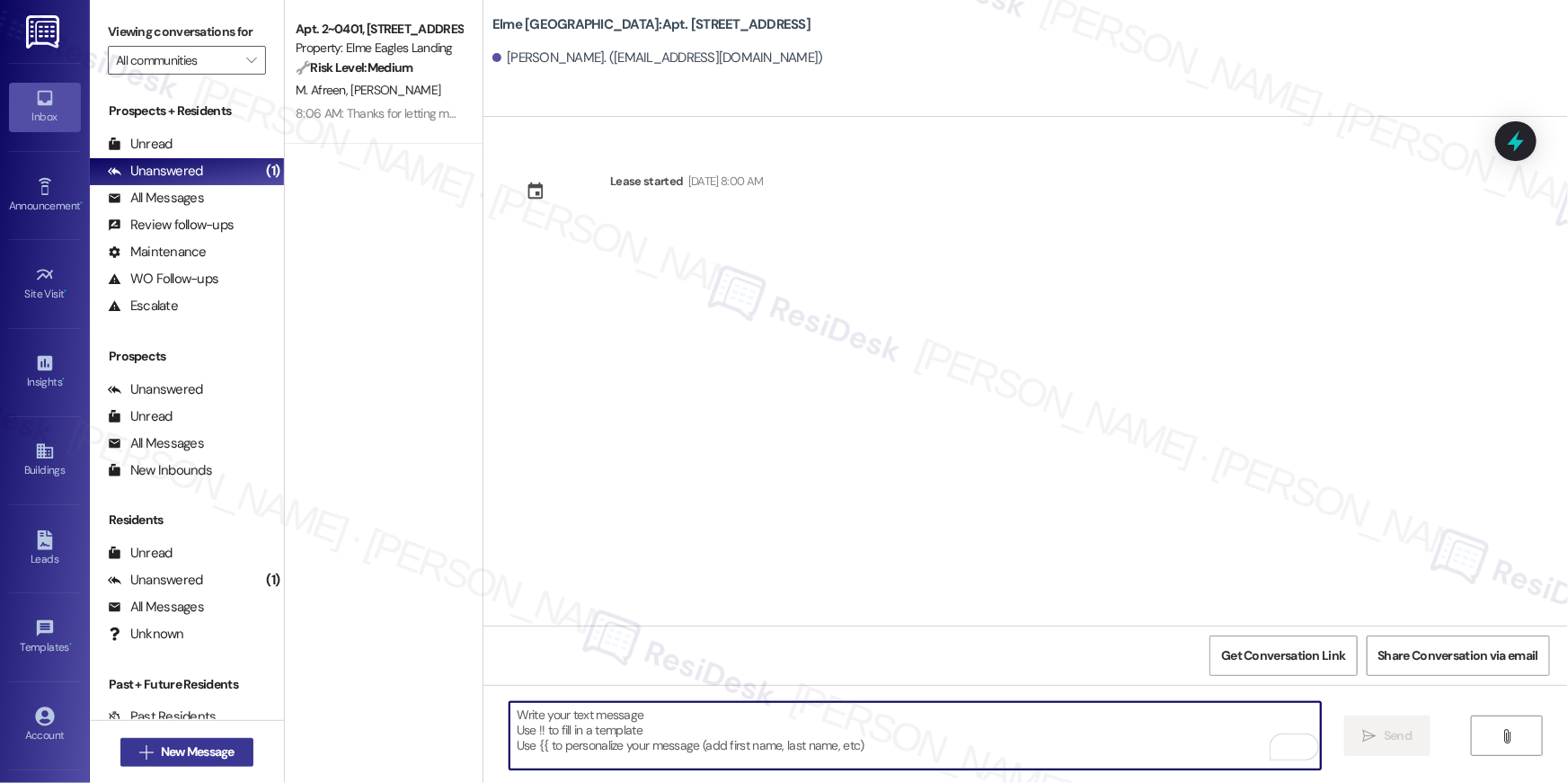 click on "New Message" at bounding box center (198, 752) 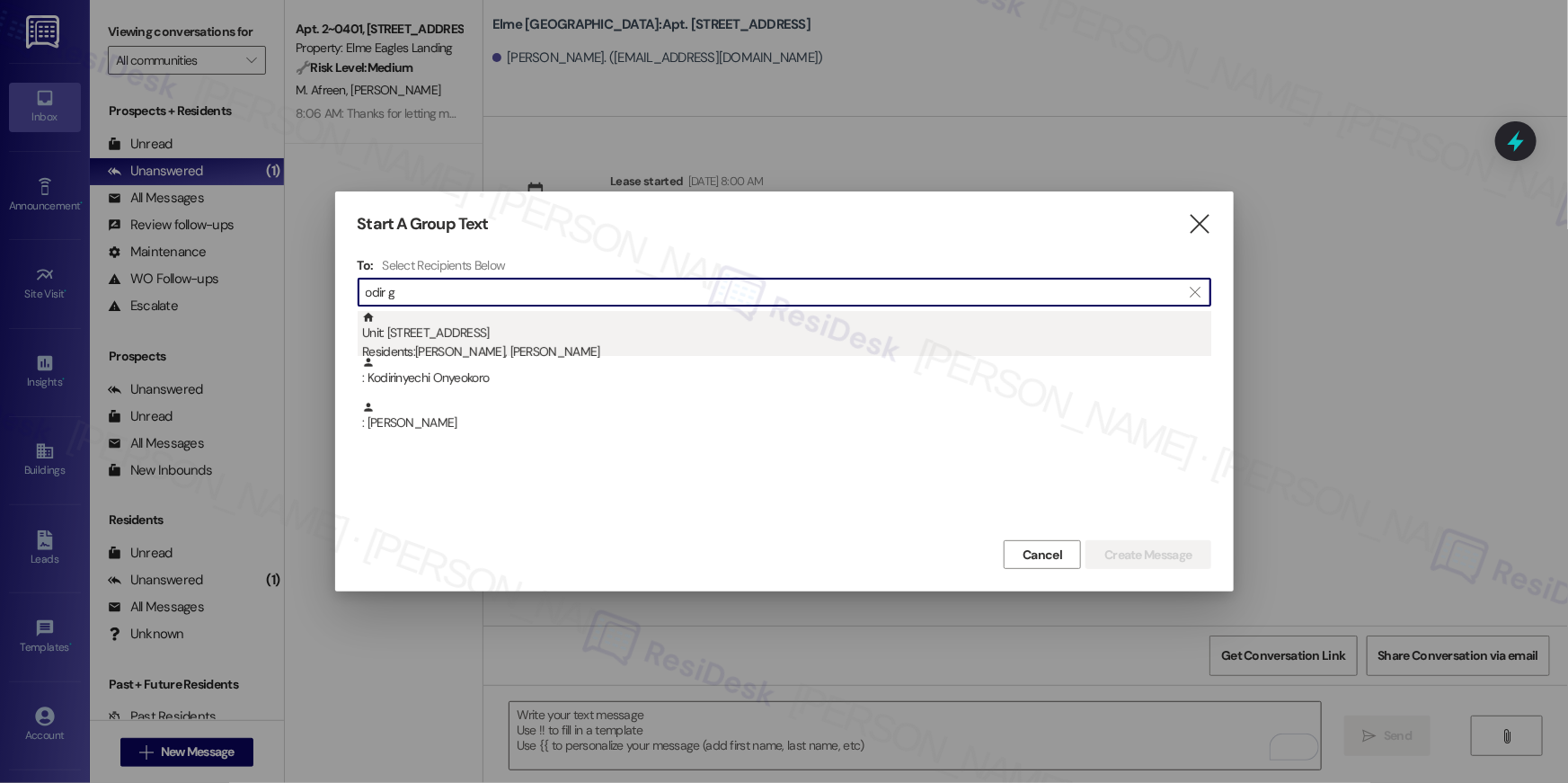type on "odir g" 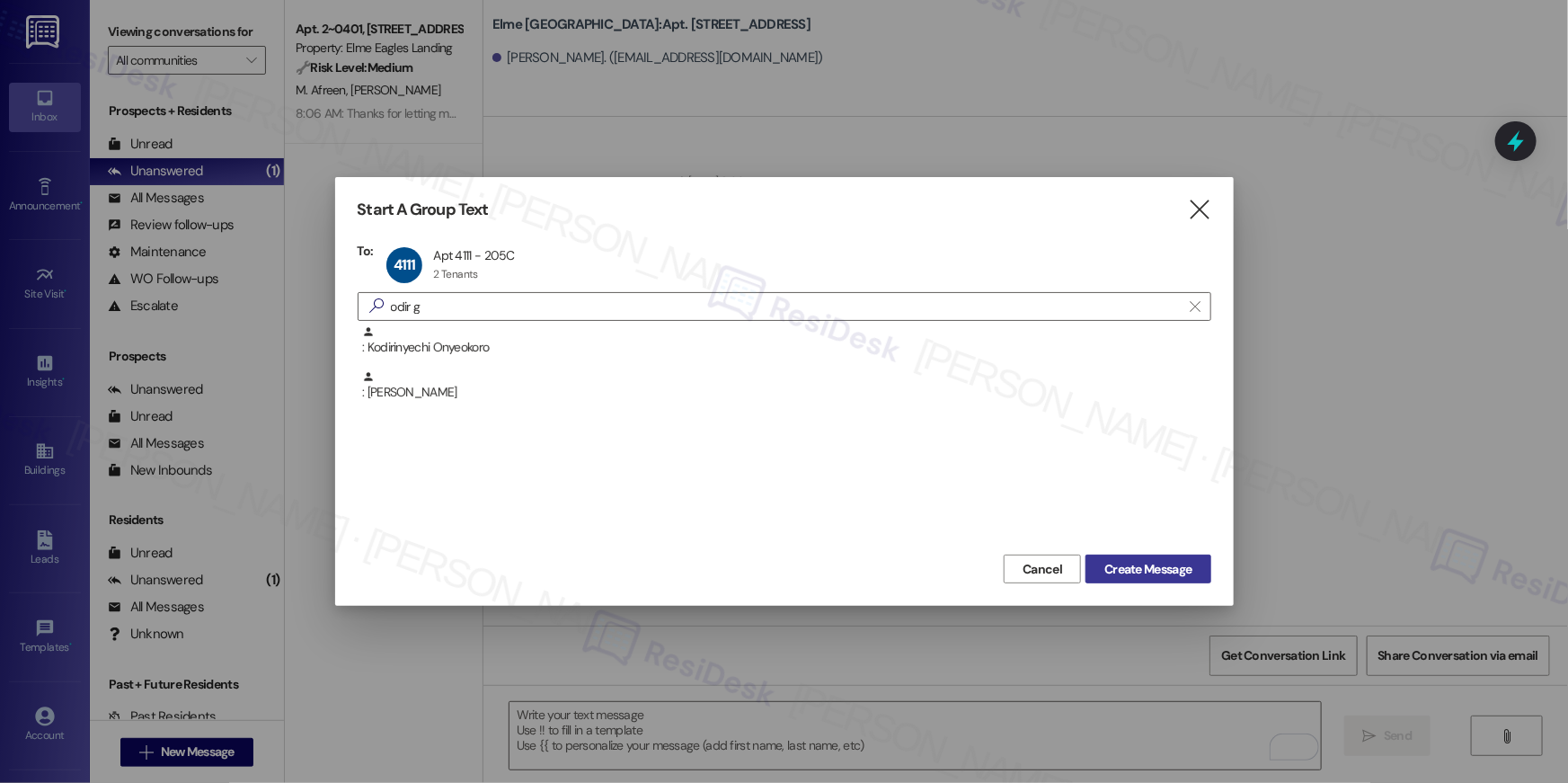 click on "Create Message" at bounding box center (1147, 569) 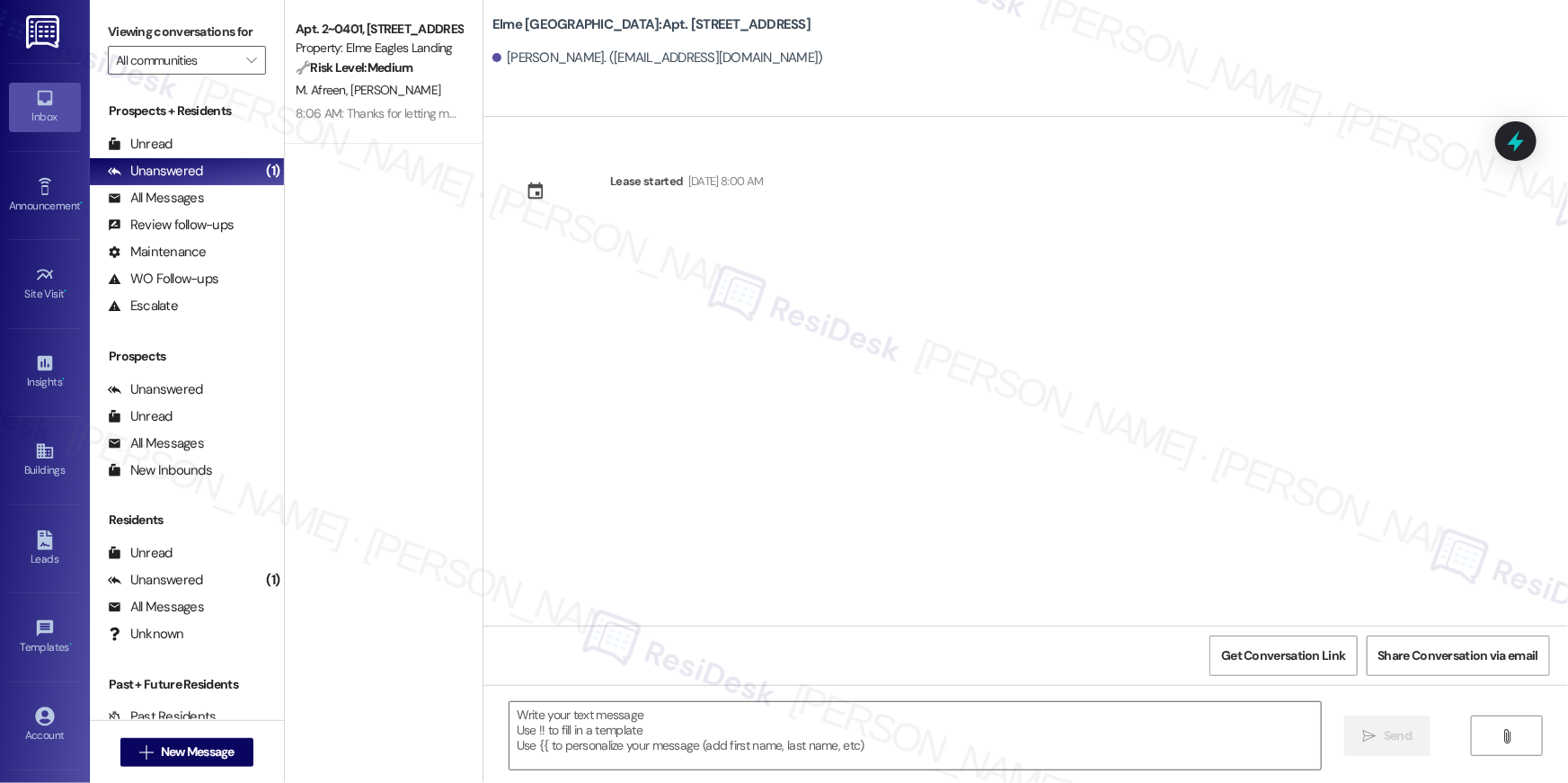 type on "Fetching suggested responses. Please feel free to read through the conversation in the meantime." 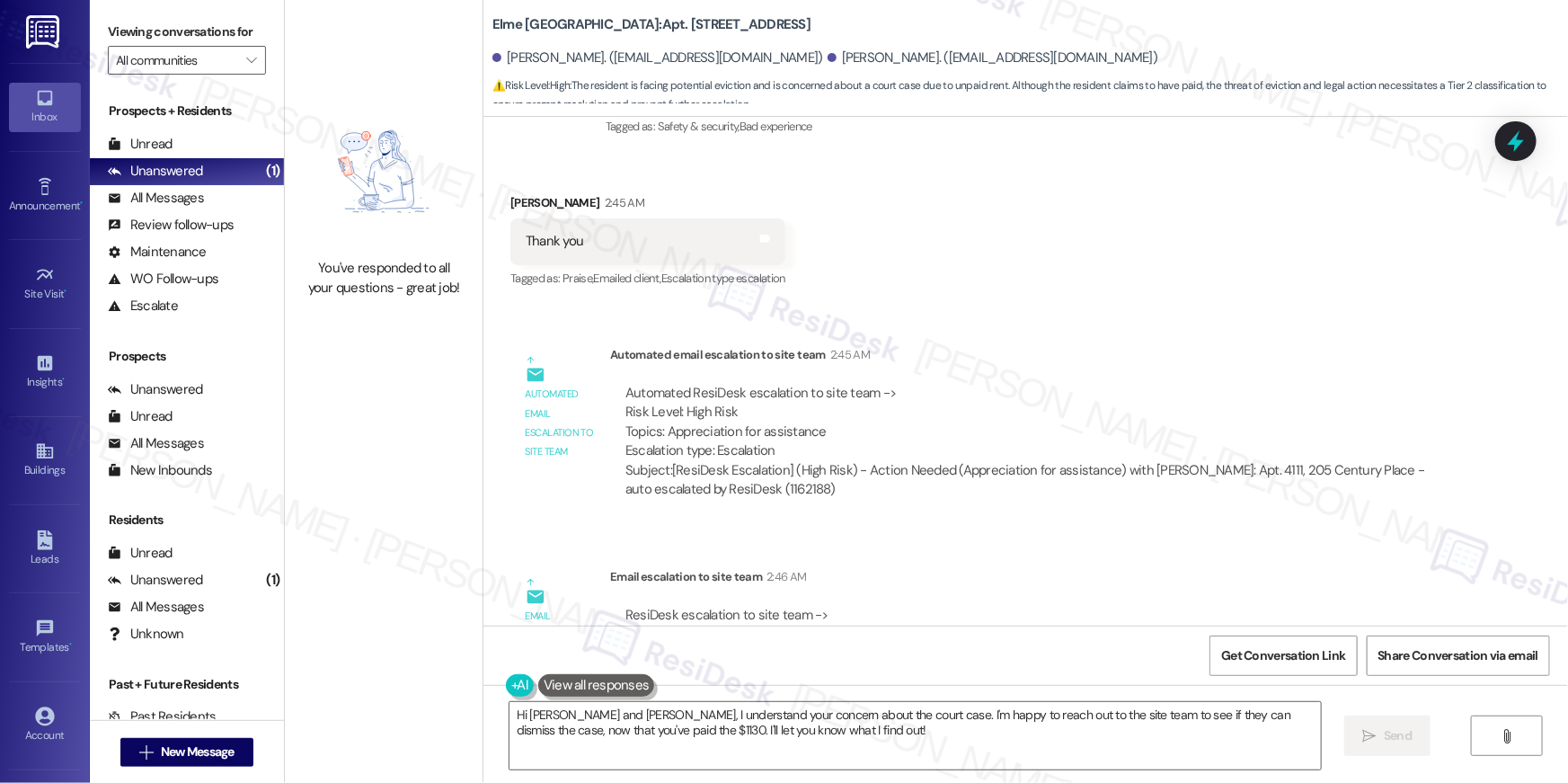 scroll, scrollTop: 34808, scrollLeft: 0, axis: vertical 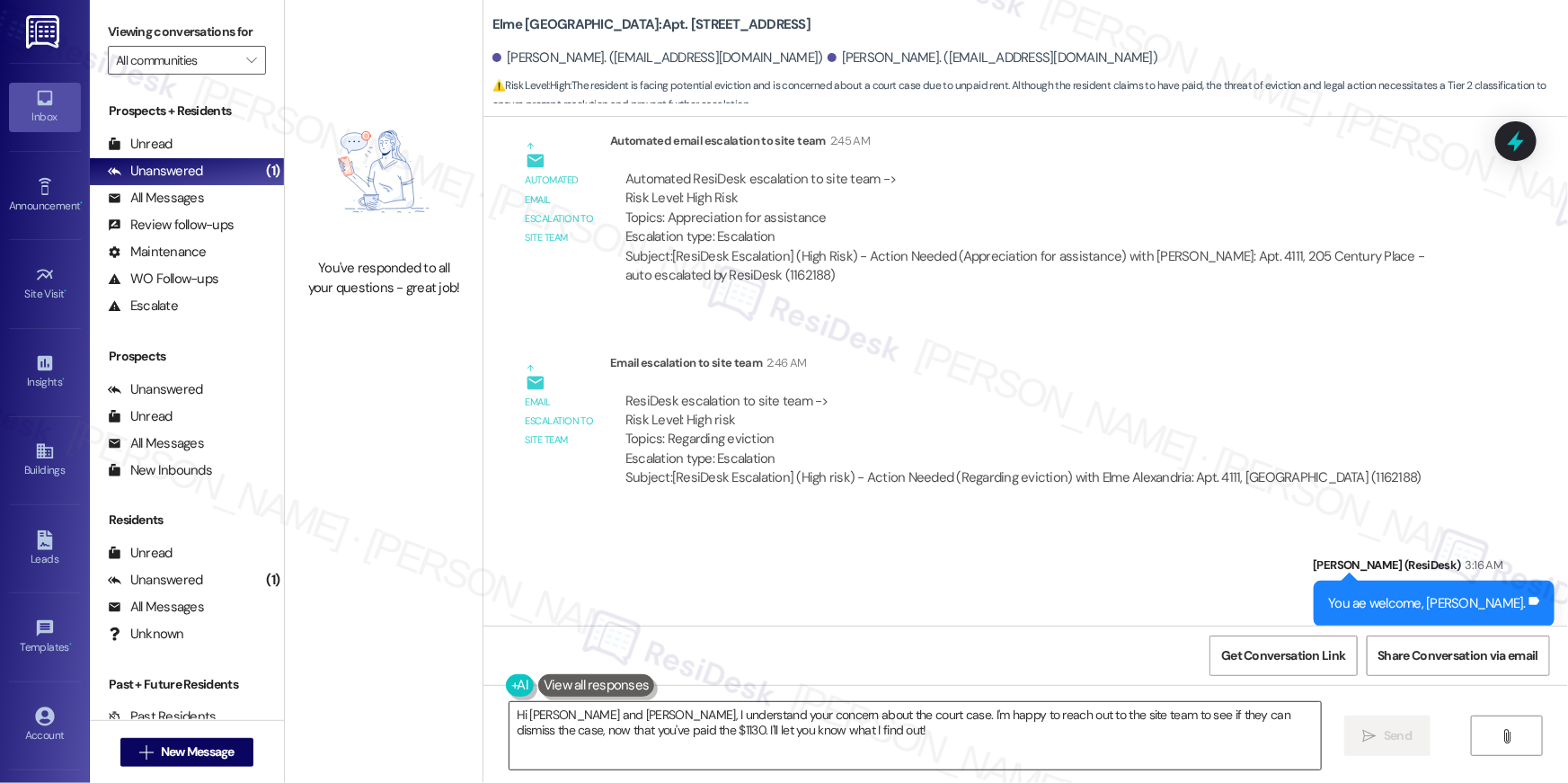 click on "Hi [PERSON_NAME] and [PERSON_NAME], I understand your concern about the court case. I'm happy to reach out to the site team to see if they can dismiss the case, now that you've paid the $1130. I'll let you know what I find out!" at bounding box center [915, 735] 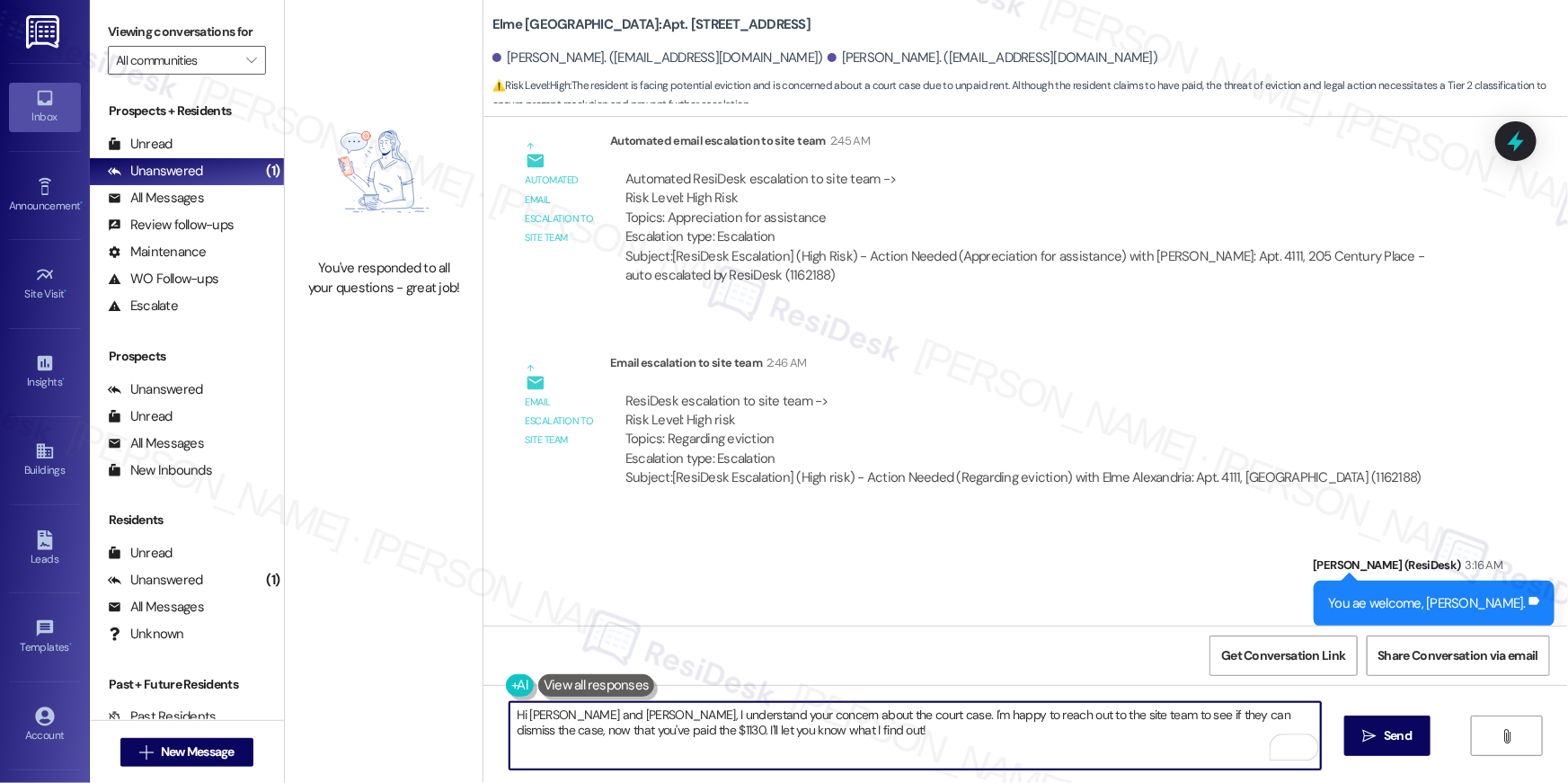 drag, startPoint x: 860, startPoint y: 741, endPoint x: 547, endPoint y: 711, distance: 314.43441 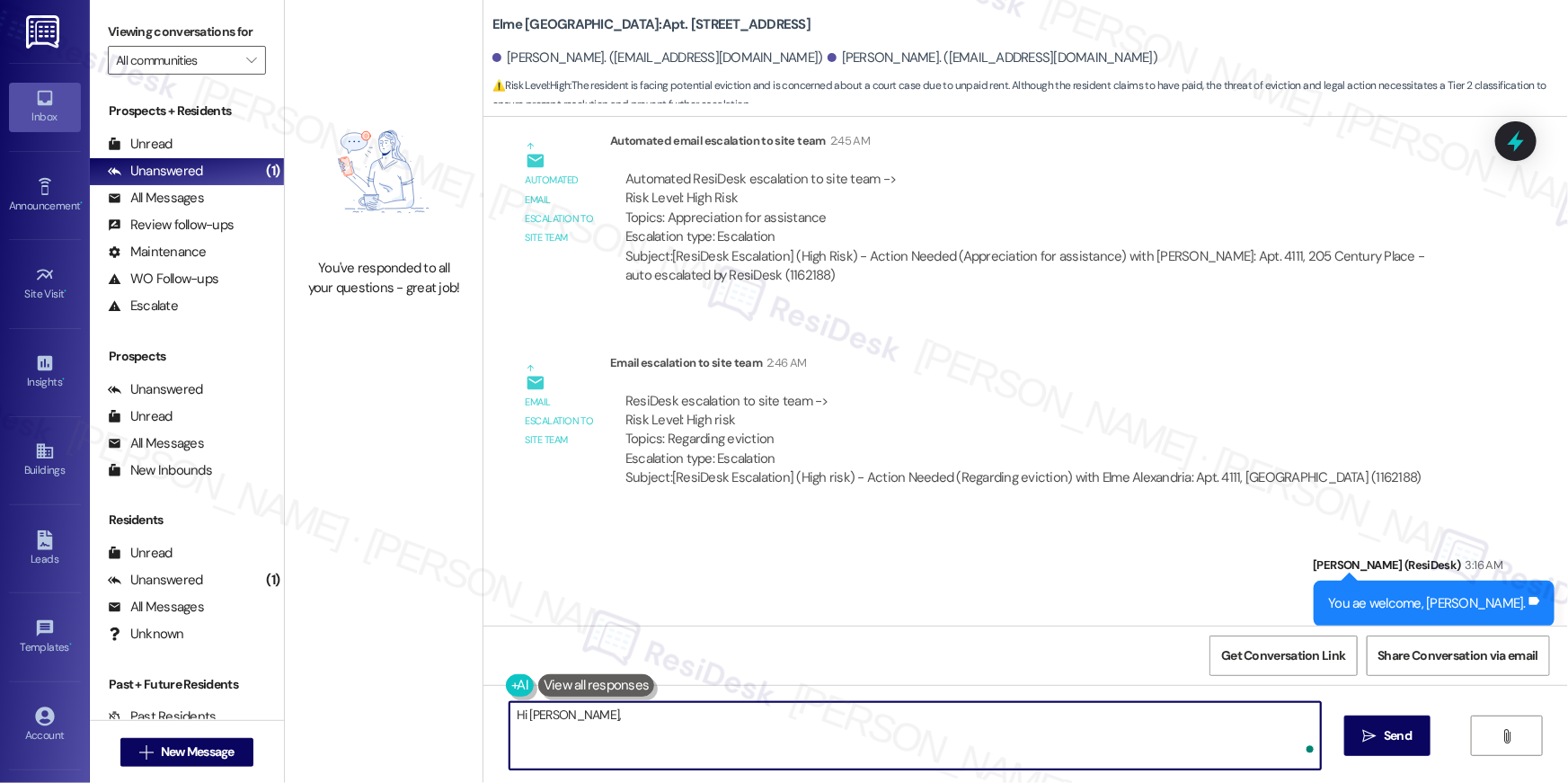 paste on "I just received an update from our site team. Please note that a 60-day Notice to Vacate was required, but was not received. As a result, your official rent responsibility has been extended to [DATE]. If you have any questions or need clarification, feel free to reach out." 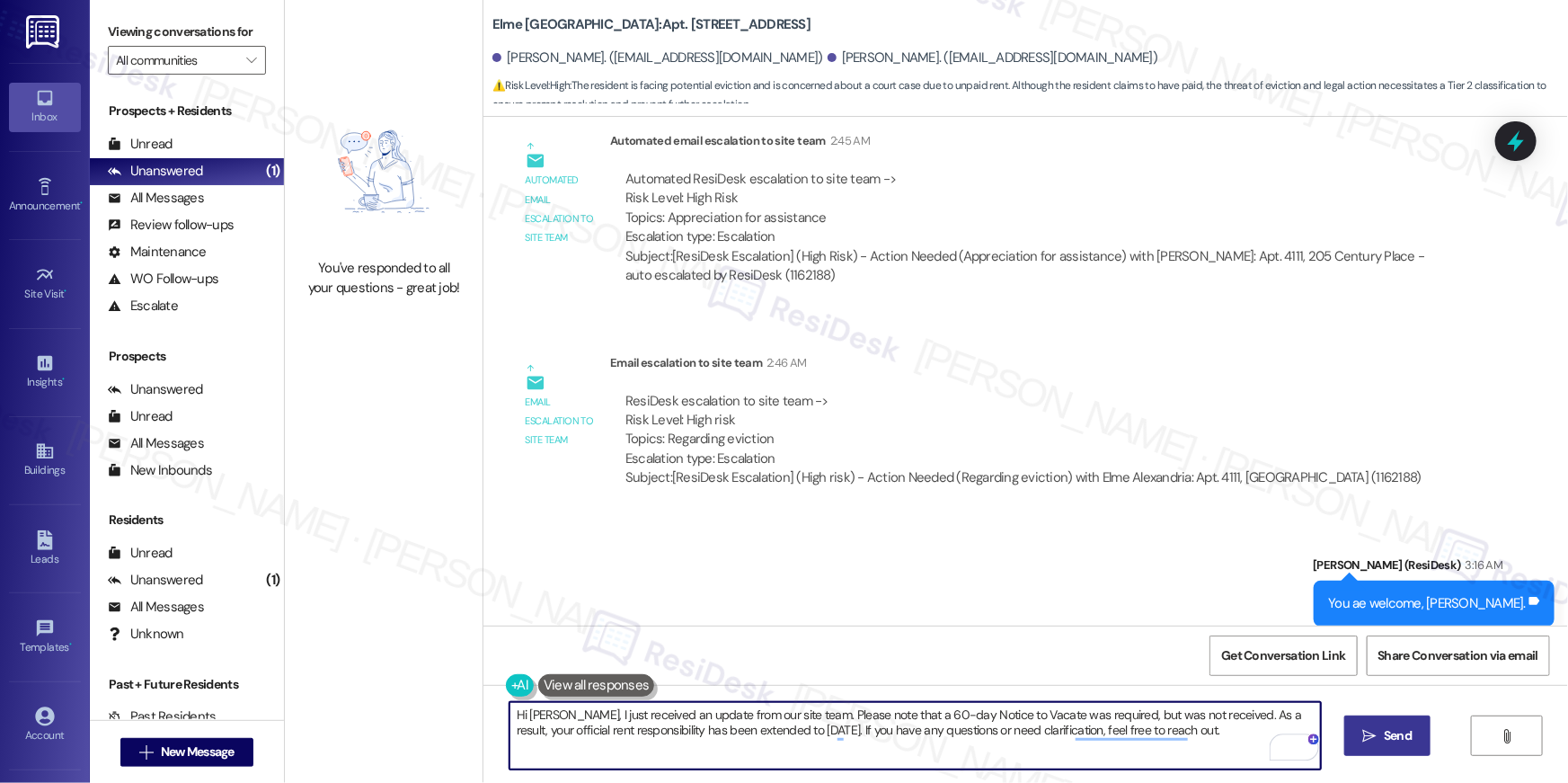 type on "Hi [PERSON_NAME], I just received an update from our site team. Please note that a 60-day Notice to Vacate was required, but was not received. As a result, your official rent responsibility has been extended to [DATE]. If you have any questions or need clarification, feel free to reach out." 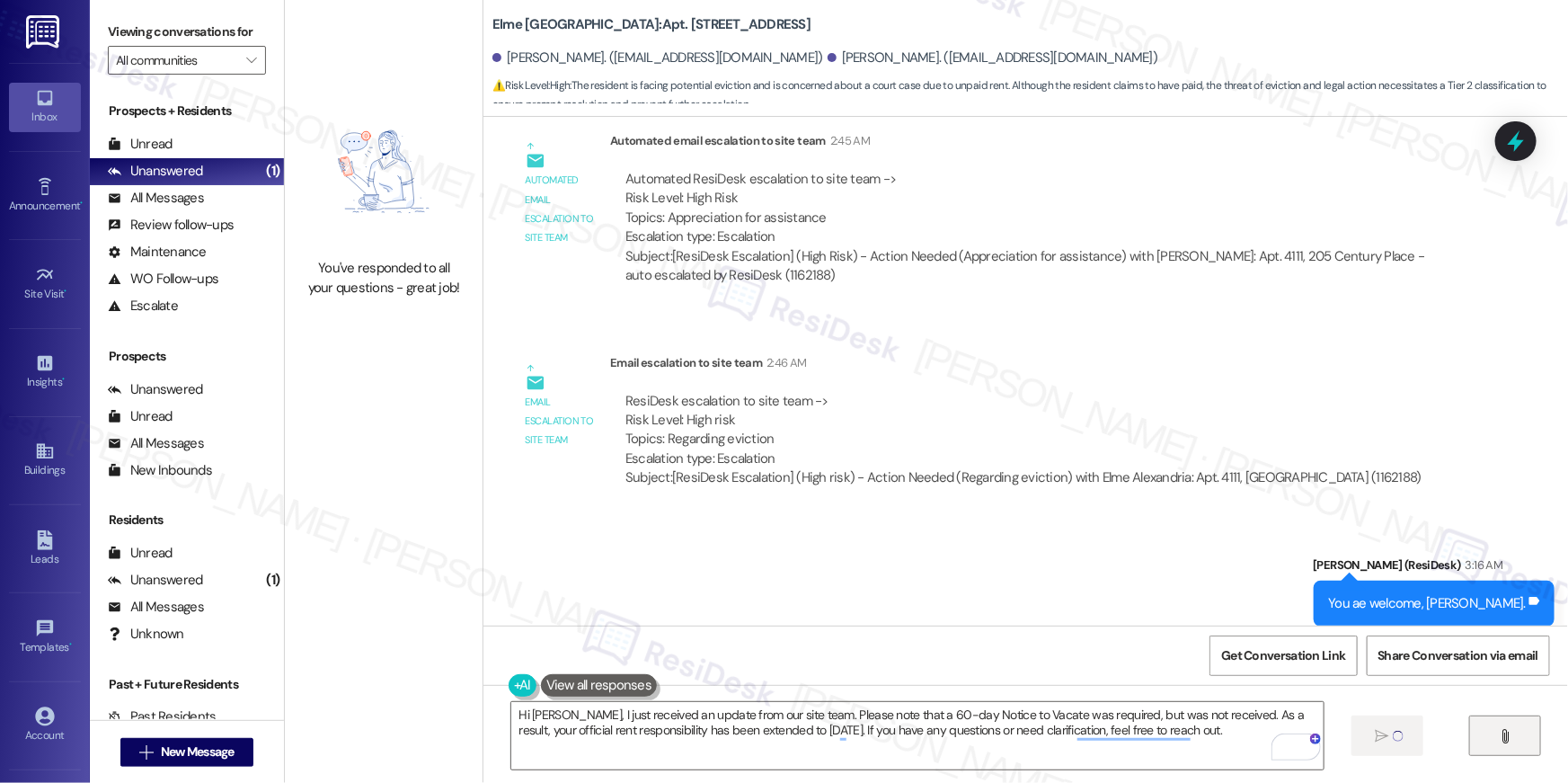 type 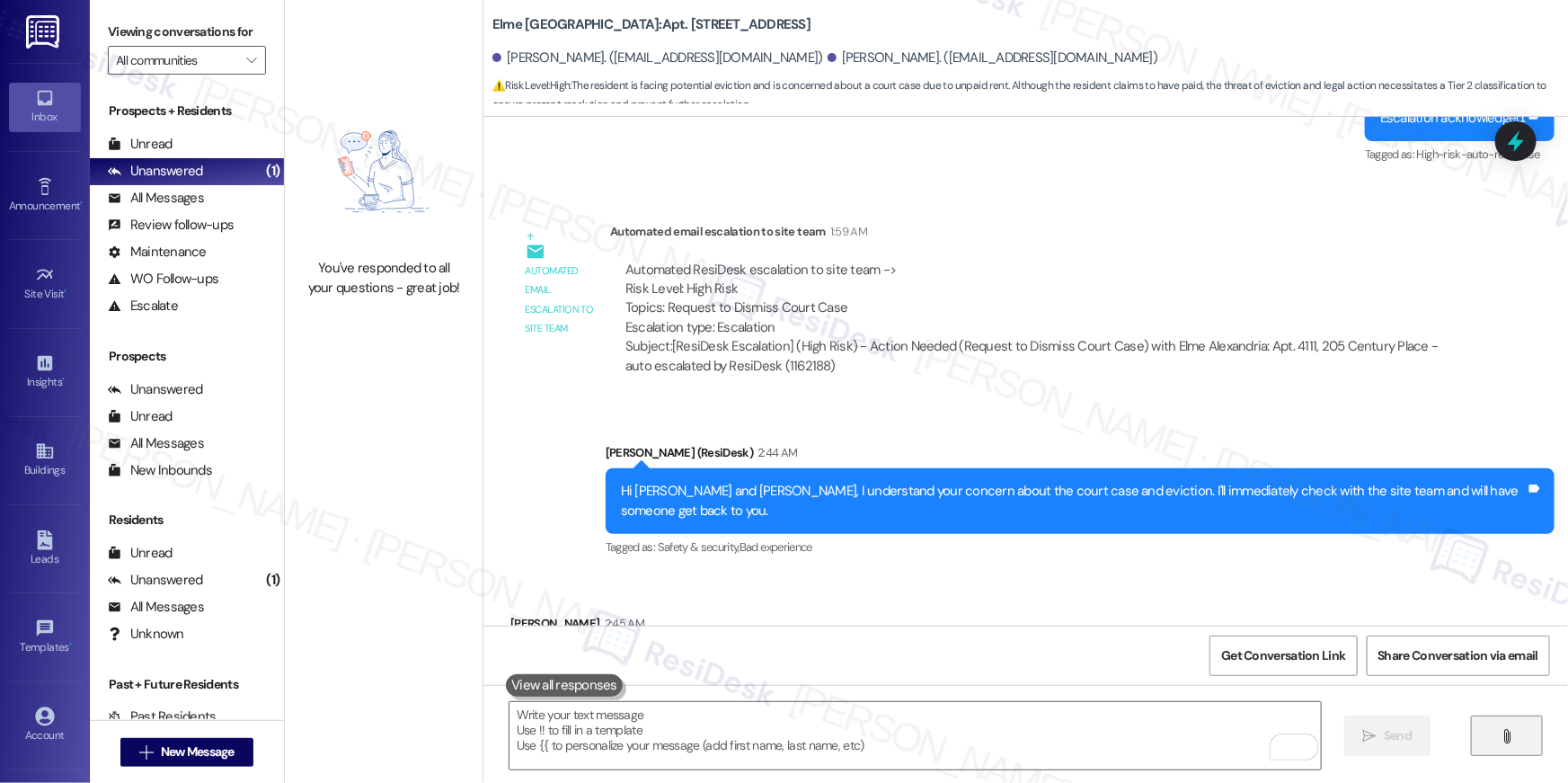 scroll, scrollTop: 34107, scrollLeft: 0, axis: vertical 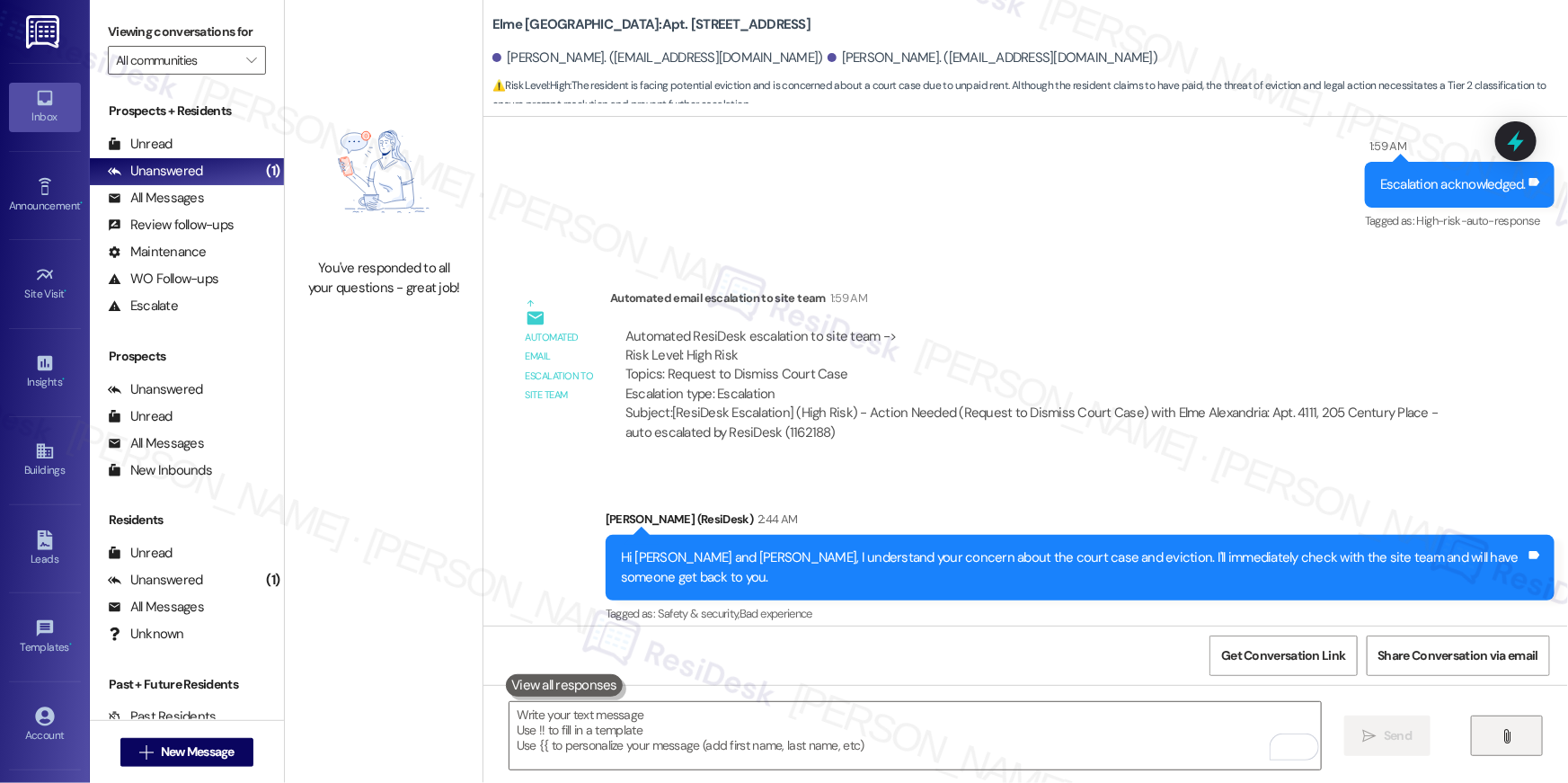 click on "" at bounding box center (1507, 735) 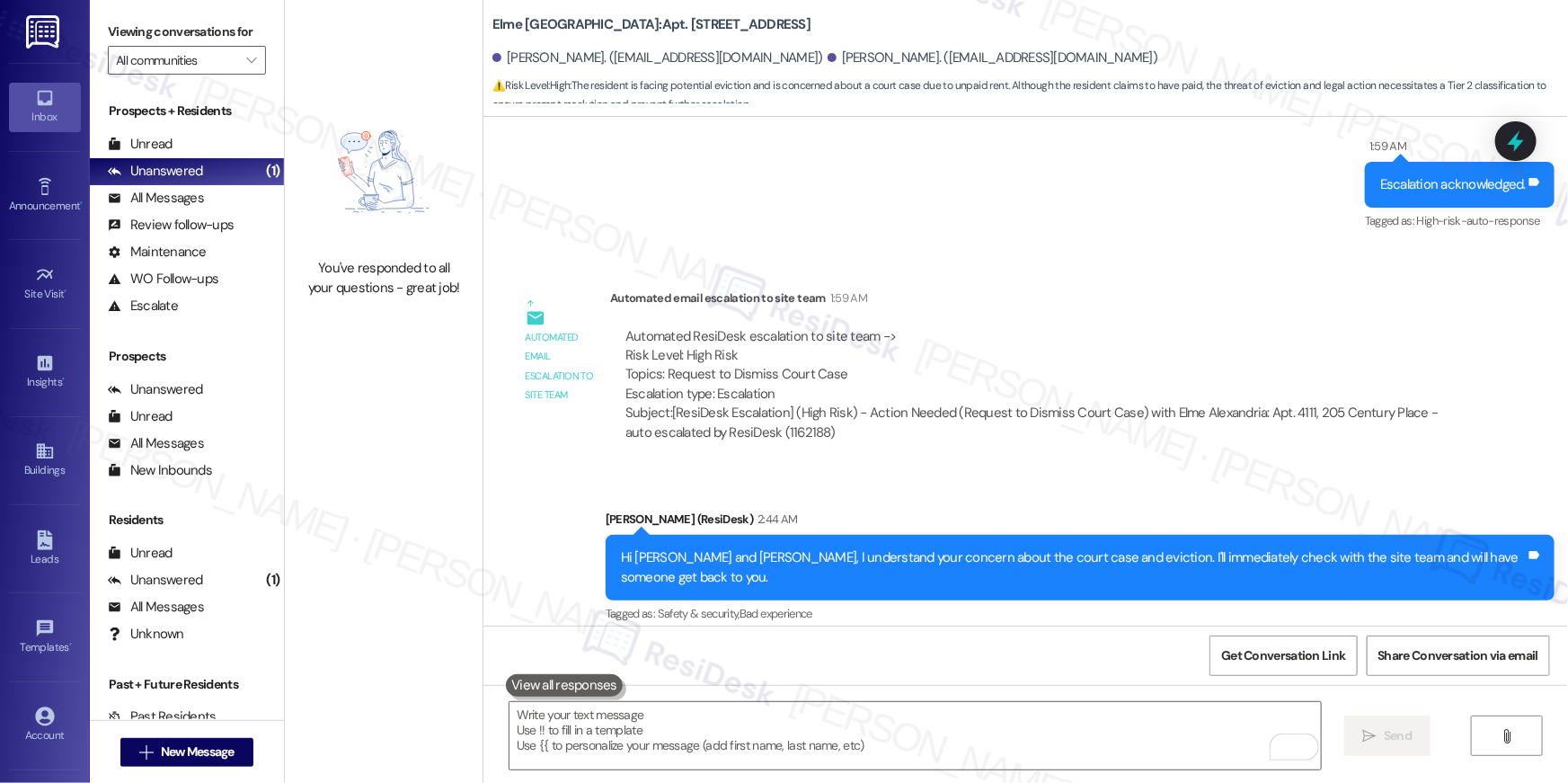 scroll, scrollTop: 35227, scrollLeft: 0, axis: vertical 